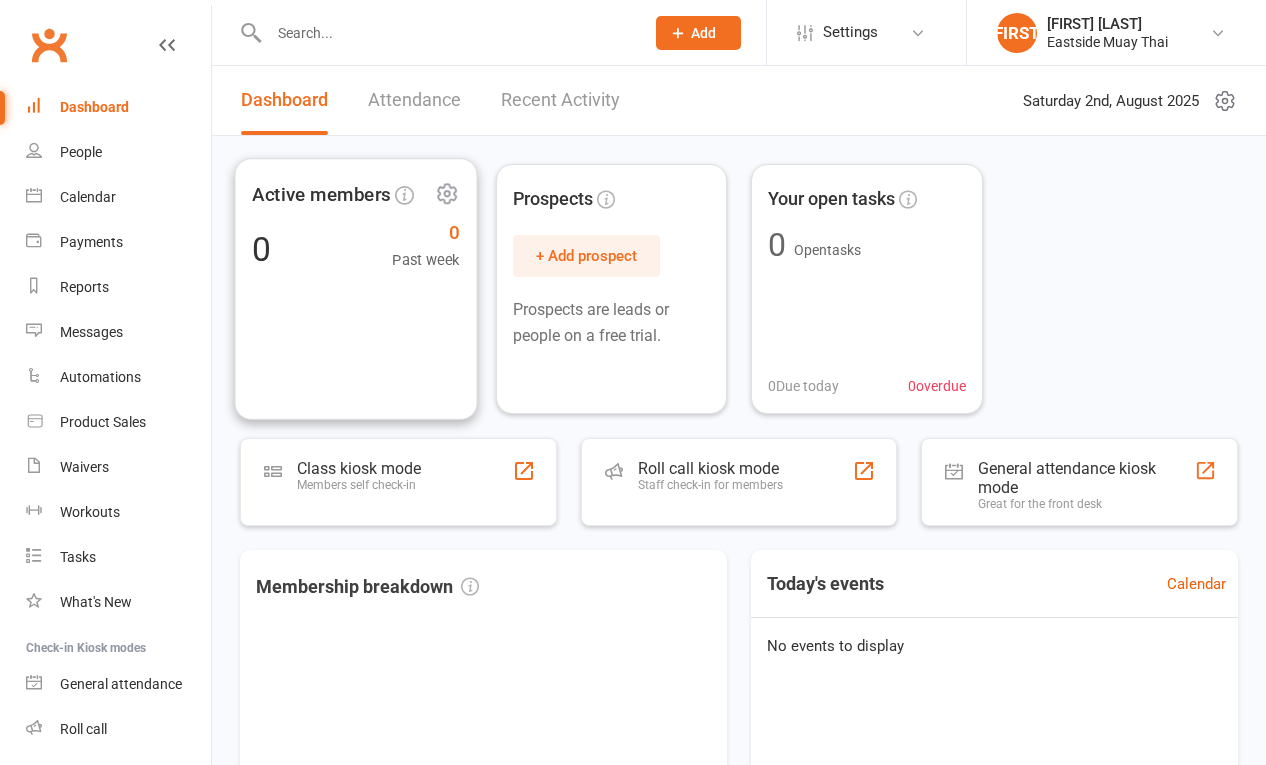 scroll, scrollTop: 0, scrollLeft: 0, axis: both 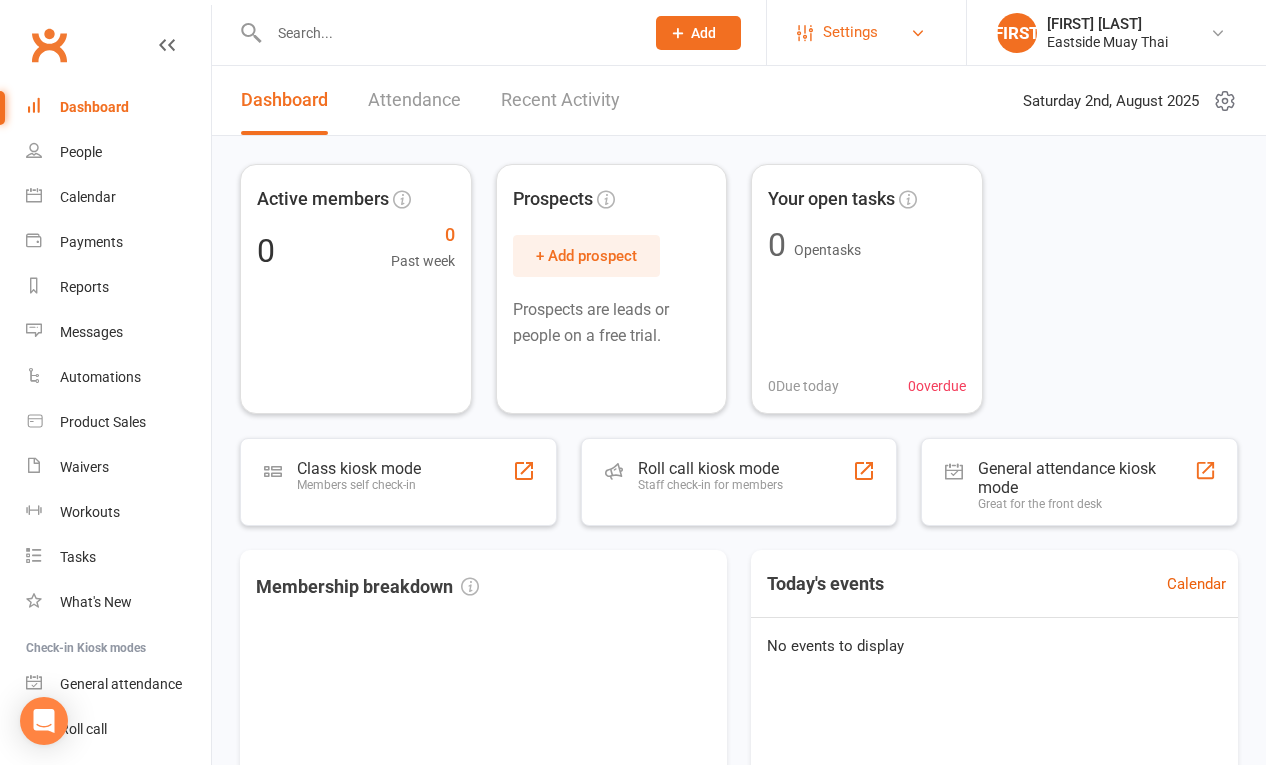 click on "Settings" at bounding box center (866, 32) 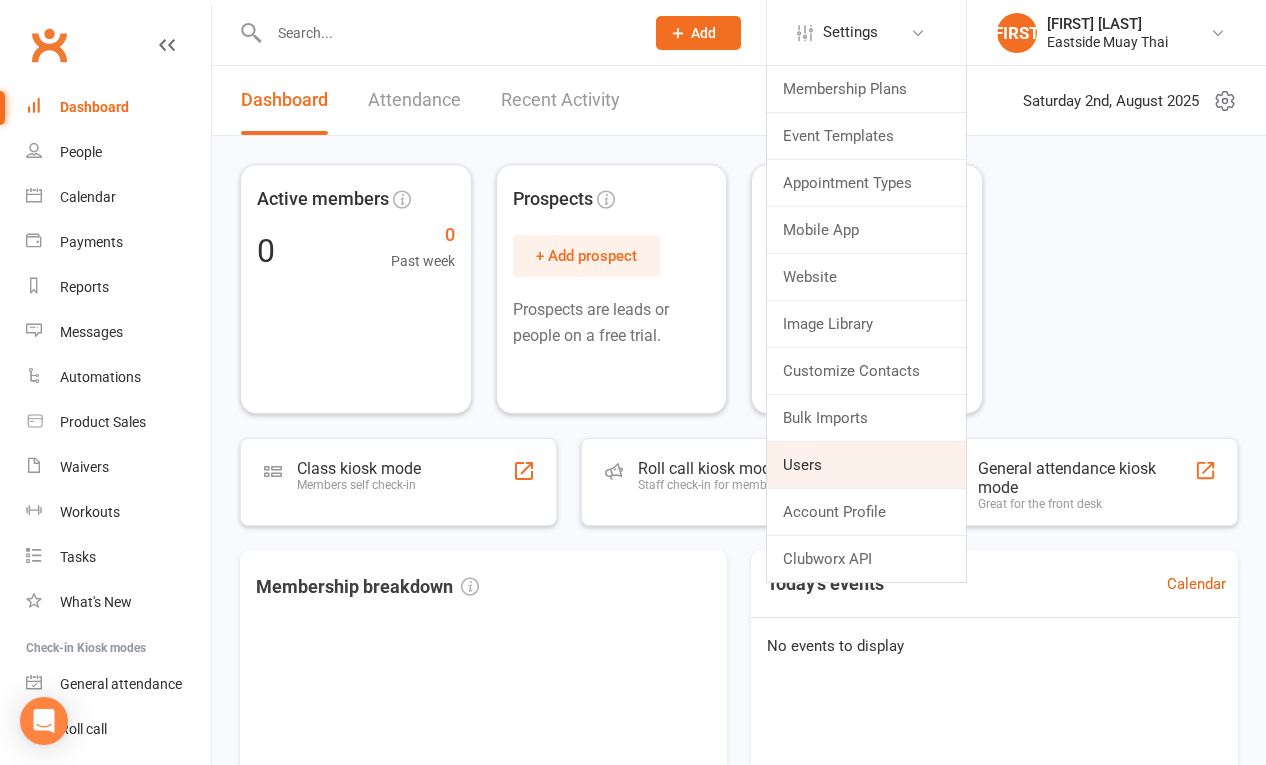 click on "Users" at bounding box center (866, 465) 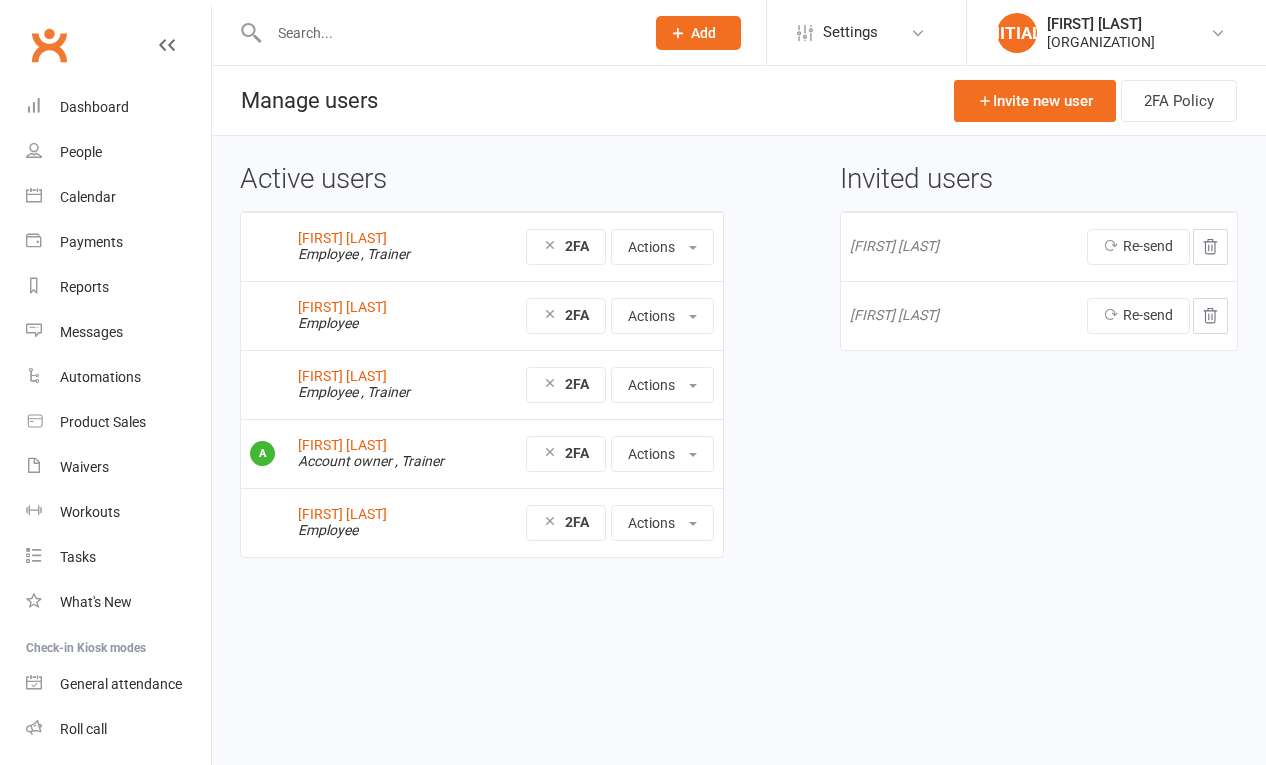 scroll, scrollTop: 0, scrollLeft: 0, axis: both 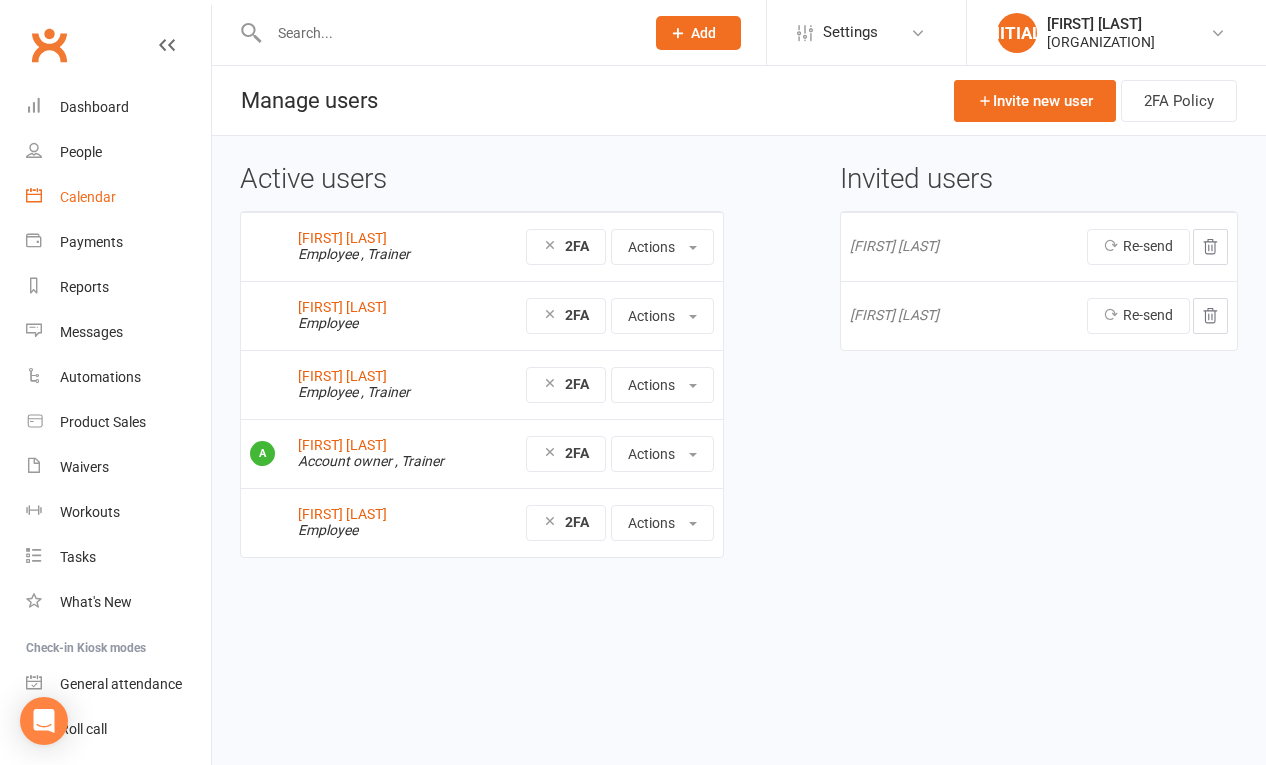 click on "Calendar" at bounding box center [88, 197] 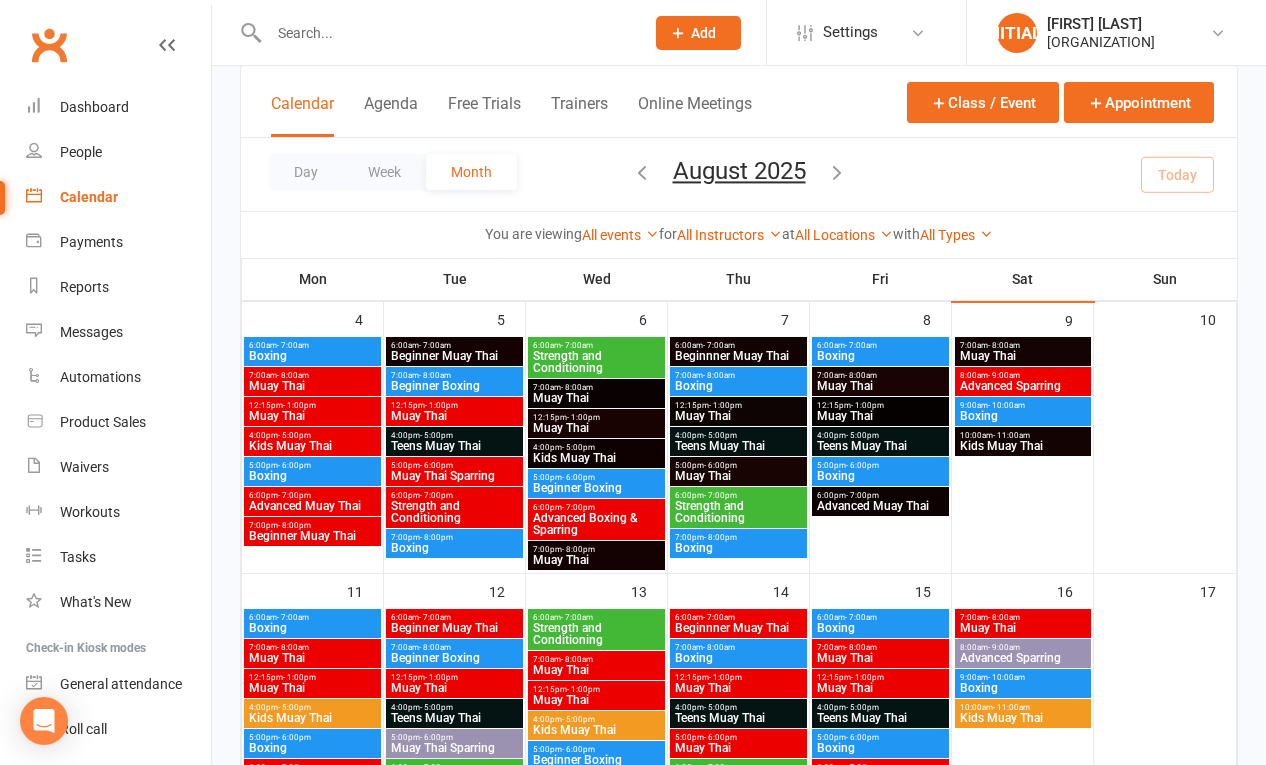 scroll, scrollTop: 240, scrollLeft: 0, axis: vertical 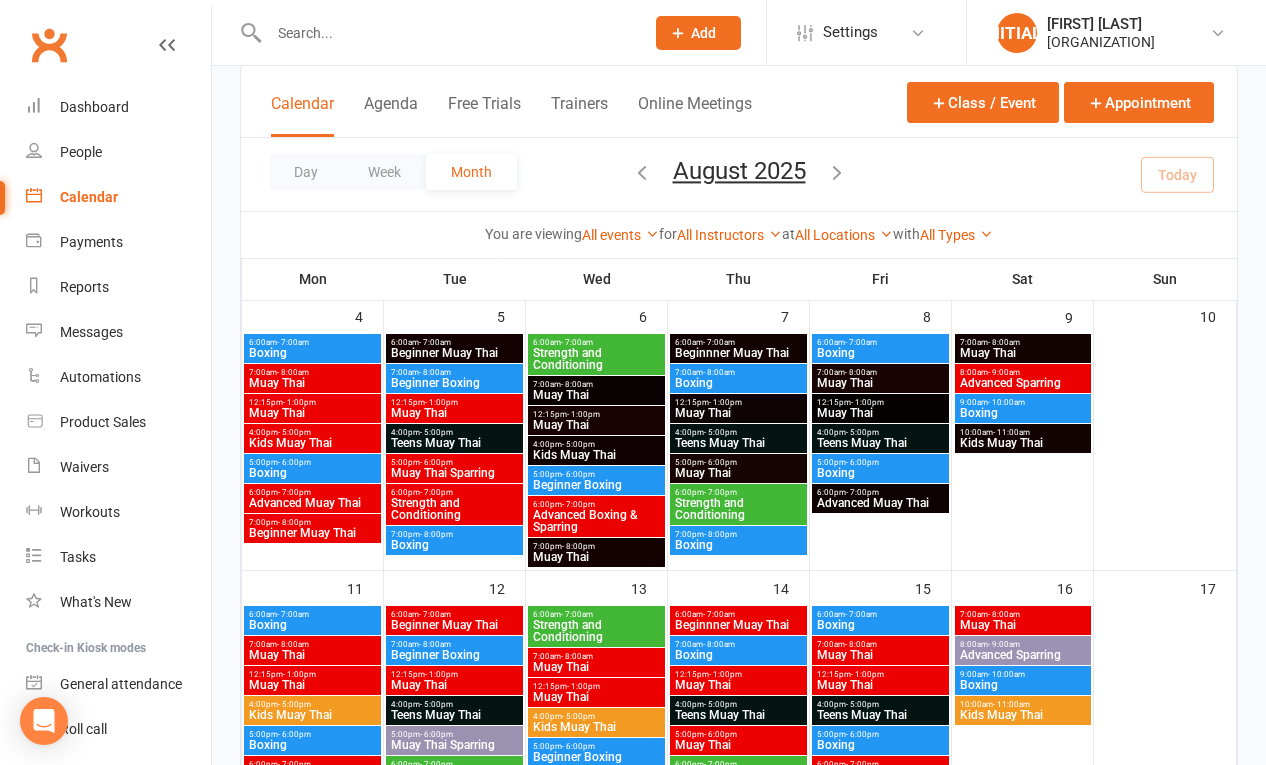 click on "6:00pm  - 7:00pm" at bounding box center [454, 492] 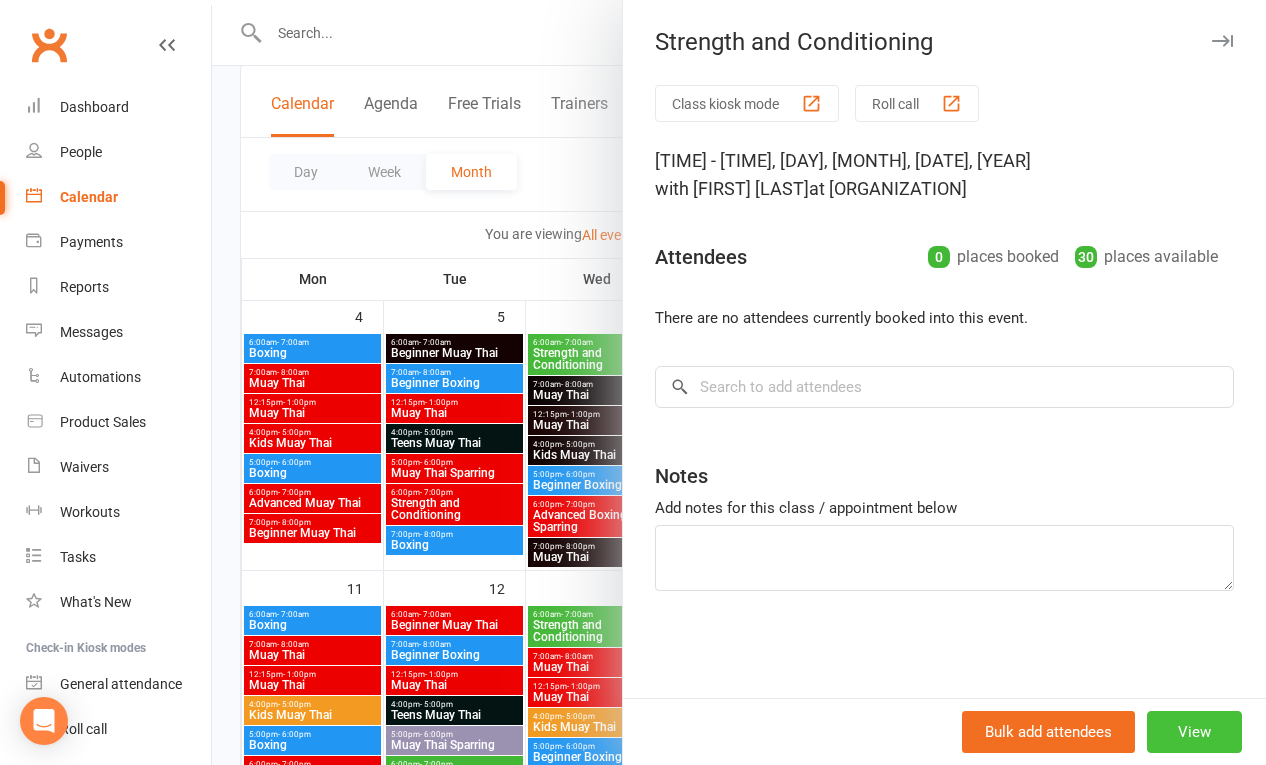 click on "View" at bounding box center [1194, 732] 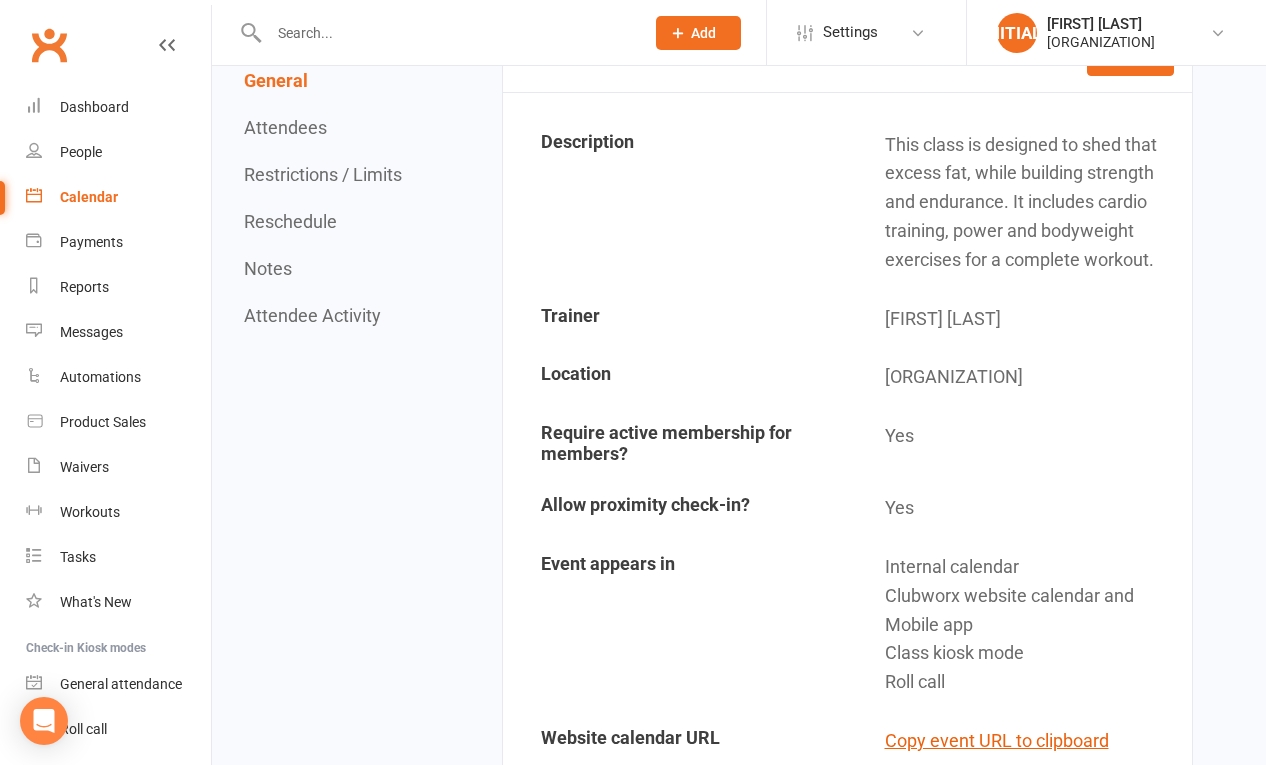 scroll, scrollTop: 0, scrollLeft: 0, axis: both 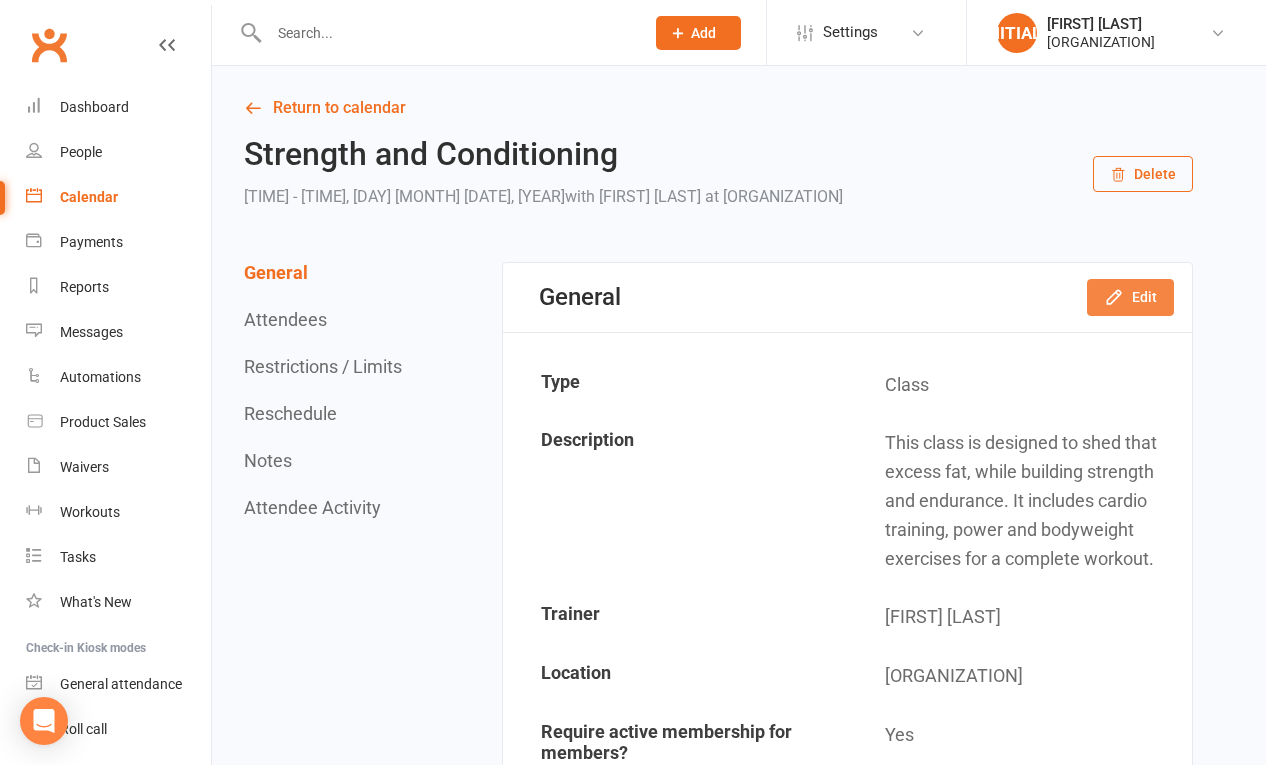 click 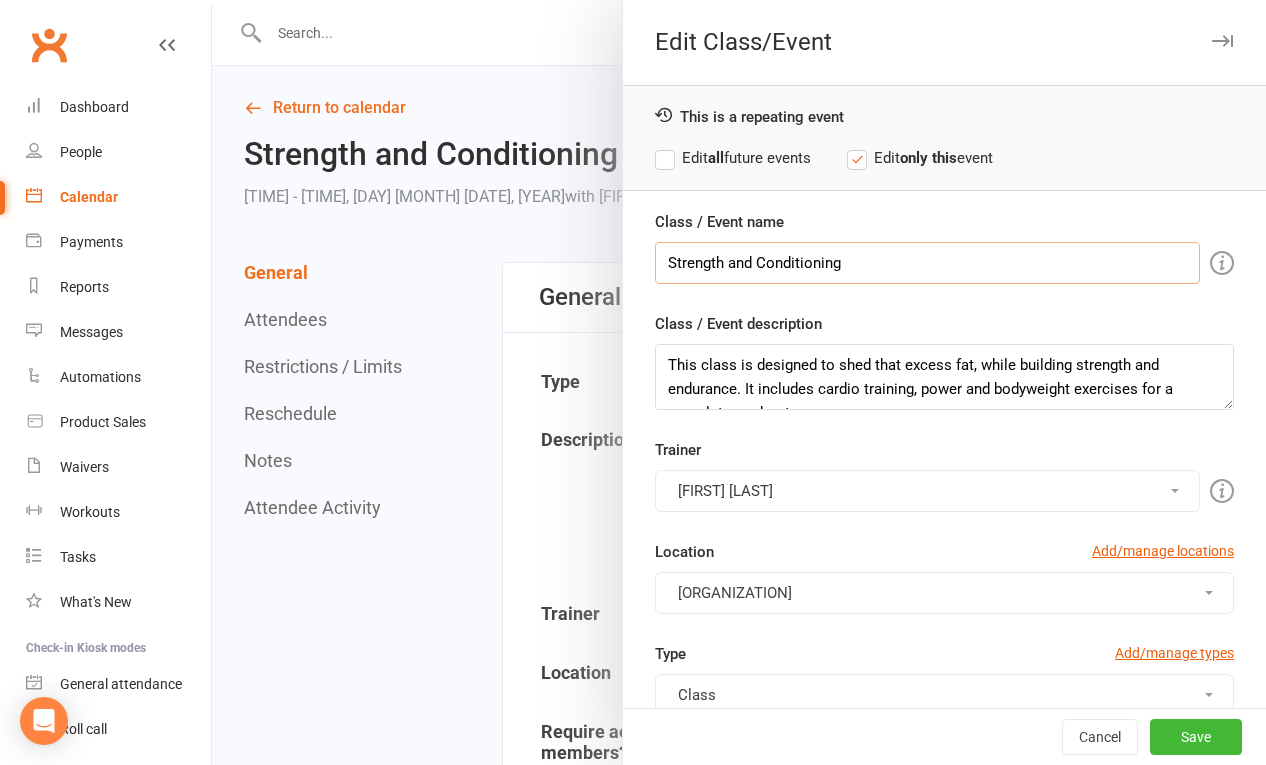 drag, startPoint x: 753, startPoint y: 256, endPoint x: 833, endPoint y: 278, distance: 82.96987 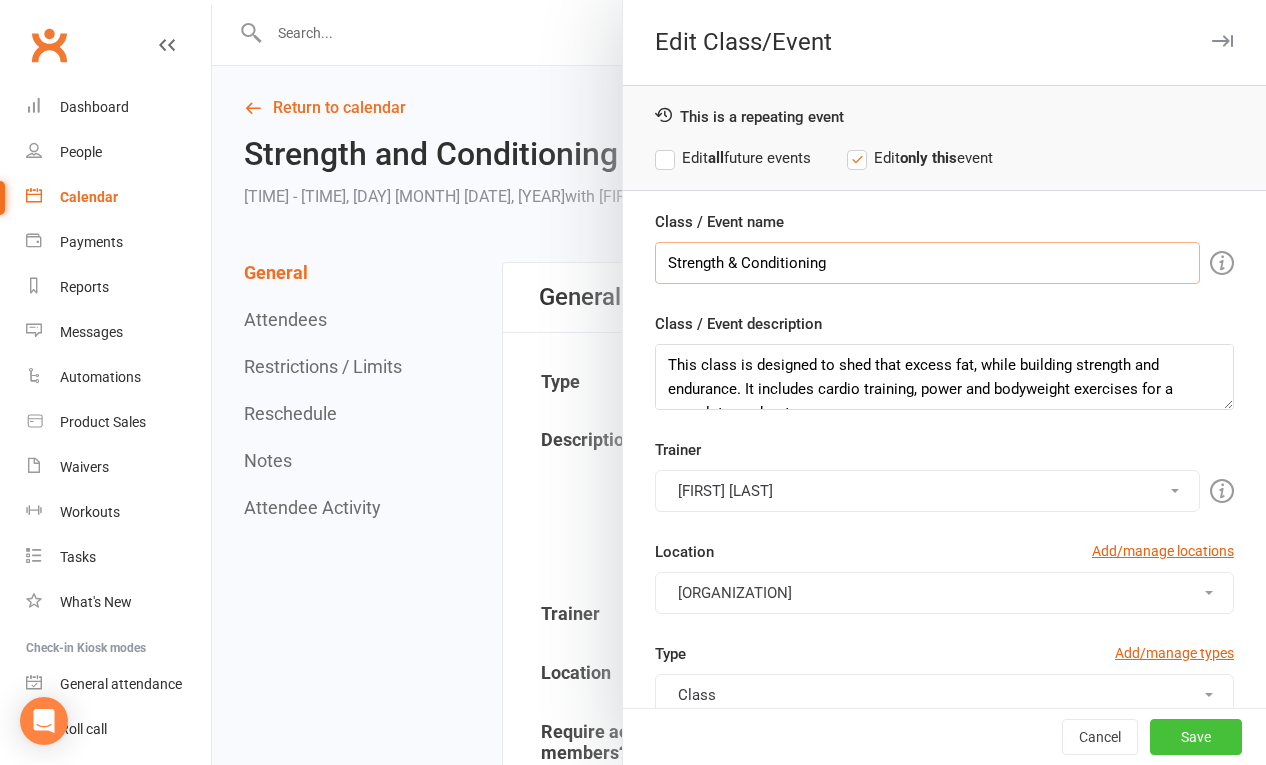 type on "Strength & Conditioning" 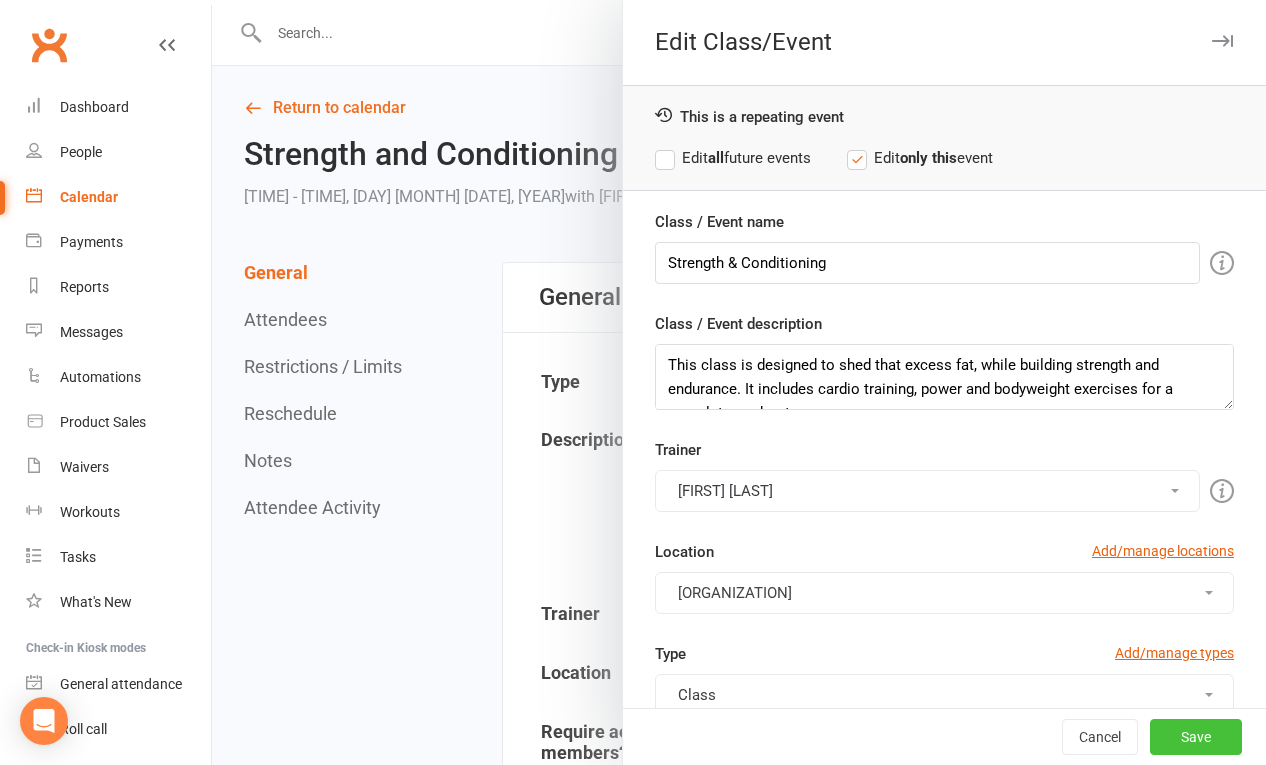 click on "Save" at bounding box center (1196, 737) 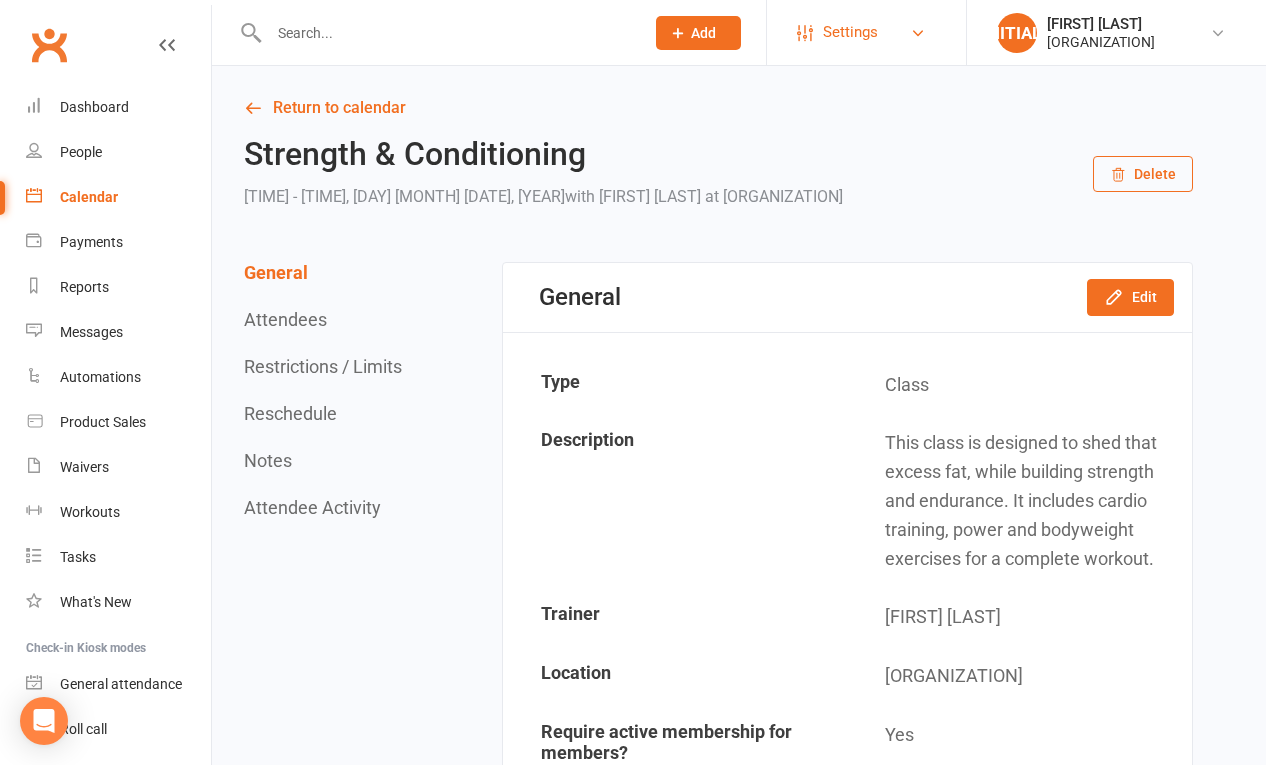 click on "Settings" at bounding box center (866, 32) 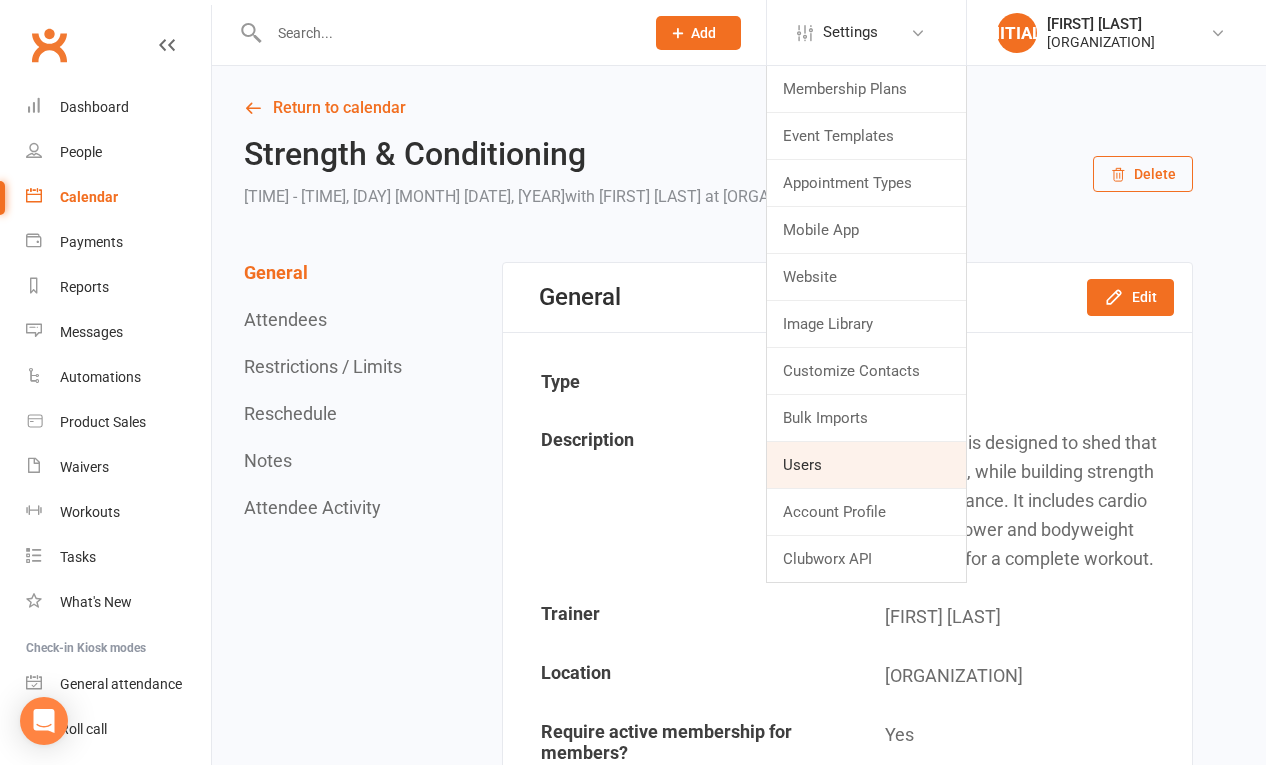 click on "Users" at bounding box center (866, 465) 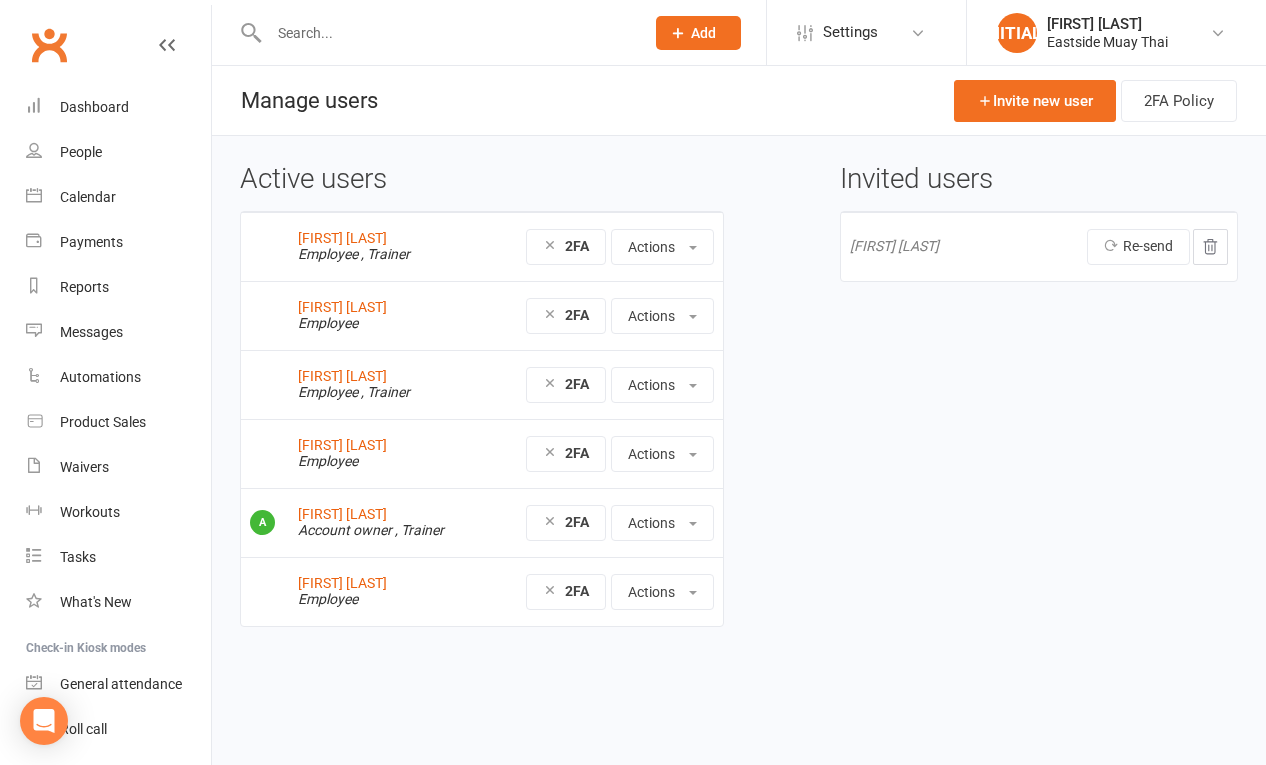 scroll, scrollTop: 0, scrollLeft: 0, axis: both 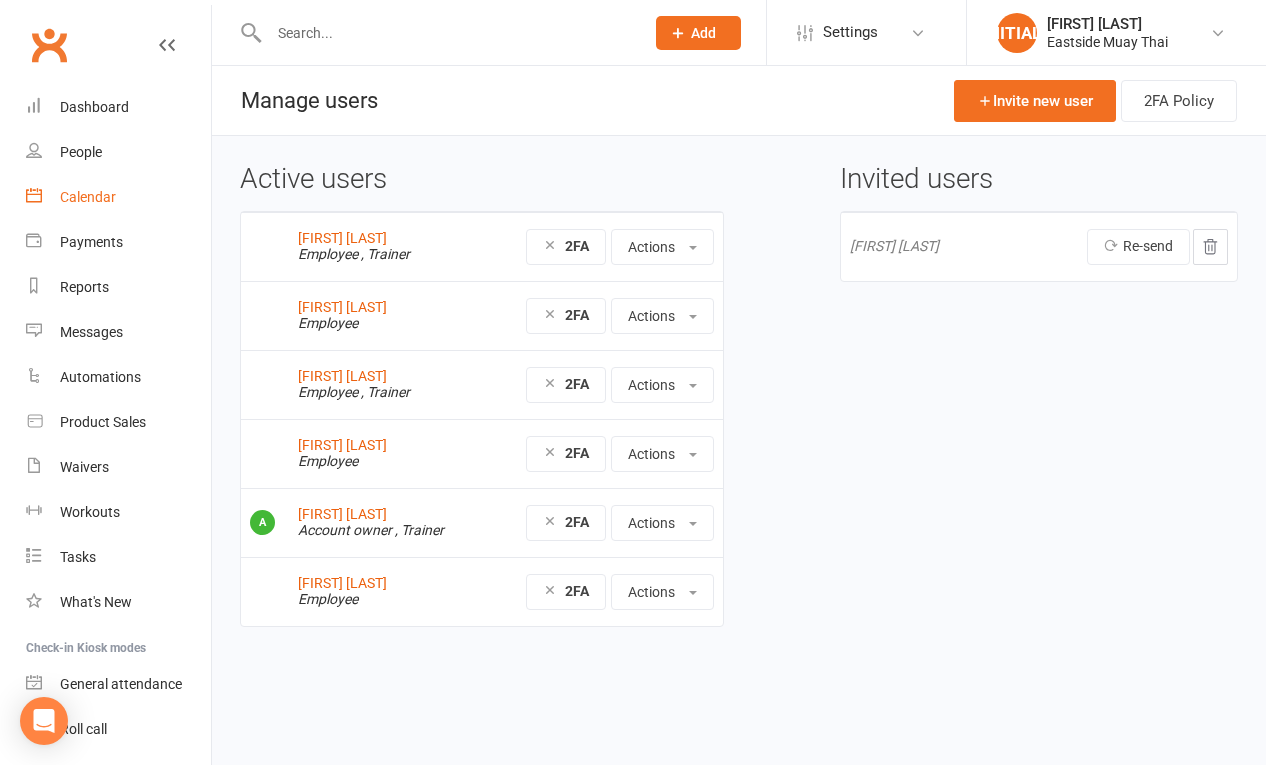 click on "Calendar" at bounding box center [118, 197] 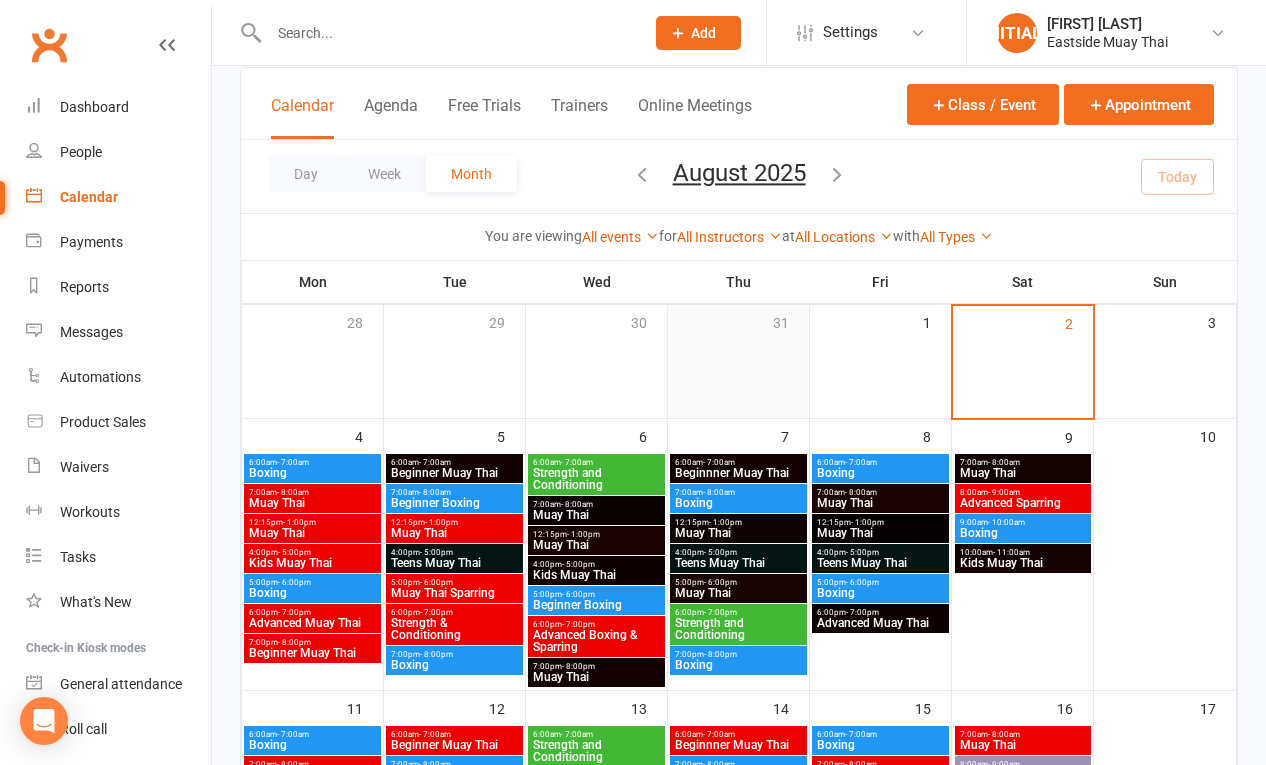 scroll, scrollTop: 157, scrollLeft: 0, axis: vertical 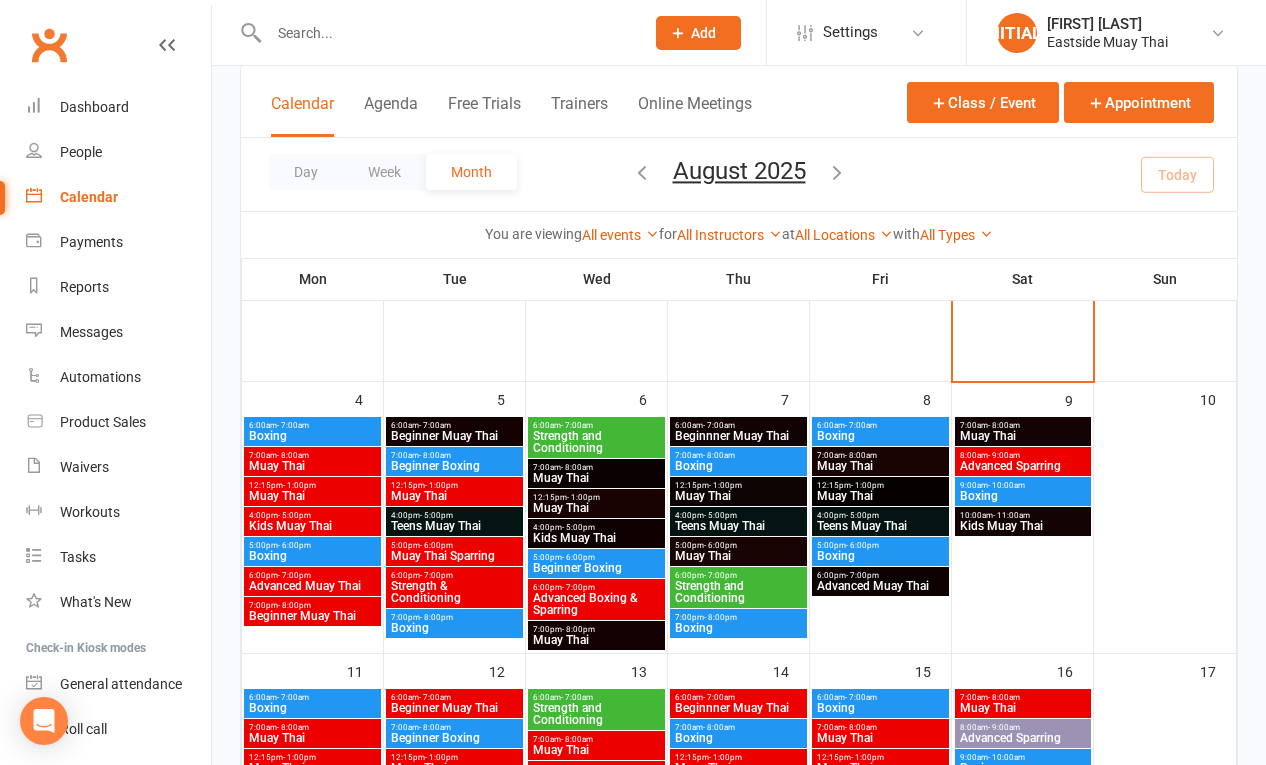 click on "Teens Muay Thai" at bounding box center (454, 526) 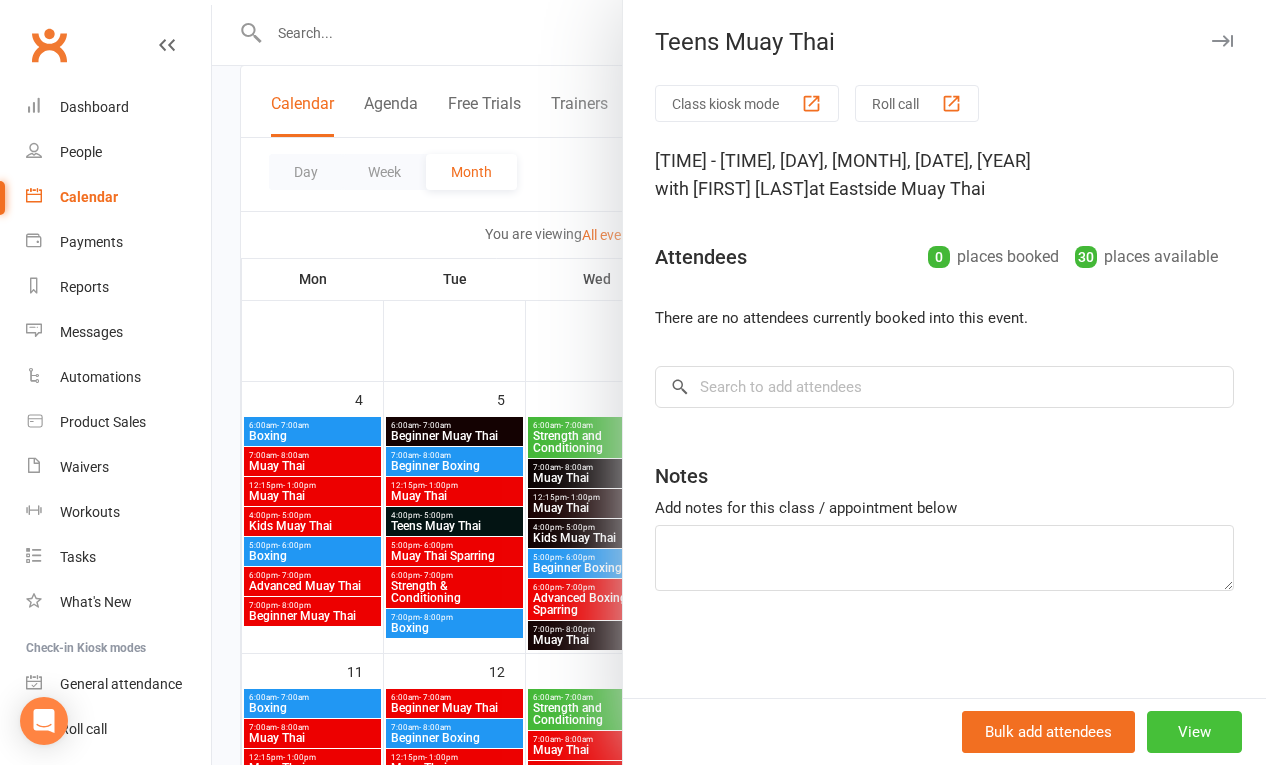click on "View" at bounding box center (1194, 732) 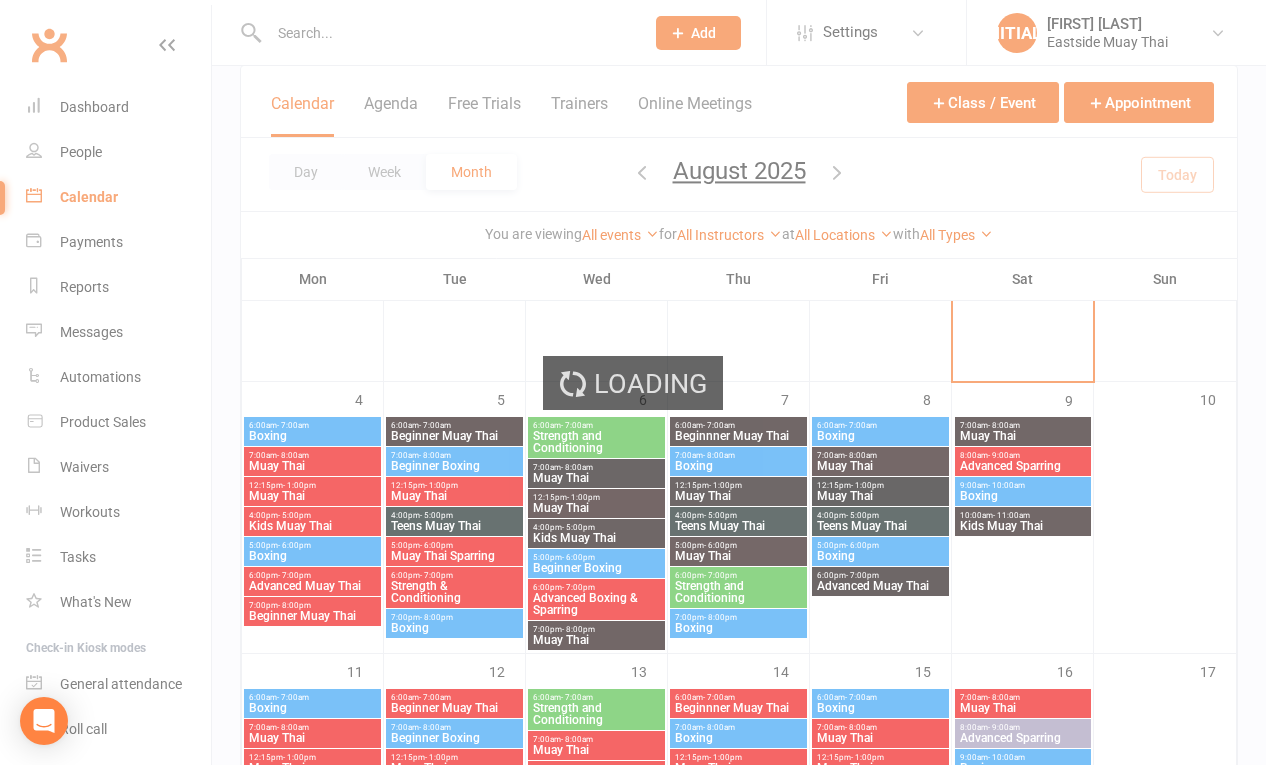 scroll, scrollTop: 0, scrollLeft: 0, axis: both 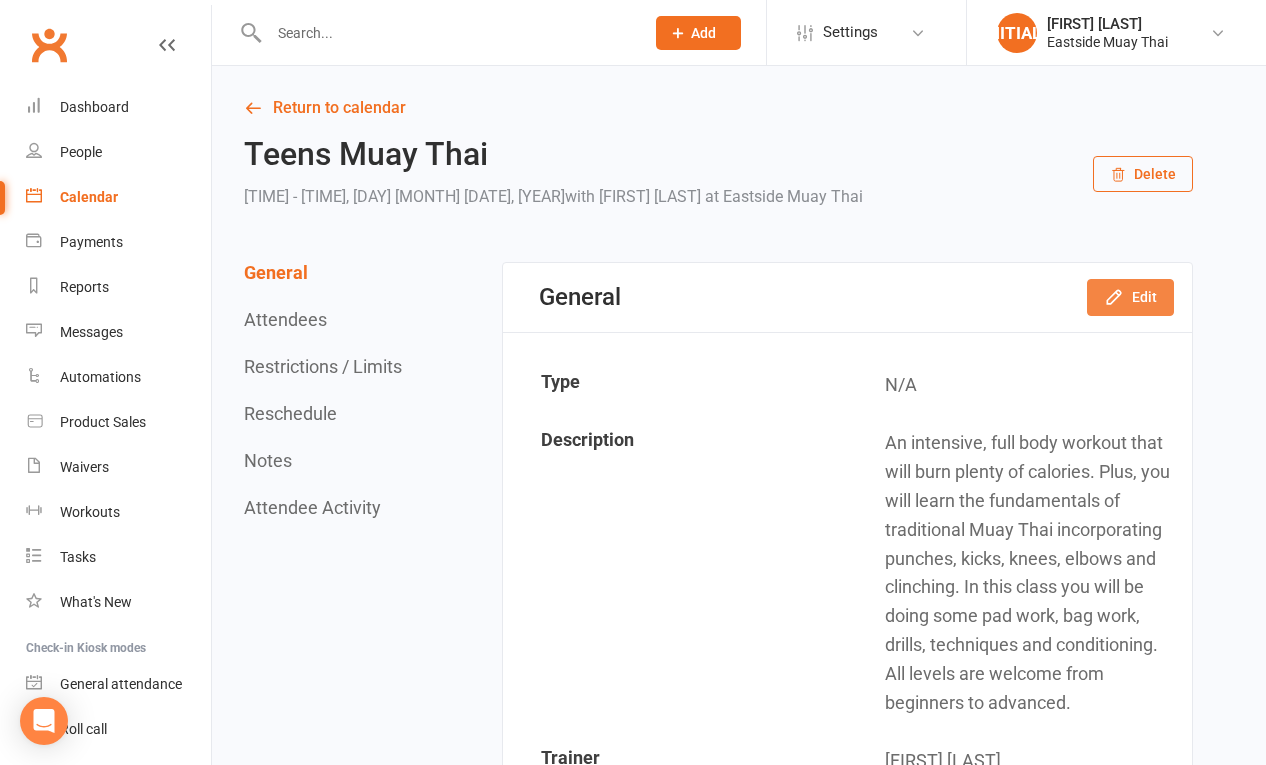 click on "Edit" at bounding box center [1130, 297] 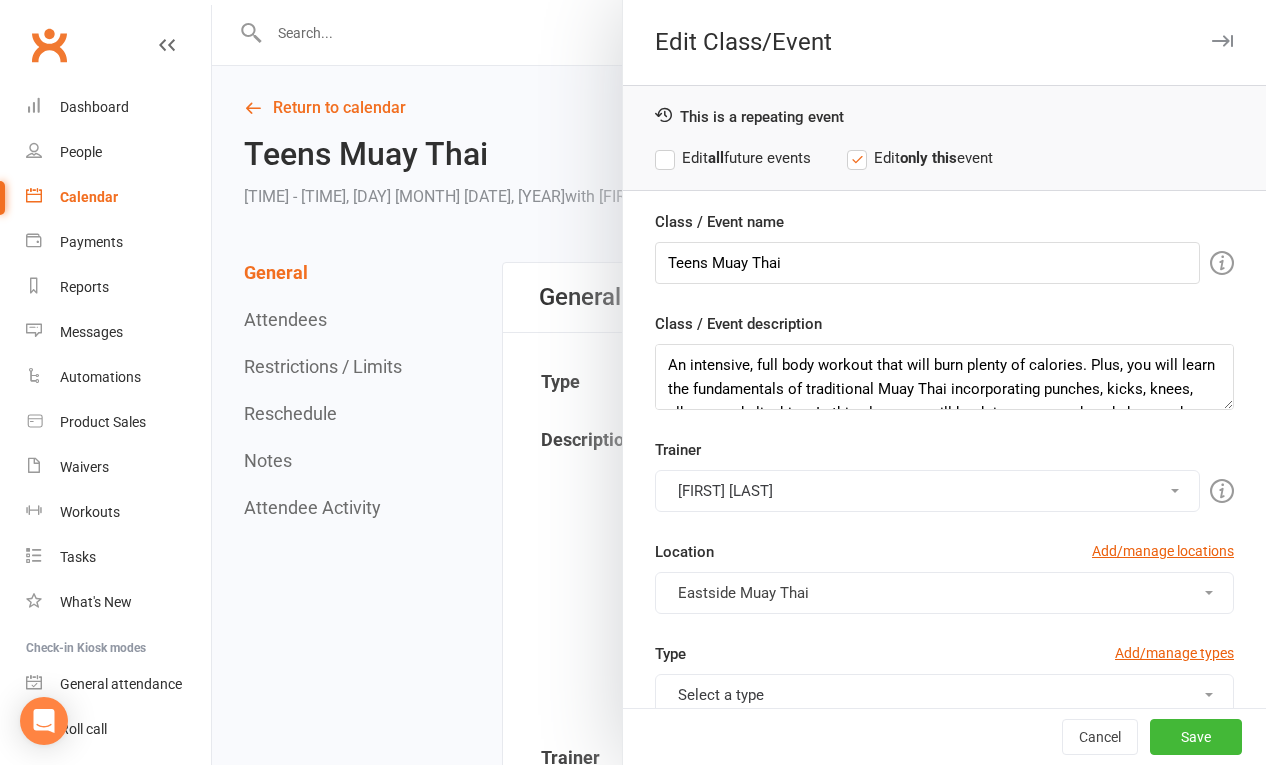 scroll, scrollTop: 86, scrollLeft: 0, axis: vertical 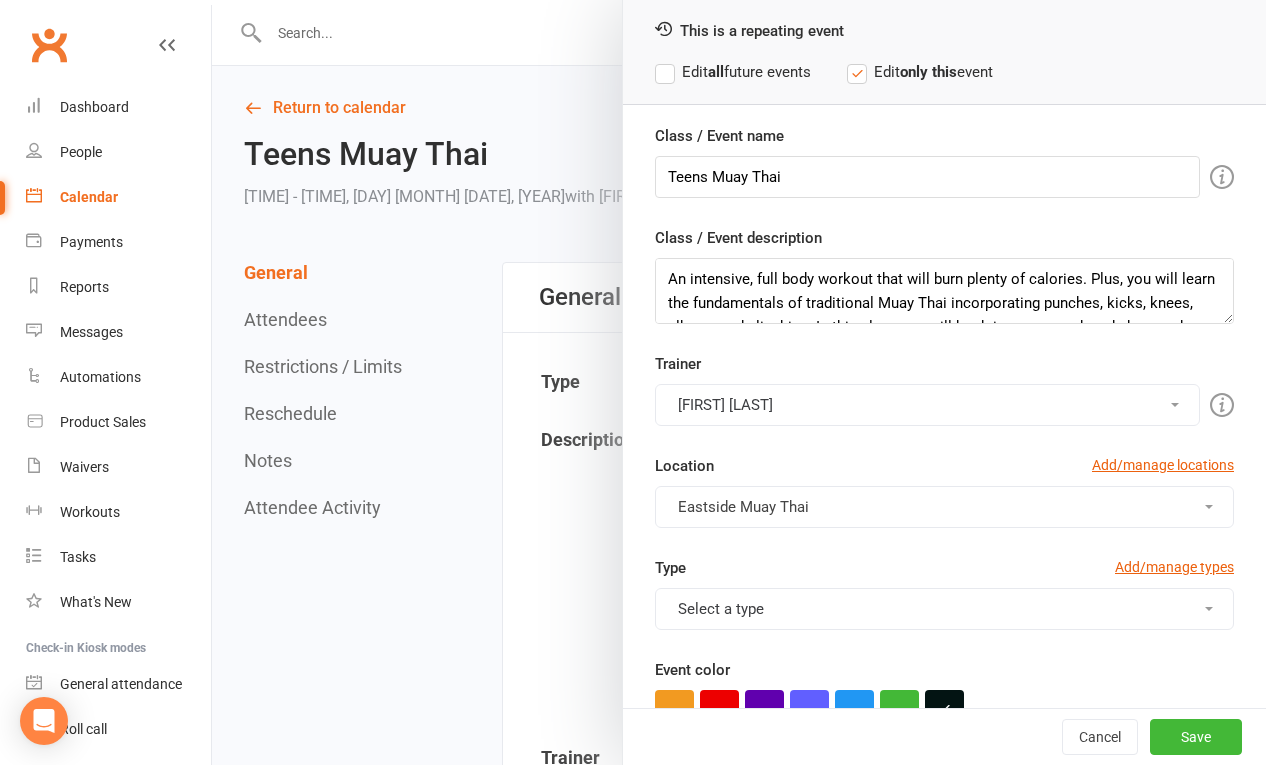 click on "Cruz Briggs" at bounding box center (927, 405) 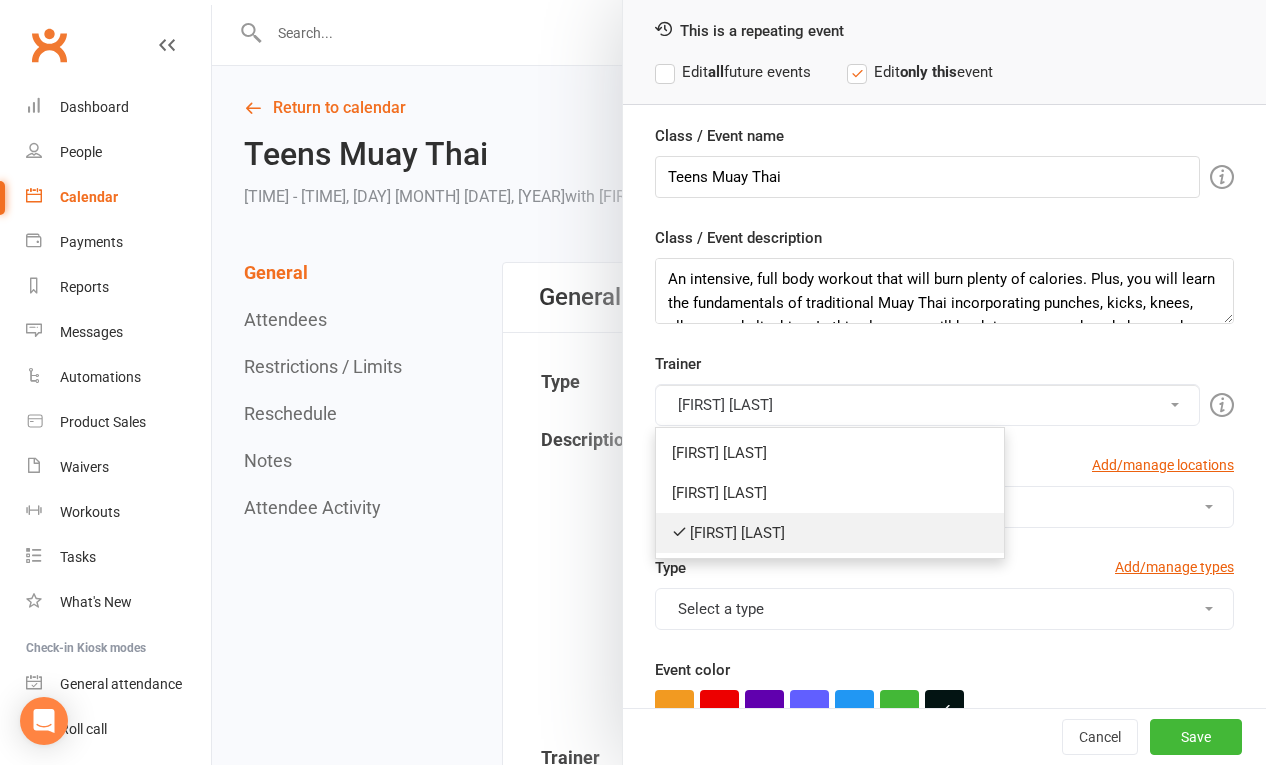 click on "Cruz Briggs" at bounding box center (830, 533) 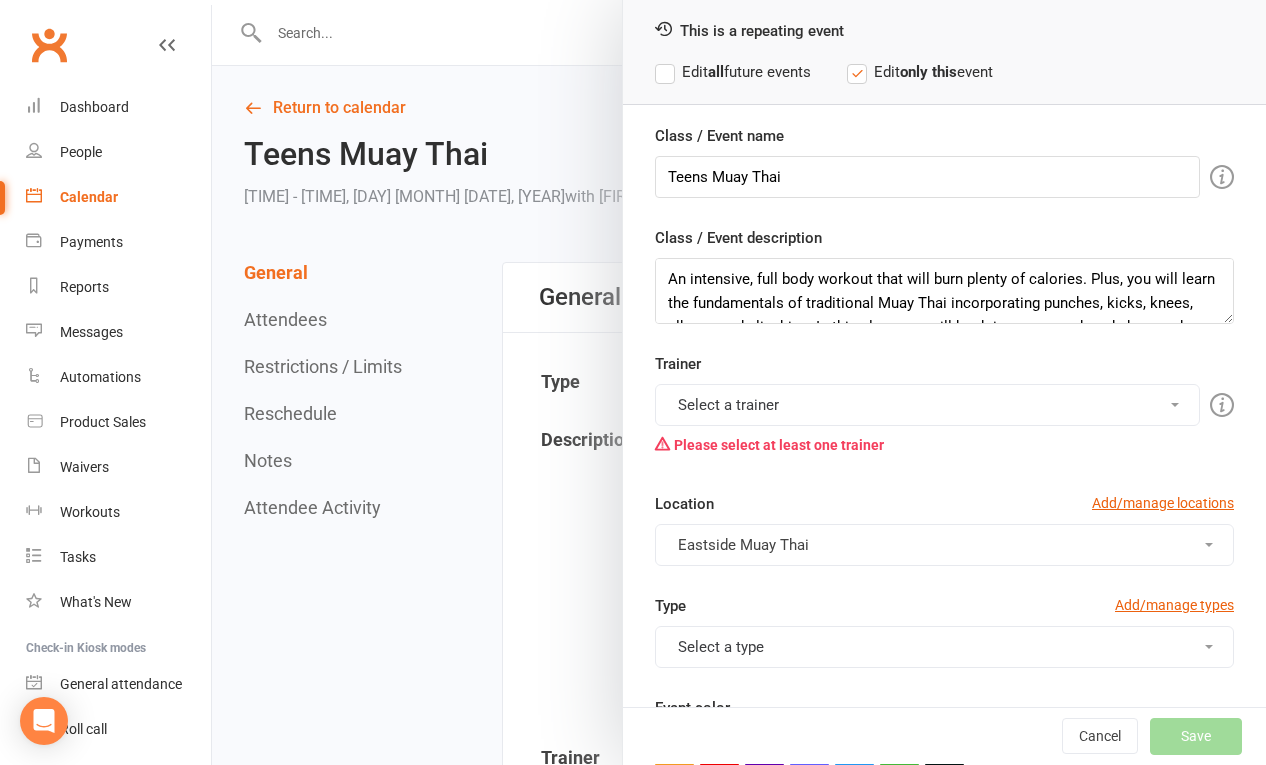 click on "Select a trainer" at bounding box center (927, 405) 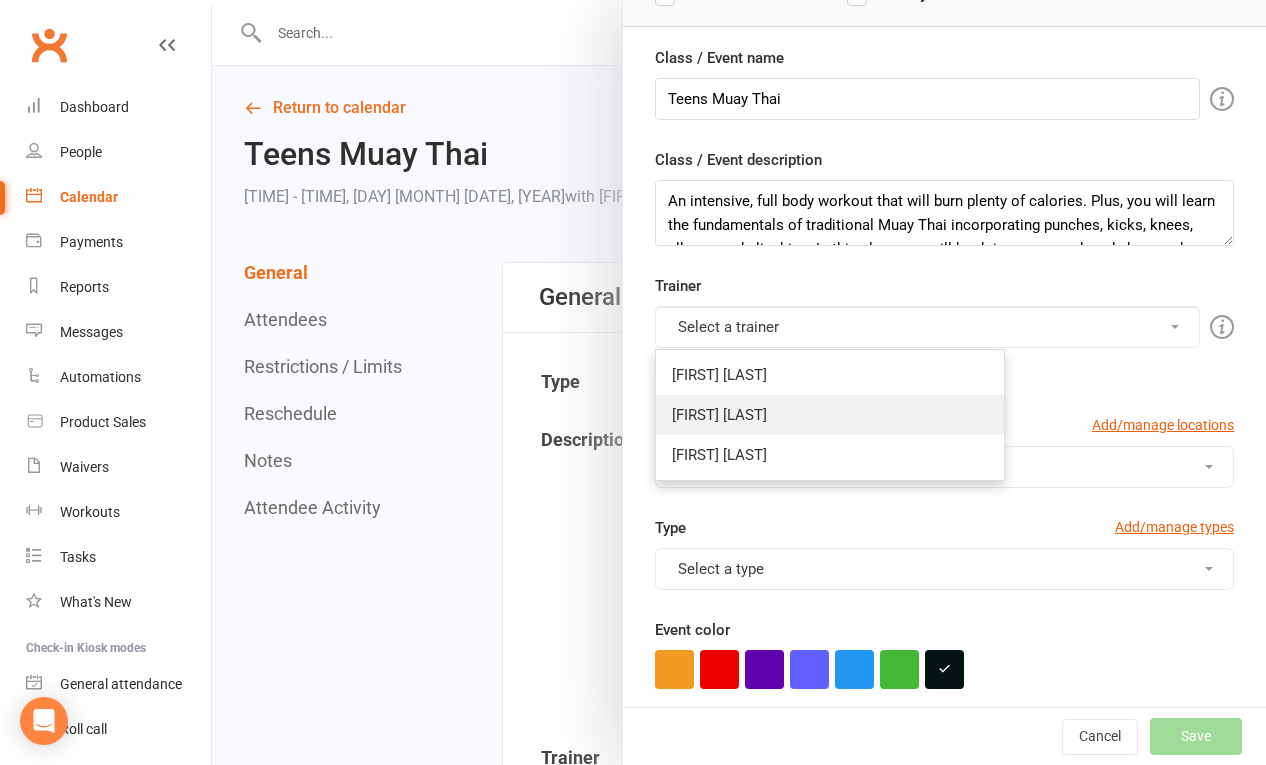 scroll, scrollTop: 125, scrollLeft: 0, axis: vertical 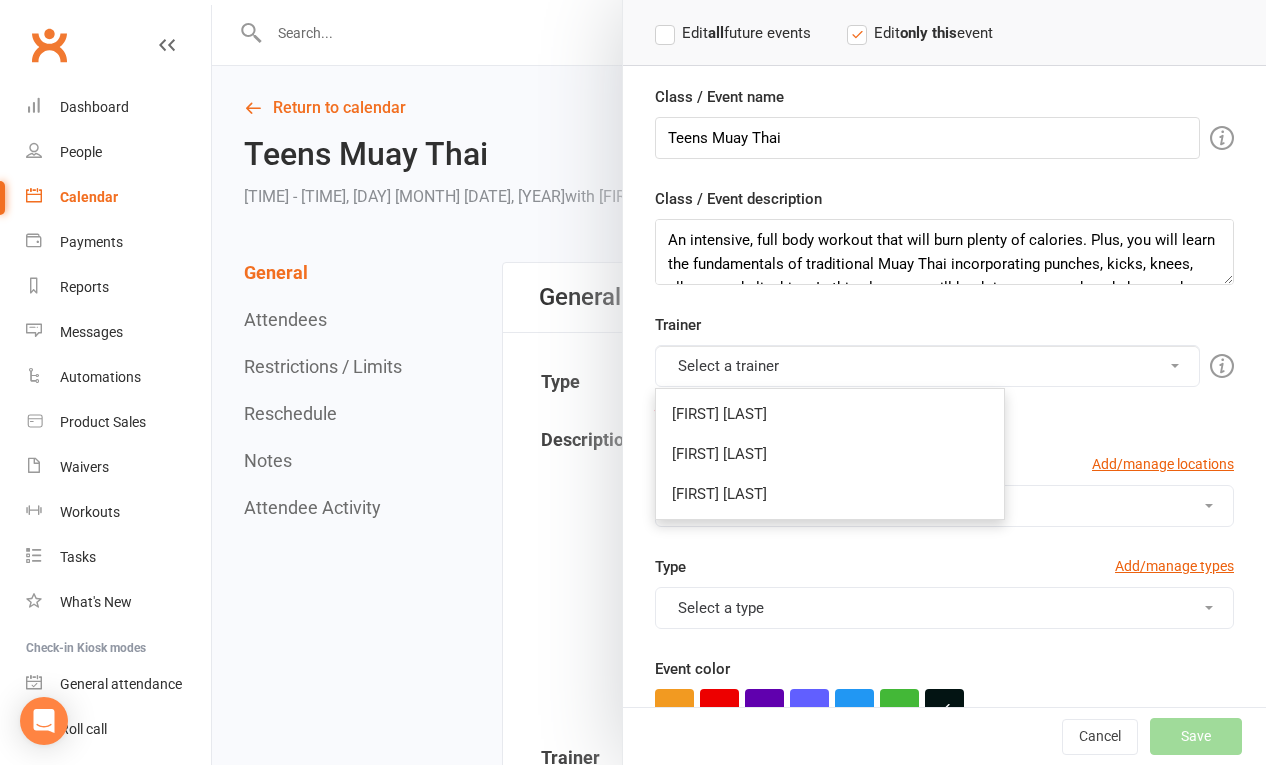 click on "Select a type" at bounding box center (944, 608) 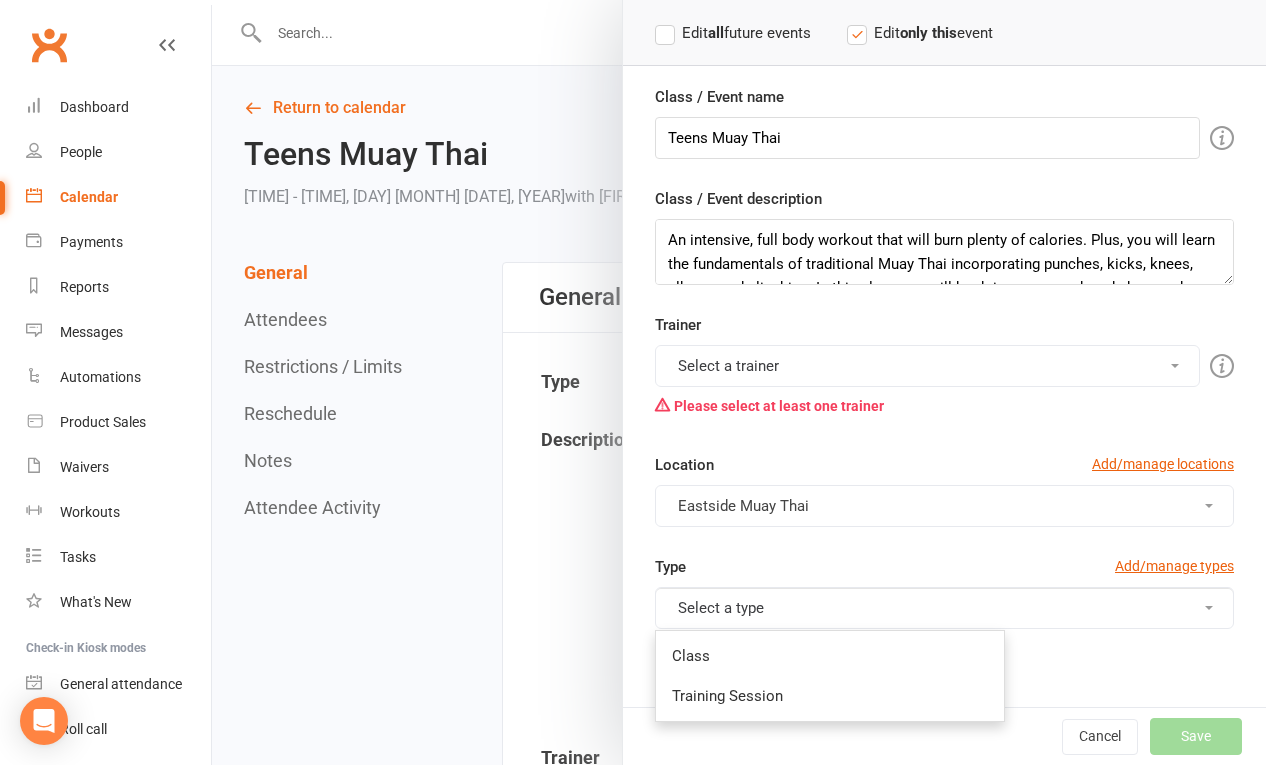 click on "Select a trainer" at bounding box center (927, 366) 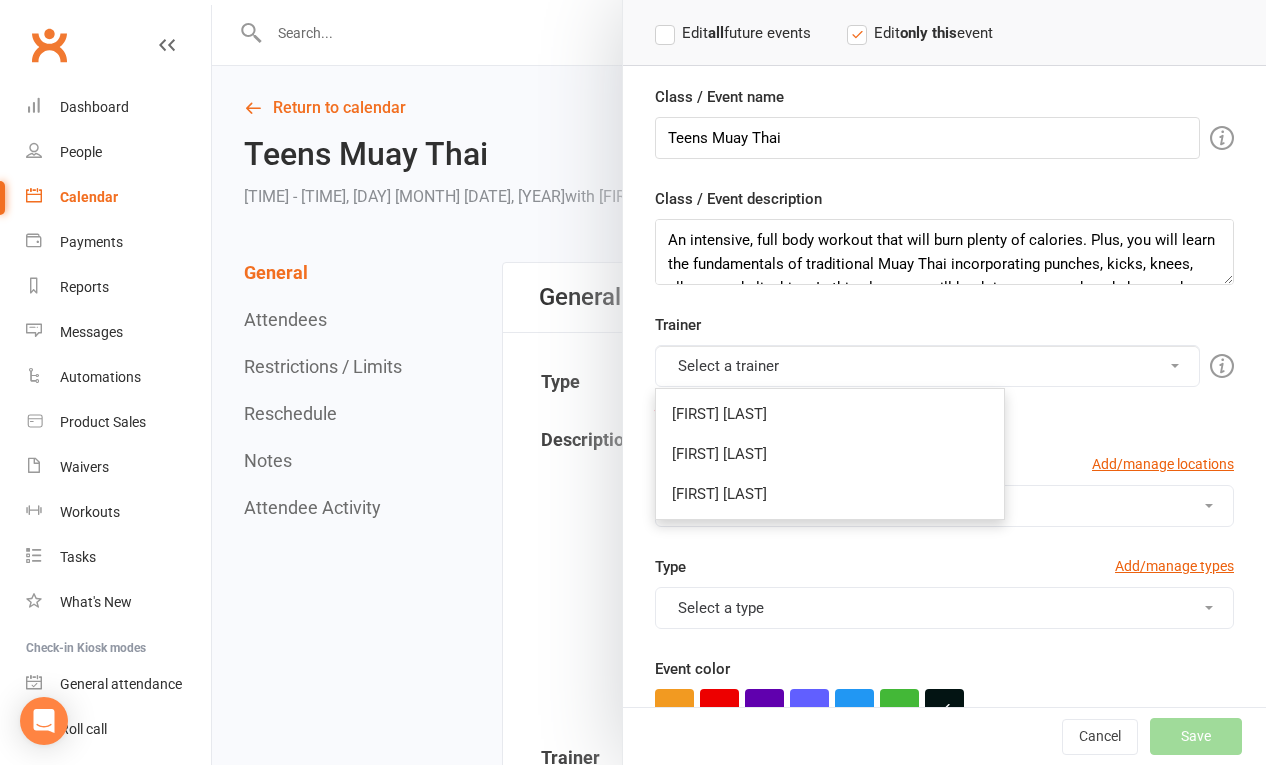 click on "Type Add/manage types" at bounding box center [944, 571] 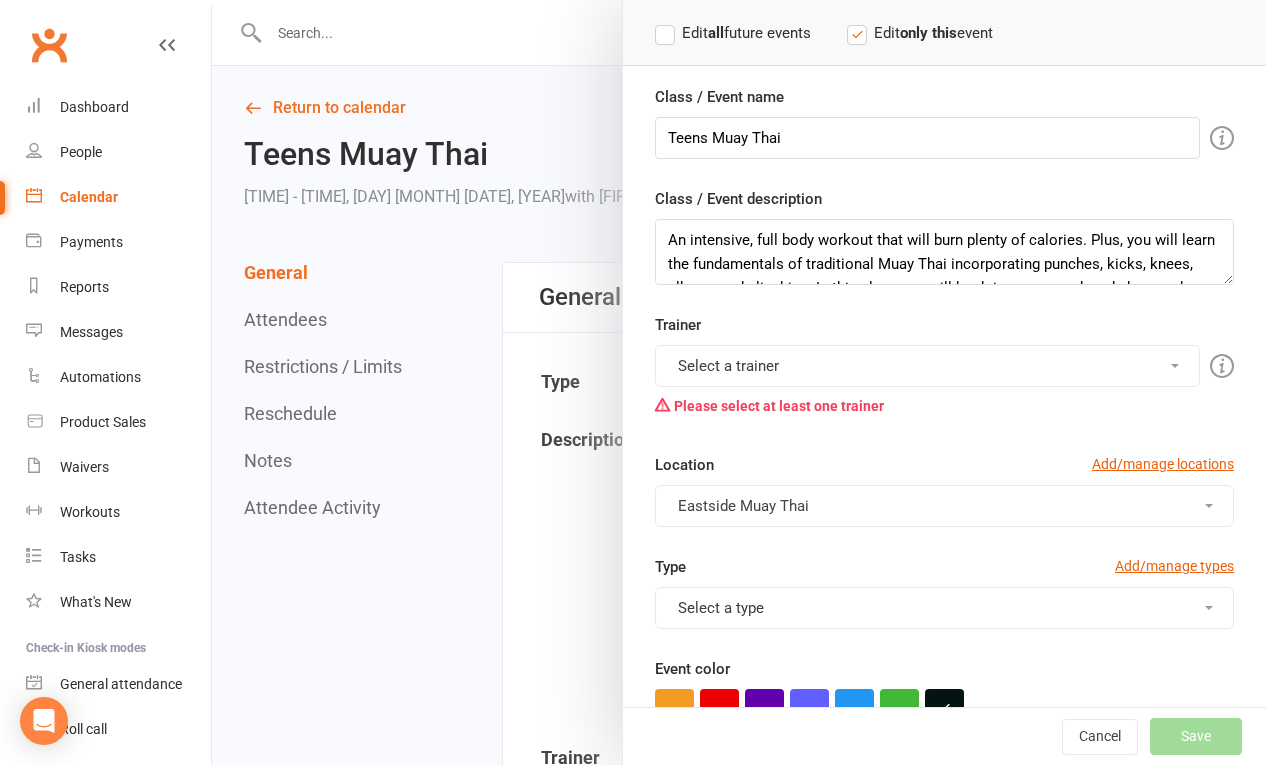 click on "Select a trainer" at bounding box center (927, 366) 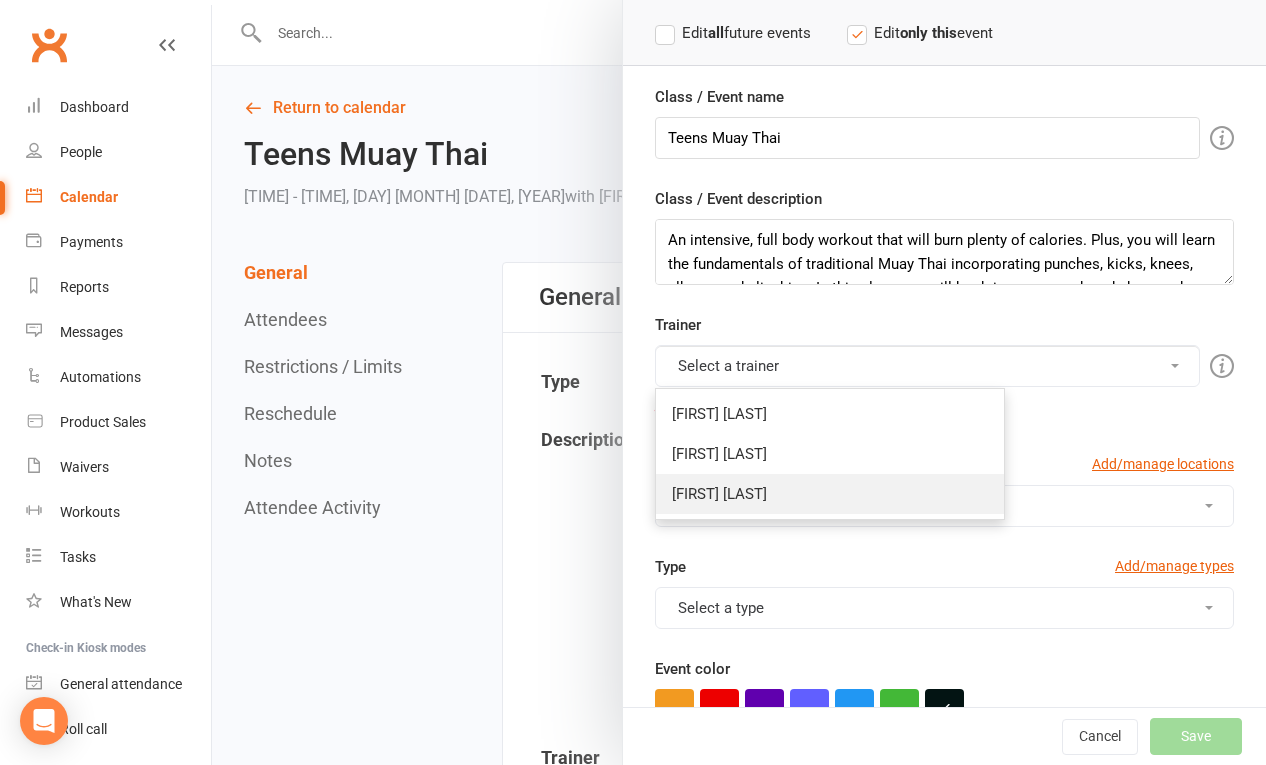 click on "[FIRST] [LAST]" at bounding box center (830, 494) 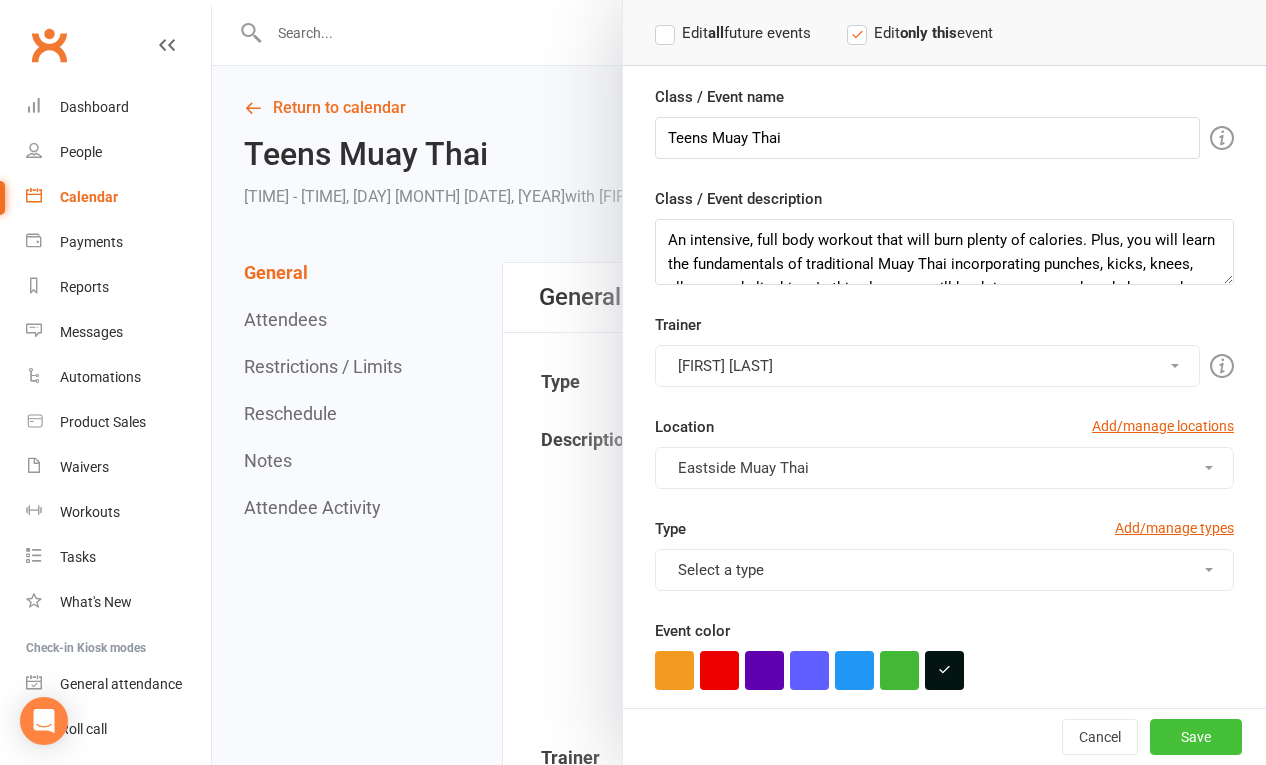 click on "Save" at bounding box center (1196, 737) 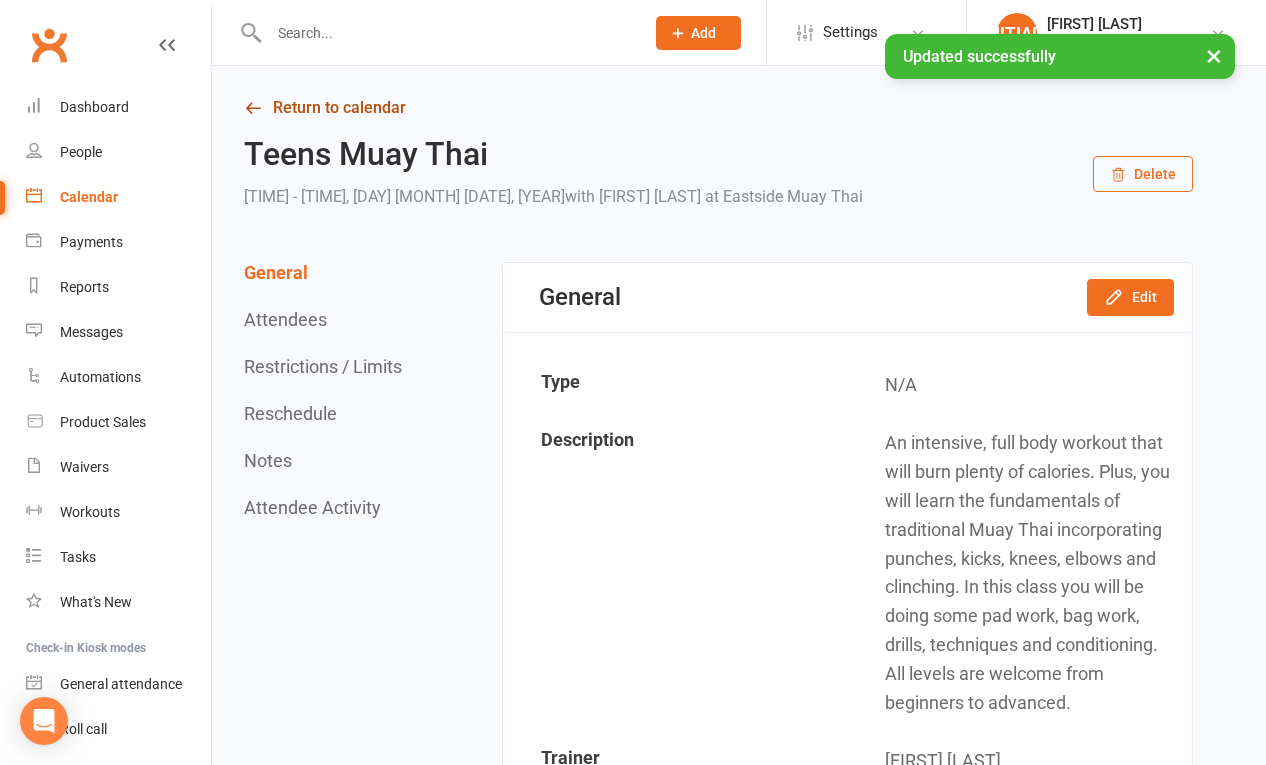 click on "Return to calendar" at bounding box center [718, 108] 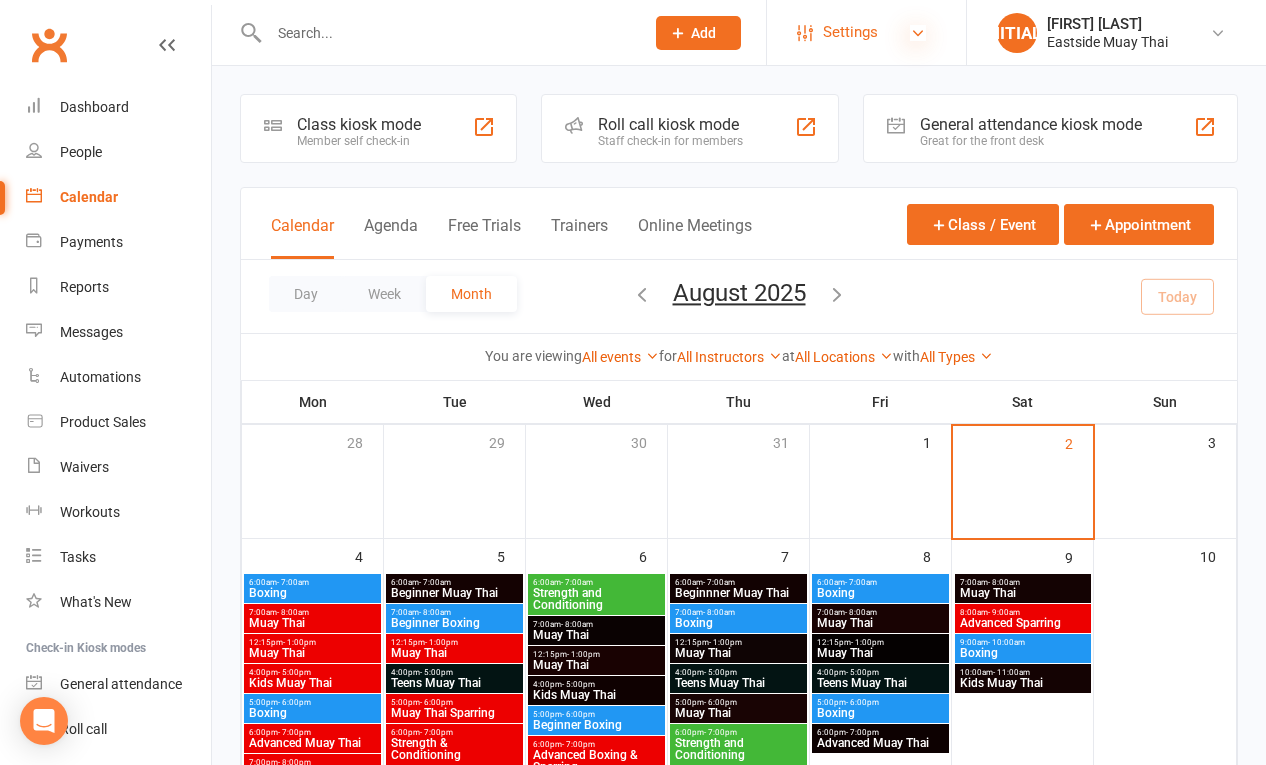 click at bounding box center (918, 33) 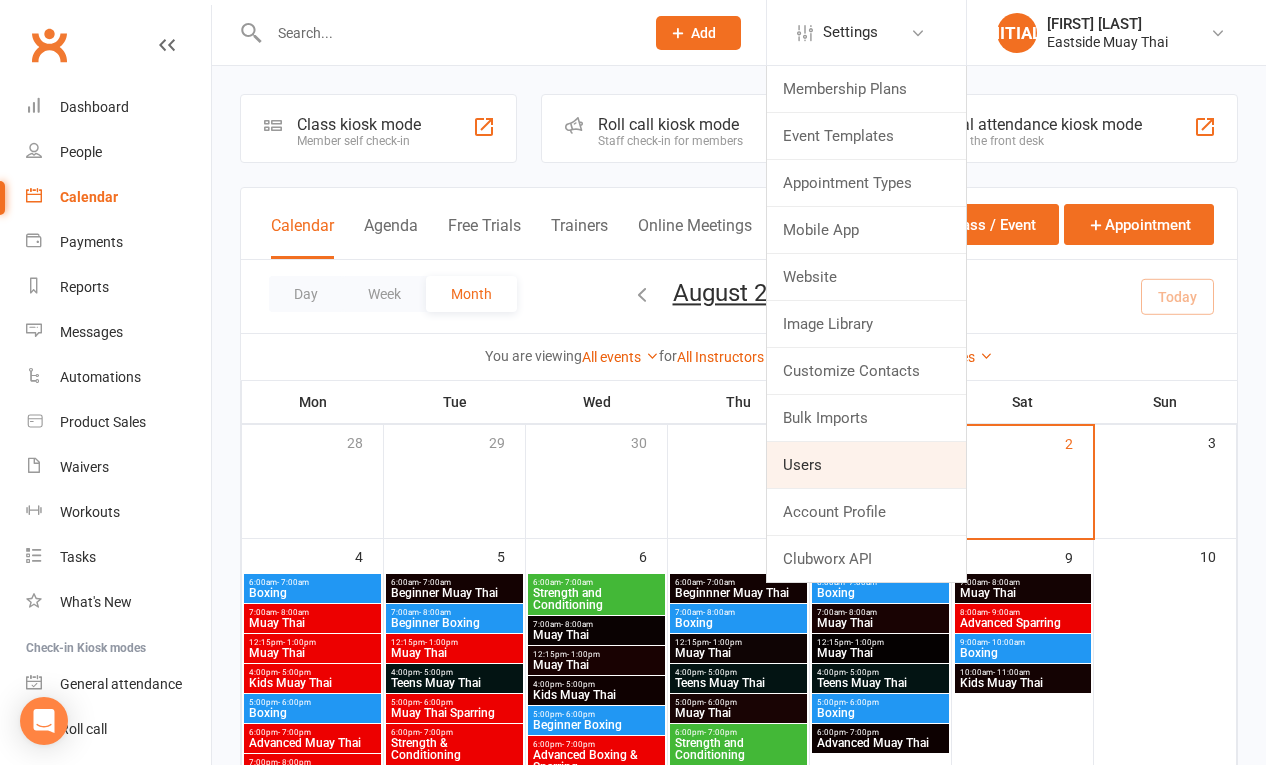 click on "Users" at bounding box center (866, 465) 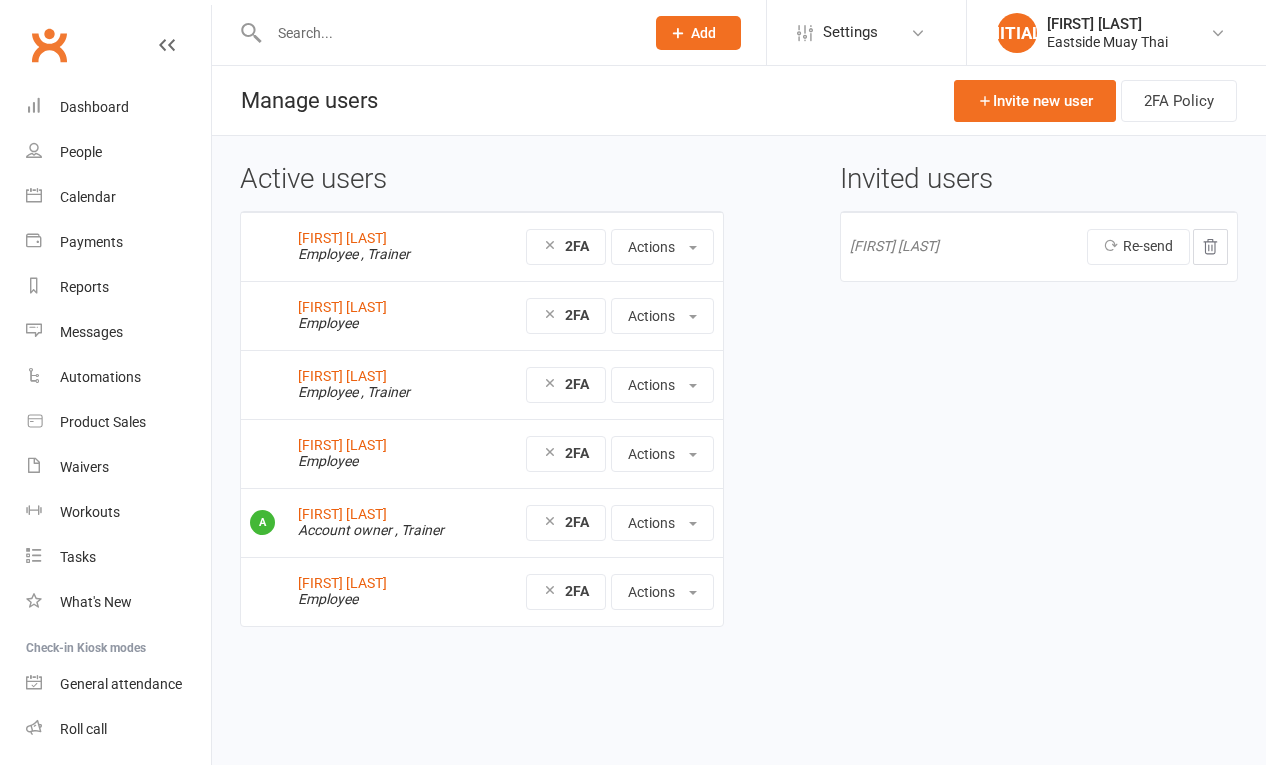 scroll, scrollTop: 0, scrollLeft: 0, axis: both 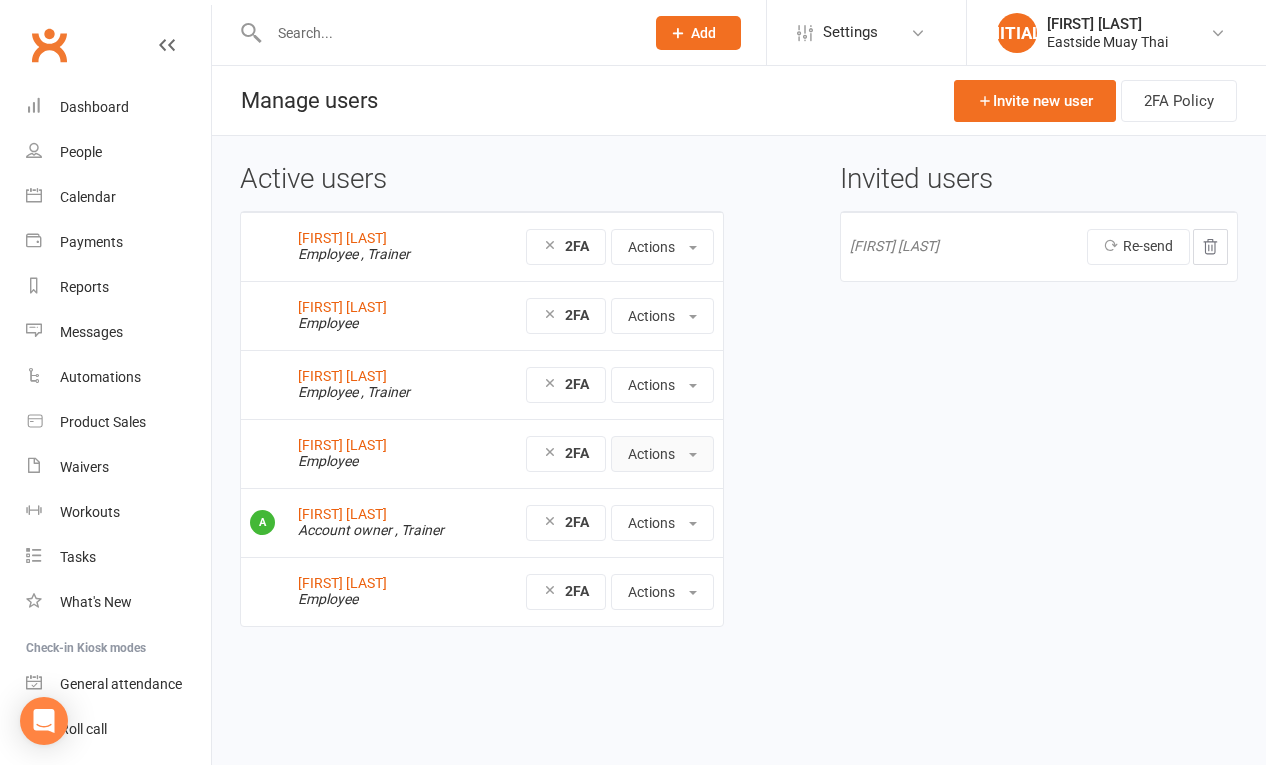 click on "Actions" at bounding box center (662, 454) 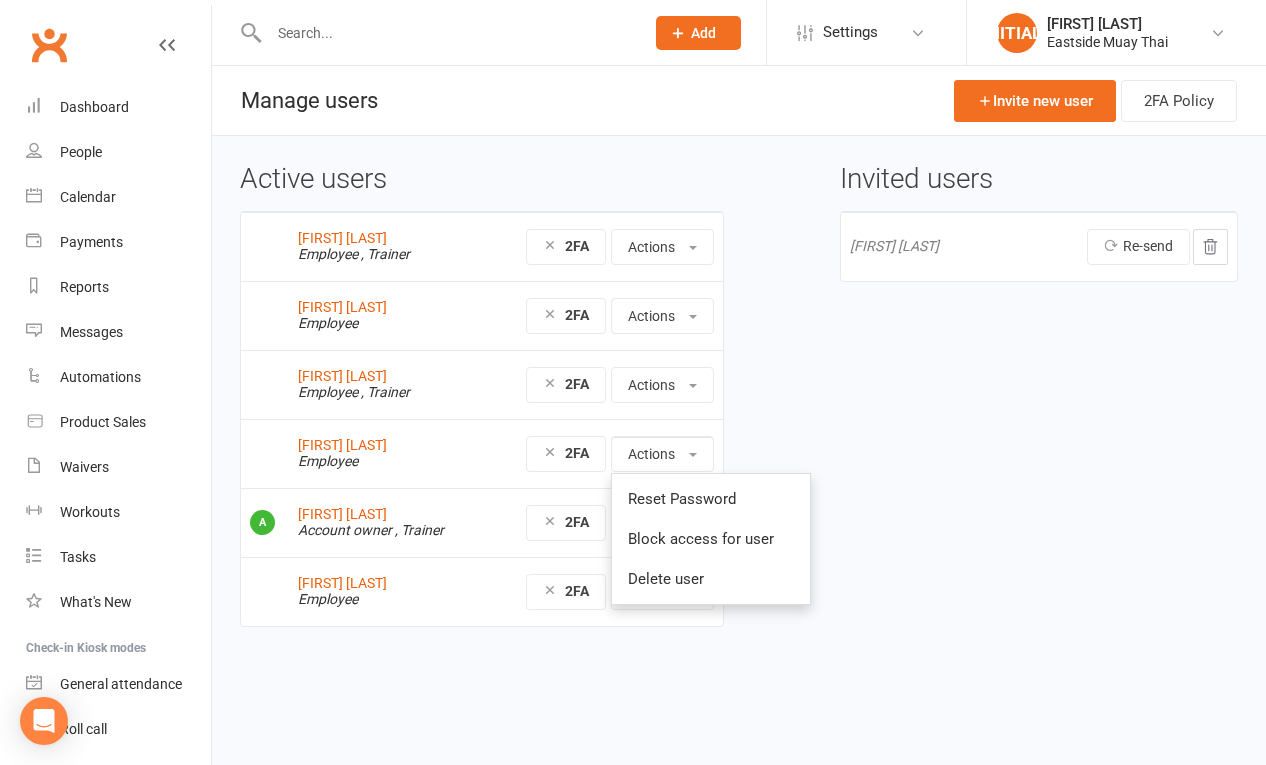 click on "Yannik Wijetilaka Employee" at bounding box center [385, 453] 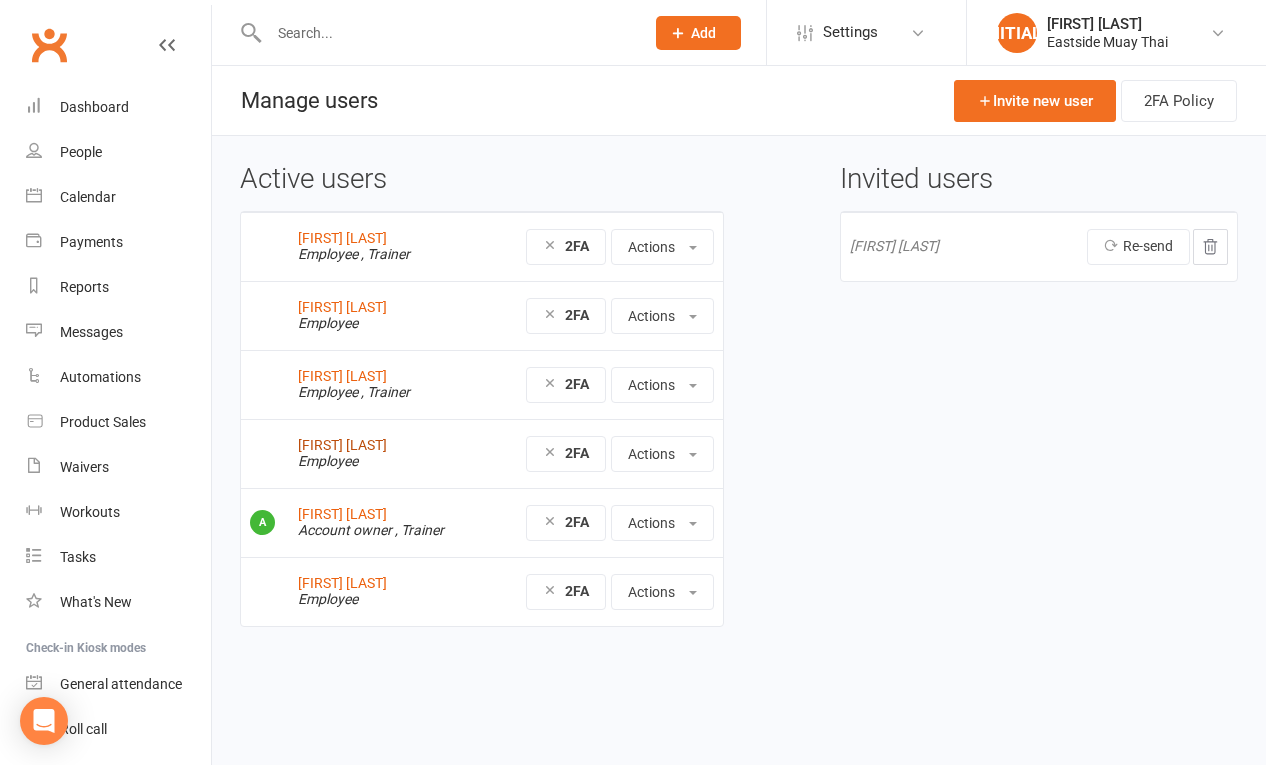 click on "[FIRST] [LAST]" at bounding box center [342, 445] 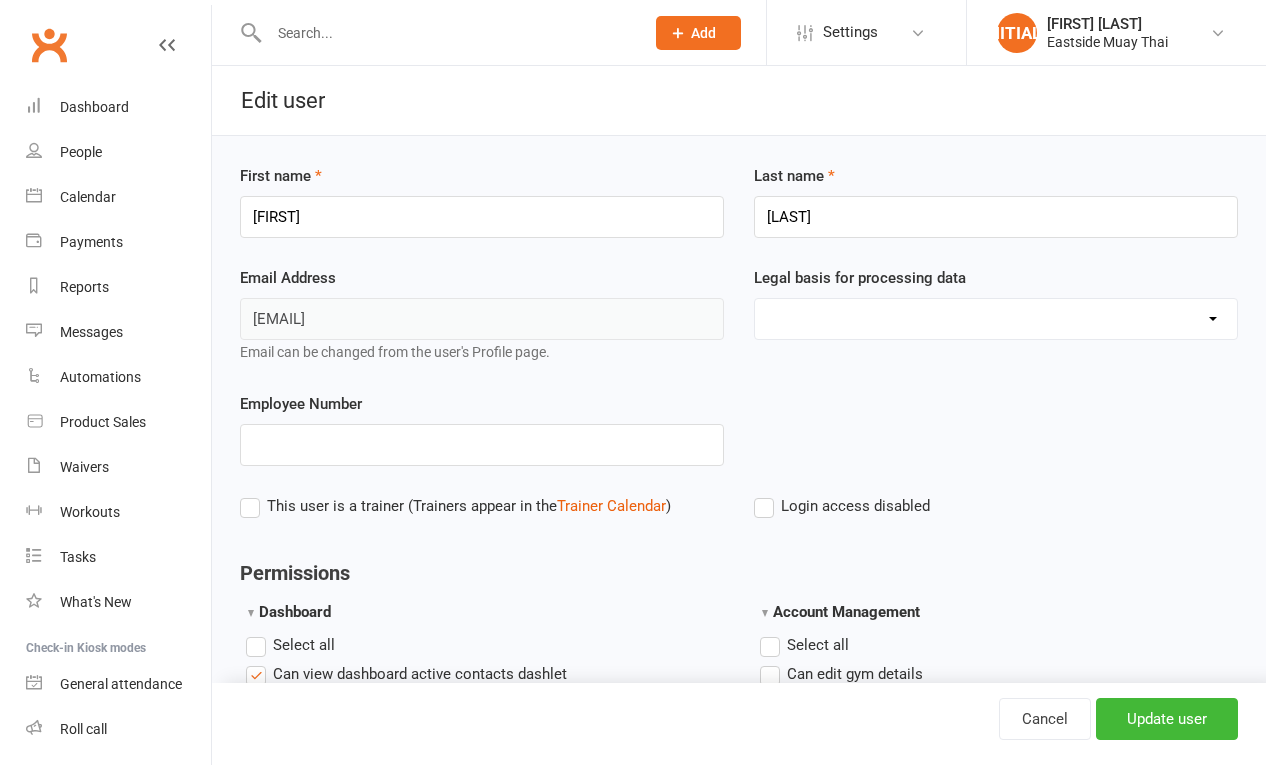 scroll, scrollTop: 0, scrollLeft: 0, axis: both 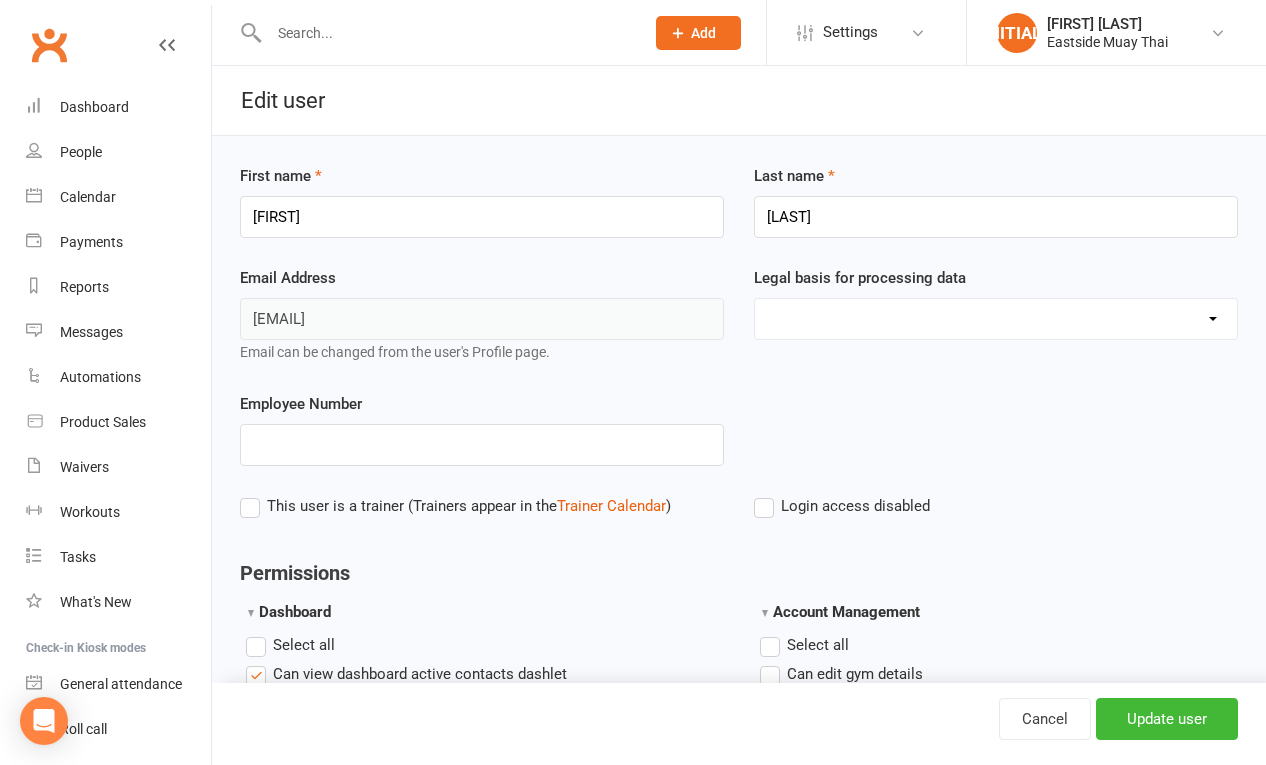 click on "This user is a trainer (Trainers appear in the  Trainer Calendar )" at bounding box center (455, 506) 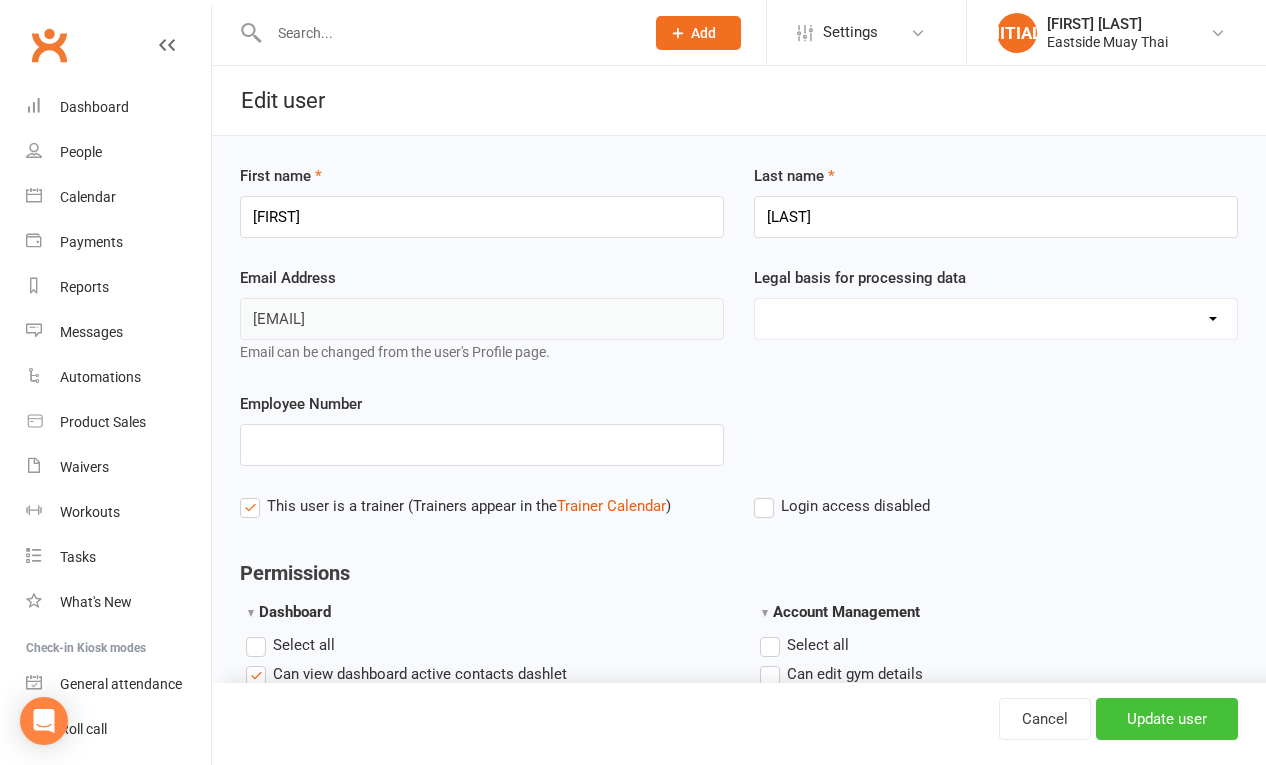 click on "Update user" at bounding box center [1167, 719] 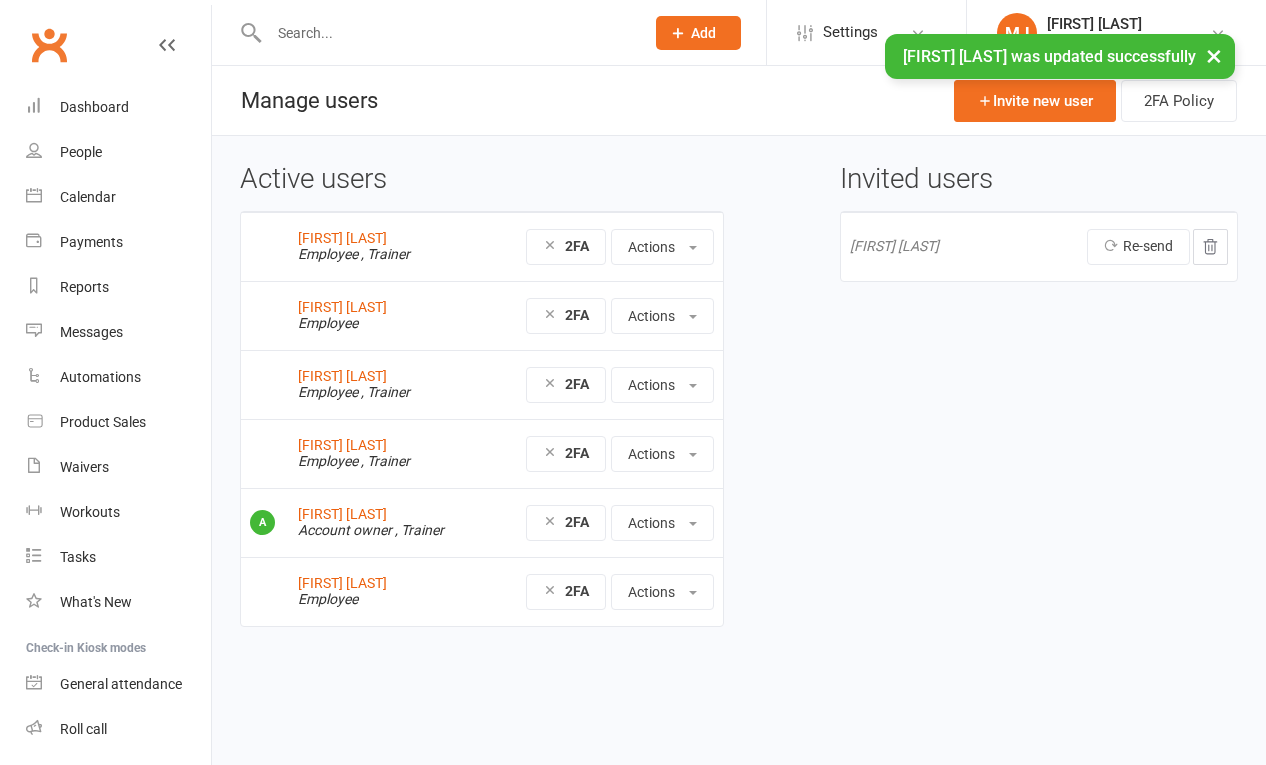 scroll, scrollTop: 0, scrollLeft: 0, axis: both 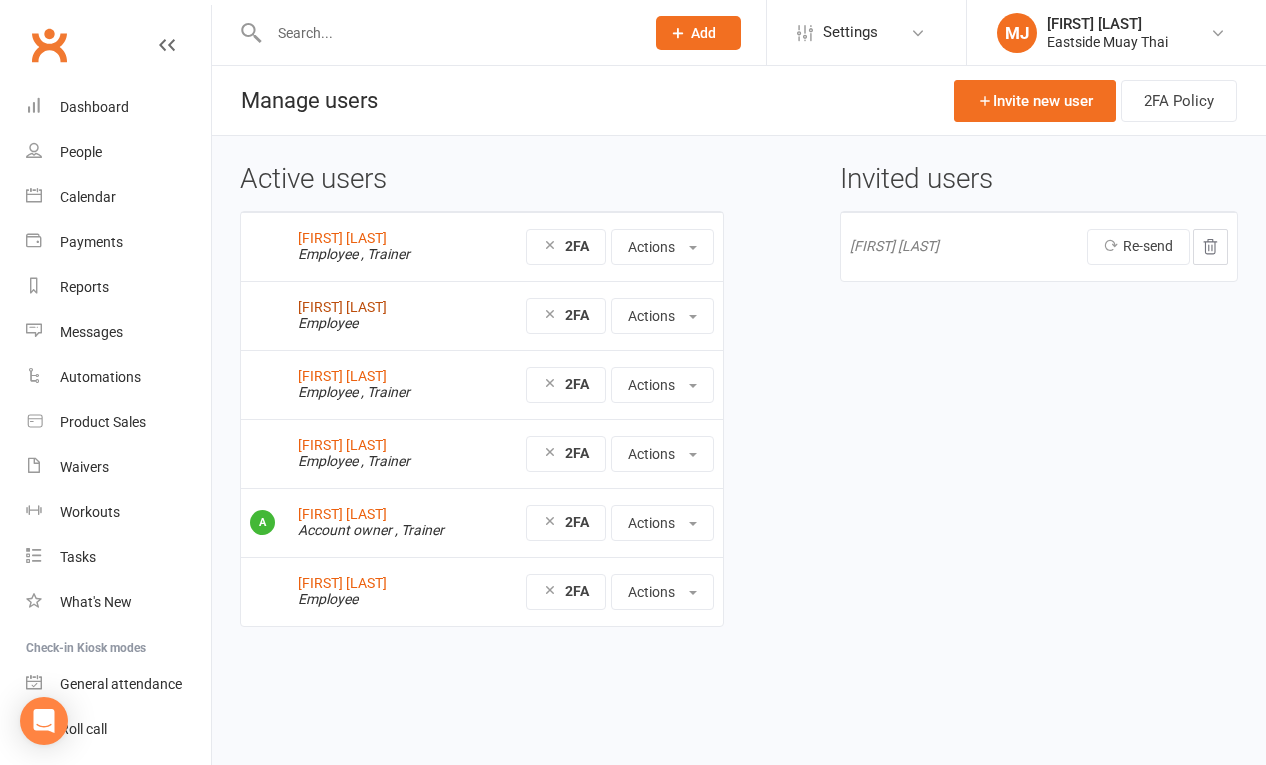 click on "[NAME] [NAME]" at bounding box center [342, 307] 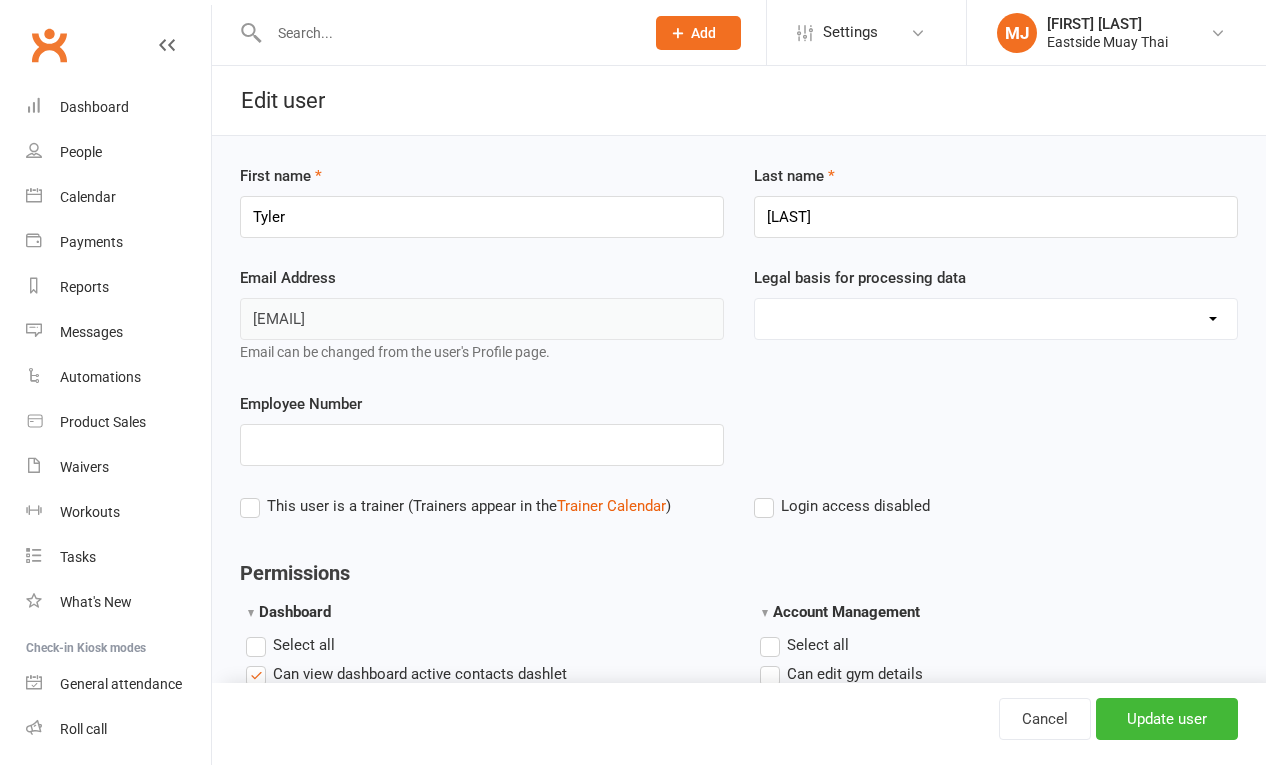 scroll, scrollTop: 0, scrollLeft: 0, axis: both 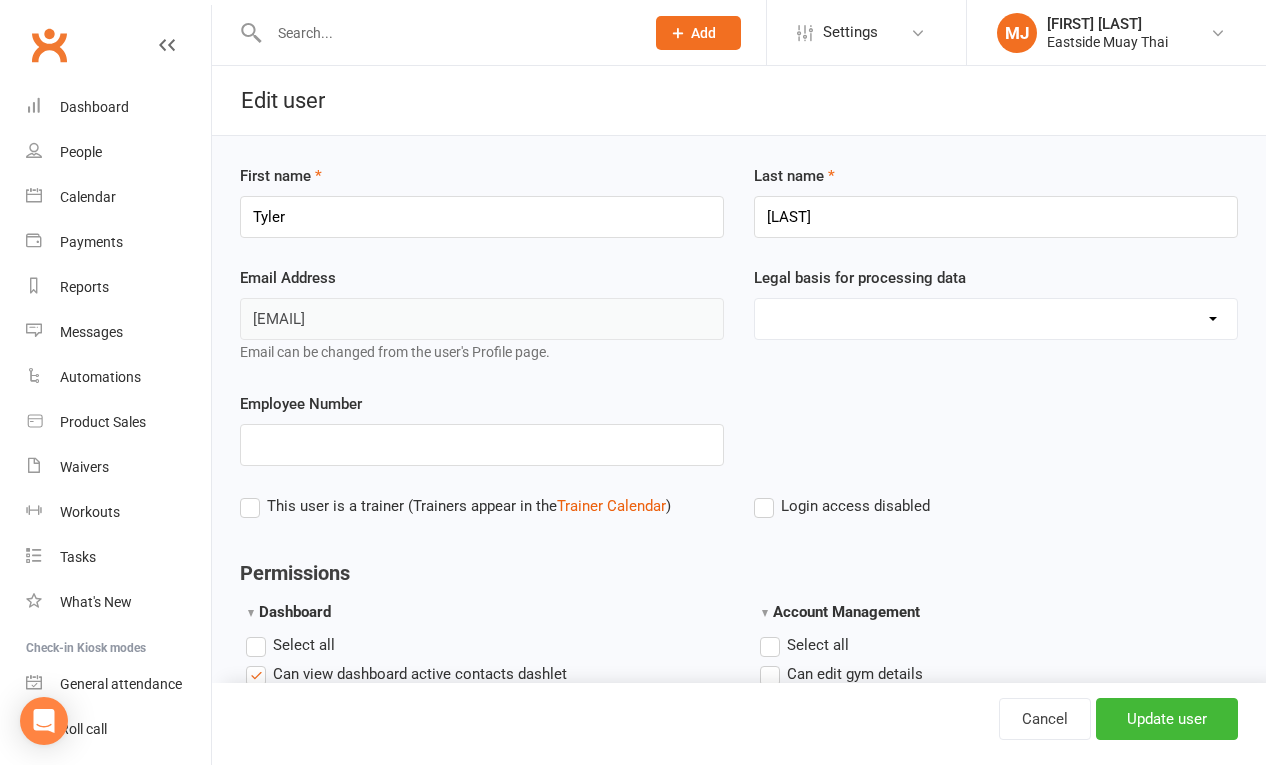 click on "This user is a trainer (Trainers appear in the  Trainer Calendar )" at bounding box center (455, 506) 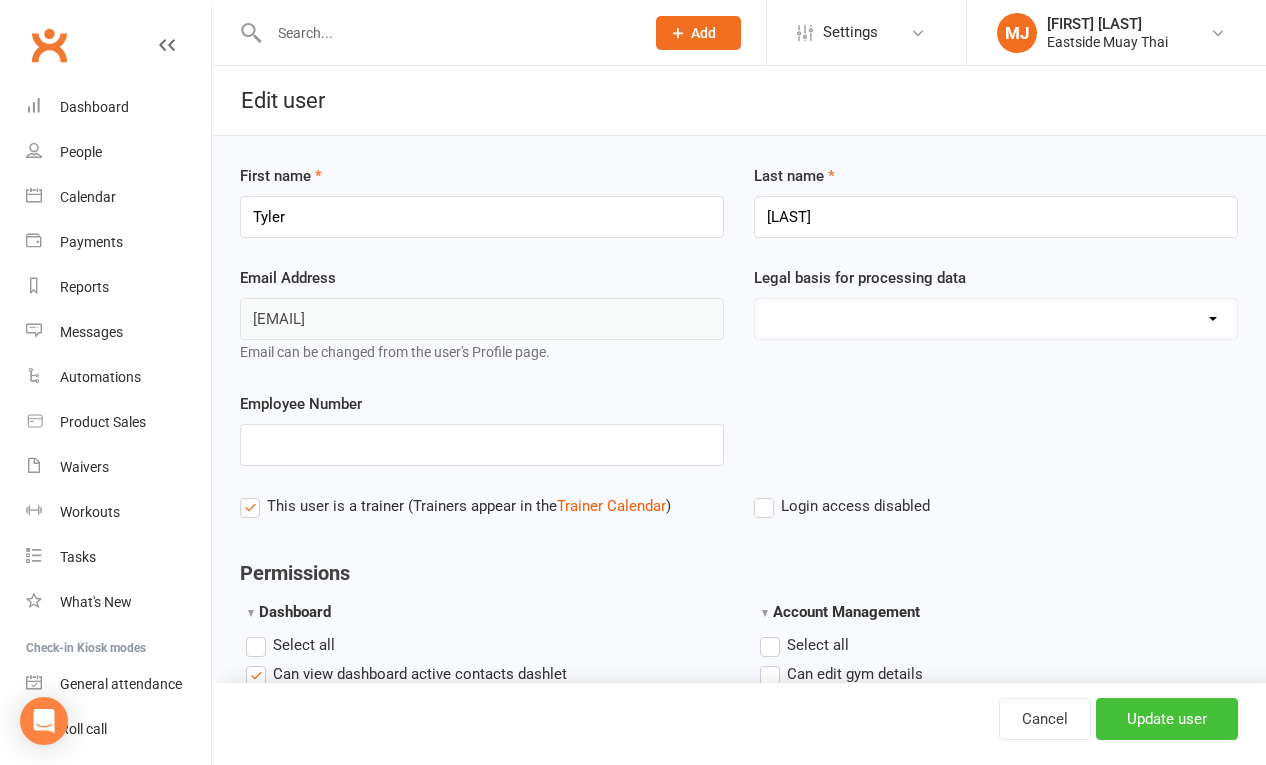 click on "Update user" at bounding box center (1167, 719) 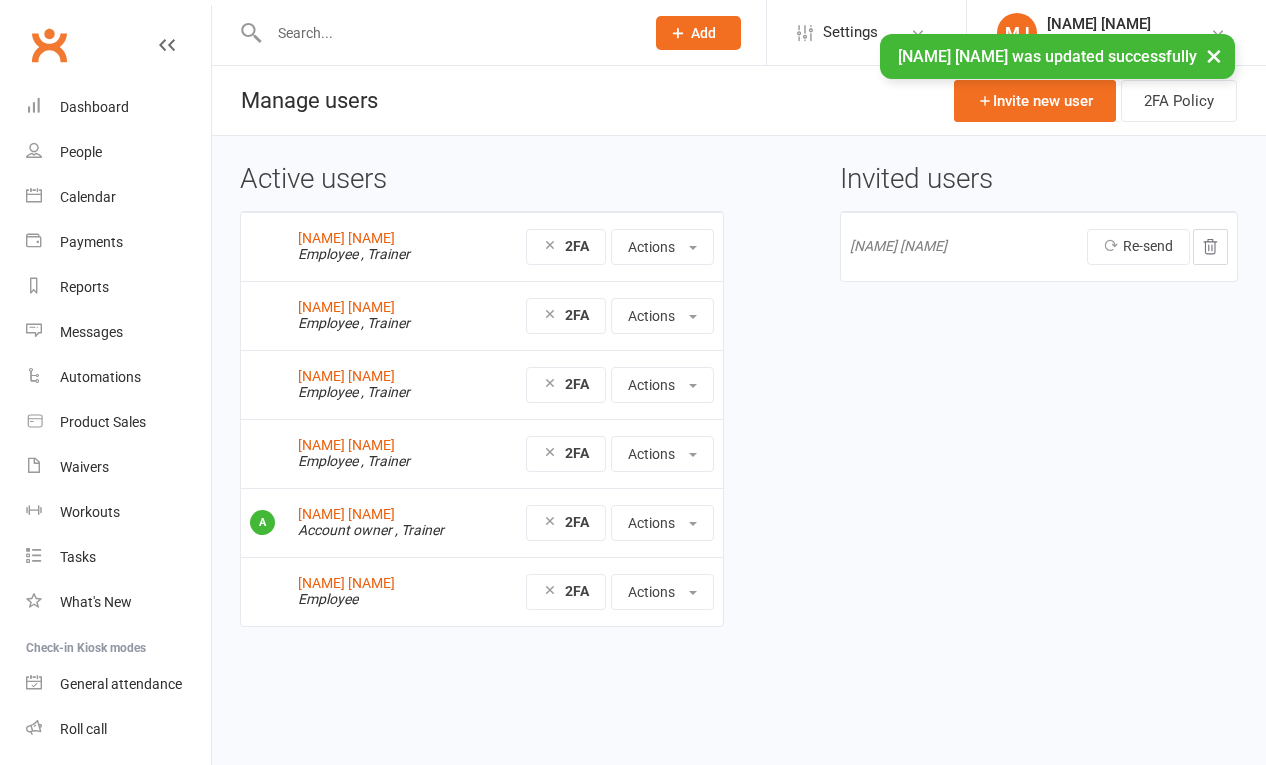 scroll, scrollTop: 0, scrollLeft: 0, axis: both 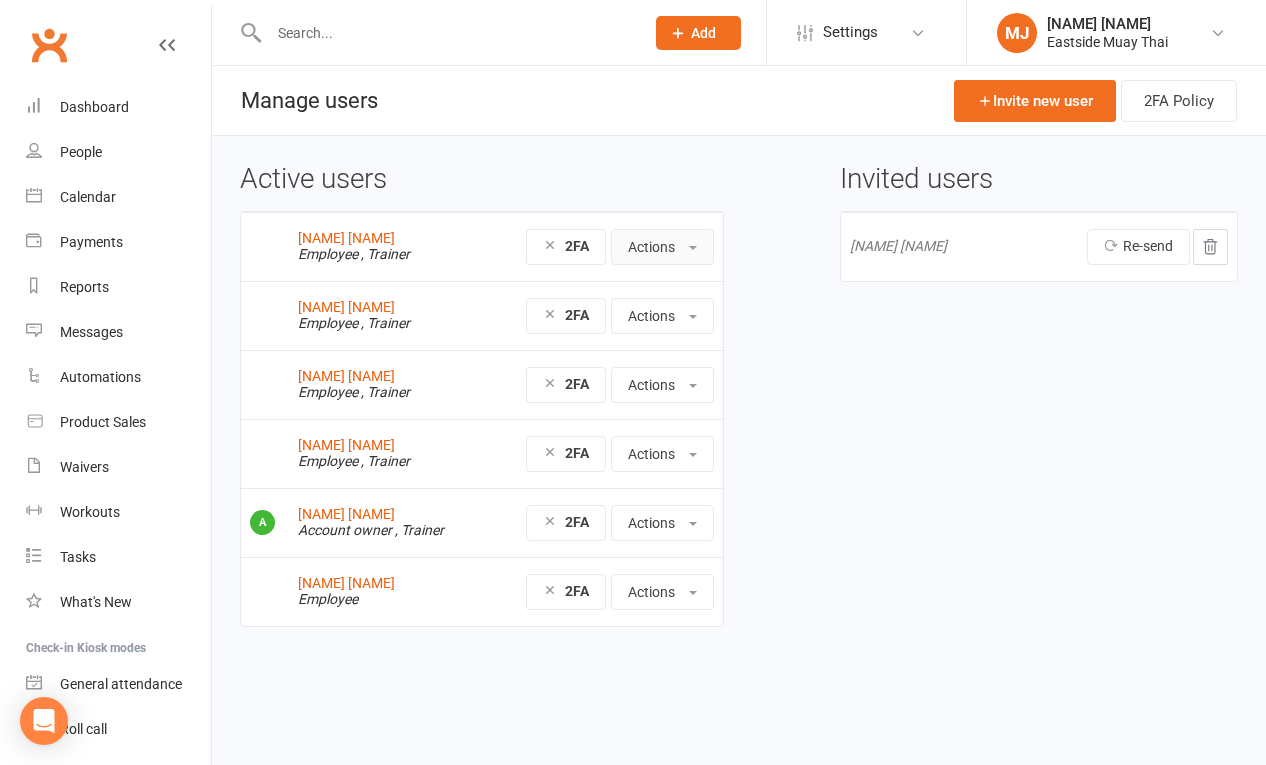 click on "Actions" at bounding box center [662, 247] 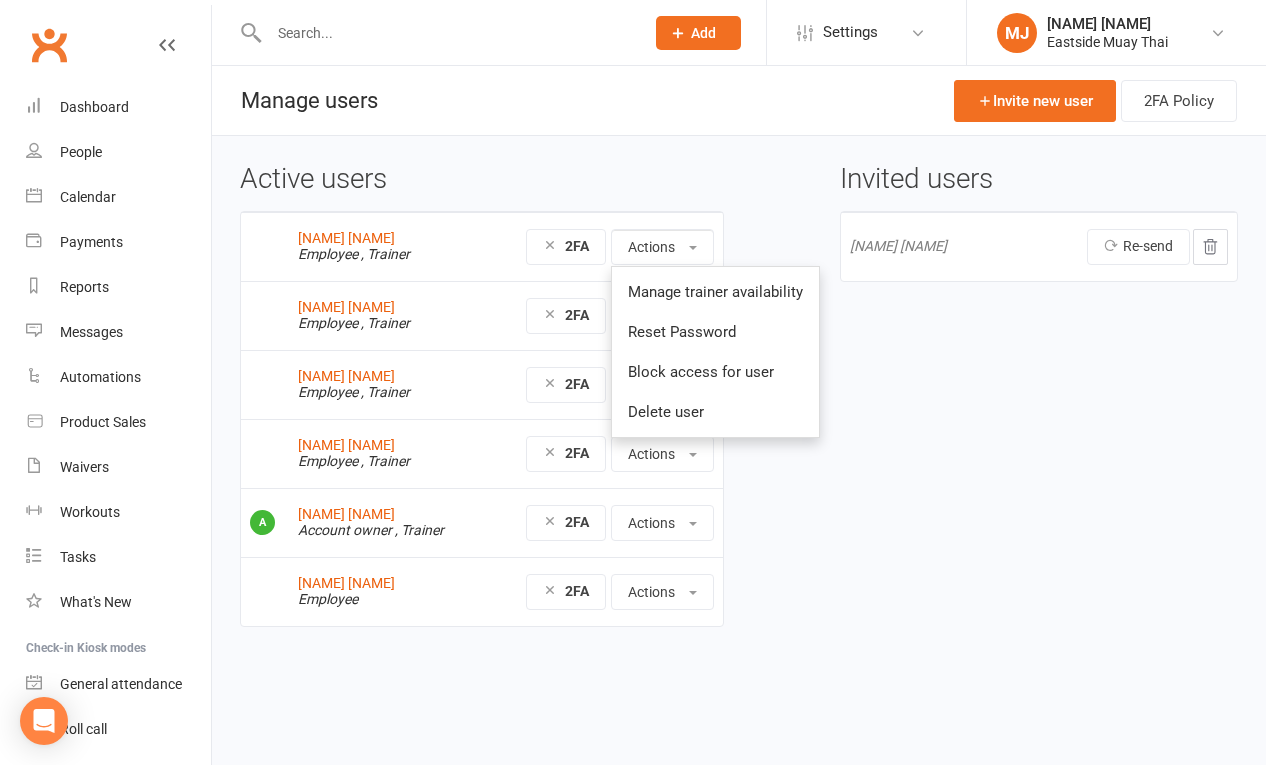 click on "Active users [NAME] [NAME] Employee , Trainer 2FA Actions Manage trainer availability Reset Password Block access for user Delete user [NAME] [NAME] Employee , Trainer 2FA Actions Manage trainer availability Reset Password Block access for user Delete user [NAME] [NAME] Employee , Trainer 2FA Actions Manage trainer availability Reset Password Block access for user Delete user [NAME] [NAME] Employee , Trainer 2FA Actions Manage trainer availability Reset Password Block access for user Delete user [NAME] [NAME] Account owner , Trainer 2FA Actions Manage trainer availability Reset Password Block access for user Delete user [NAME] [NAME] Employee 2FA Actions Invited users [NAME] [NAME] Re-send" at bounding box center [739, 409] 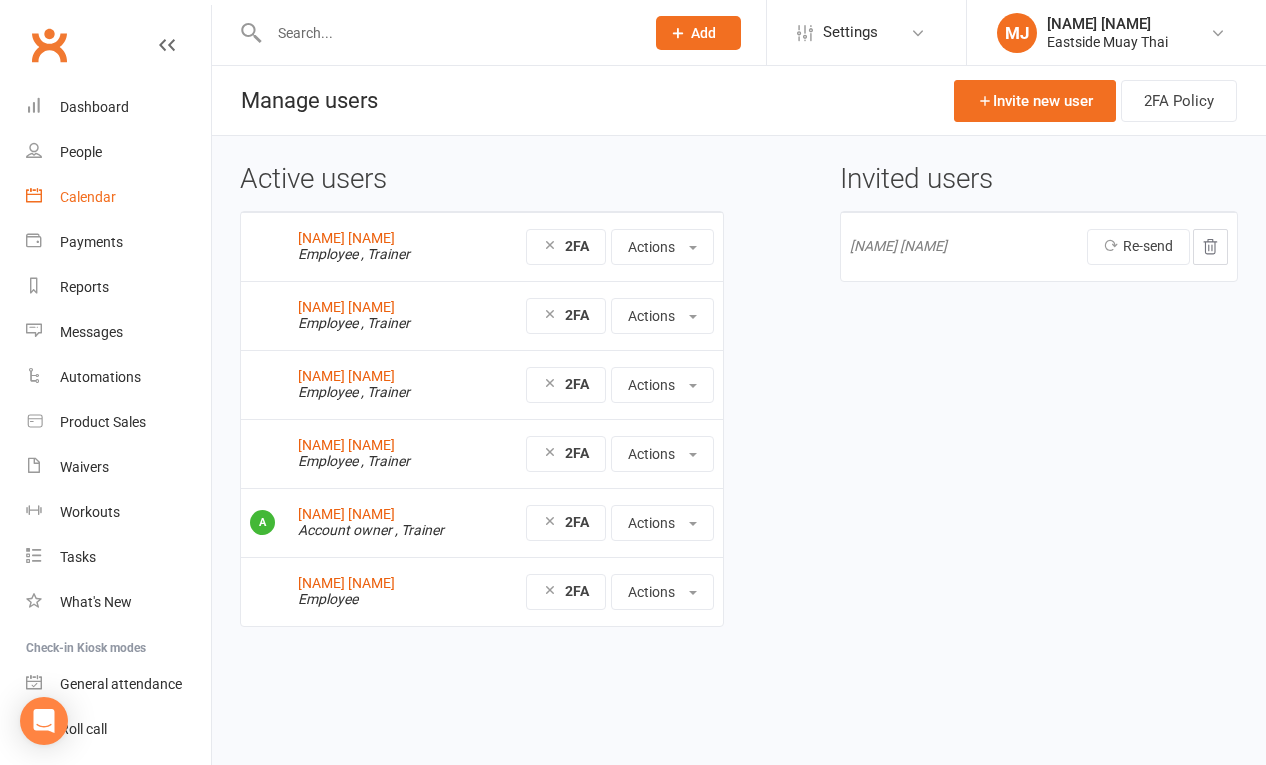 click on "Calendar" at bounding box center [88, 197] 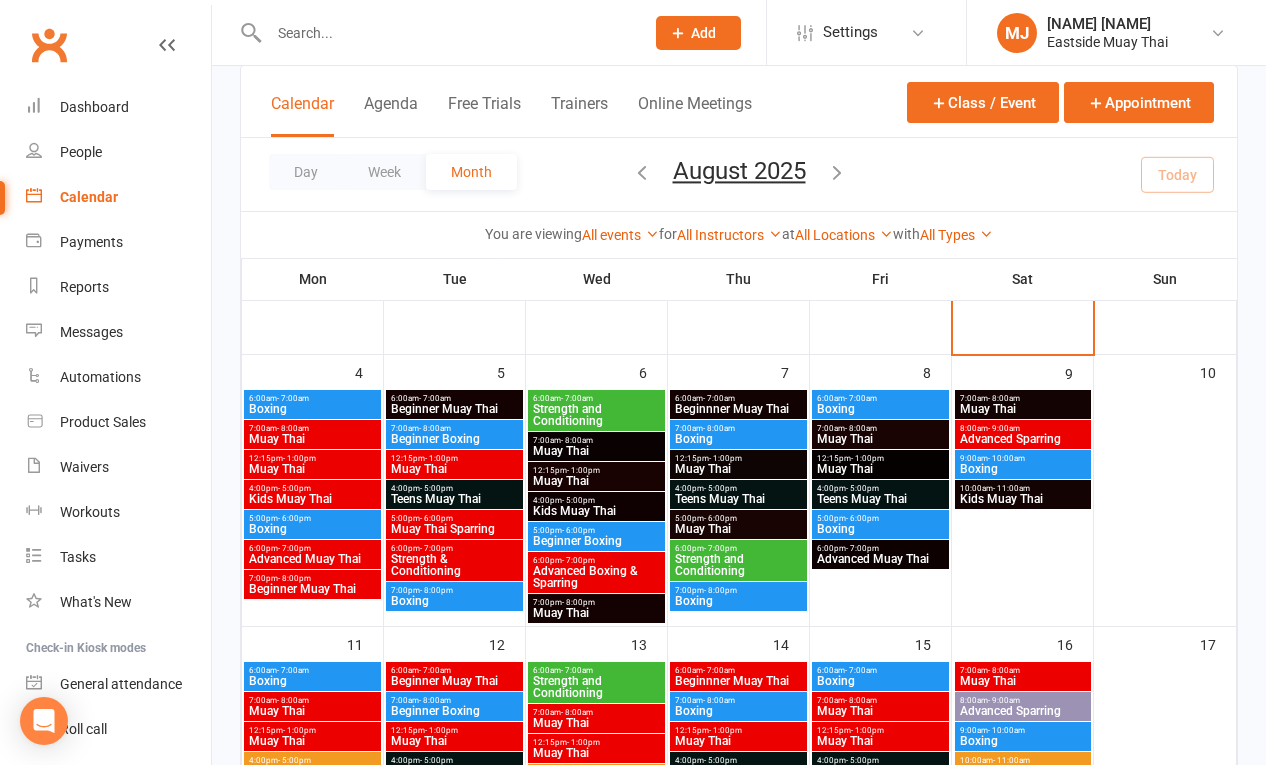 scroll, scrollTop: 185, scrollLeft: 0, axis: vertical 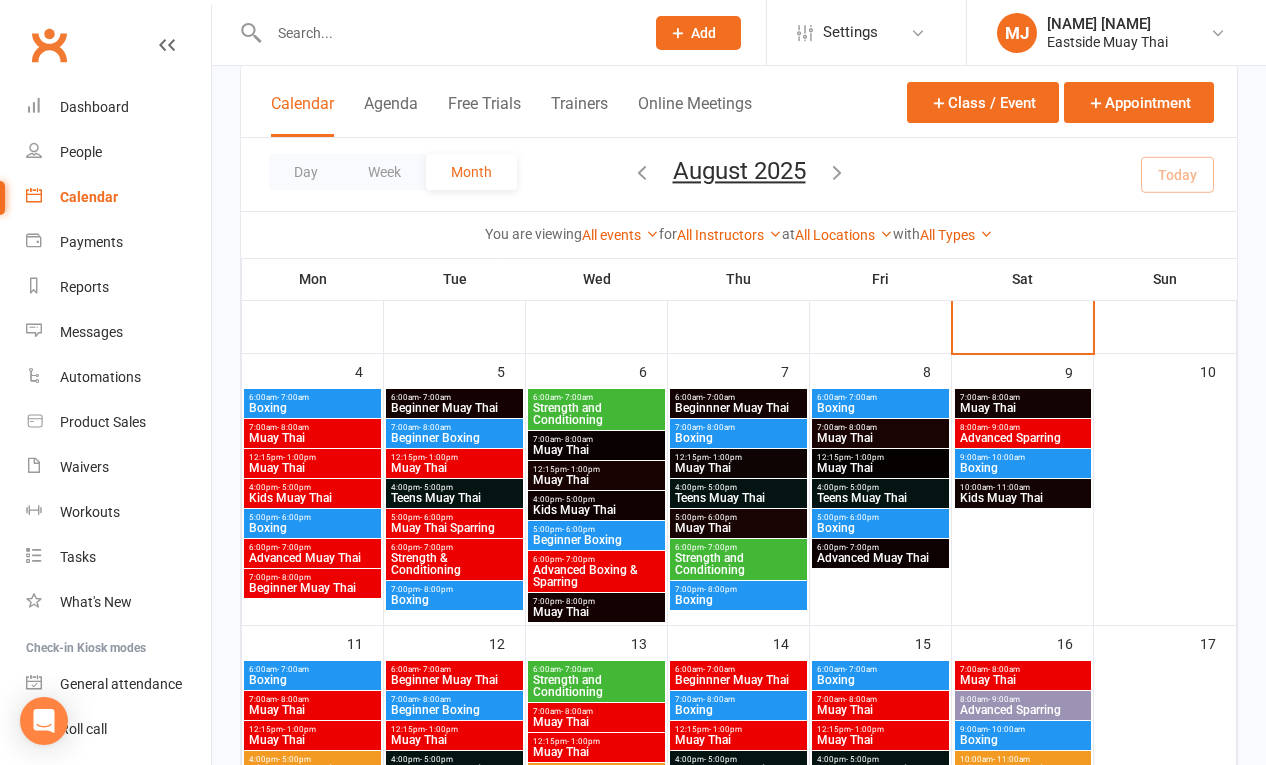 click on "- 5:00pm" at bounding box center (436, 487) 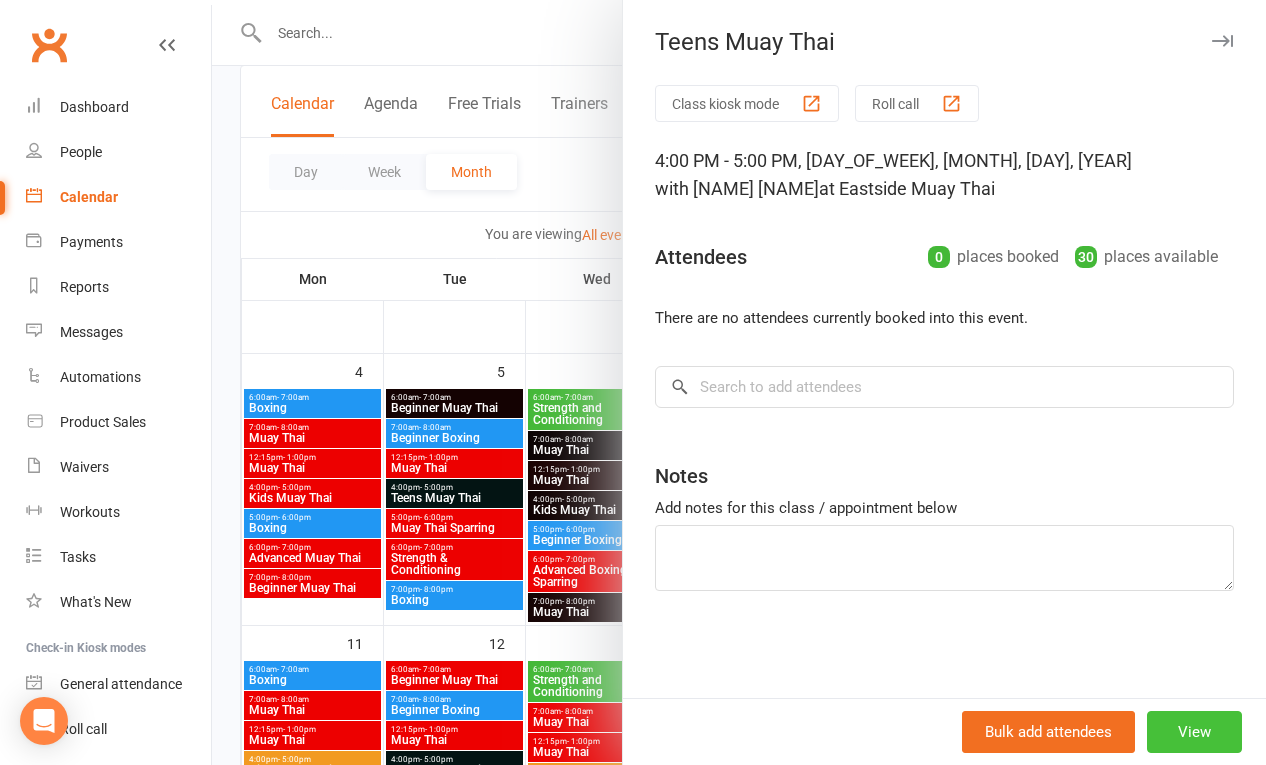 click on "View" at bounding box center (1194, 732) 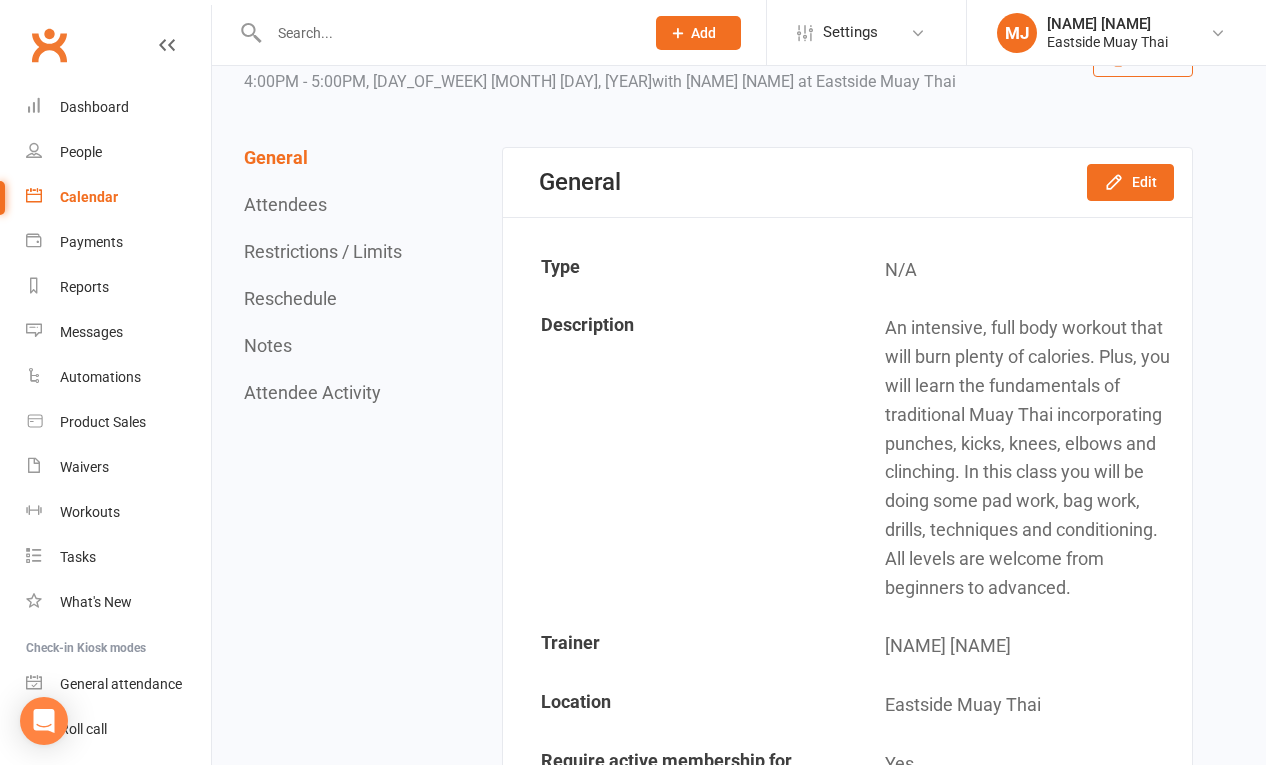 scroll, scrollTop: 0, scrollLeft: 0, axis: both 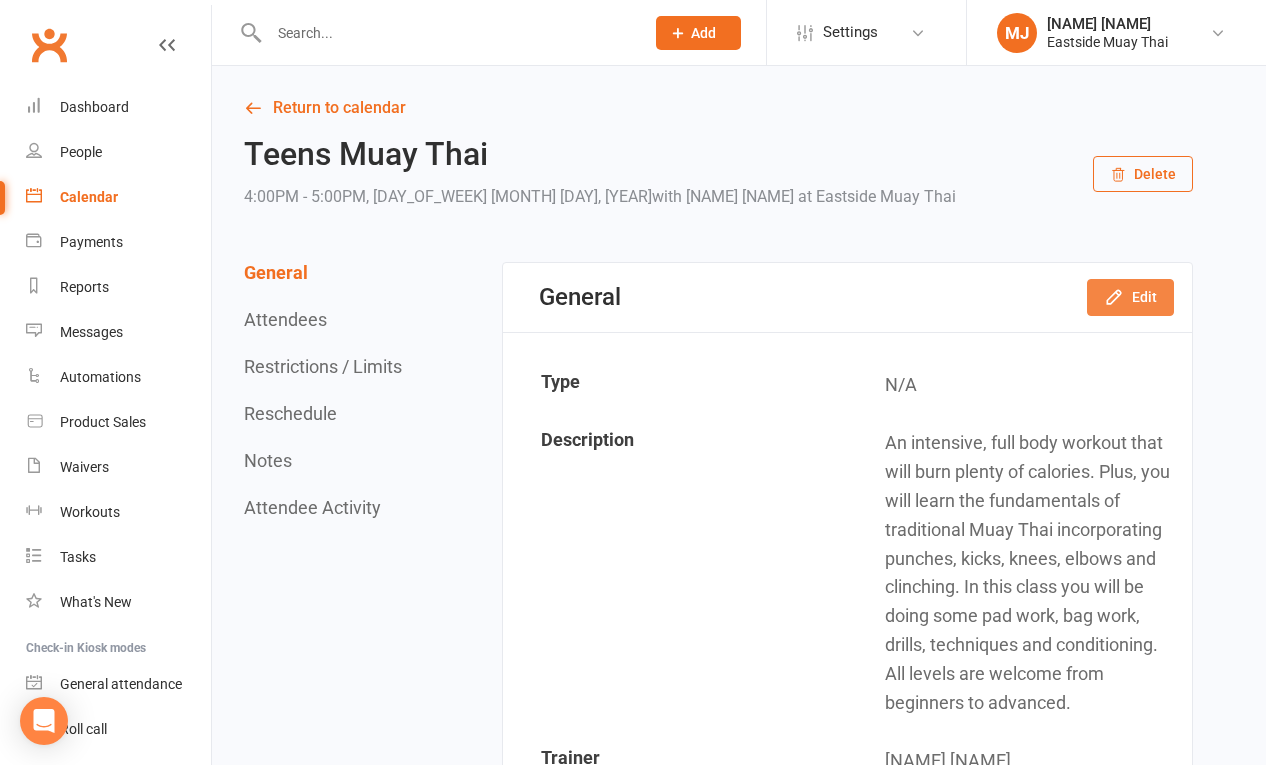 click on "Edit" at bounding box center (1130, 297) 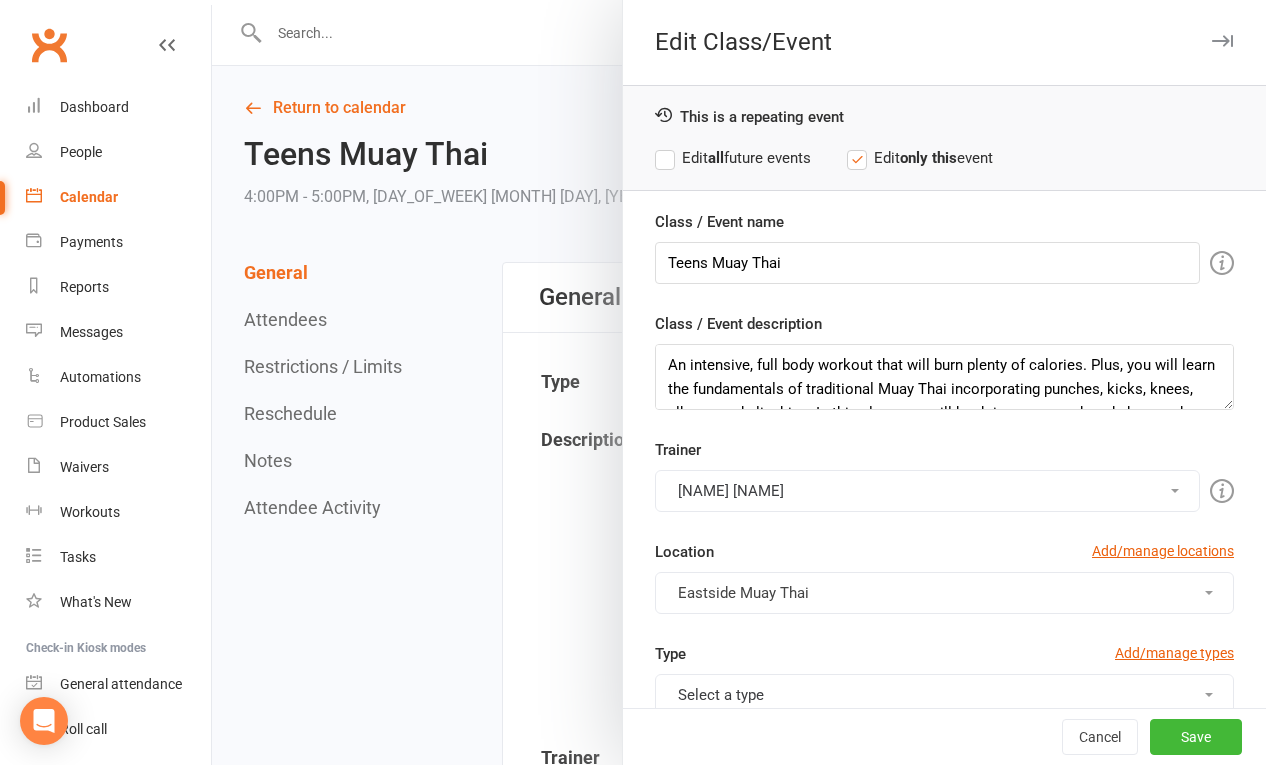 click on "[NAME] [NAME]" at bounding box center (927, 491) 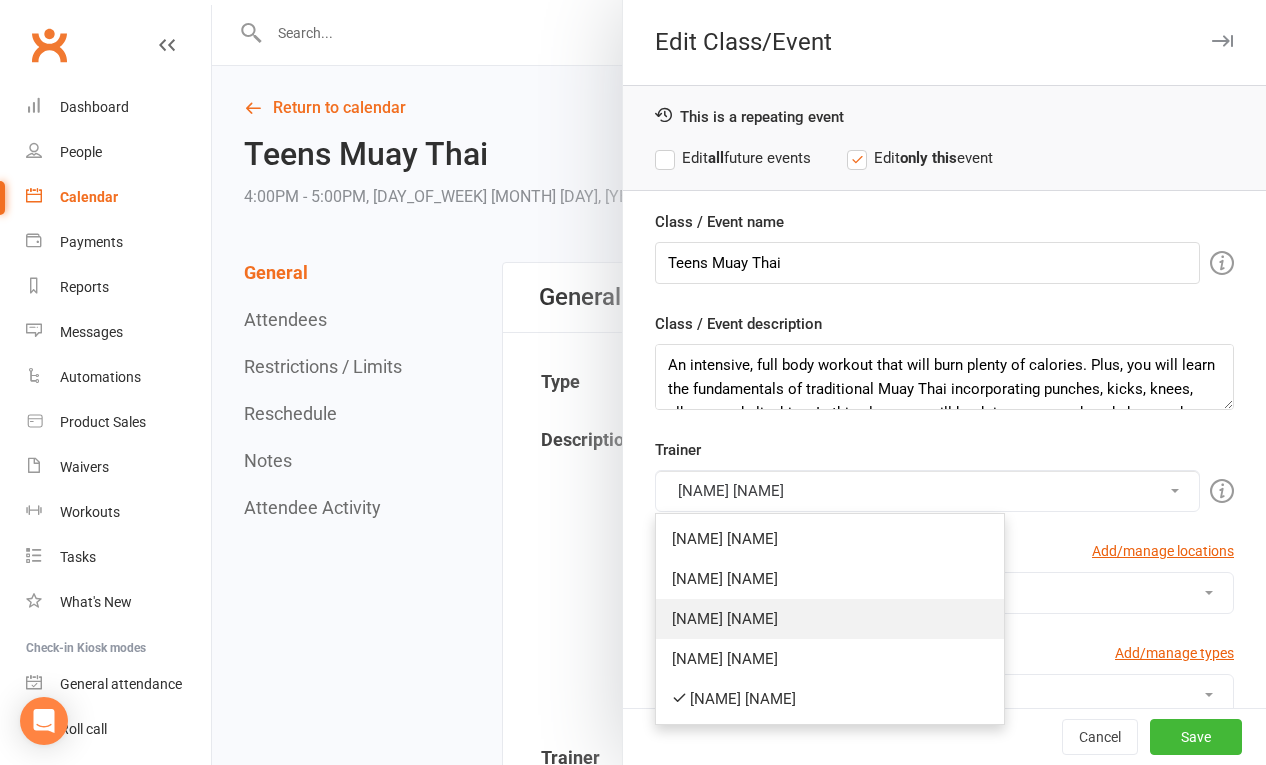 click on "[NAME] [NAME]" at bounding box center (830, 619) 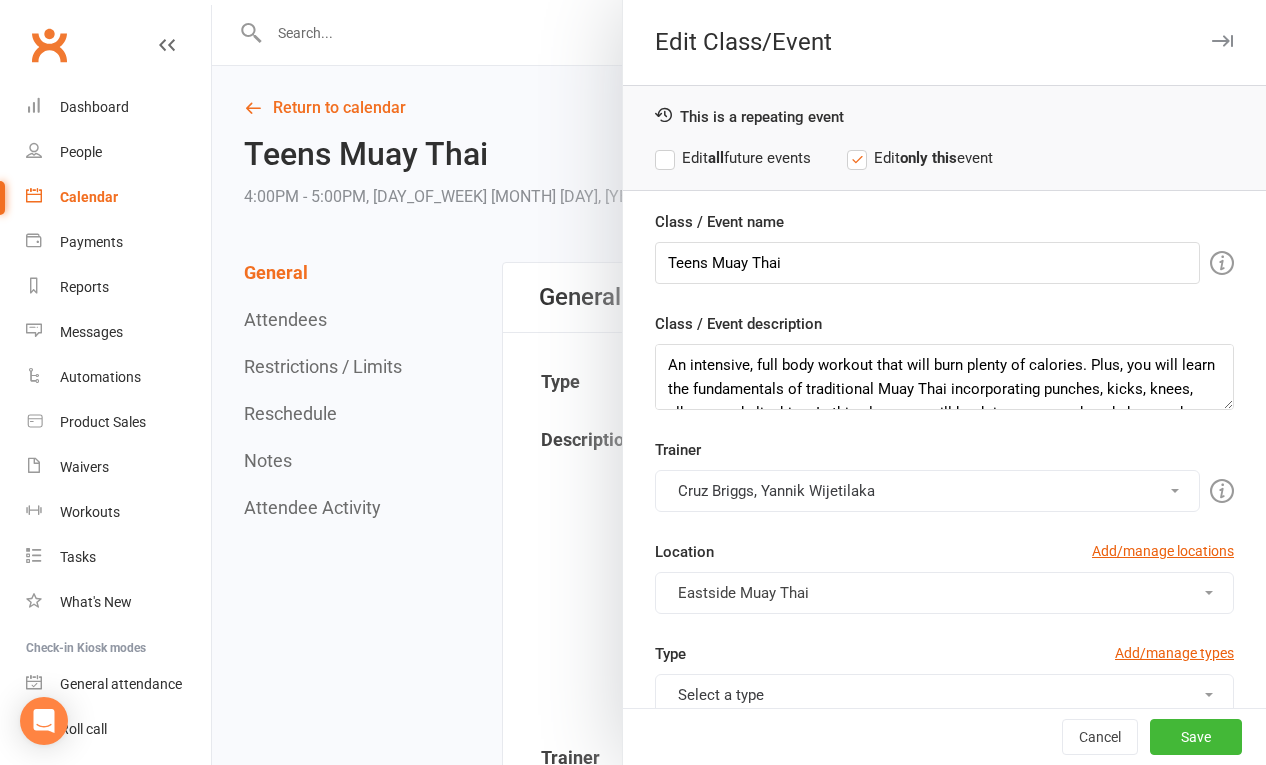 click on "Cruz Briggs, Yannik Wijetilaka" at bounding box center (927, 491) 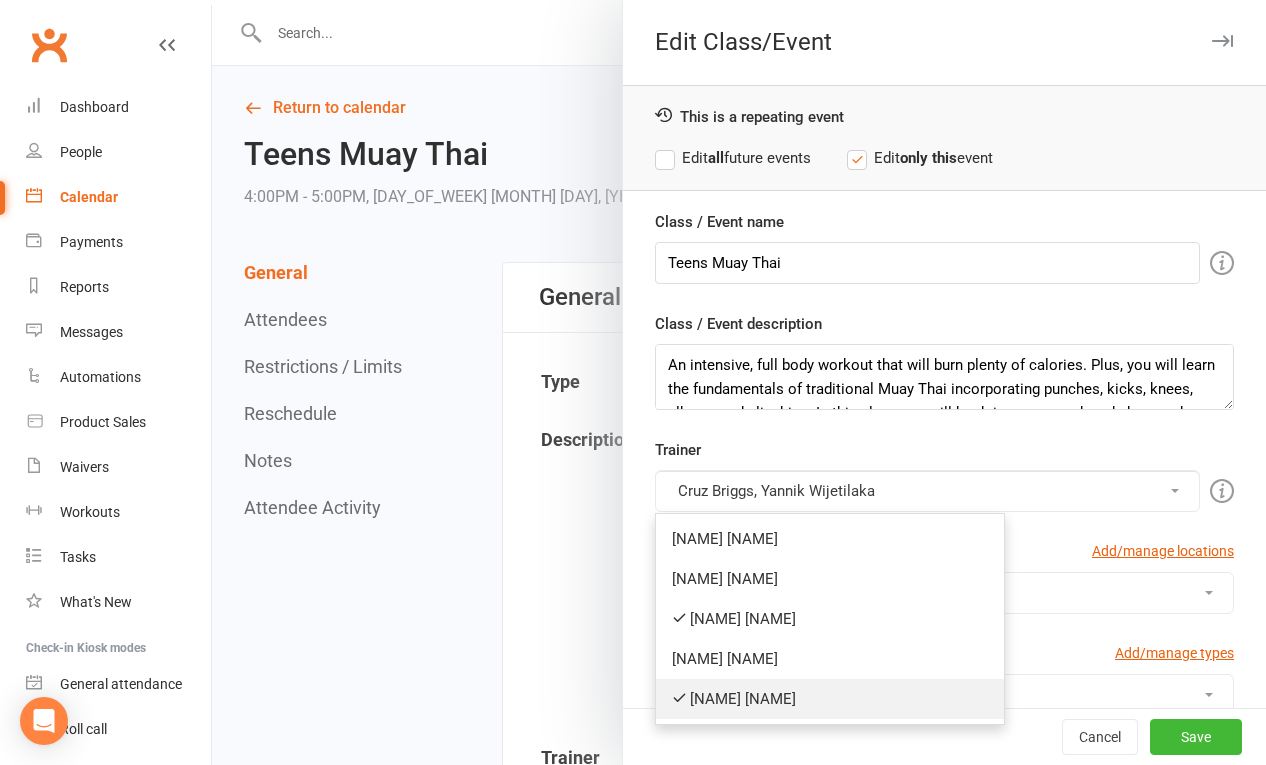 click on "[NAME] [NAME]" at bounding box center [830, 699] 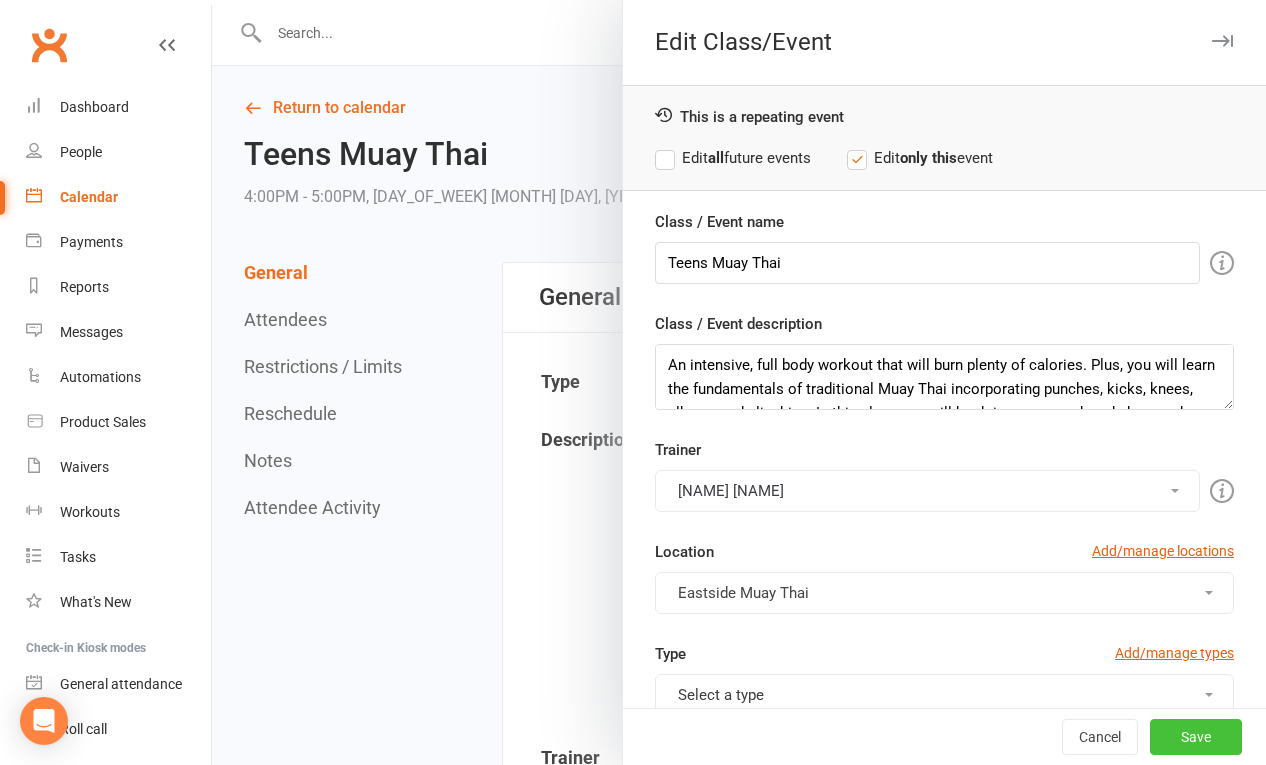 click on "Save" at bounding box center [1196, 737] 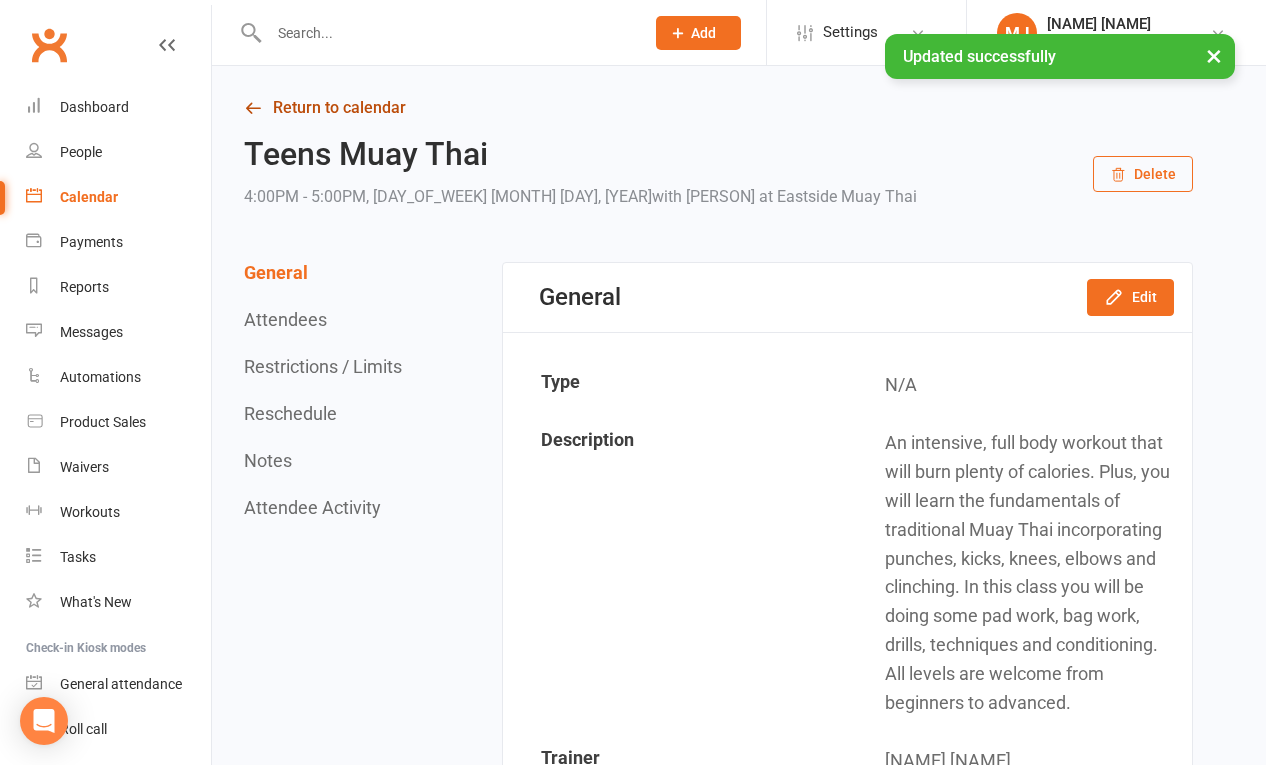 click on "Return to calendar" at bounding box center (718, 108) 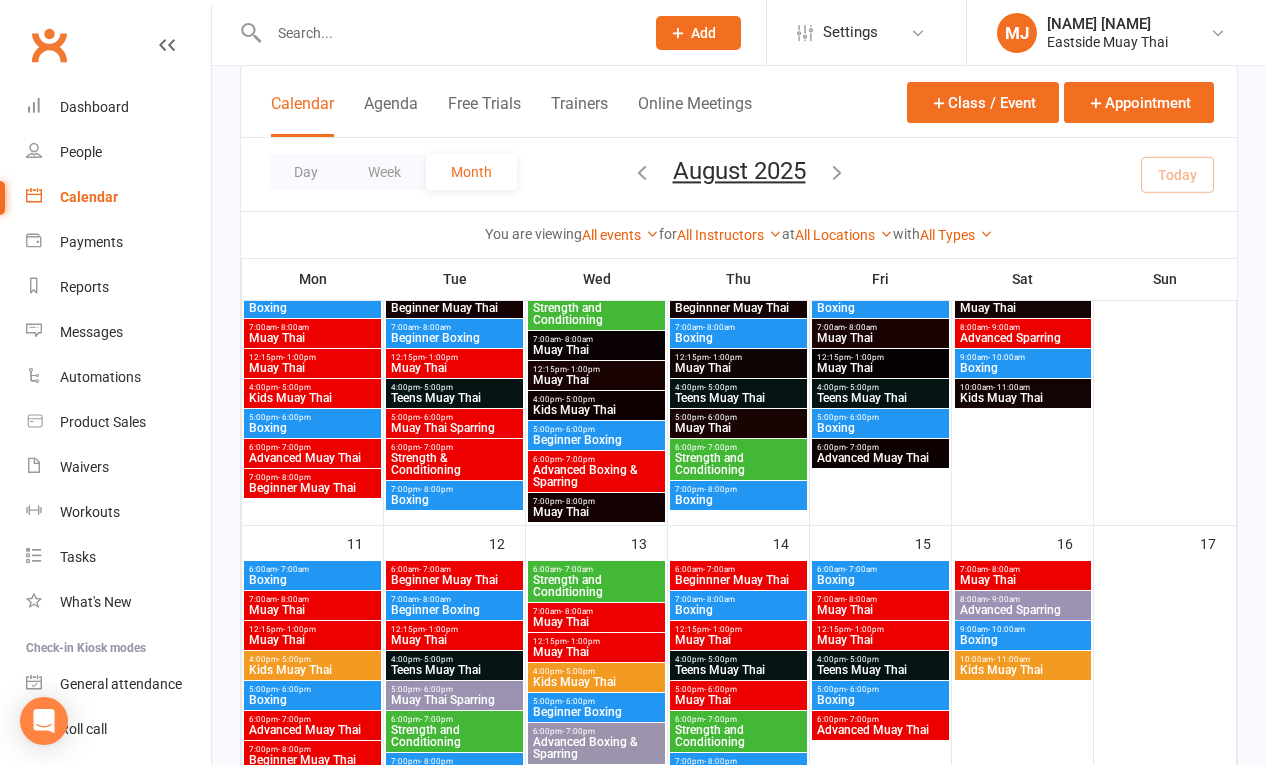 scroll, scrollTop: 284, scrollLeft: 0, axis: vertical 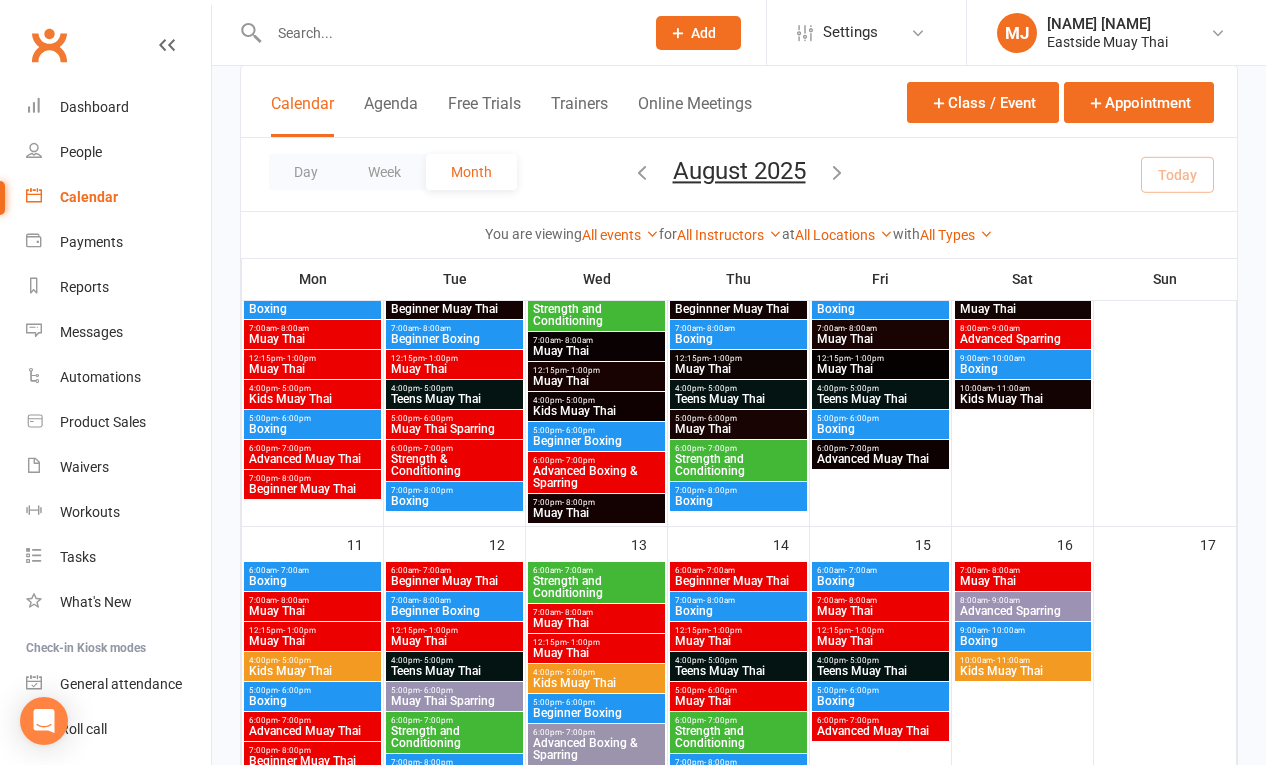 click on "4:00pm  - 5:00pm" at bounding box center (454, 660) 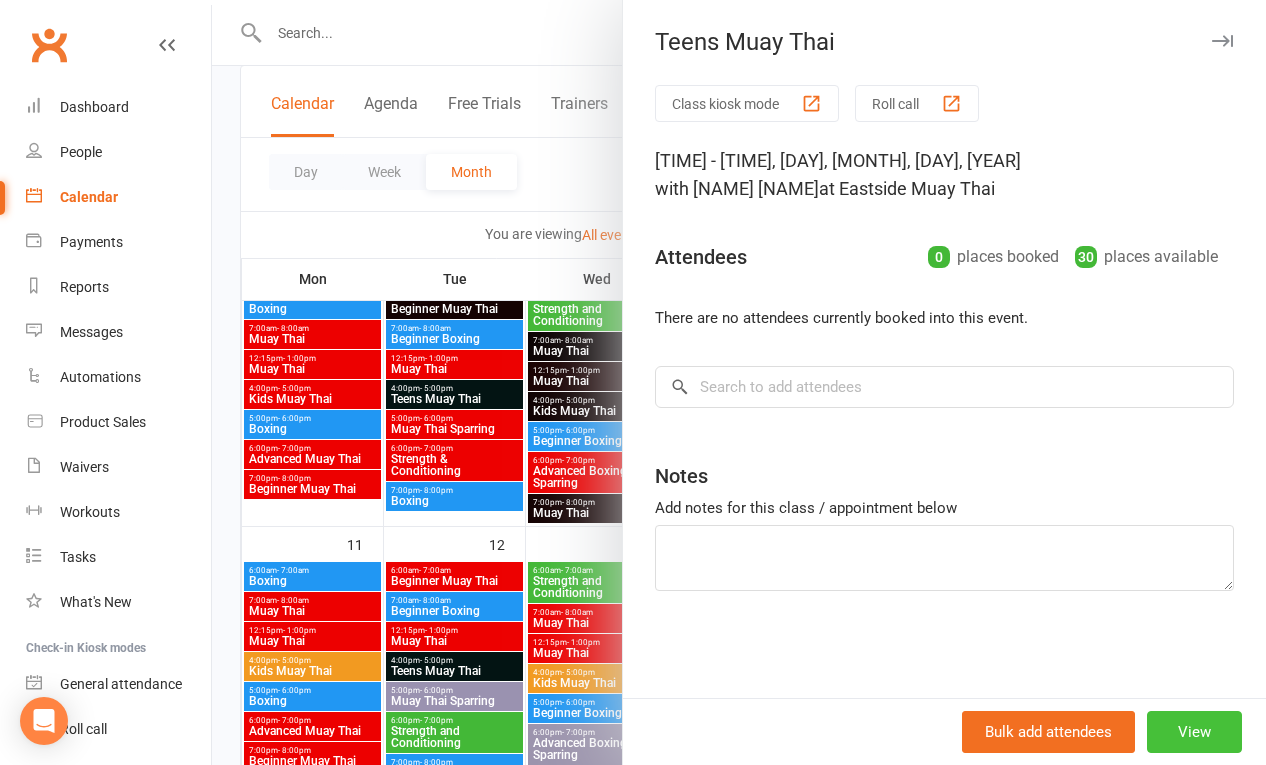 click on "View" at bounding box center (1194, 732) 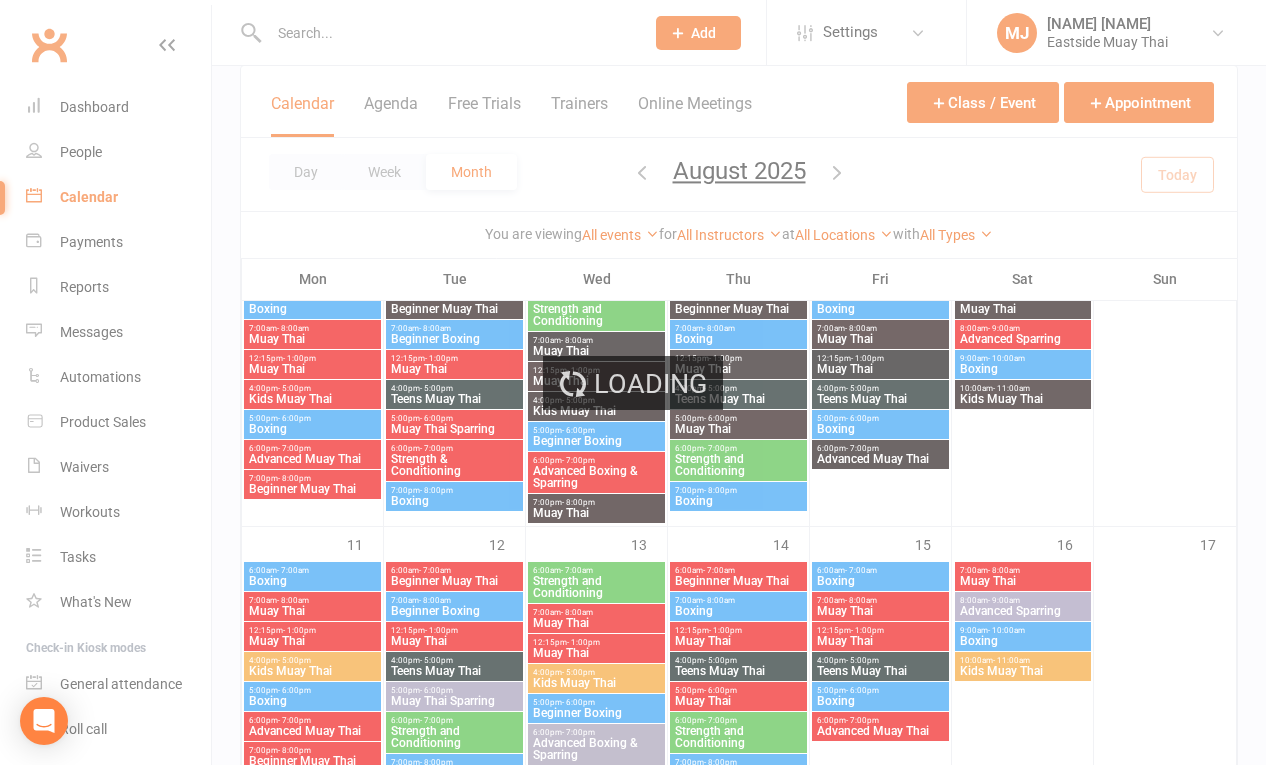 scroll, scrollTop: 0, scrollLeft: 0, axis: both 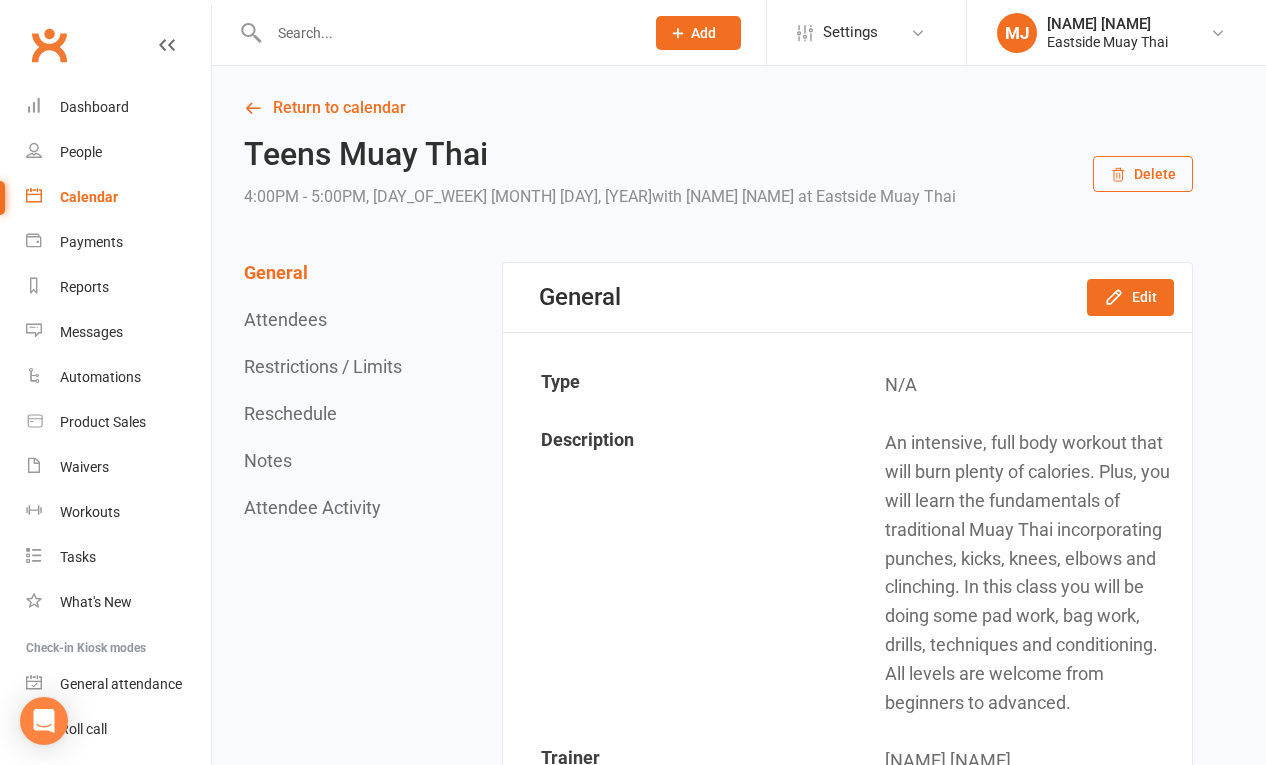 click on "General  Edit" at bounding box center [847, 297] 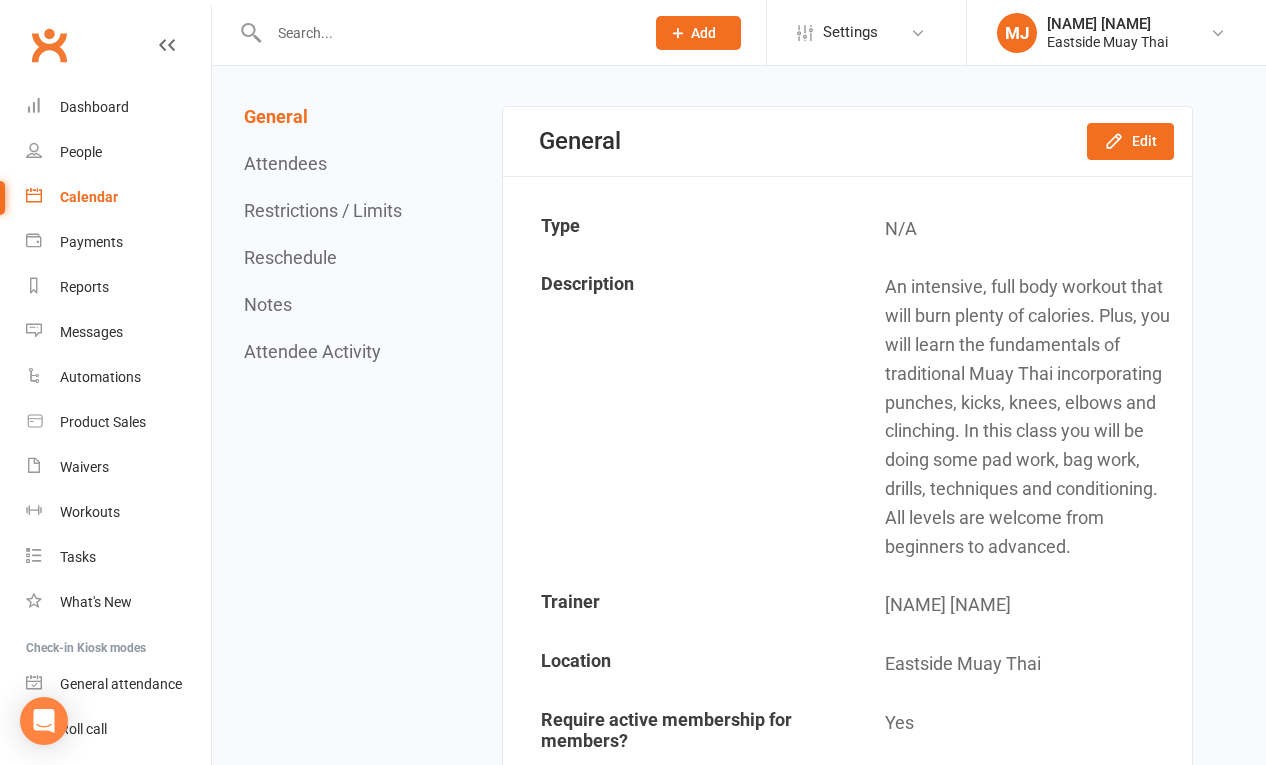 scroll, scrollTop: 162, scrollLeft: 0, axis: vertical 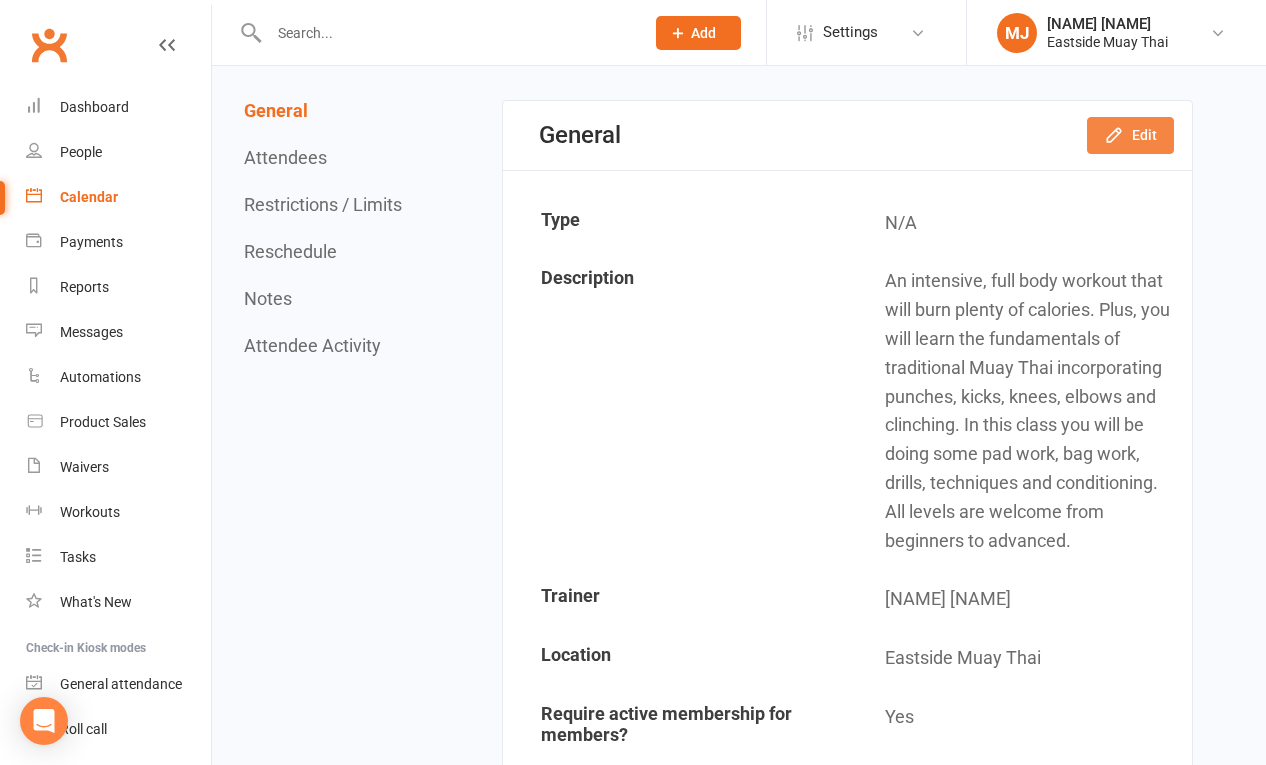 click on "Edit" at bounding box center [1130, 135] 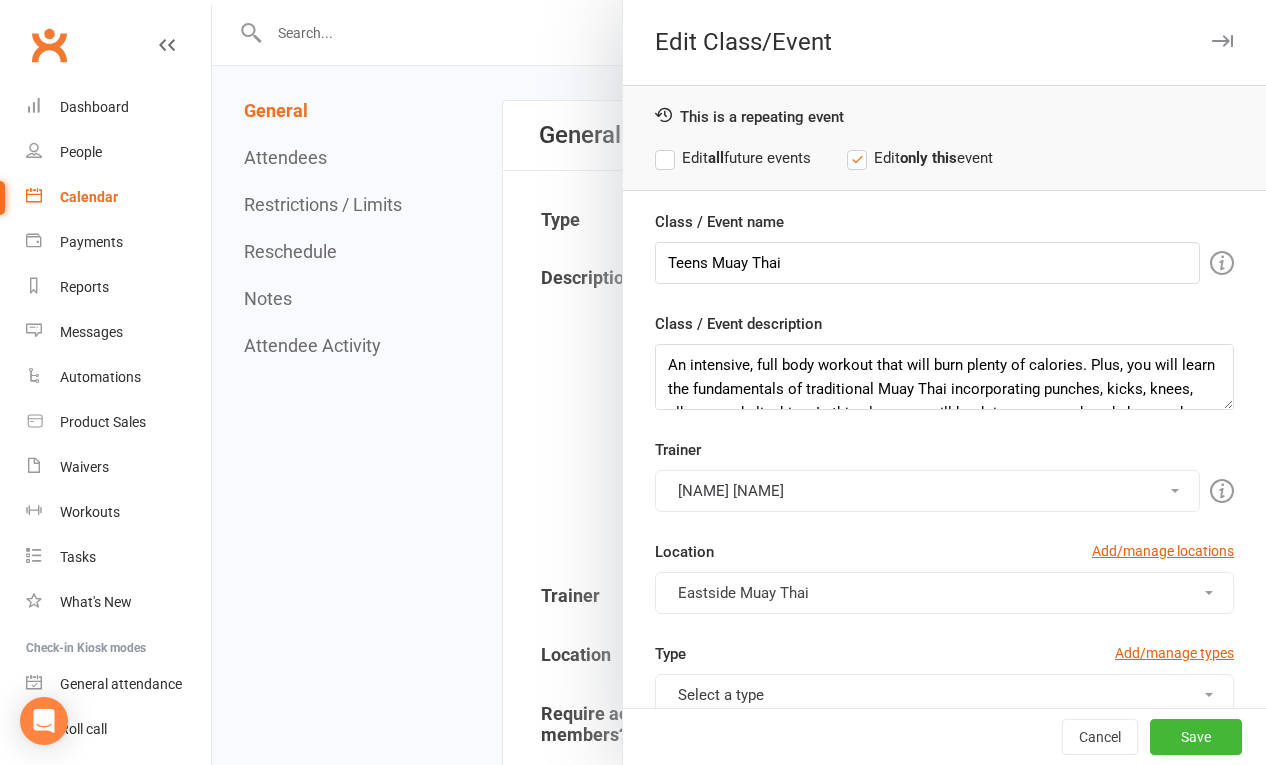 click on "[FIRST] [LAST]" at bounding box center [927, 491] 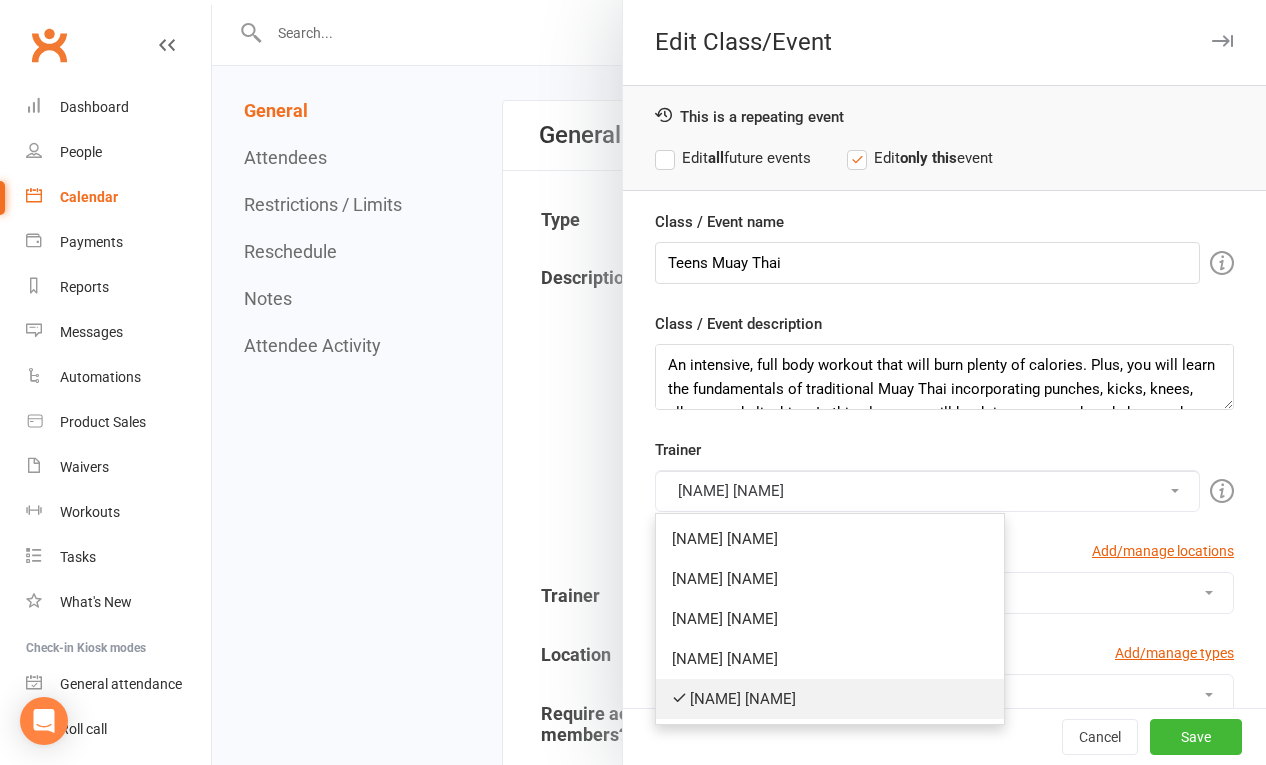 click on "[FIRST] [LAST]" at bounding box center (830, 699) 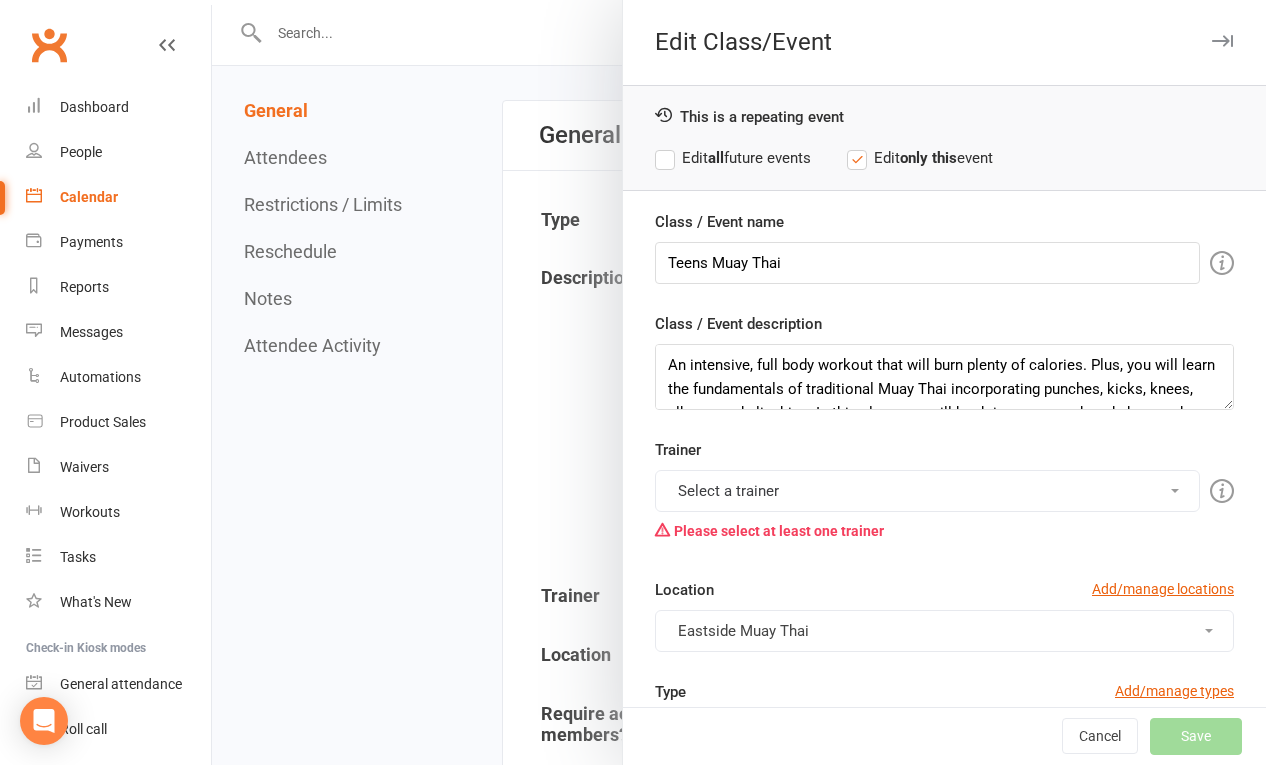click on "Select a trainer" at bounding box center (927, 491) 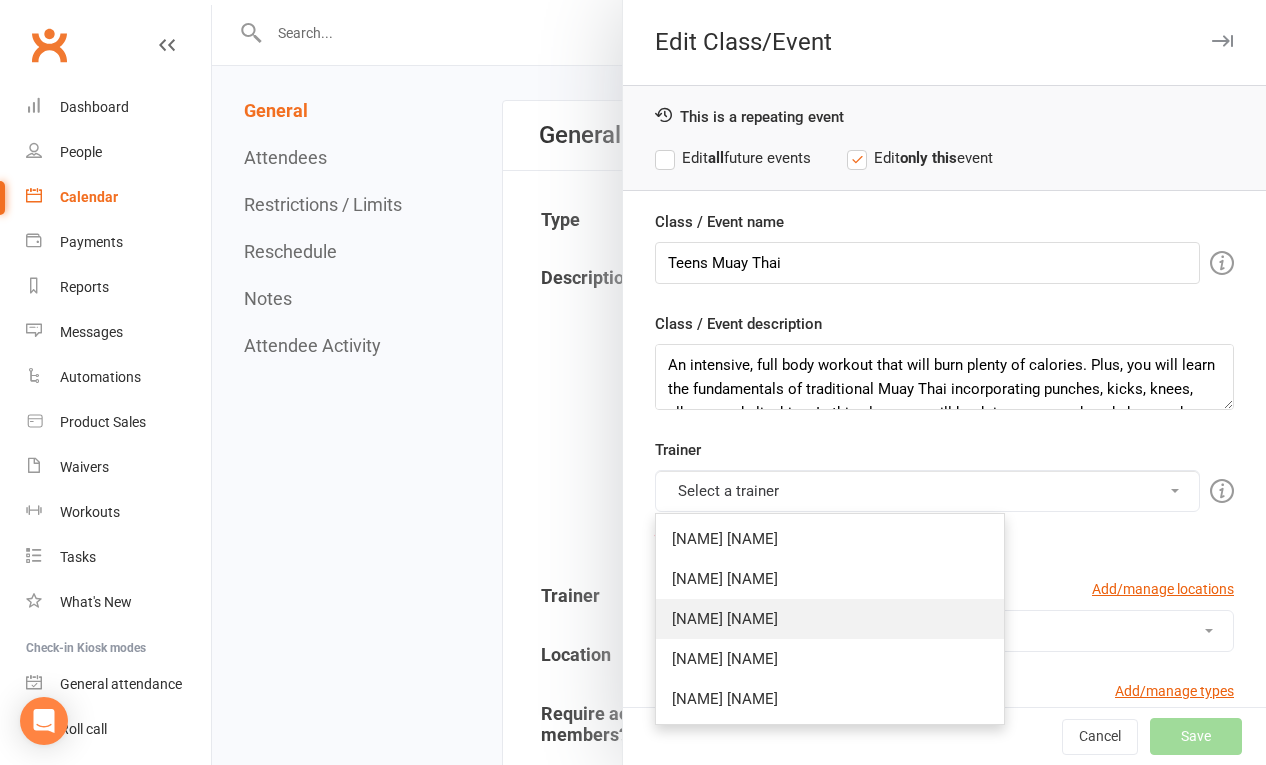 click on "[NAME]" at bounding box center [830, 619] 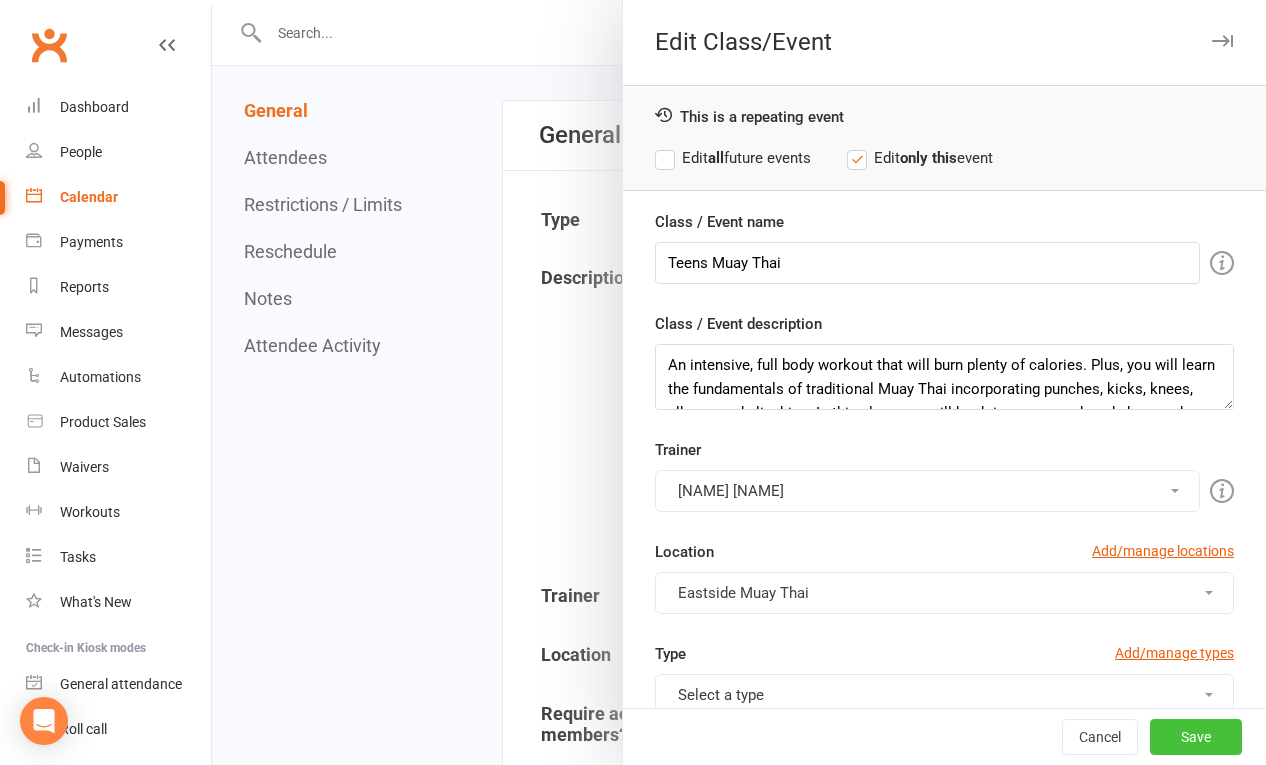 click on "Save" at bounding box center (1196, 737) 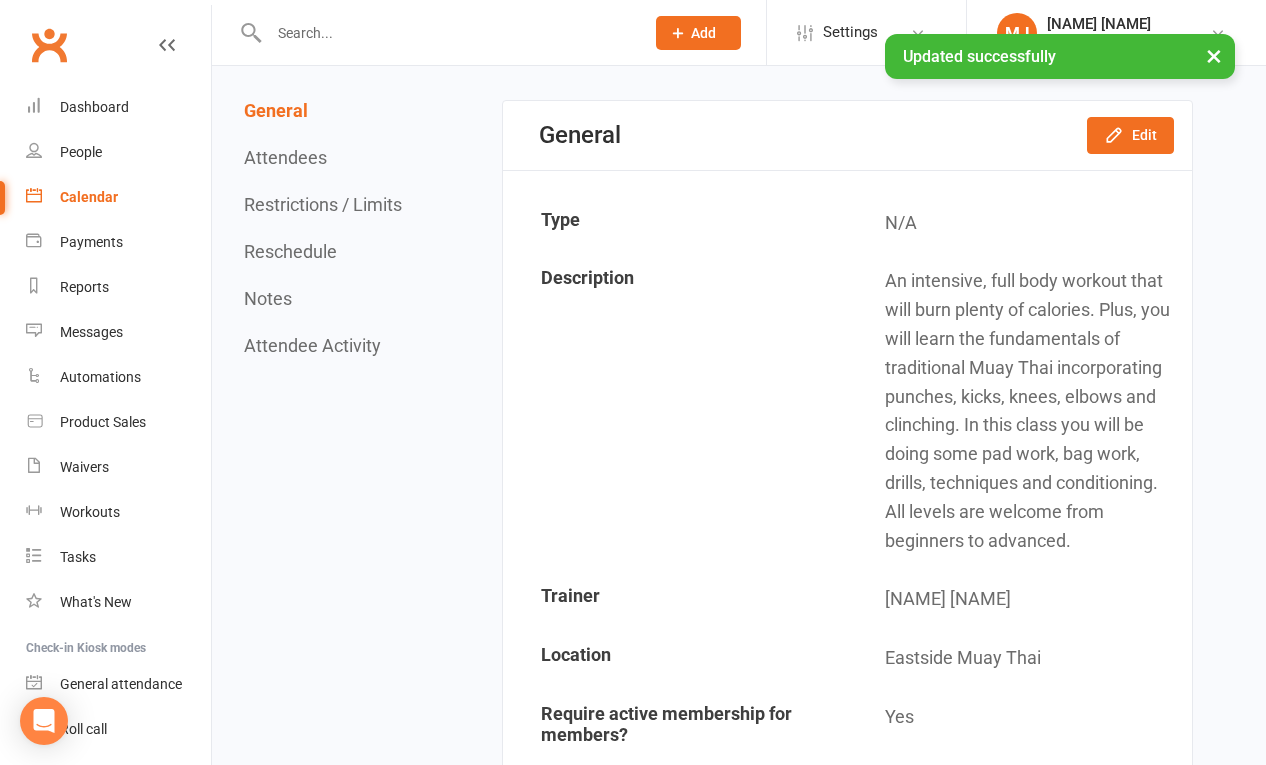 scroll, scrollTop: 0, scrollLeft: 0, axis: both 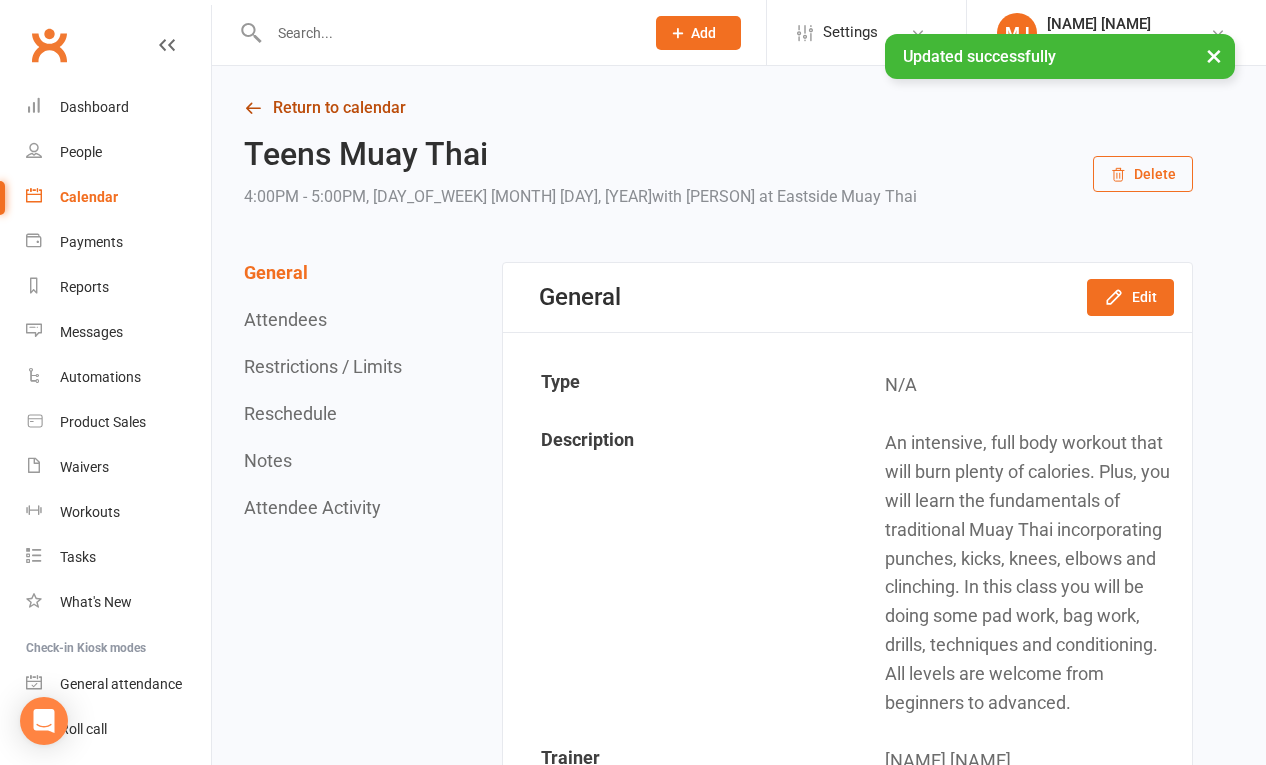 click on "Return to calendar" at bounding box center (718, 108) 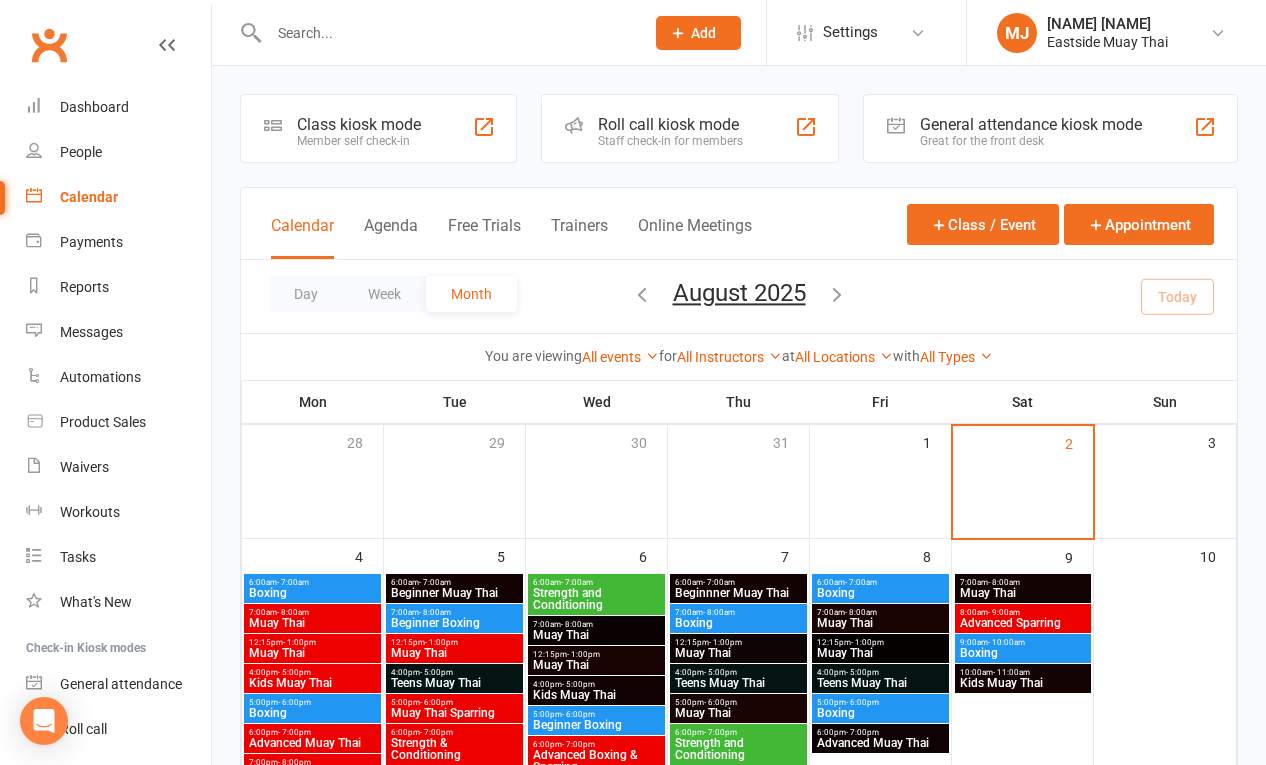 click on "Strength and Conditioning" at bounding box center (596, 599) 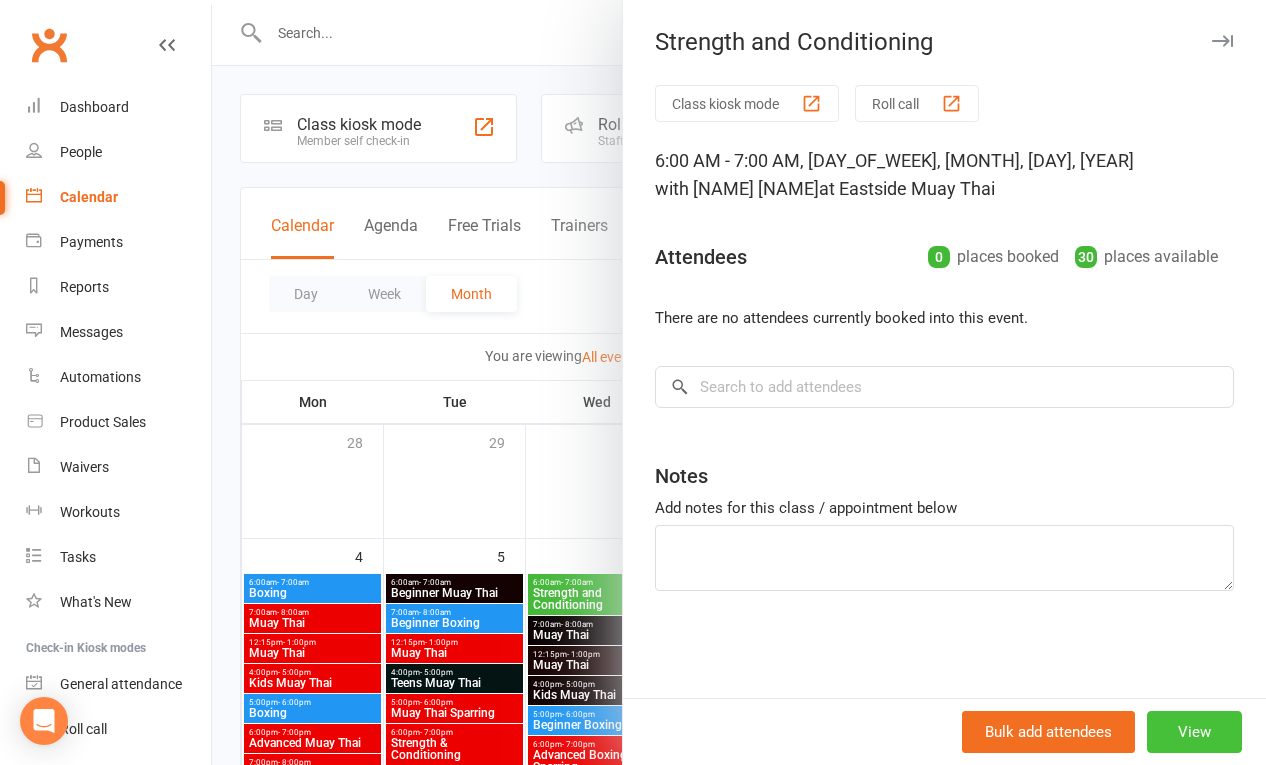 click on "View" at bounding box center (1194, 732) 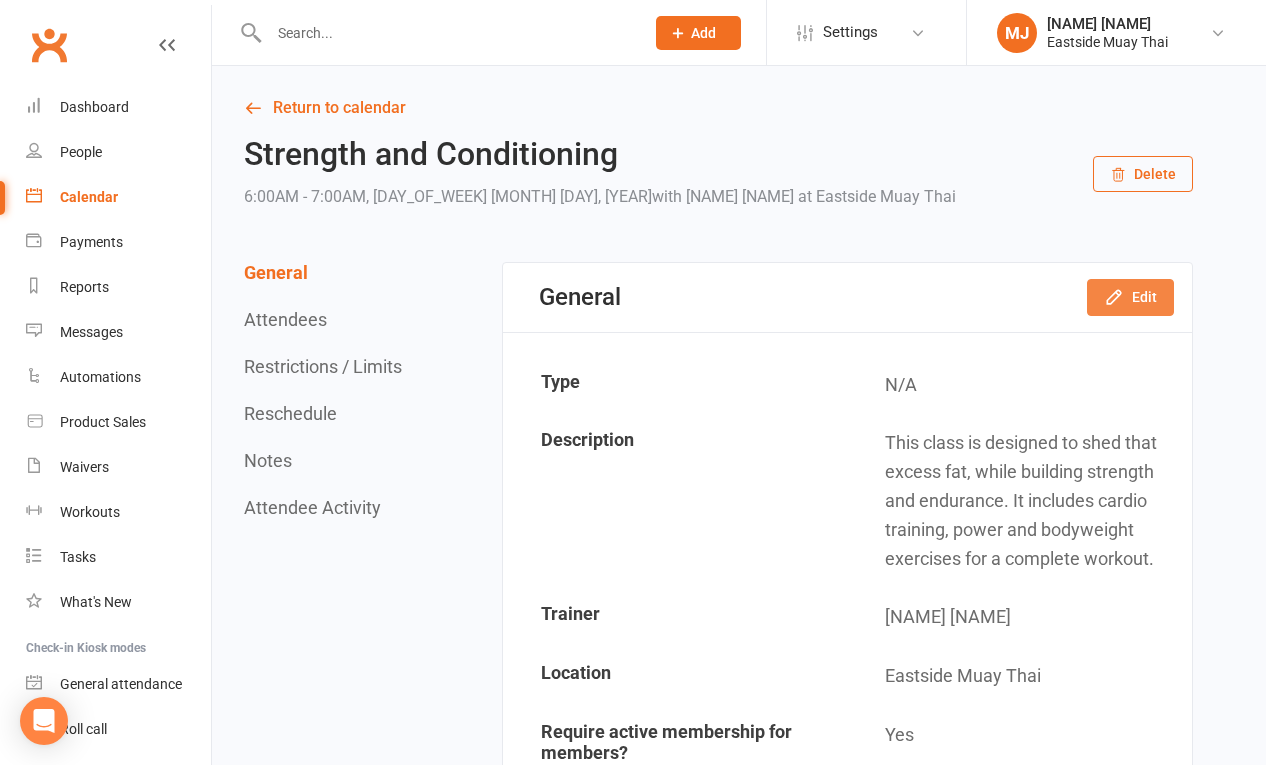 click on "Edit" at bounding box center (1130, 297) 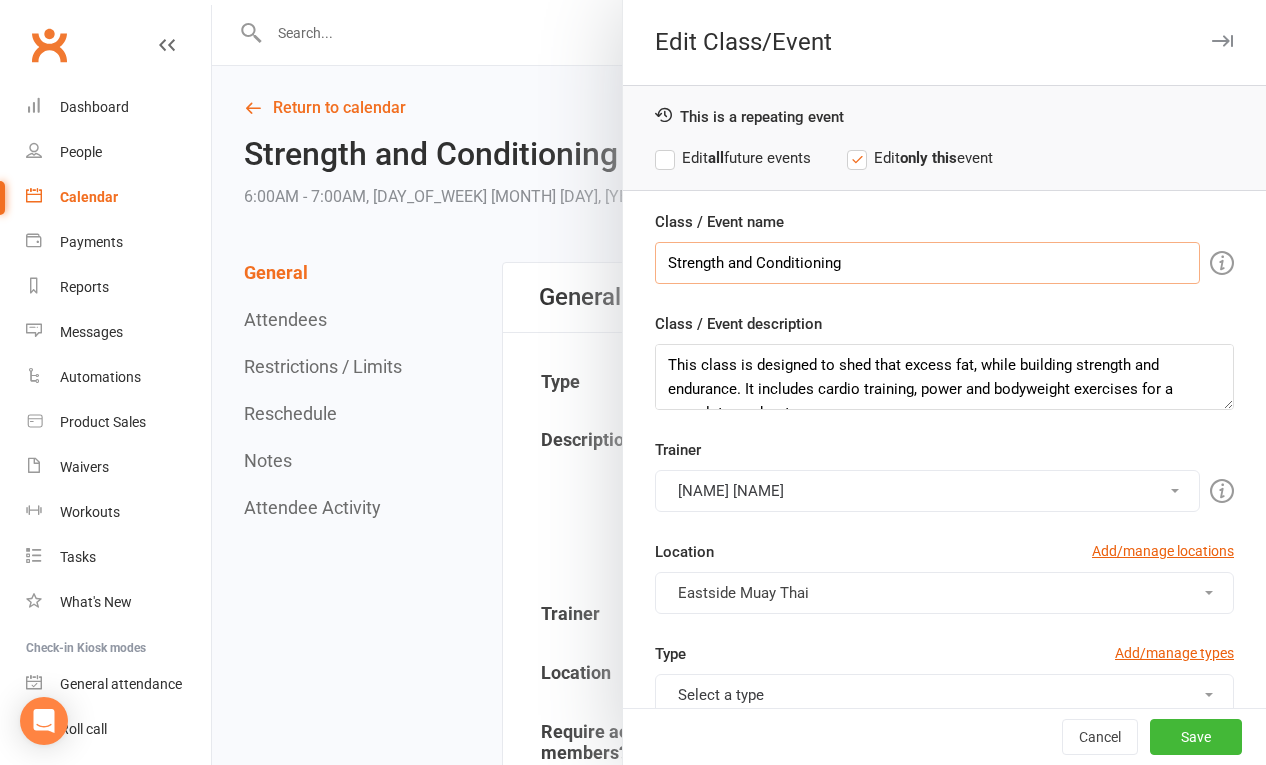 click on "Strength and Conditioning" at bounding box center (927, 263) 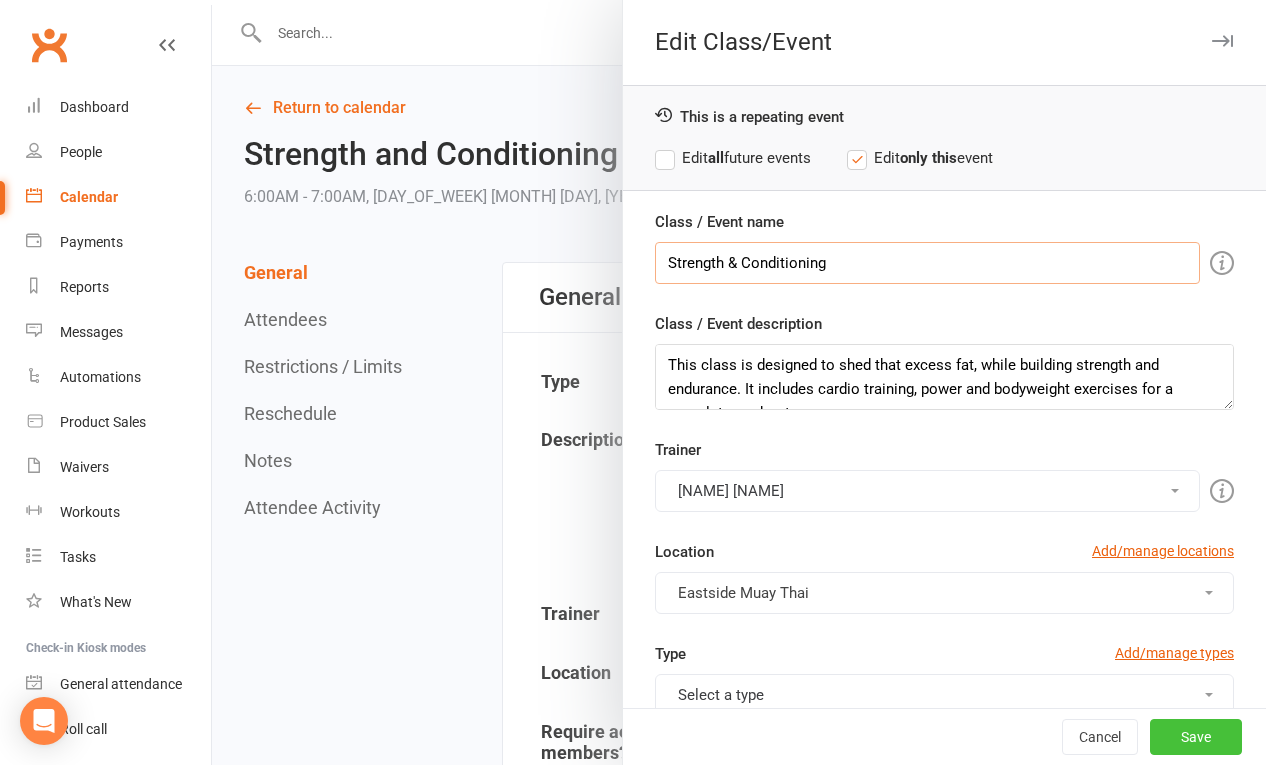 type on "Strength & Conditioning" 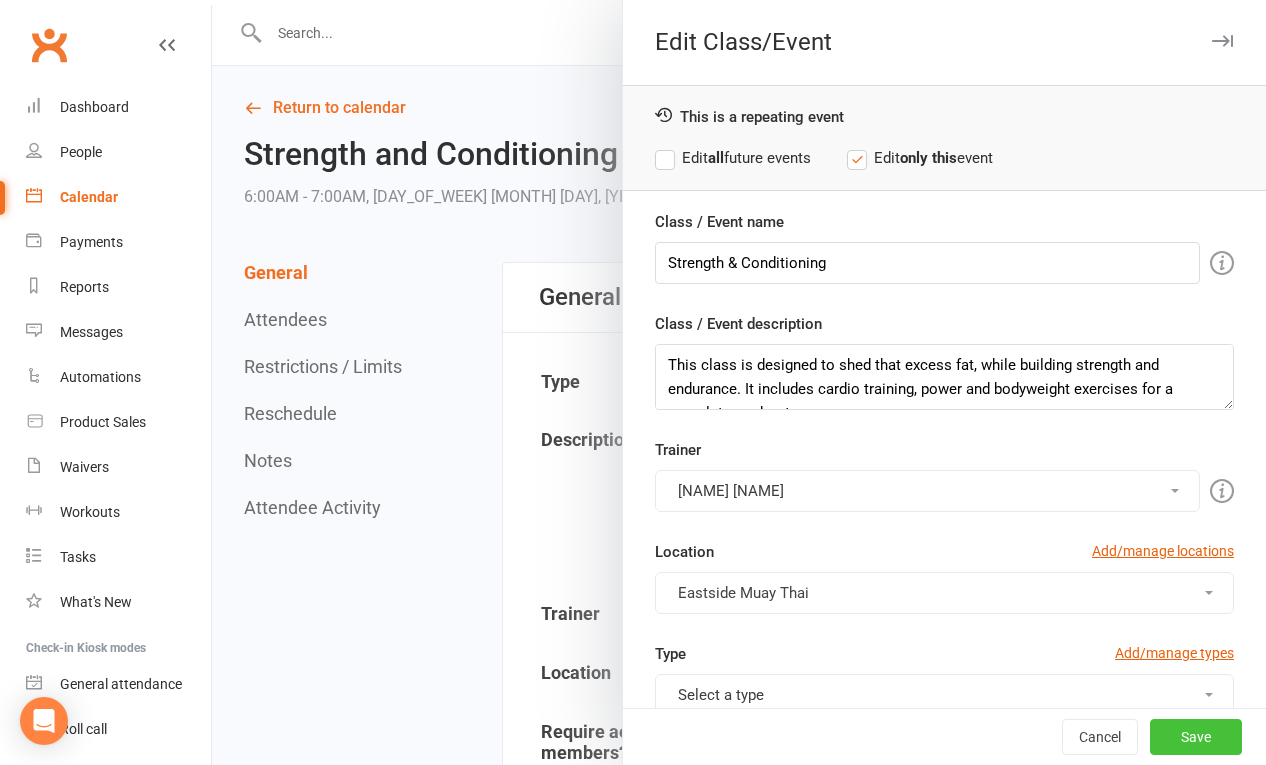 click on "Save" at bounding box center (1196, 737) 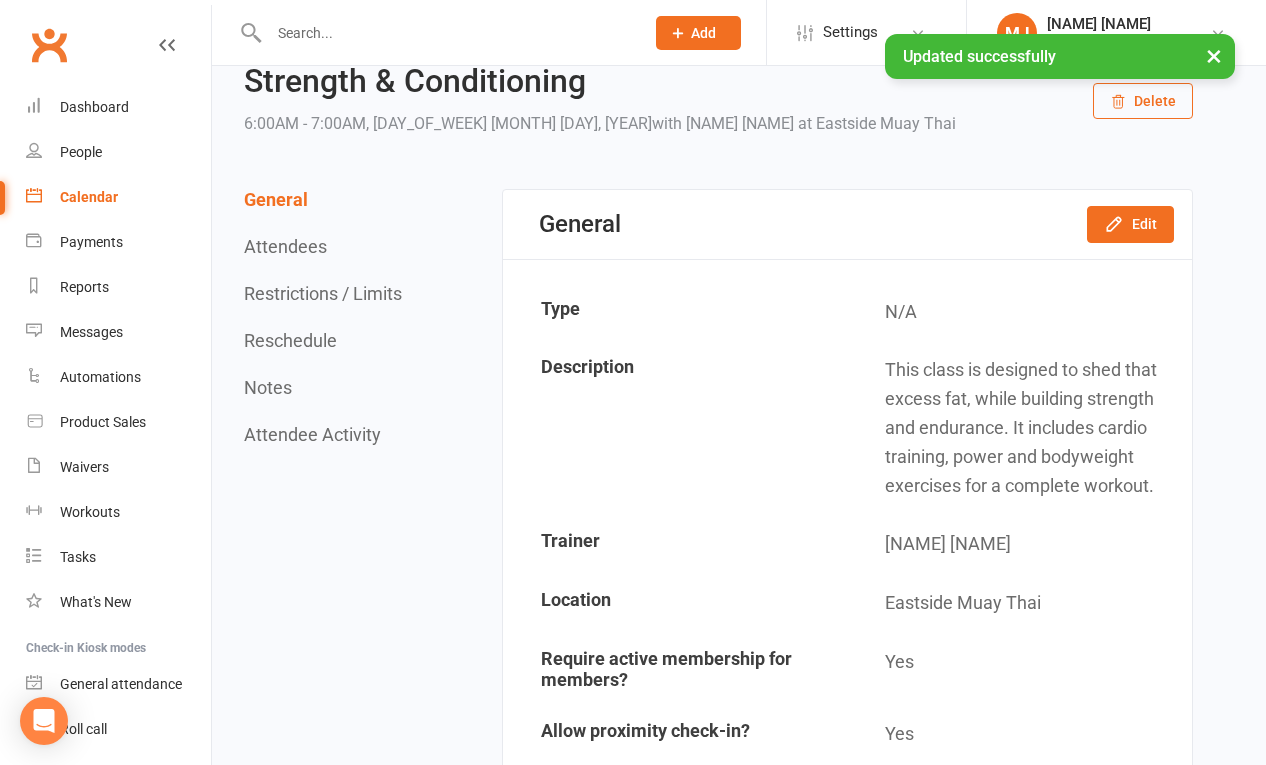 scroll, scrollTop: 0, scrollLeft: 0, axis: both 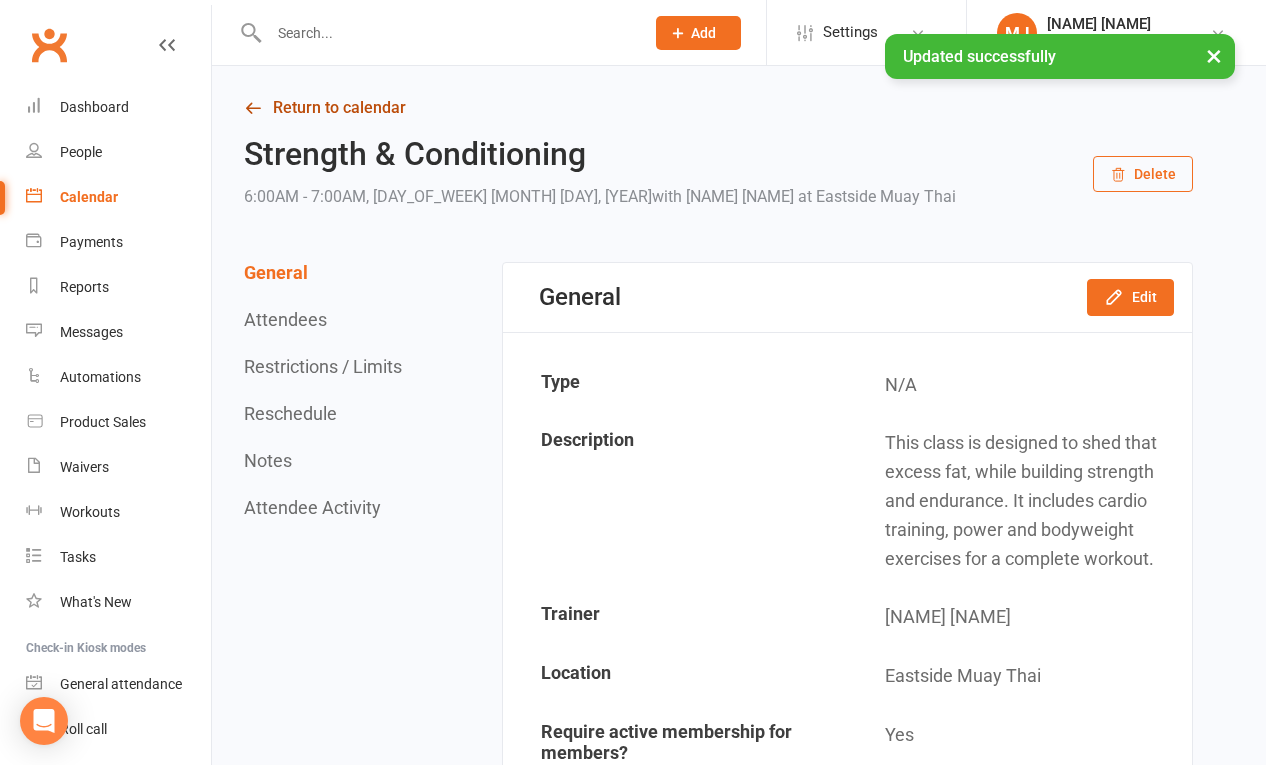 click on "Return to calendar" at bounding box center [718, 108] 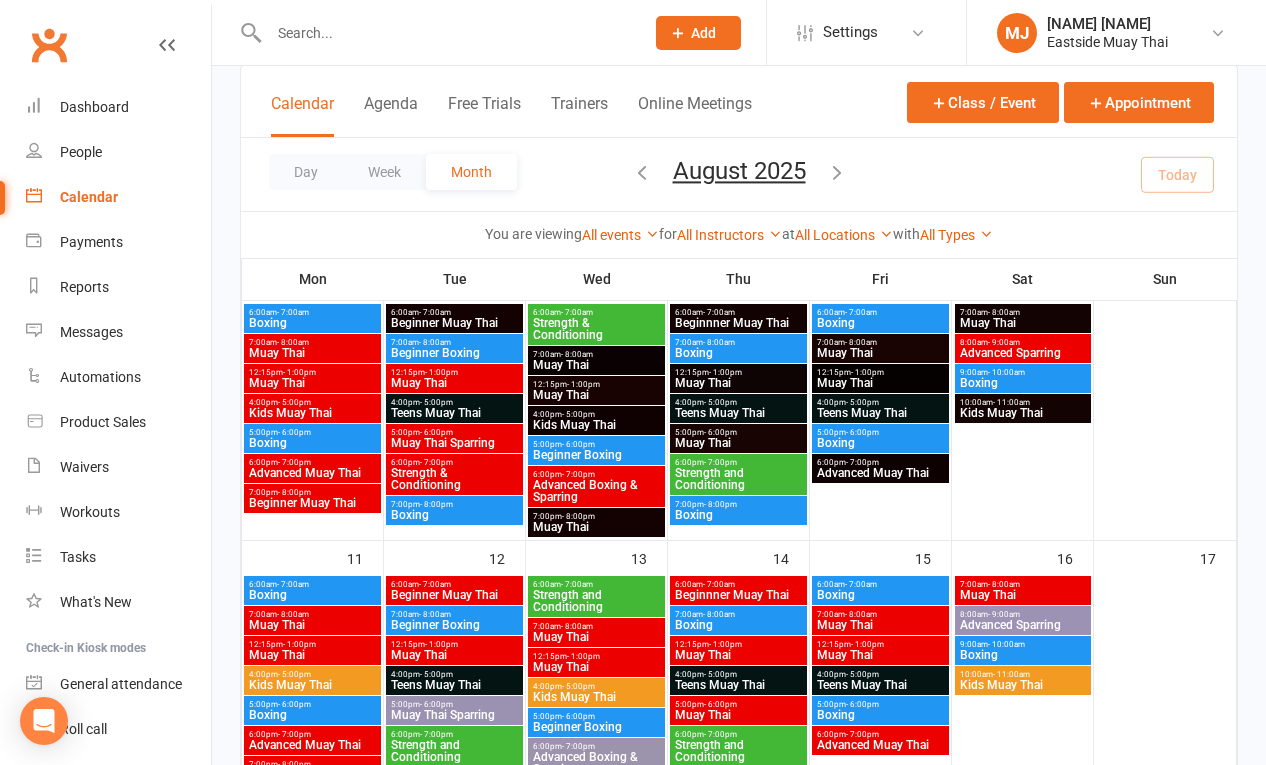 scroll, scrollTop: 266, scrollLeft: 0, axis: vertical 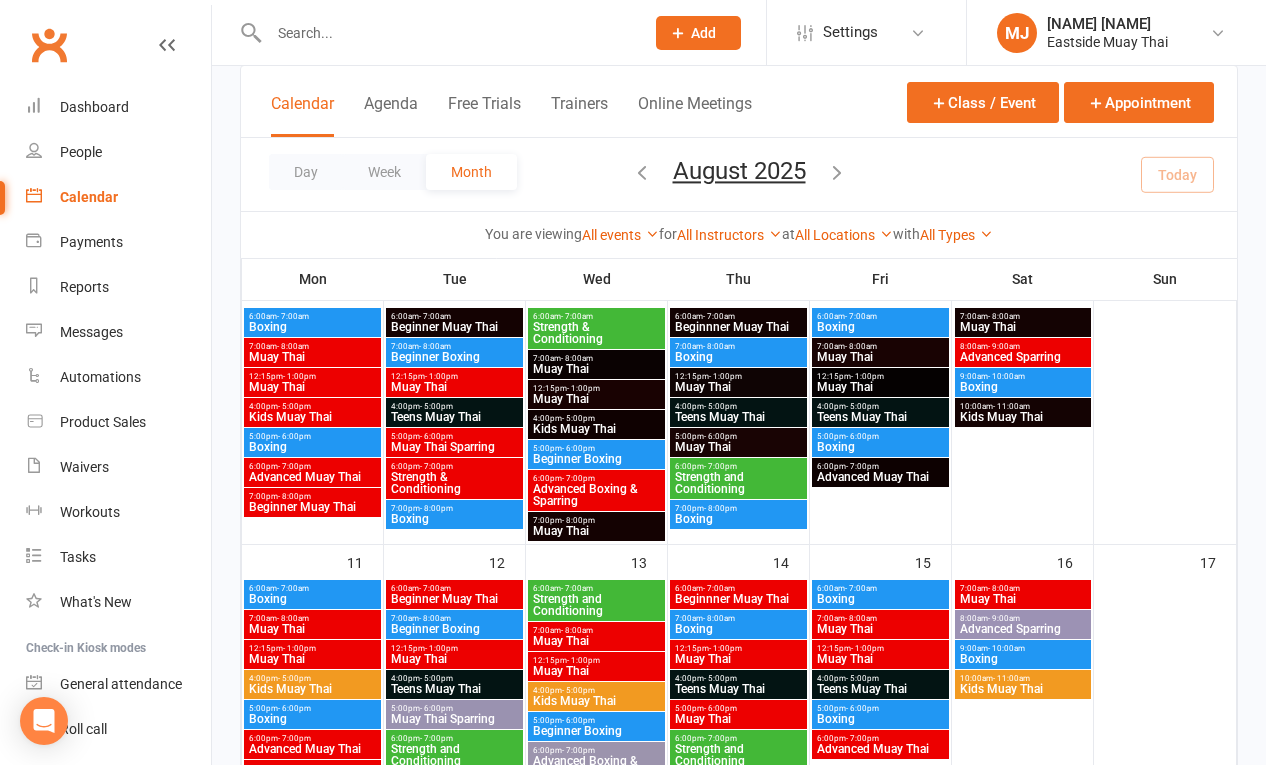 click on "6:00pm  - 7:00pm" at bounding box center [454, 466] 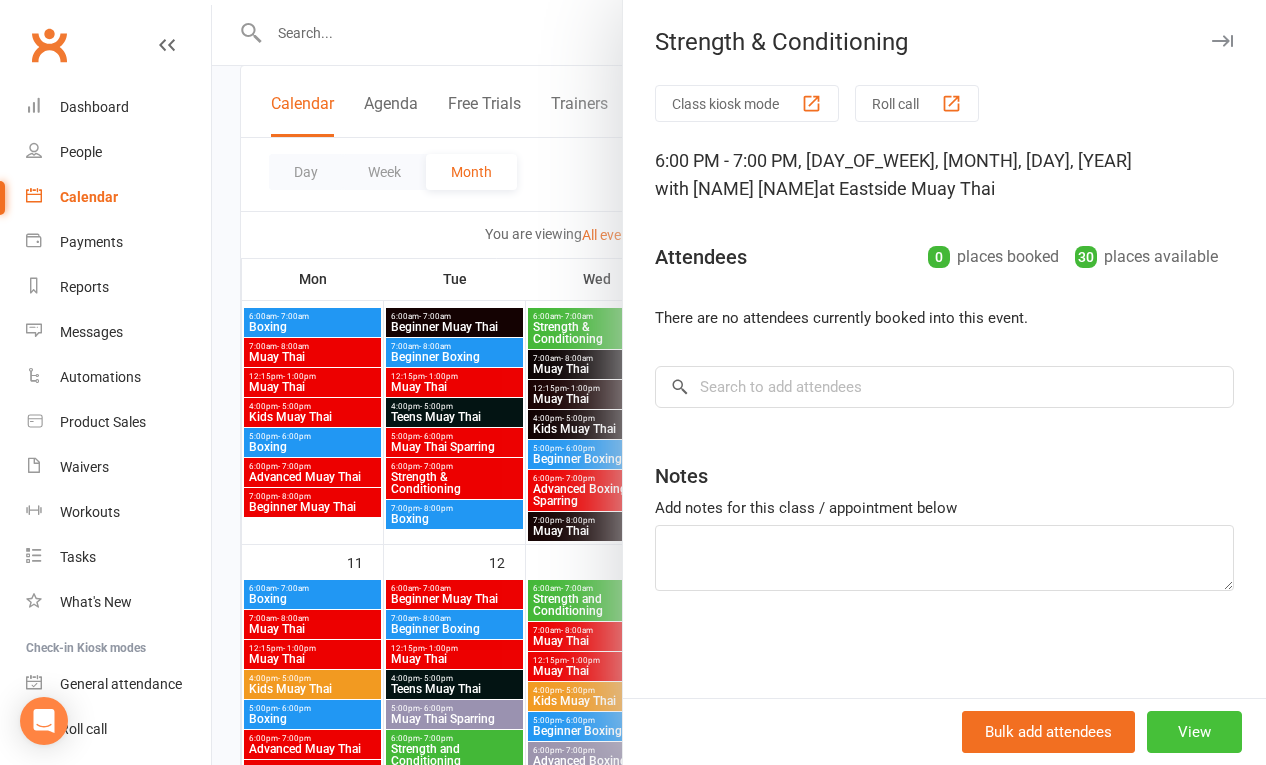 click on "View" at bounding box center (1194, 732) 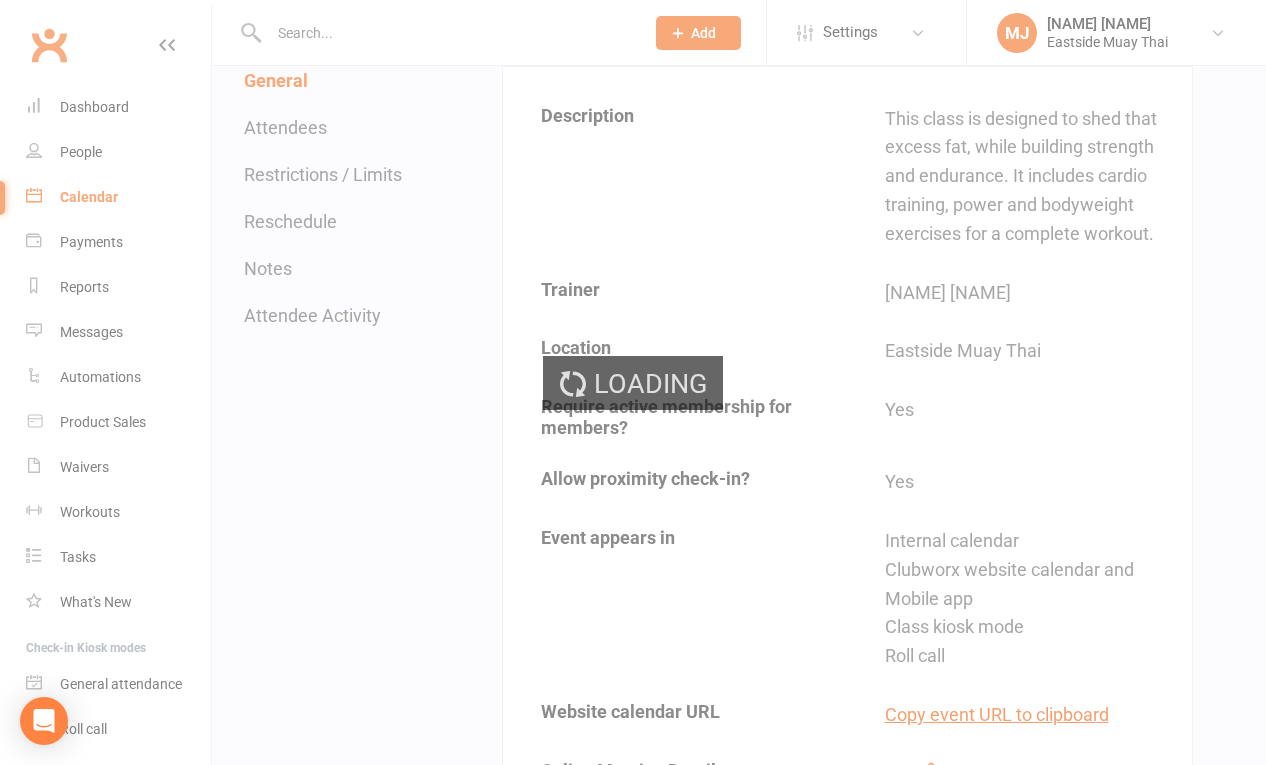 scroll, scrollTop: 0, scrollLeft: 0, axis: both 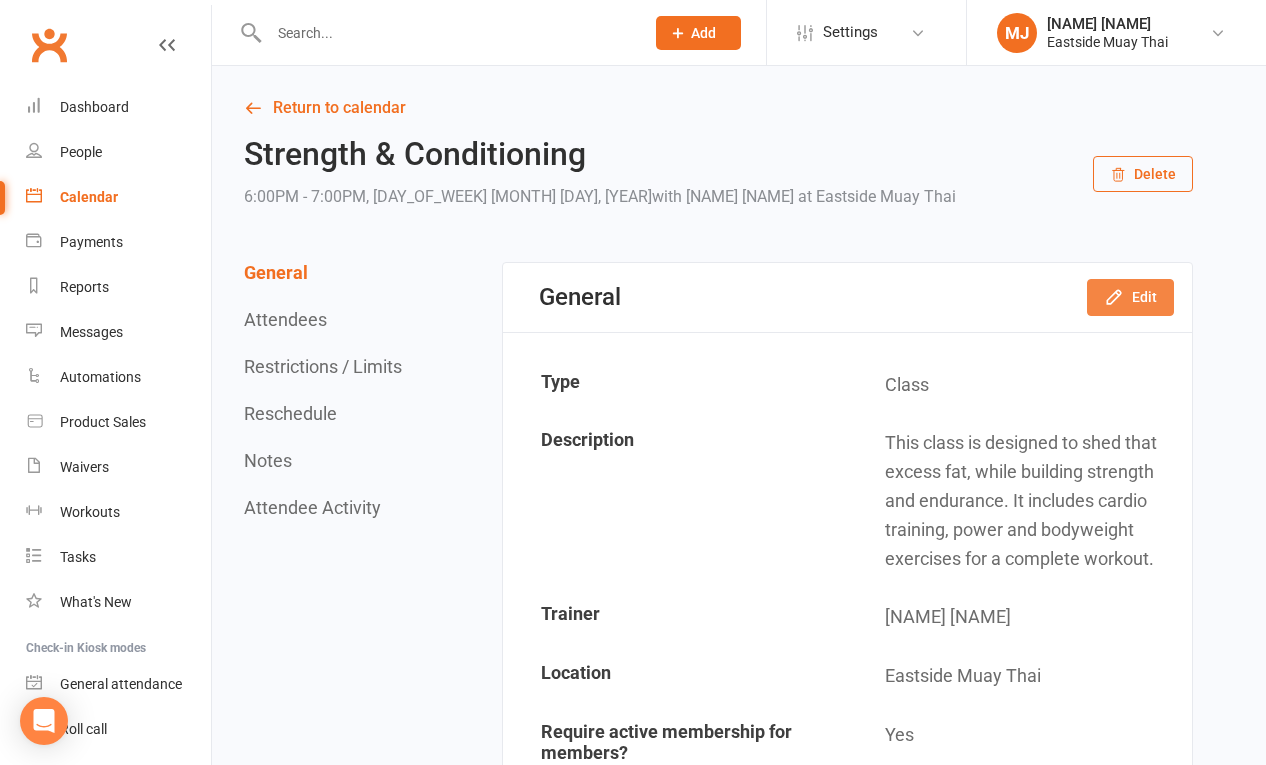 click on "Edit" at bounding box center [1130, 297] 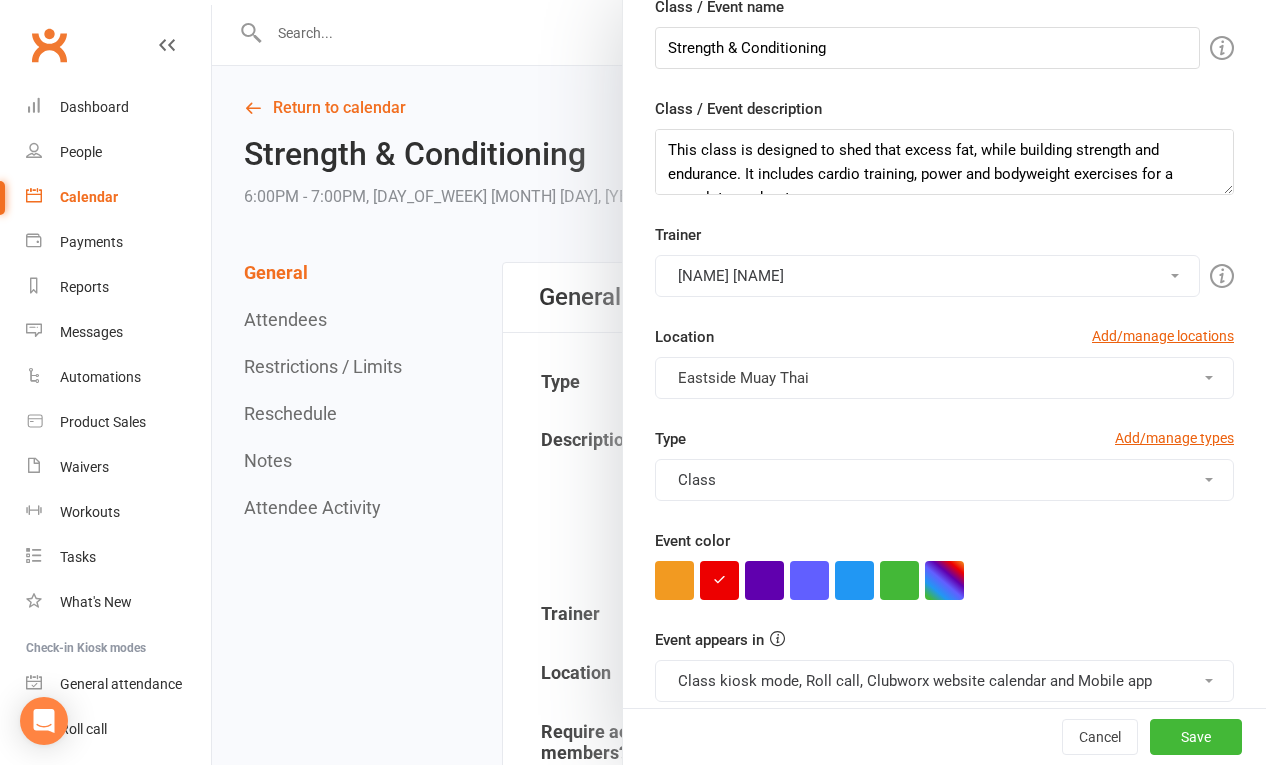 scroll, scrollTop: 242, scrollLeft: 0, axis: vertical 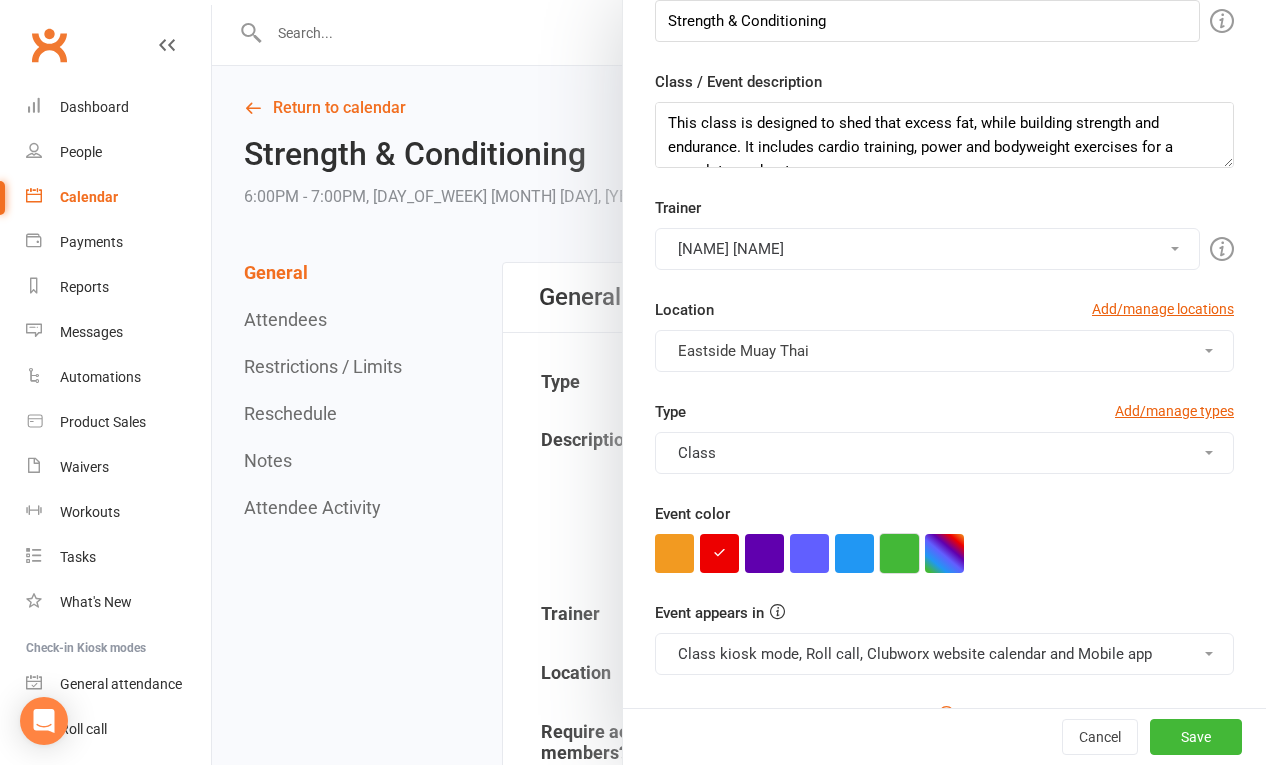 click at bounding box center (899, 553) 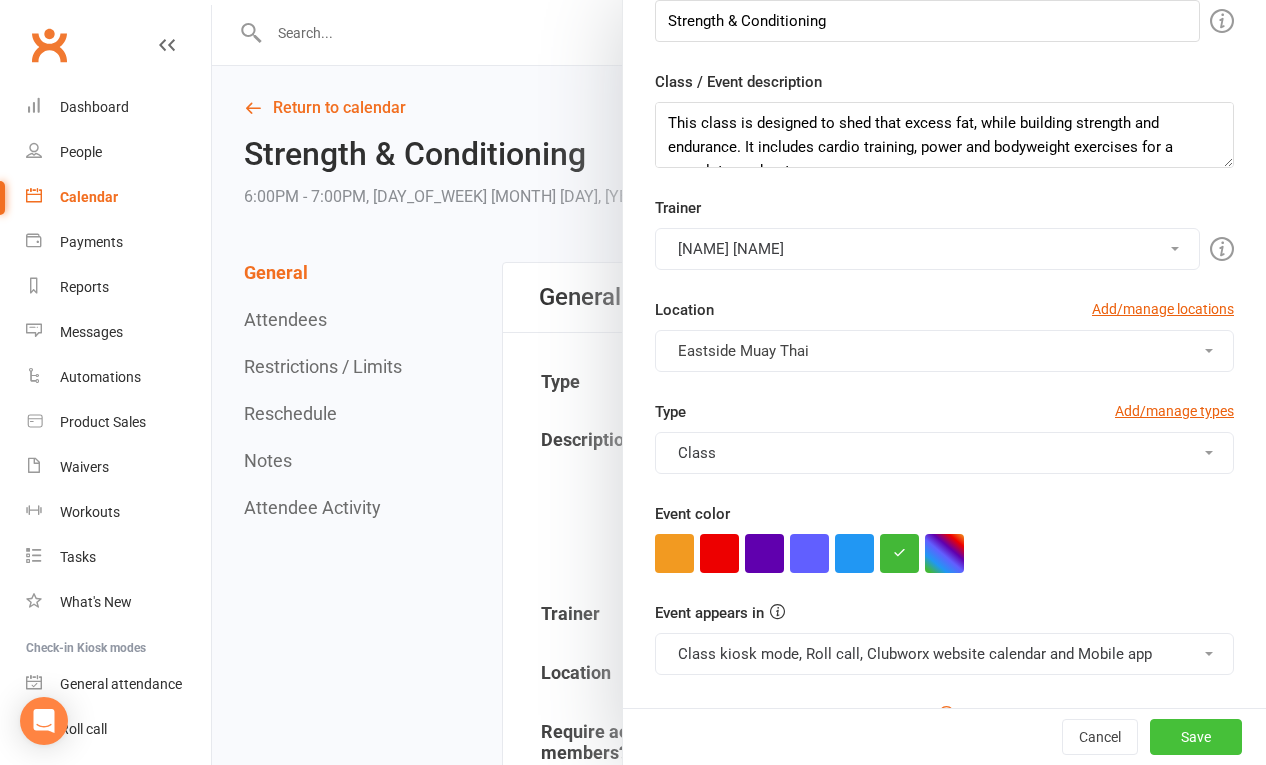 click on "Save" at bounding box center (1196, 737) 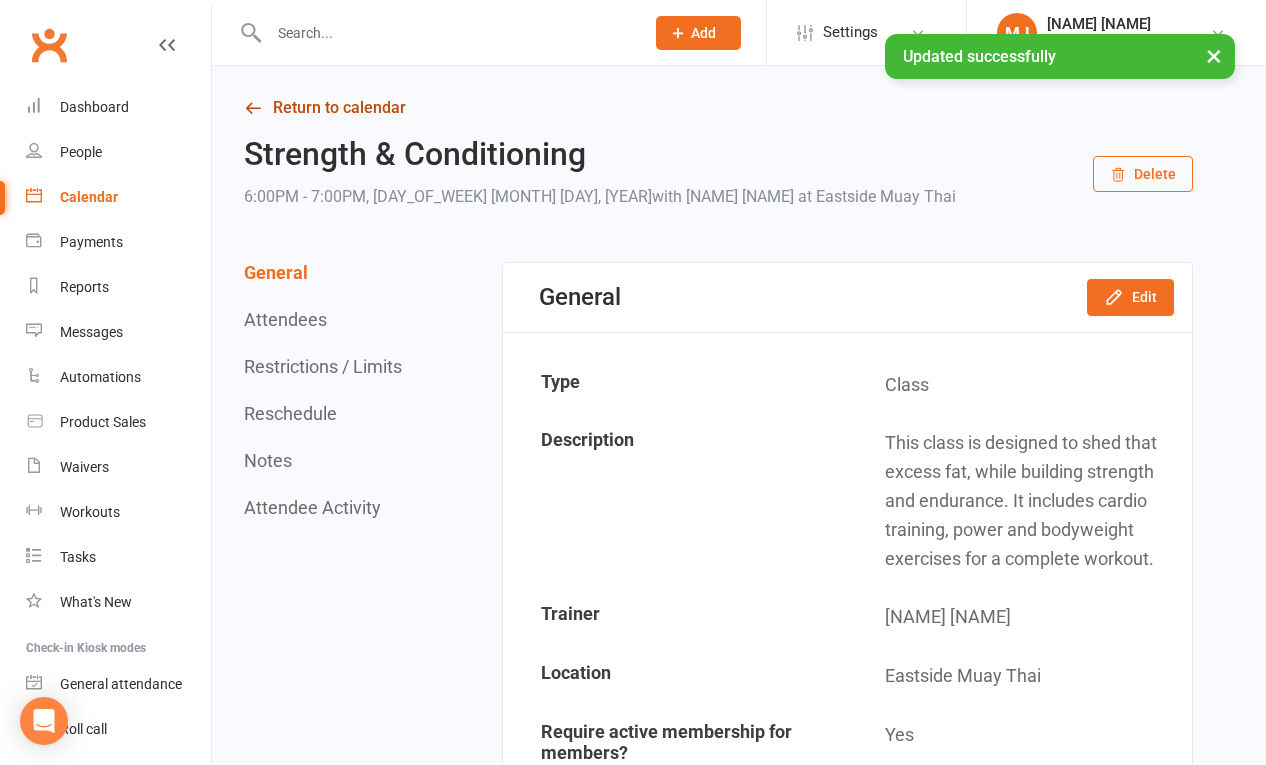 click on "Return to calendar" at bounding box center [718, 108] 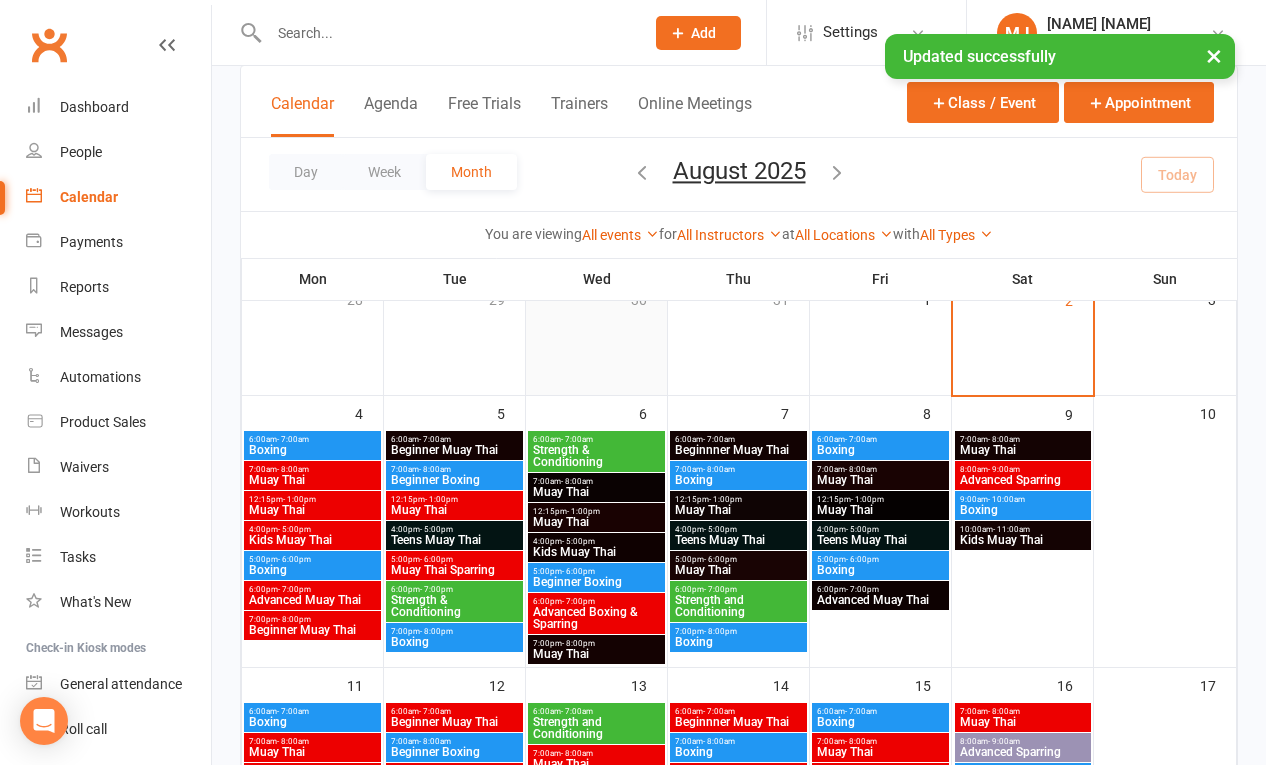 scroll, scrollTop: 153, scrollLeft: 0, axis: vertical 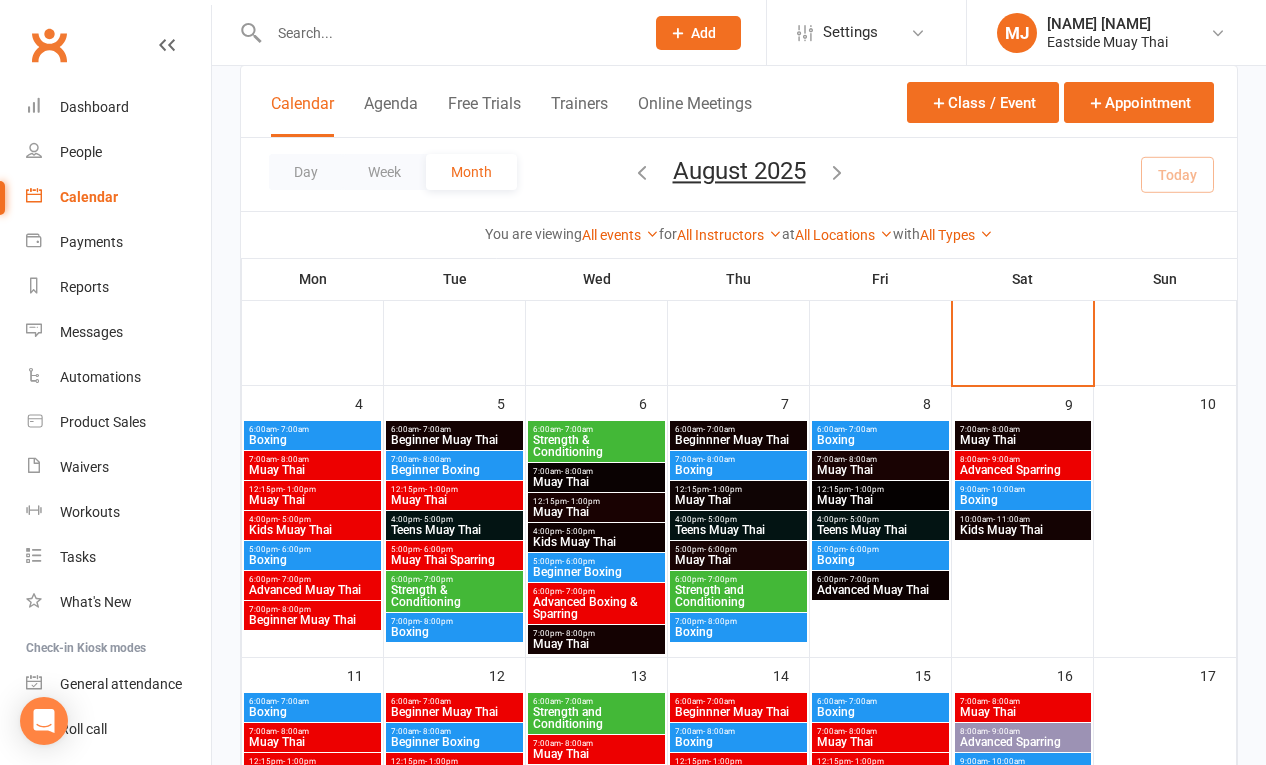 click on "6:00pm  - 7:00pm Strength and Conditioning" at bounding box center [738, 591] 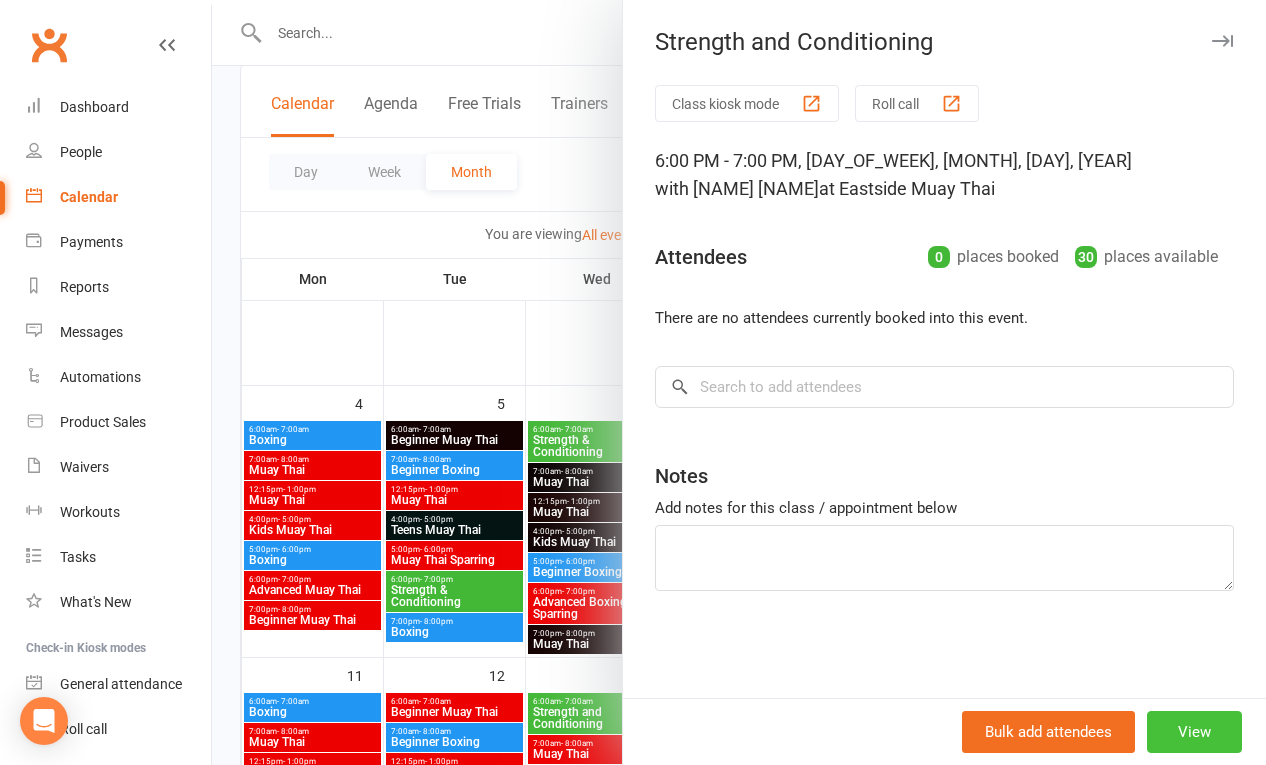 click on "View" at bounding box center (1194, 732) 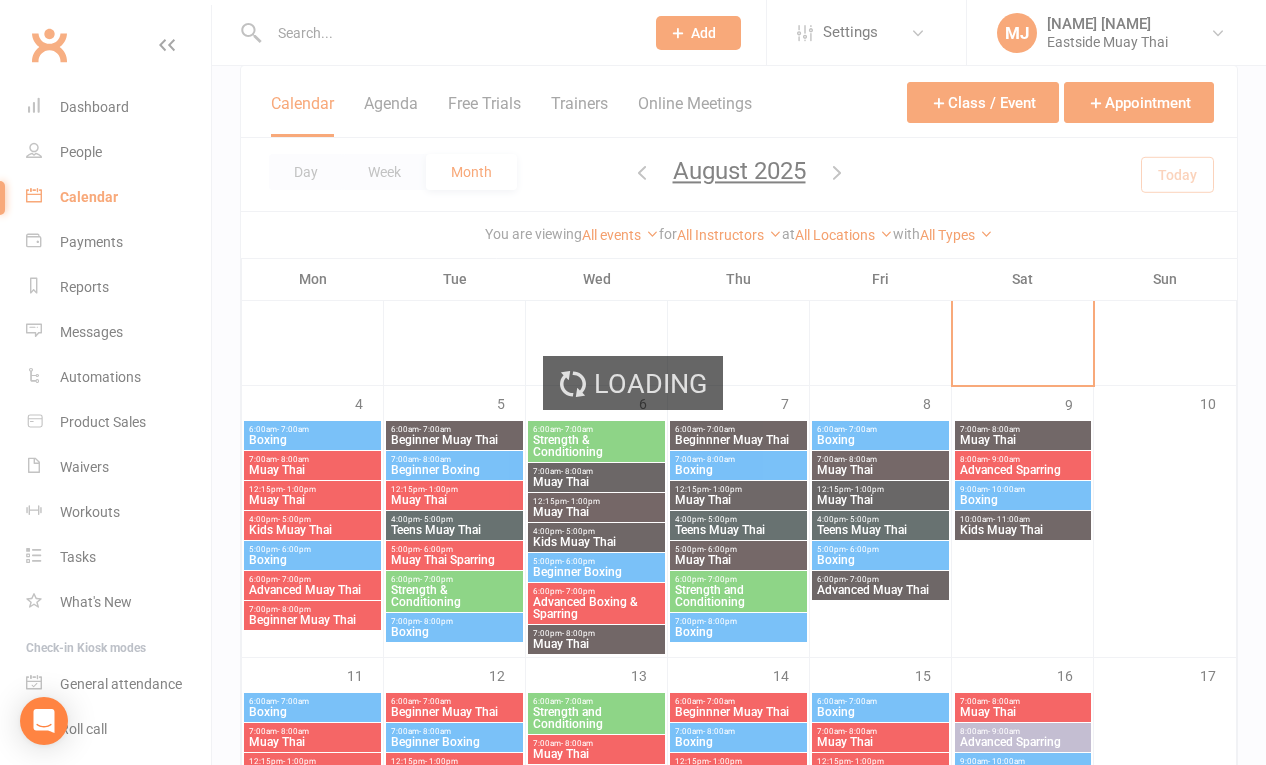 scroll, scrollTop: 0, scrollLeft: 0, axis: both 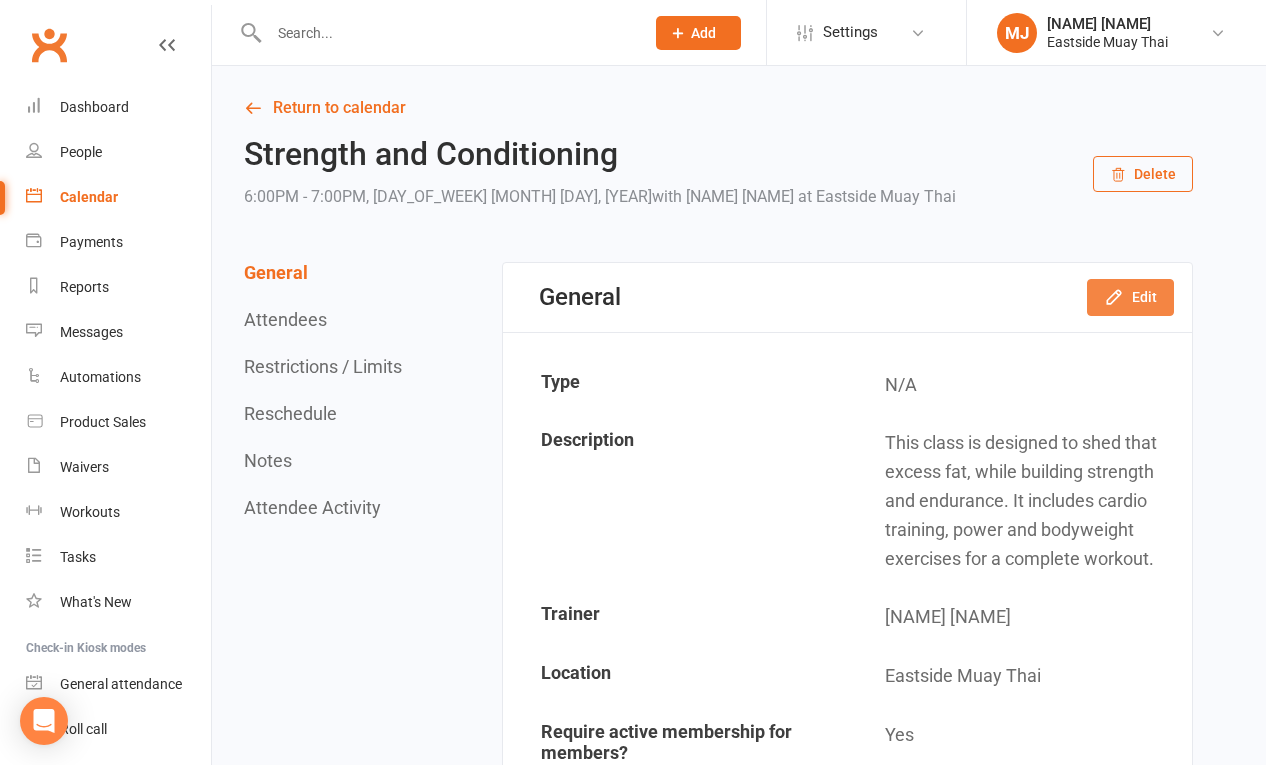 click on "Edit" at bounding box center [1130, 297] 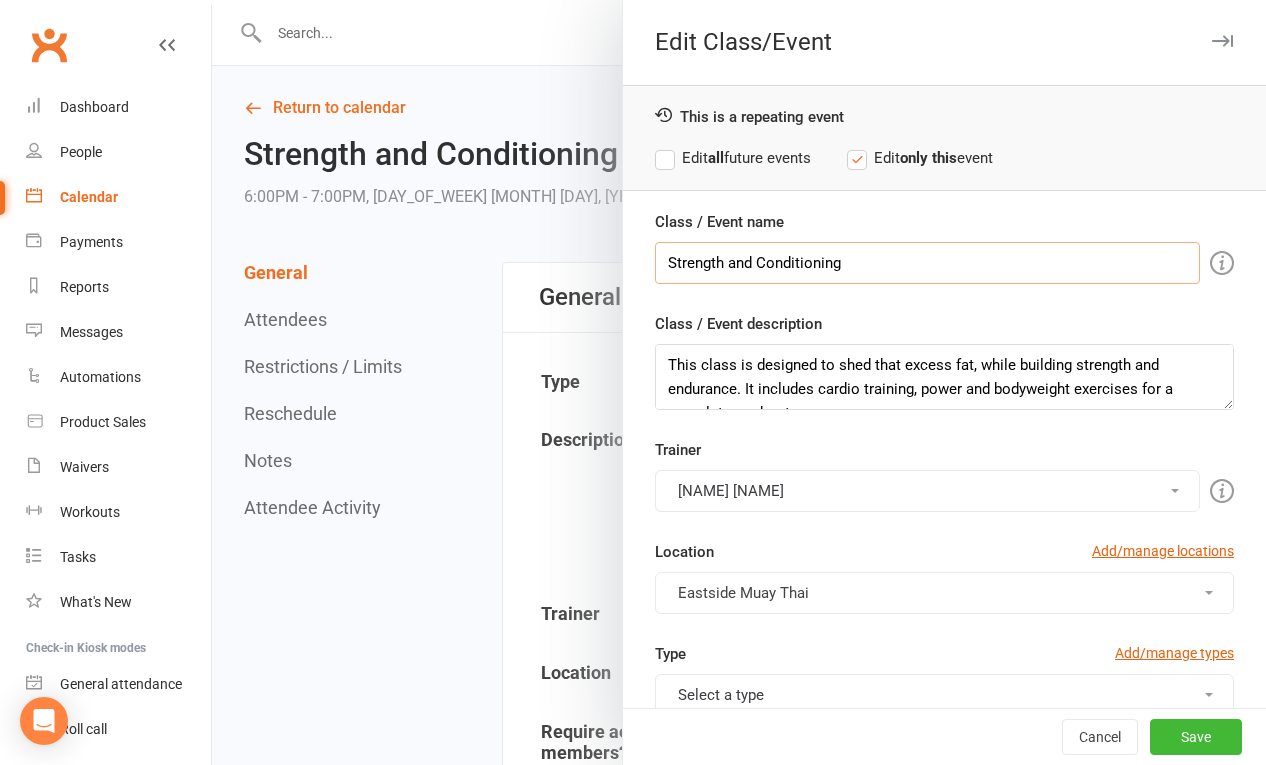 click on "Strength and Conditioning" at bounding box center [927, 263] 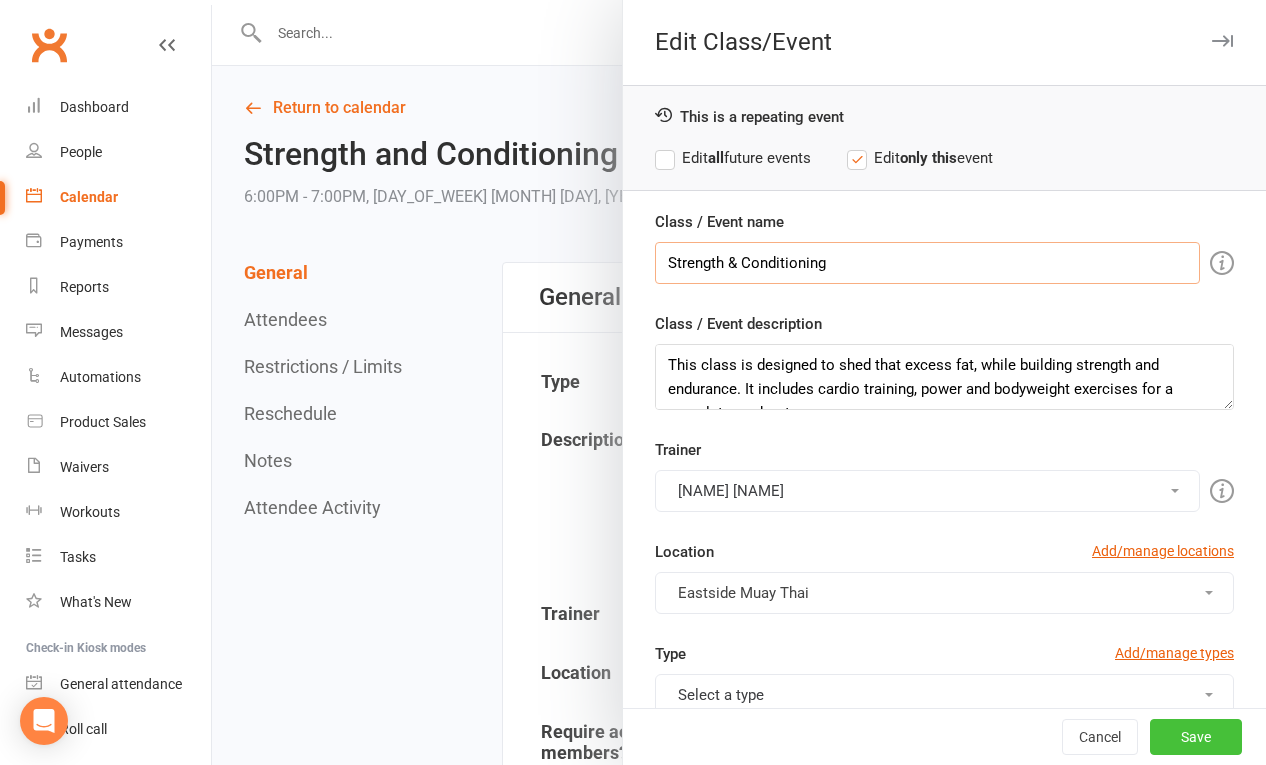 type on "Strength & Conditioning" 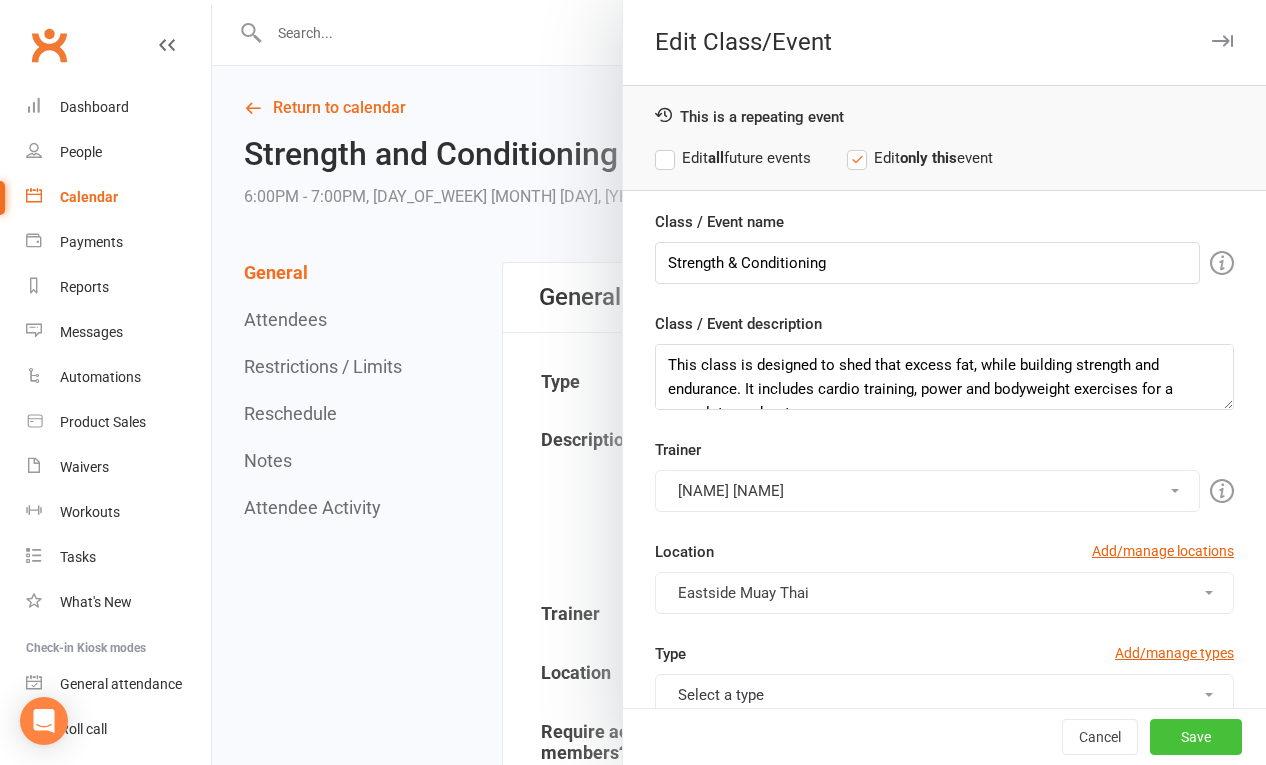 click on "Save" at bounding box center (1196, 737) 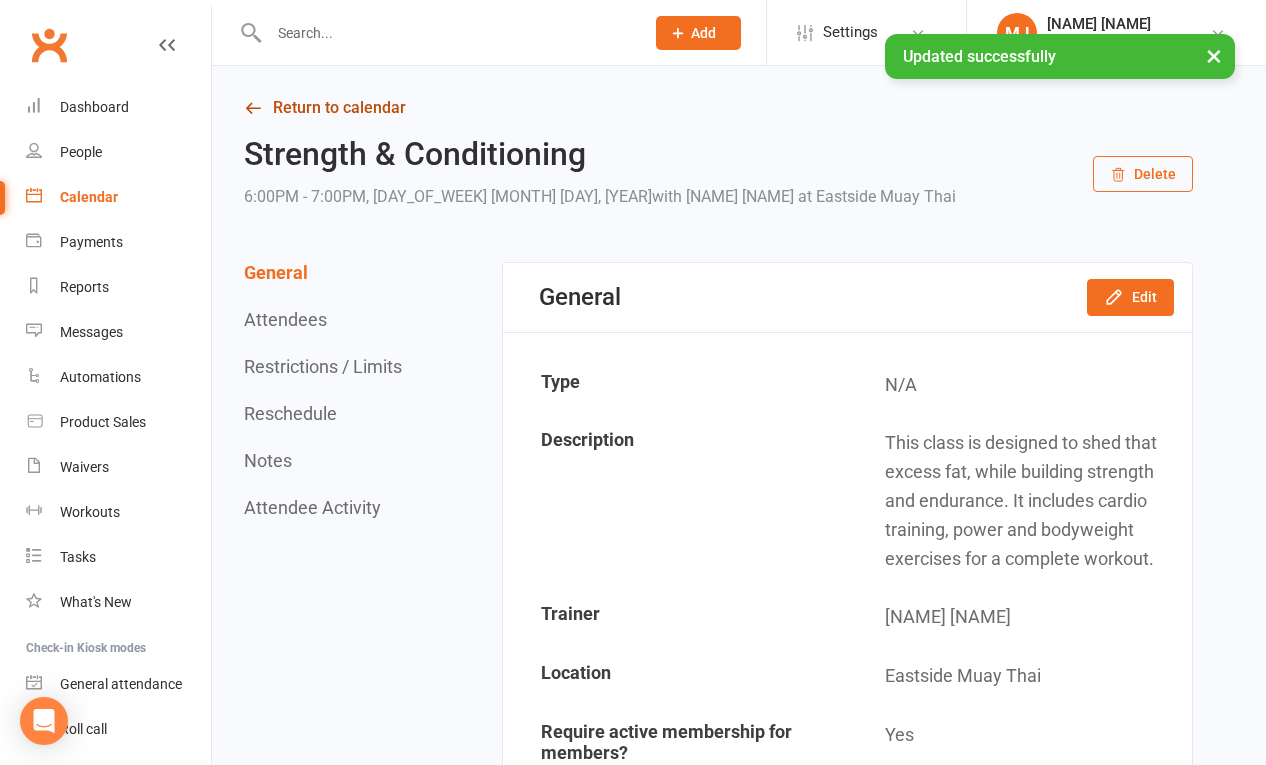 click on "Return to calendar" at bounding box center [718, 108] 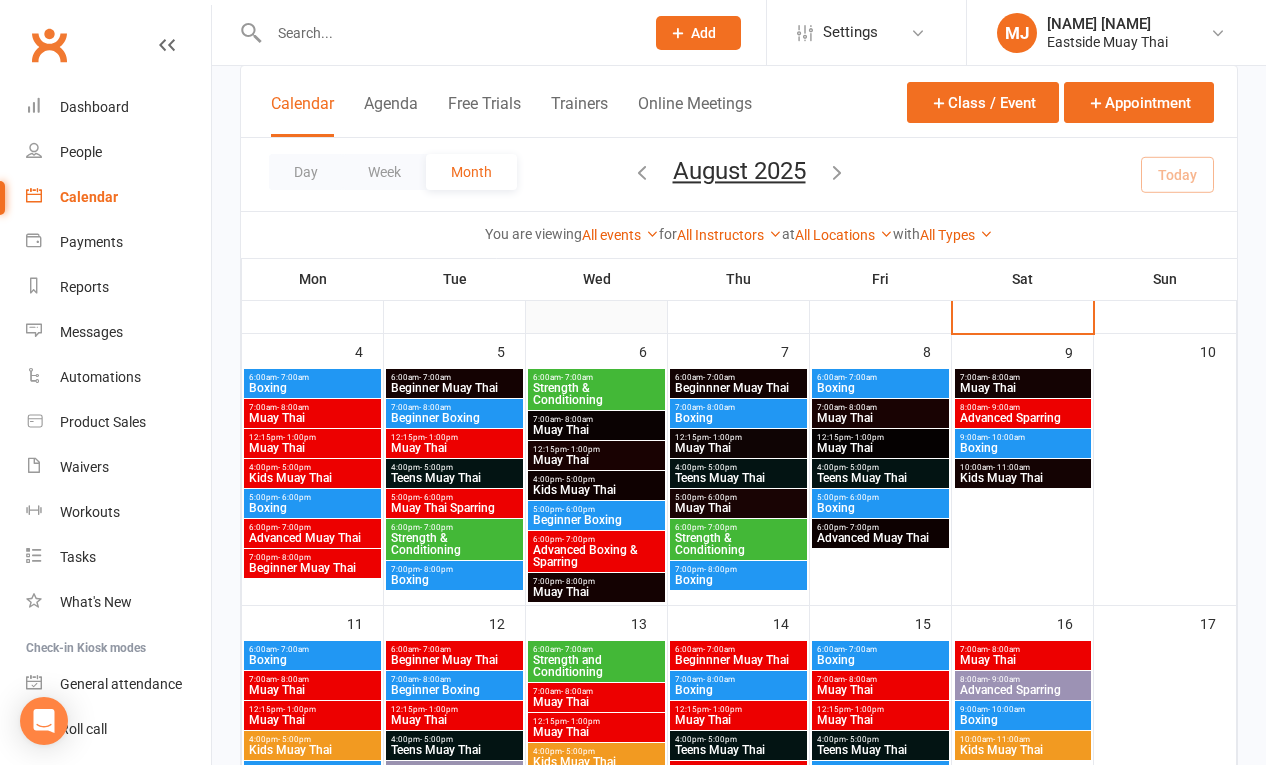 scroll, scrollTop: 206, scrollLeft: 0, axis: vertical 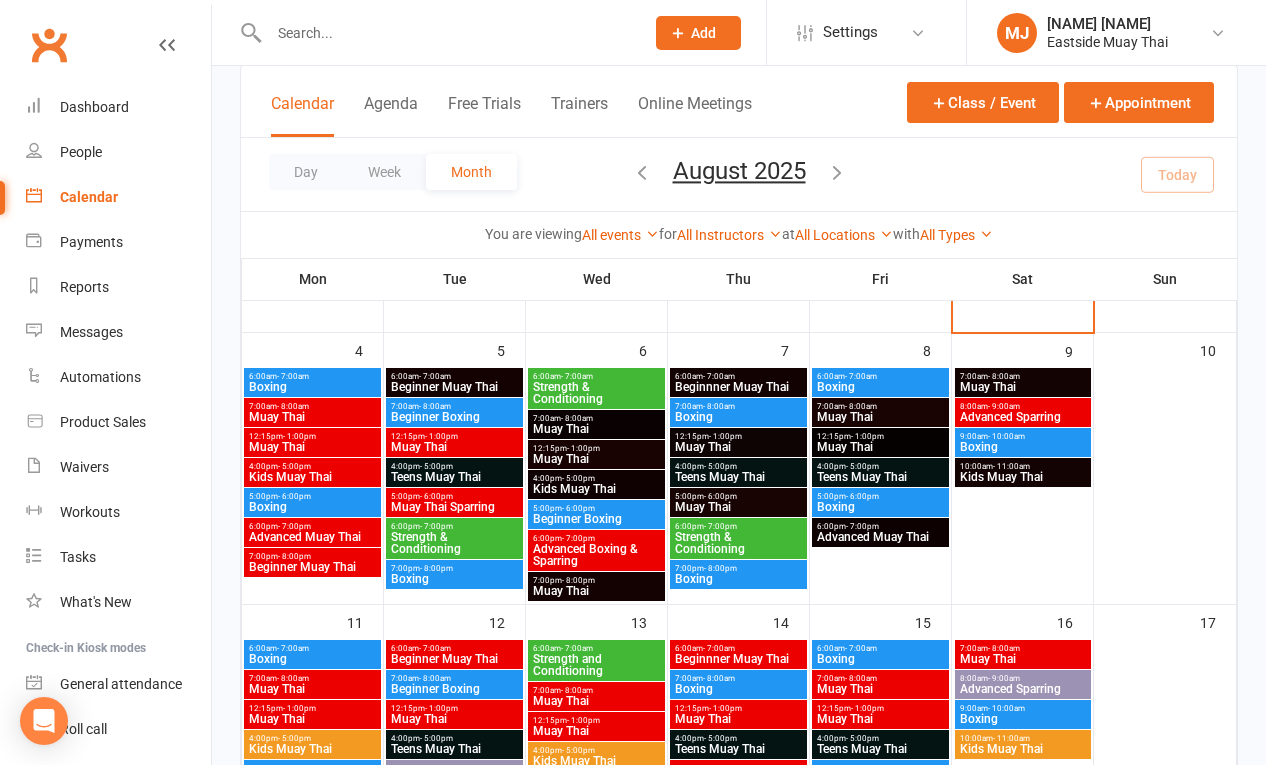 click on "4:00pm  - 5:00pm" at bounding box center (454, 466) 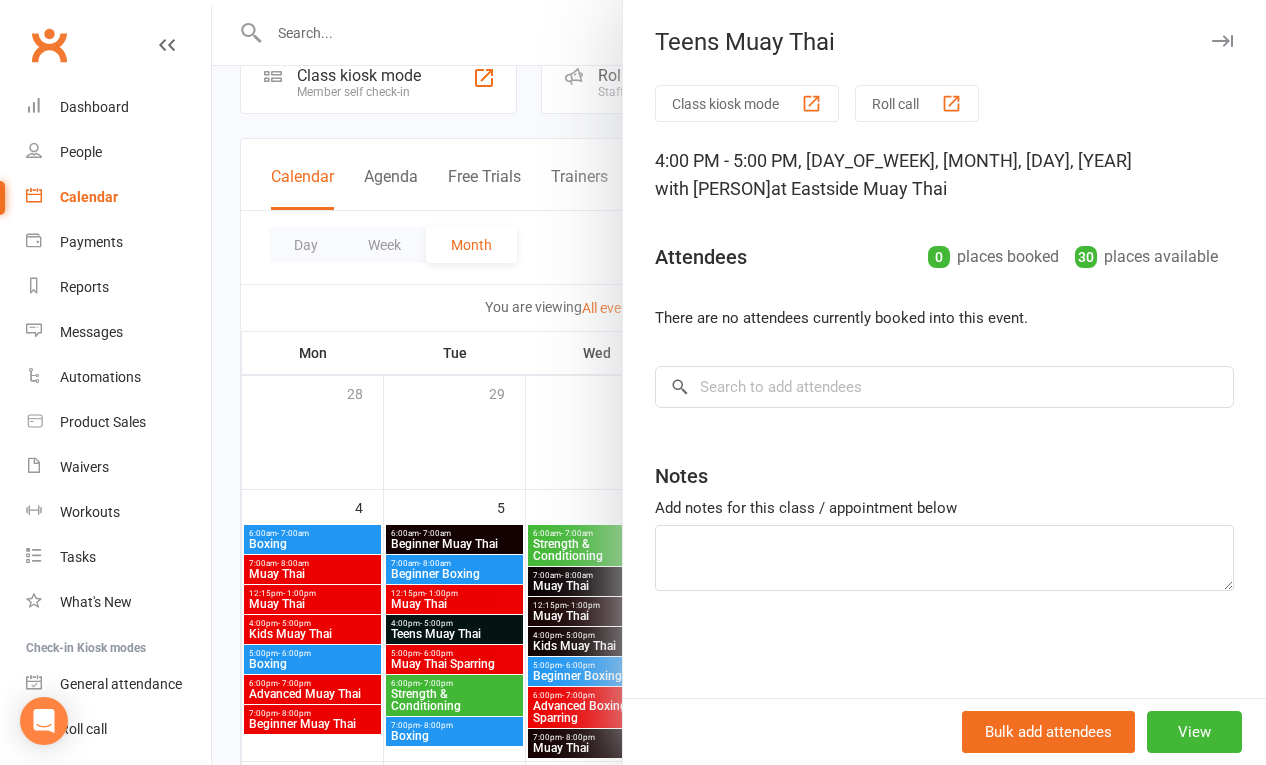scroll, scrollTop: 39, scrollLeft: 0, axis: vertical 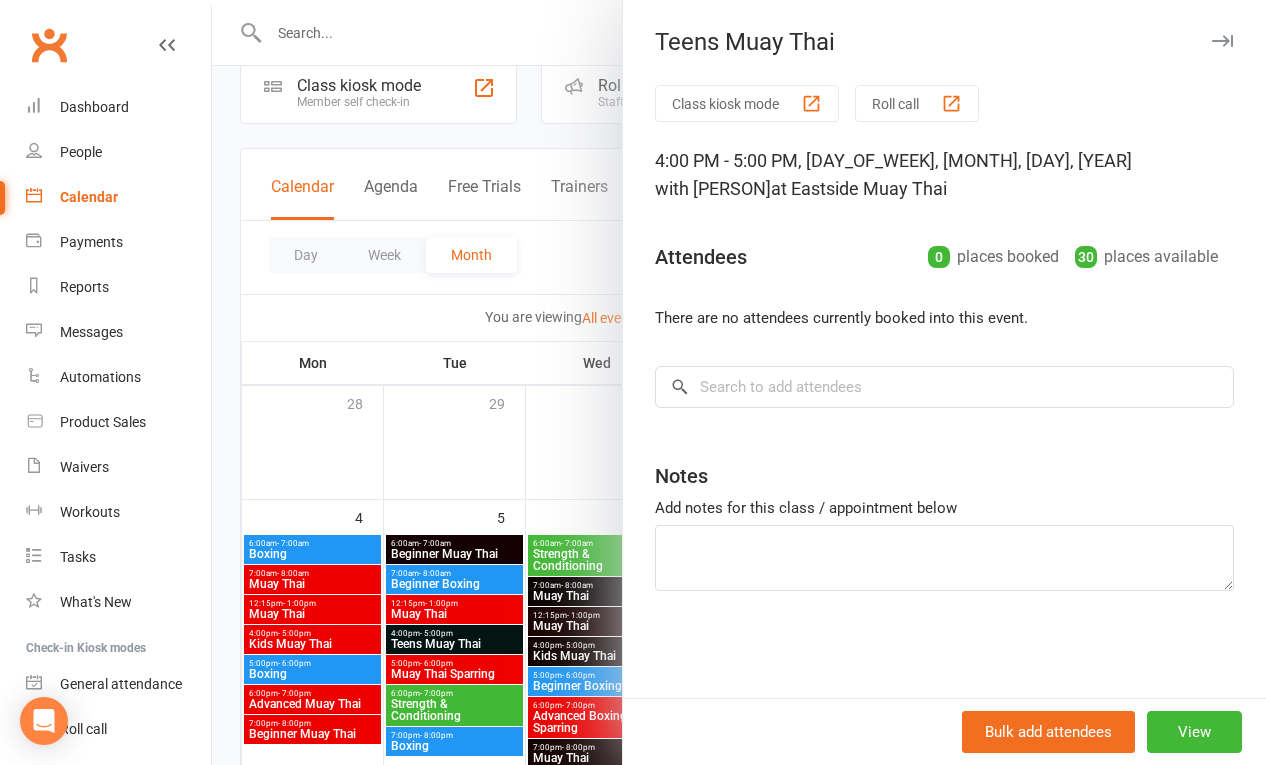 click at bounding box center [739, 382] 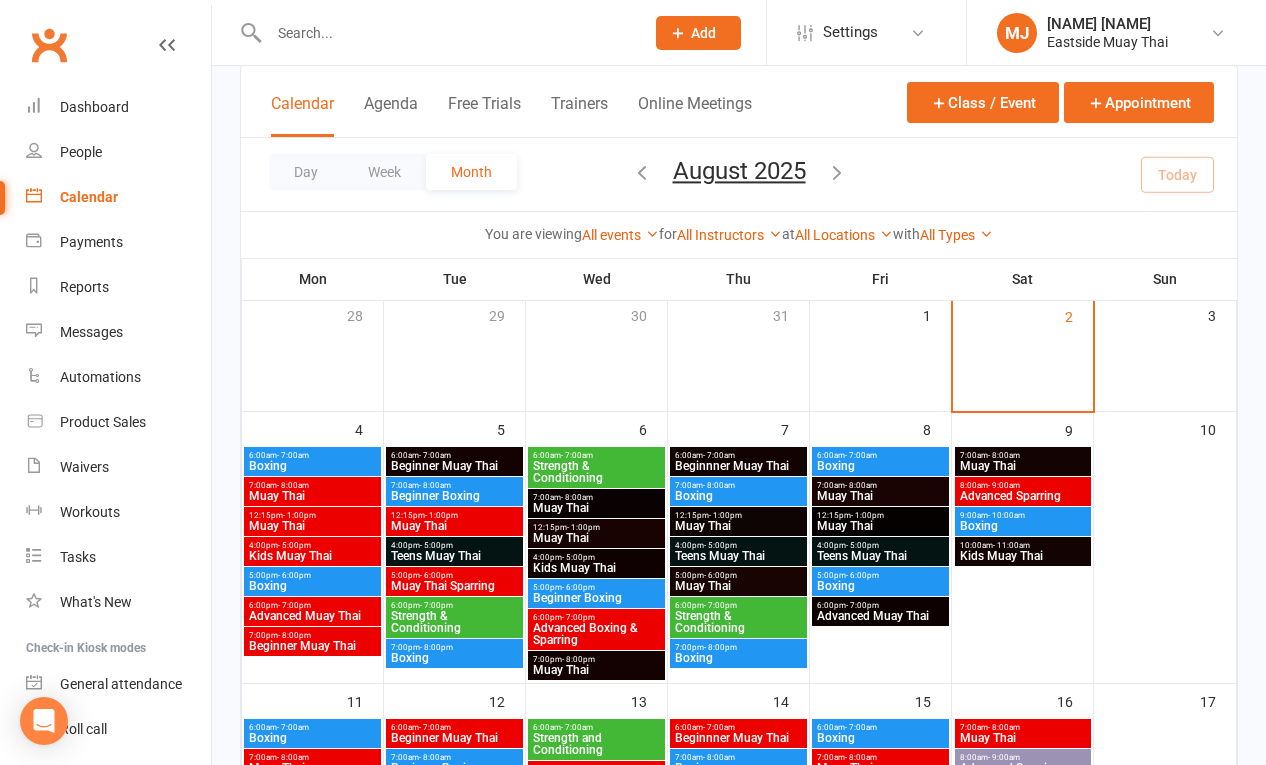 scroll, scrollTop: 130, scrollLeft: 0, axis: vertical 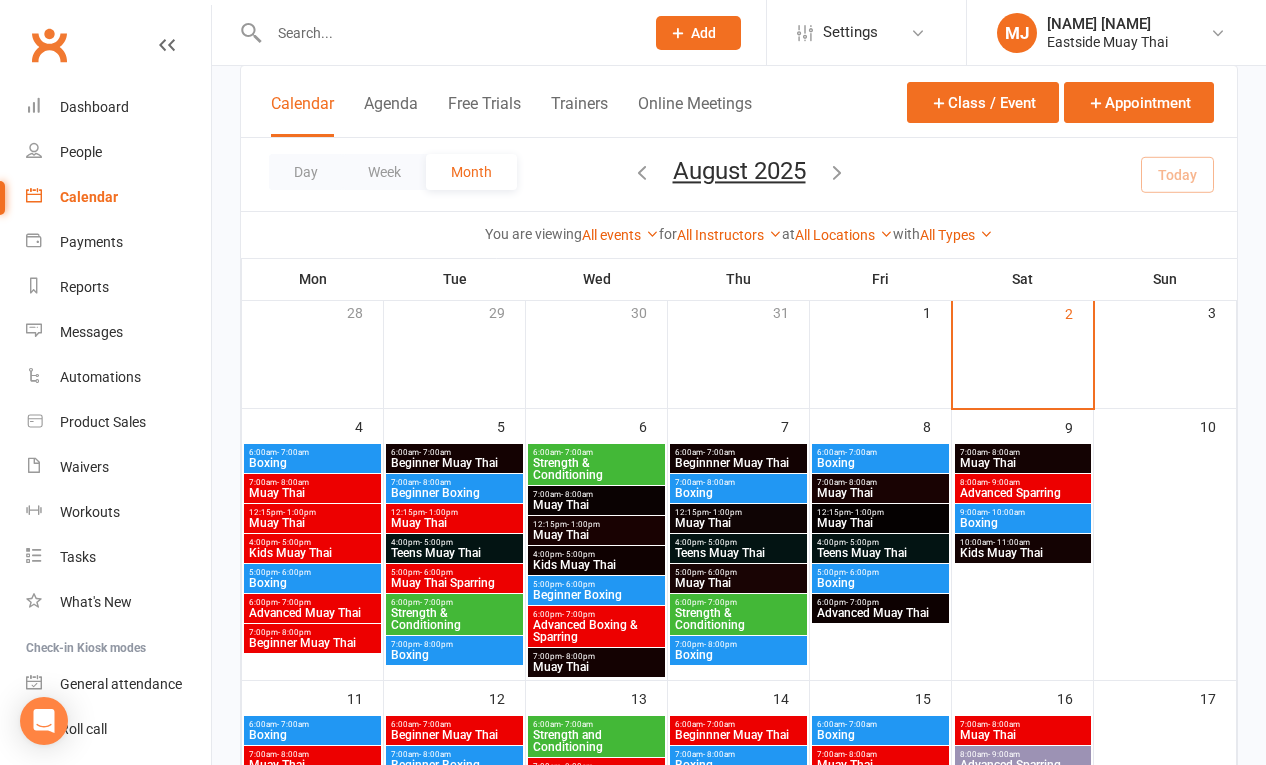 click on "- 5:00pm" at bounding box center [720, 542] 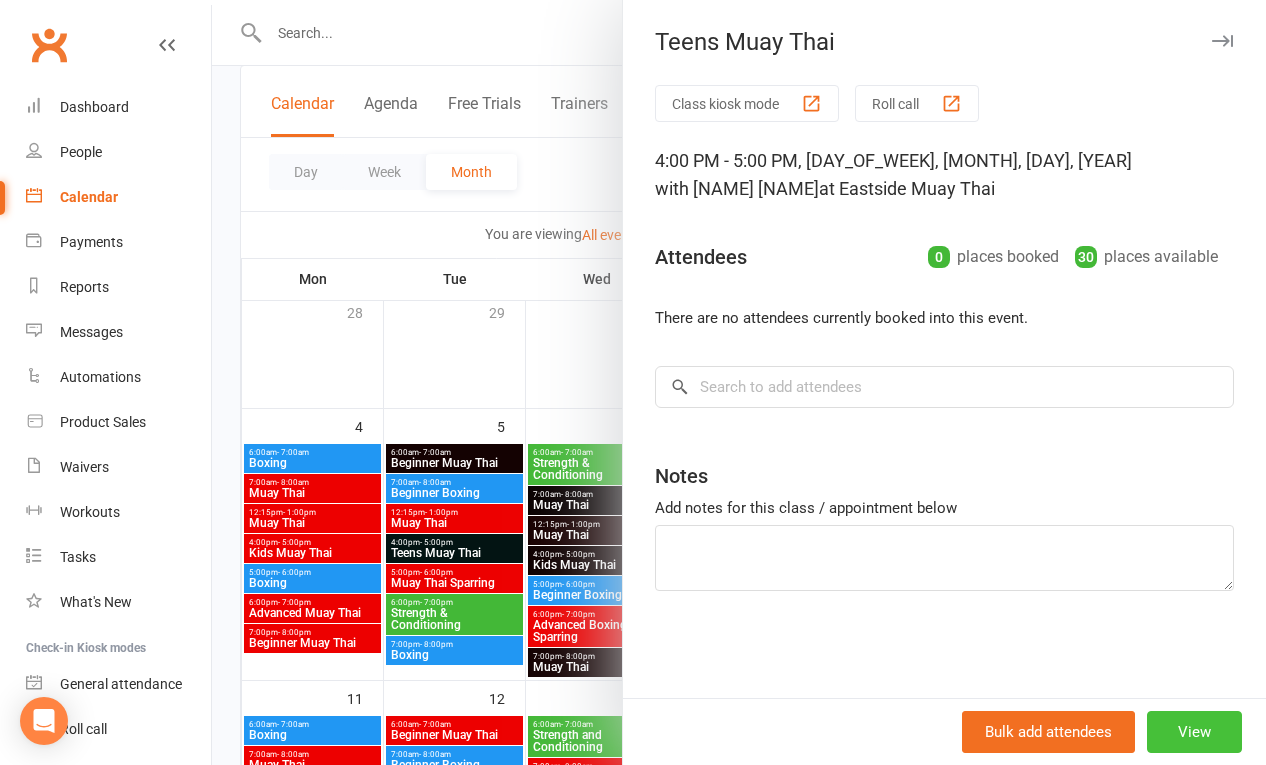 click on "View" at bounding box center (1194, 732) 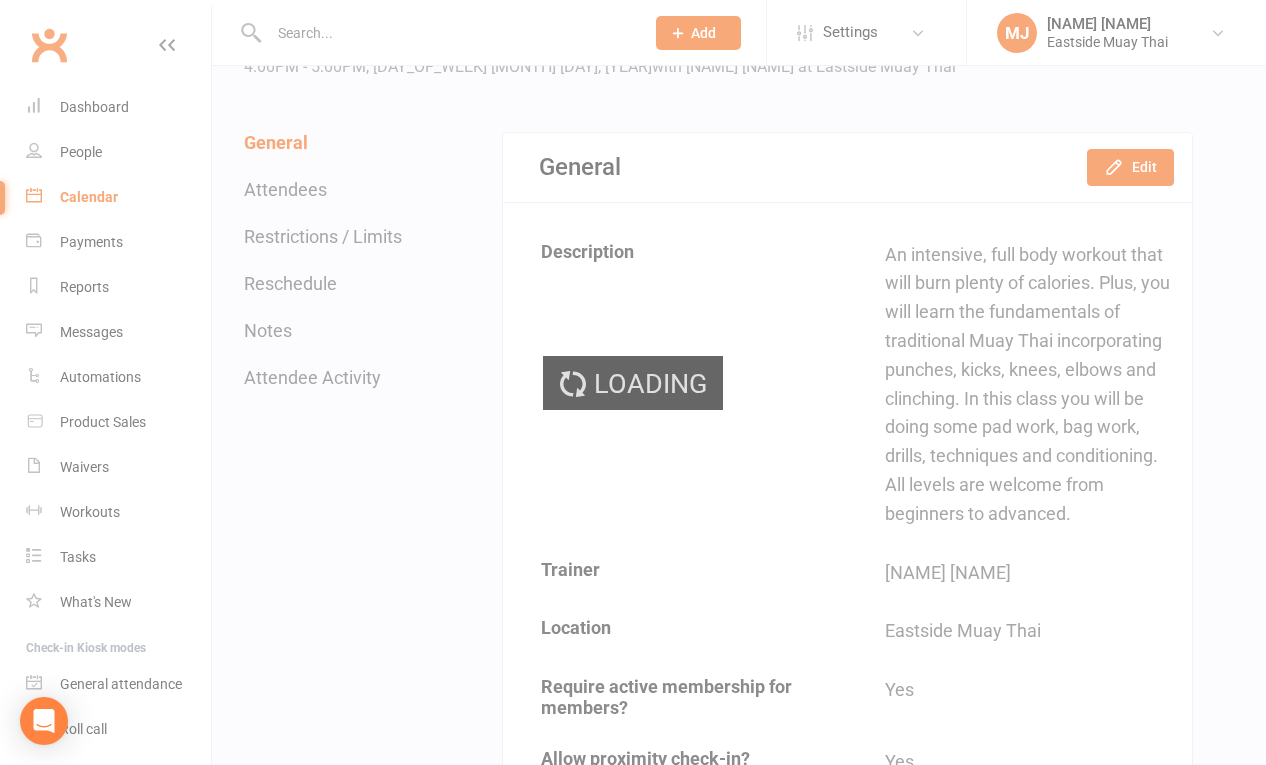 scroll, scrollTop: 0, scrollLeft: 0, axis: both 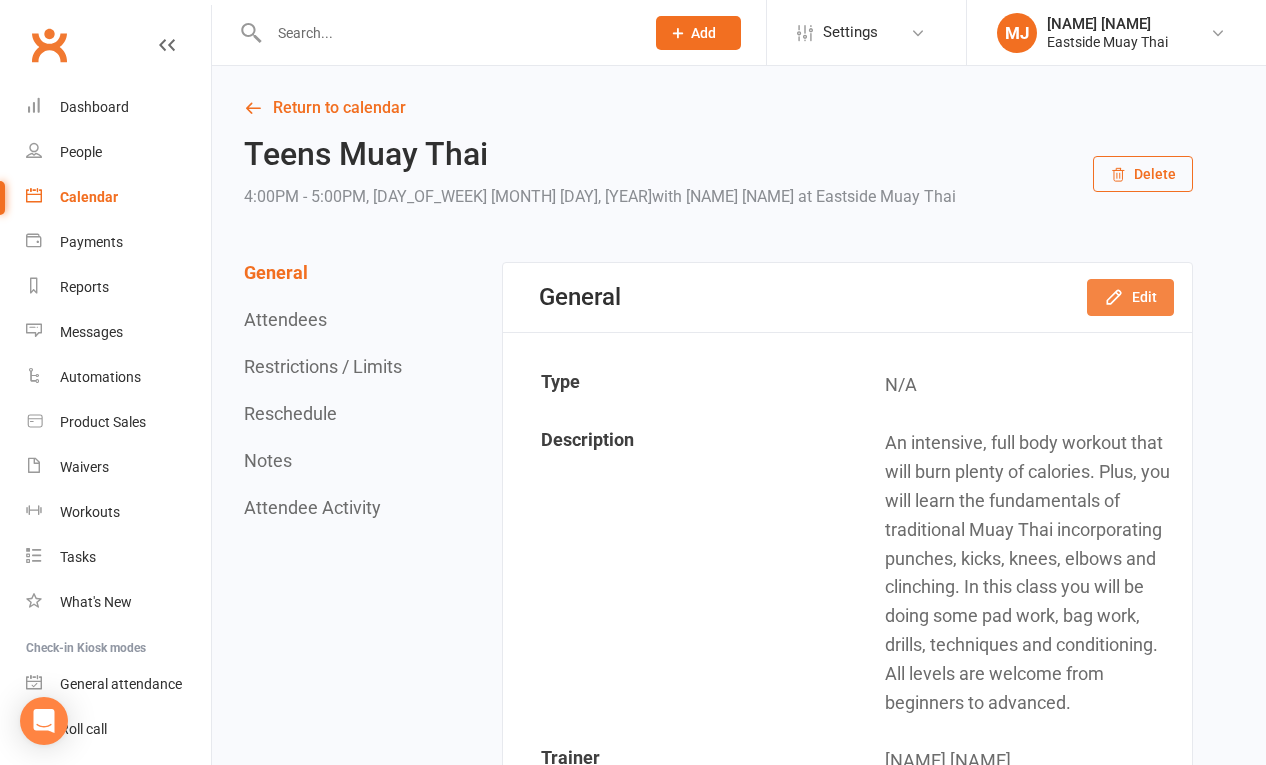click on "Edit" at bounding box center (1130, 297) 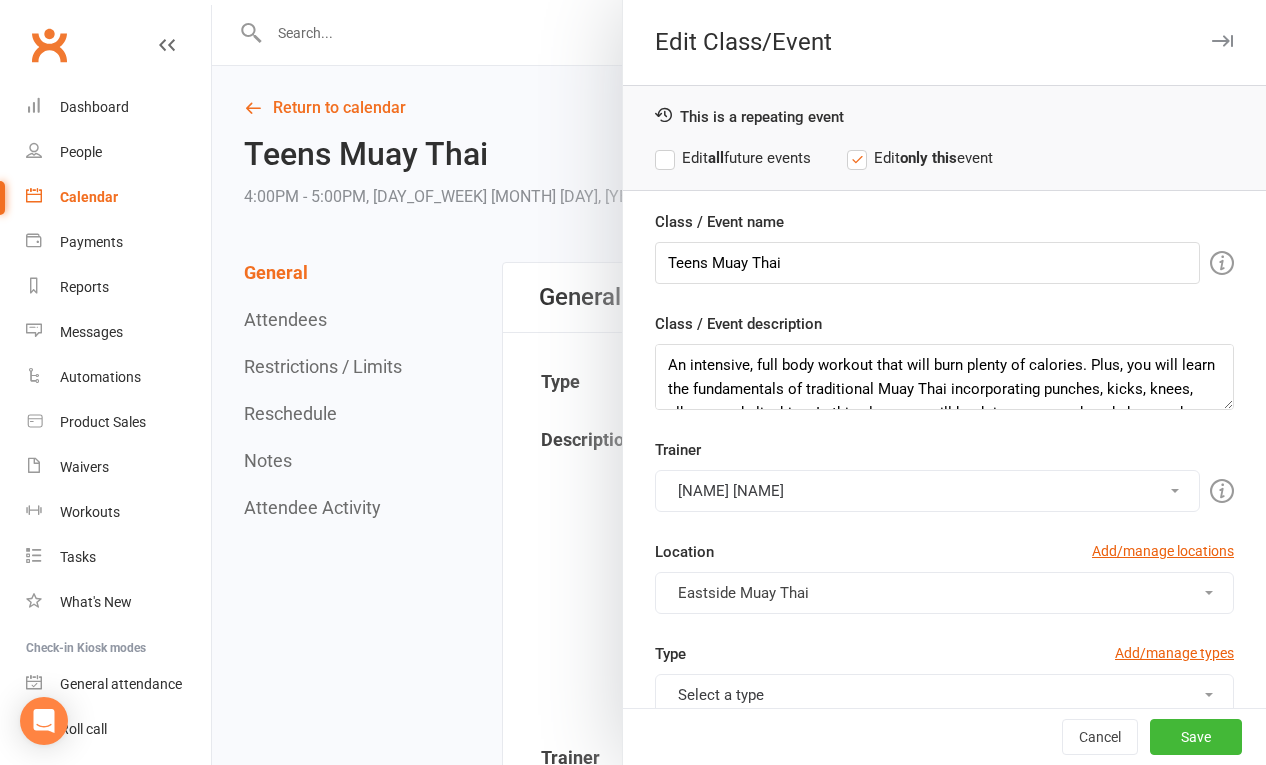 click on "[FIRST] [LAST]" at bounding box center (927, 491) 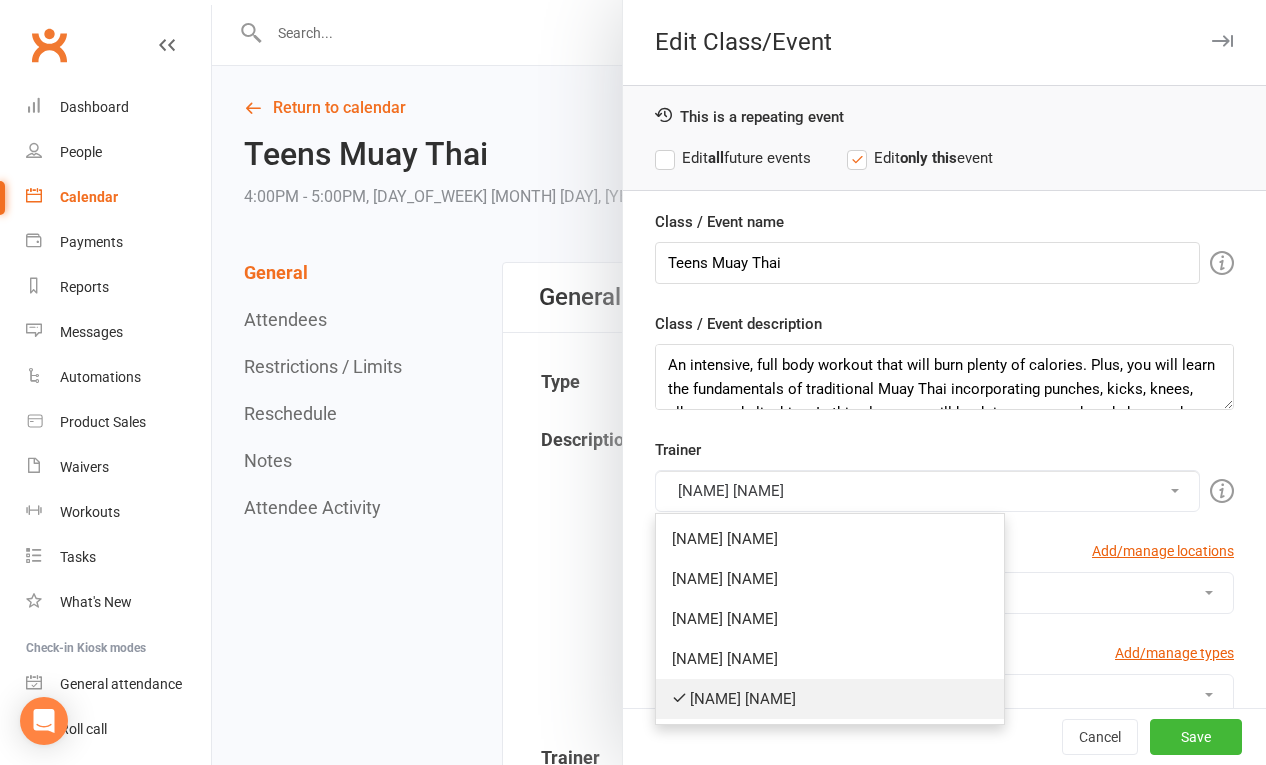 click on "[FIRST] [LAST]" at bounding box center [830, 699] 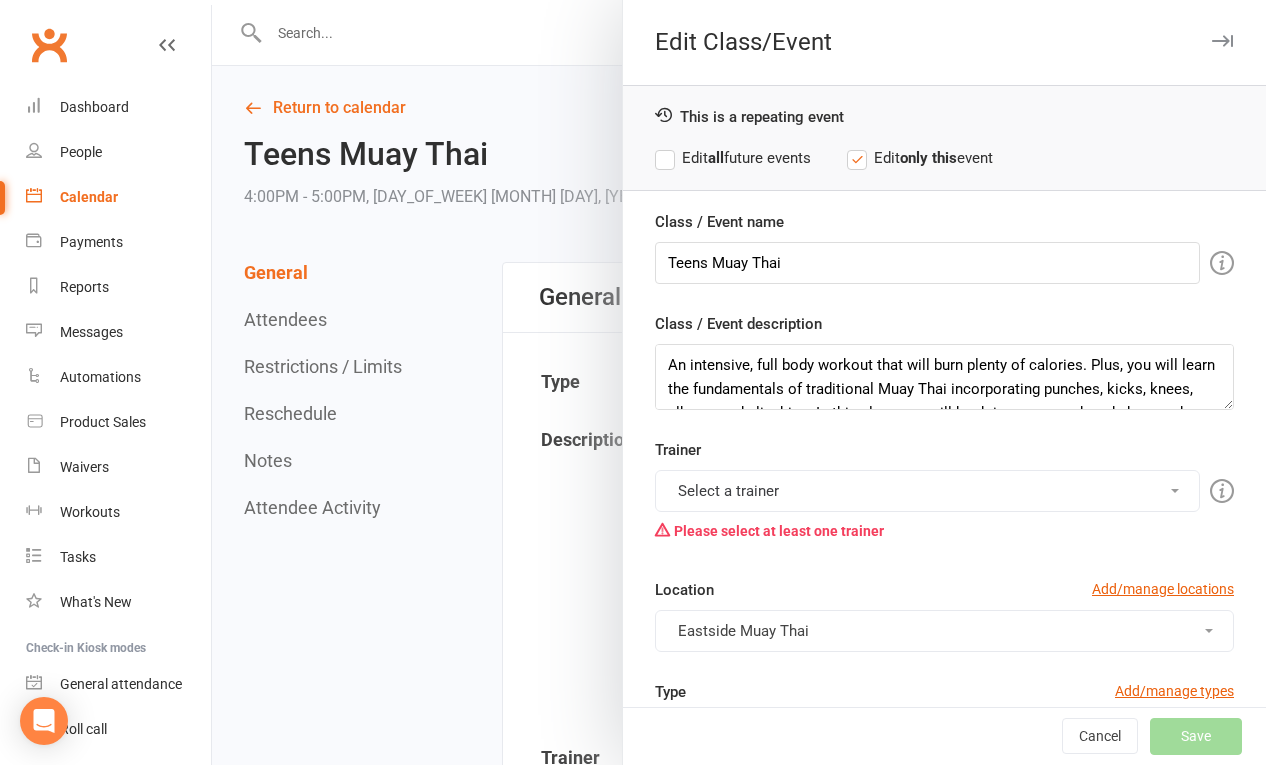 click on "Select a trainer" at bounding box center [927, 491] 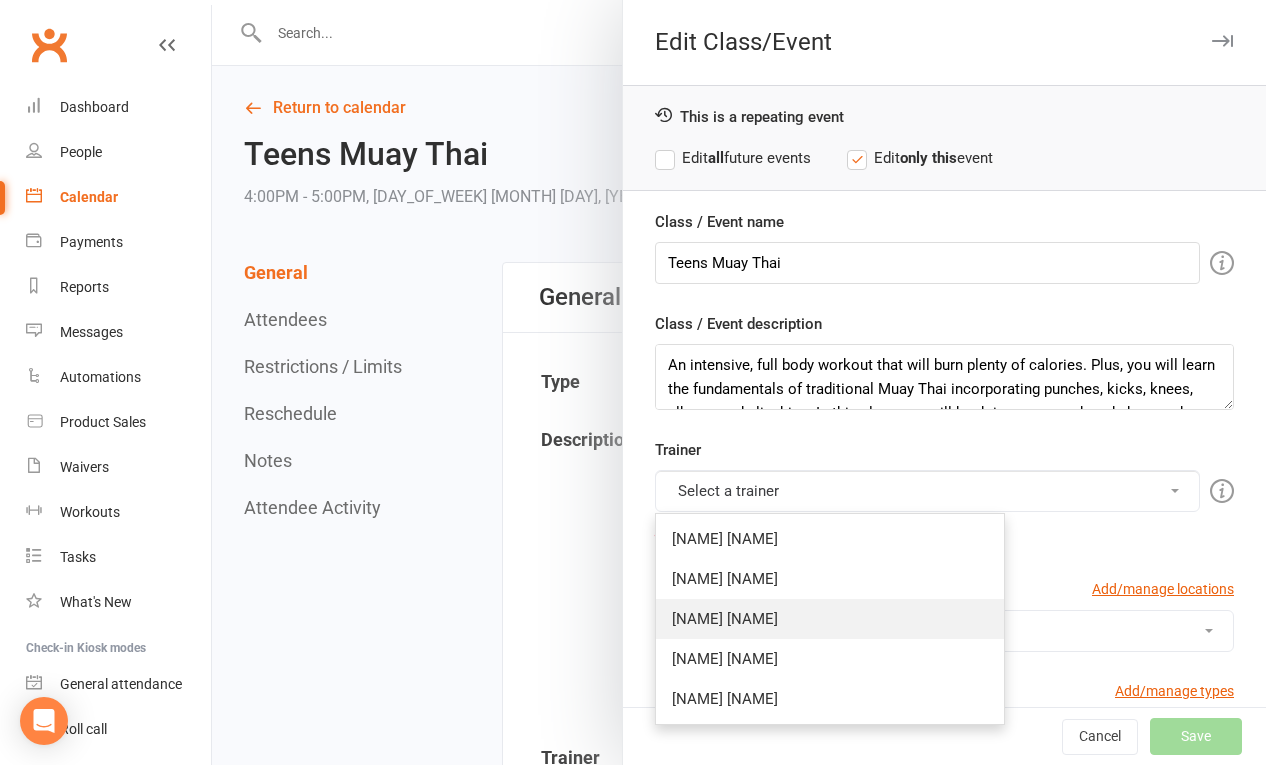 click on "[NAME]" at bounding box center (830, 619) 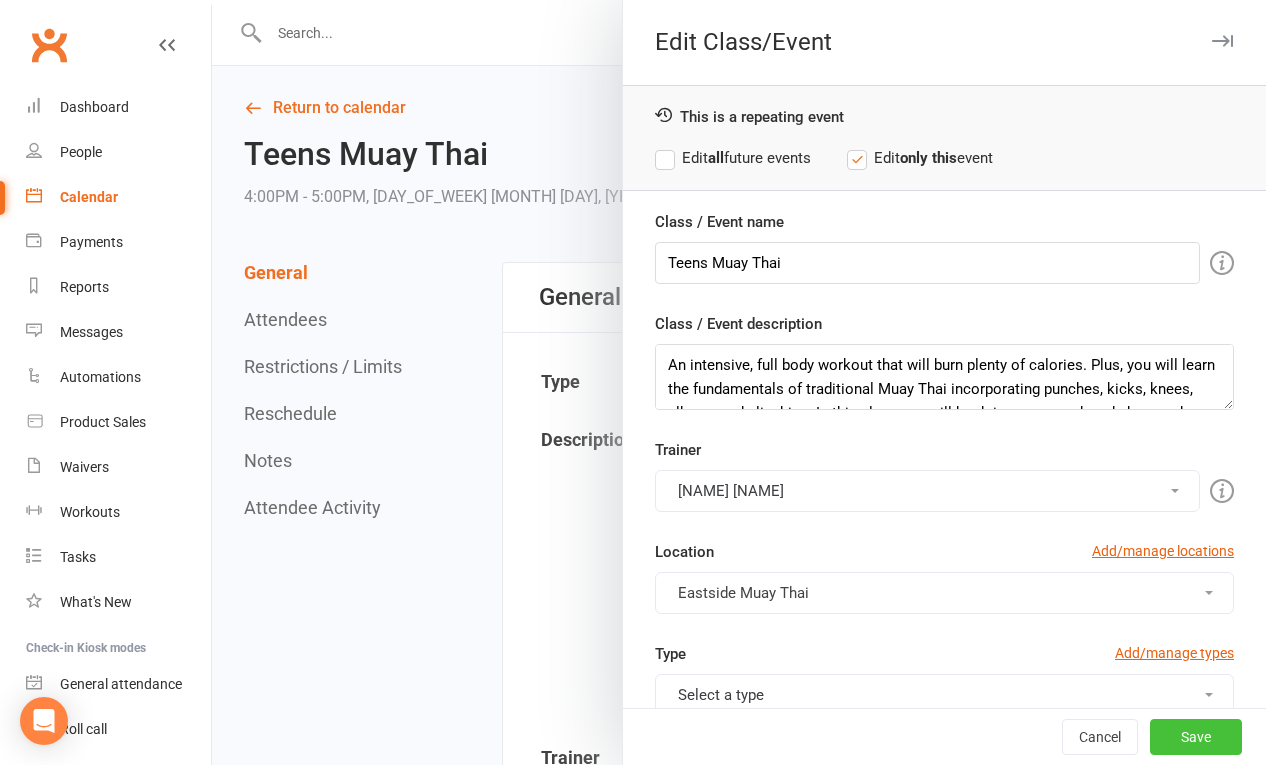 click on "Save" at bounding box center (1196, 737) 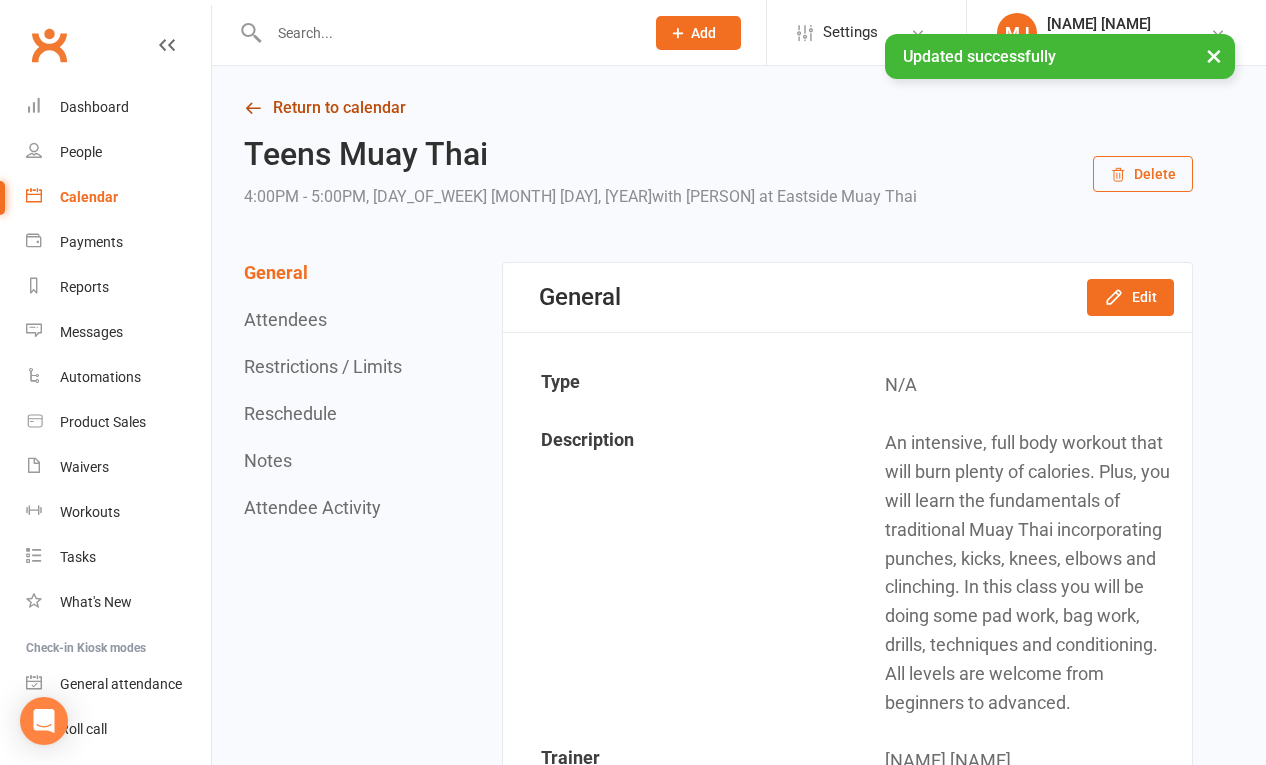 click on "Return to calendar" at bounding box center [718, 108] 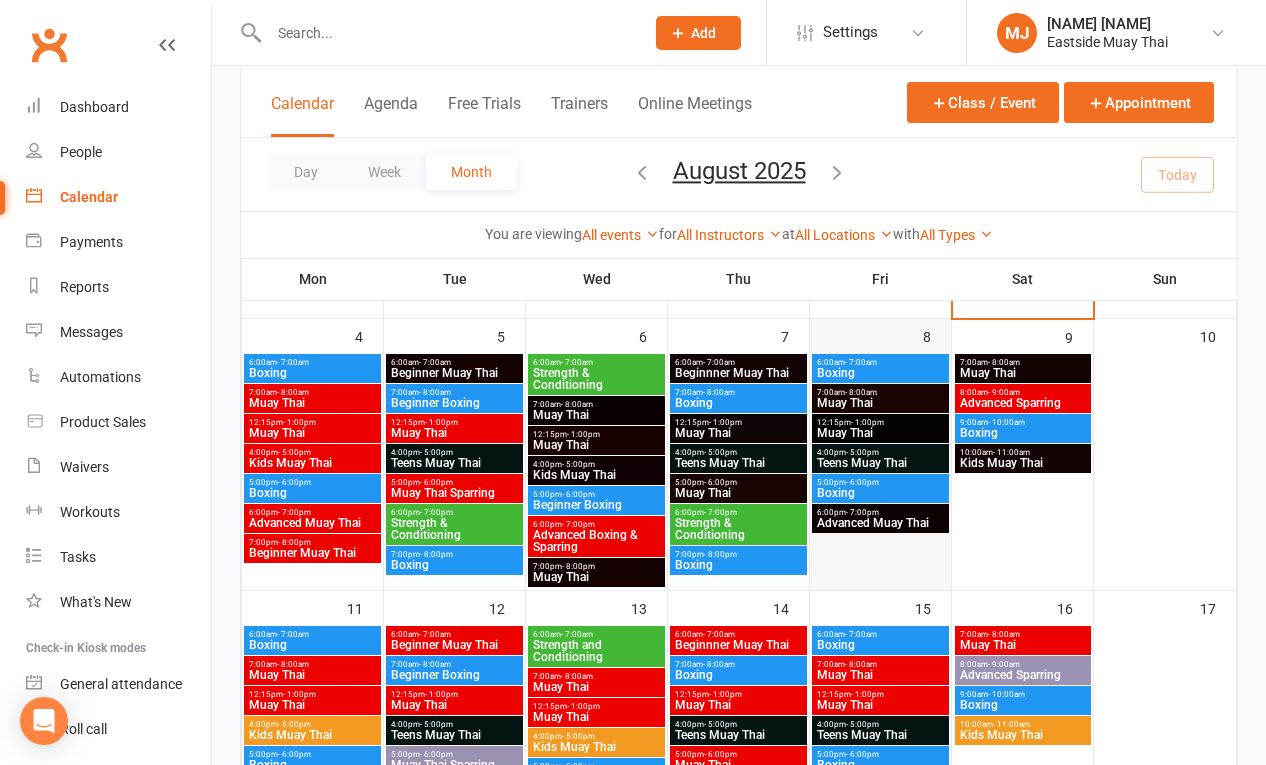 scroll, scrollTop: 222, scrollLeft: 0, axis: vertical 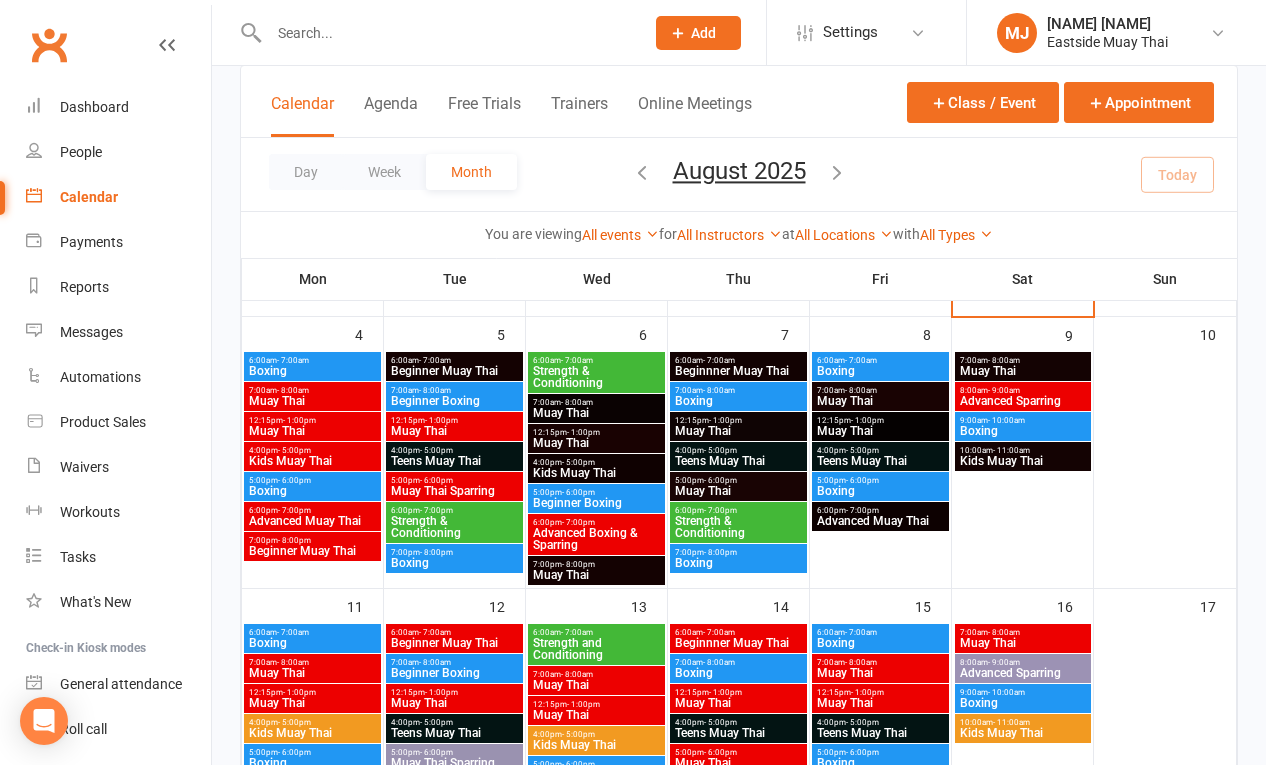 click on "4:00pm  - 5:00pm" at bounding box center [880, 450] 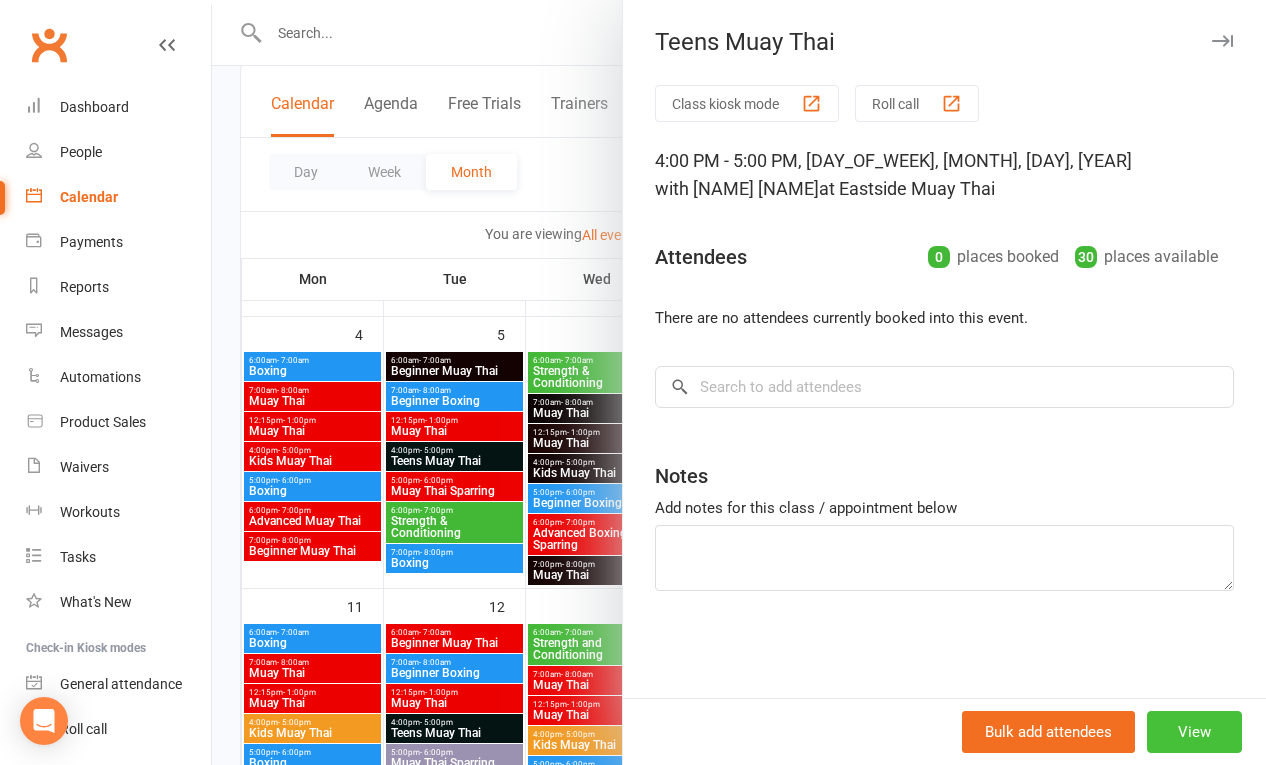 click on "View" at bounding box center (1194, 732) 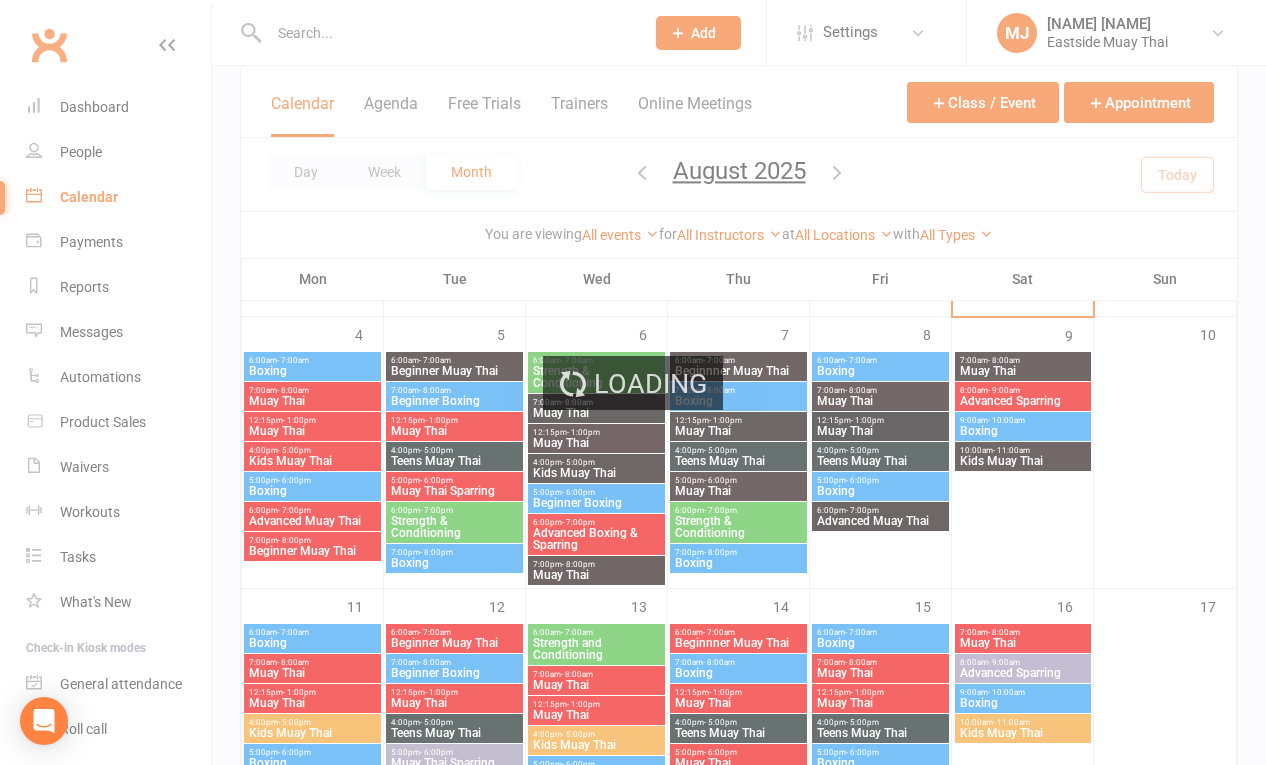 scroll, scrollTop: 0, scrollLeft: 0, axis: both 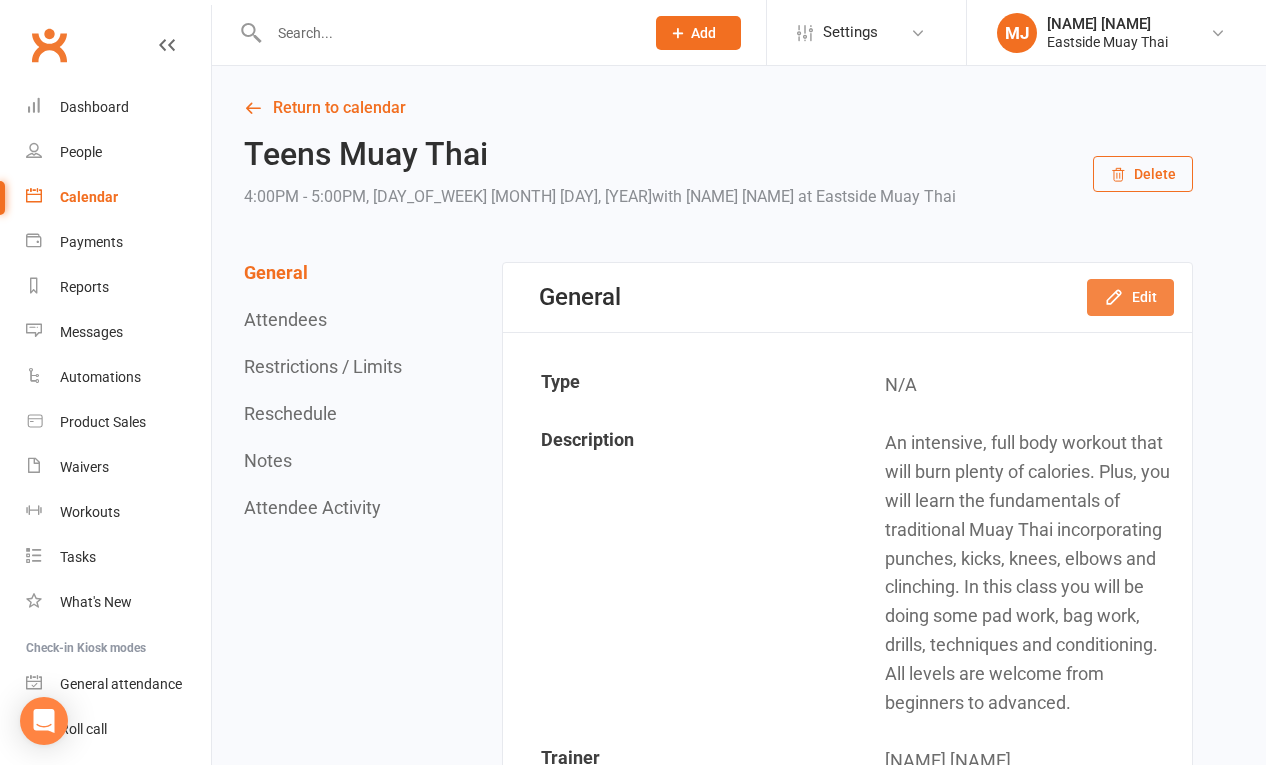 click on "Edit" at bounding box center [1130, 297] 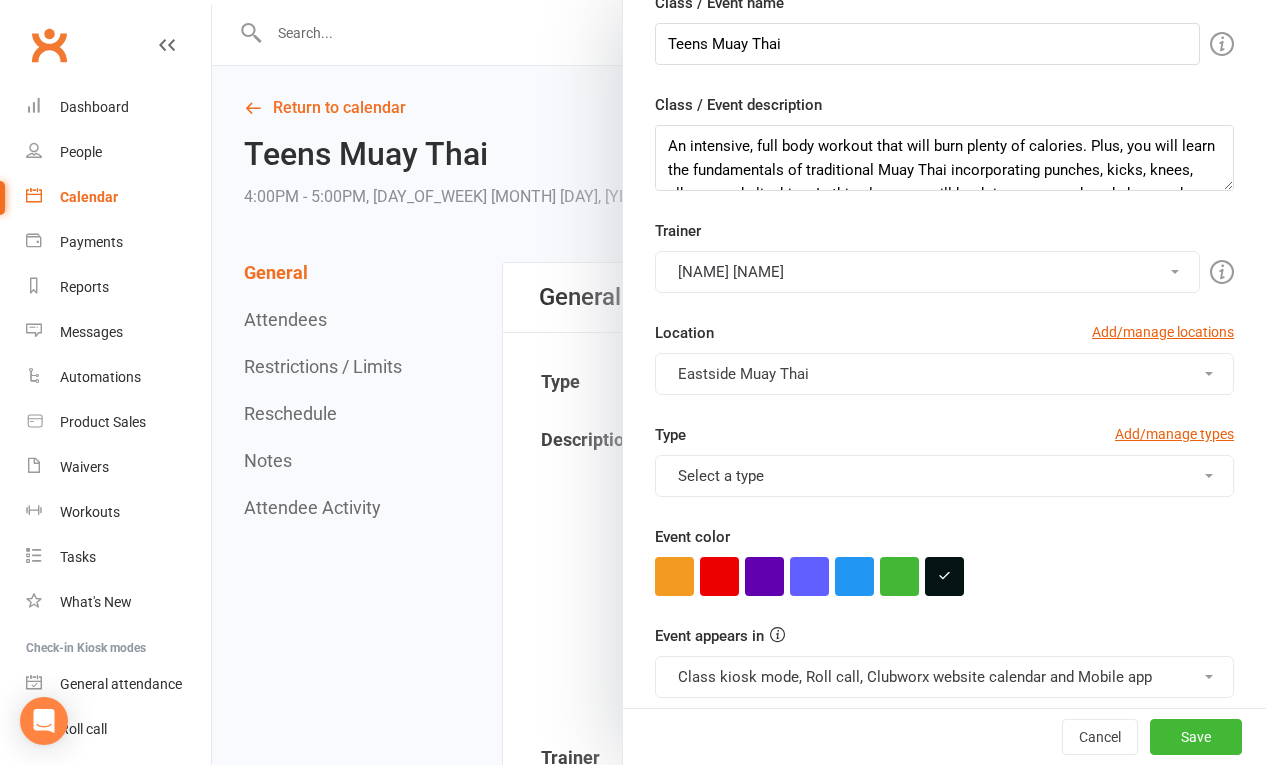 scroll, scrollTop: 397, scrollLeft: 0, axis: vertical 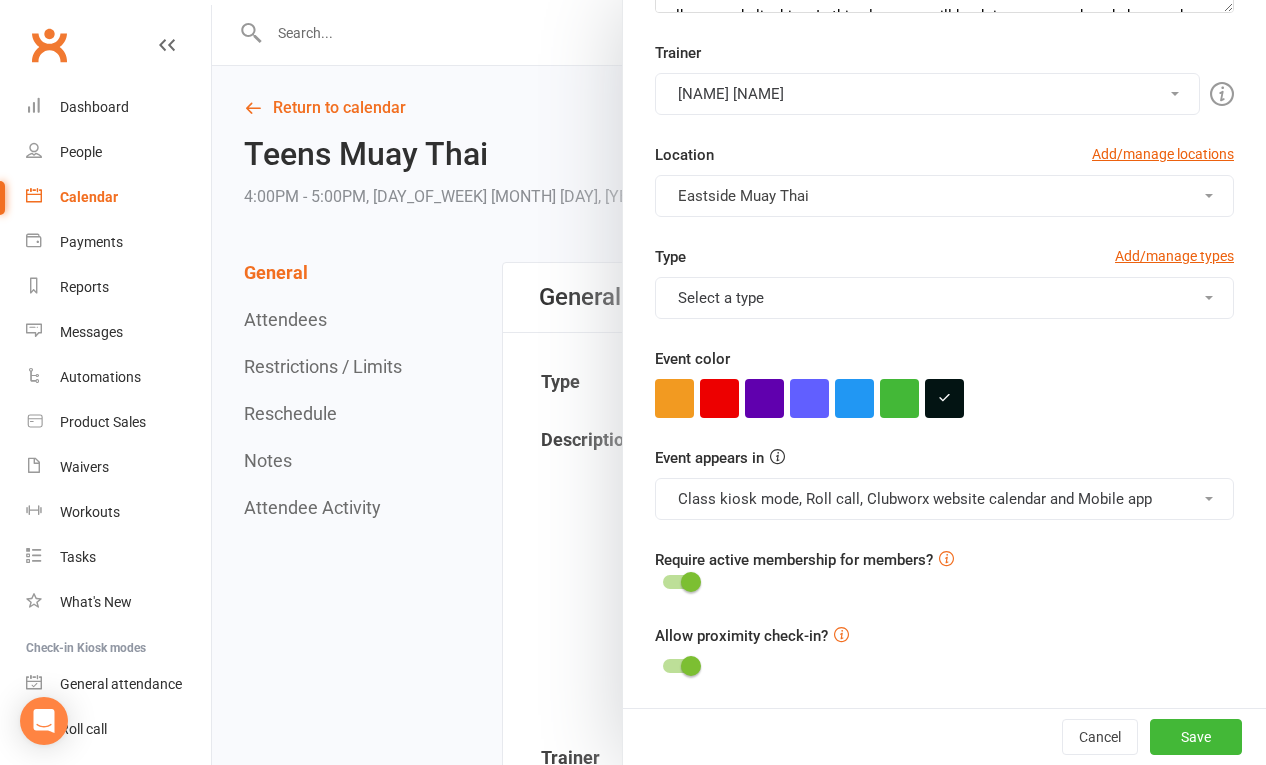 click on "Select a type" at bounding box center [944, 298] 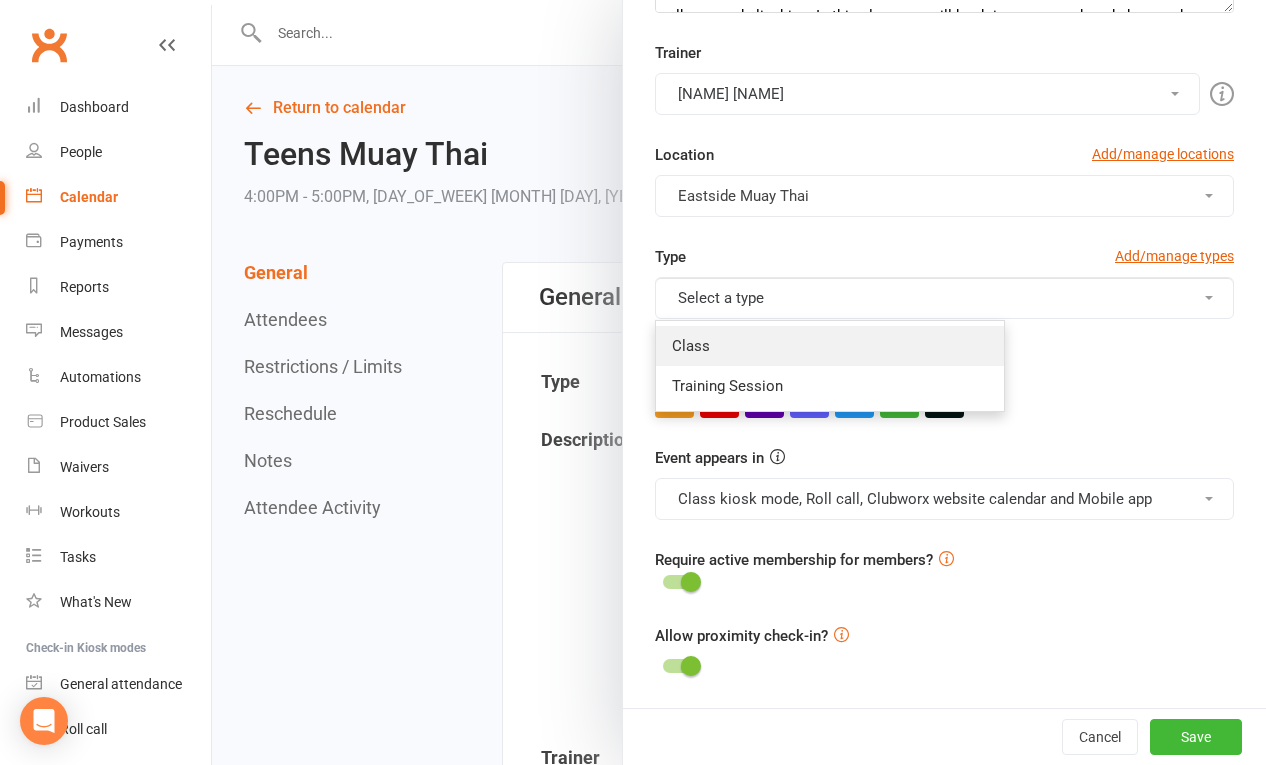 click on "Class" at bounding box center [830, 346] 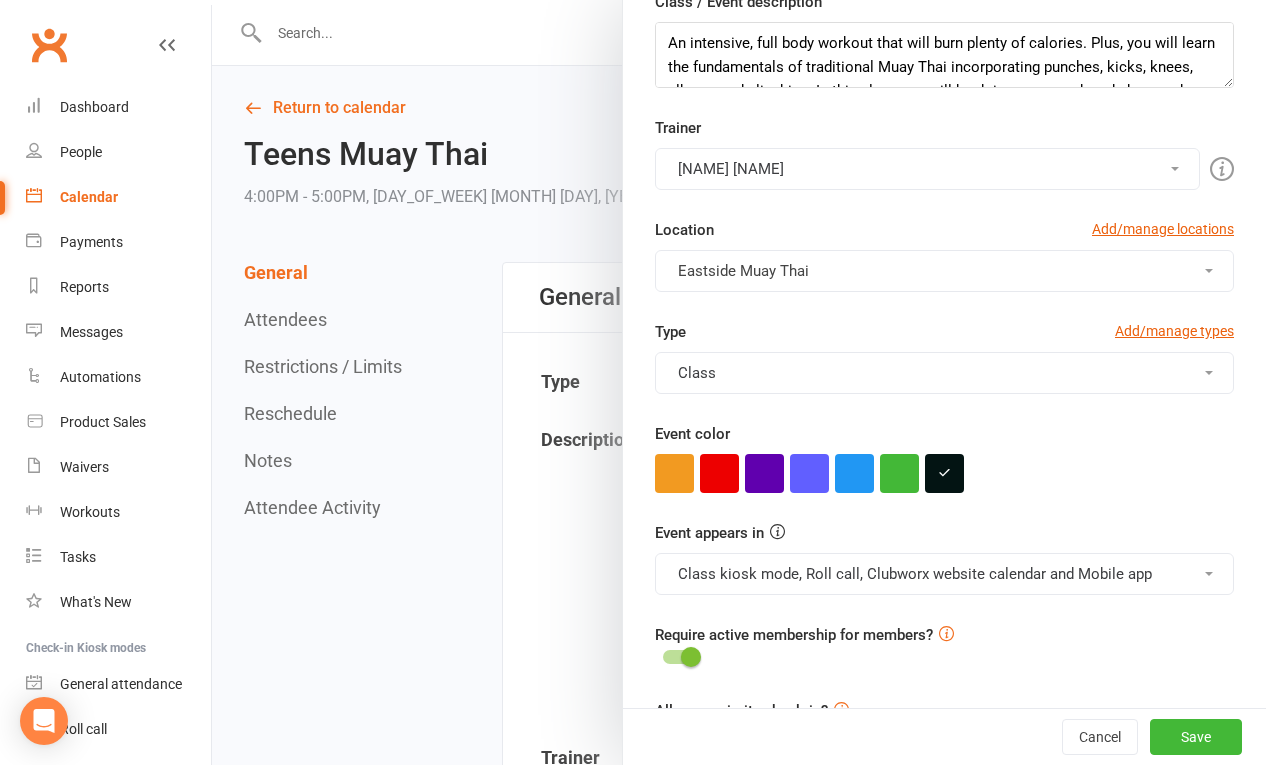 scroll, scrollTop: 323, scrollLeft: 0, axis: vertical 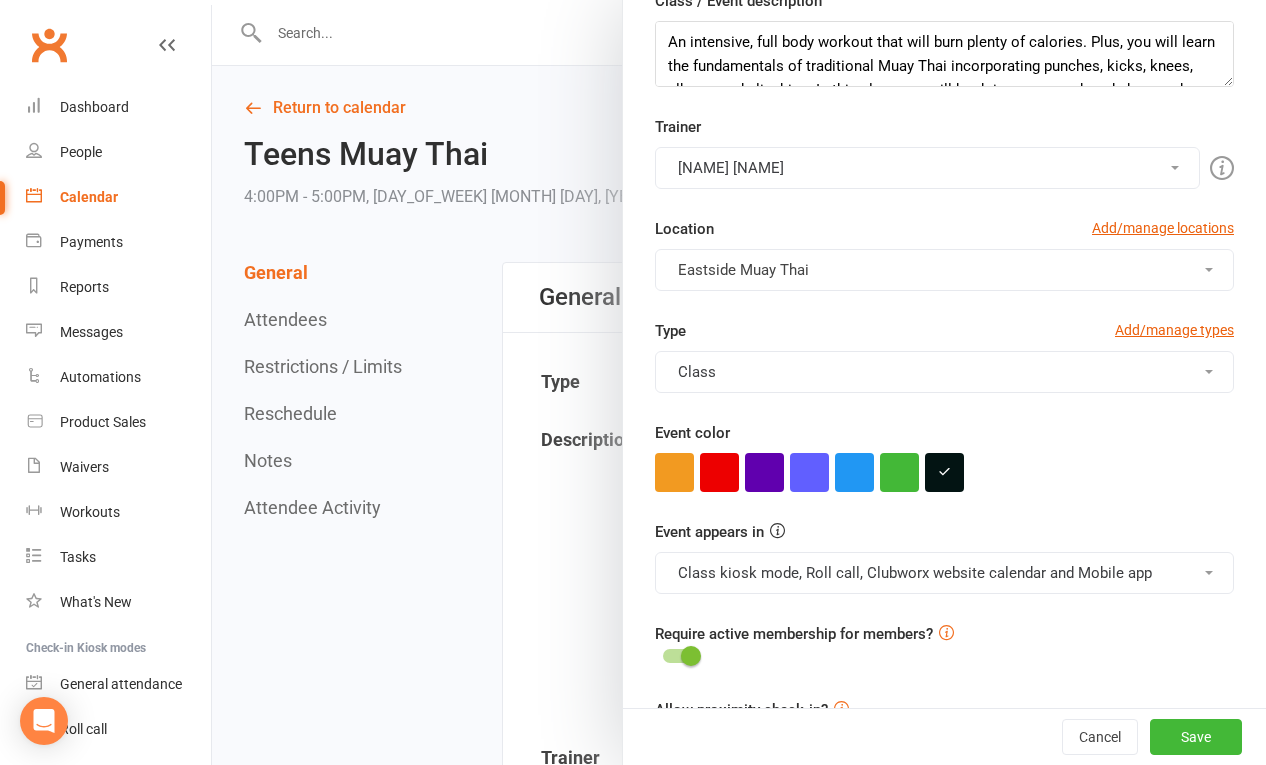 click on "[FIRST] [LAST]" at bounding box center [927, 168] 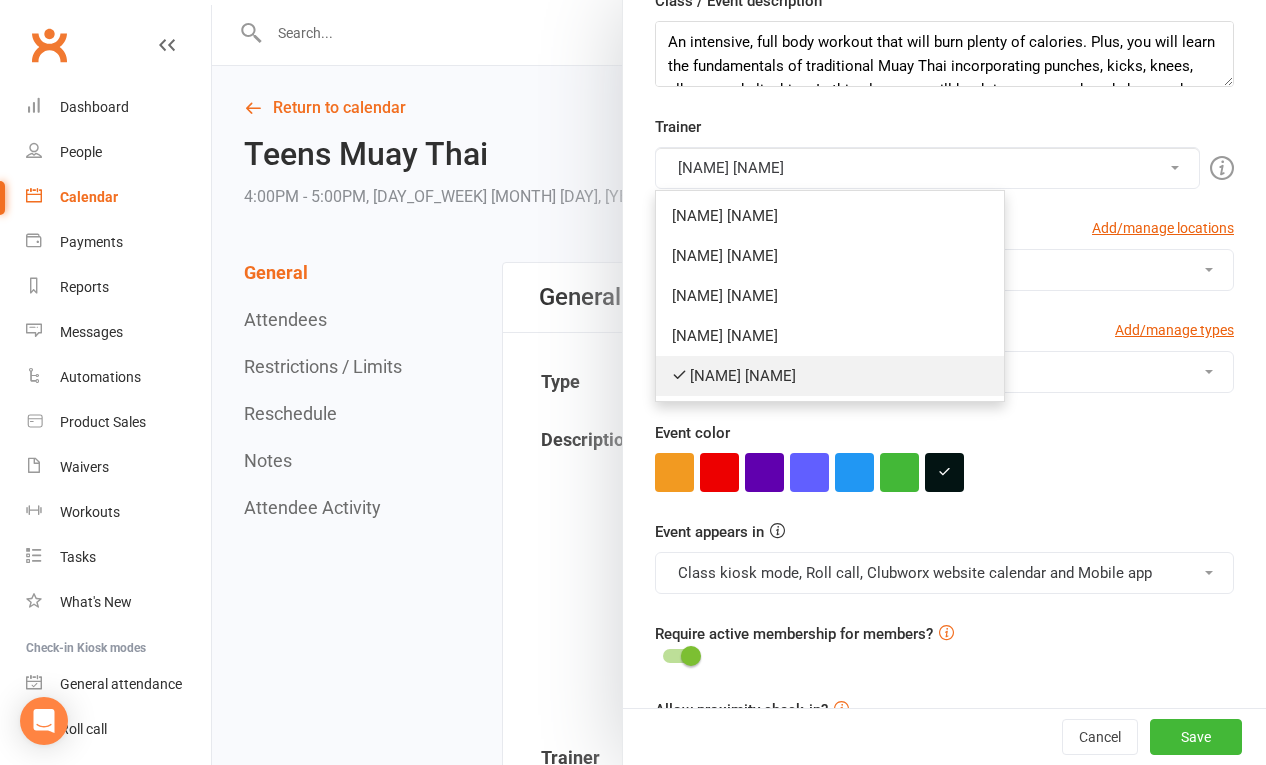 click on "[FIRST] [LAST]" at bounding box center [830, 376] 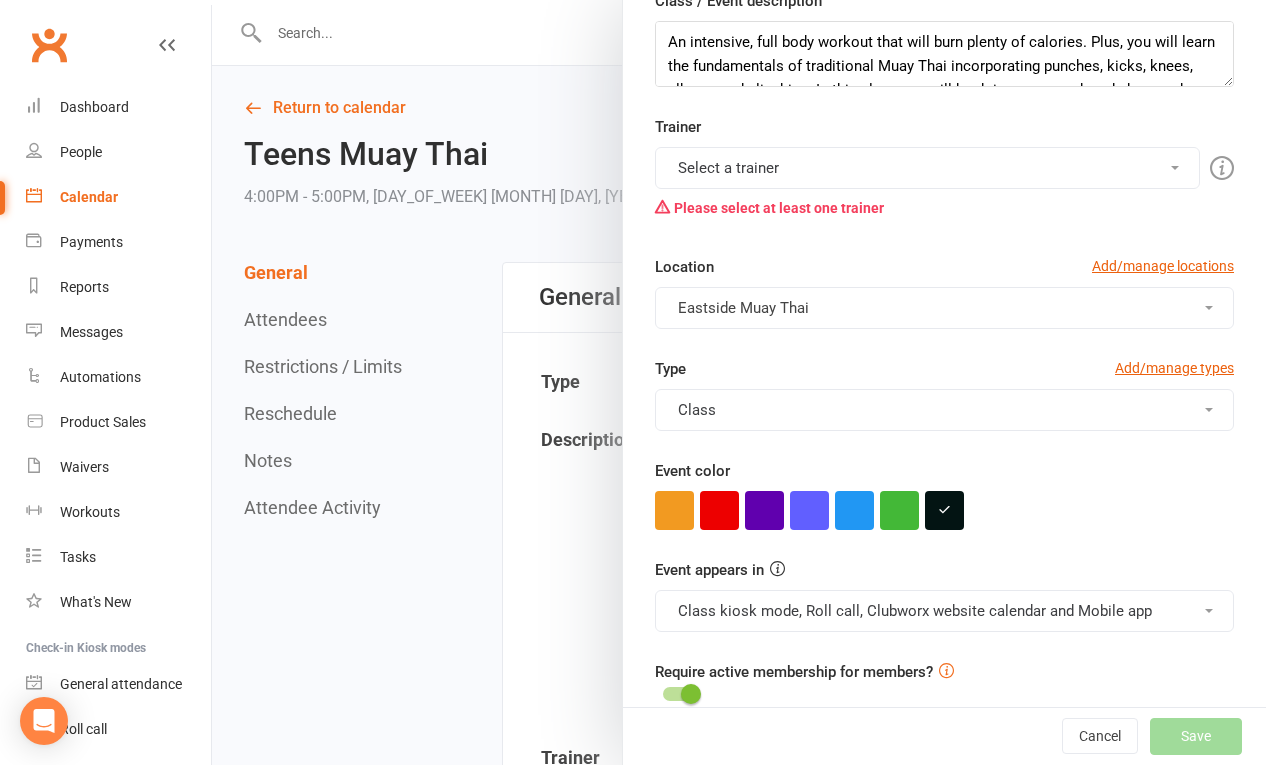 click on "Select a trainer" at bounding box center [927, 168] 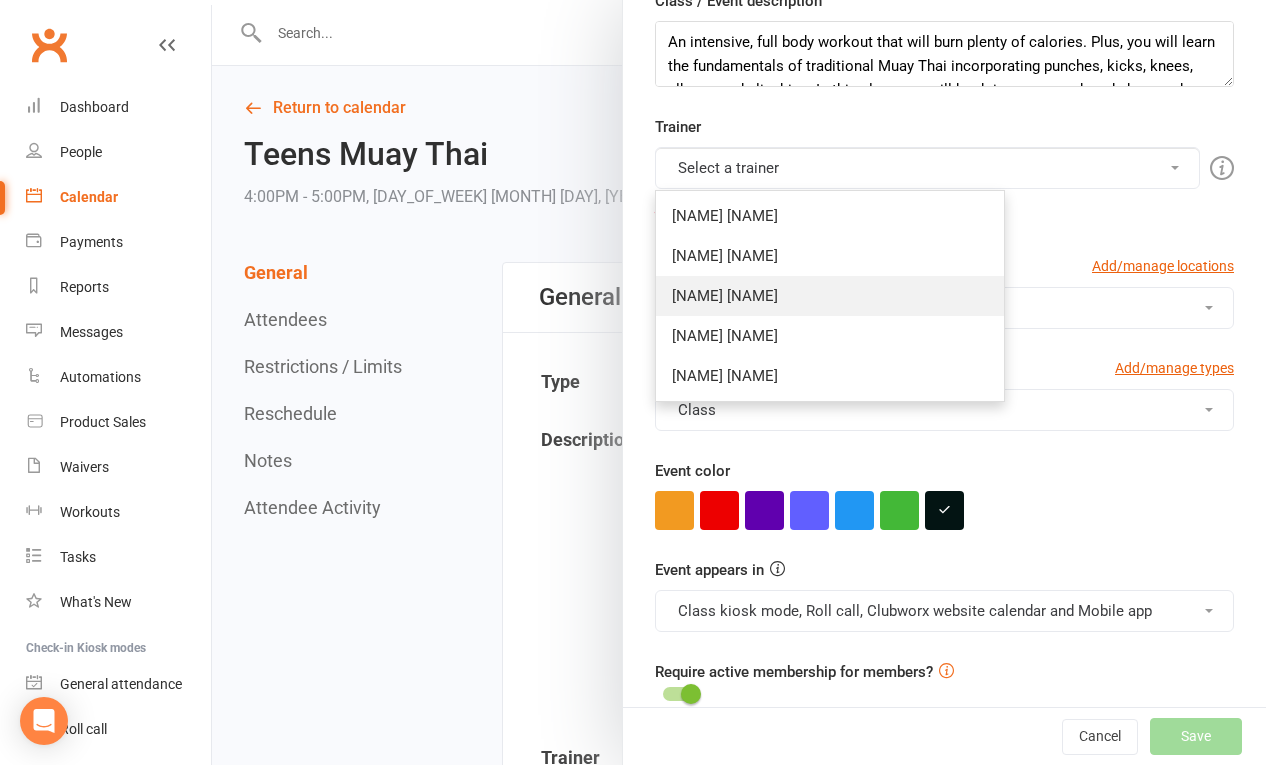click on "[NAME]" at bounding box center (830, 296) 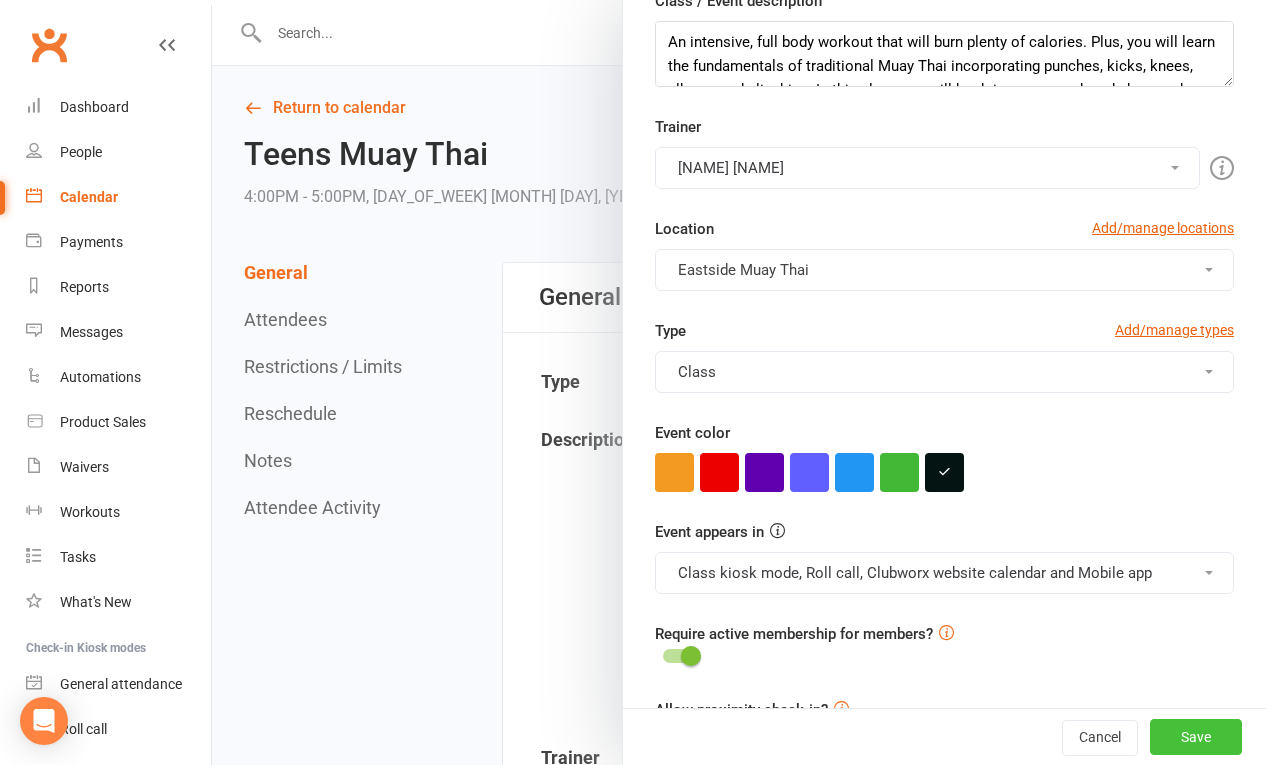 click on "Save" at bounding box center (1196, 737) 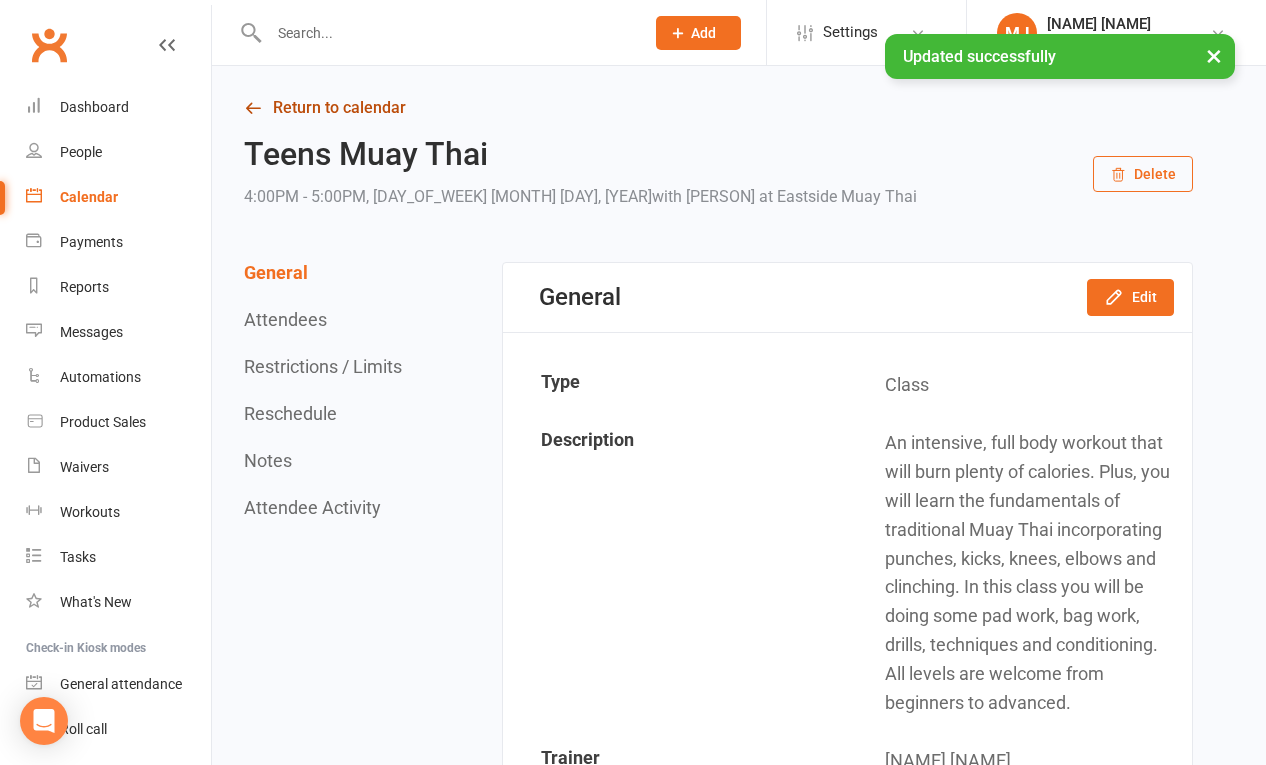 click on "Return to calendar" at bounding box center [718, 108] 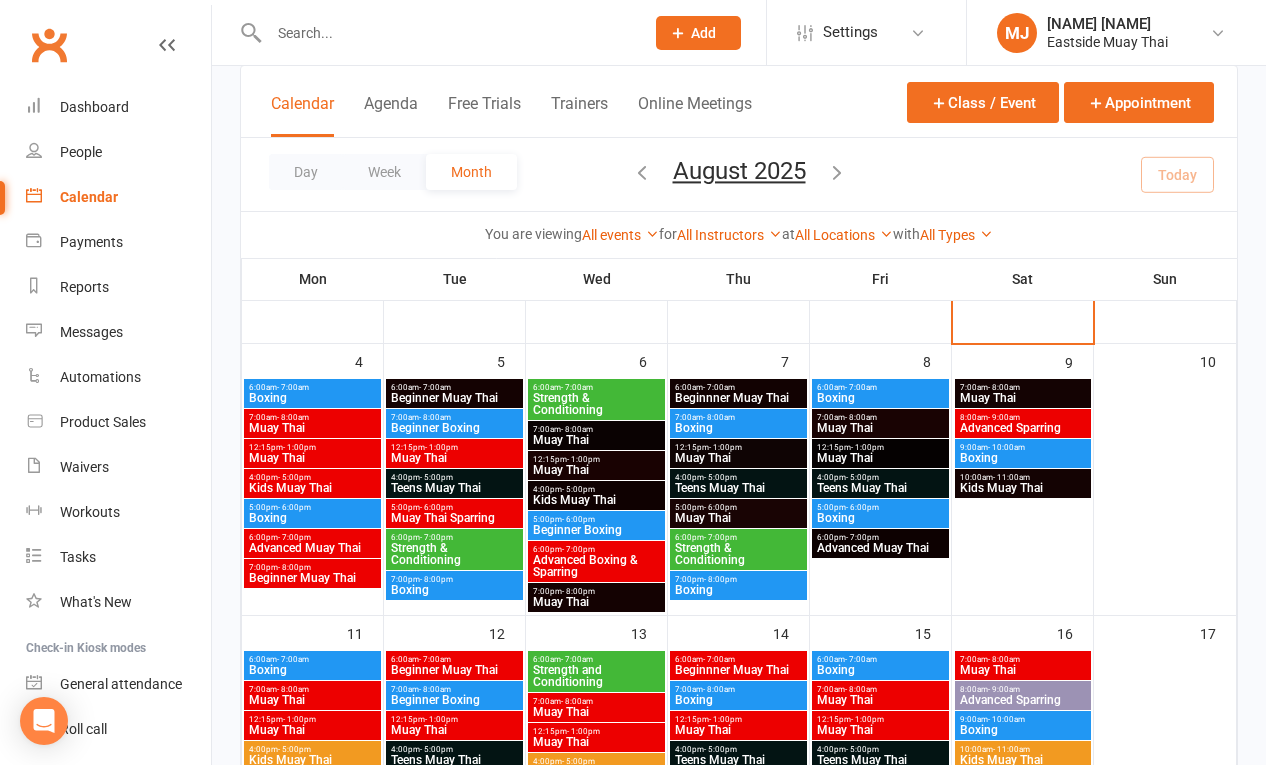 scroll, scrollTop: 183, scrollLeft: 0, axis: vertical 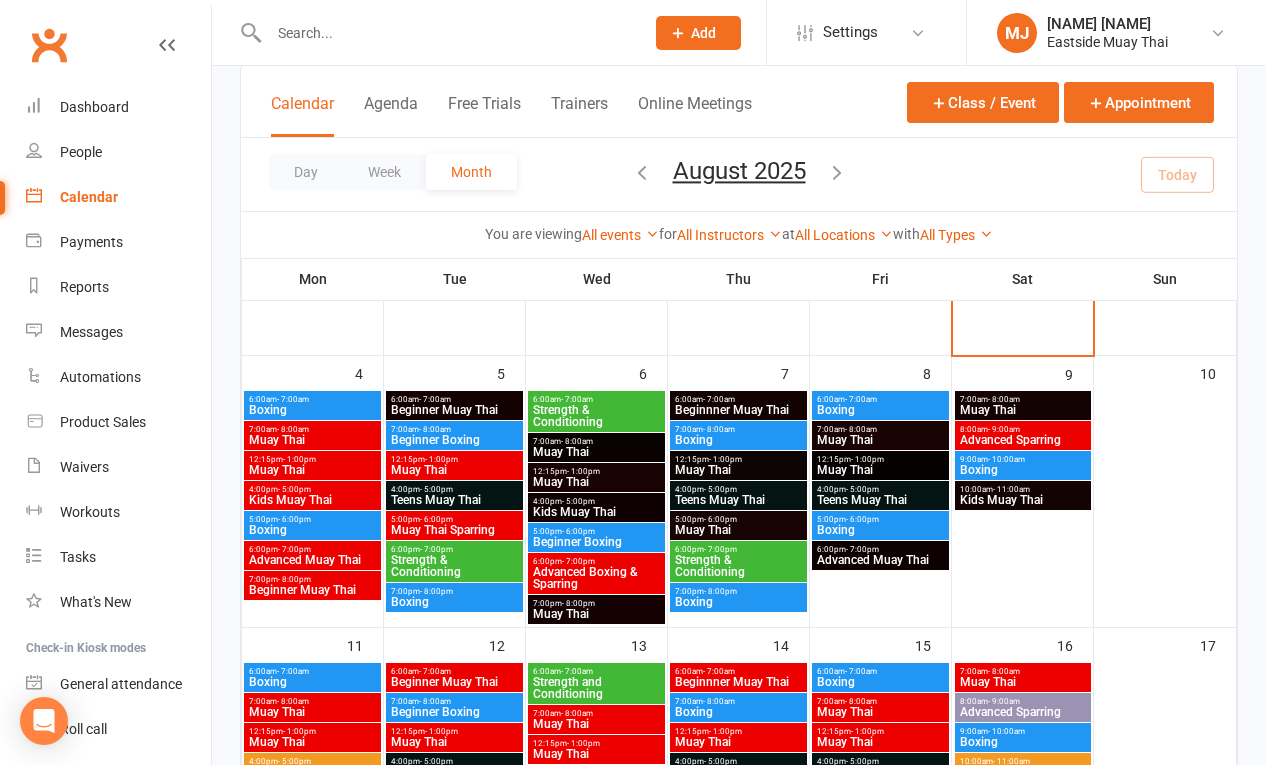 click on "5:00pm  - 6:00pm" at bounding box center [454, 519] 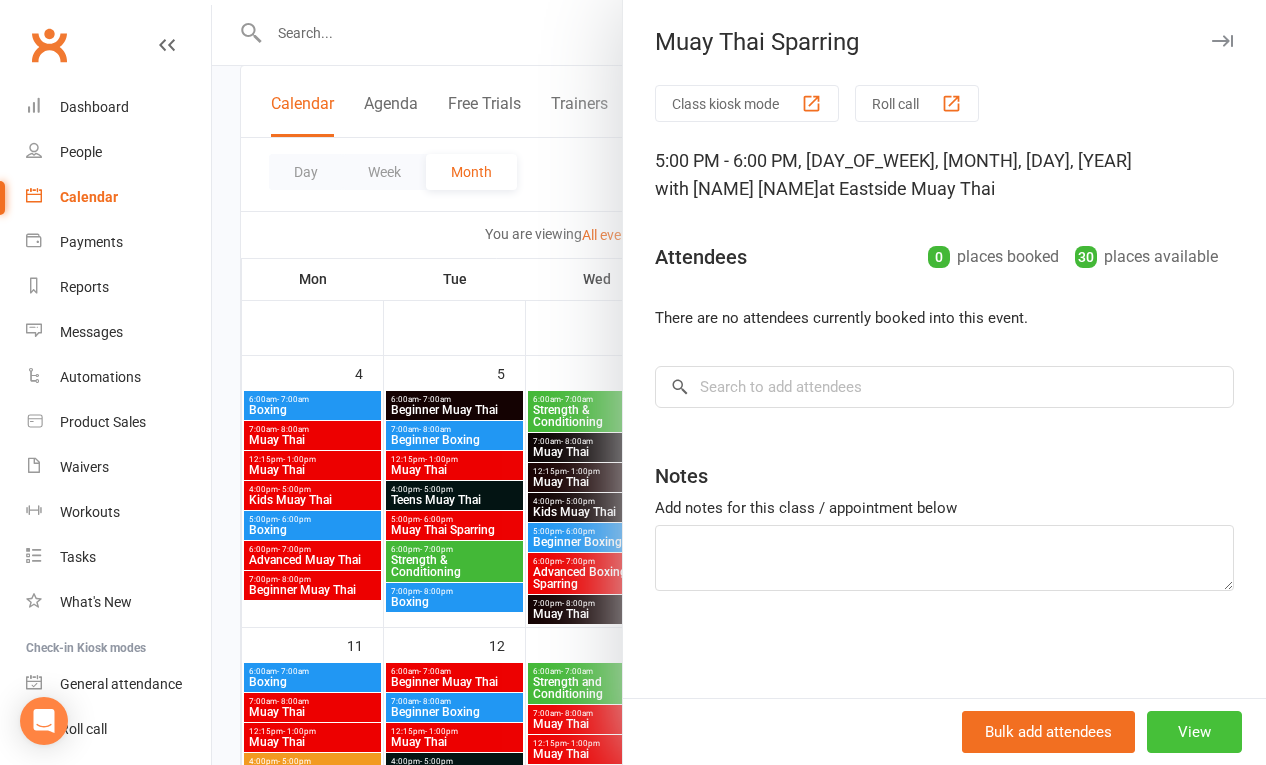 click on "View" at bounding box center [1194, 732] 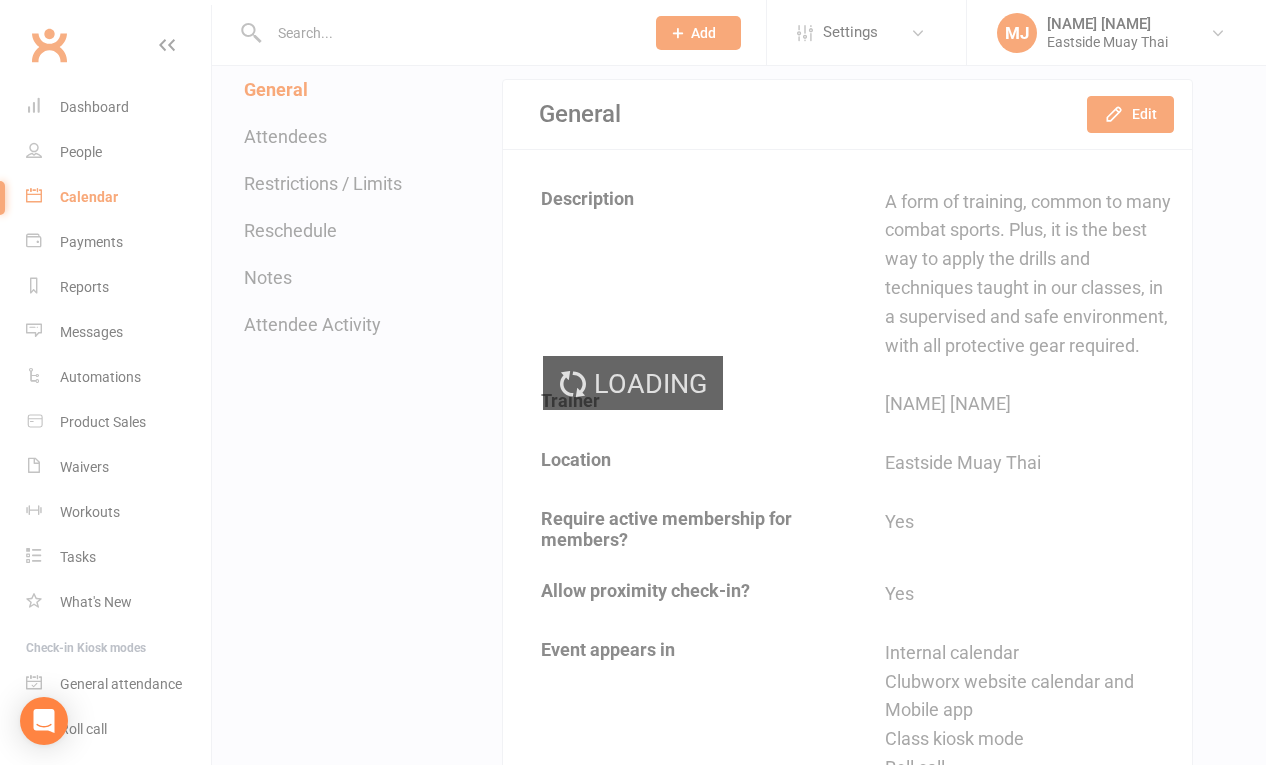 scroll, scrollTop: 0, scrollLeft: 0, axis: both 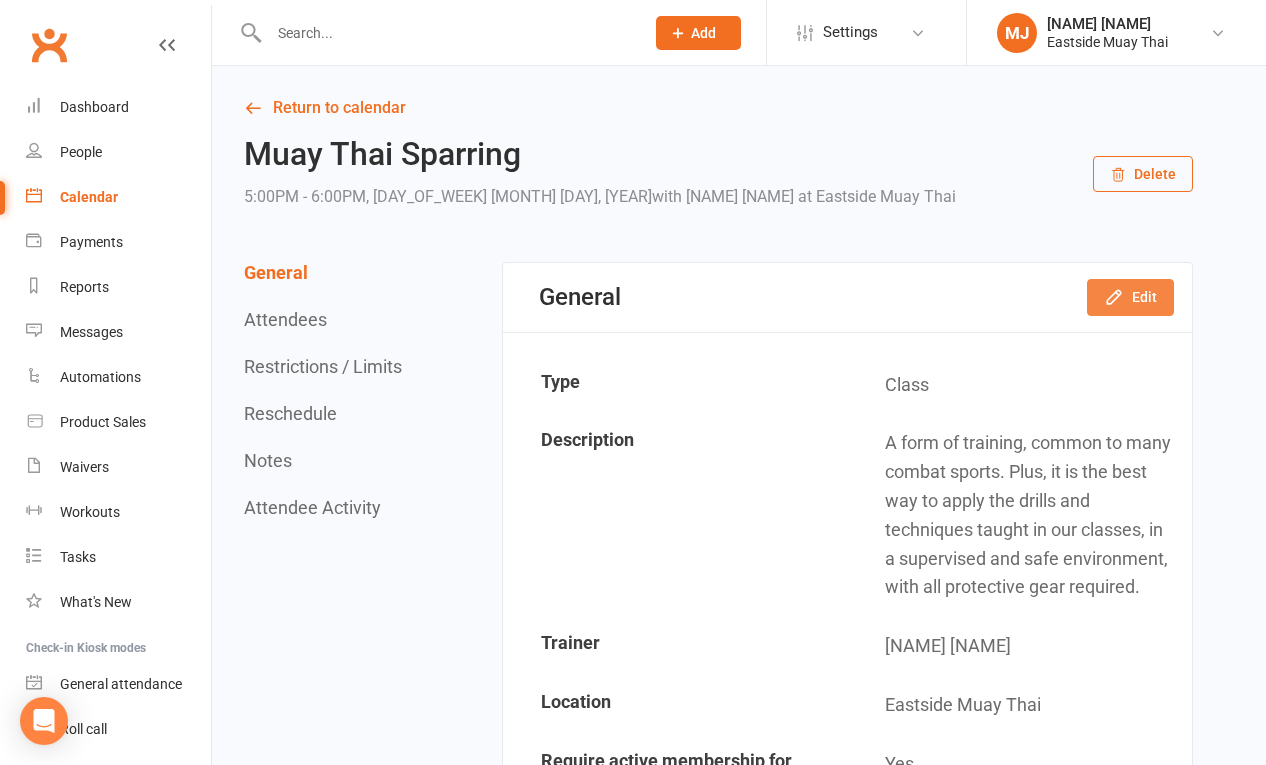click on "Edit" at bounding box center [1130, 297] 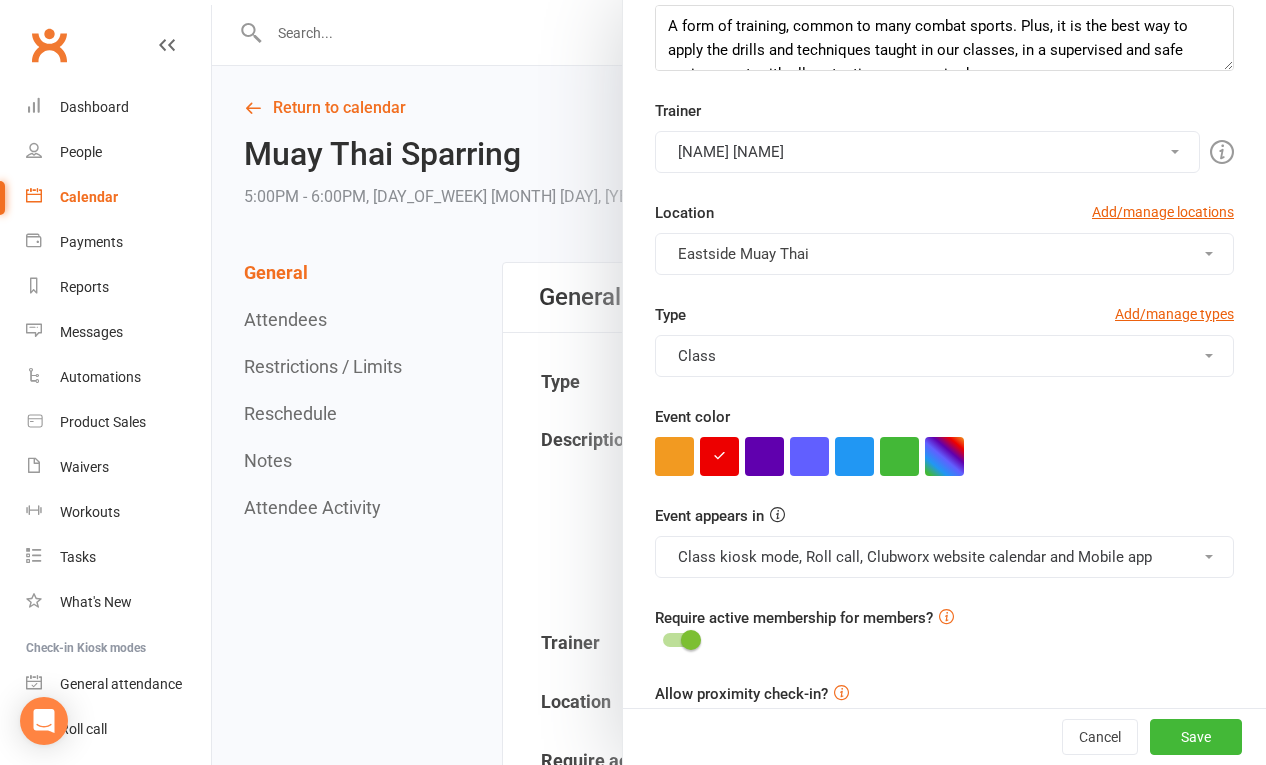 scroll, scrollTop: 340, scrollLeft: 0, axis: vertical 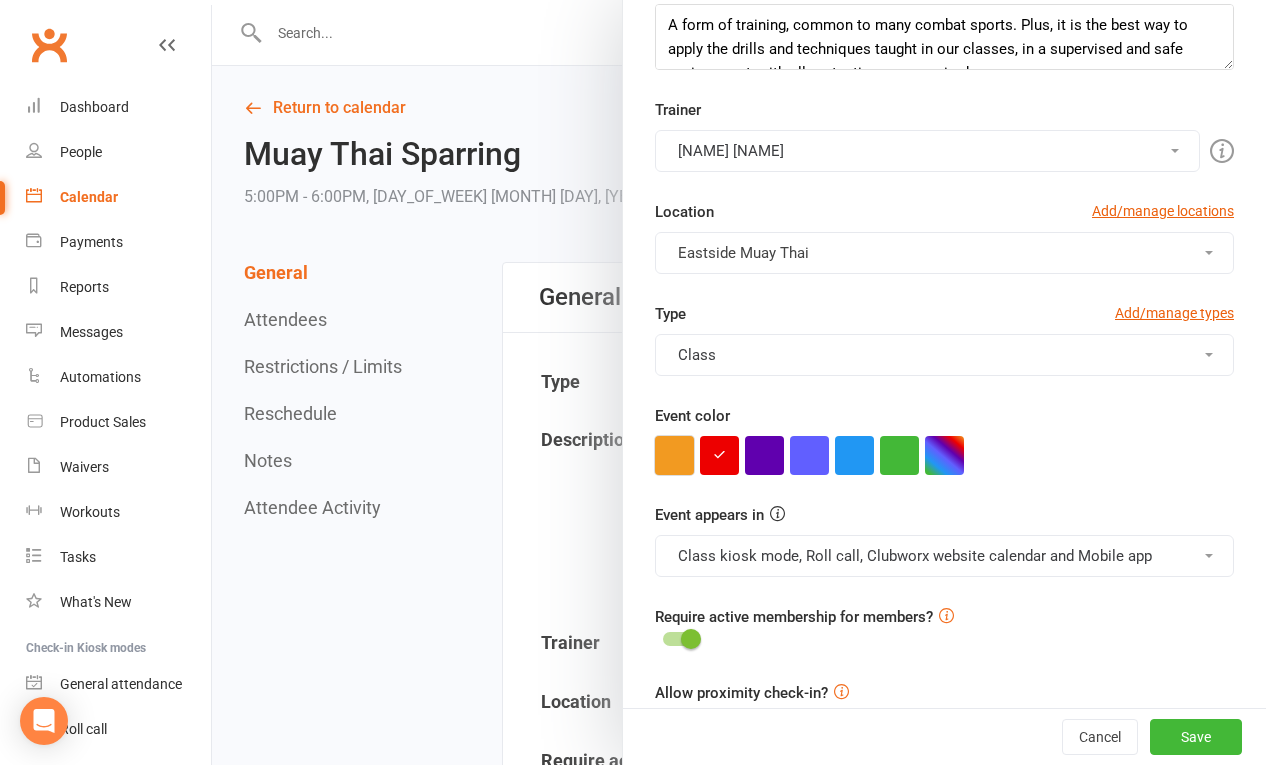 click at bounding box center (674, 455) 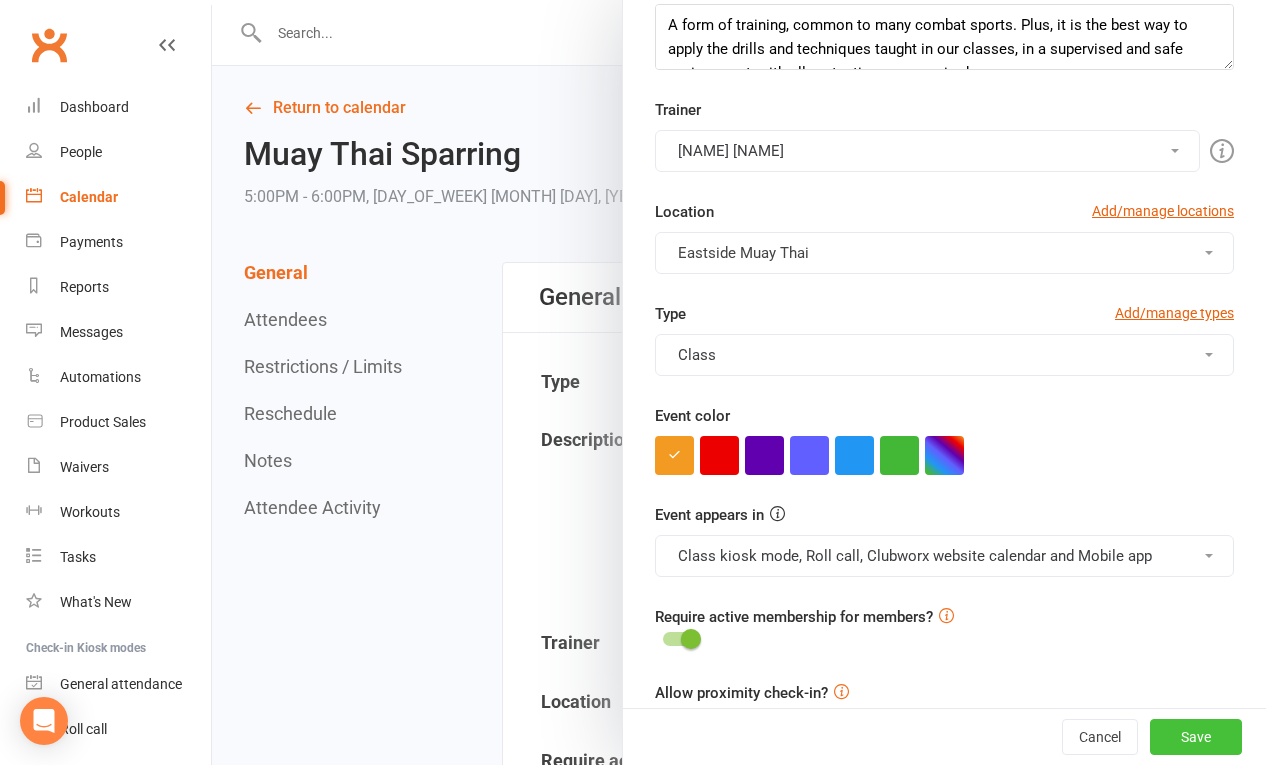click on "Save" at bounding box center (1196, 737) 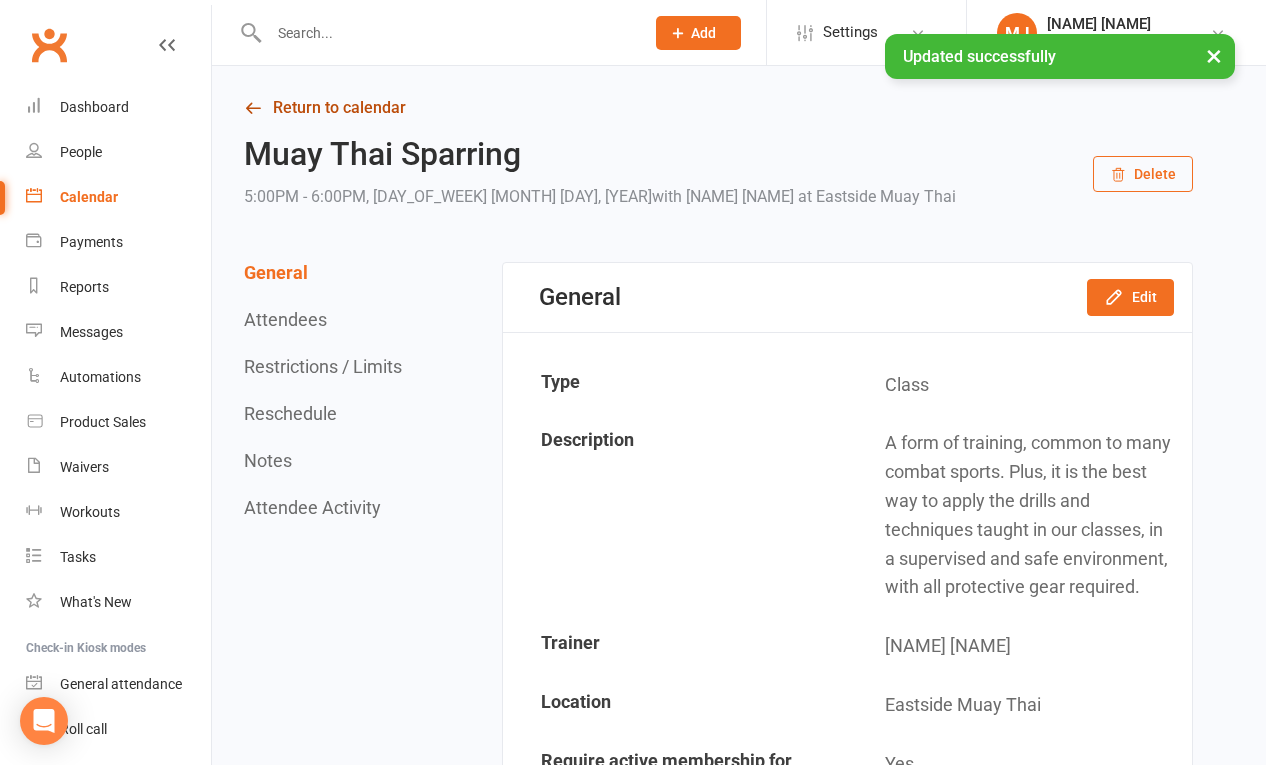 click on "Return to calendar" at bounding box center [718, 108] 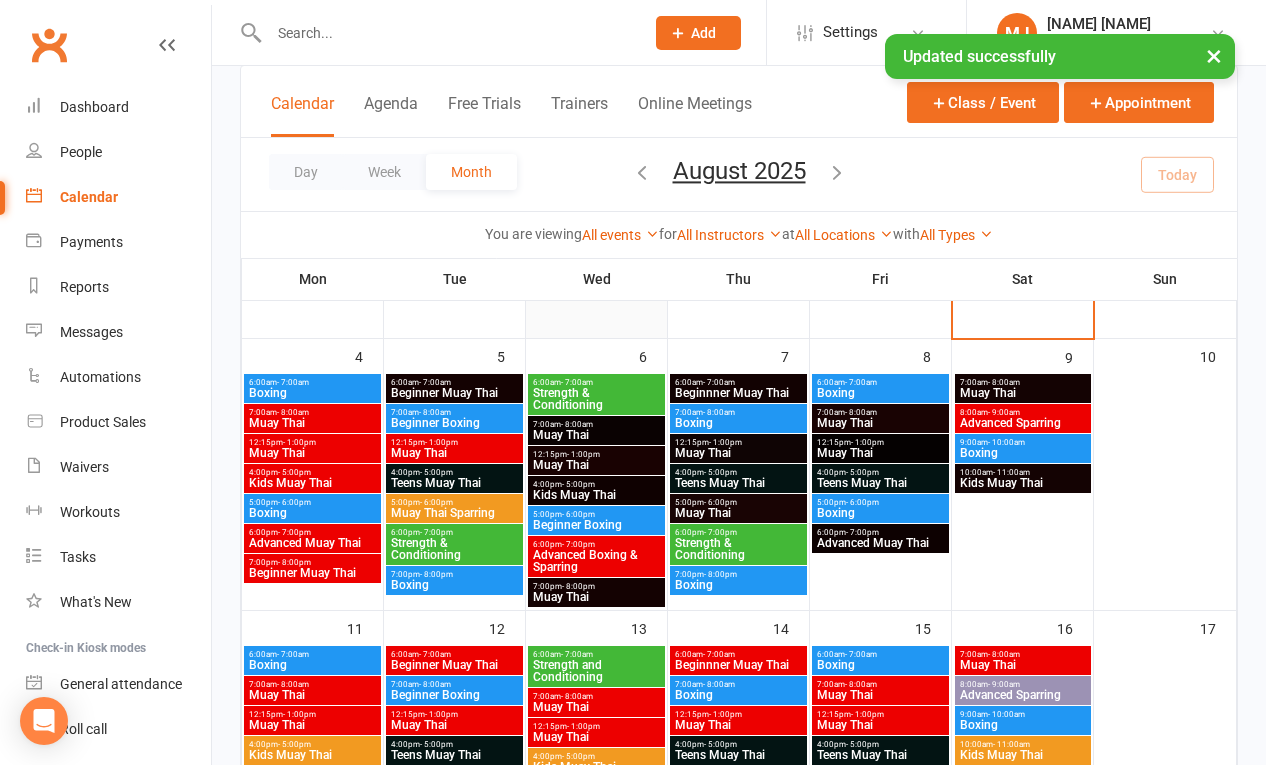 scroll, scrollTop: 203, scrollLeft: 0, axis: vertical 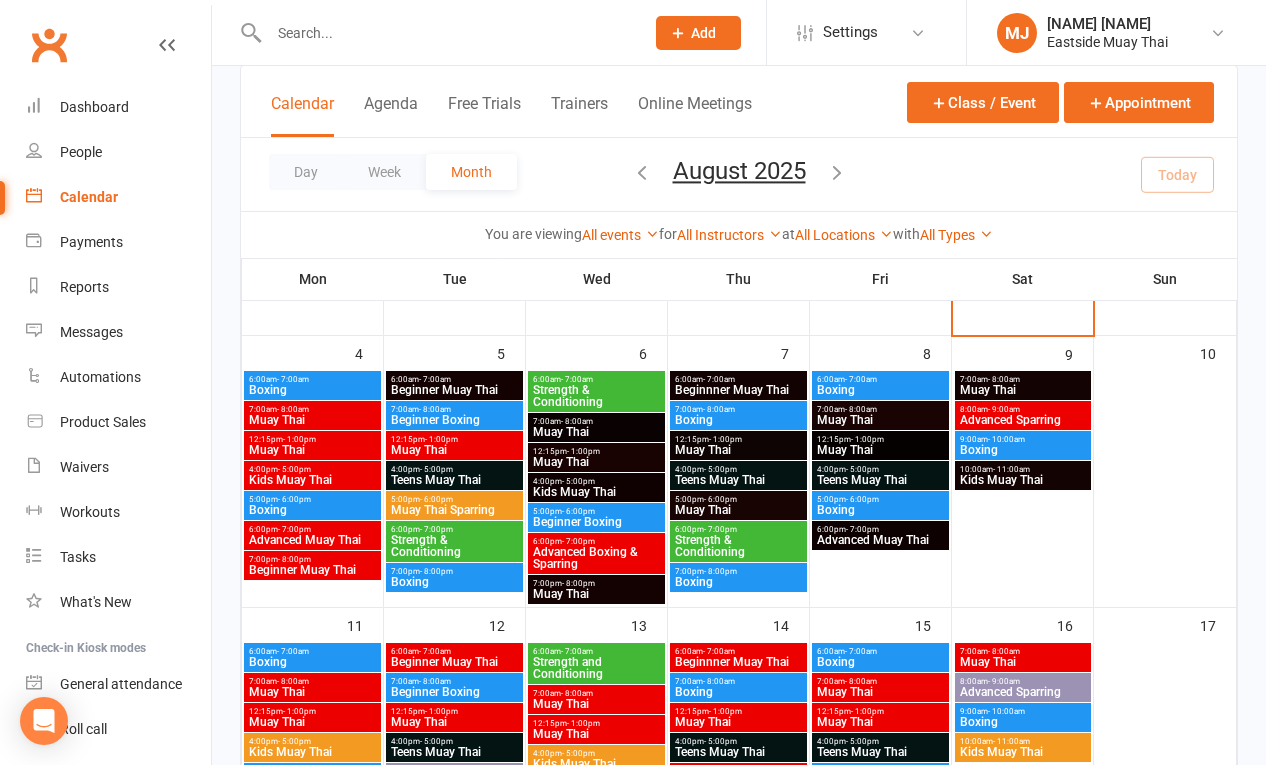 click on "Advanced Boxing & Sparring" at bounding box center (596, 558) 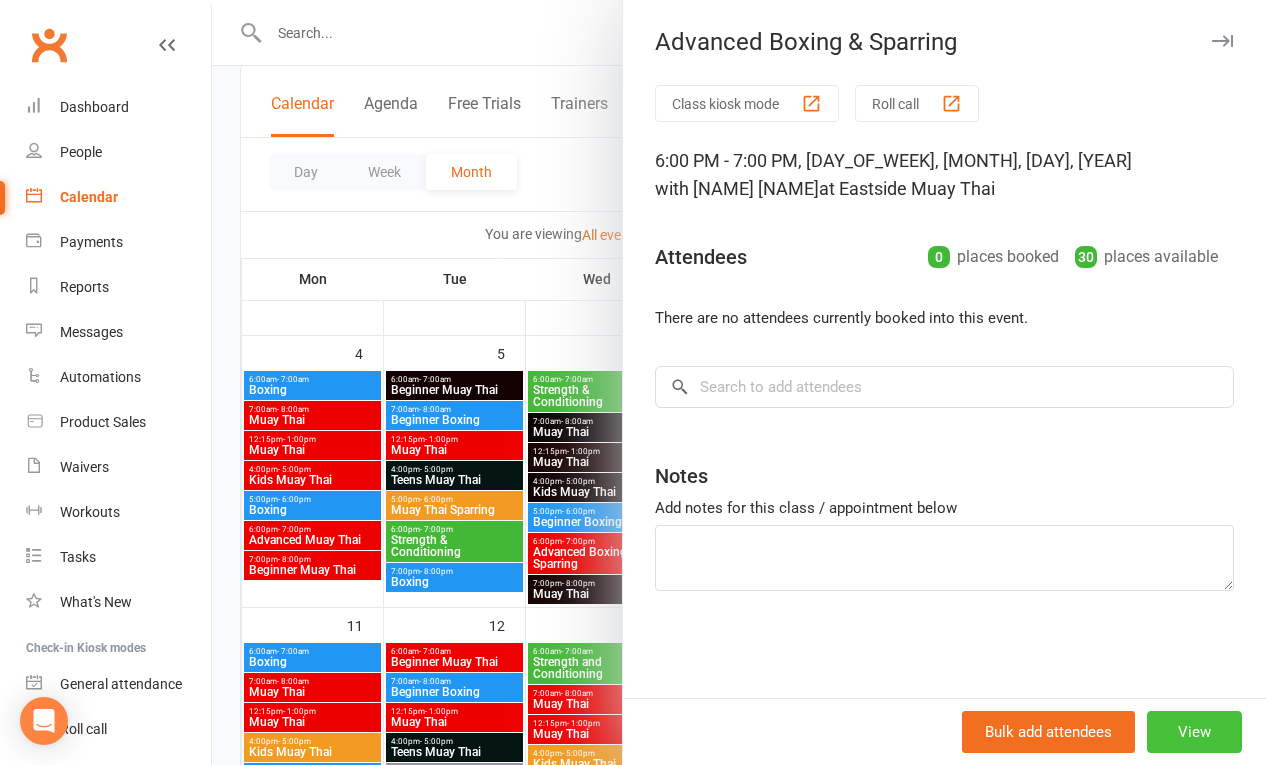 click on "View" at bounding box center (1194, 732) 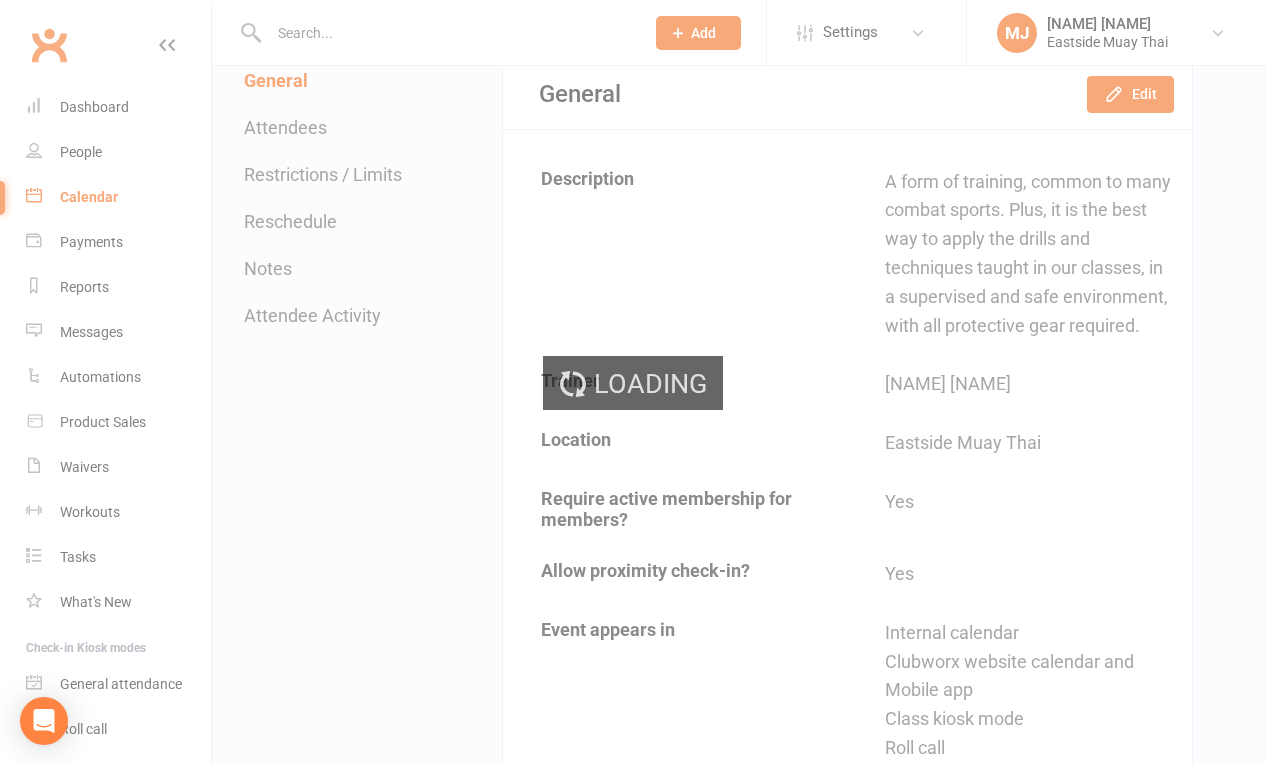 scroll, scrollTop: 0, scrollLeft: 0, axis: both 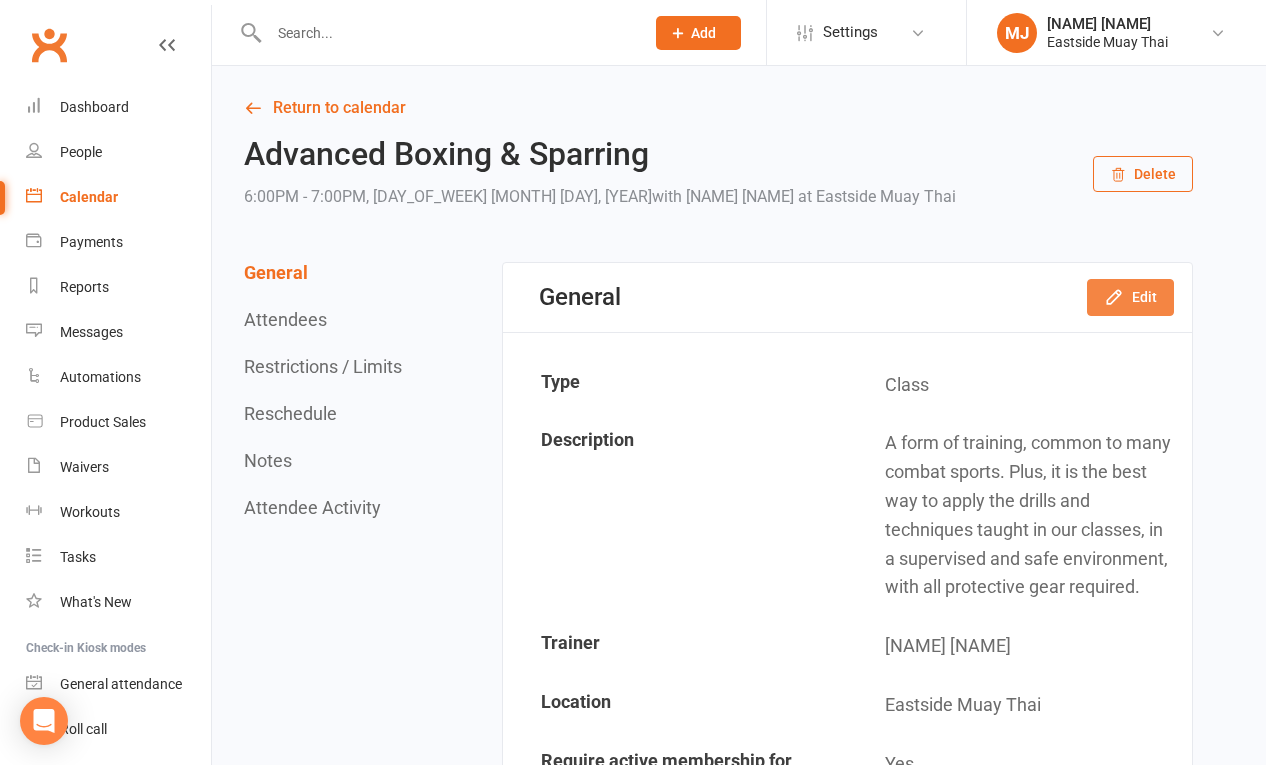 click on "Edit" at bounding box center (1130, 297) 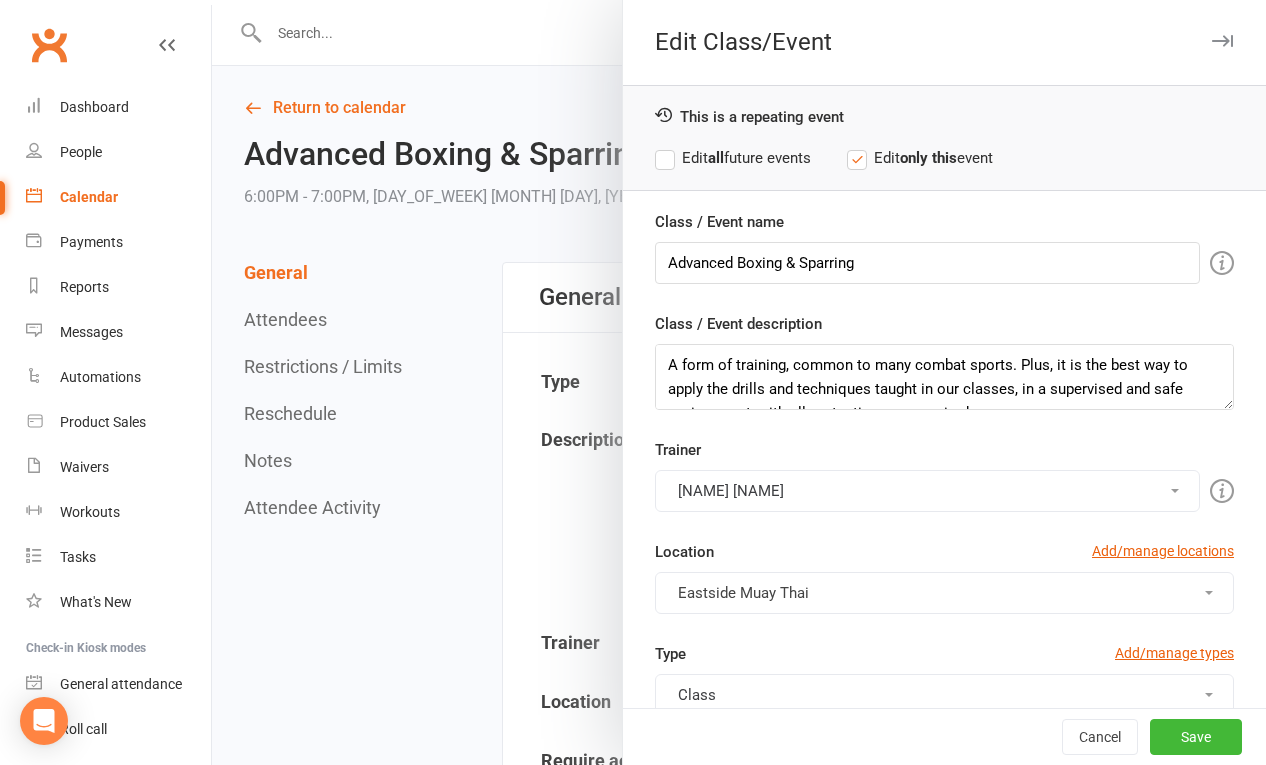 scroll, scrollTop: 24, scrollLeft: 0, axis: vertical 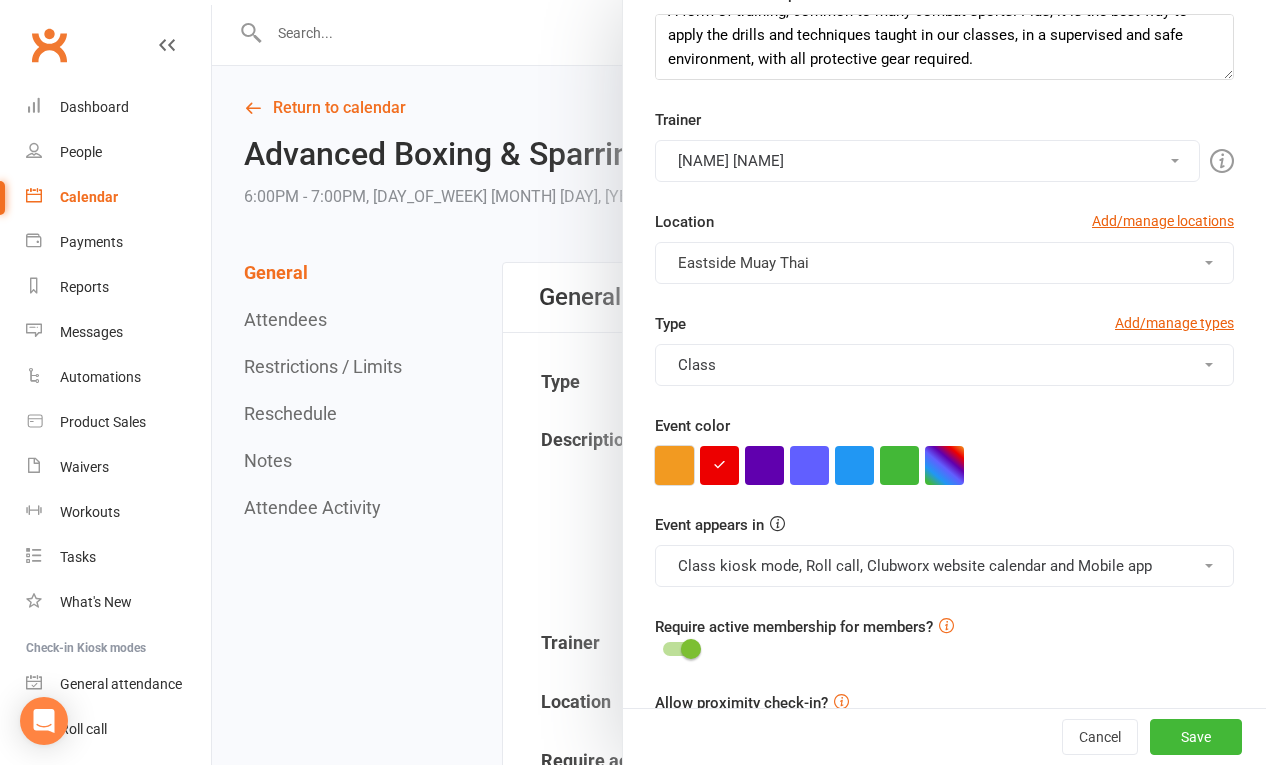 click at bounding box center [674, 465] 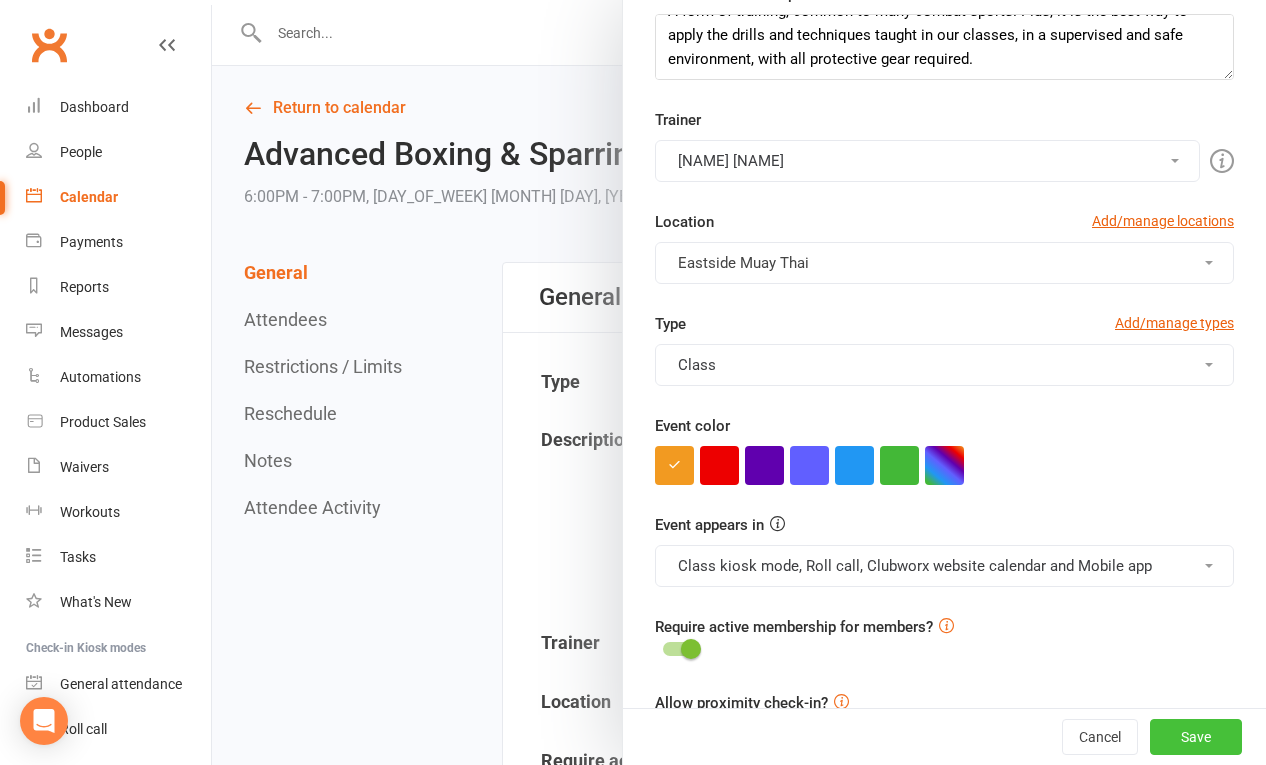 click on "Save" at bounding box center [1196, 737] 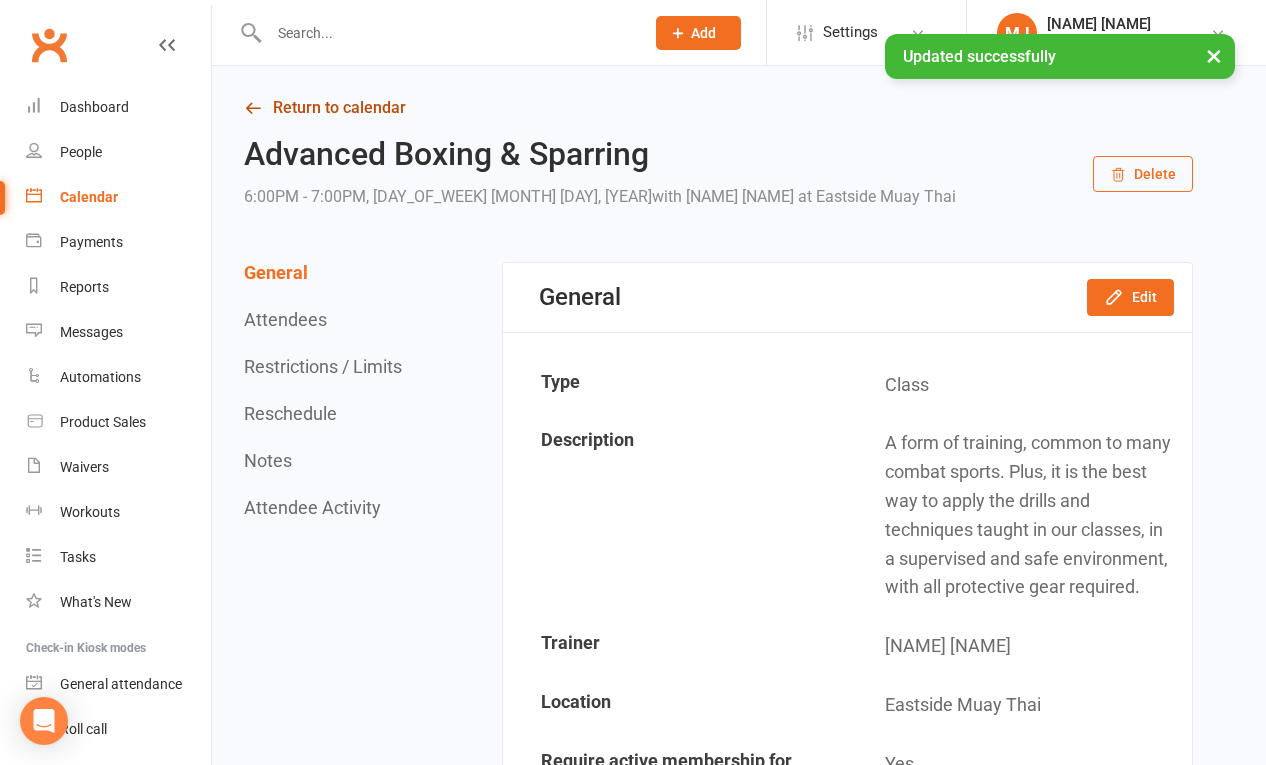 click on "Return to calendar" at bounding box center (718, 108) 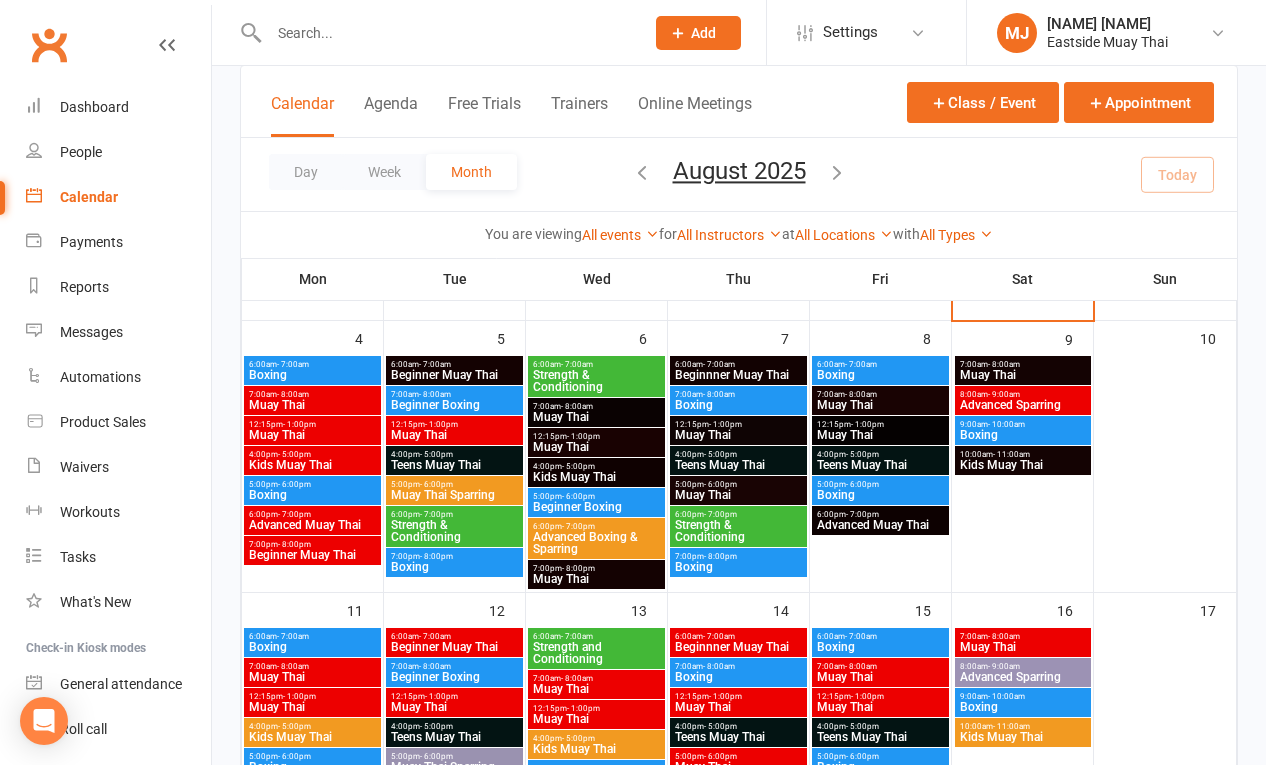 scroll, scrollTop: 217, scrollLeft: 0, axis: vertical 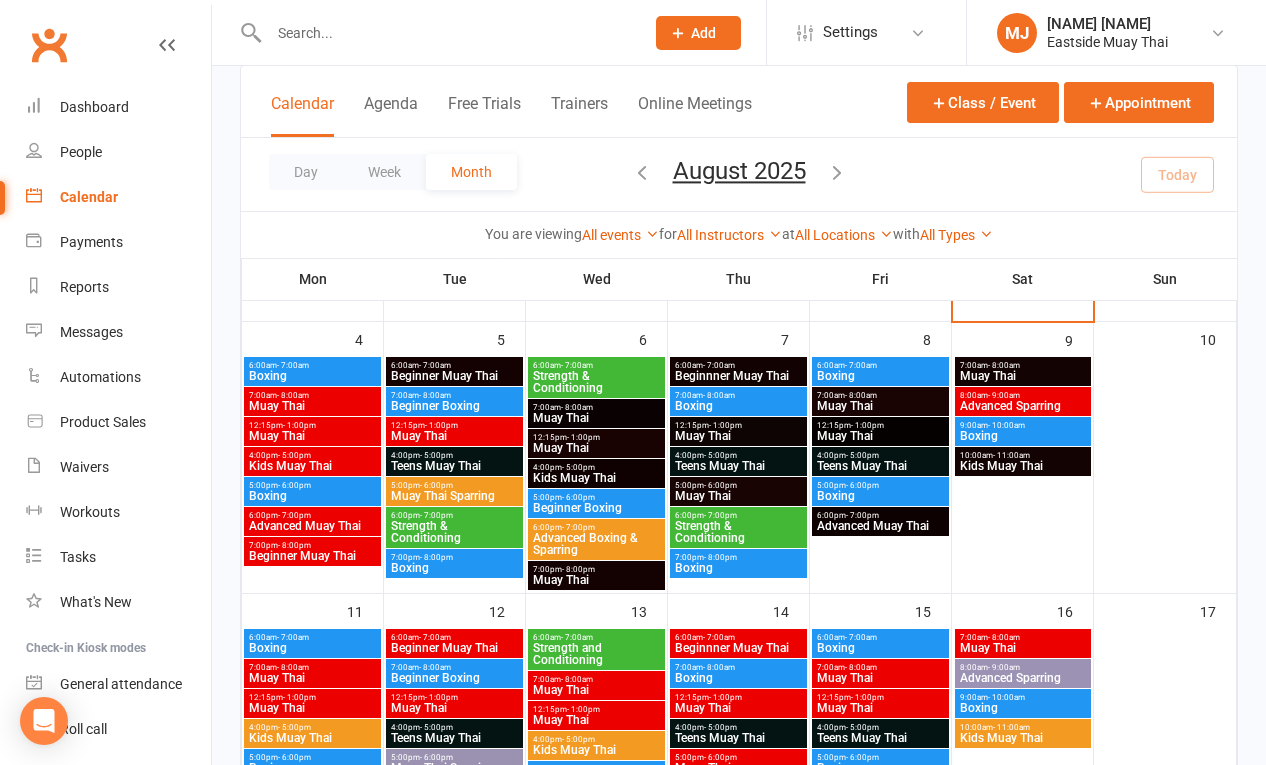 click on "Muay Thai" at bounding box center [312, 406] 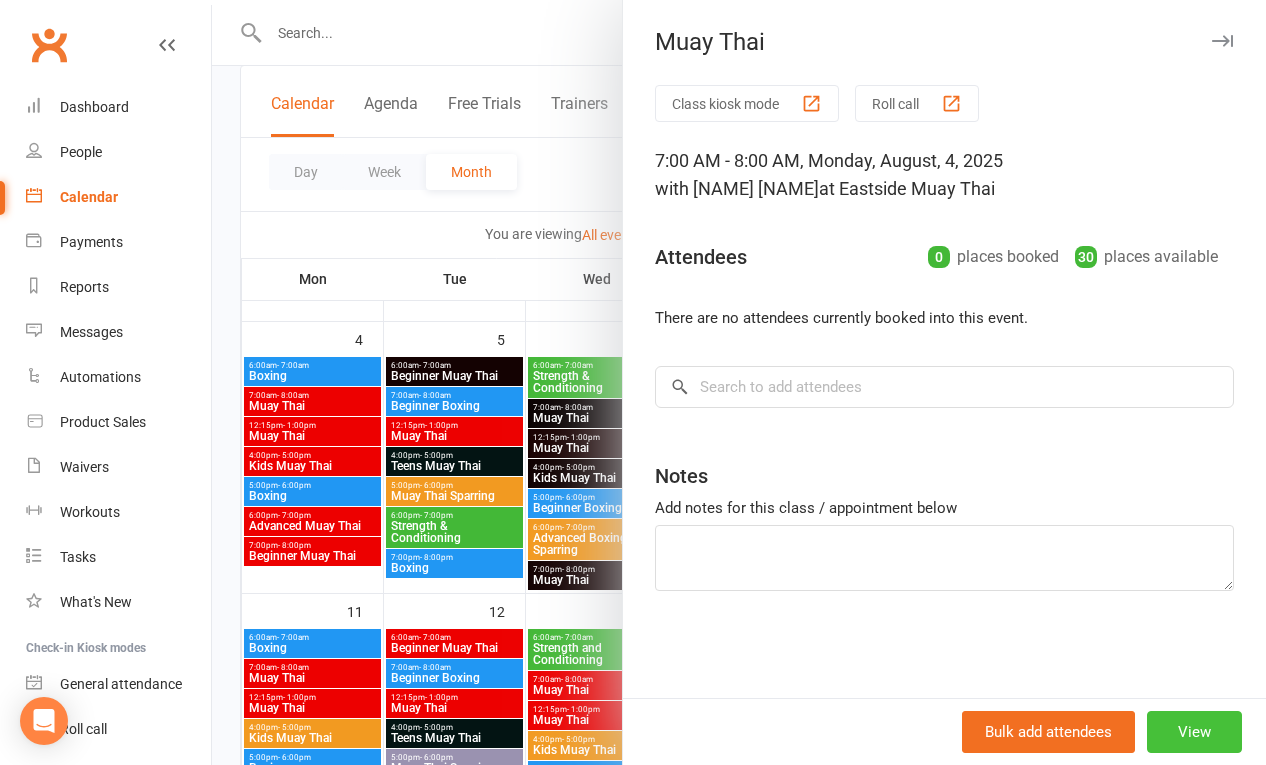 click on "View" at bounding box center (1194, 732) 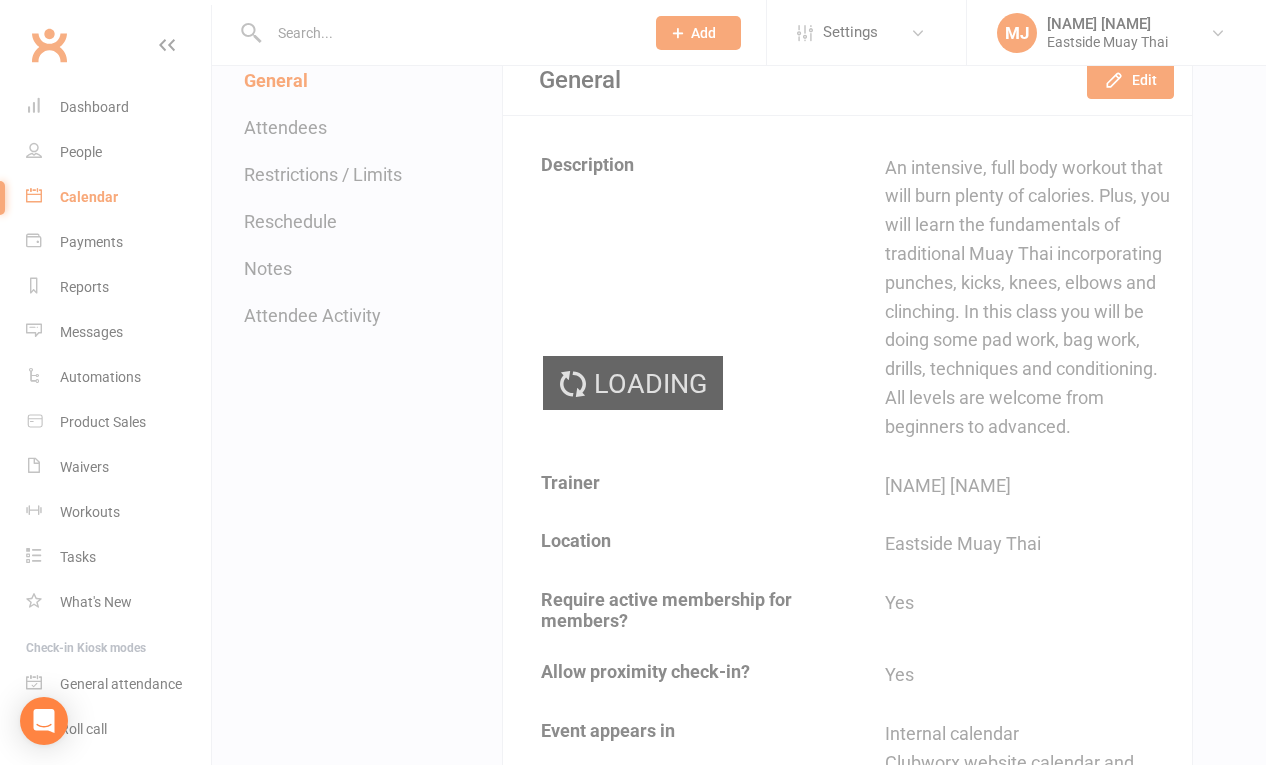scroll, scrollTop: 0, scrollLeft: 0, axis: both 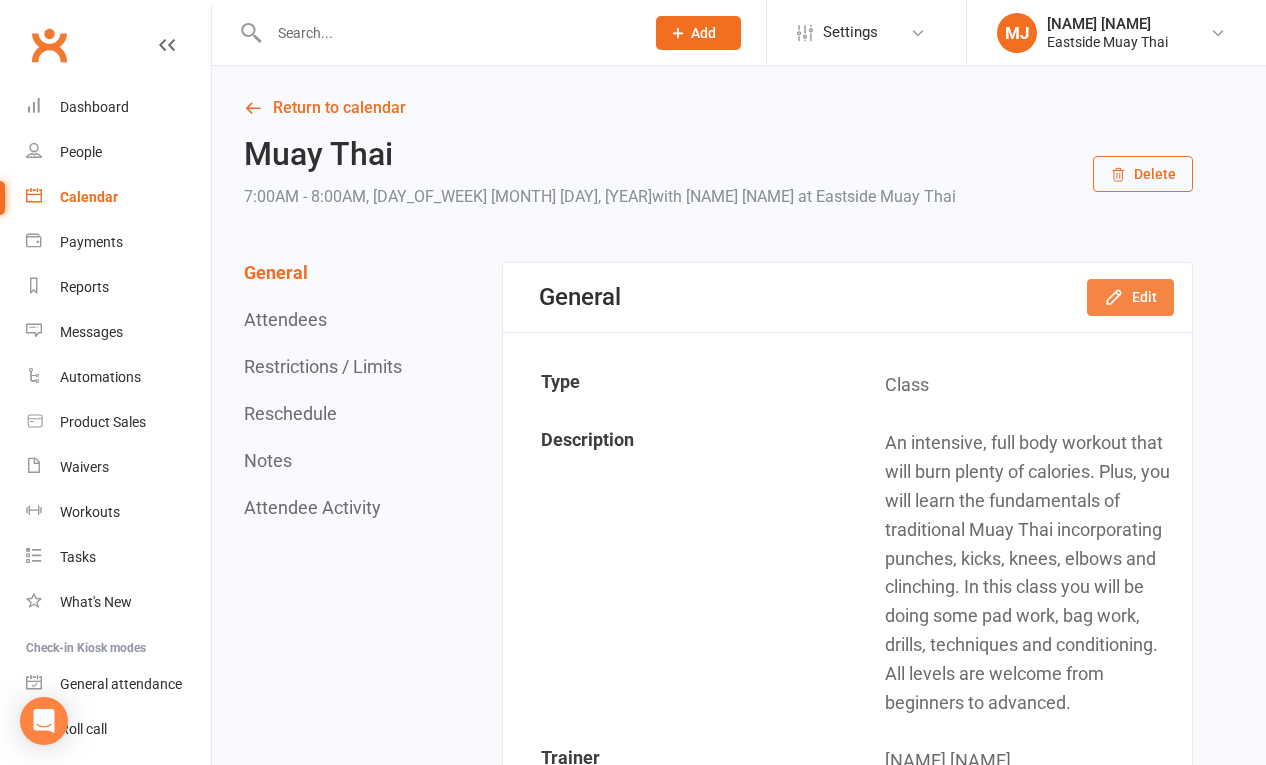 click on "Edit" at bounding box center (1130, 297) 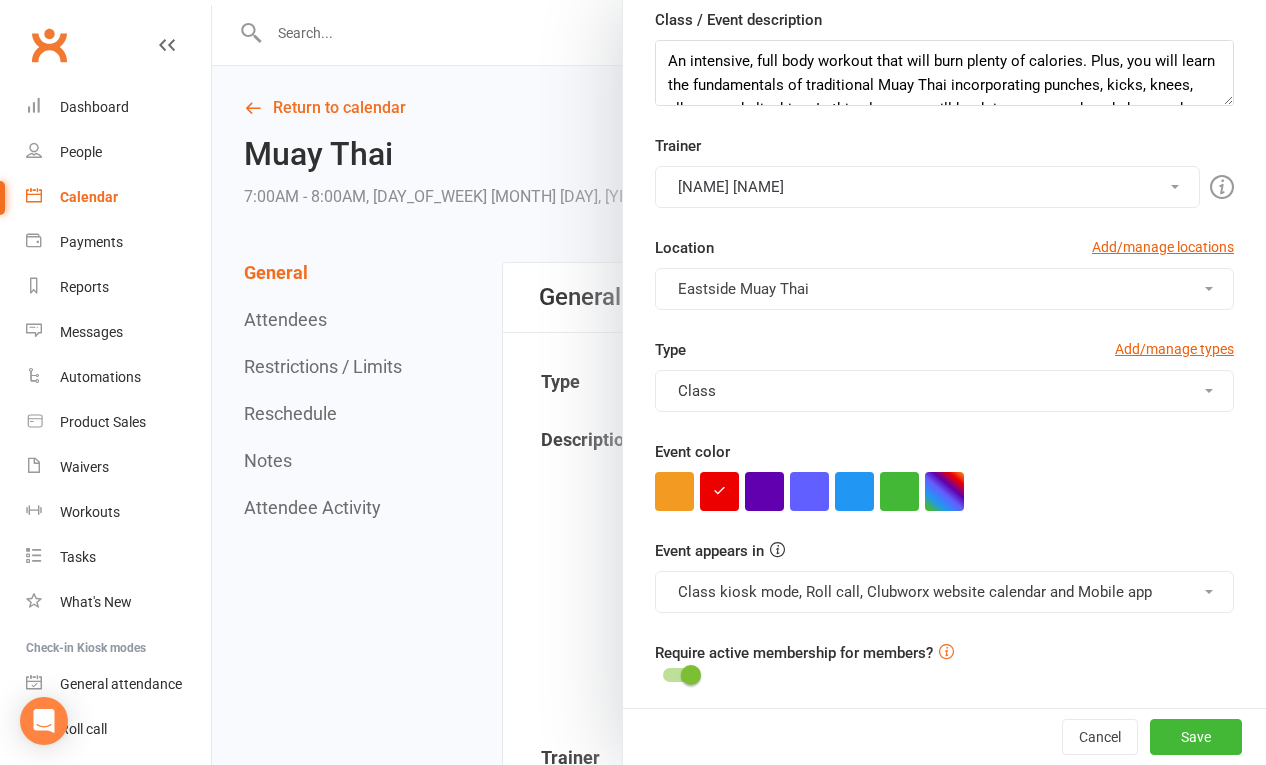 scroll, scrollTop: 311, scrollLeft: 0, axis: vertical 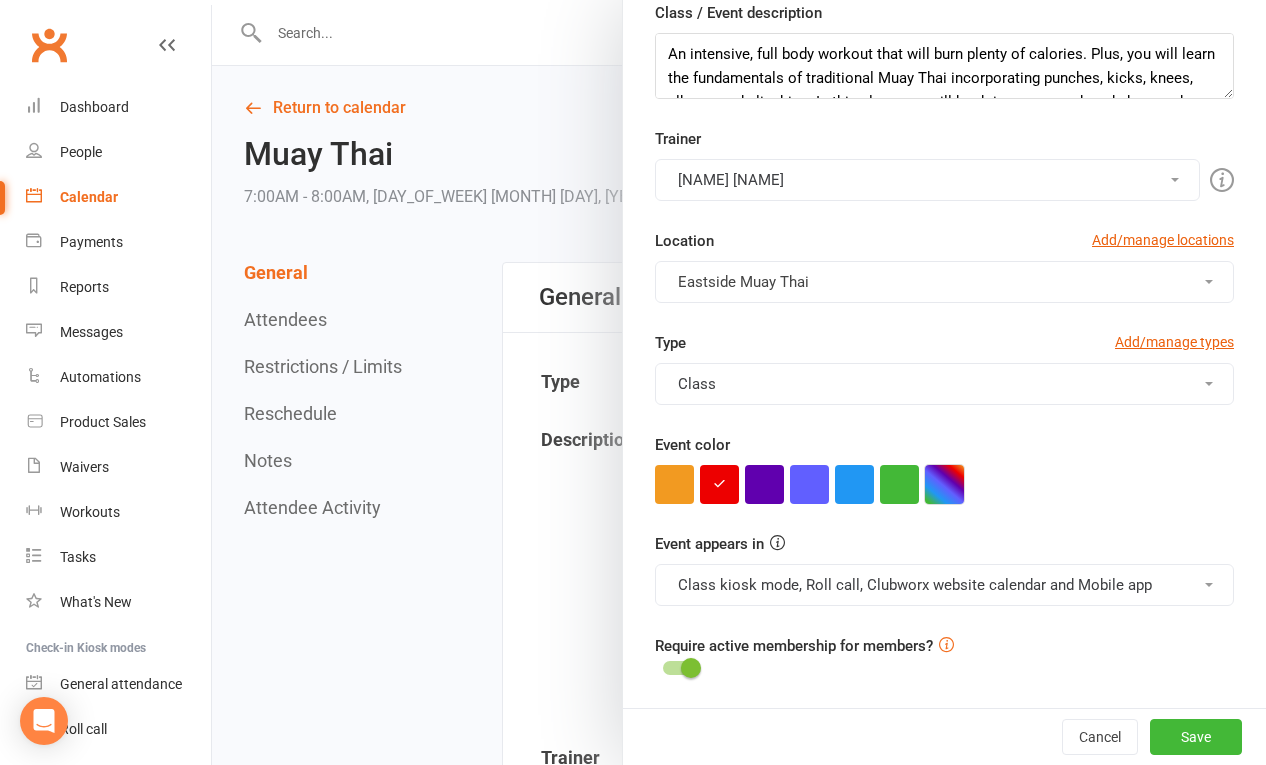 click at bounding box center (944, 484) 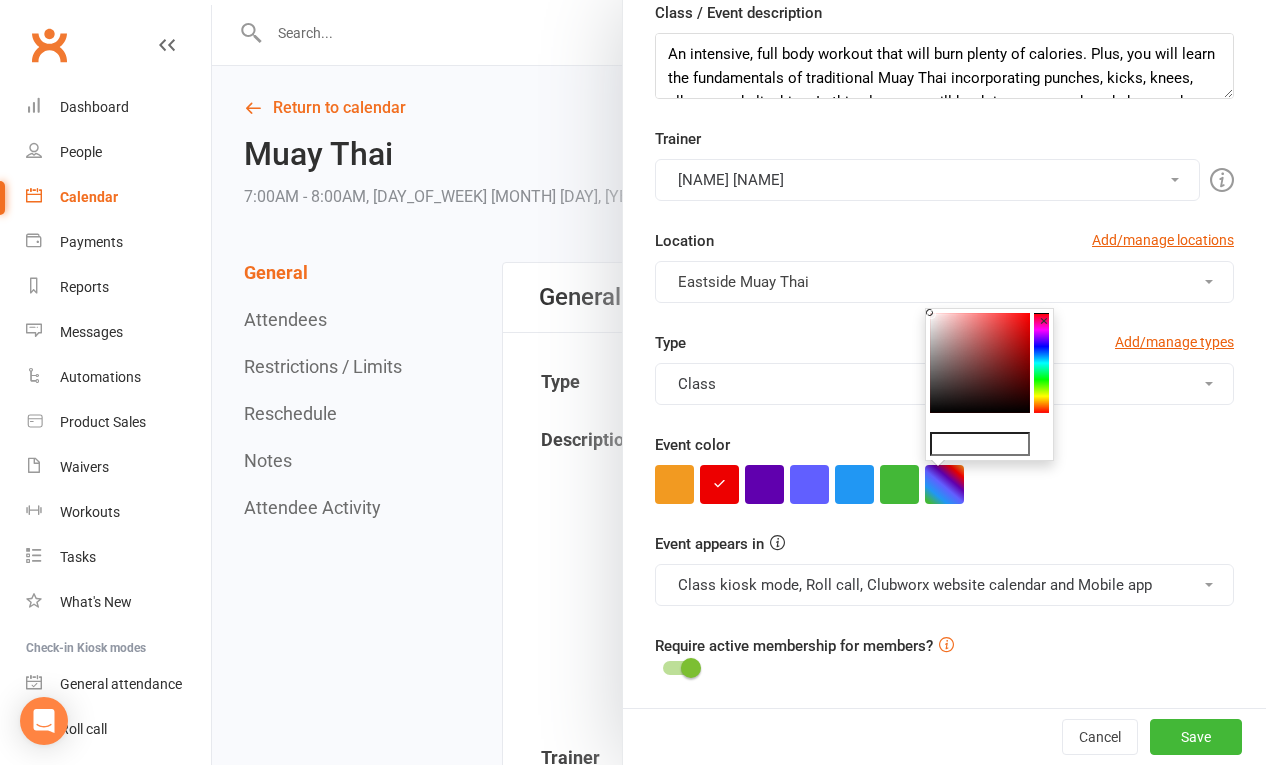 click at bounding box center [980, 363] 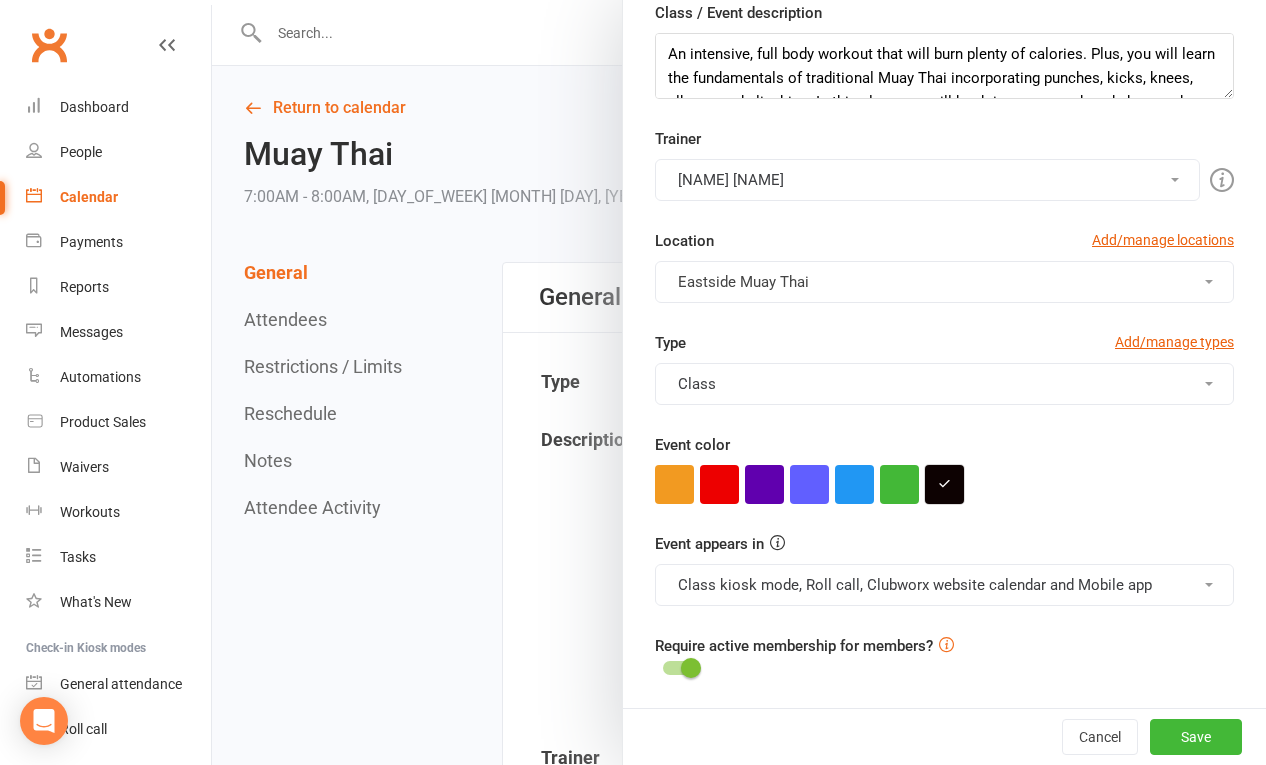 click at bounding box center (944, 484) 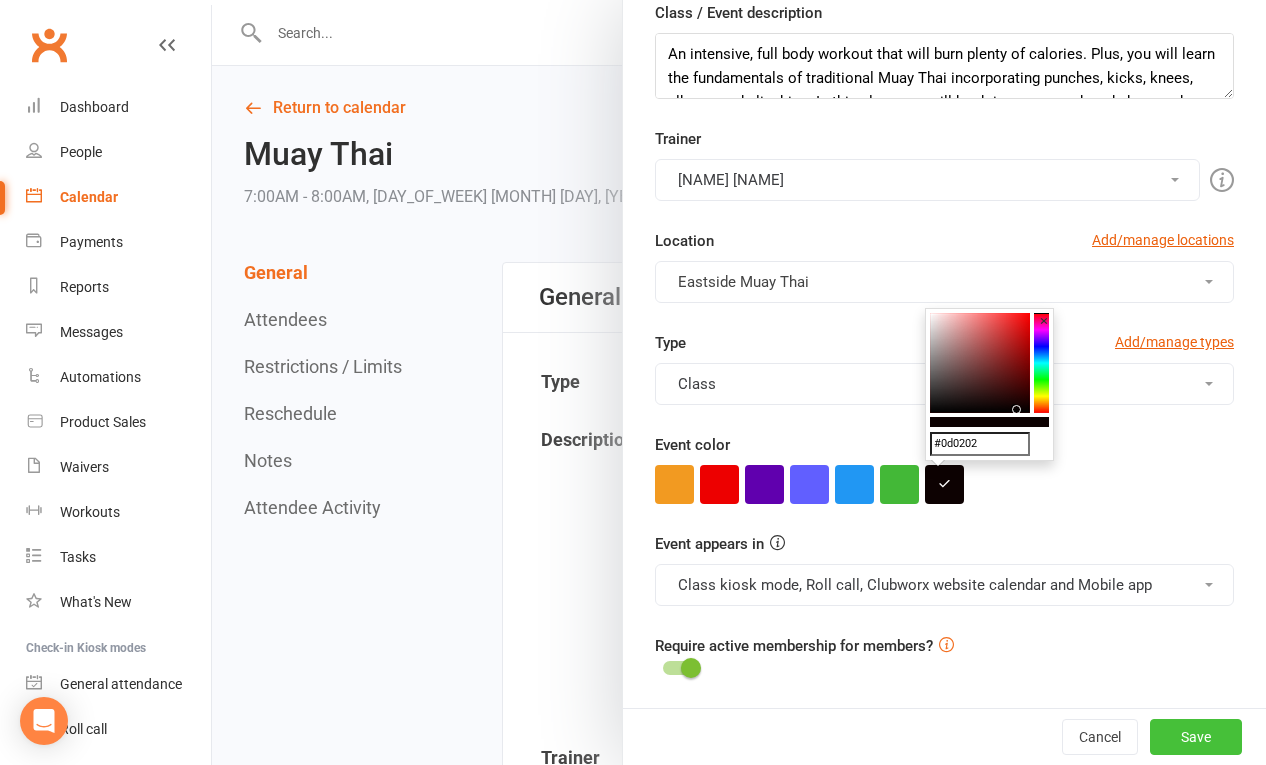 click on "Save" at bounding box center [1196, 737] 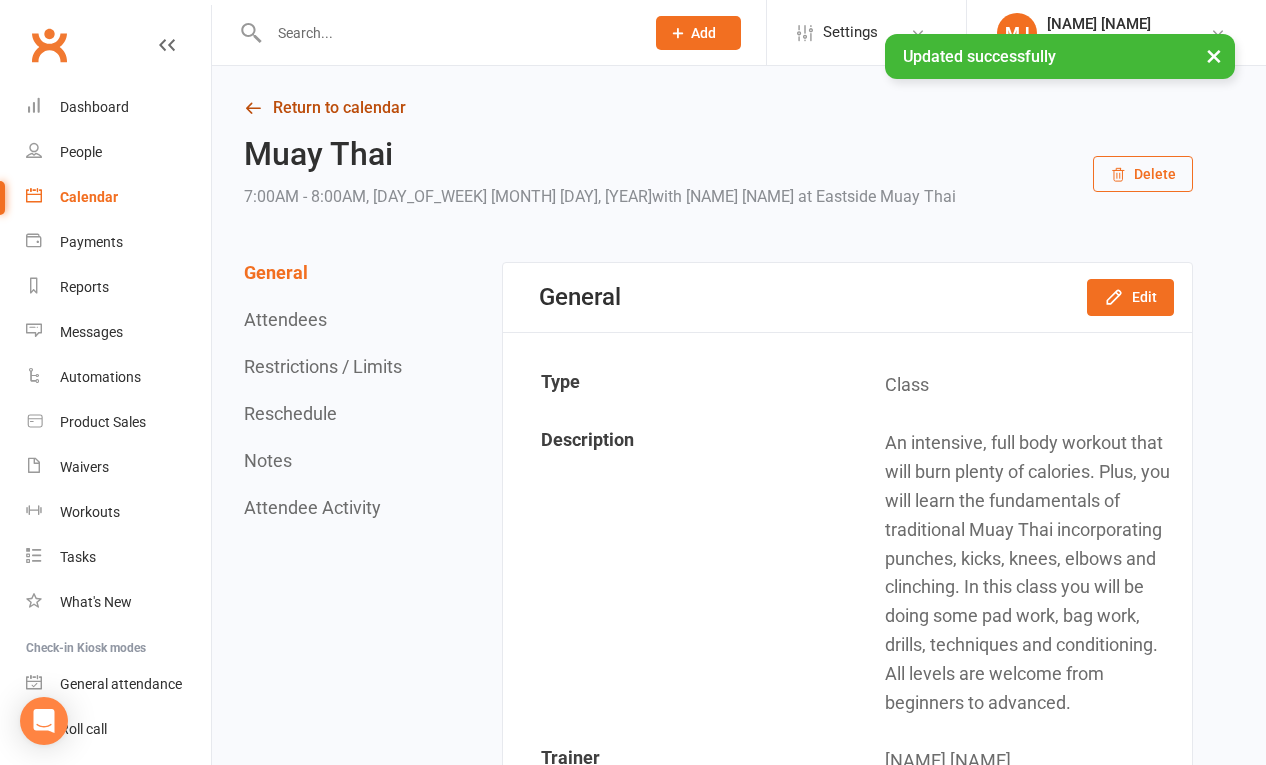 click on "Return to calendar" at bounding box center [718, 108] 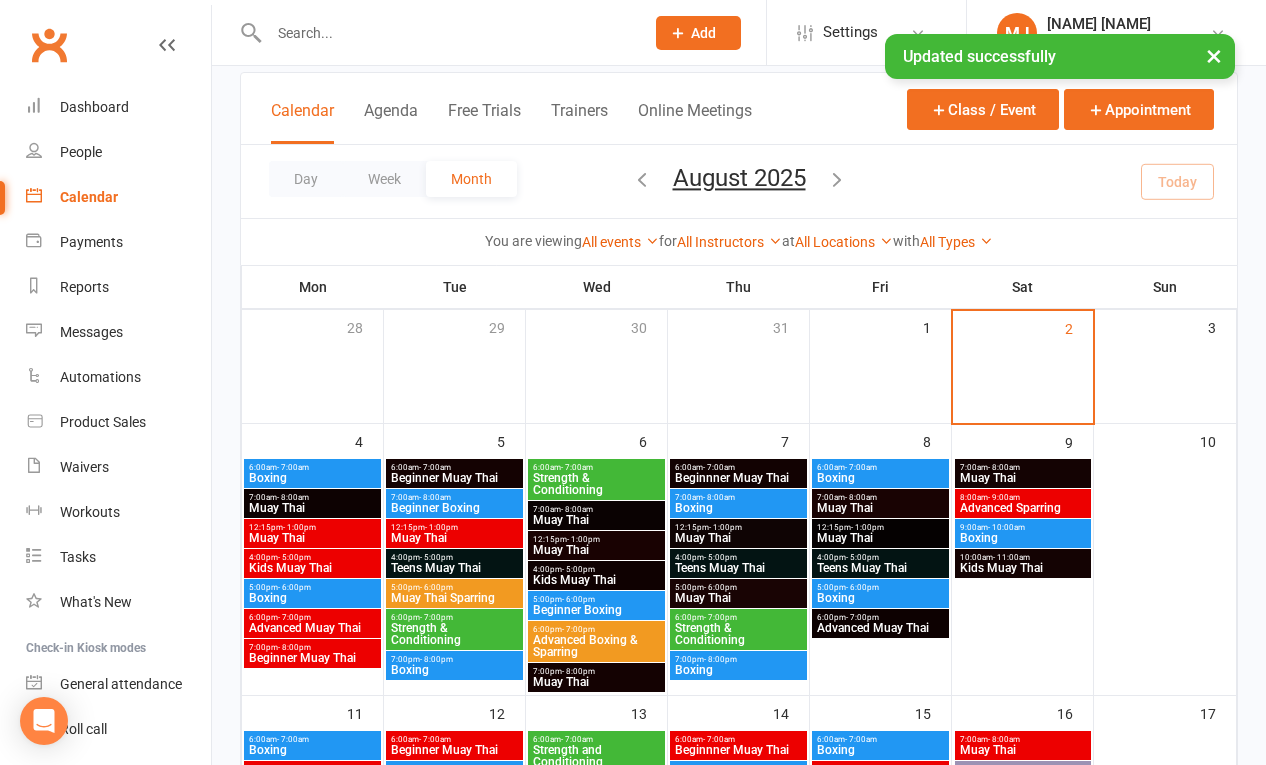scroll, scrollTop: 119, scrollLeft: 0, axis: vertical 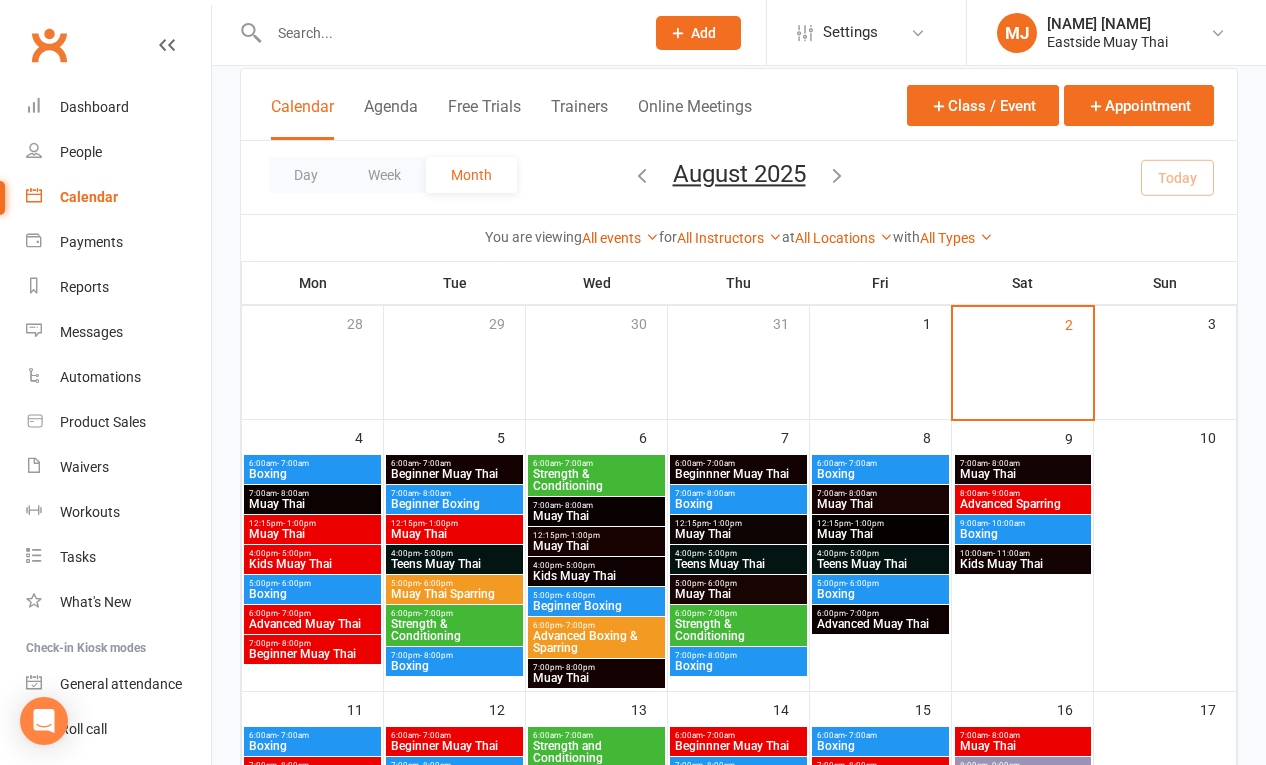 click on "12:15pm  - 1:00pm" at bounding box center (312, 523) 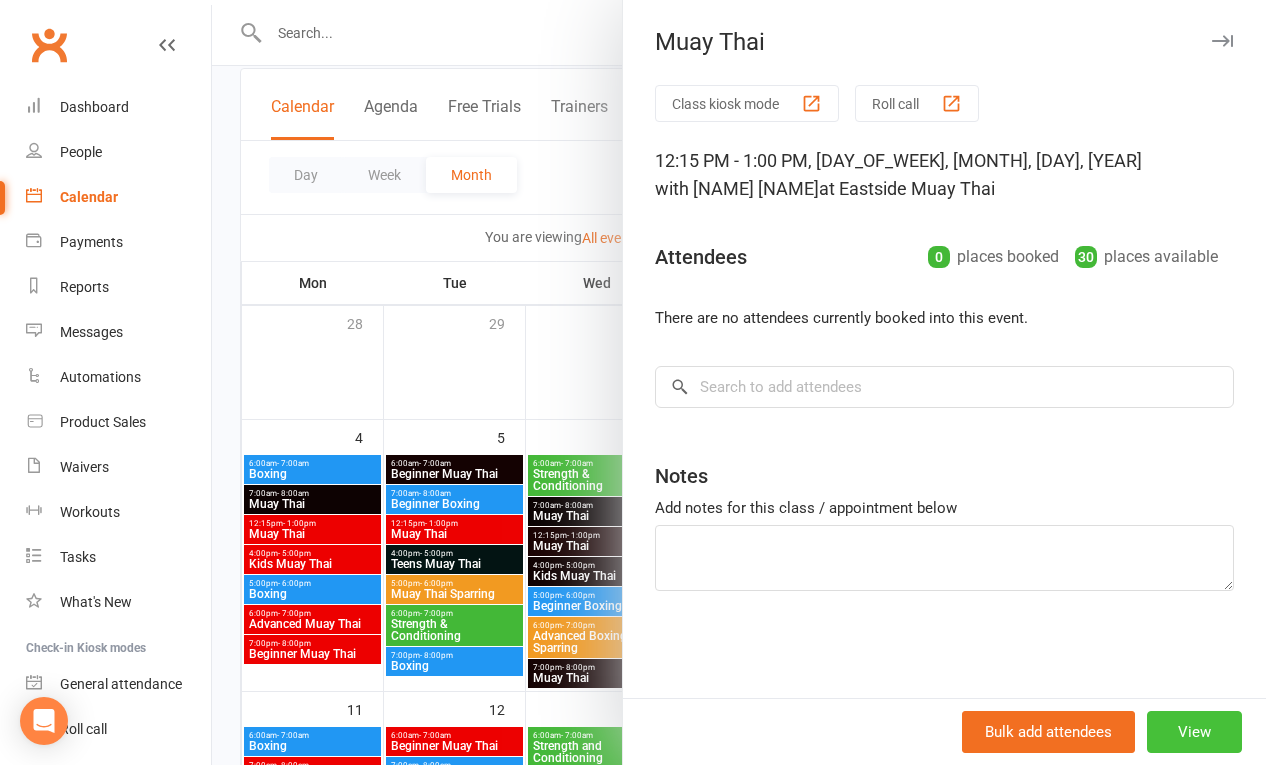 click on "View" at bounding box center (1194, 732) 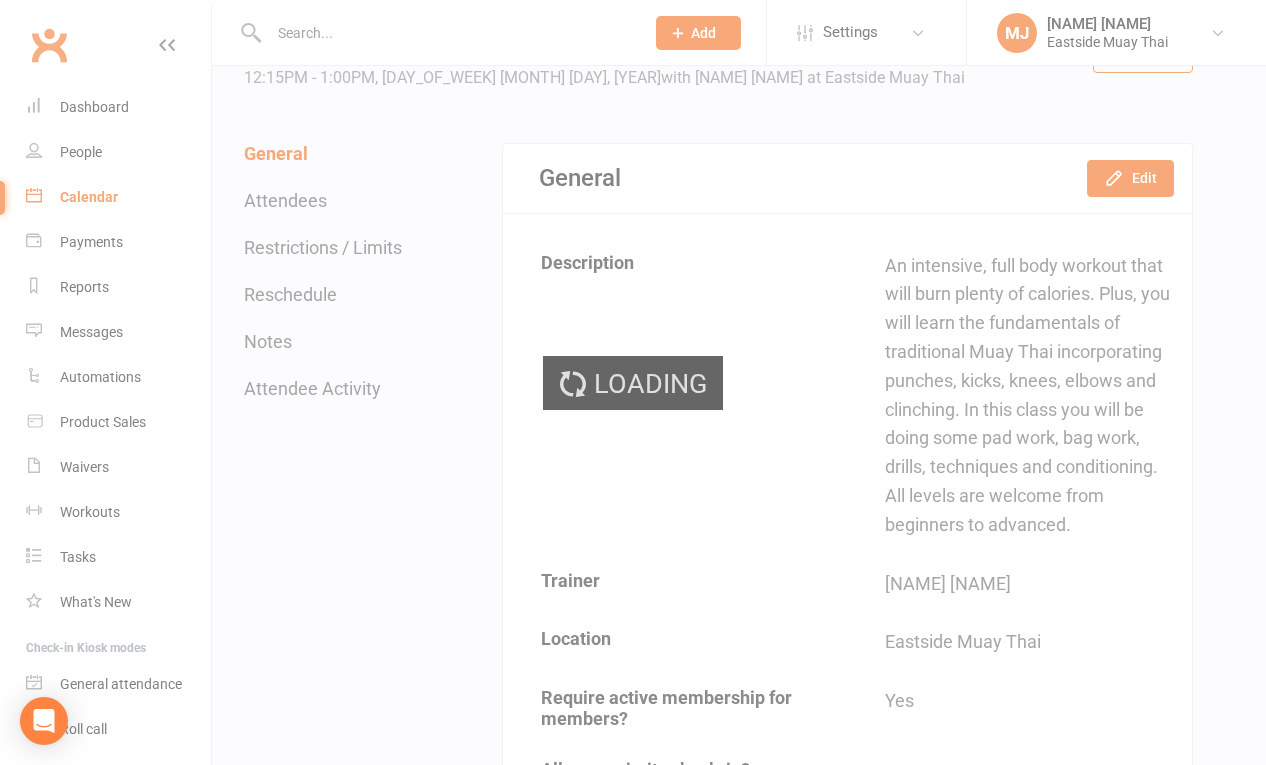 scroll, scrollTop: 0, scrollLeft: 0, axis: both 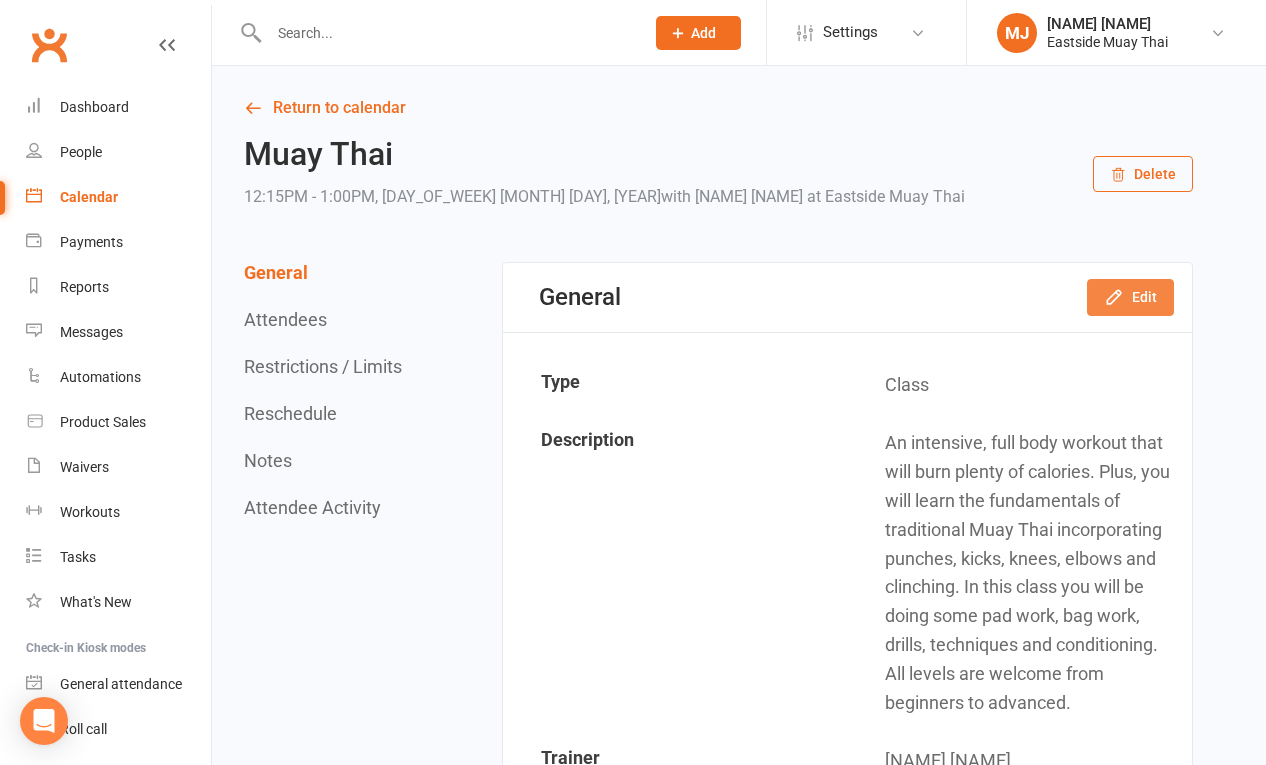 click on "Edit" at bounding box center [1130, 297] 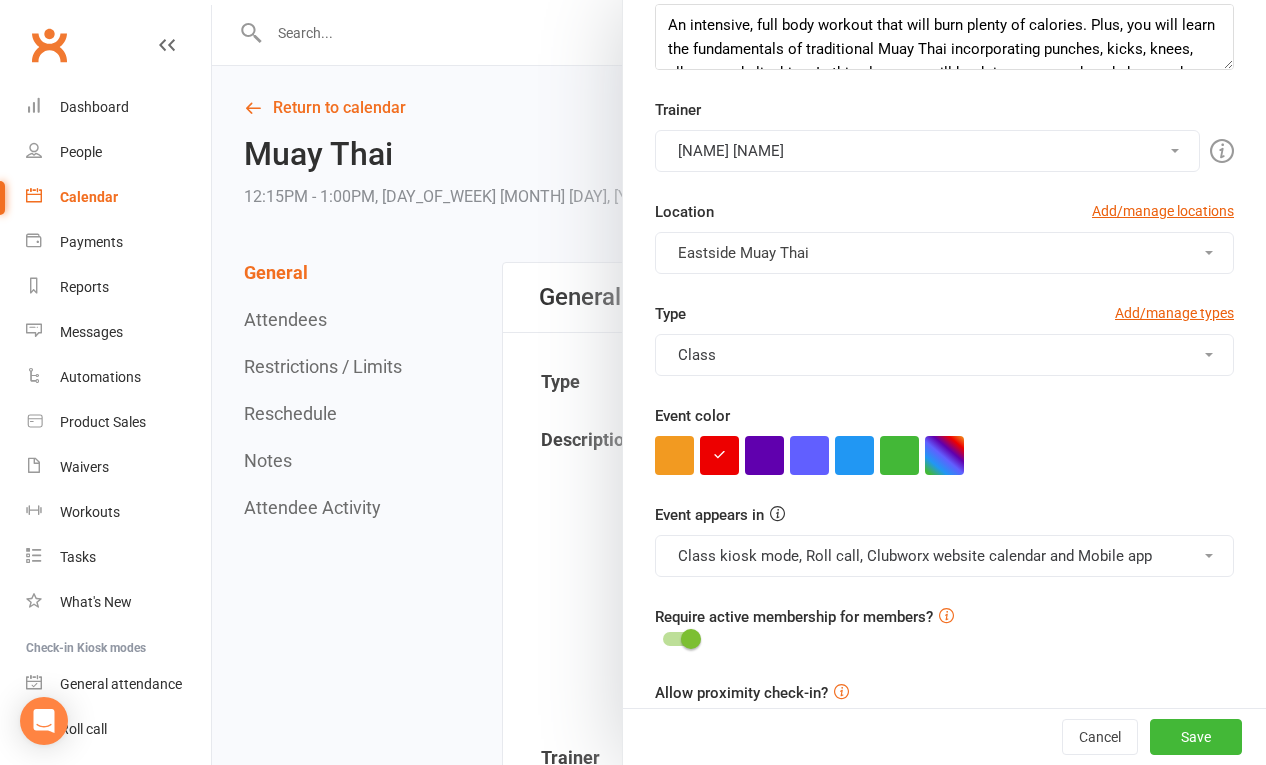 scroll, scrollTop: 397, scrollLeft: 0, axis: vertical 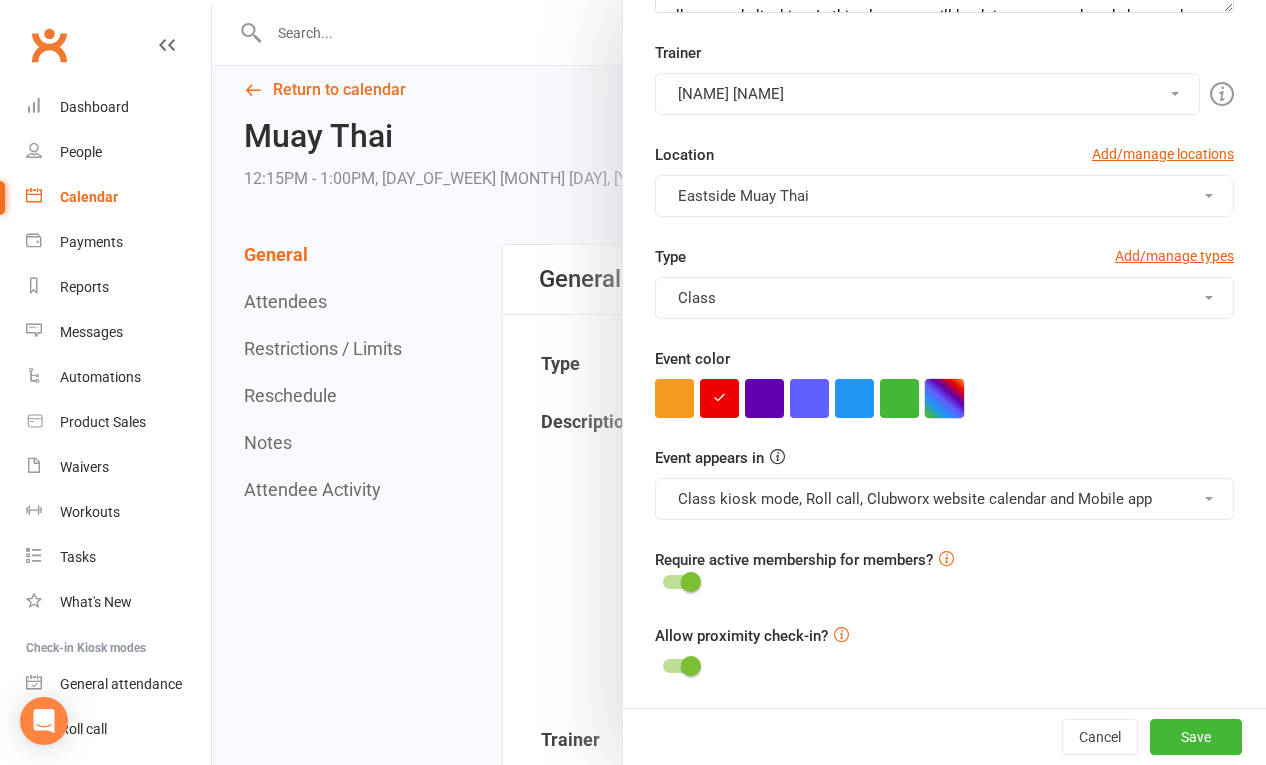 click at bounding box center (944, 398) 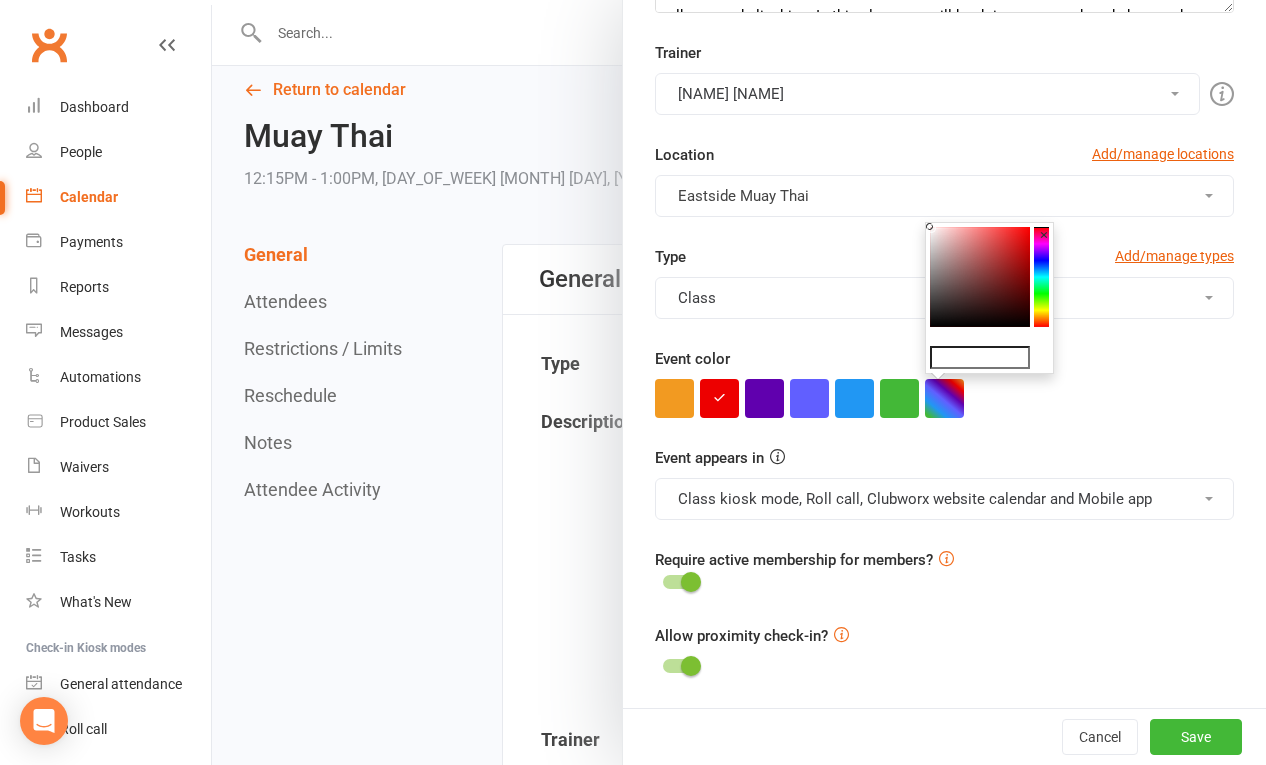 click at bounding box center [980, 277] 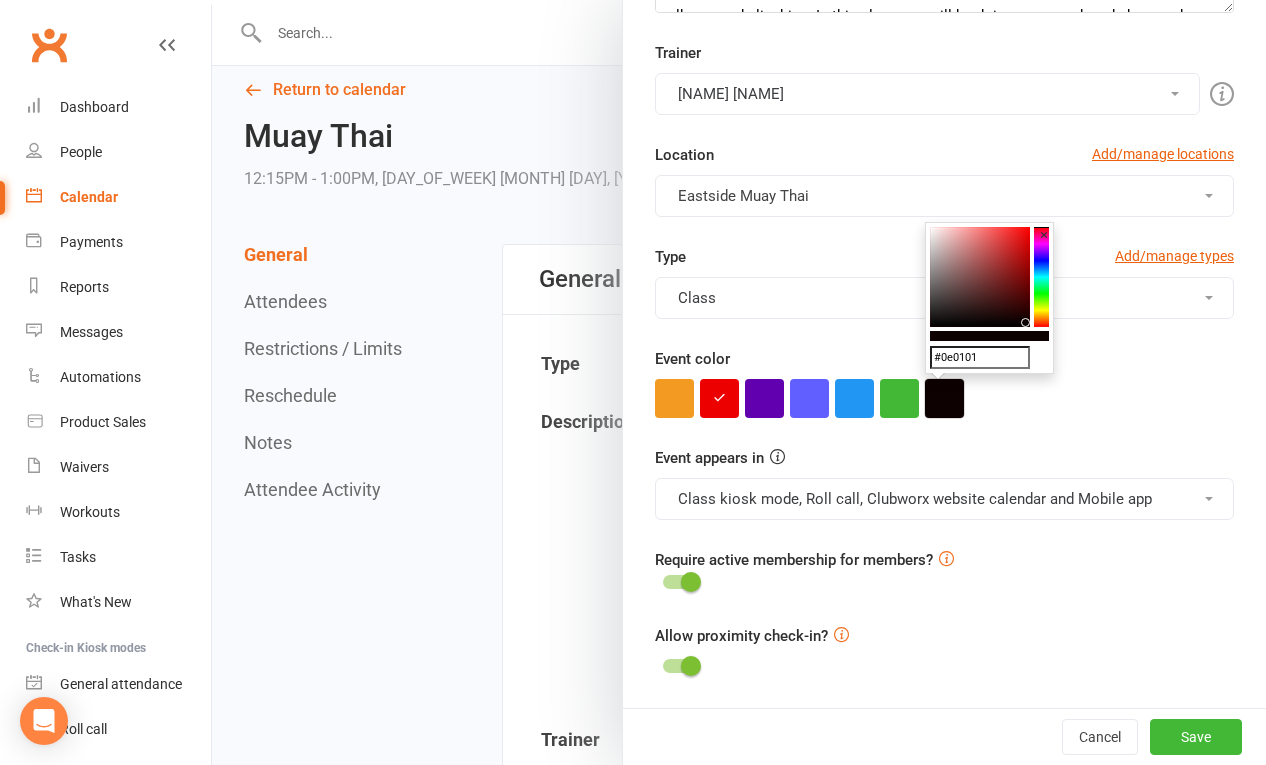 click at bounding box center [944, 398] 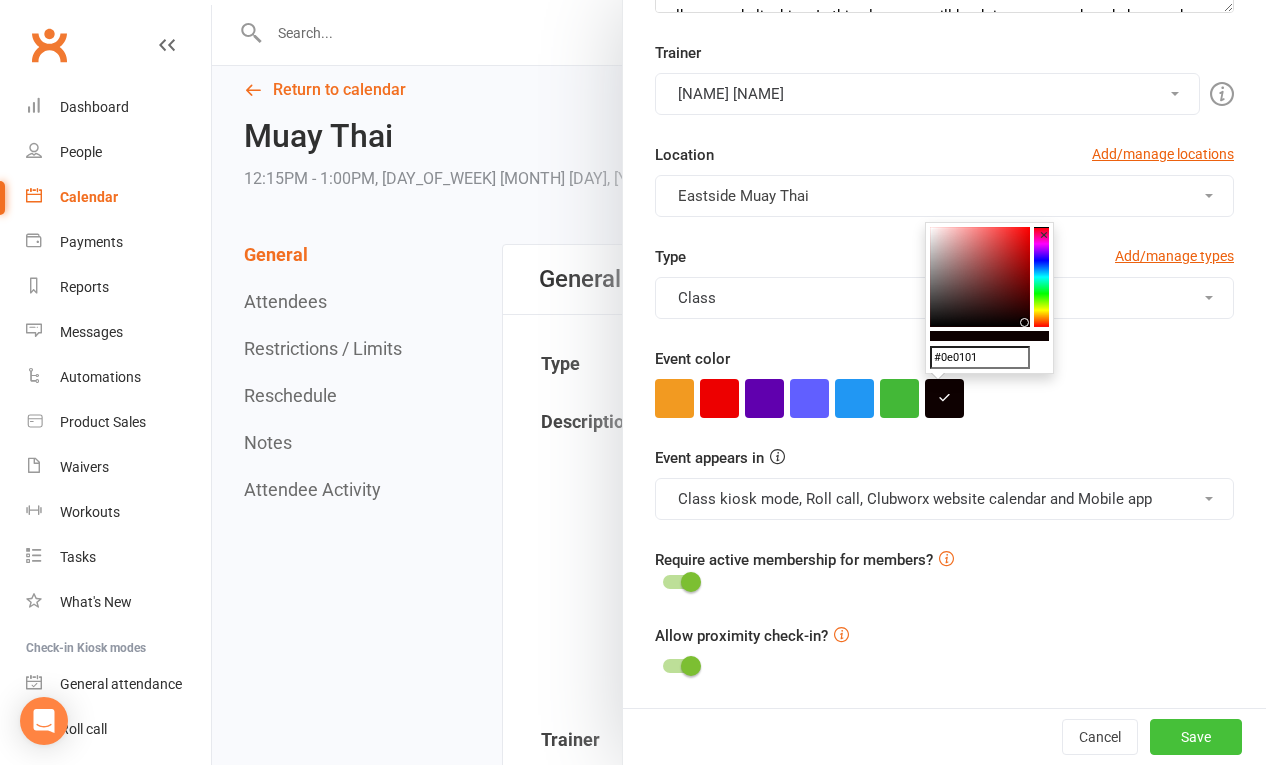 click on "Save" at bounding box center (1196, 737) 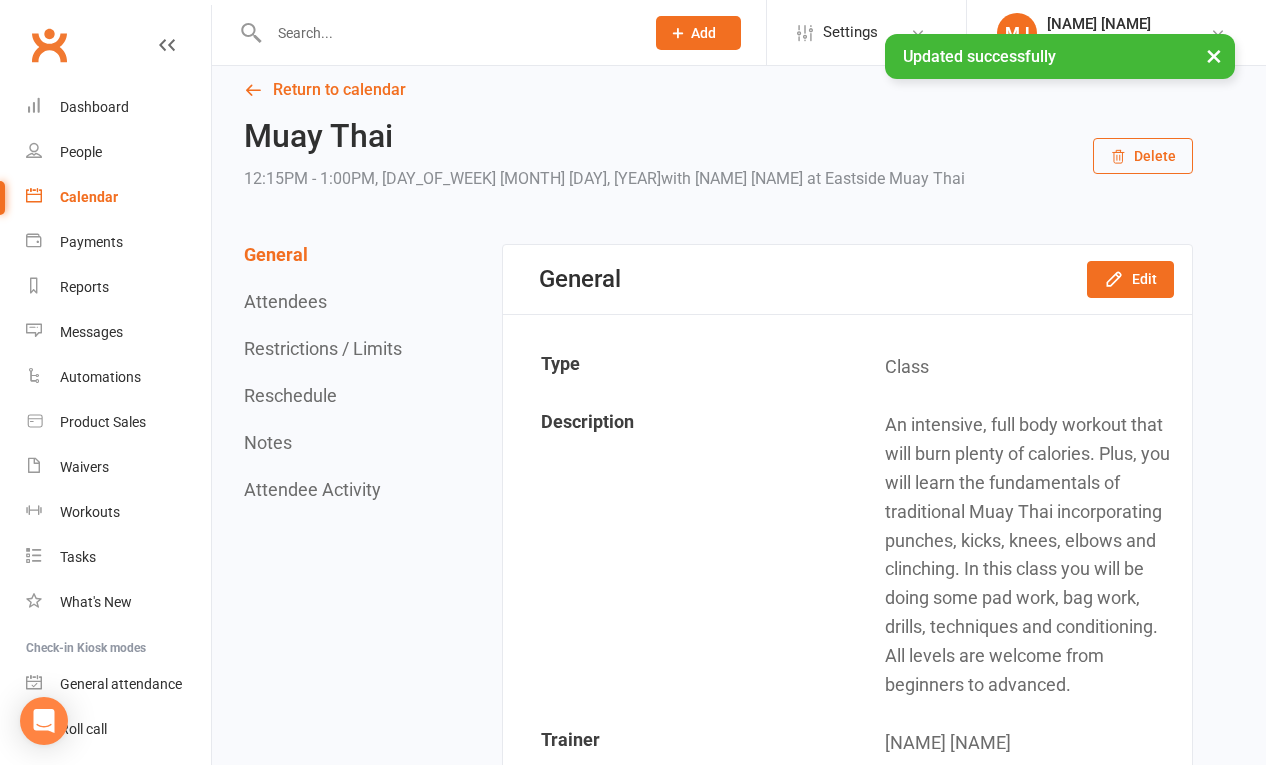 click on "× Updated successfully" at bounding box center [620, 34] 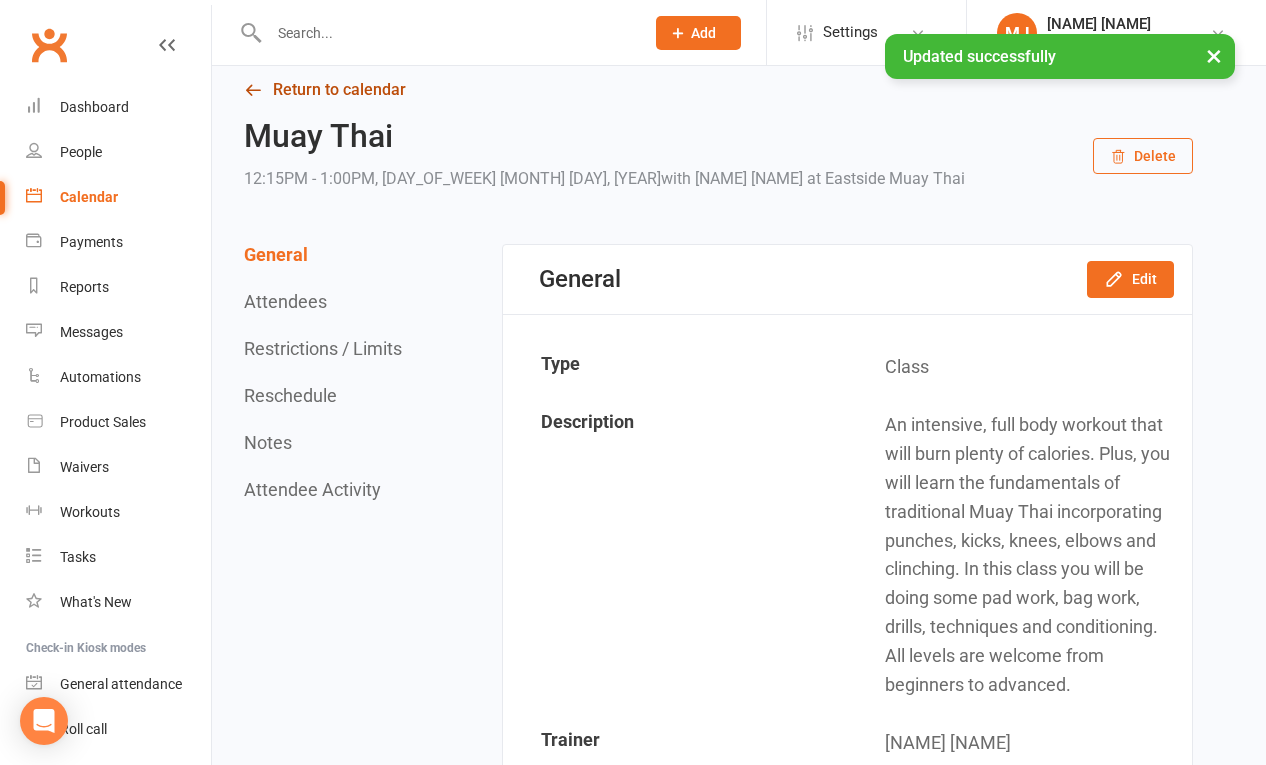 click on "Return to calendar" at bounding box center (718, 90) 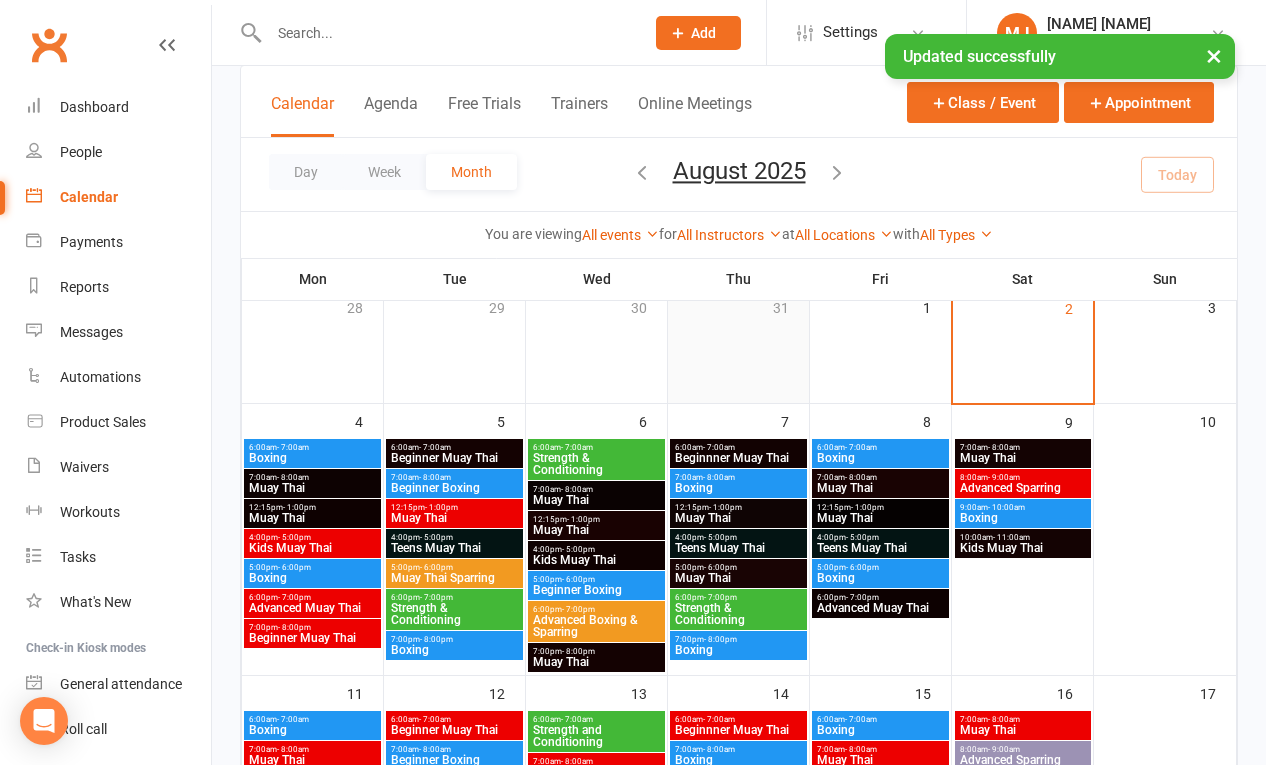 scroll, scrollTop: 142, scrollLeft: 0, axis: vertical 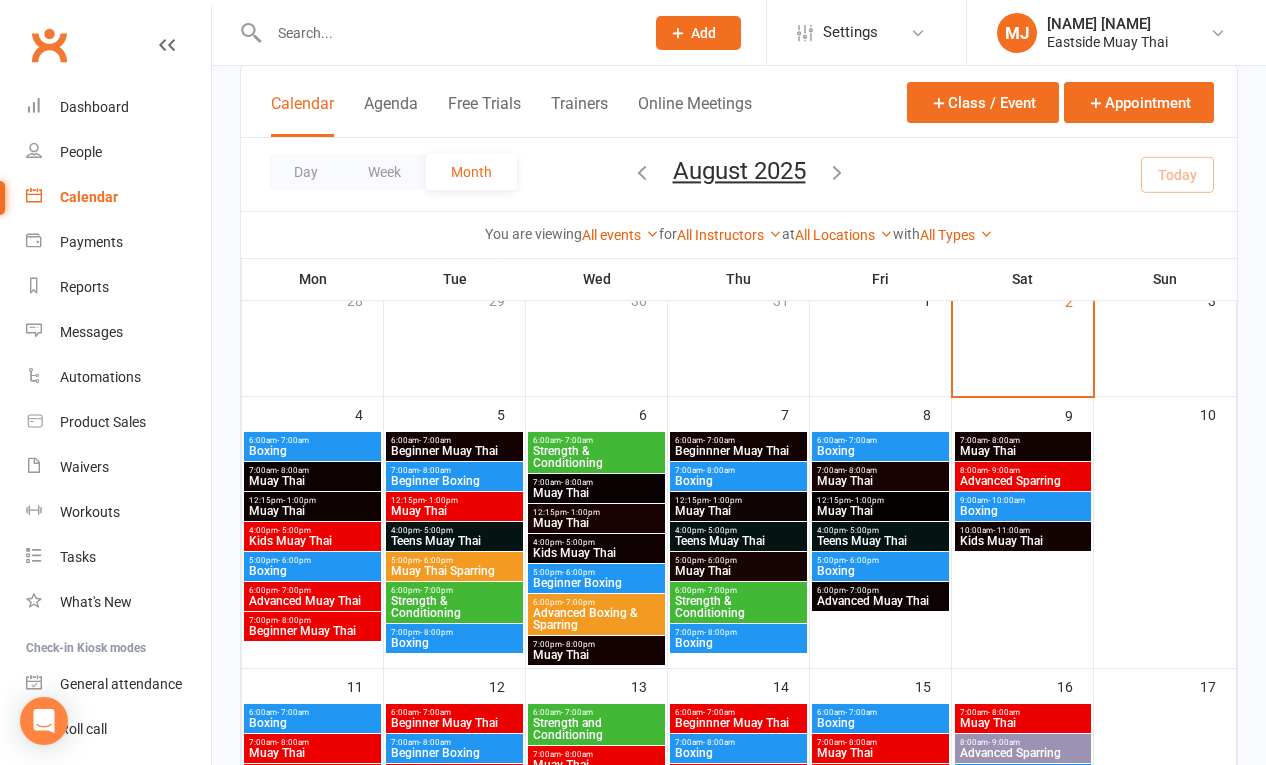 click on "4:00pm  - 5:00pm" at bounding box center (312, 530) 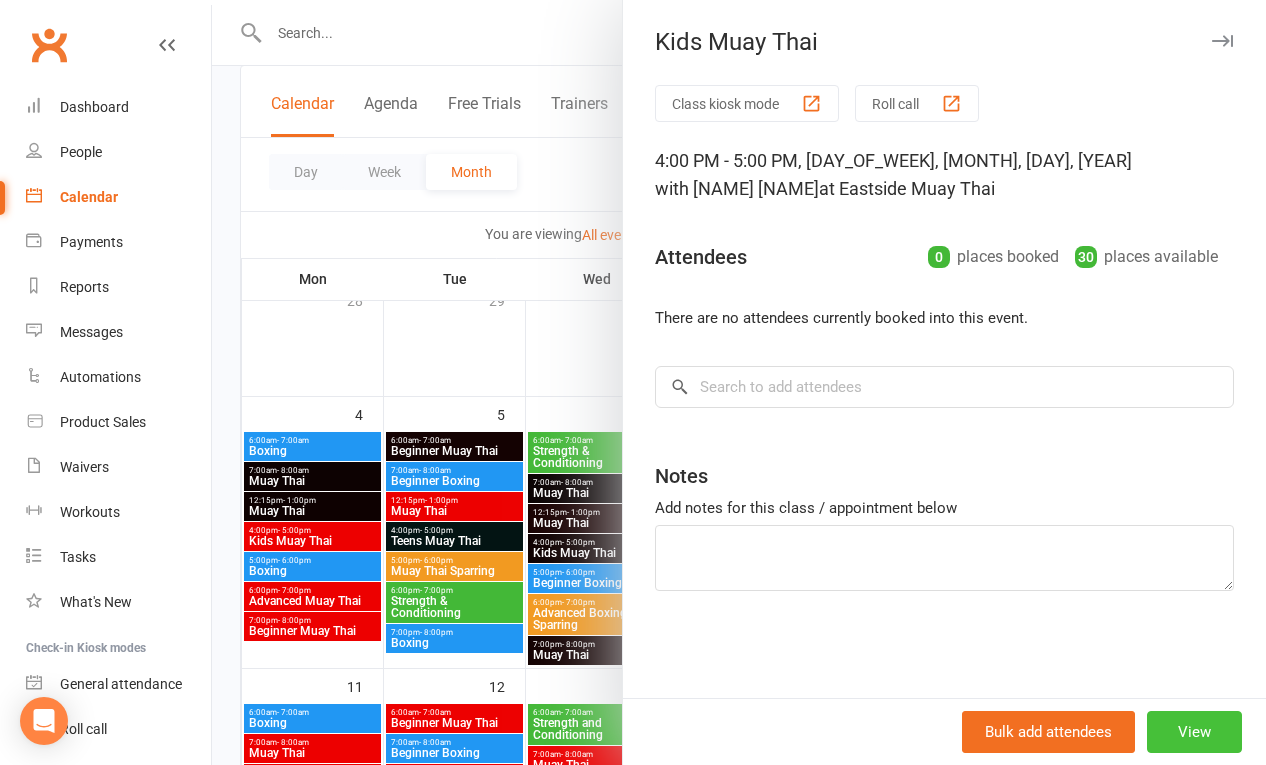 click on "View" at bounding box center (1194, 732) 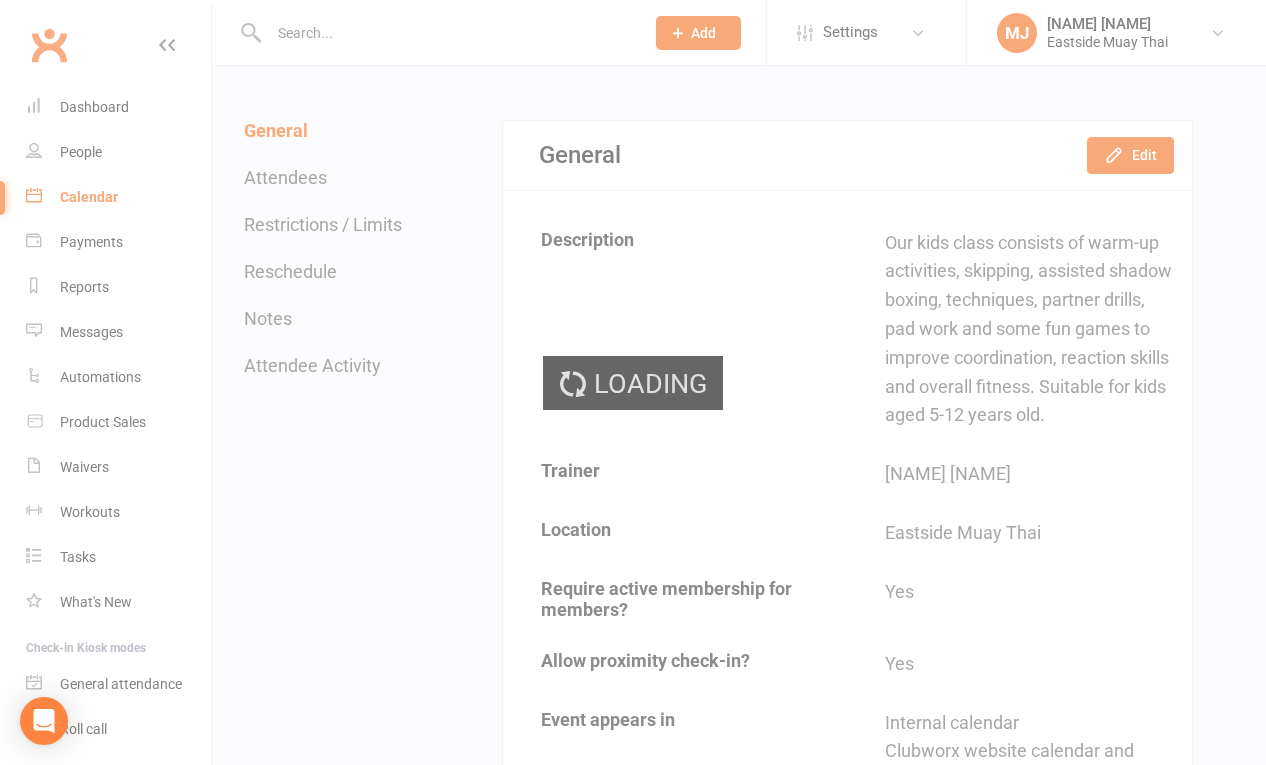 scroll, scrollTop: 0, scrollLeft: 0, axis: both 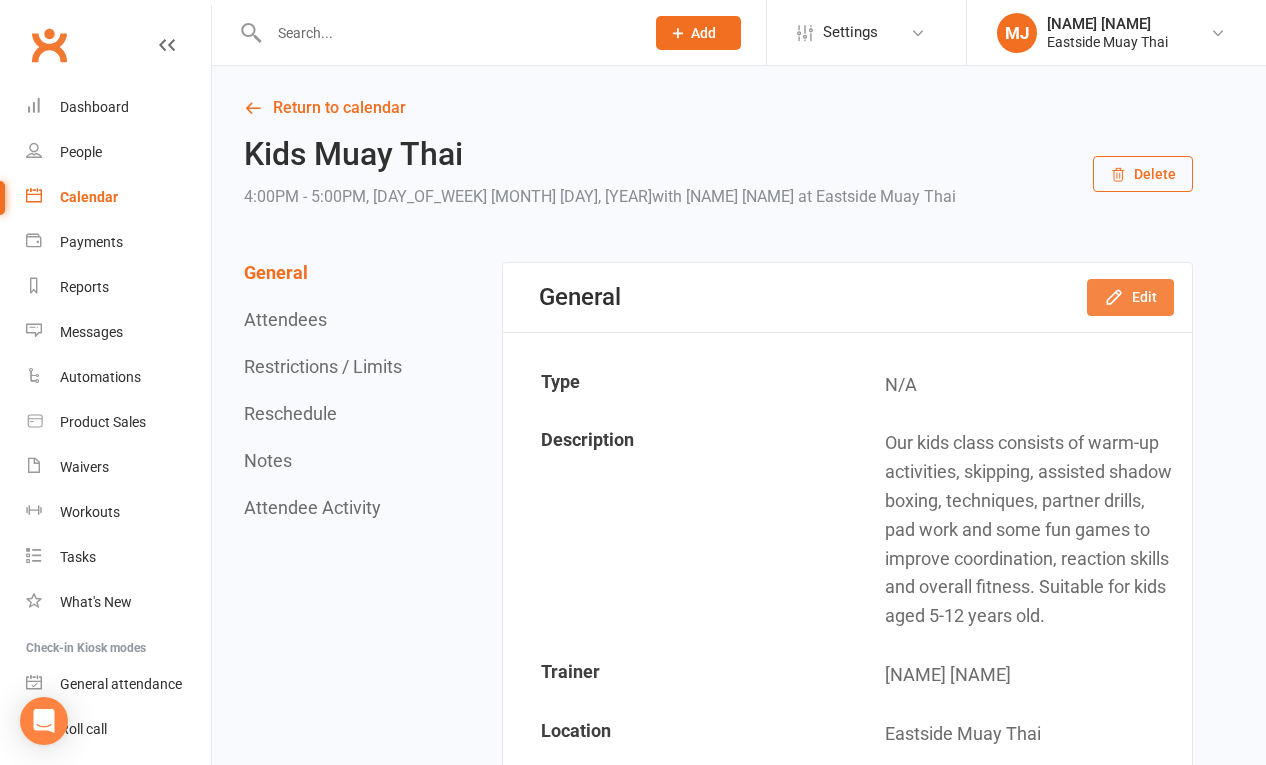 click on "Edit" at bounding box center [1130, 297] 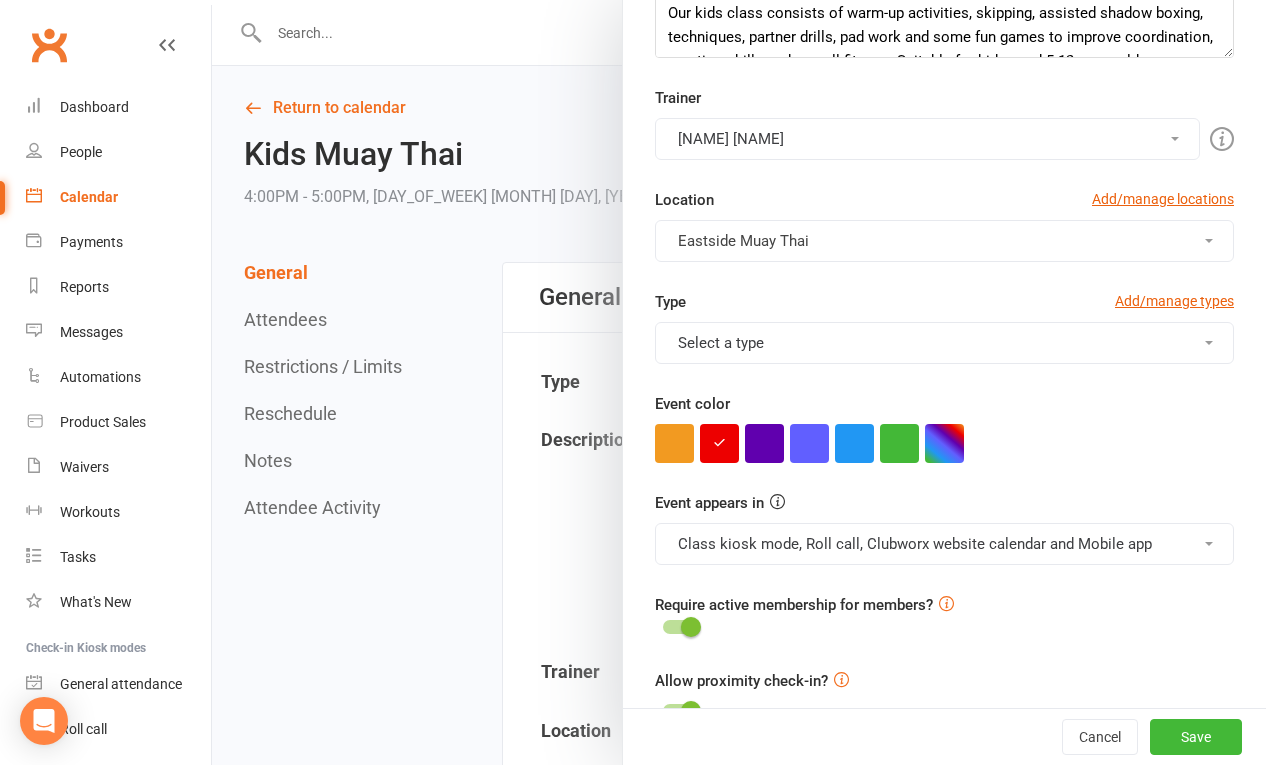 scroll, scrollTop: 397, scrollLeft: 0, axis: vertical 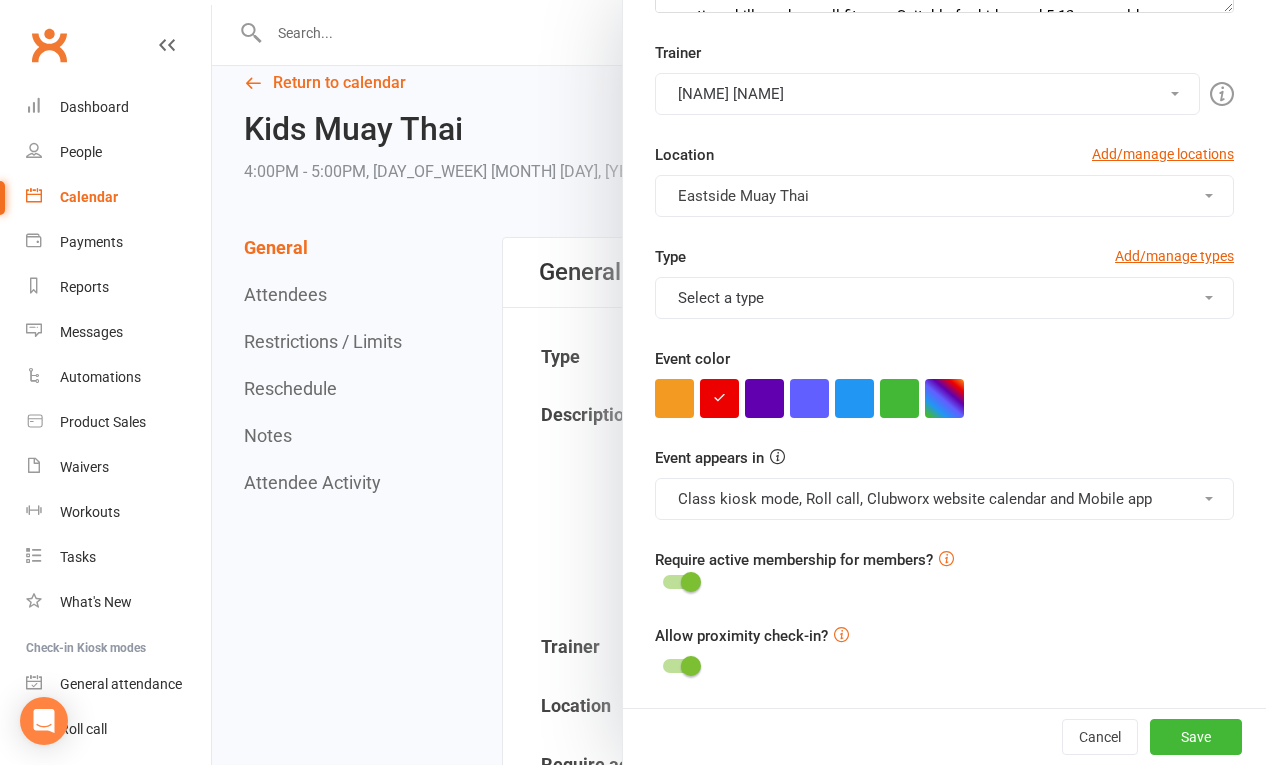 click on "Select a type" at bounding box center (944, 298) 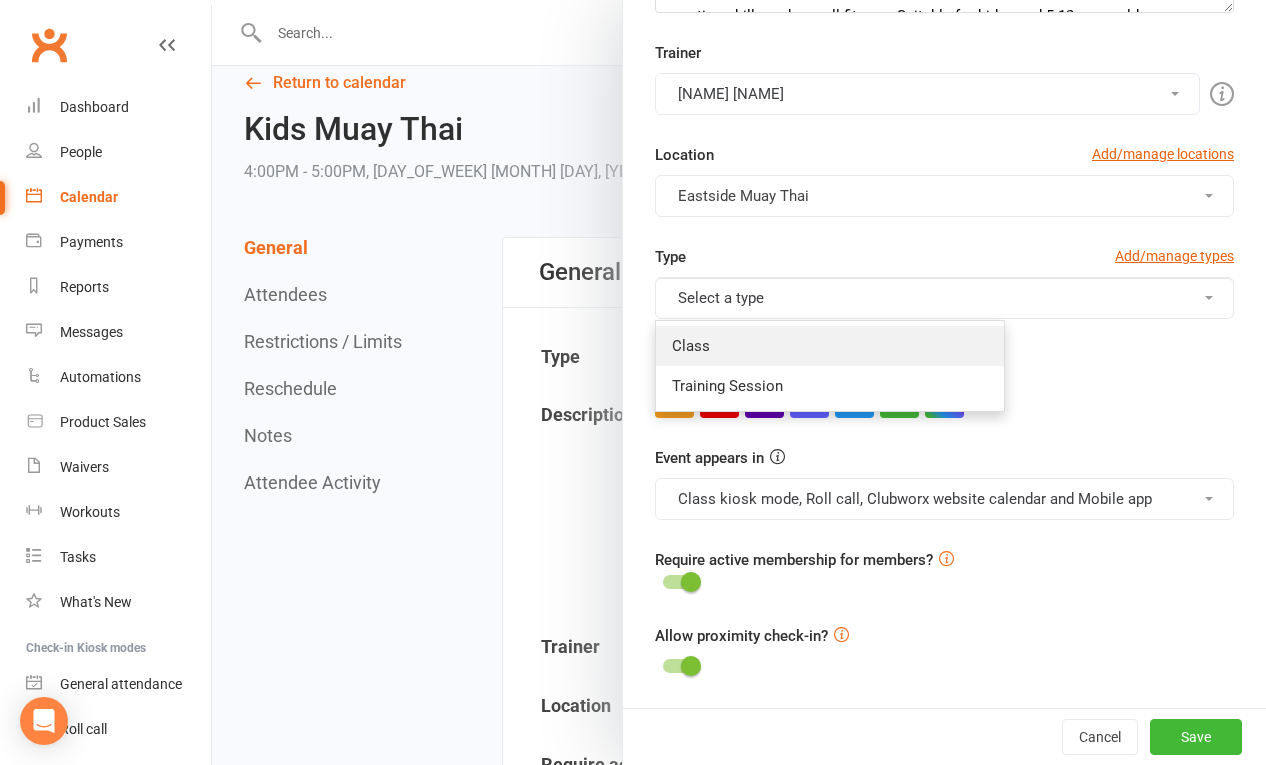 click on "Class" at bounding box center (830, 346) 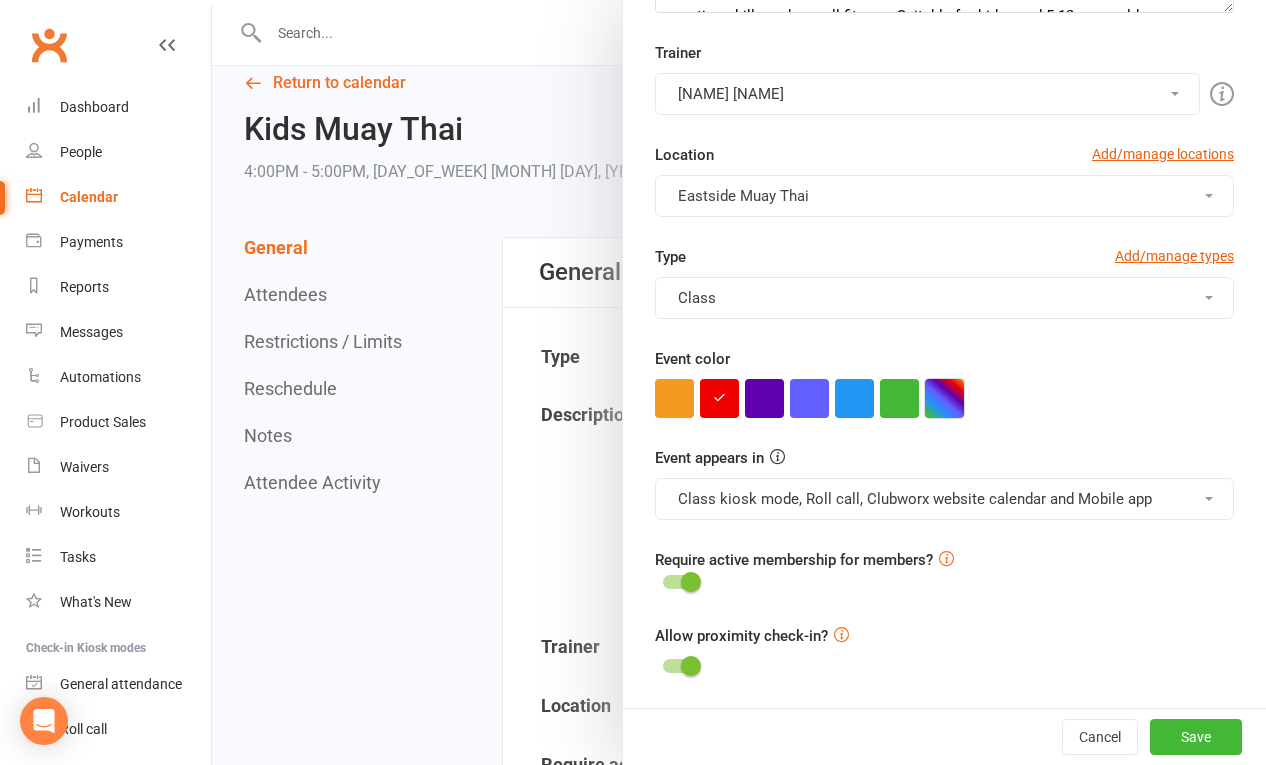 click at bounding box center [944, 398] 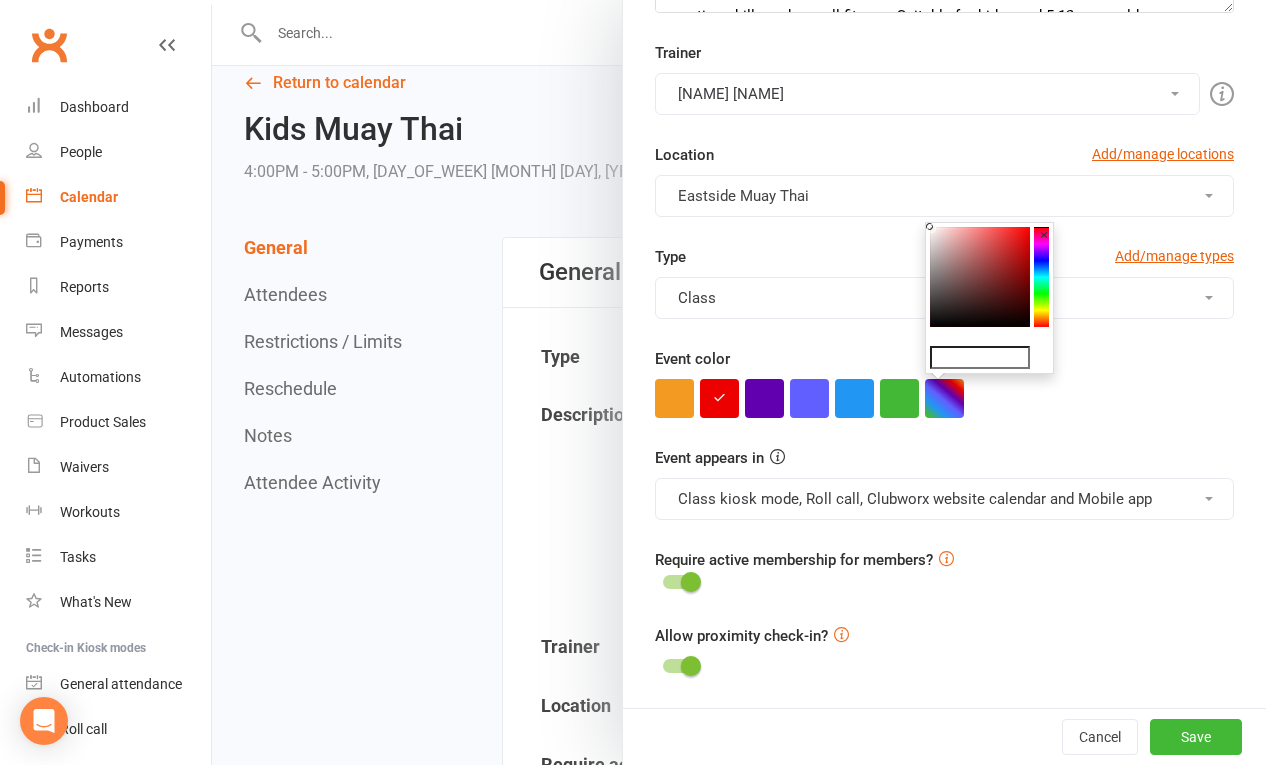 click at bounding box center [980, 277] 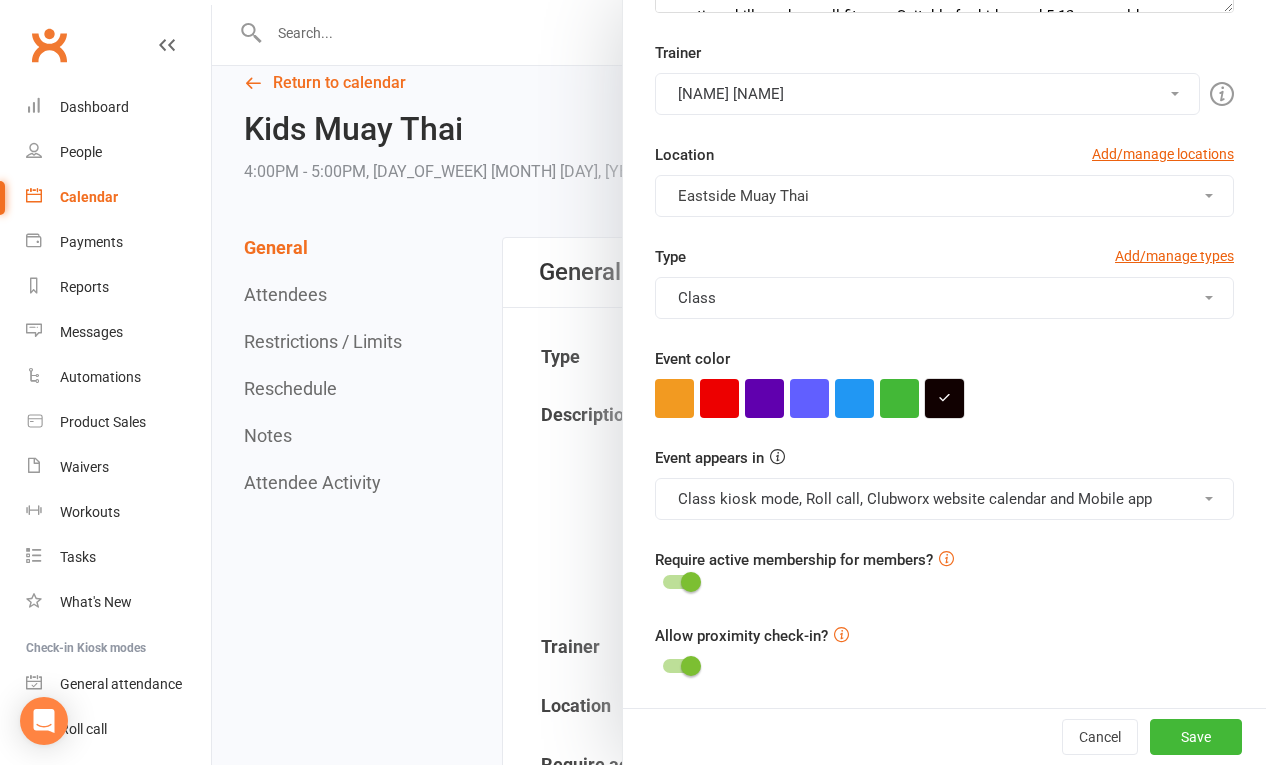 click at bounding box center (944, 398) 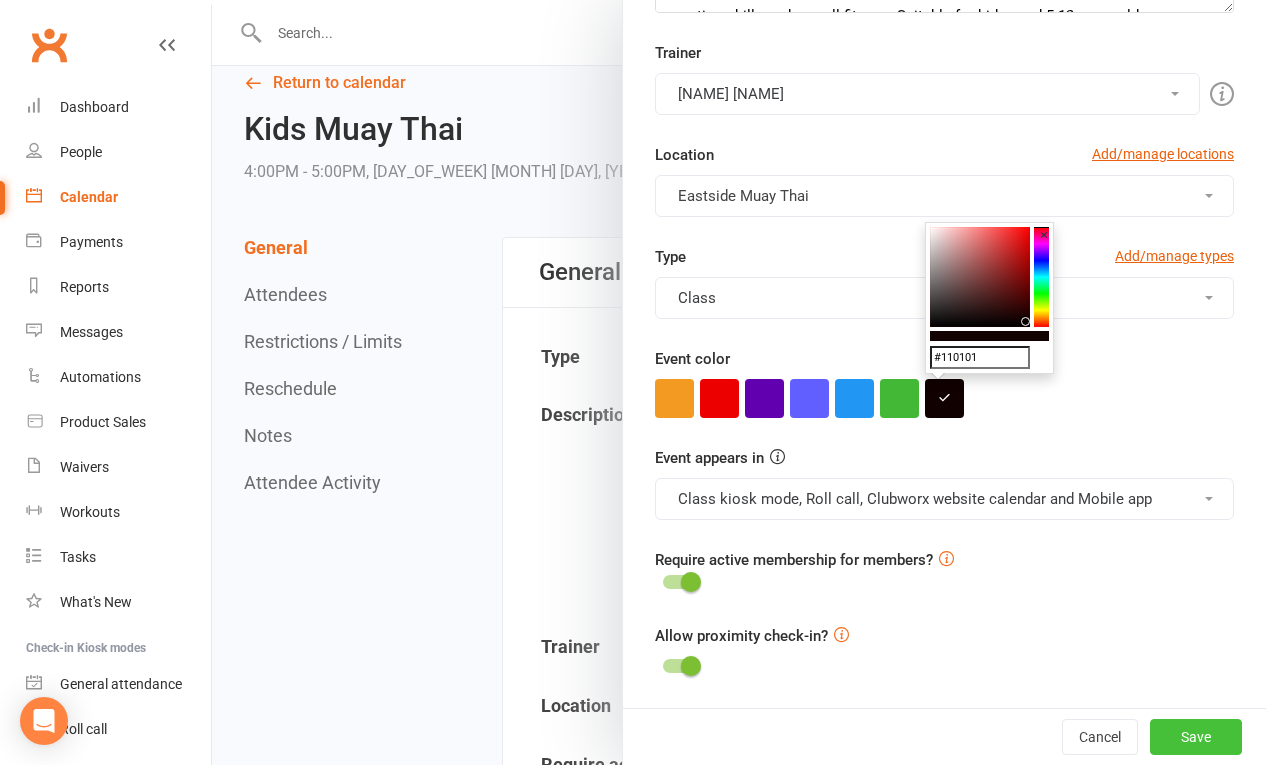 click on "Save" at bounding box center [1196, 737] 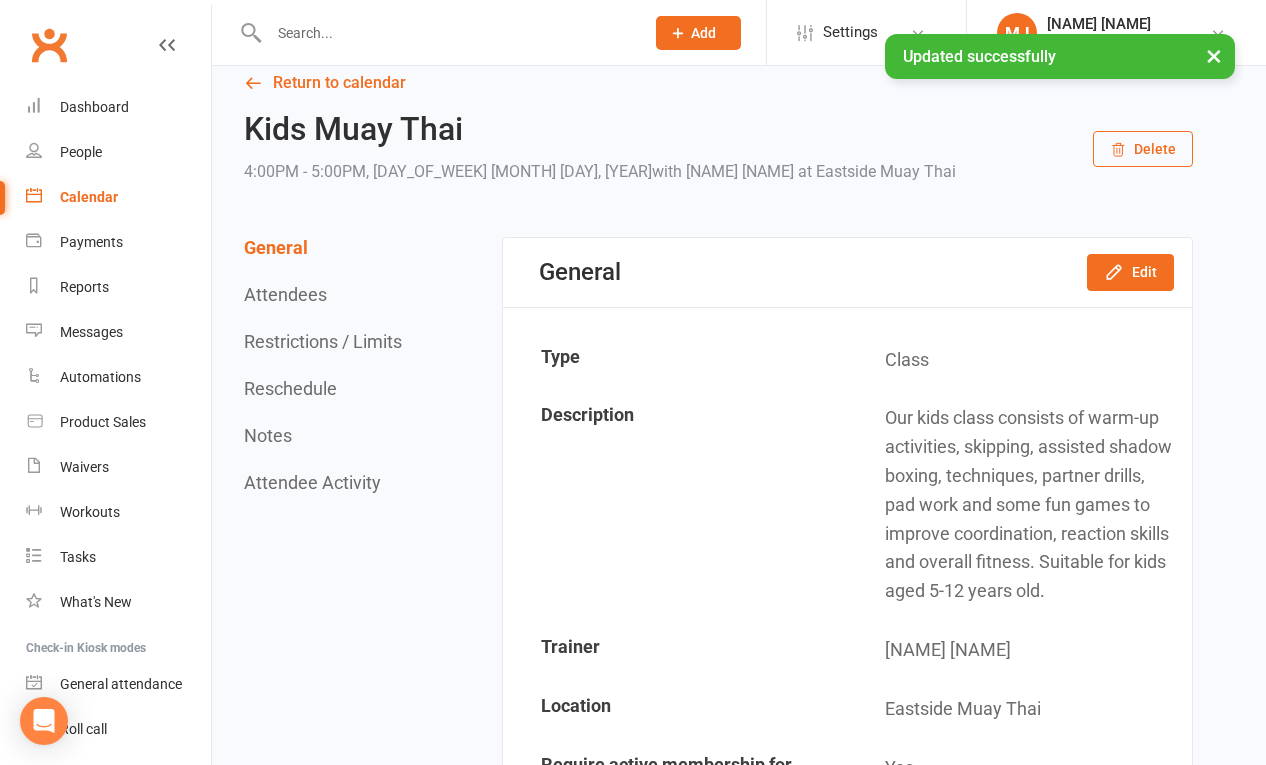 click on "× Updated successfully" at bounding box center (620, 34) 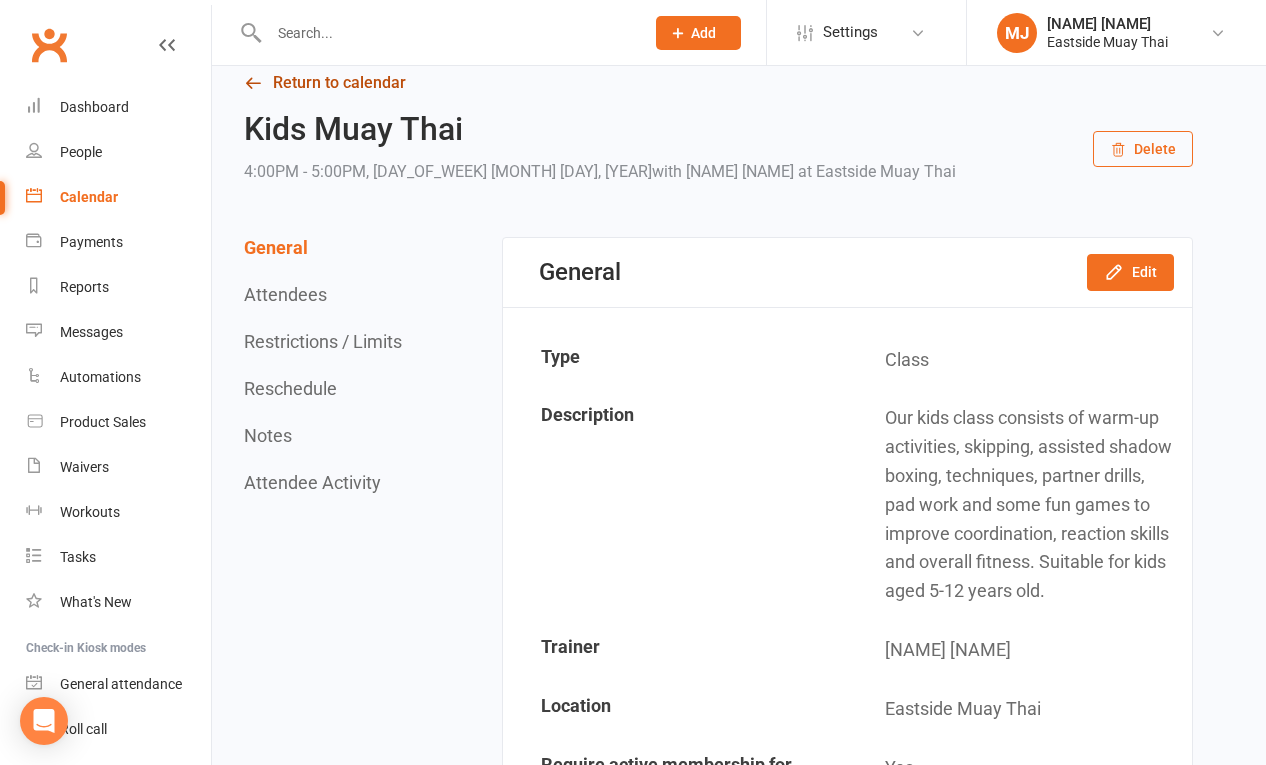 click on "Return to calendar" at bounding box center (718, 83) 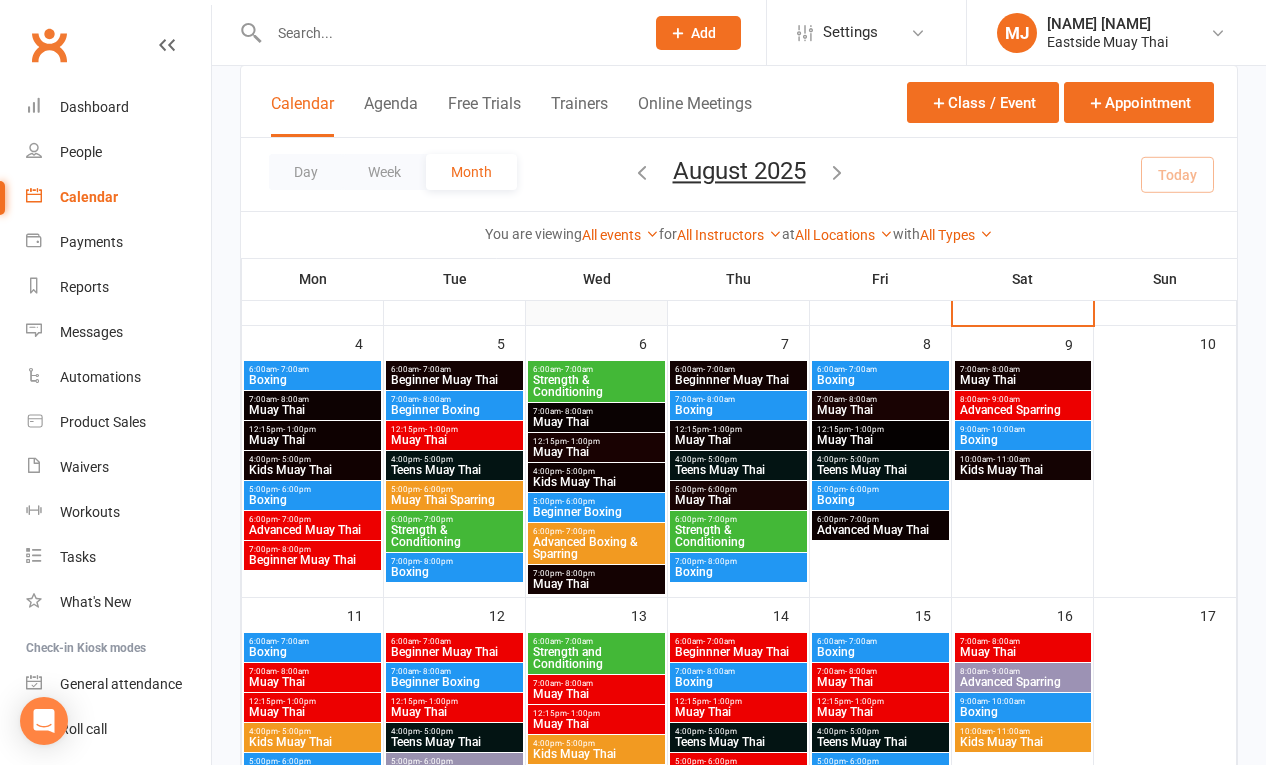 scroll, scrollTop: 214, scrollLeft: 0, axis: vertical 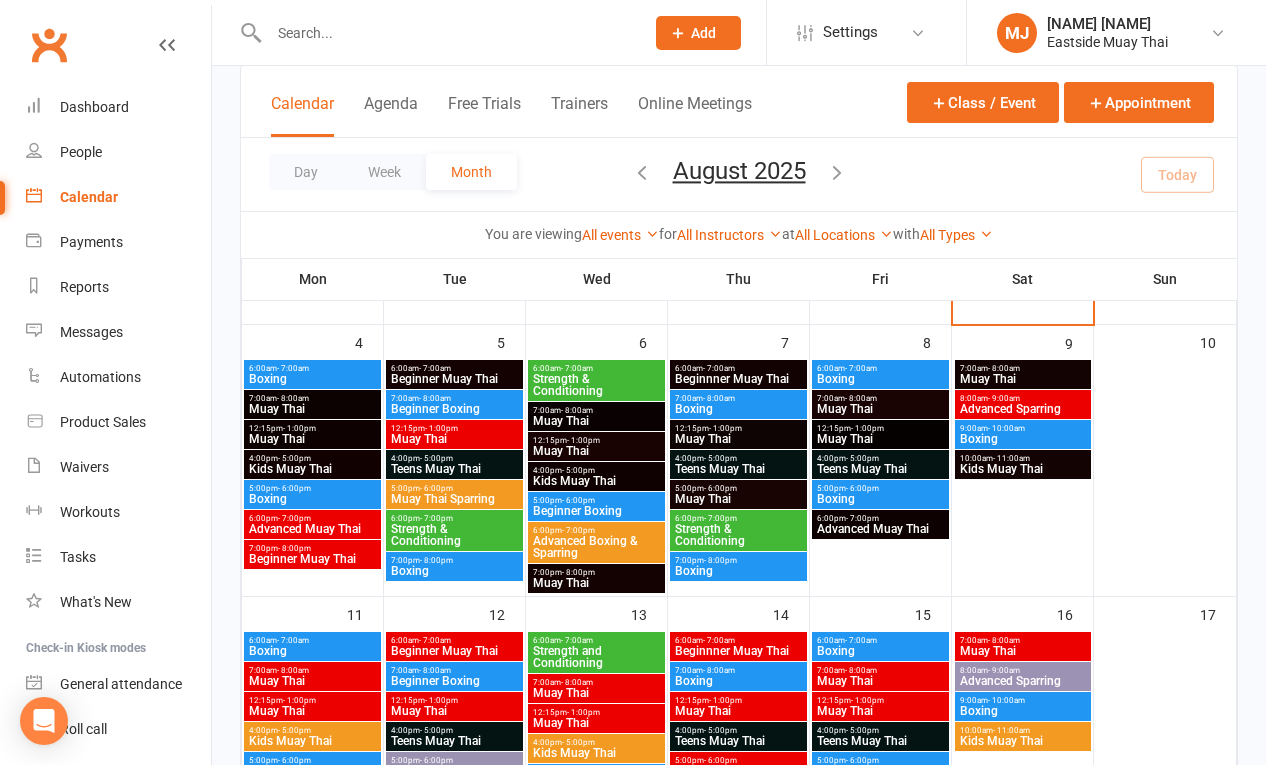 click on "6:00pm  - 7:00pm" at bounding box center (312, 518) 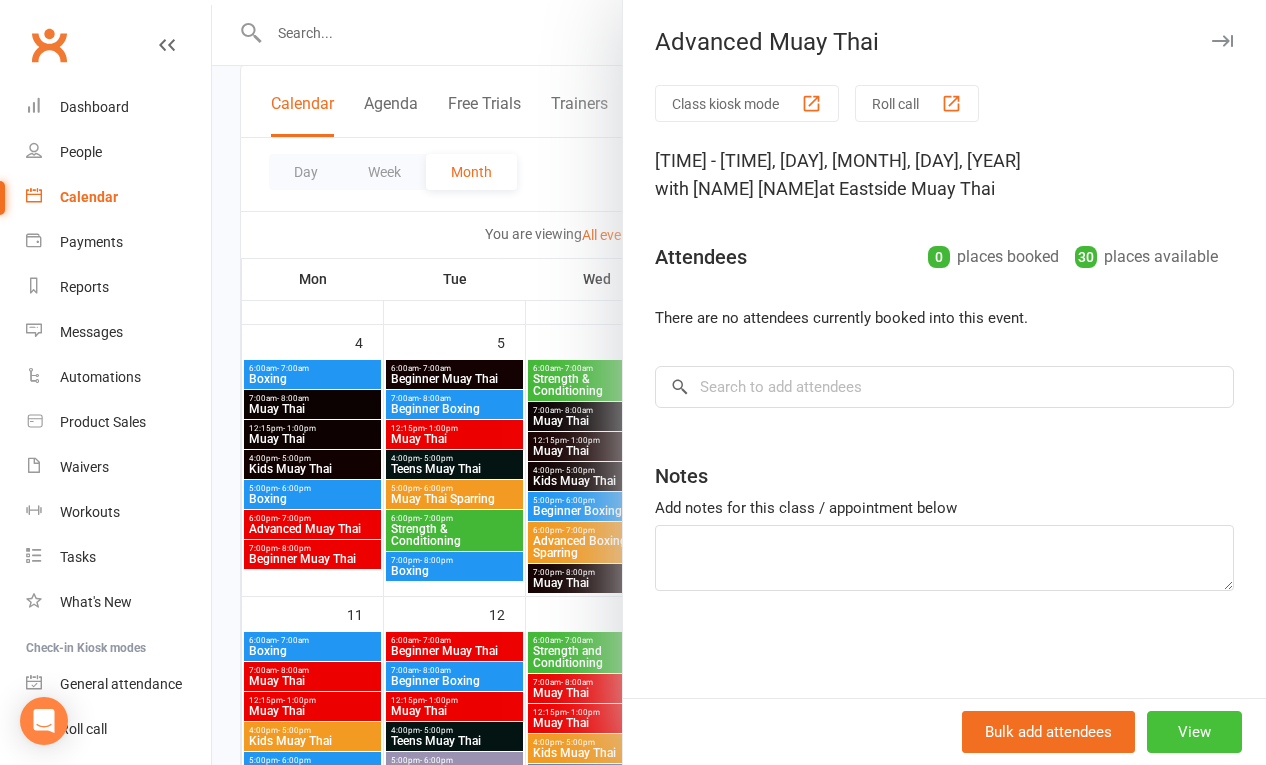 click on "View" at bounding box center (1194, 732) 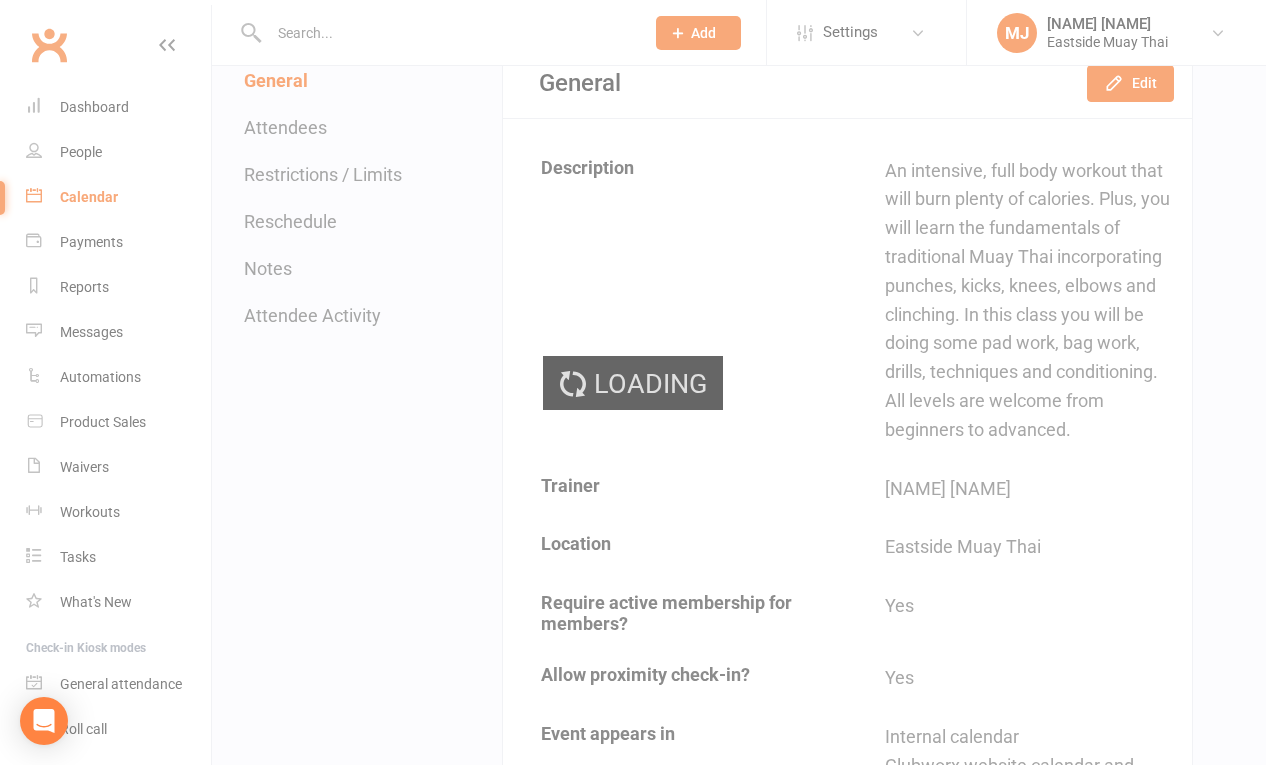scroll, scrollTop: 0, scrollLeft: 0, axis: both 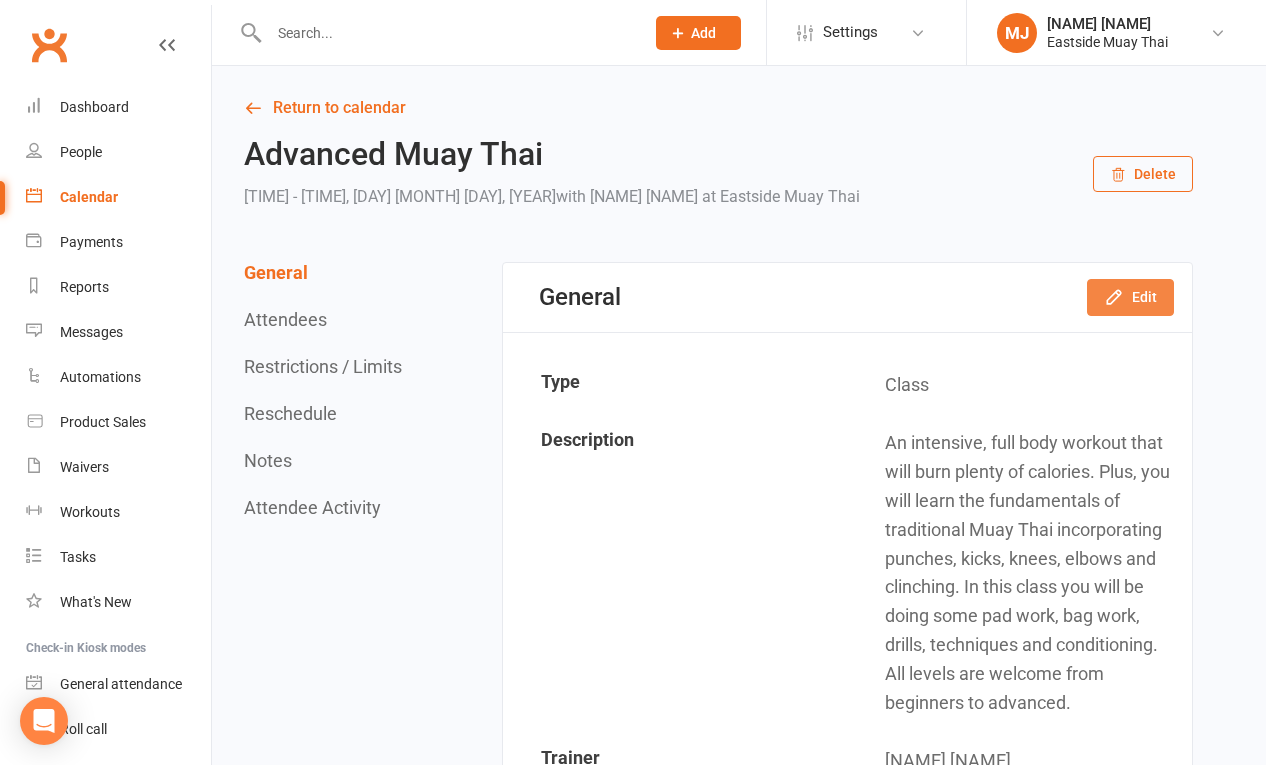 click on "Edit" at bounding box center (1130, 297) 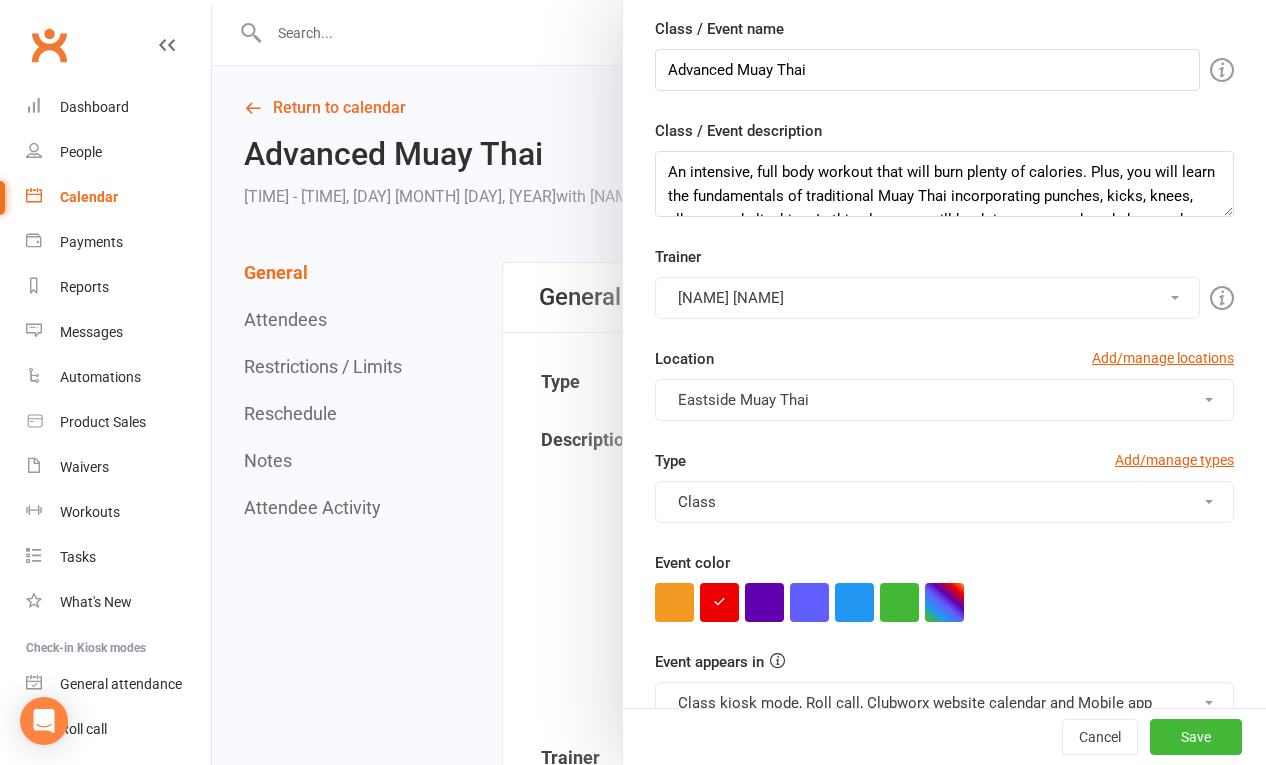 scroll, scrollTop: 397, scrollLeft: 0, axis: vertical 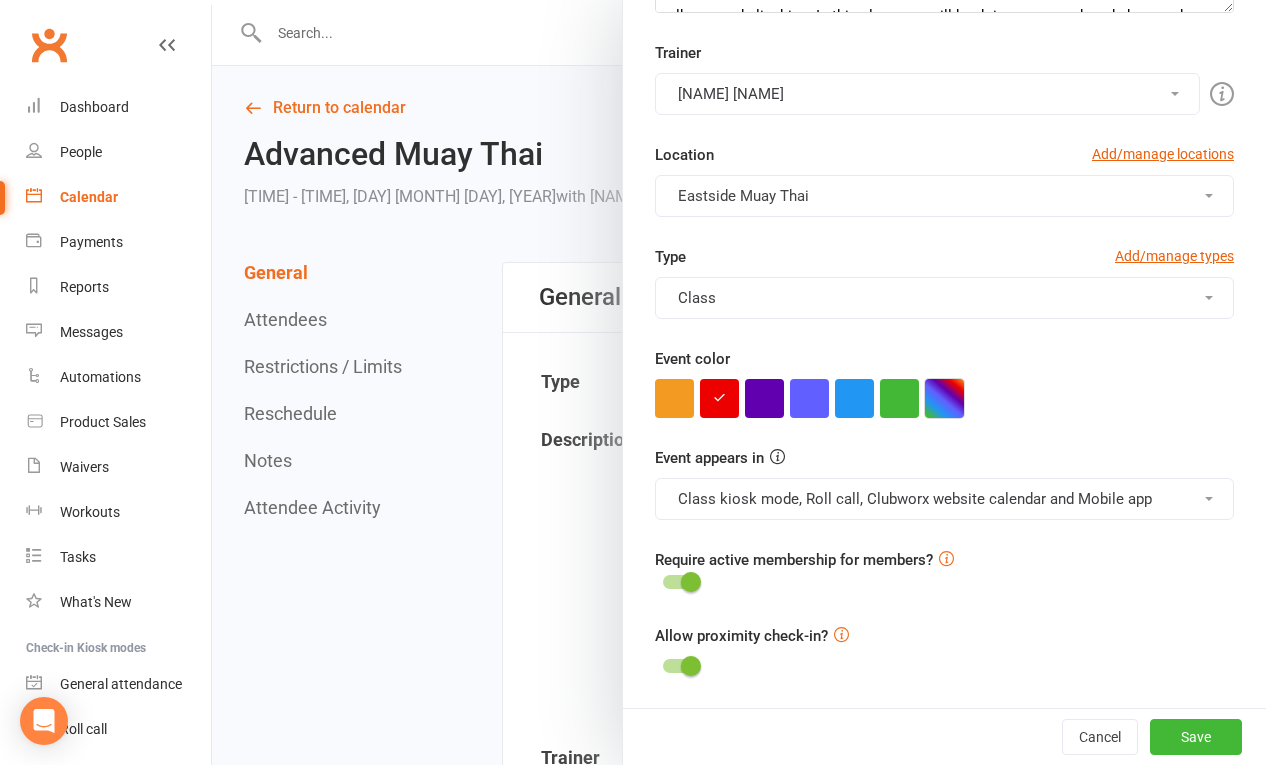 click at bounding box center (944, 398) 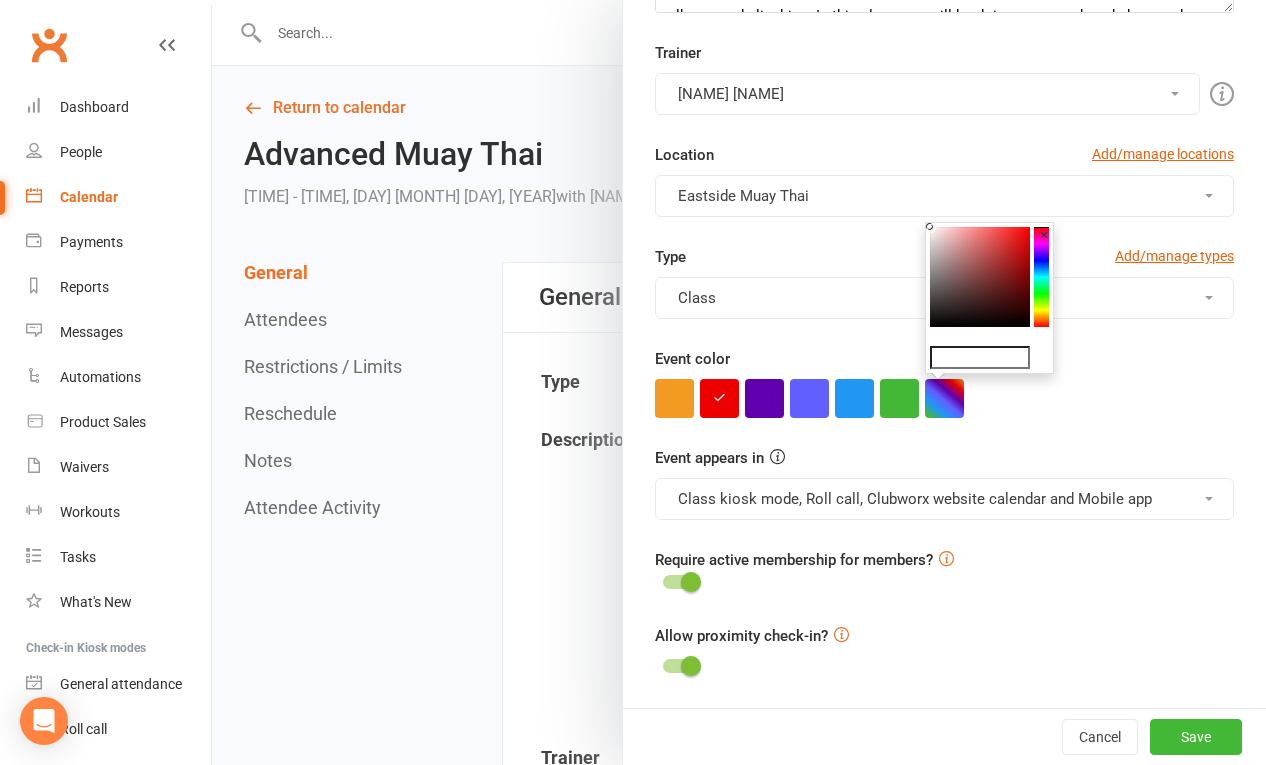 click at bounding box center [980, 277] 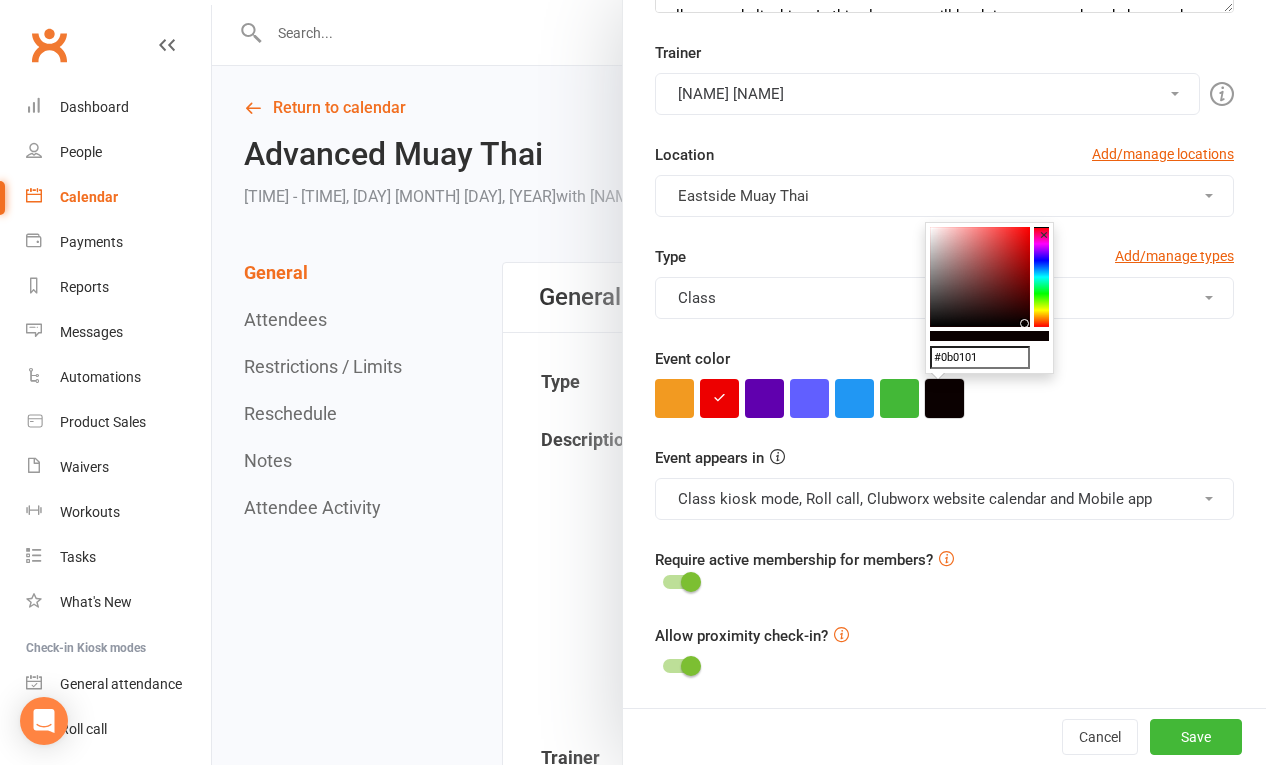 click at bounding box center [944, 398] 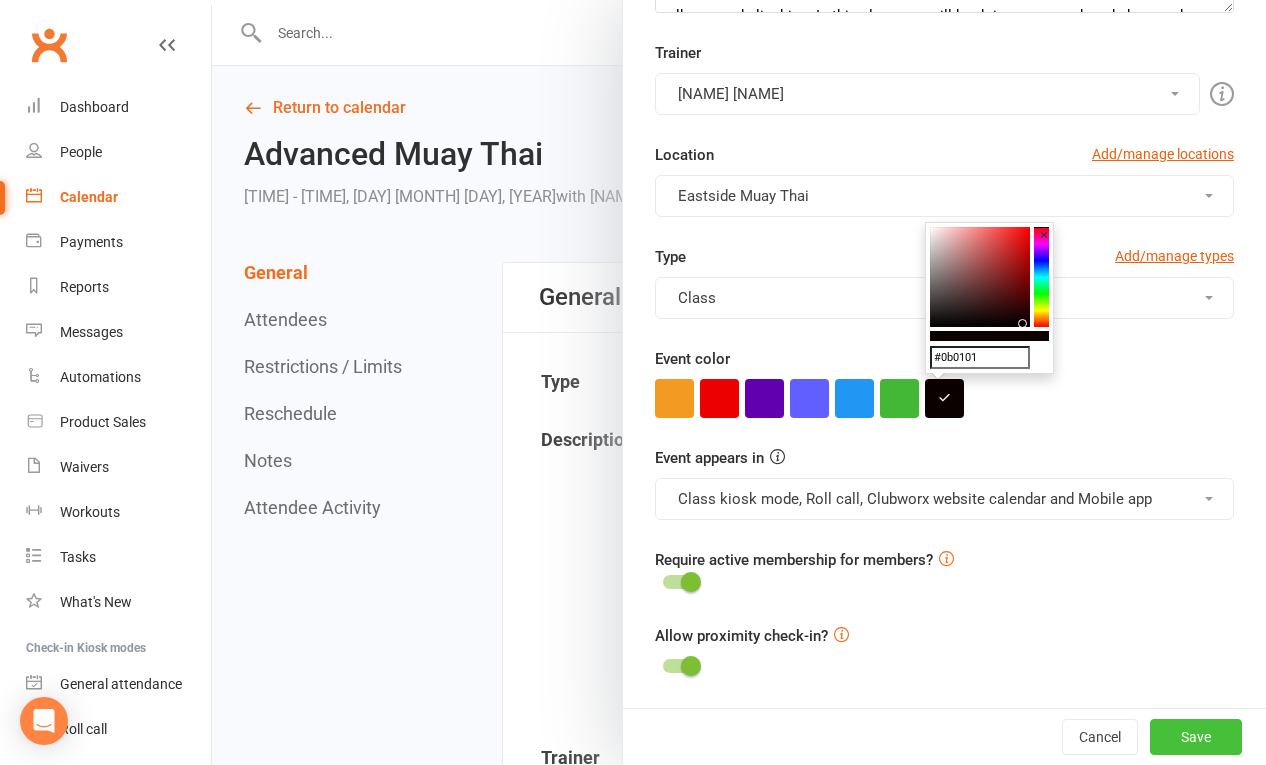 click on "Save" at bounding box center (1196, 737) 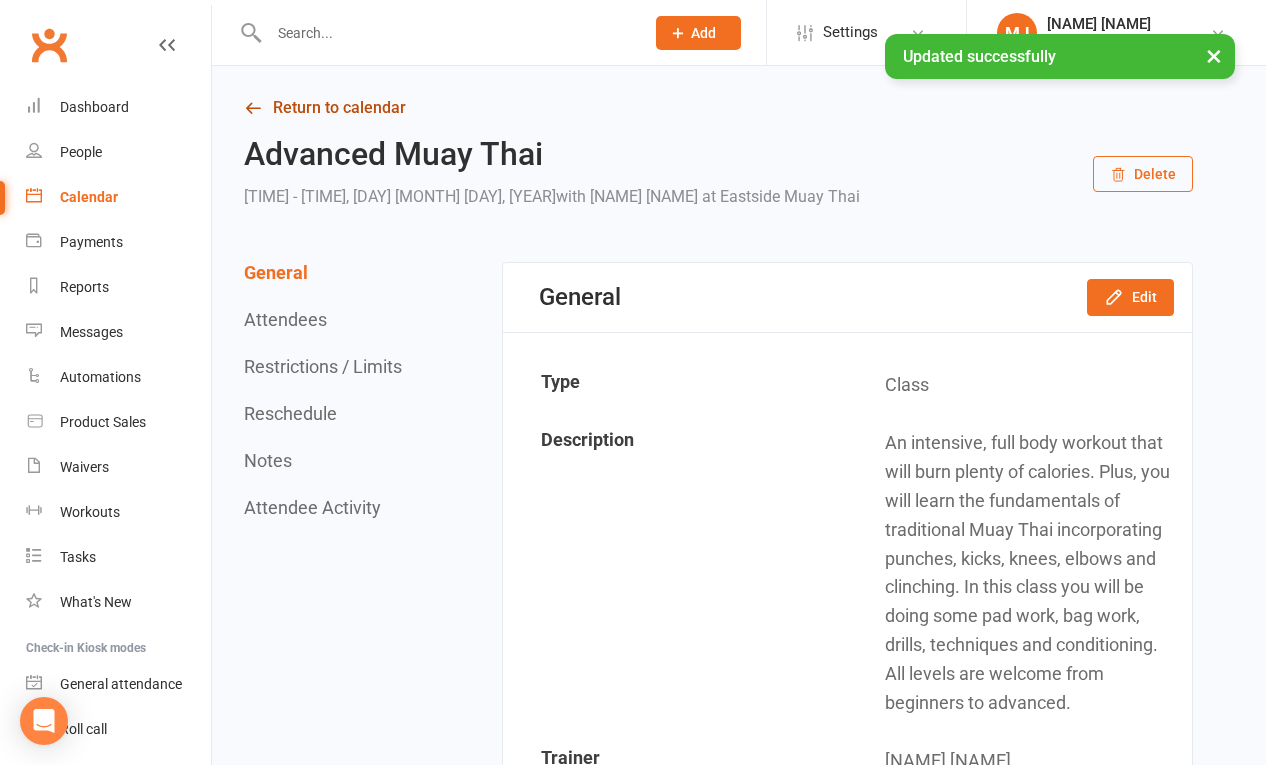 click on "Return to calendar" at bounding box center (718, 108) 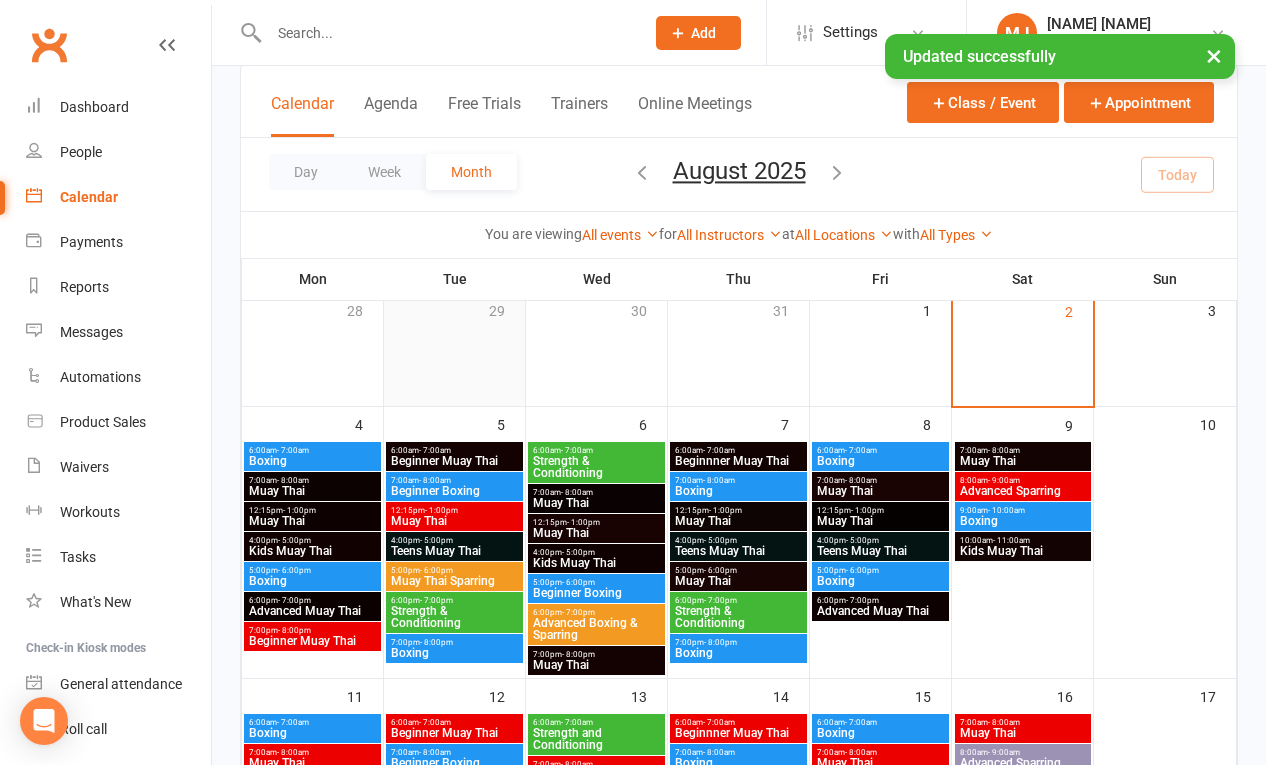scroll, scrollTop: 134, scrollLeft: 0, axis: vertical 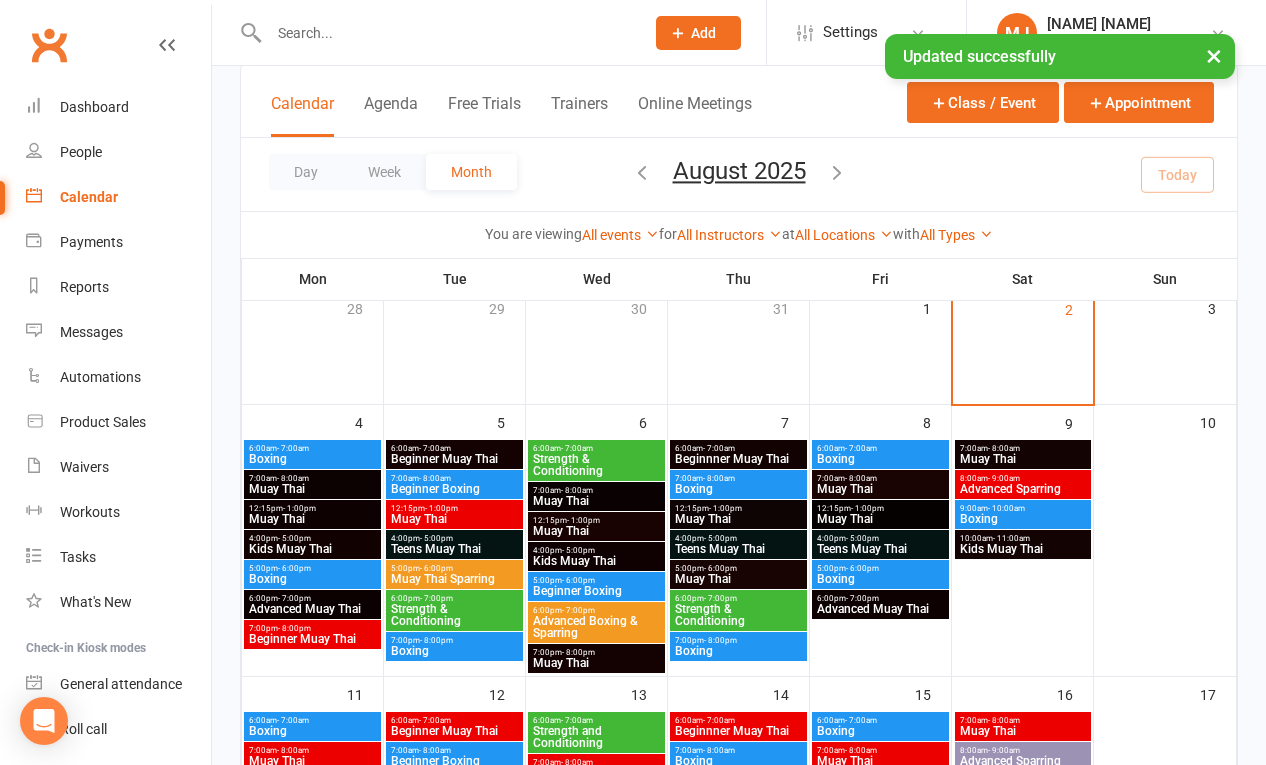 click on "7:00pm  - 8:00pm" at bounding box center (312, 628) 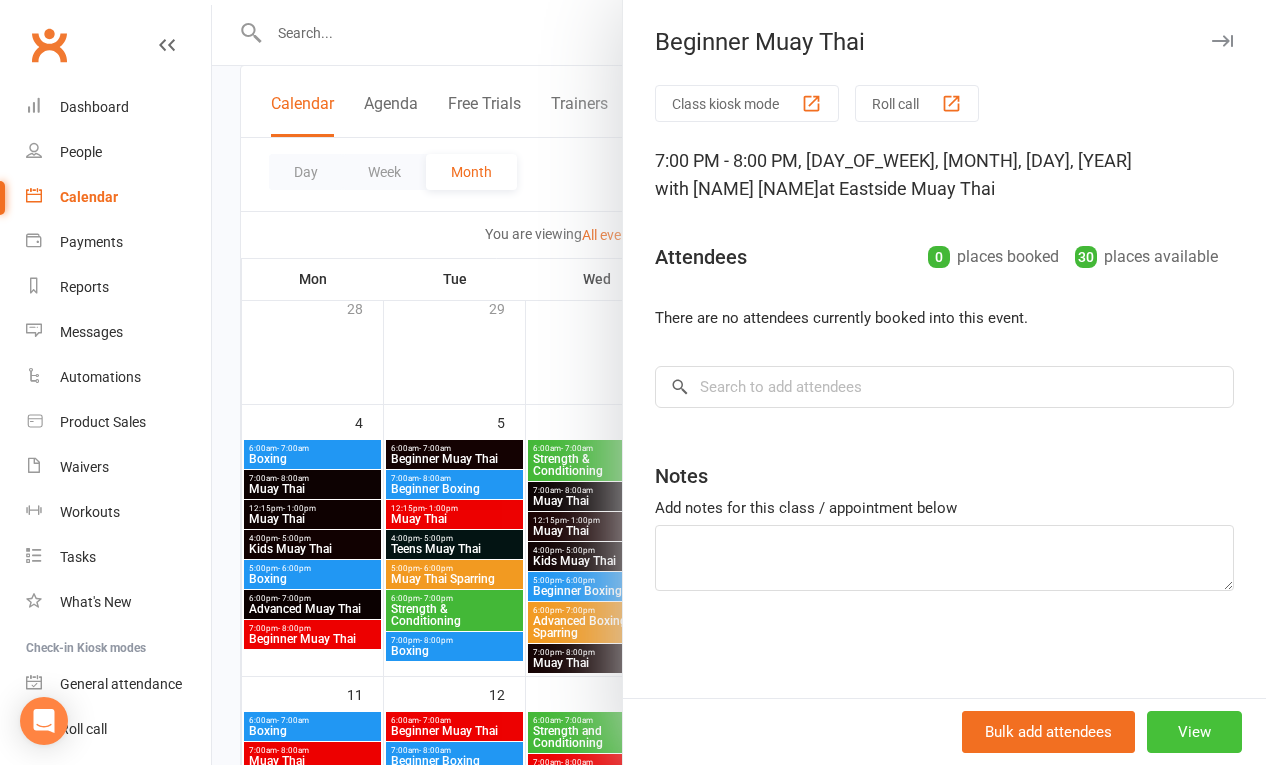 click on "View" at bounding box center [1194, 732] 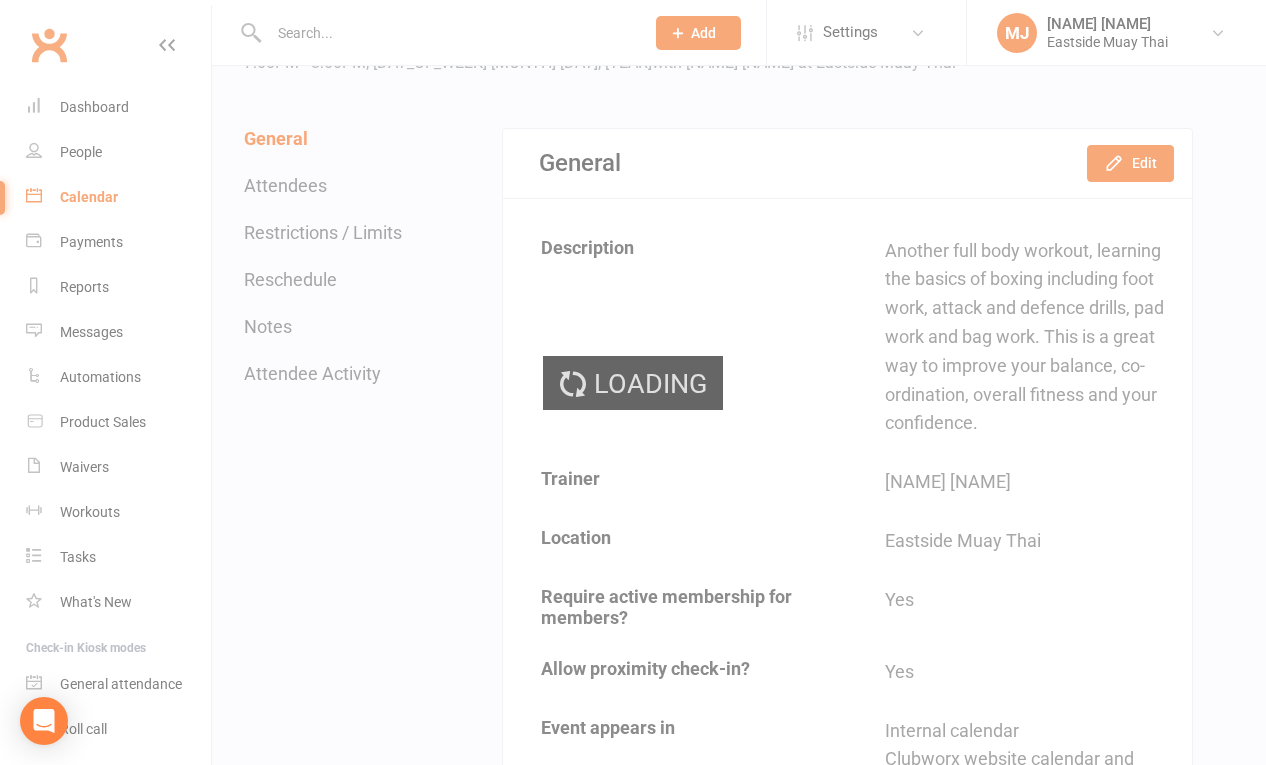 scroll, scrollTop: 0, scrollLeft: 0, axis: both 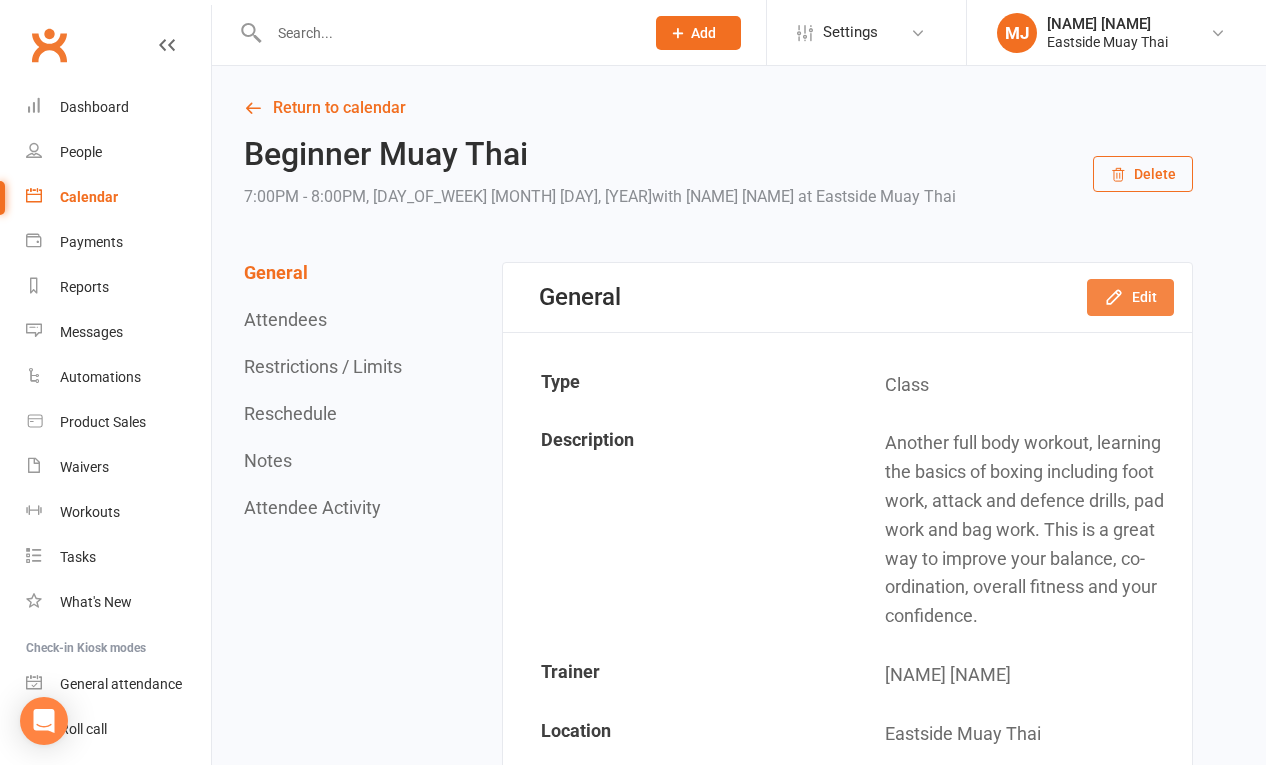 click on "Edit" at bounding box center [1130, 297] 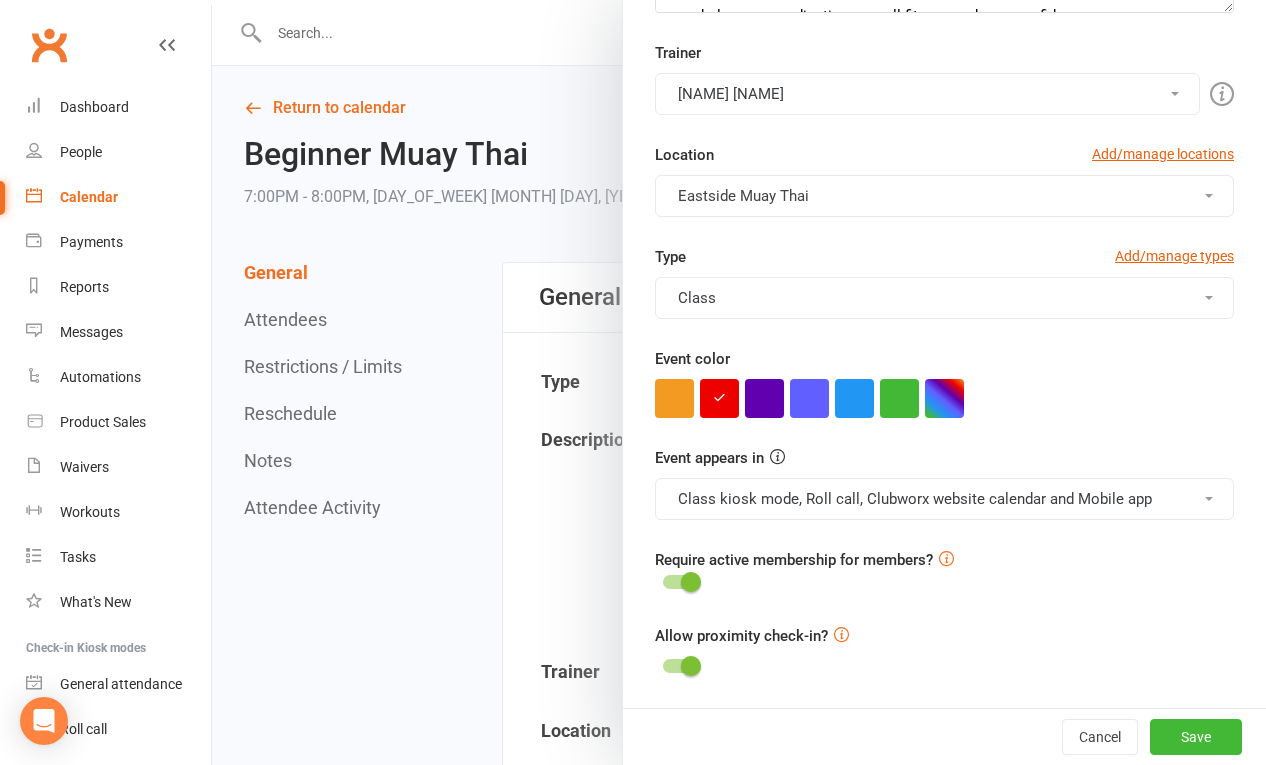 scroll, scrollTop: 397, scrollLeft: 0, axis: vertical 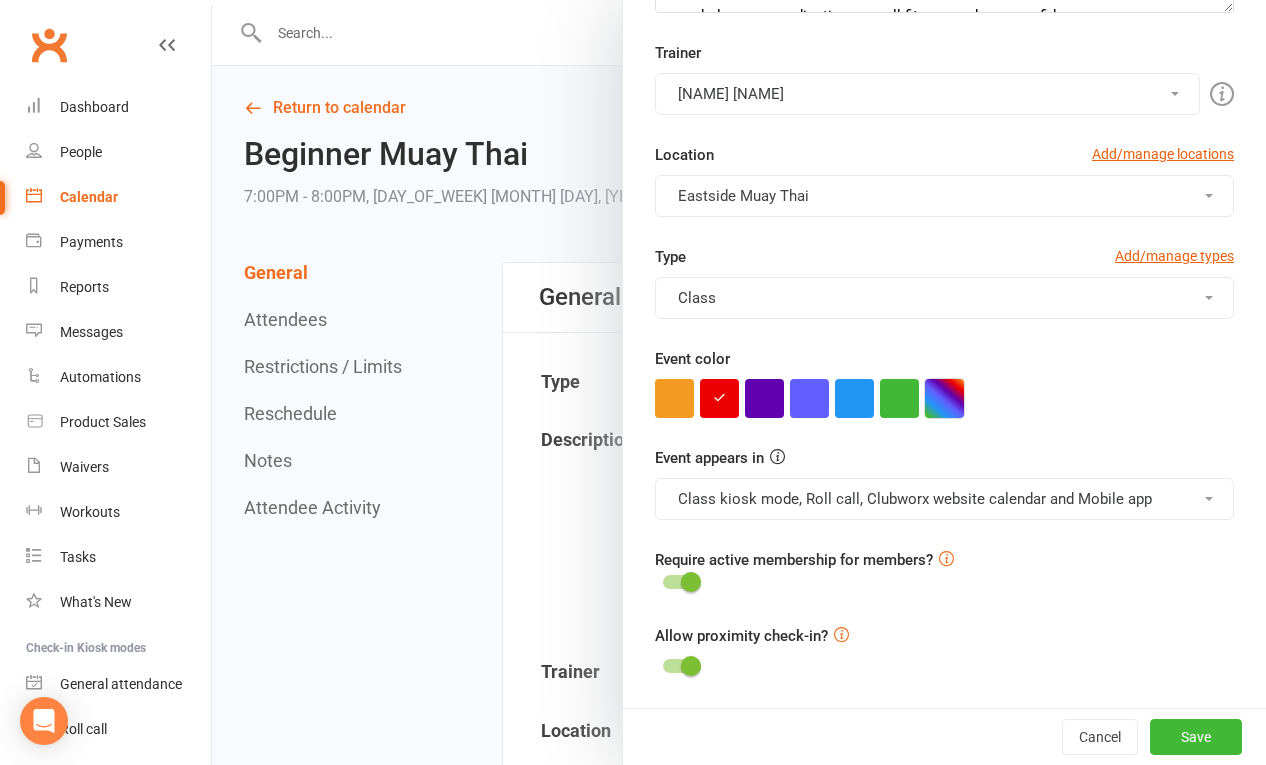 click at bounding box center [944, 398] 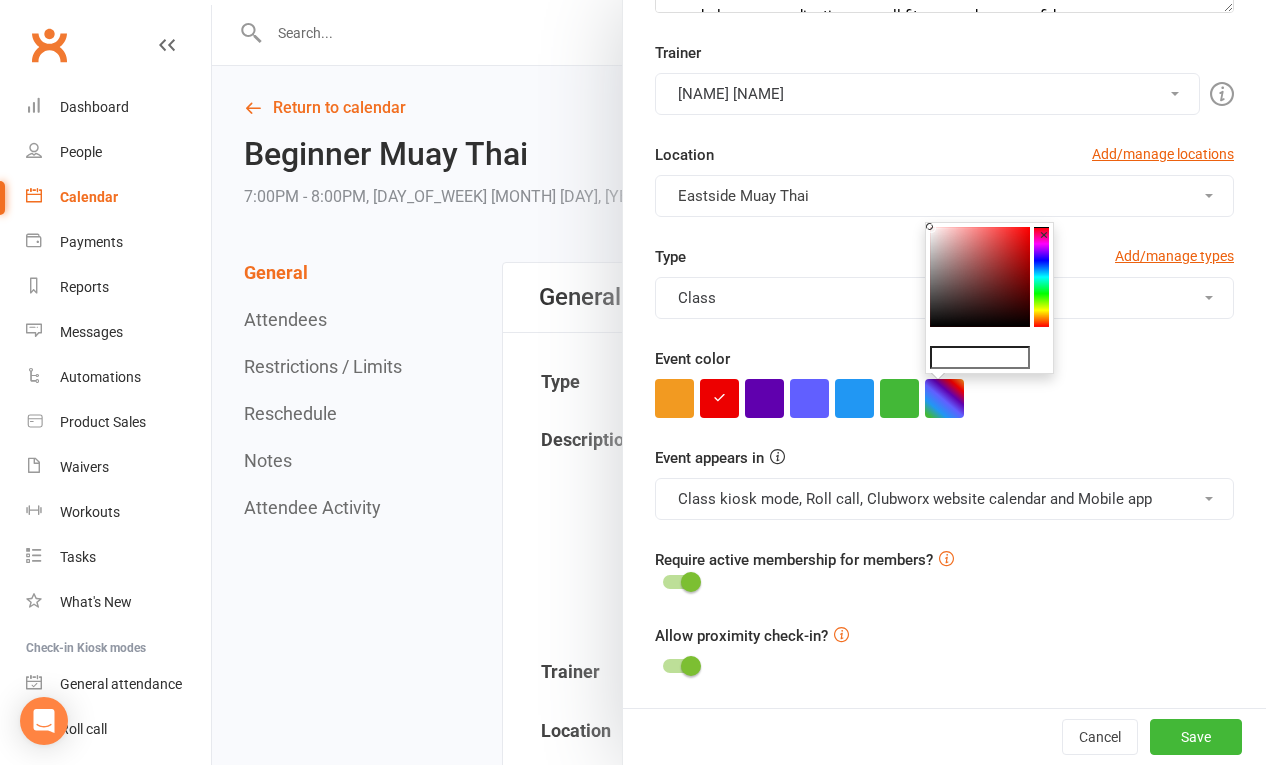 type on "#[NUMBER]" 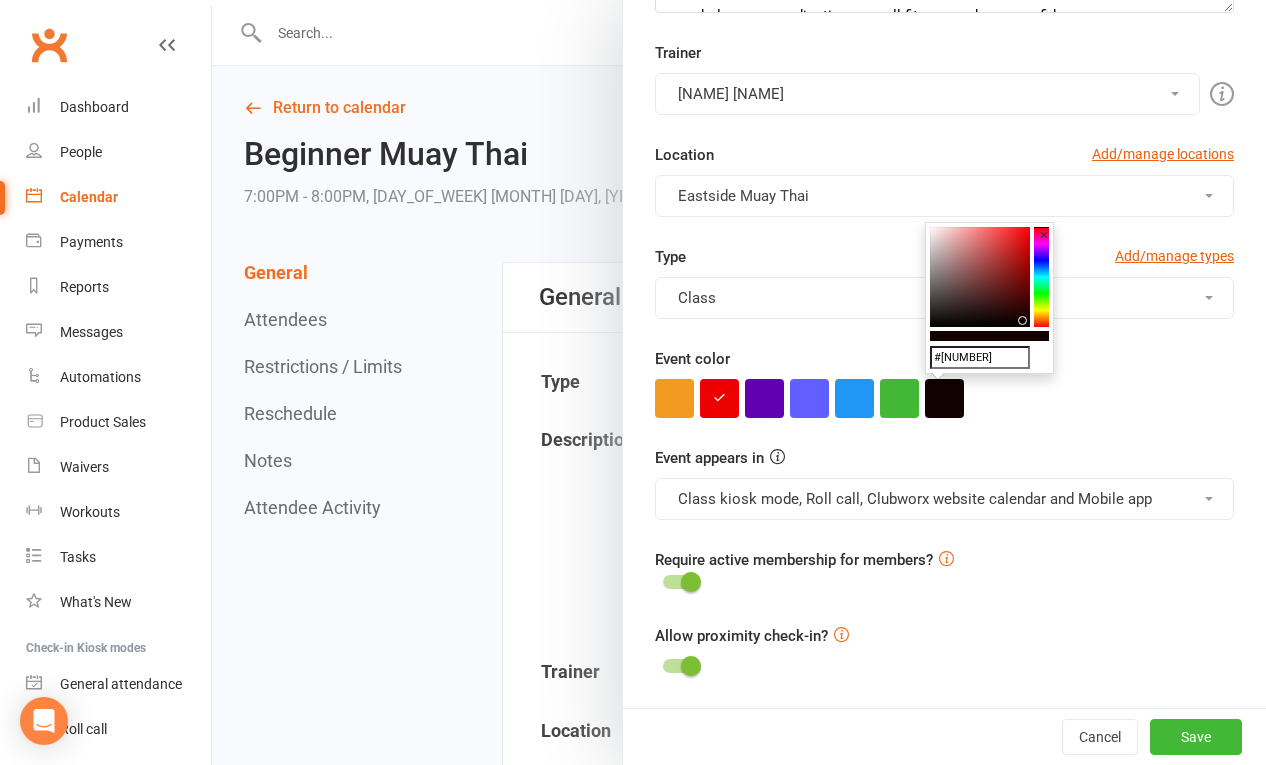 click at bounding box center (980, 277) 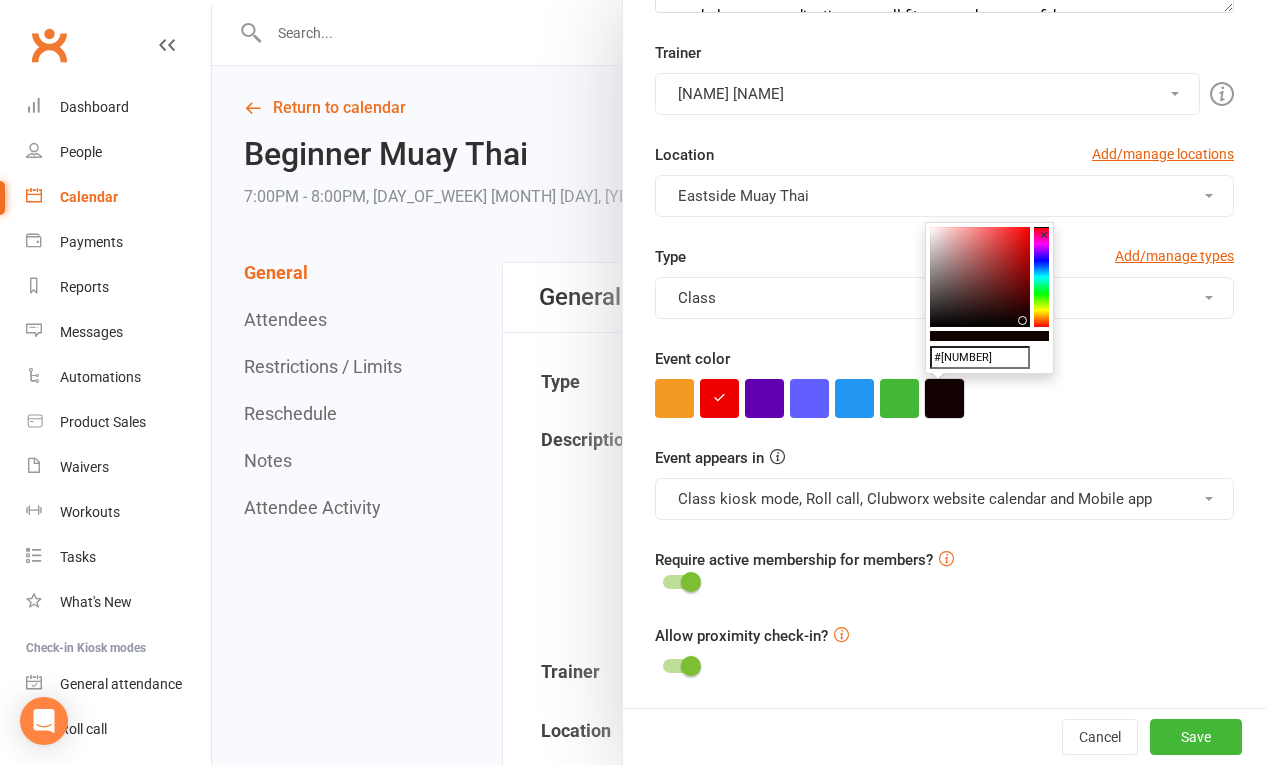click at bounding box center [944, 398] 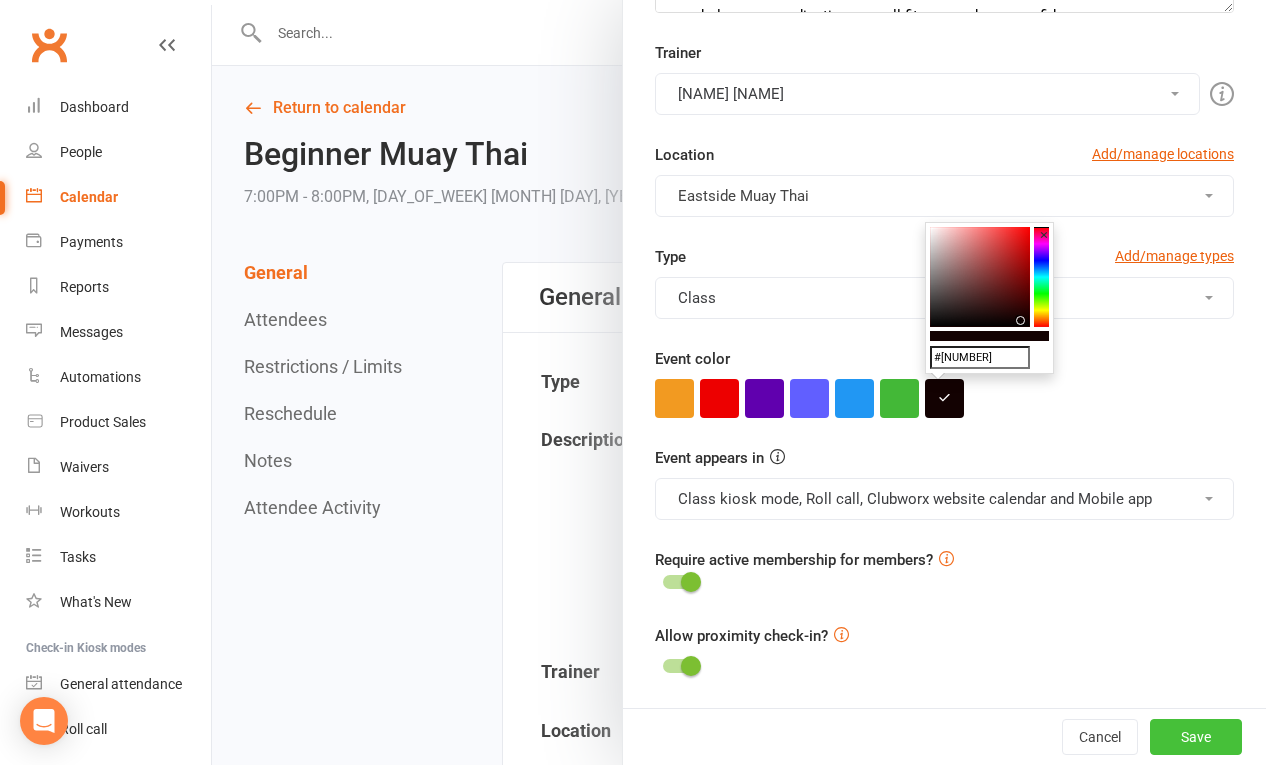 click on "Save" at bounding box center (1196, 737) 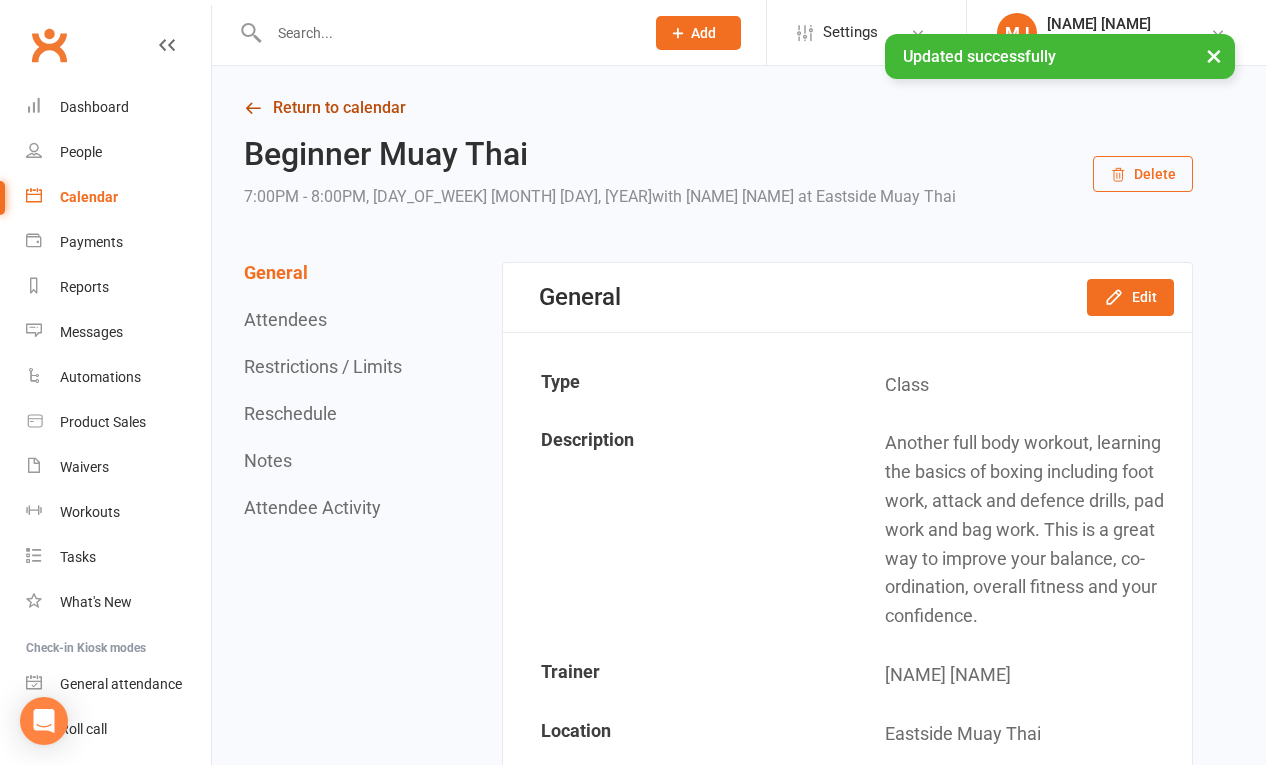 click on "Return to calendar" at bounding box center (718, 108) 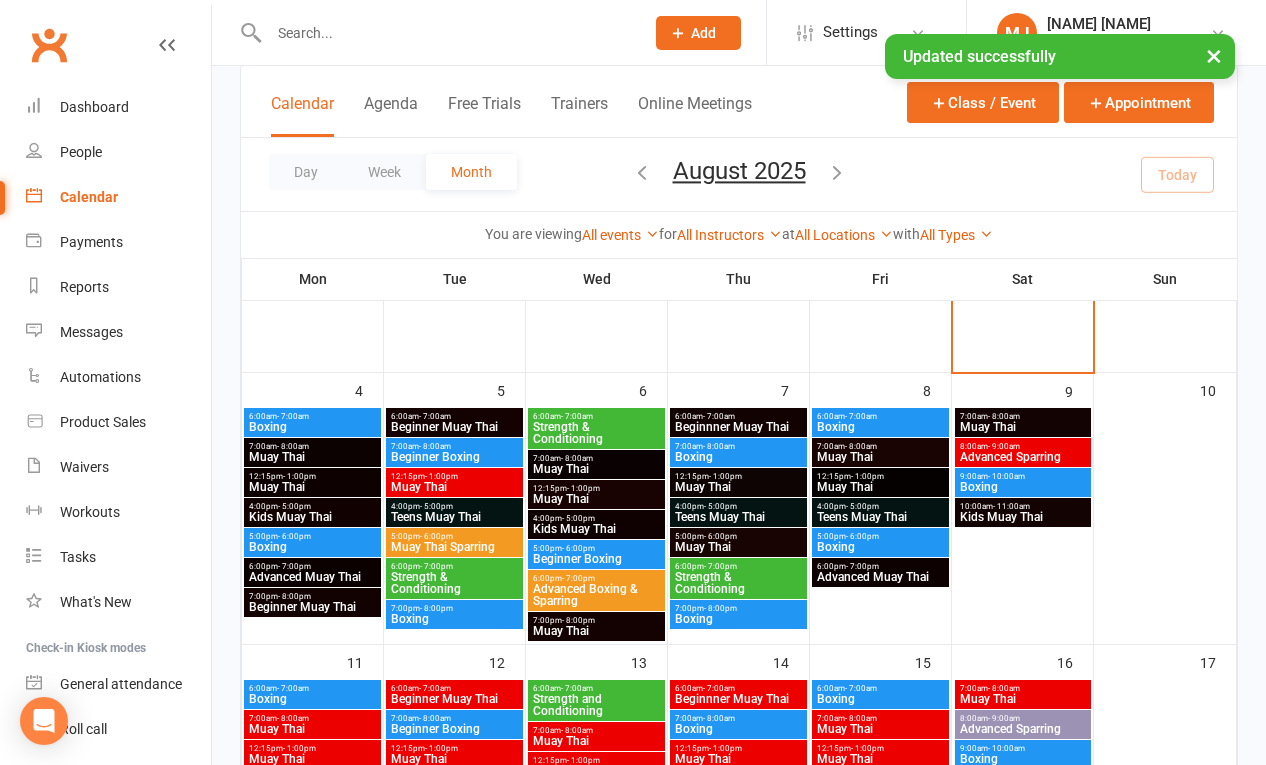 scroll, scrollTop: 230, scrollLeft: 0, axis: vertical 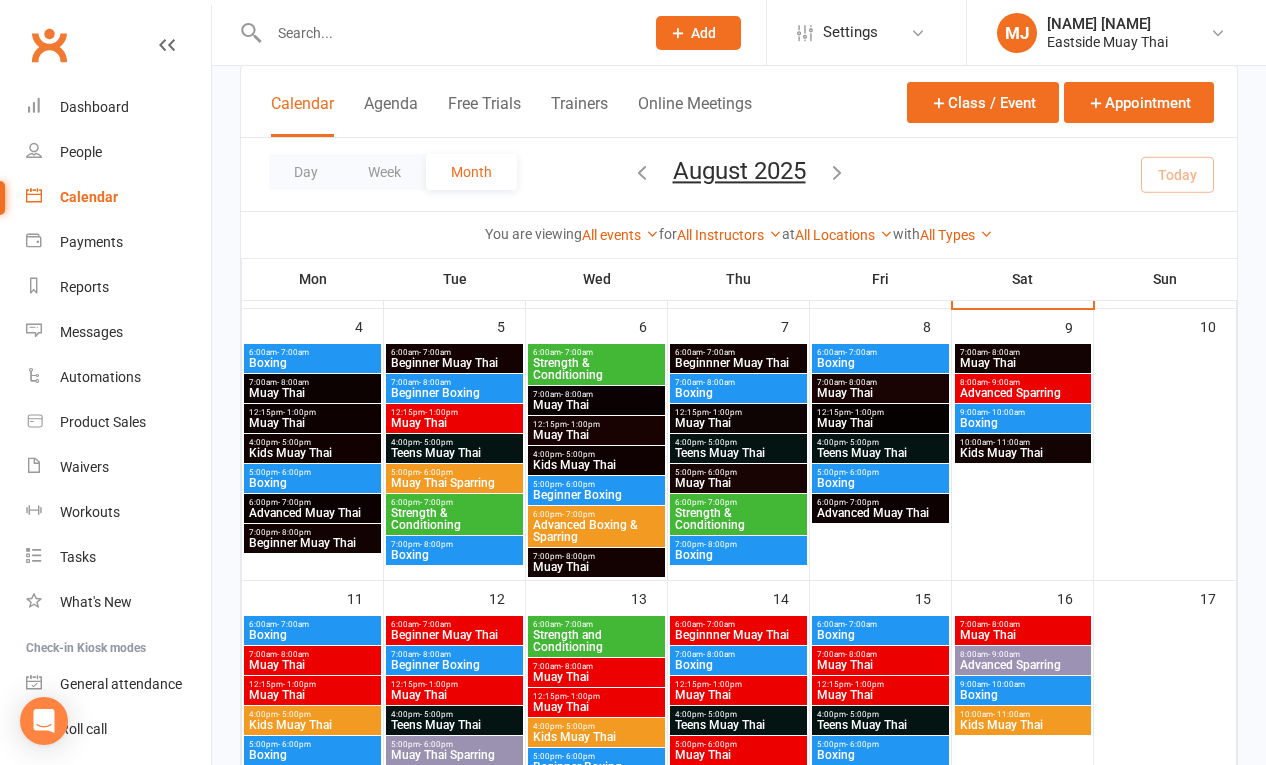 click on "Muay Thai" at bounding box center [454, 423] 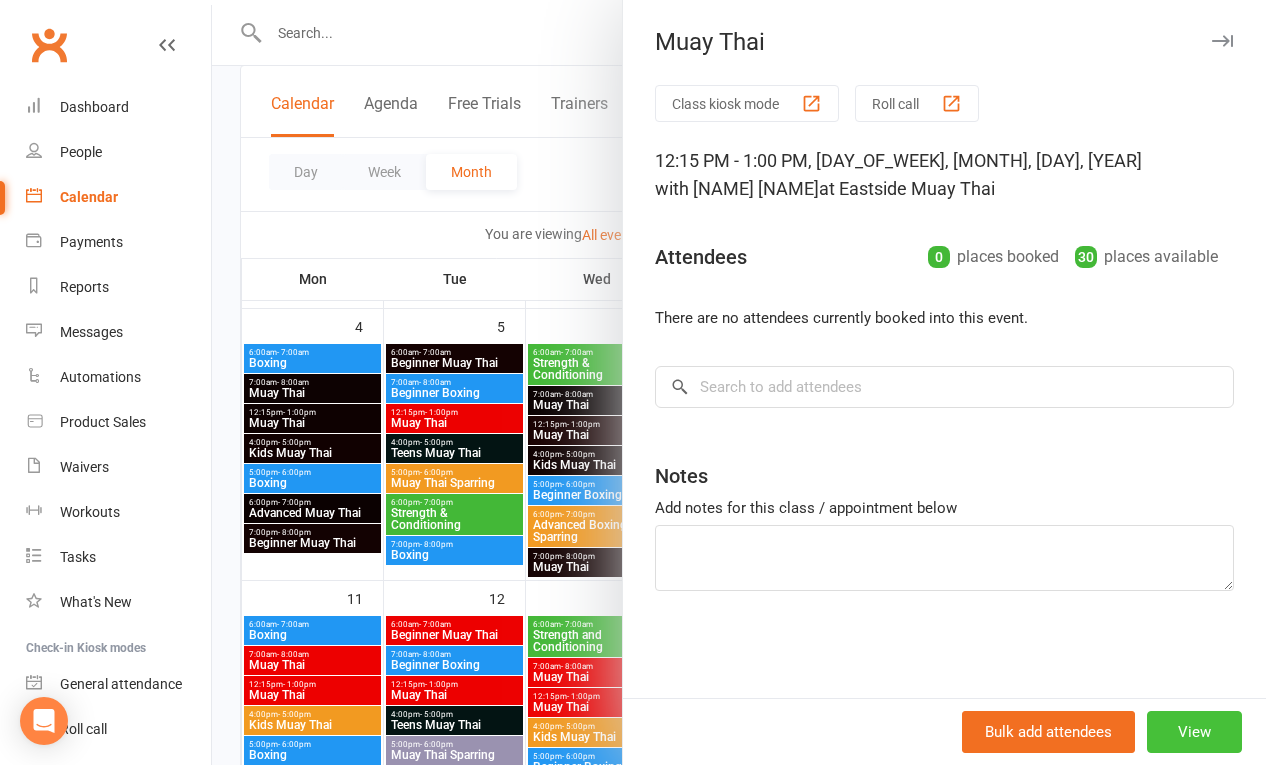 click on "View" at bounding box center (1194, 732) 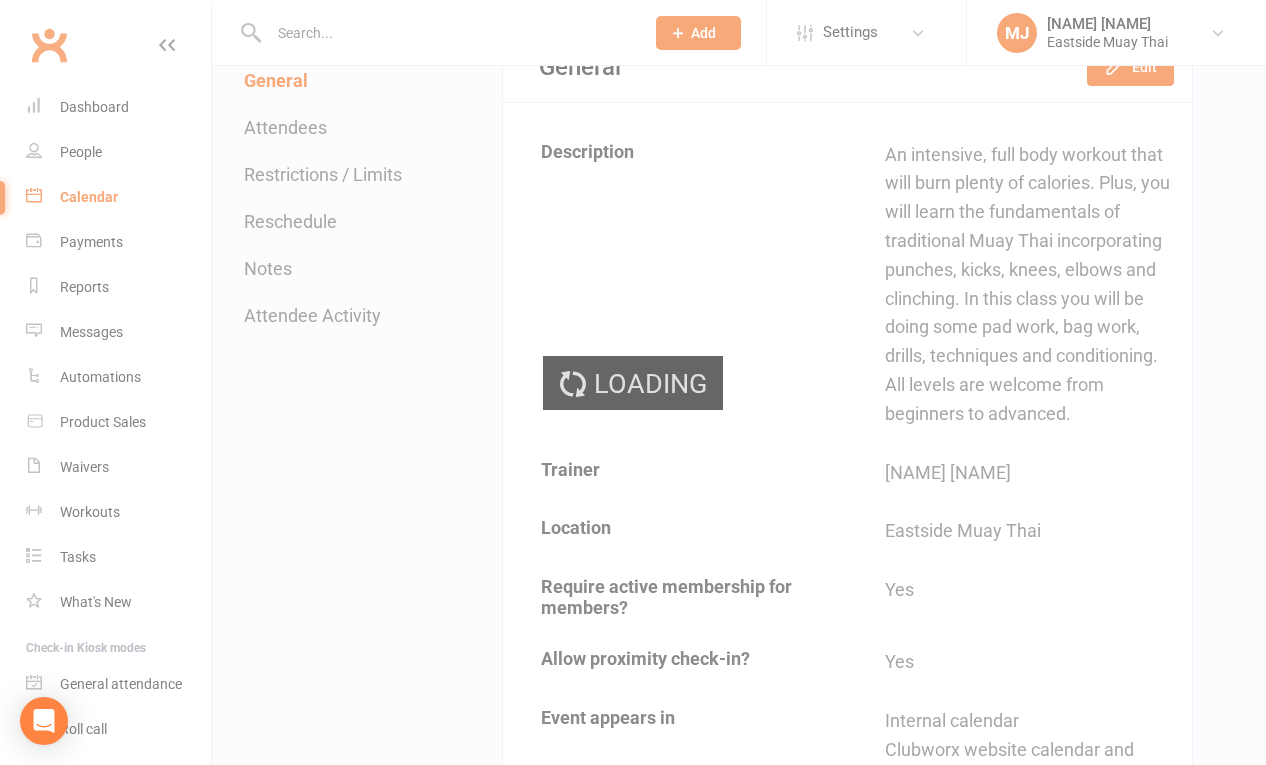 scroll, scrollTop: 0, scrollLeft: 0, axis: both 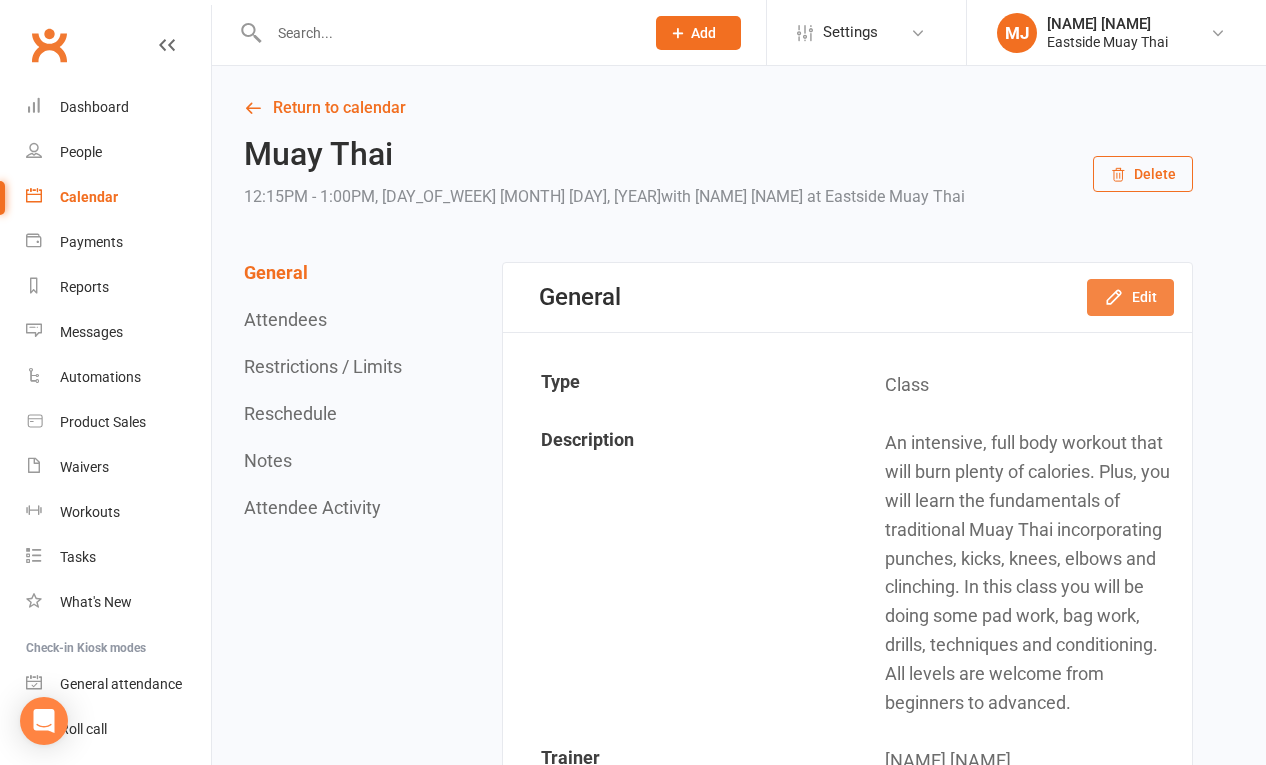 click on "Edit" at bounding box center (1130, 297) 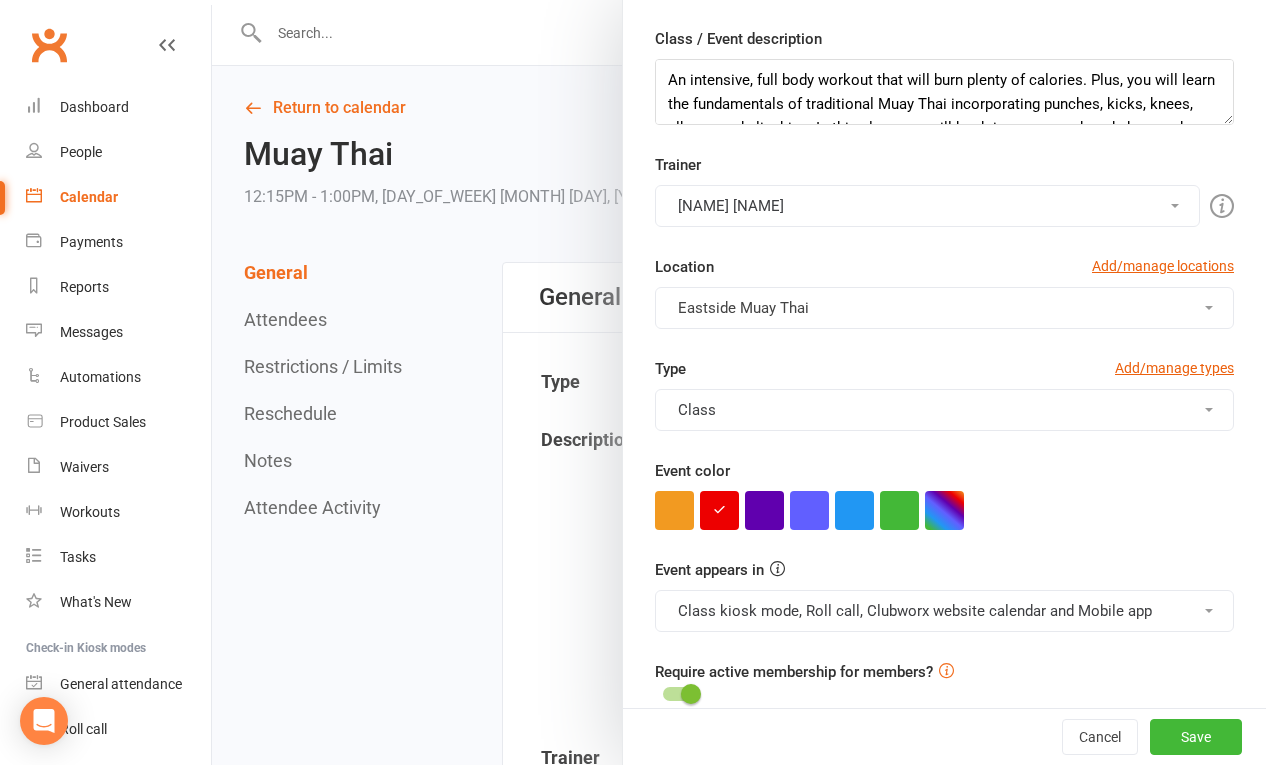 scroll, scrollTop: 397, scrollLeft: 0, axis: vertical 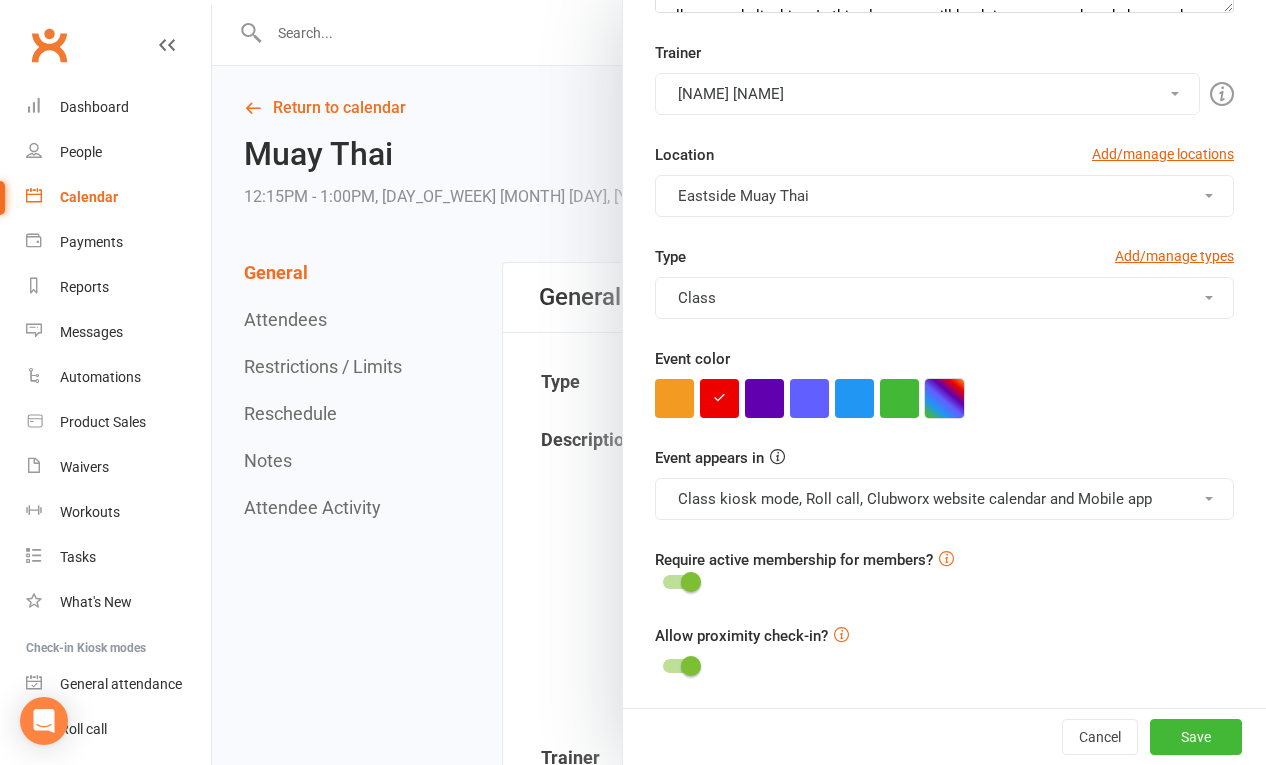 click at bounding box center (944, 398) 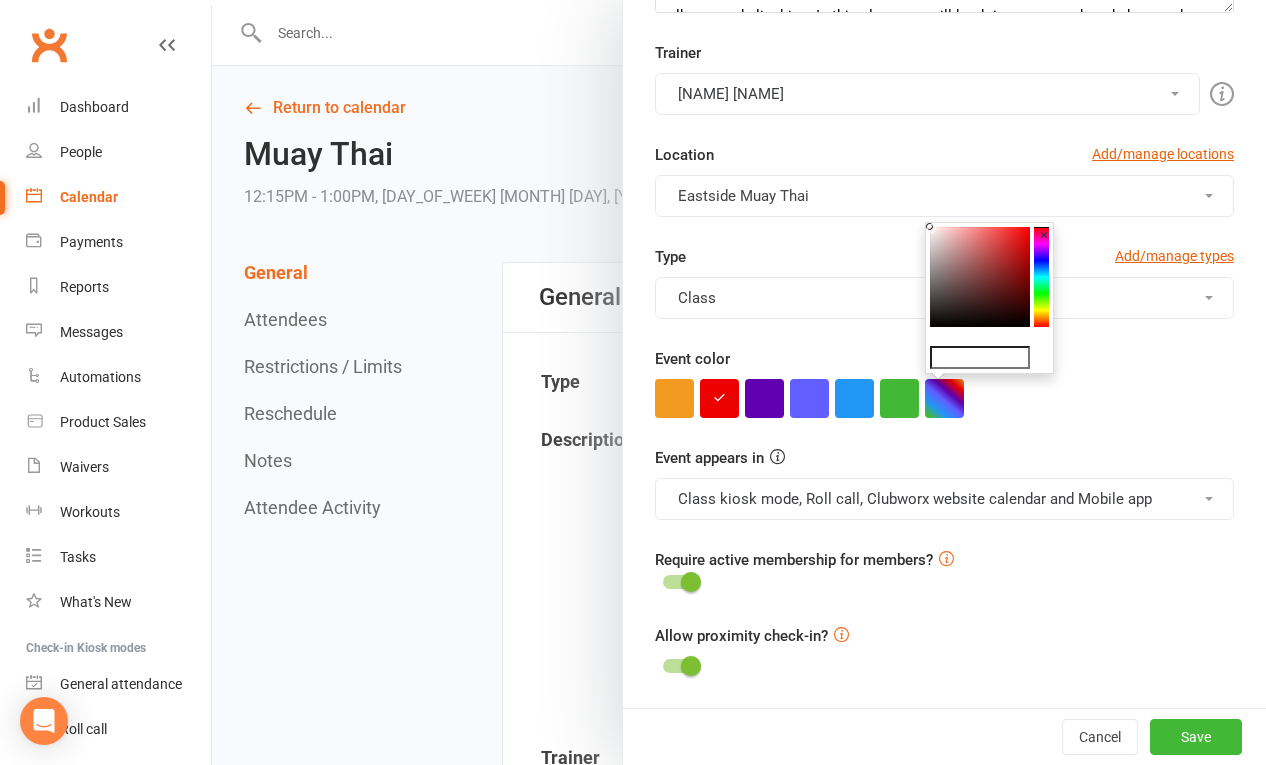 click at bounding box center (980, 277) 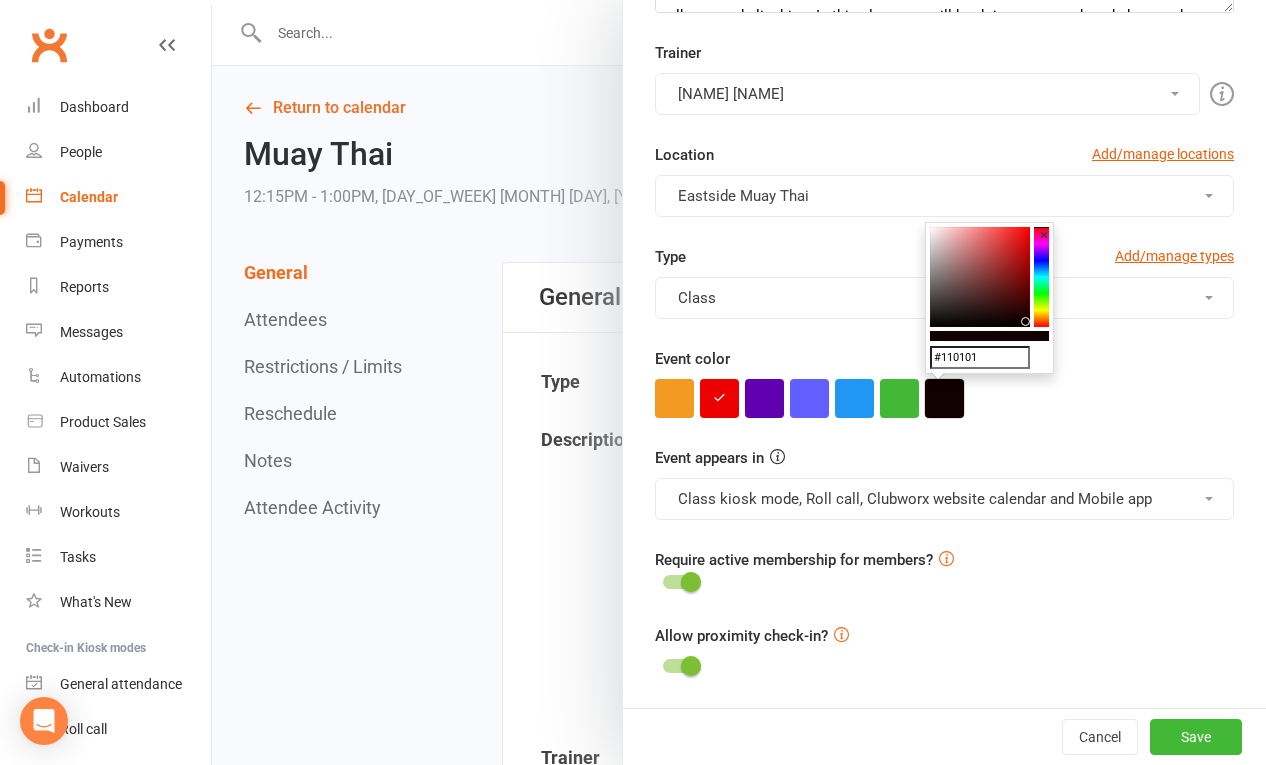 click at bounding box center [944, 398] 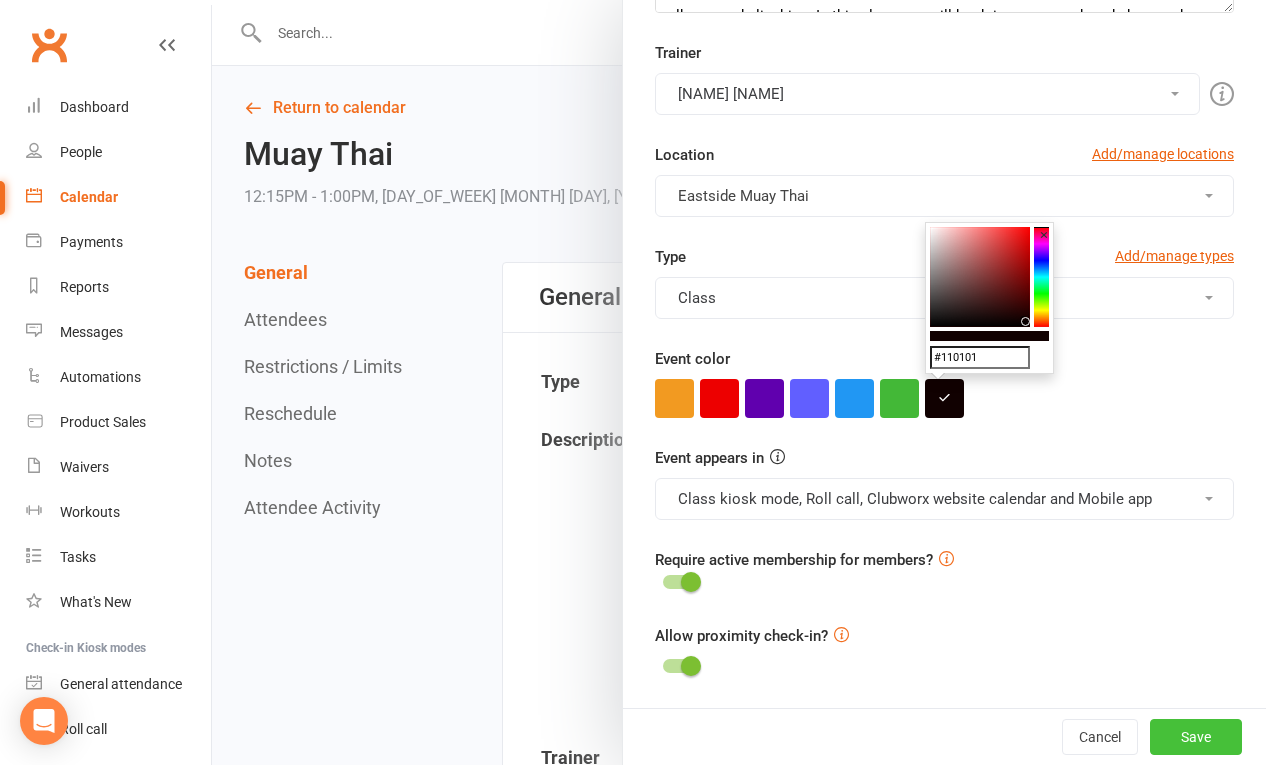 click on "Save" at bounding box center (1196, 737) 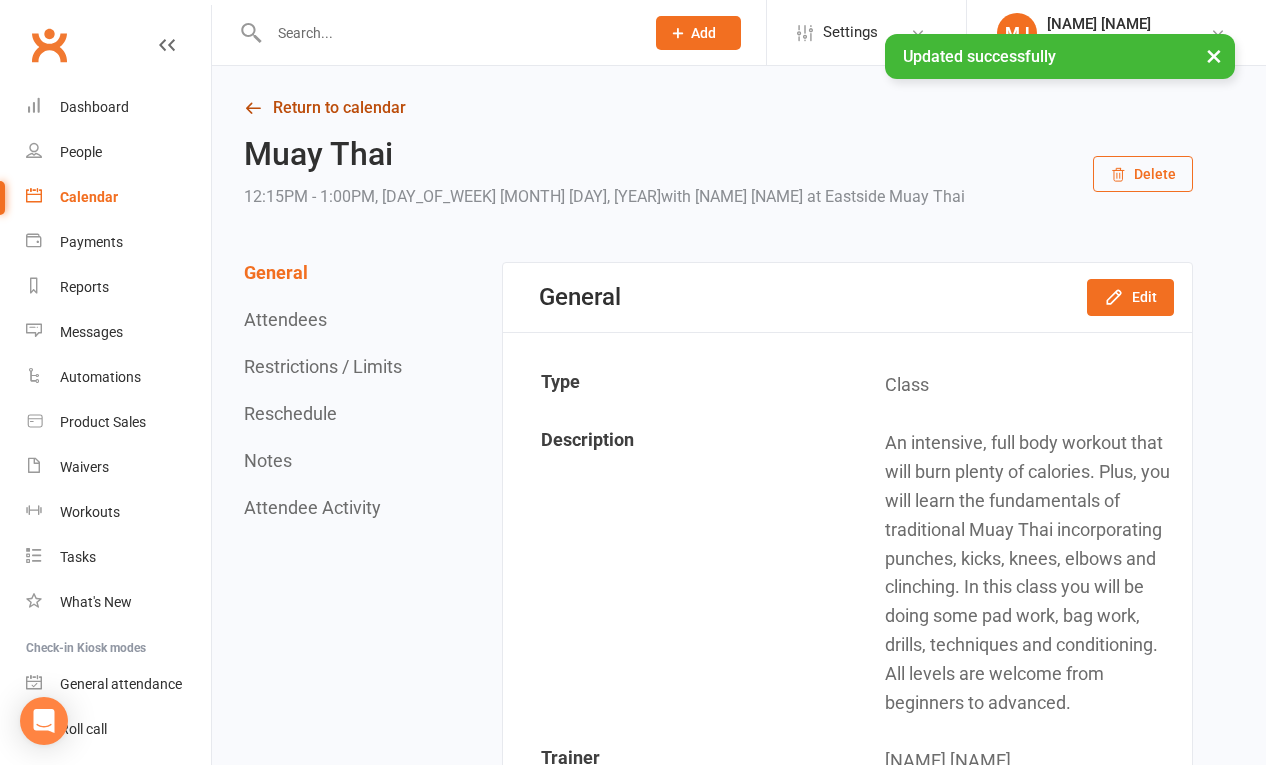 click on "Return to calendar" at bounding box center [718, 108] 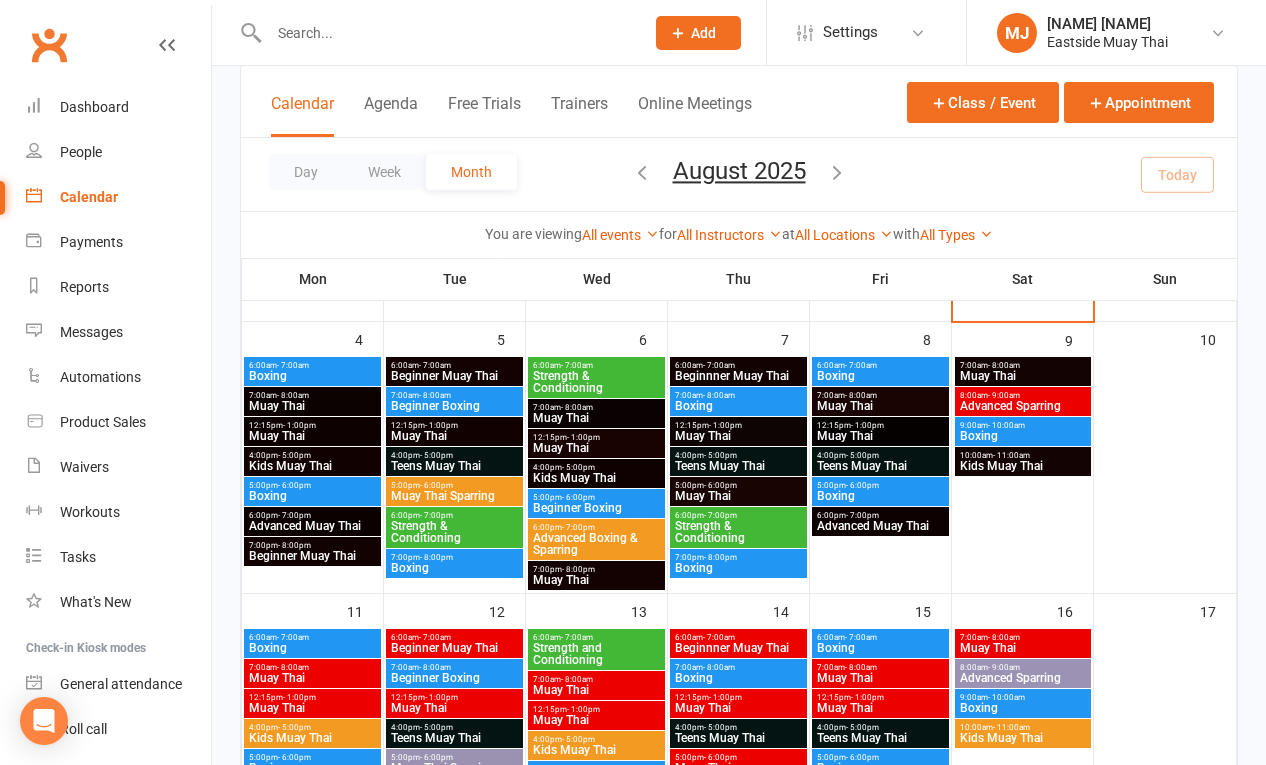 scroll, scrollTop: 219, scrollLeft: 0, axis: vertical 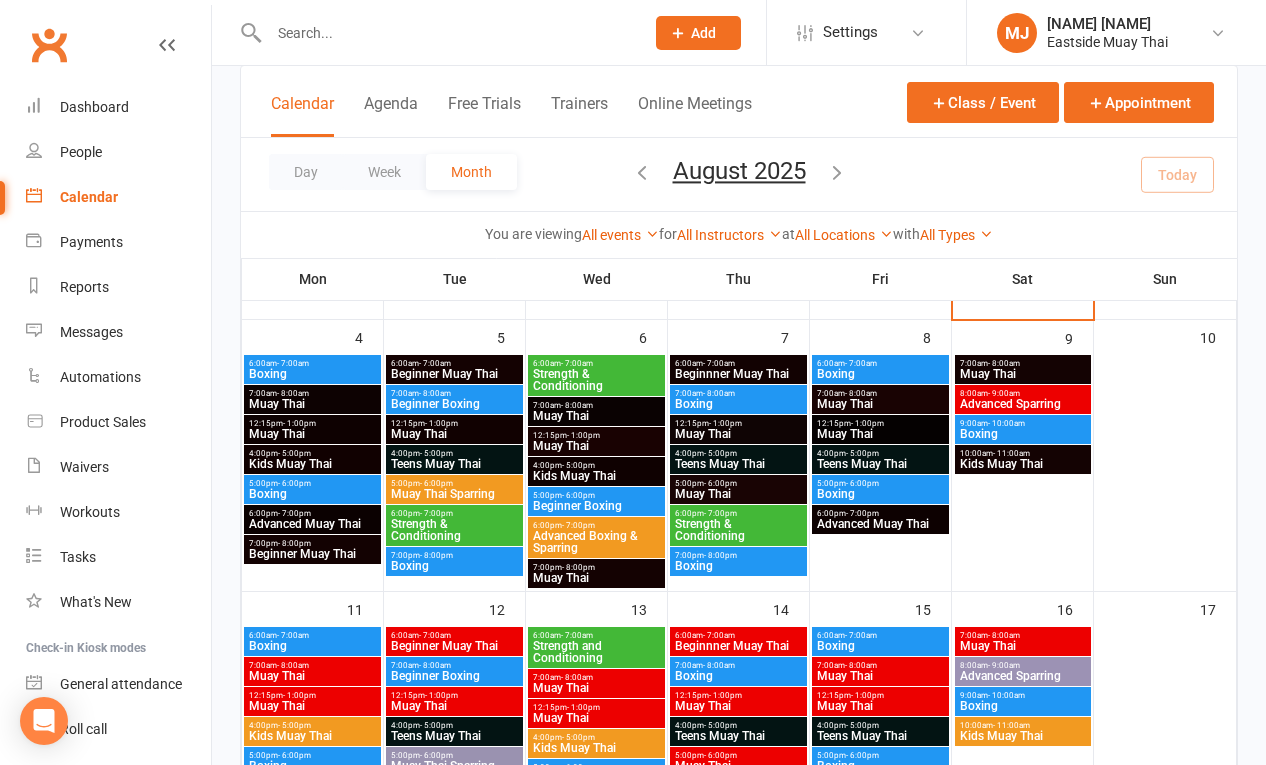 click on "5:00pm  - 6:00pm" at bounding box center (454, 483) 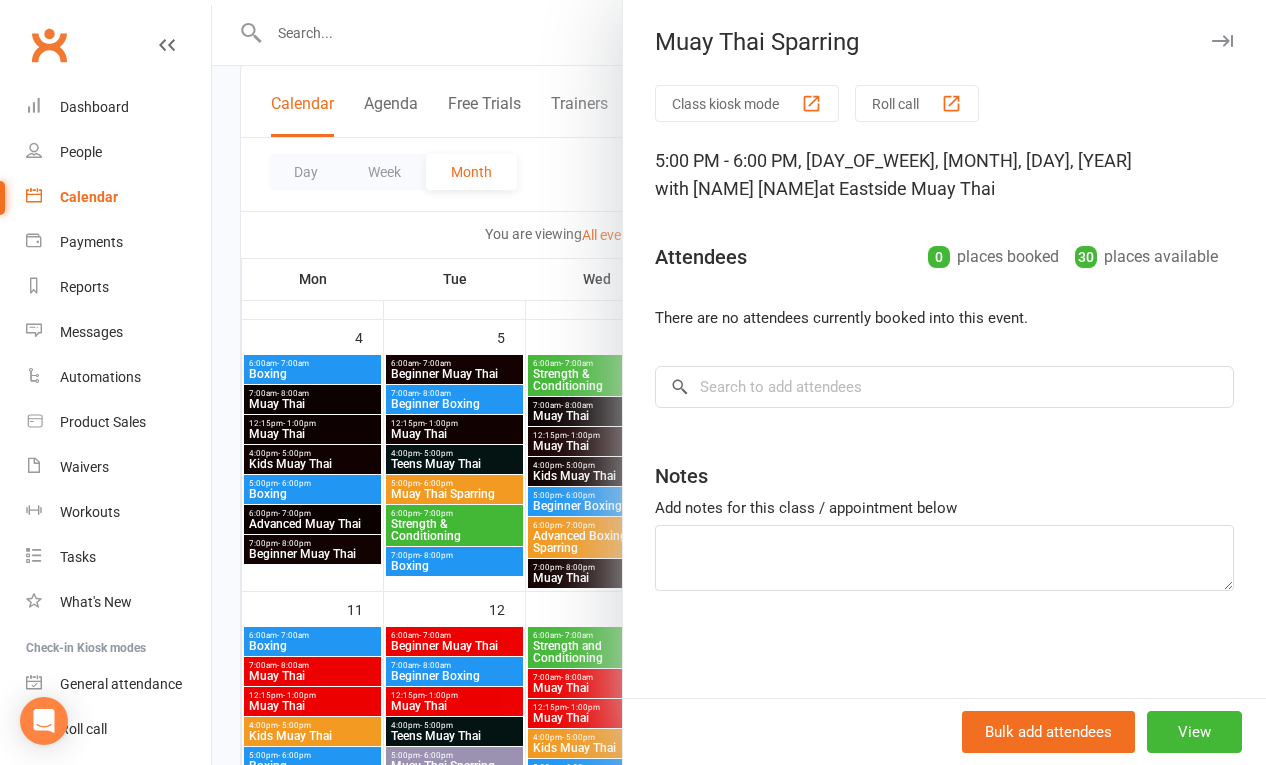 click at bounding box center [739, 382] 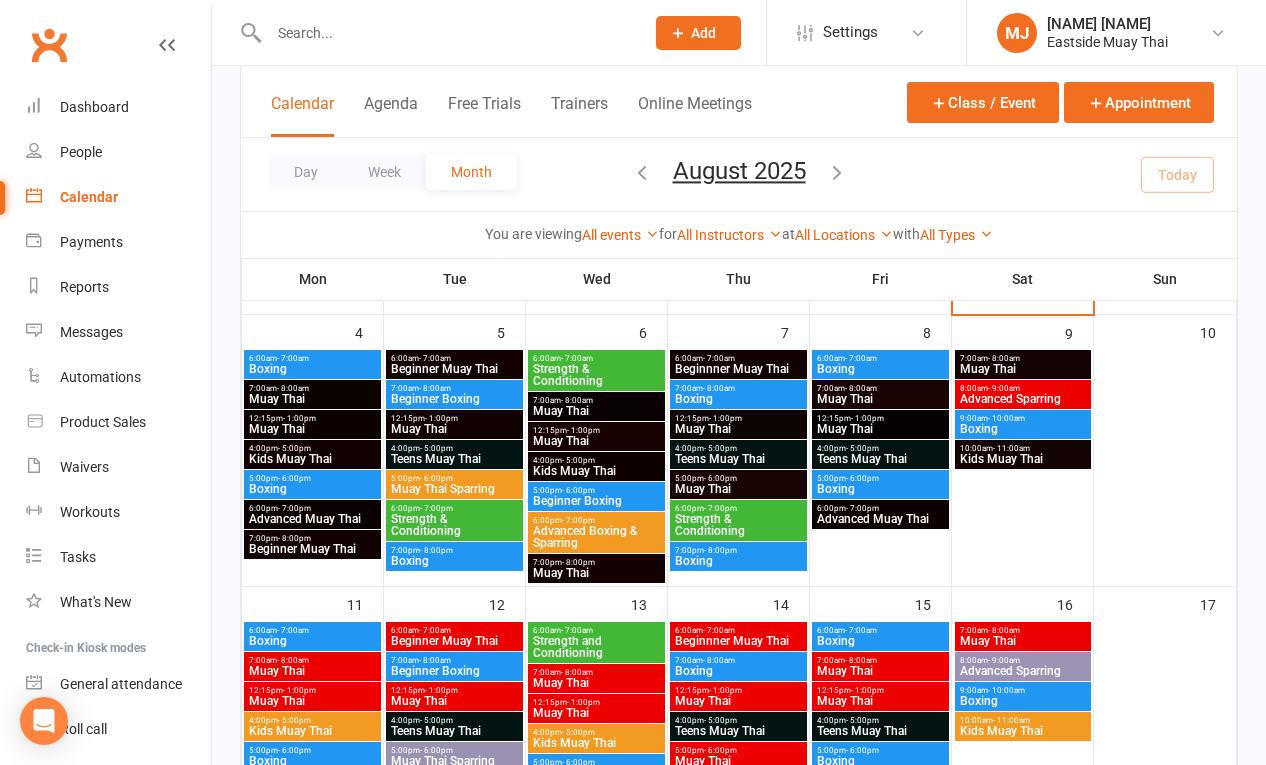 scroll, scrollTop: 226, scrollLeft: 0, axis: vertical 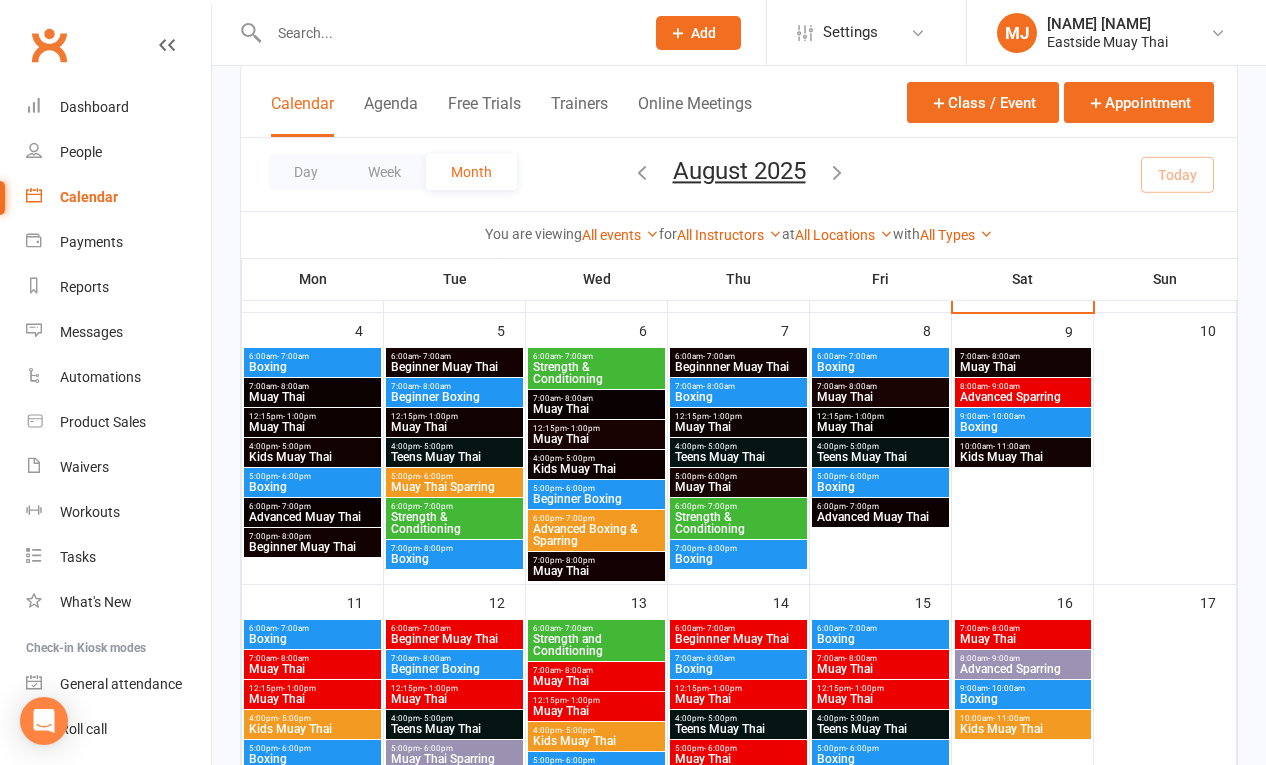 click on "Advanced Boxing & Sparring" at bounding box center [596, 535] 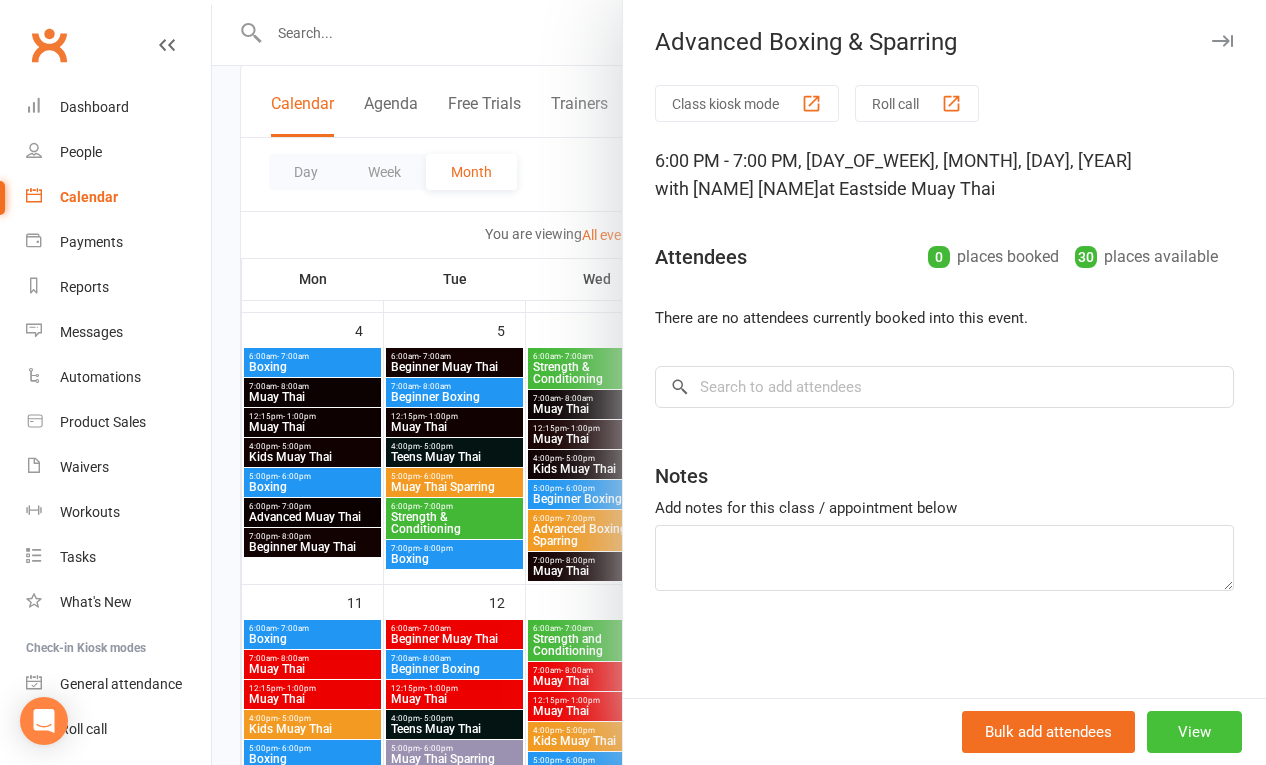 click on "View" at bounding box center (1194, 732) 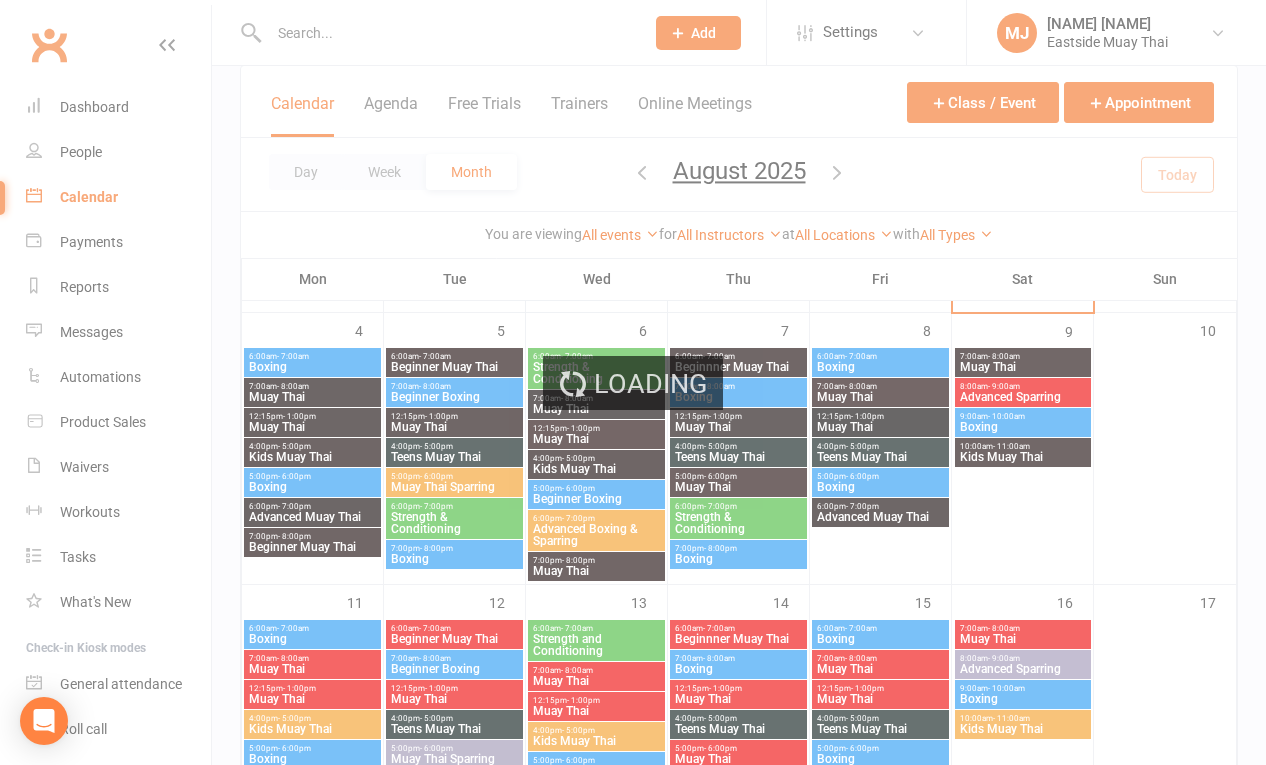 scroll, scrollTop: 0, scrollLeft: 0, axis: both 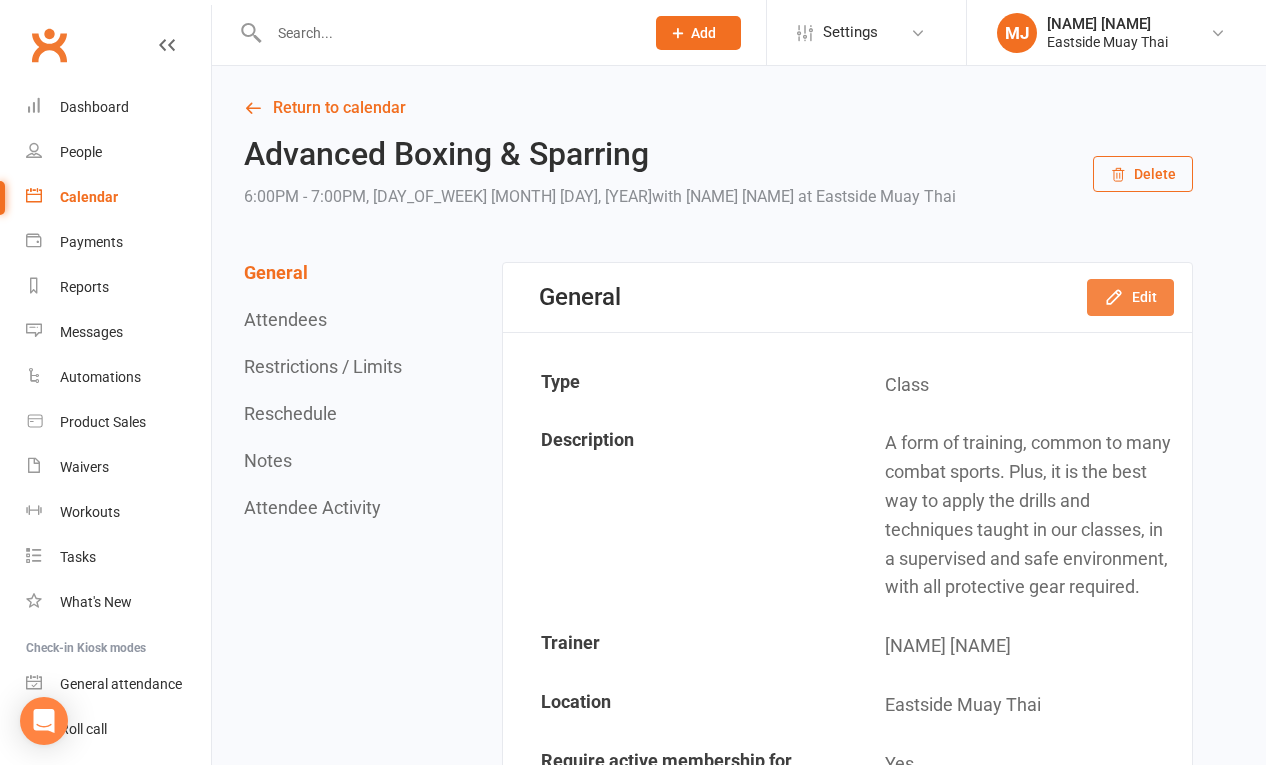 click on "Edit" at bounding box center (1130, 297) 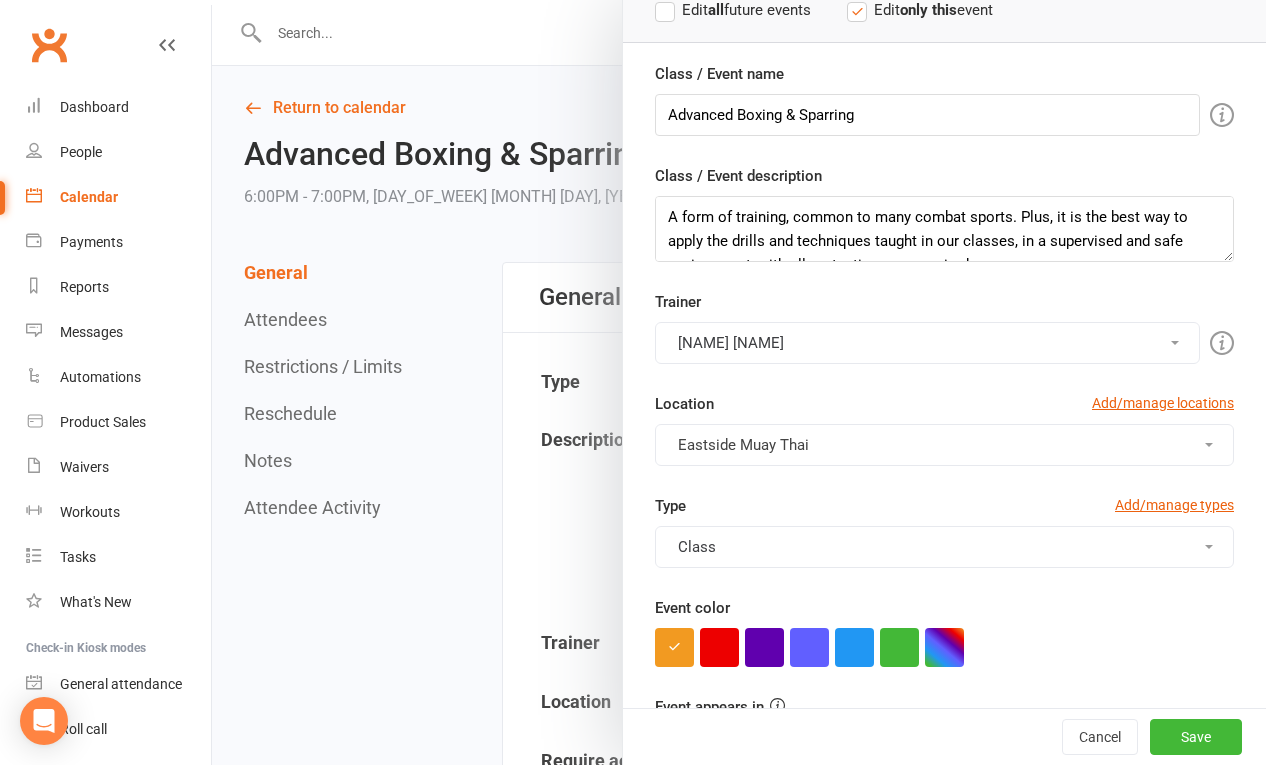 scroll, scrollTop: 397, scrollLeft: 0, axis: vertical 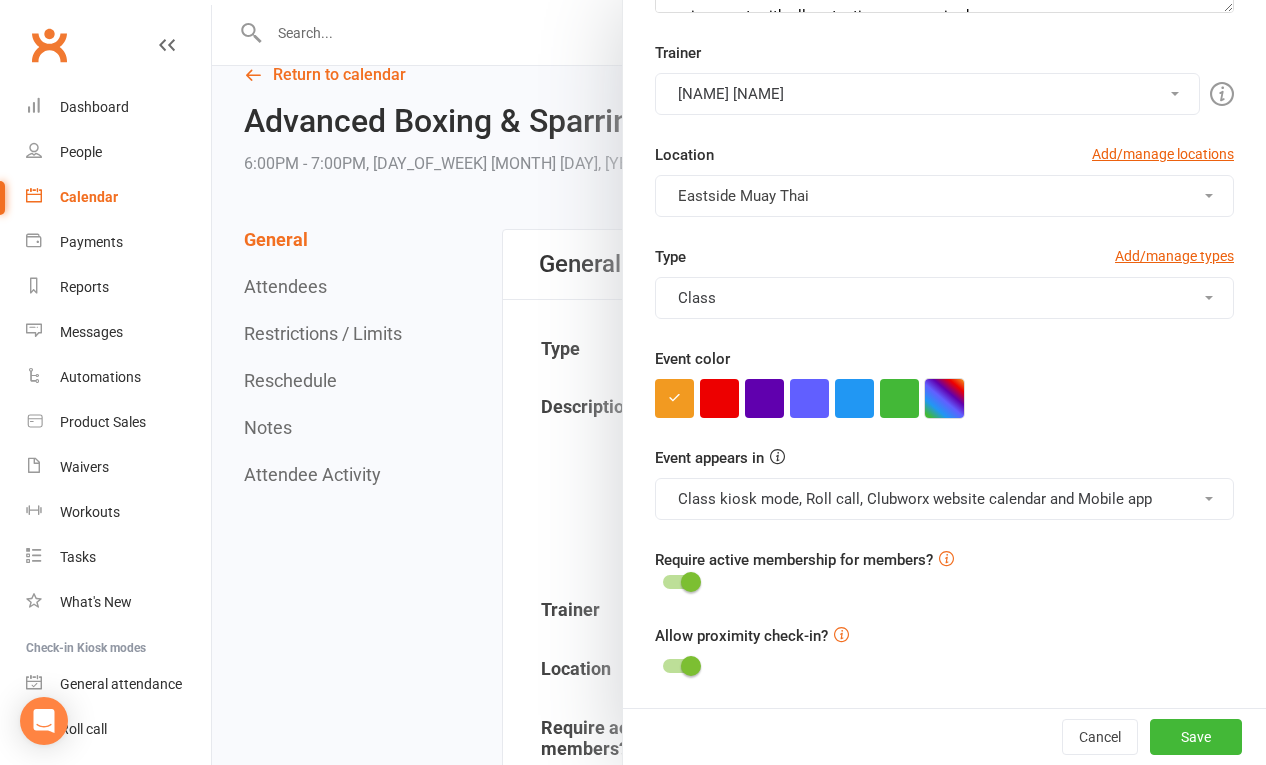 click at bounding box center (944, 398) 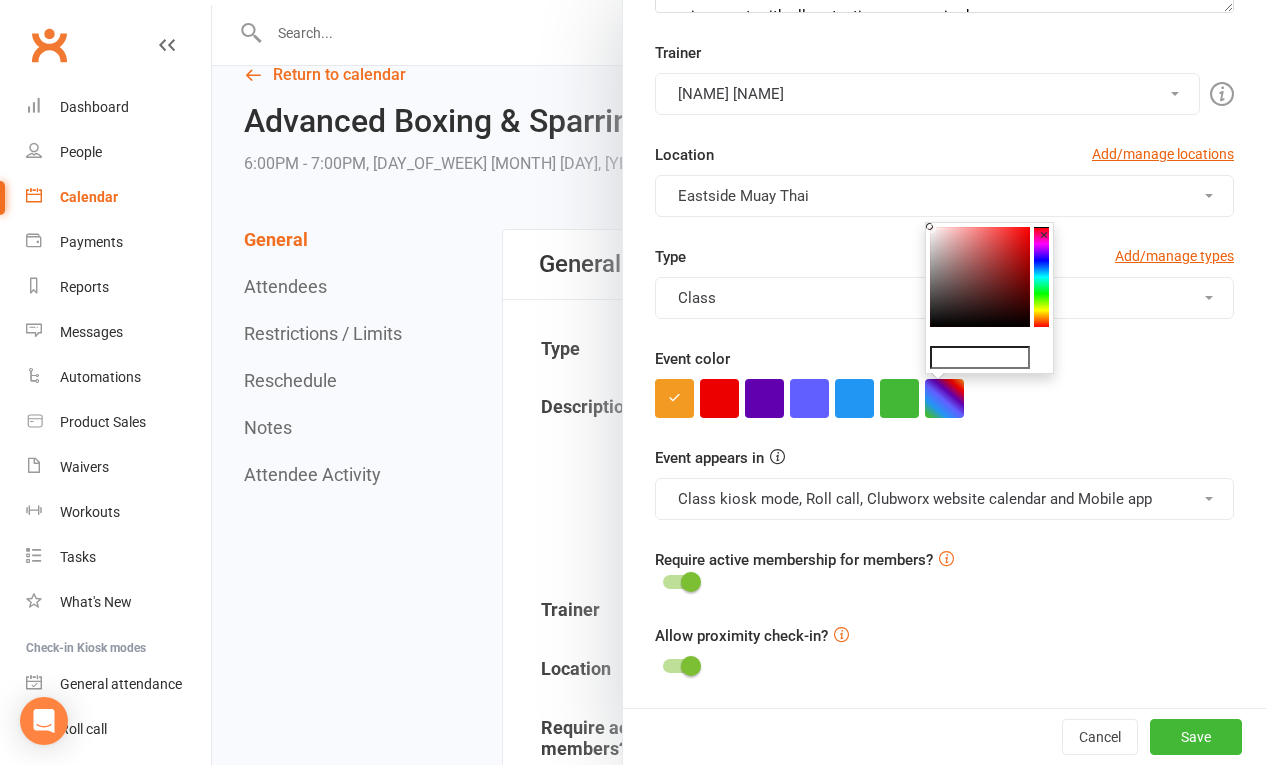 click at bounding box center (980, 277) 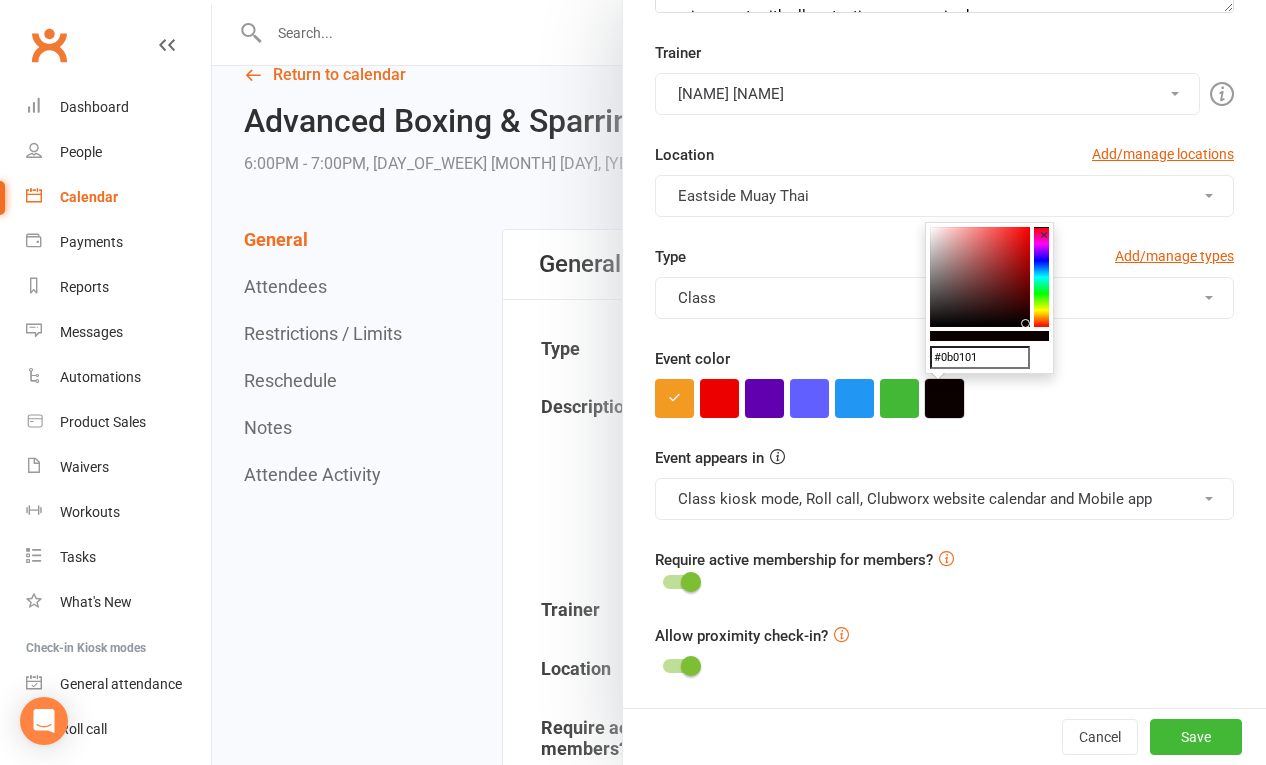click at bounding box center [944, 398] 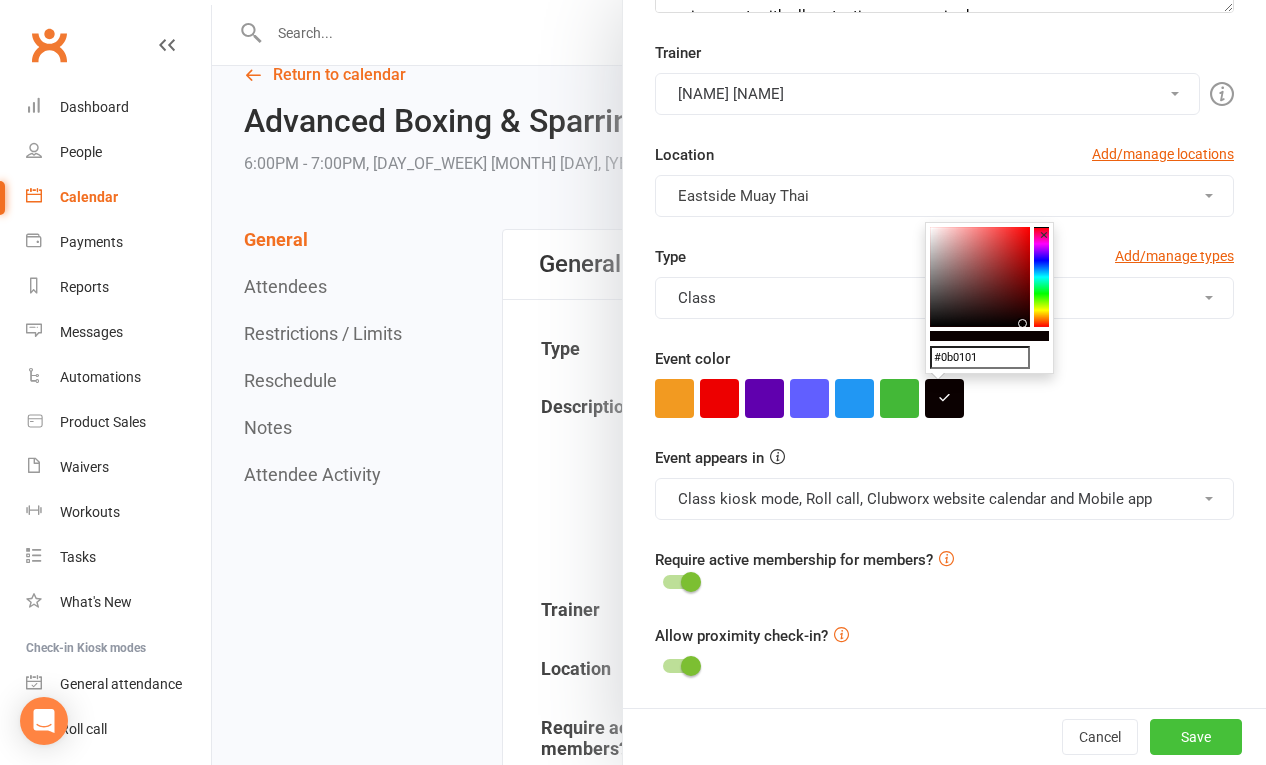 click on "Save" at bounding box center [1196, 737] 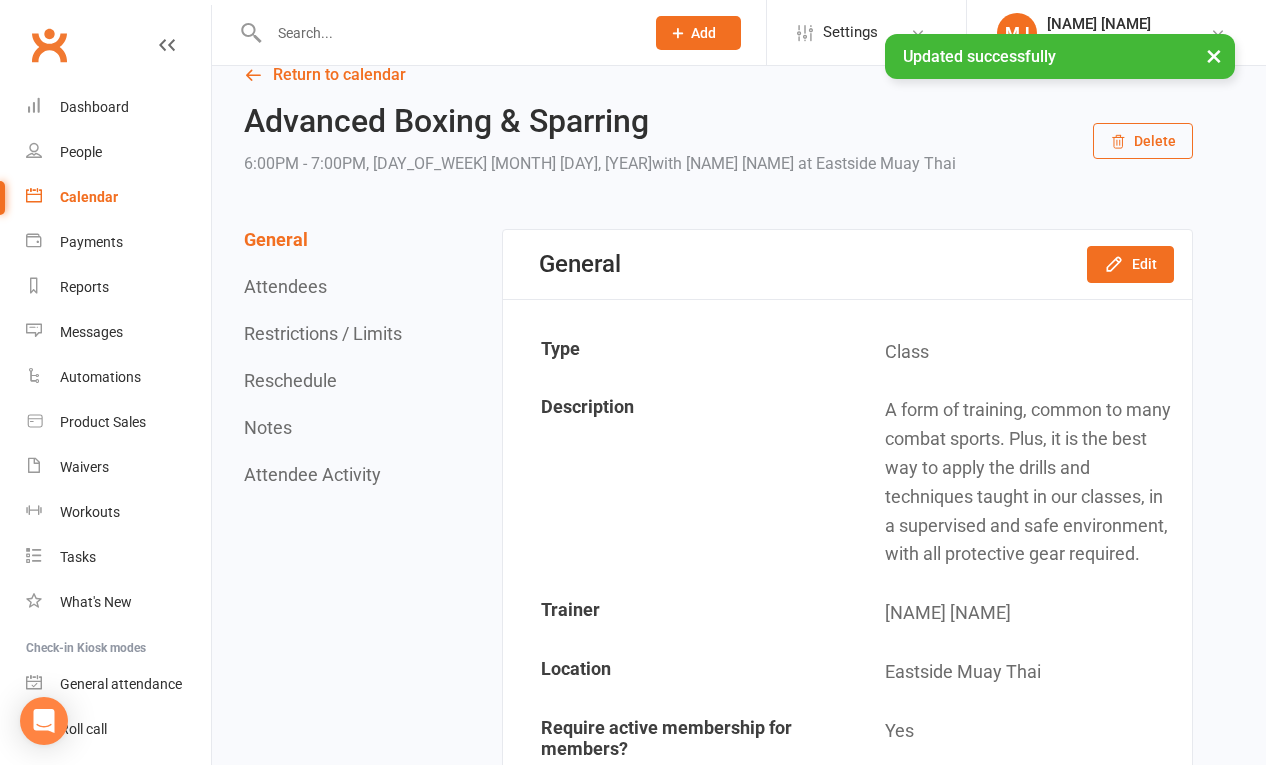 click on "× Updated successfully" at bounding box center [620, 34] 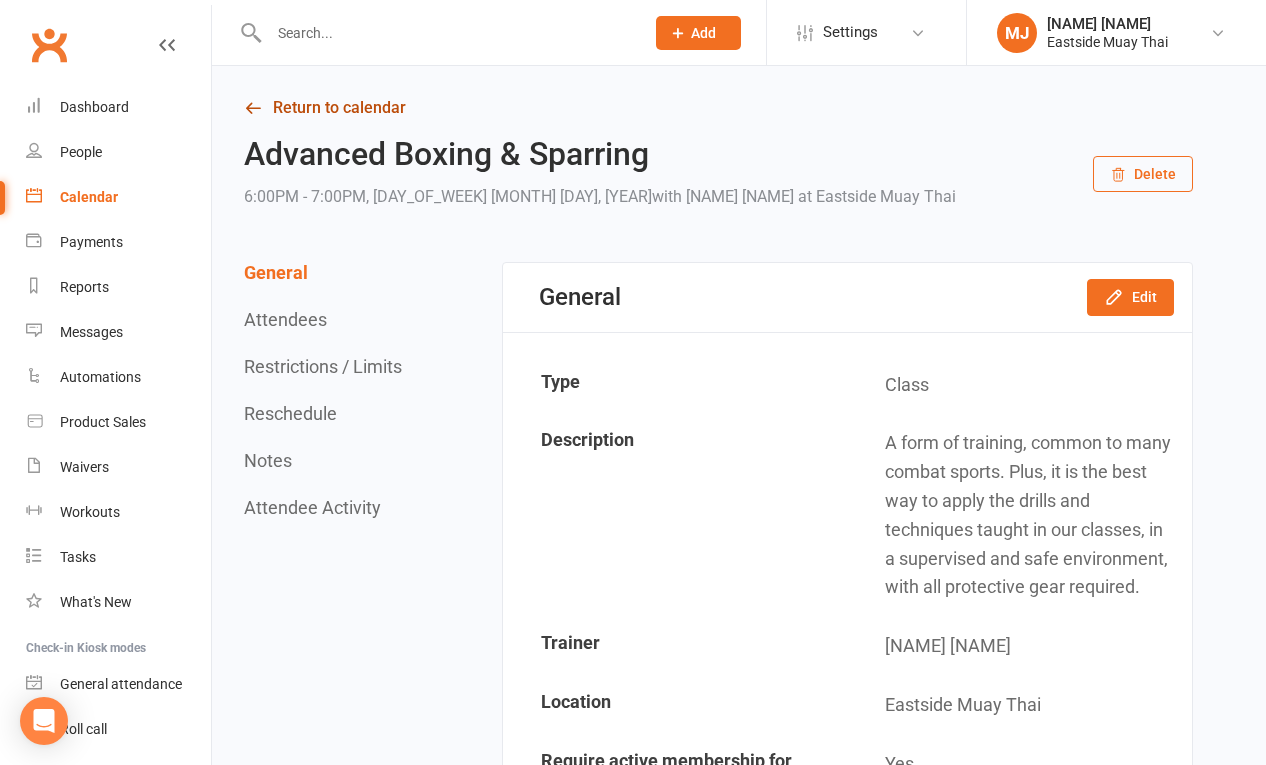 click on "Return to calendar" at bounding box center (718, 108) 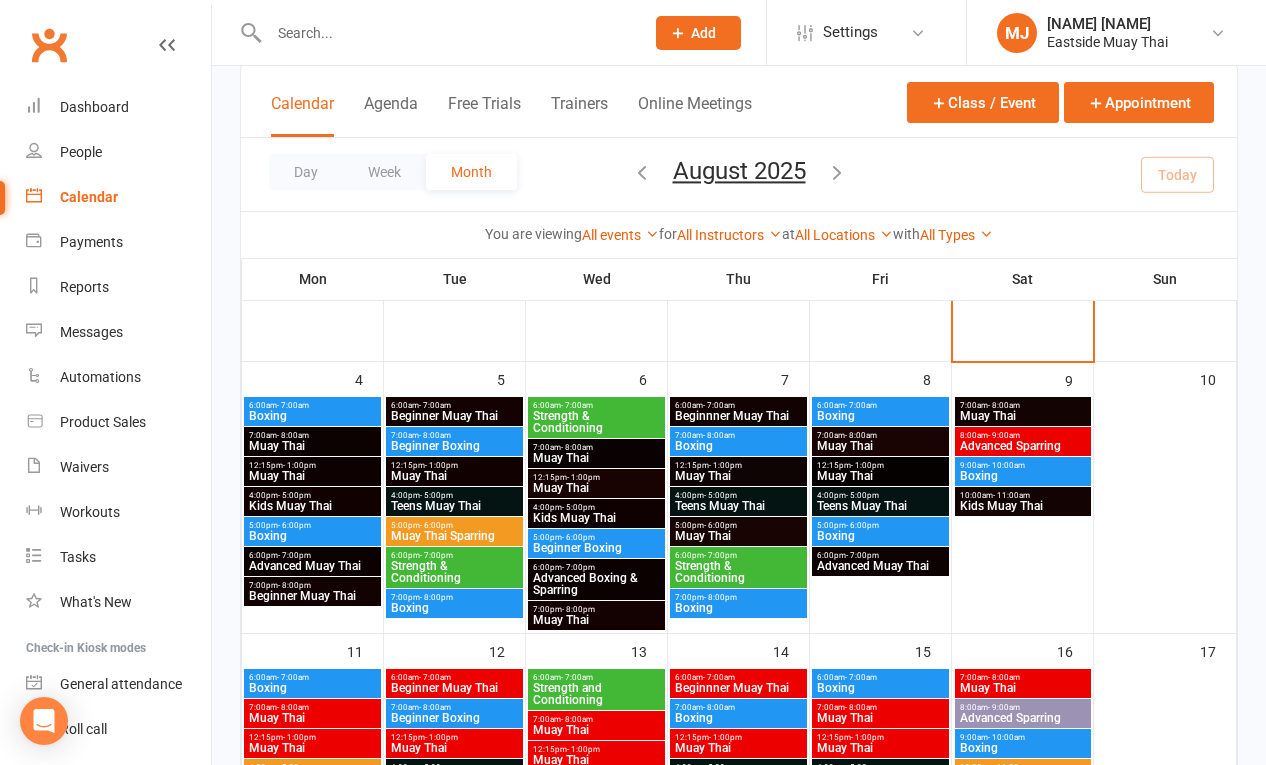 scroll, scrollTop: 182, scrollLeft: 0, axis: vertical 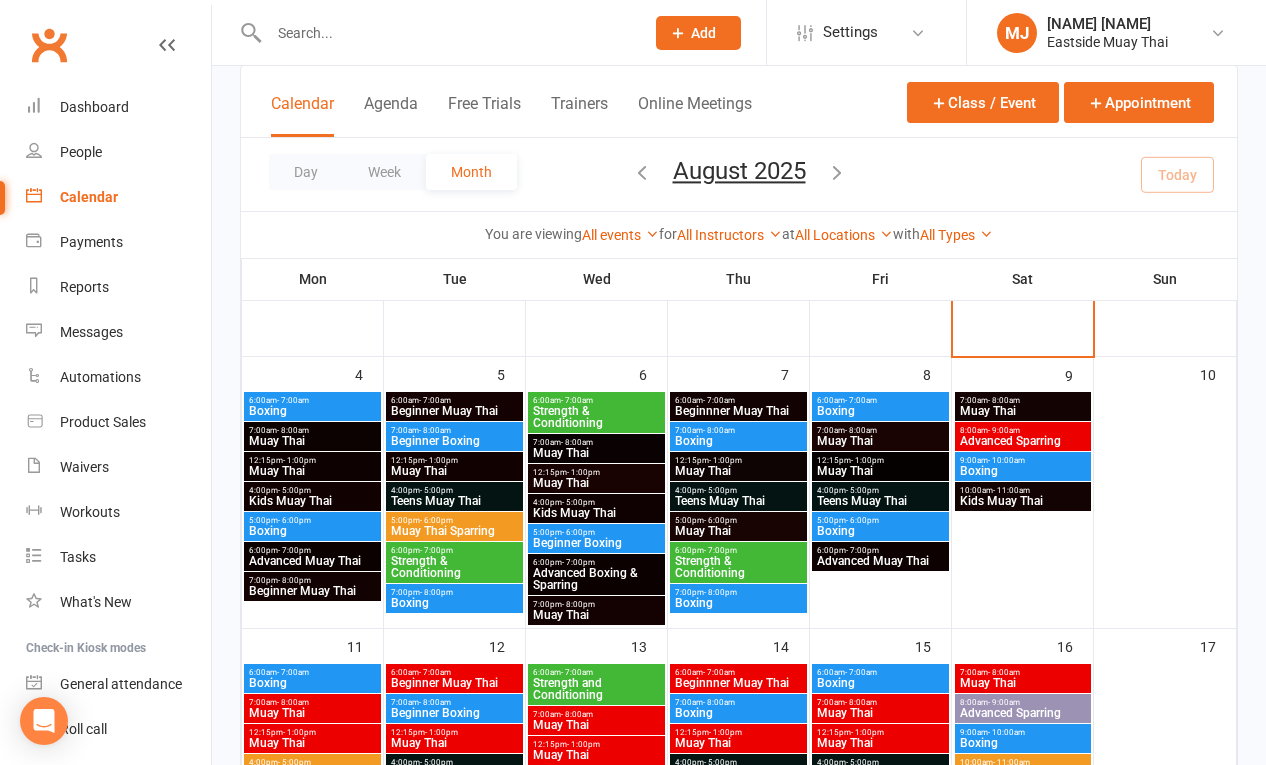 click on "5:00pm  - 6:00pm Muay Thai Sparring" at bounding box center (454, 526) 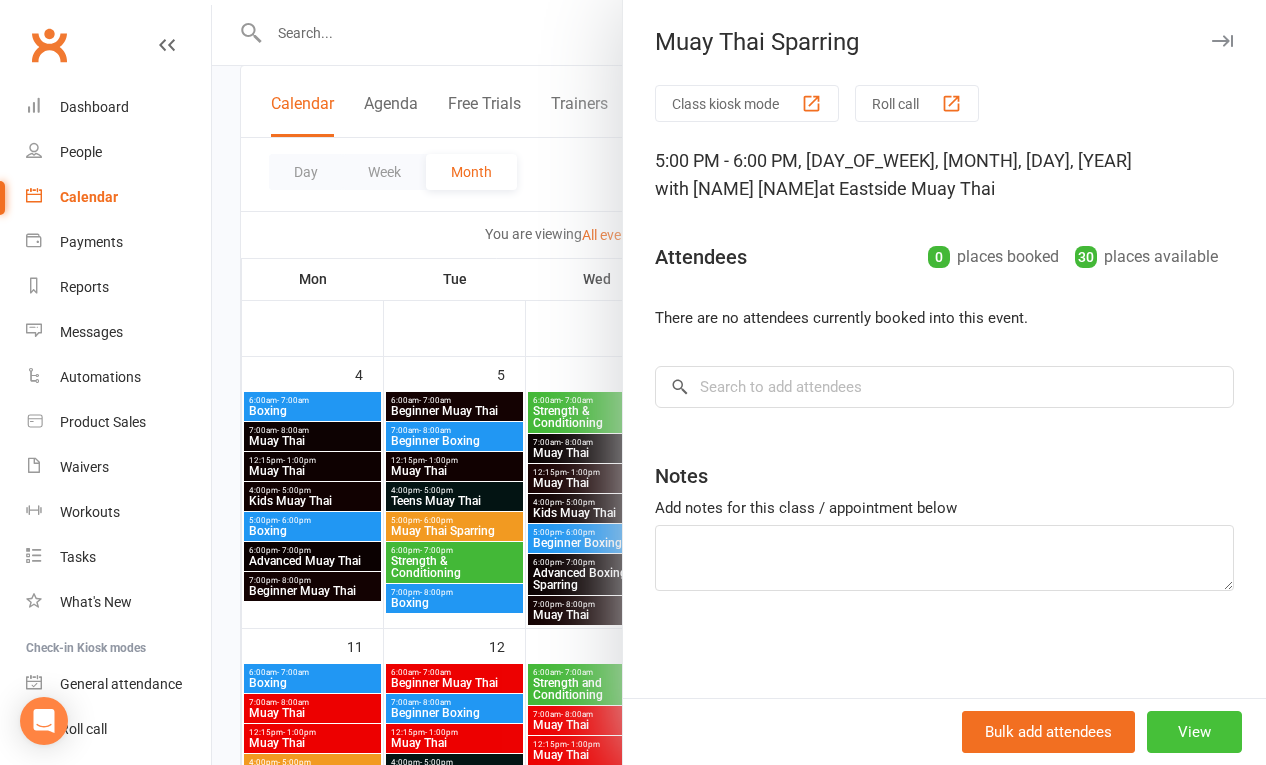 click on "View" at bounding box center (1194, 732) 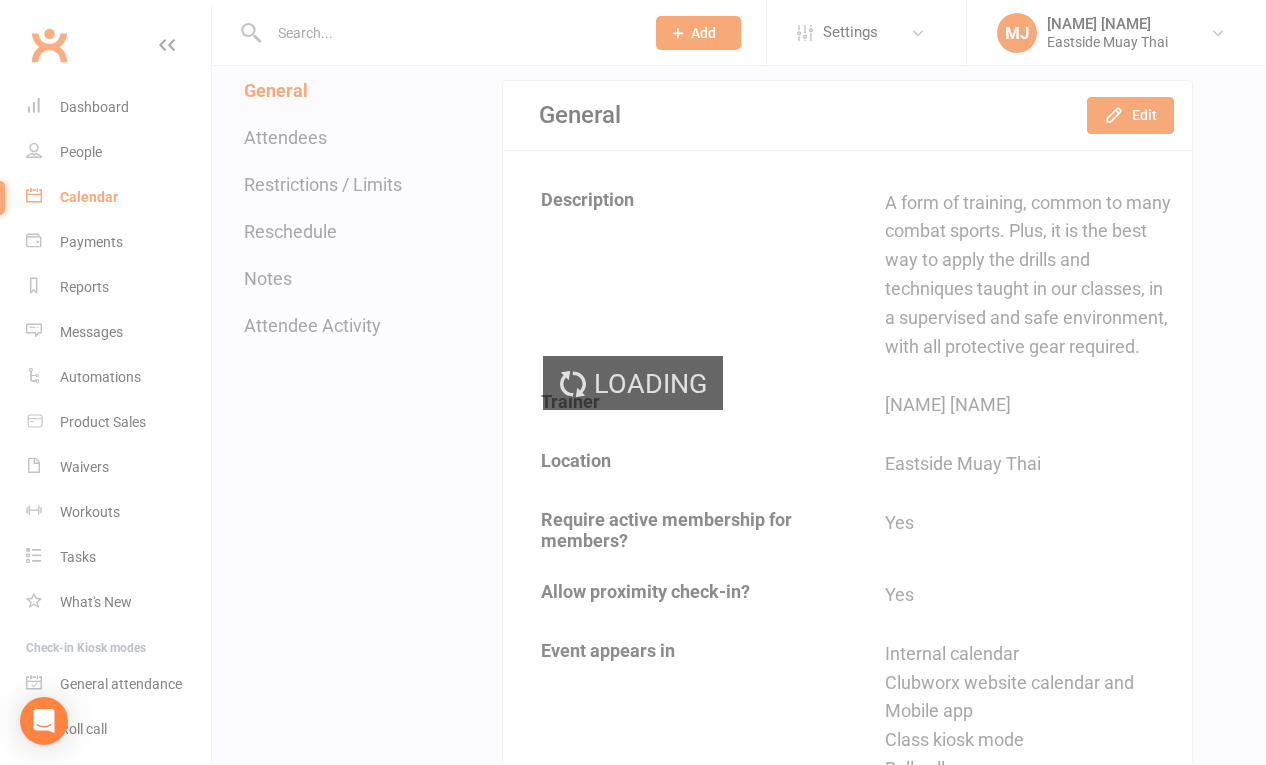 scroll, scrollTop: 0, scrollLeft: 0, axis: both 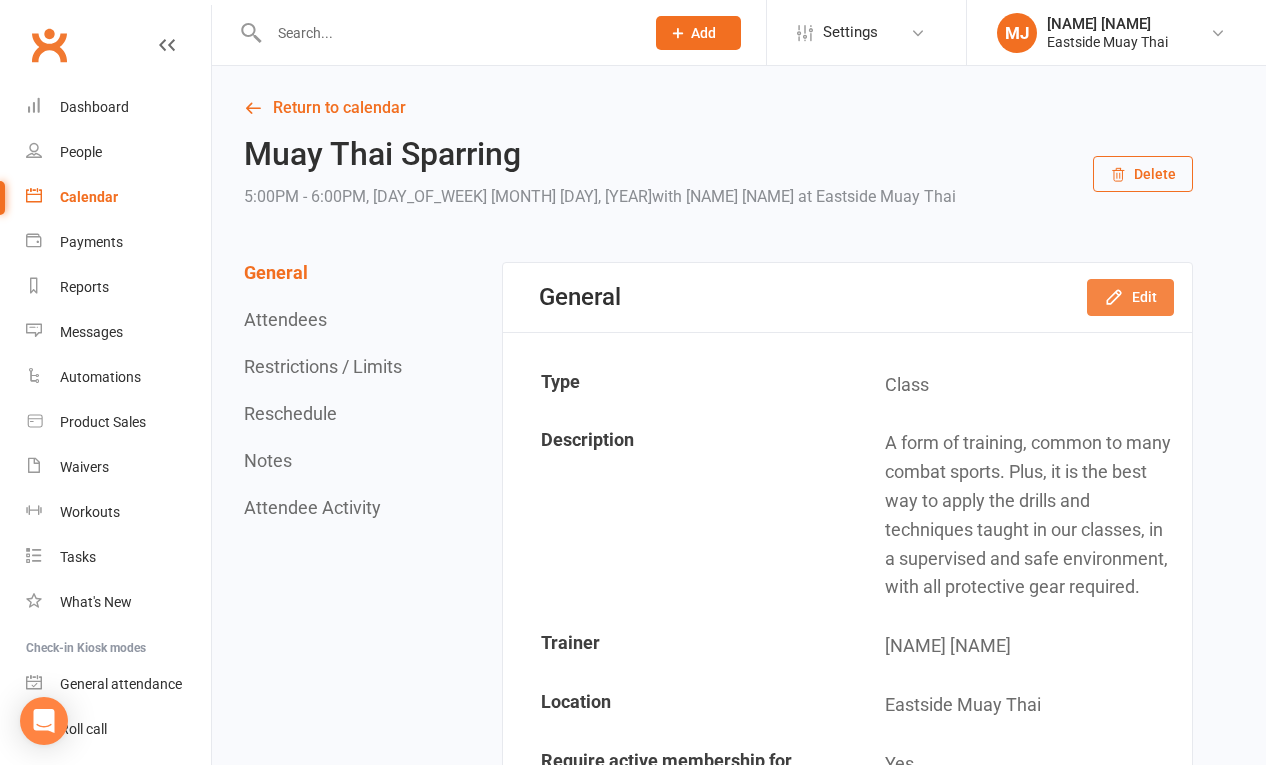 click on "Edit" at bounding box center (1130, 297) 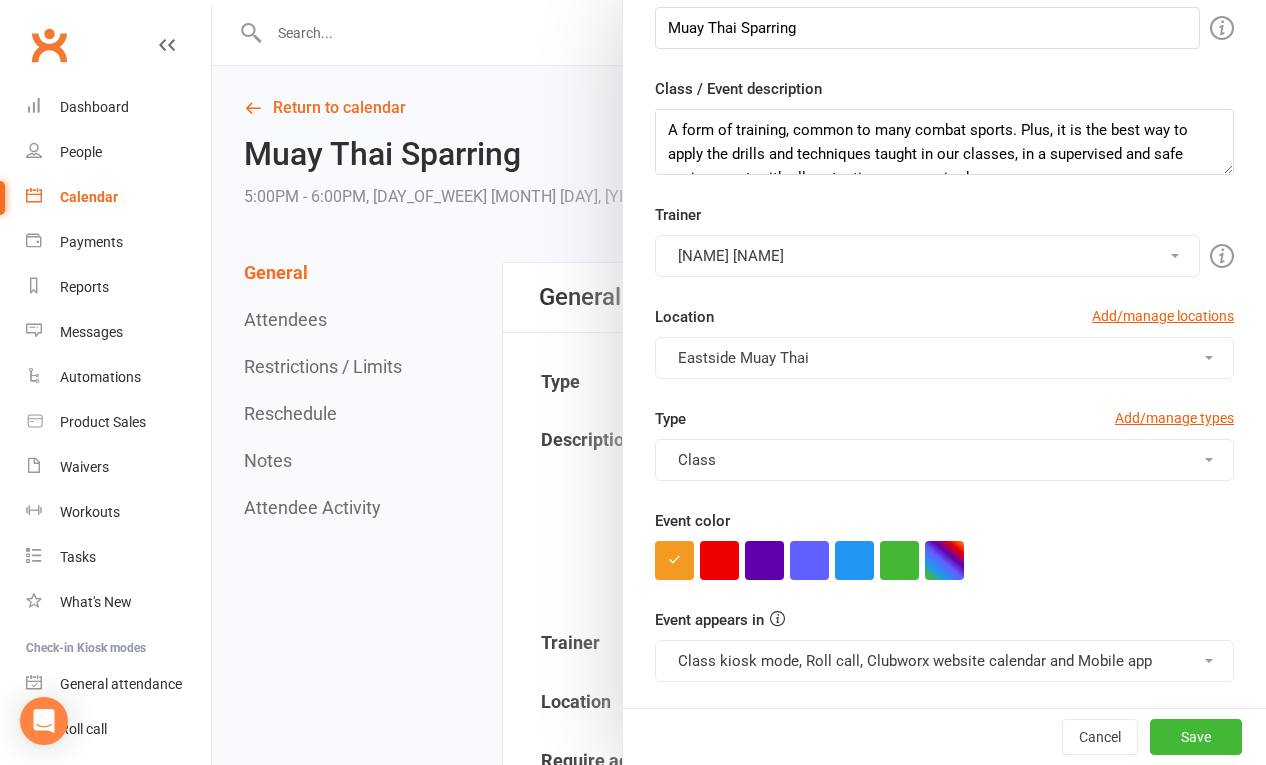 scroll, scrollTop: 397, scrollLeft: 0, axis: vertical 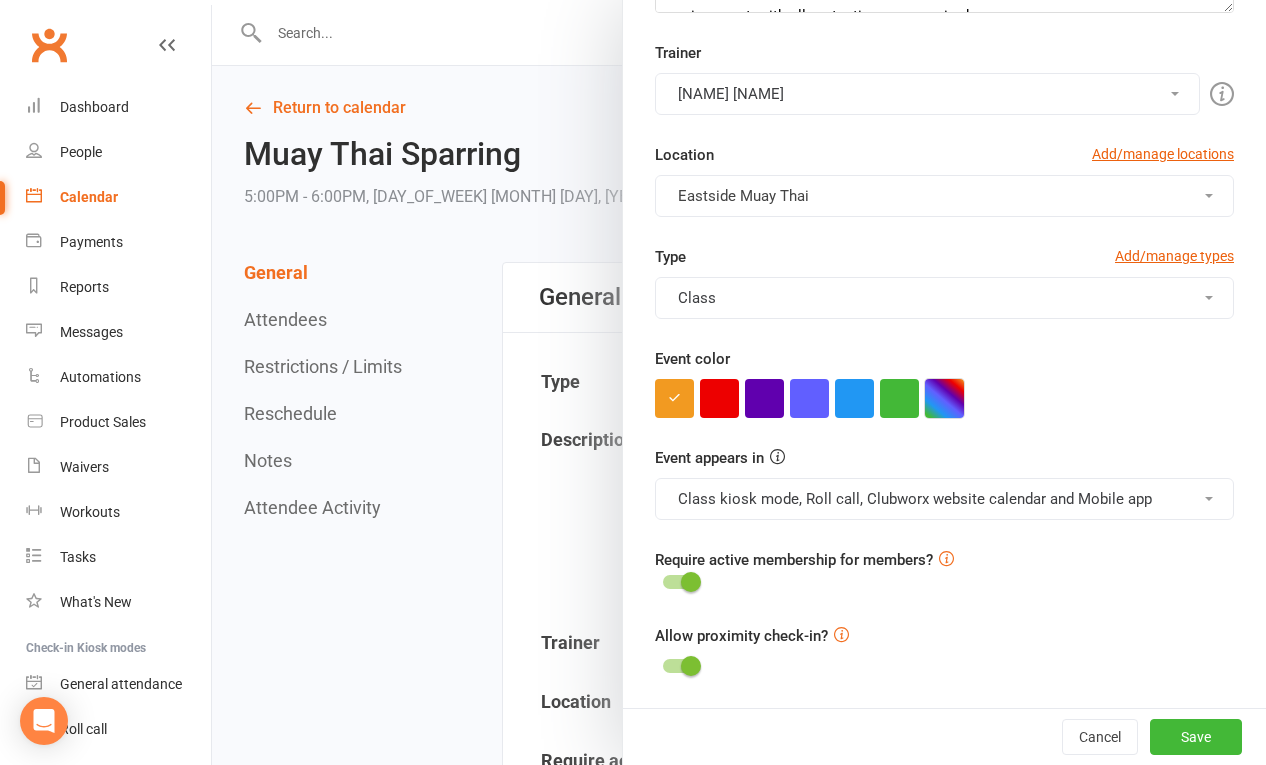 click at bounding box center (944, 398) 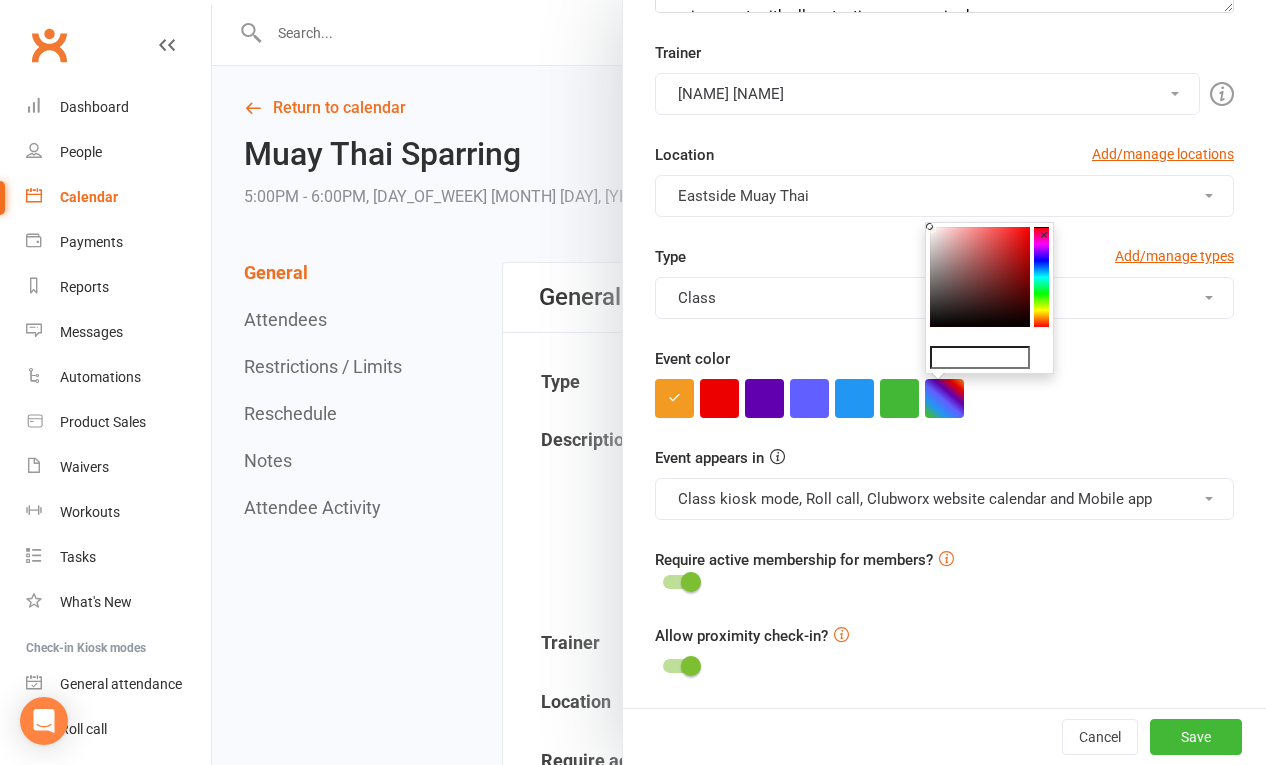 click at bounding box center (980, 277) 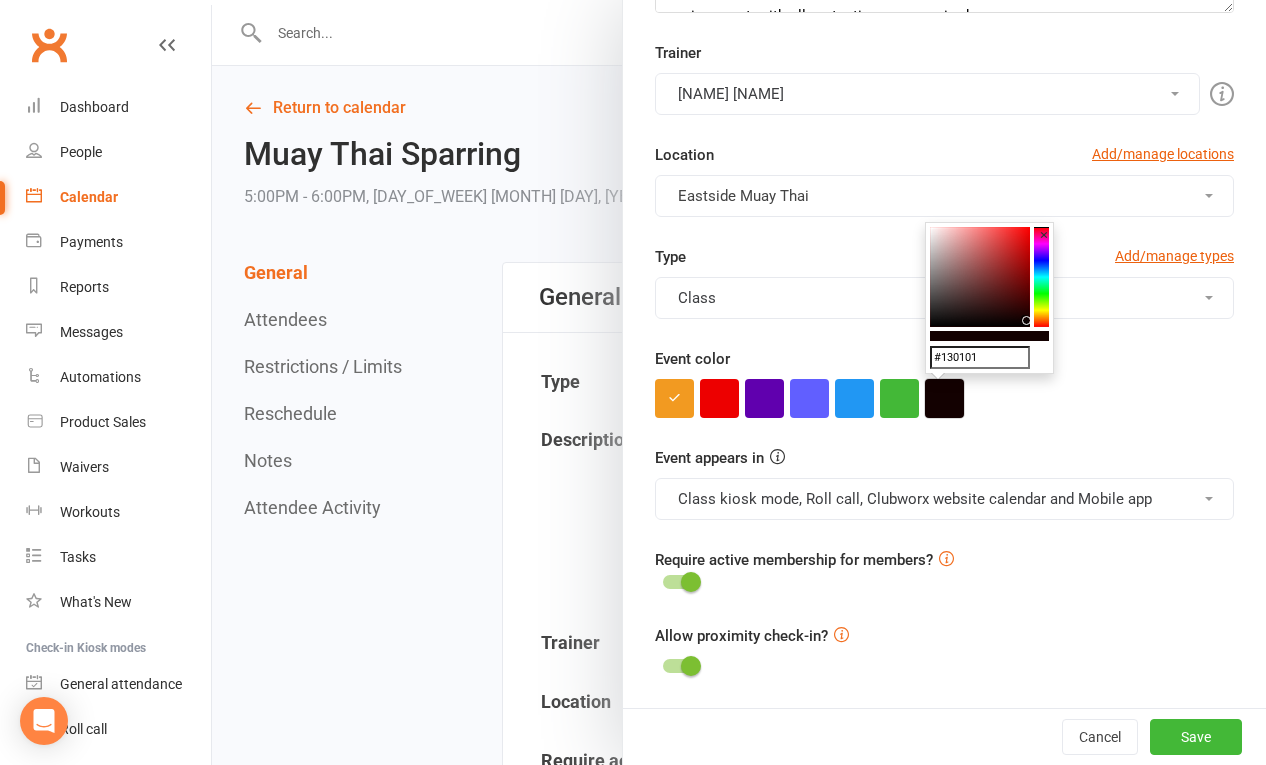 click at bounding box center [944, 398] 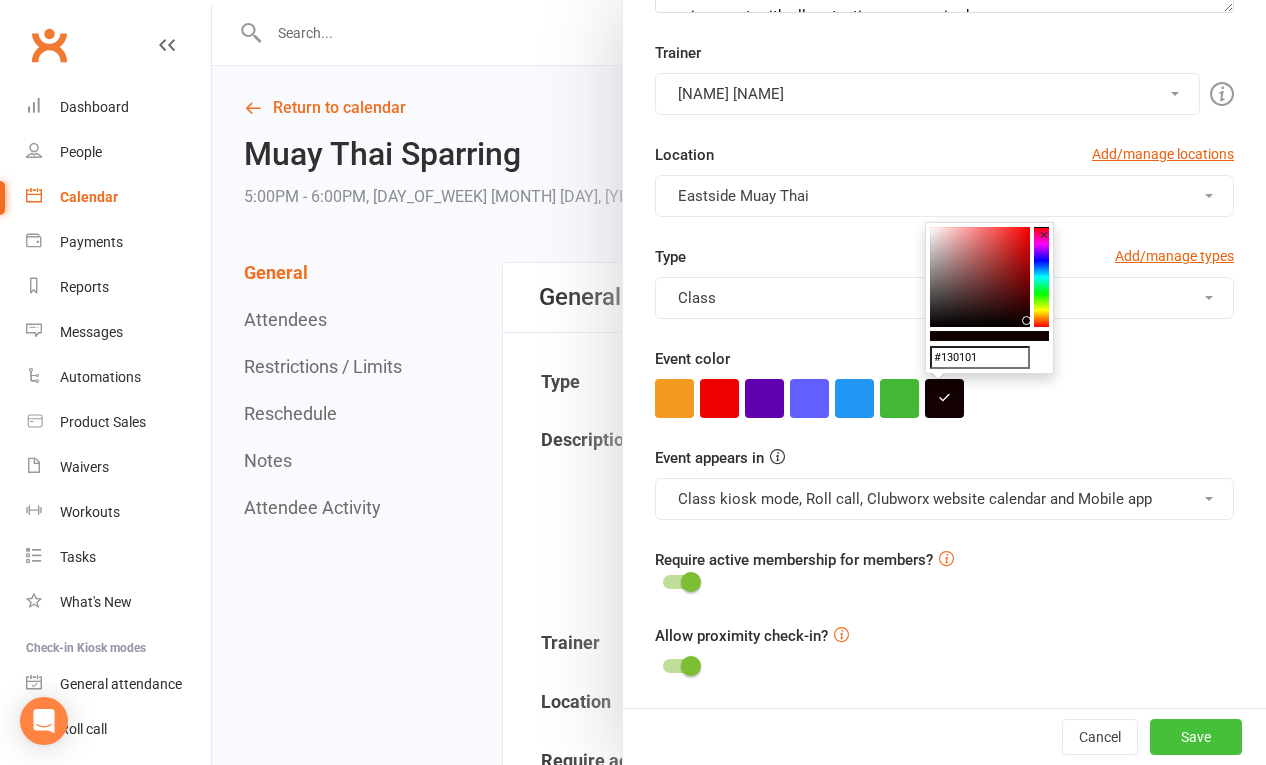 click on "Save" at bounding box center (1196, 737) 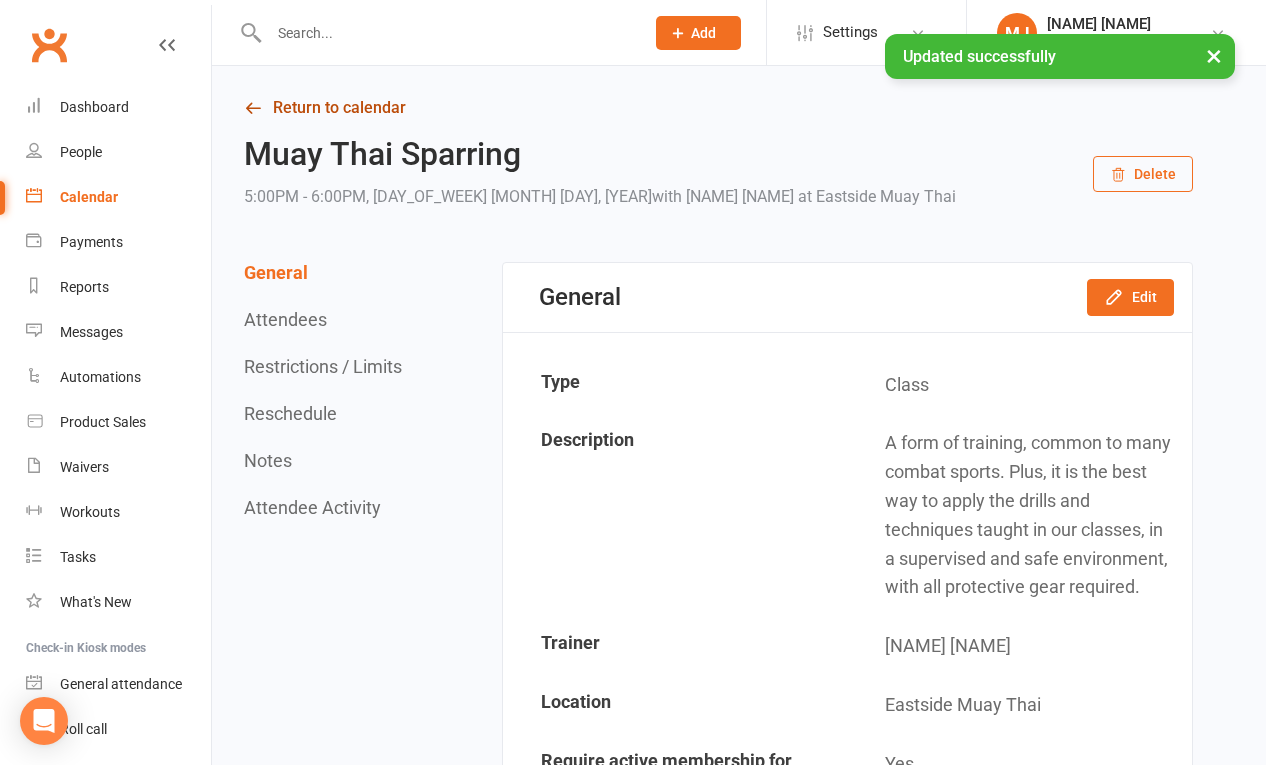 click on "Return to calendar" at bounding box center [718, 108] 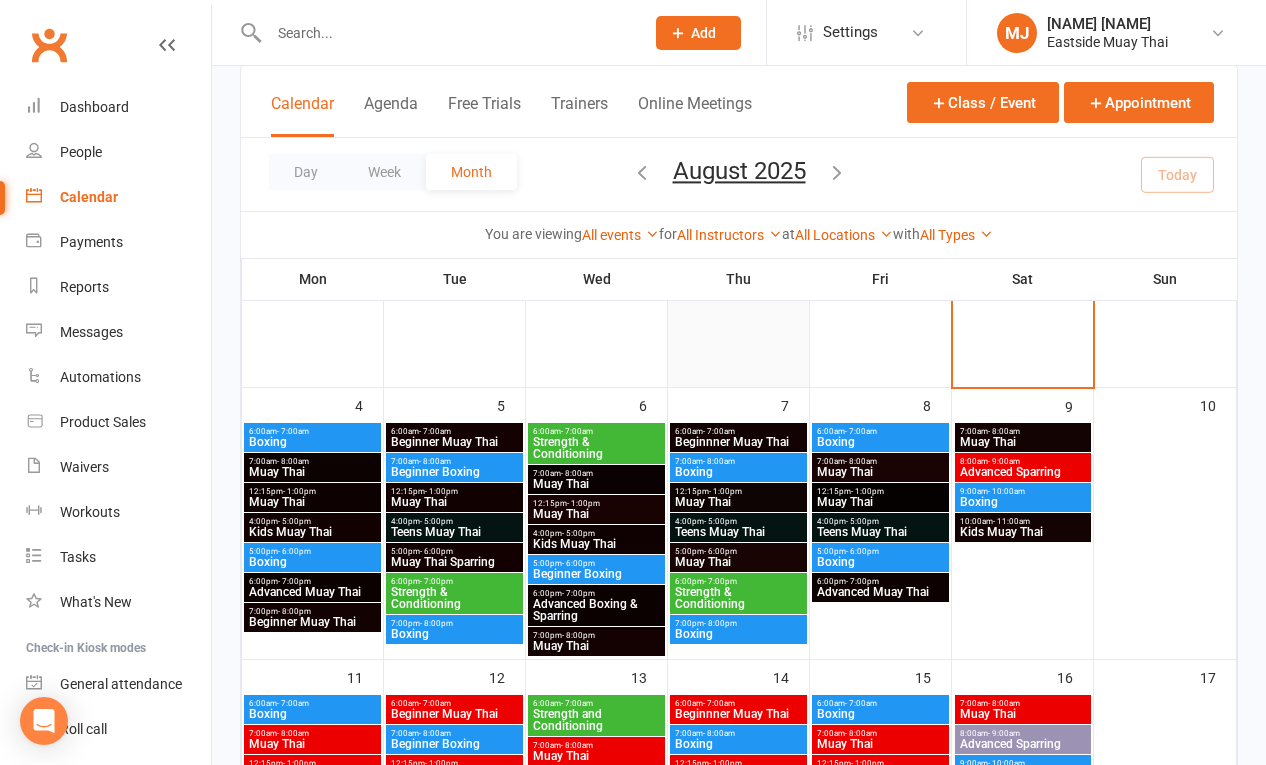 scroll, scrollTop: 156, scrollLeft: 0, axis: vertical 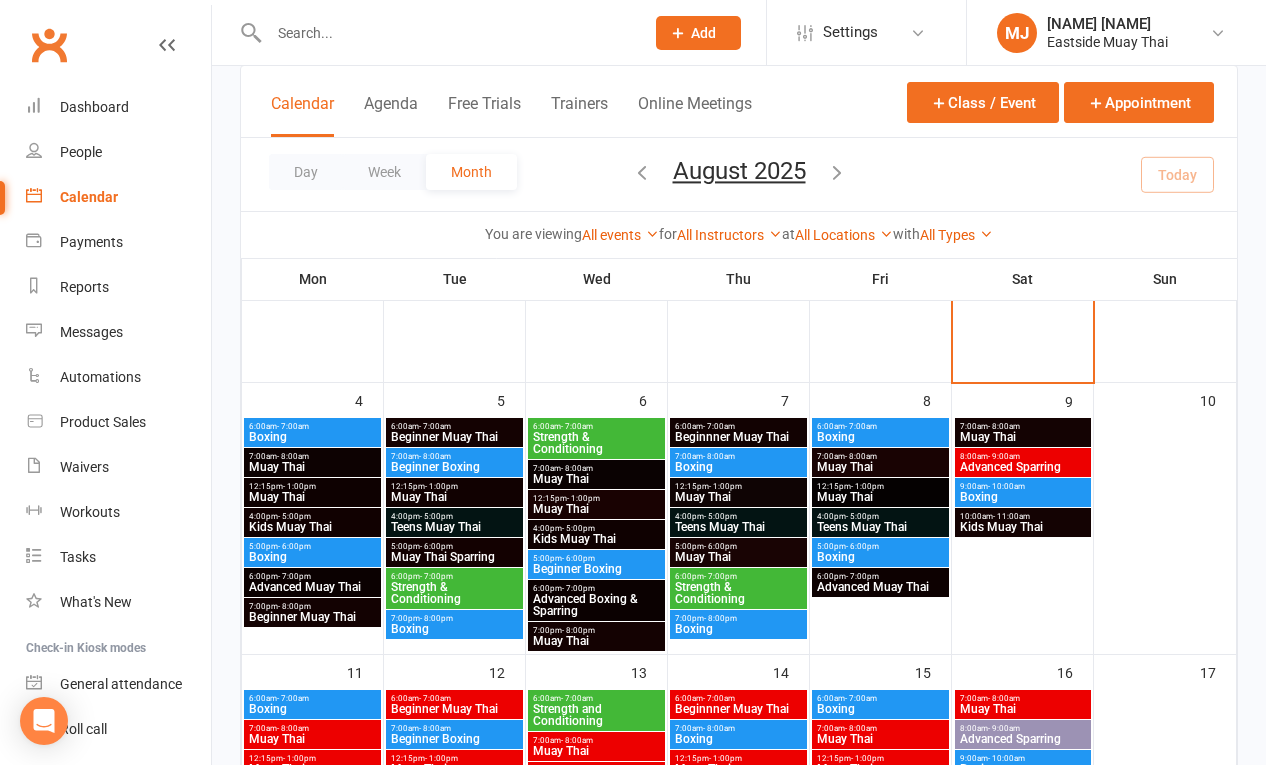 click on "6:00pm  - 7:00pm" at bounding box center [596, 588] 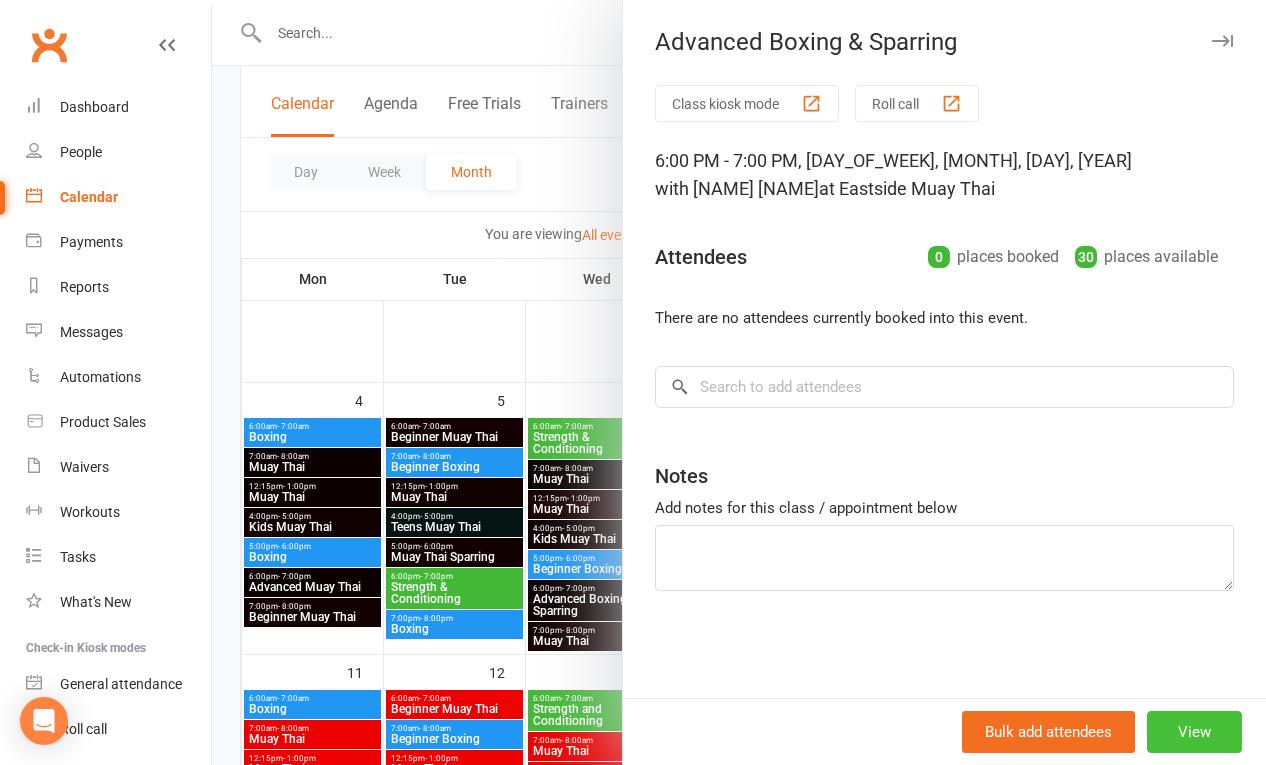 click on "View" at bounding box center [1194, 732] 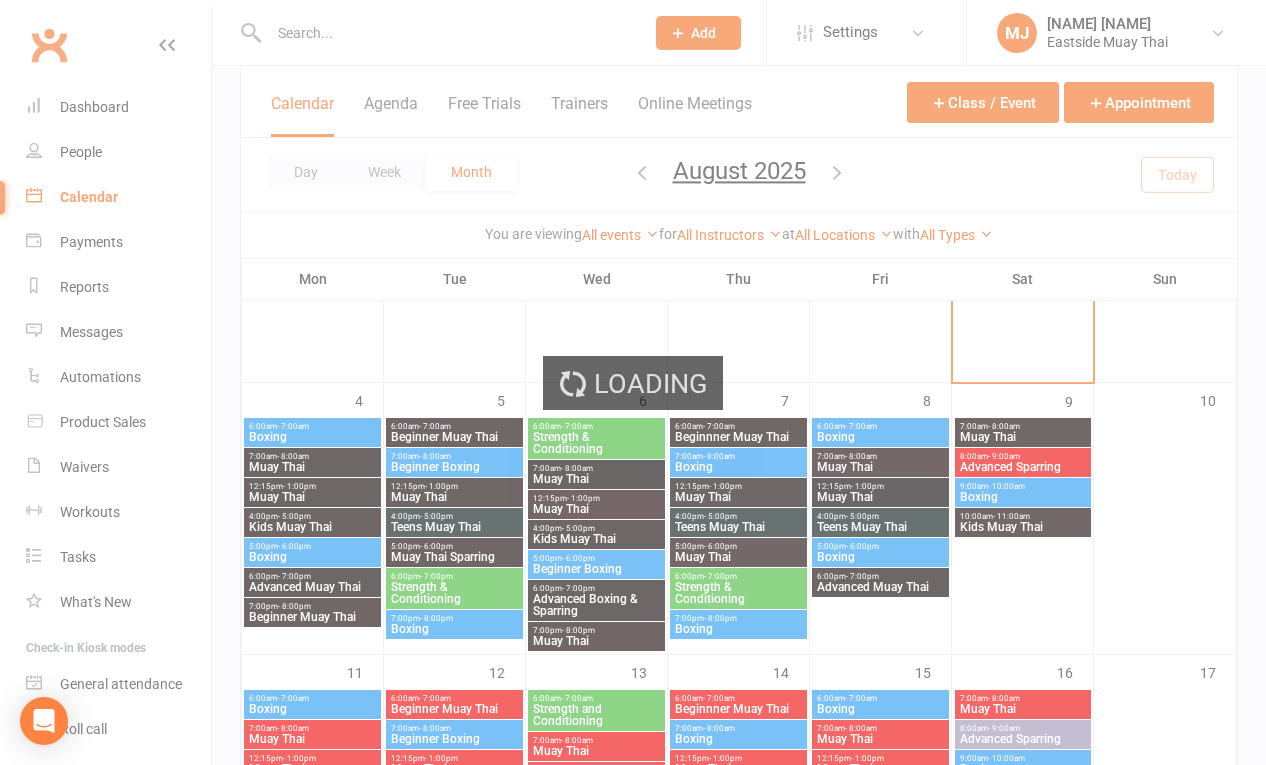 scroll, scrollTop: 0, scrollLeft: 0, axis: both 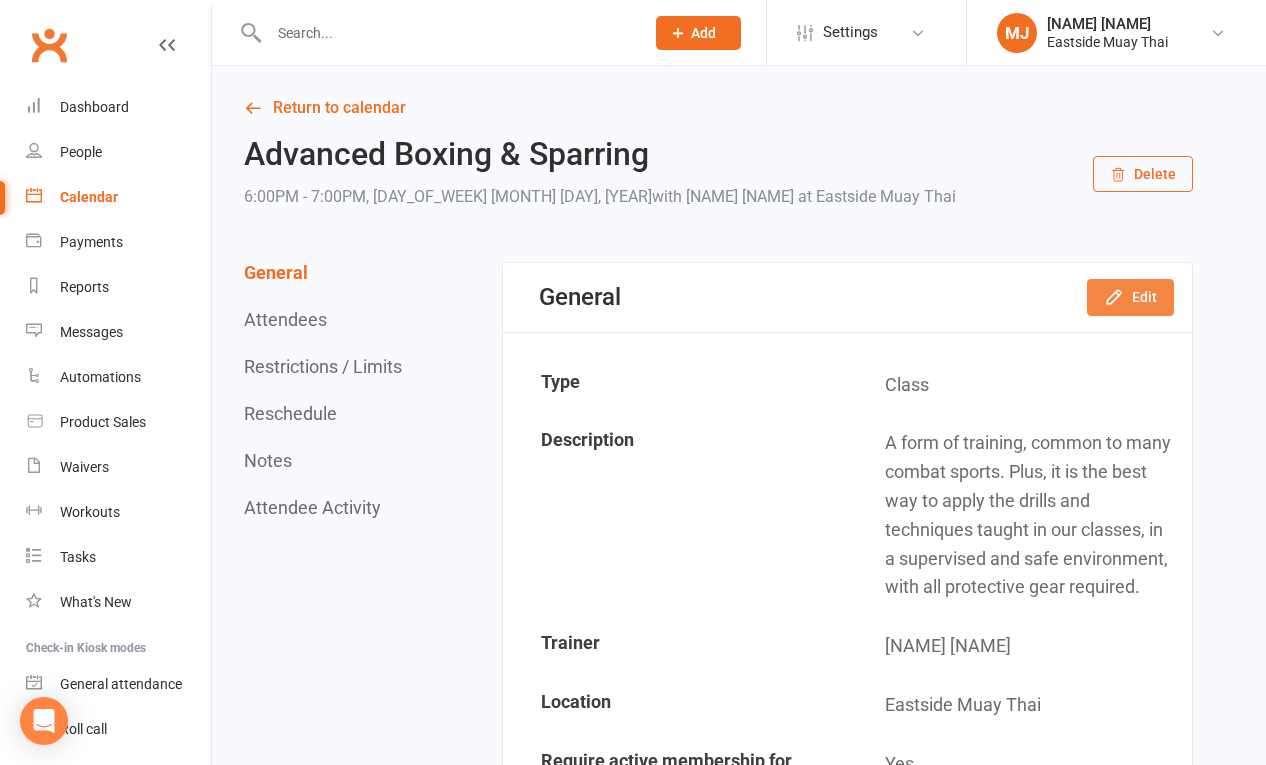 click on "Edit" at bounding box center [1130, 297] 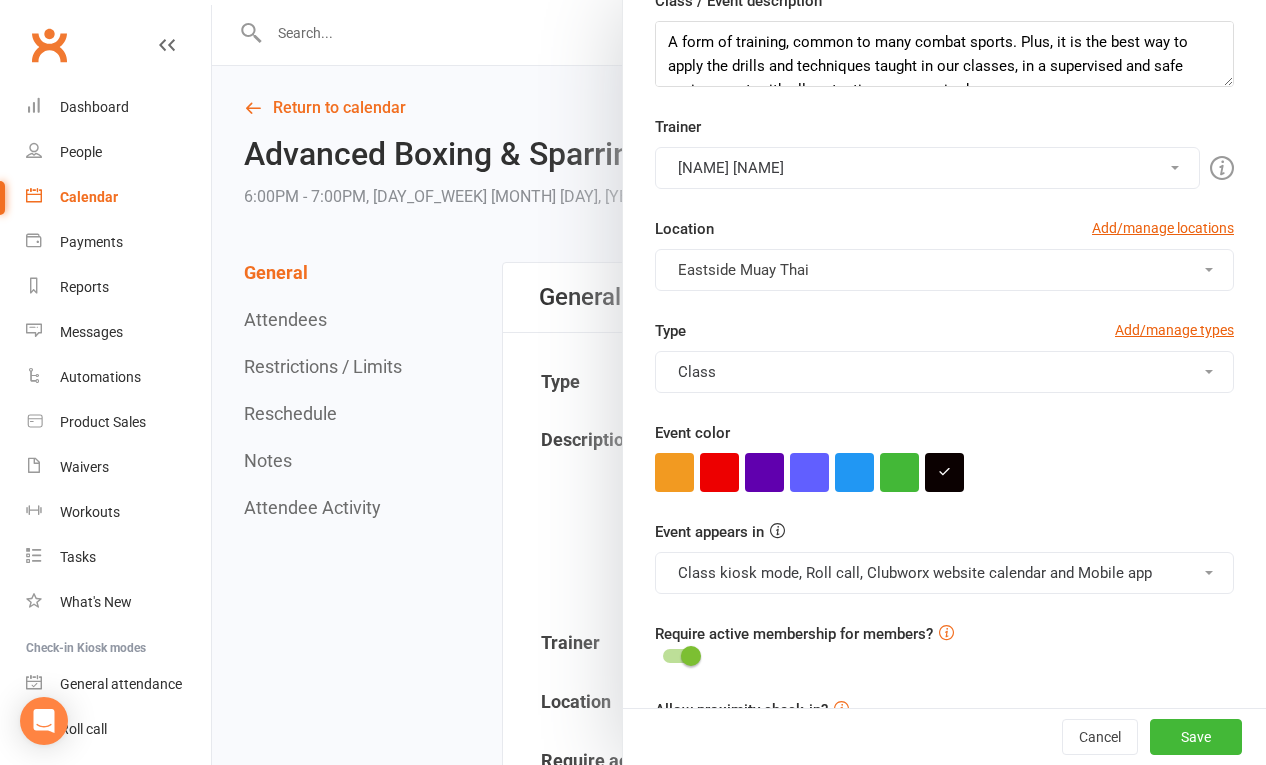 scroll, scrollTop: 397, scrollLeft: 0, axis: vertical 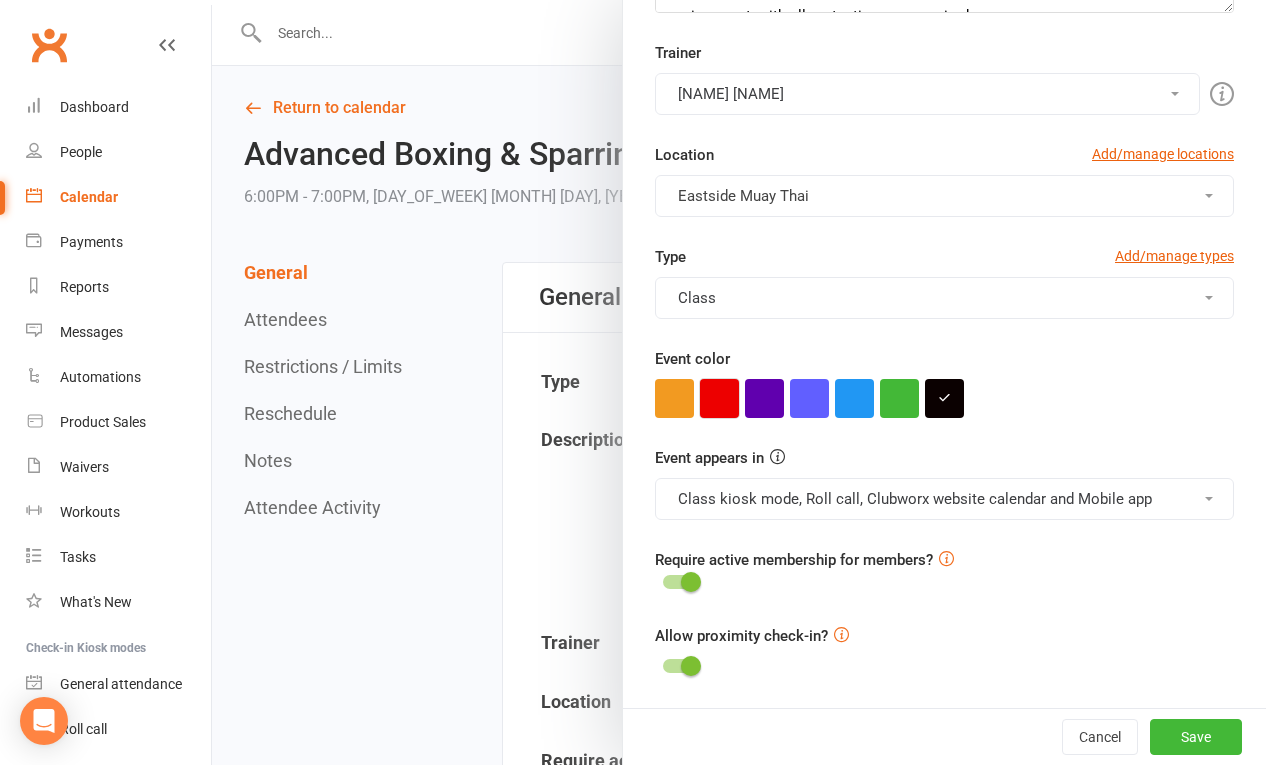 click at bounding box center [719, 398] 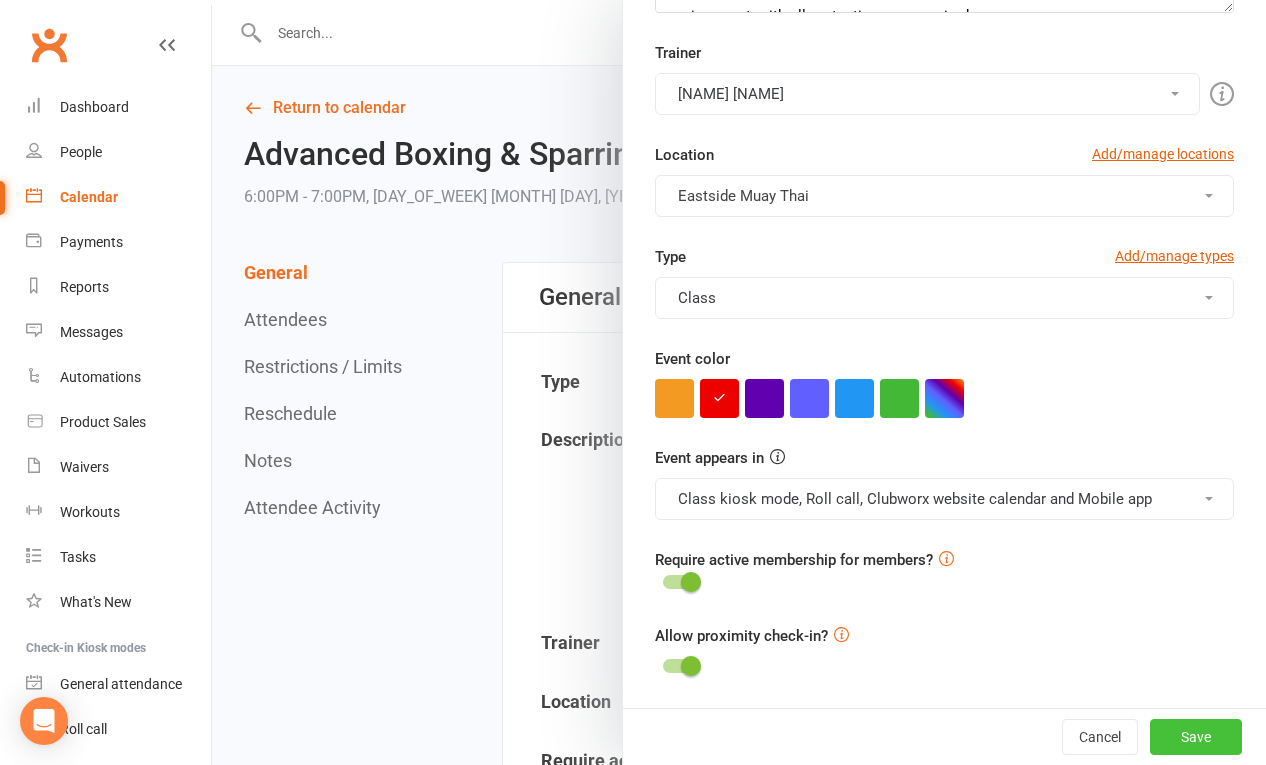 click on "Save" at bounding box center [1196, 737] 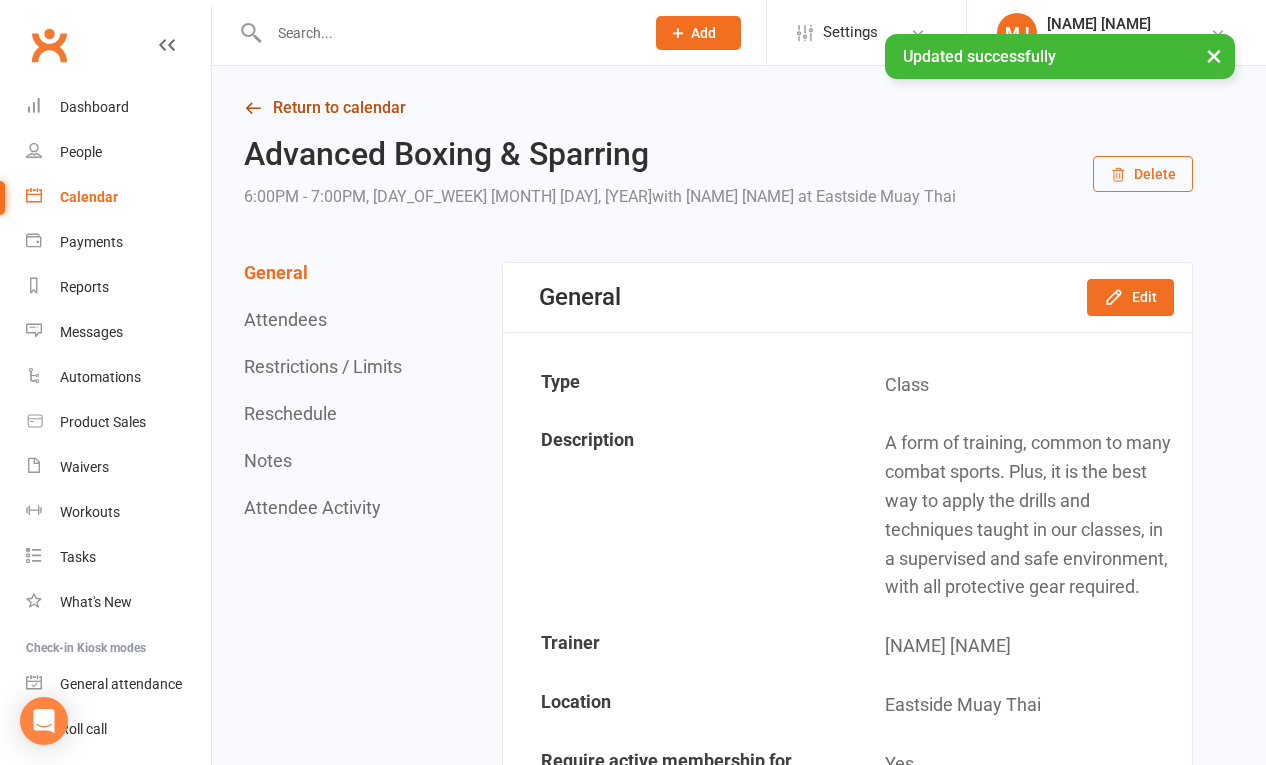 click on "Return to calendar" at bounding box center (718, 108) 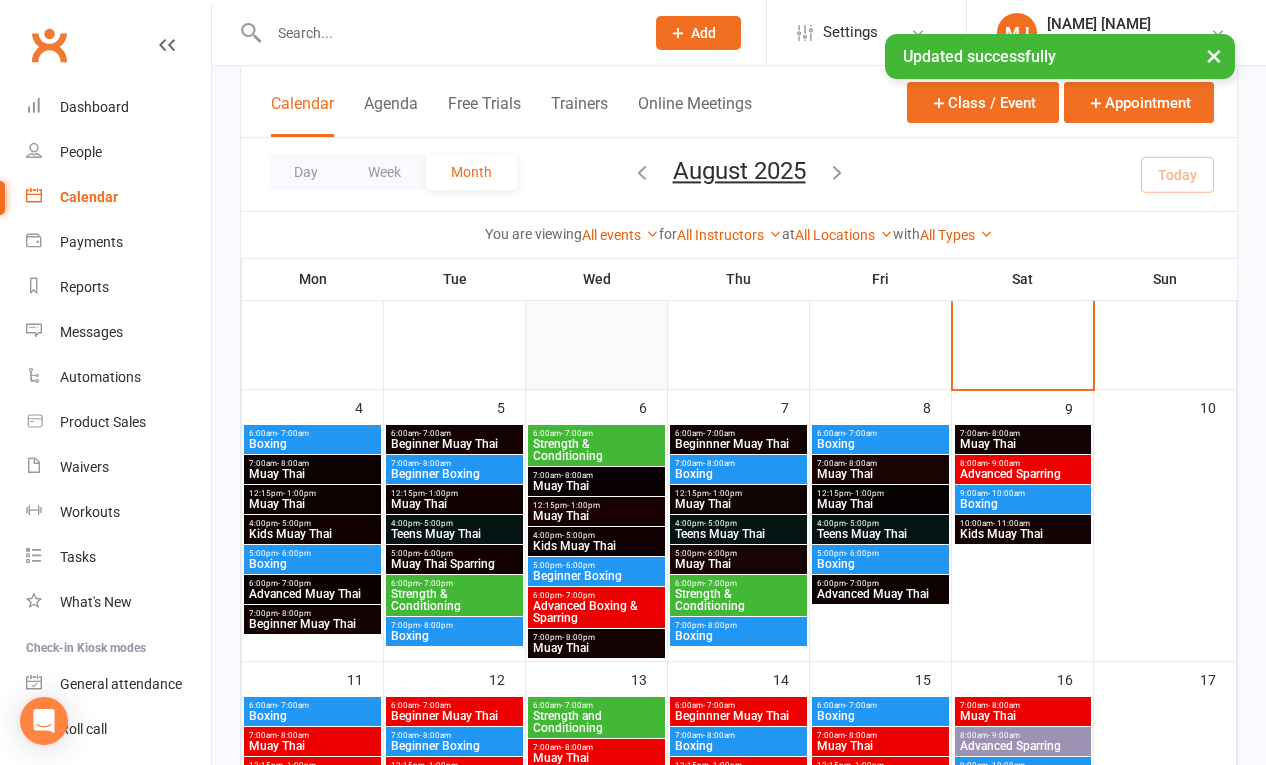 scroll, scrollTop: 151, scrollLeft: 0, axis: vertical 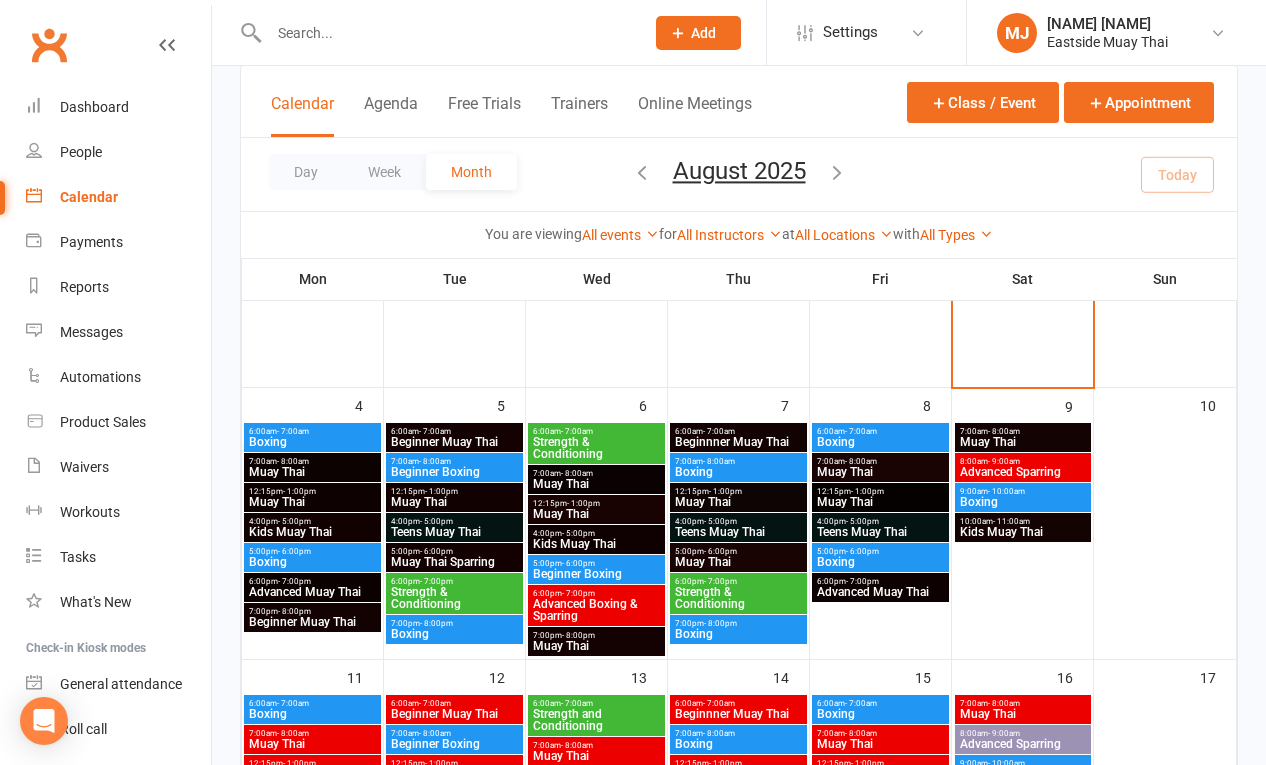 click on "5:00pm  - 6:00pm" at bounding box center (454, 551) 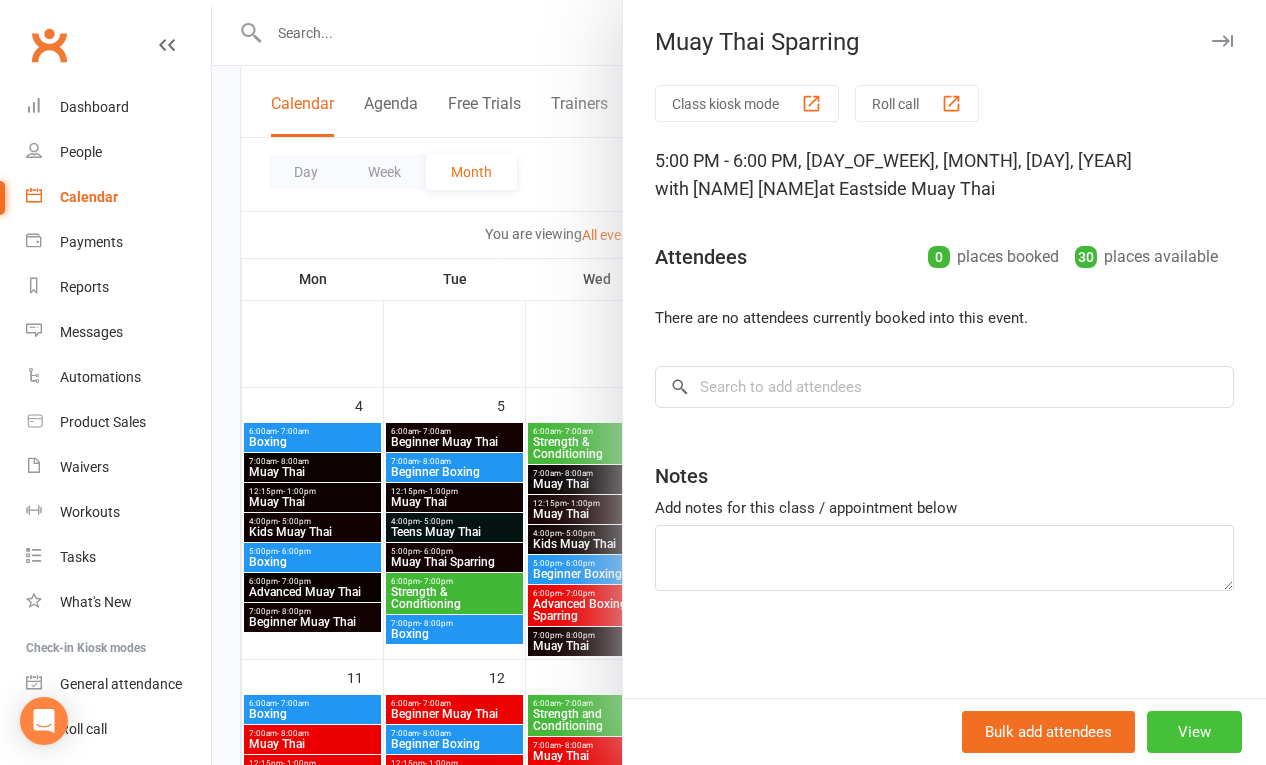 click on "View" at bounding box center (1194, 732) 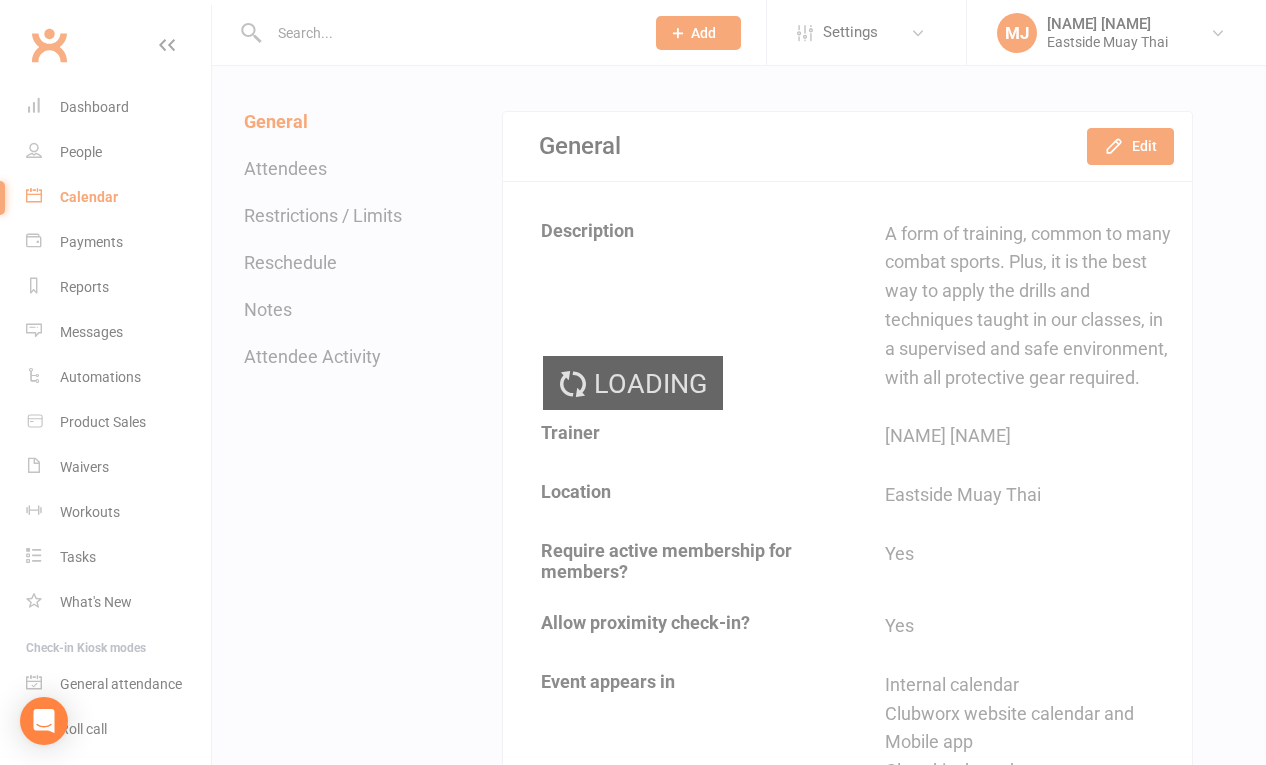 scroll, scrollTop: 0, scrollLeft: 0, axis: both 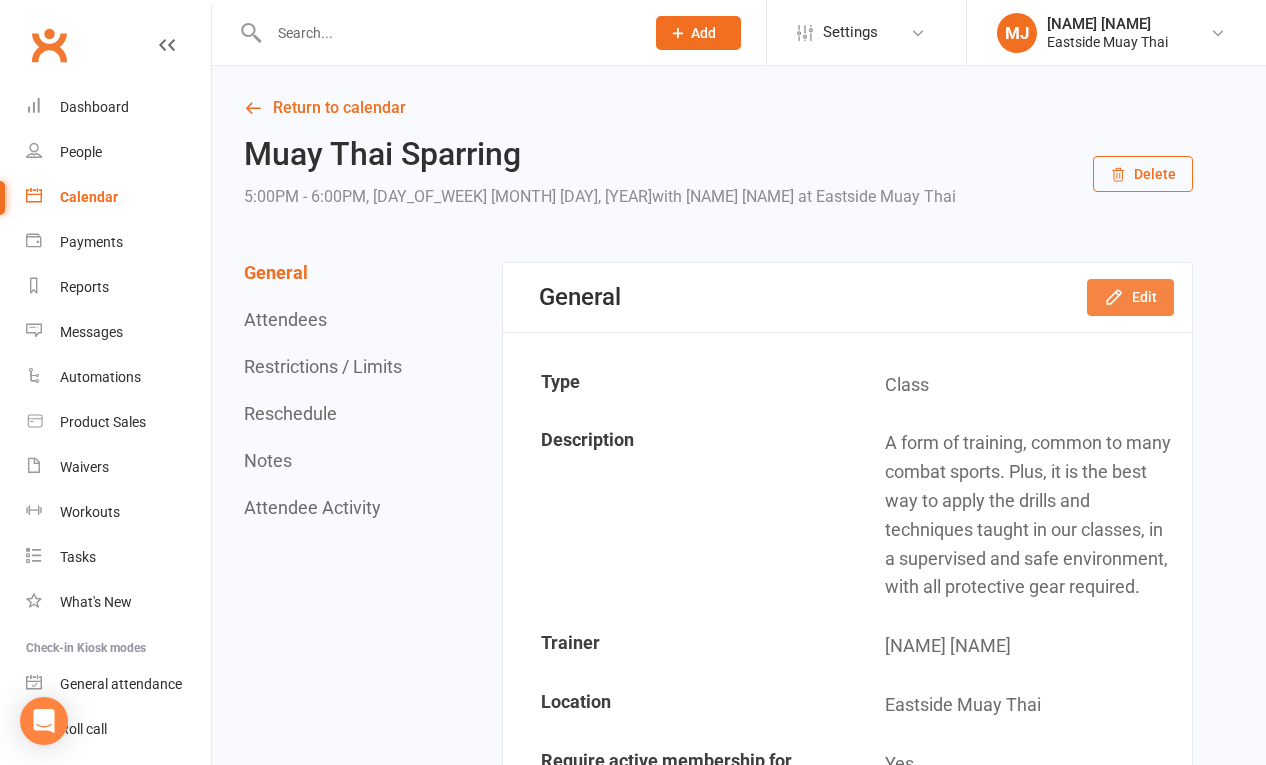 click on "Edit" at bounding box center [1130, 297] 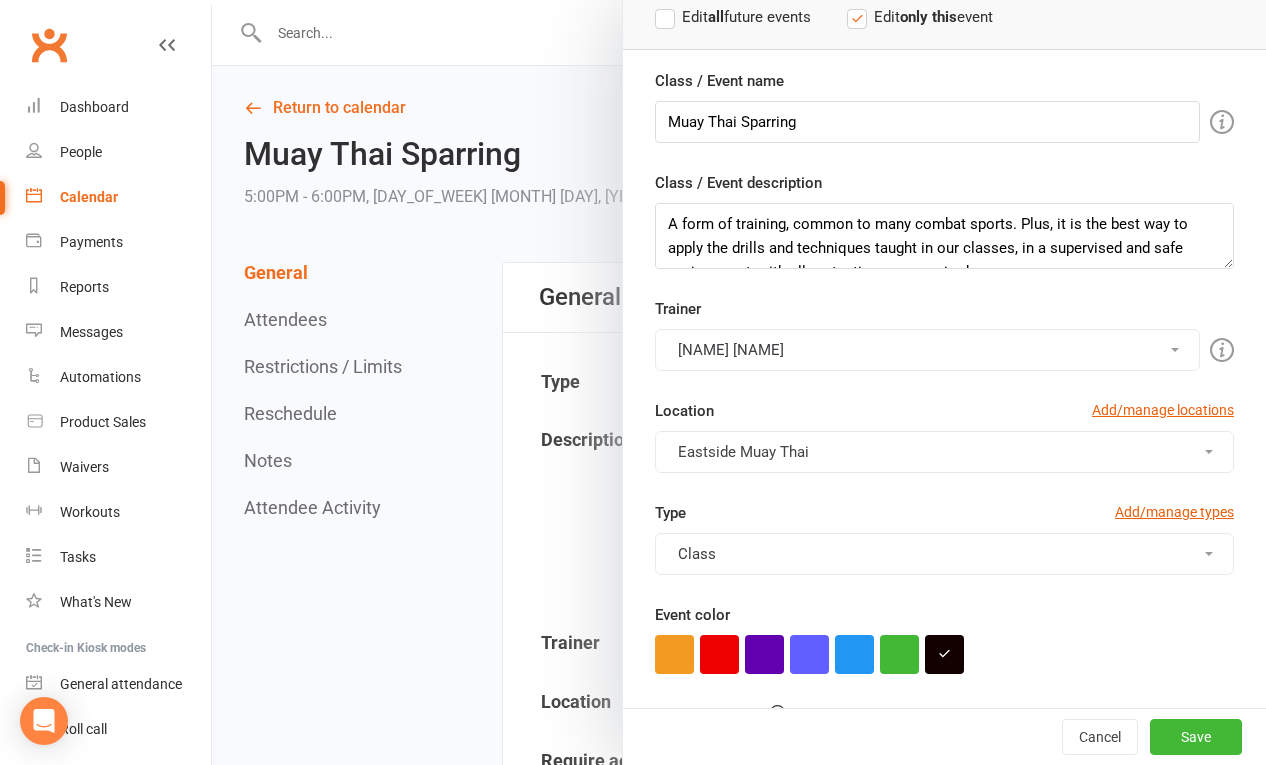 scroll, scrollTop: 397, scrollLeft: 0, axis: vertical 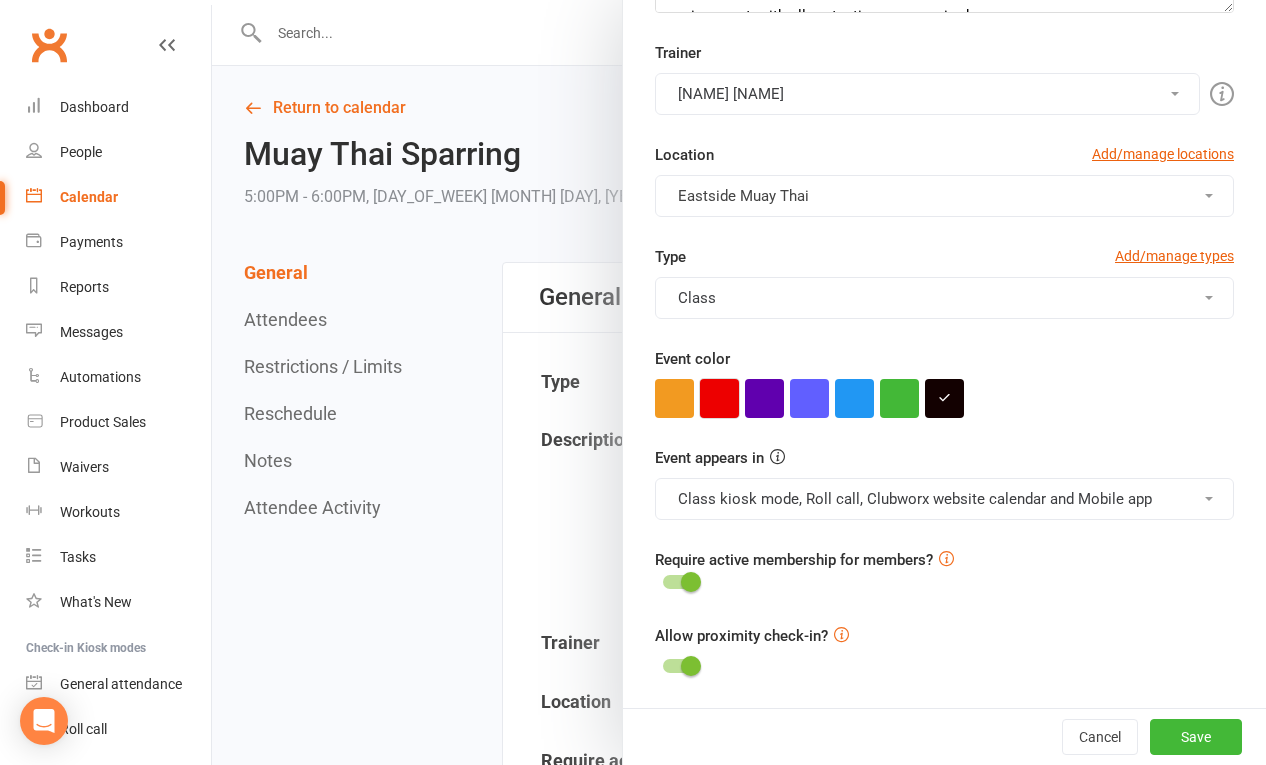 click at bounding box center [719, 398] 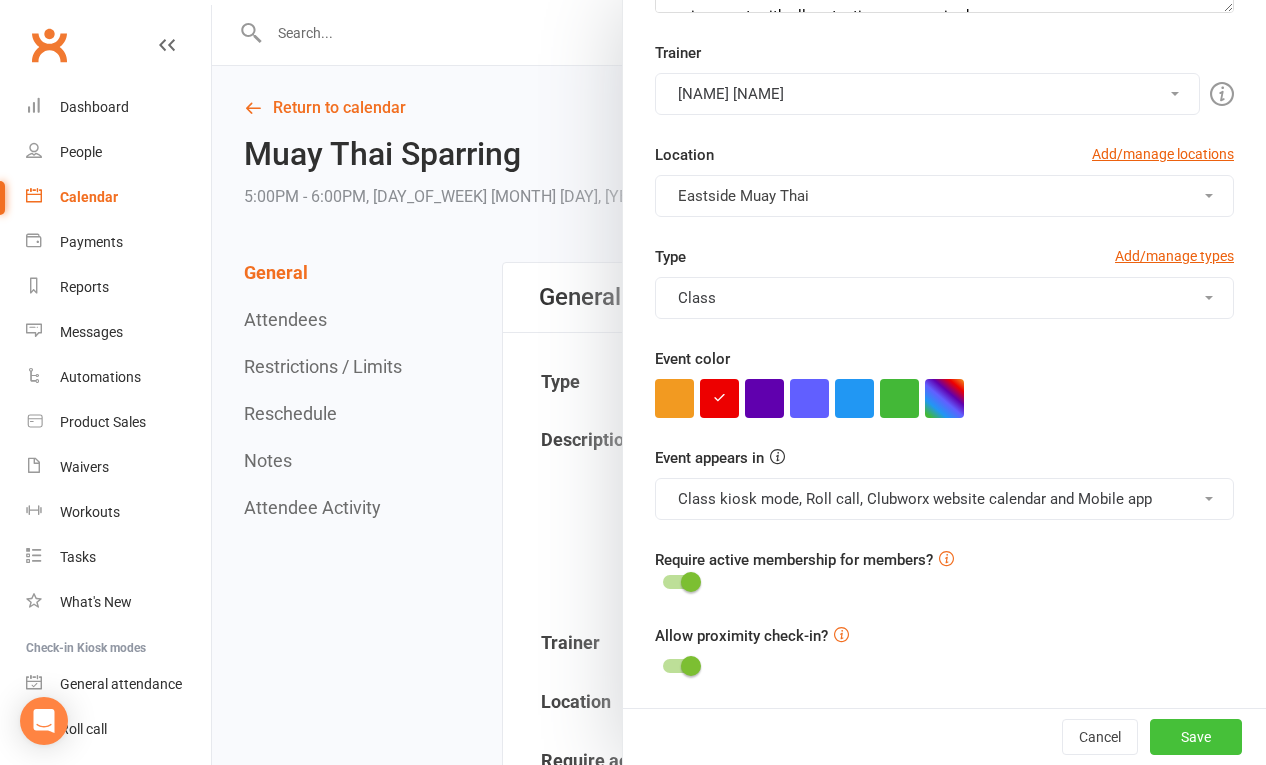 click on "Save" at bounding box center (1196, 737) 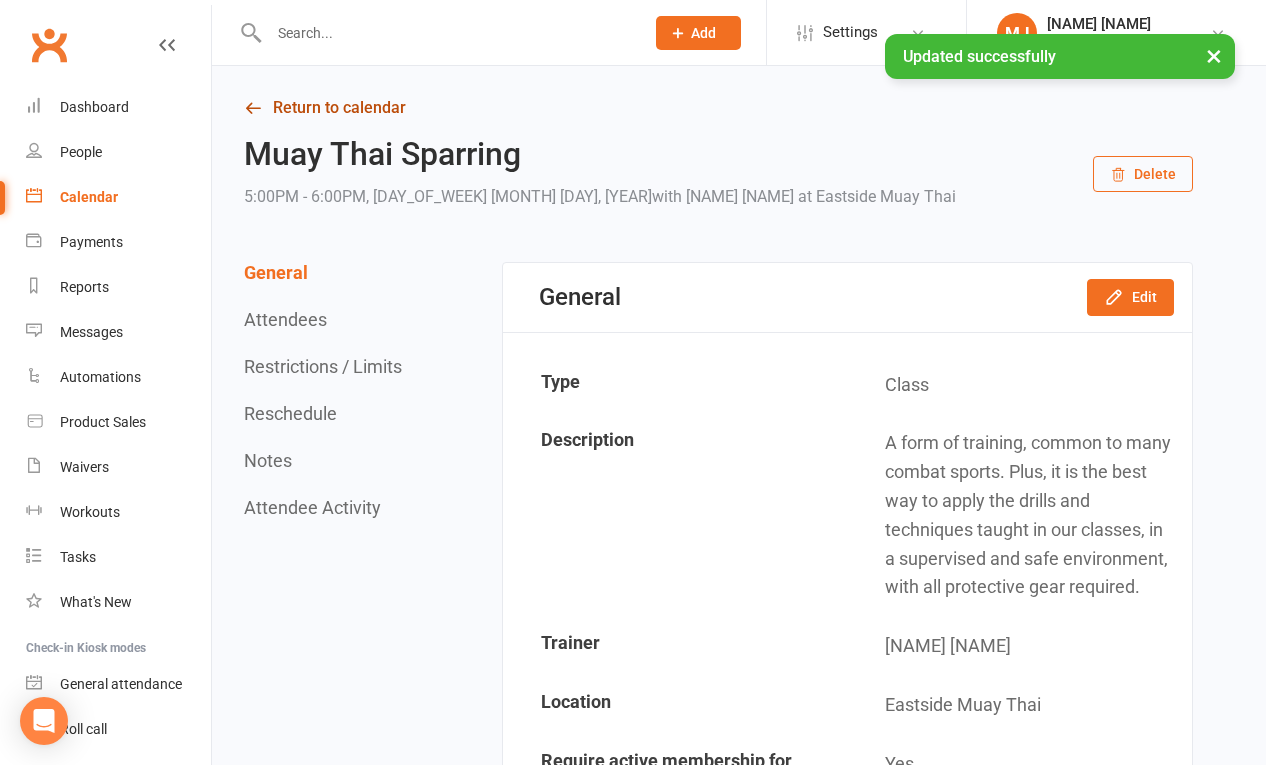 click on "Return to calendar" at bounding box center [718, 108] 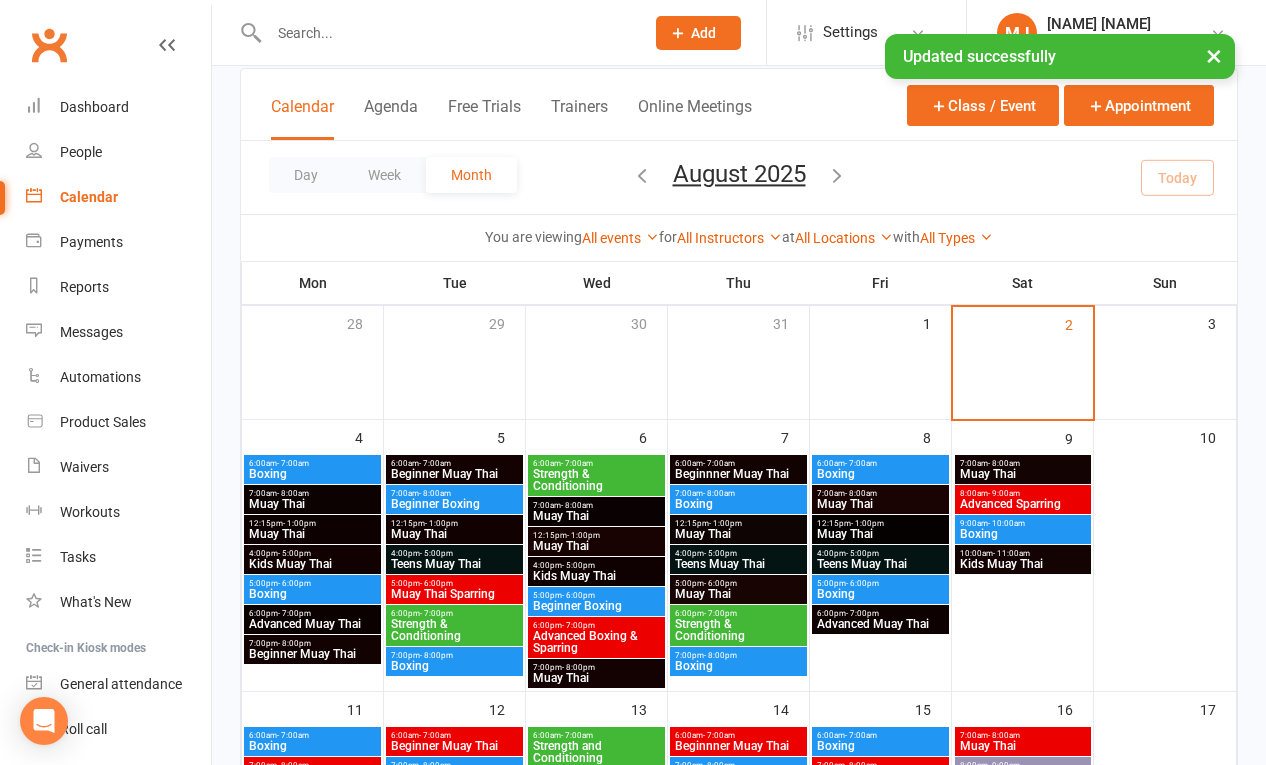scroll, scrollTop: 121, scrollLeft: 0, axis: vertical 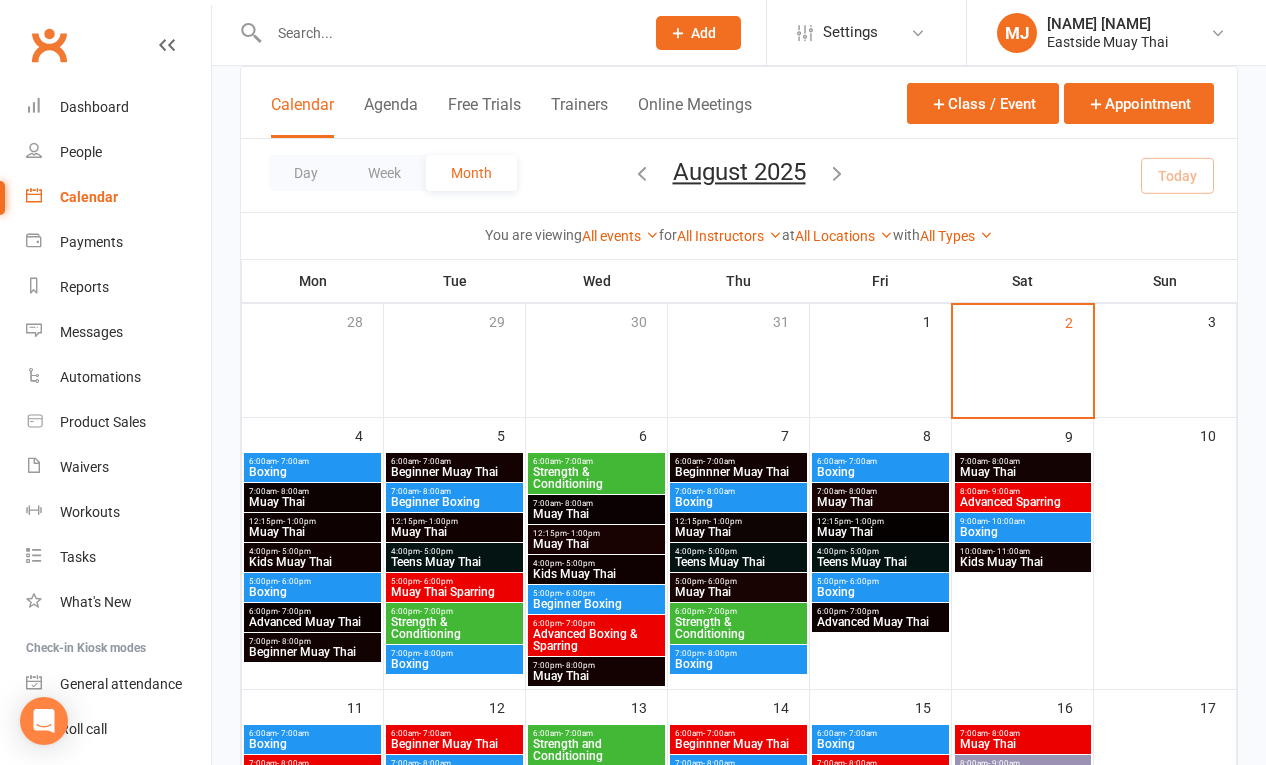 click on "Strength & Conditioning" at bounding box center (596, 478) 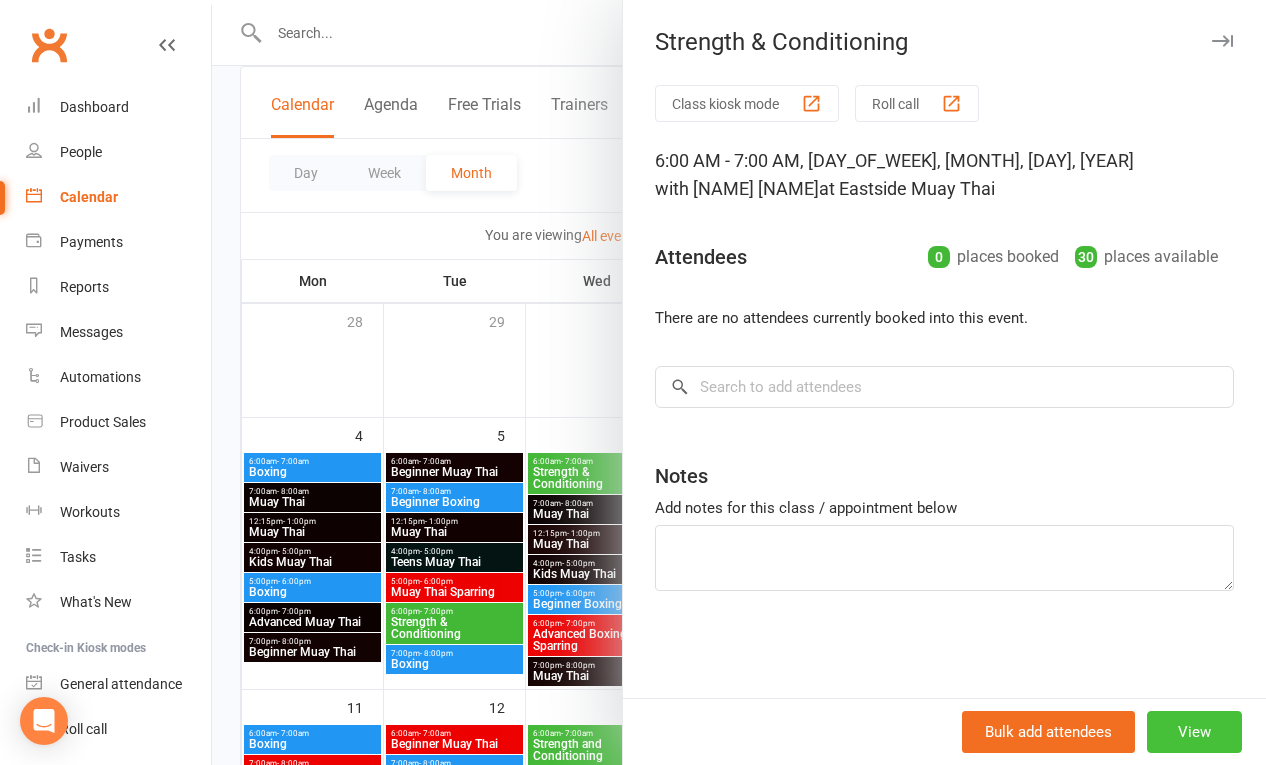 click on "View" at bounding box center (1194, 732) 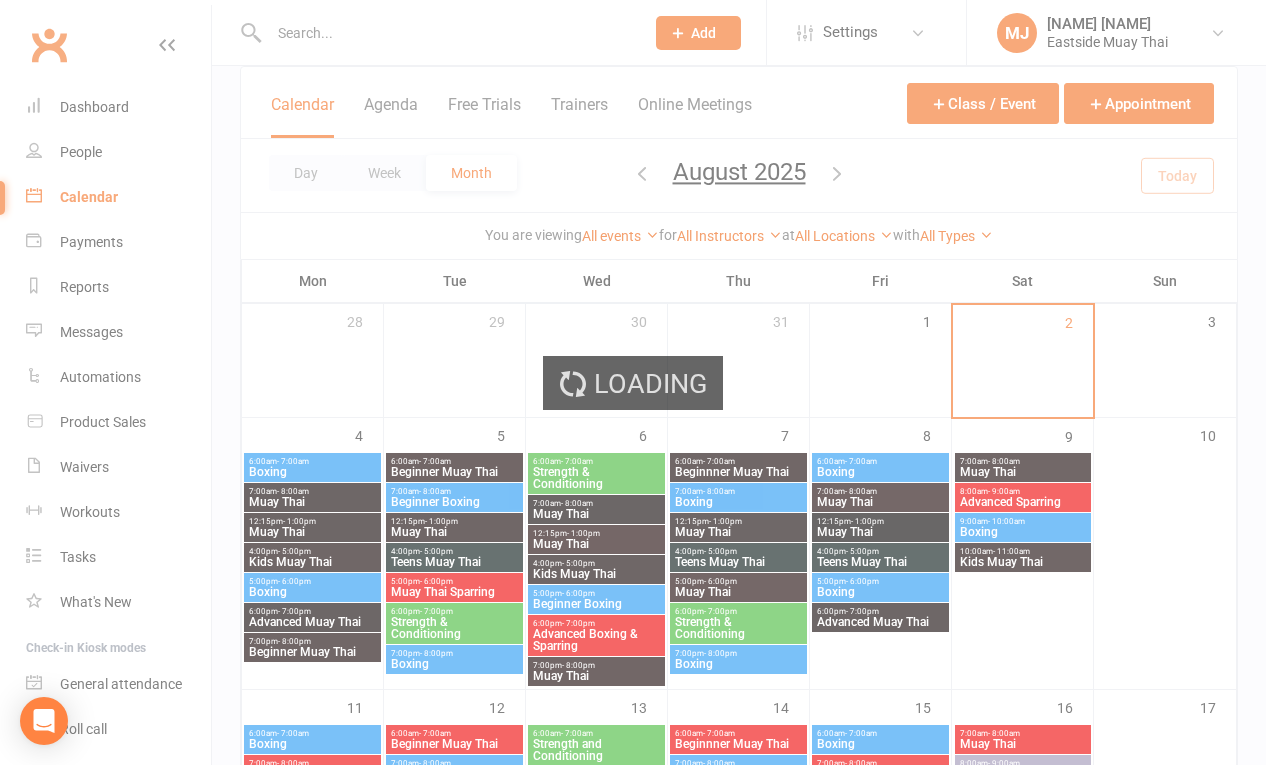 scroll, scrollTop: 0, scrollLeft: 0, axis: both 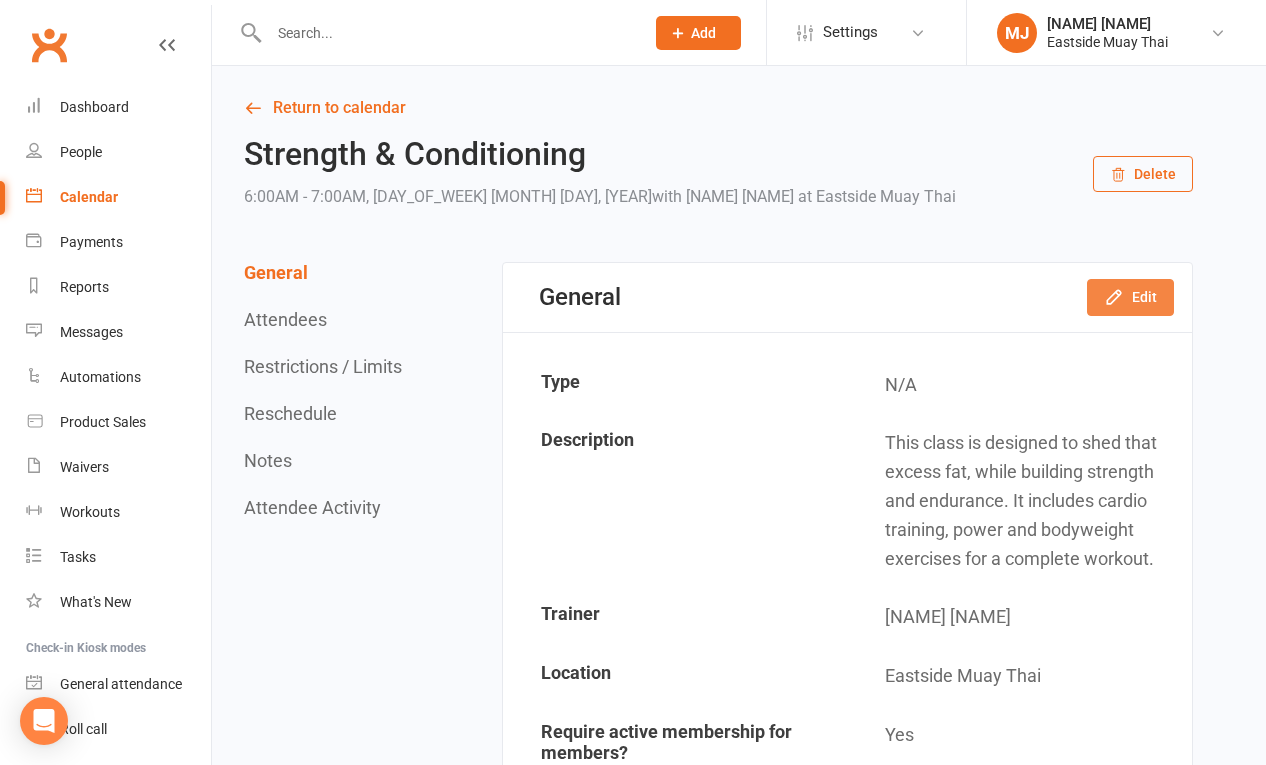 click on "Edit" at bounding box center [1130, 297] 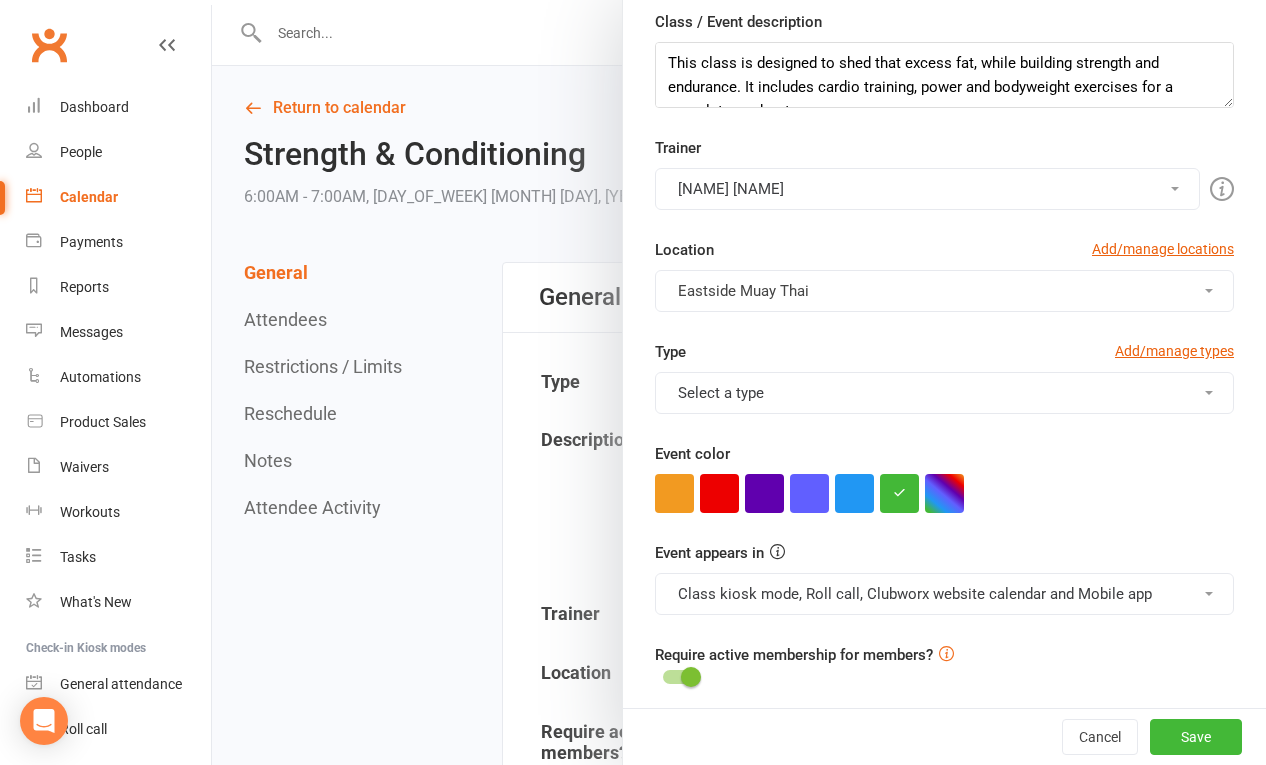 scroll, scrollTop: 397, scrollLeft: 0, axis: vertical 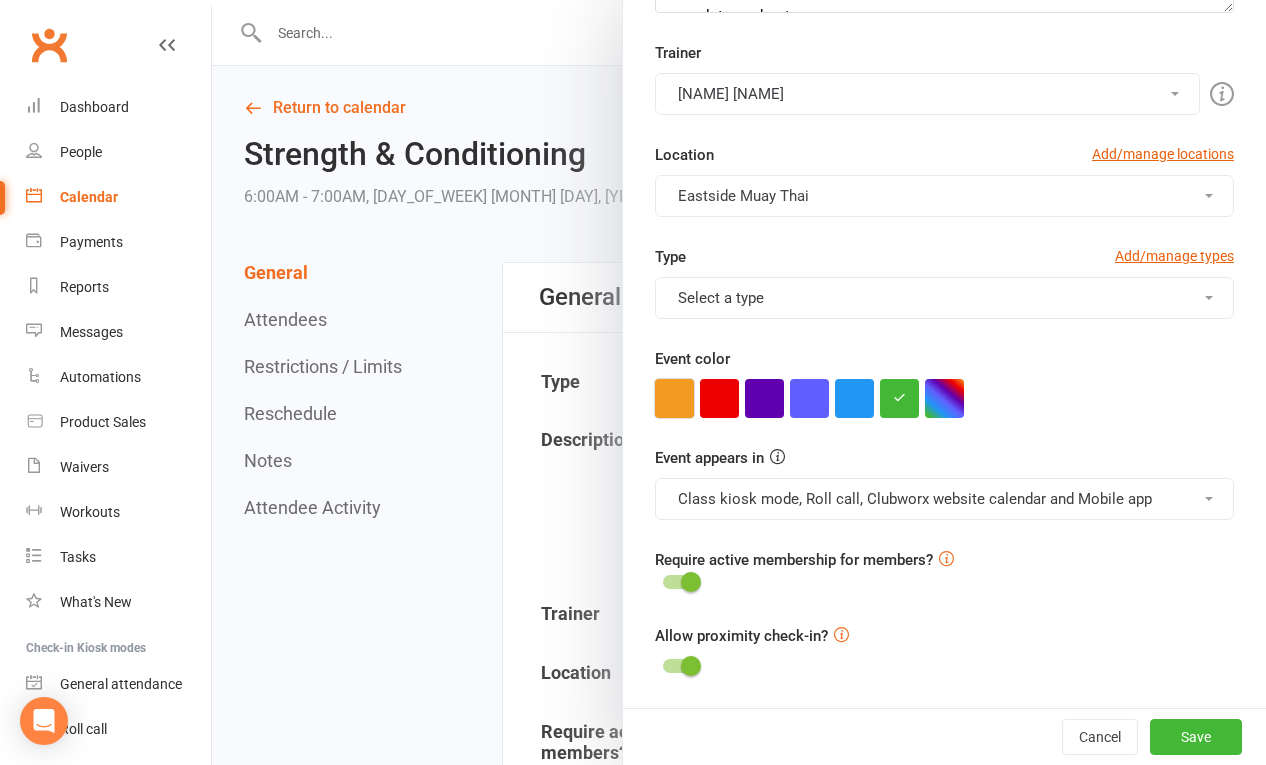 click at bounding box center (674, 398) 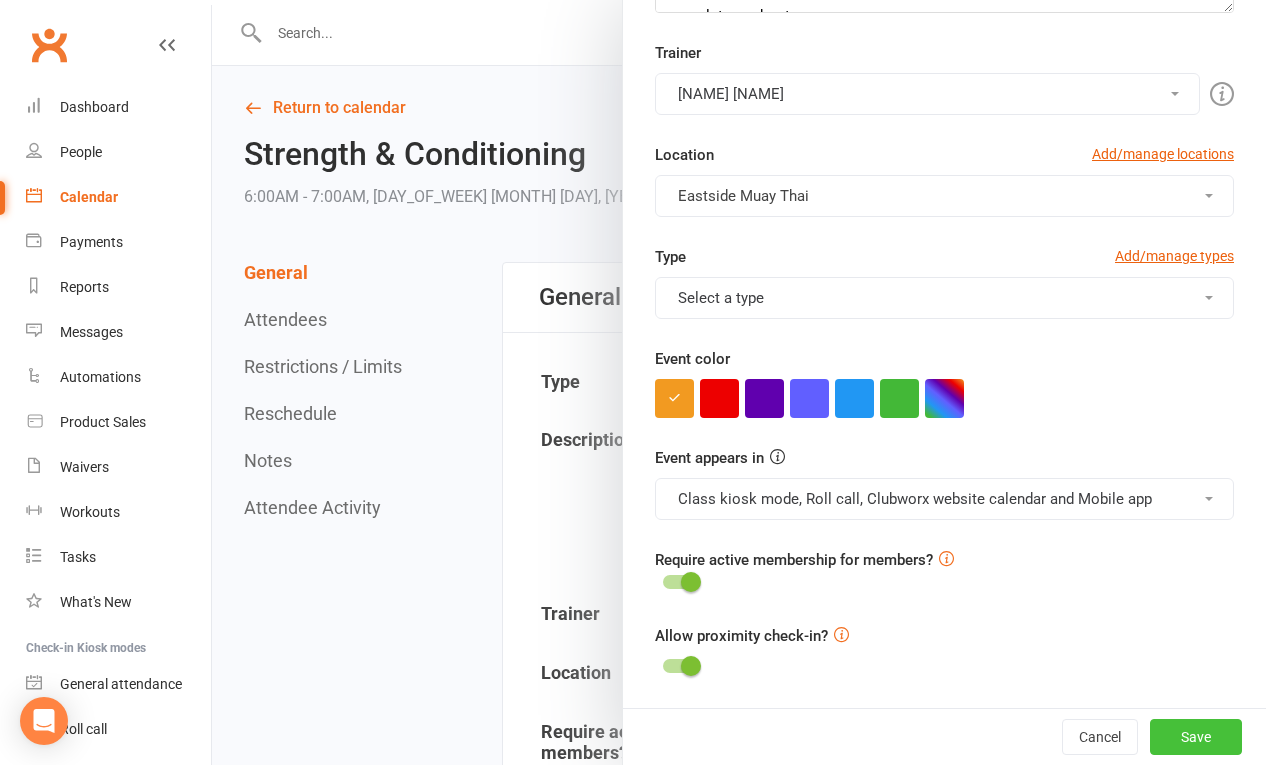 click on "Save" at bounding box center (1196, 737) 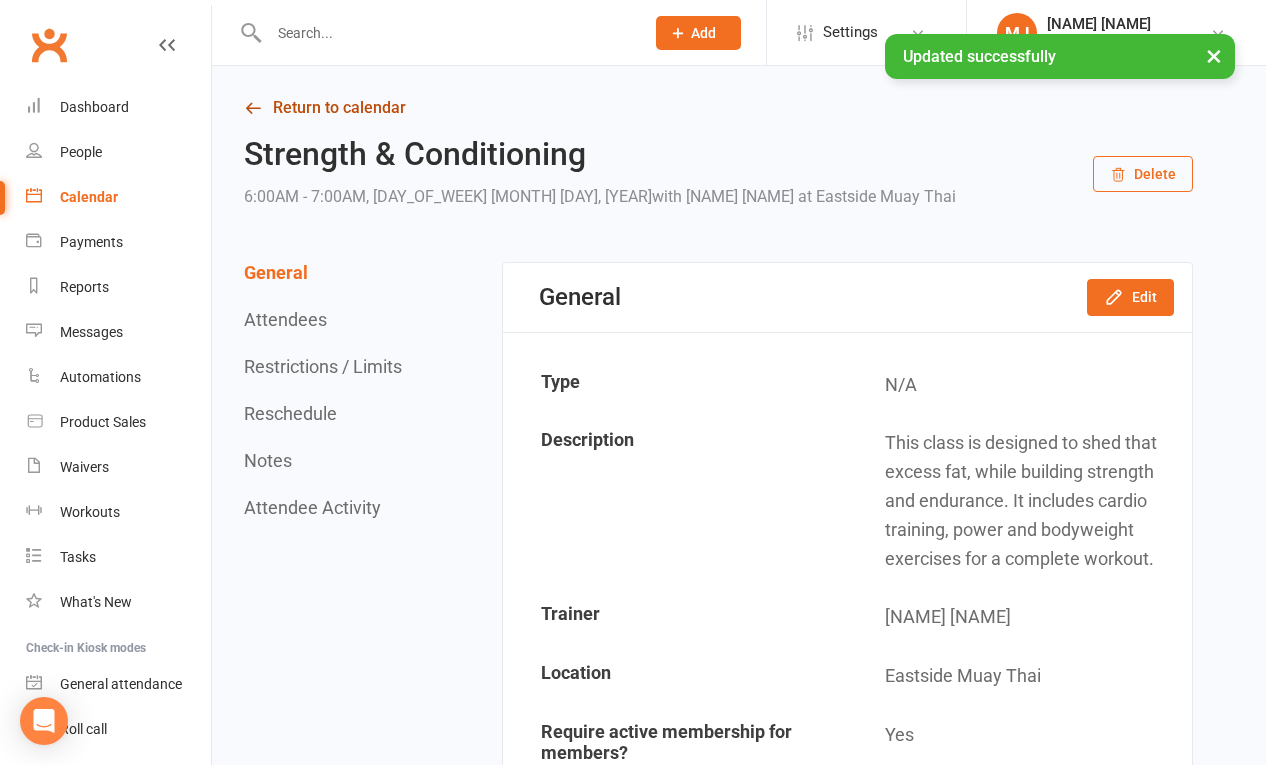 click on "Return to calendar" at bounding box center (718, 108) 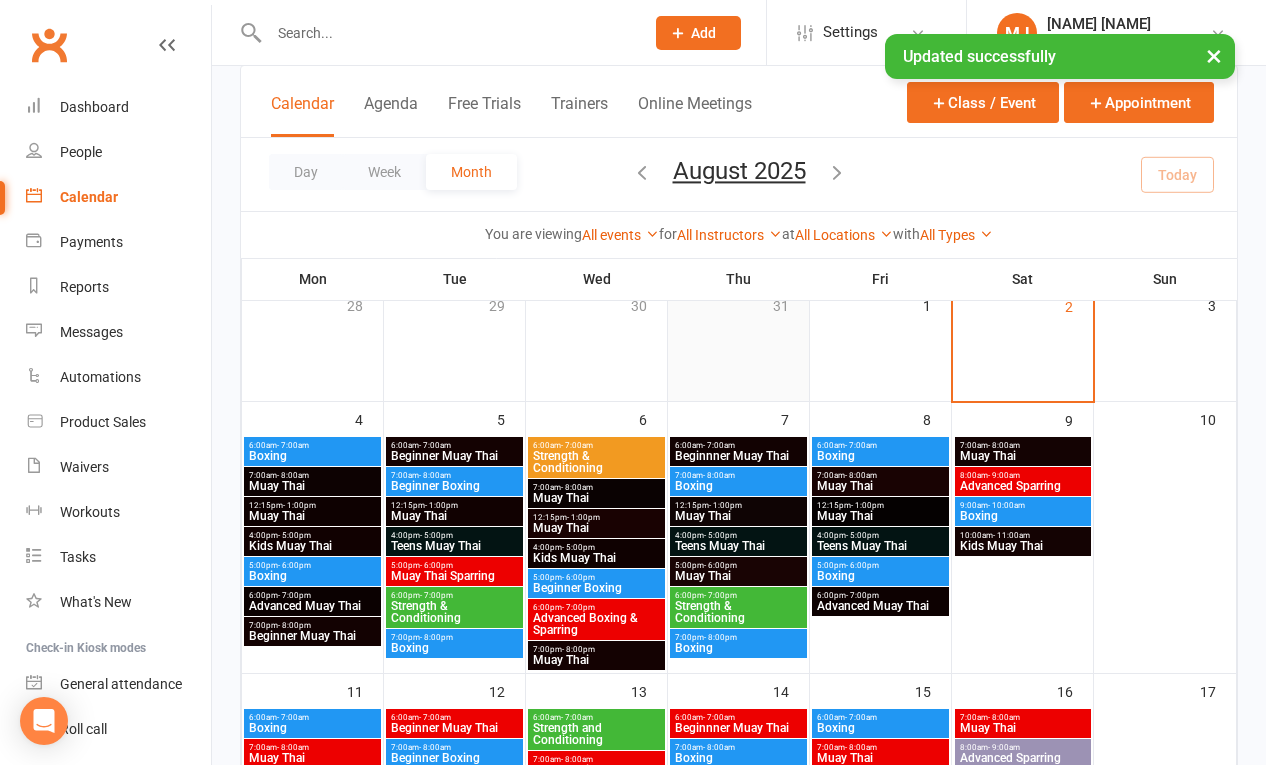 scroll, scrollTop: 147, scrollLeft: 0, axis: vertical 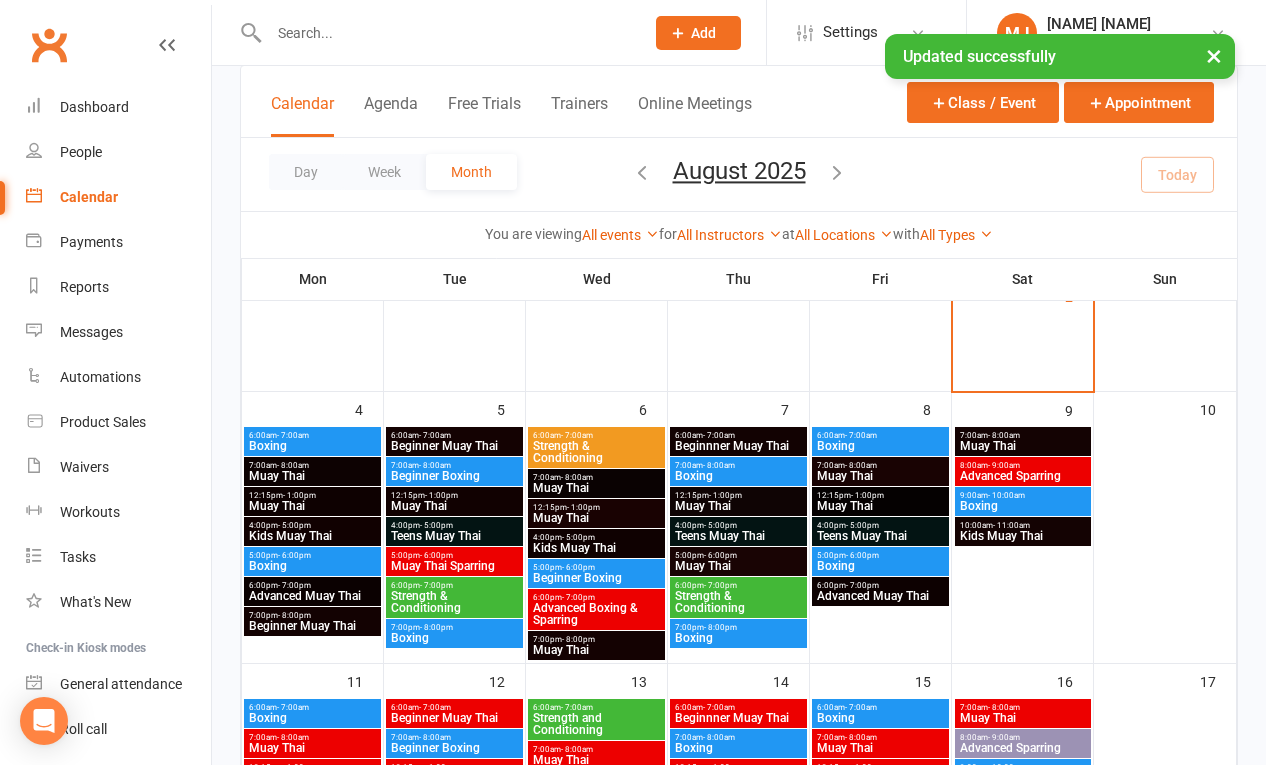 click on "- 7:00pm" at bounding box center [720, 585] 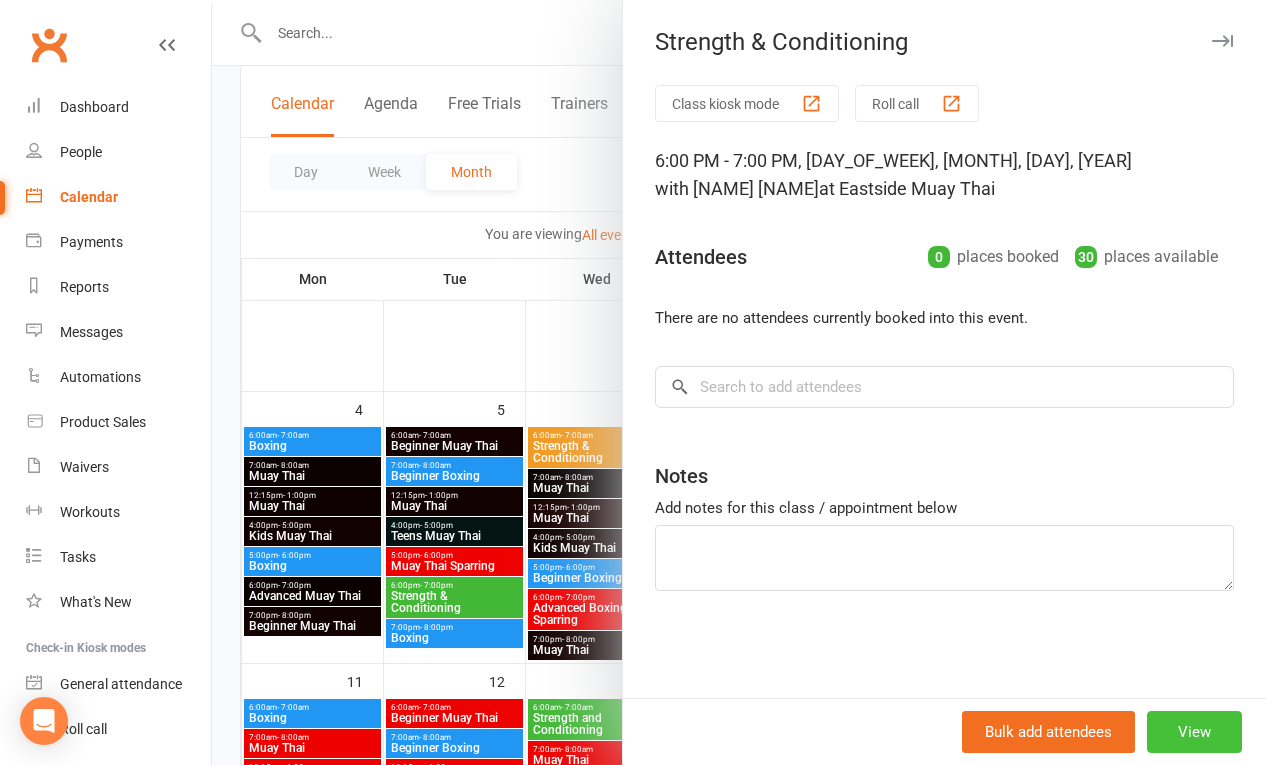 click on "View" at bounding box center [1194, 732] 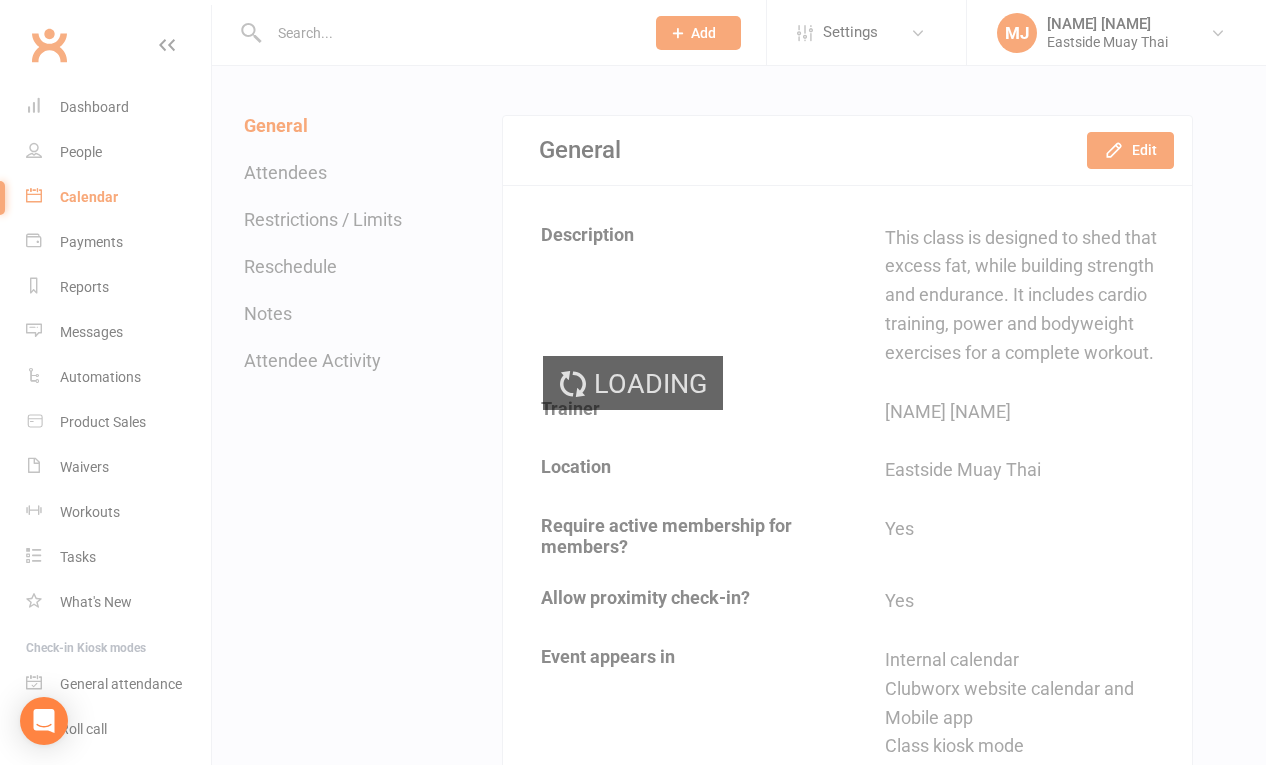 scroll, scrollTop: 0, scrollLeft: 0, axis: both 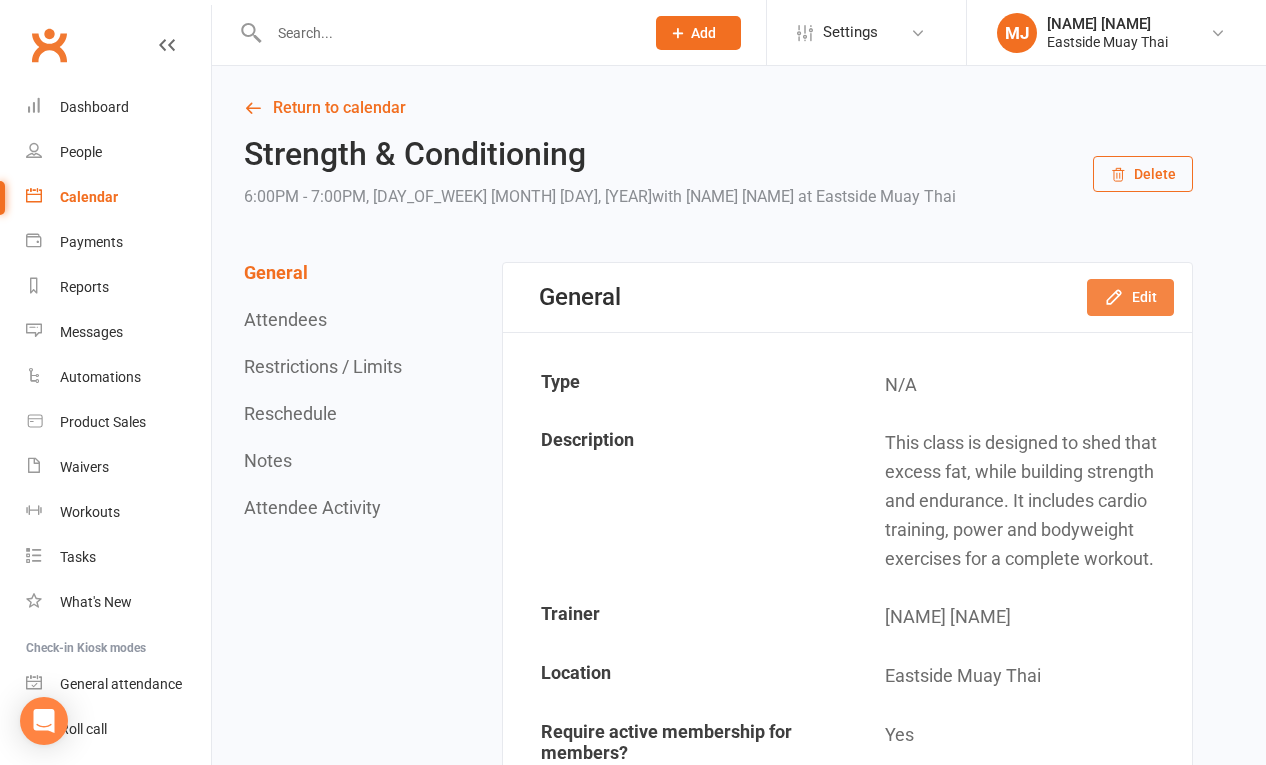 click on "Edit" at bounding box center [1130, 297] 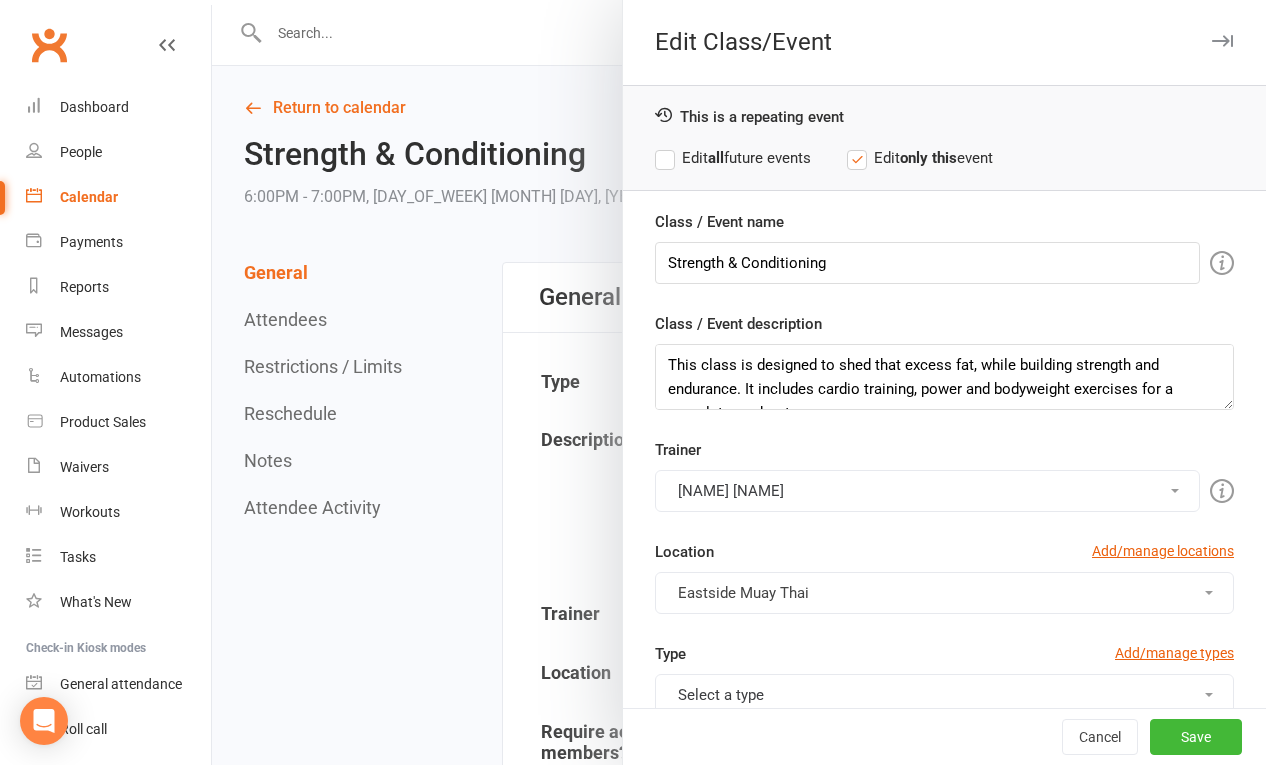 scroll, scrollTop: 397, scrollLeft: 0, axis: vertical 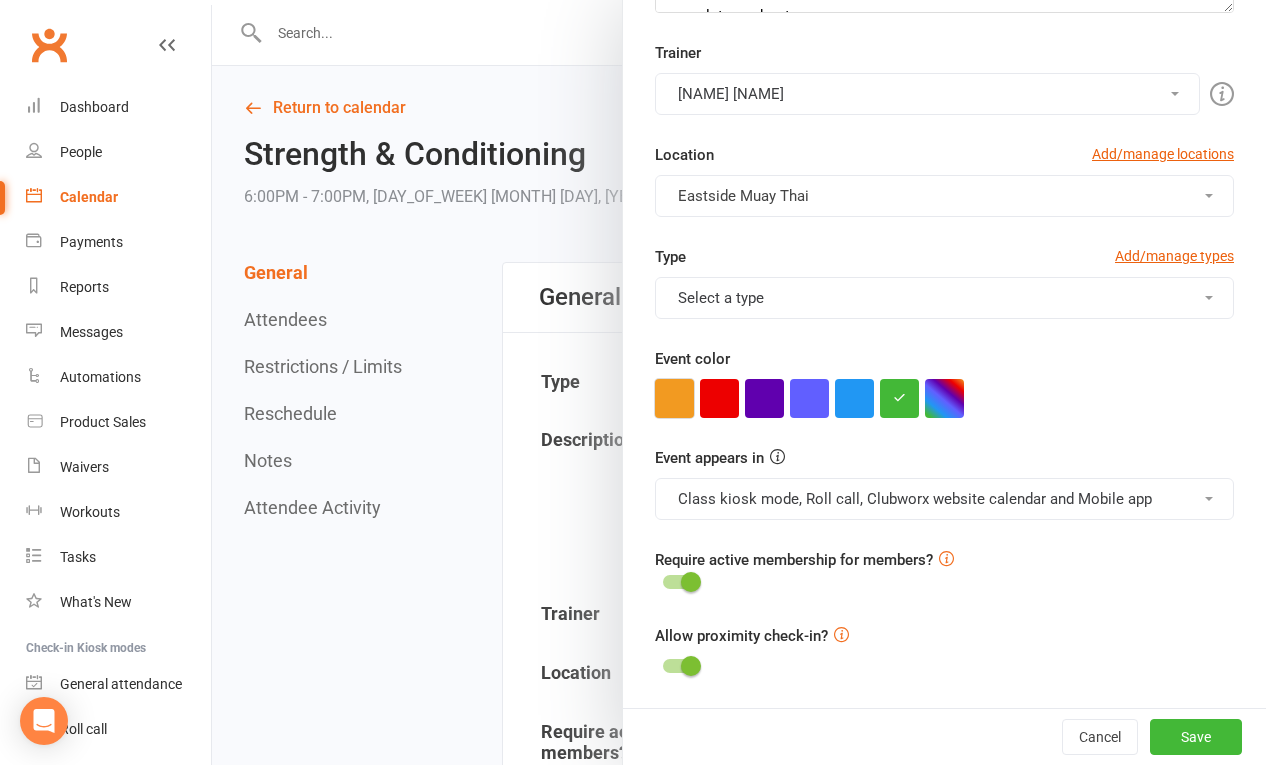 click at bounding box center (674, 398) 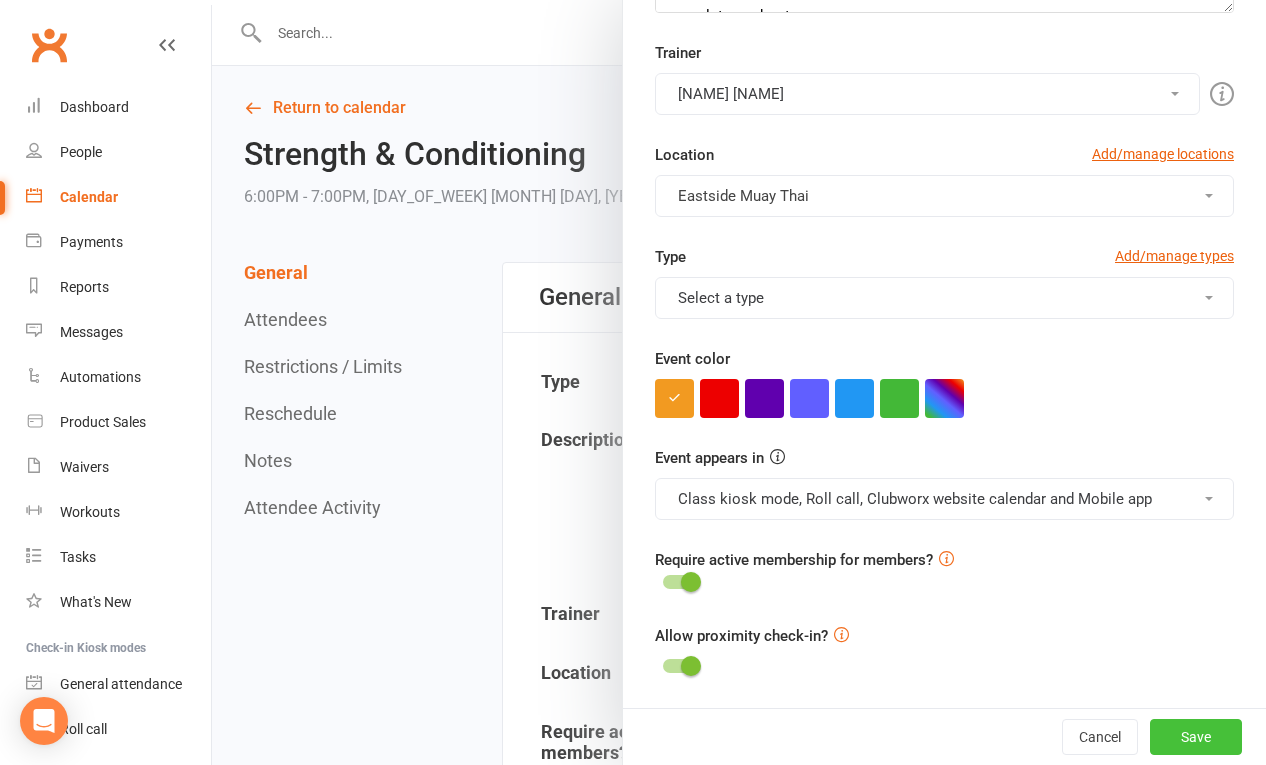 click on "Save" at bounding box center (1196, 737) 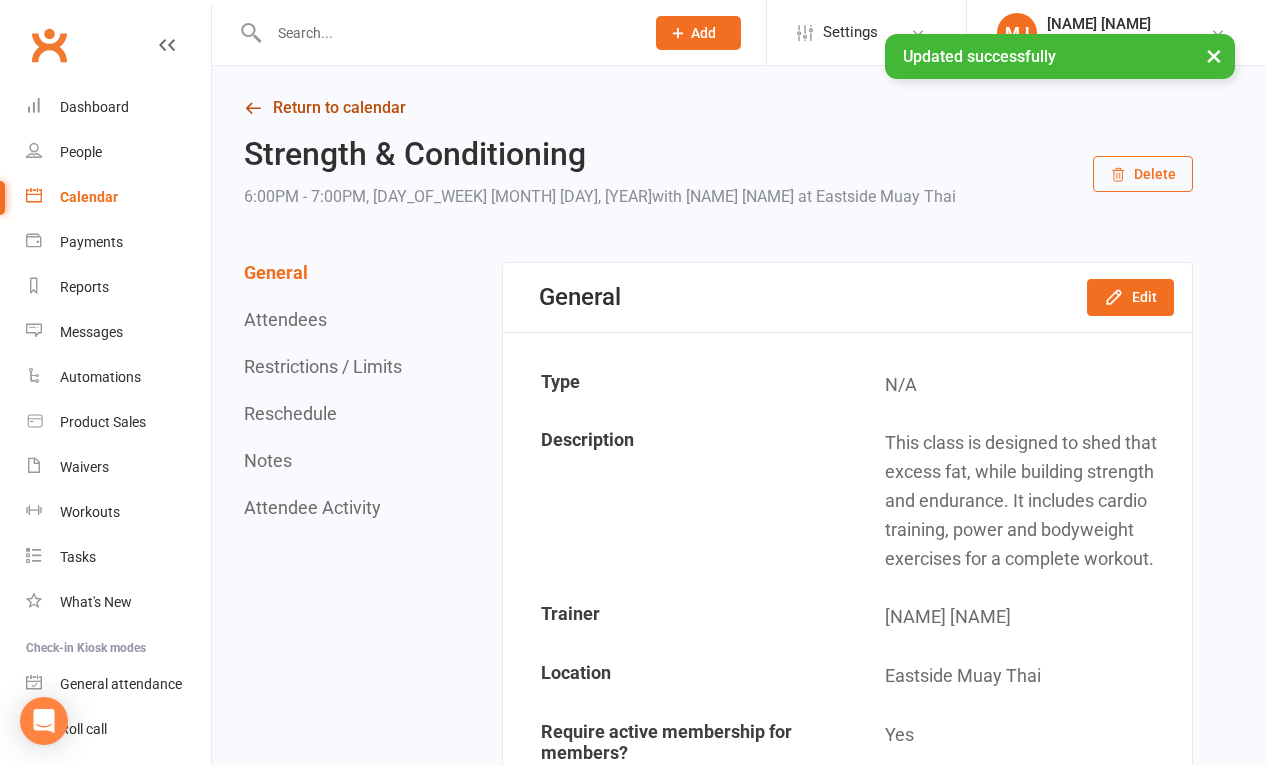 click on "Return to calendar" at bounding box center (718, 108) 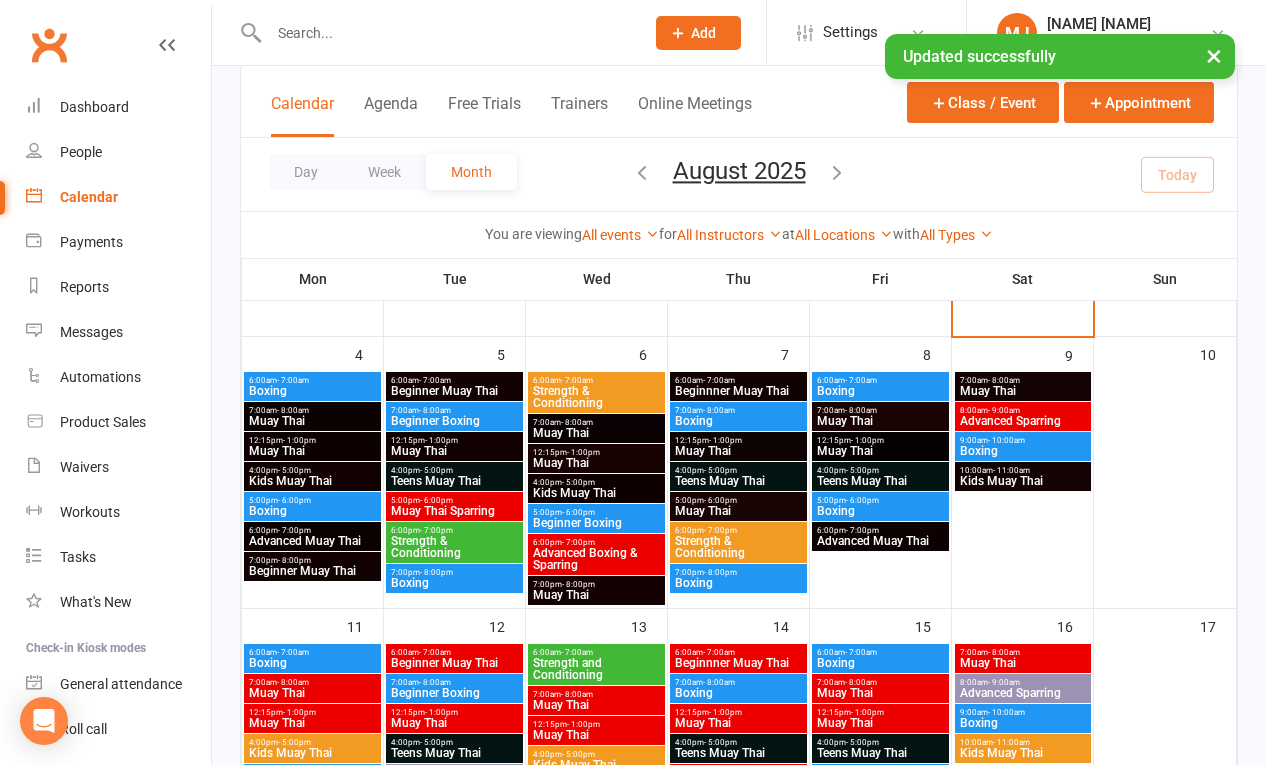 scroll, scrollTop: 209, scrollLeft: 0, axis: vertical 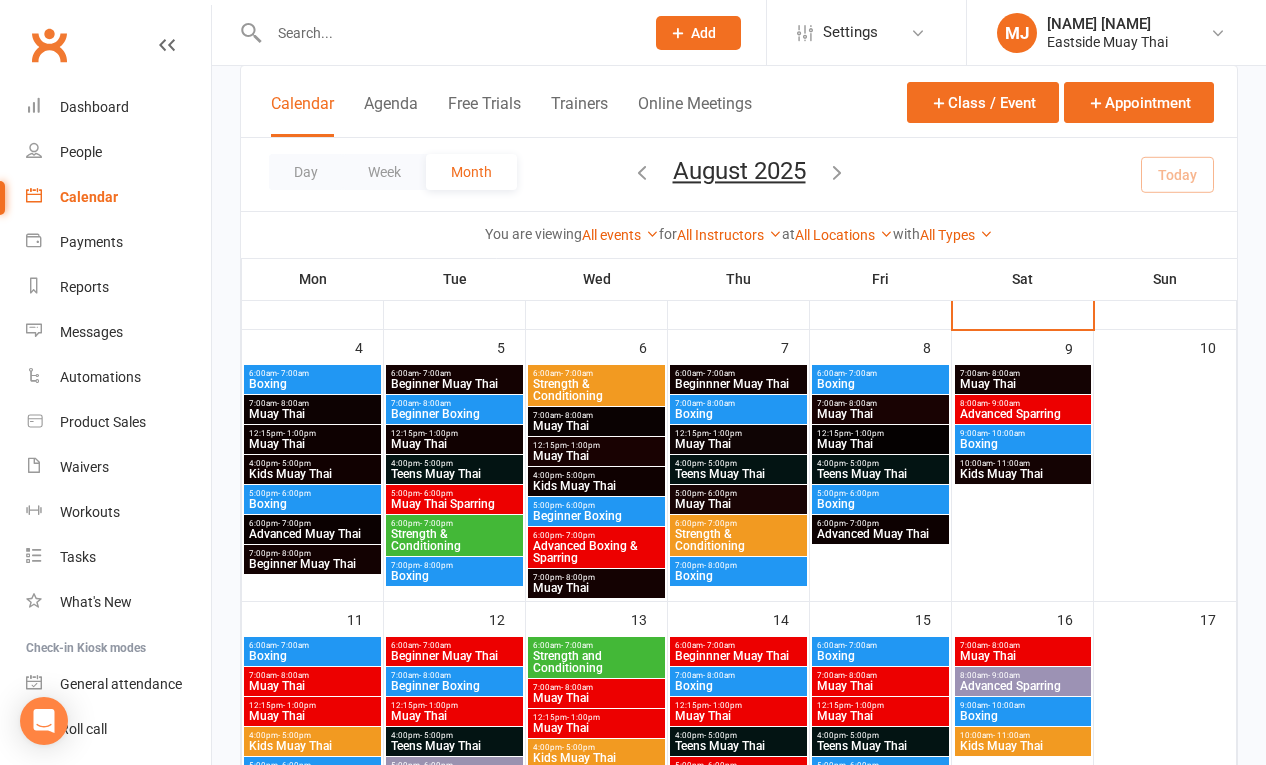 click on "Muay Thai Sparring" at bounding box center [454, 504] 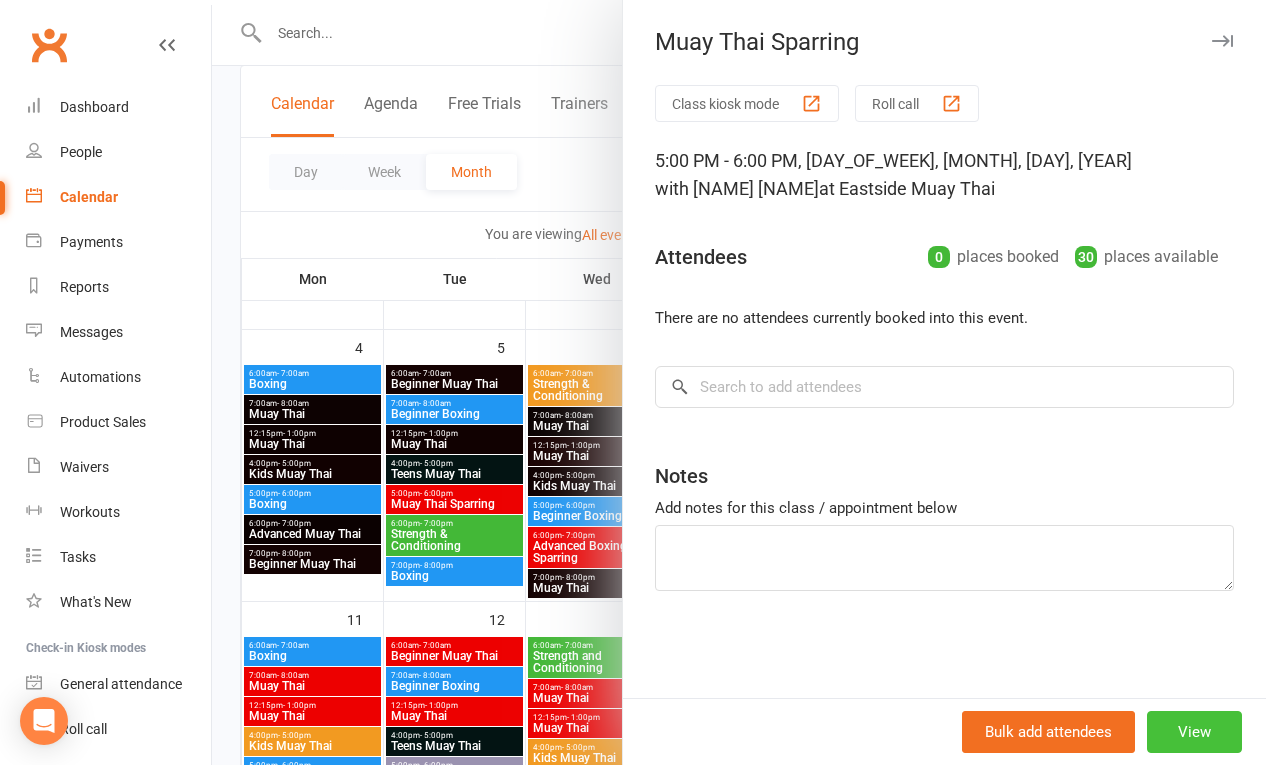 click on "View" at bounding box center [1194, 732] 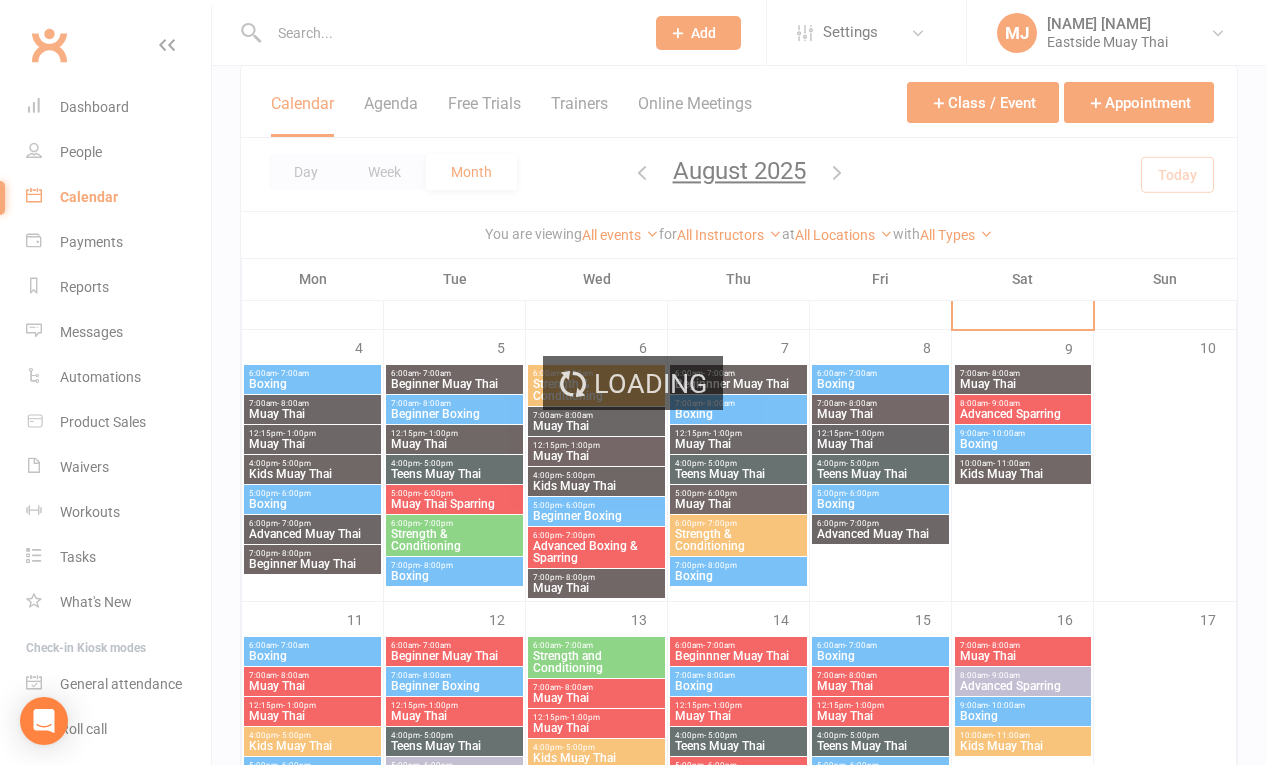 scroll, scrollTop: 0, scrollLeft: 0, axis: both 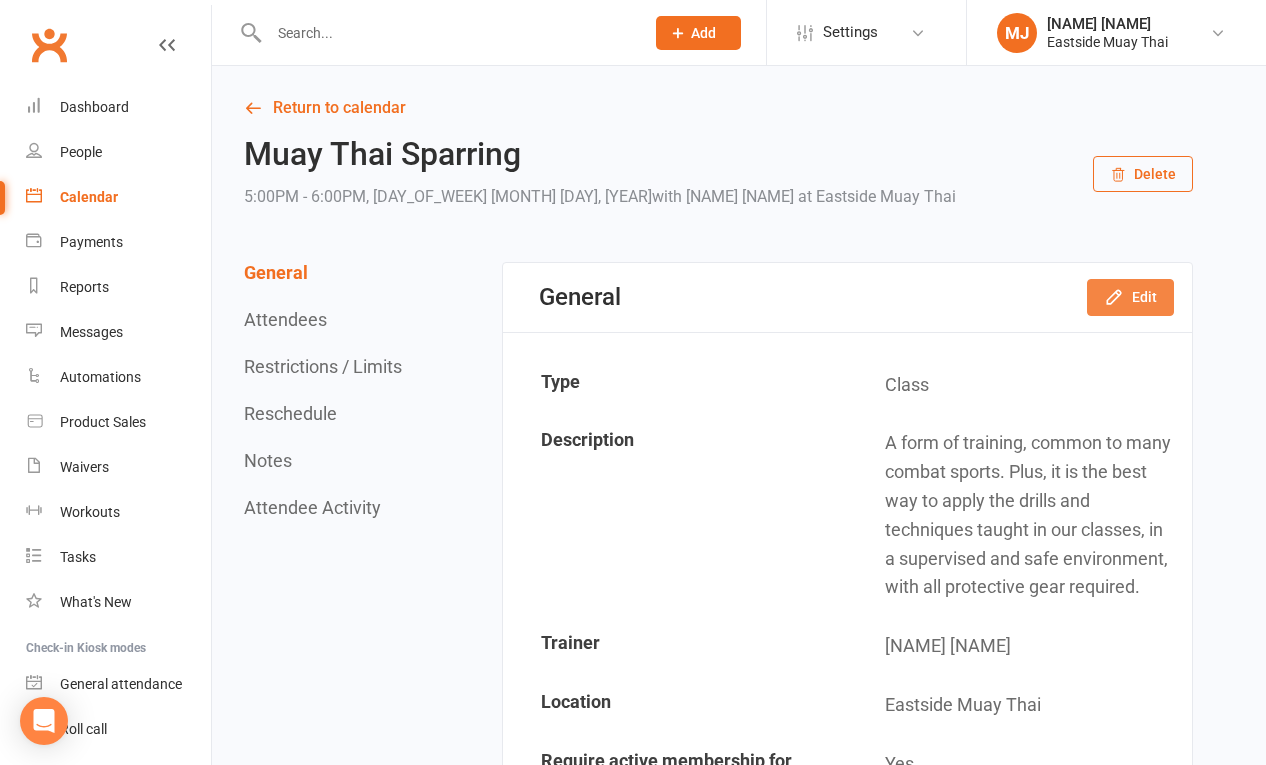 click on "Edit" at bounding box center [1130, 297] 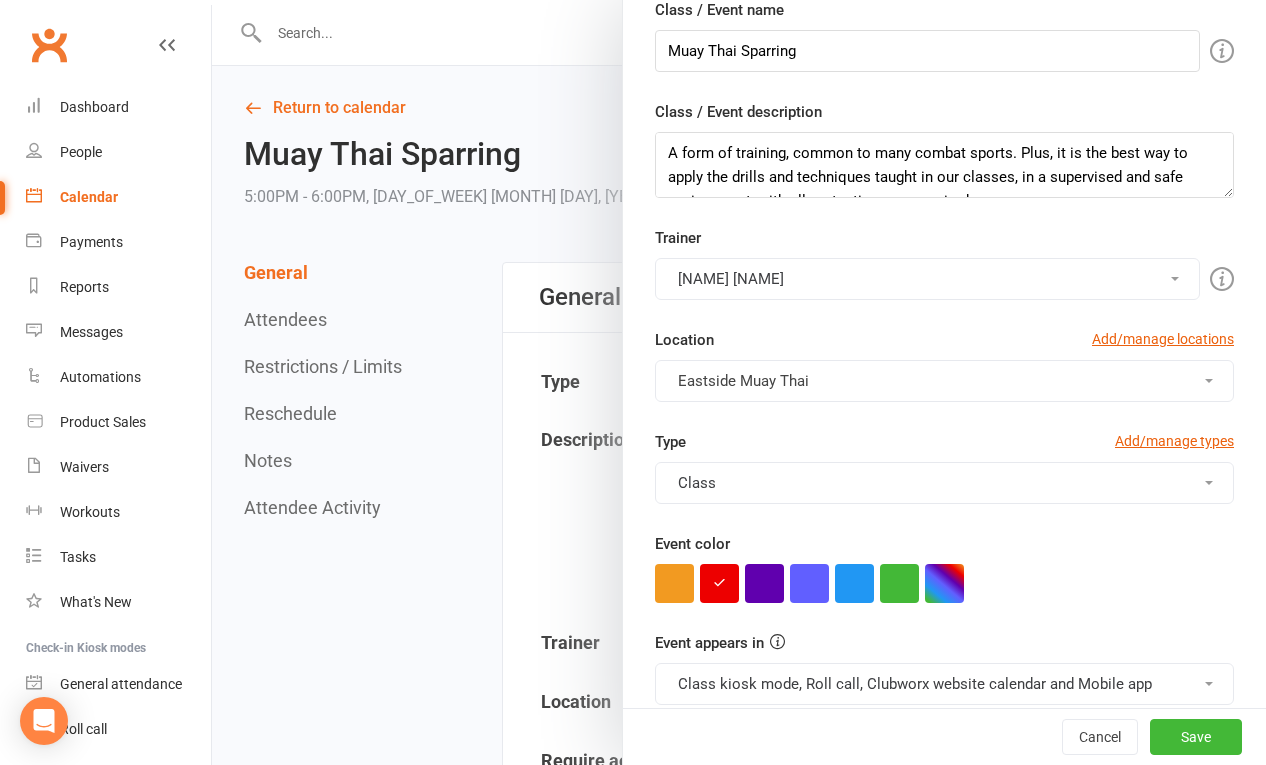 scroll, scrollTop: 271, scrollLeft: 0, axis: vertical 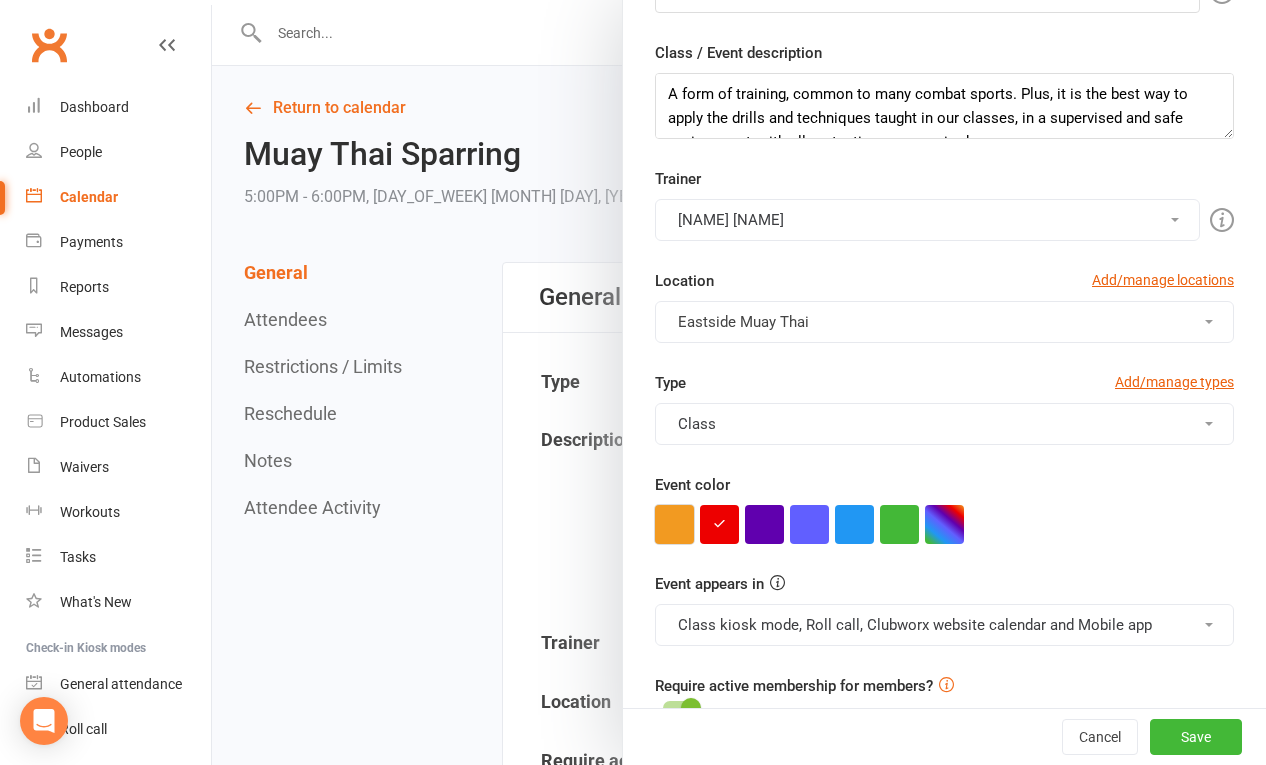 click at bounding box center [674, 524] 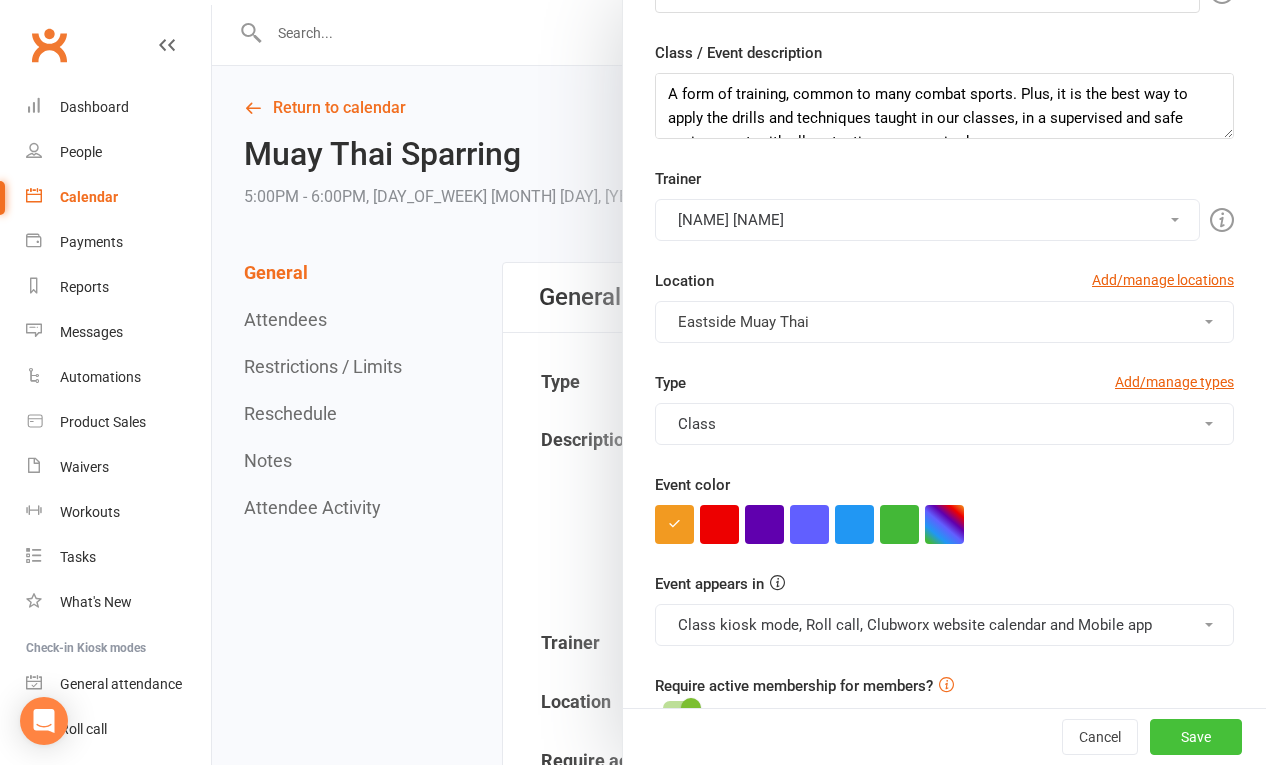click on "Save" at bounding box center [1196, 737] 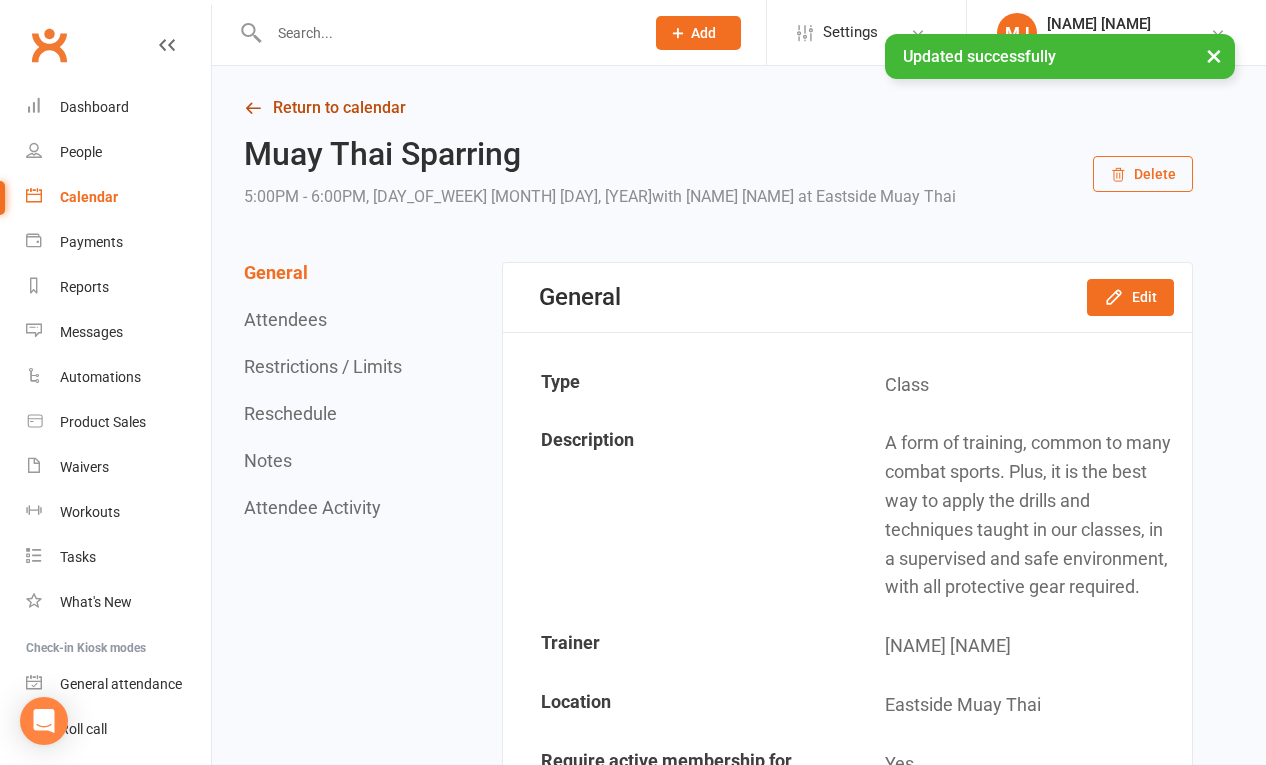 click on "Return to calendar" at bounding box center [718, 108] 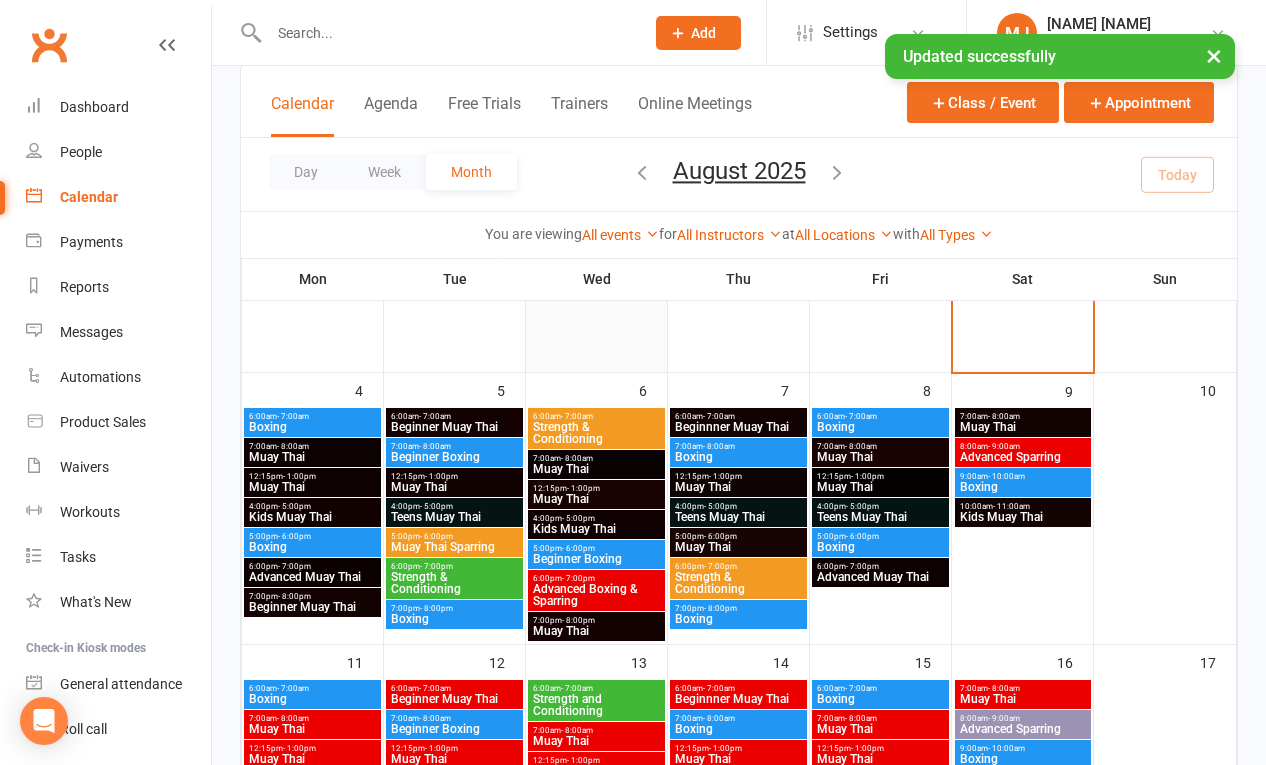 scroll, scrollTop: 167, scrollLeft: 0, axis: vertical 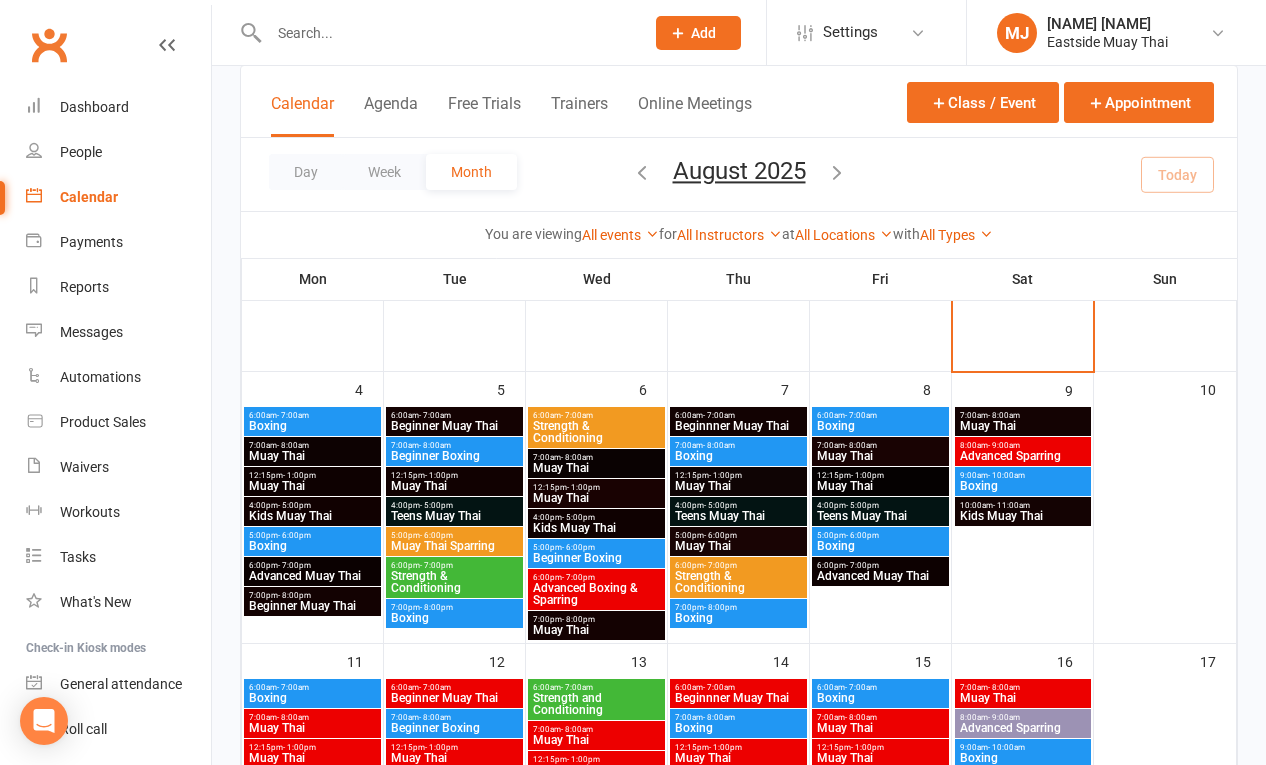 click on "Strength & Conditioning" at bounding box center [596, 432] 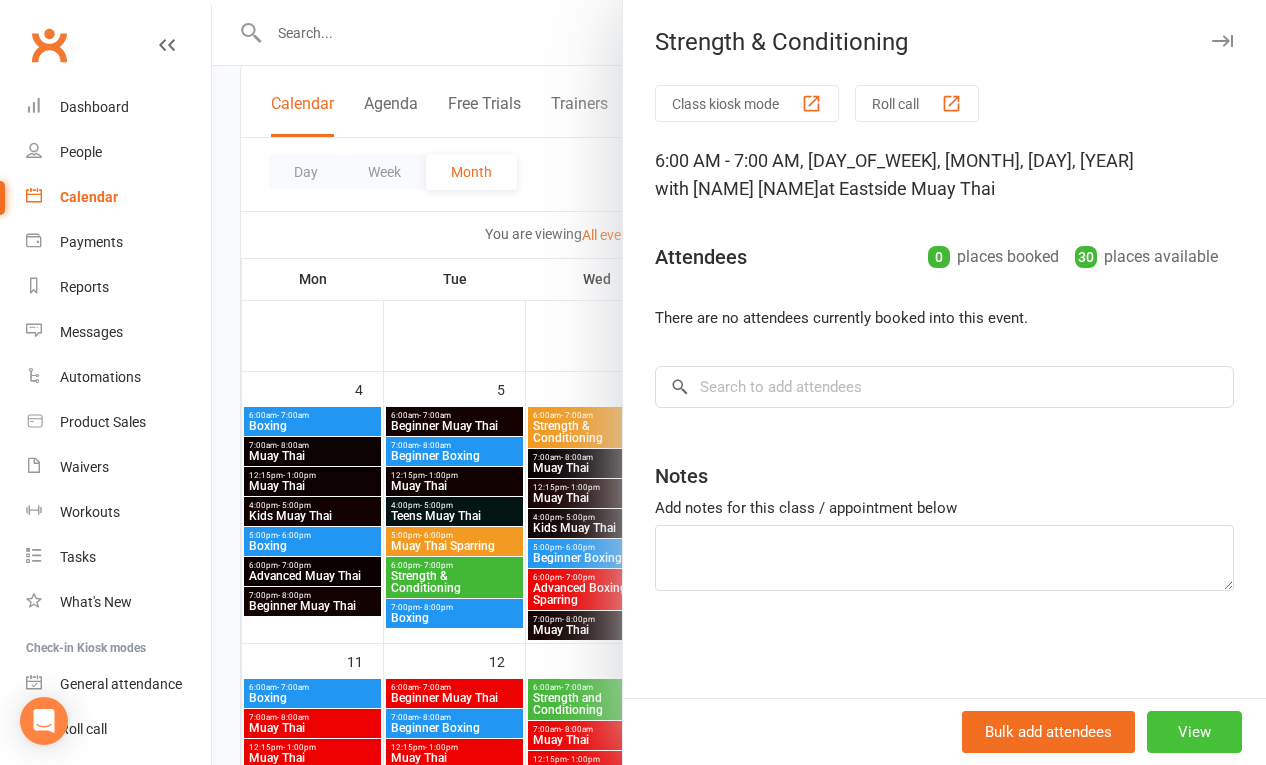 click on "View" at bounding box center (1194, 732) 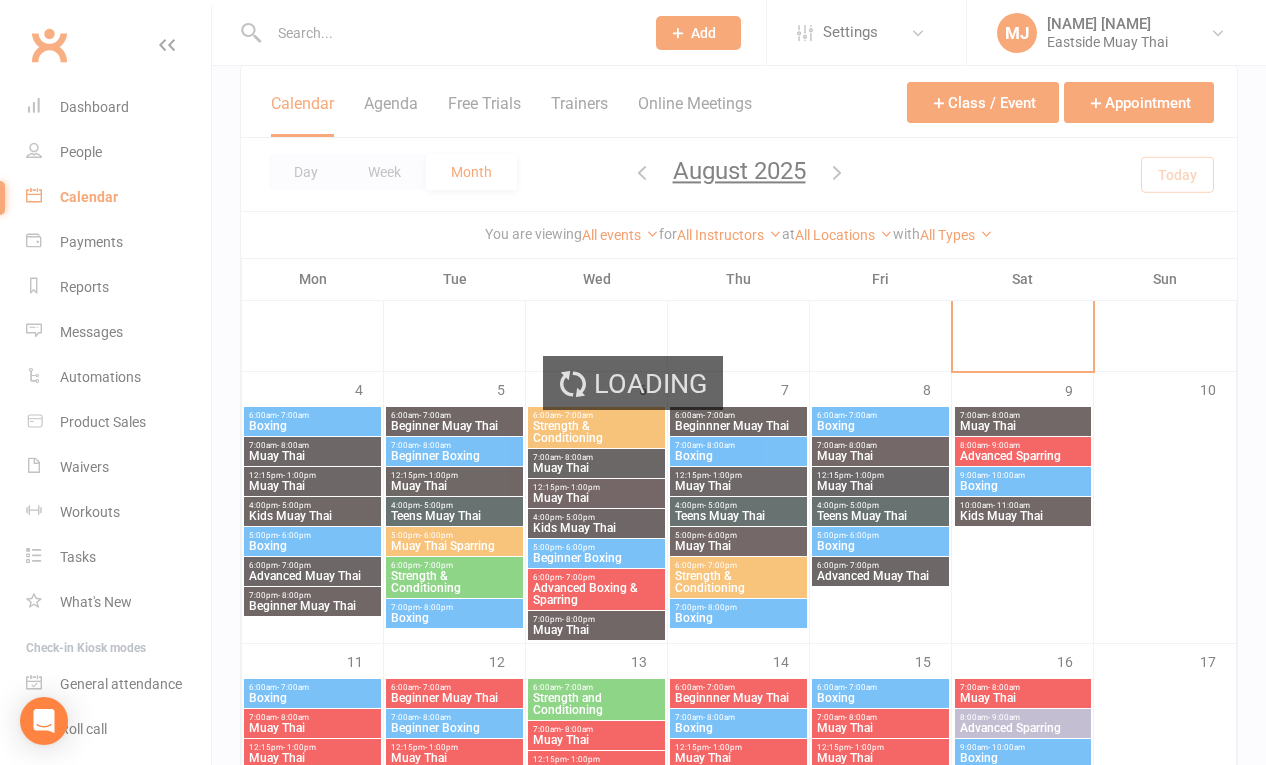 scroll, scrollTop: 0, scrollLeft: 0, axis: both 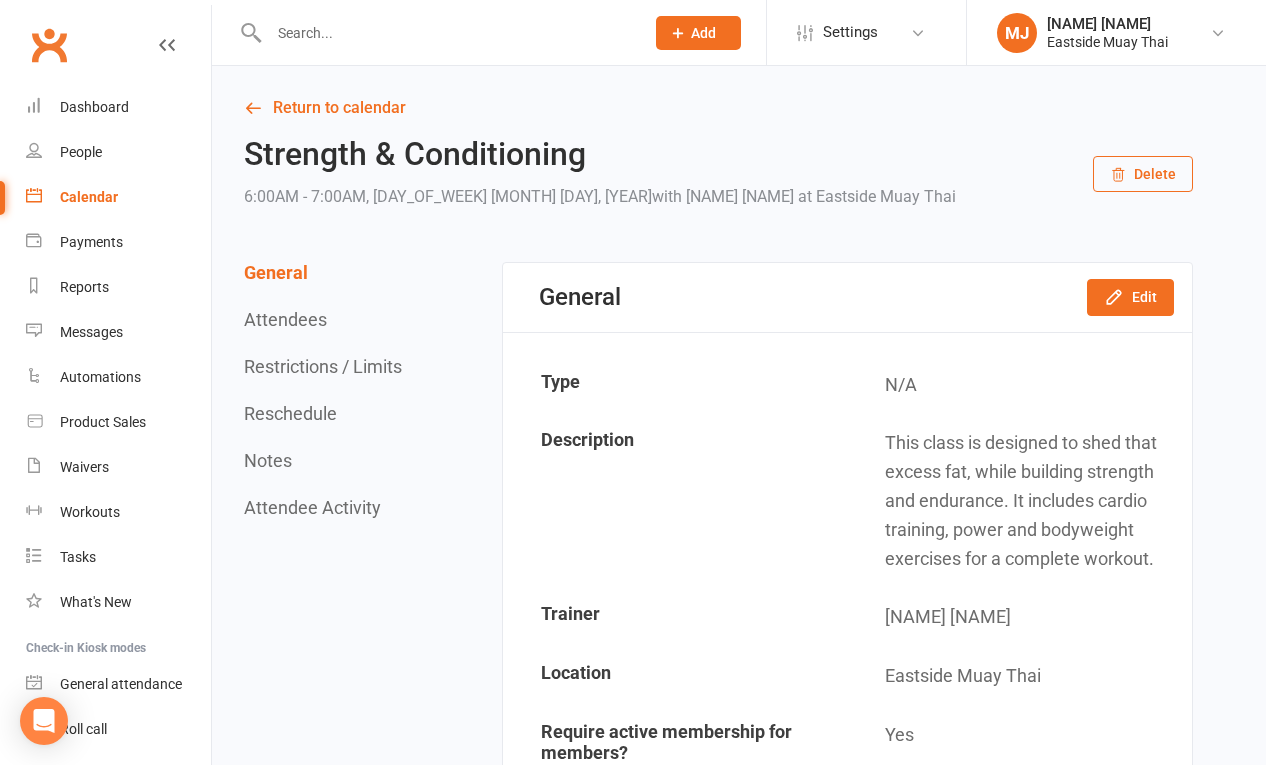 click on "General  Edit" at bounding box center [847, 297] 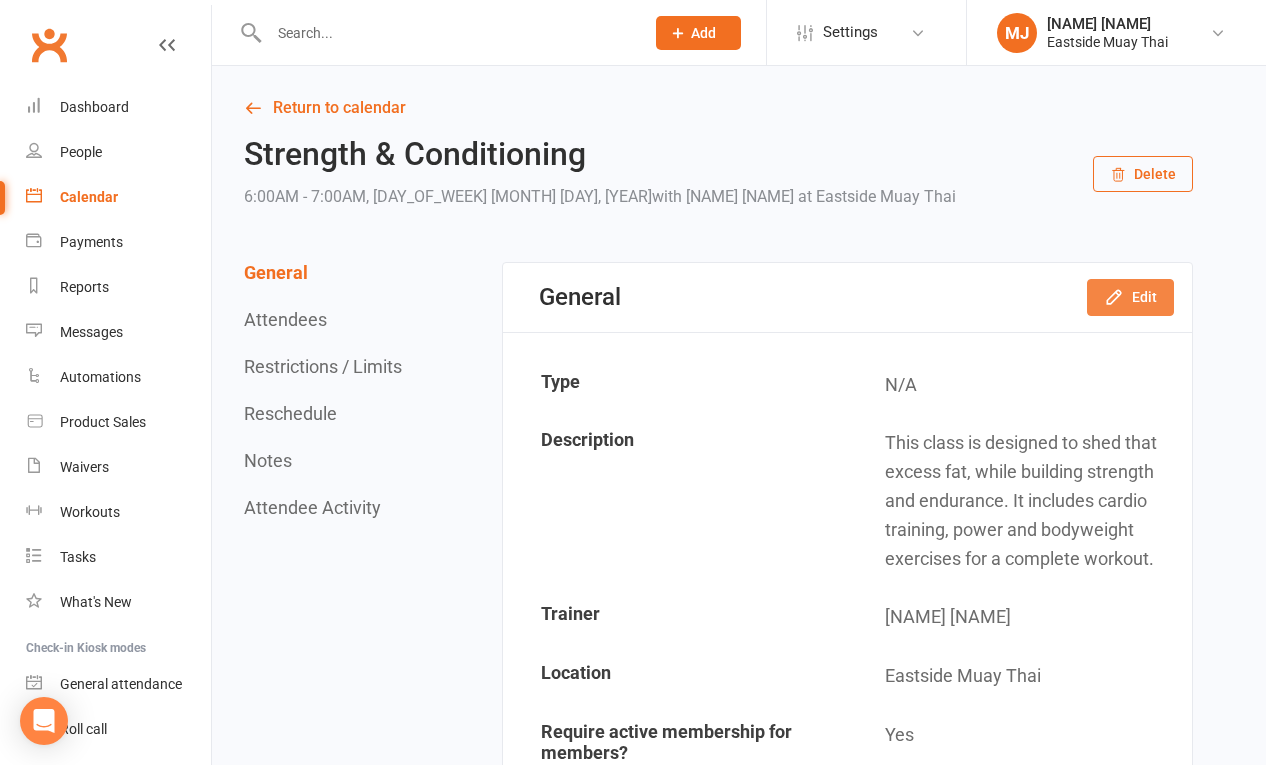 click on "Edit" at bounding box center [1130, 297] 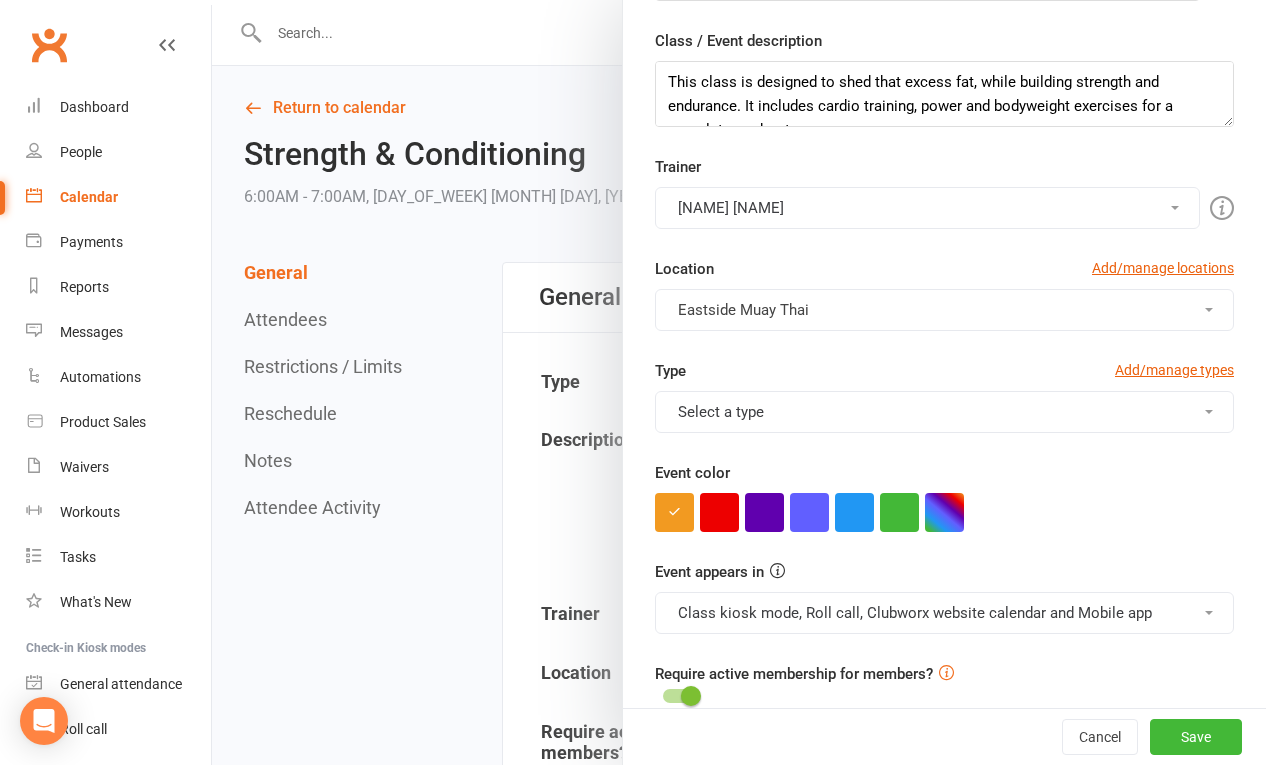 scroll, scrollTop: 397, scrollLeft: 0, axis: vertical 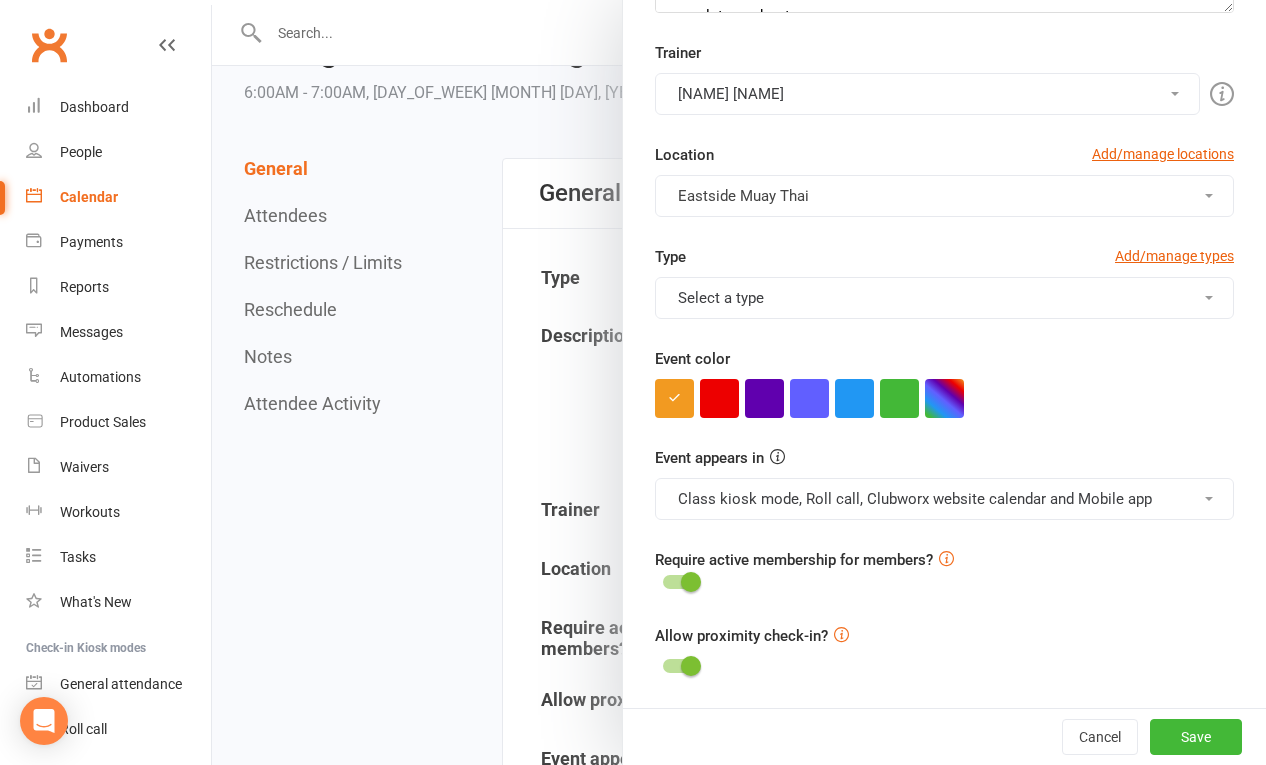 click on "Select a type" at bounding box center (944, 298) 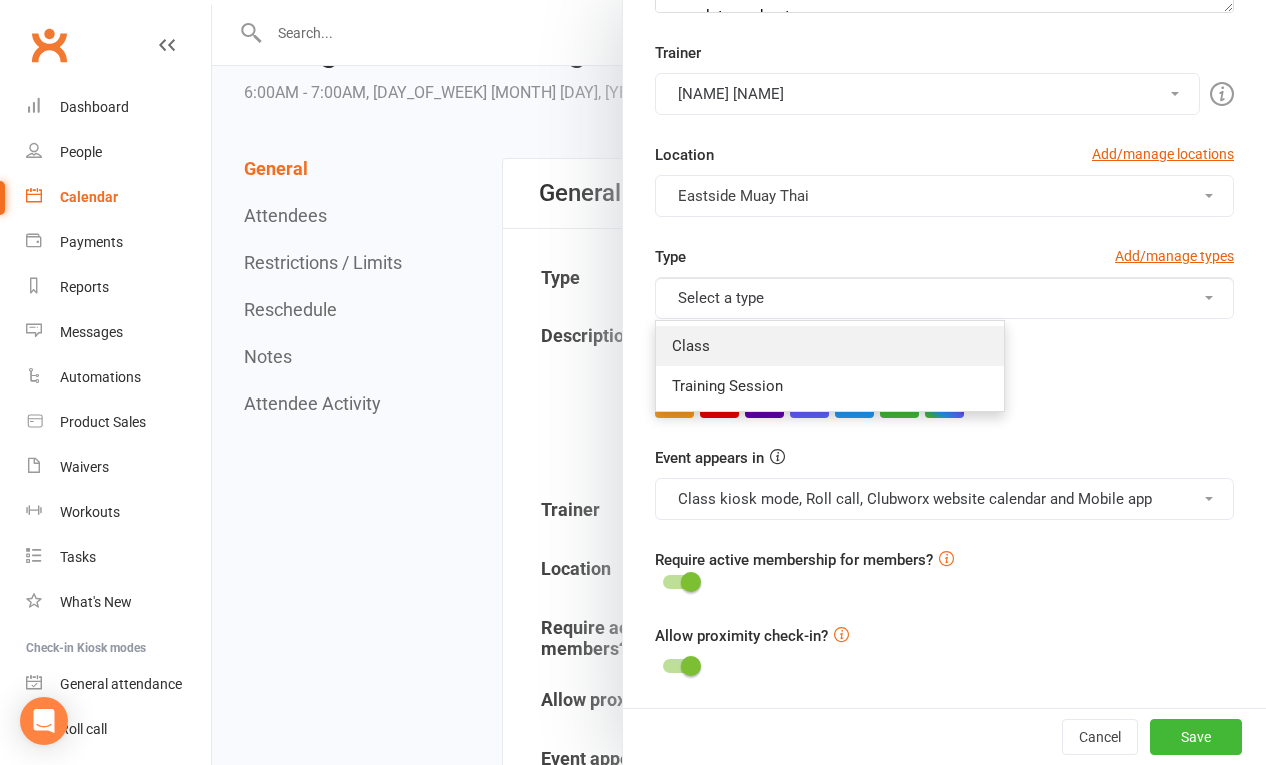 click on "Class" at bounding box center (830, 346) 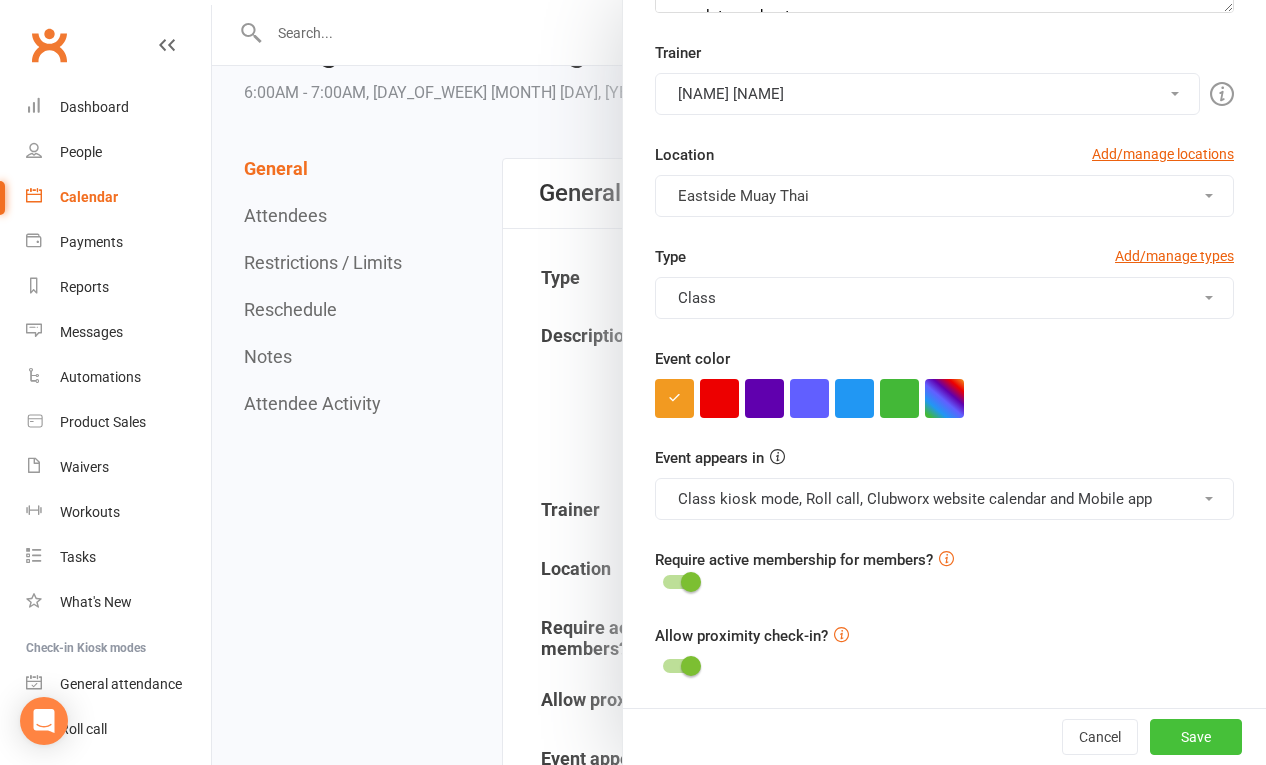 click on "Save" at bounding box center [1196, 737] 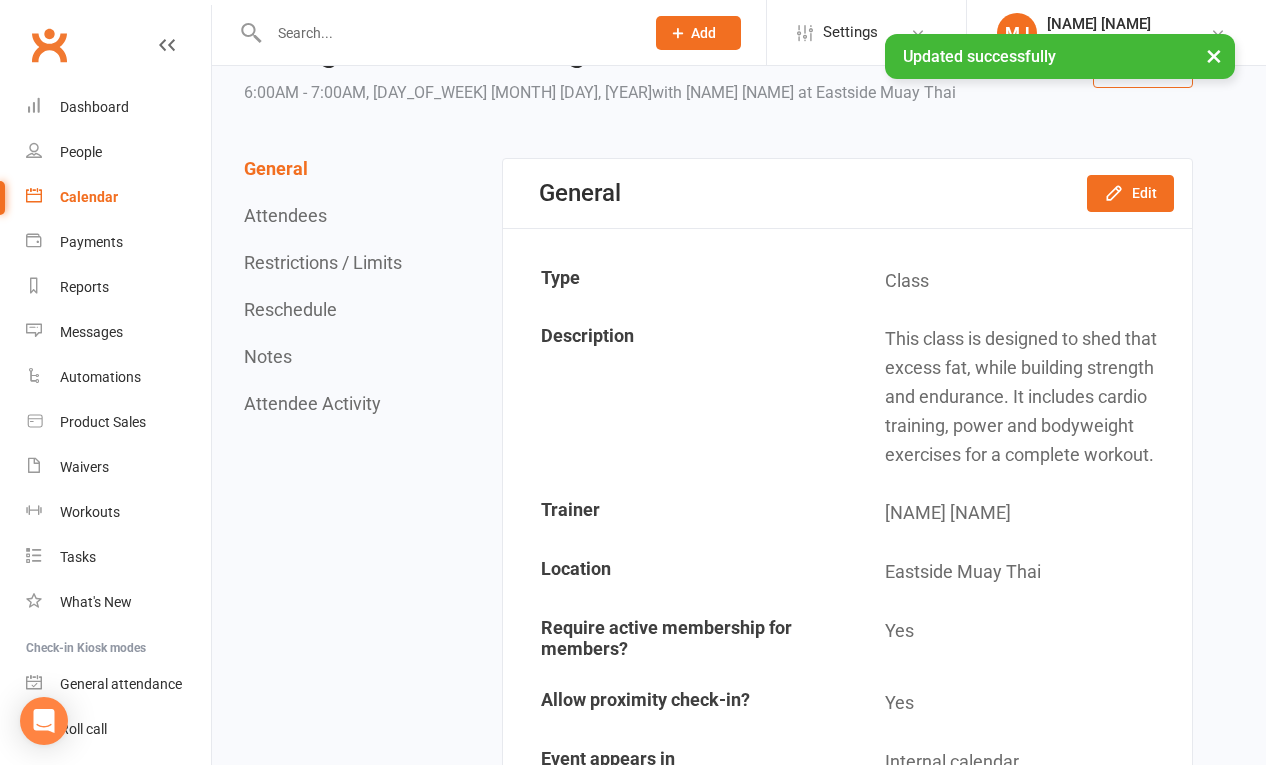 scroll, scrollTop: 0, scrollLeft: 0, axis: both 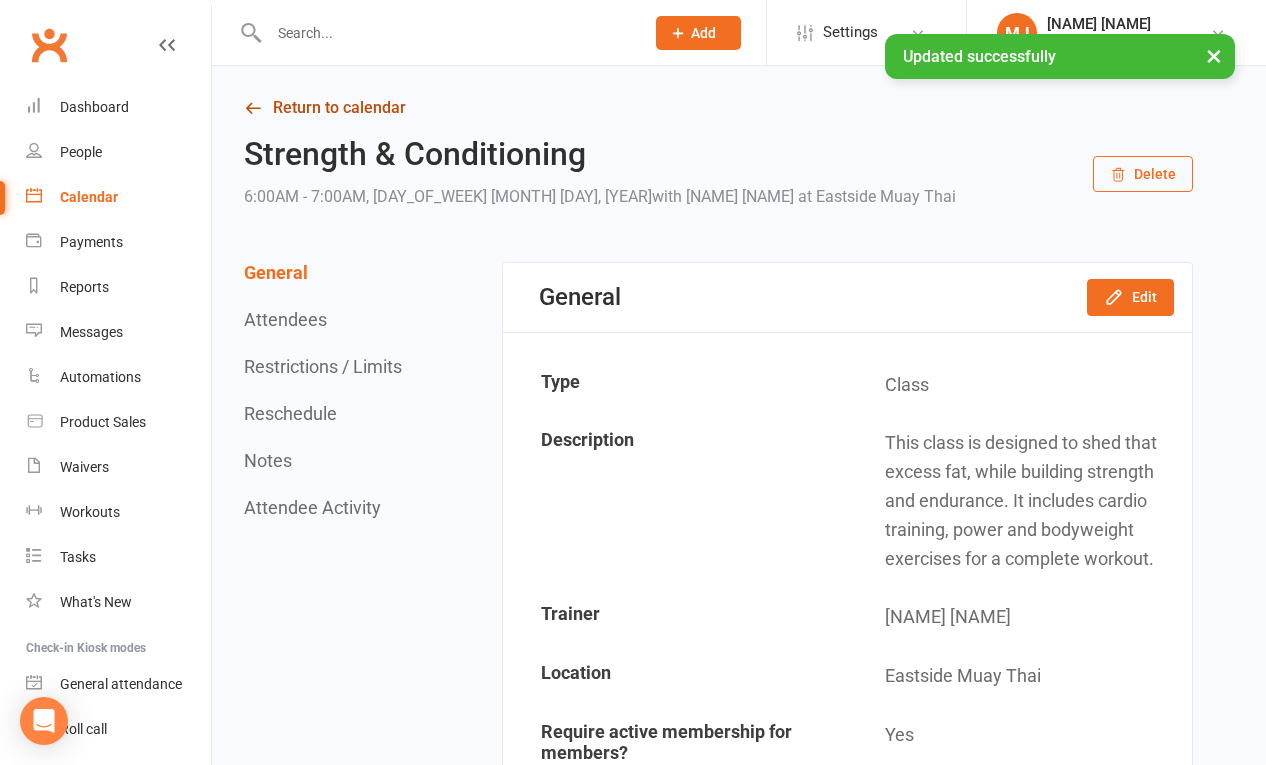 click on "Return to calendar" at bounding box center (718, 108) 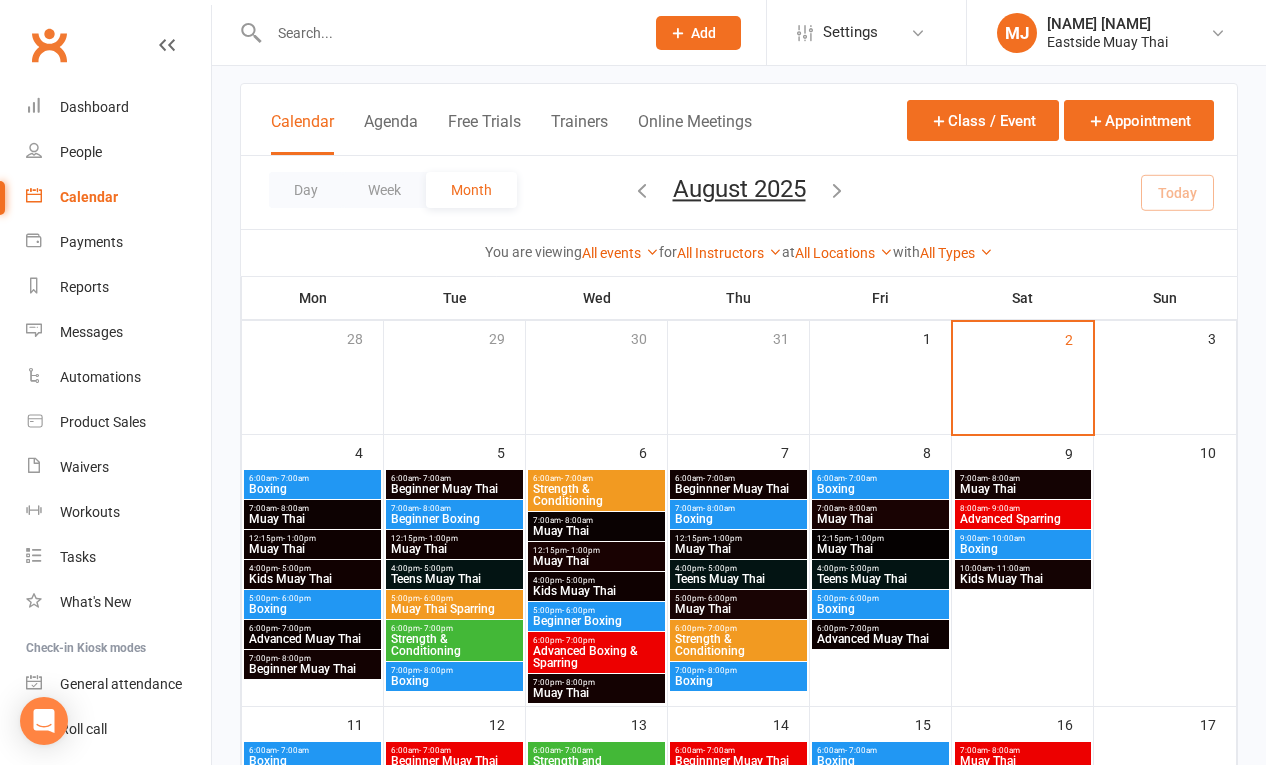 scroll, scrollTop: 106, scrollLeft: 0, axis: vertical 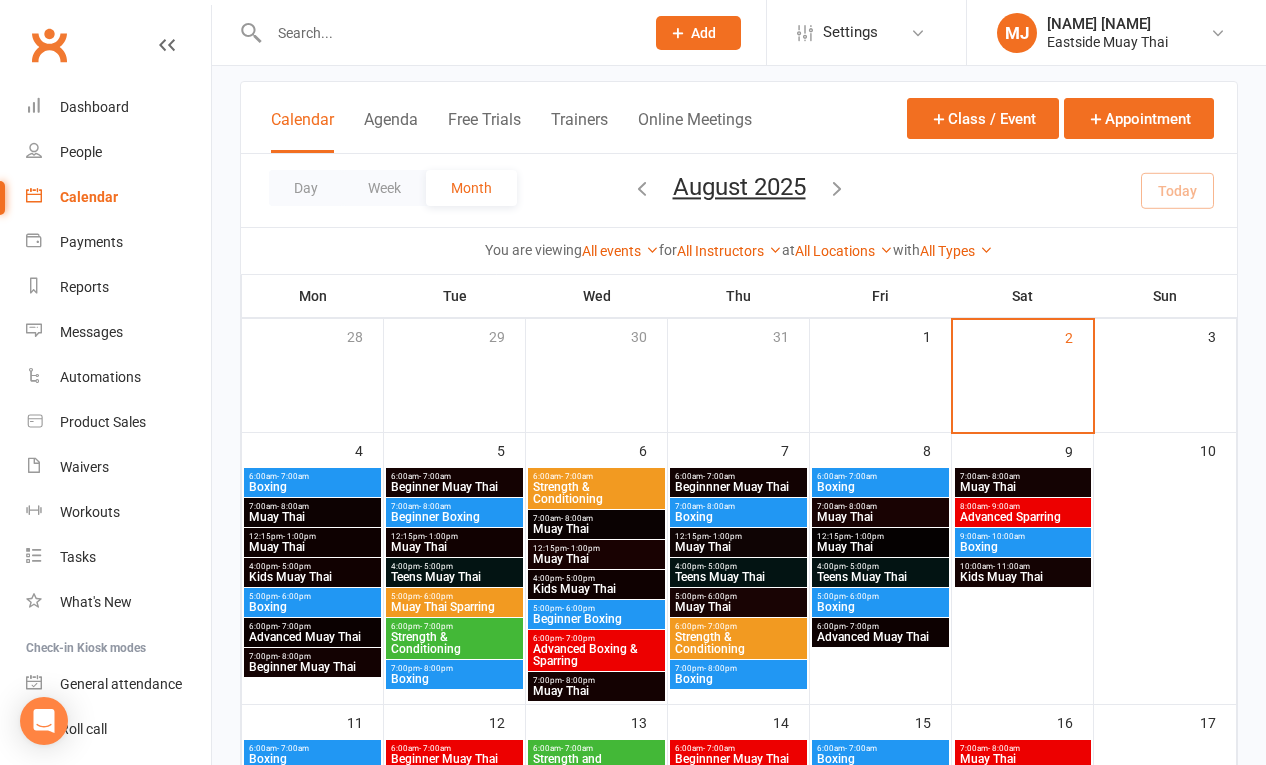 click on "Strength & Conditioning" at bounding box center [596, 493] 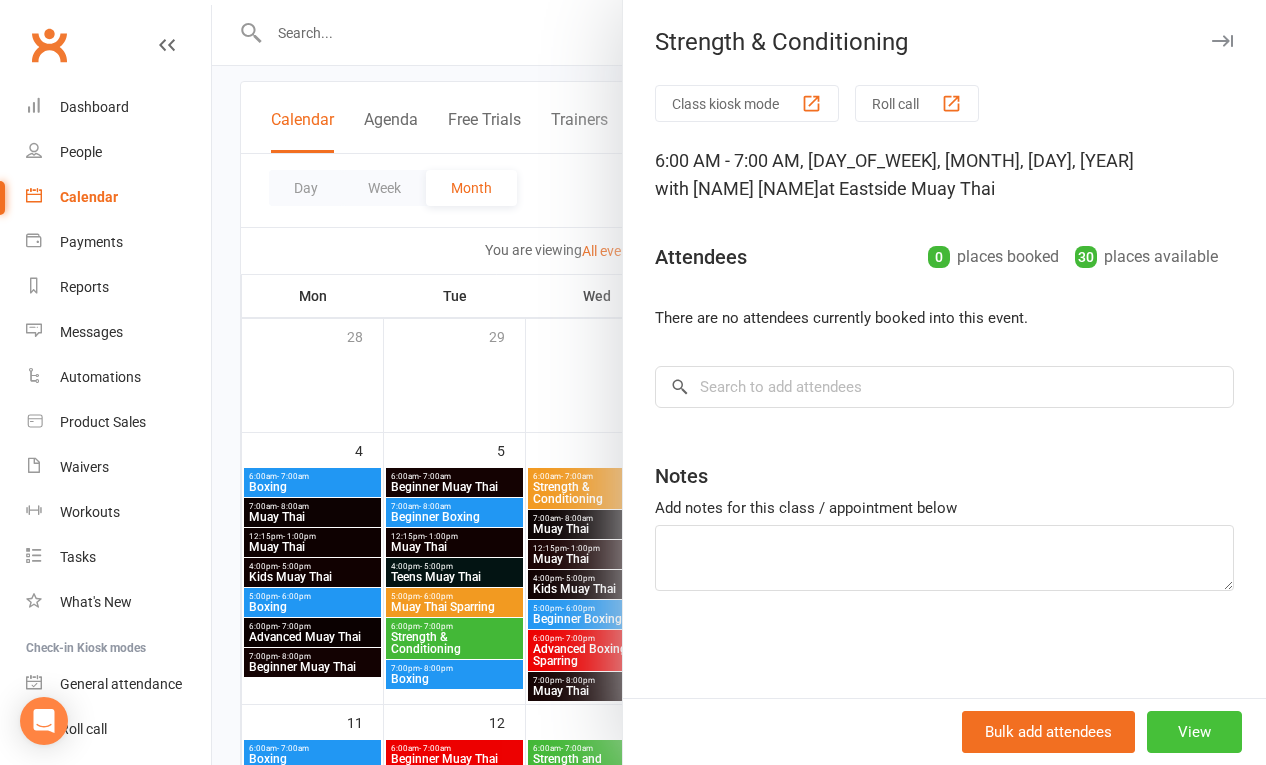 click on "View" at bounding box center (1194, 732) 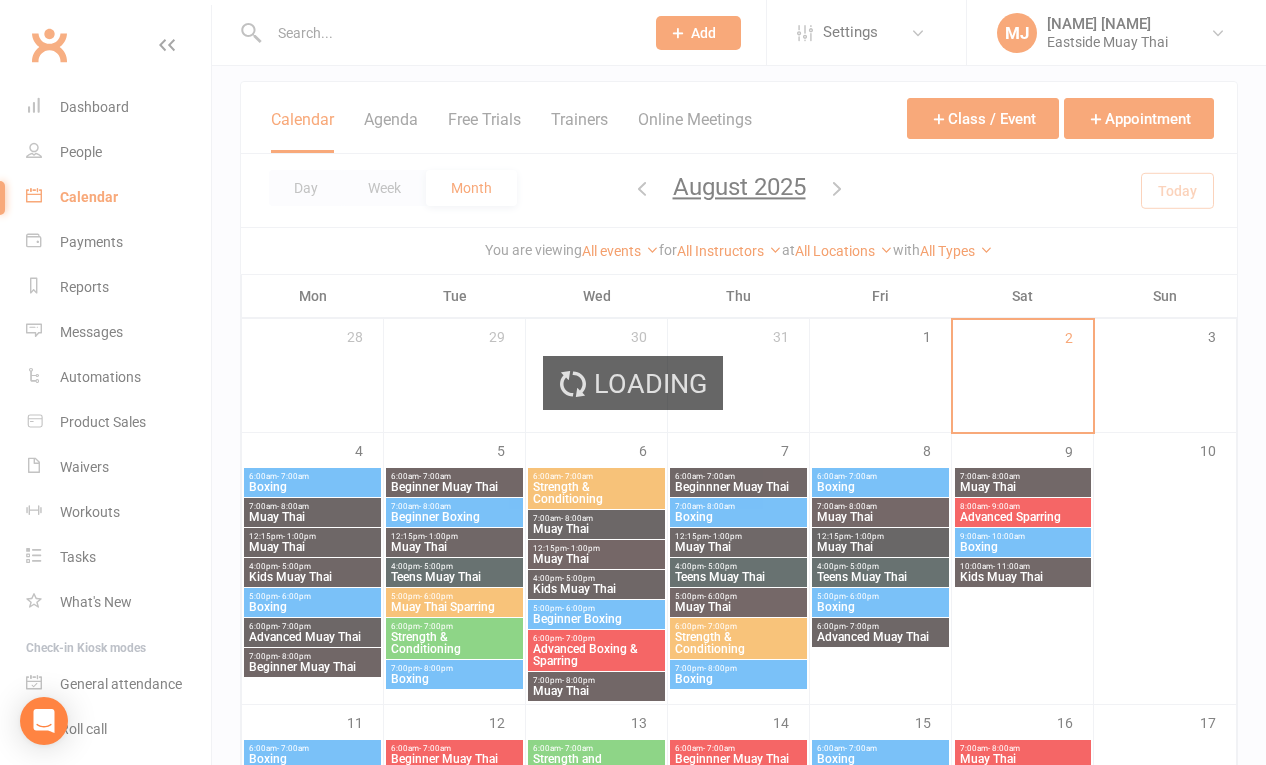 scroll, scrollTop: 0, scrollLeft: 0, axis: both 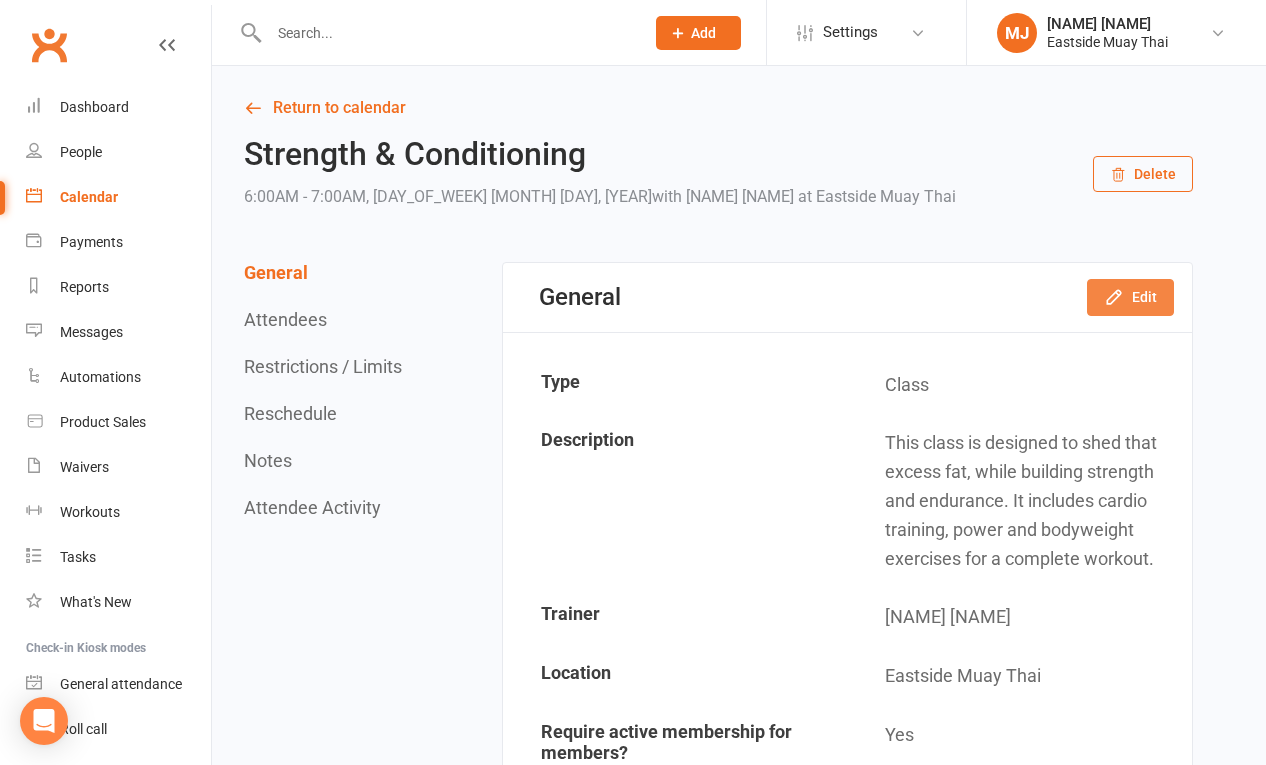 click on "Edit" at bounding box center [1130, 297] 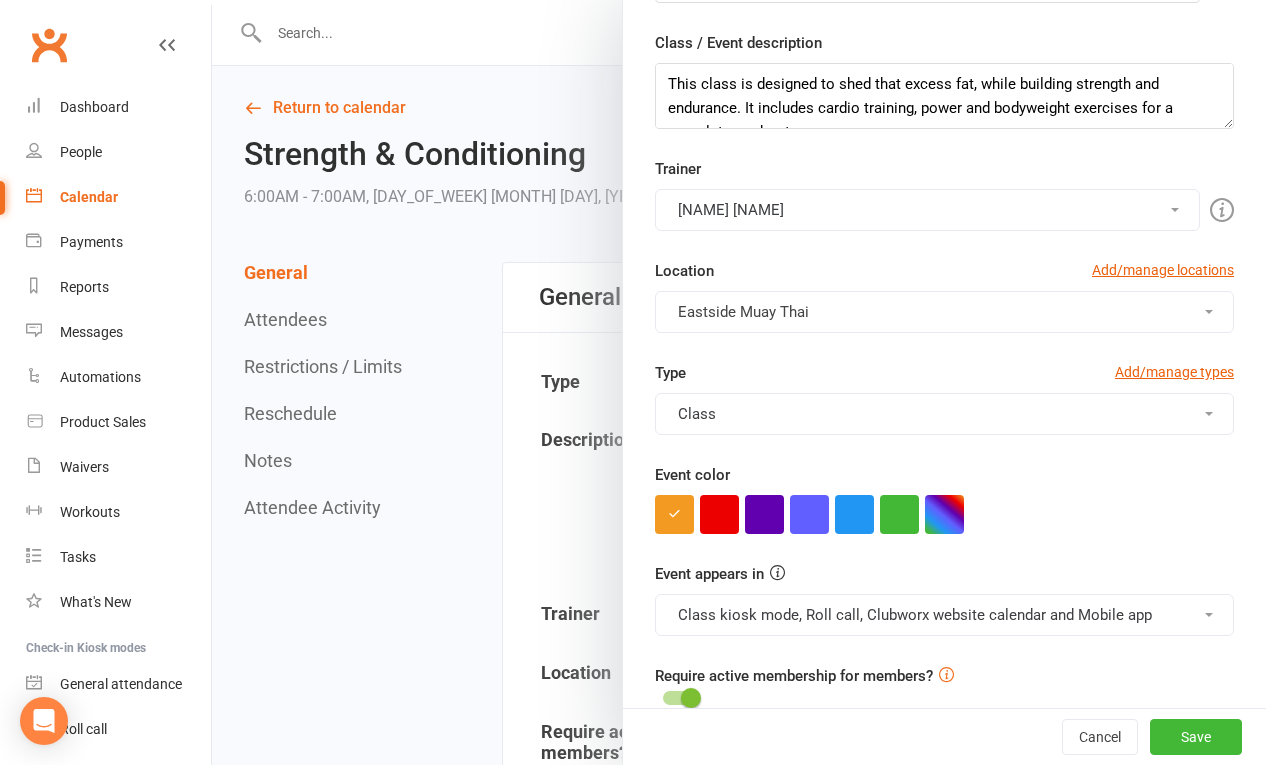 scroll, scrollTop: 397, scrollLeft: 0, axis: vertical 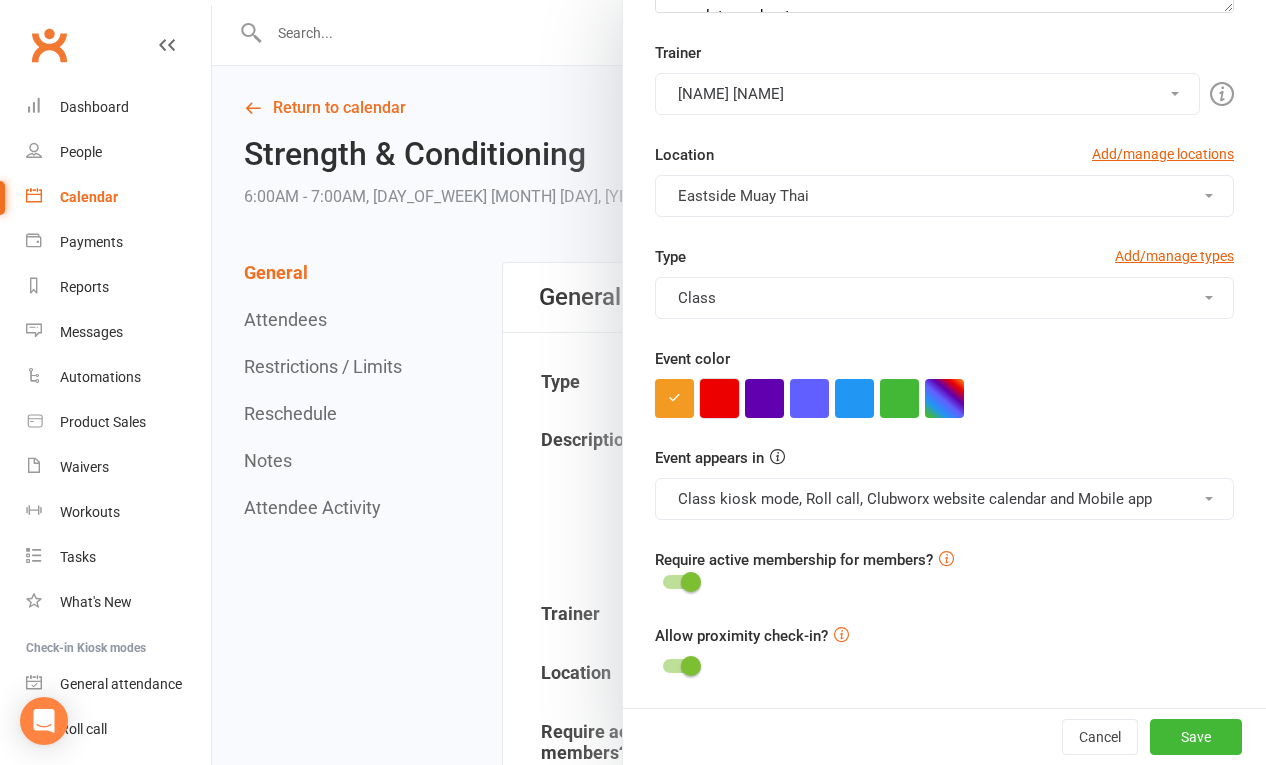 click at bounding box center (719, 398) 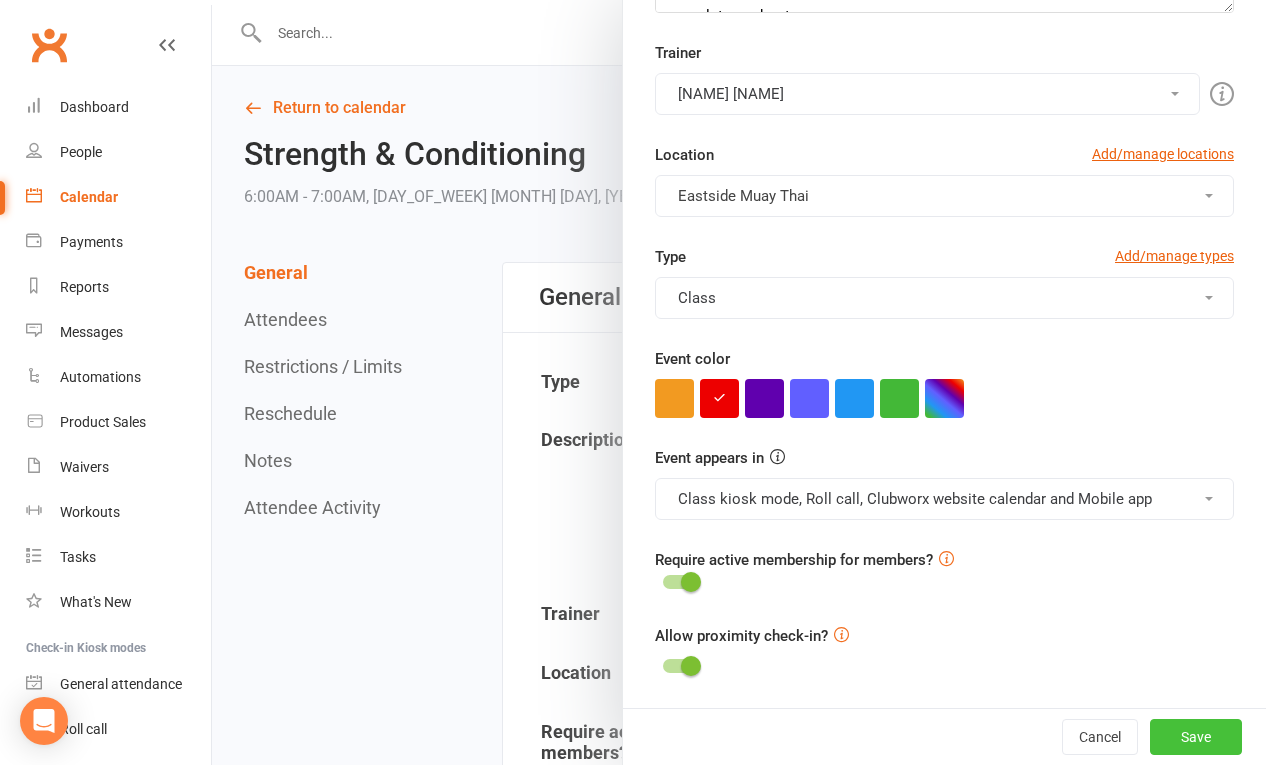 click on "Save" at bounding box center [1196, 737] 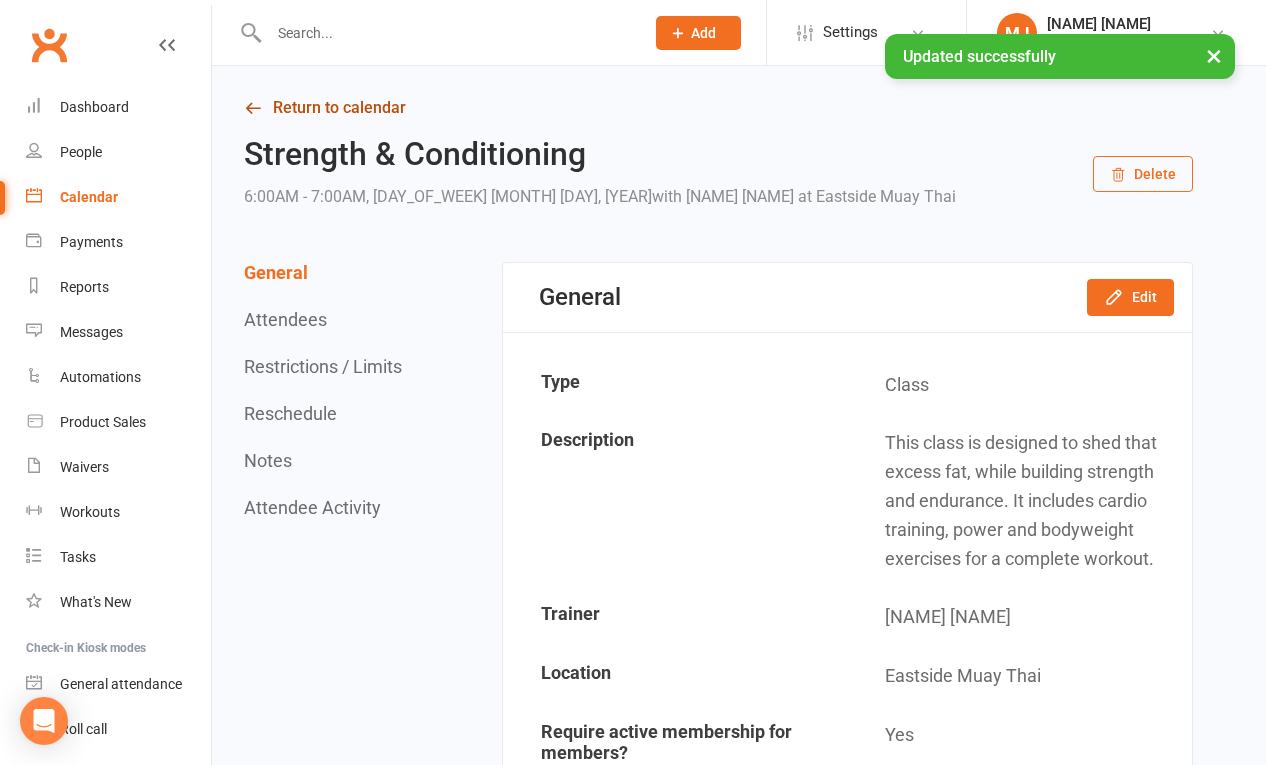 click on "Return to calendar" at bounding box center [718, 108] 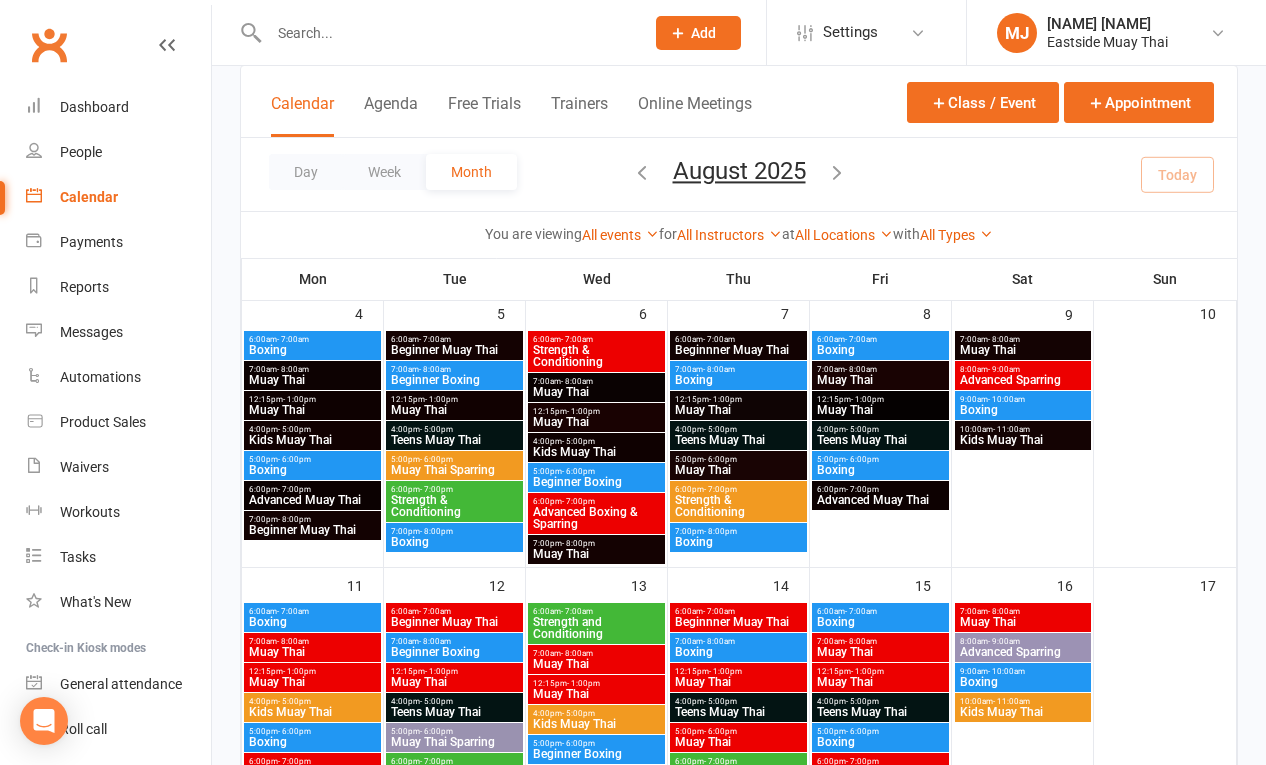 scroll, scrollTop: 244, scrollLeft: 0, axis: vertical 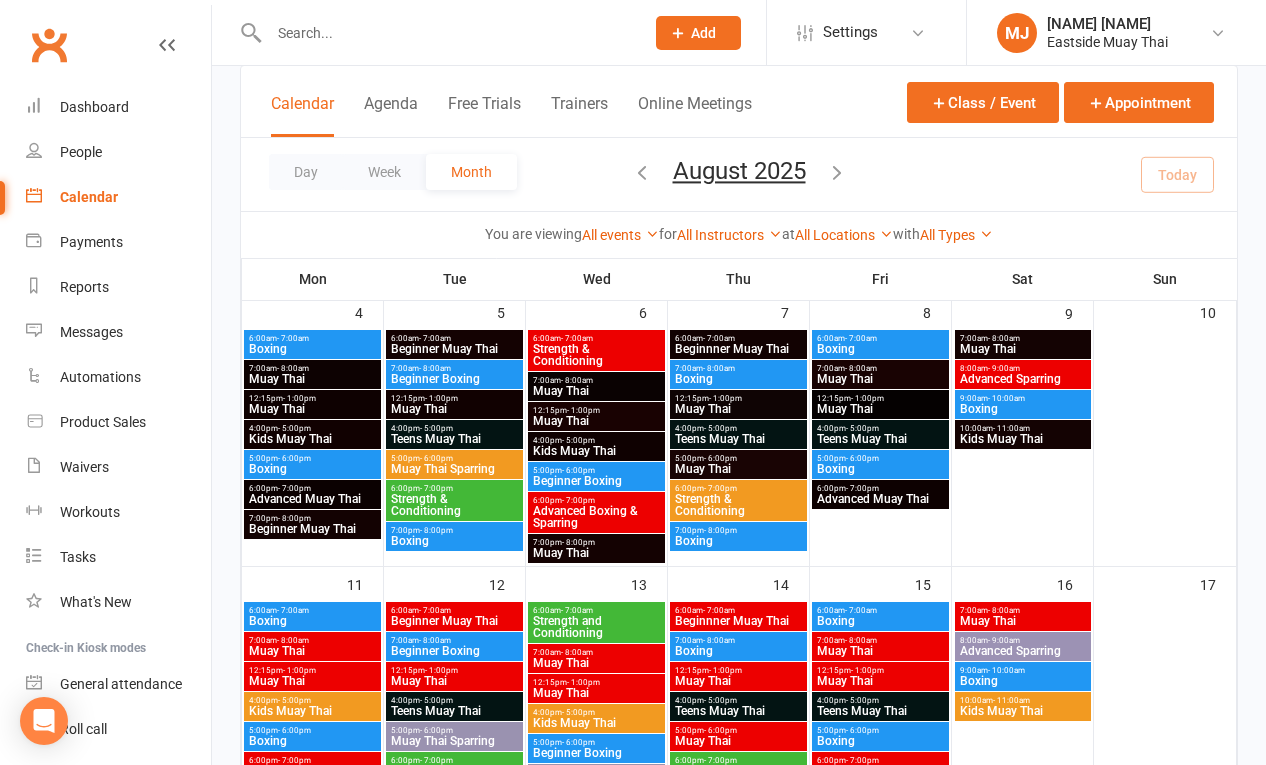 click on "Strength & Conditioning" at bounding box center (738, 505) 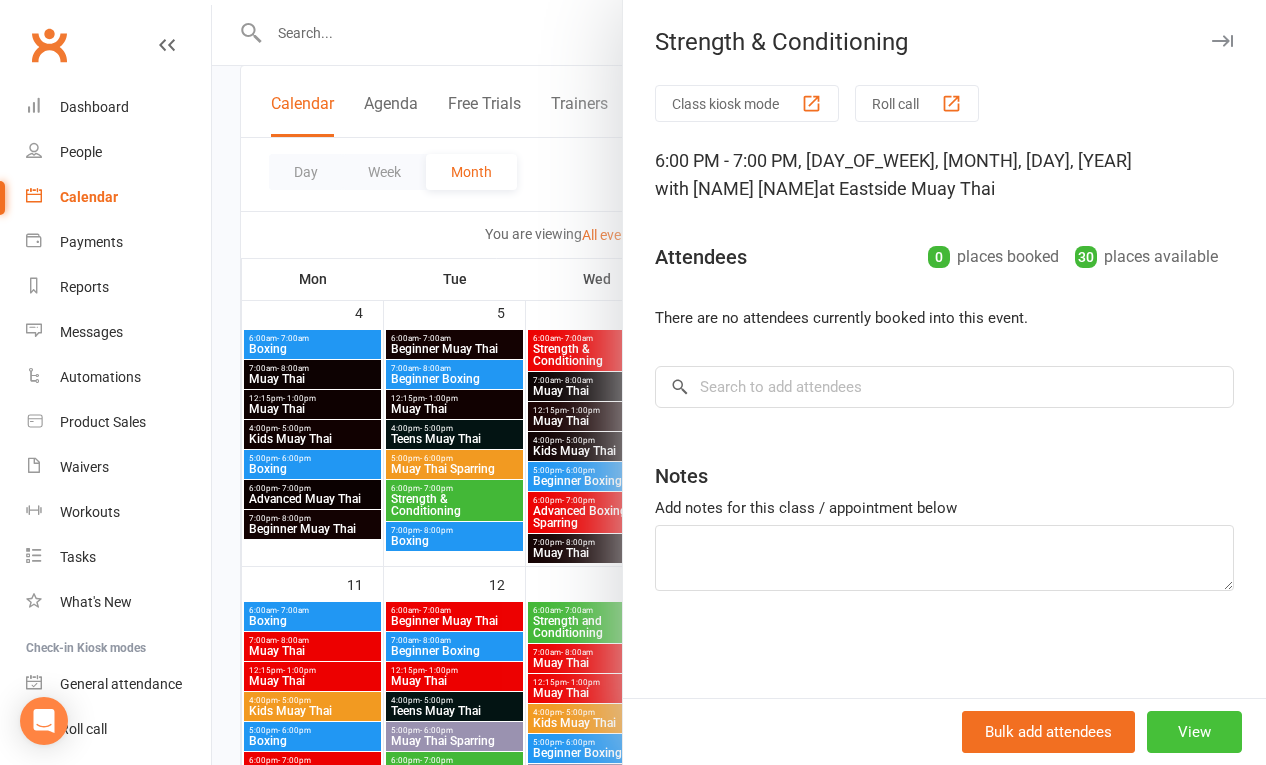 click on "View" at bounding box center (1194, 732) 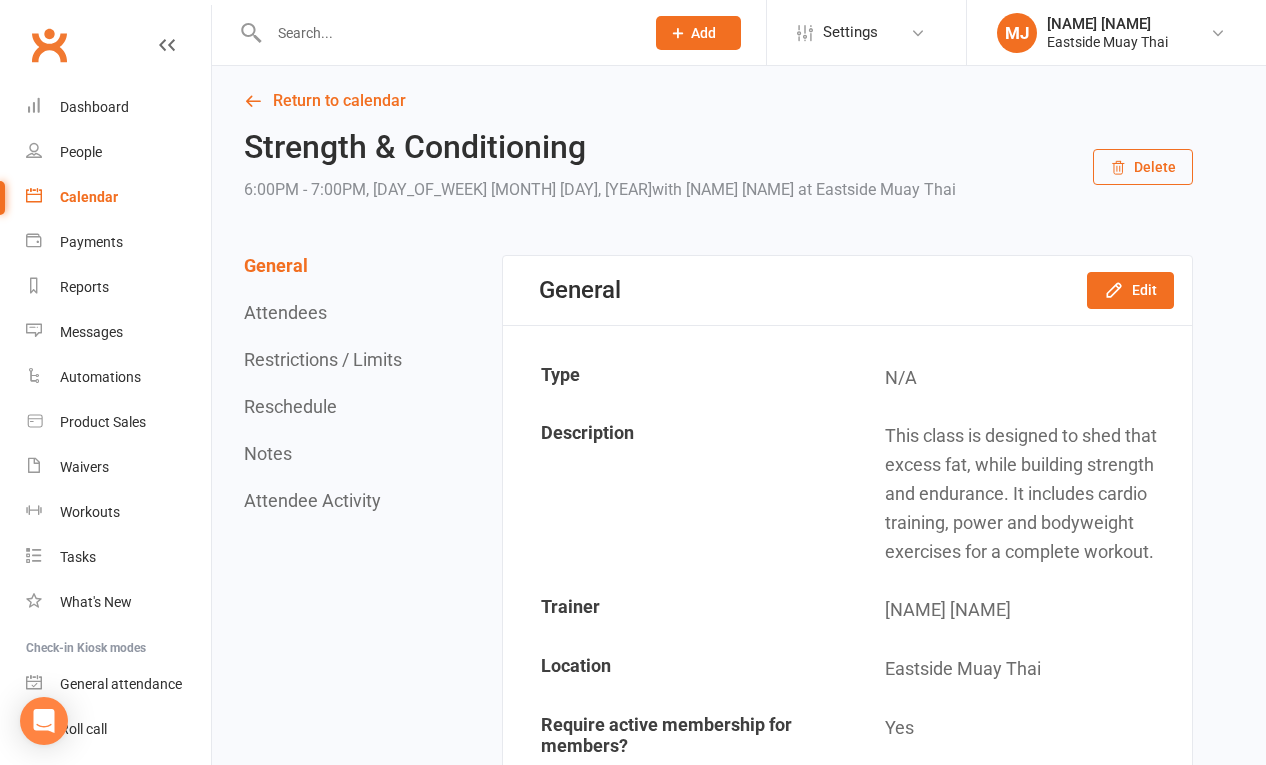 scroll, scrollTop: 0, scrollLeft: 0, axis: both 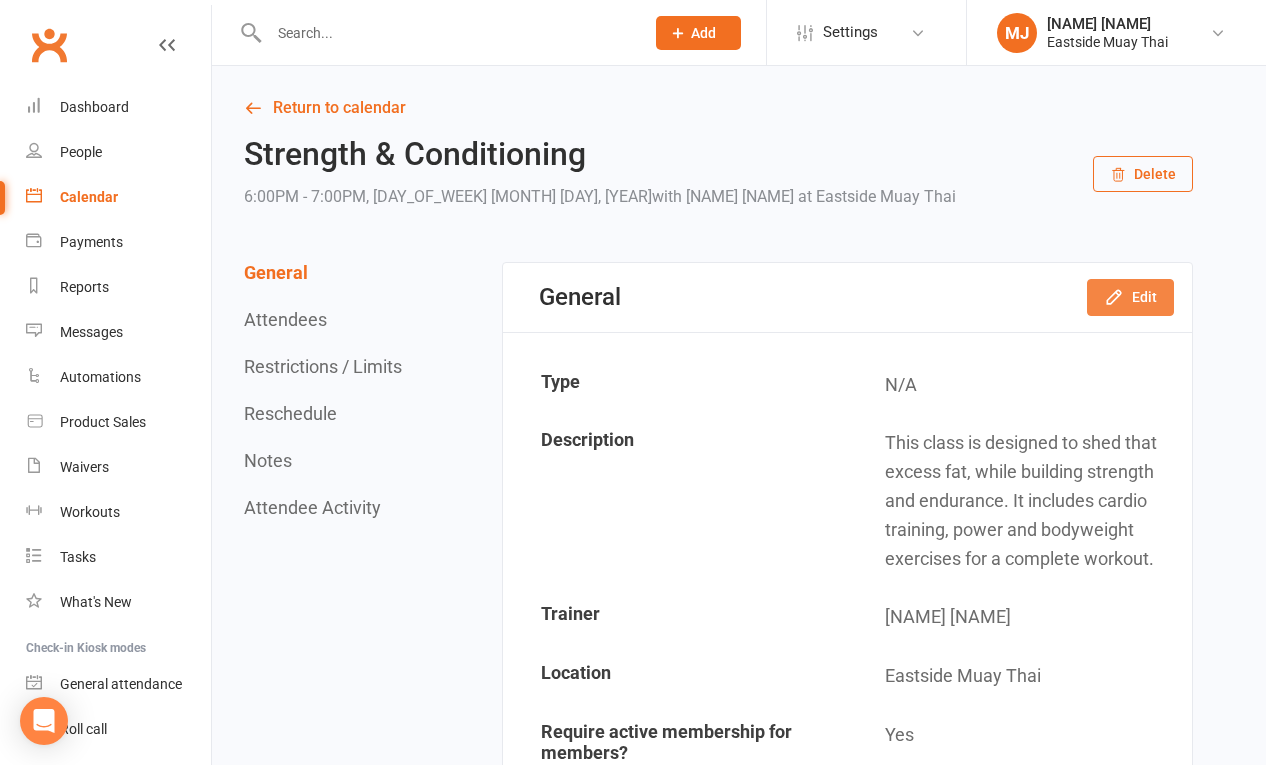 click on "Edit" at bounding box center (1130, 297) 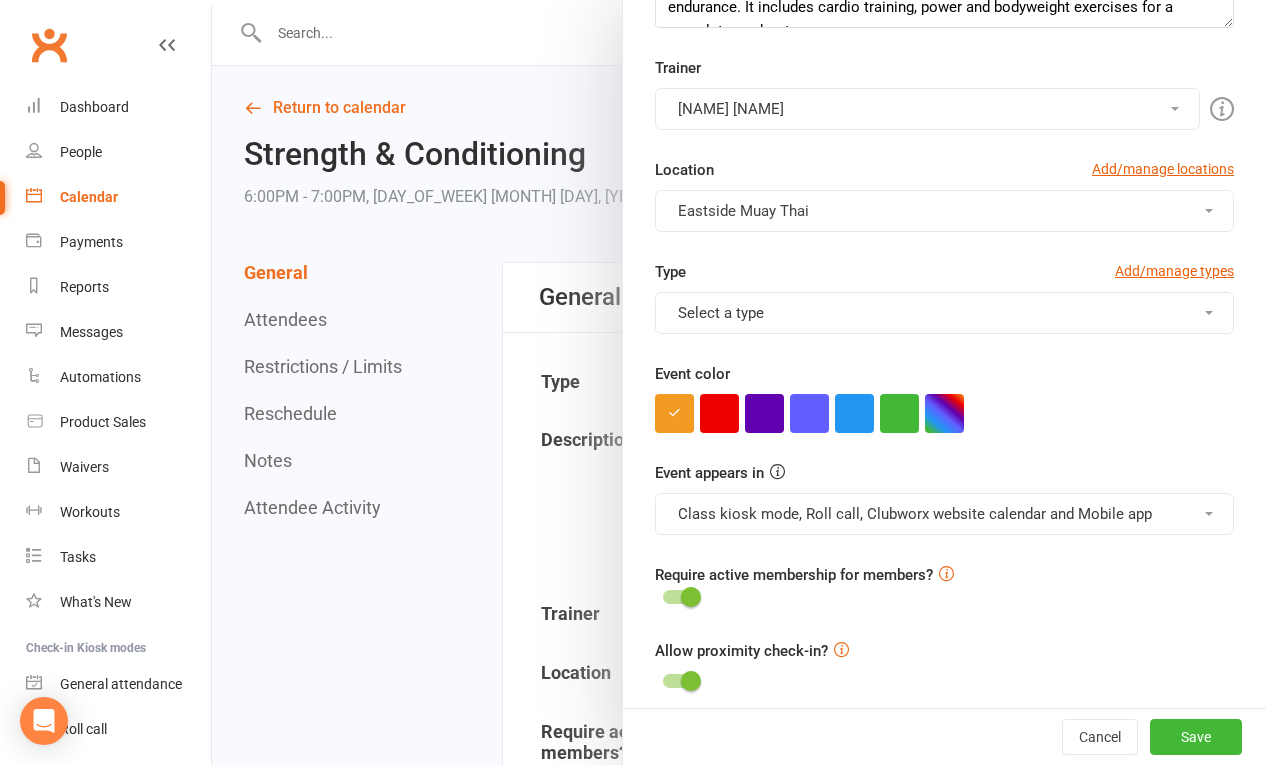 scroll, scrollTop: 397, scrollLeft: 0, axis: vertical 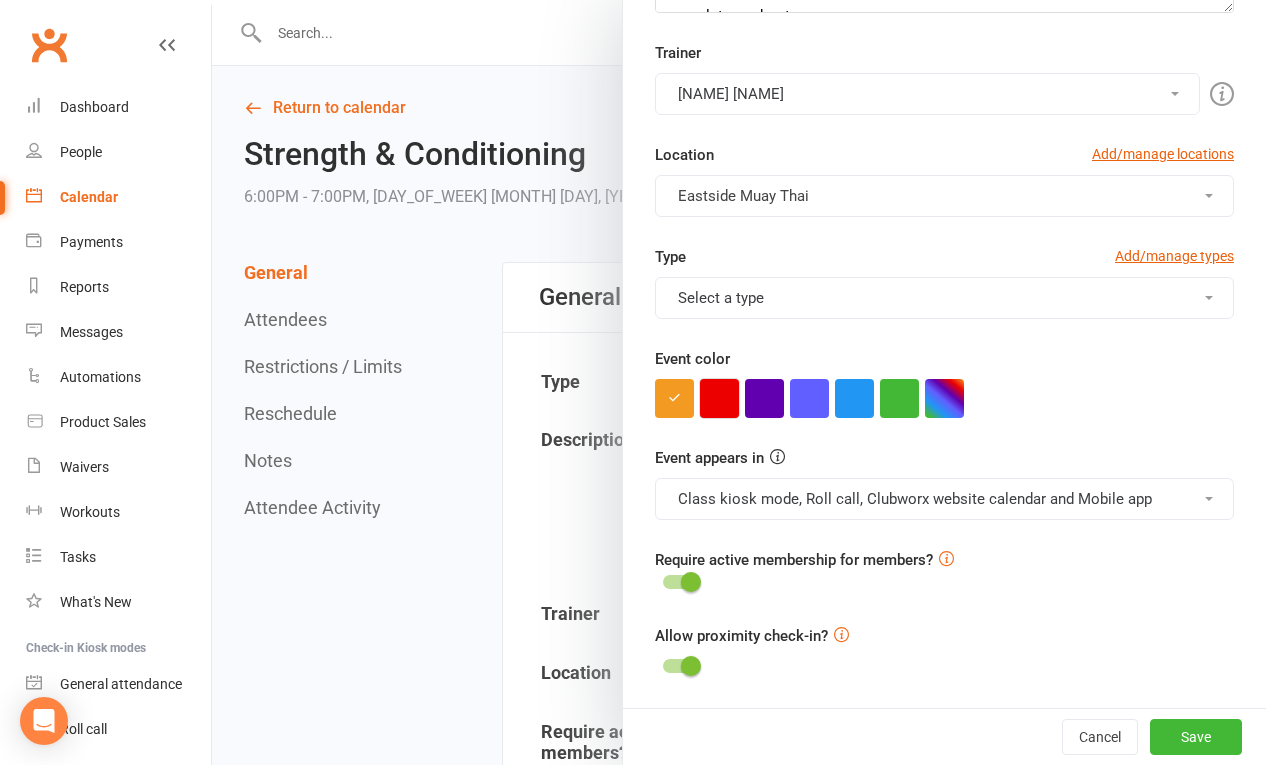 click at bounding box center [719, 398] 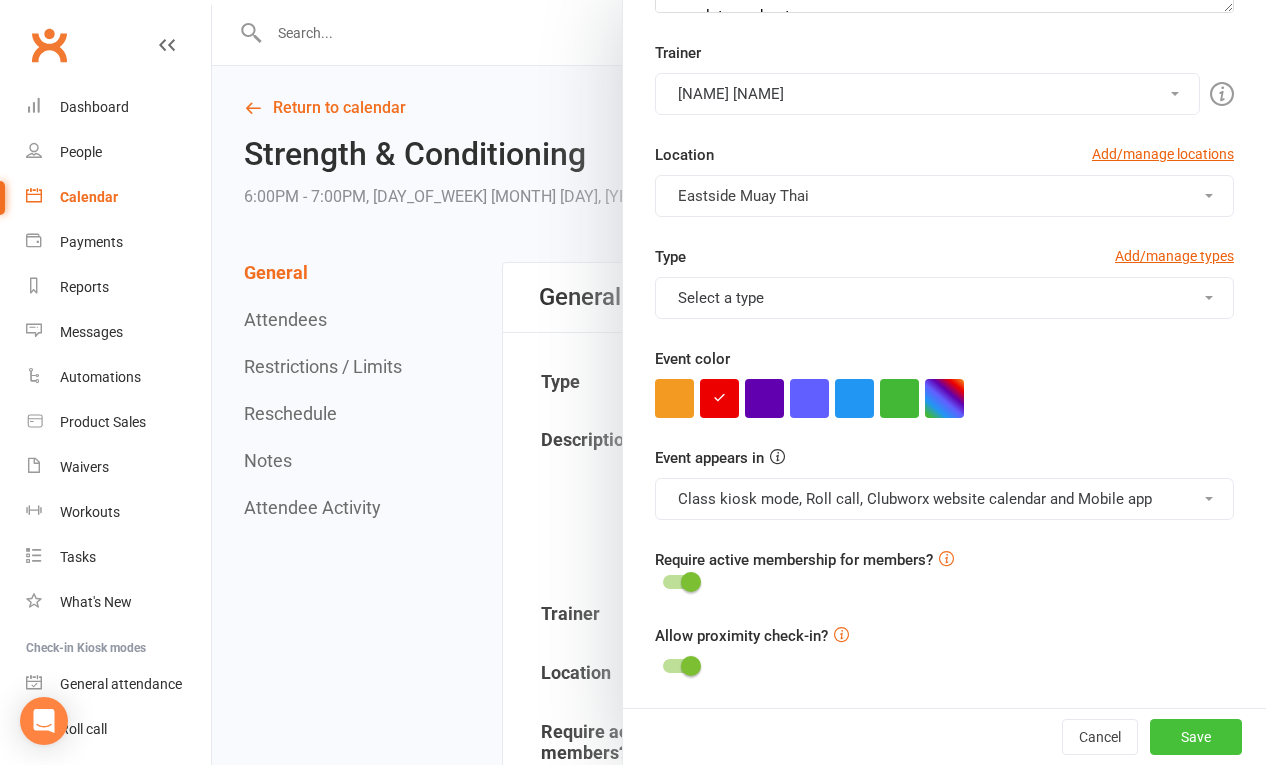 click on "Save" at bounding box center (1196, 737) 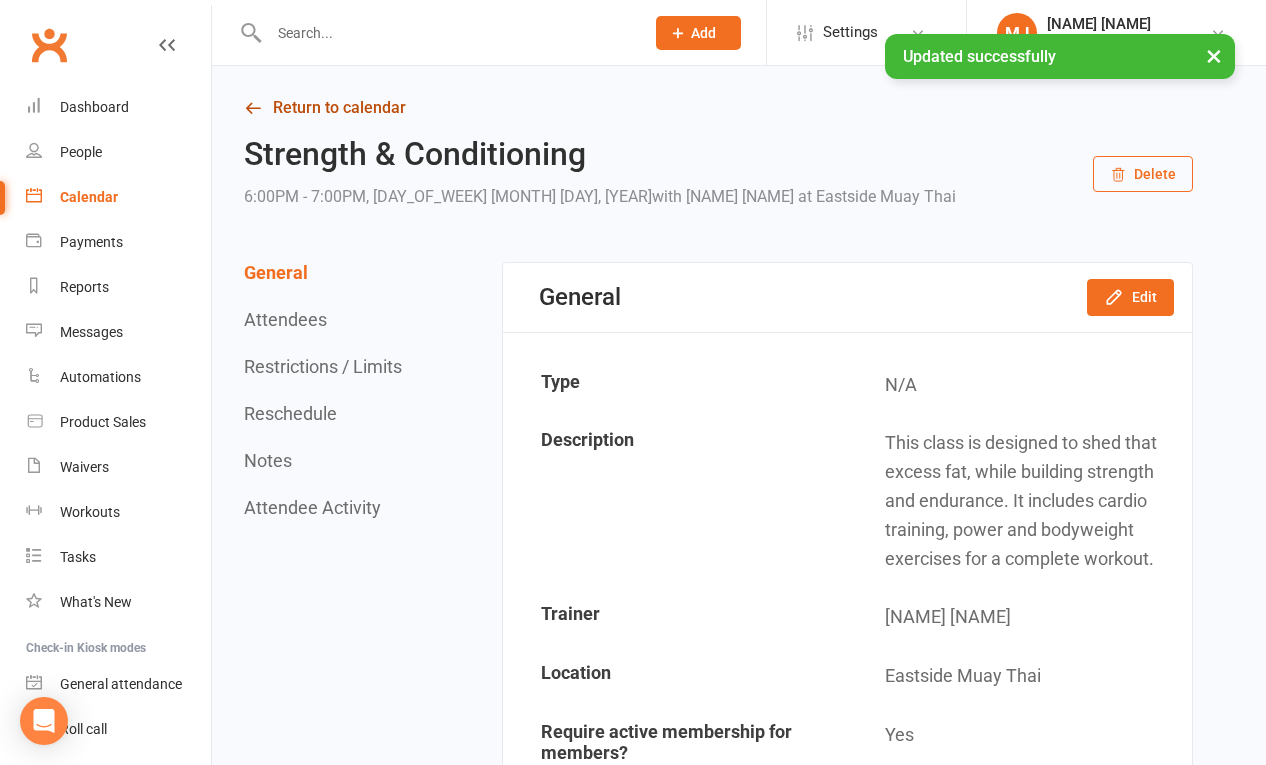 click on "Return to calendar" at bounding box center [718, 108] 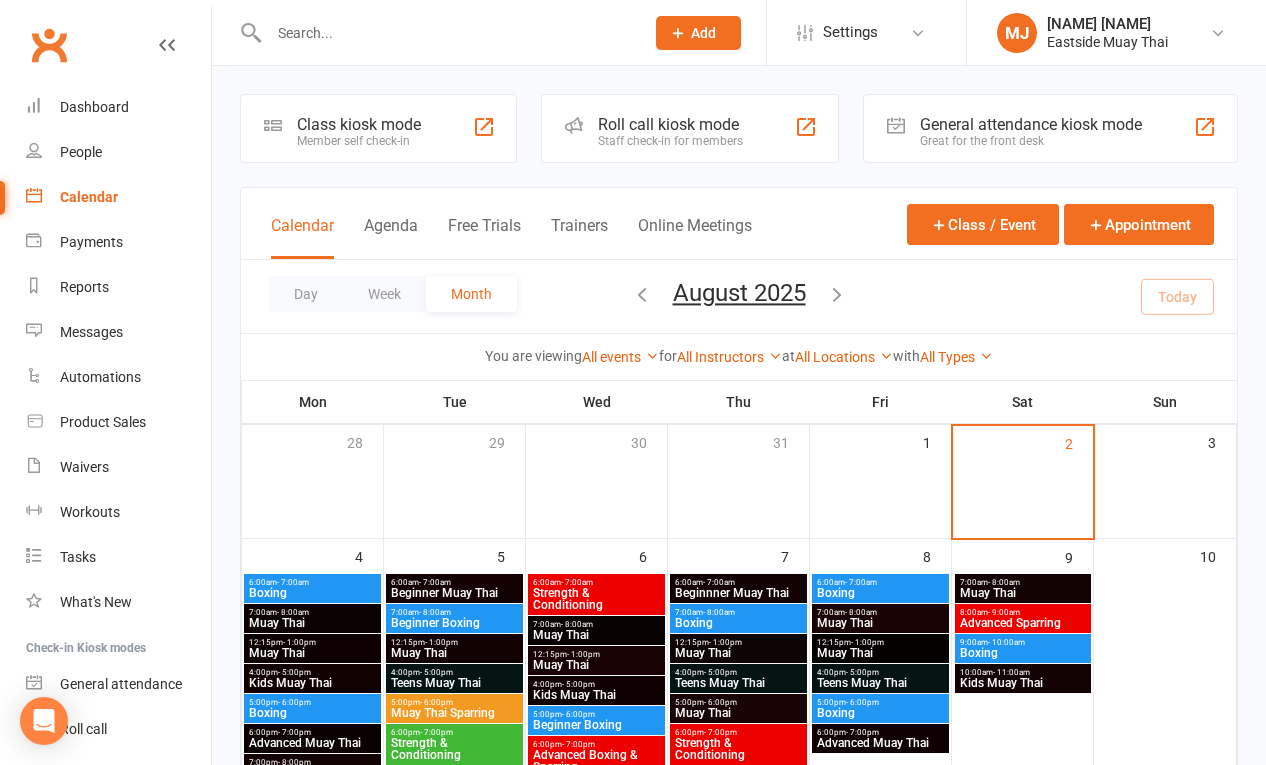 scroll, scrollTop: 144, scrollLeft: 0, axis: vertical 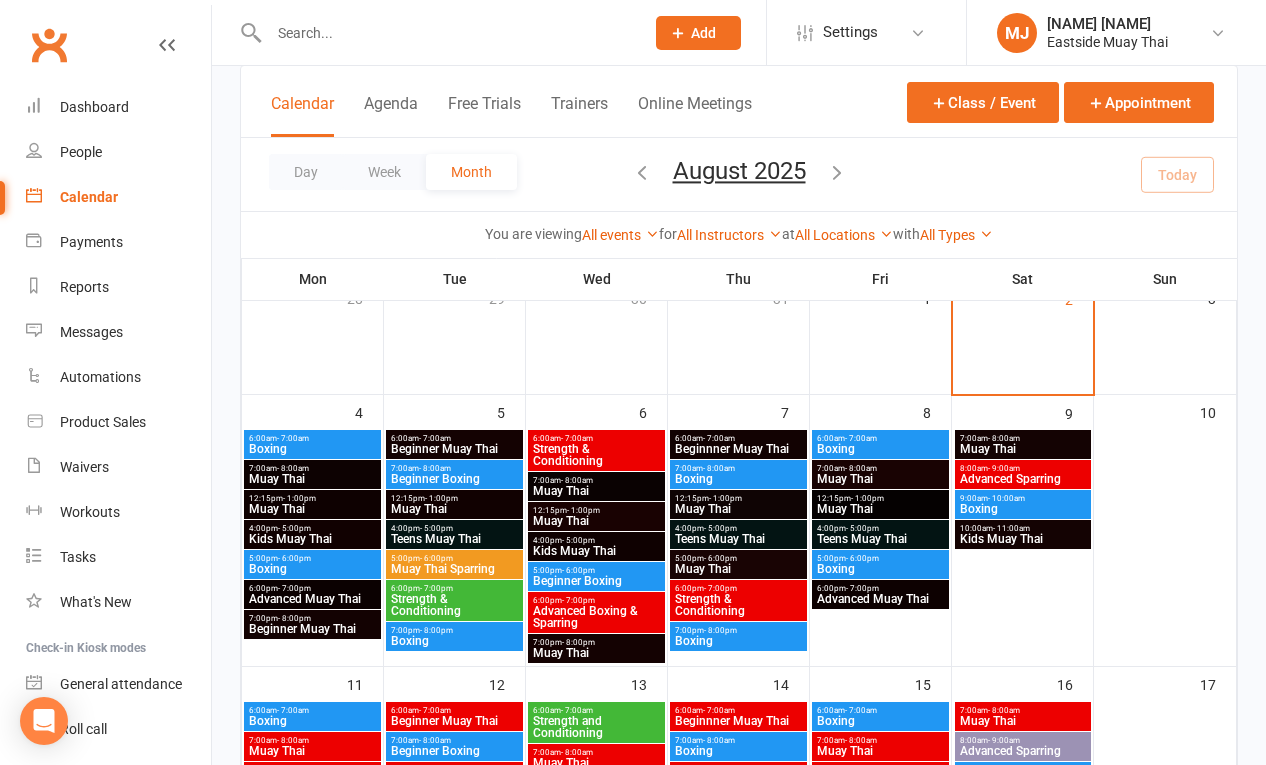 click on "Muay Thai Sparring" at bounding box center [454, 569] 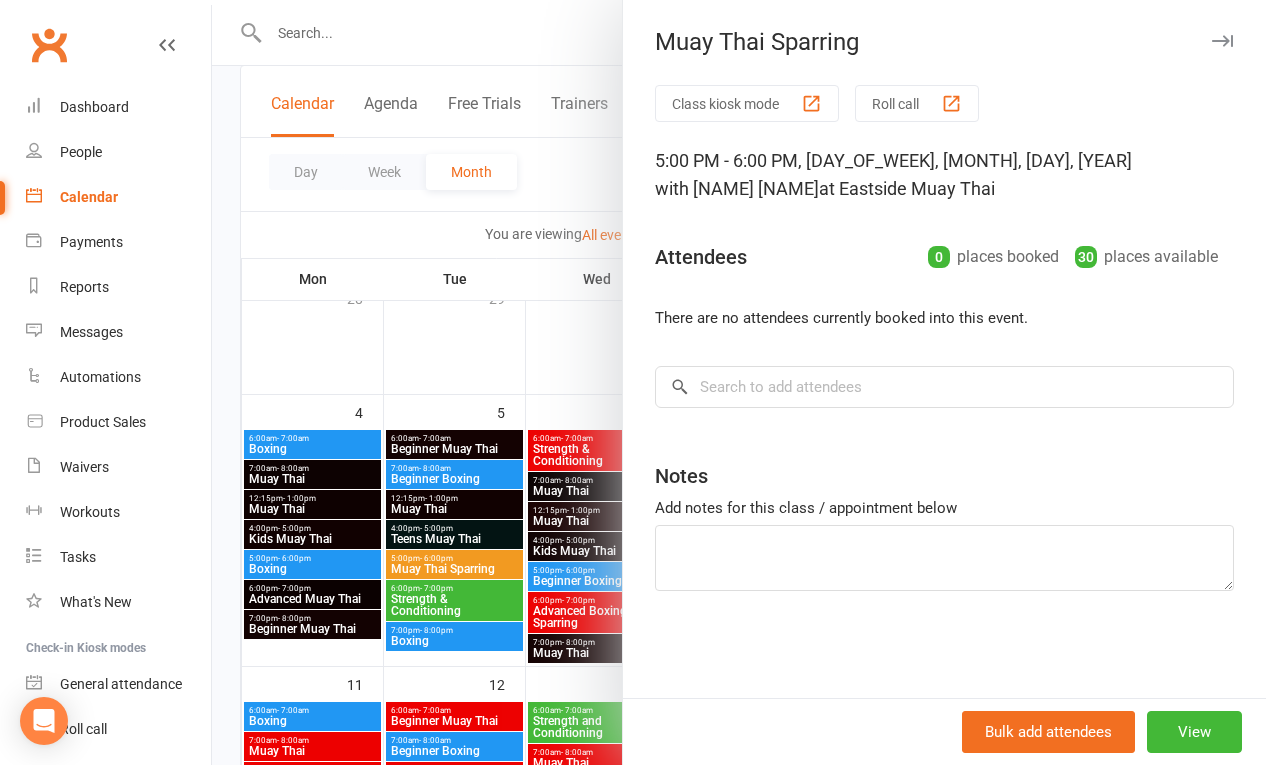 click on "Bulk add attendees  View" at bounding box center (944, 731) 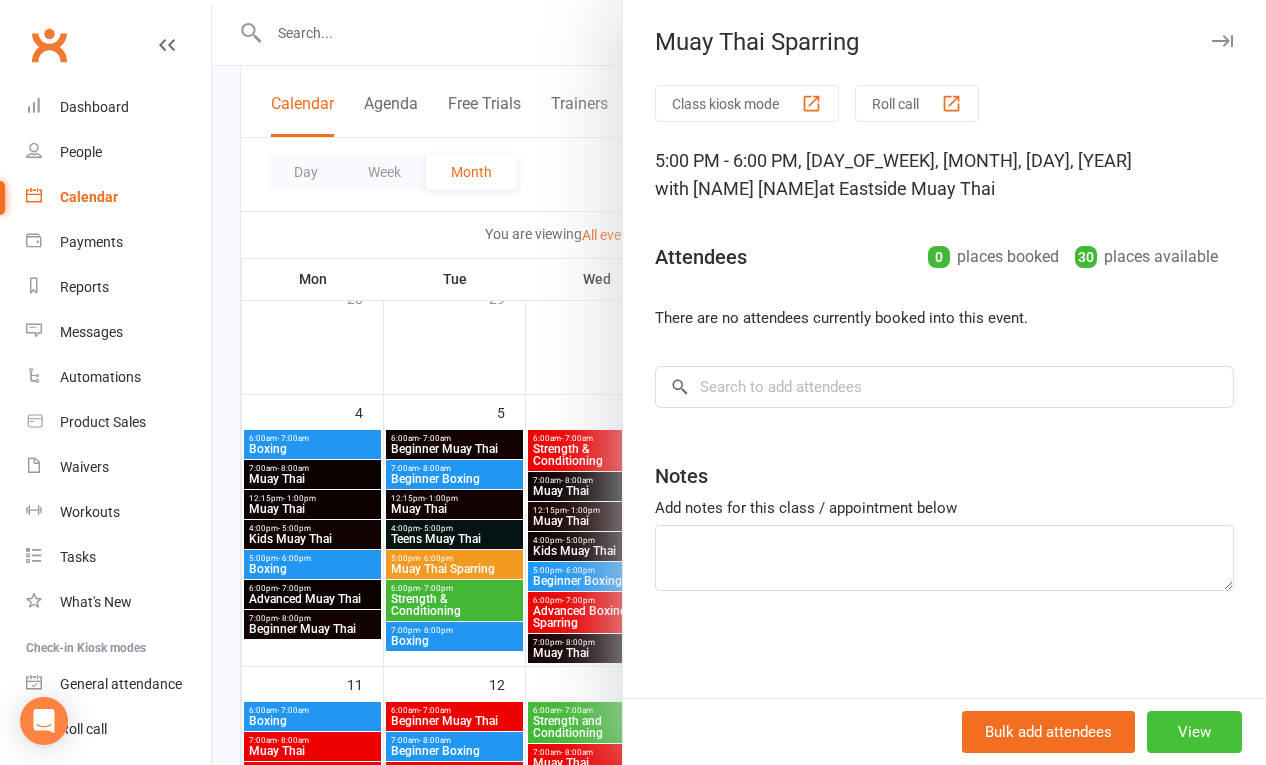 click on "View" at bounding box center [1194, 732] 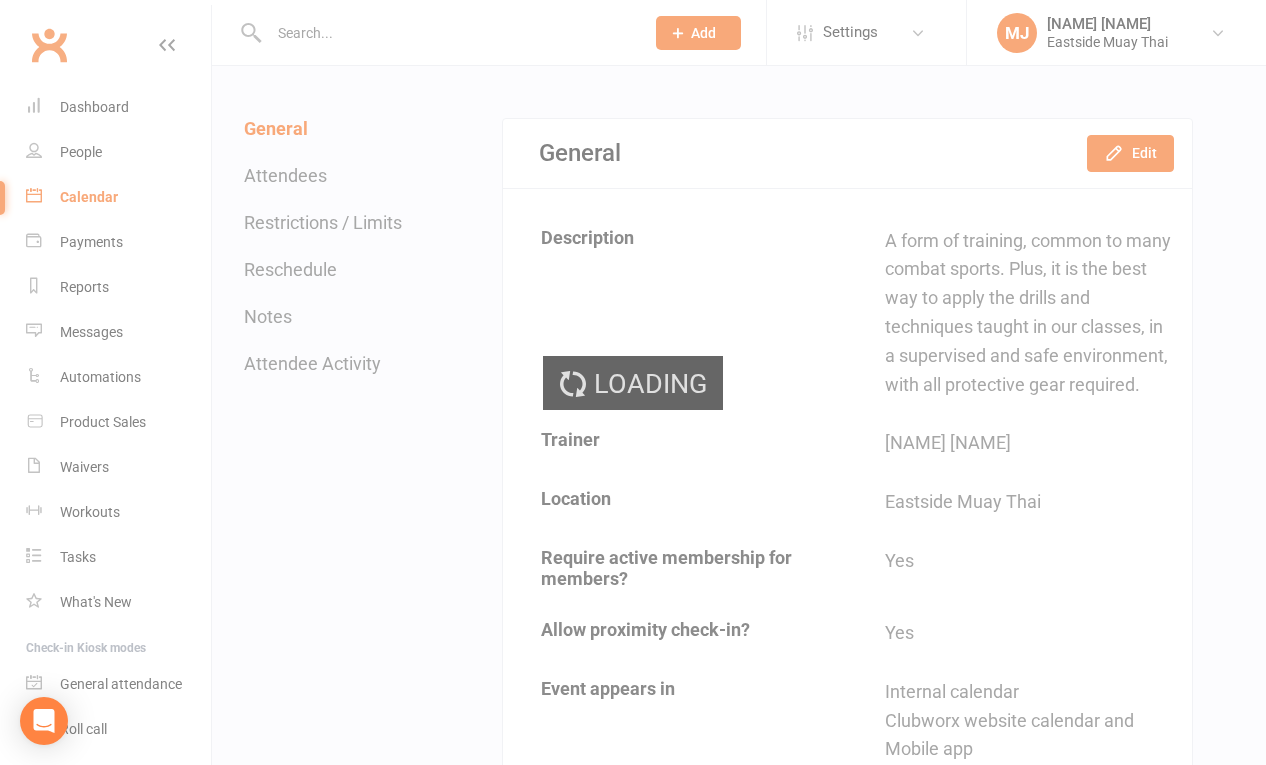 scroll, scrollTop: 0, scrollLeft: 0, axis: both 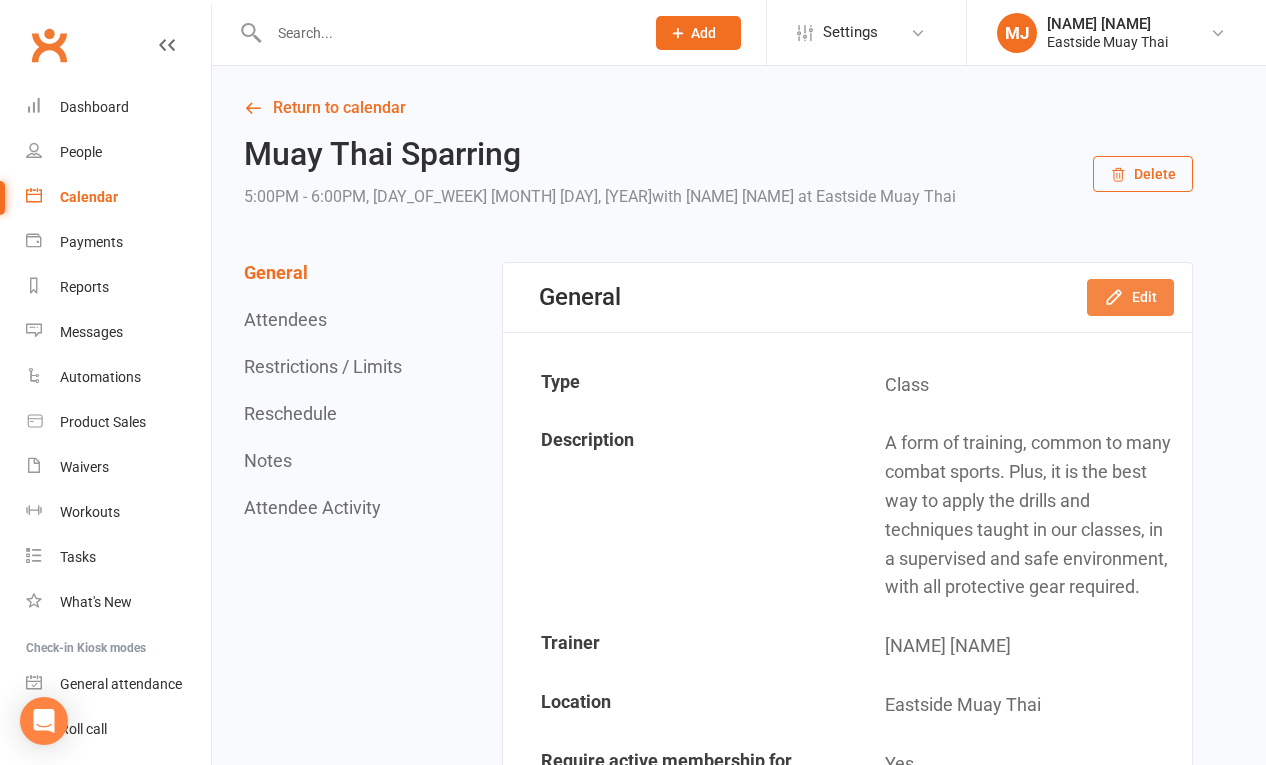 click on "Edit" at bounding box center (1130, 297) 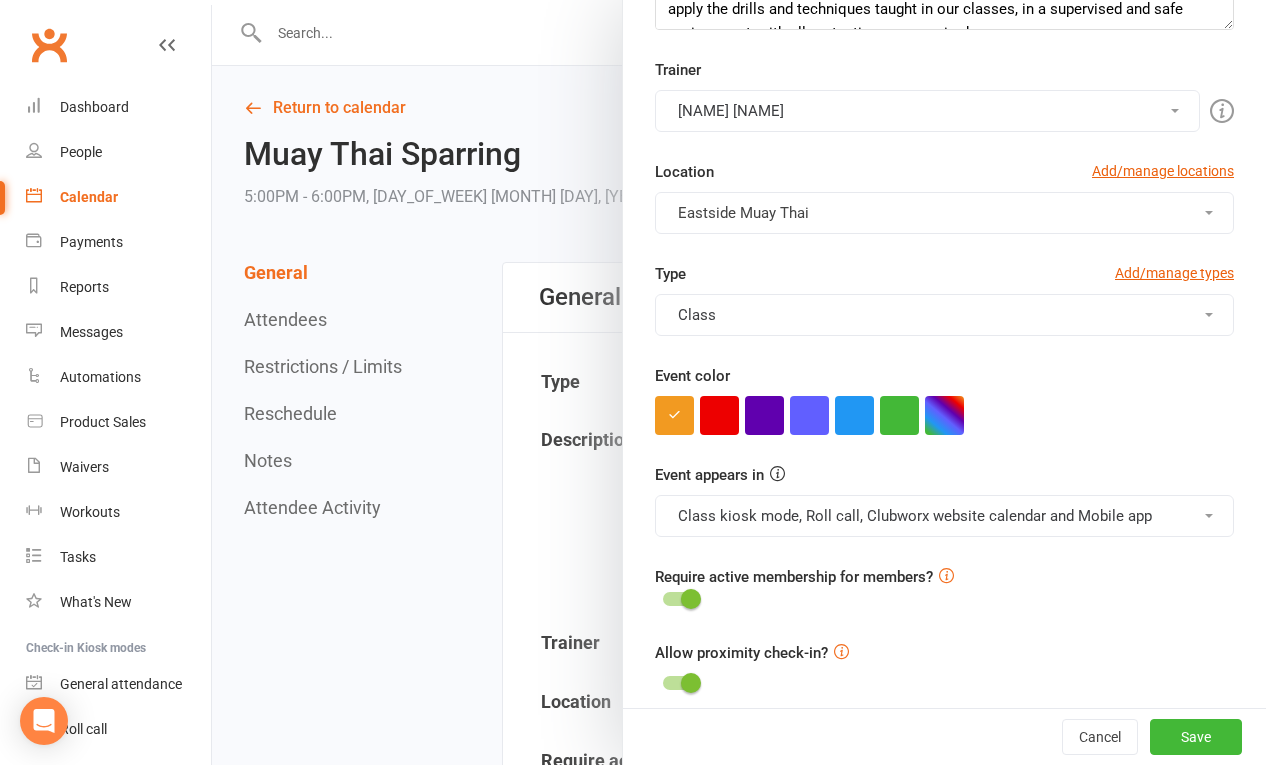 scroll, scrollTop: 397, scrollLeft: 0, axis: vertical 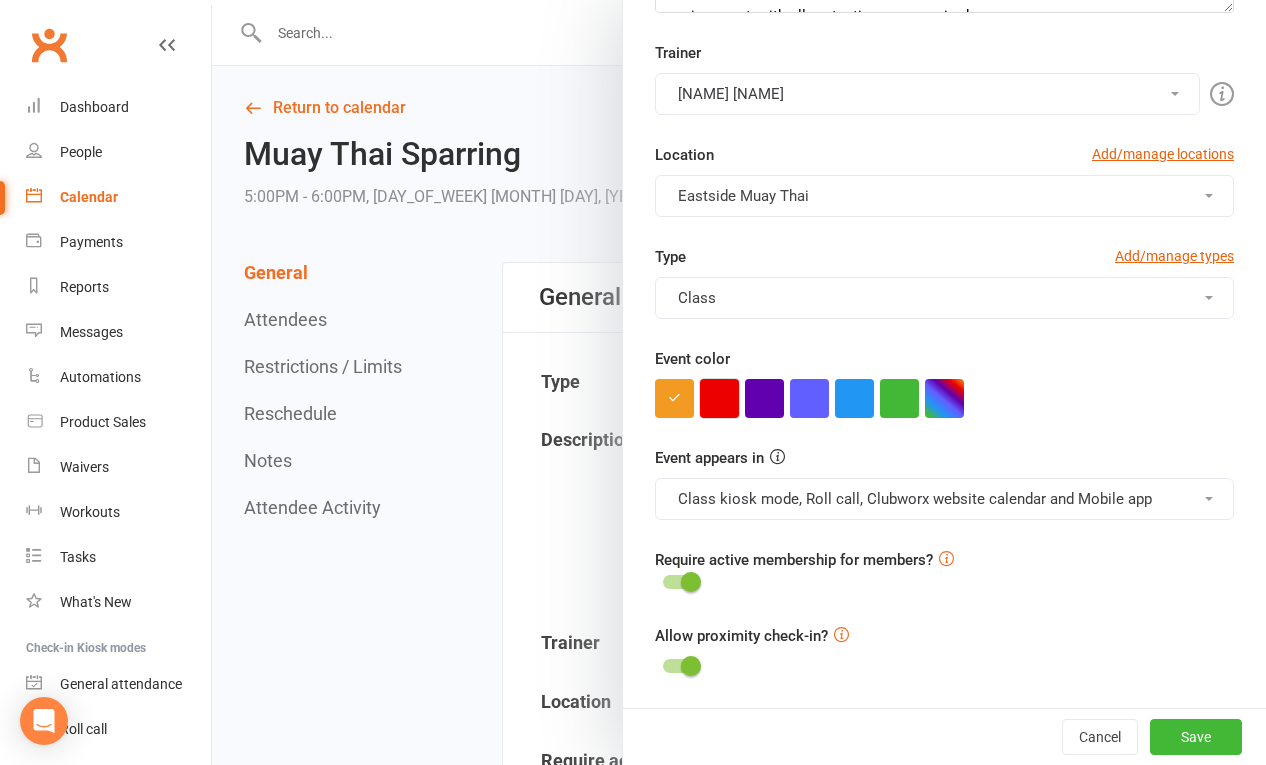 click at bounding box center [719, 398] 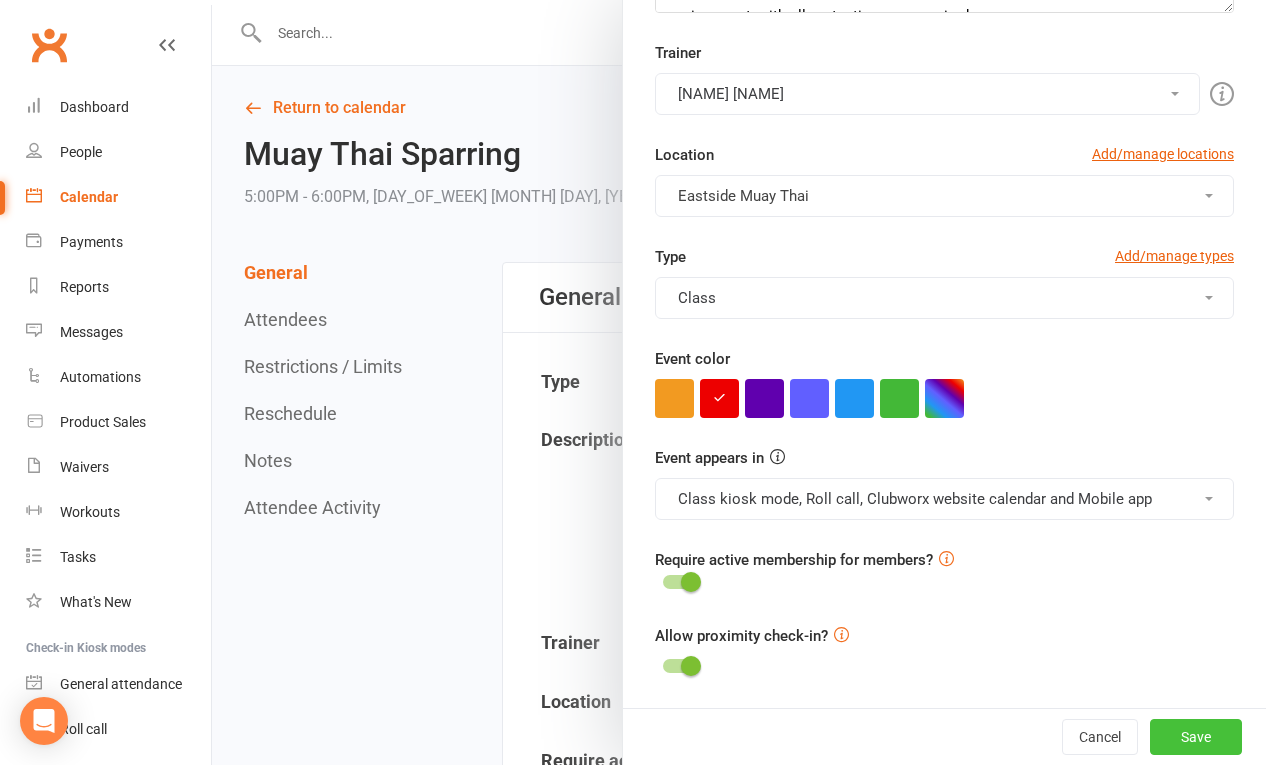 click on "Save" at bounding box center [1196, 737] 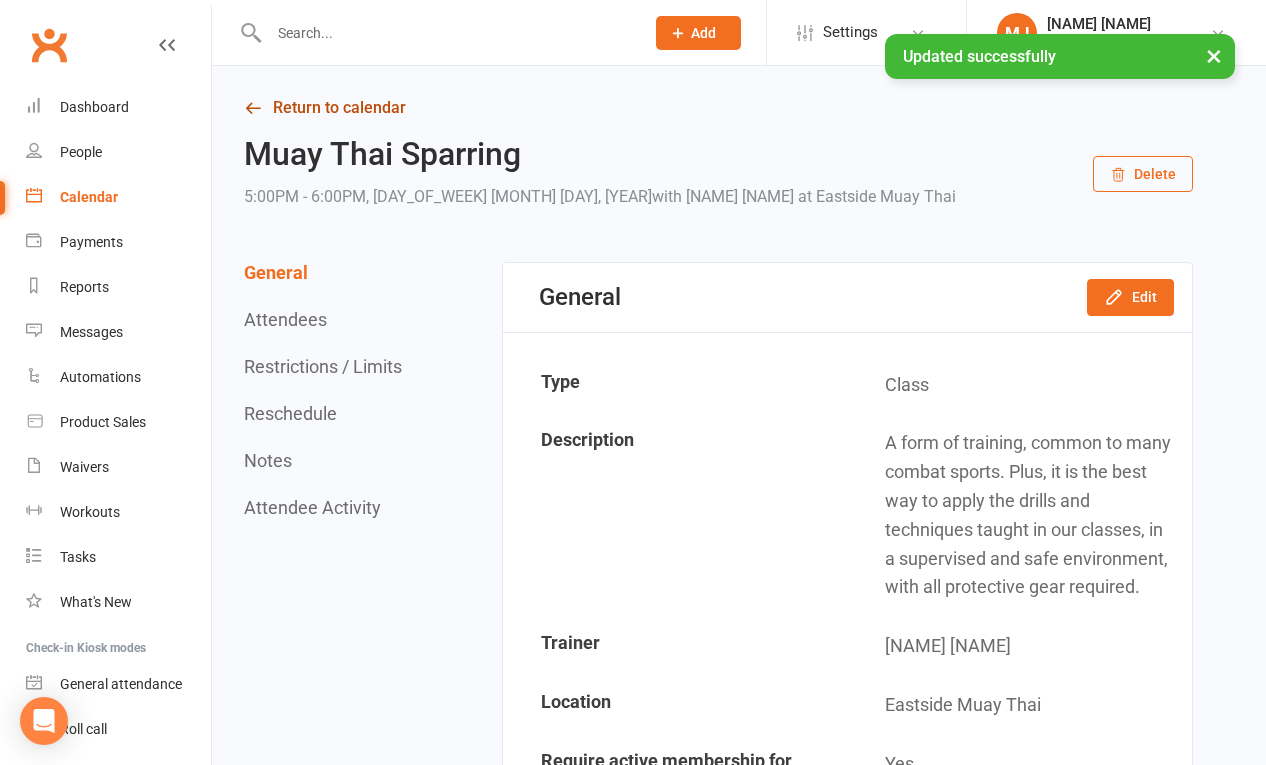 click on "Return to calendar" at bounding box center [718, 108] 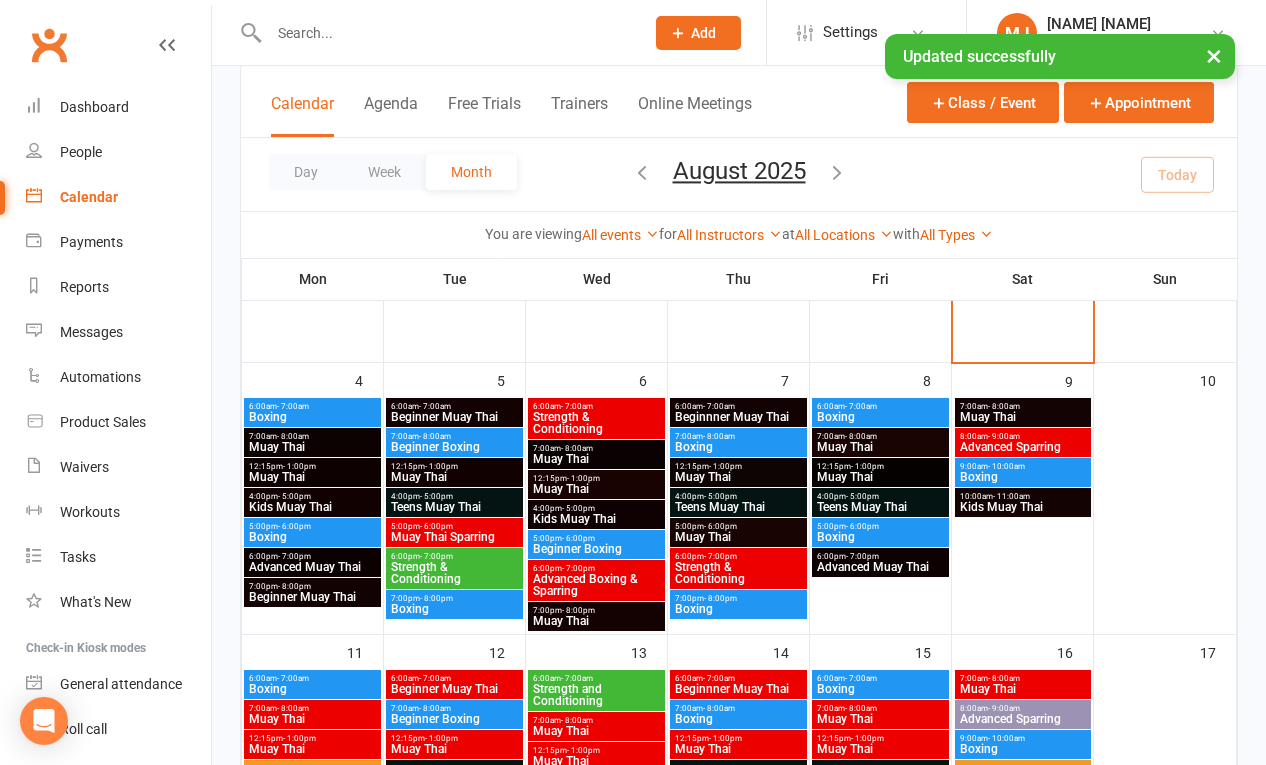 scroll, scrollTop: 187, scrollLeft: 0, axis: vertical 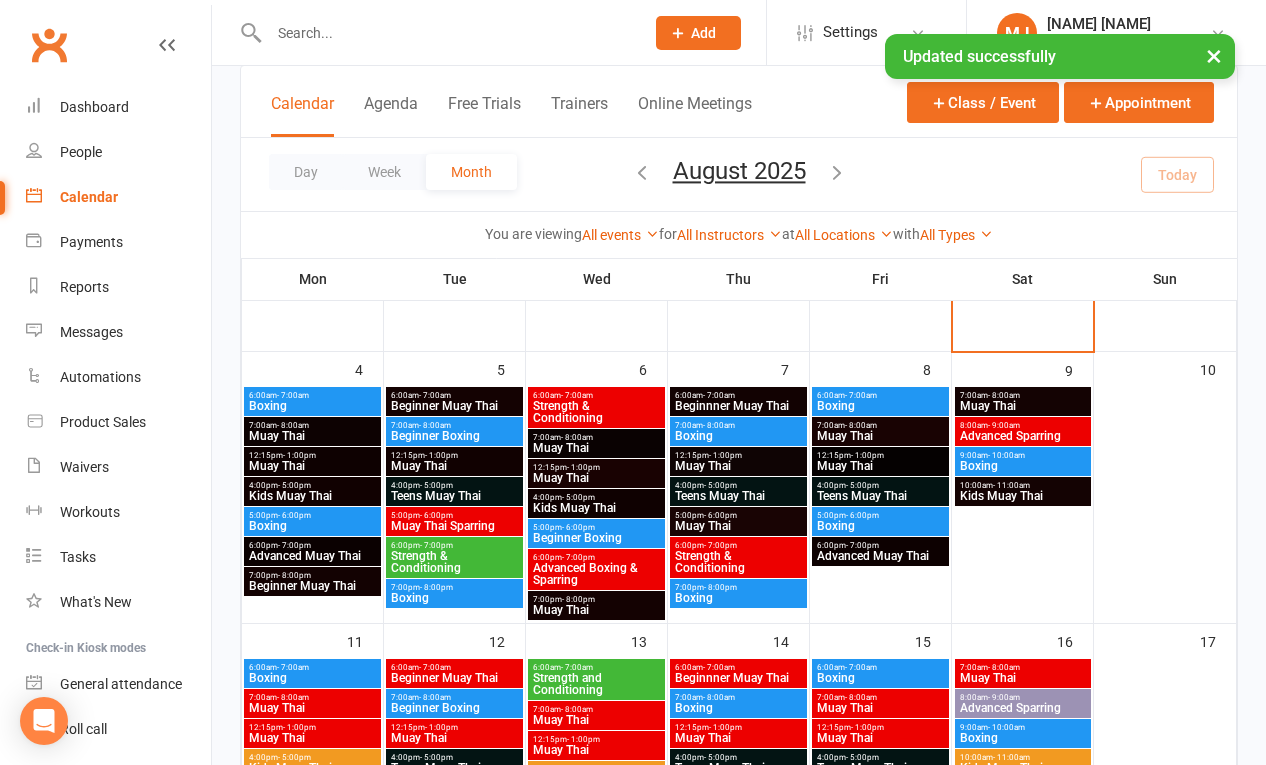 click on "6:00pm  - 7:00pm" at bounding box center (454, 545) 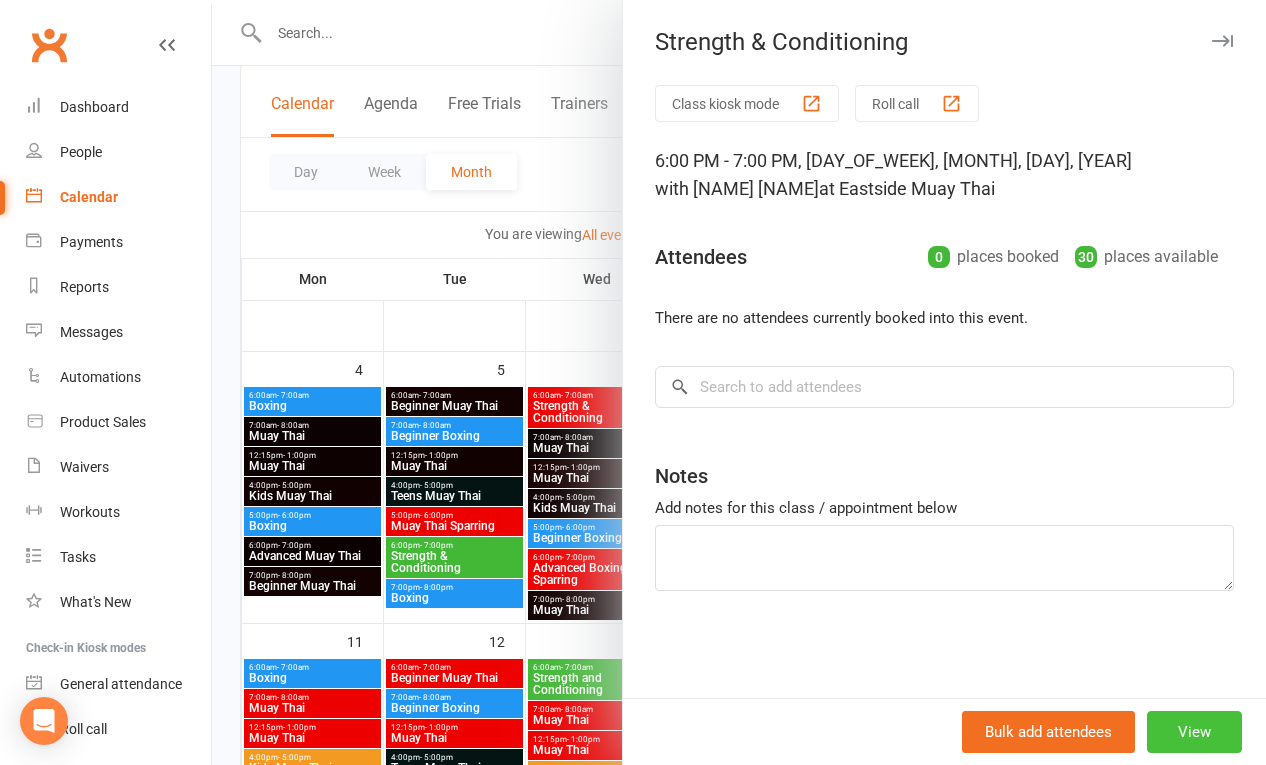 click on "View" at bounding box center [1194, 732] 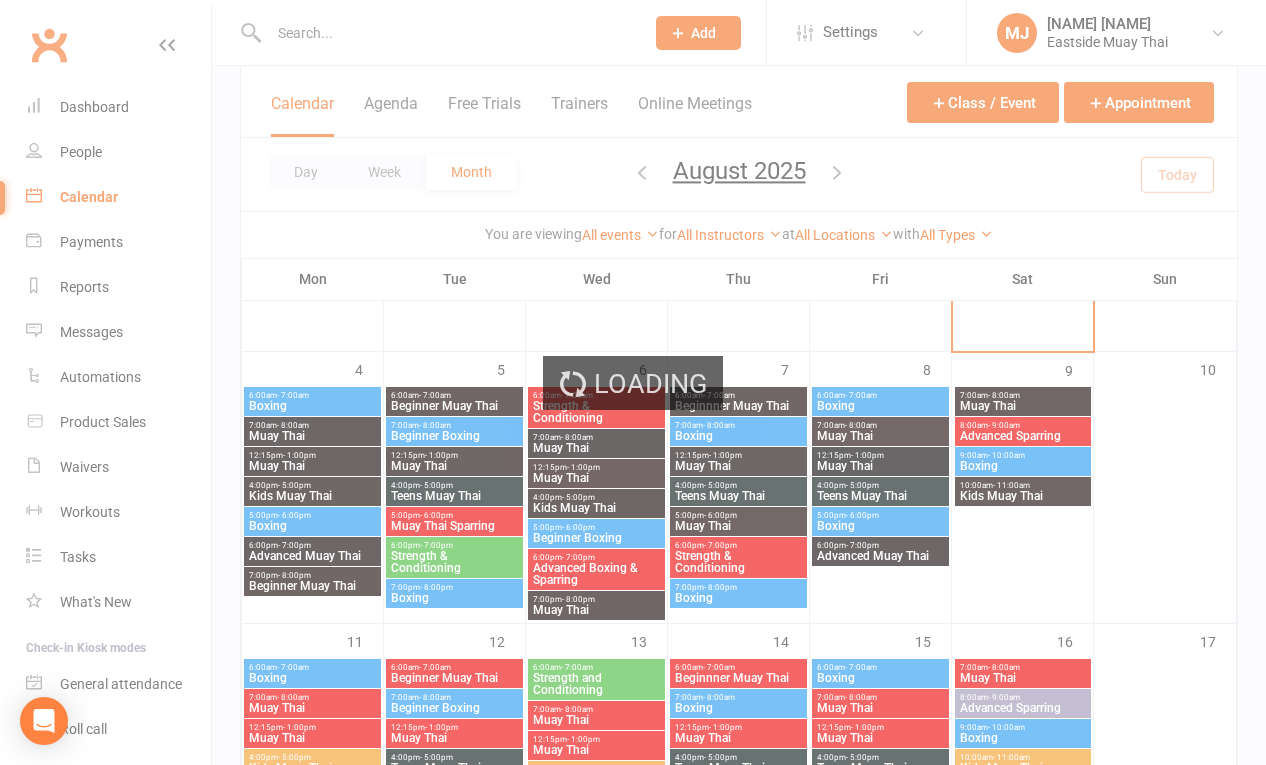 scroll, scrollTop: 0, scrollLeft: 0, axis: both 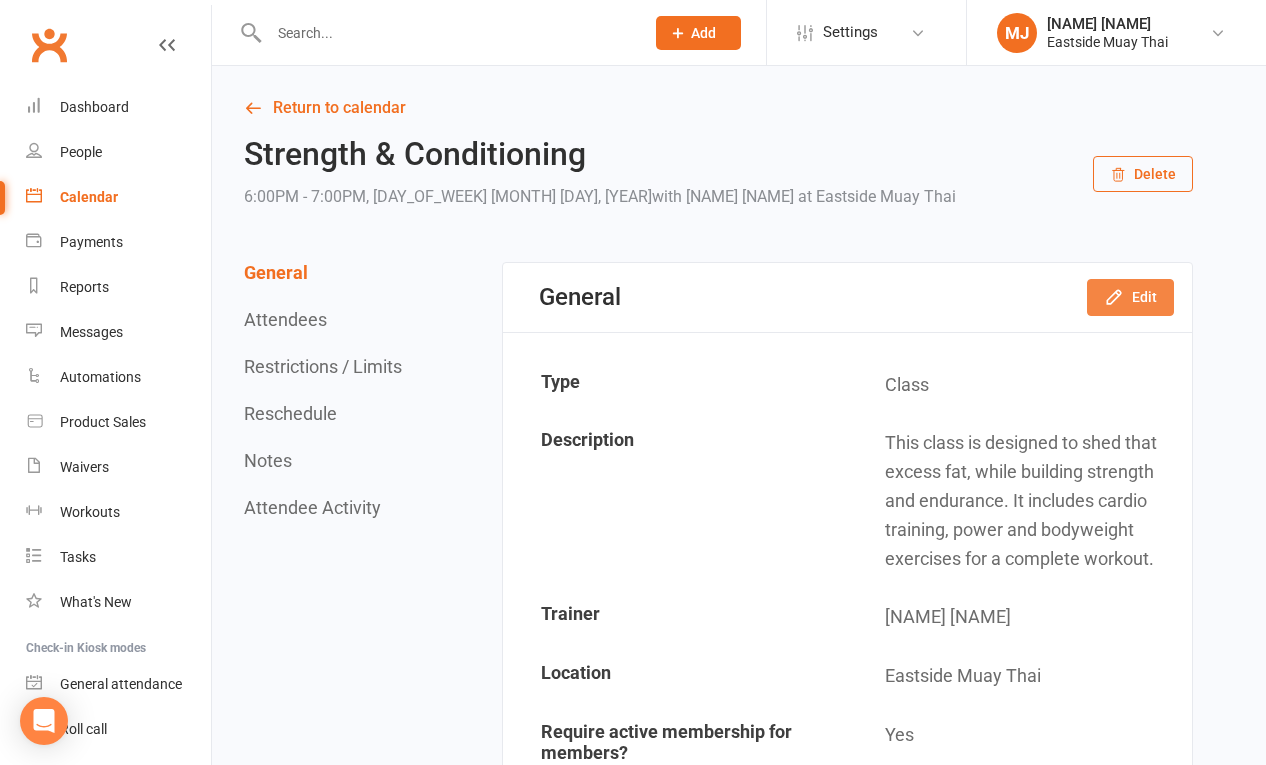 click on "Edit" at bounding box center [1130, 297] 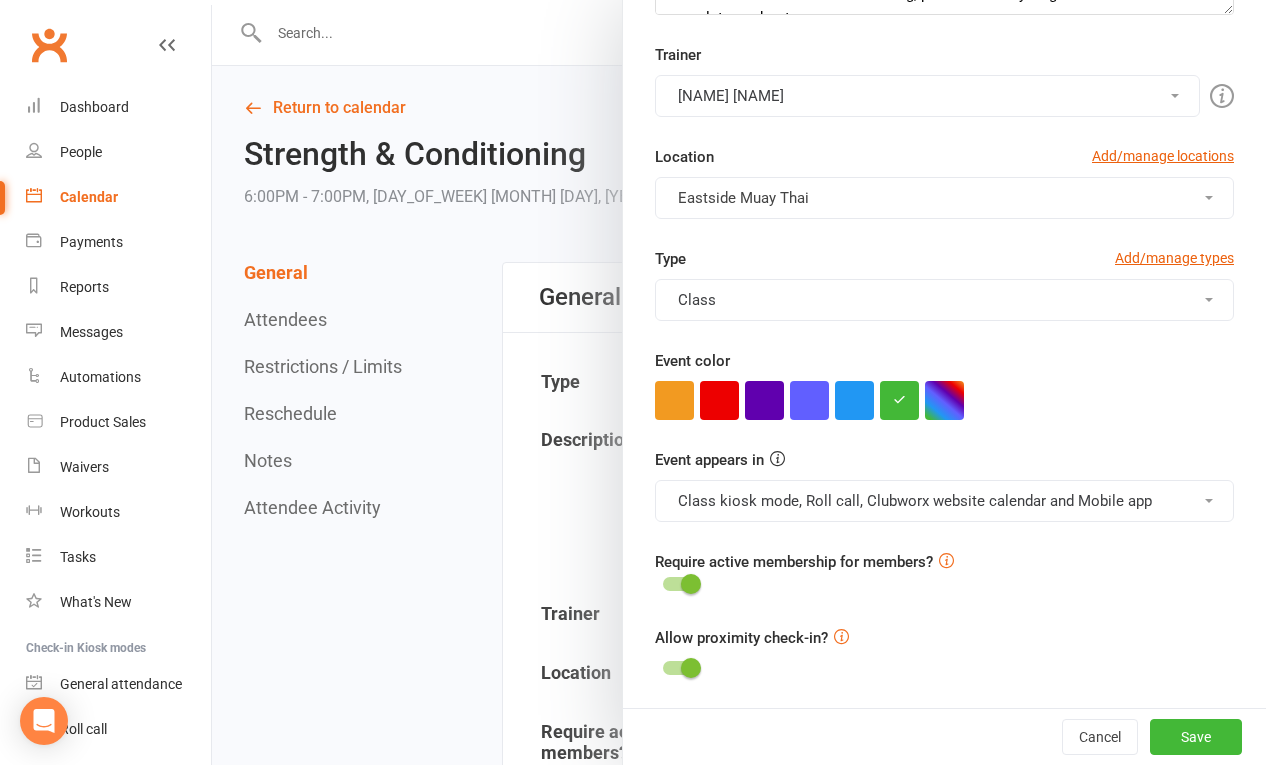 scroll, scrollTop: 397, scrollLeft: 0, axis: vertical 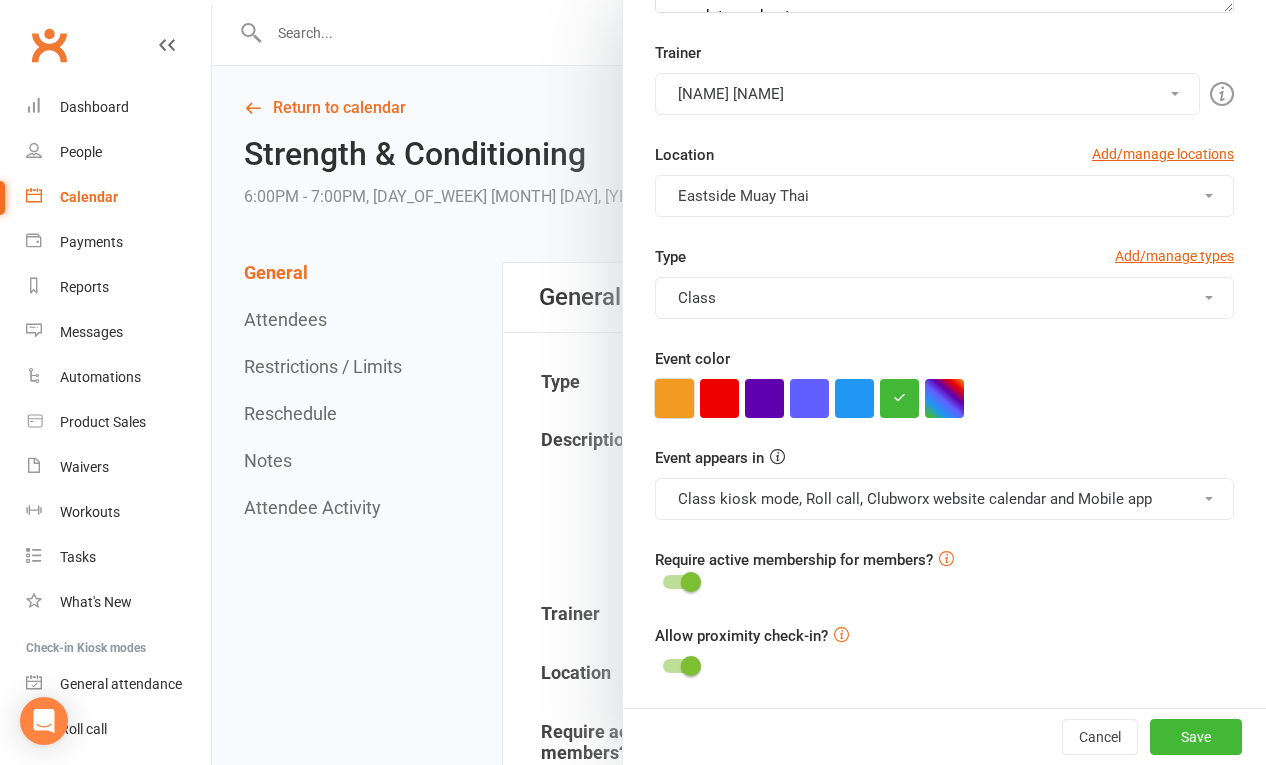 click at bounding box center [674, 398] 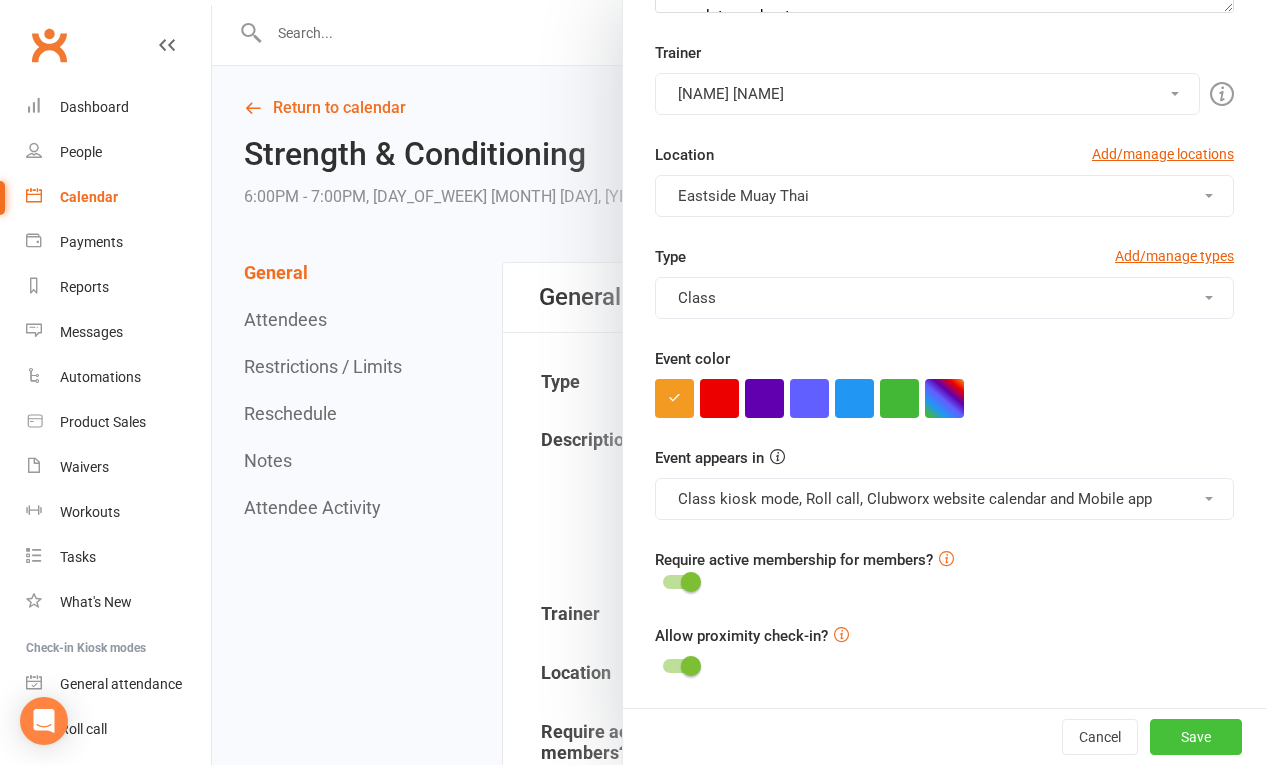 click on "Save" at bounding box center (1196, 737) 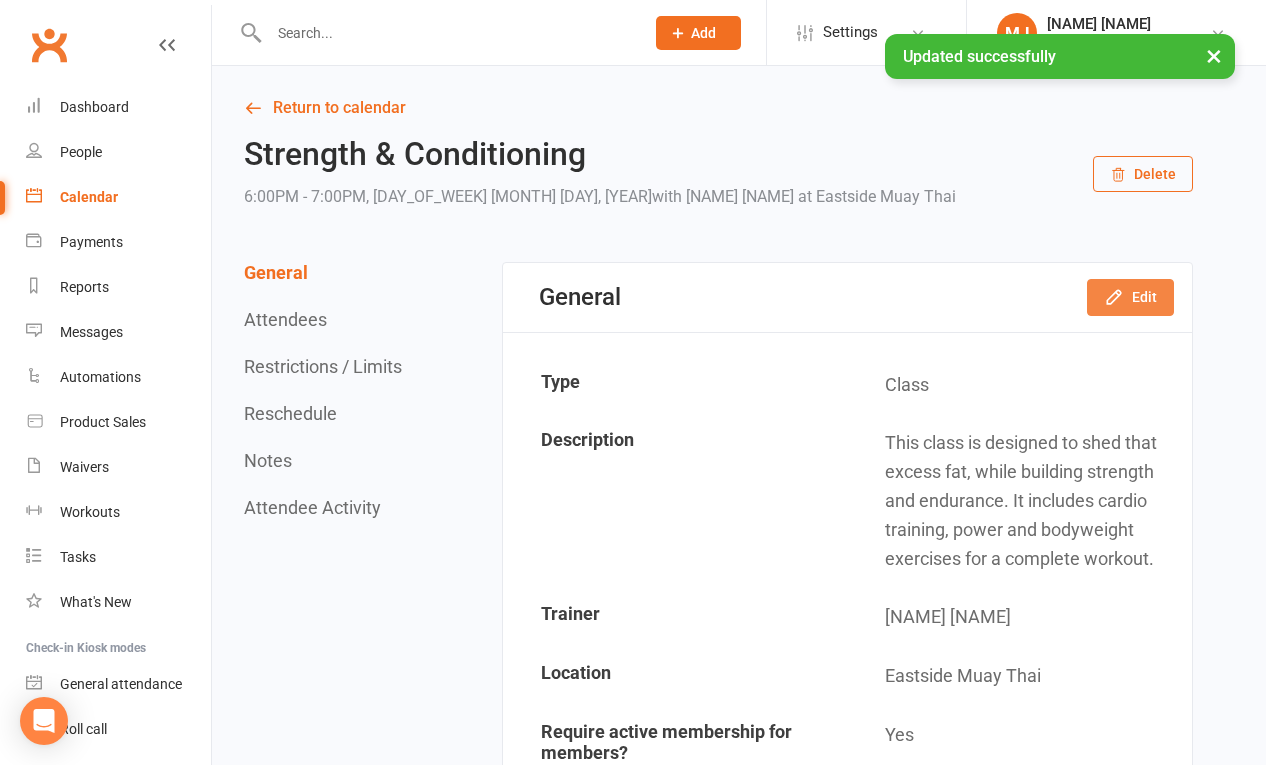 click on "Edit" at bounding box center (1130, 297) 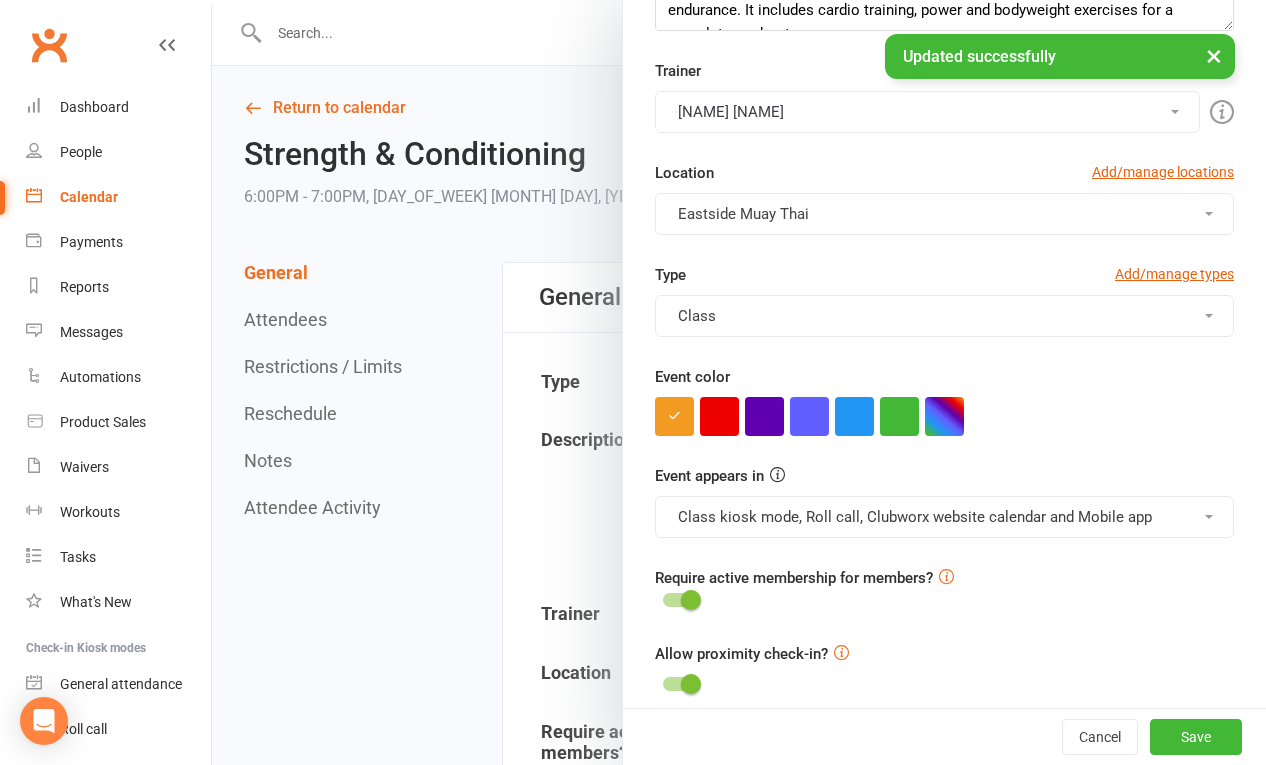 scroll, scrollTop: 397, scrollLeft: 0, axis: vertical 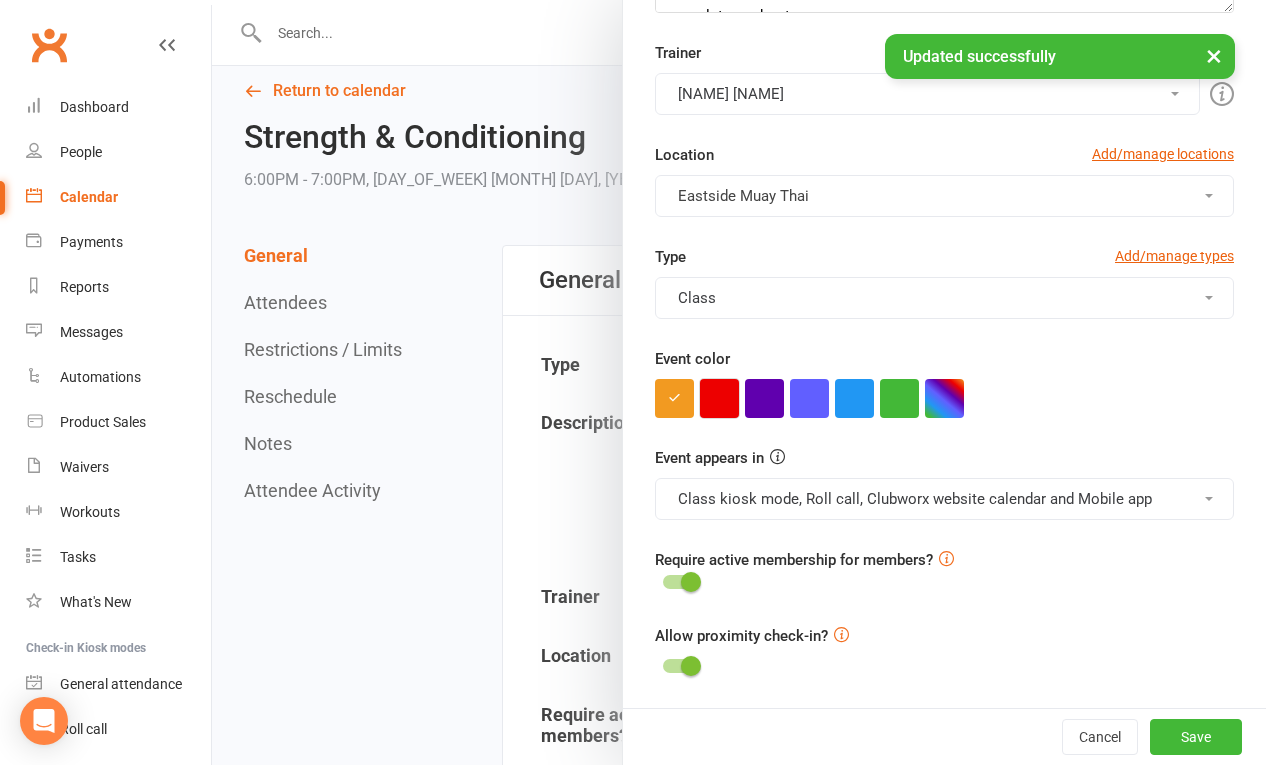 click at bounding box center [719, 398] 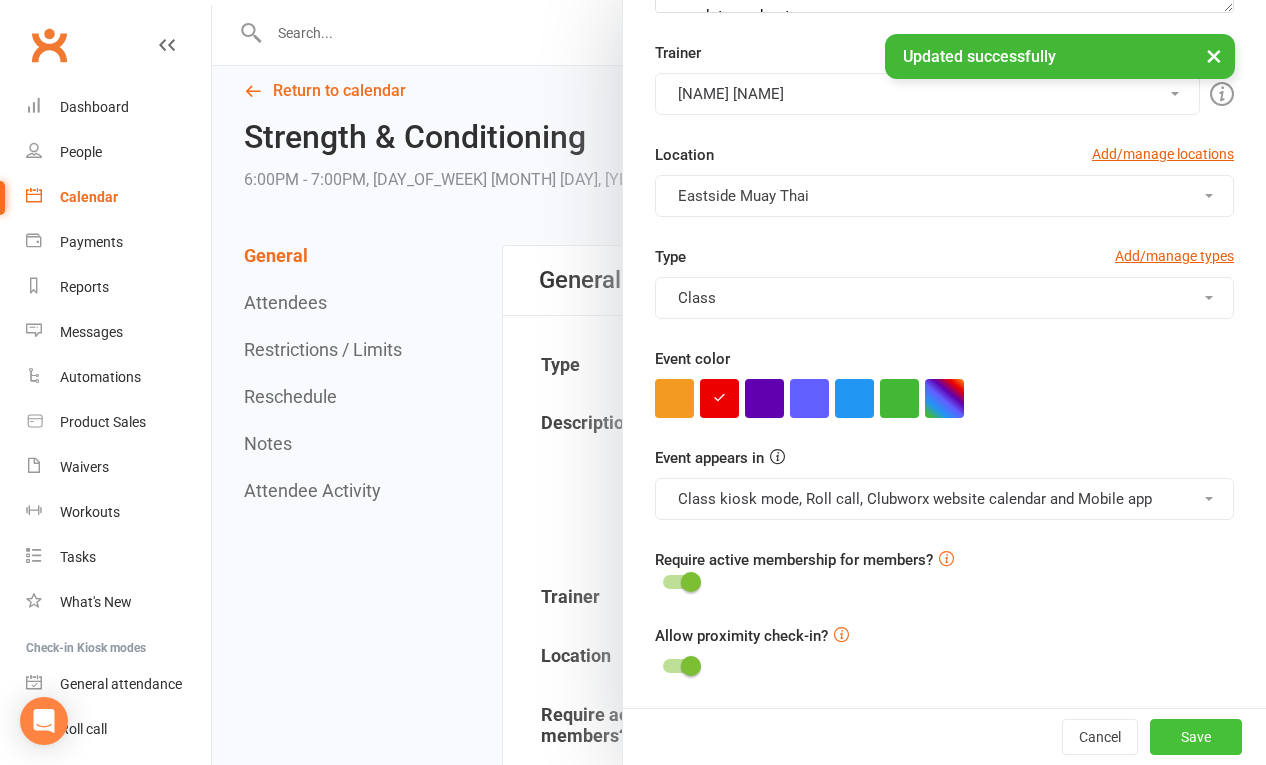 click on "Save" at bounding box center [1196, 737] 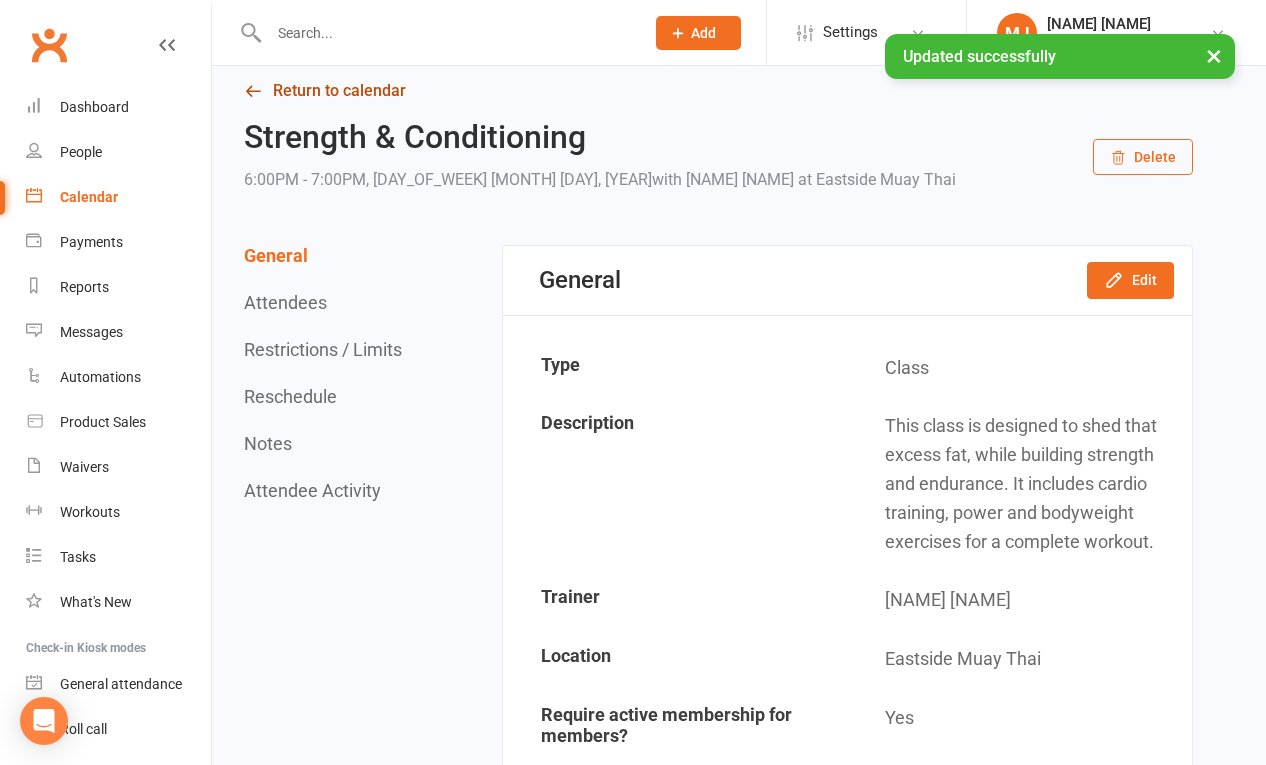 click on "Return to calendar" at bounding box center [718, 91] 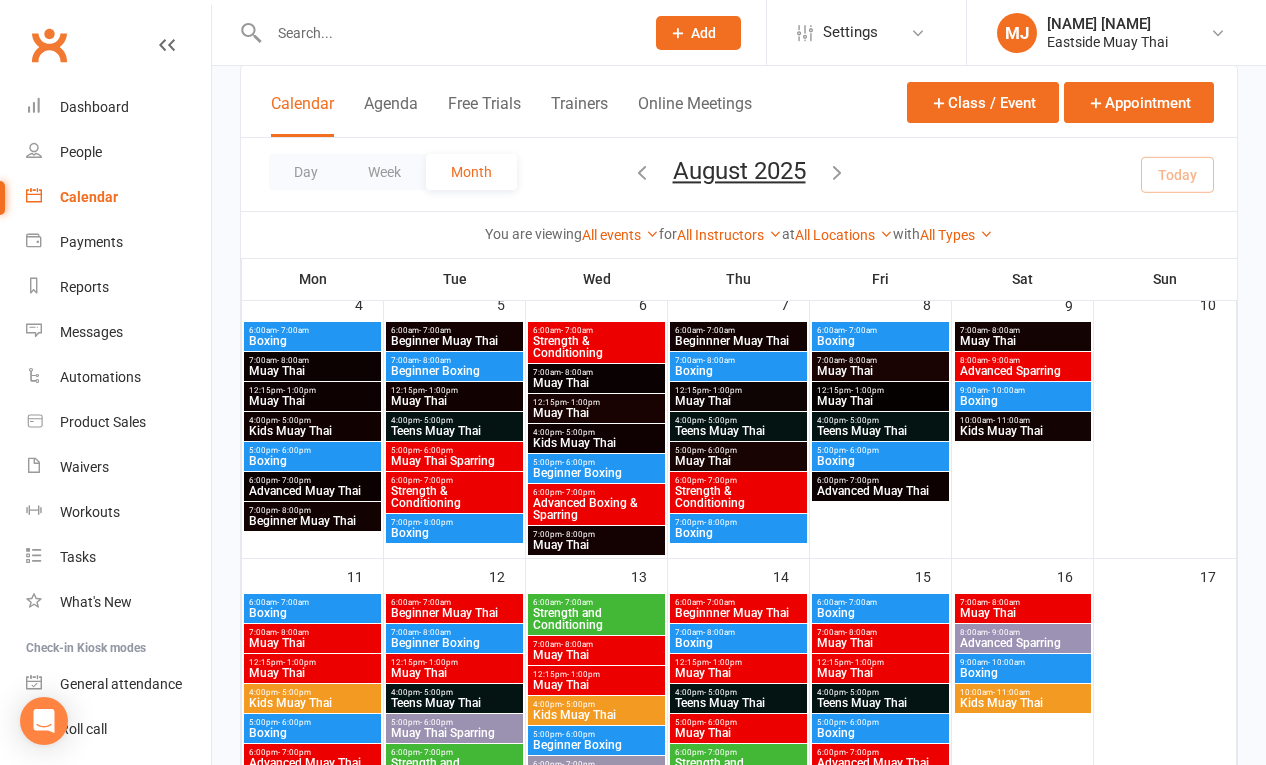 scroll, scrollTop: 250, scrollLeft: 0, axis: vertical 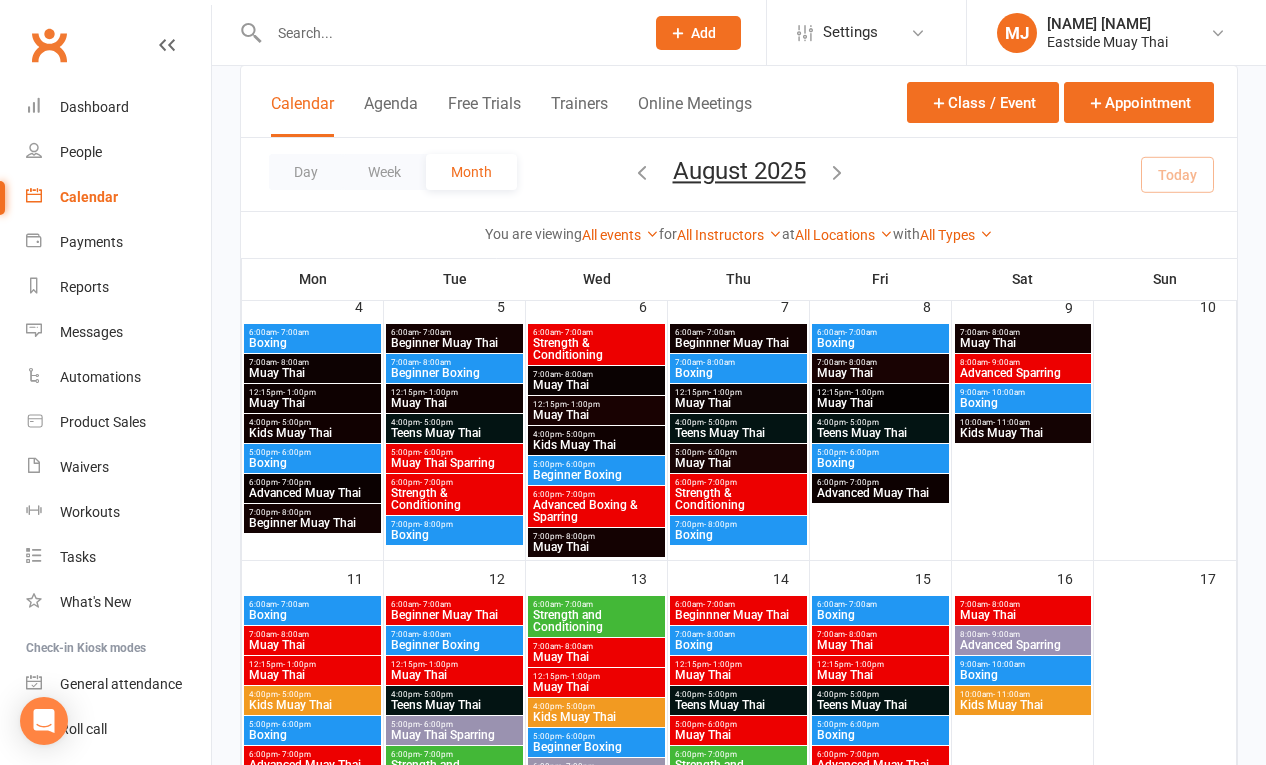 click on "Strength and Conditioning" at bounding box center [596, 621] 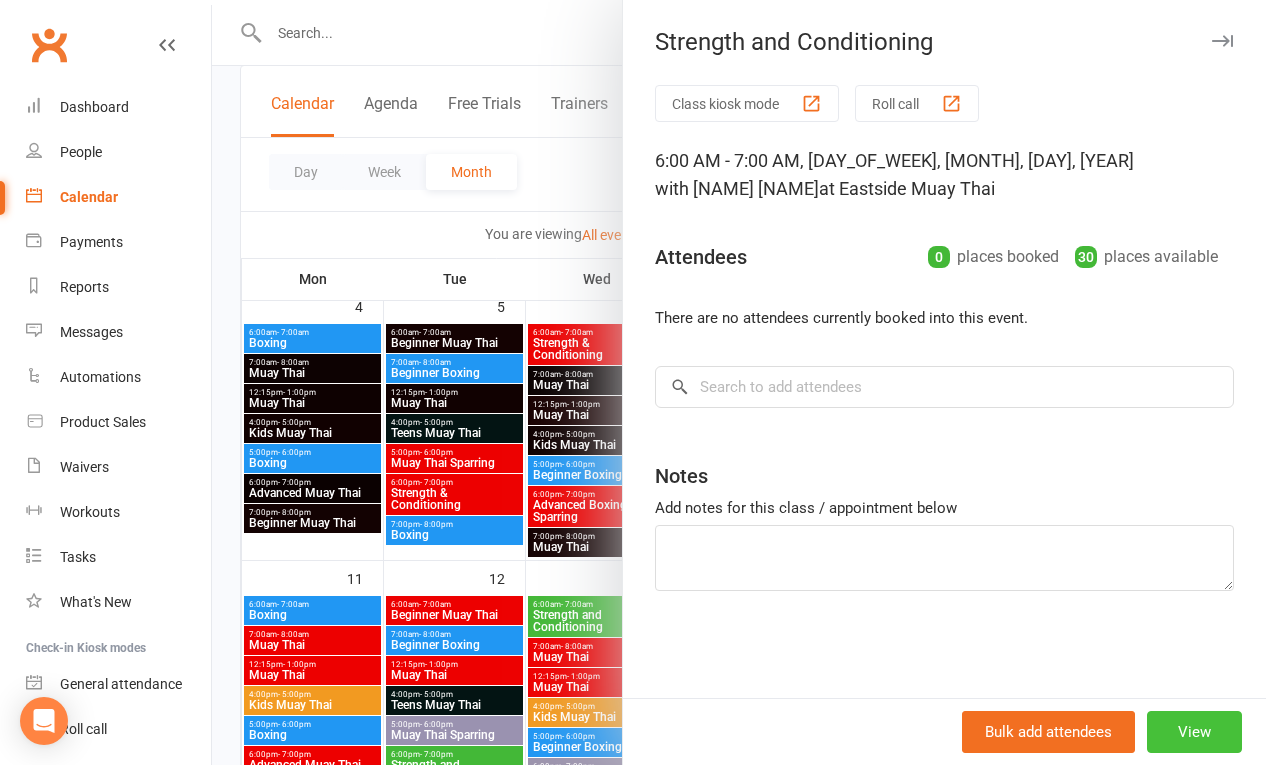 click on "View" at bounding box center [1194, 732] 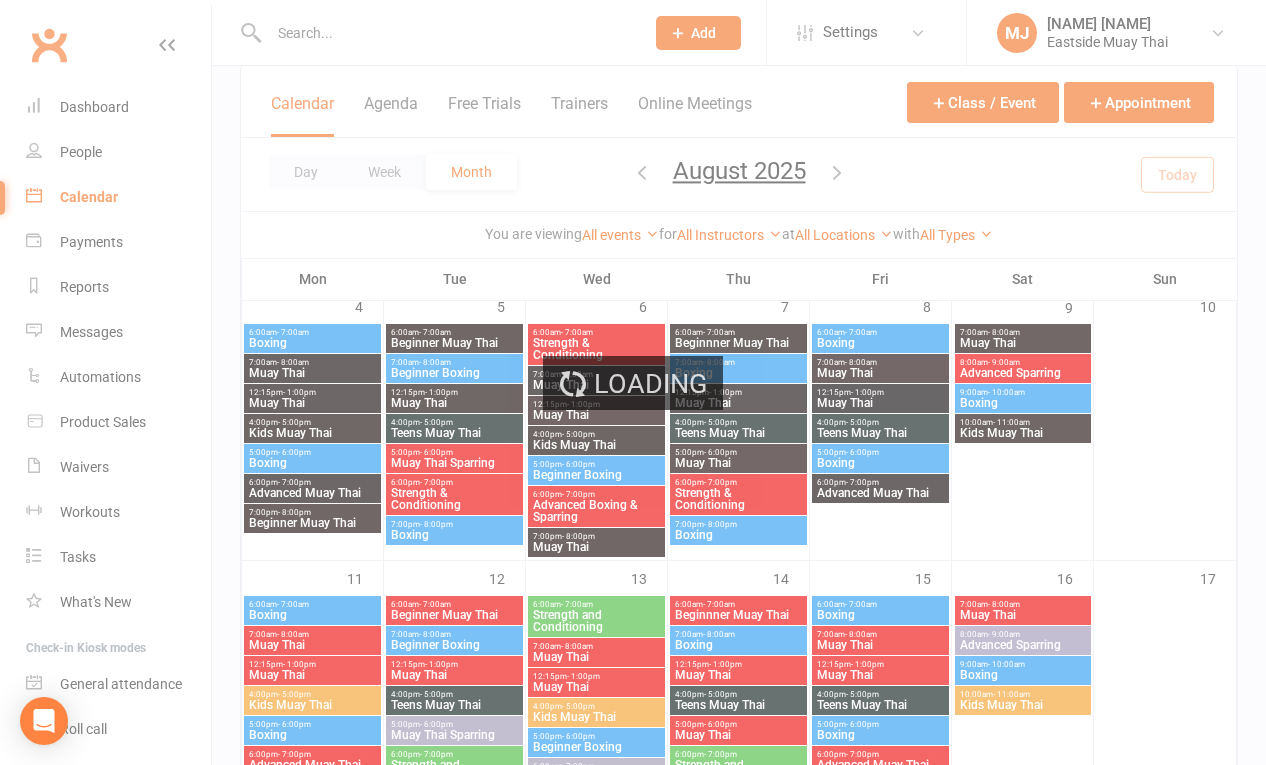 scroll, scrollTop: 0, scrollLeft: 0, axis: both 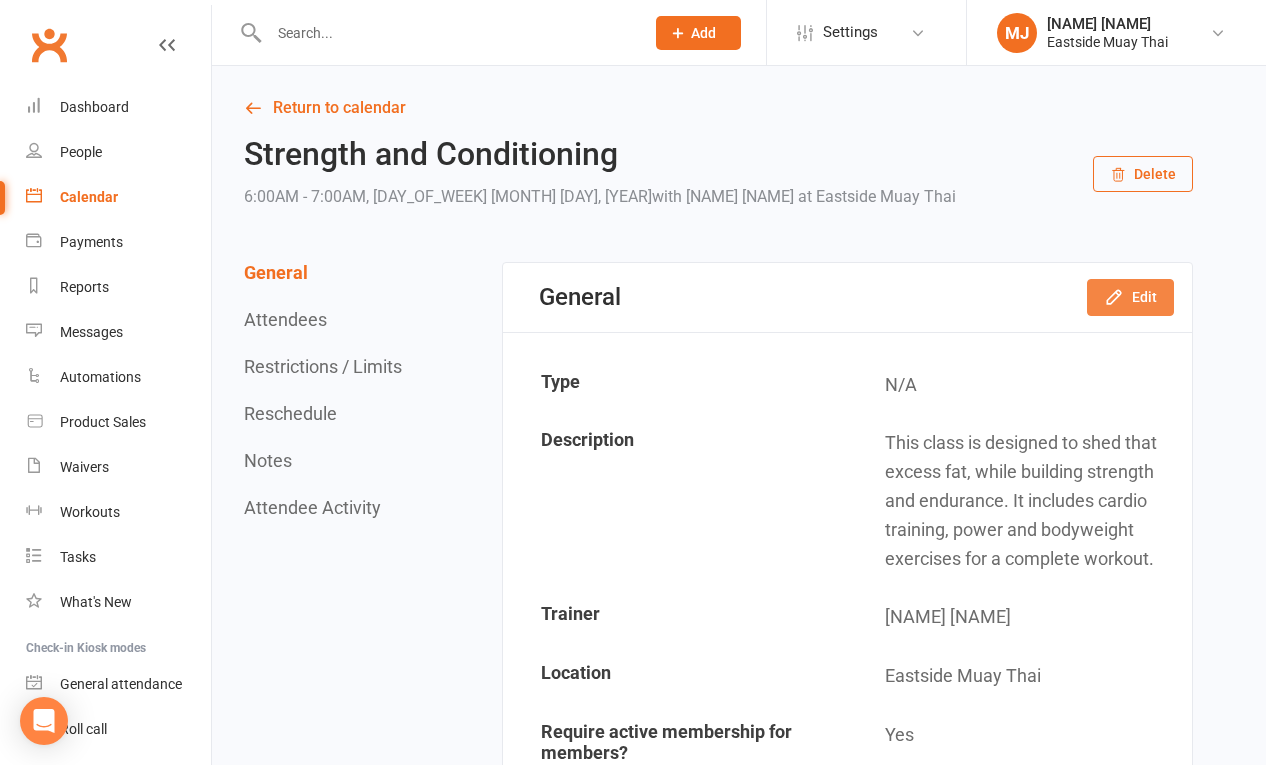 click on "Edit" at bounding box center [1130, 297] 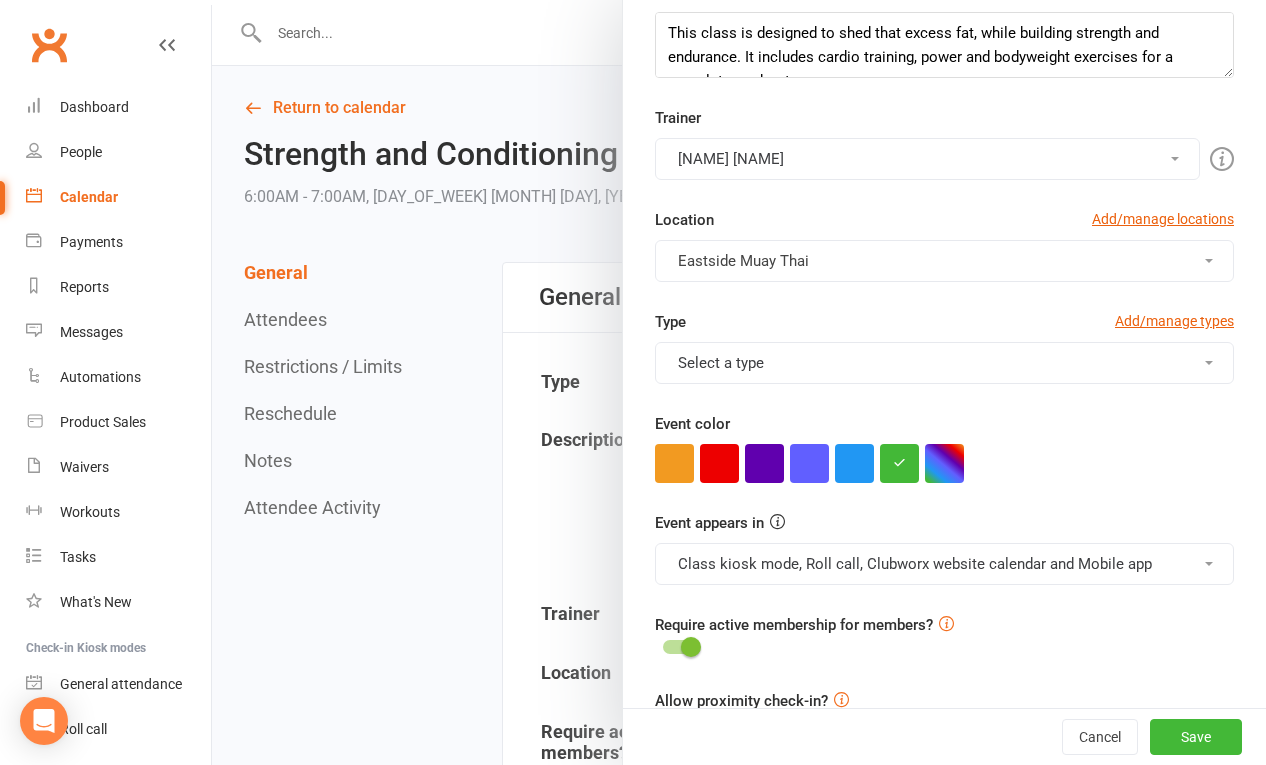 scroll, scrollTop: 397, scrollLeft: 0, axis: vertical 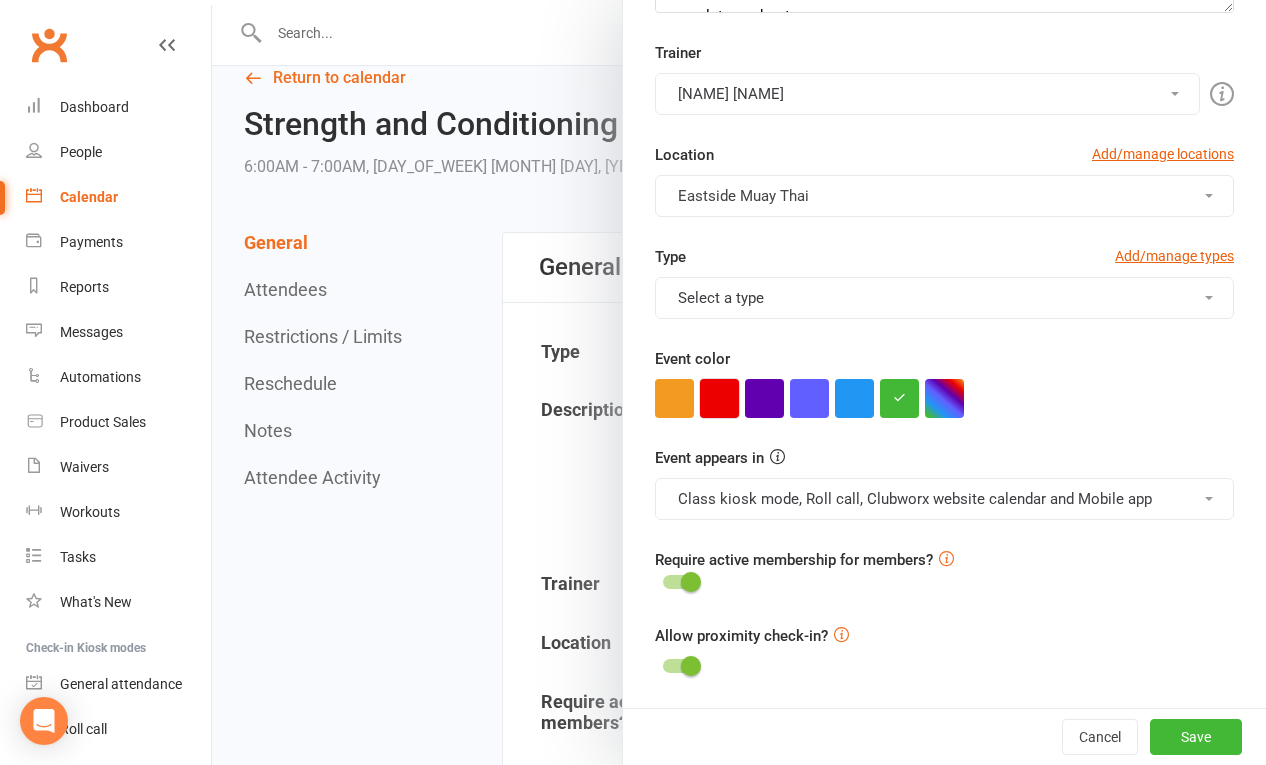 click at bounding box center (719, 398) 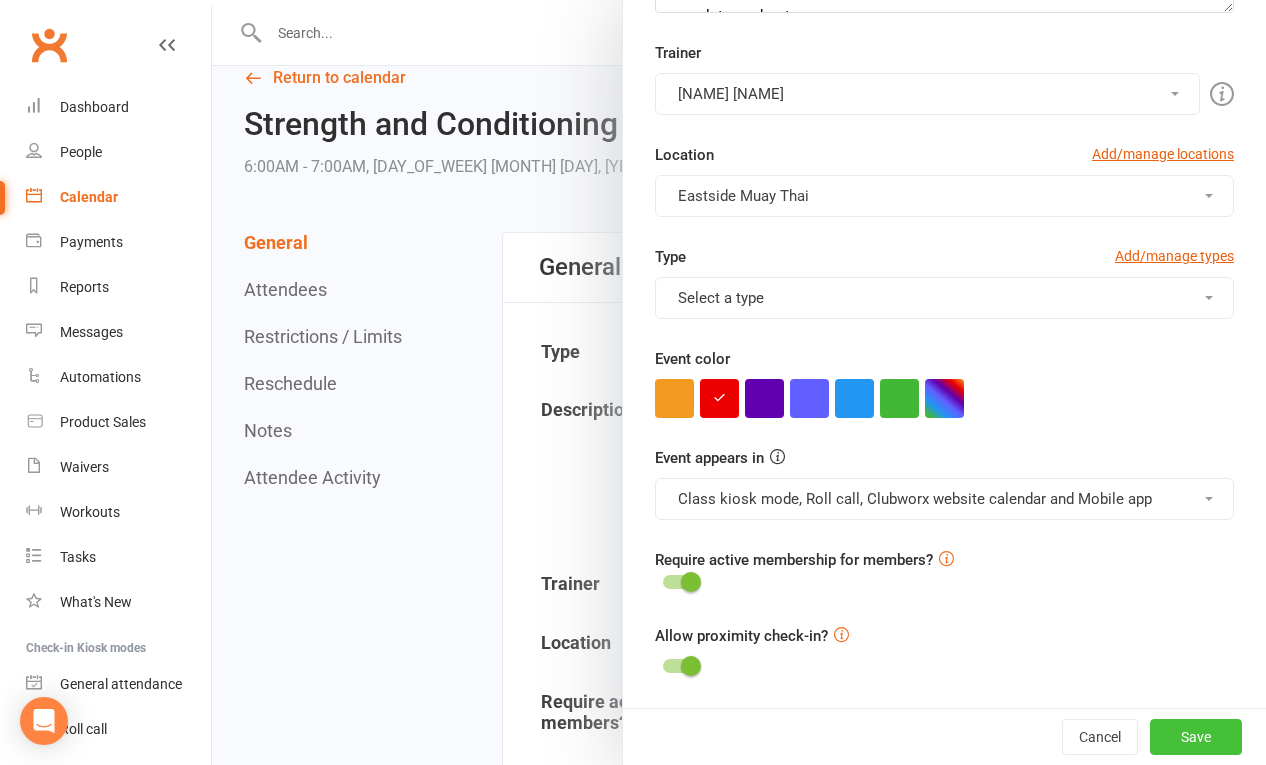 click on "Save" at bounding box center [1196, 737] 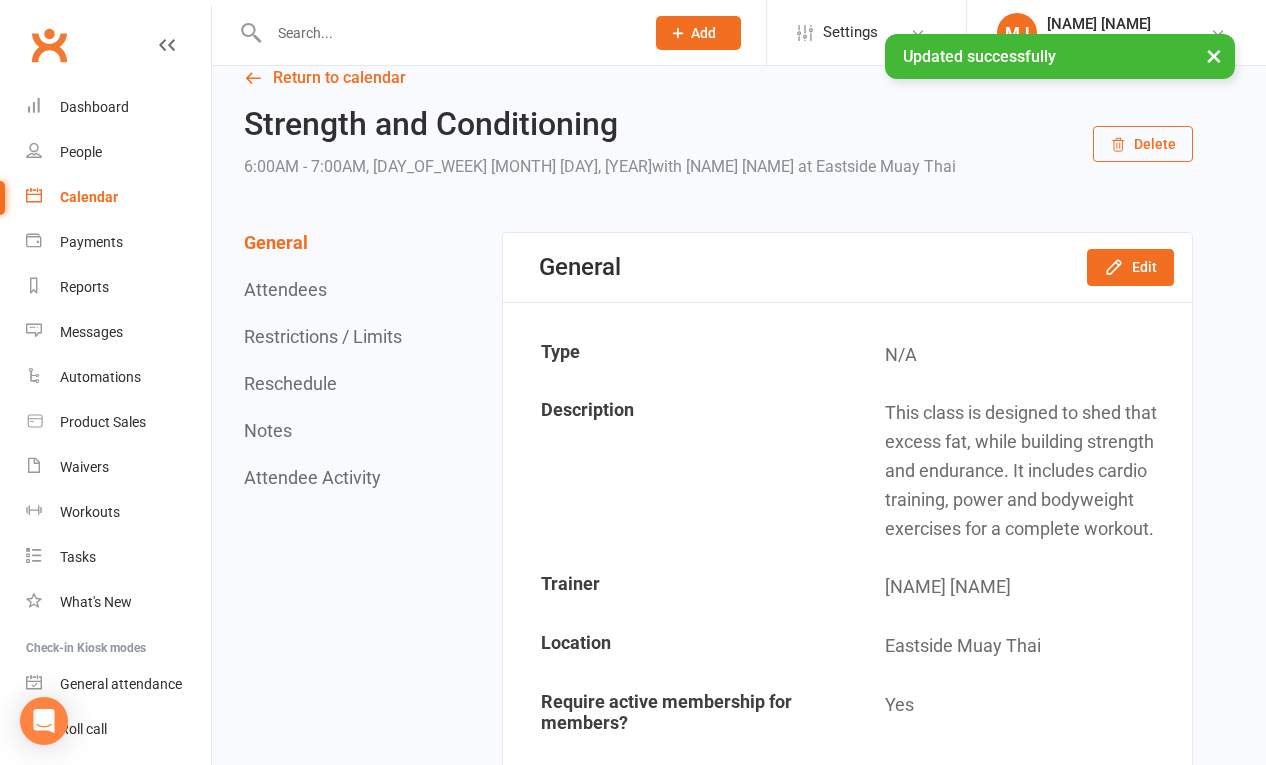 click on "× Updated successfully" at bounding box center [620, 34] 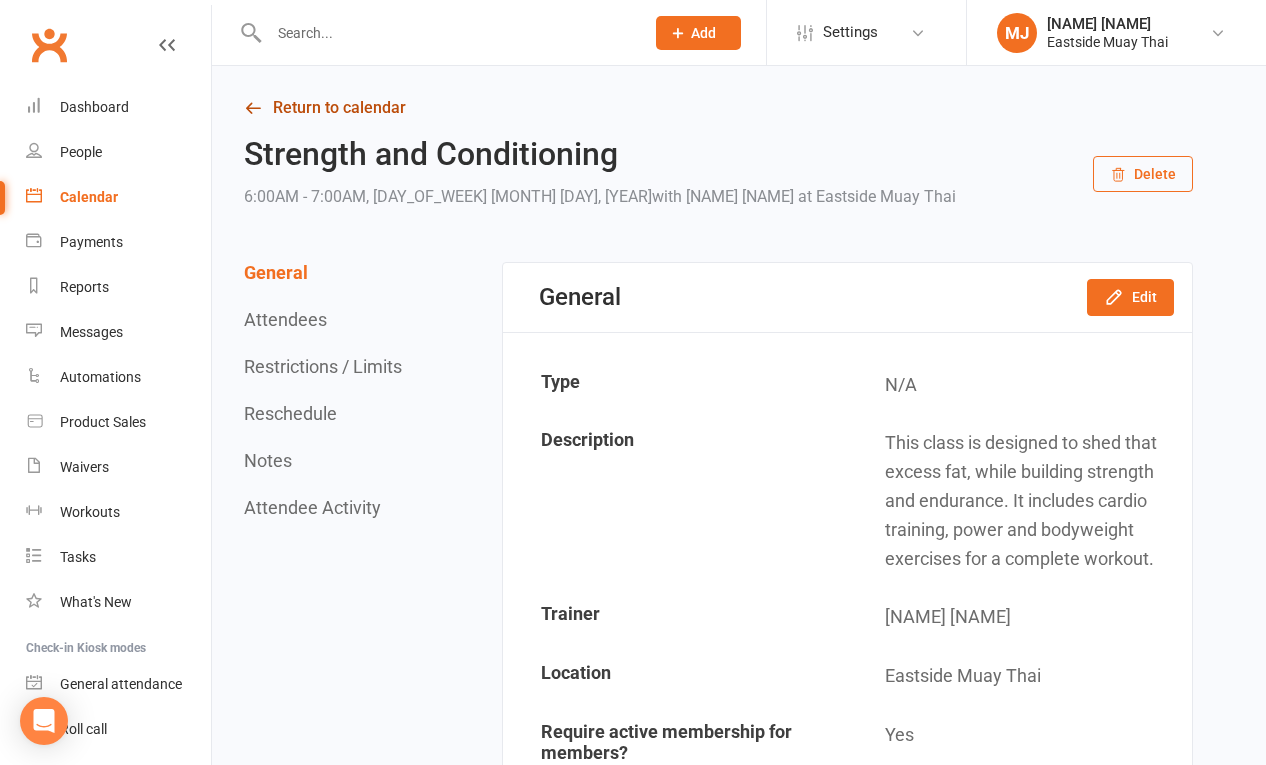 click on "Return to calendar" at bounding box center [718, 108] 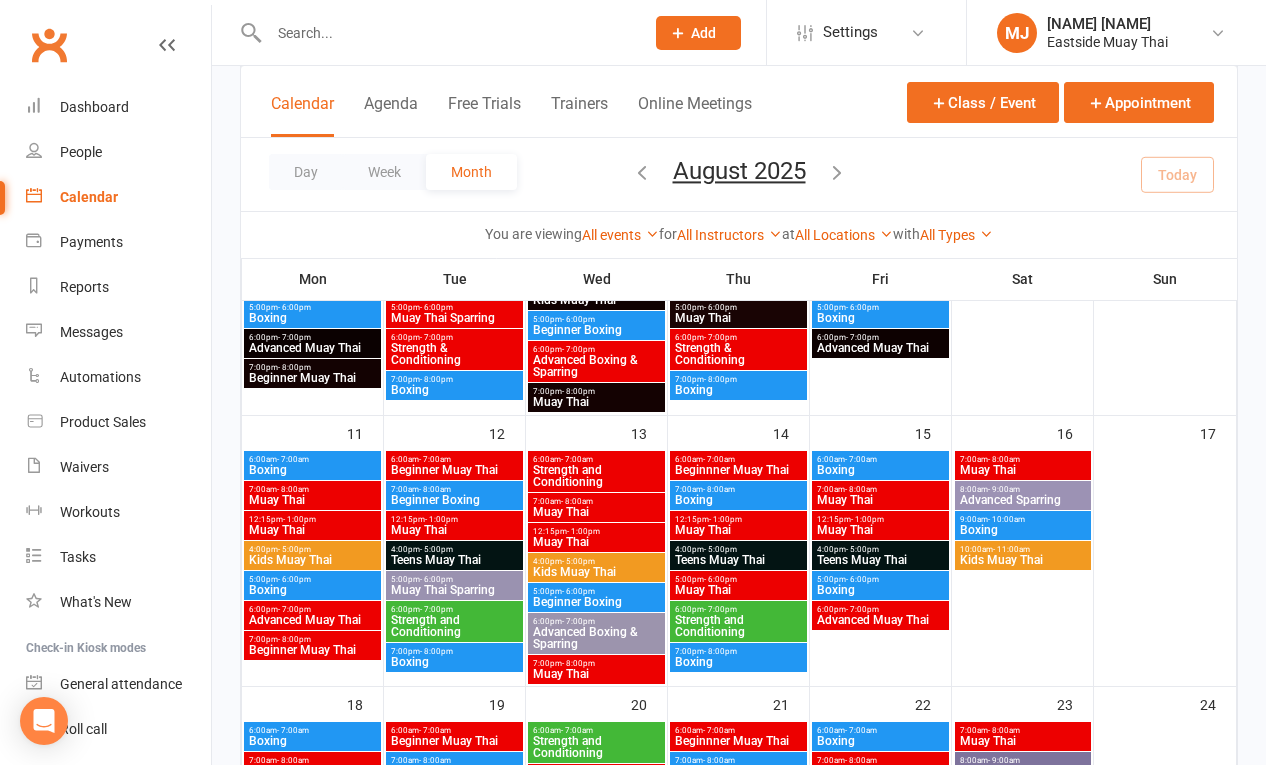 scroll, scrollTop: 399, scrollLeft: 0, axis: vertical 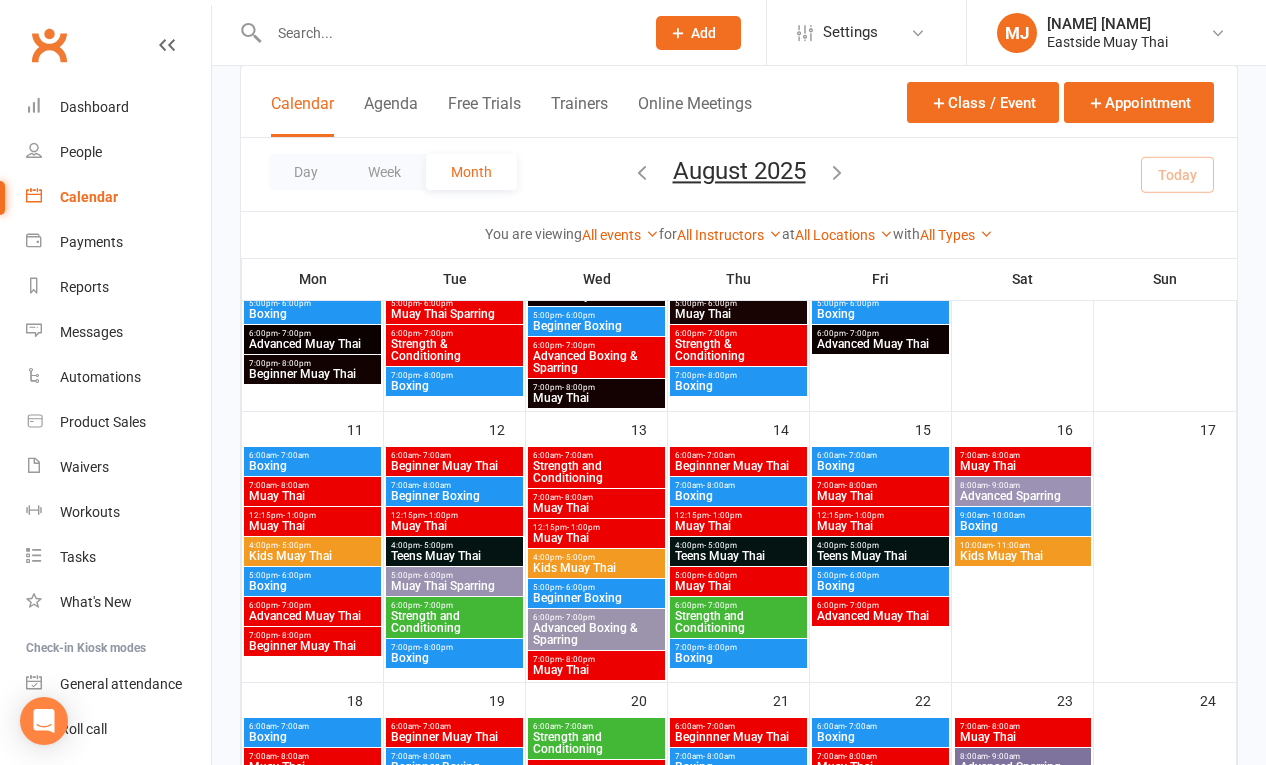 click on "- 8:00am" at bounding box center (577, 497) 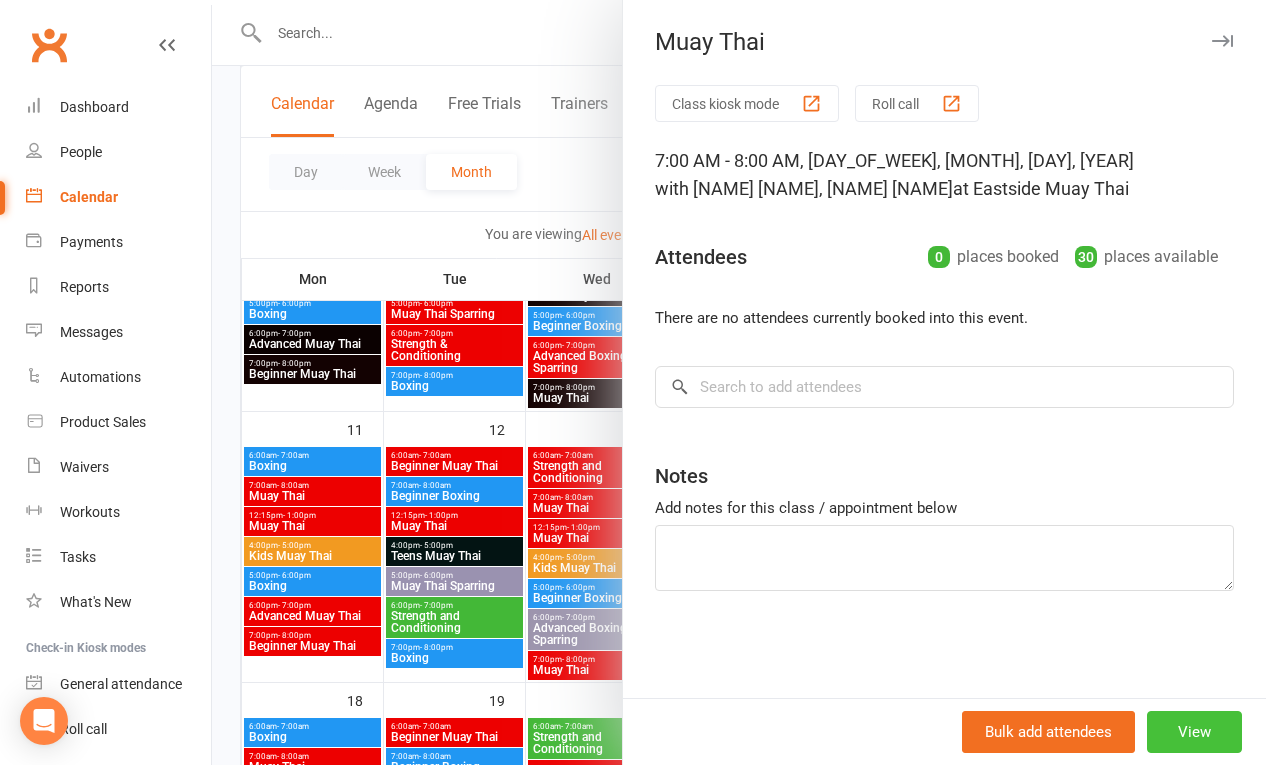 click on "View" at bounding box center (1194, 732) 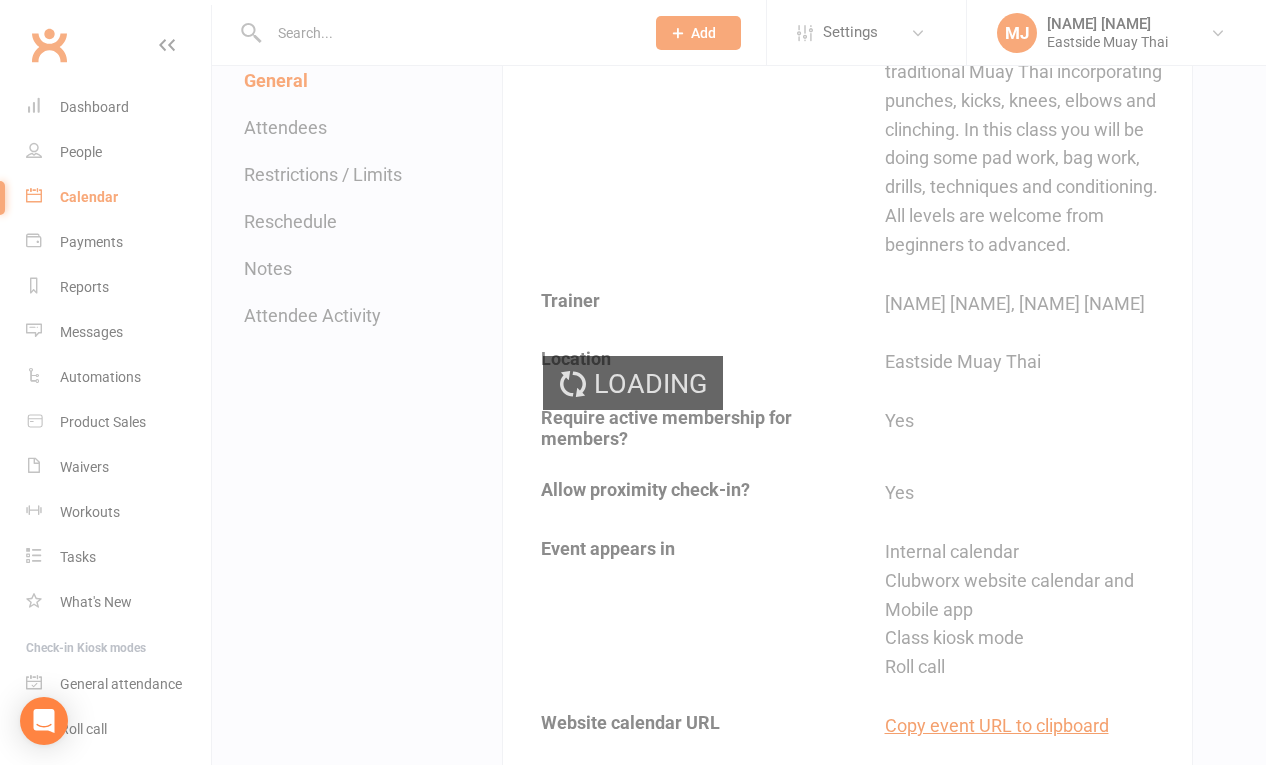scroll, scrollTop: 0, scrollLeft: 0, axis: both 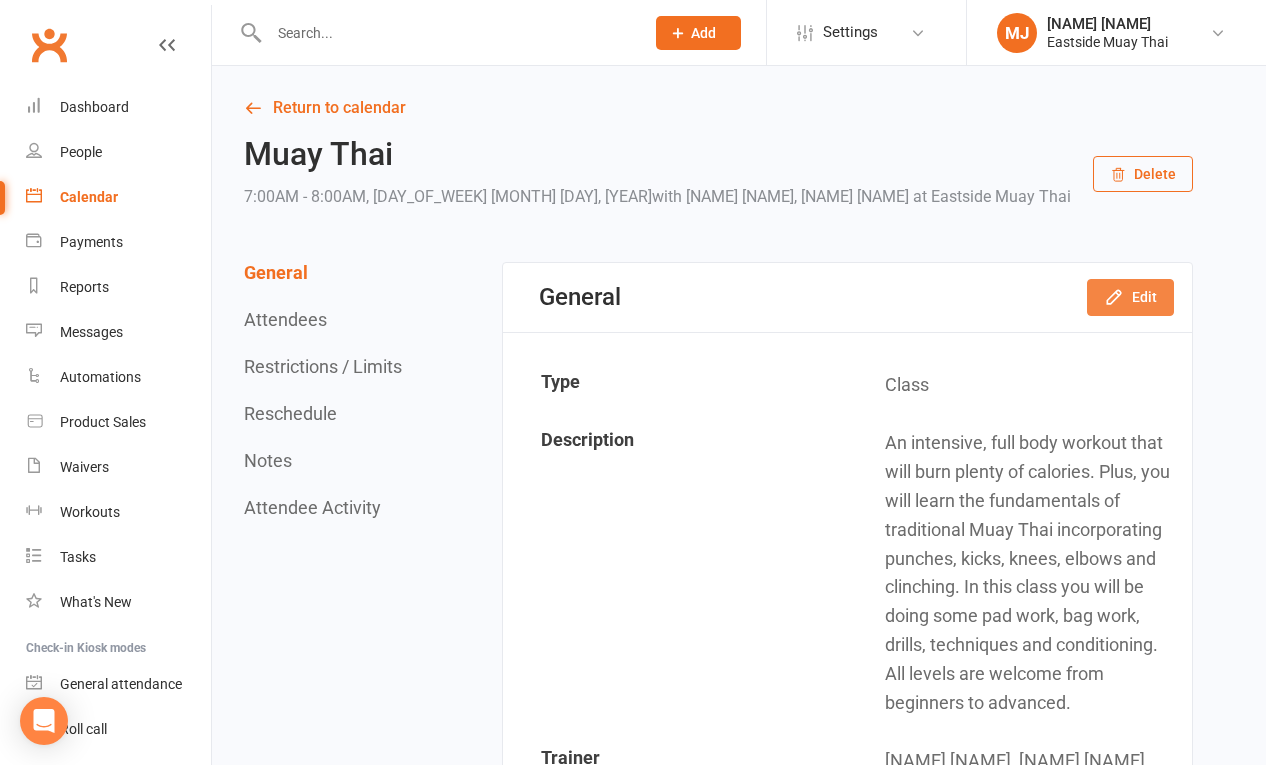 click on "Edit" at bounding box center [1130, 297] 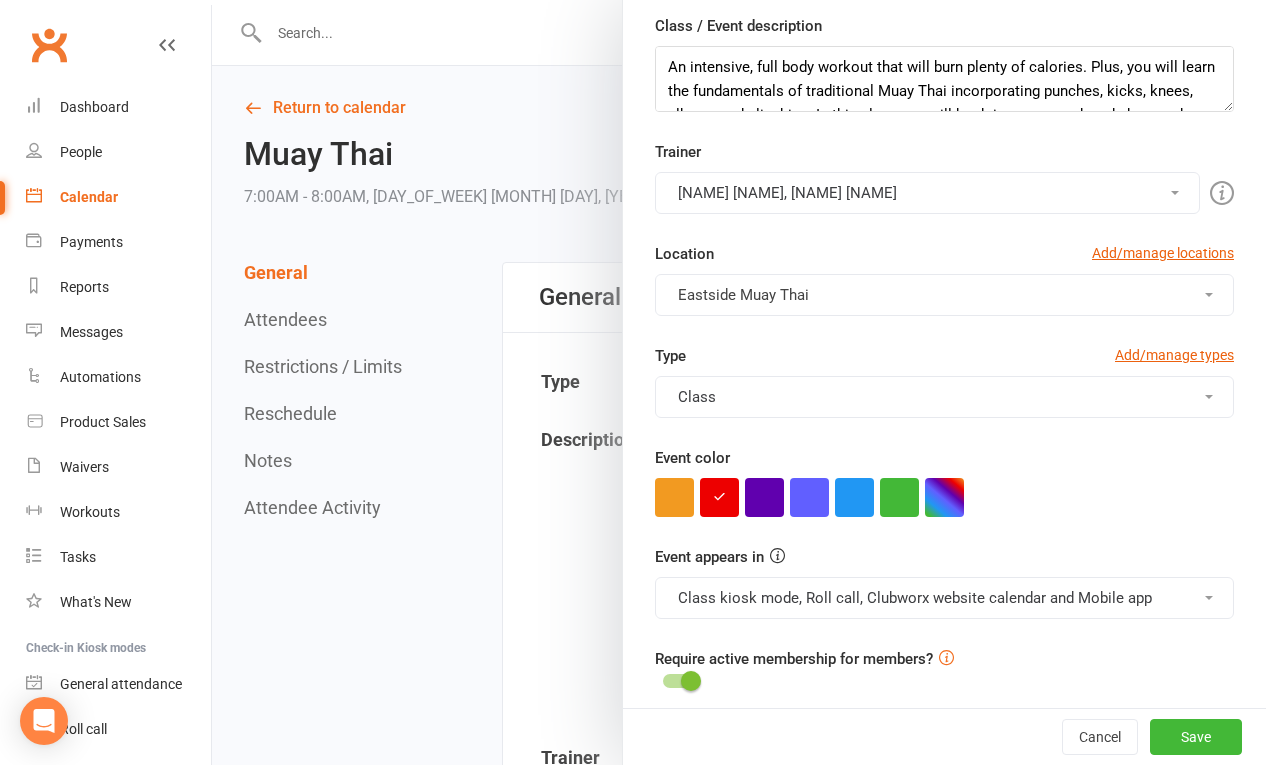 scroll, scrollTop: 397, scrollLeft: 0, axis: vertical 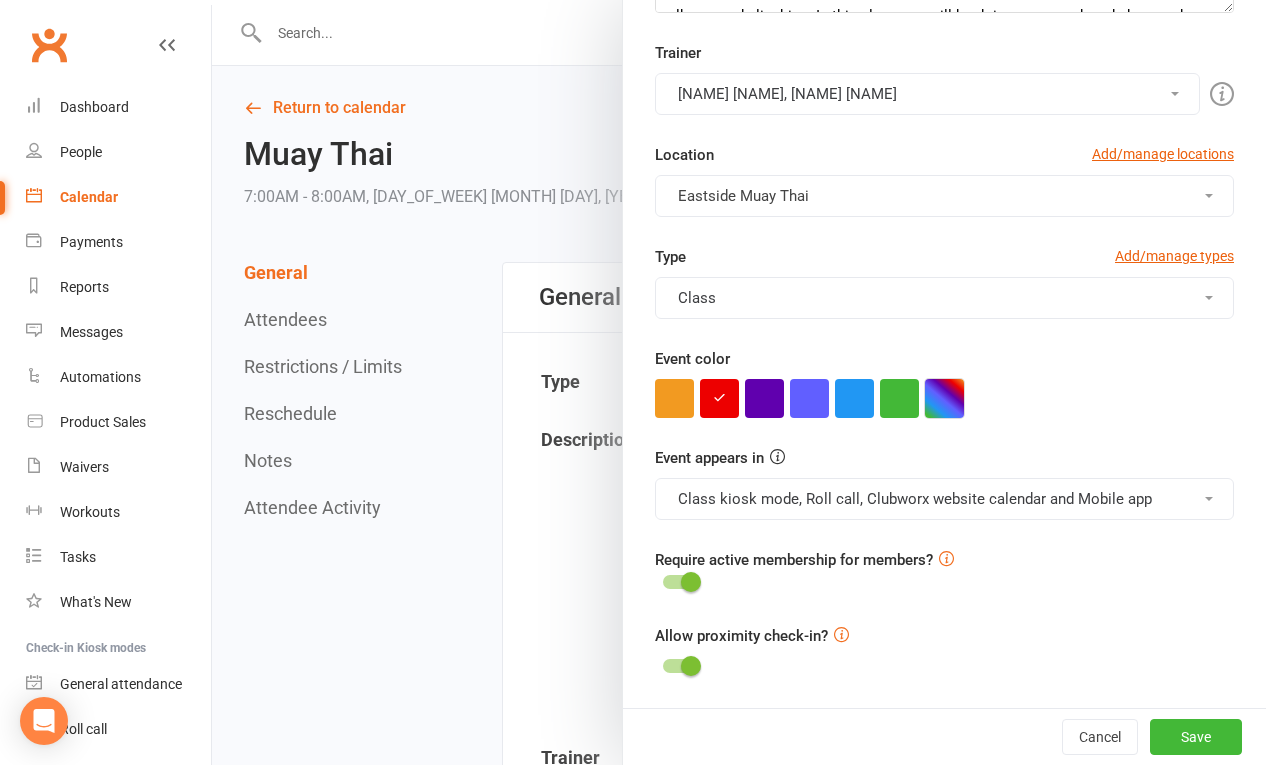 click at bounding box center [944, 398] 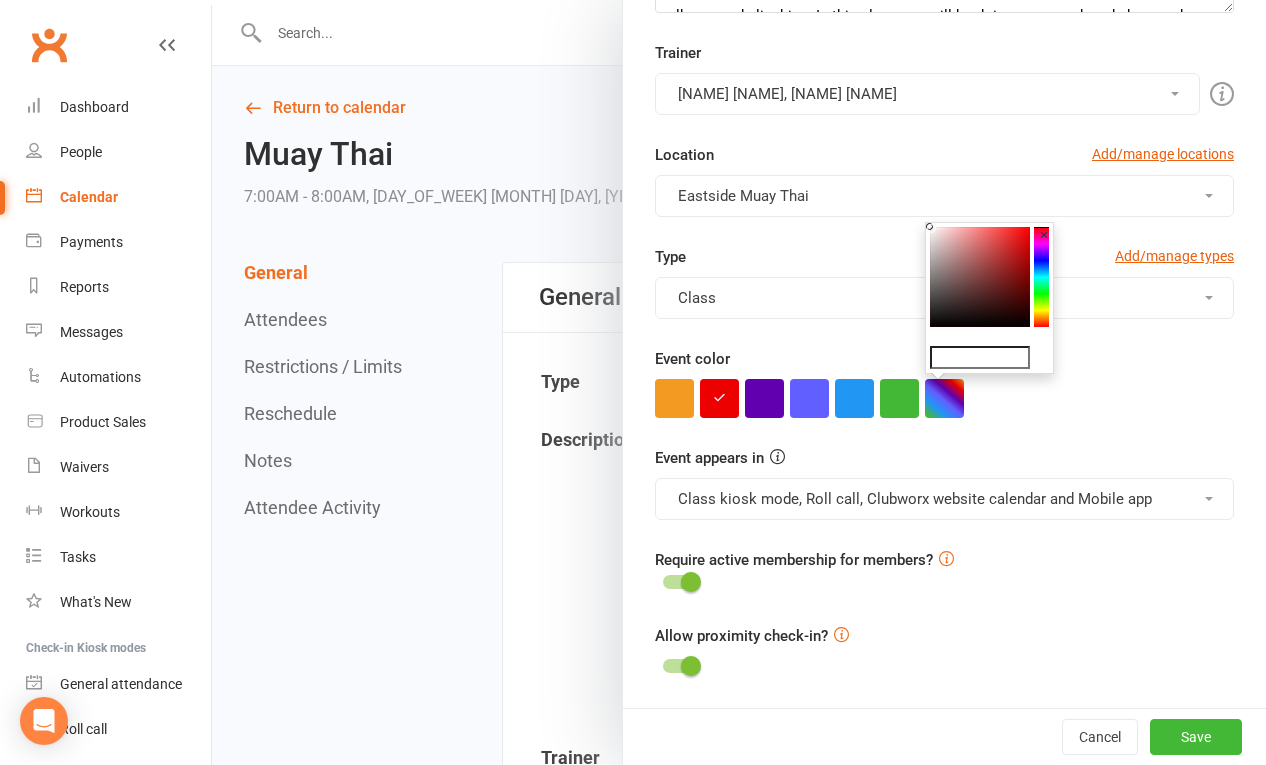 click at bounding box center (980, 277) 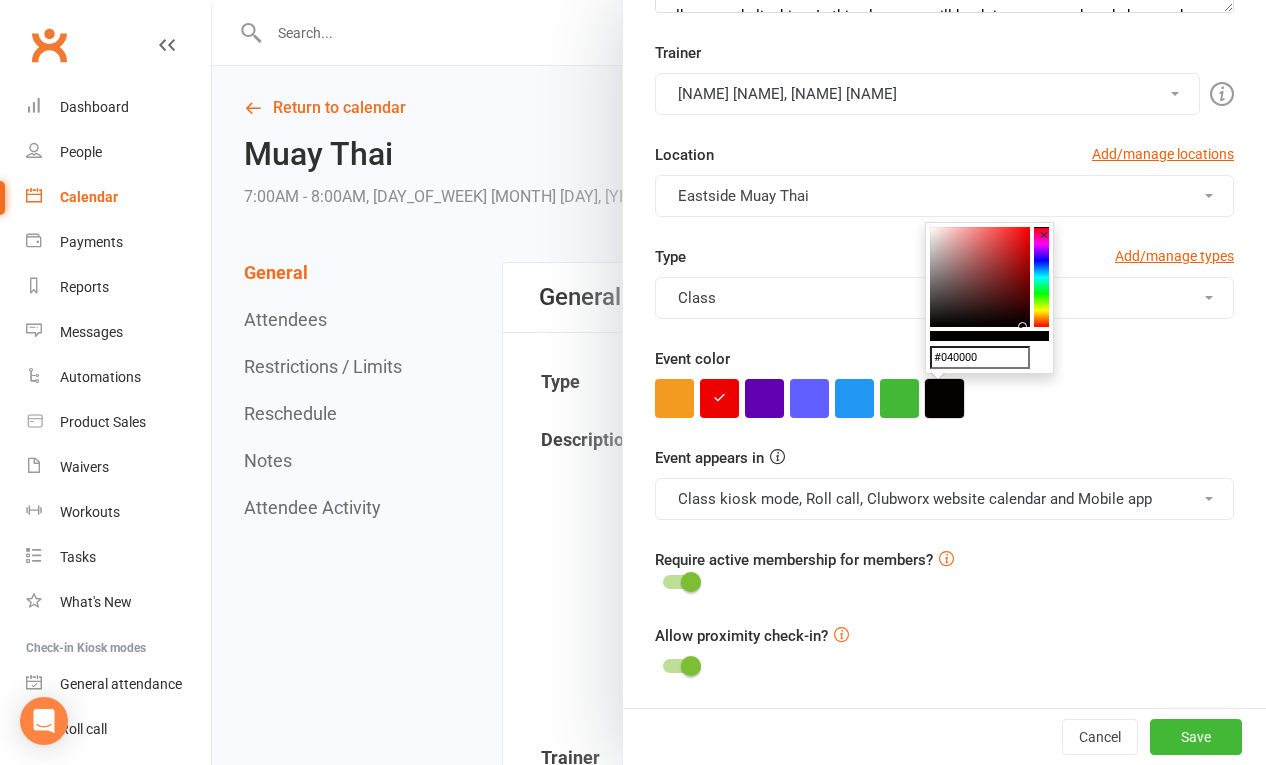 click at bounding box center (944, 398) 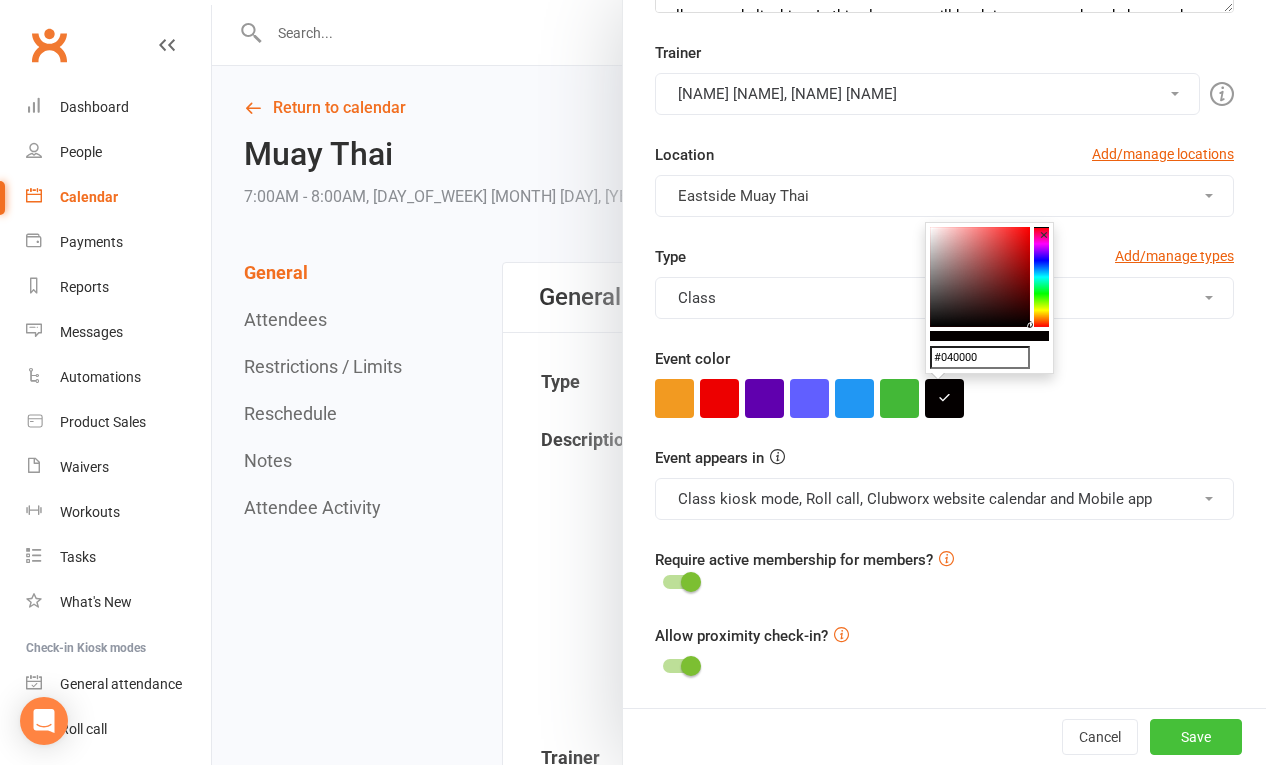 click on "Save" at bounding box center (1196, 737) 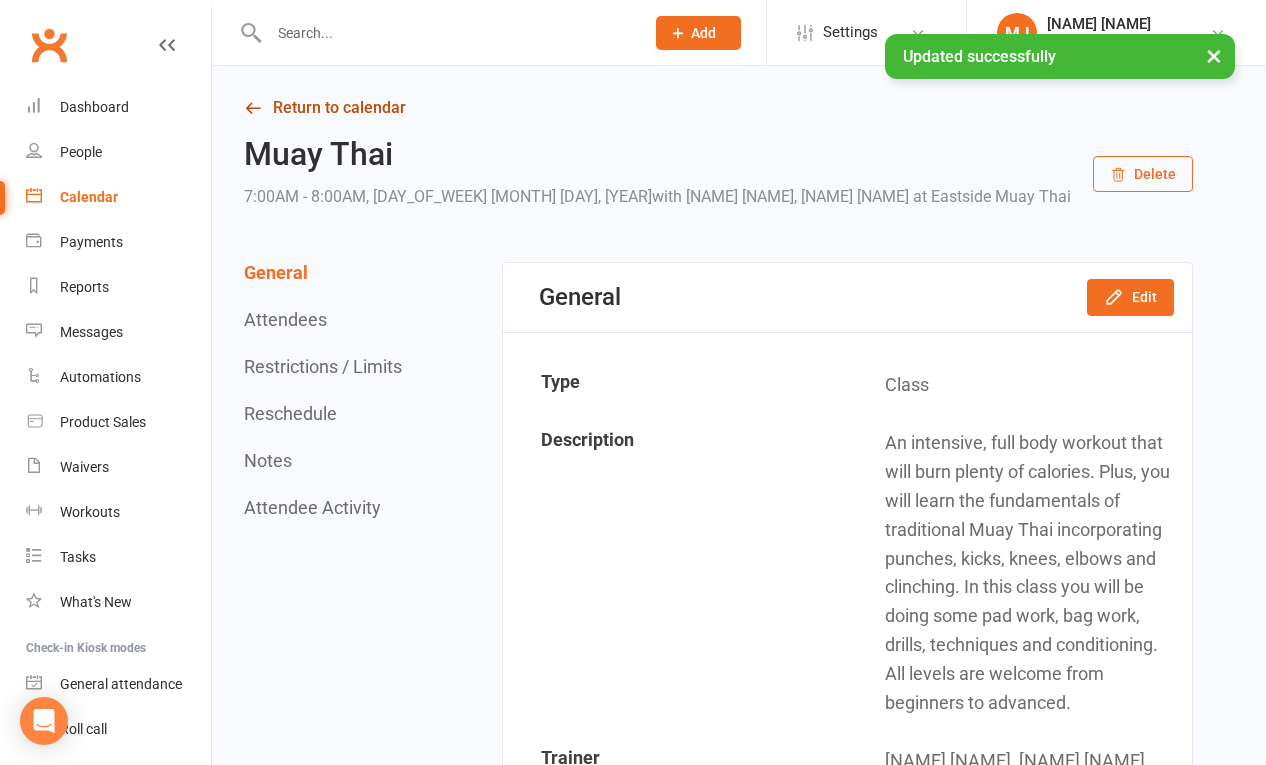 click on "Return to calendar" at bounding box center (718, 108) 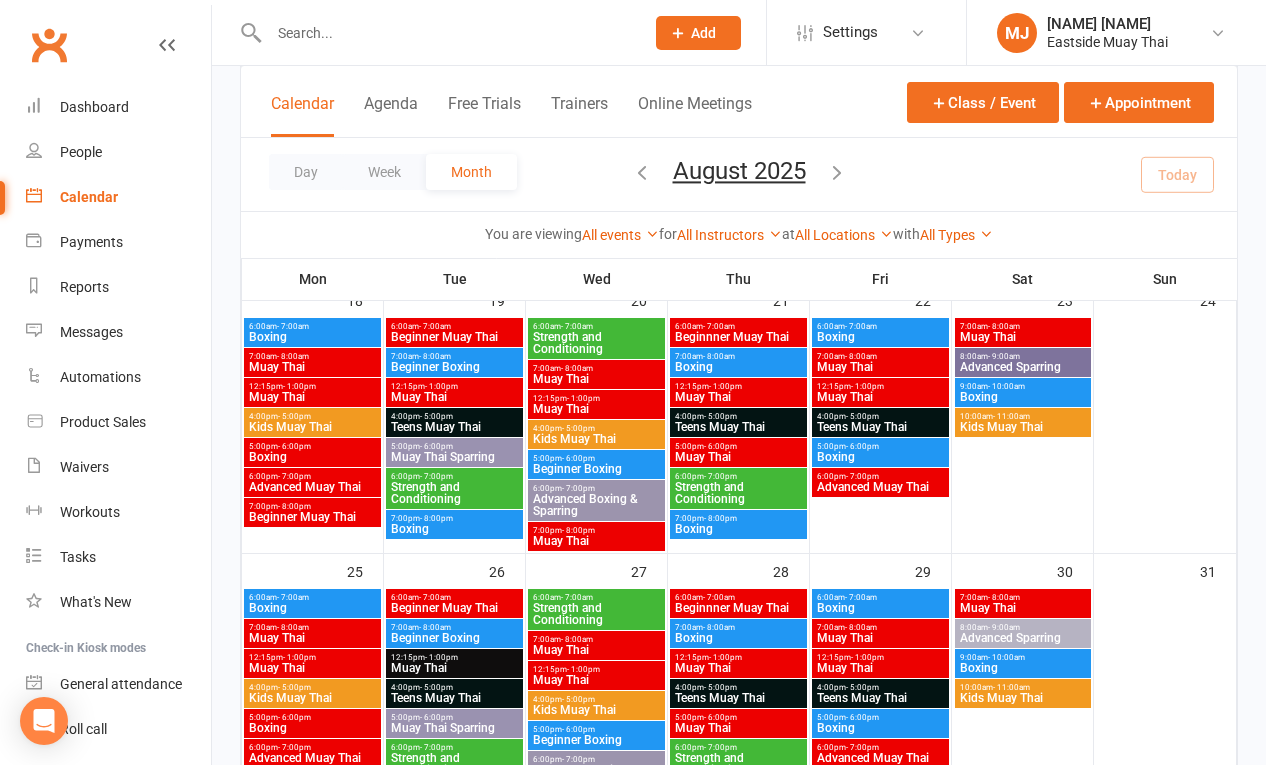 scroll, scrollTop: 1187, scrollLeft: 0, axis: vertical 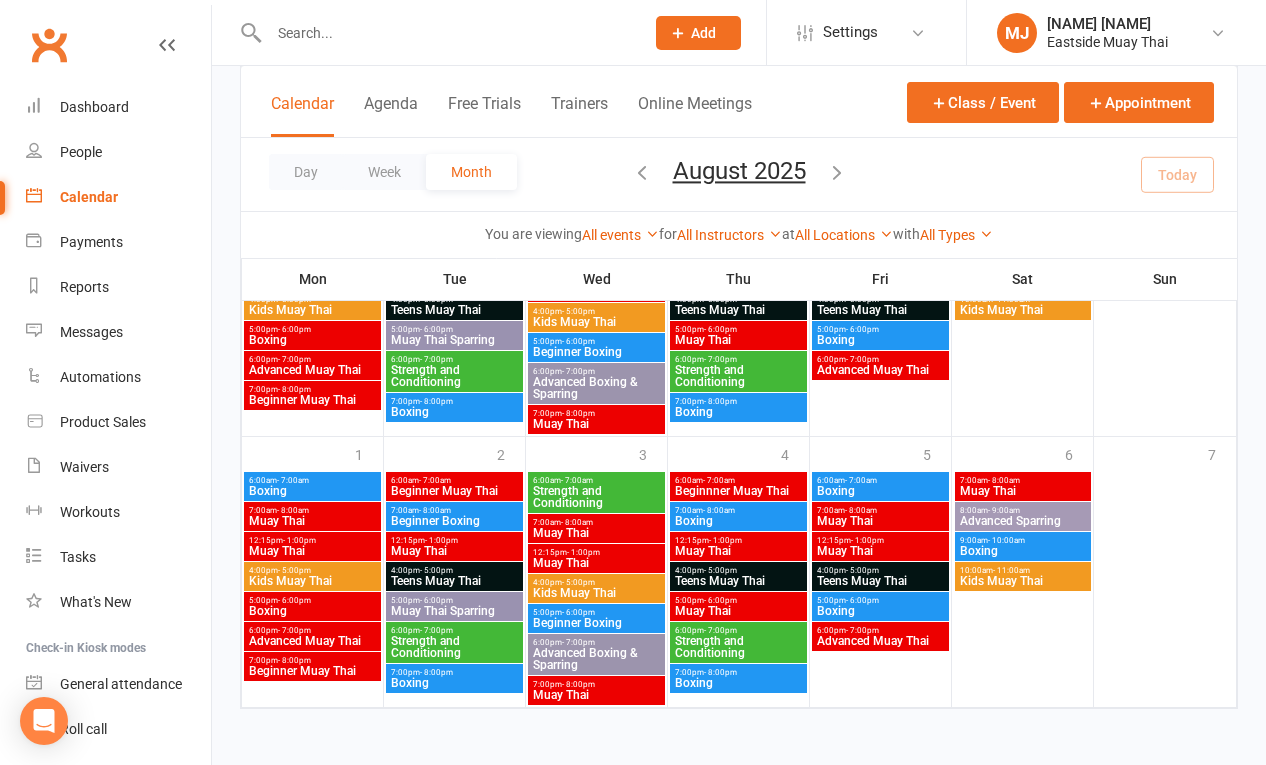 click at bounding box center [837, 172] 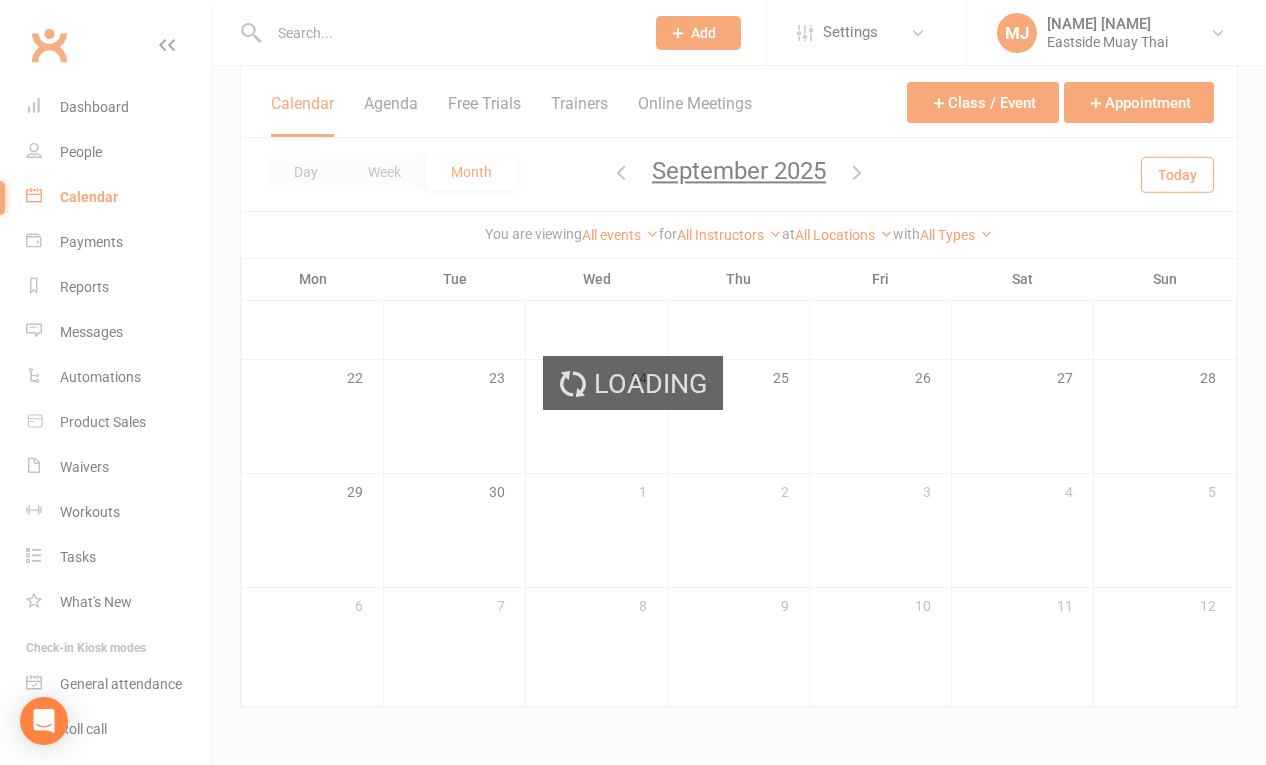 scroll, scrollTop: 406, scrollLeft: 0, axis: vertical 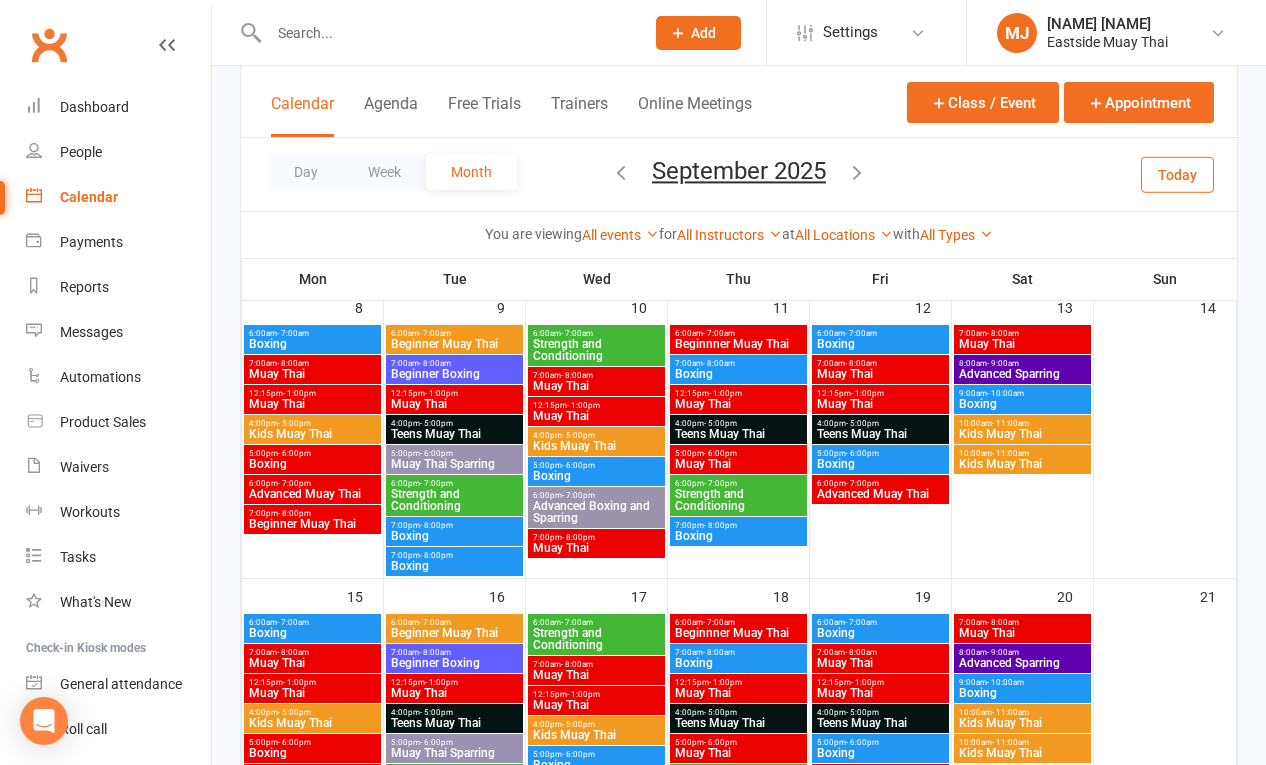 click at bounding box center [857, 172] 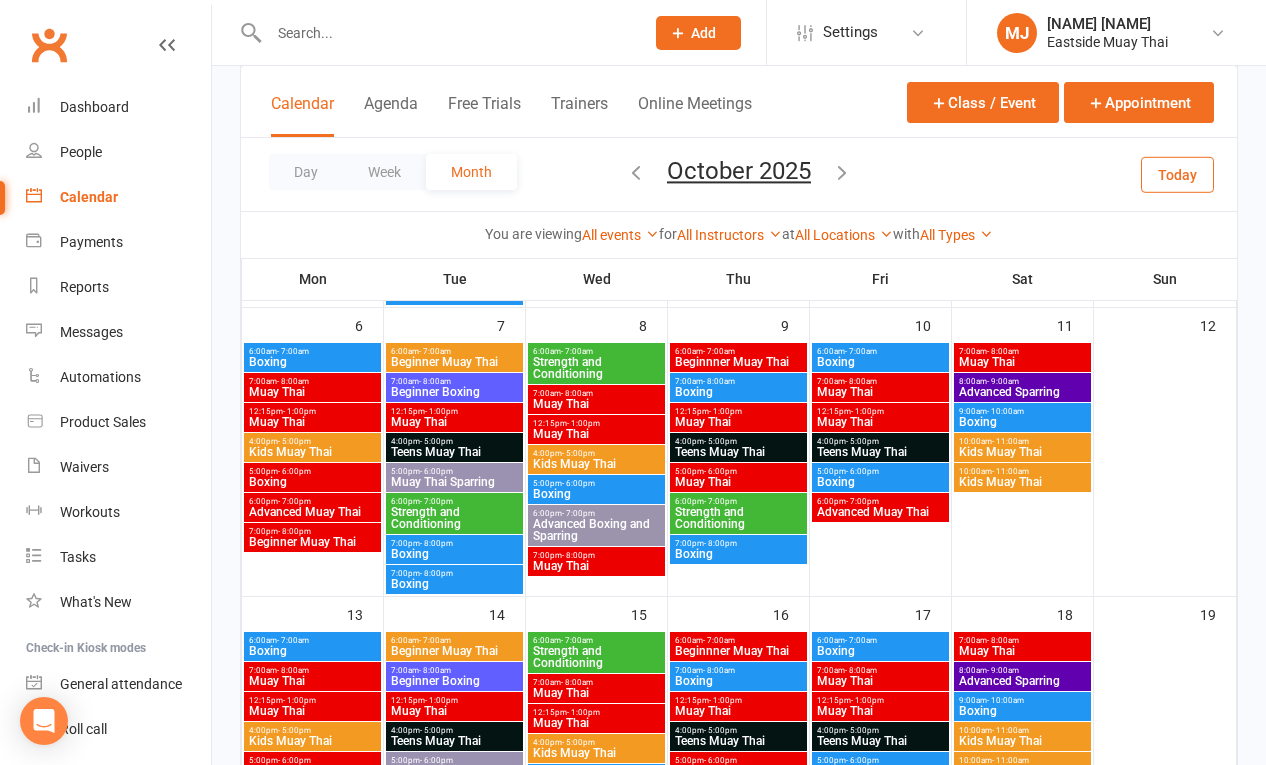 click at bounding box center (842, 172) 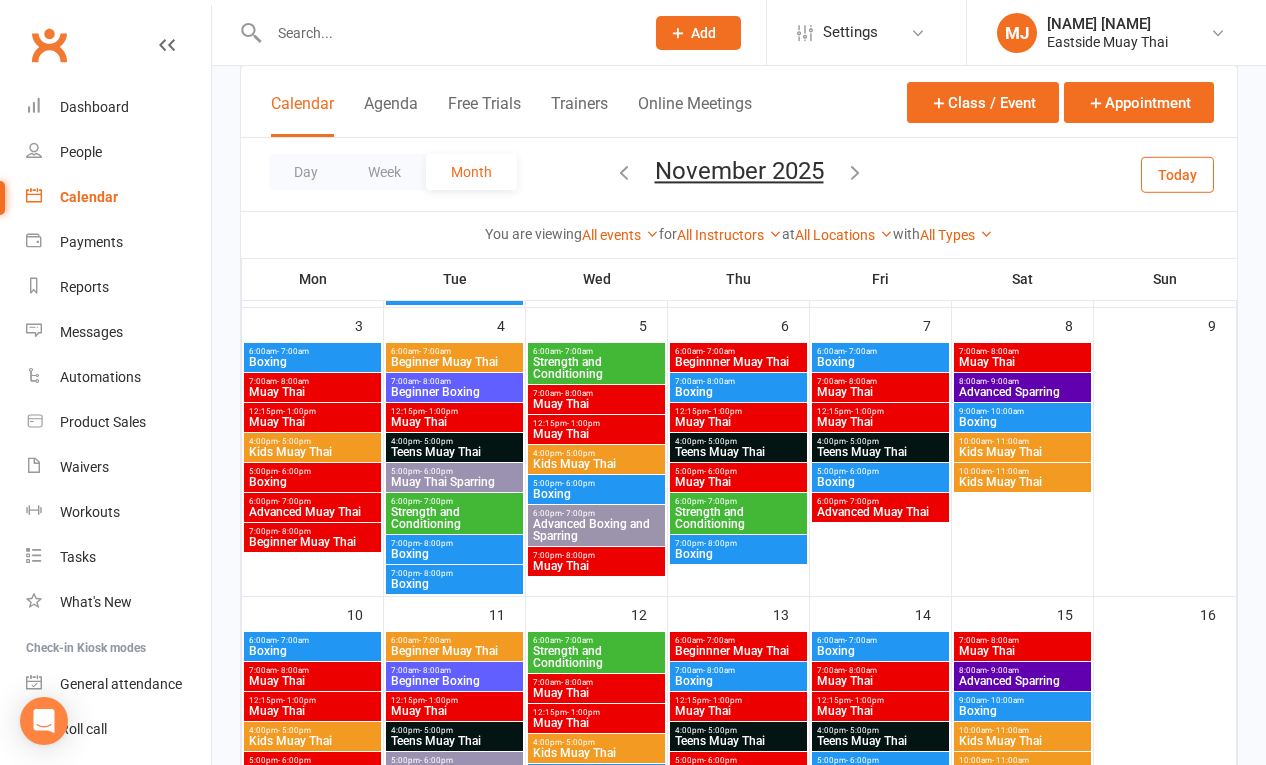 click at bounding box center [624, 172] 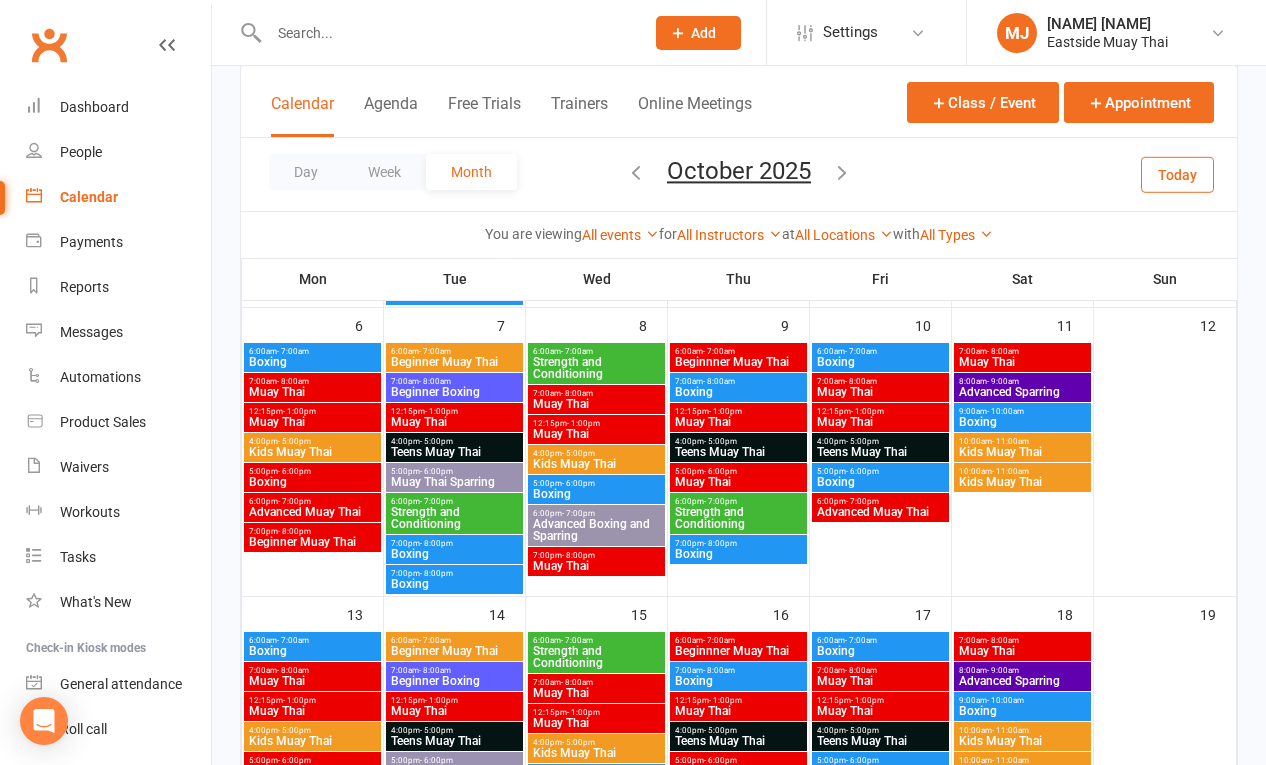 click at bounding box center [636, 172] 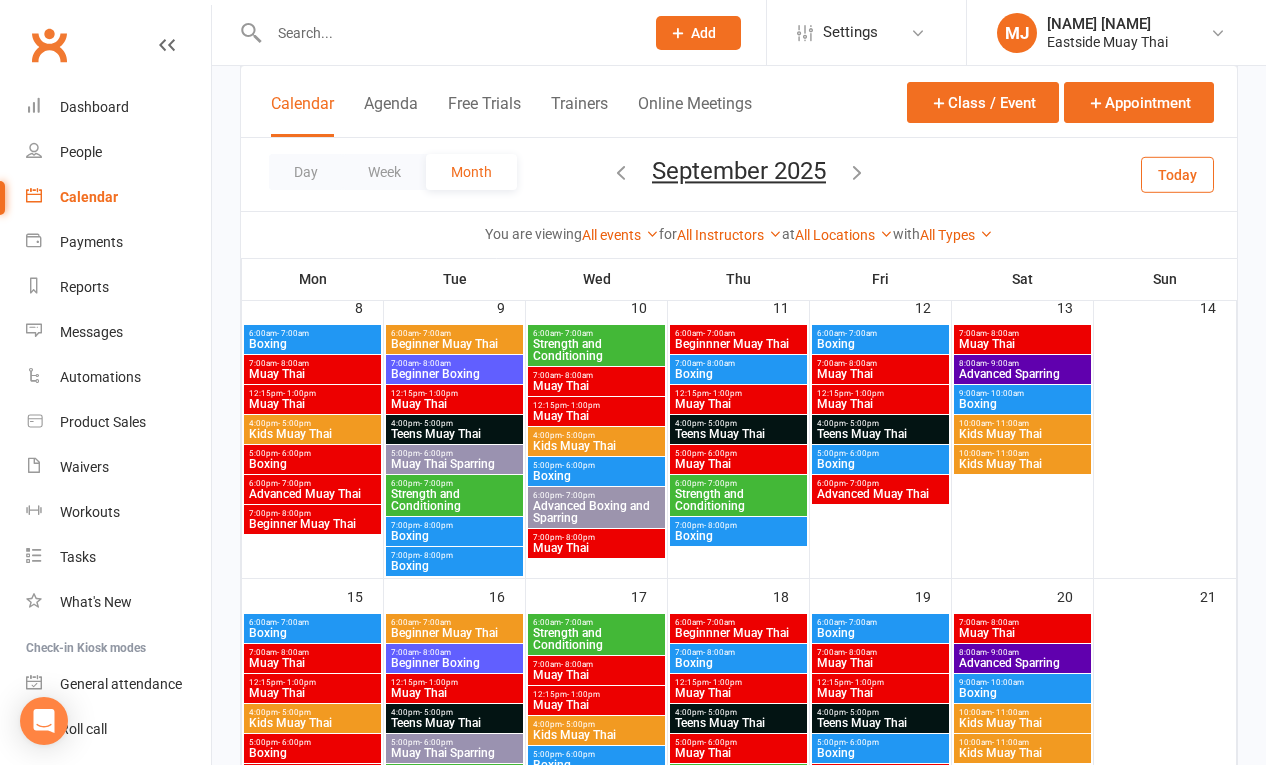 click on "September 2025
August 2025
Sun Mon Tue Wed Thu Fri Sat
27
28
29
30
31
01
02
03
04
05
06
07
08
09
10
11
12
13
14
15
16
17
18
19
20
21
22
23
24
25
26
27
28
29
30
31" at bounding box center [739, 174] 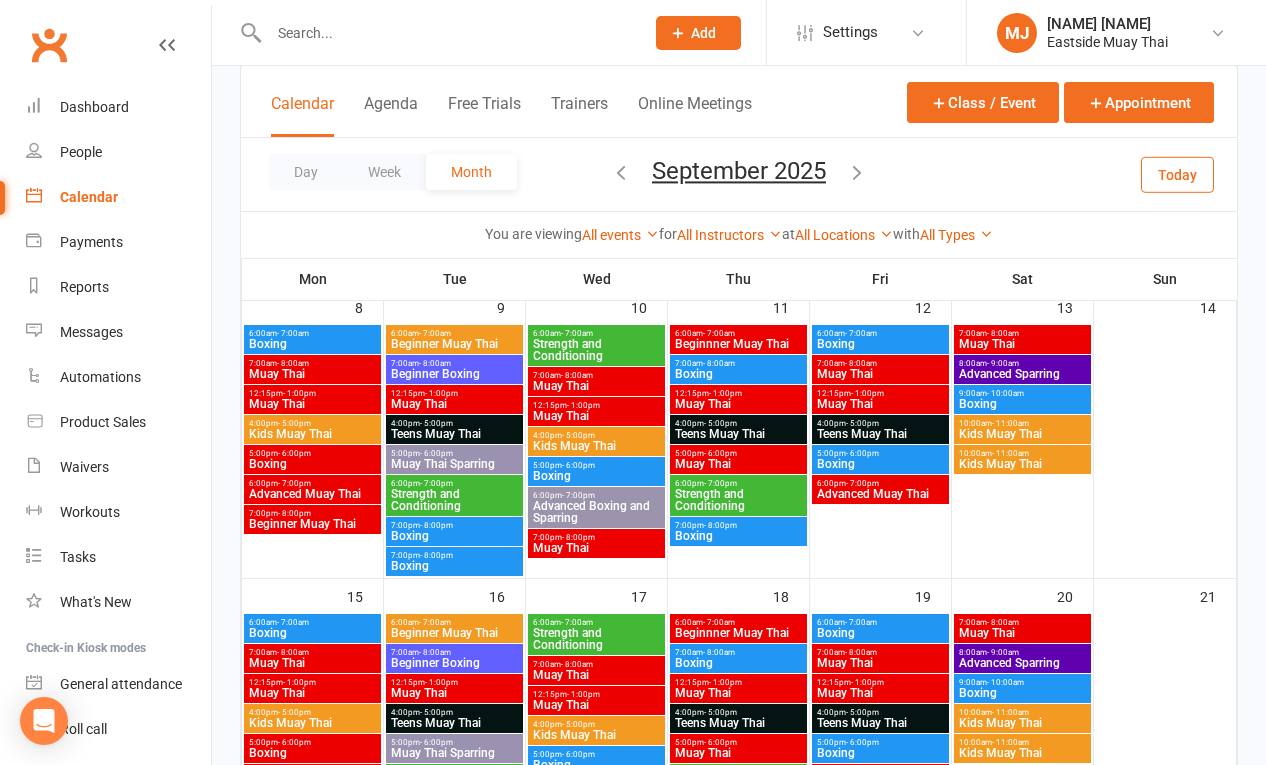 click at bounding box center (621, 172) 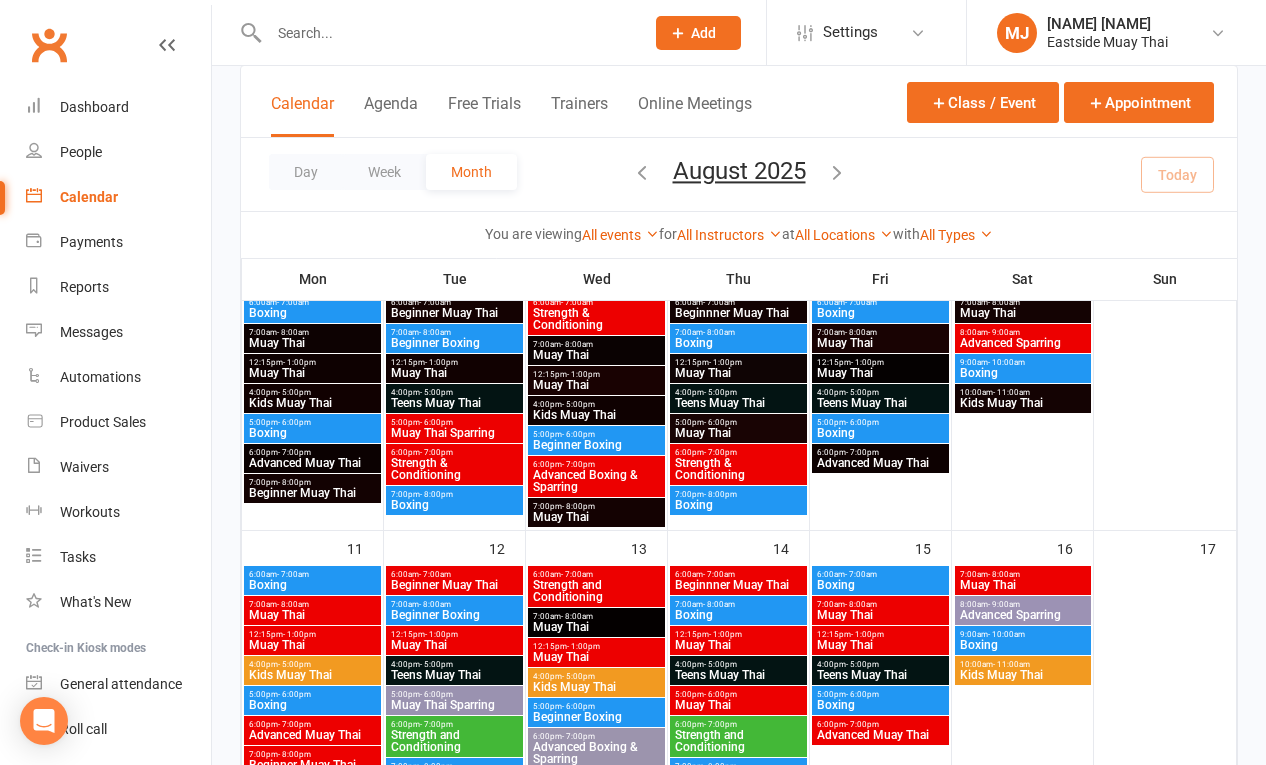 scroll, scrollTop: 392, scrollLeft: 0, axis: vertical 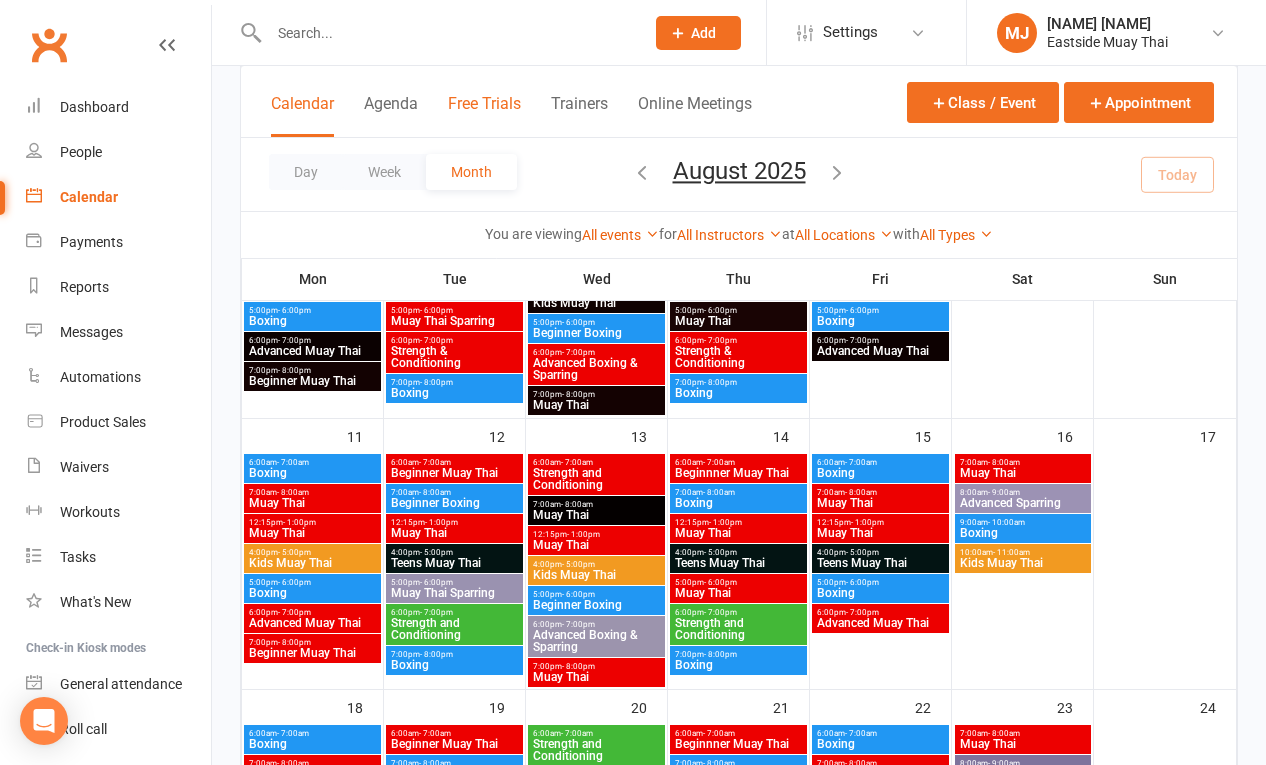 click on "Free Trials" at bounding box center (484, 115) 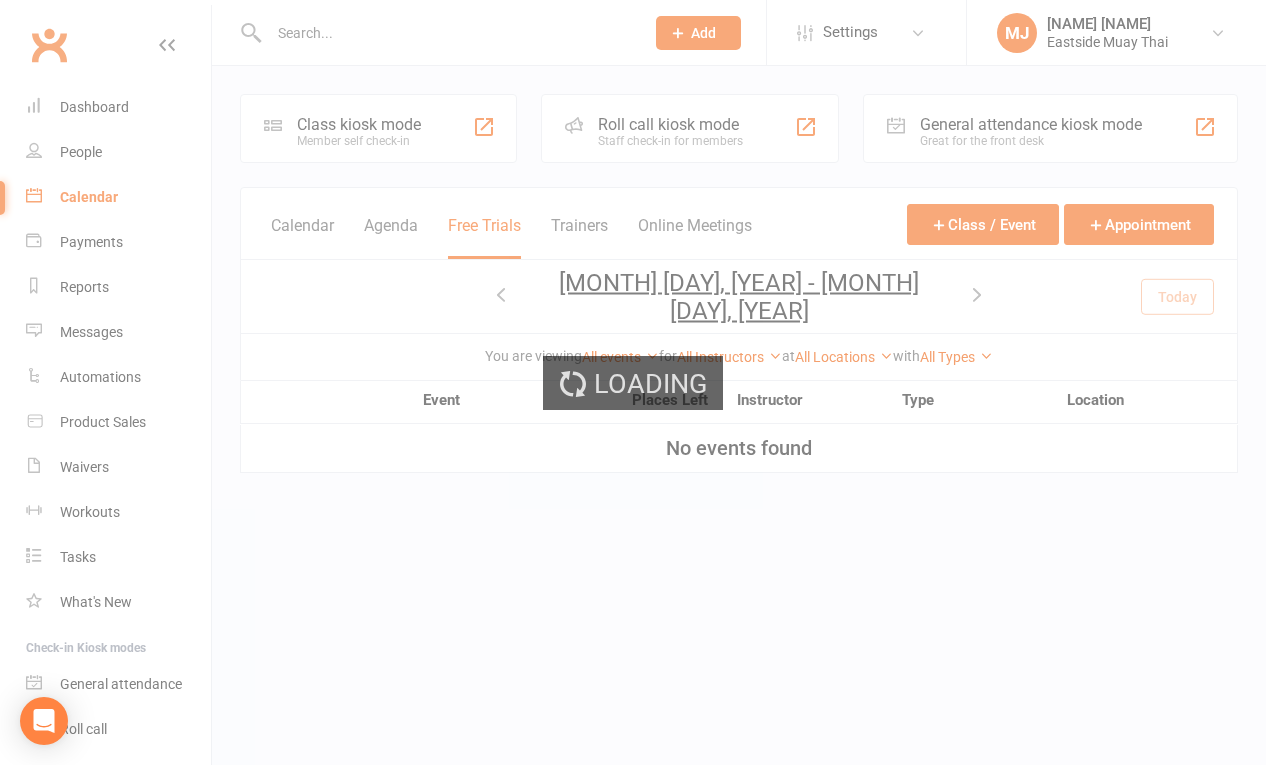 scroll, scrollTop: 0, scrollLeft: 0, axis: both 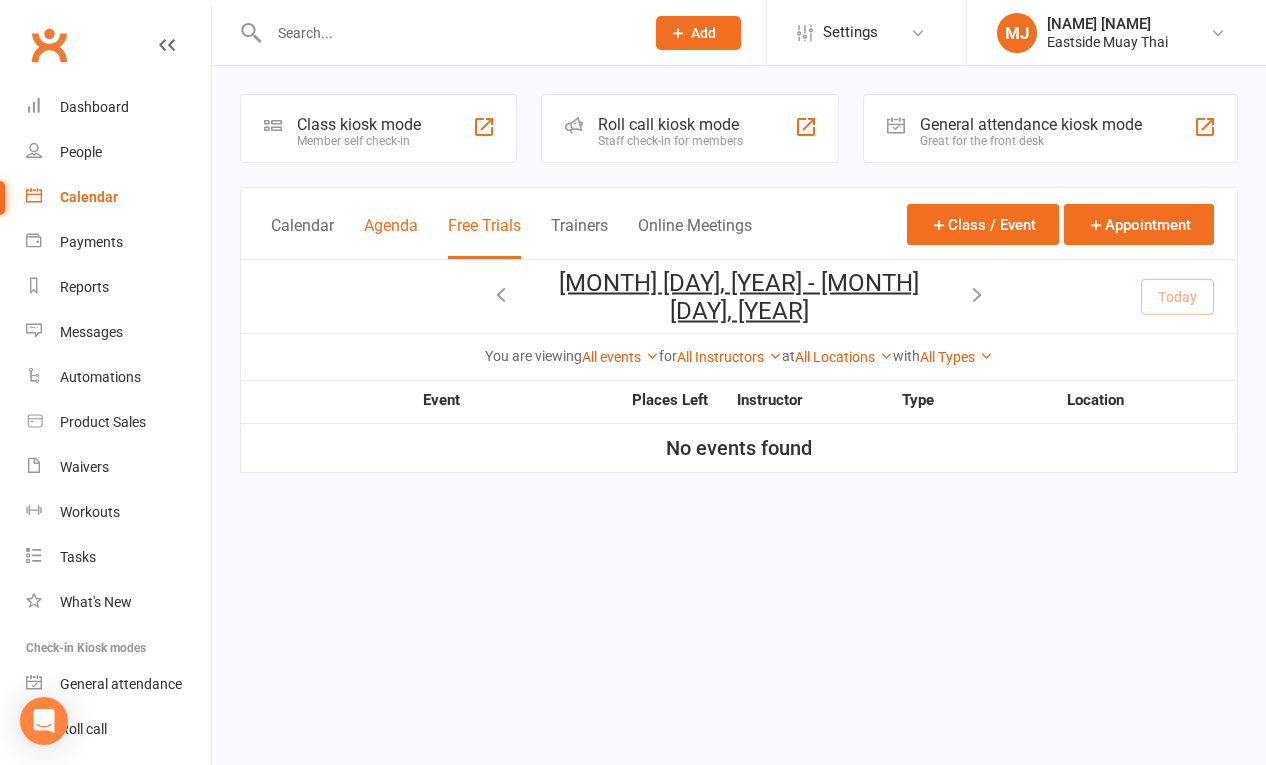 click on "Agenda" at bounding box center (391, 237) 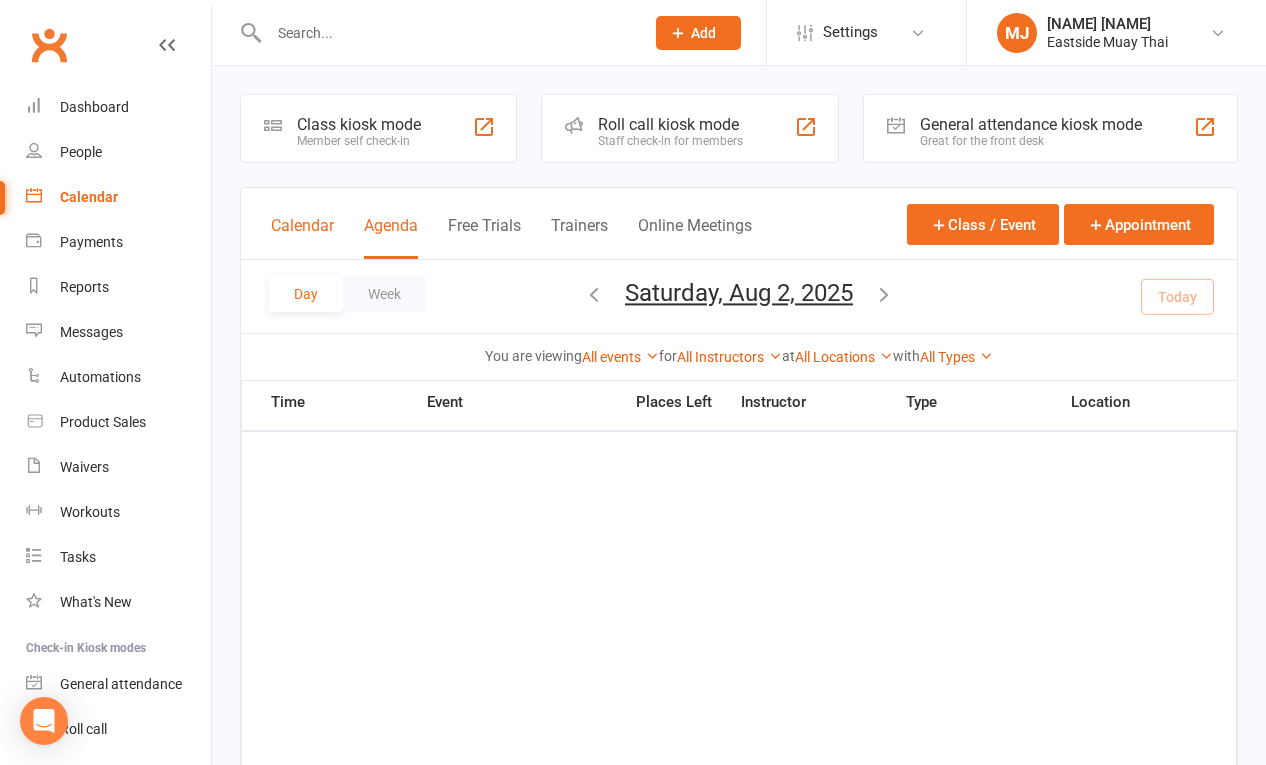 click on "Calendar" at bounding box center (302, 237) 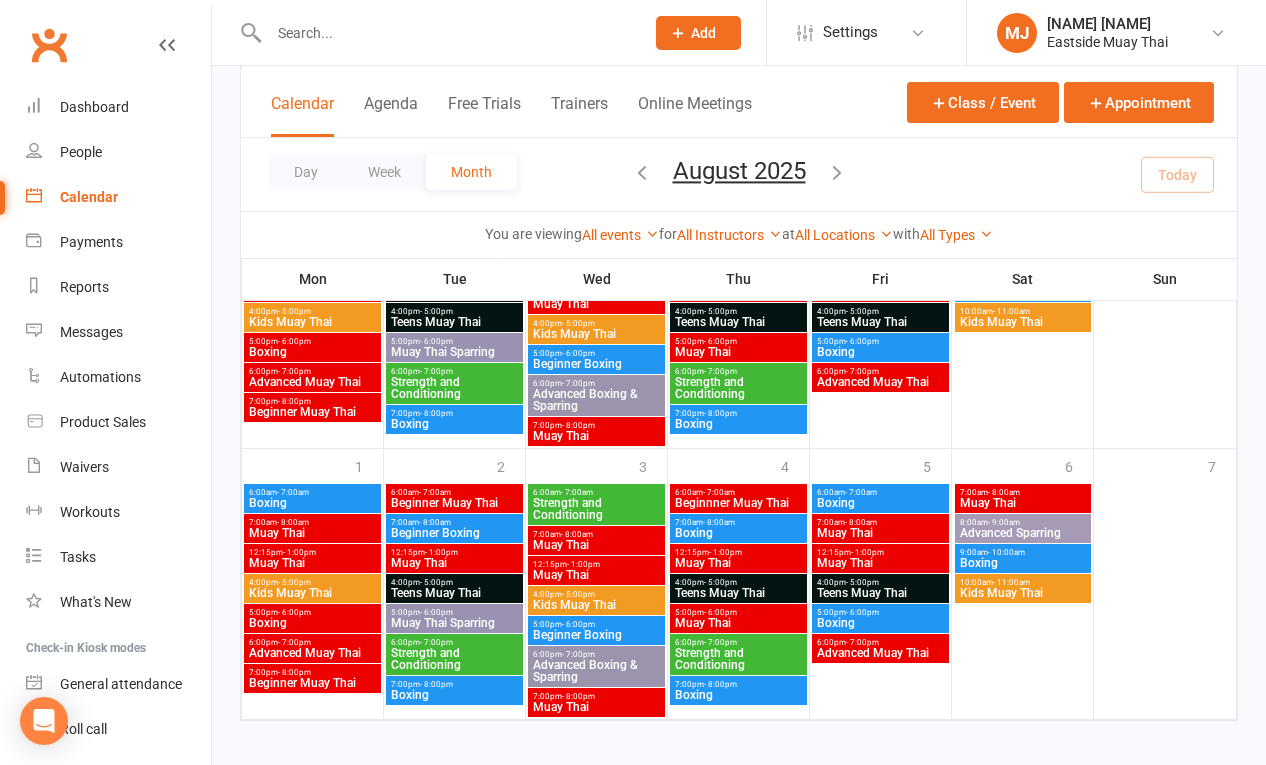 scroll, scrollTop: 1187, scrollLeft: 0, axis: vertical 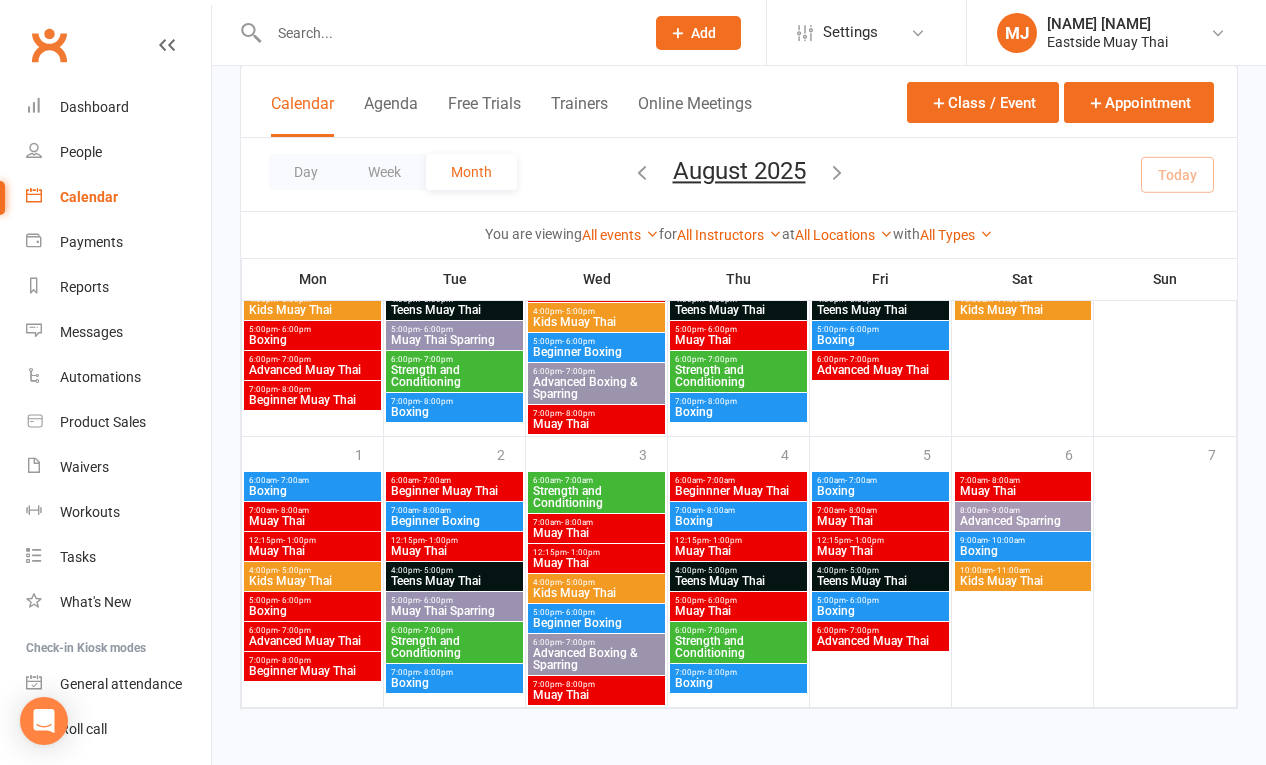 click at bounding box center (837, 172) 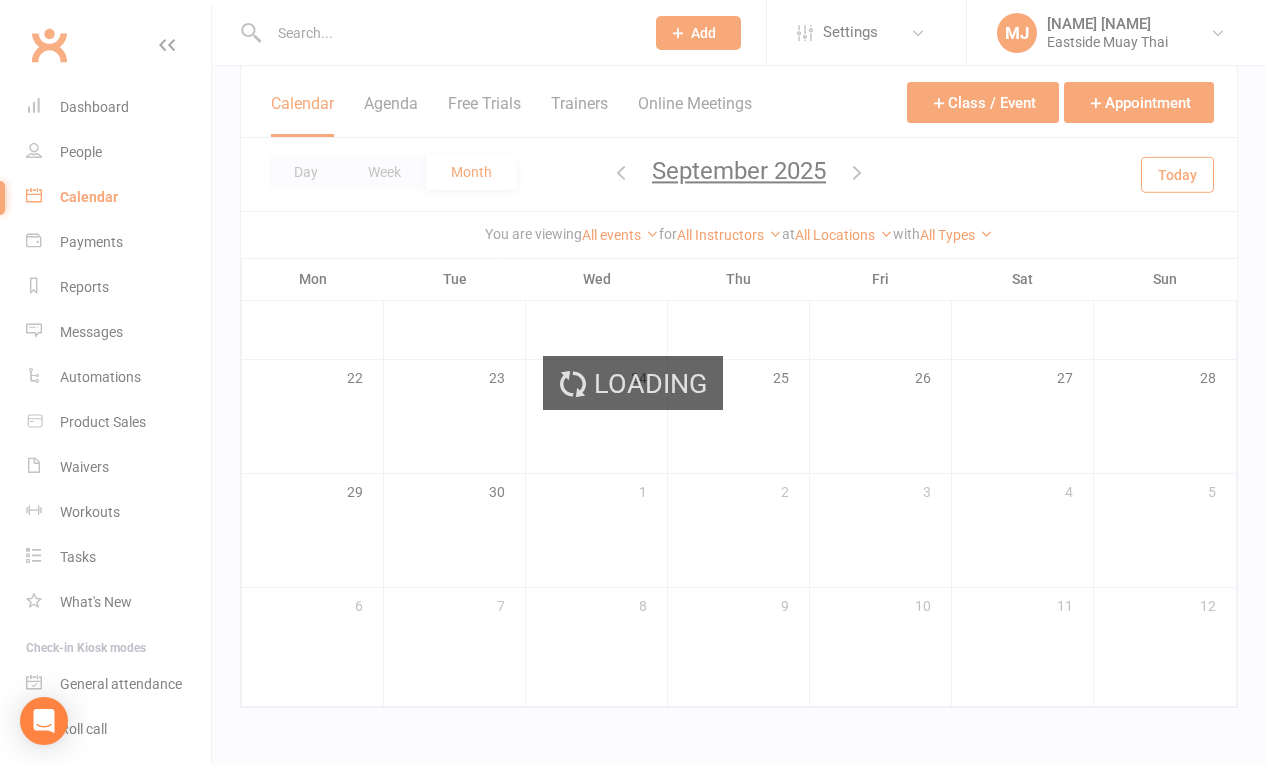 scroll, scrollTop: 406, scrollLeft: 0, axis: vertical 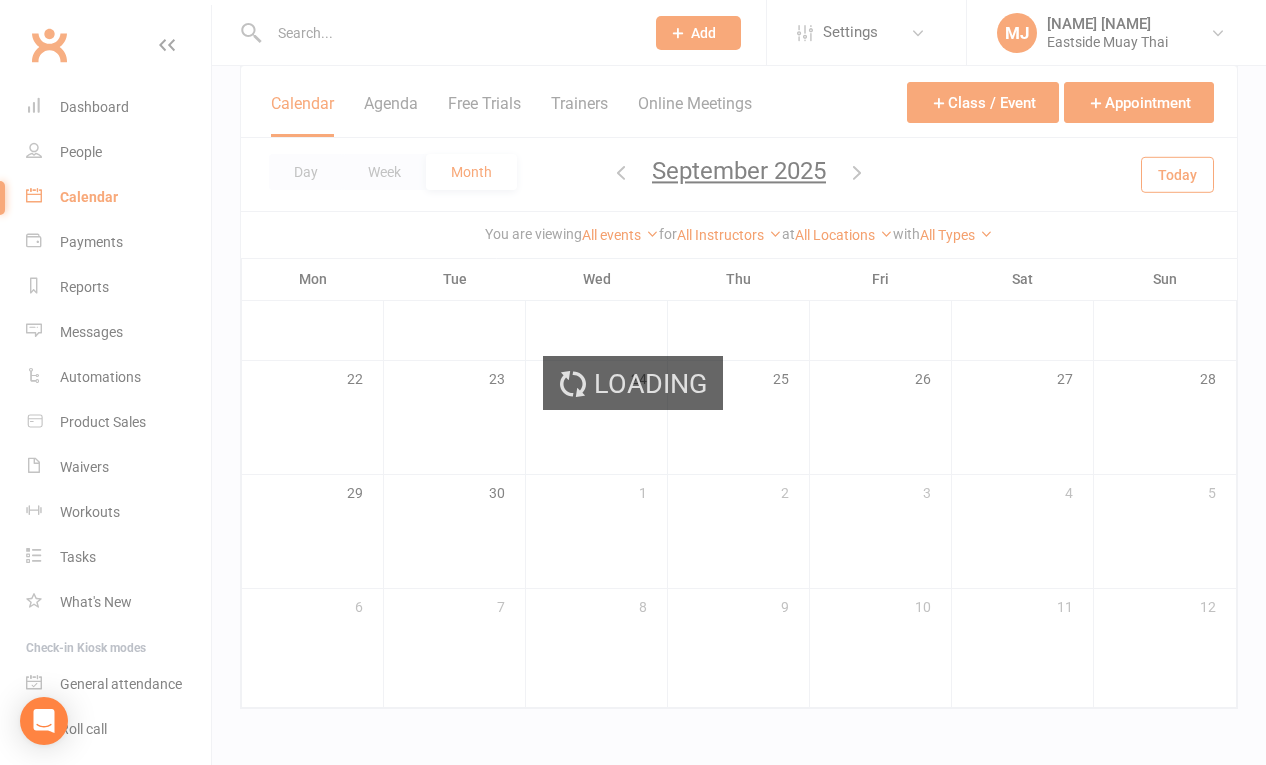 click on "Loading" at bounding box center (633, 382) 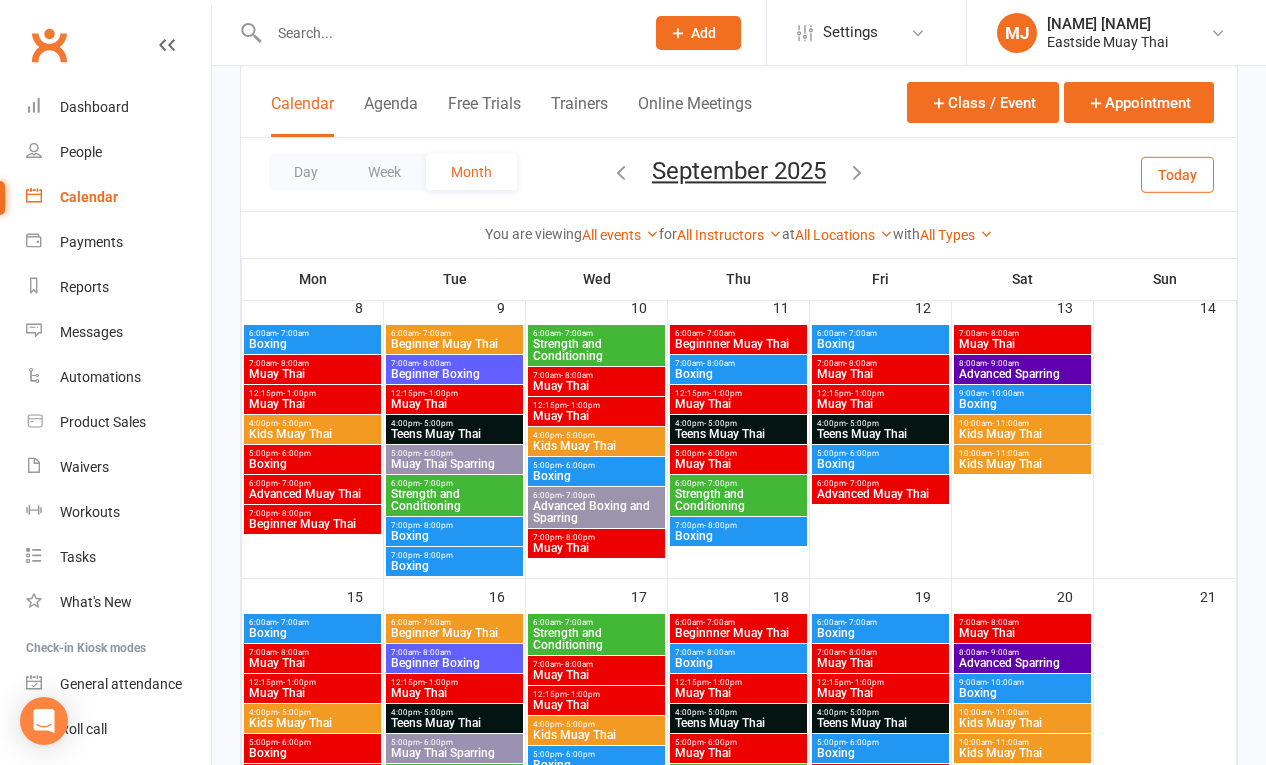 click on "Prospect
Member
Non-attending contact
Class / event
Appointment
Task
Membership plan
Bulk message
Add
Settings Membership Plans Event Templates Appointment Types Mobile App  Website Image Library Customize Contacts Bulk Imports Users Account Profile Clubworx API MJ Marcelle Jordan Eastside Muay Thai My profile Help Terms & conditions  Privacy policy  Sign out Clubworx Dashboard People Calendar Payments Reports Messages   Automations   Product Sales Waivers   Workouts   Tasks   What's New Check-in Kiosk modes General attendance Roll call Class check-in Tyler D'Lemos was updated successfully × × Updated successfully × × Class kiosk mode Member self check-in Roll call kiosk mode Staff check-in for members General attendance kiosk mode Great for the front desk Class" at bounding box center [633, 681] 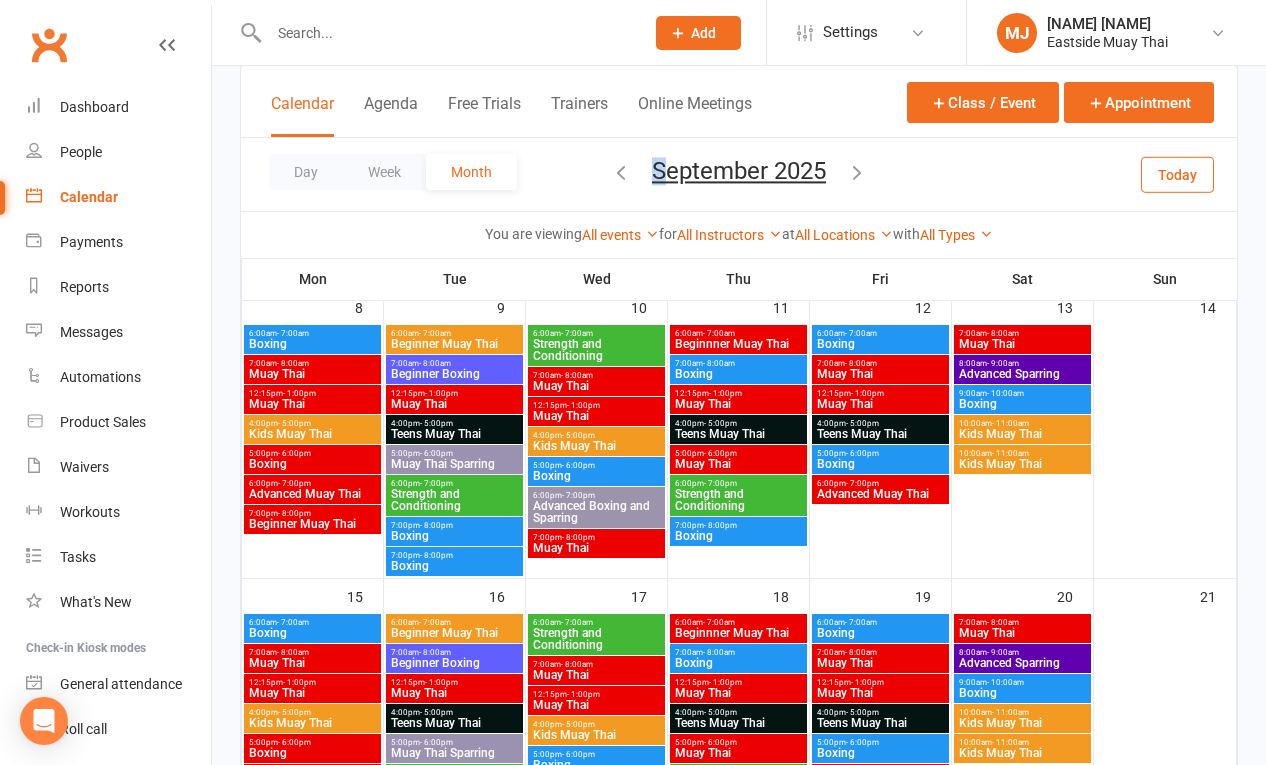 click on "September 2025
August 2025
Sun Mon Tue Wed Thu Fri Sat
27
28
29
30
31
01
02
03
04
05
06
07
08
09
10
11
12
13
14
15
16
17
18
19
20
21
22
23
24
25
26
27
28
29
30
31" at bounding box center [739, 174] 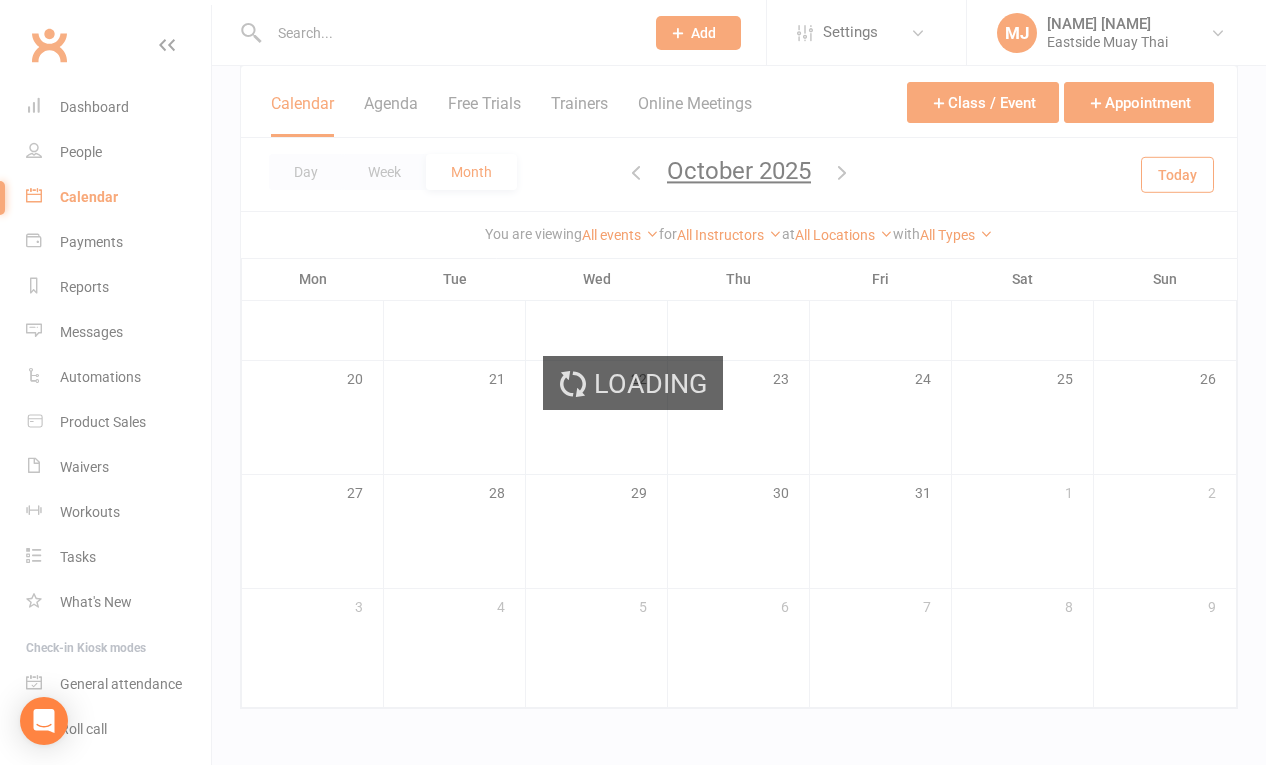 click on "Loading" at bounding box center (633, 382) 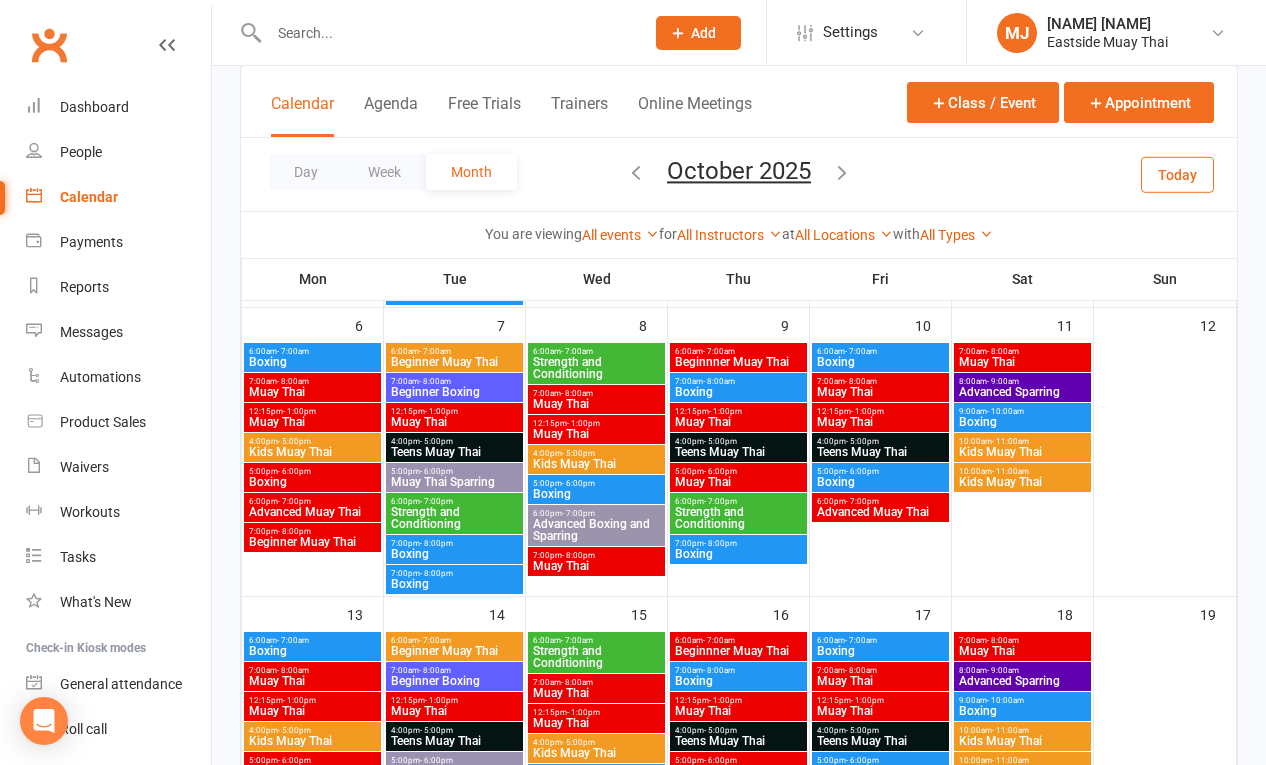click at bounding box center [636, 172] 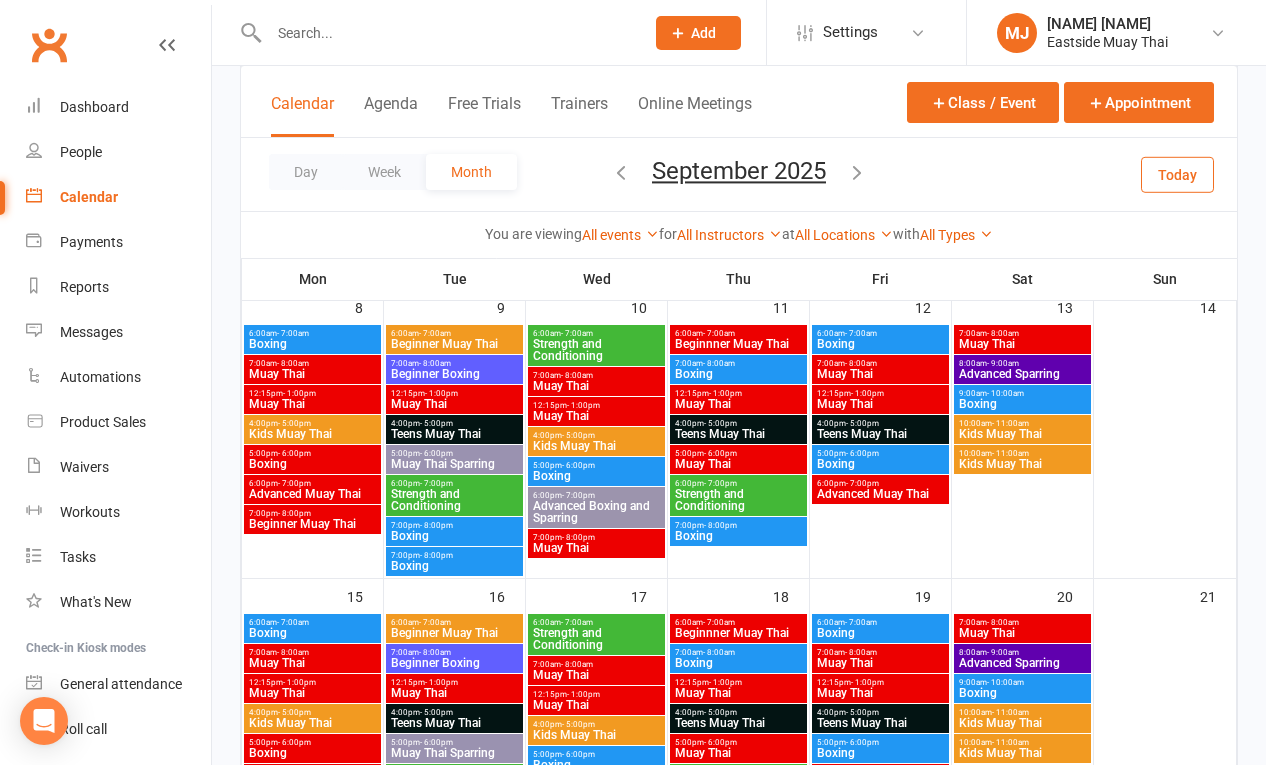 click at bounding box center (621, 172) 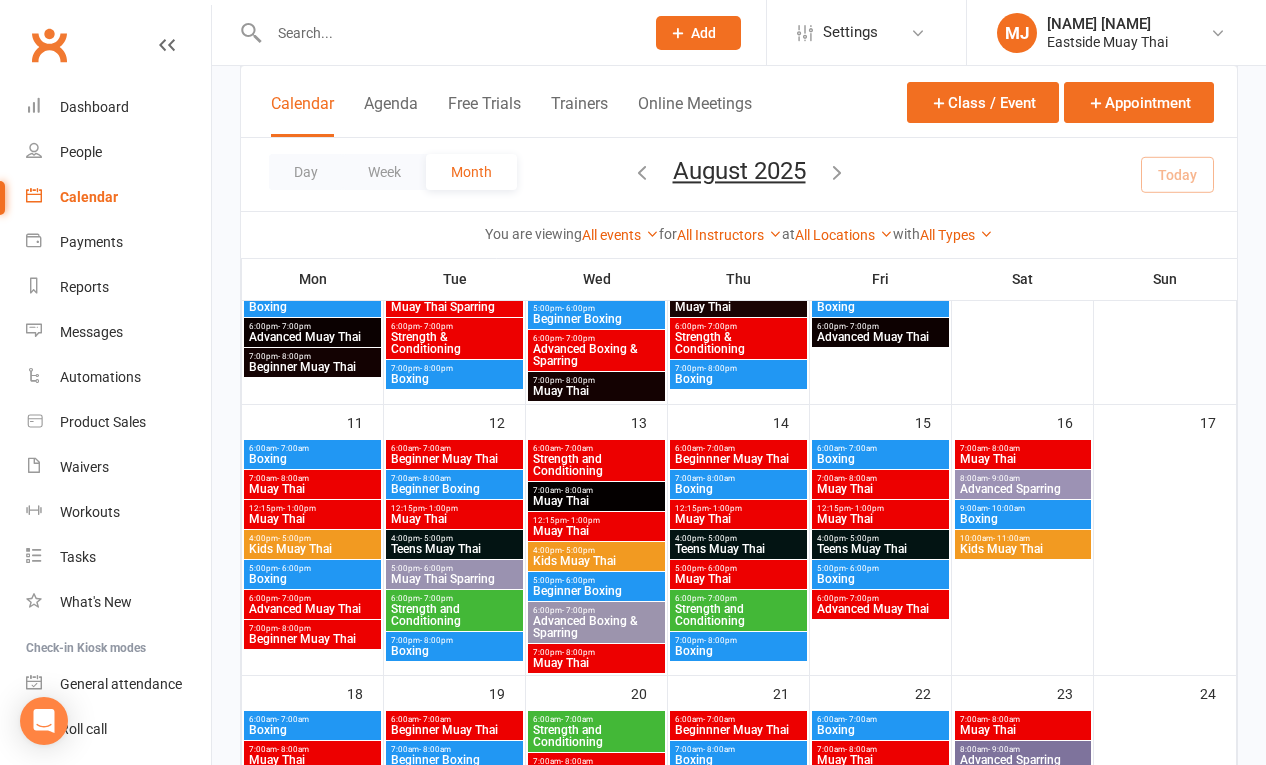 click on "Day Week Month August 2025
August 2025
Sun Mon Tue Wed Thu Fri Sat
27
28
29
30
31
01
02
03
04
05
06
07
08
09
10
11
12
13
14
15
16
17
18
19
20
21
22
23
24
25
26
27
28
29
30" at bounding box center (739, 174) 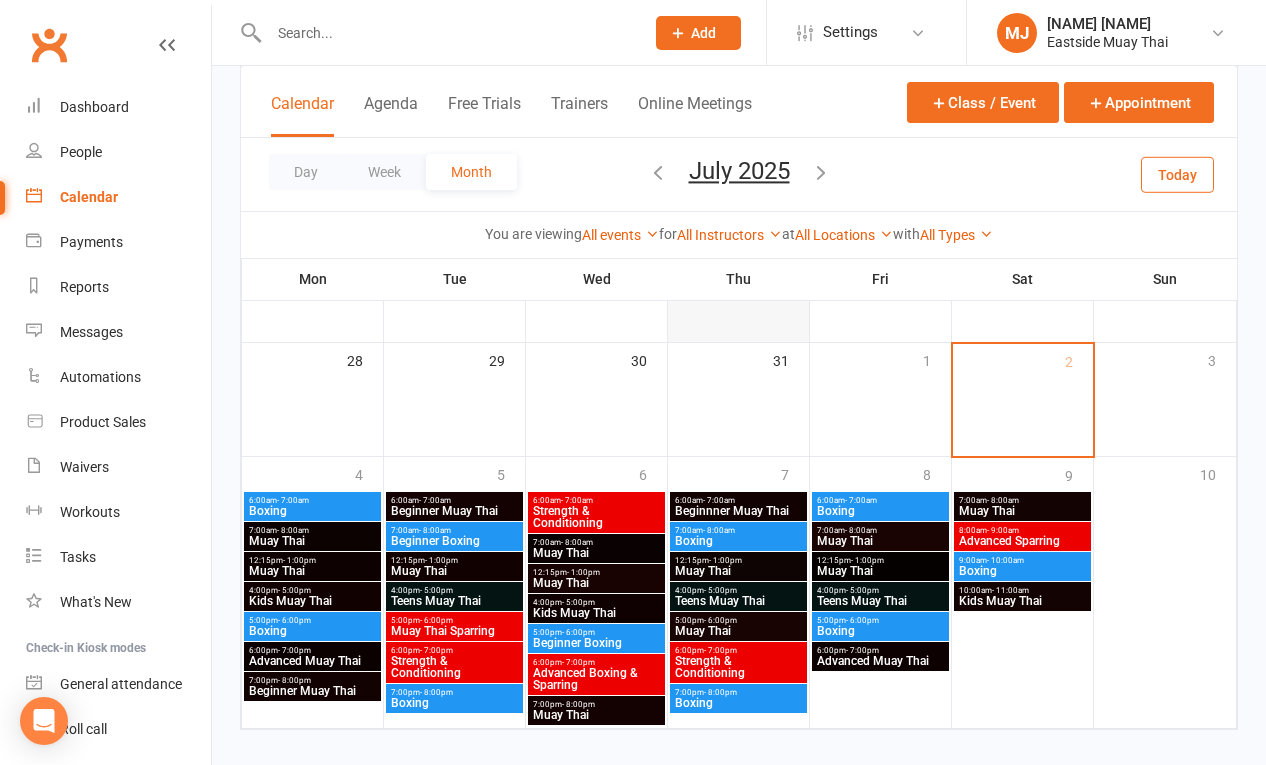 scroll, scrollTop: 559, scrollLeft: 0, axis: vertical 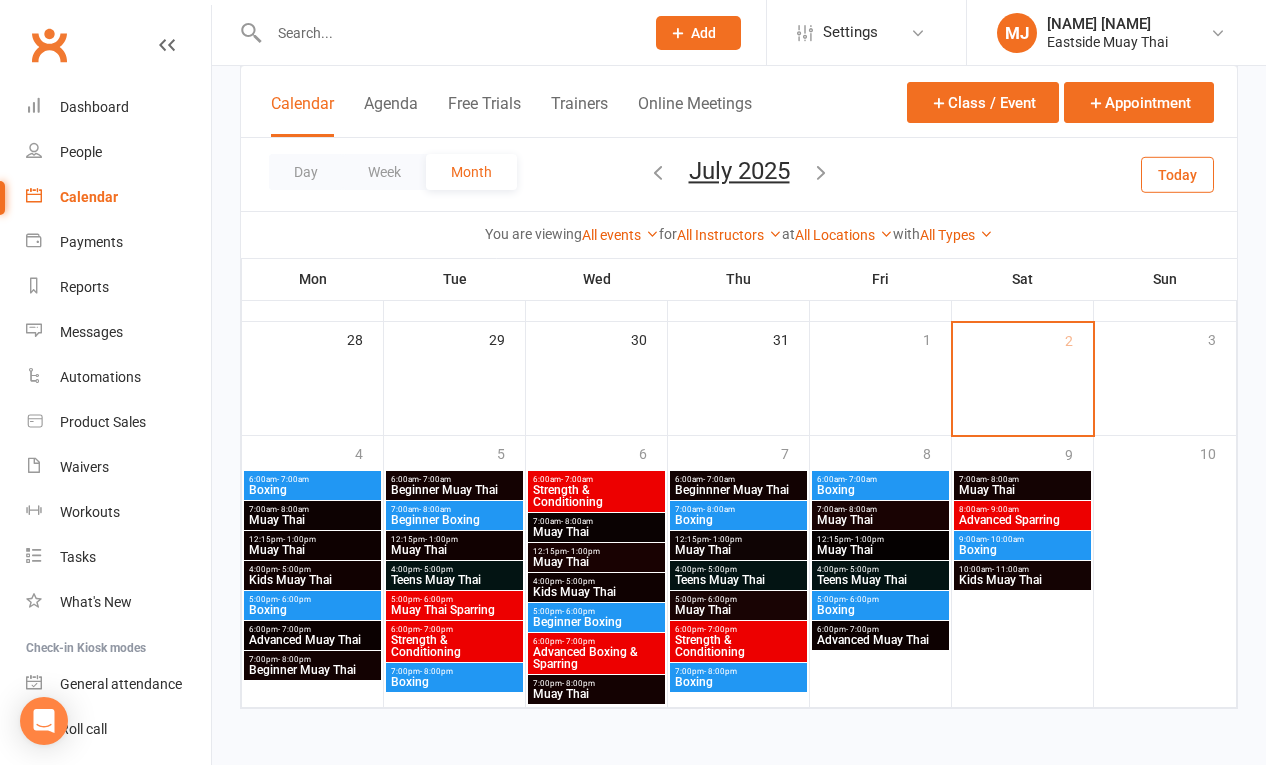 click at bounding box center [821, 172] 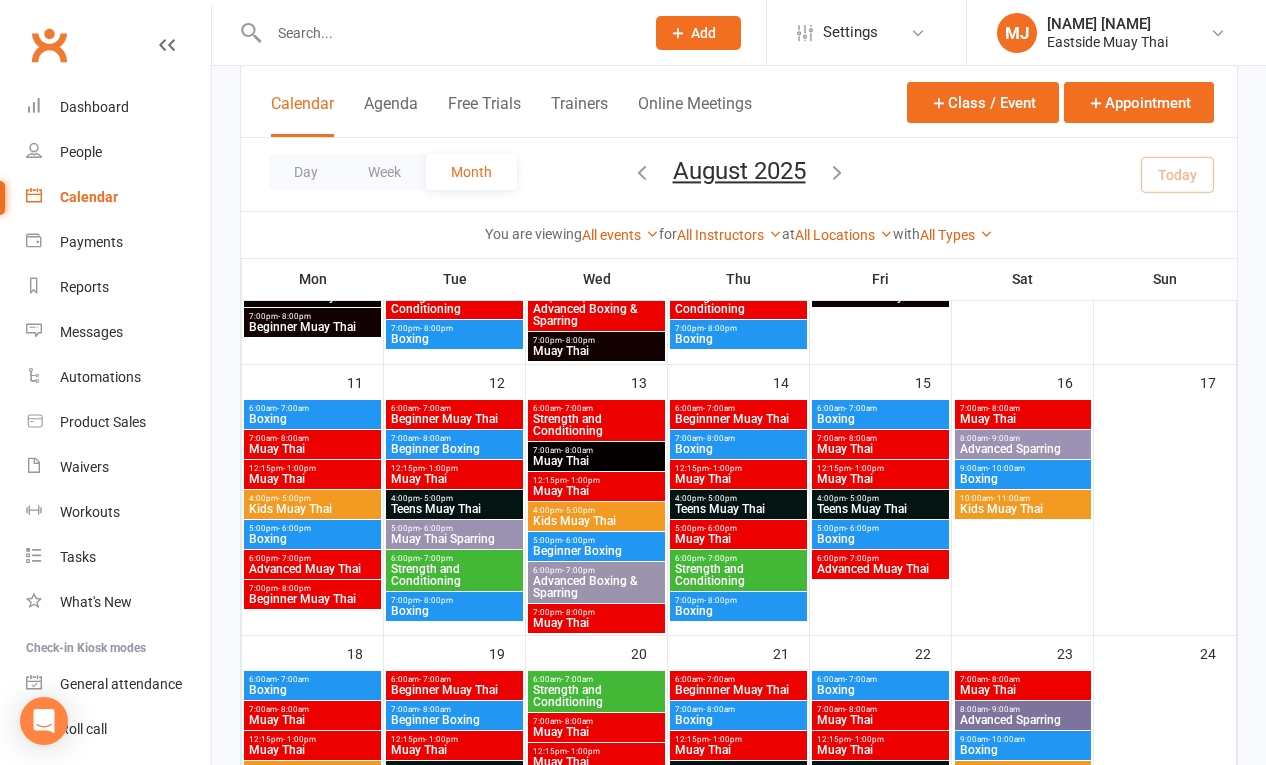 scroll, scrollTop: 452, scrollLeft: 0, axis: vertical 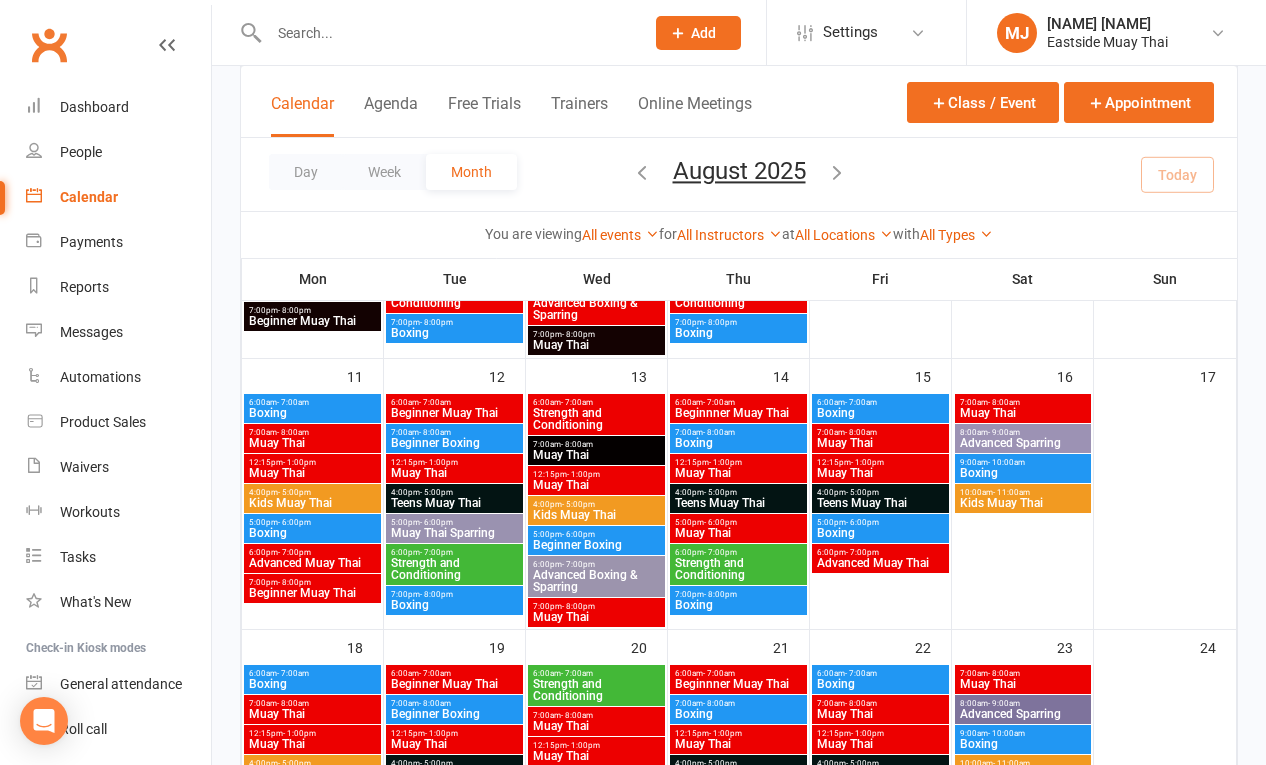 click on "Muay Thai" at bounding box center (454, 473) 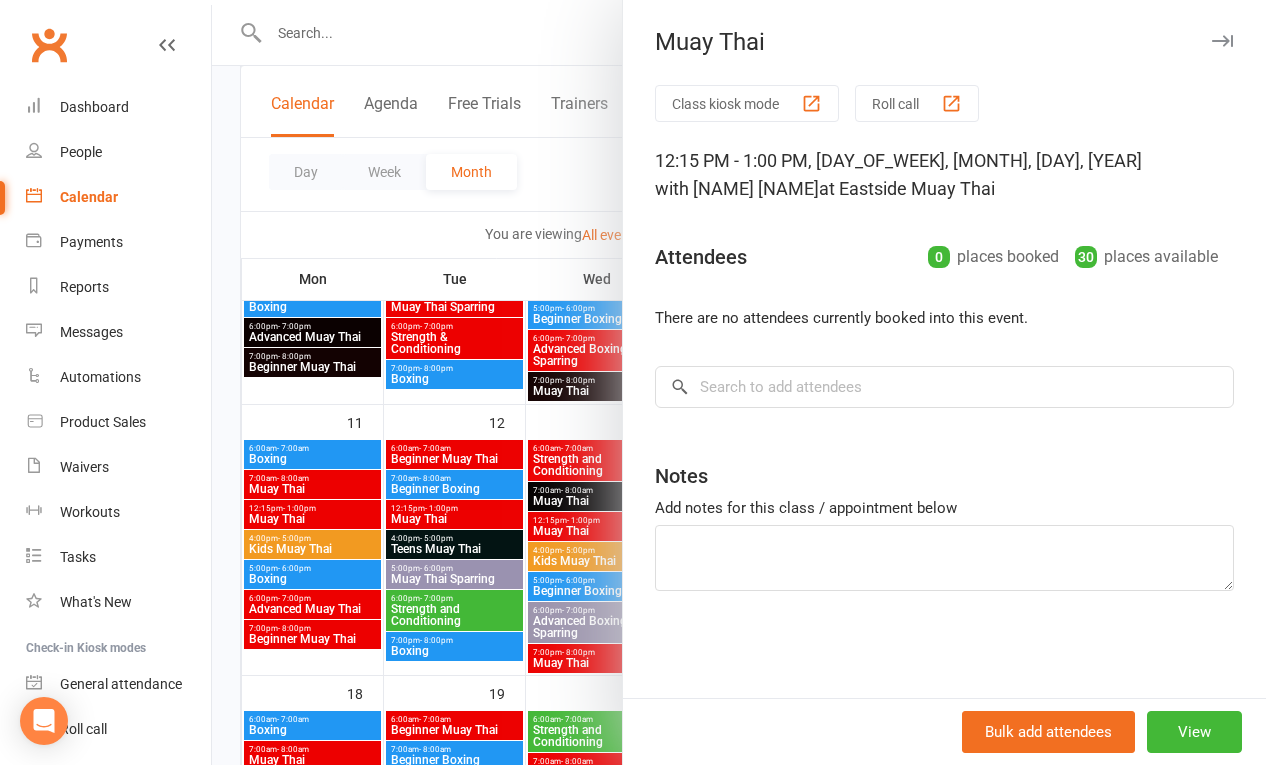 scroll, scrollTop: 395, scrollLeft: 0, axis: vertical 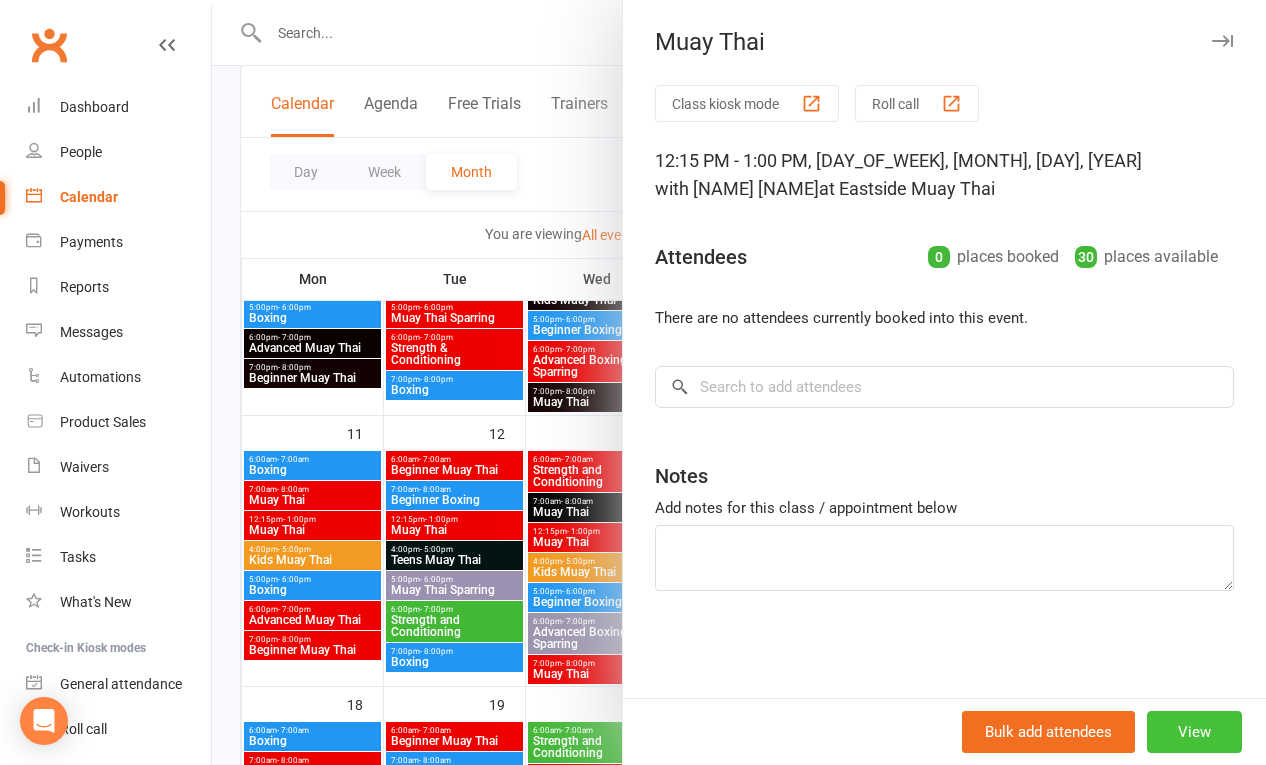 click on "View" at bounding box center (1194, 732) 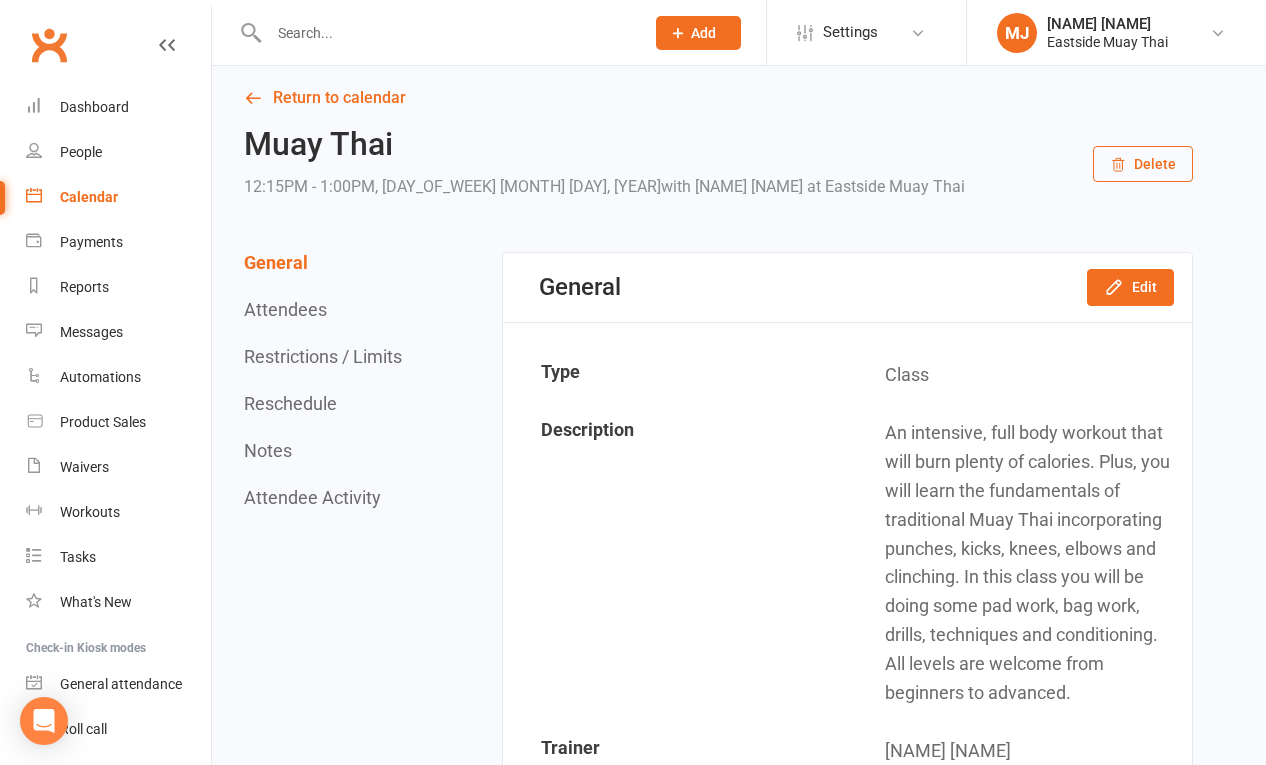 scroll, scrollTop: 0, scrollLeft: 0, axis: both 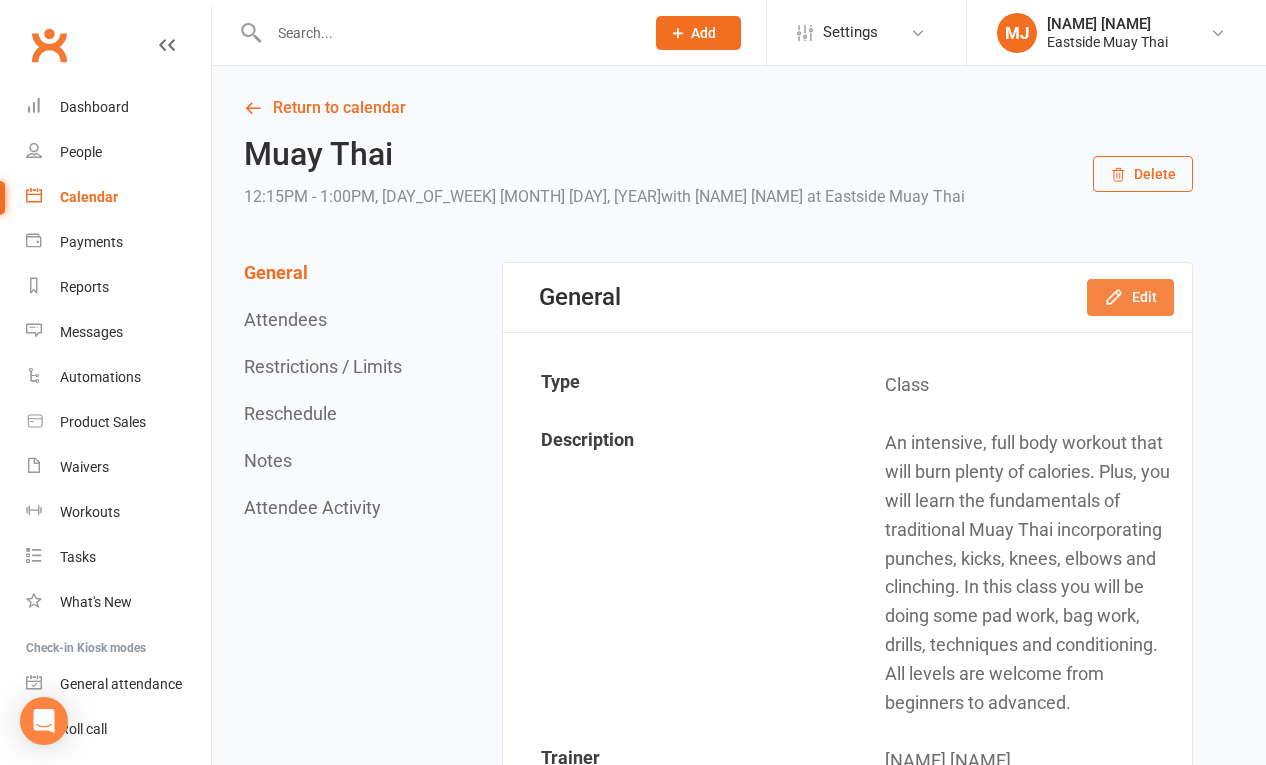 click on "Edit" at bounding box center (1130, 297) 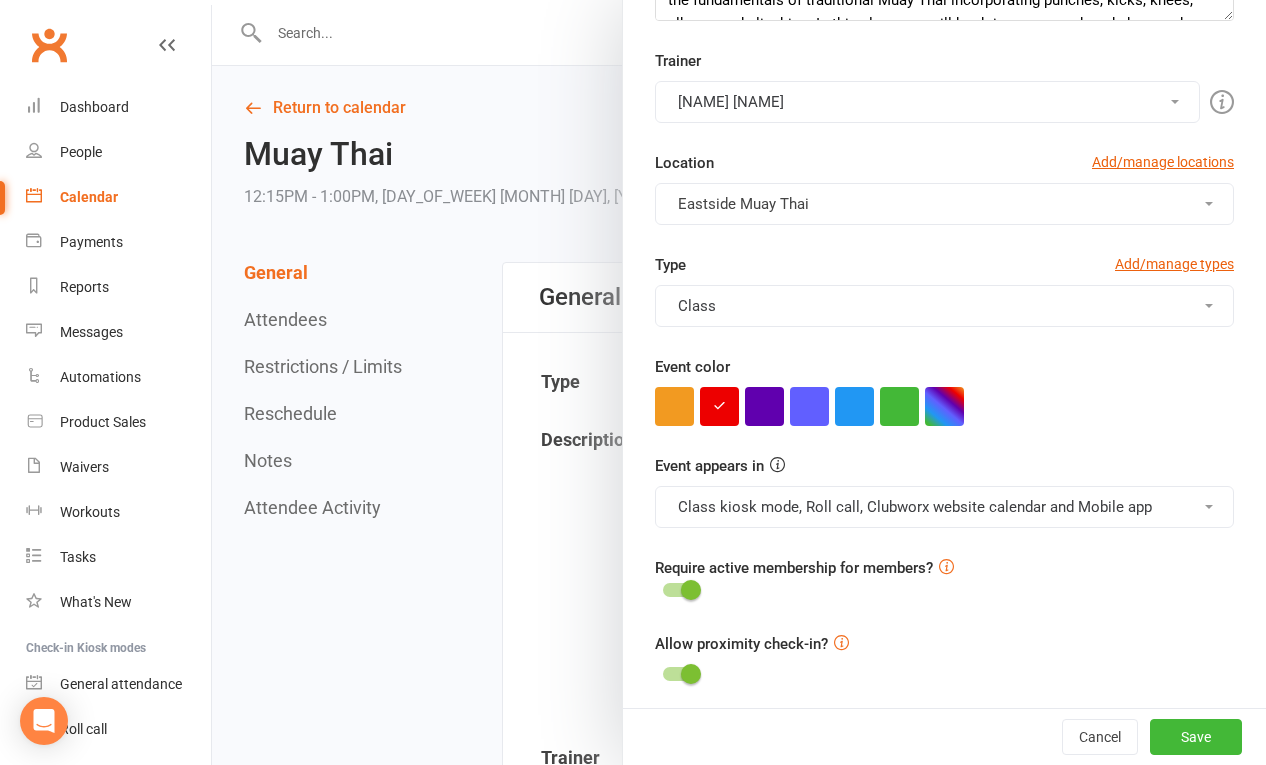 scroll, scrollTop: 390, scrollLeft: 0, axis: vertical 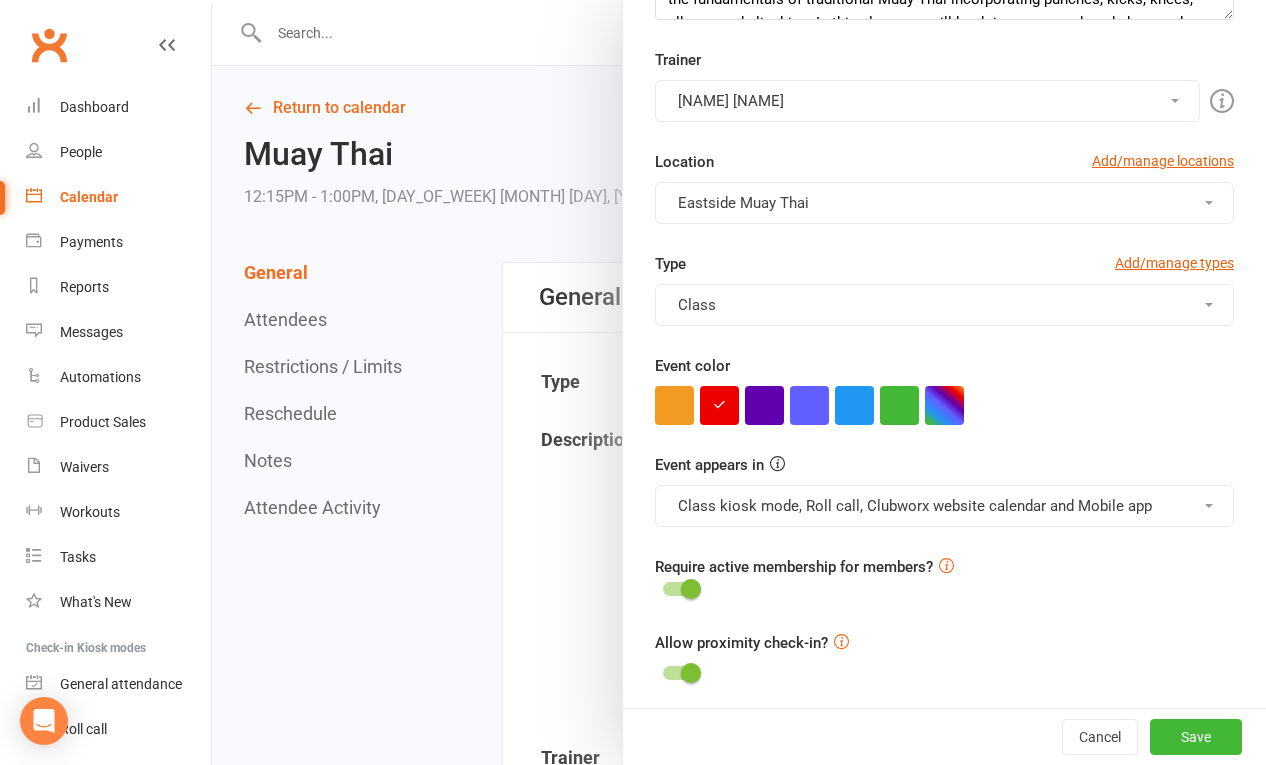 click on "Class kiosk mode, Roll call, Clubworx website calendar and Mobile app" at bounding box center (944, 506) 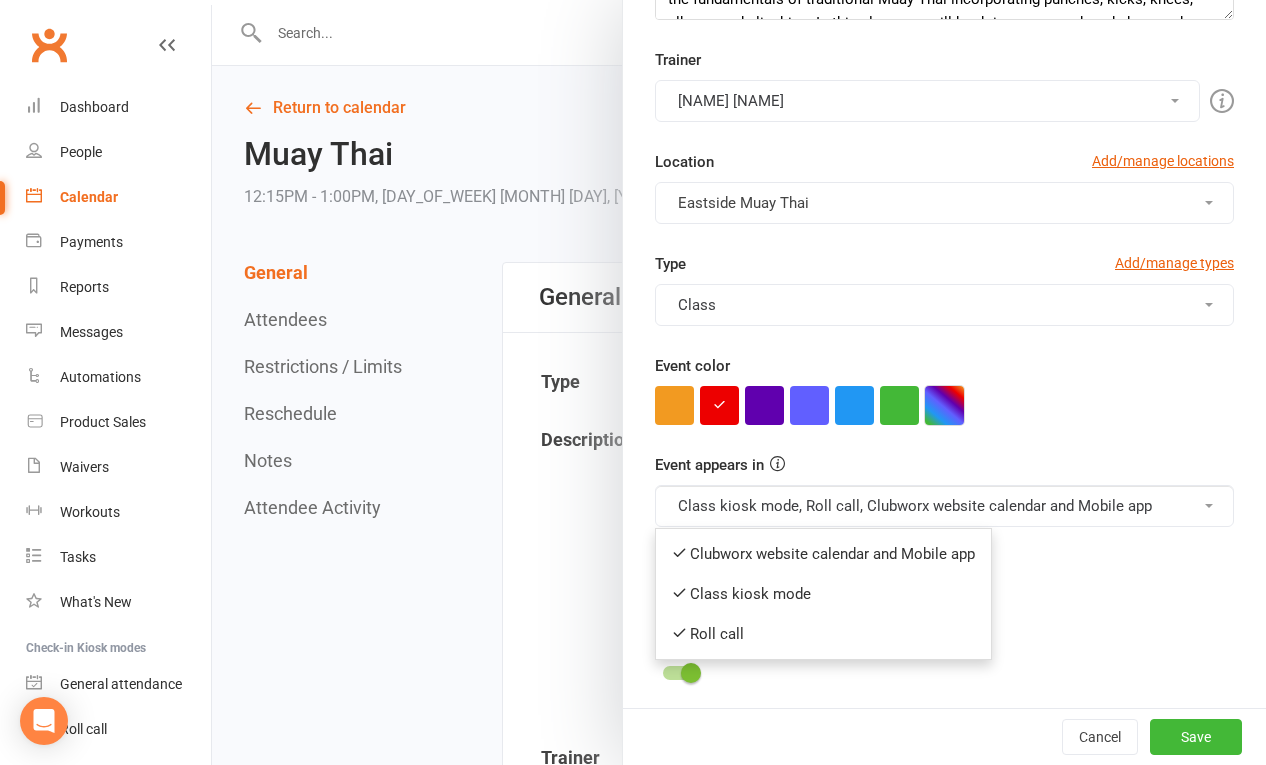 click at bounding box center (944, 405) 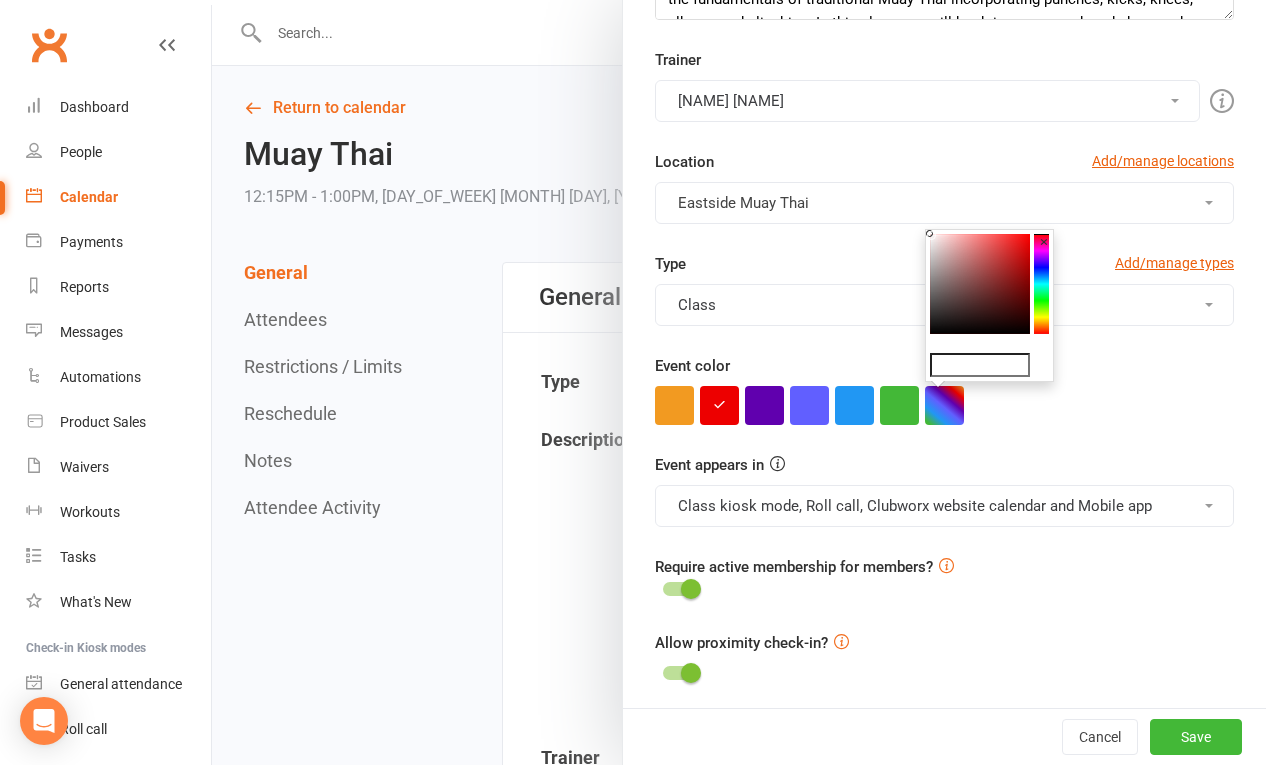 click at bounding box center [980, 284] 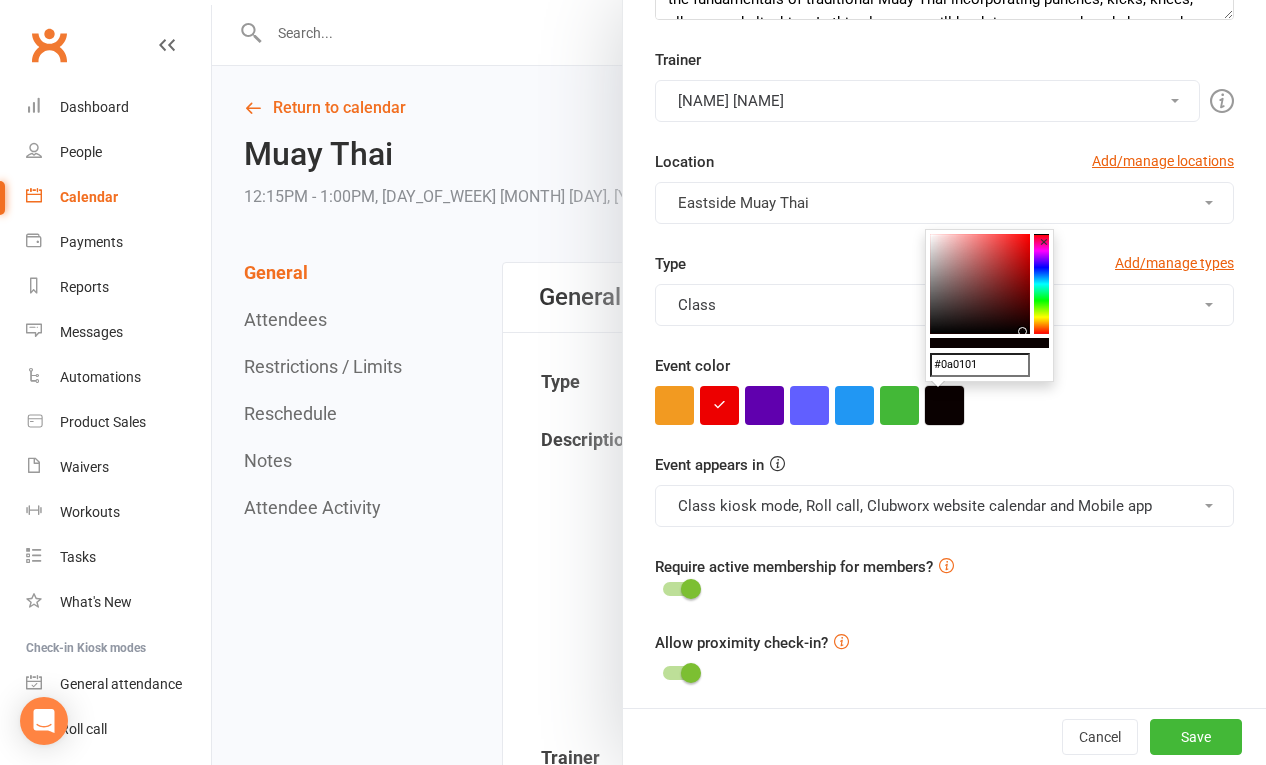 click at bounding box center (944, 405) 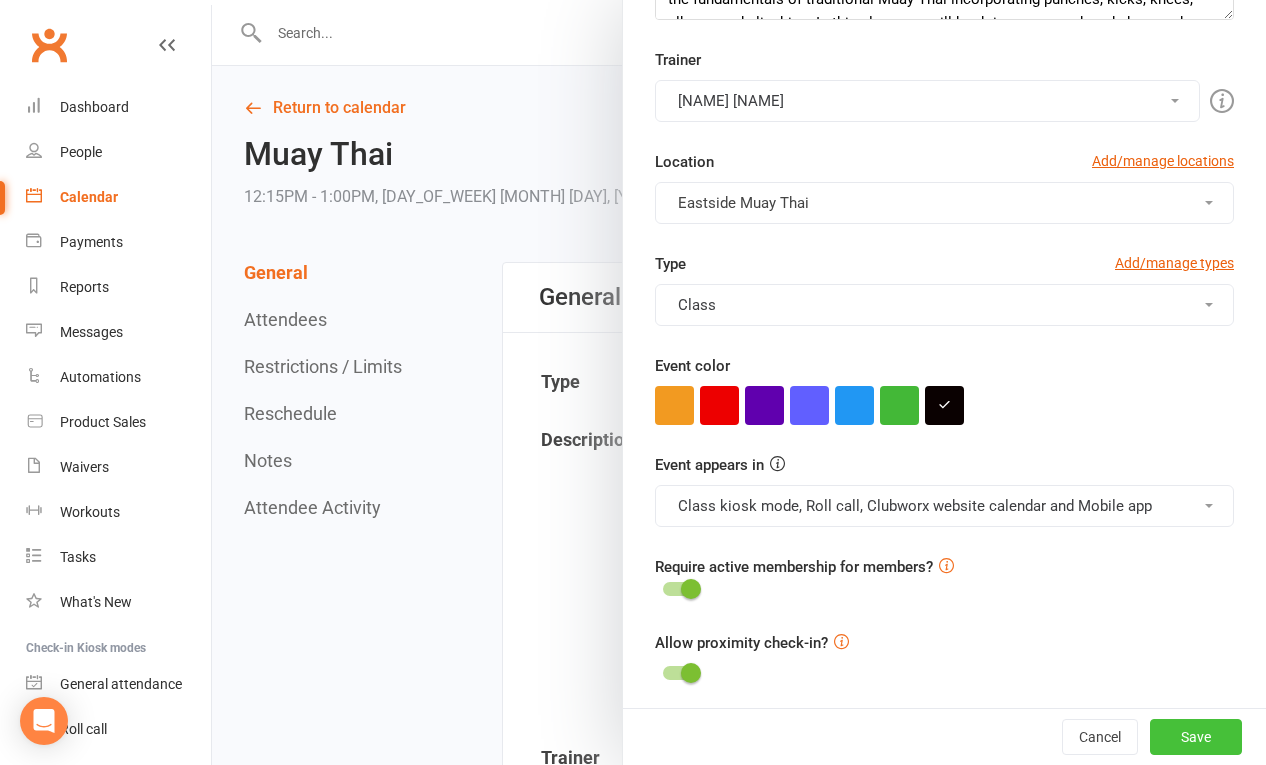 click on "Save" at bounding box center (1196, 737) 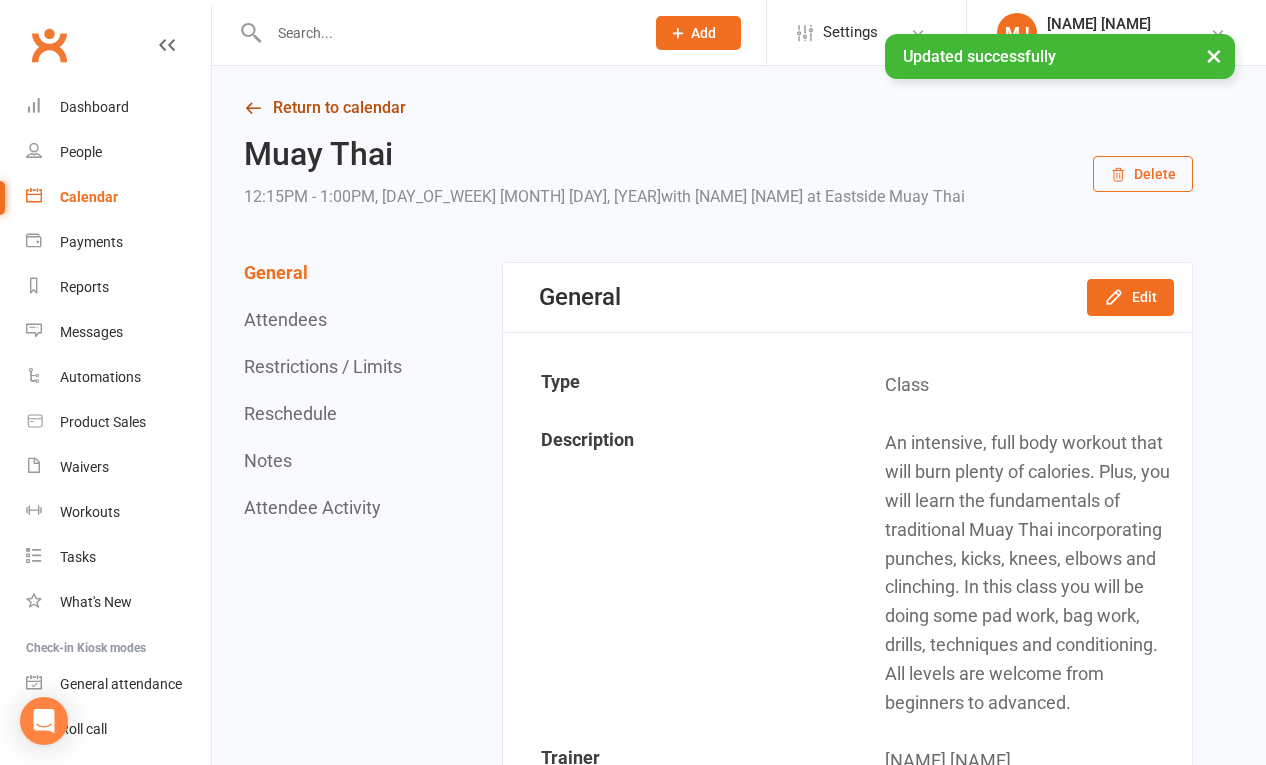 click on "Return to calendar" at bounding box center [718, 108] 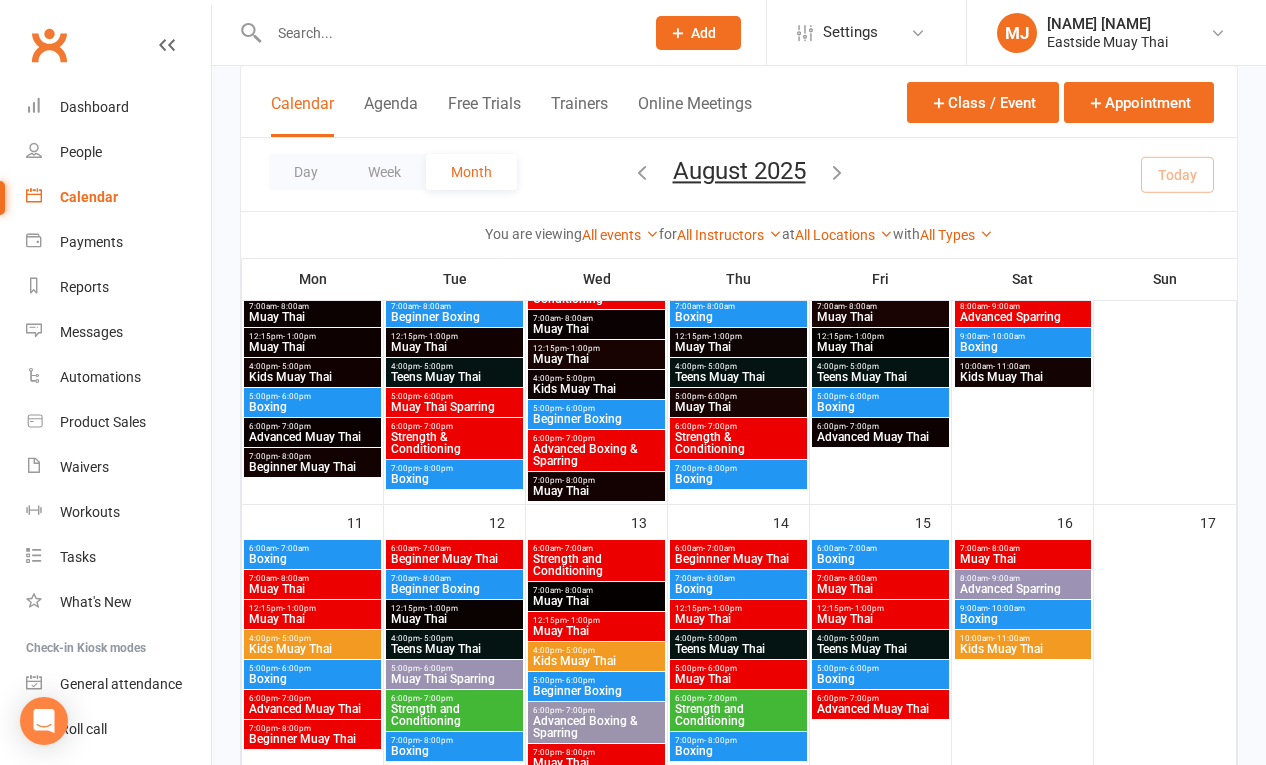 scroll, scrollTop: 307, scrollLeft: 0, axis: vertical 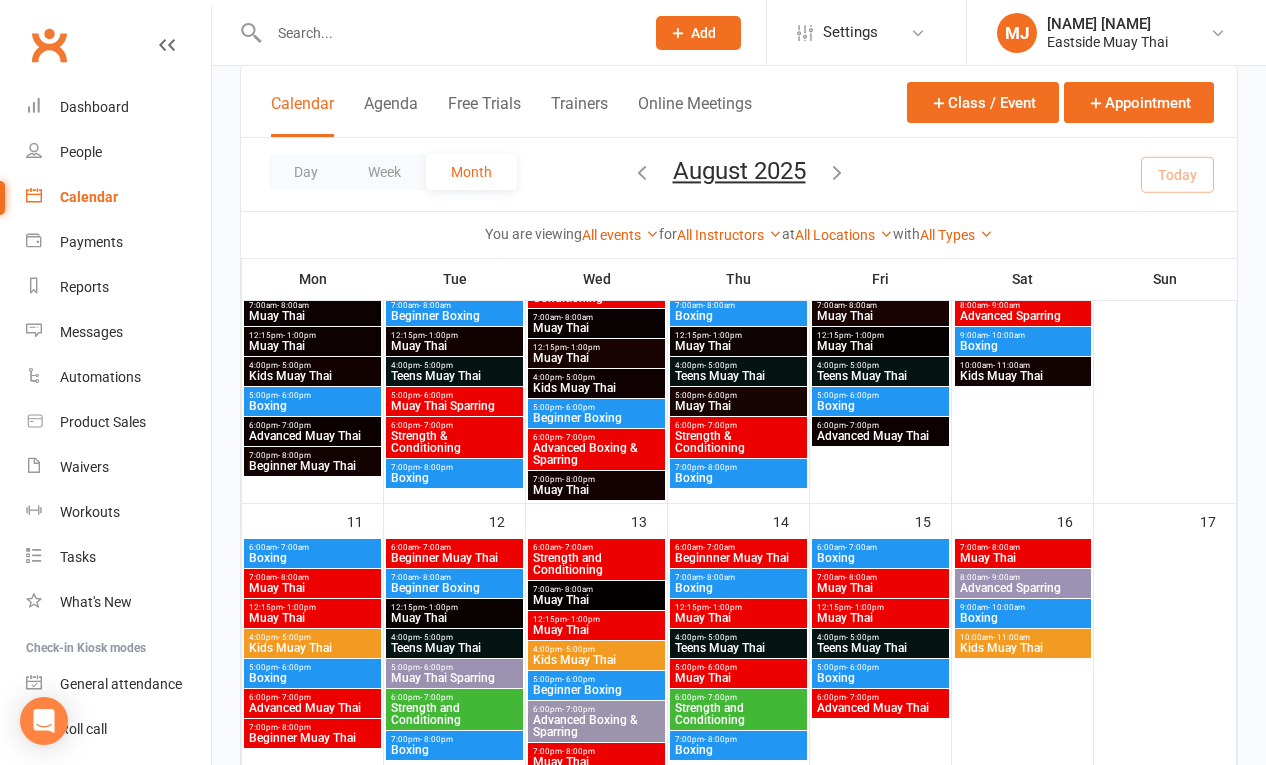 click on "Kids Muay Thai" at bounding box center [596, 660] 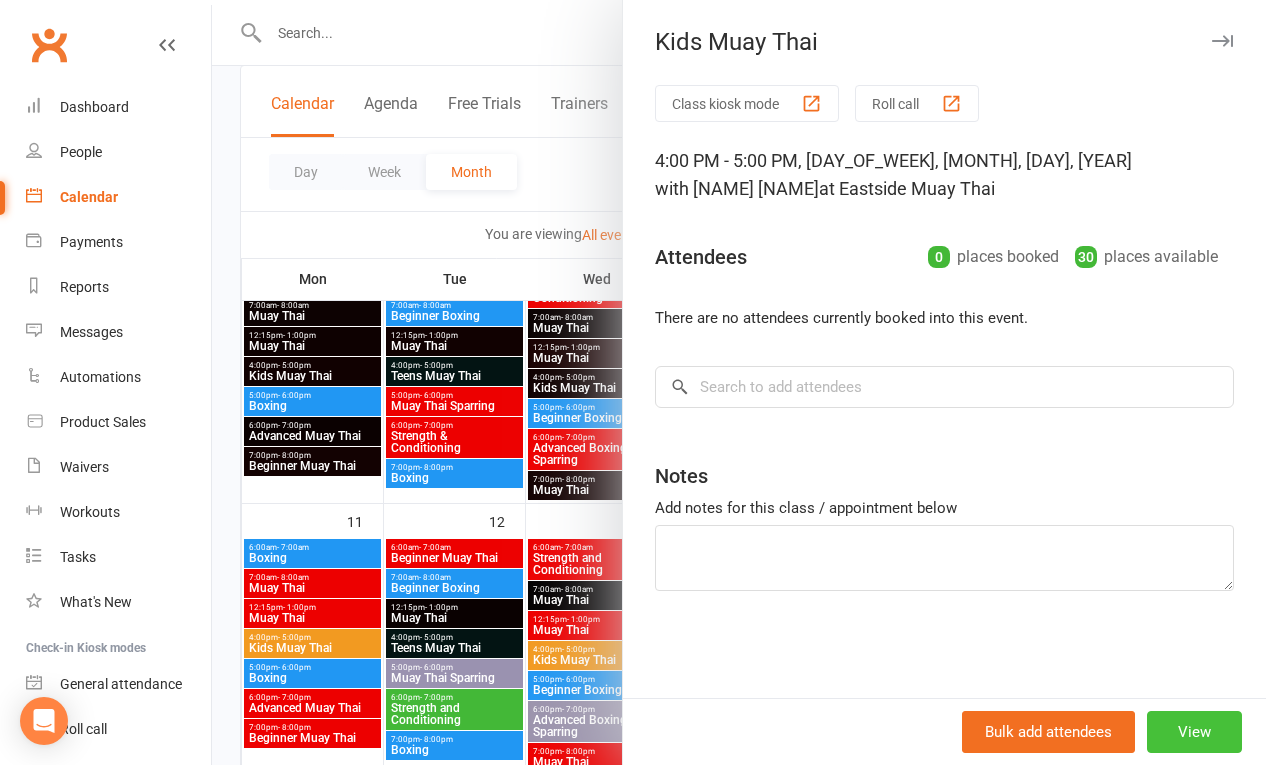 click on "View" at bounding box center [1194, 732] 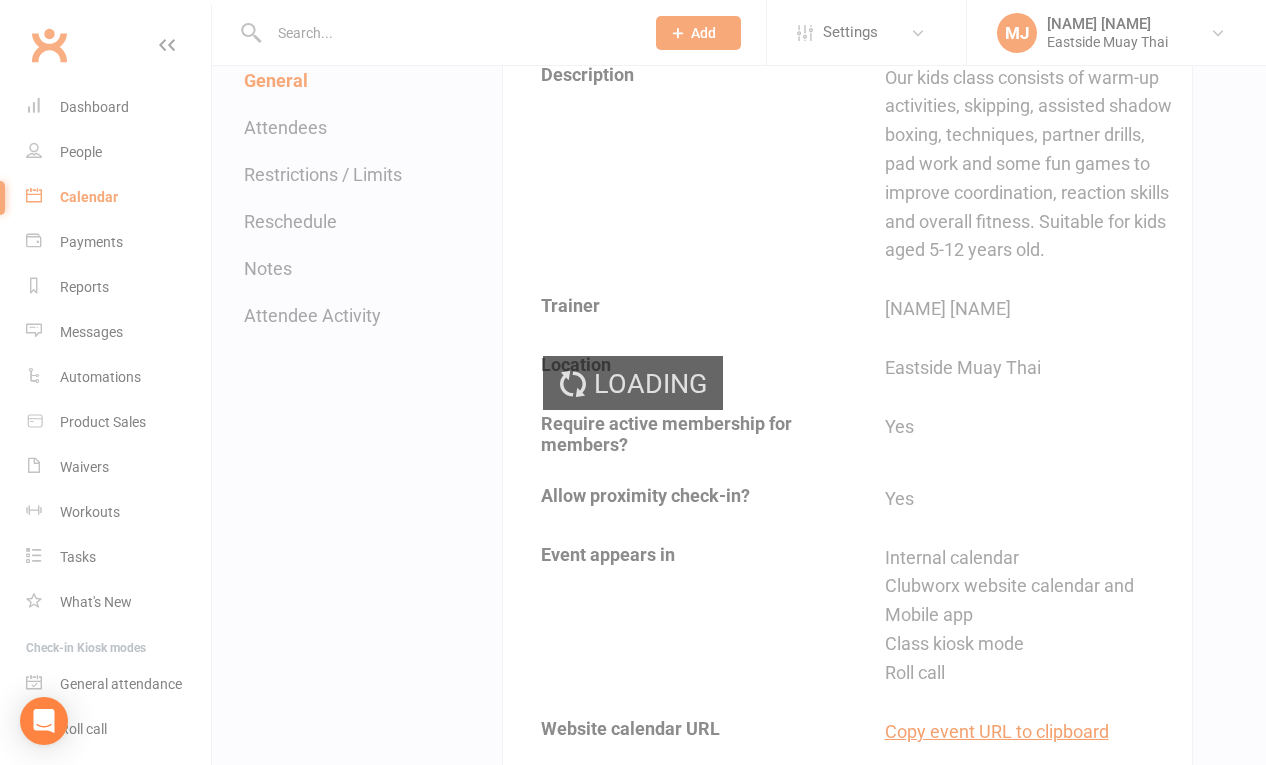 scroll, scrollTop: 0, scrollLeft: 0, axis: both 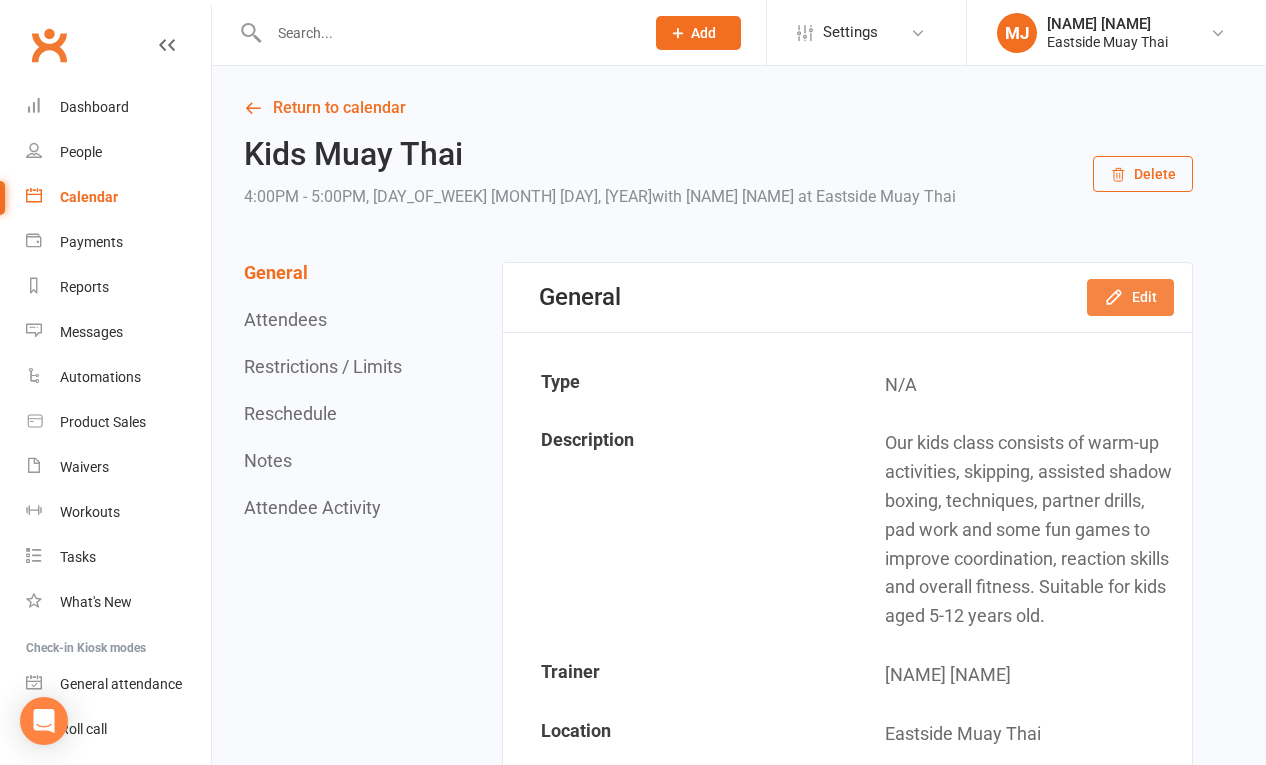 click on "Edit" at bounding box center (1130, 297) 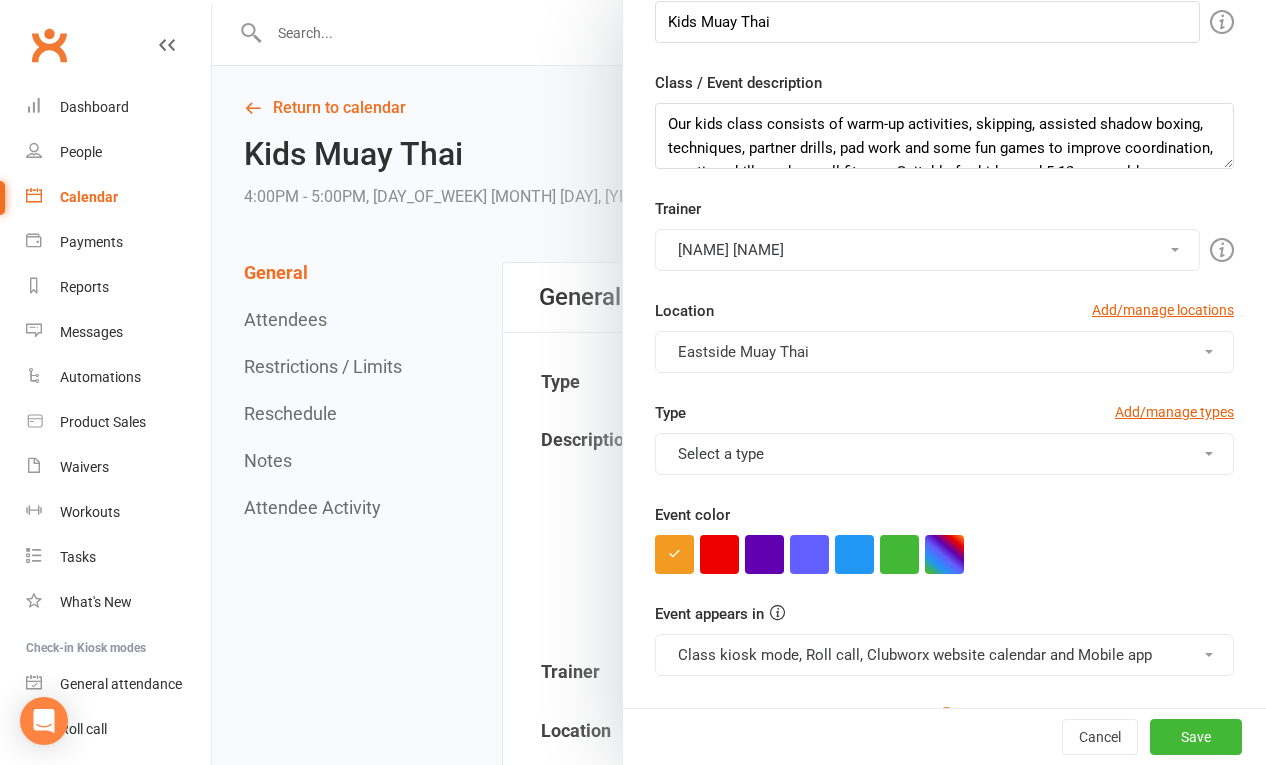 scroll, scrollTop: 397, scrollLeft: 0, axis: vertical 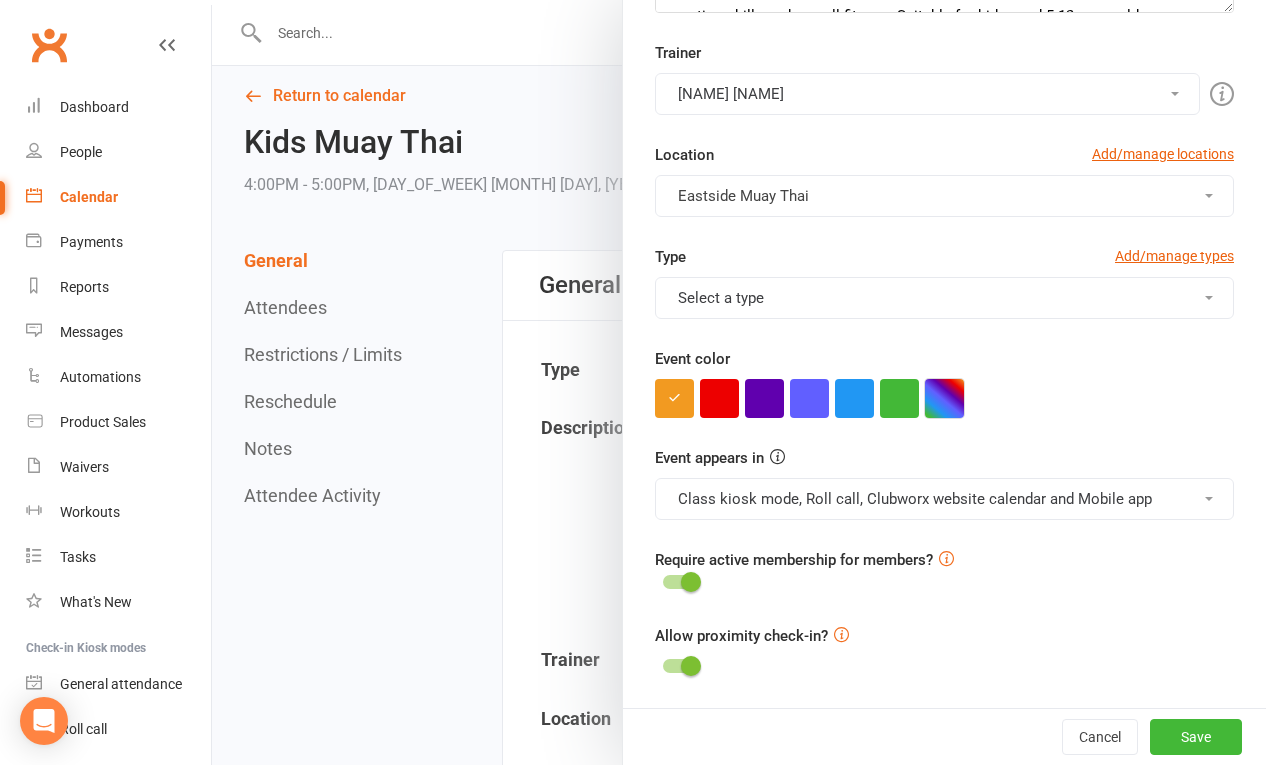 click at bounding box center [944, 398] 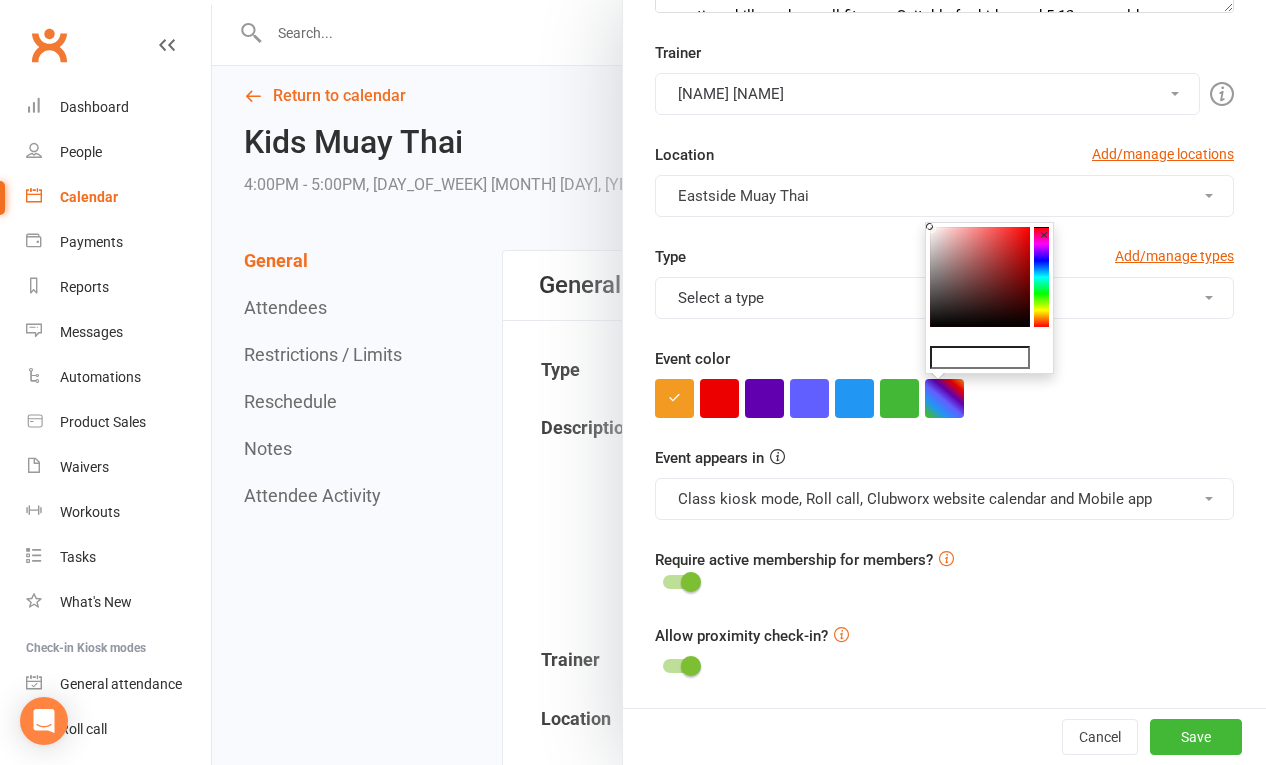 click at bounding box center (980, 277) 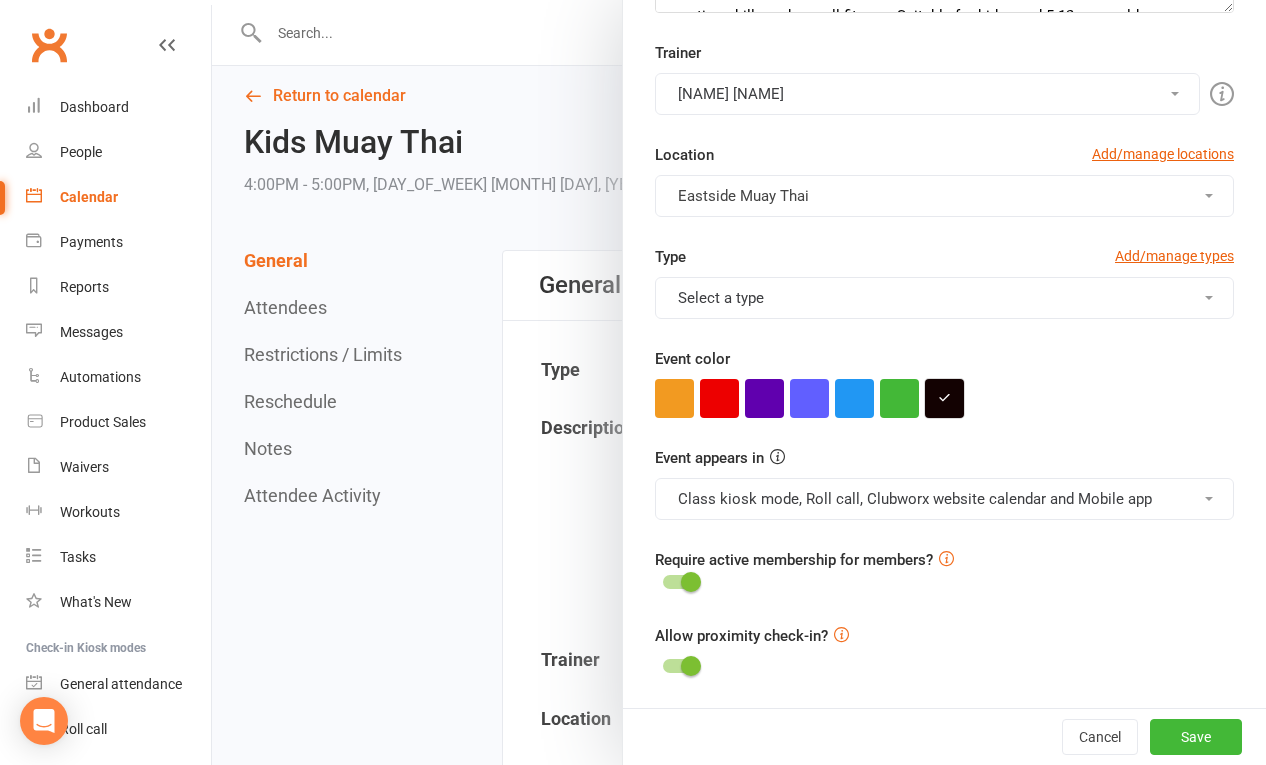 click at bounding box center [944, 398] 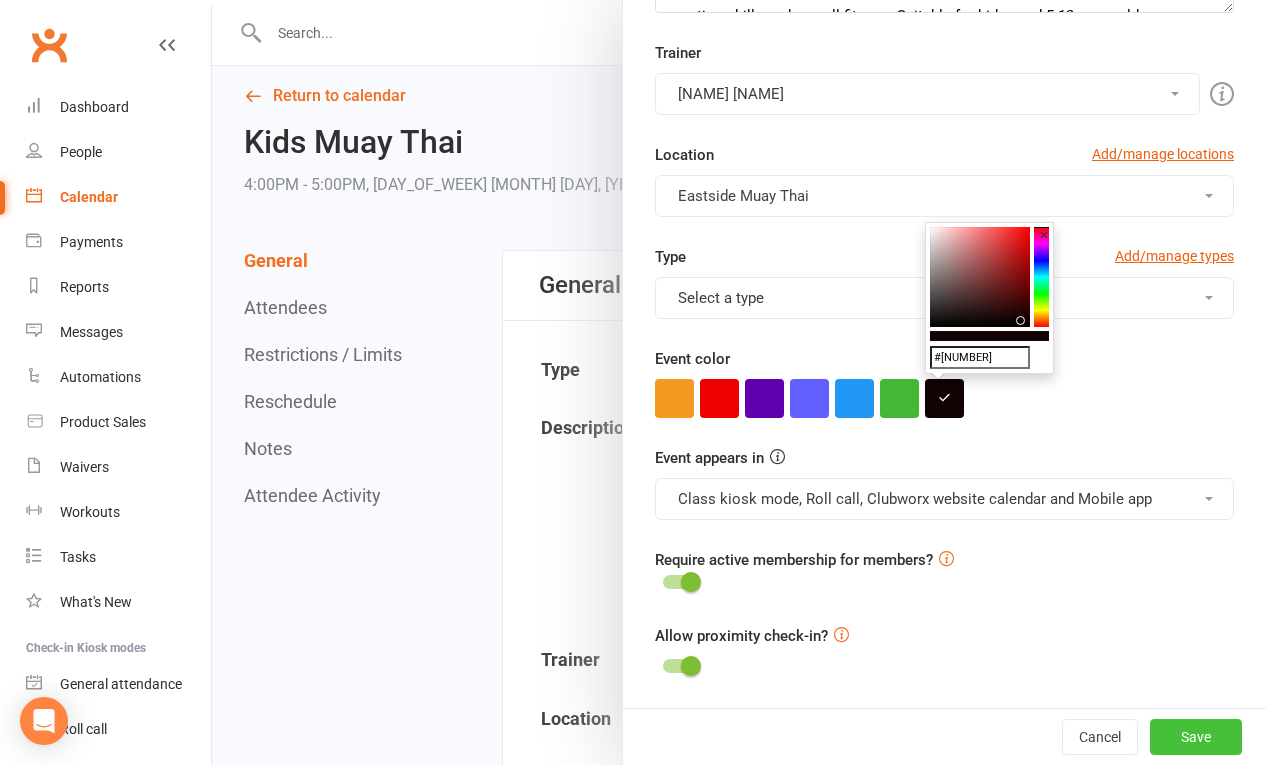 click on "Save" at bounding box center [1196, 737] 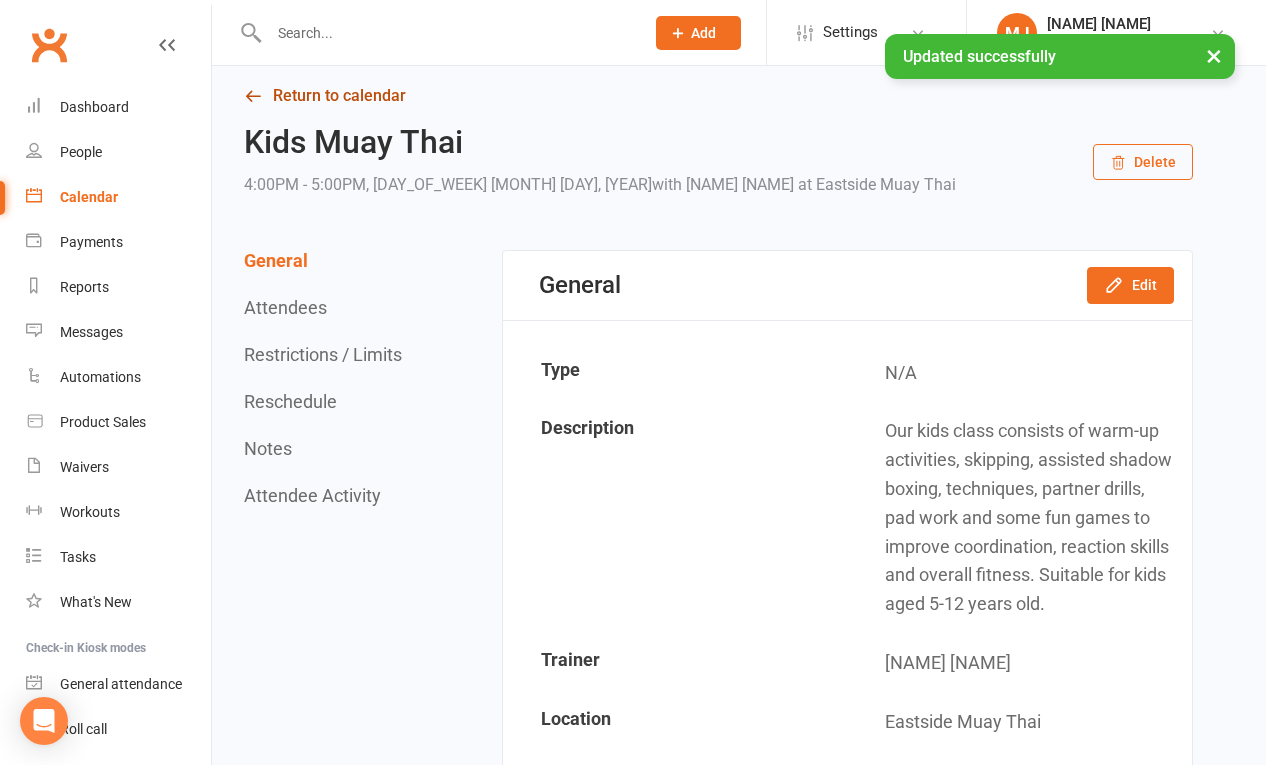 click on "Return to calendar" at bounding box center [718, 96] 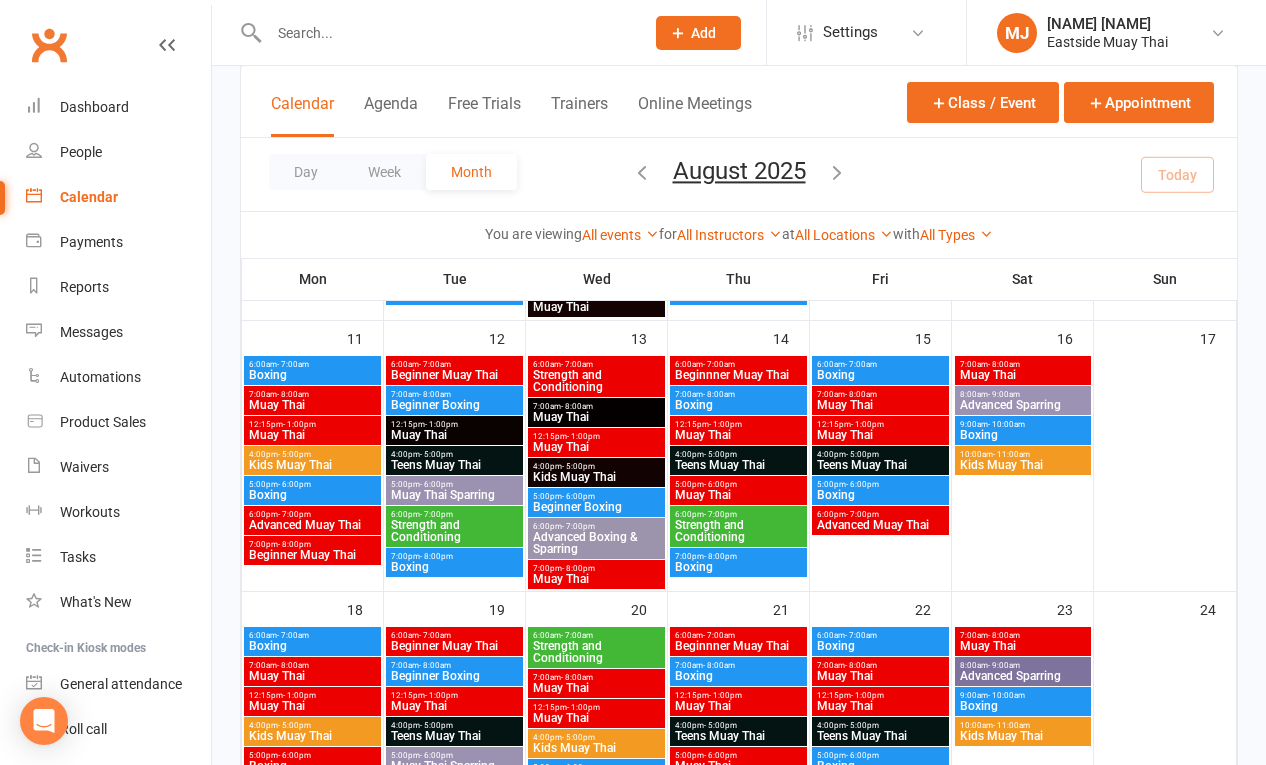 scroll, scrollTop: 489, scrollLeft: 0, axis: vertical 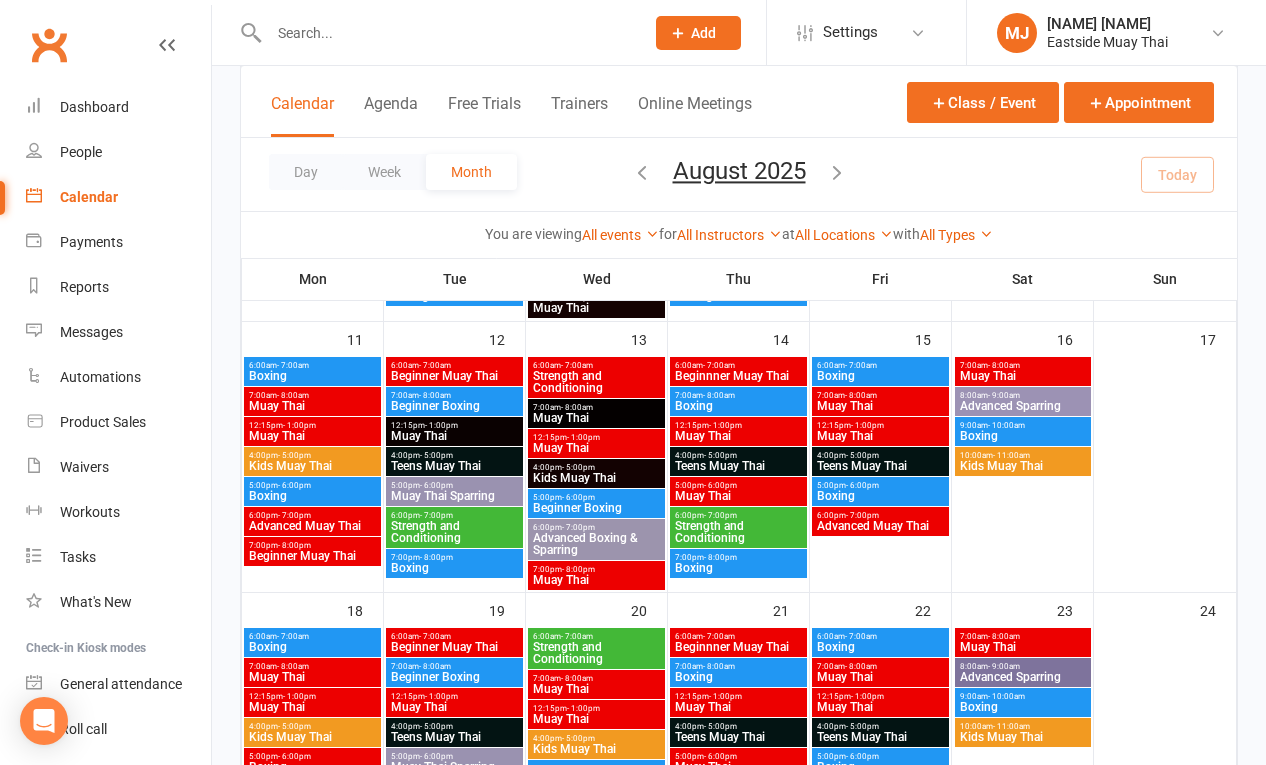 click on "6:00am  - 7:00am" at bounding box center [454, 365] 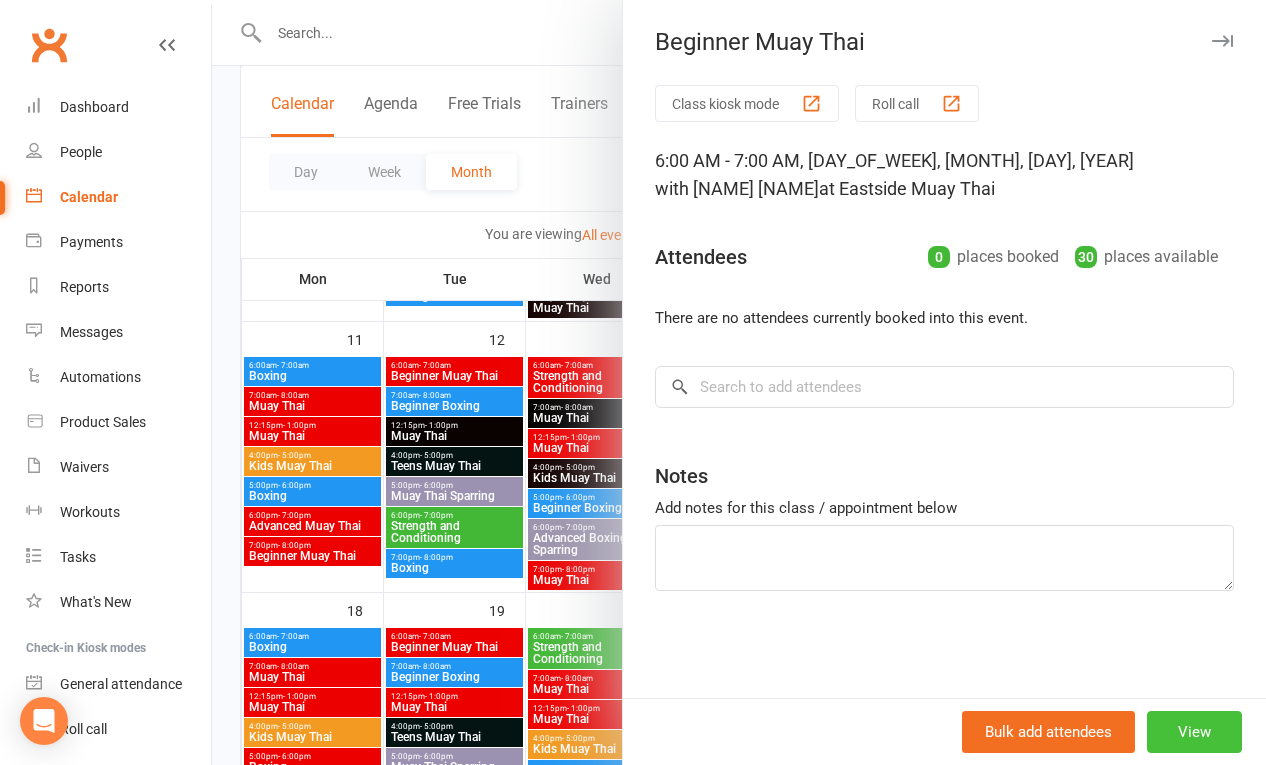 click on "View" at bounding box center (1194, 732) 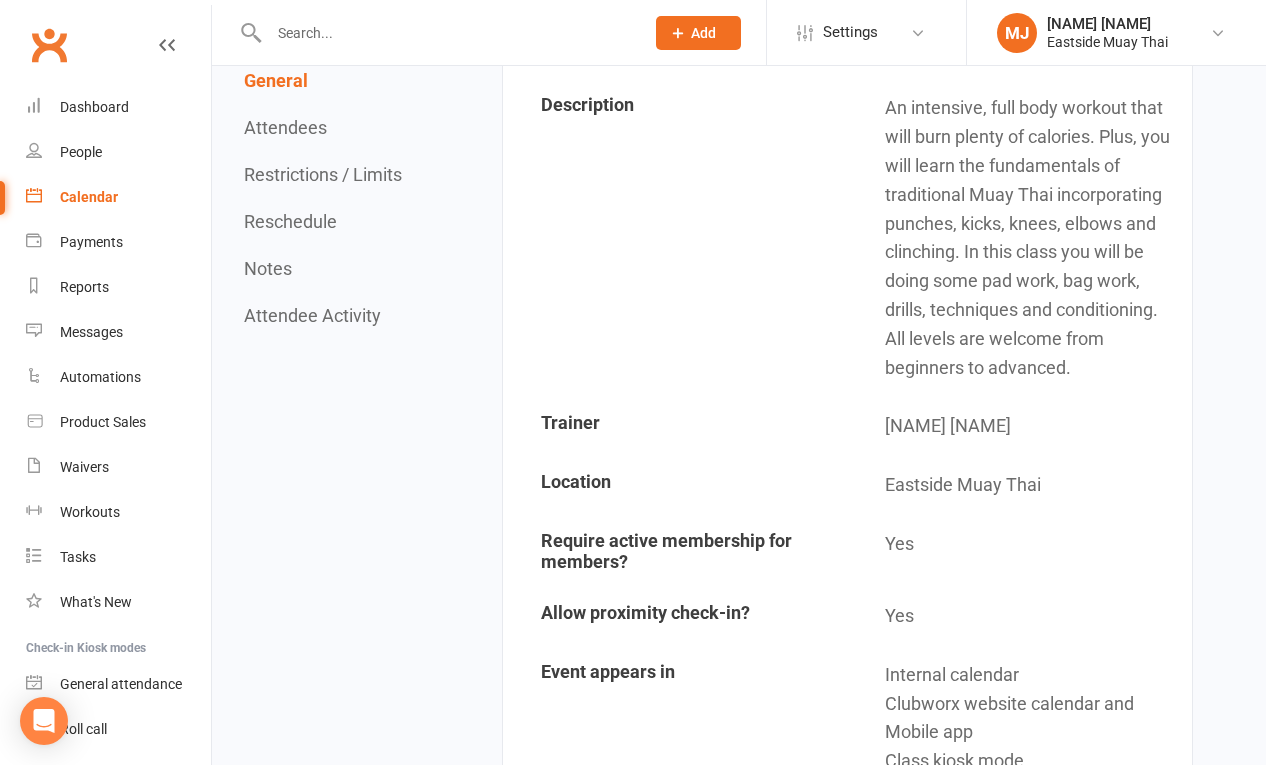 scroll, scrollTop: 0, scrollLeft: 0, axis: both 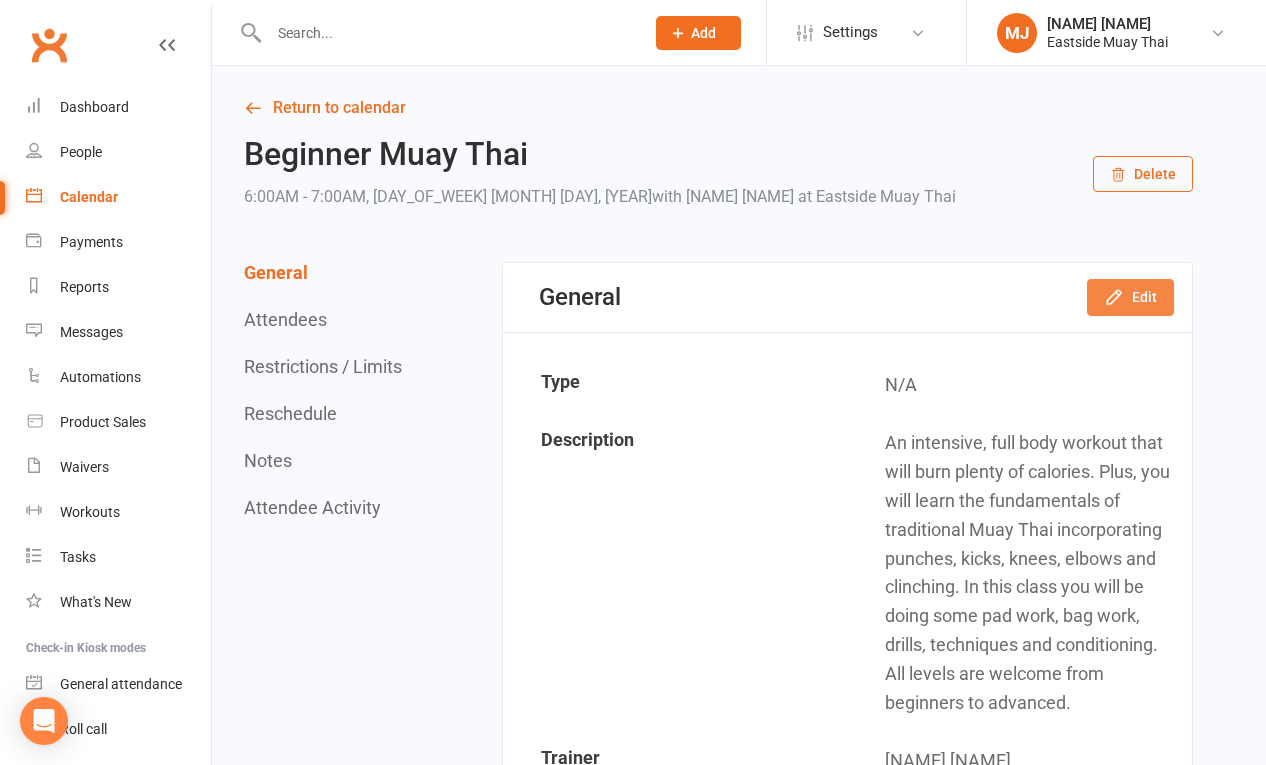 click on "Edit" at bounding box center [1130, 297] 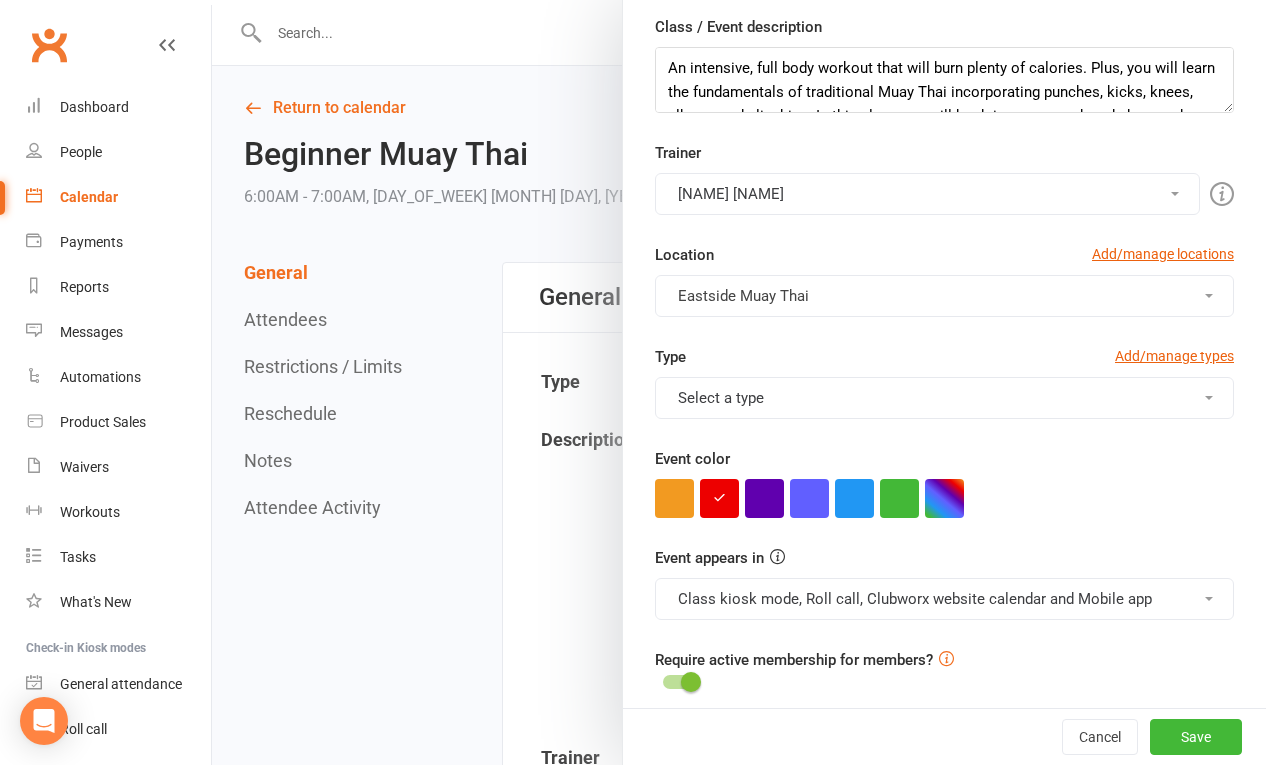 scroll, scrollTop: 397, scrollLeft: 0, axis: vertical 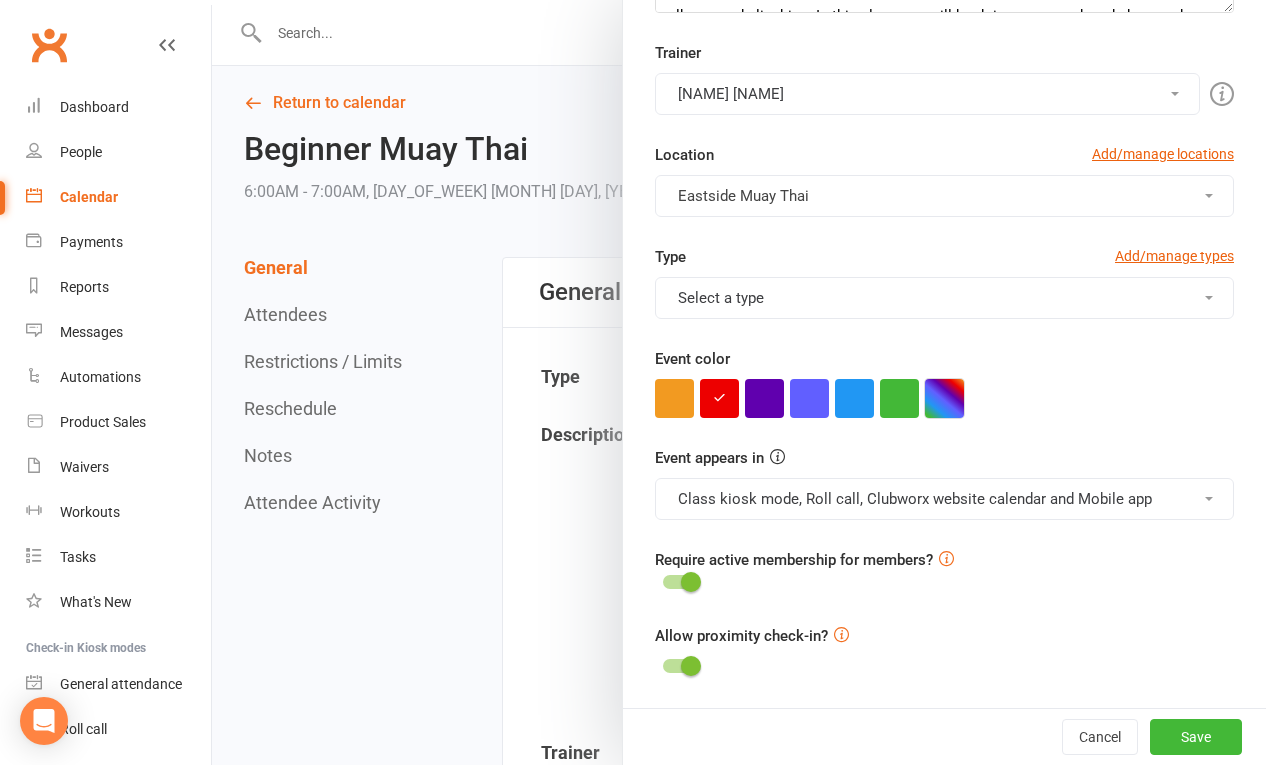 click at bounding box center (944, 398) 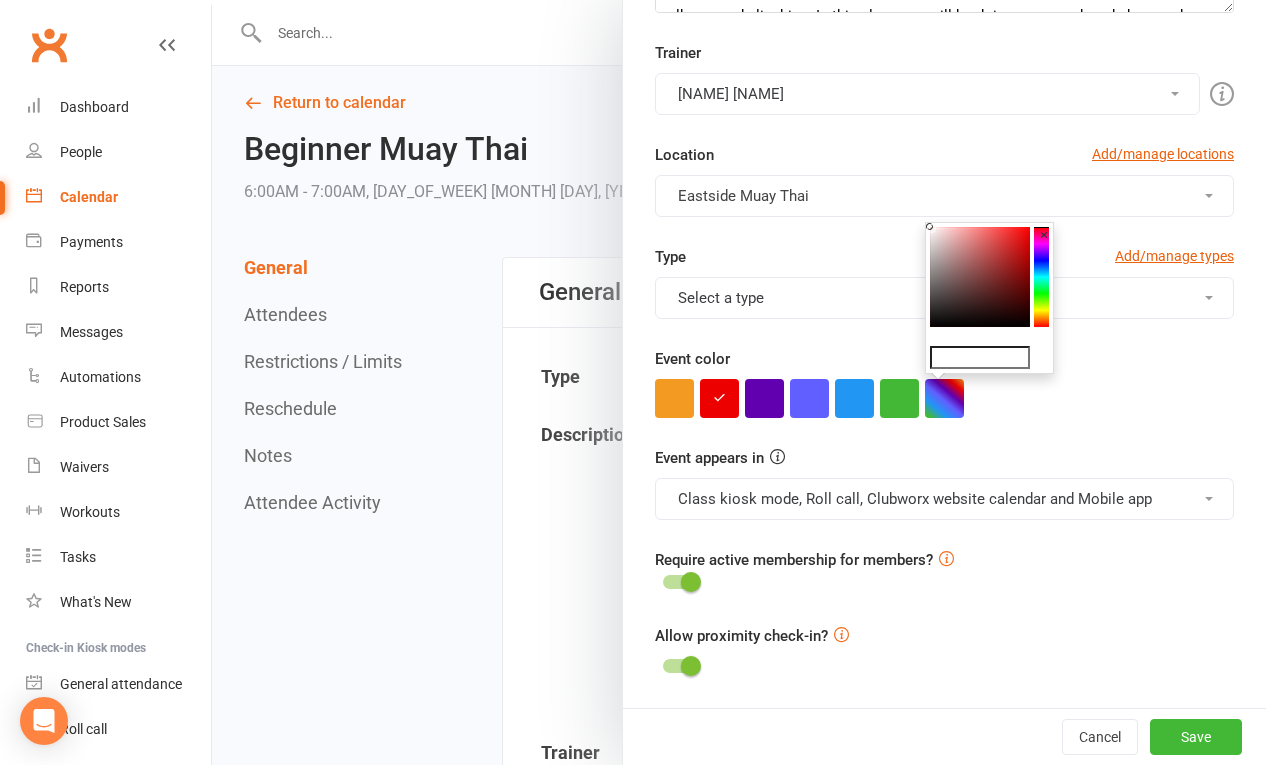 click at bounding box center [980, 277] 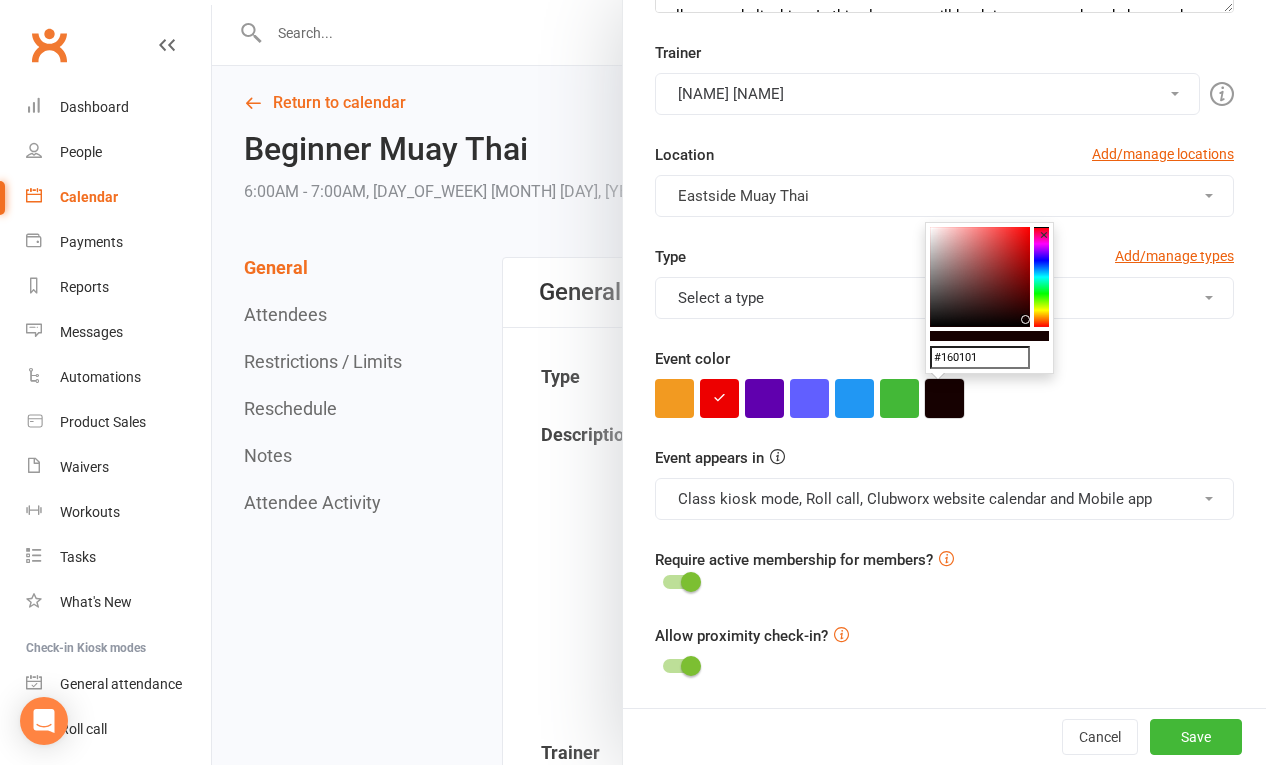 click at bounding box center (944, 398) 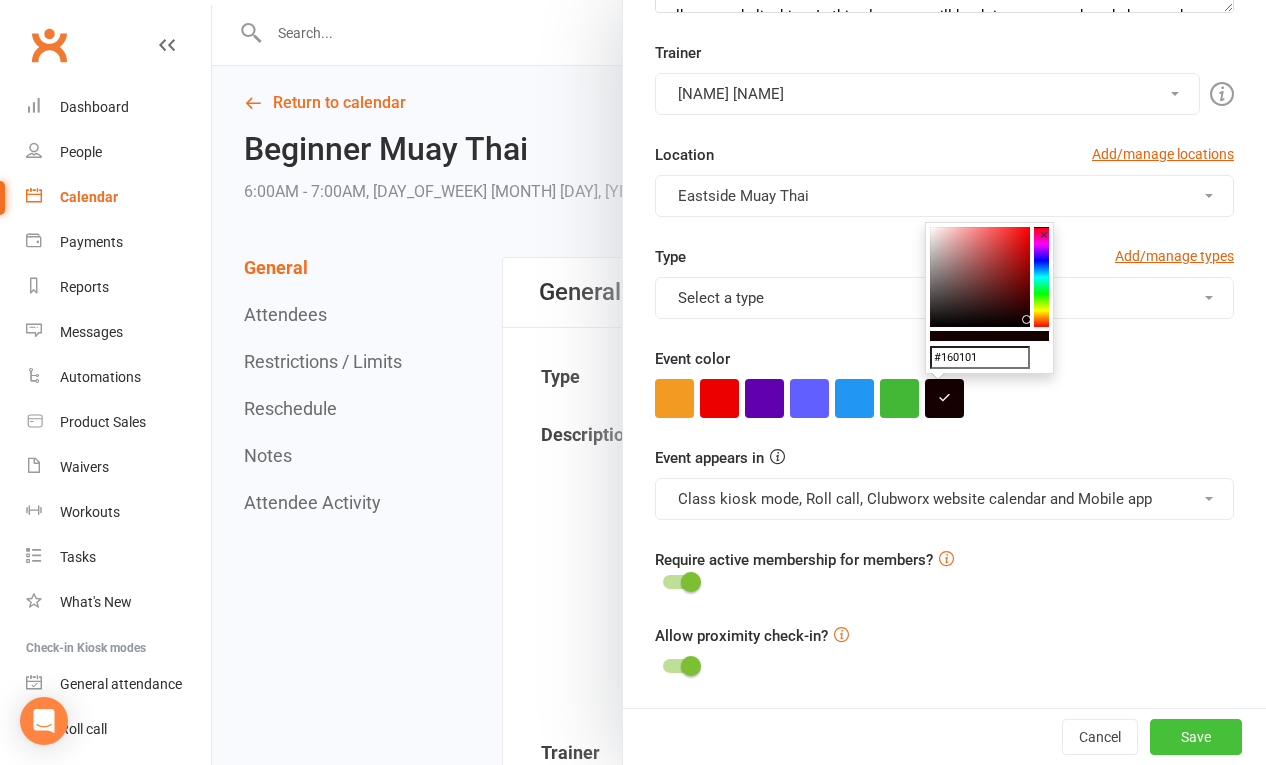 click on "Save" at bounding box center [1196, 737] 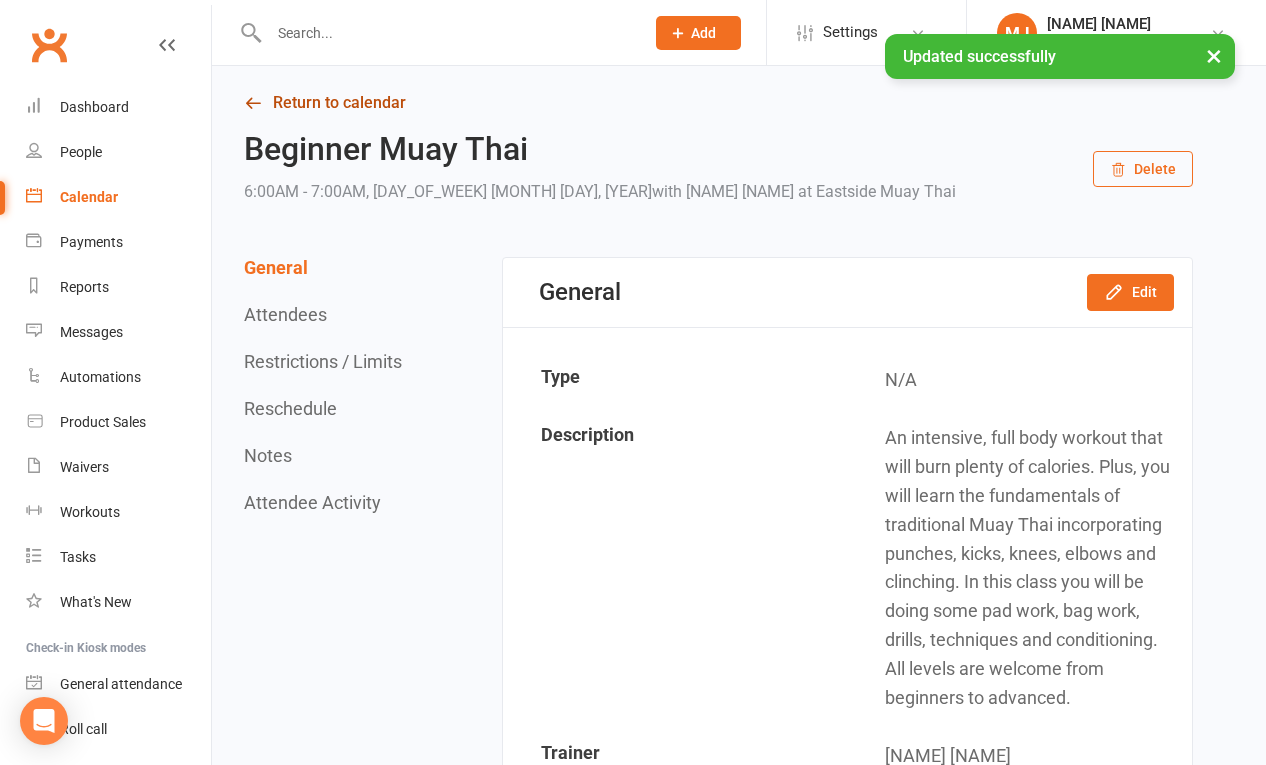 click on "Return to calendar" at bounding box center (718, 103) 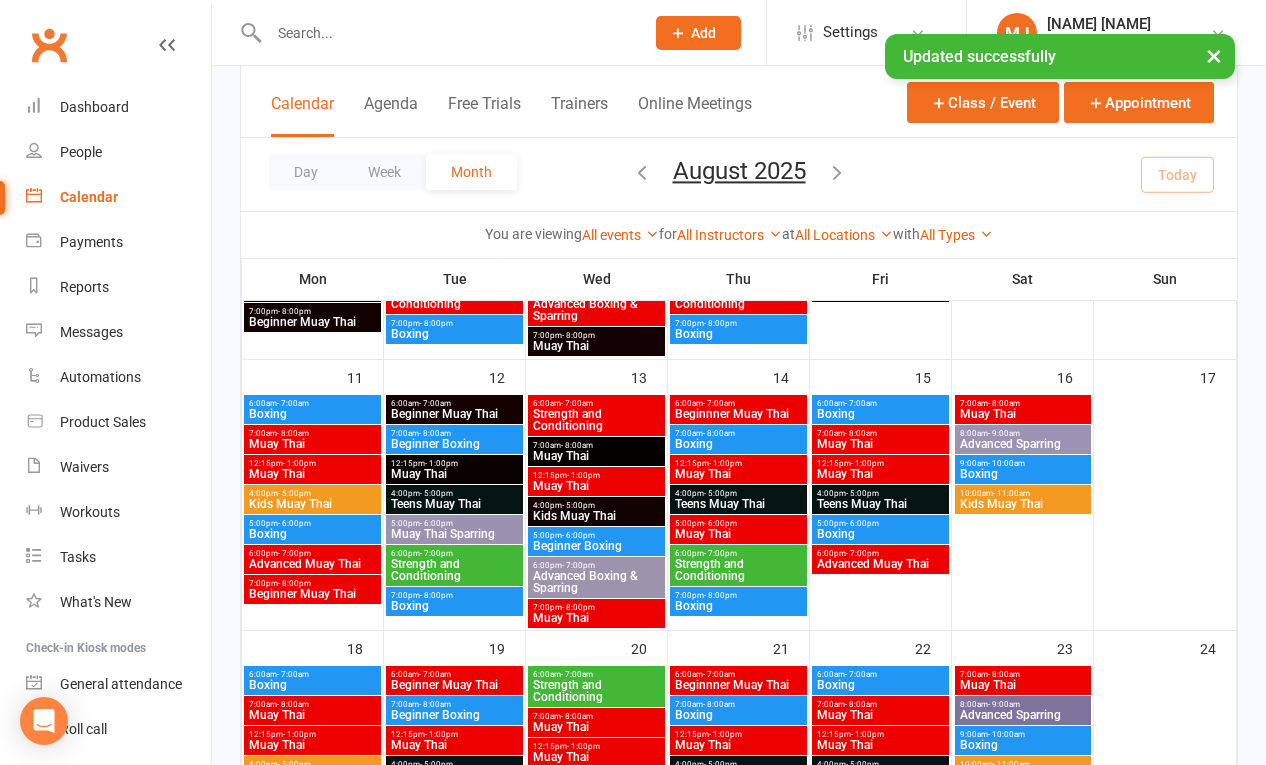 scroll, scrollTop: 452, scrollLeft: 0, axis: vertical 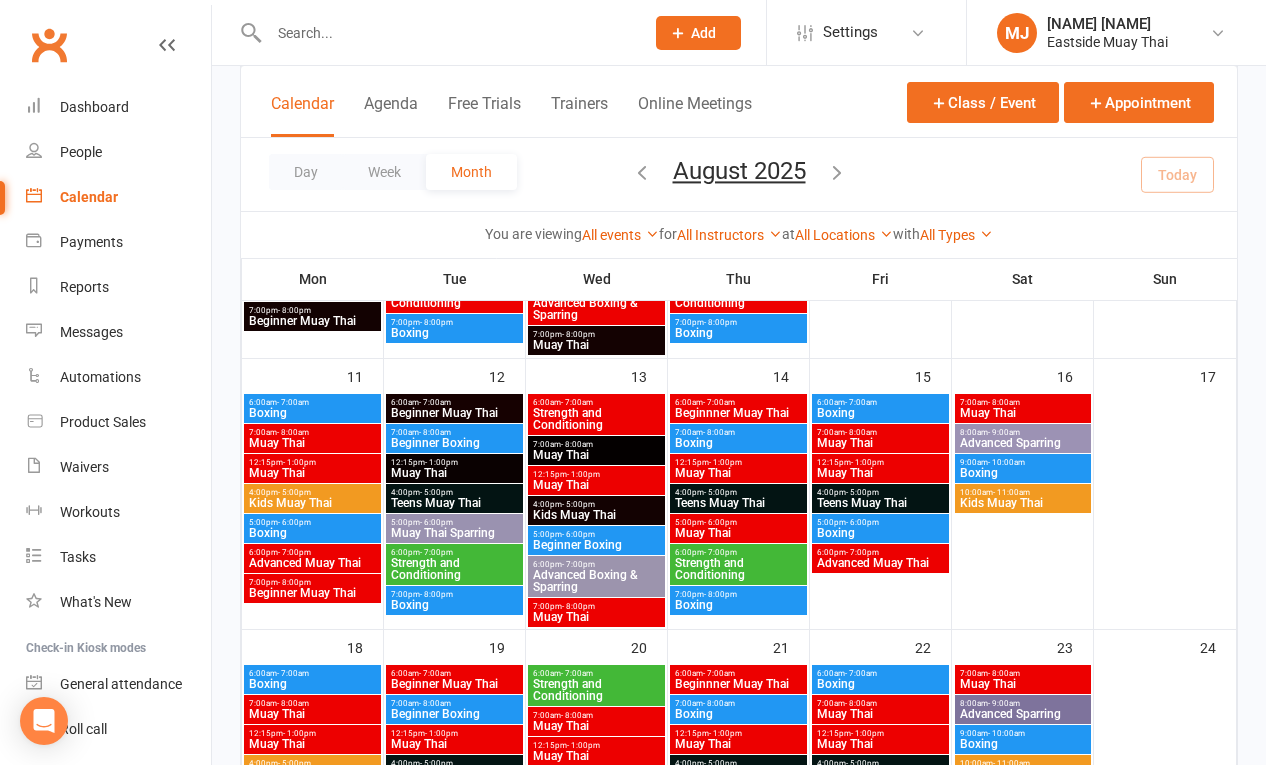 click on "4:00pm  - 5:00pm" at bounding box center [312, 492] 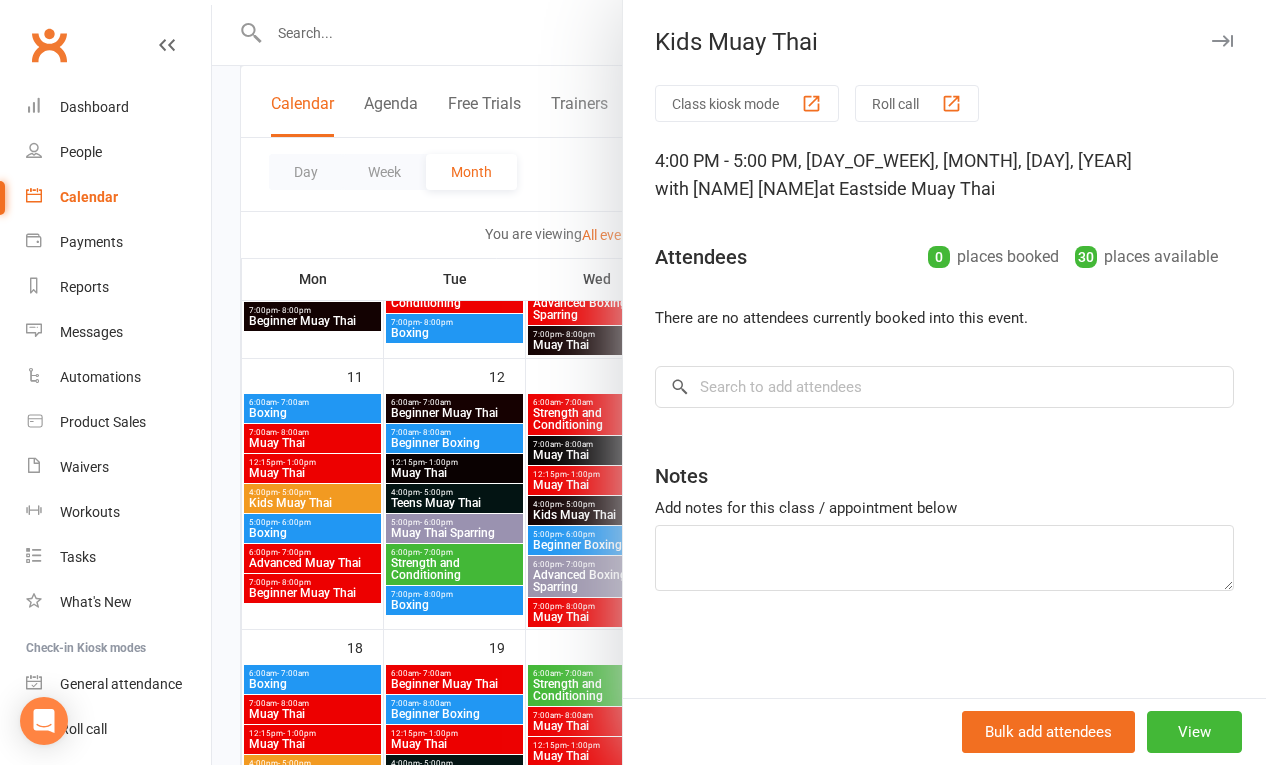 click at bounding box center [739, 382] 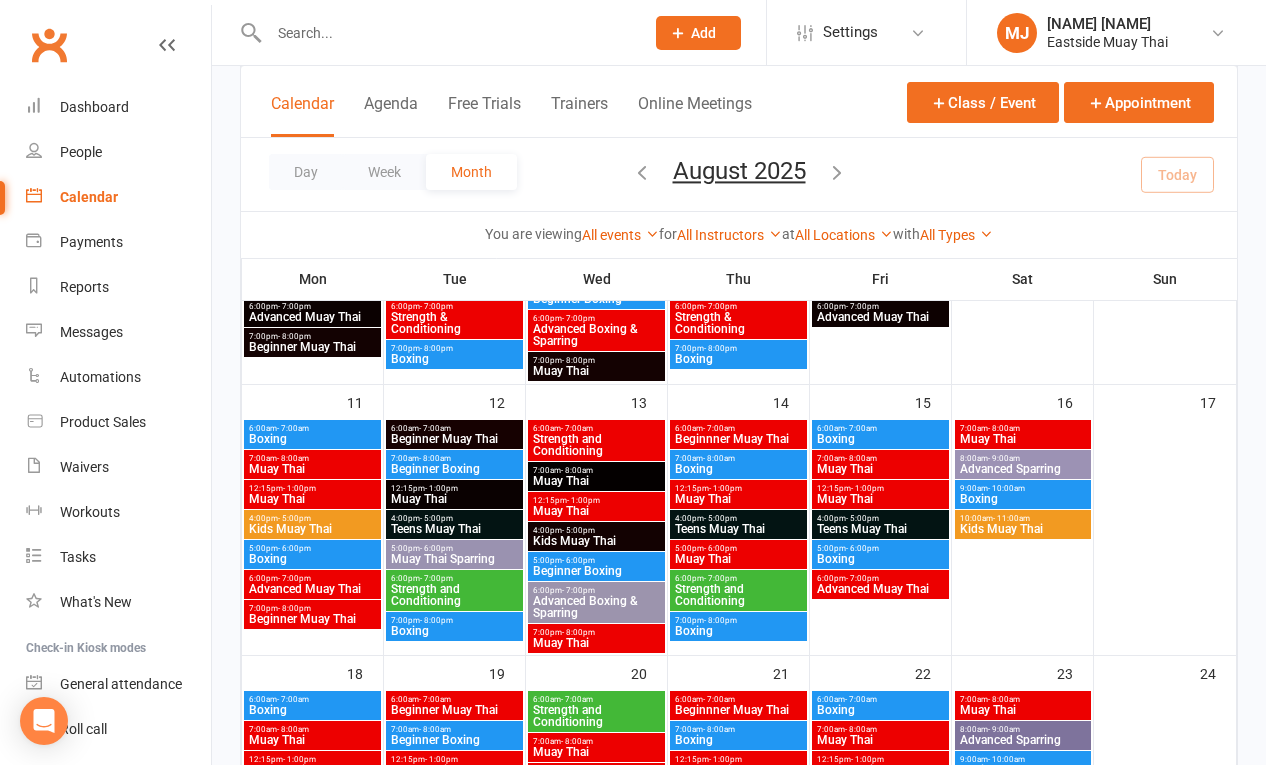 scroll, scrollTop: 435, scrollLeft: 0, axis: vertical 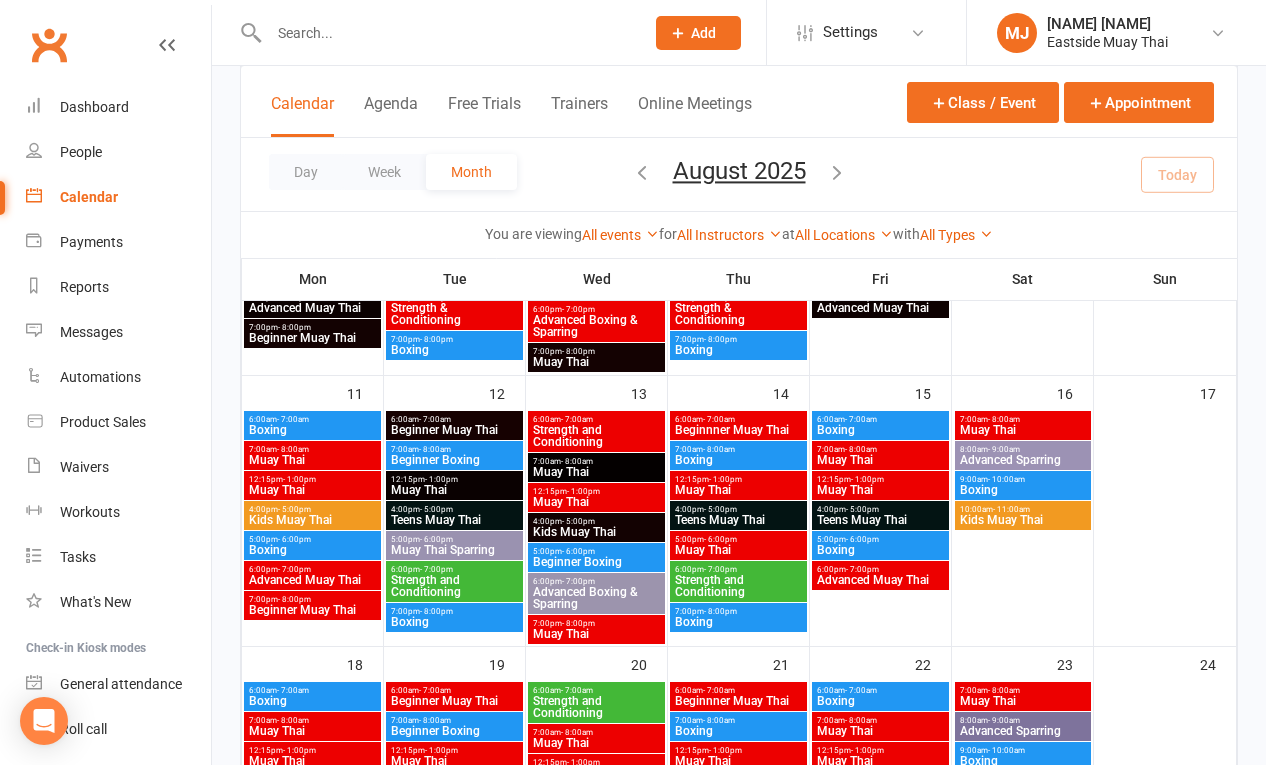 click on "4:00pm  - 5:00pm" at bounding box center [312, 509] 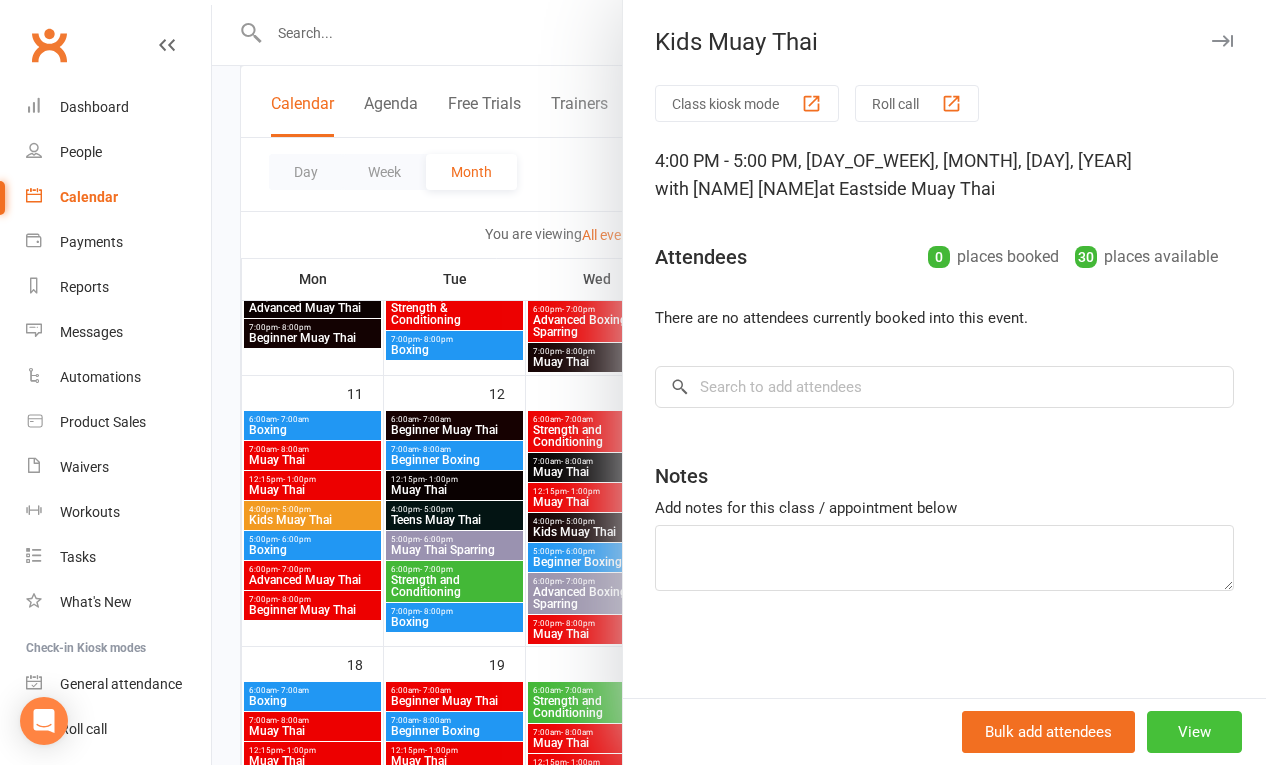click on "View" at bounding box center [1194, 732] 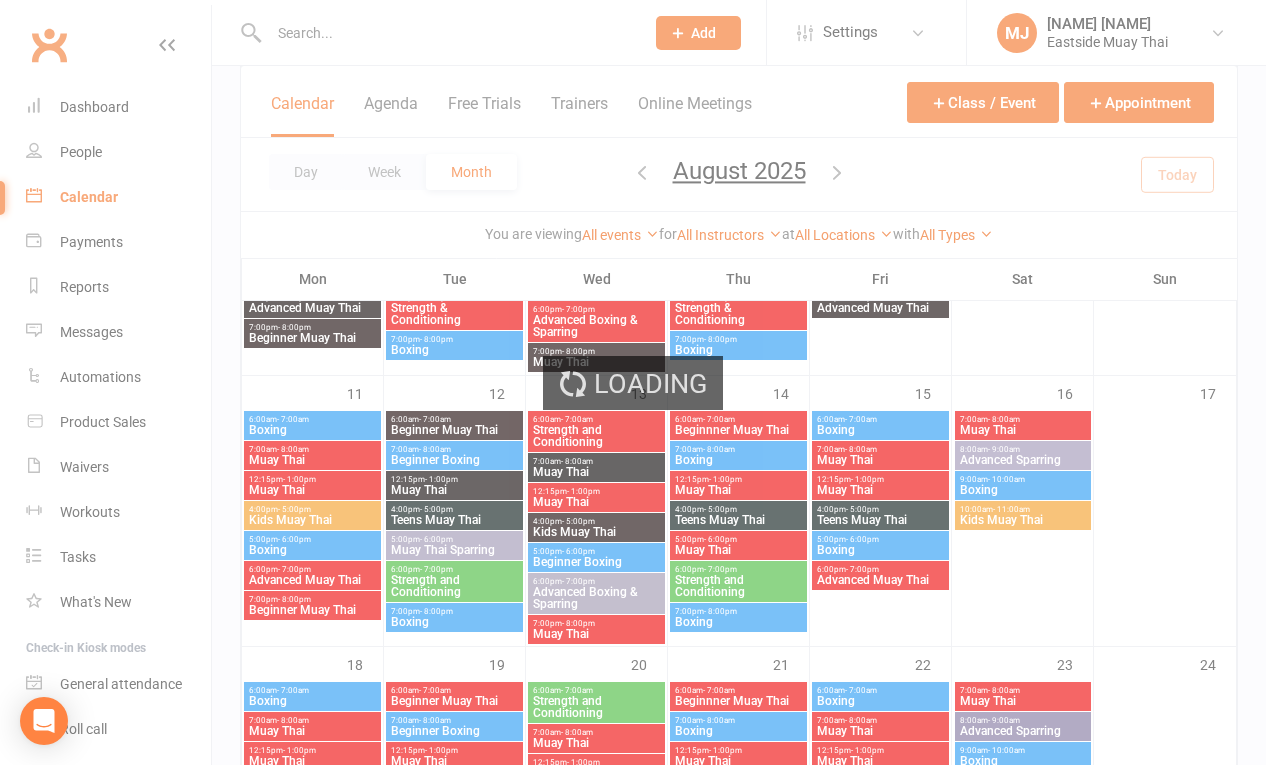 scroll, scrollTop: 0, scrollLeft: 0, axis: both 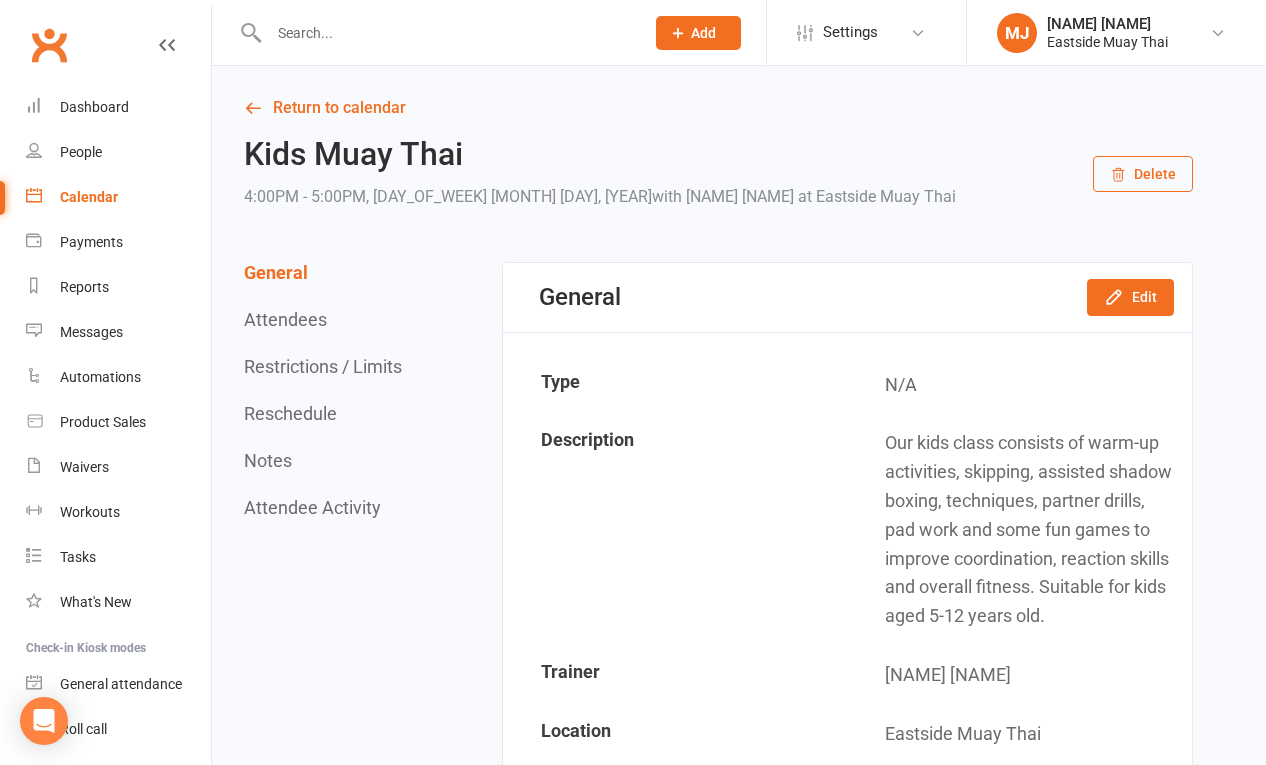 click on "General  Edit" at bounding box center [847, 297] 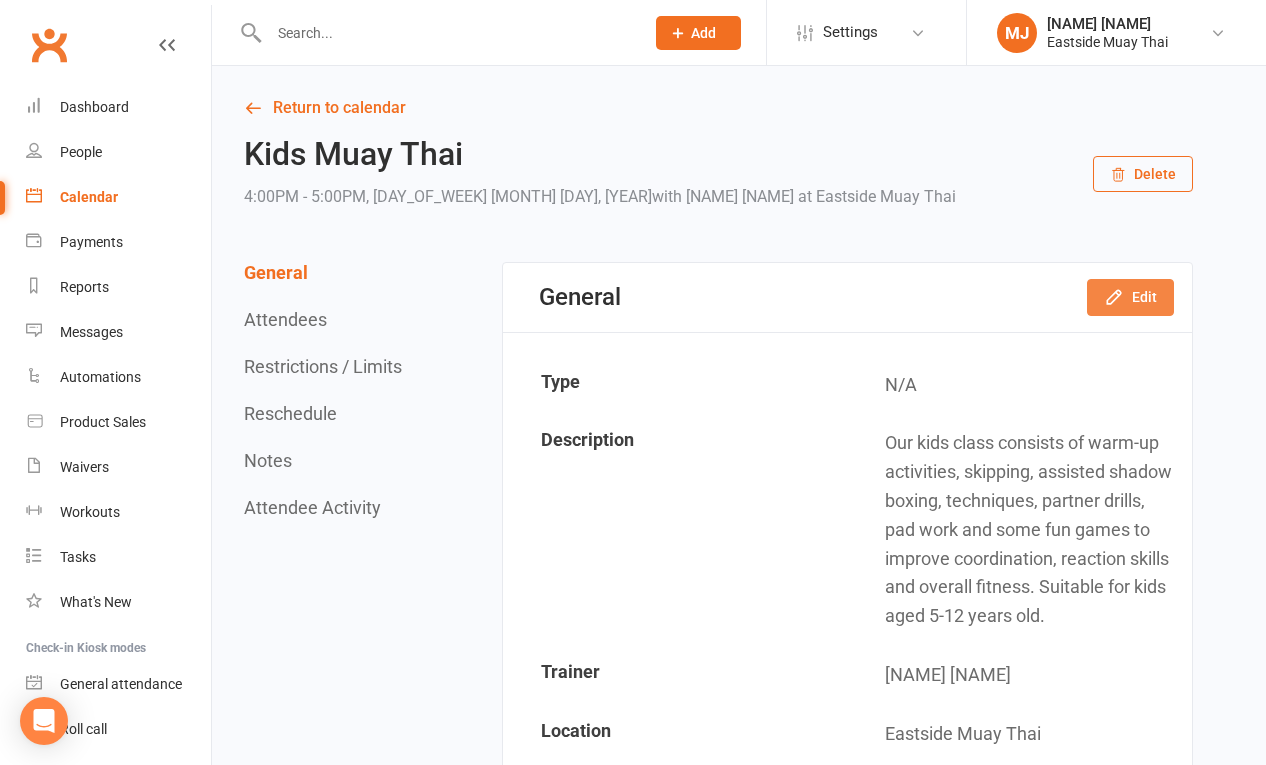 click on "Edit" at bounding box center [1130, 297] 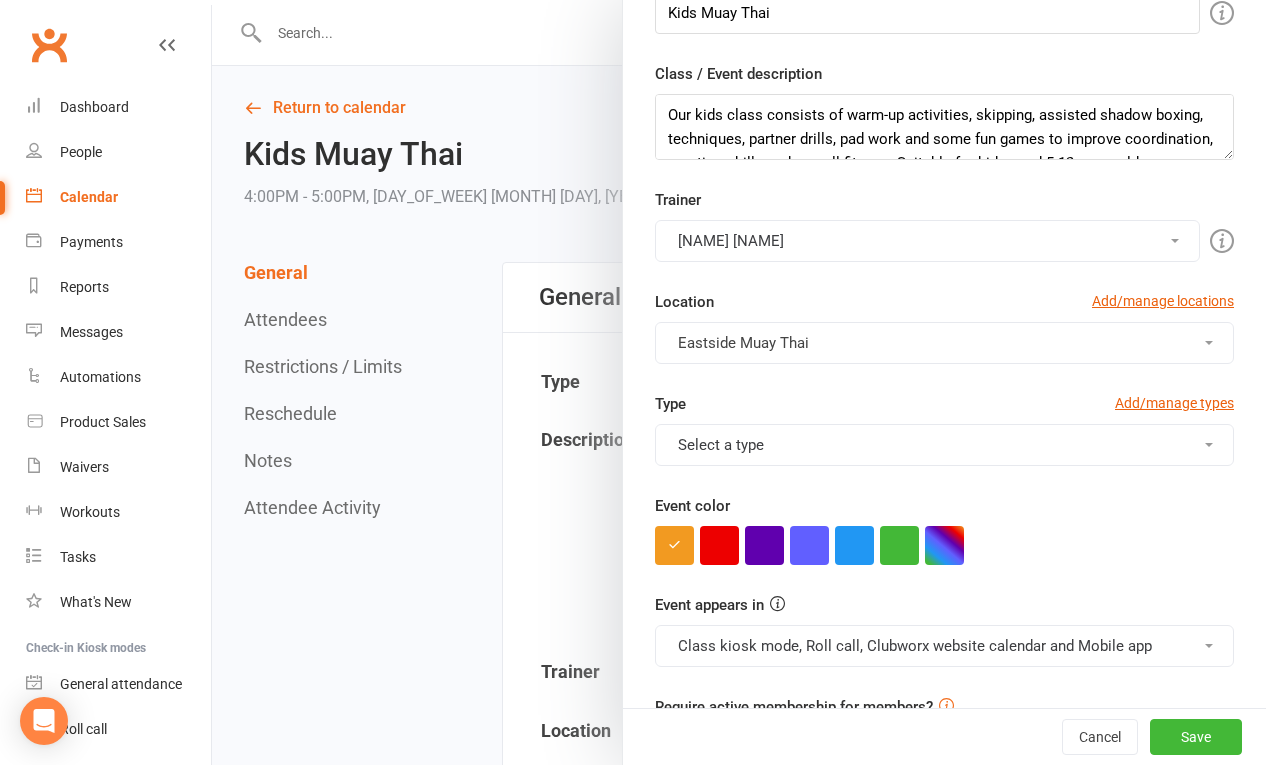 scroll, scrollTop: 385, scrollLeft: 0, axis: vertical 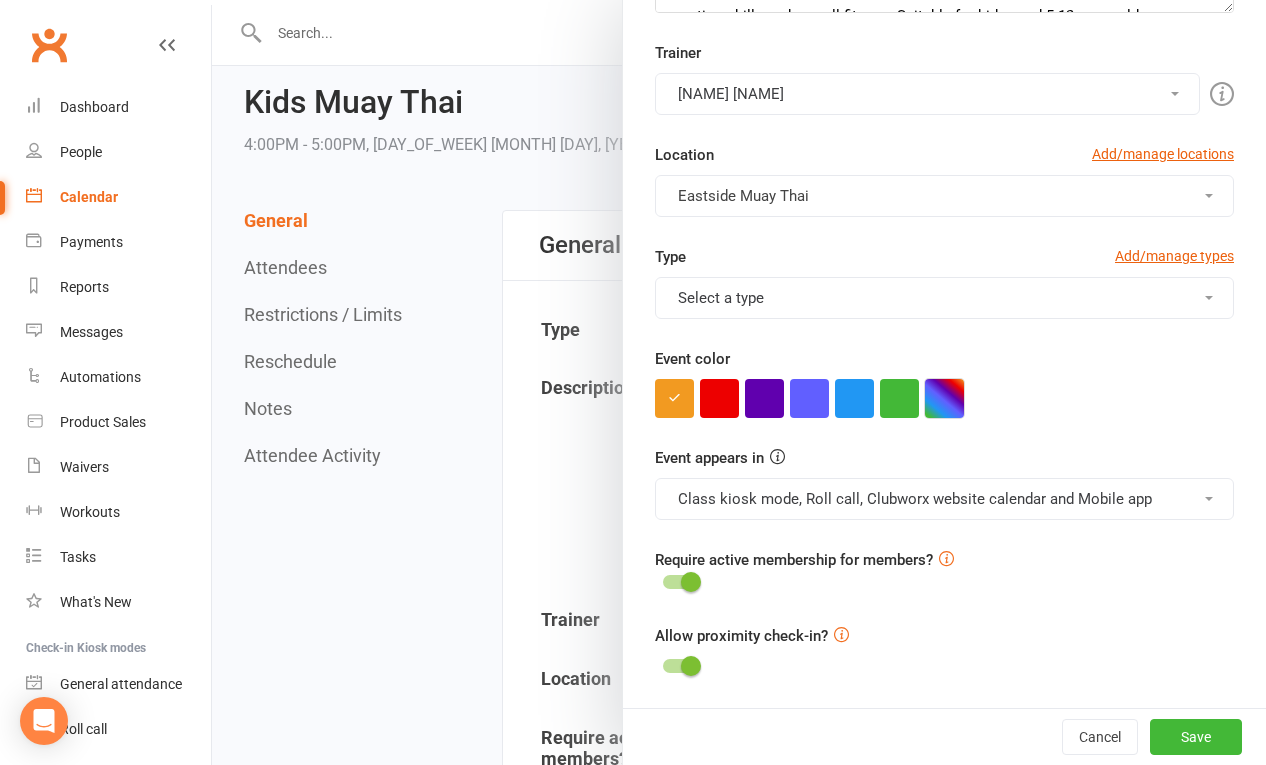 click at bounding box center (944, 398) 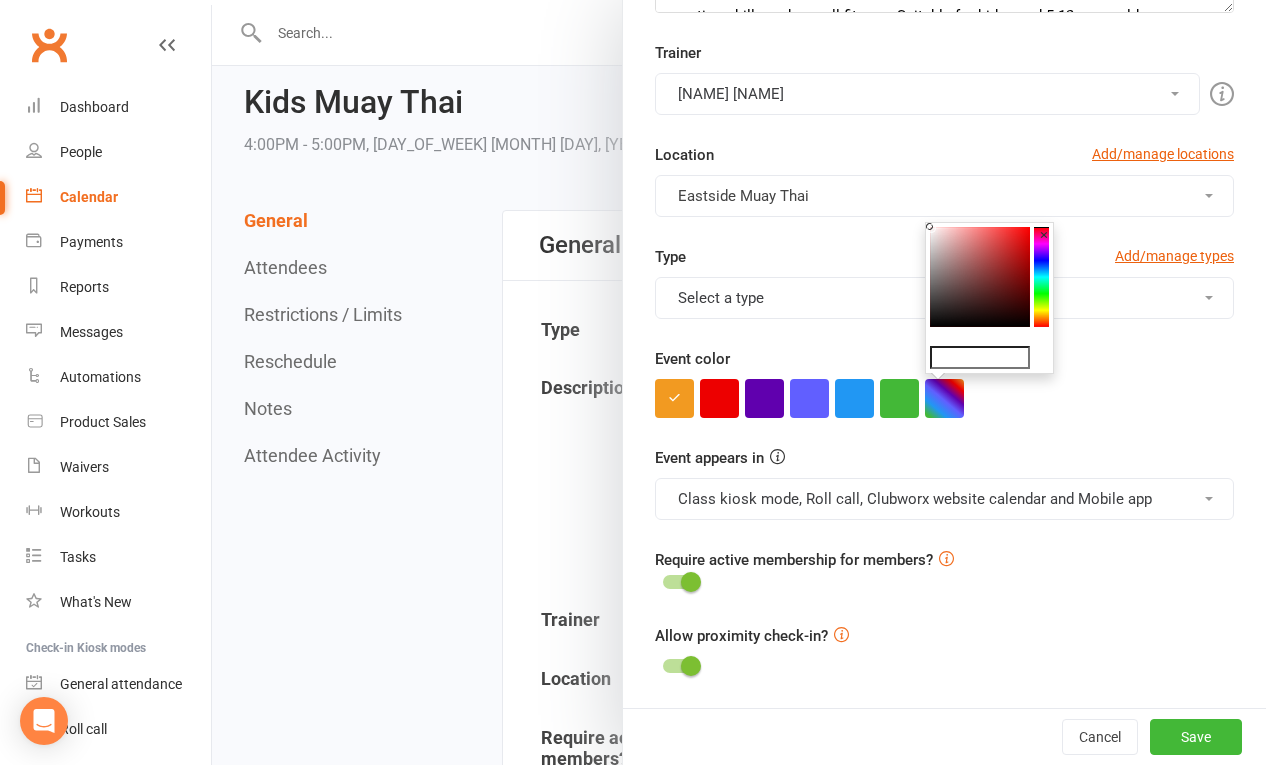 click at bounding box center (980, 277) 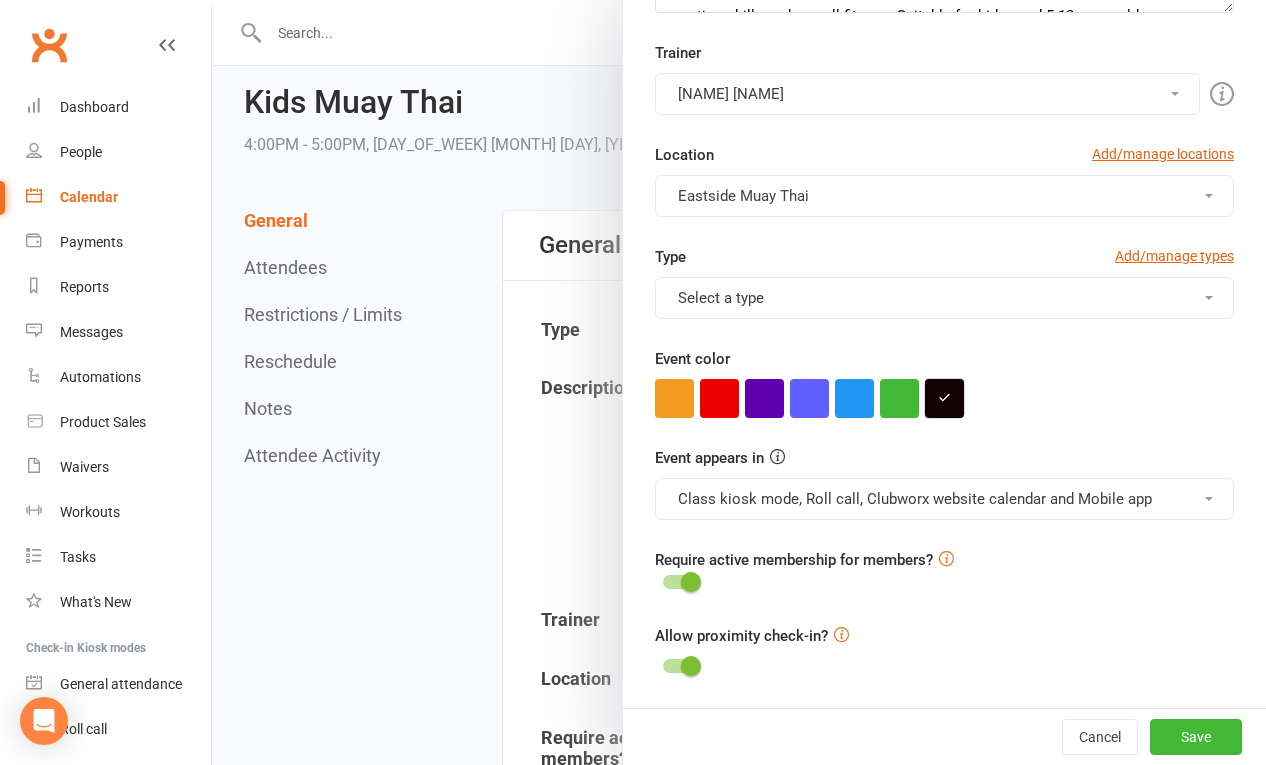 click at bounding box center (944, 398) 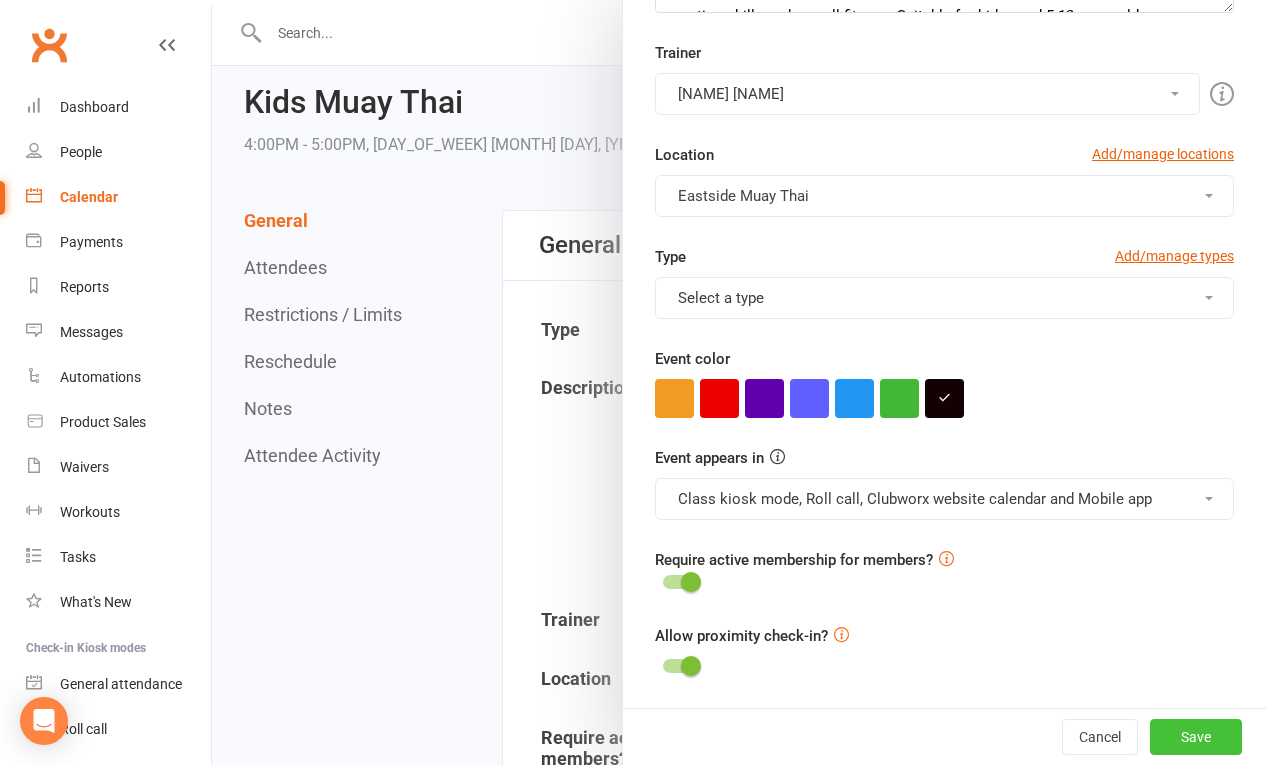 click on "Save" at bounding box center [1196, 737] 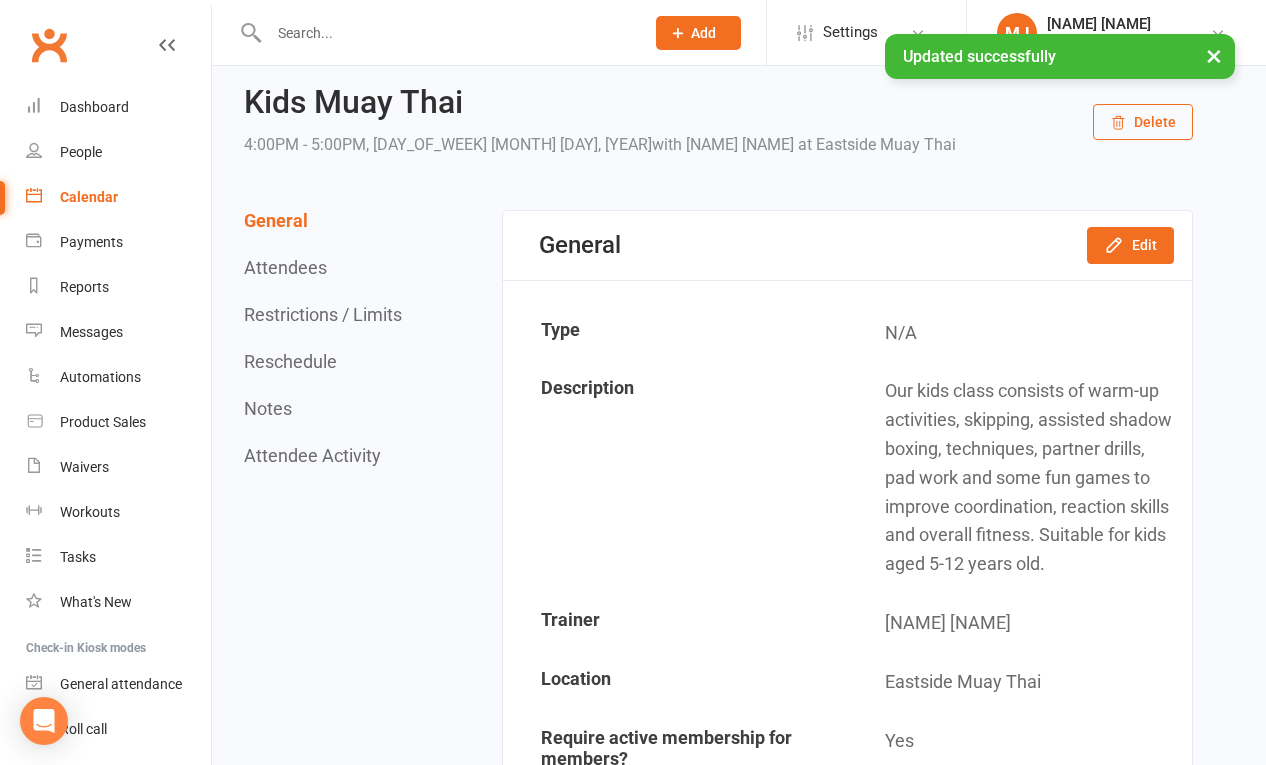 scroll, scrollTop: 0, scrollLeft: 0, axis: both 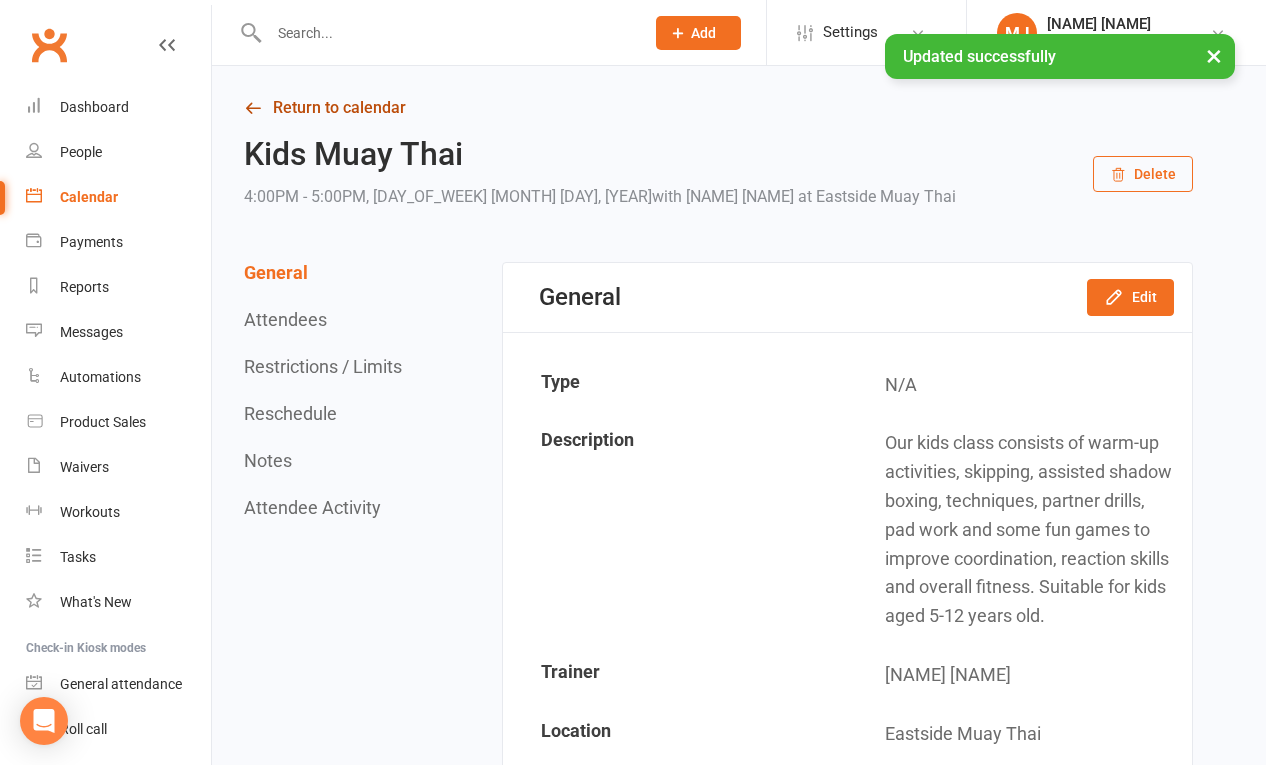 click on "Return to calendar" at bounding box center (718, 108) 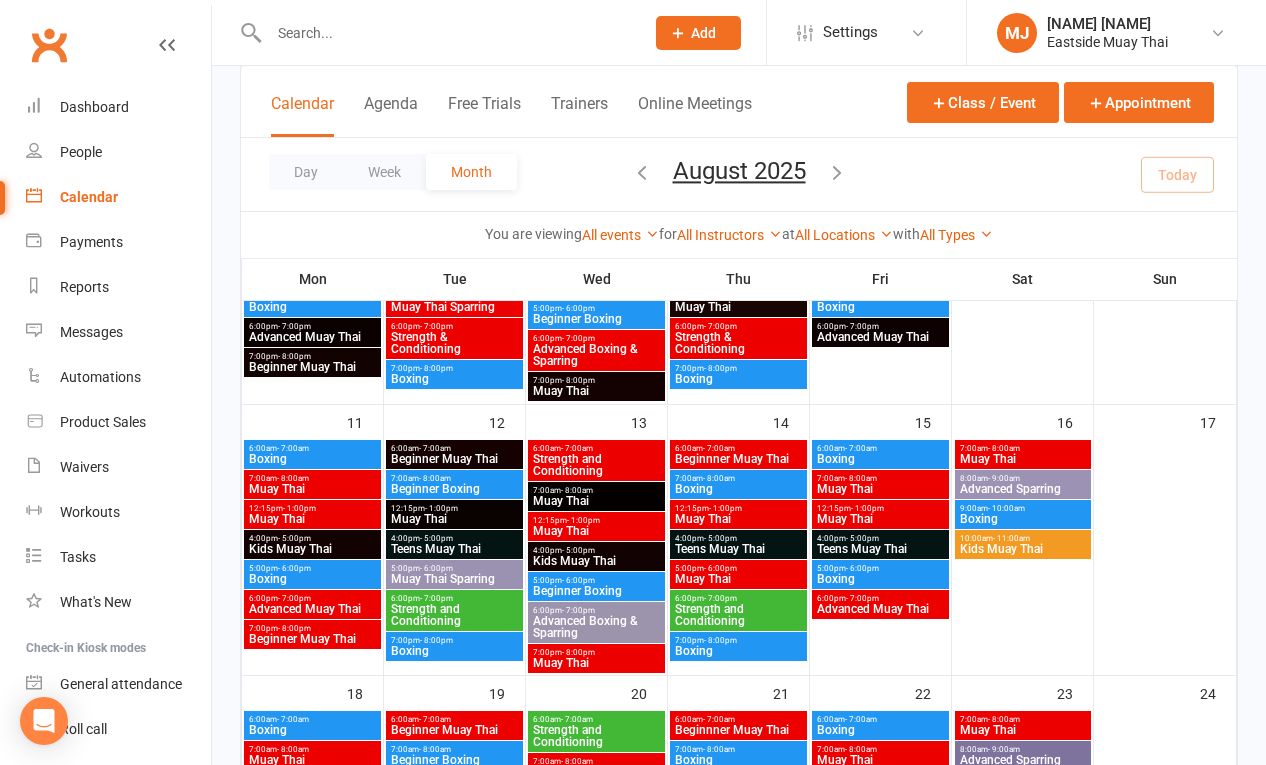 scroll, scrollTop: 407, scrollLeft: 0, axis: vertical 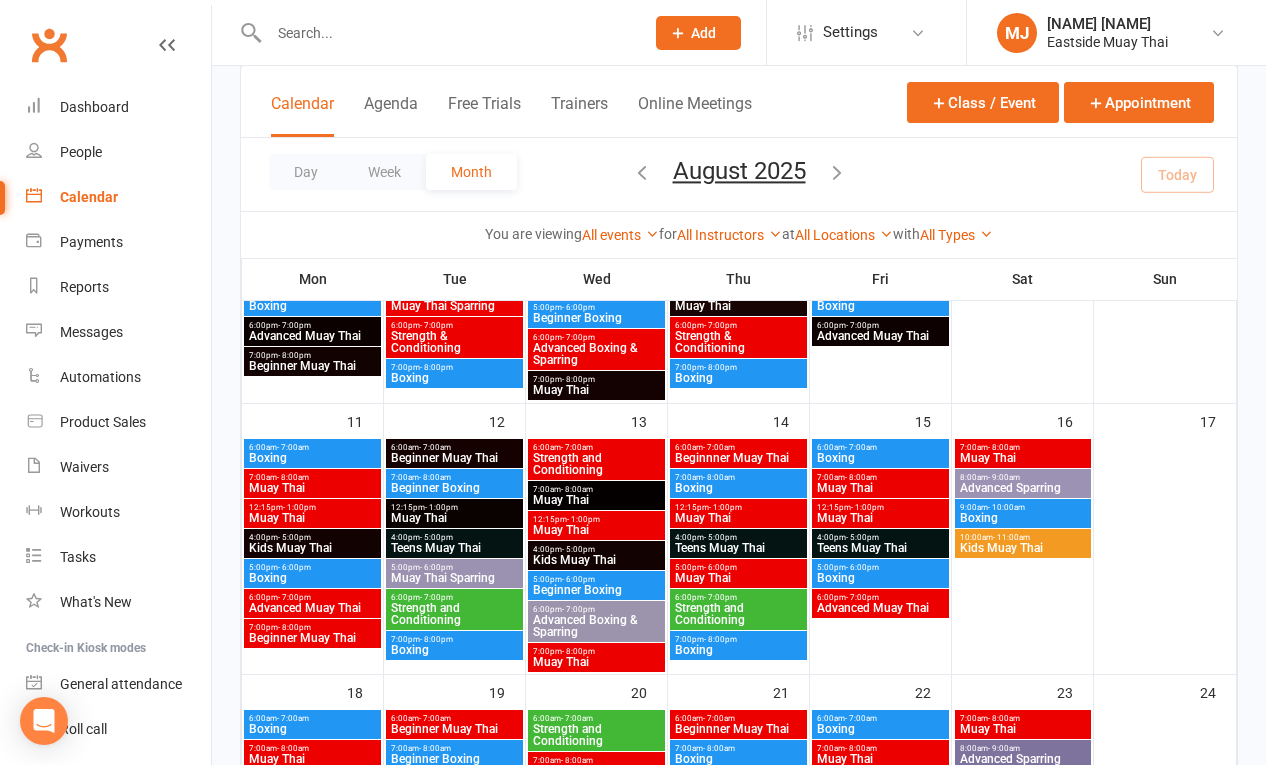 click on "Muay Thai" at bounding box center (312, 488) 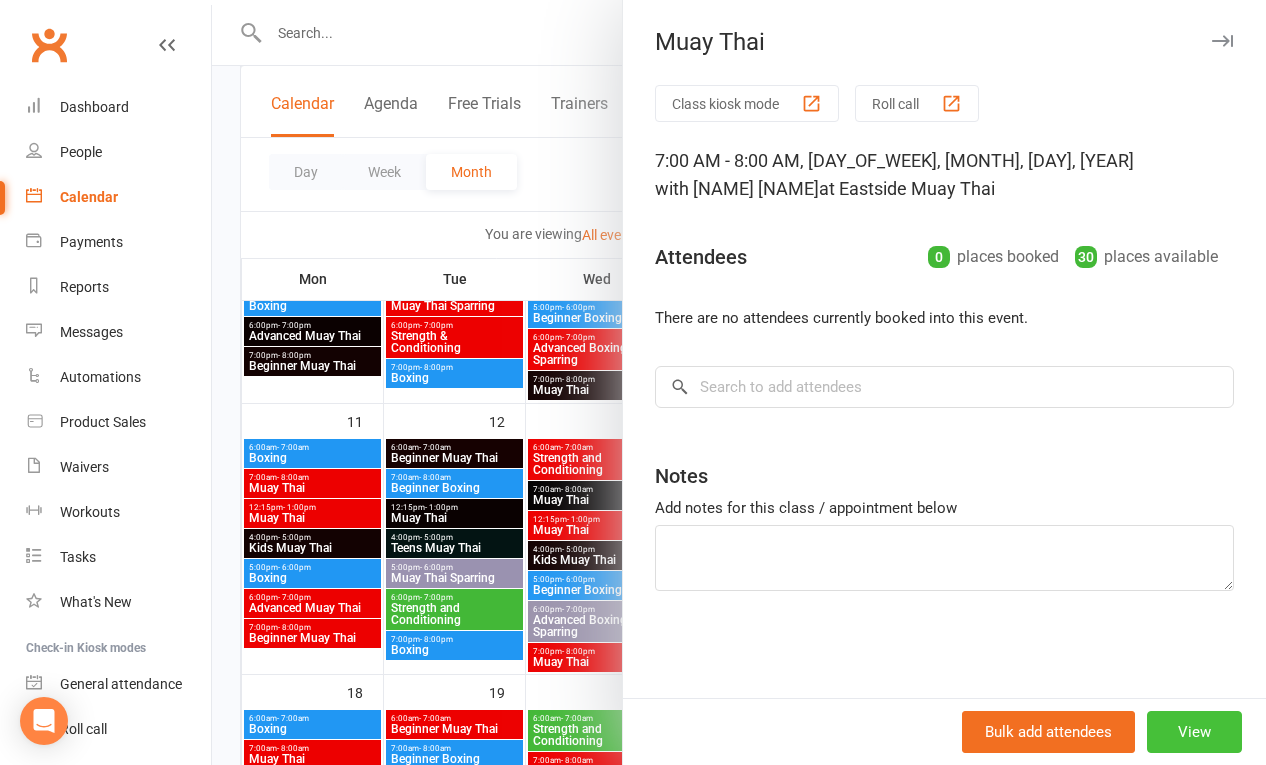 click on "View" at bounding box center [1194, 732] 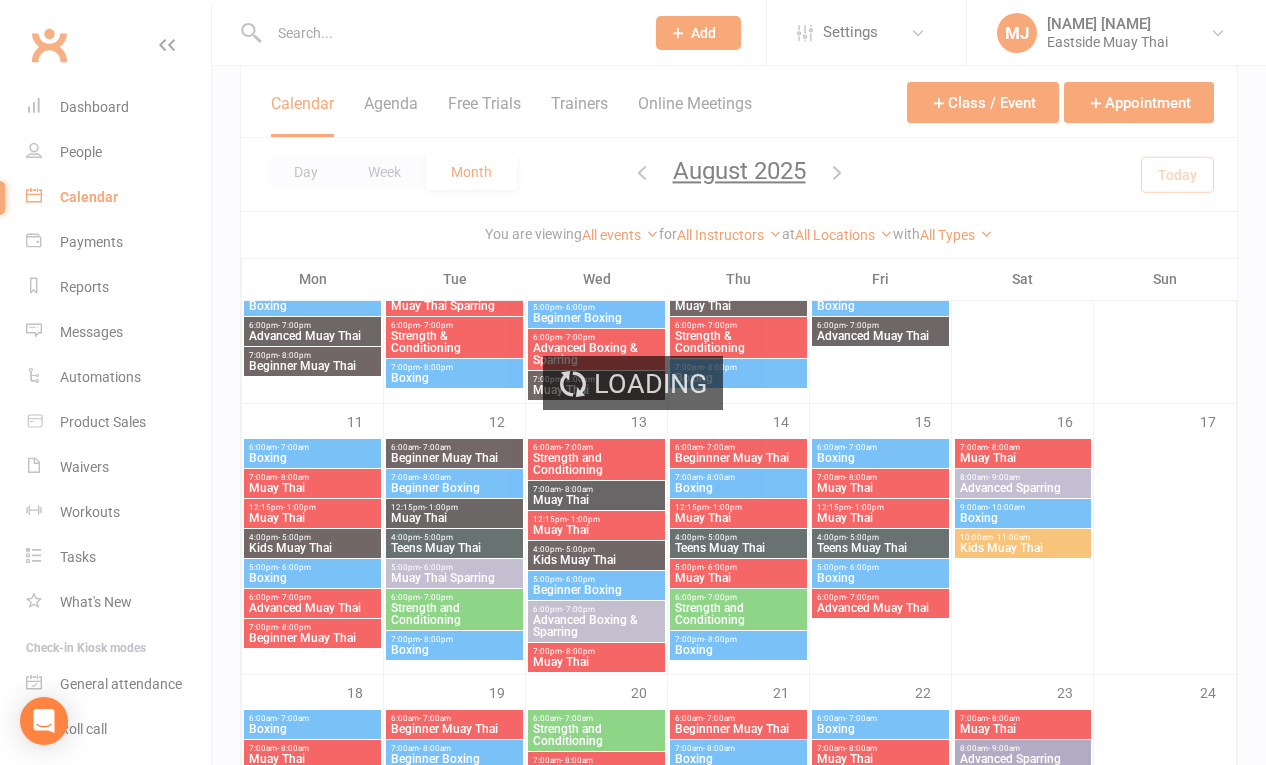scroll, scrollTop: 0, scrollLeft: 0, axis: both 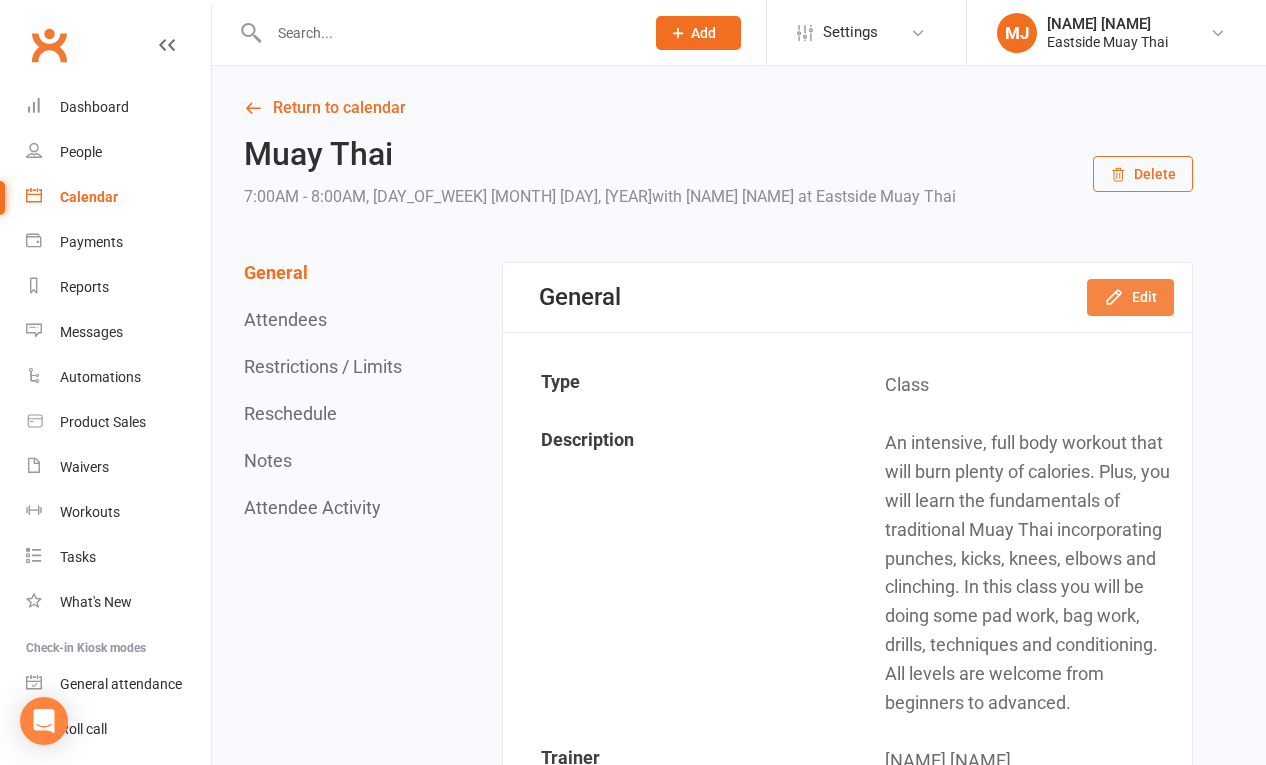 click on "Edit" at bounding box center [1130, 297] 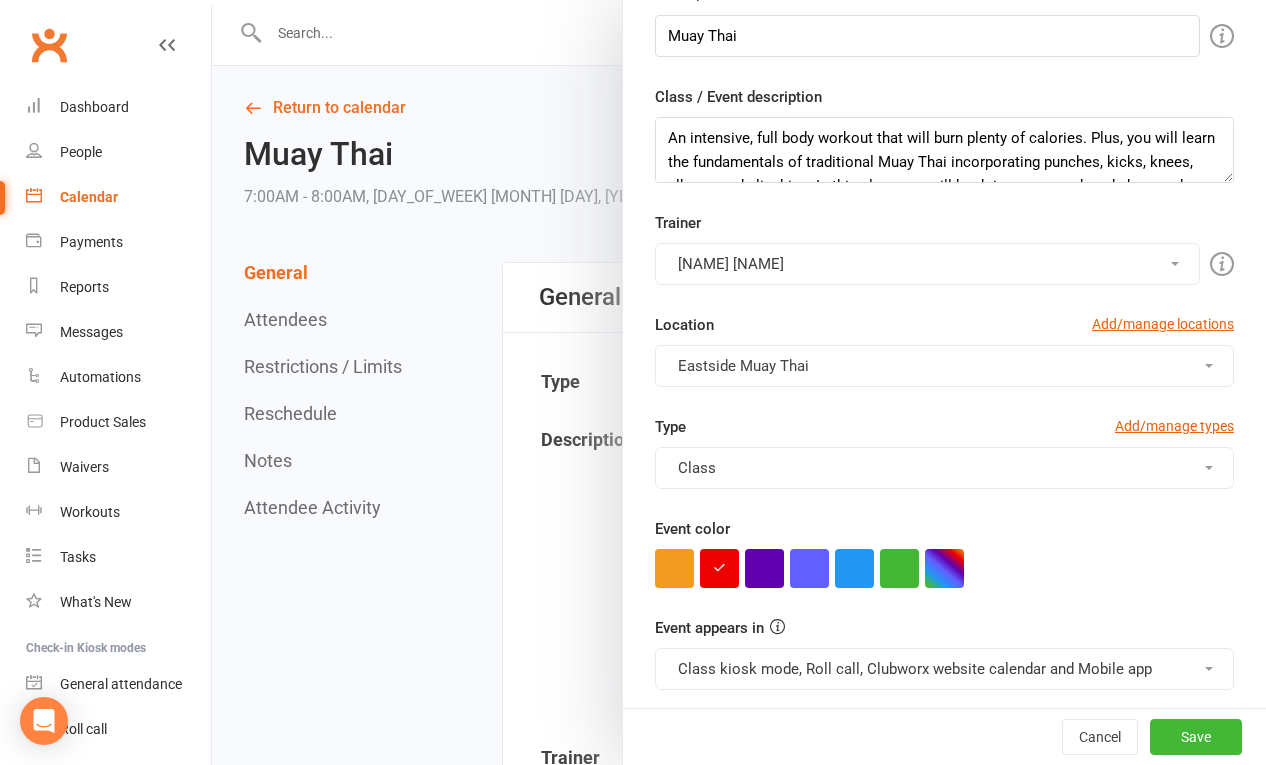 scroll, scrollTop: 397, scrollLeft: 0, axis: vertical 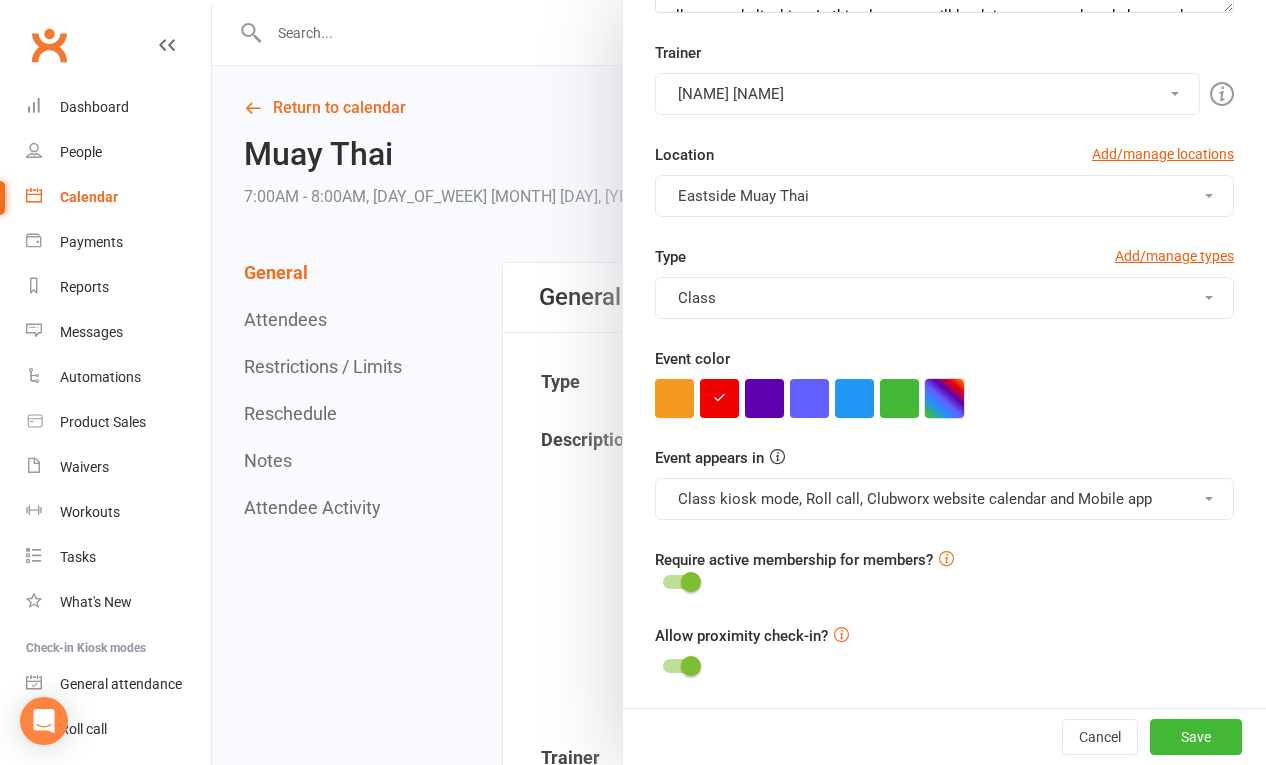 click at bounding box center [944, 398] 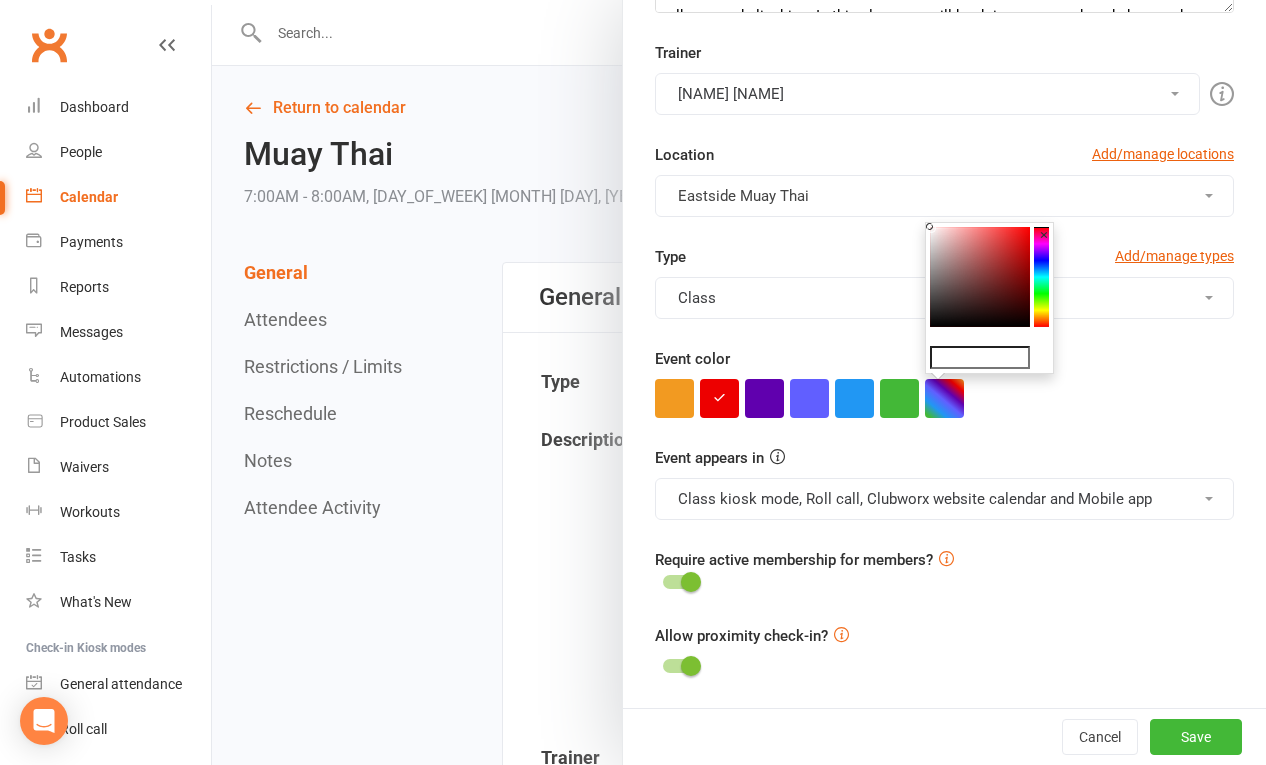 click at bounding box center (980, 277) 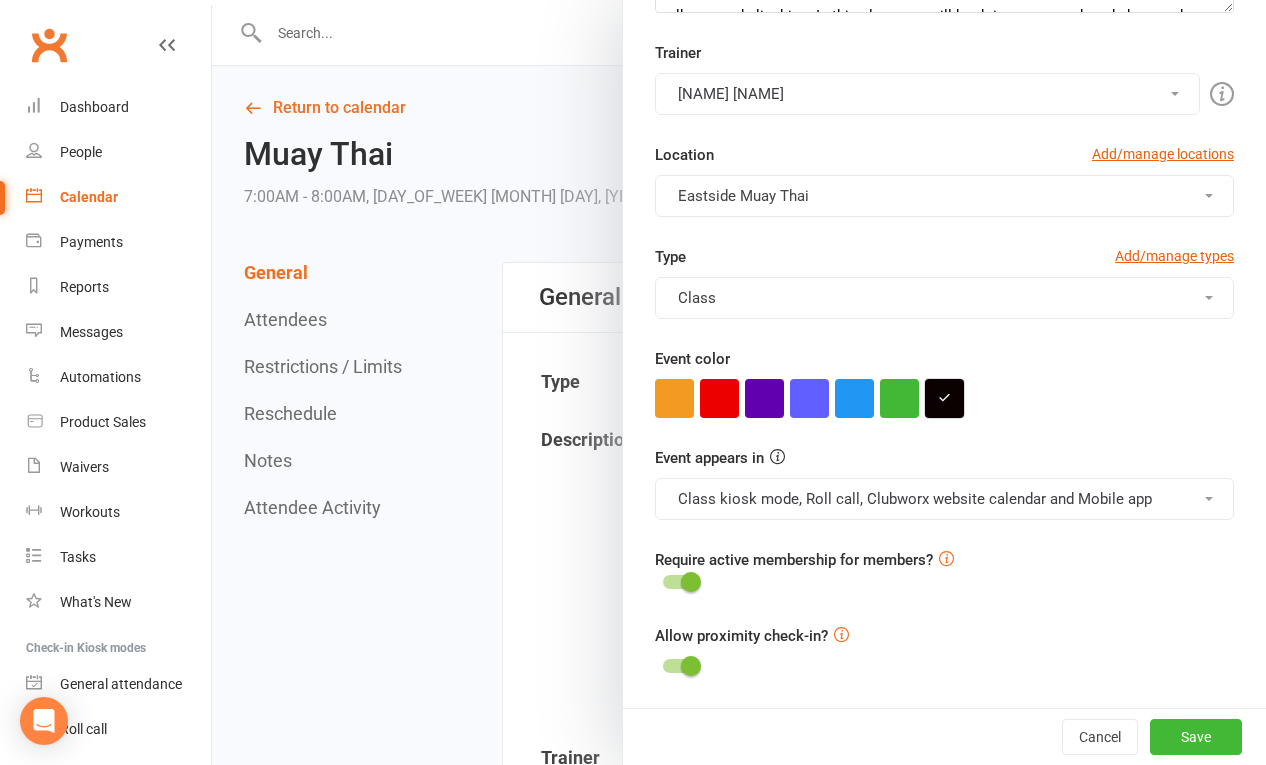 click at bounding box center (944, 398) 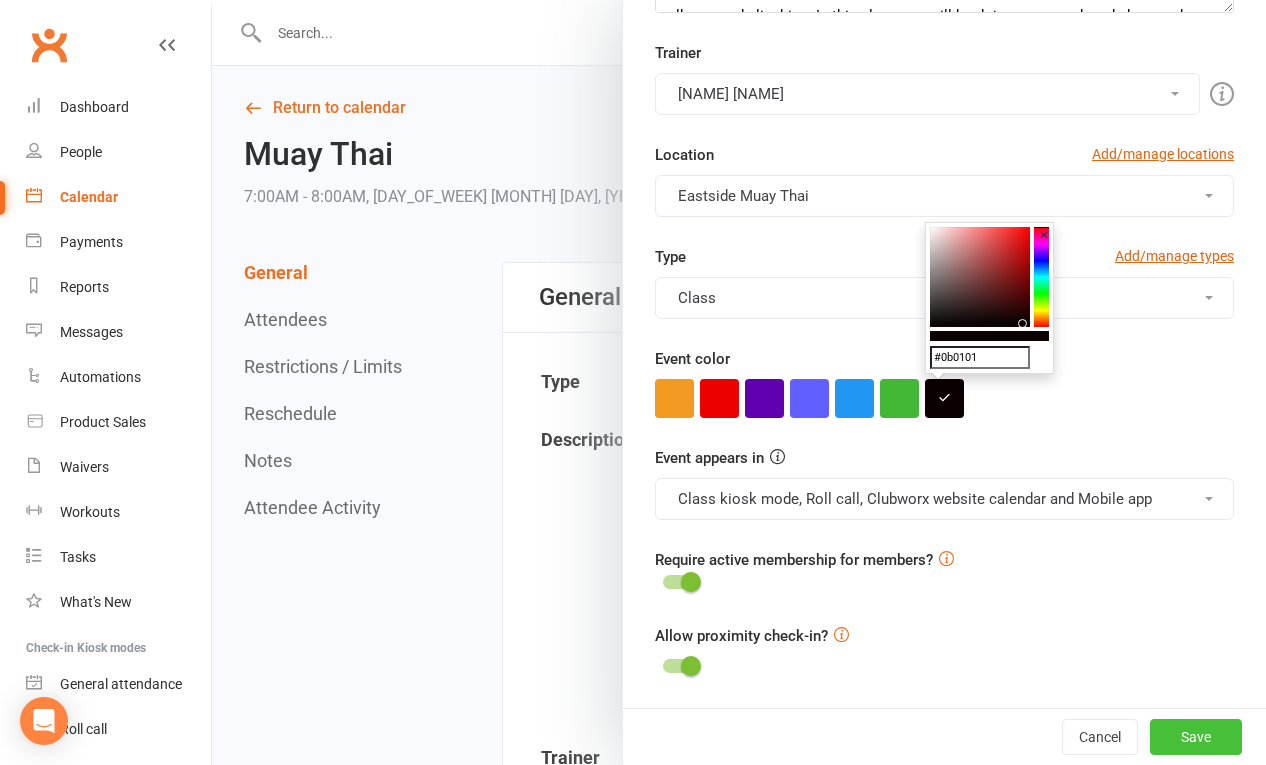 click on "Save" at bounding box center (1196, 737) 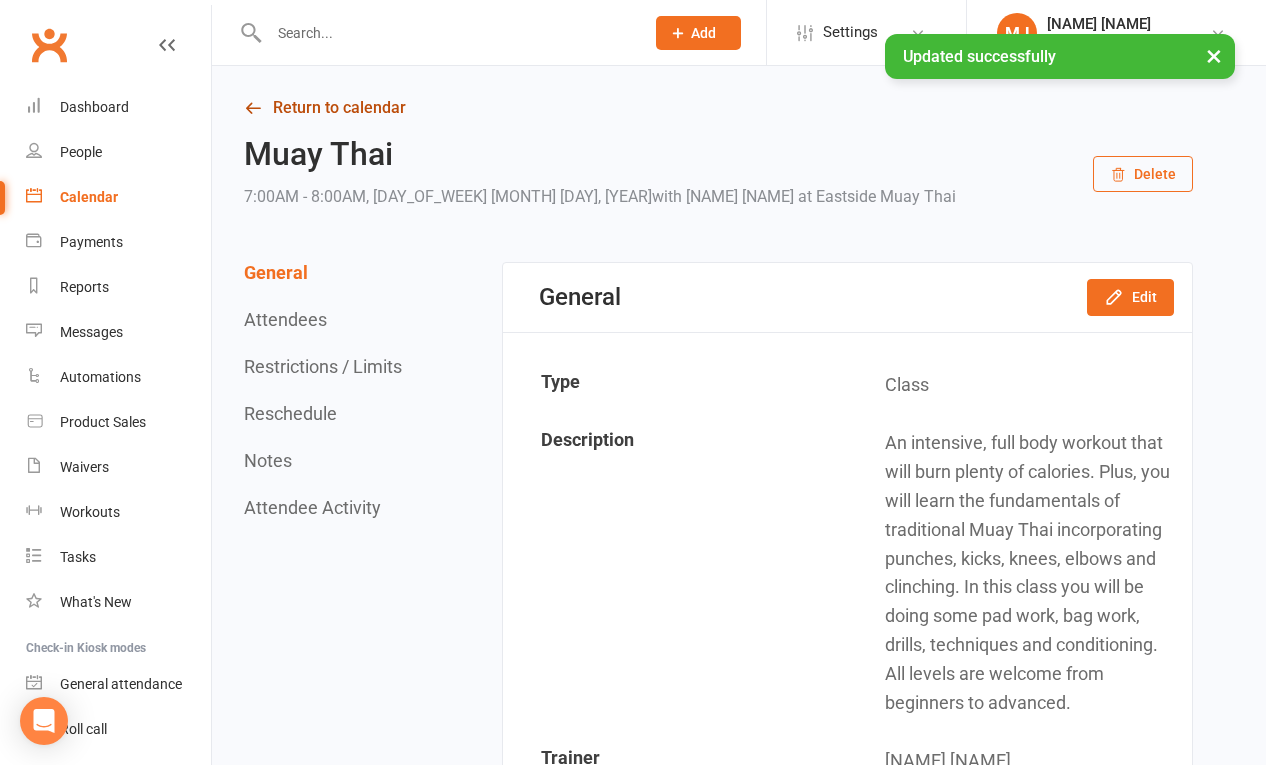 click on "Return to calendar" at bounding box center (718, 108) 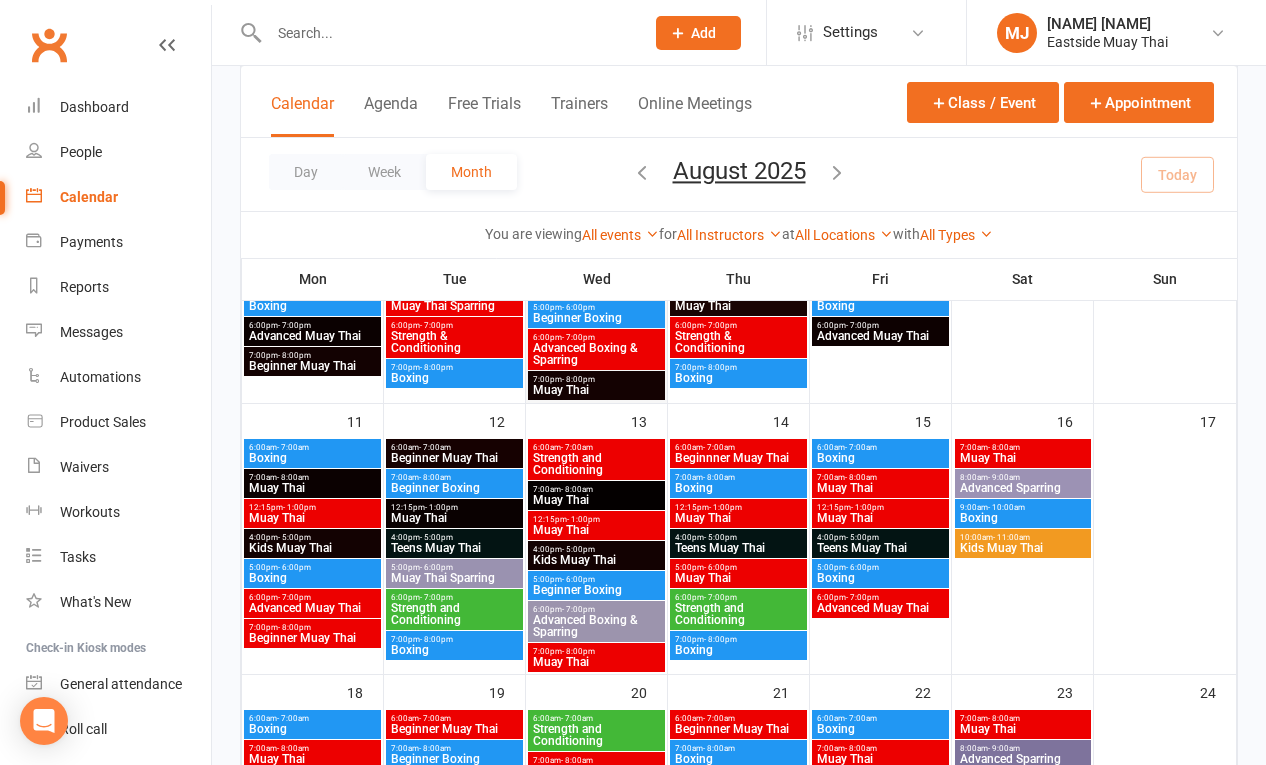 scroll, scrollTop: 408, scrollLeft: 0, axis: vertical 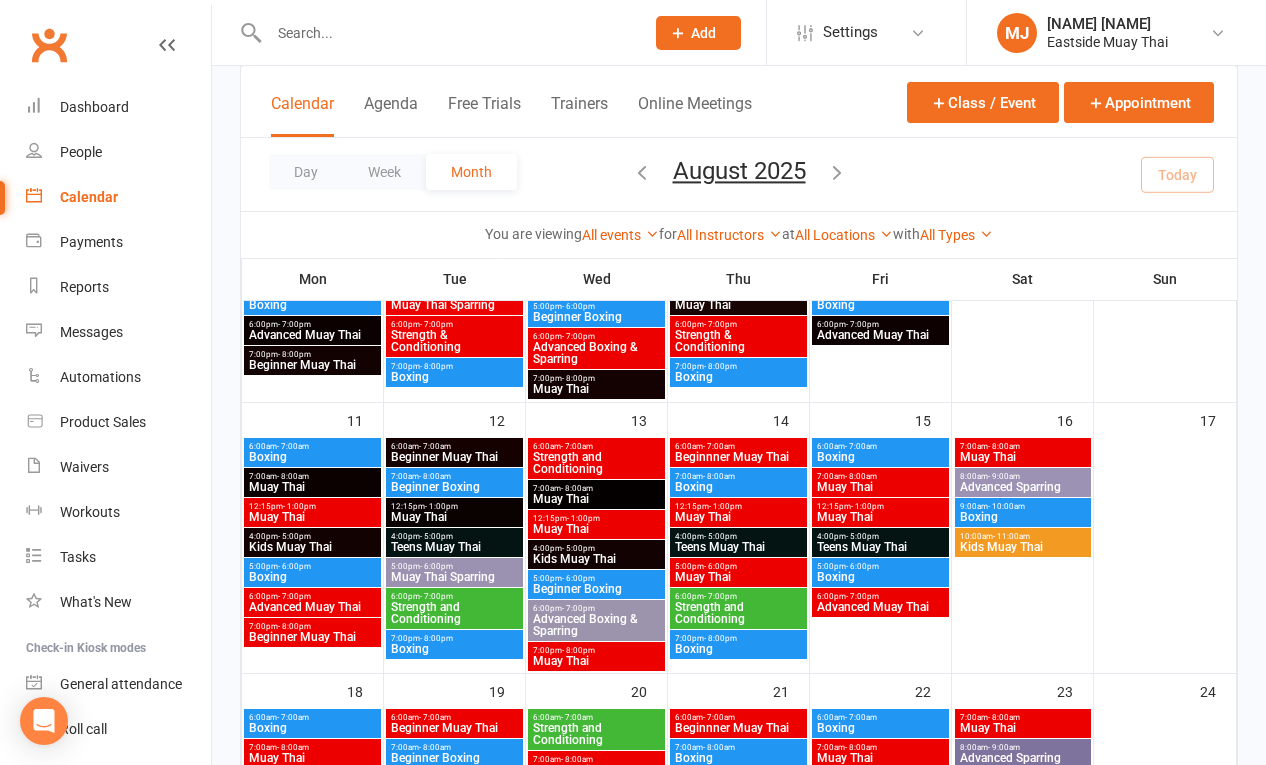 click on "Strength and Conditioning" at bounding box center [454, 613] 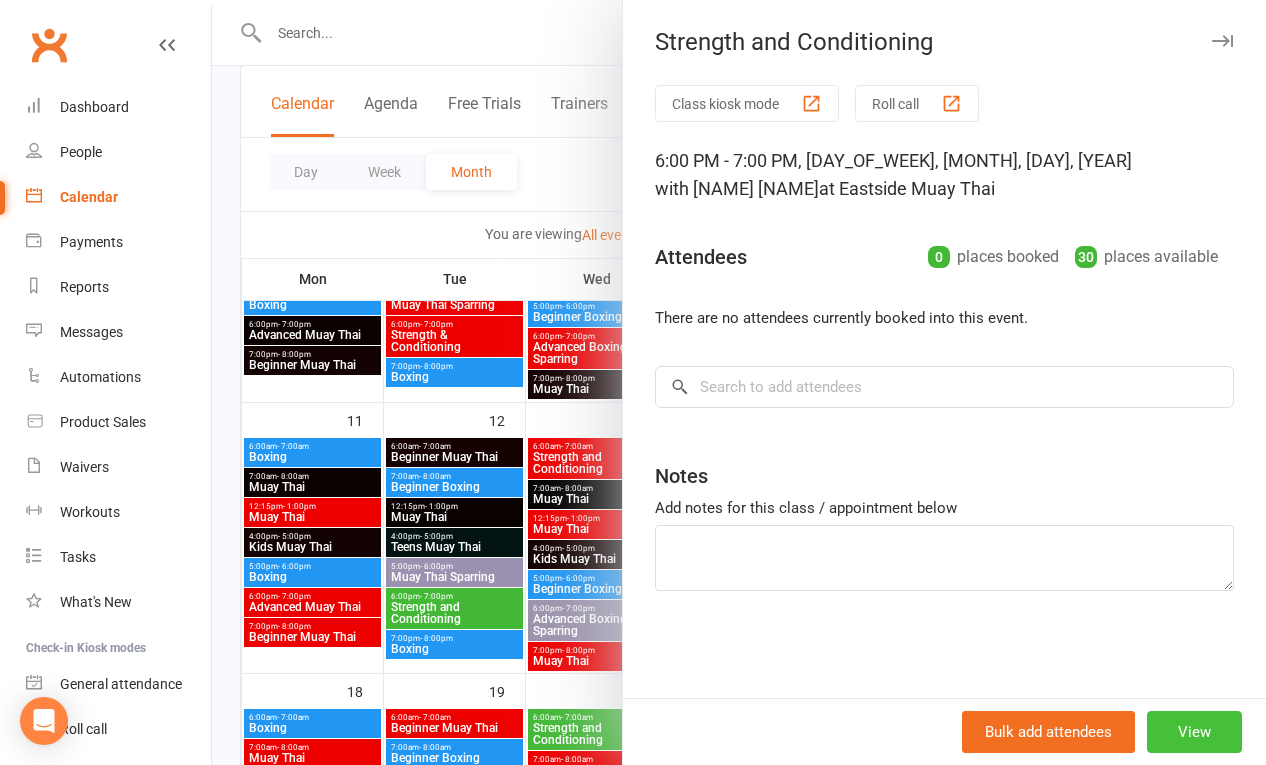 click on "View" at bounding box center [1194, 732] 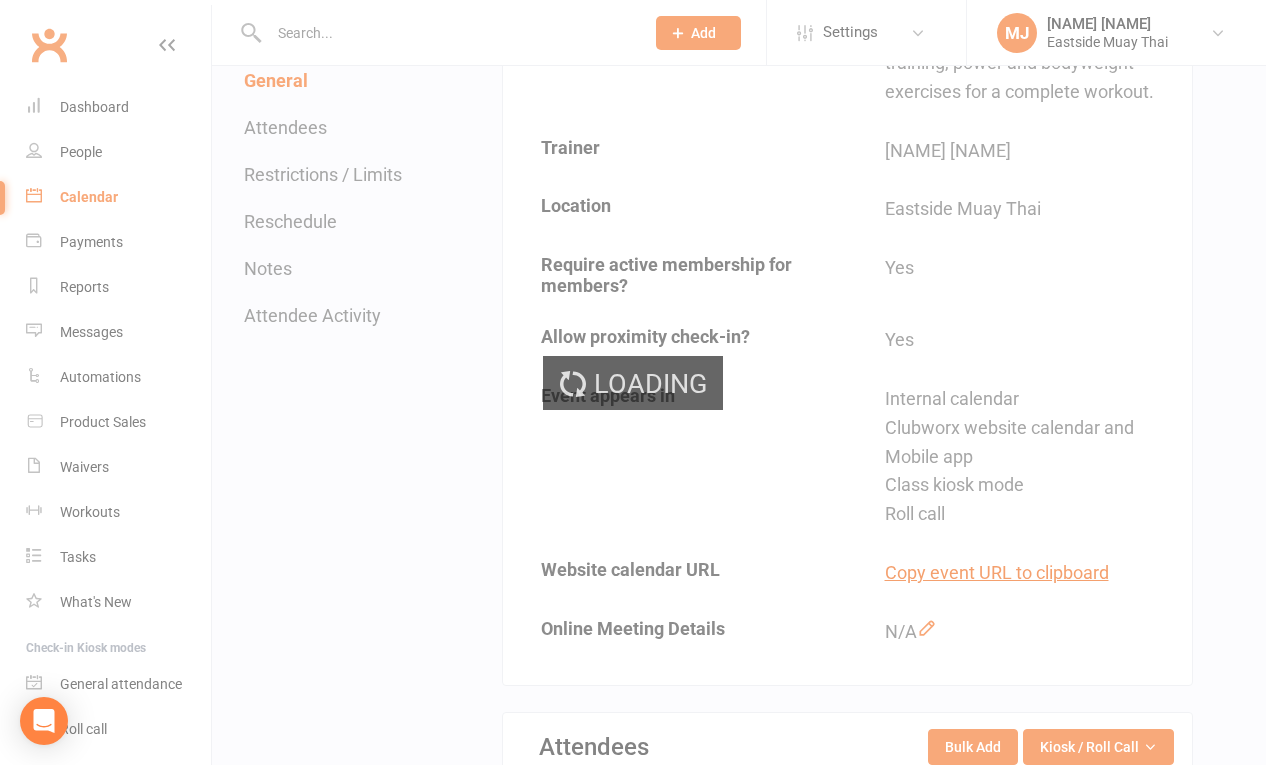 scroll, scrollTop: 0, scrollLeft: 0, axis: both 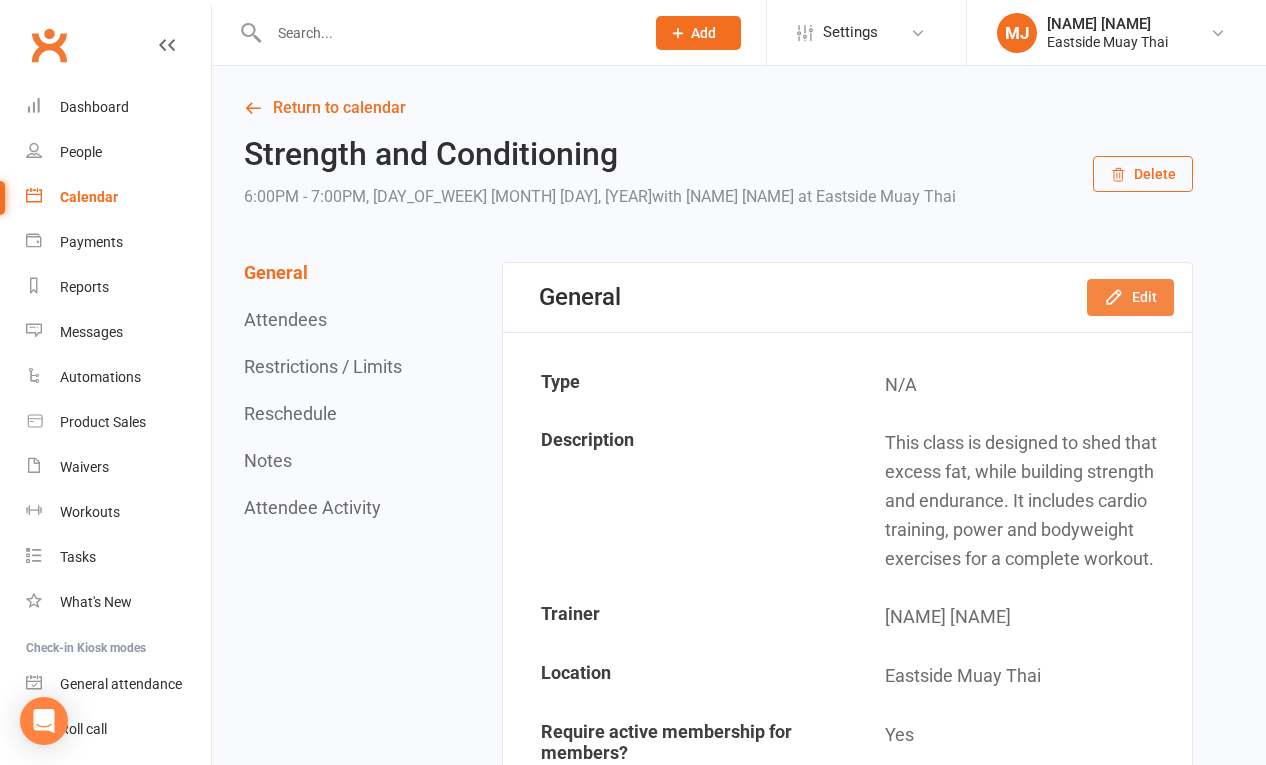 click on "Edit" at bounding box center [1130, 297] 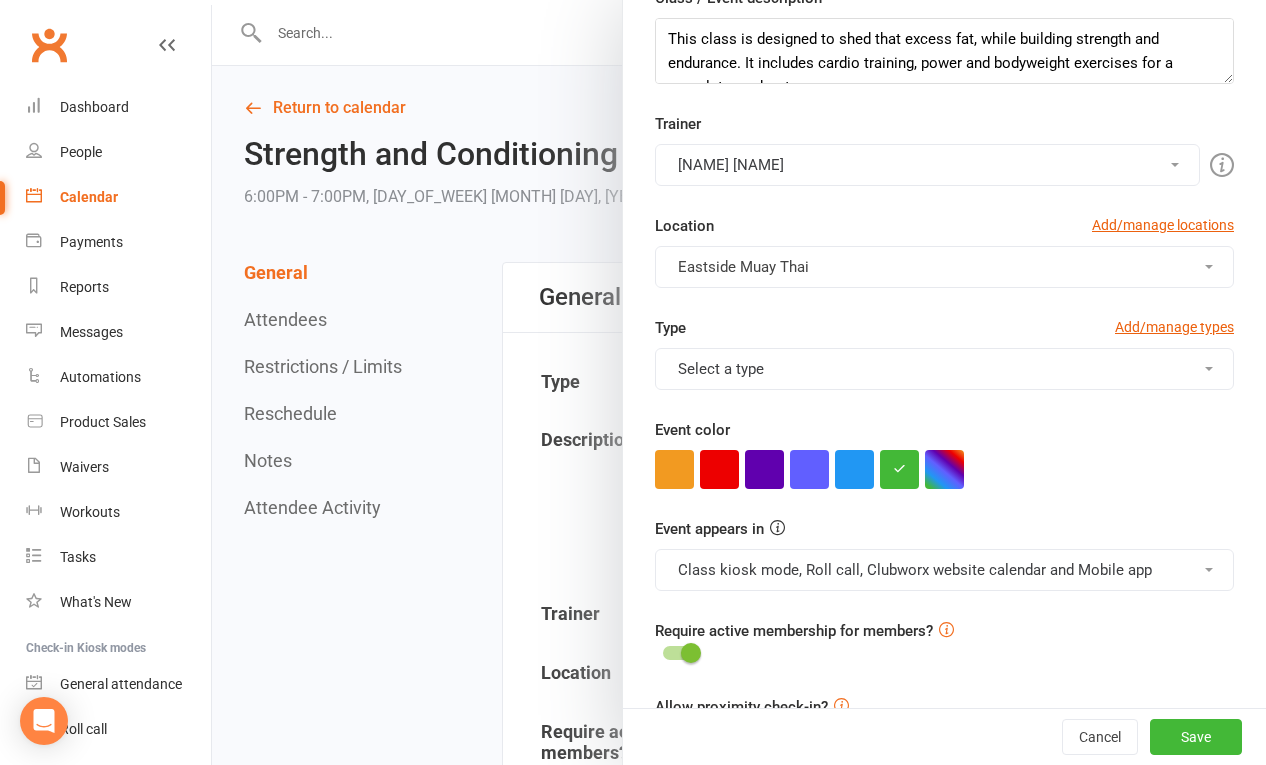 scroll, scrollTop: 397, scrollLeft: 0, axis: vertical 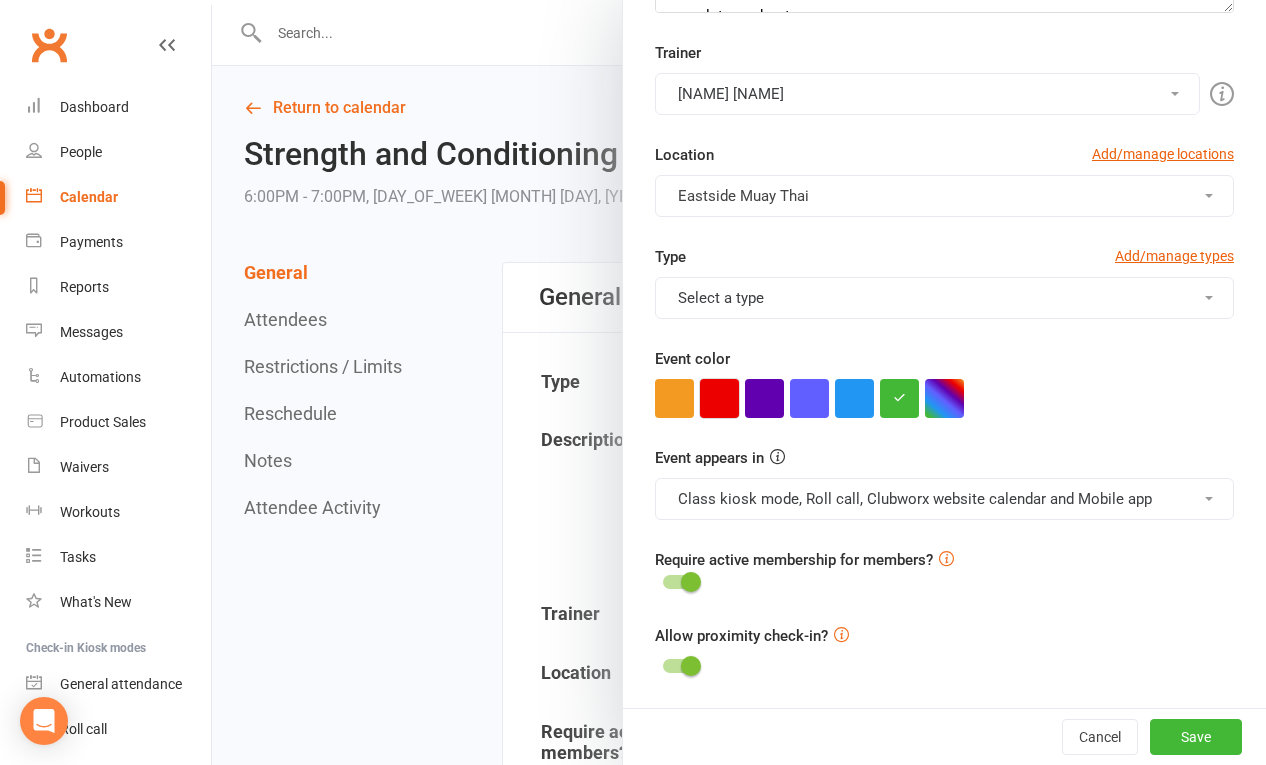 click at bounding box center [719, 398] 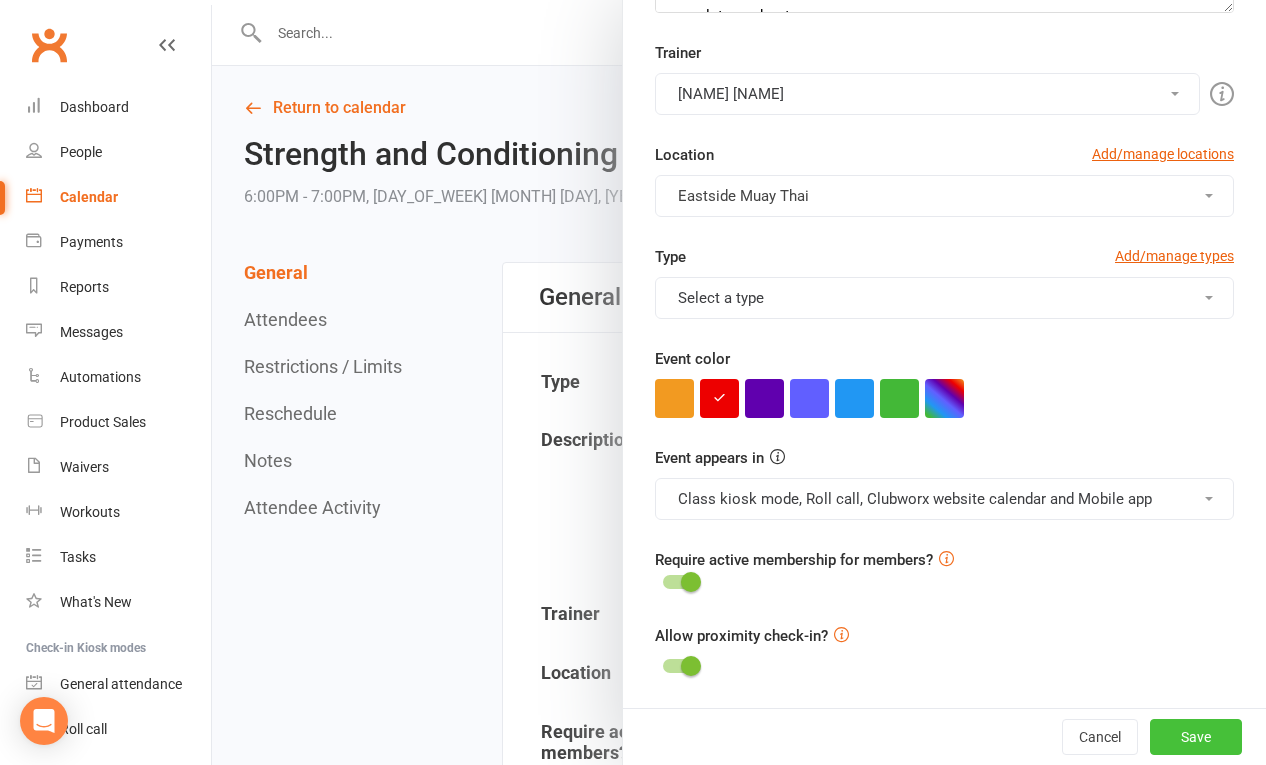 click on "Save" at bounding box center (1196, 737) 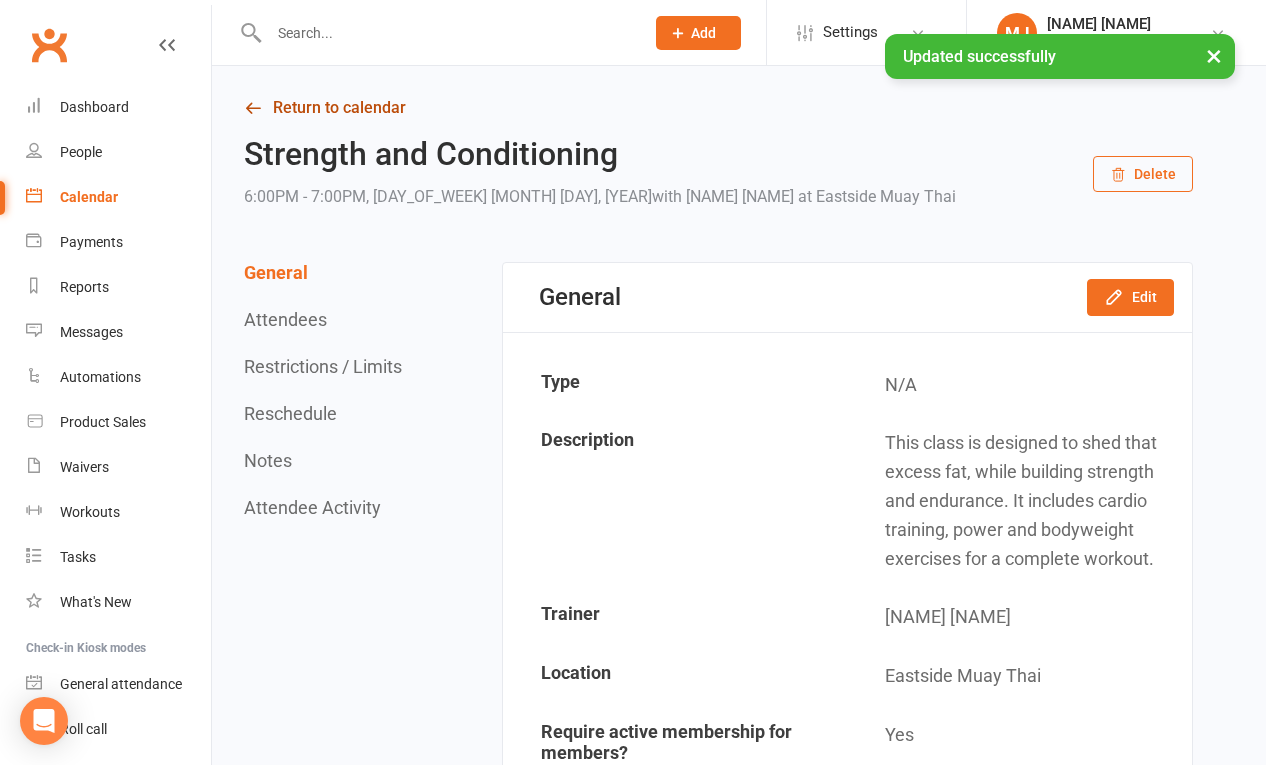click on "Return to calendar" at bounding box center [718, 108] 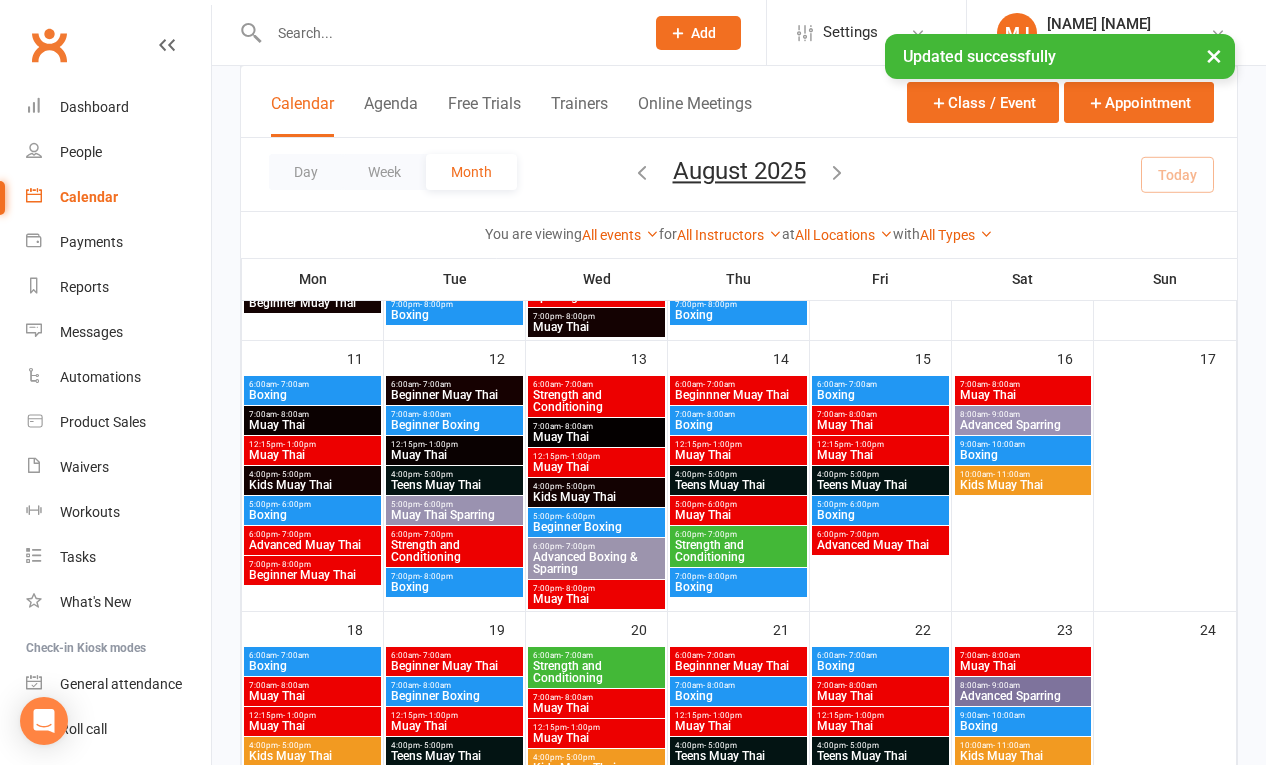 scroll, scrollTop: 500, scrollLeft: 0, axis: vertical 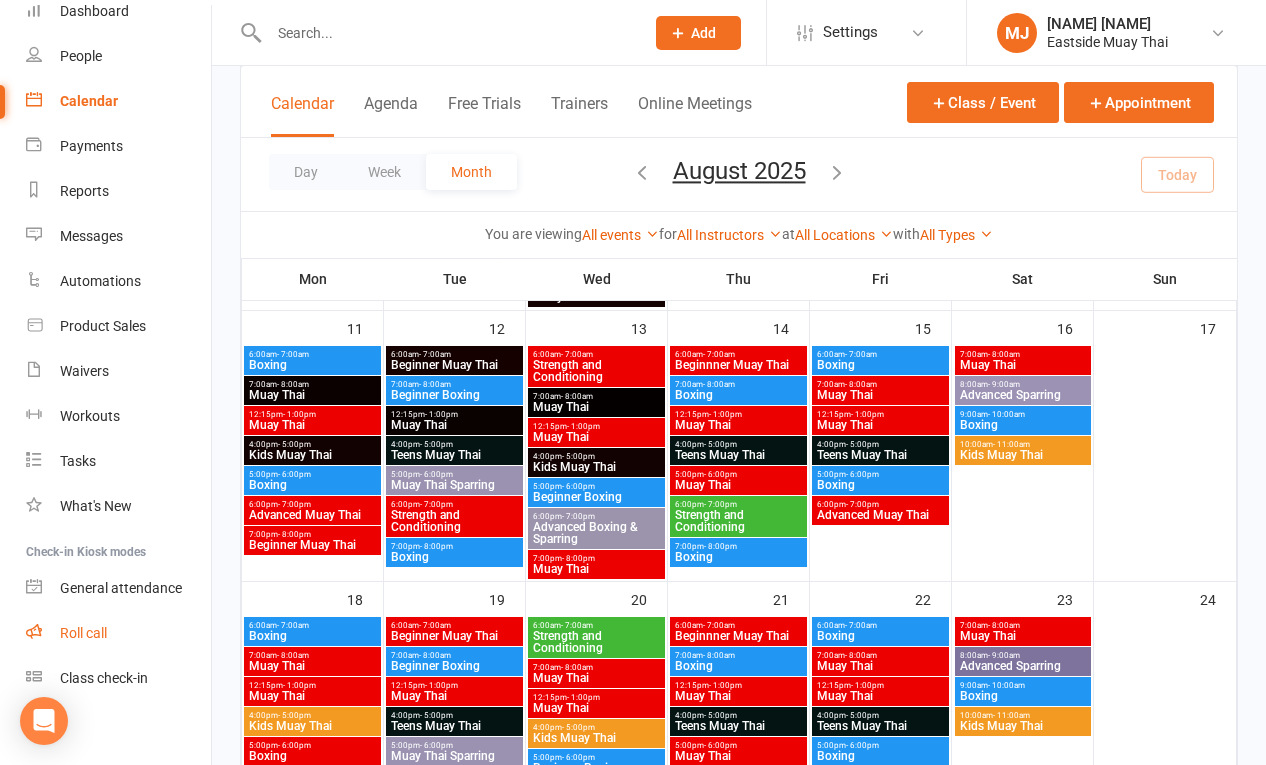 click on "Roll call" at bounding box center (83, 633) 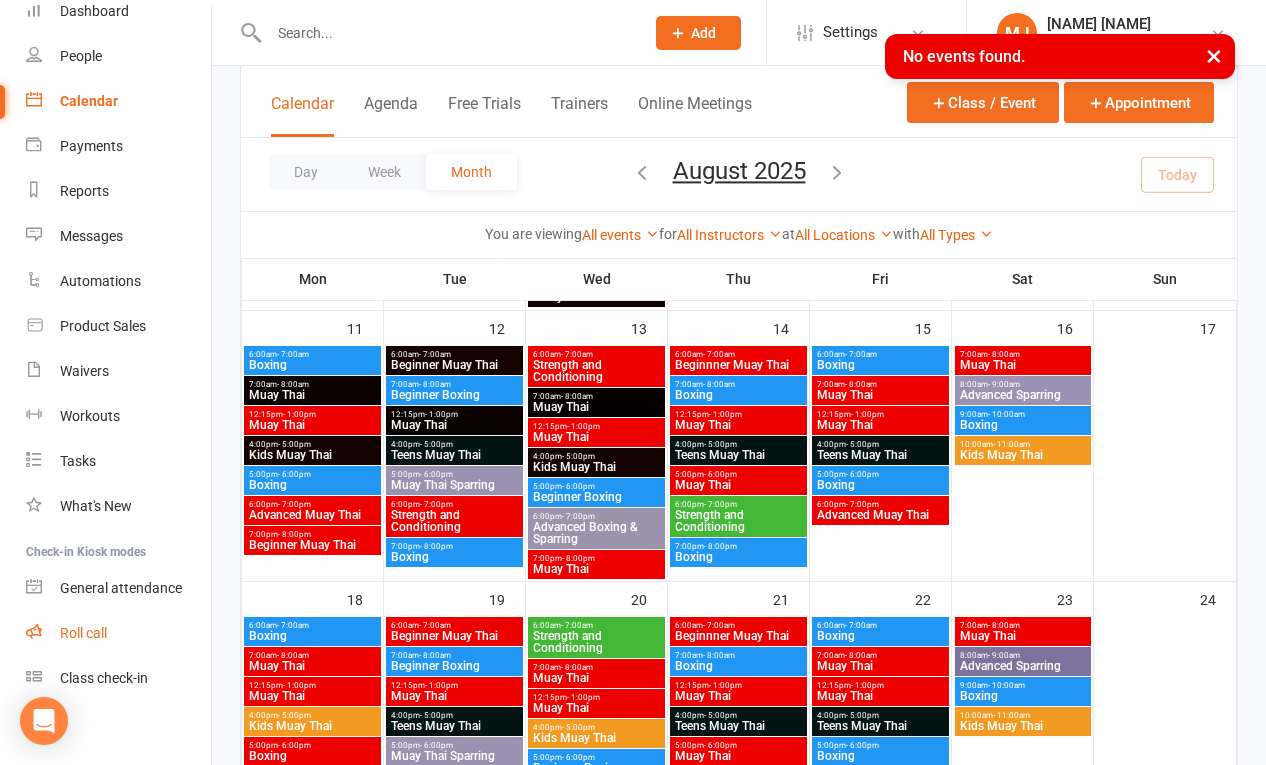 scroll, scrollTop: 107, scrollLeft: 0, axis: vertical 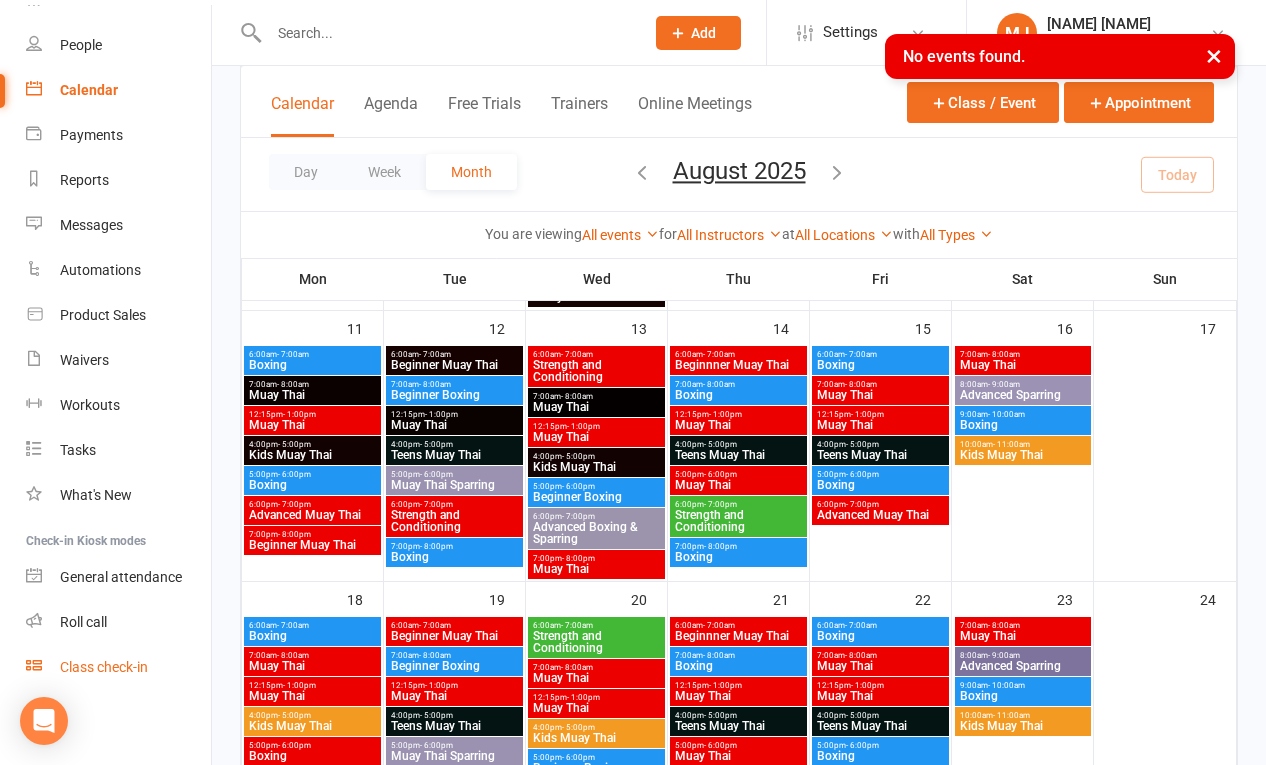 click on "Class check-in" at bounding box center [118, 667] 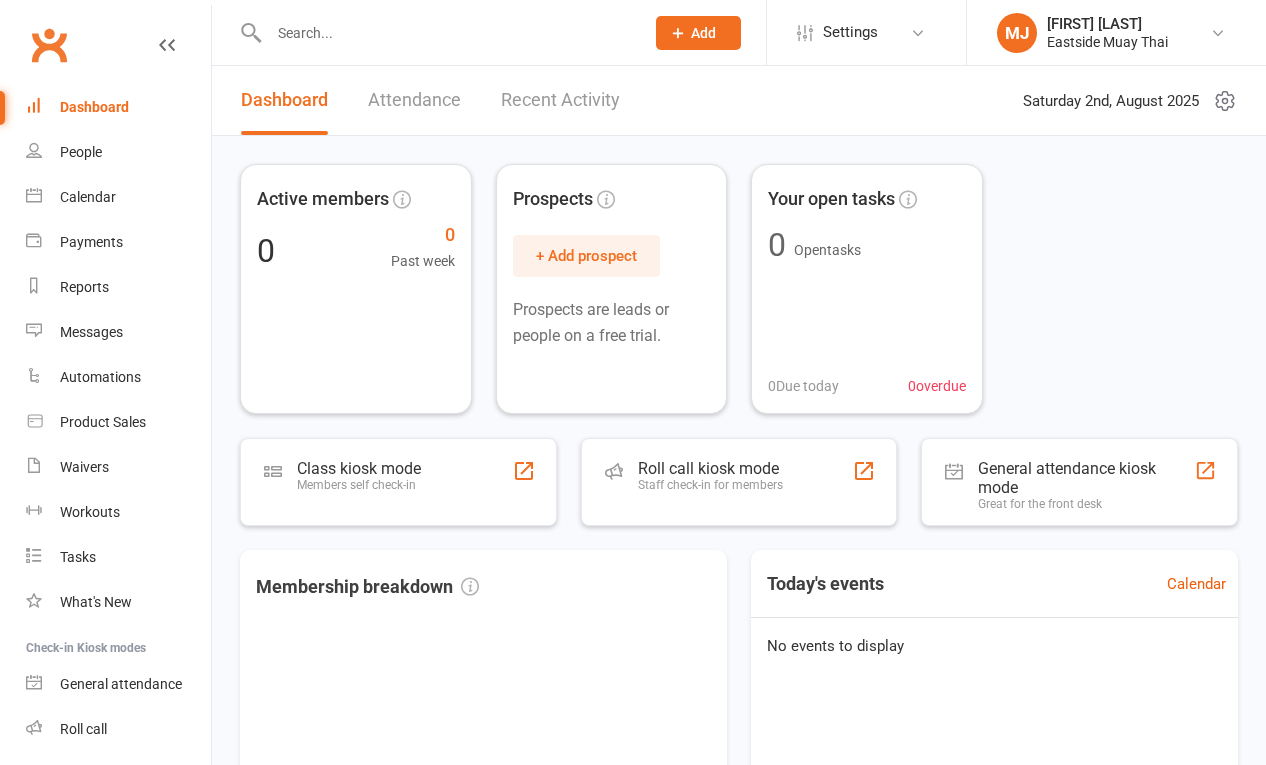 scroll, scrollTop: 0, scrollLeft: 0, axis: both 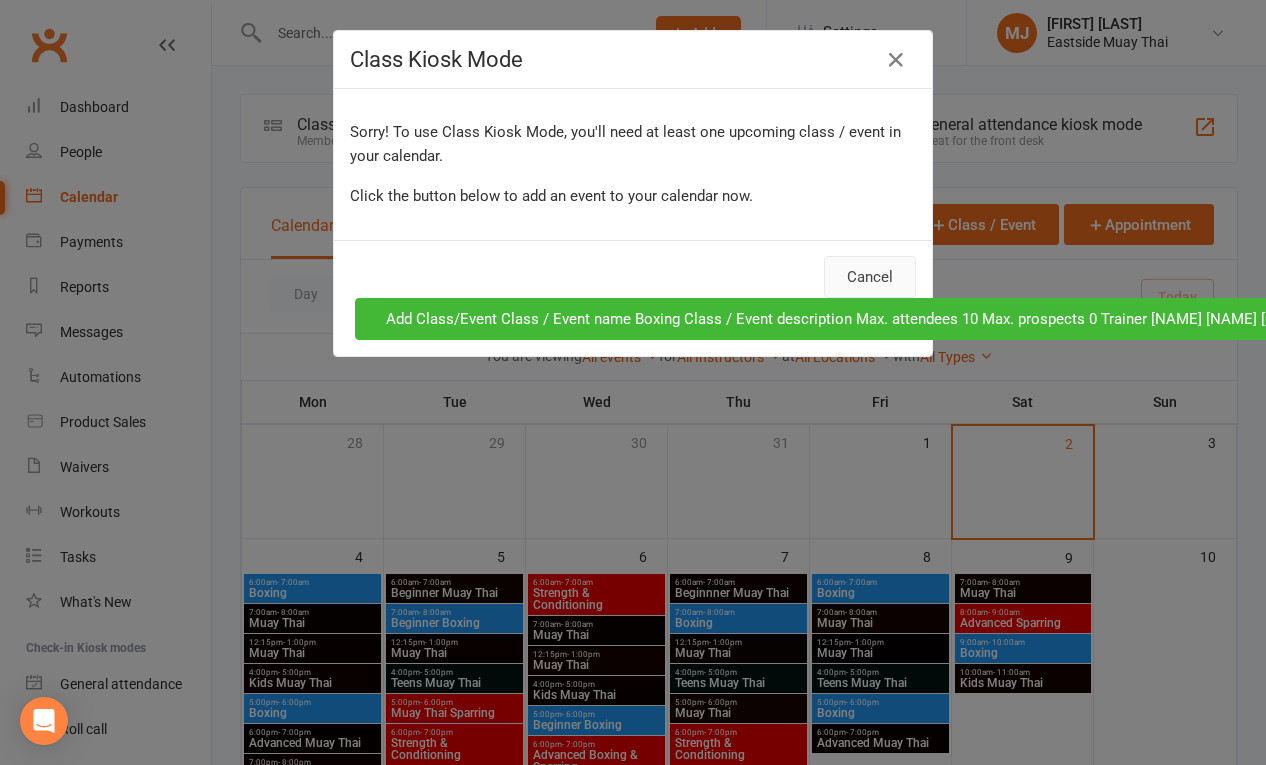 click on "Cancel" at bounding box center [870, 277] 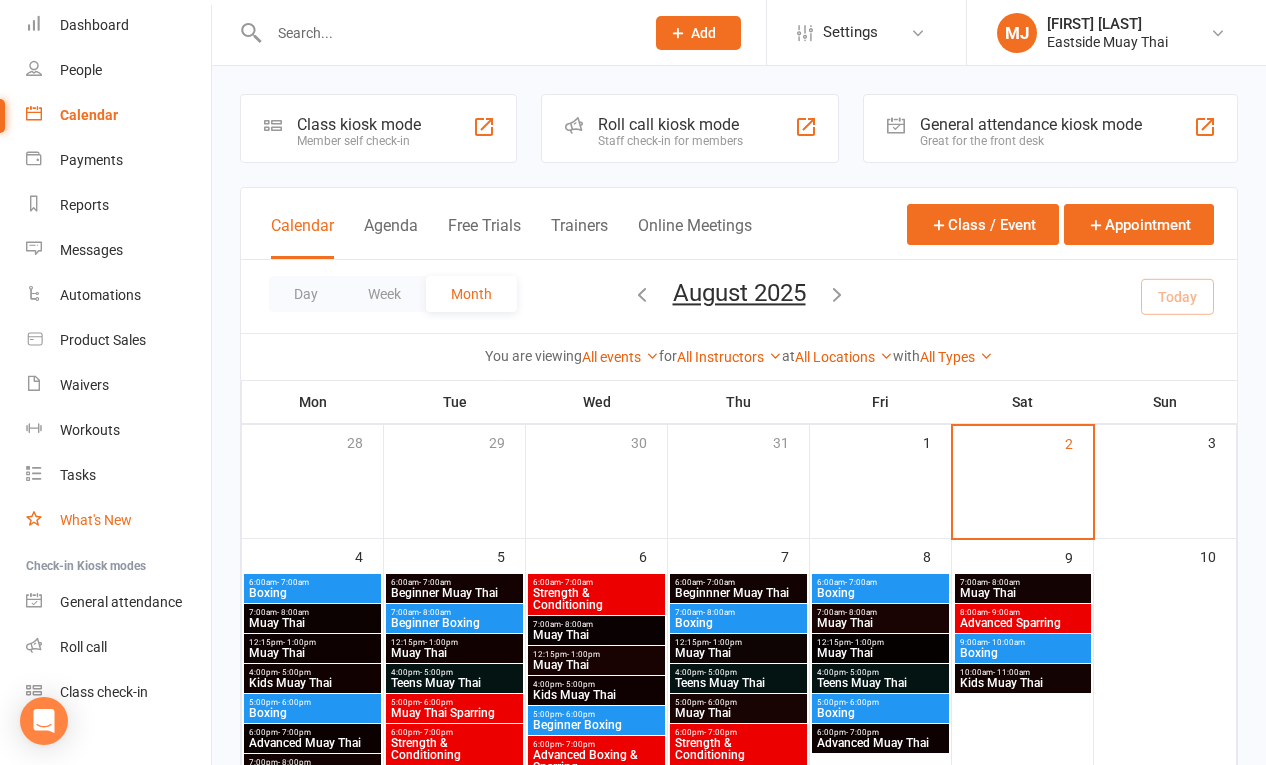 scroll, scrollTop: 107, scrollLeft: 0, axis: vertical 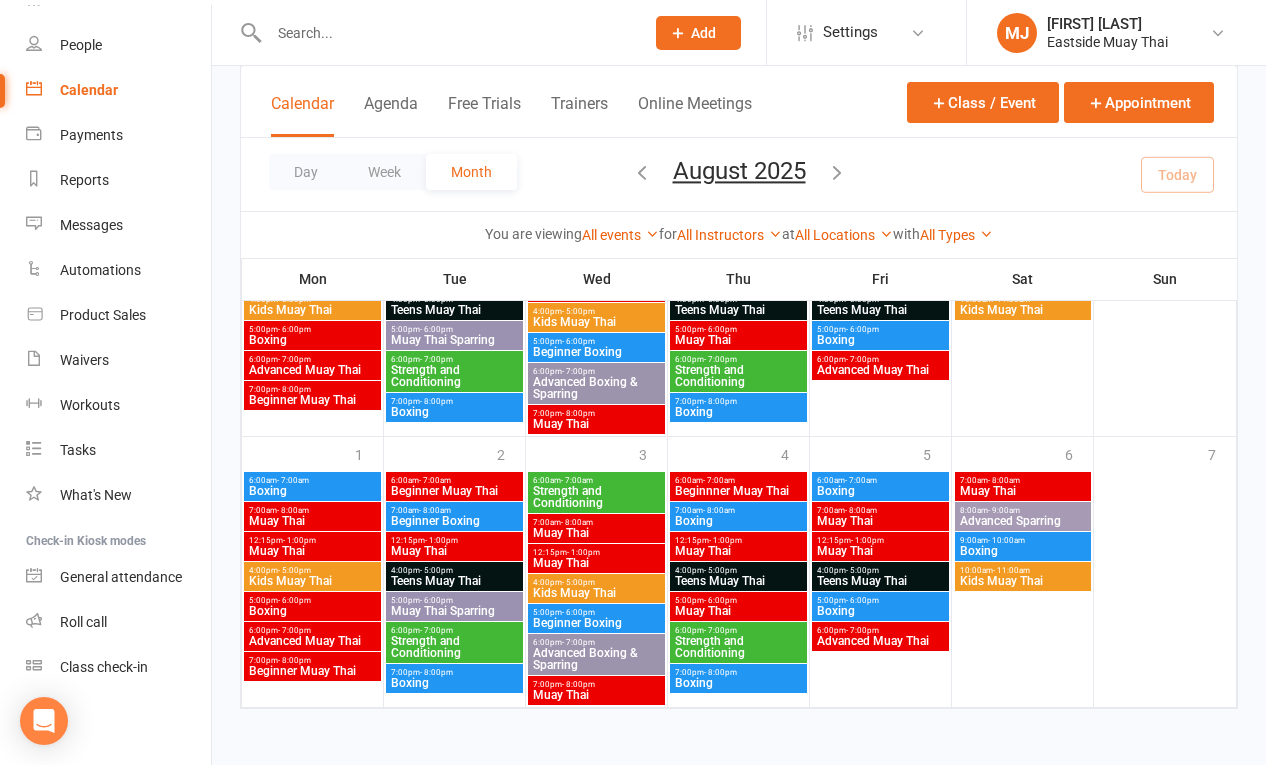 click on "6:00am  - 7:00am" at bounding box center [596, 480] 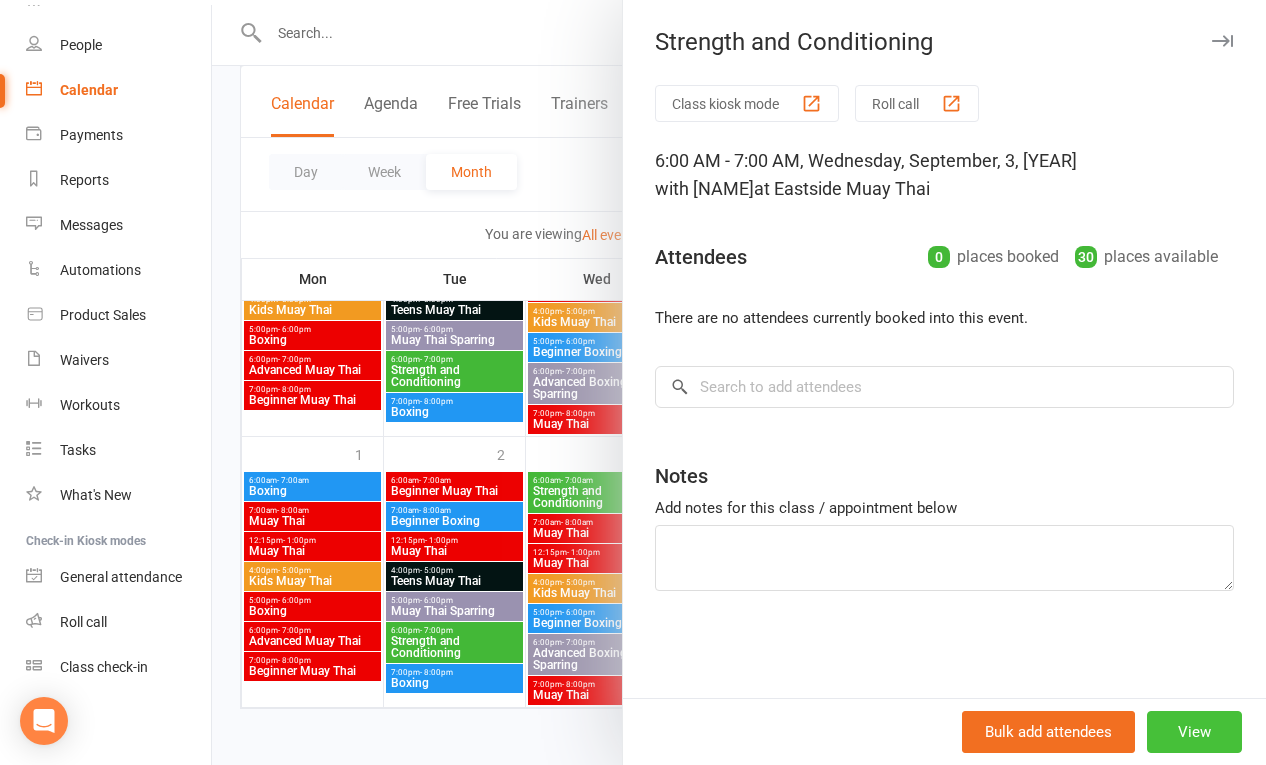 click on "View" at bounding box center (1194, 732) 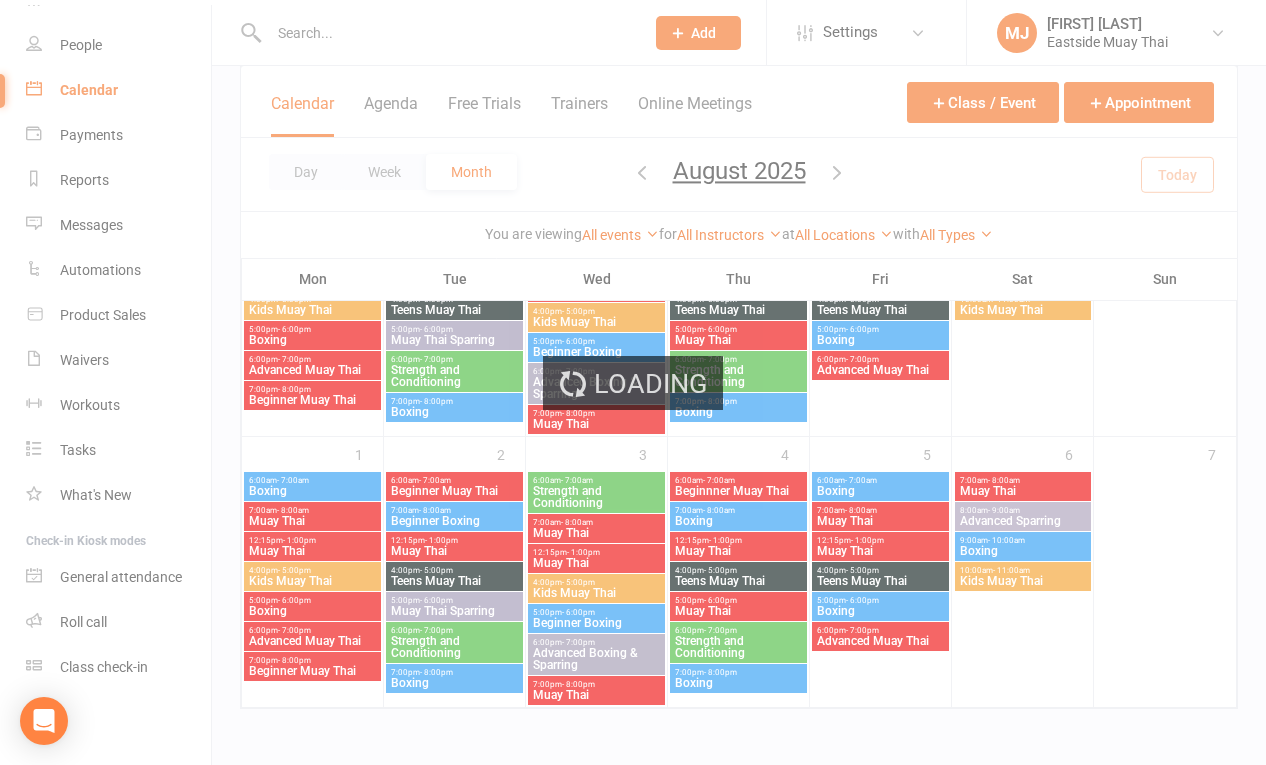 scroll, scrollTop: 0, scrollLeft: 0, axis: both 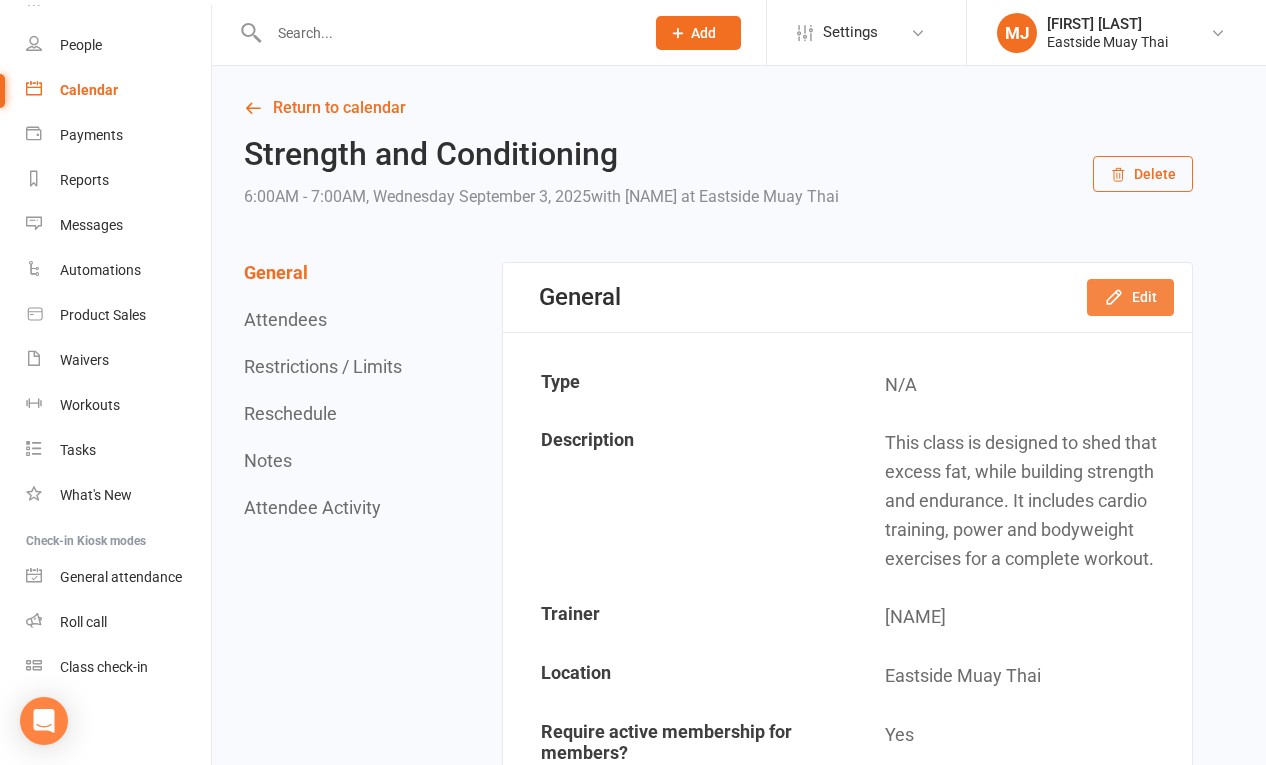 click on "Edit" at bounding box center (1130, 297) 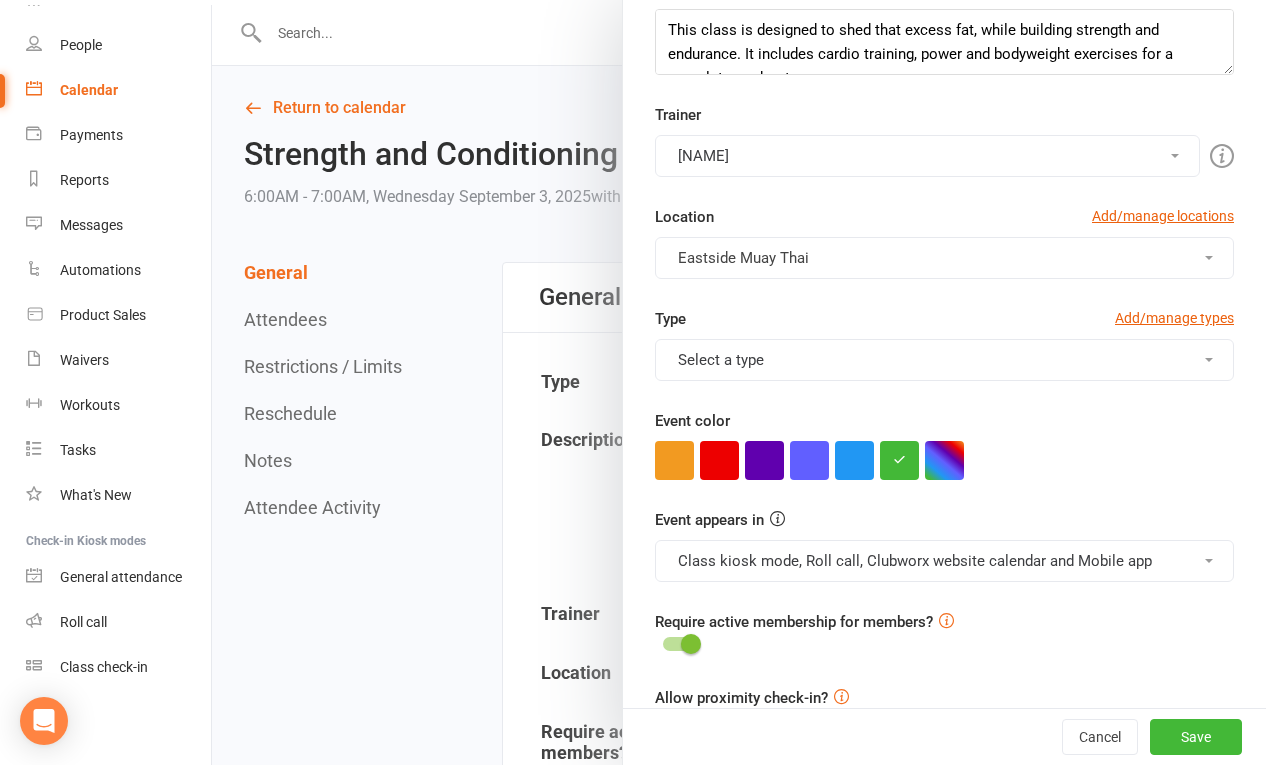 scroll, scrollTop: 397, scrollLeft: 0, axis: vertical 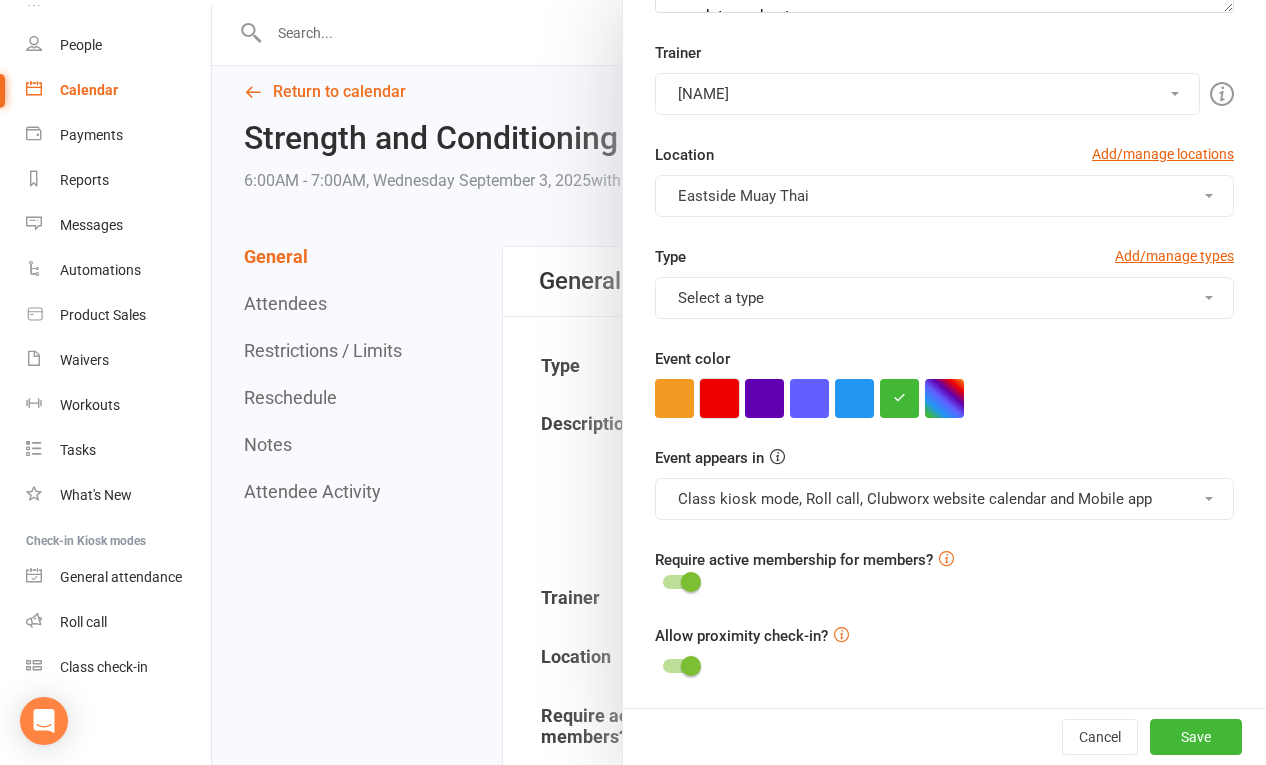 click at bounding box center [719, 398] 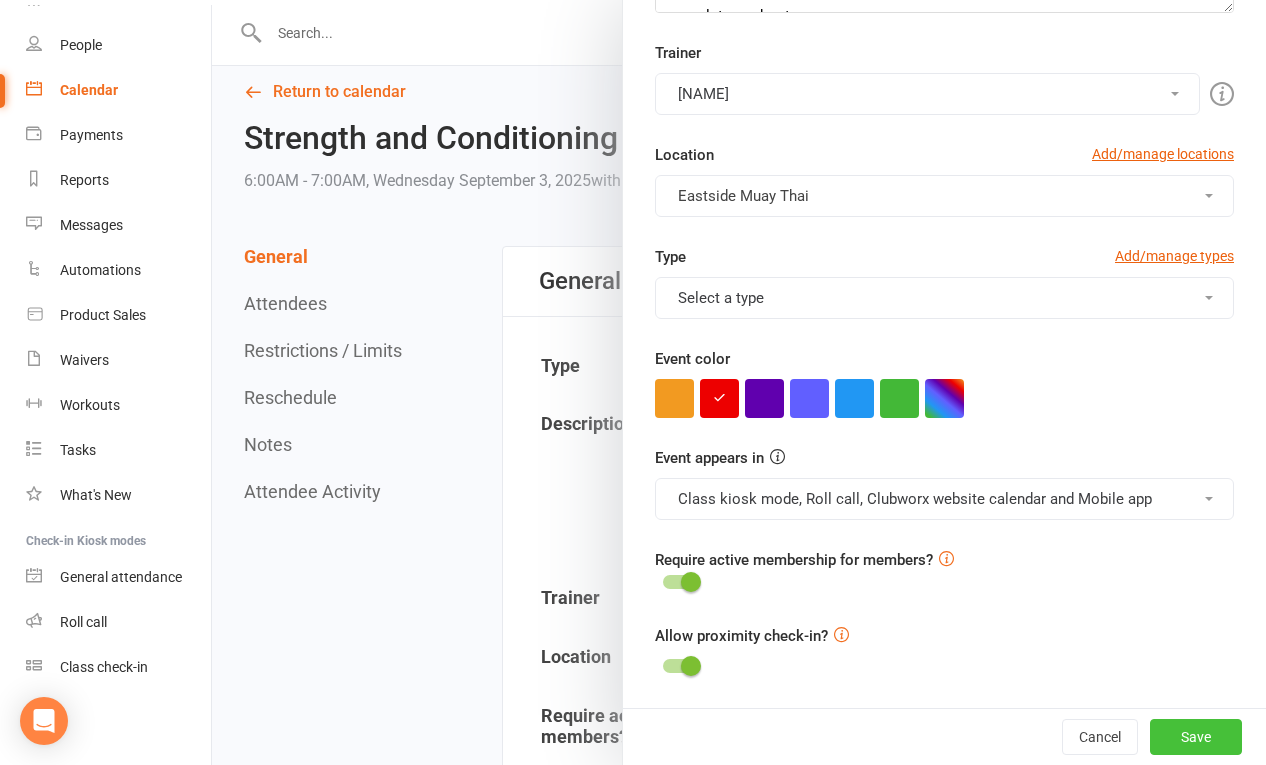 click on "Save" at bounding box center [1196, 737] 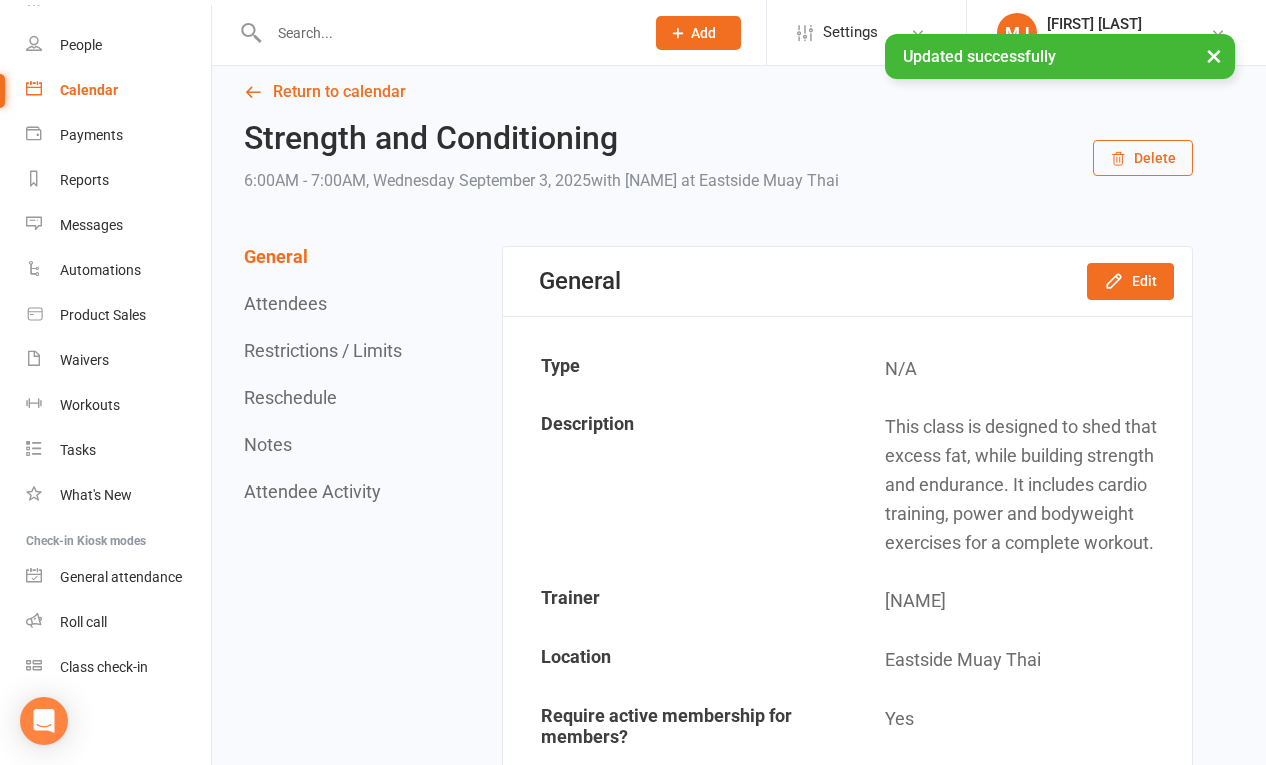 scroll, scrollTop: 15, scrollLeft: 0, axis: vertical 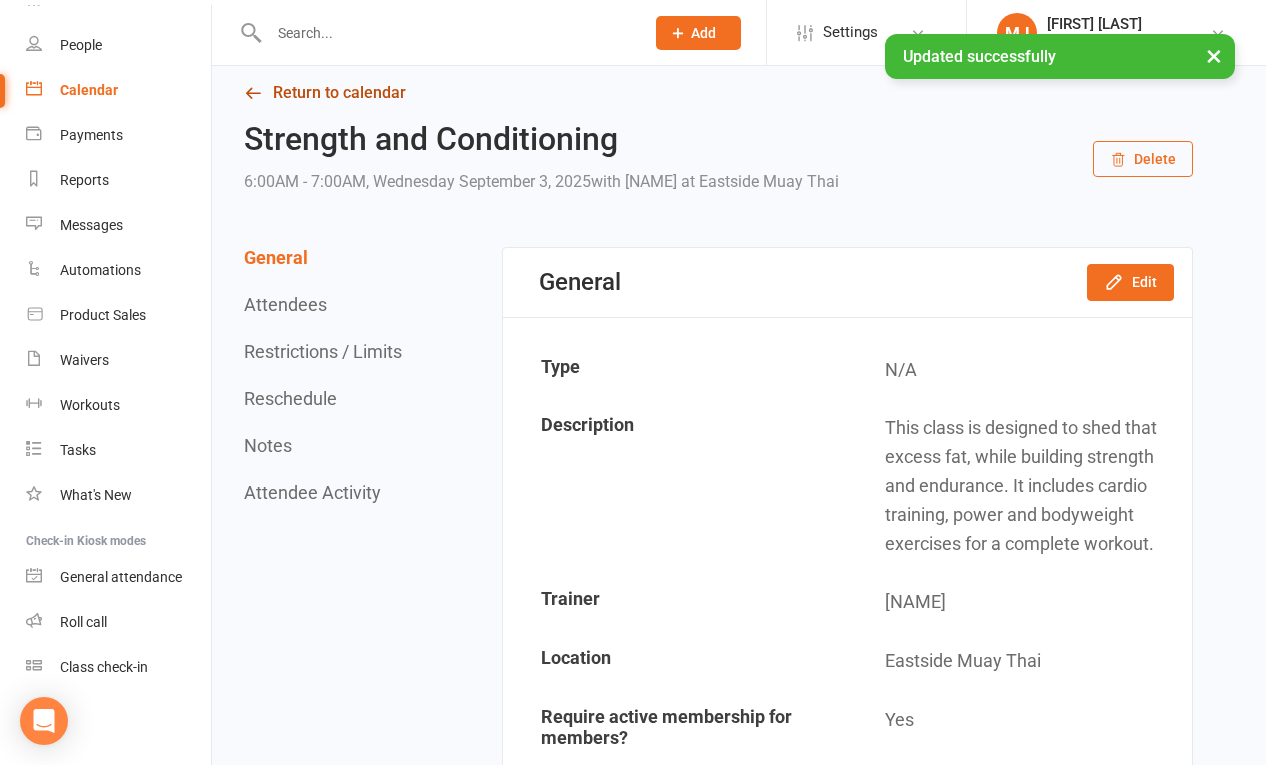 click on "Return to calendar" at bounding box center (718, 93) 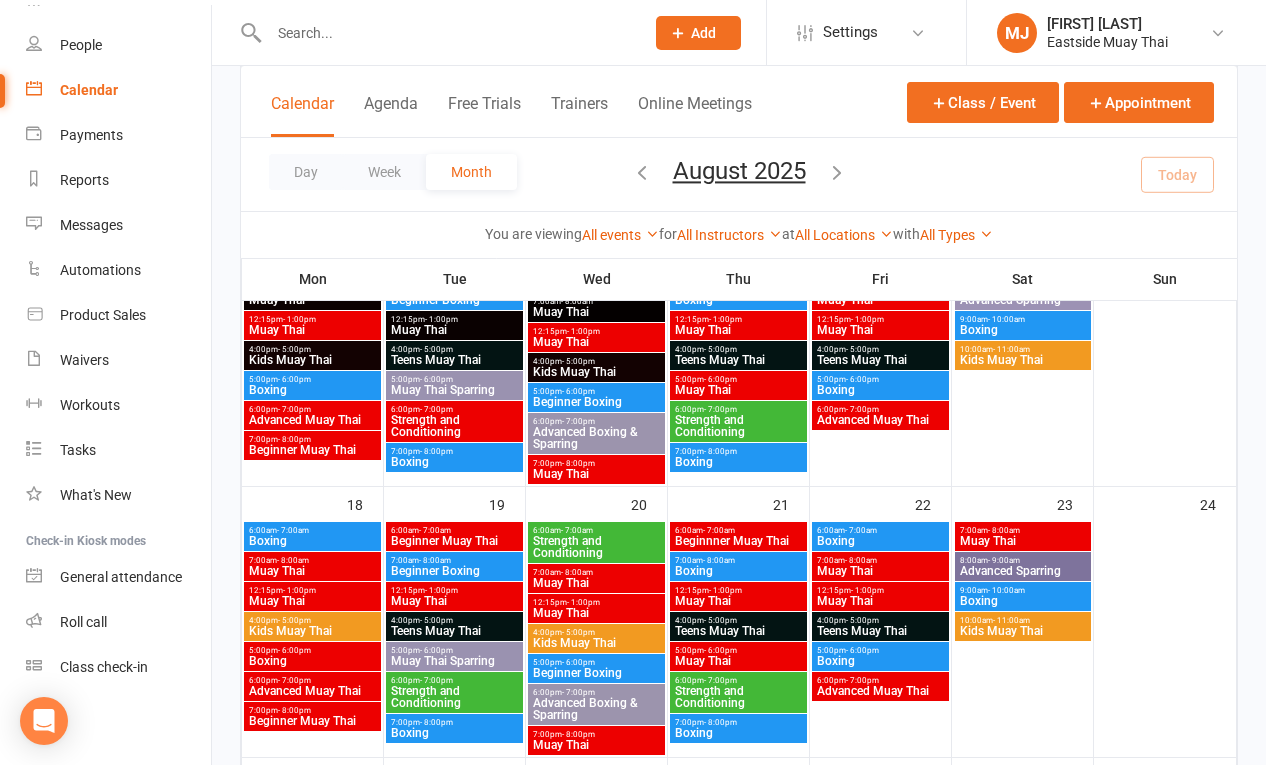 scroll, scrollTop: 601, scrollLeft: 0, axis: vertical 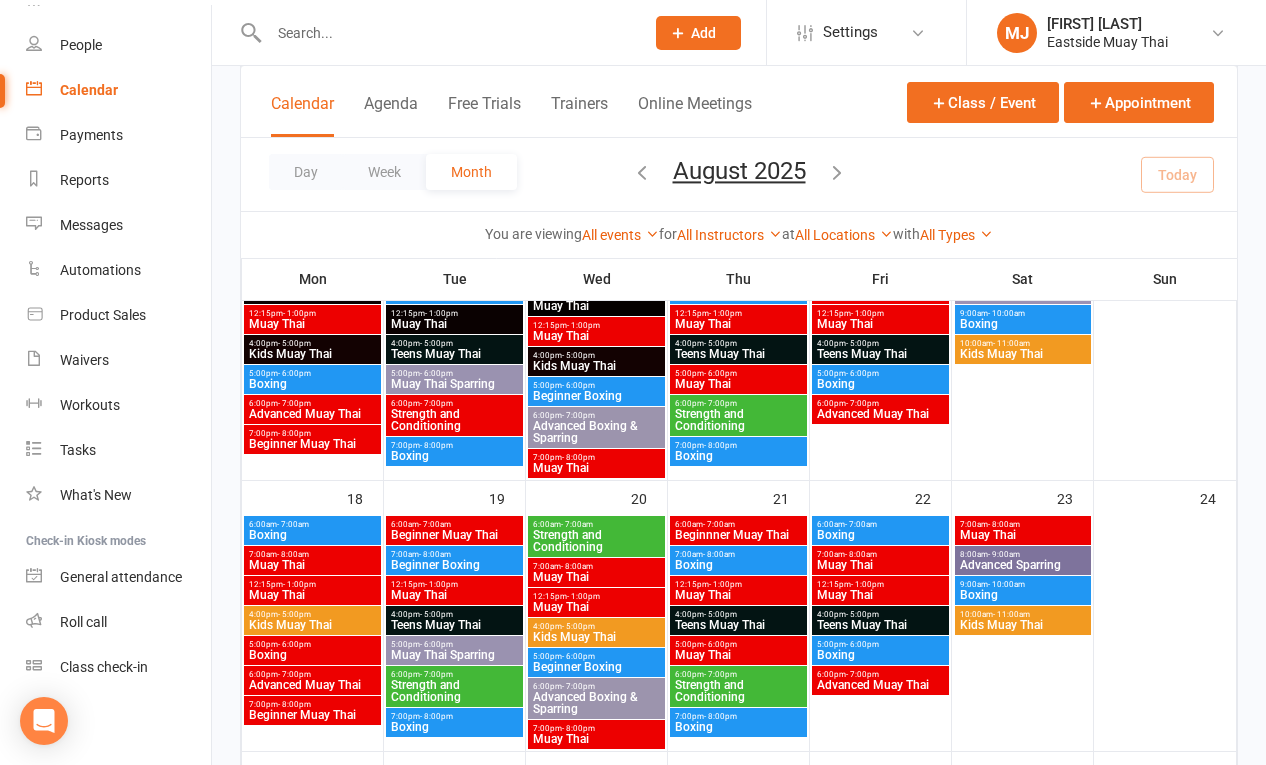 click on "Kids Muay Thai" at bounding box center (596, 637) 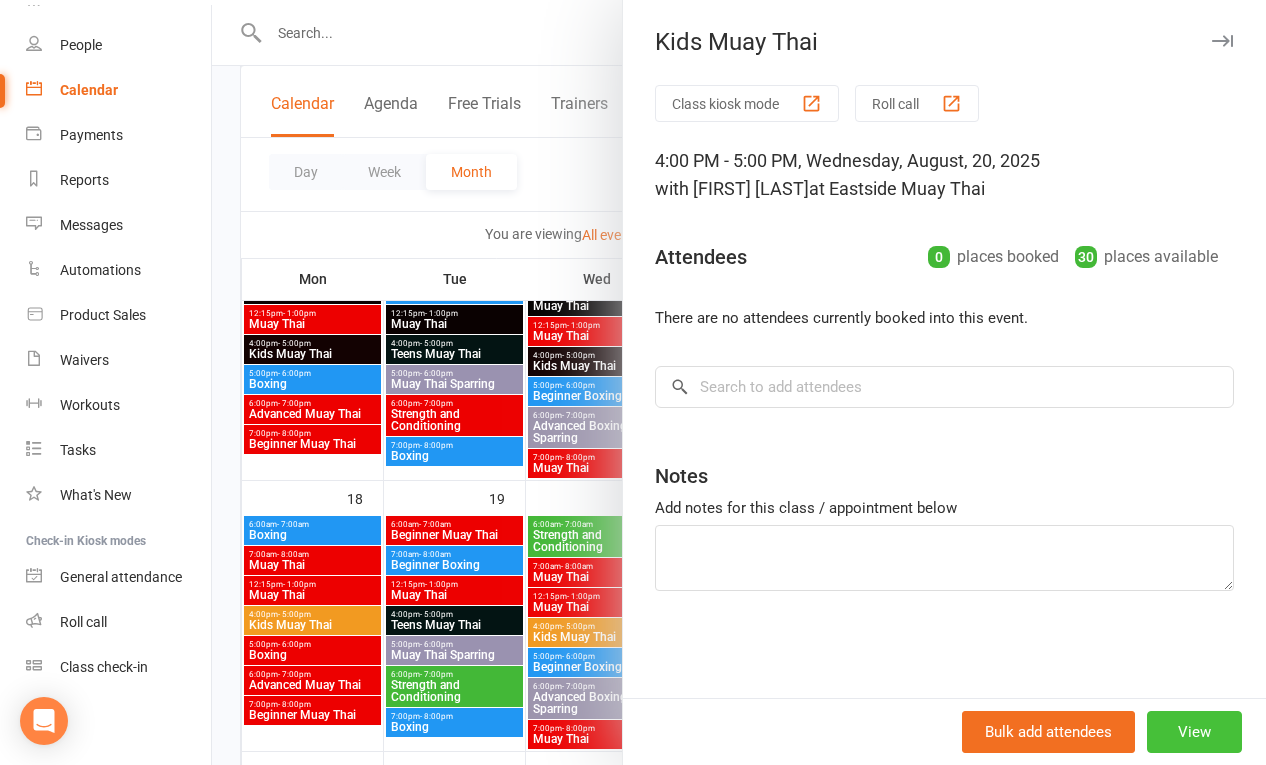 click on "View" at bounding box center [1194, 732] 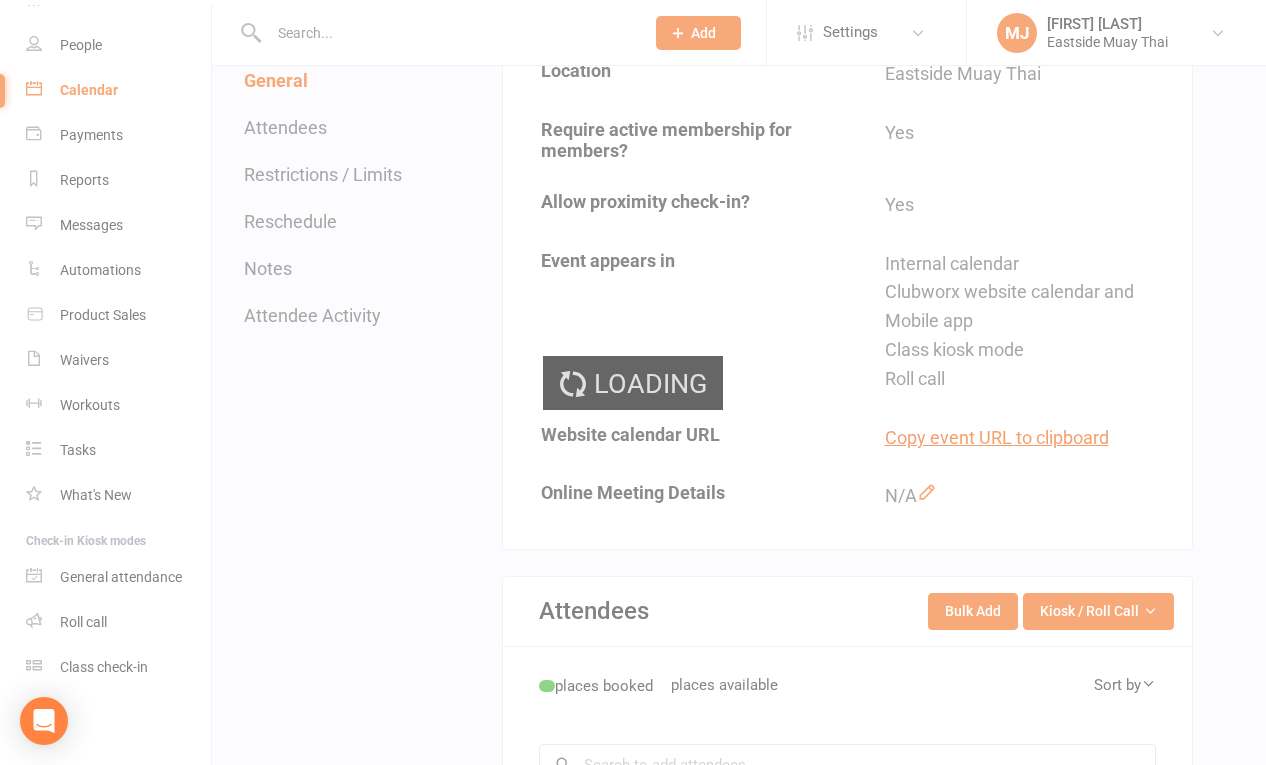scroll, scrollTop: 0, scrollLeft: 0, axis: both 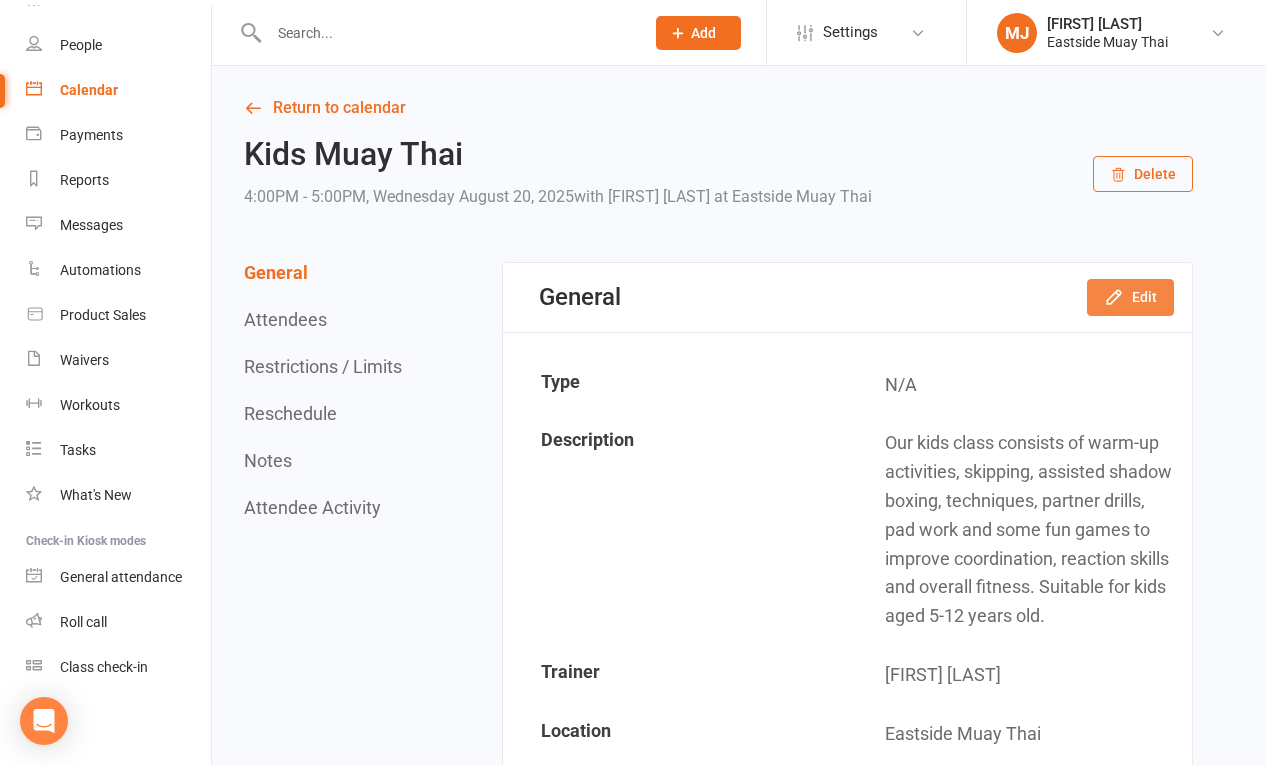 click on "Edit" at bounding box center [1130, 297] 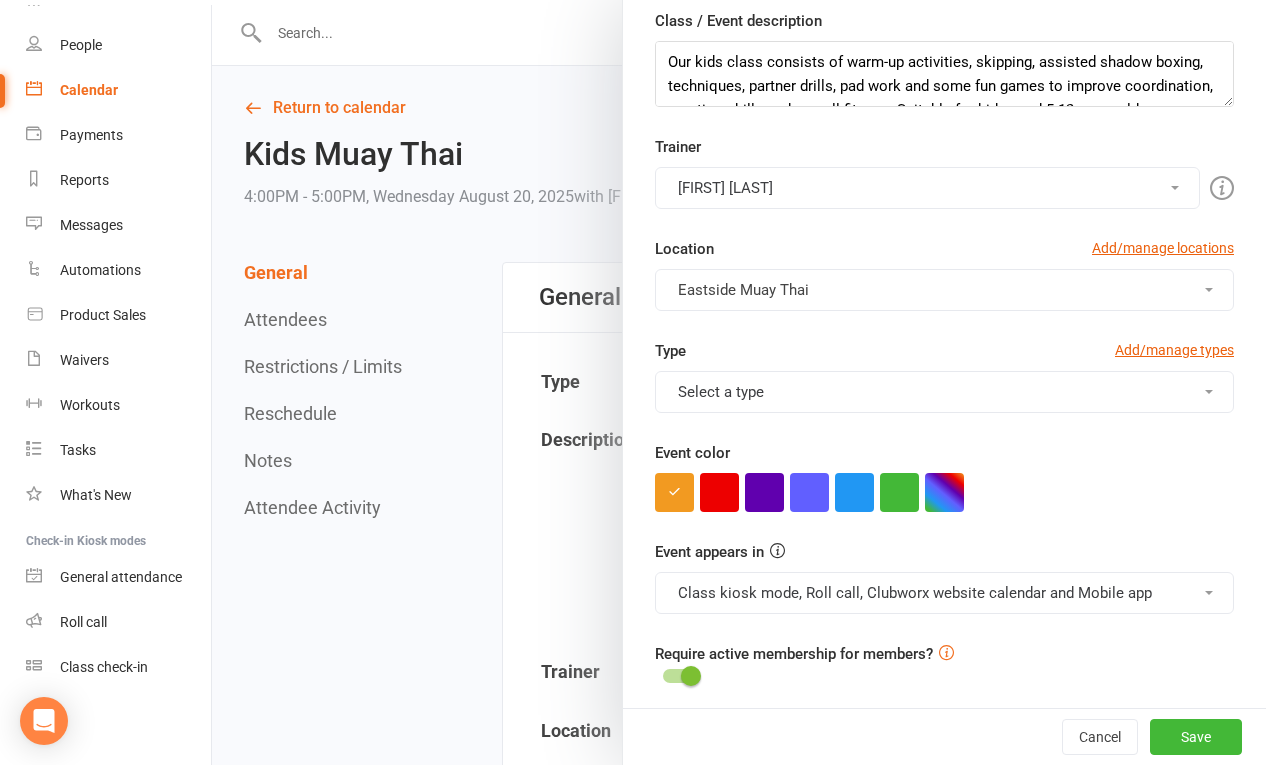 scroll, scrollTop: 333, scrollLeft: 0, axis: vertical 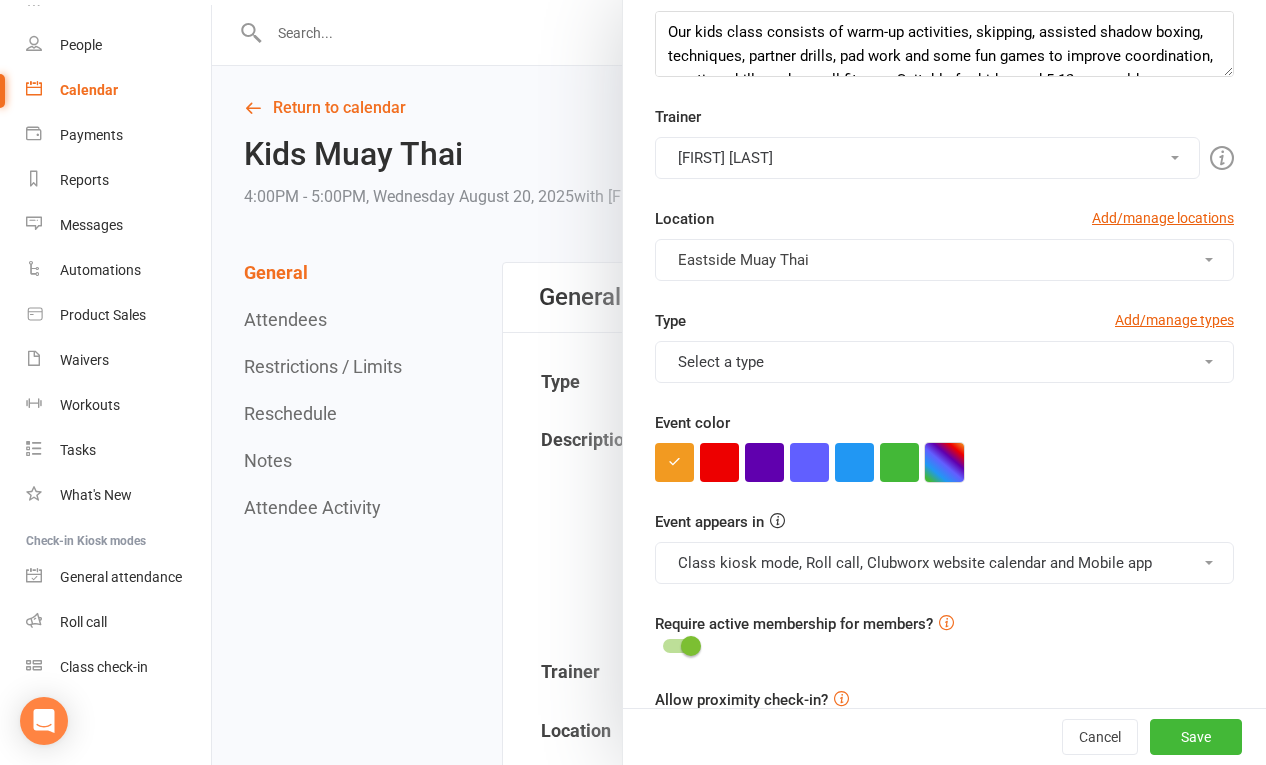 click at bounding box center (944, 462) 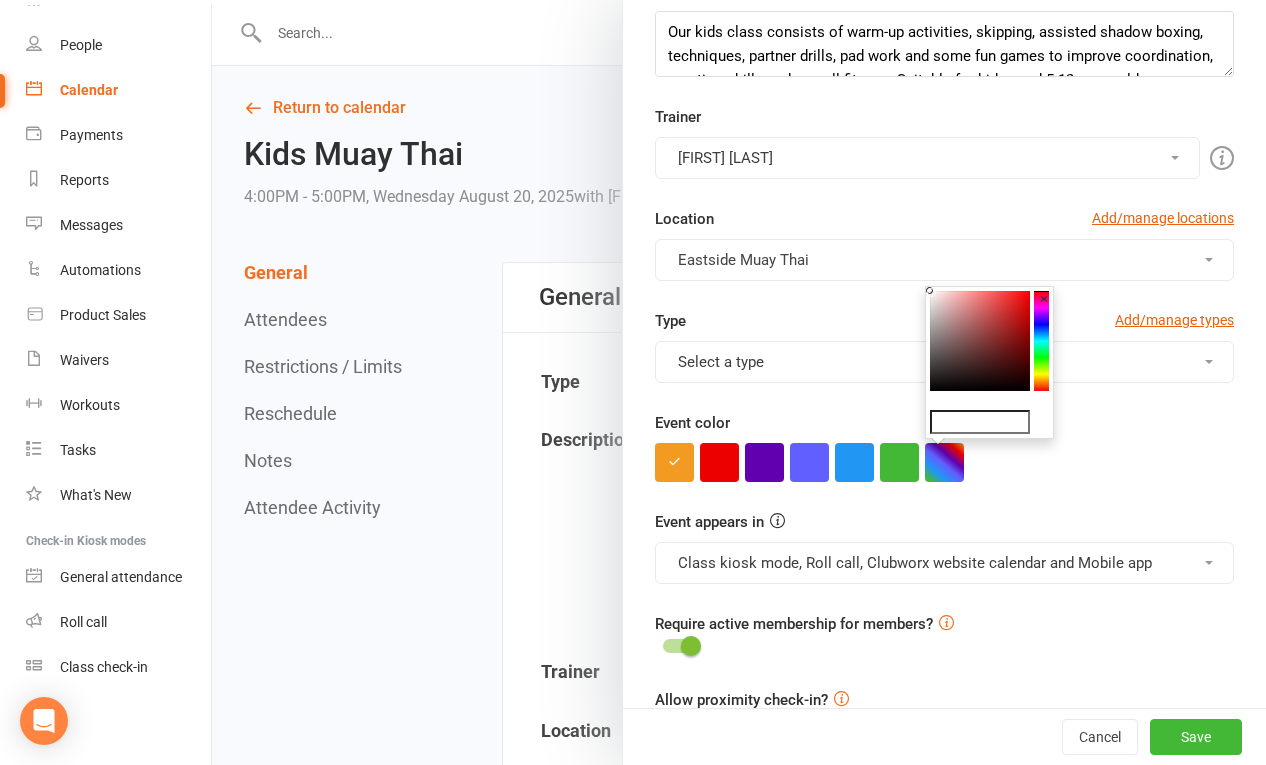 click at bounding box center (980, 341) 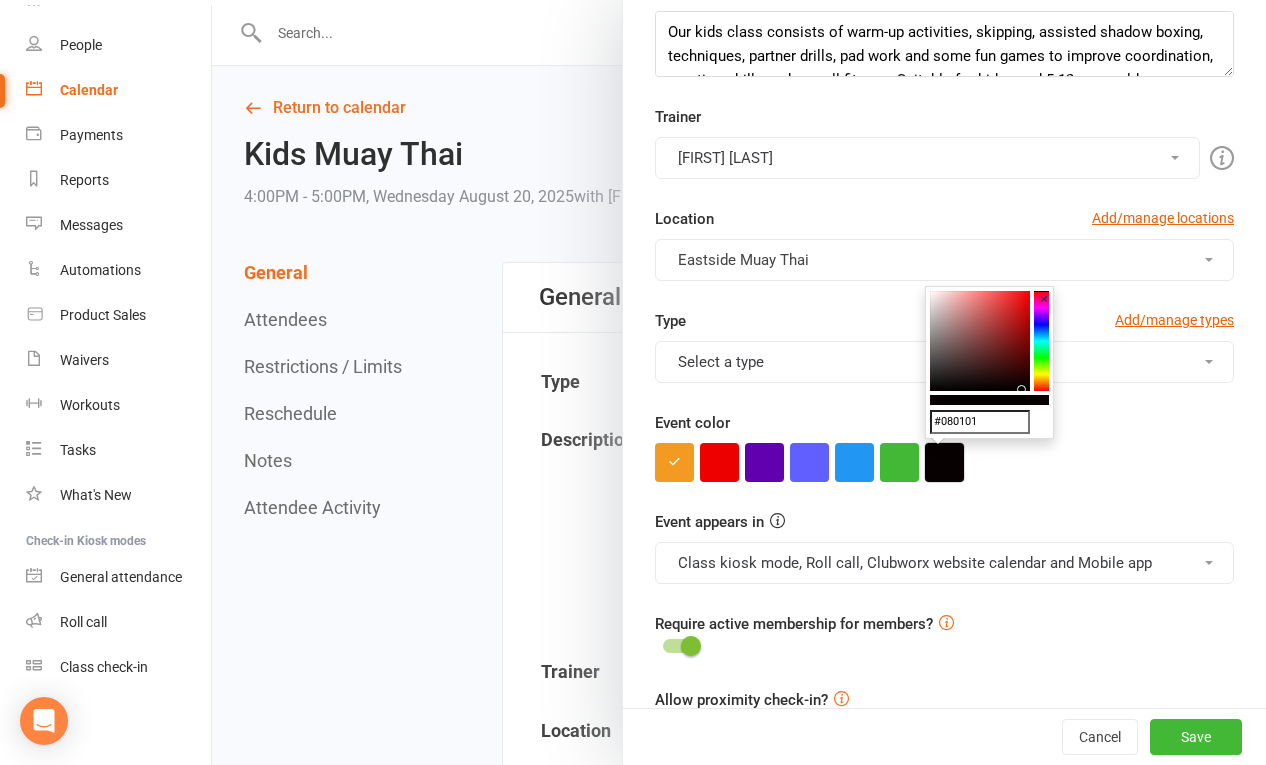 click at bounding box center (944, 462) 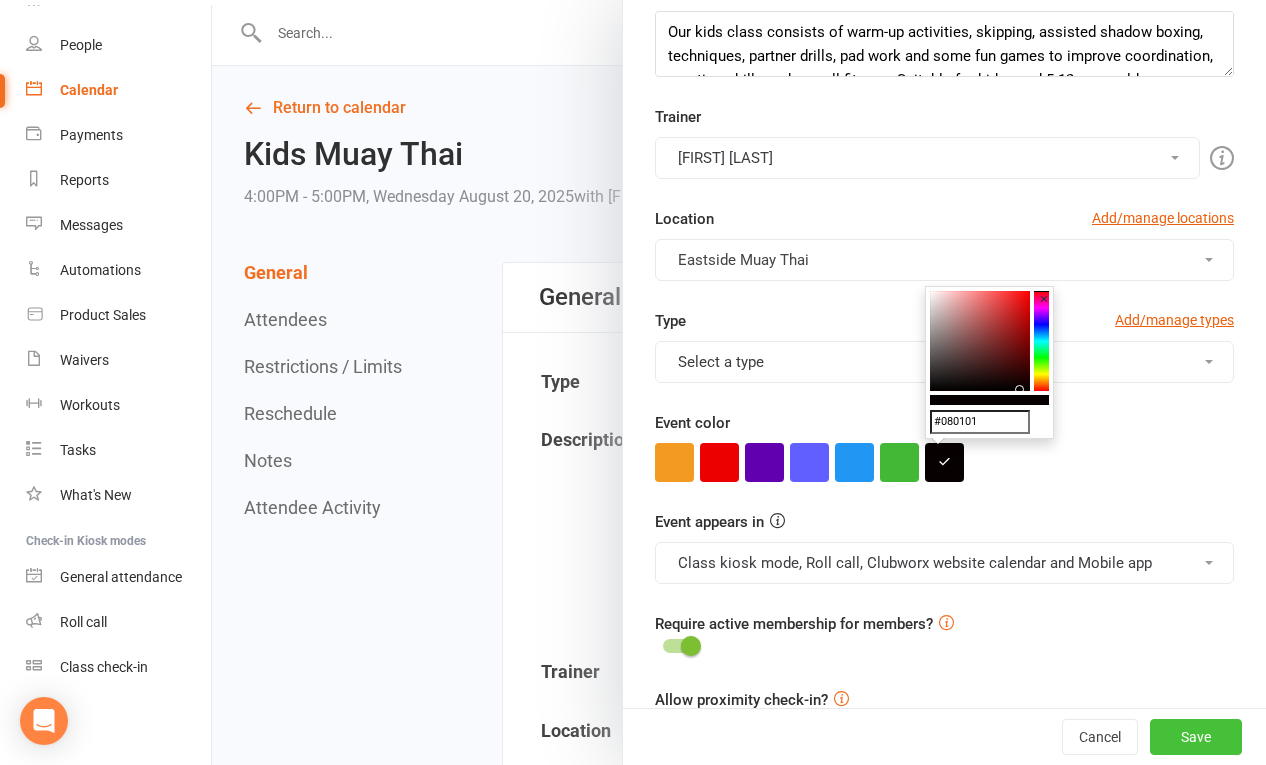 click on "Save" at bounding box center [1196, 737] 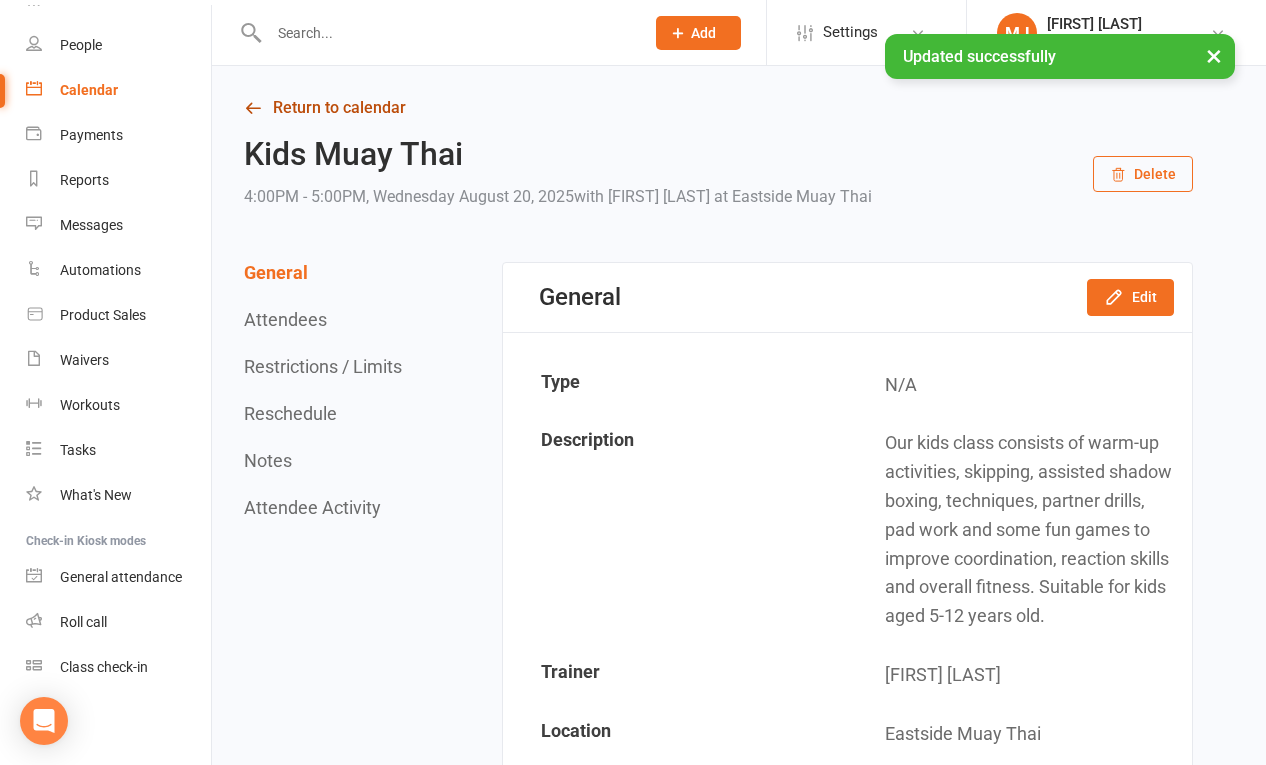 click on "Return to calendar" at bounding box center (718, 108) 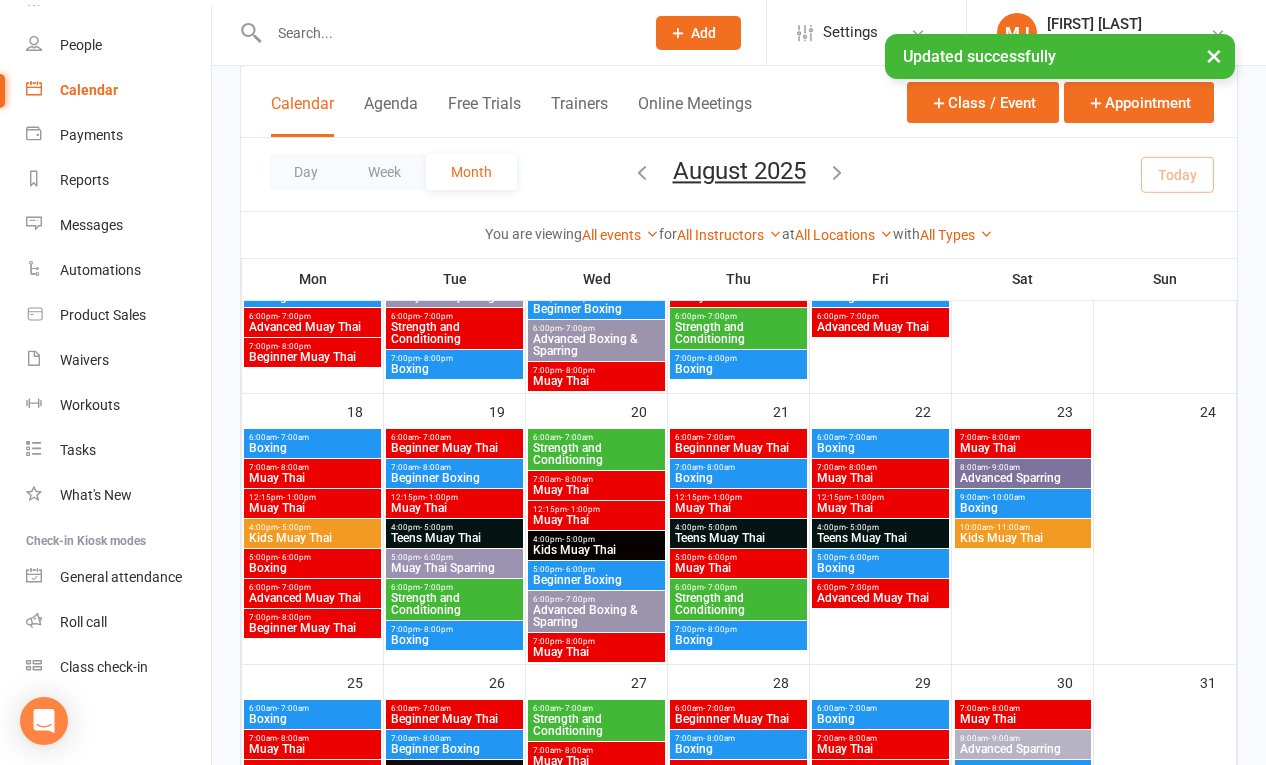 scroll, scrollTop: 689, scrollLeft: 0, axis: vertical 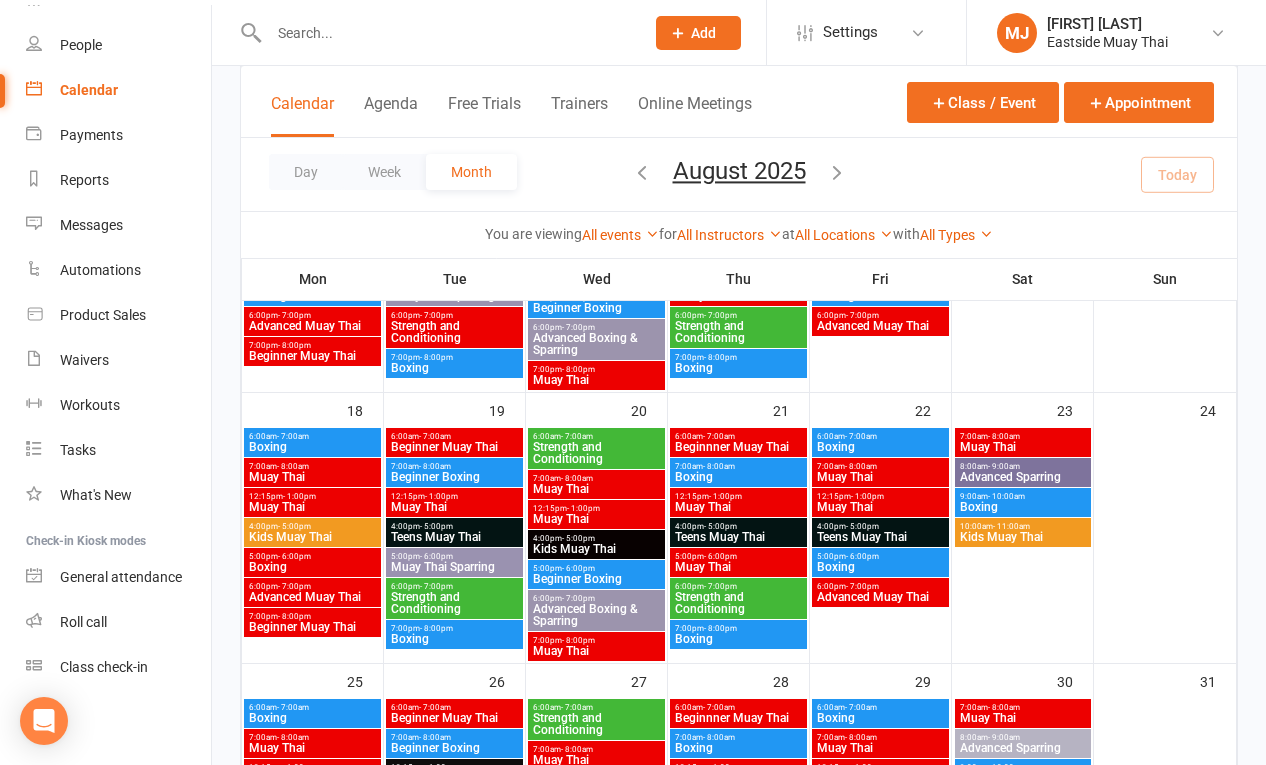 click on "6:00am  - 7:00am" at bounding box center [454, 436] 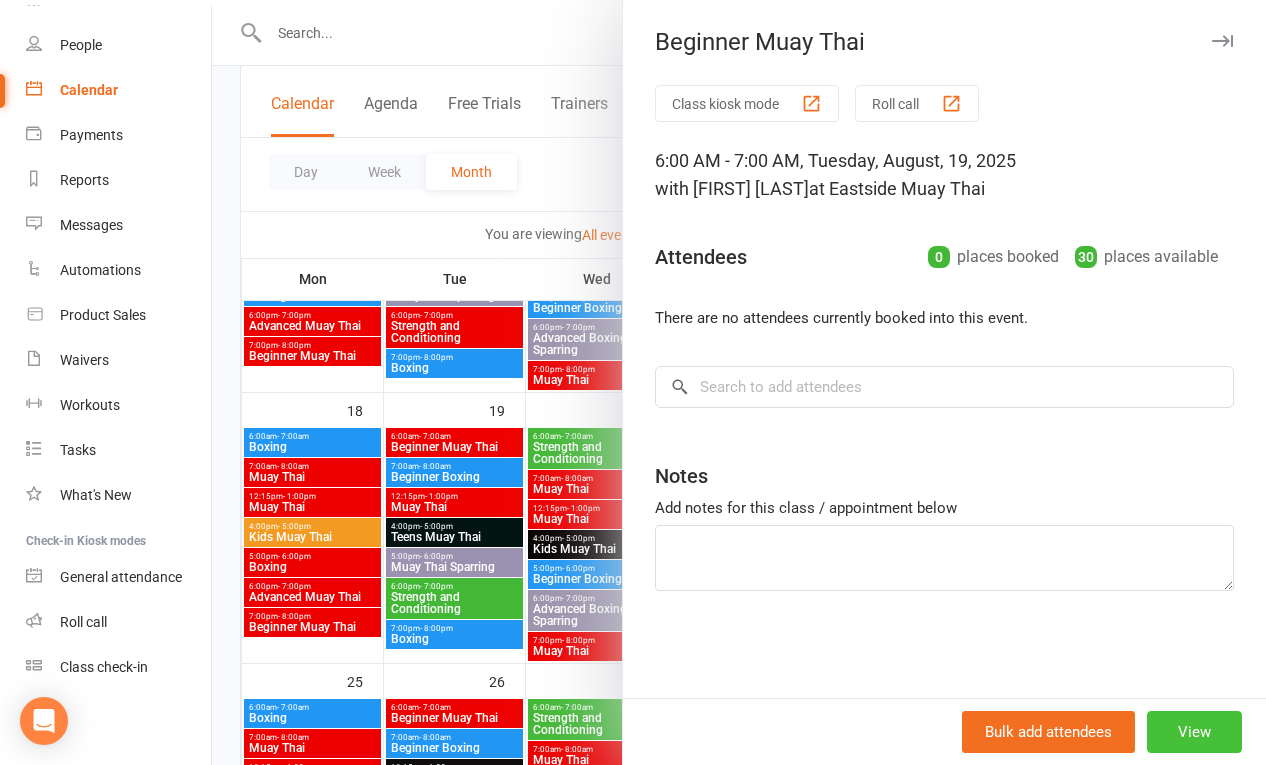 click on "View" at bounding box center (1194, 732) 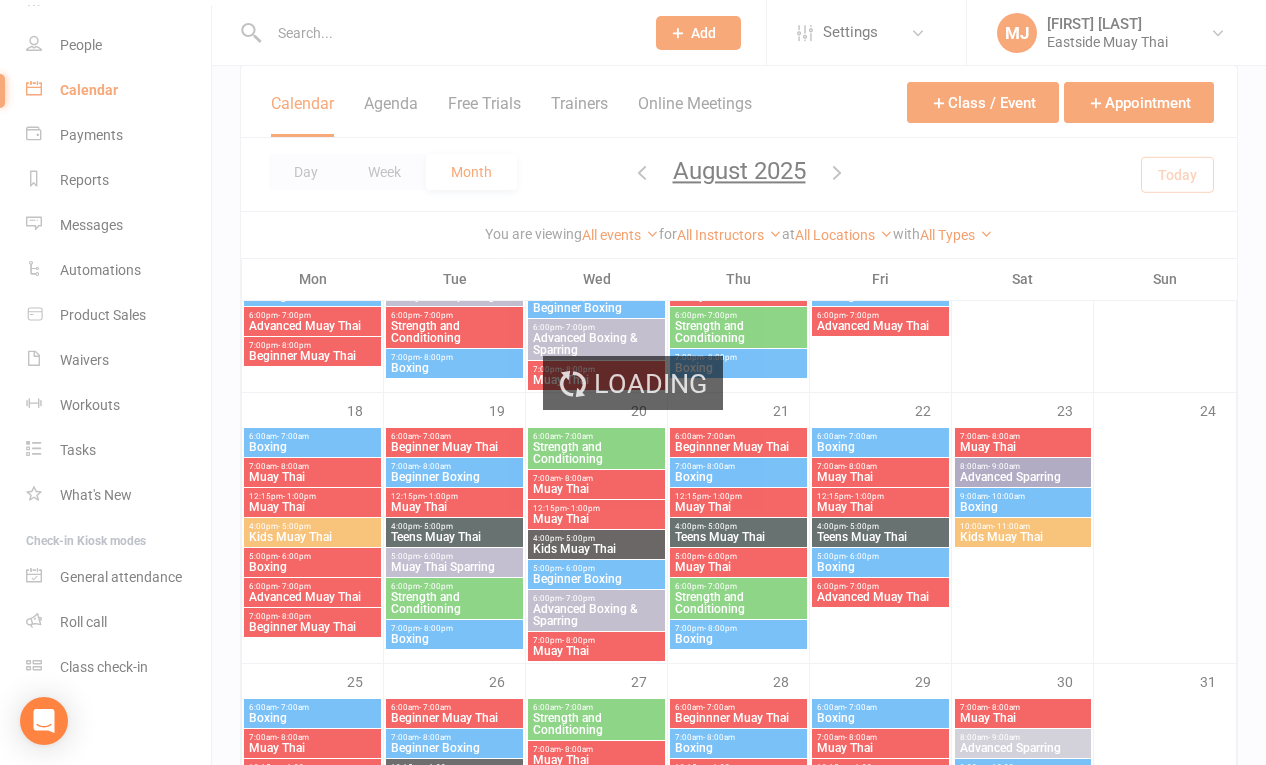 scroll, scrollTop: 0, scrollLeft: 0, axis: both 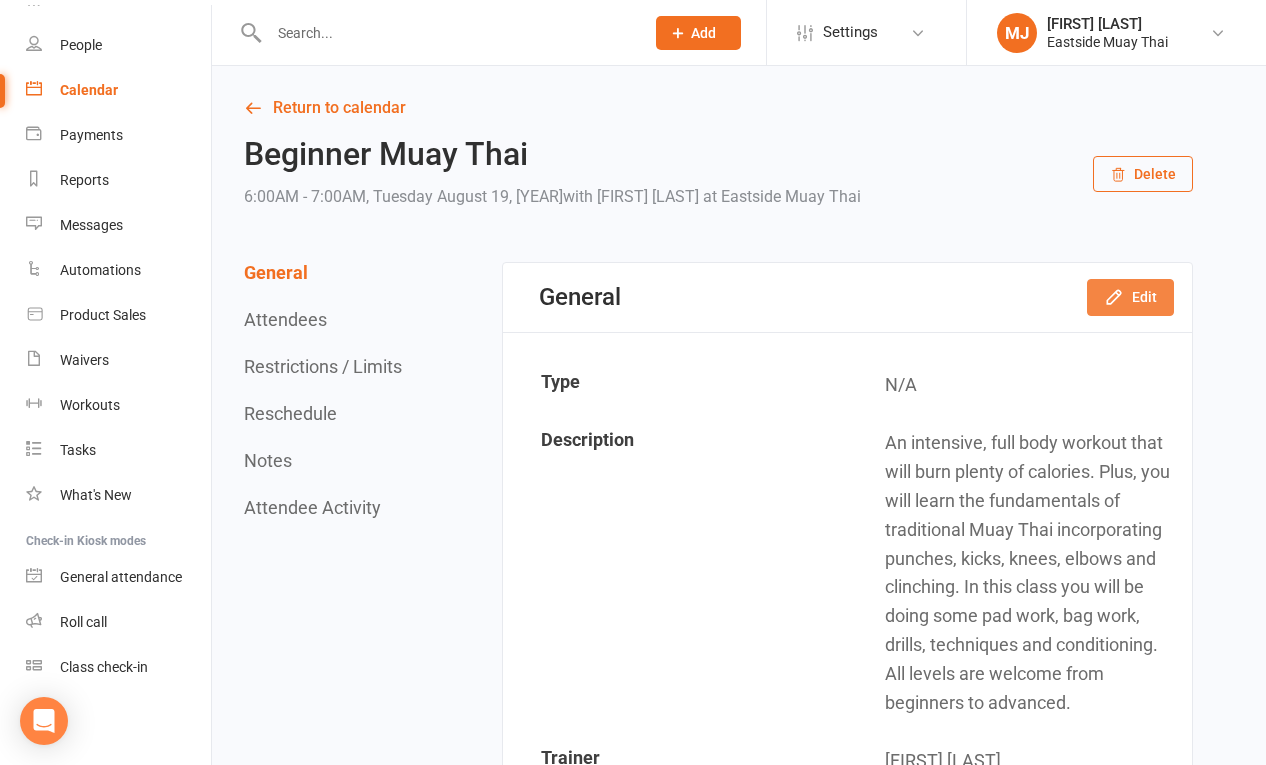 click on "Edit" at bounding box center [1130, 297] 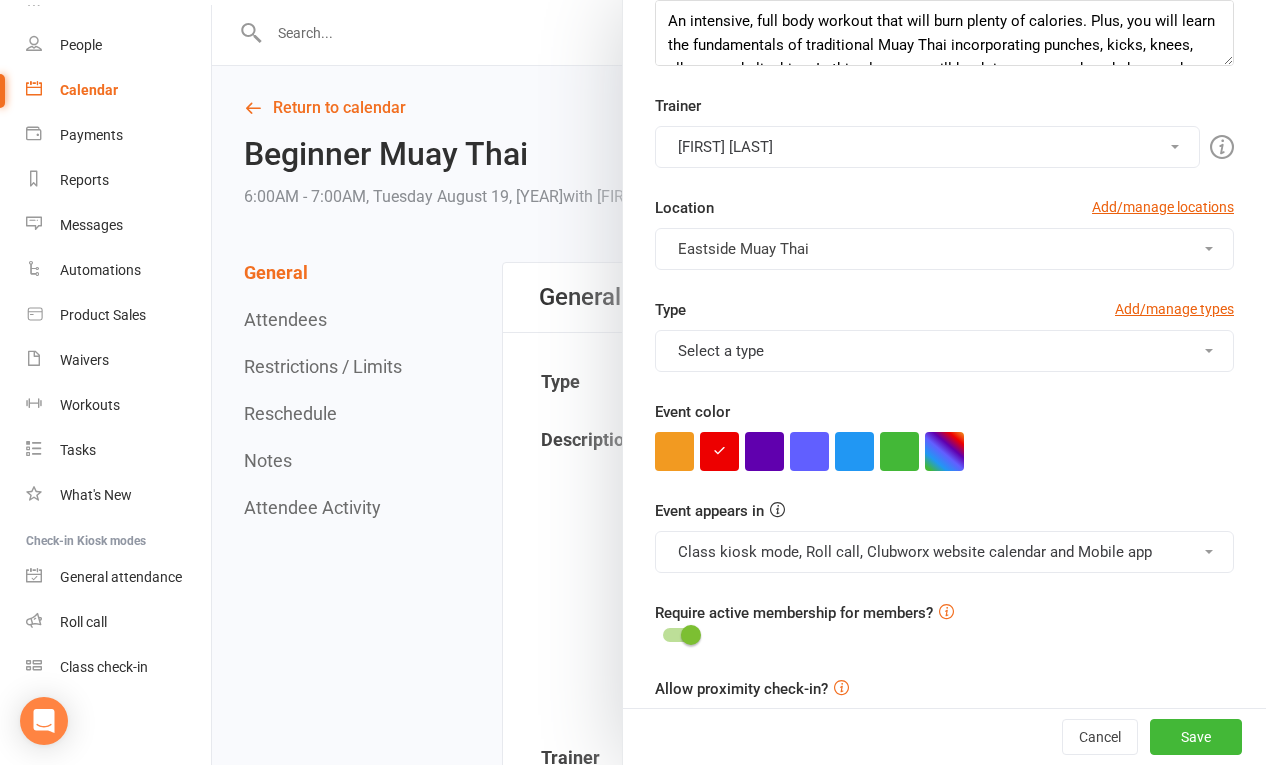 scroll, scrollTop: 397, scrollLeft: 0, axis: vertical 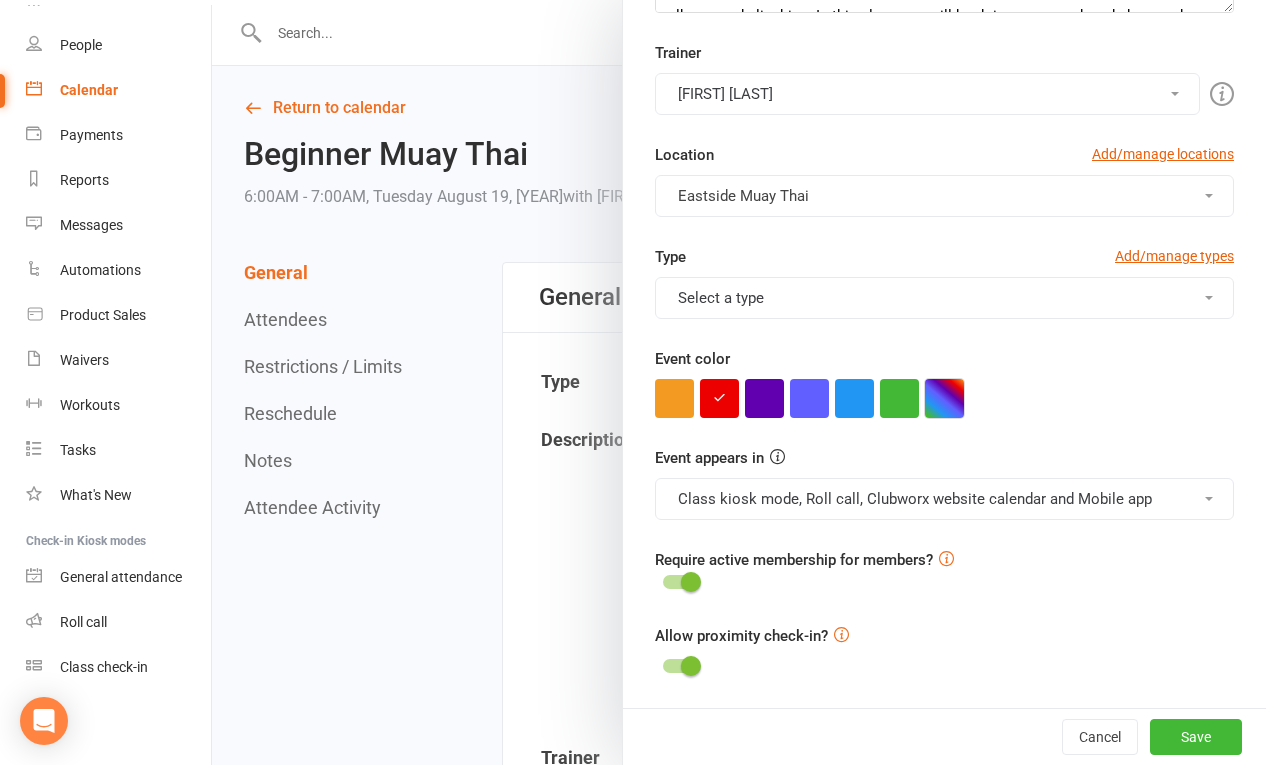 click at bounding box center (944, 398) 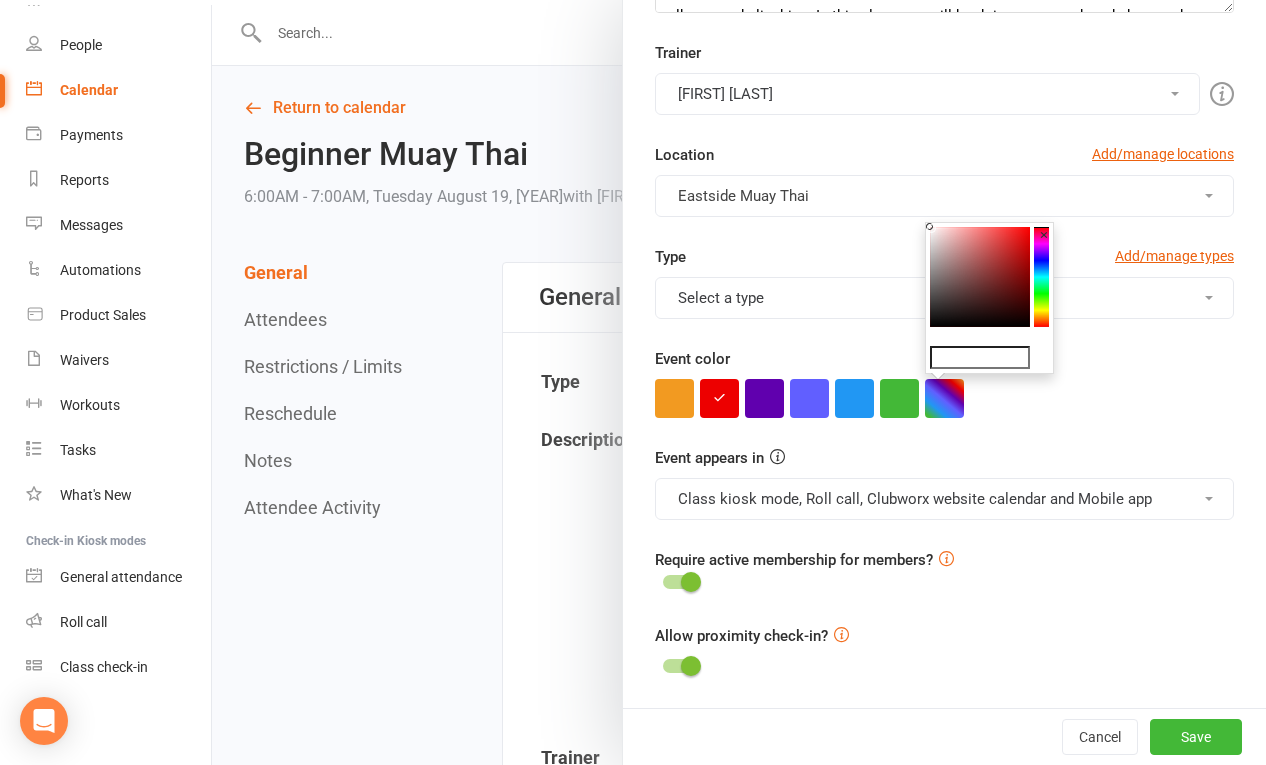 type on "#[NUMBER]" 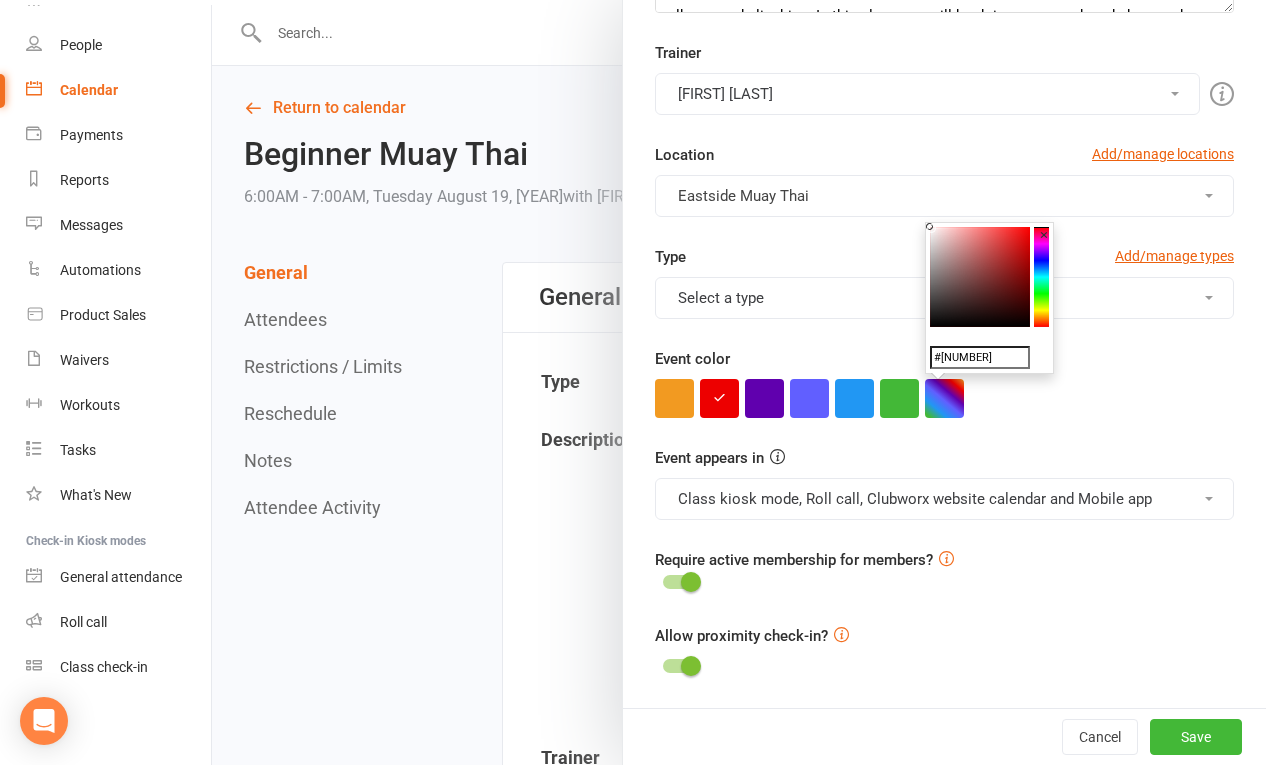 click at bounding box center [980, 277] 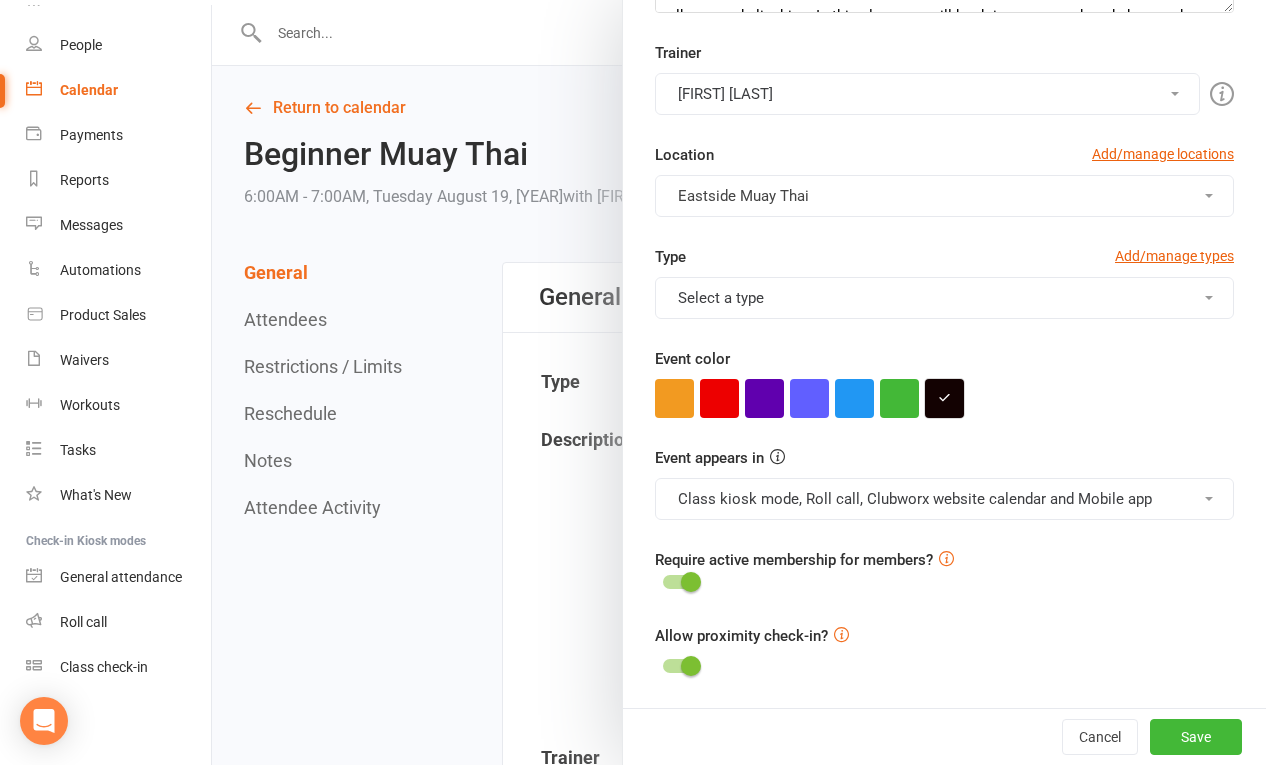 click at bounding box center (944, 398) 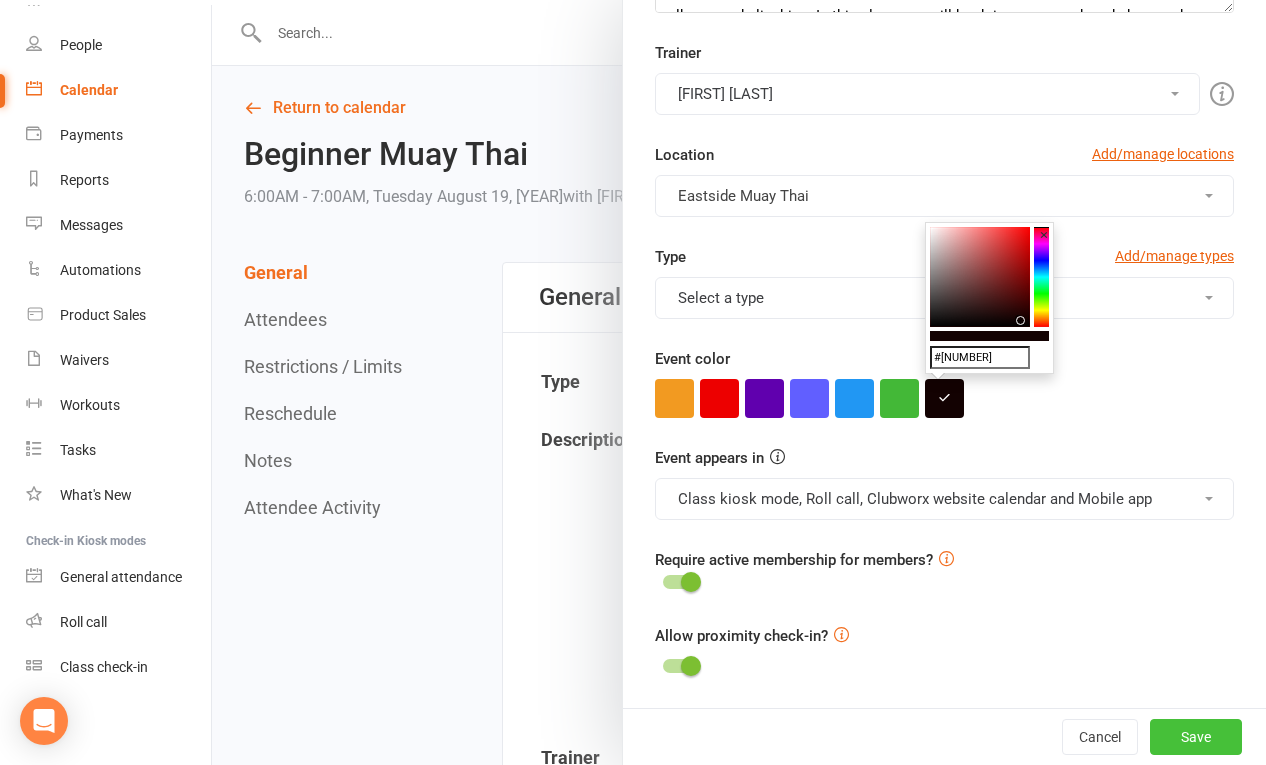 click on "Save" at bounding box center [1196, 737] 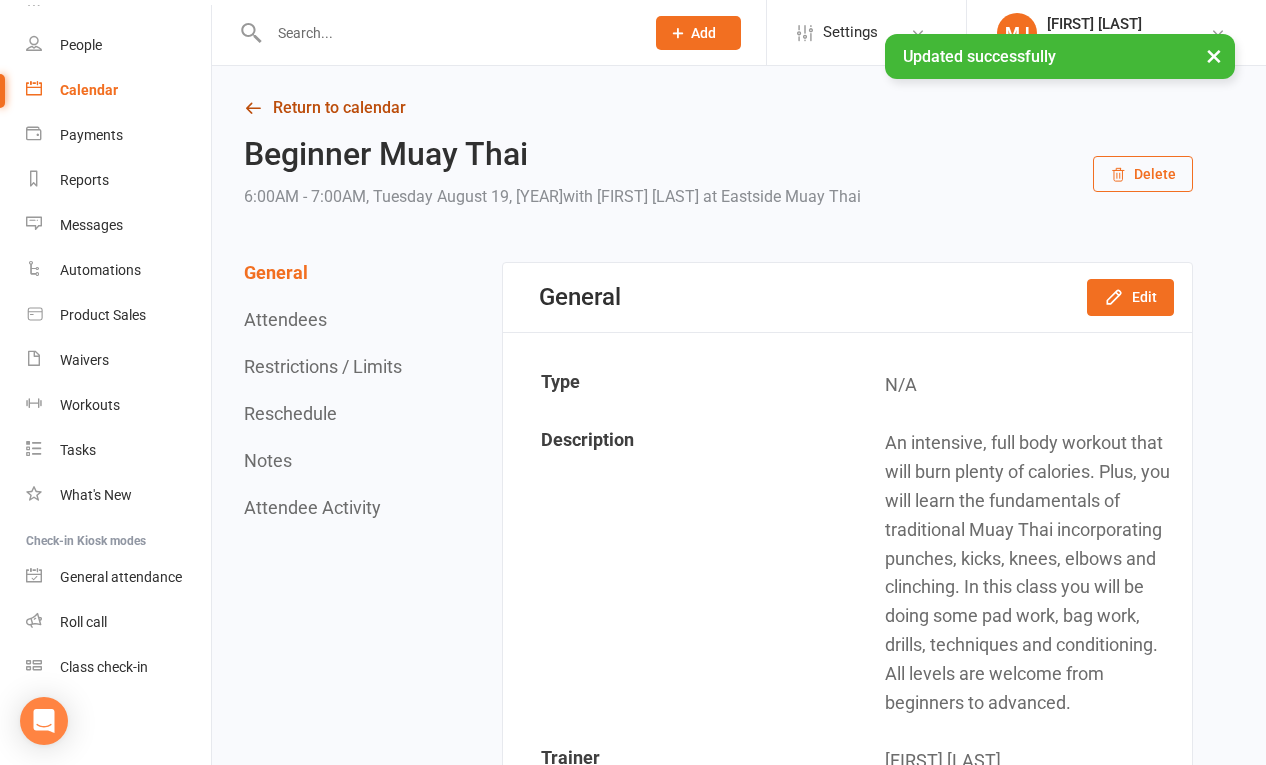 click on "Return to calendar" at bounding box center [718, 108] 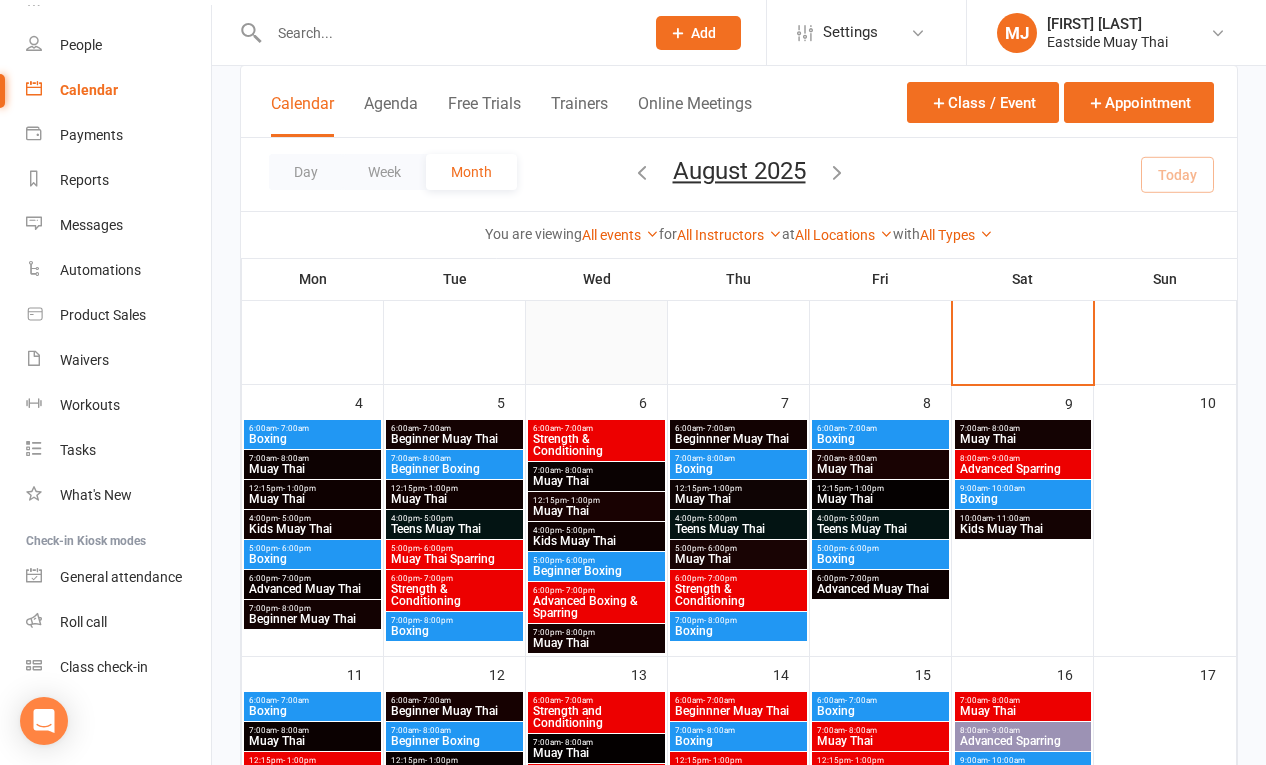 scroll, scrollTop: 171, scrollLeft: 0, axis: vertical 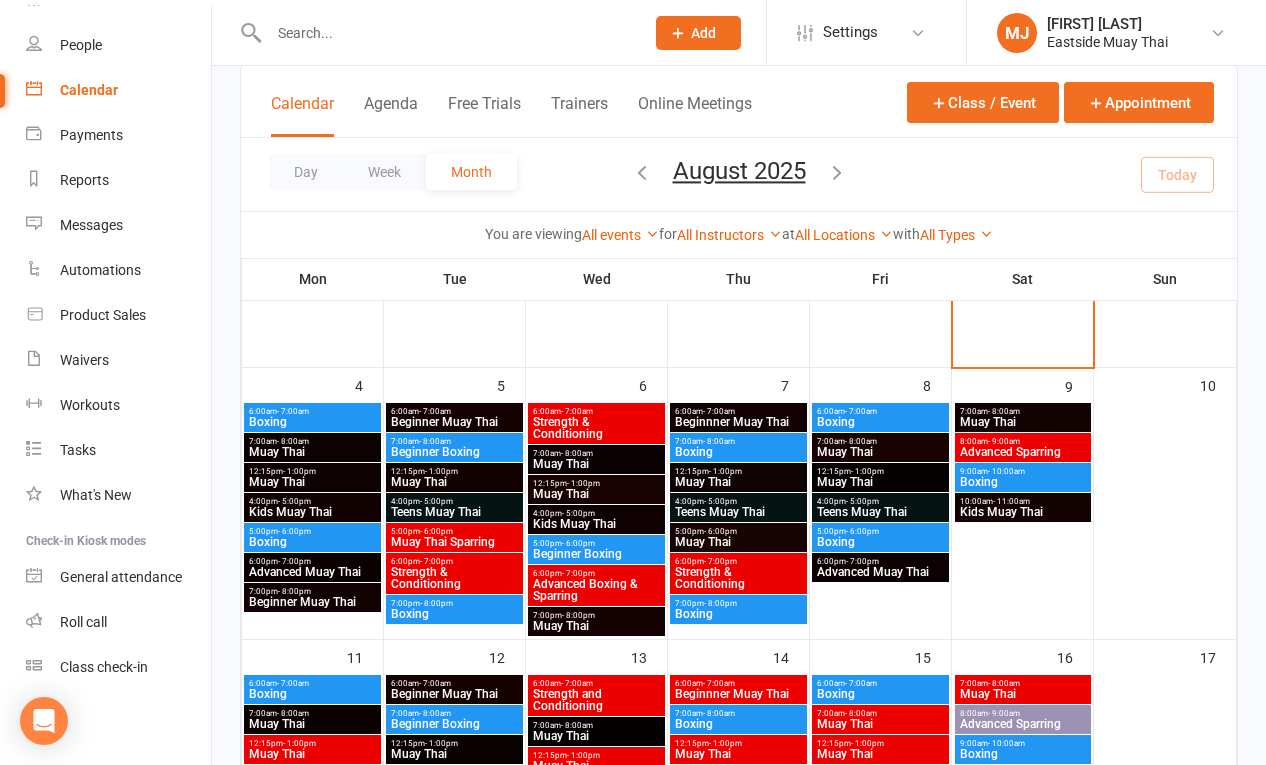 click on "6:00am  - 7:00am" at bounding box center [312, 411] 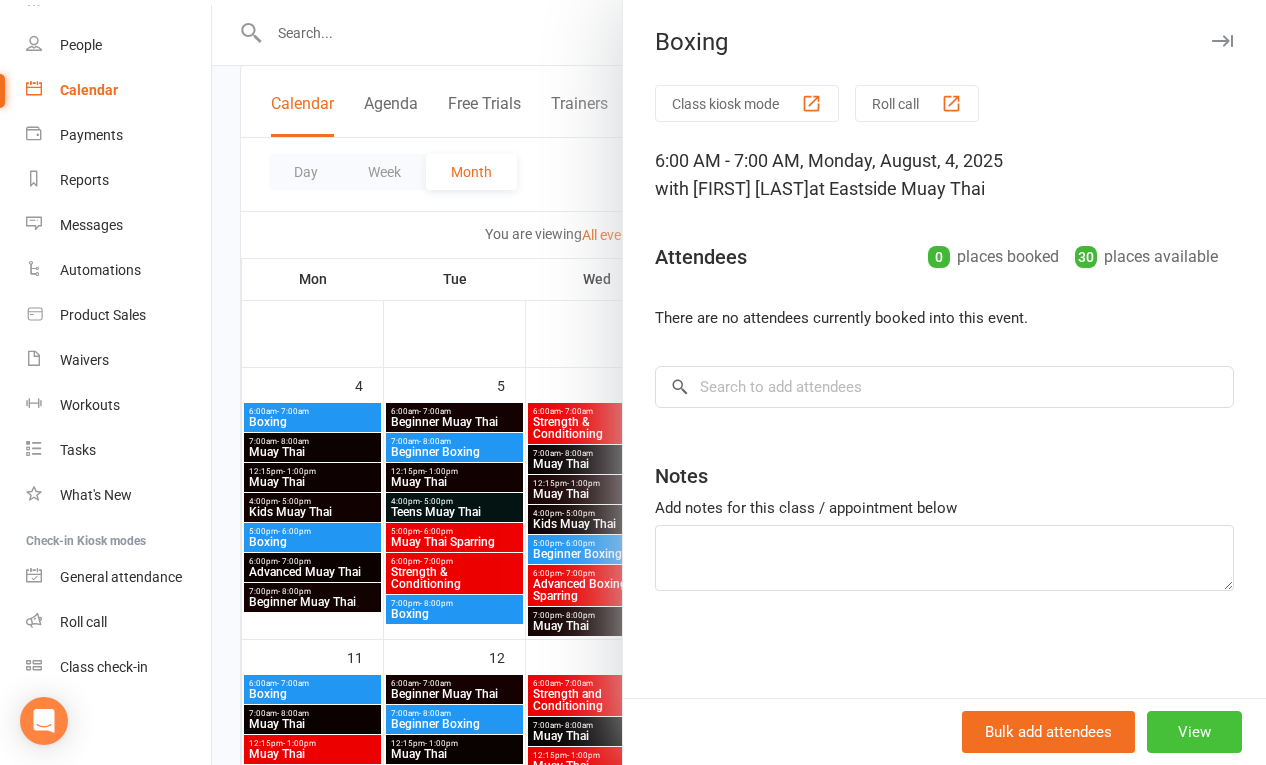 click on "View" at bounding box center [1194, 732] 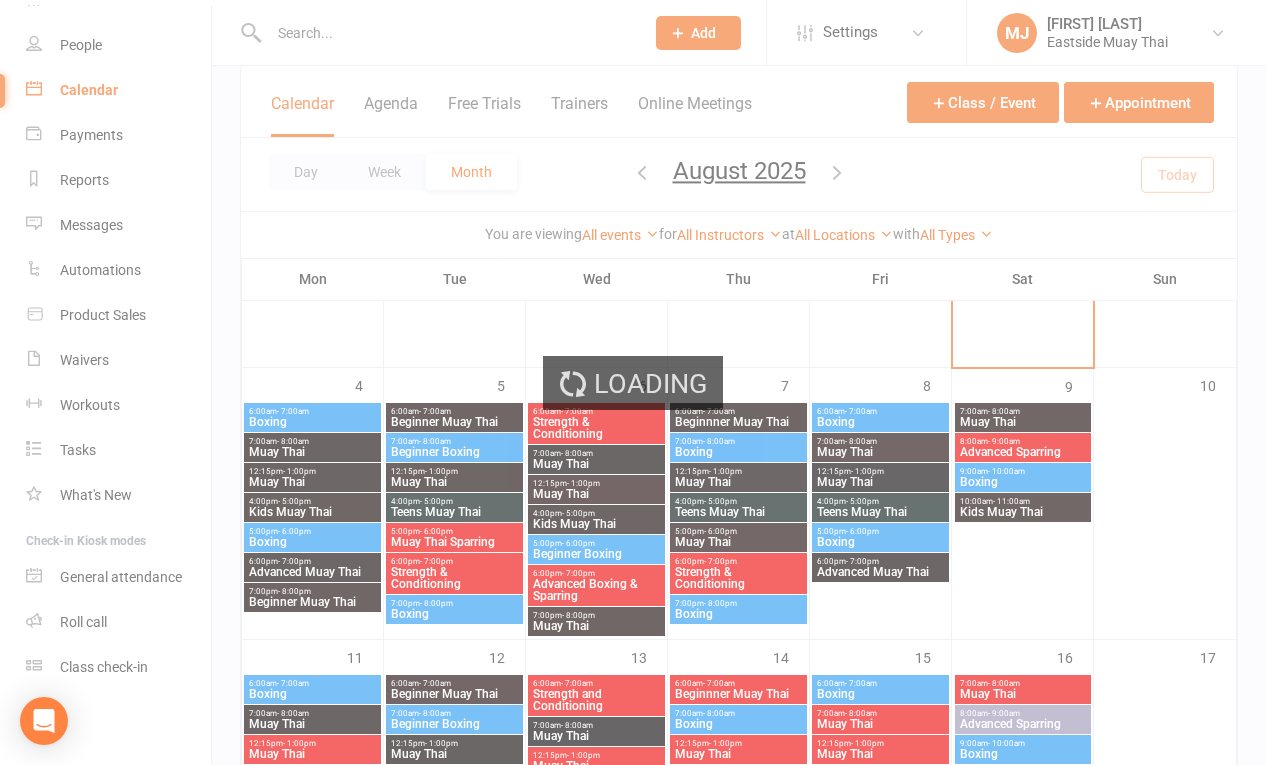 scroll, scrollTop: 0, scrollLeft: 0, axis: both 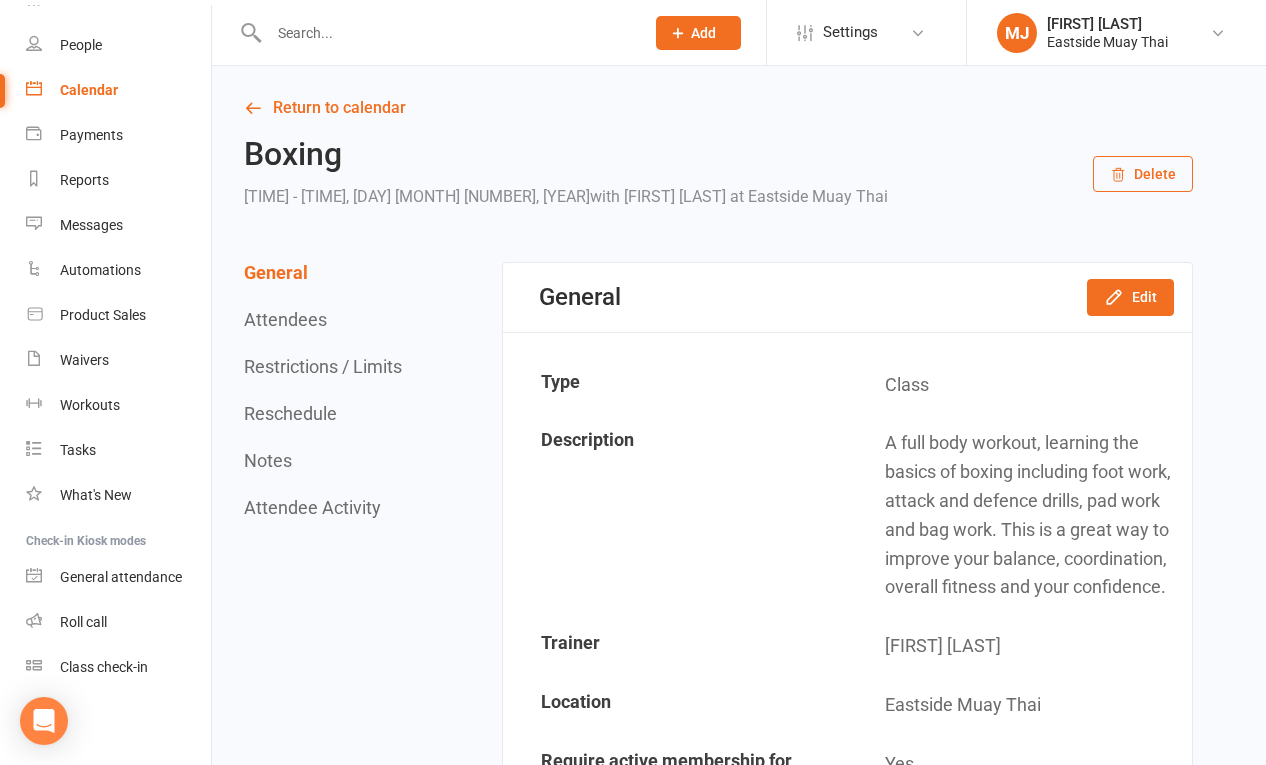 click on "Delete" at bounding box center (1143, 174) 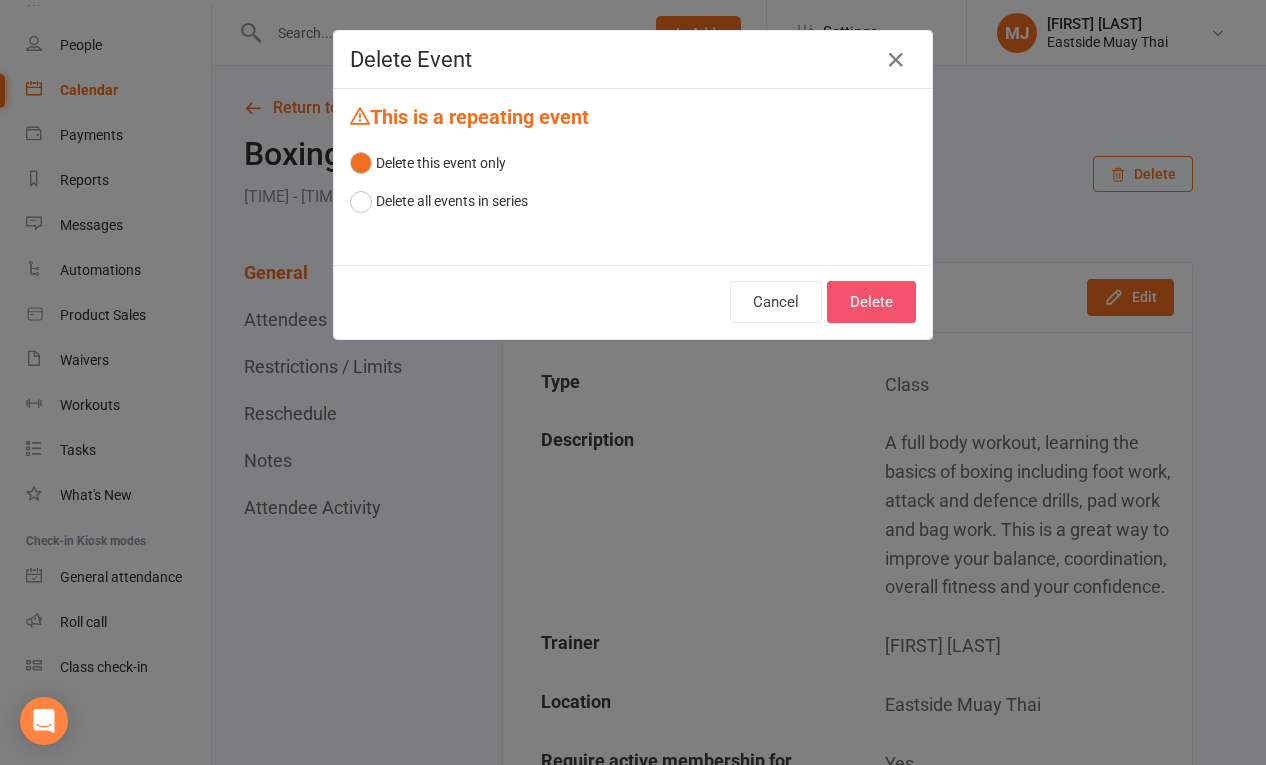 click on "Delete" at bounding box center [871, 302] 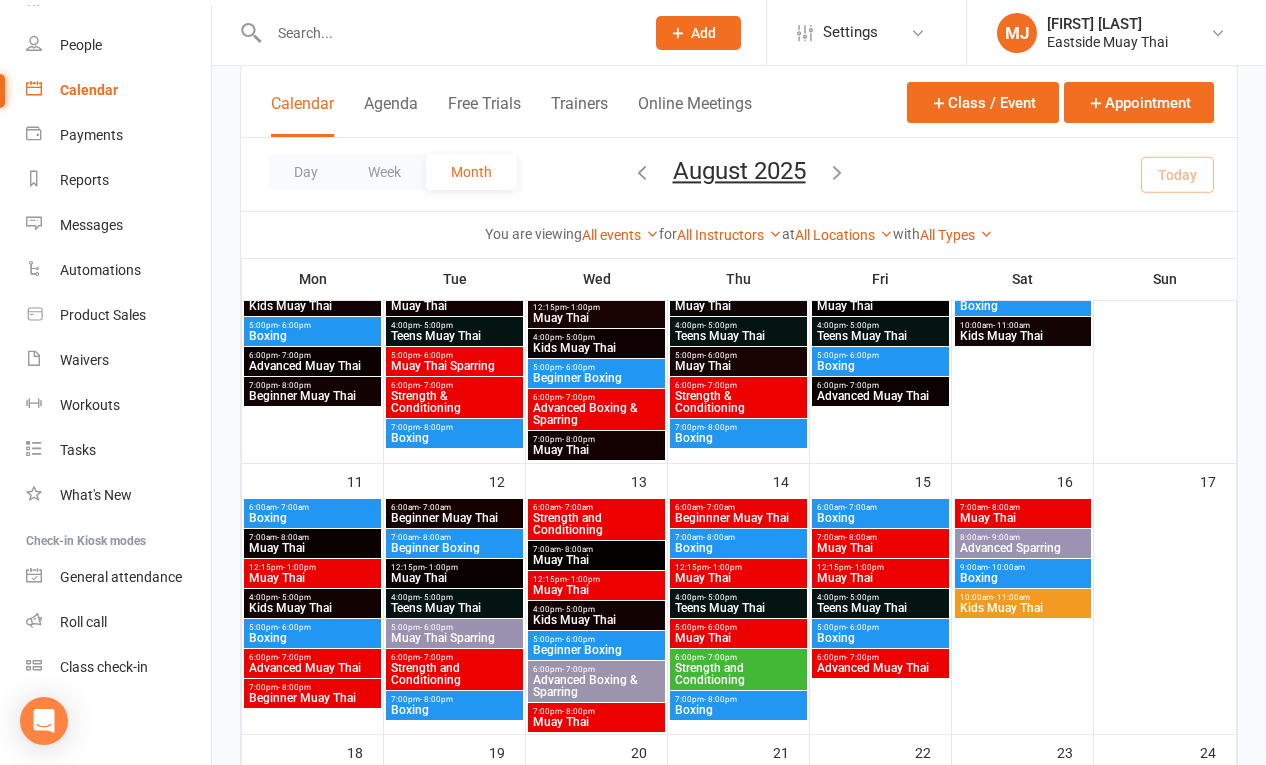 scroll, scrollTop: 355, scrollLeft: 0, axis: vertical 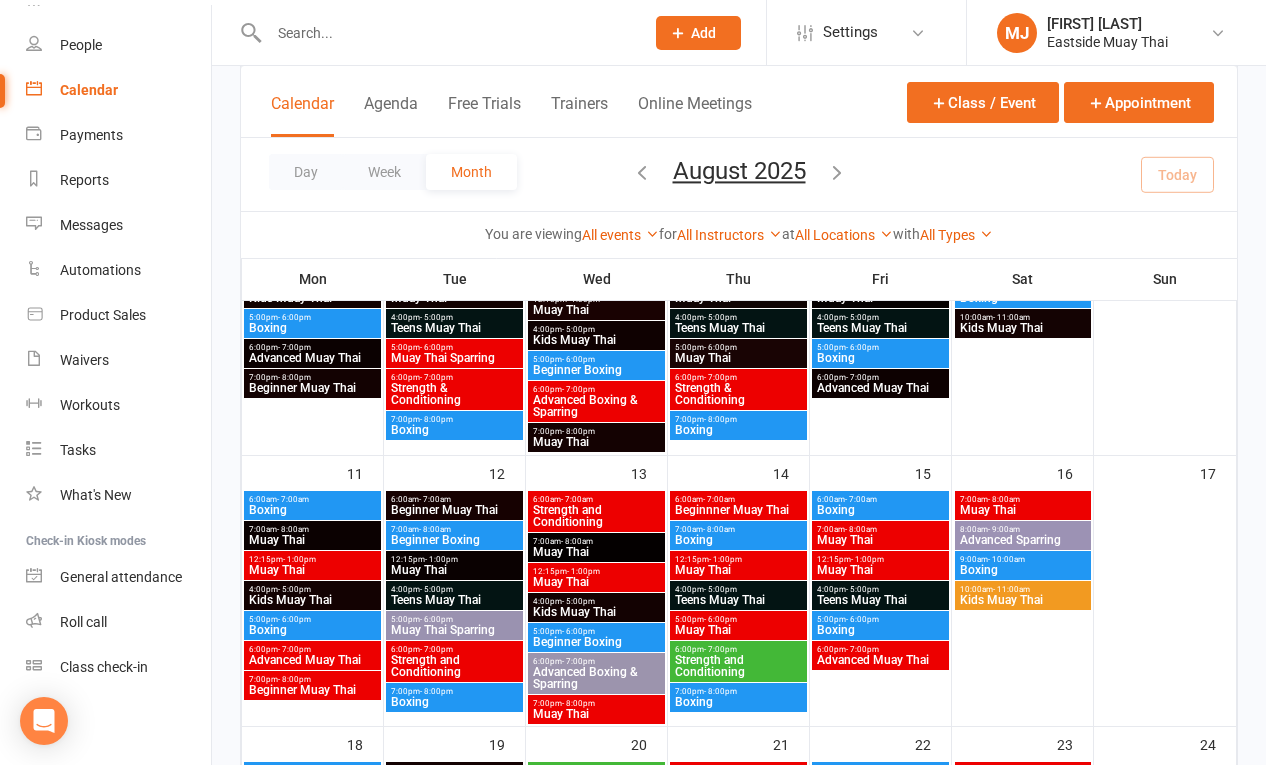 click on "6:00am  - 7:00am Boxing" at bounding box center (312, 505) 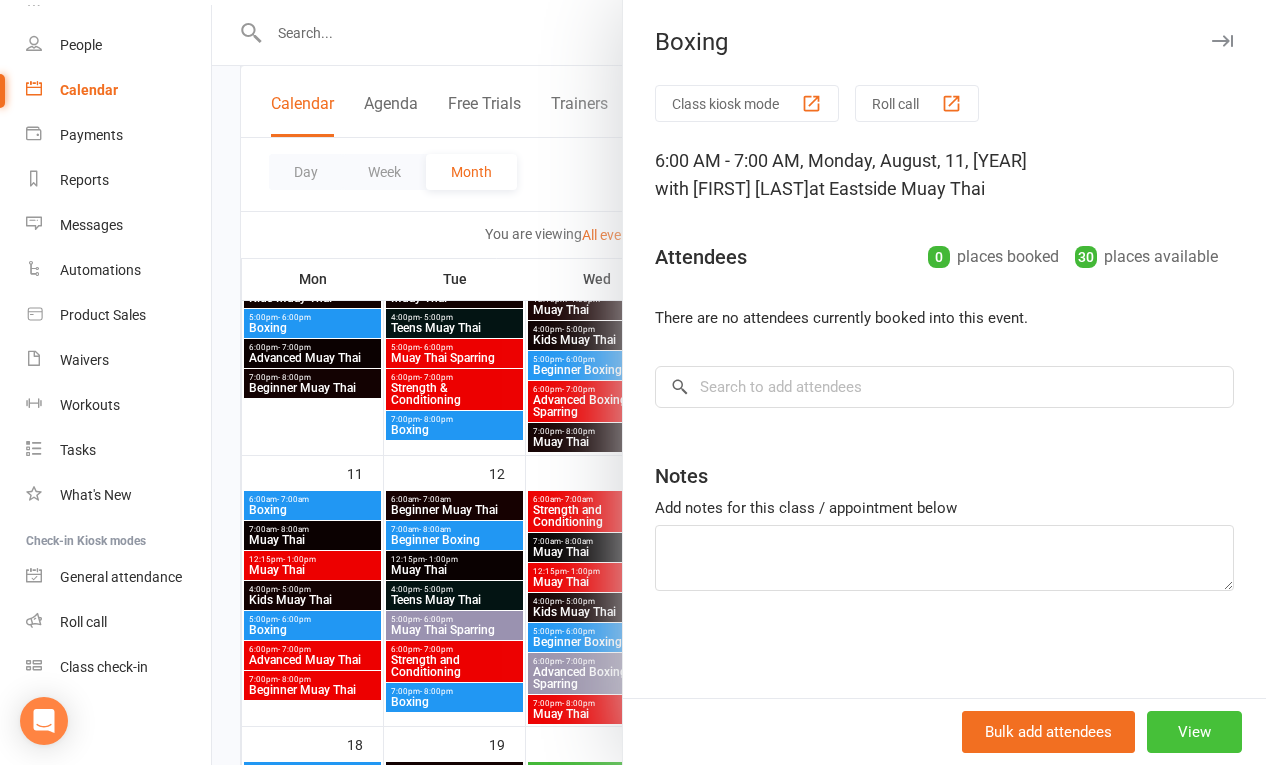 click on "View" at bounding box center (1194, 732) 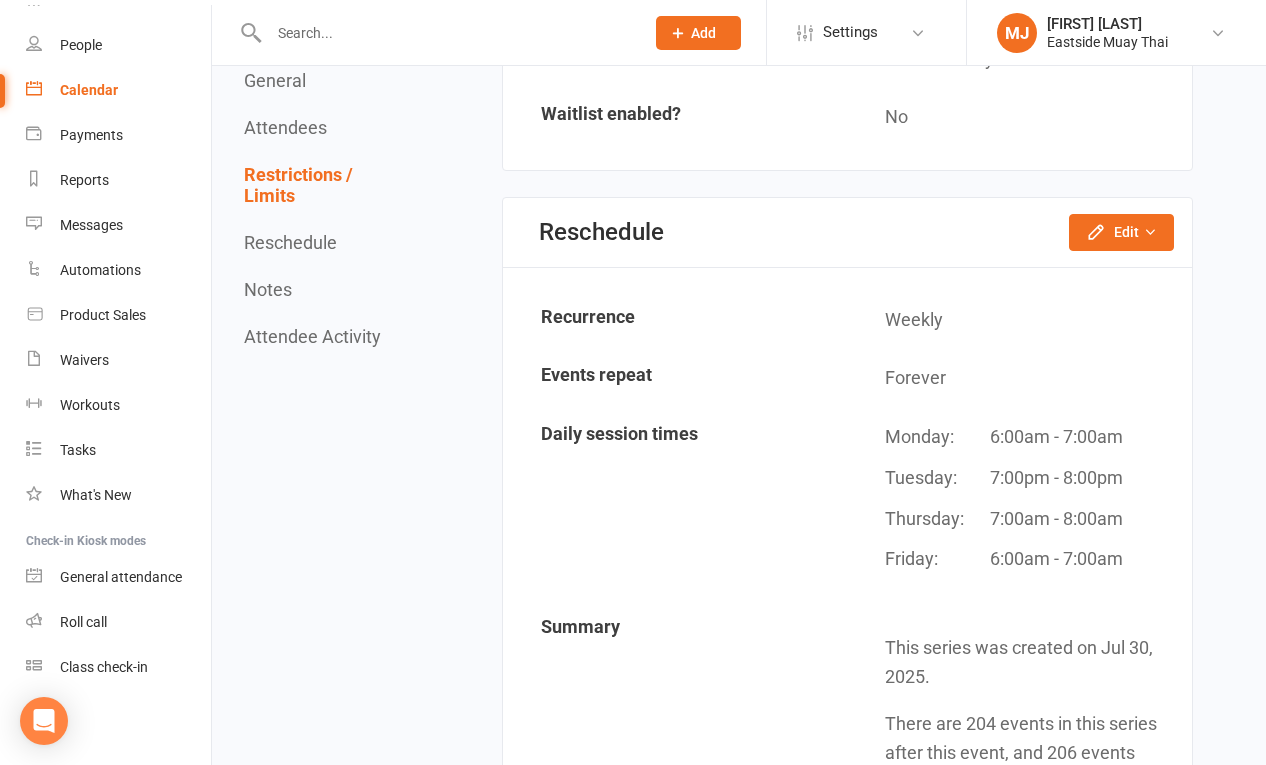 scroll, scrollTop: 1867, scrollLeft: 0, axis: vertical 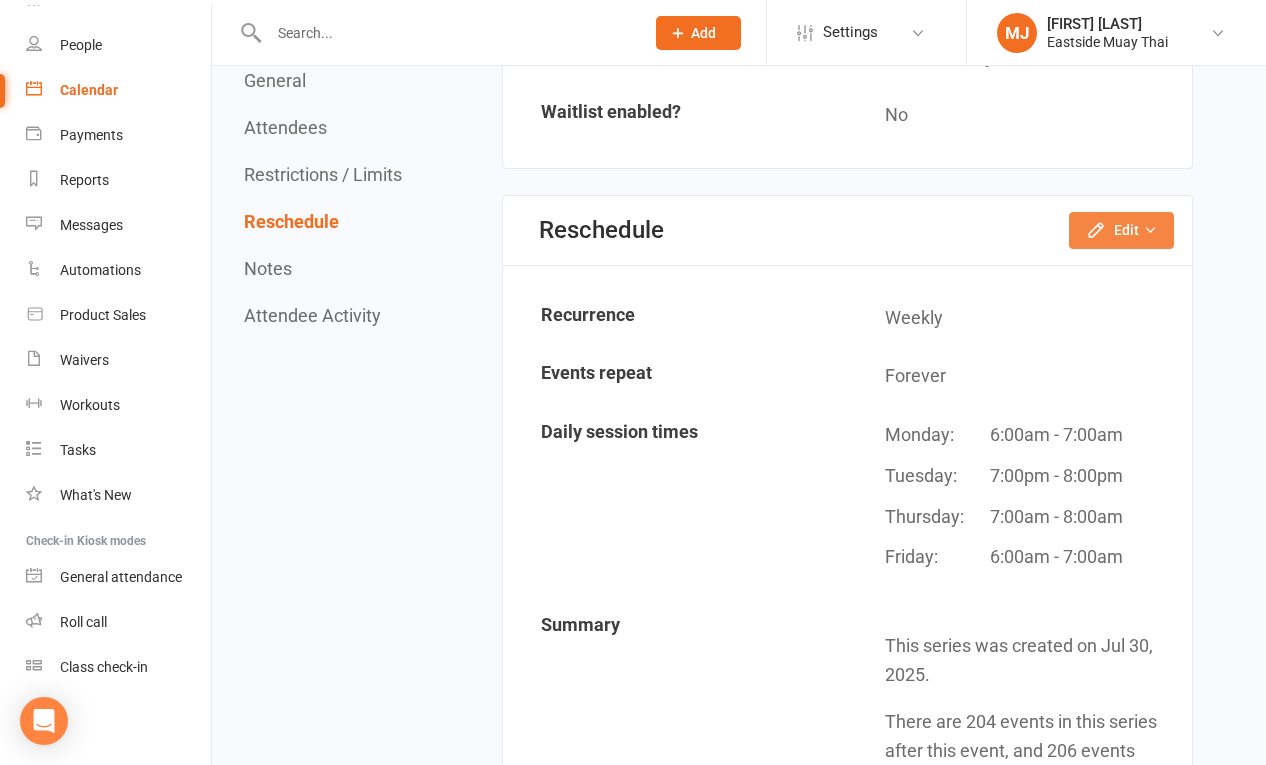 click on "Edit" 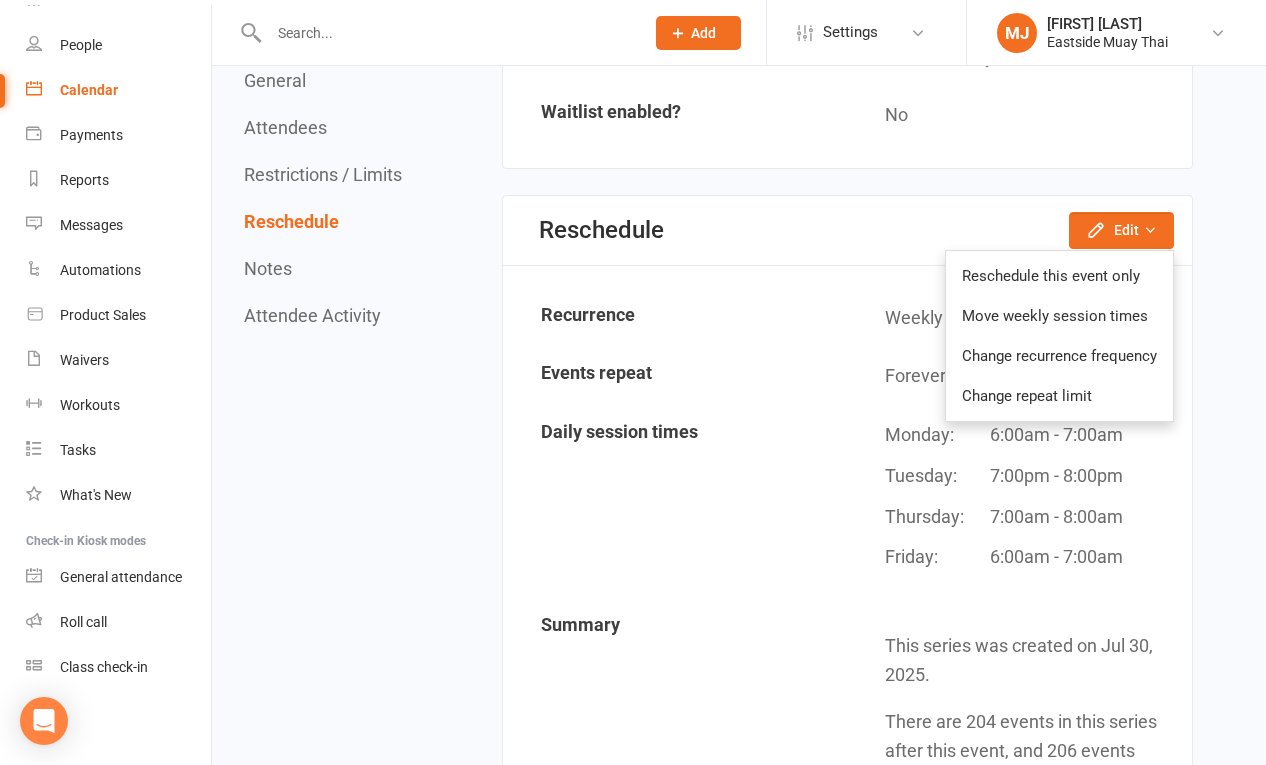 click on "Daily session times" 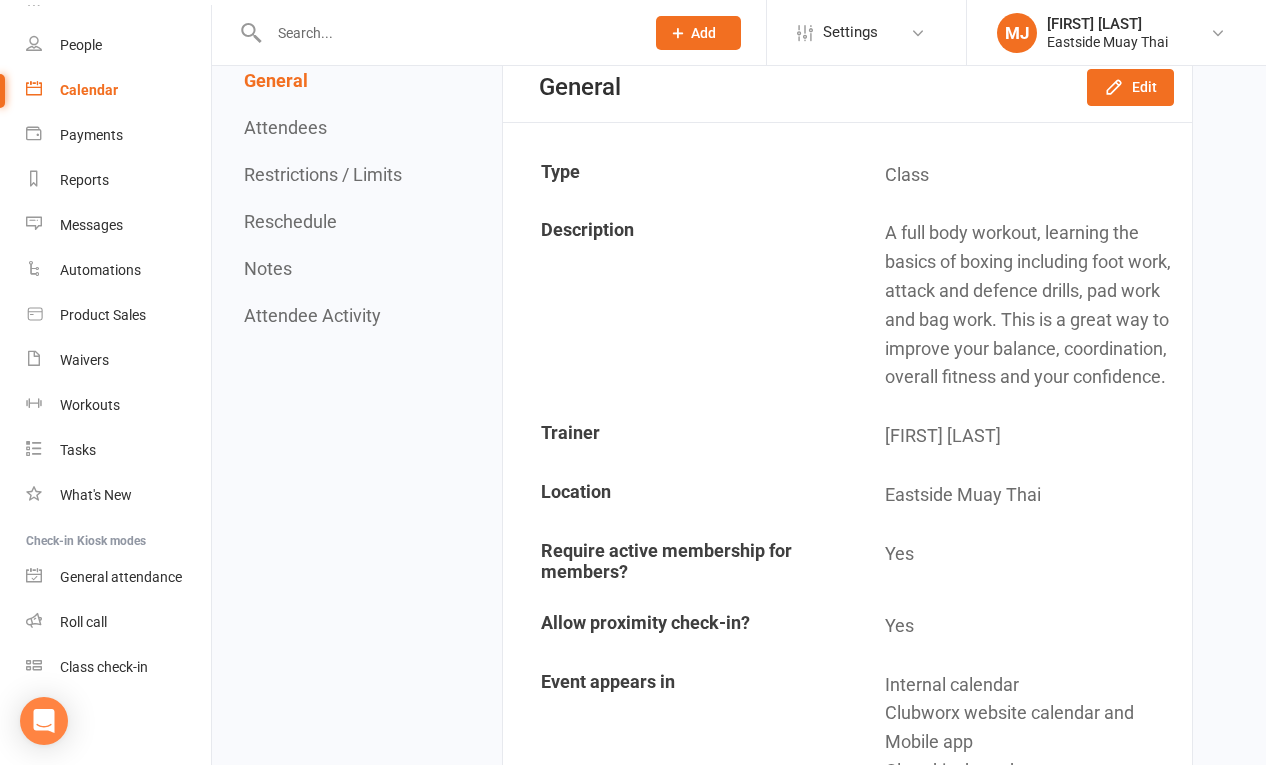 scroll, scrollTop: 0, scrollLeft: 0, axis: both 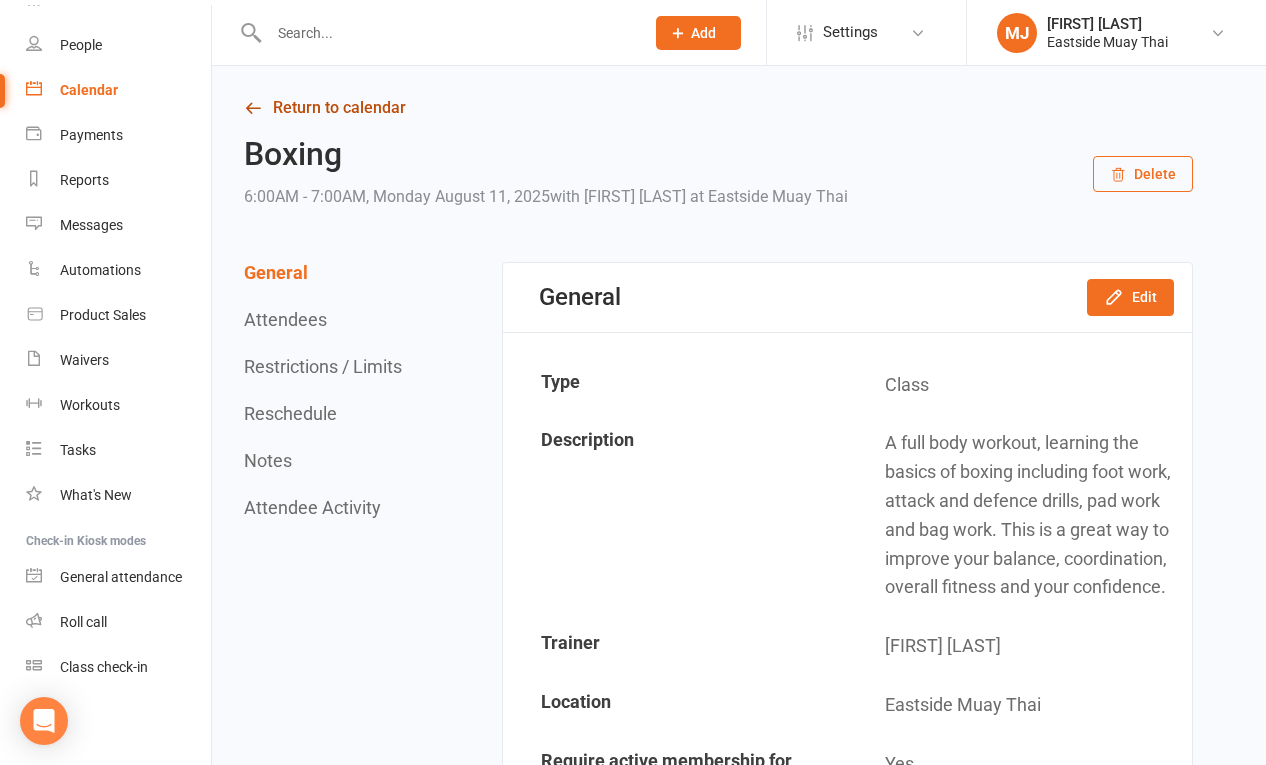 click on "Return to calendar" at bounding box center [718, 108] 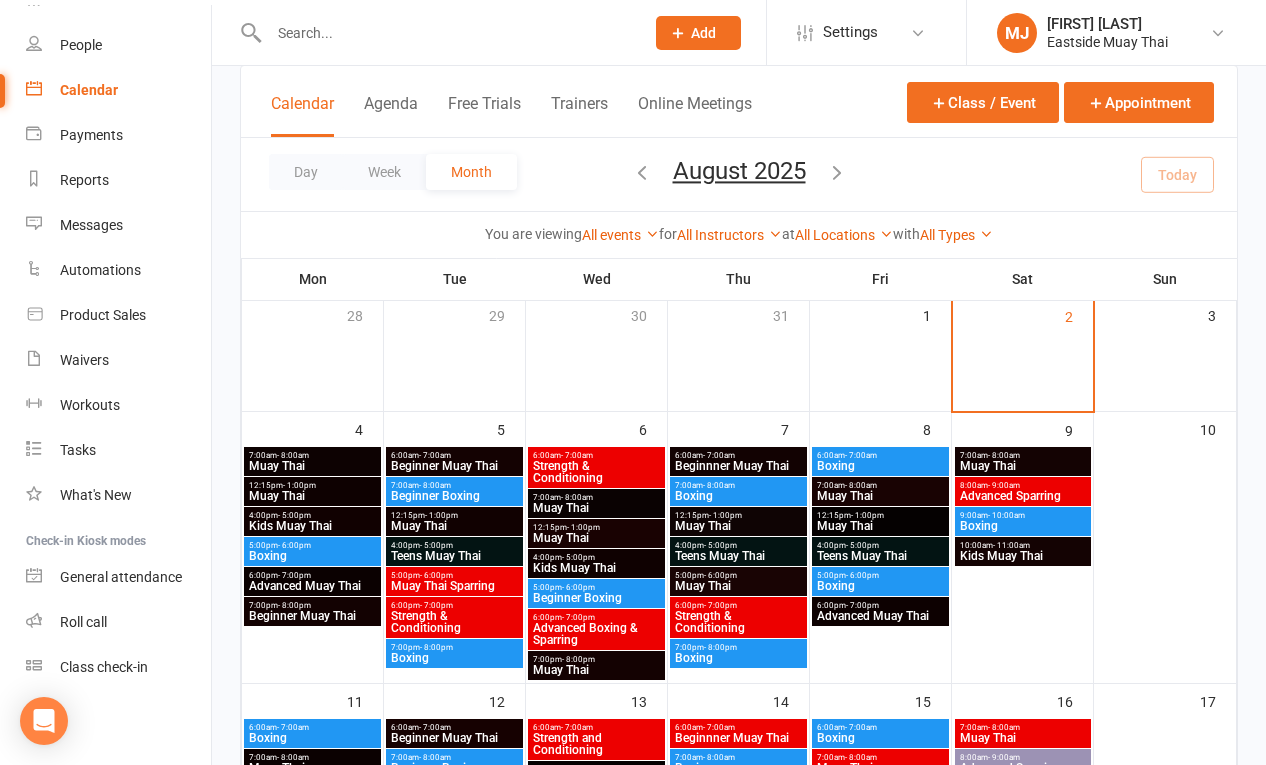 scroll, scrollTop: 124, scrollLeft: 0, axis: vertical 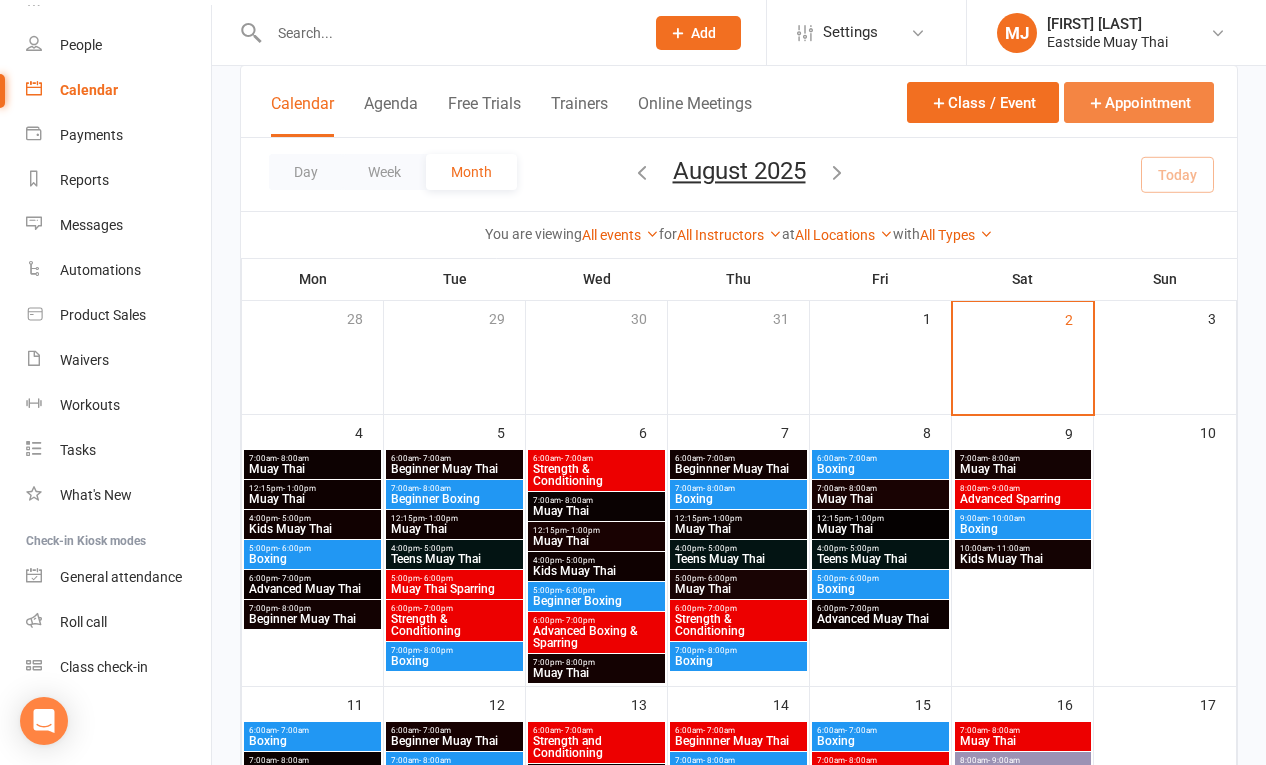 click on "Appointment" at bounding box center [1139, 102] 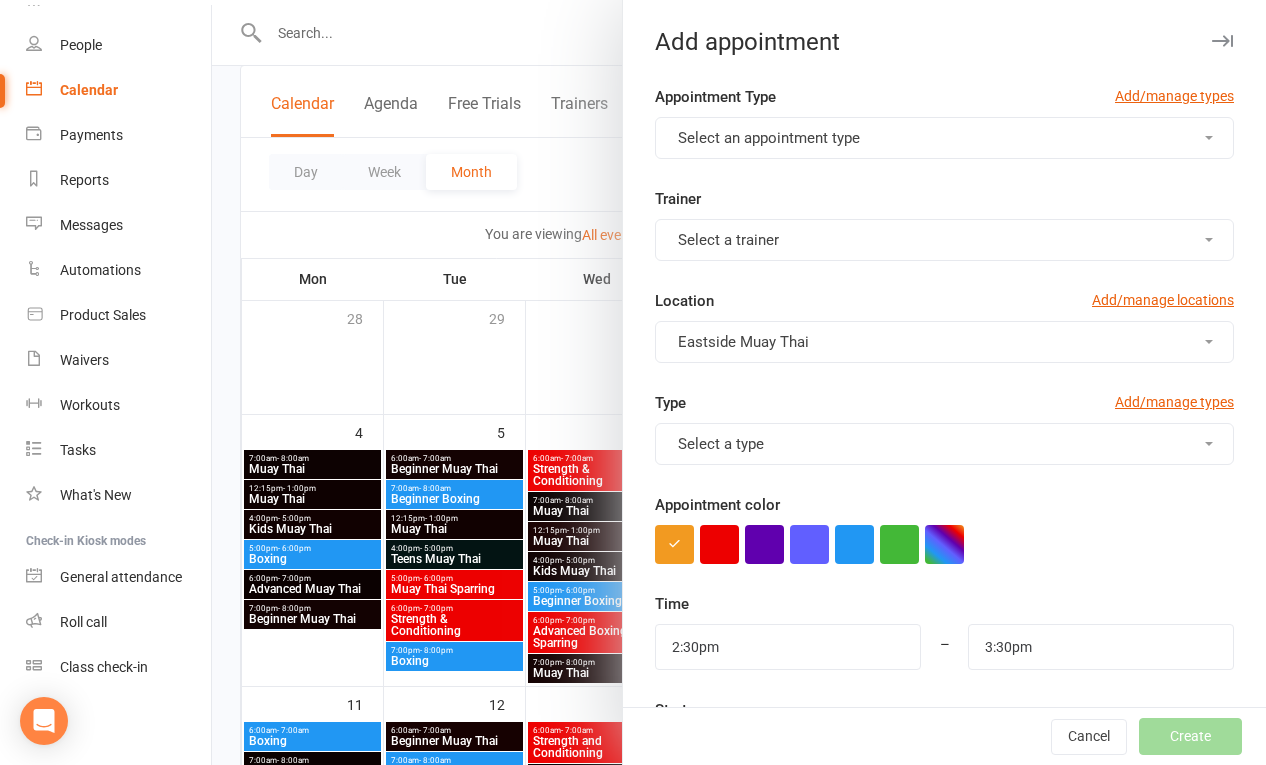 scroll, scrollTop: 93, scrollLeft: 0, axis: vertical 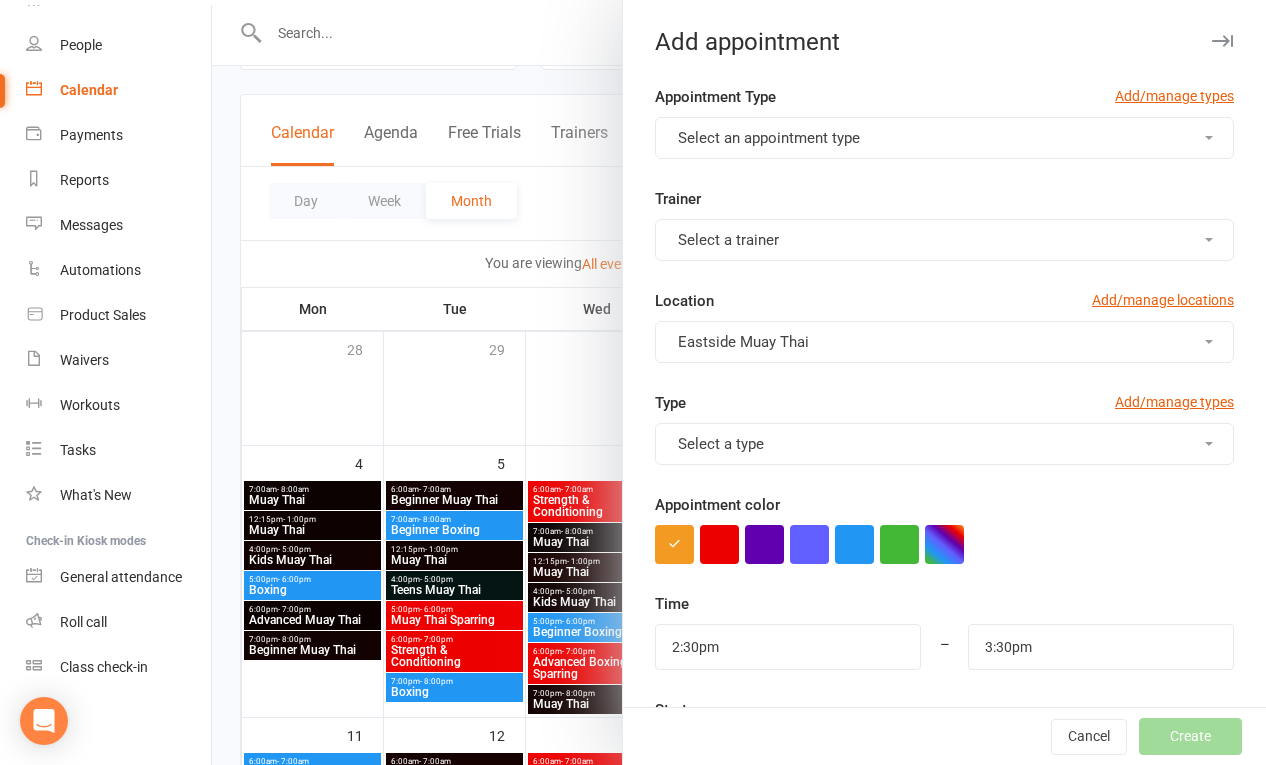 click on "Select an appointment type" at bounding box center (944, 138) 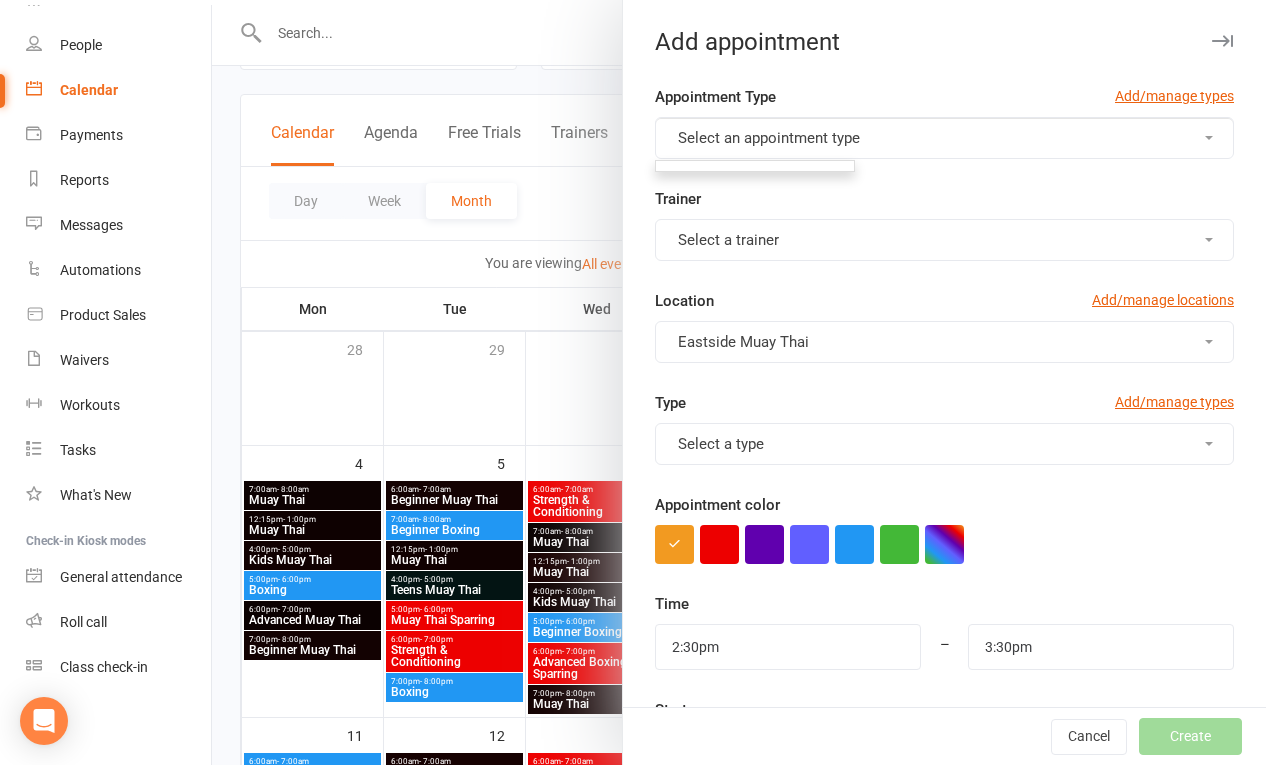 click on "Select an appointment type" at bounding box center [944, 138] 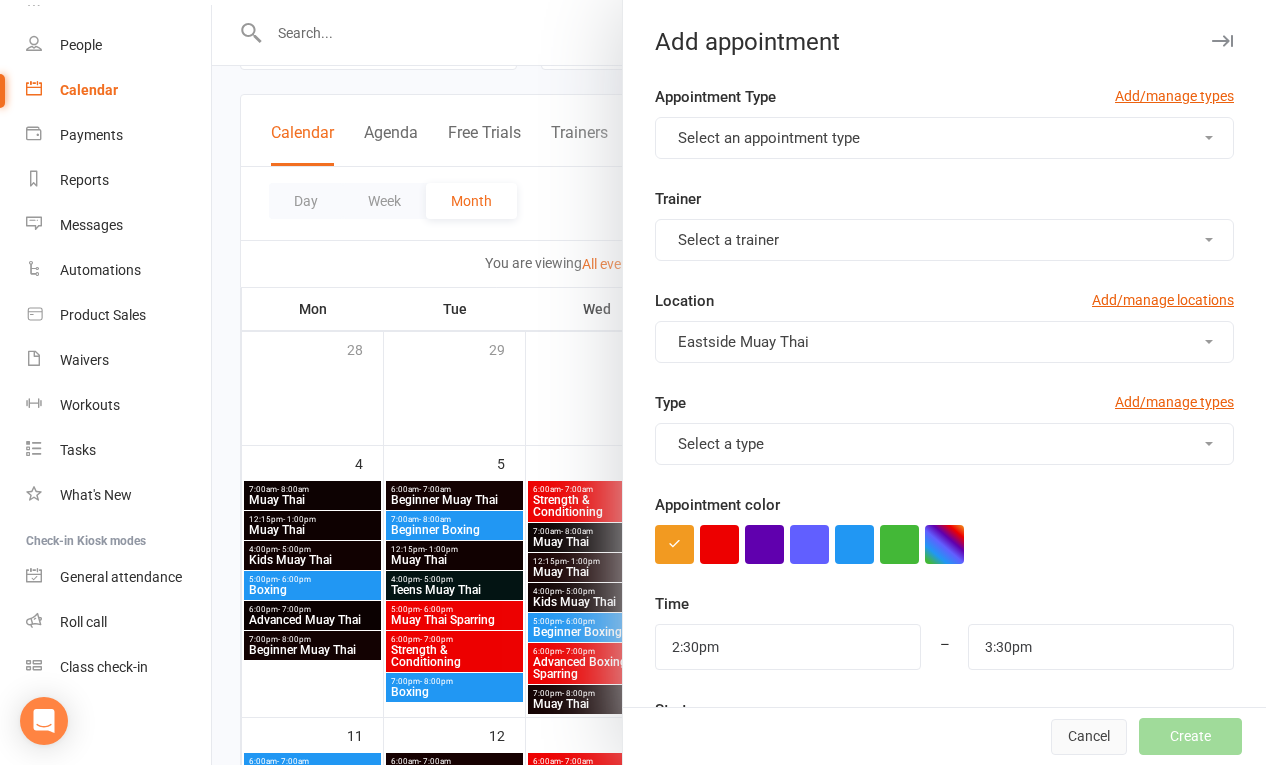 click on "Cancel" at bounding box center (1089, 737) 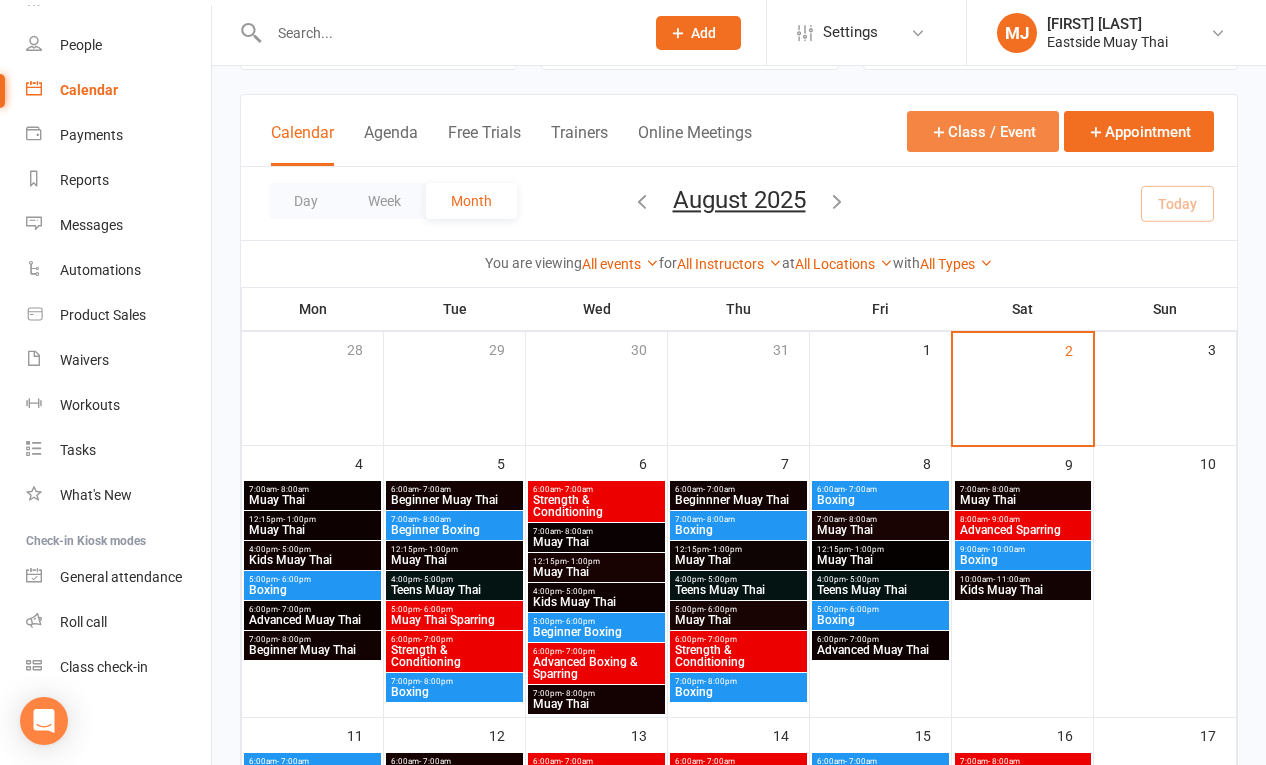 click on "Class / Event" at bounding box center (983, 131) 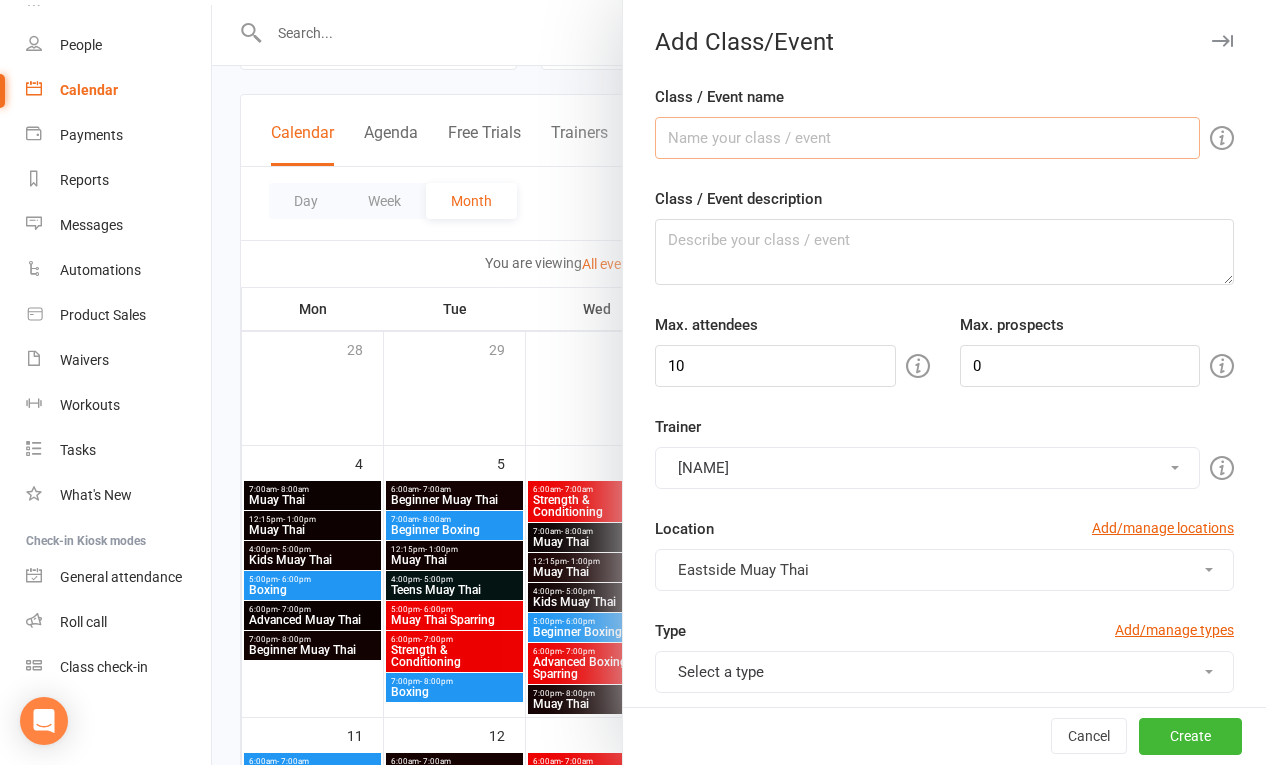 click on "Class / Event name" at bounding box center [927, 138] 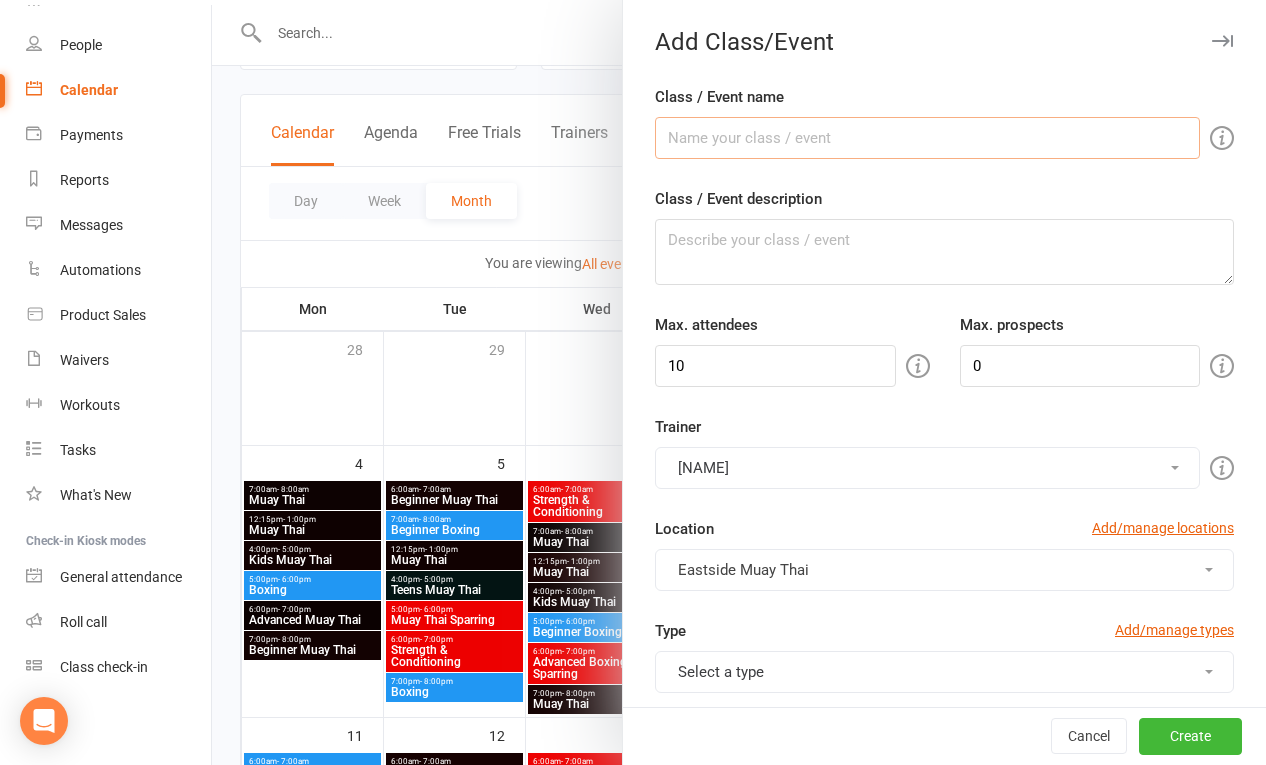 type on "Boxing" 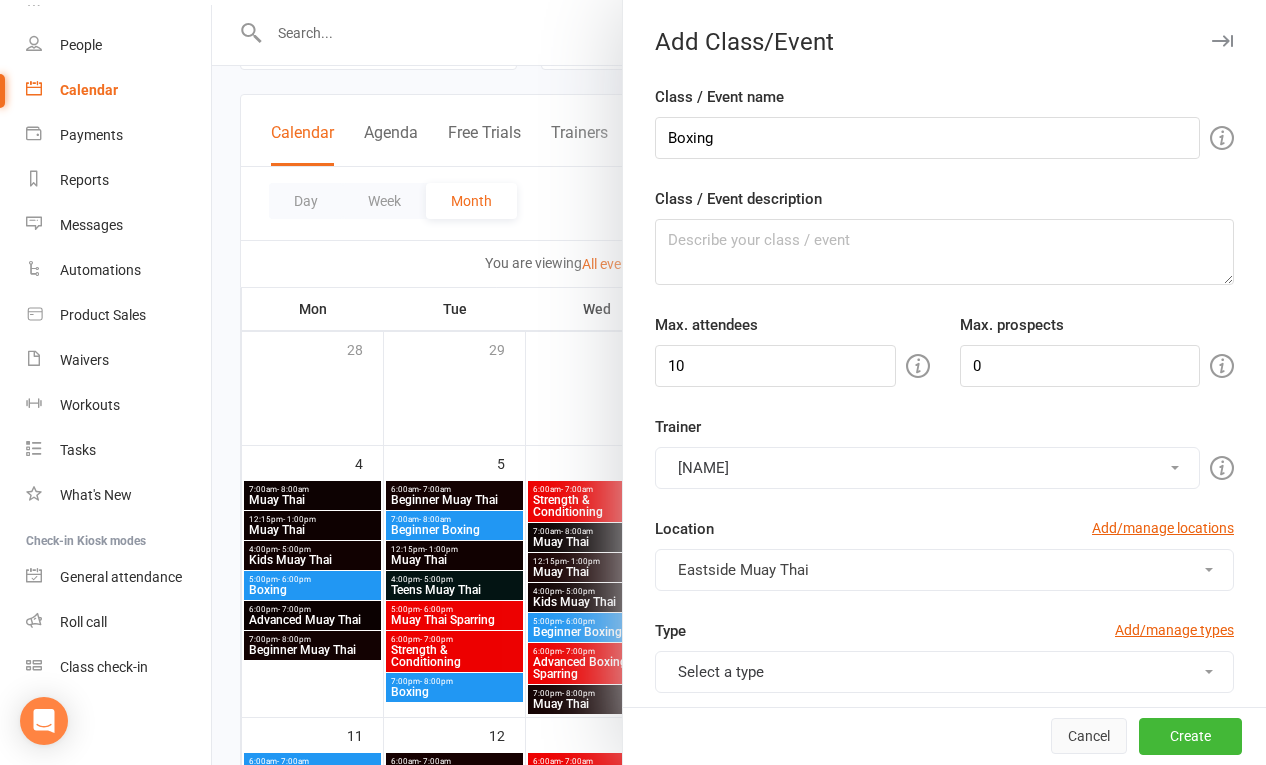 click on "Cancel" at bounding box center [1089, 737] 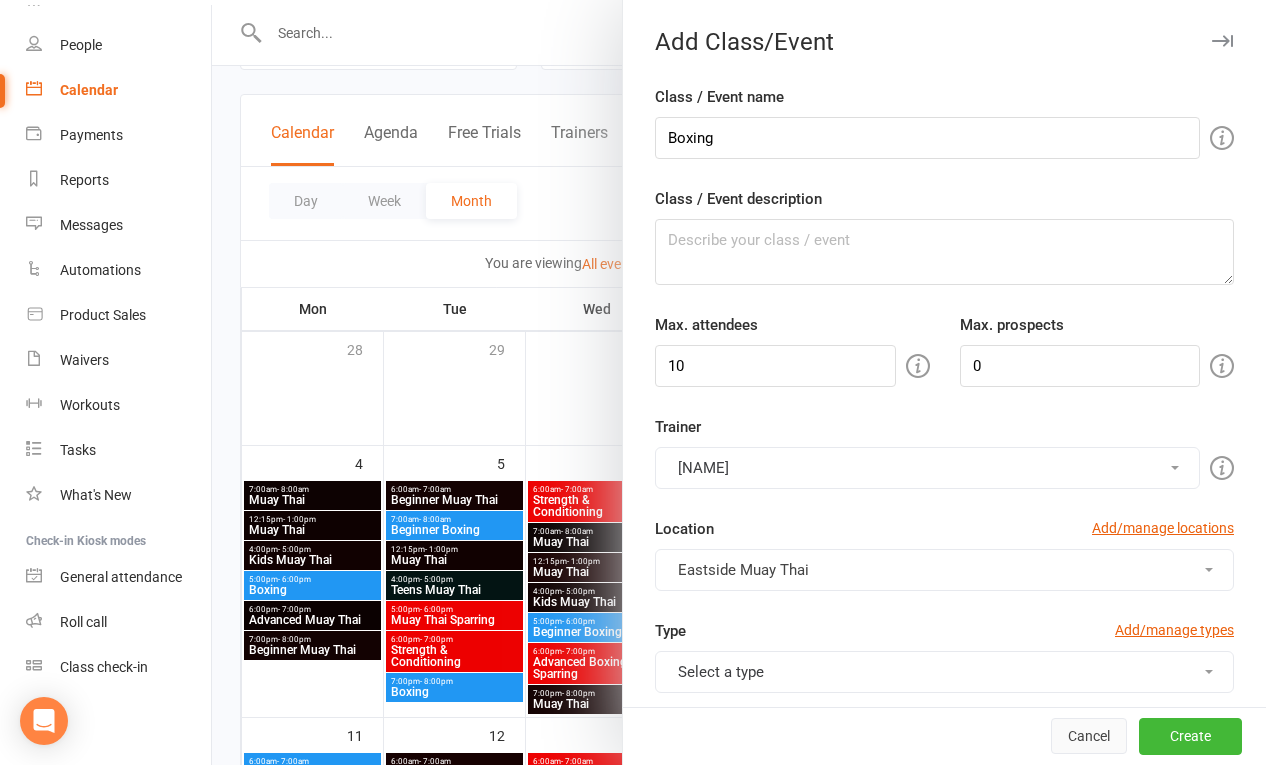 click on "Cancel" at bounding box center (1089, 737) 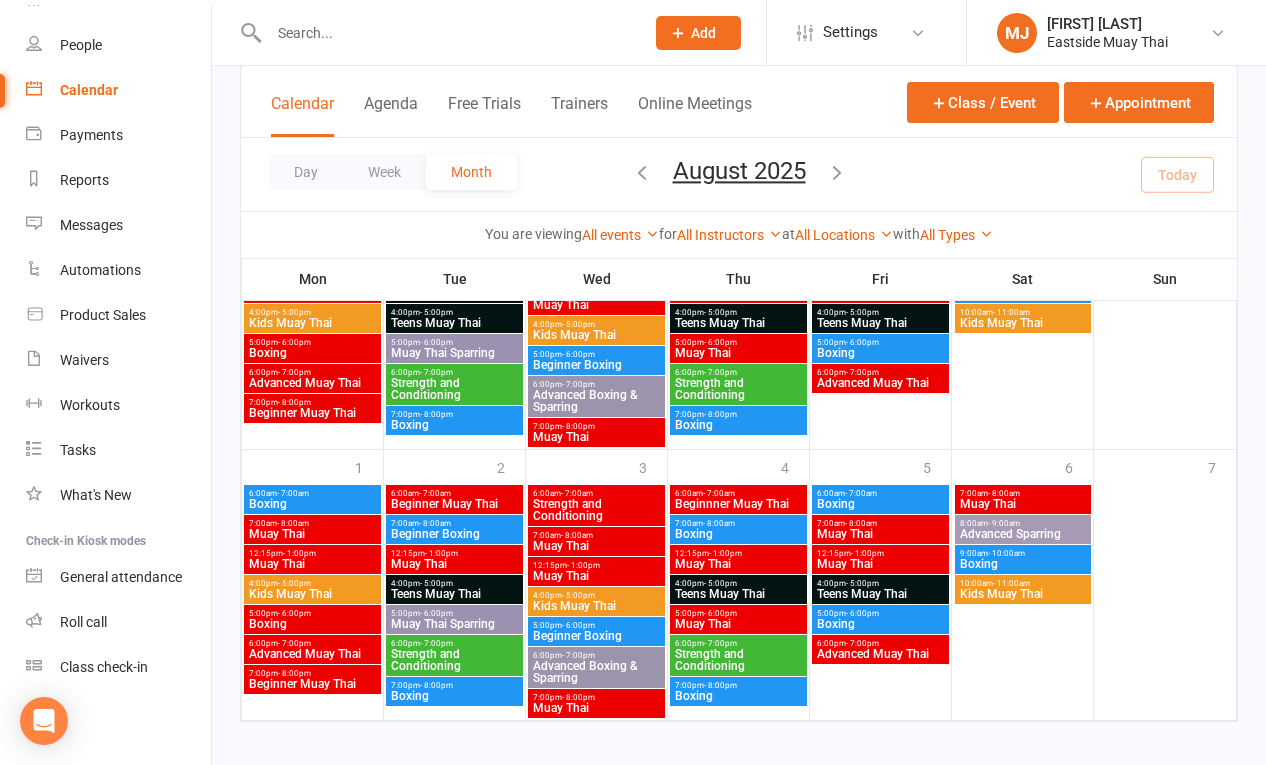 scroll, scrollTop: 1187, scrollLeft: 0, axis: vertical 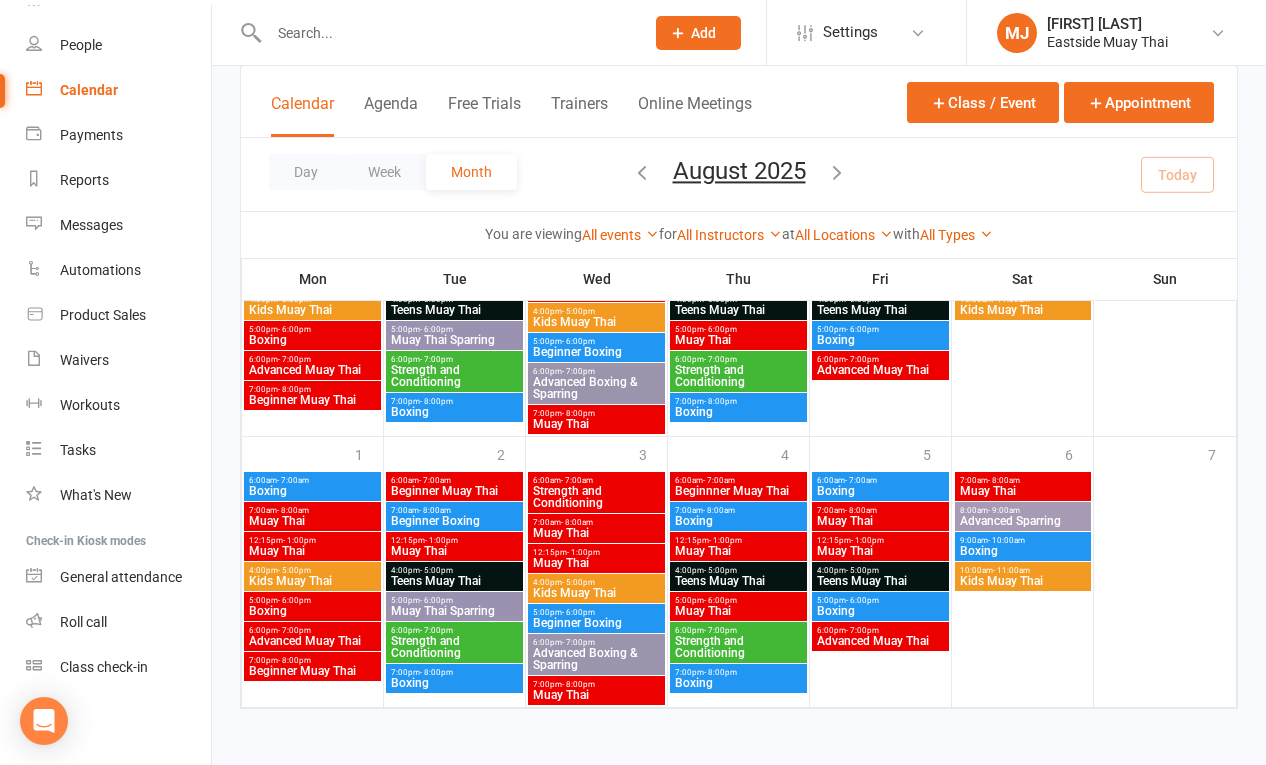 click on "8:00am  - 9:00am" at bounding box center (1023, 510) 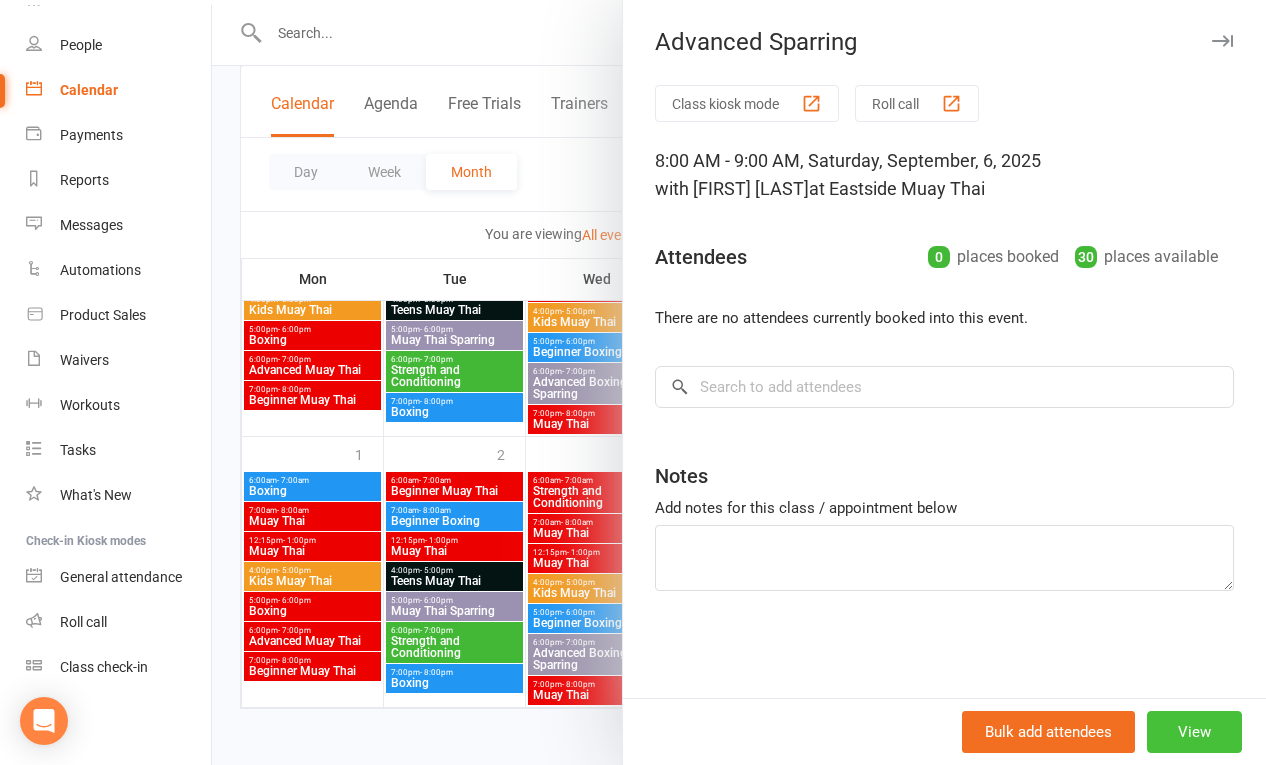 click on "View" at bounding box center (1194, 732) 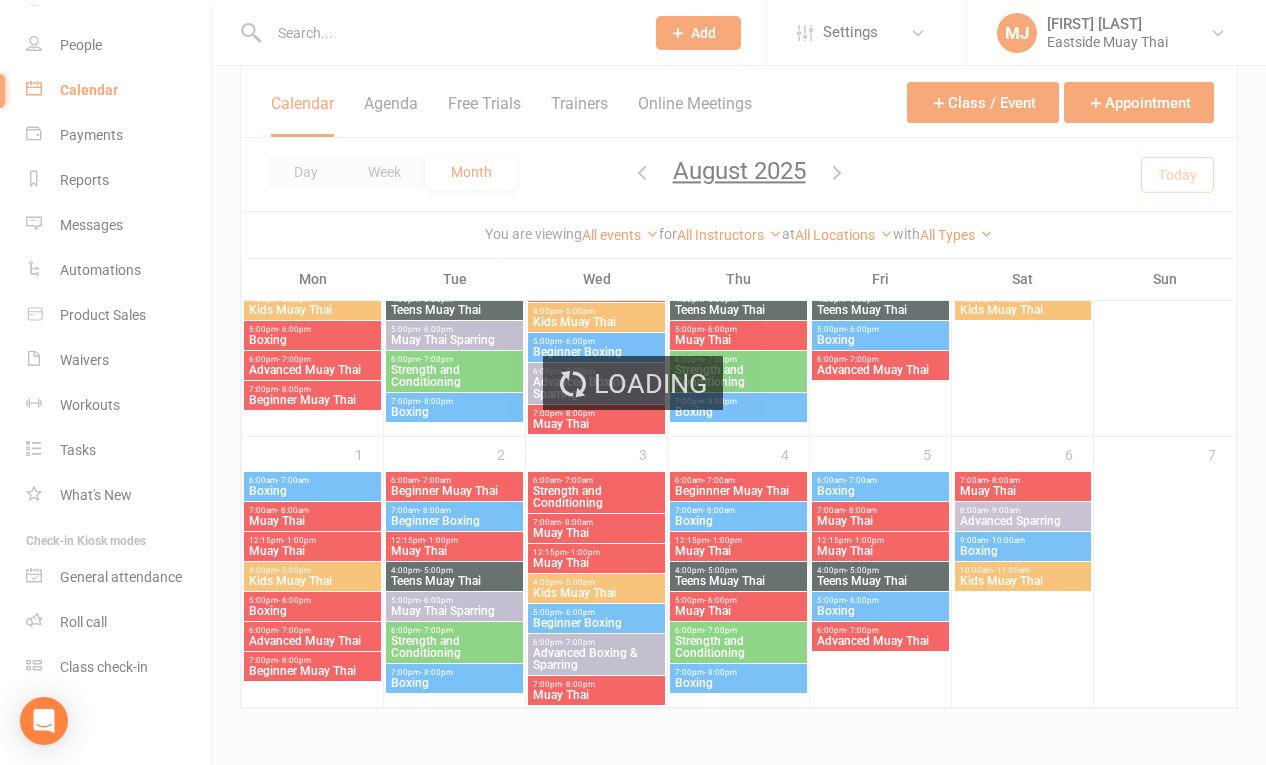 scroll, scrollTop: 0, scrollLeft: 0, axis: both 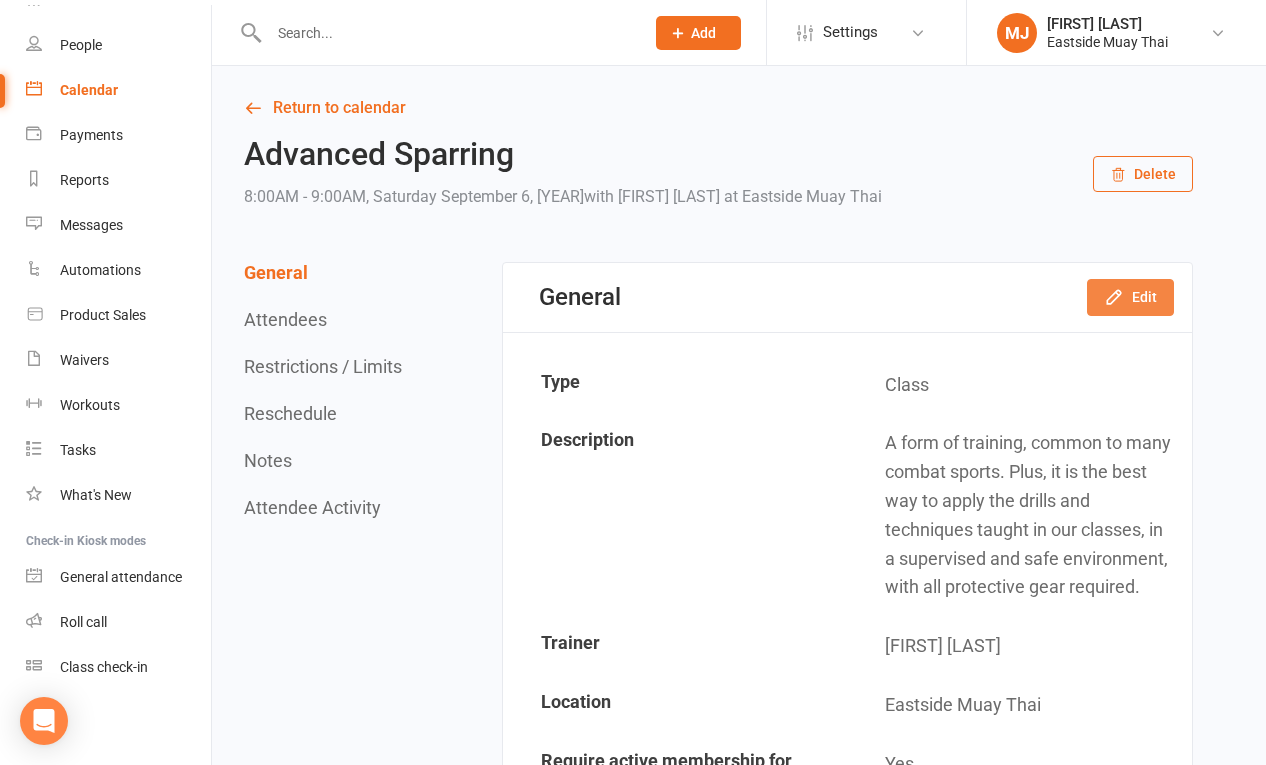 click on "Edit" at bounding box center (1130, 297) 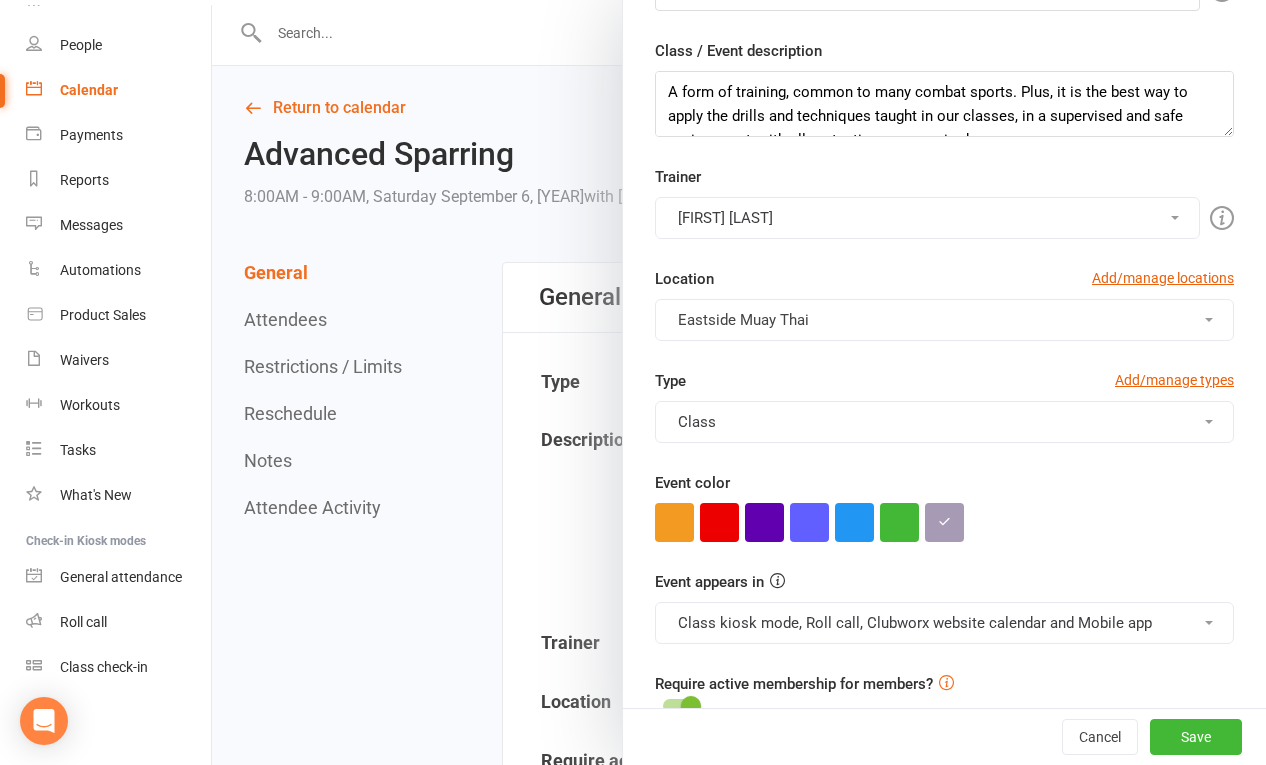 scroll, scrollTop: 397, scrollLeft: 0, axis: vertical 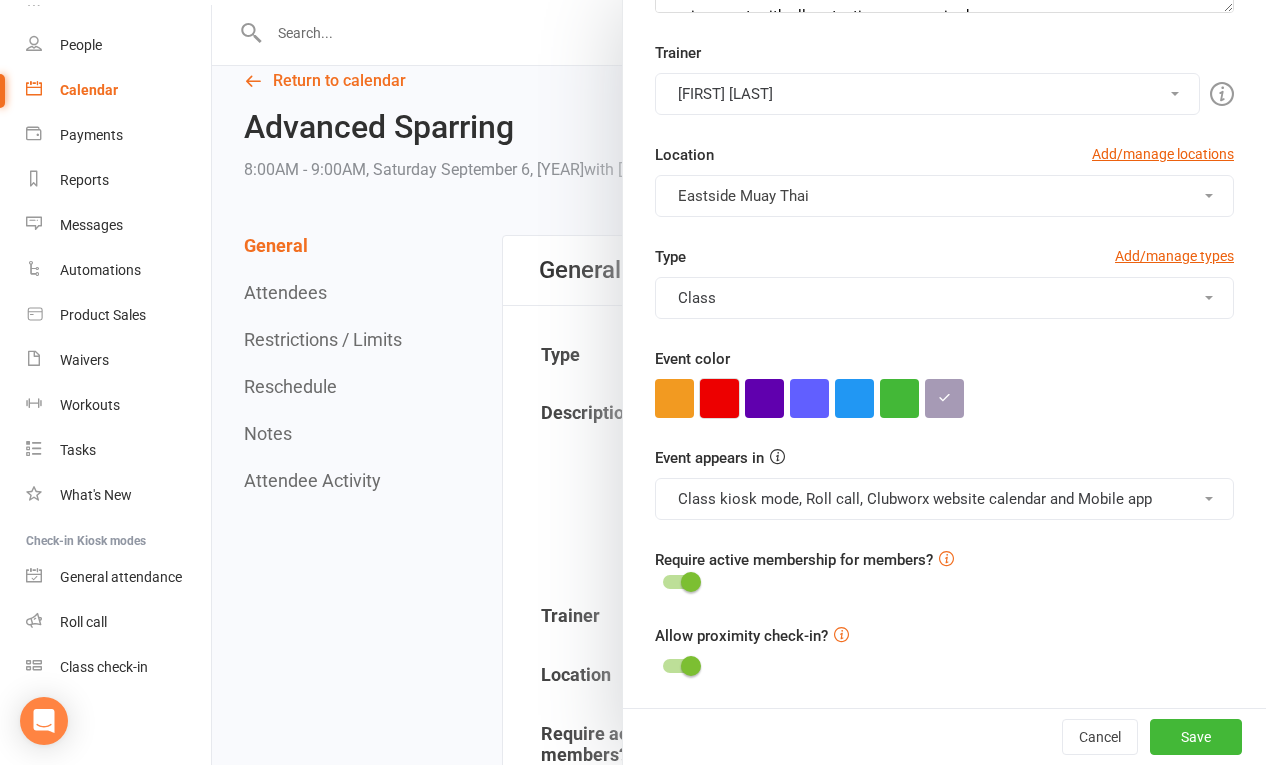 click at bounding box center (719, 398) 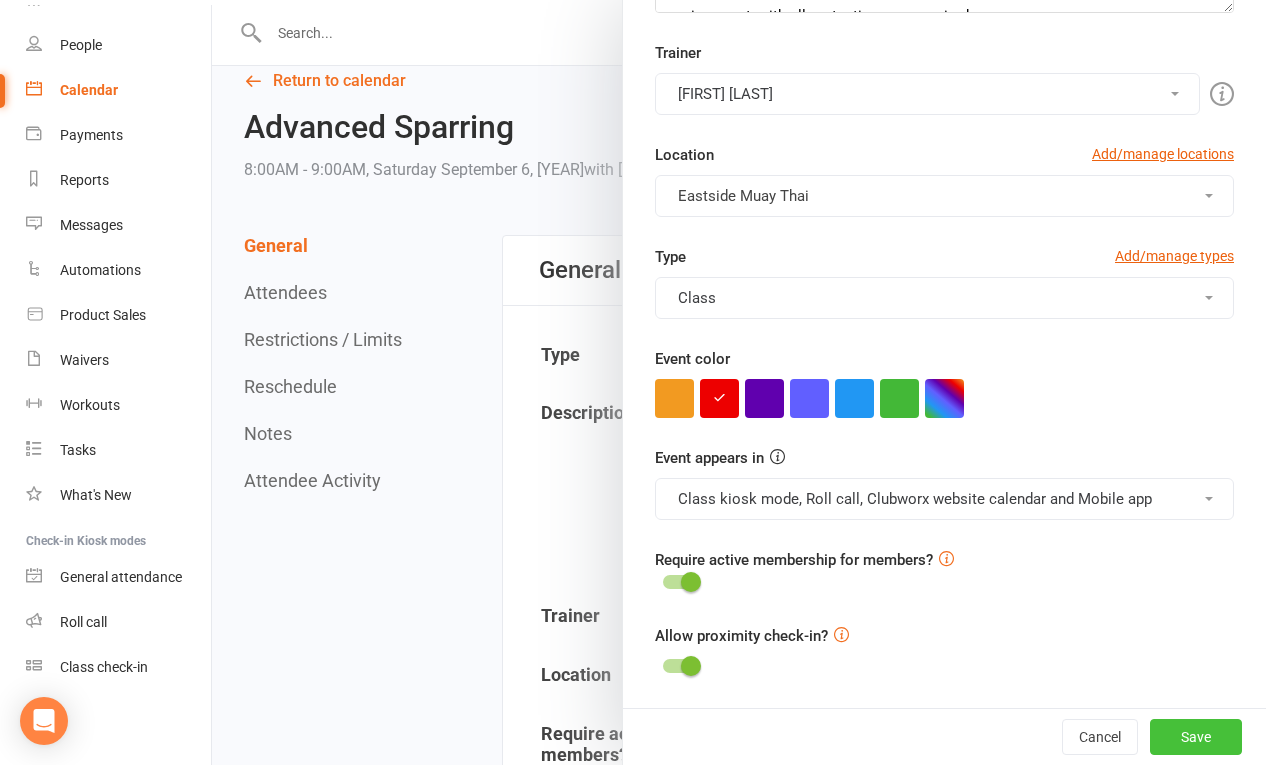 click on "Save" at bounding box center (1196, 737) 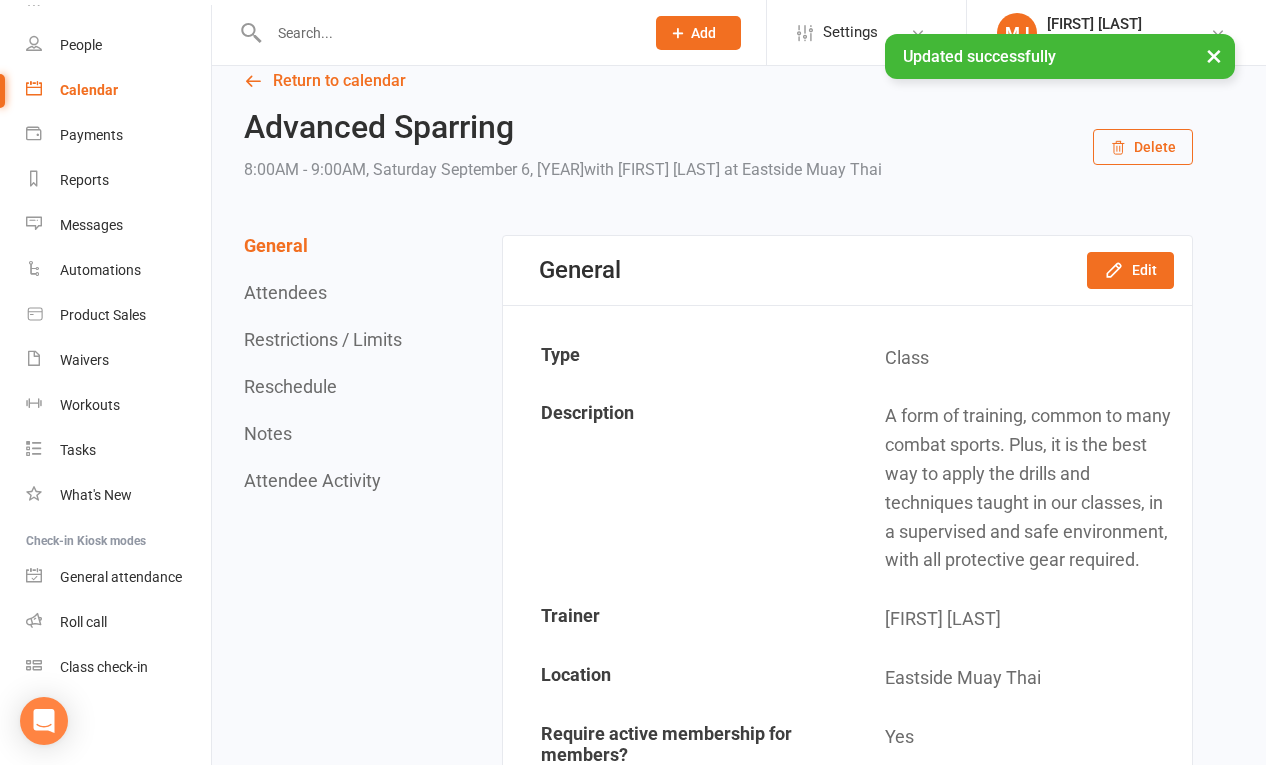 click on "× Updated successfully" at bounding box center (620, 34) 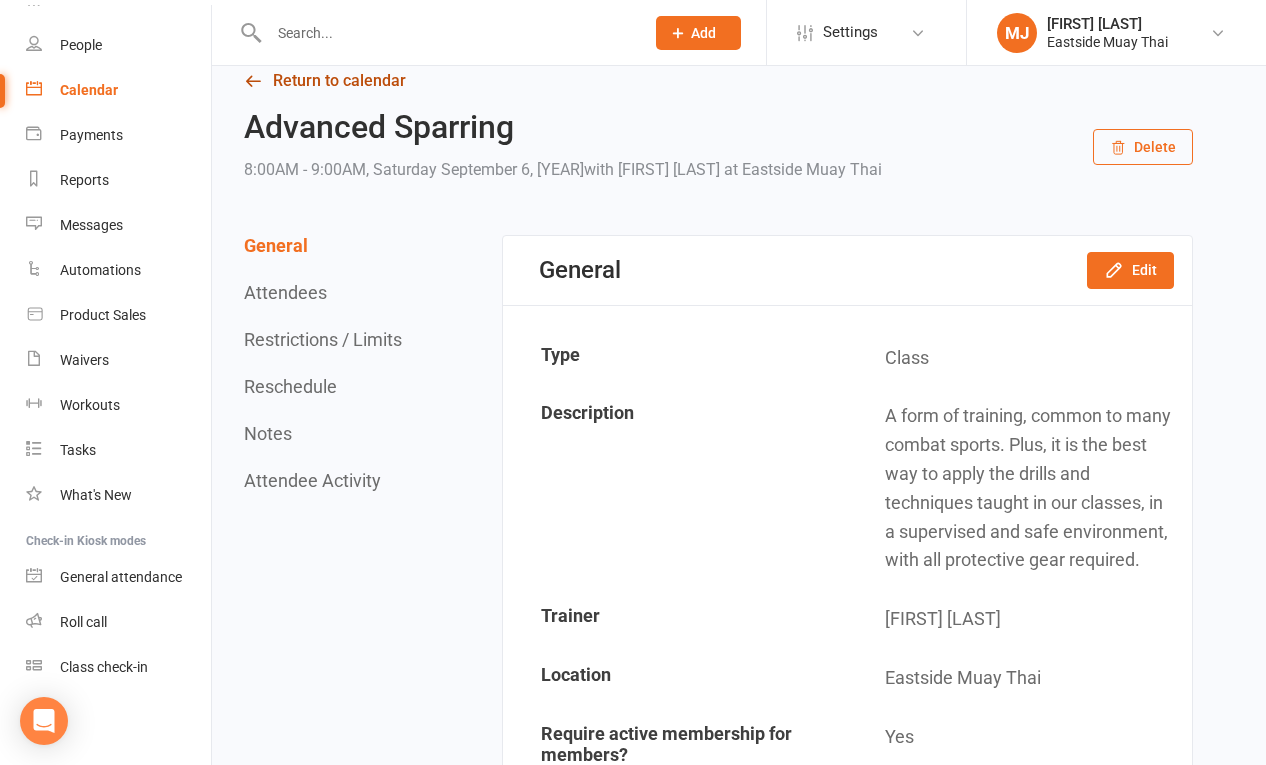 click on "Return to calendar" at bounding box center (718, 81) 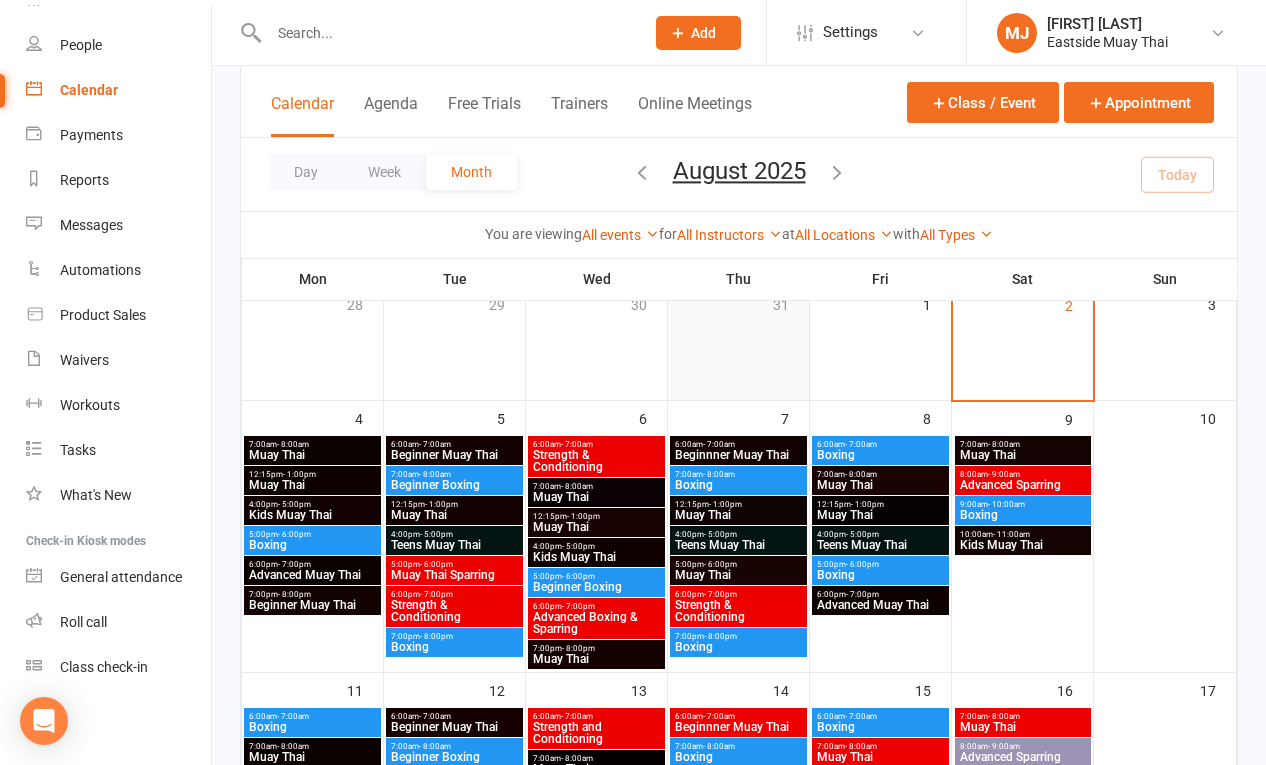 scroll, scrollTop: 141, scrollLeft: 0, axis: vertical 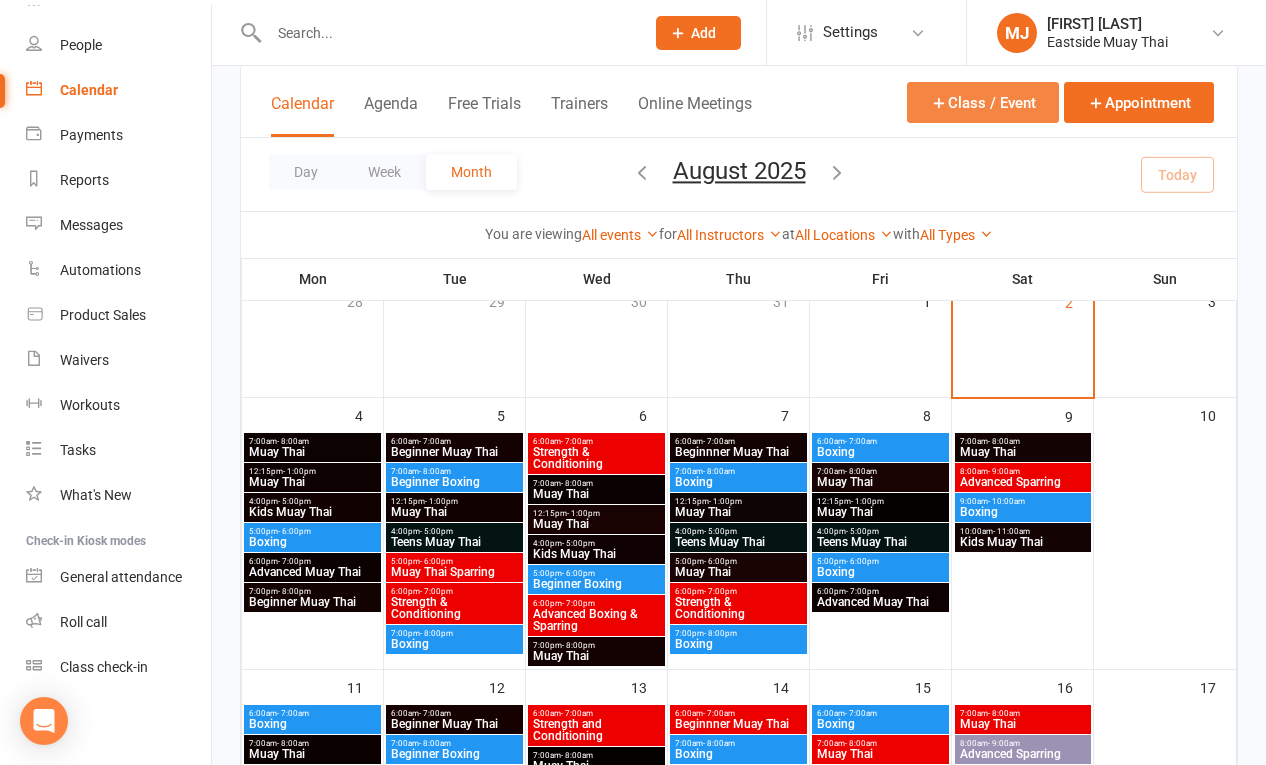 click on "Class / Event" at bounding box center (983, 102) 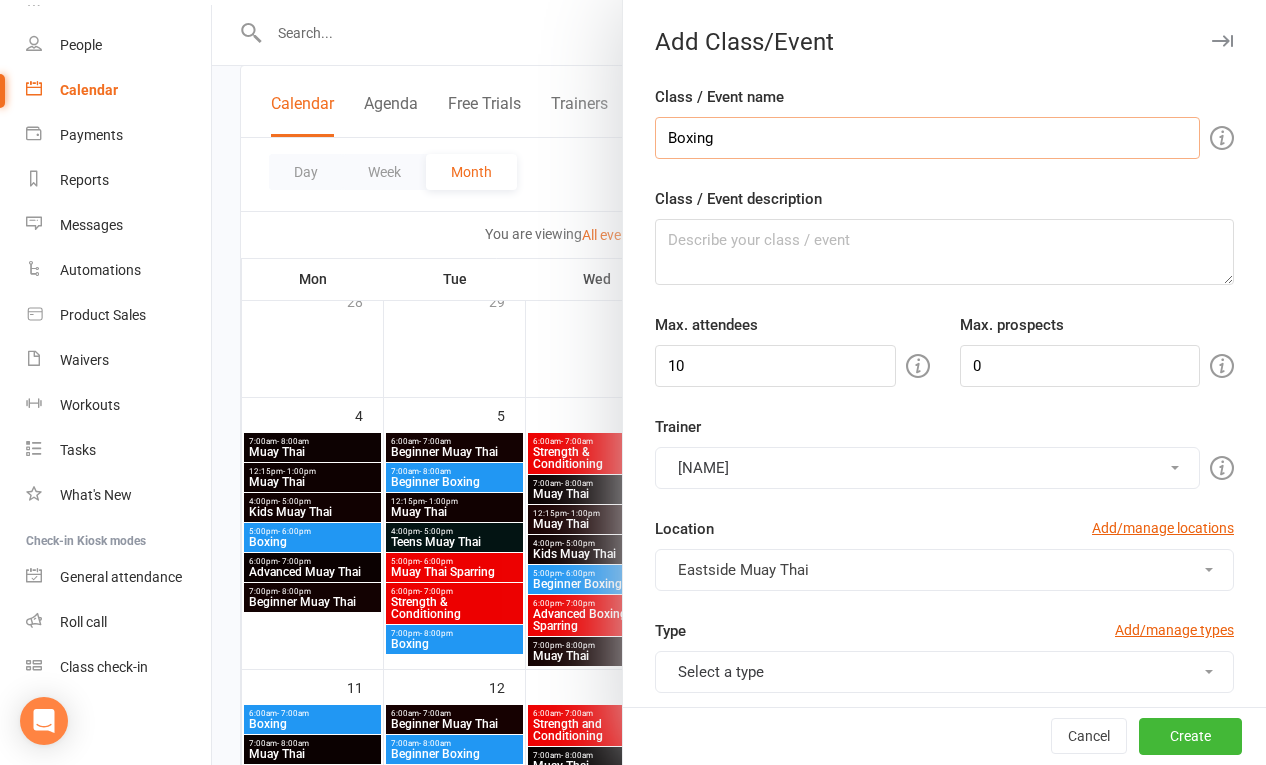type on "Boxing" 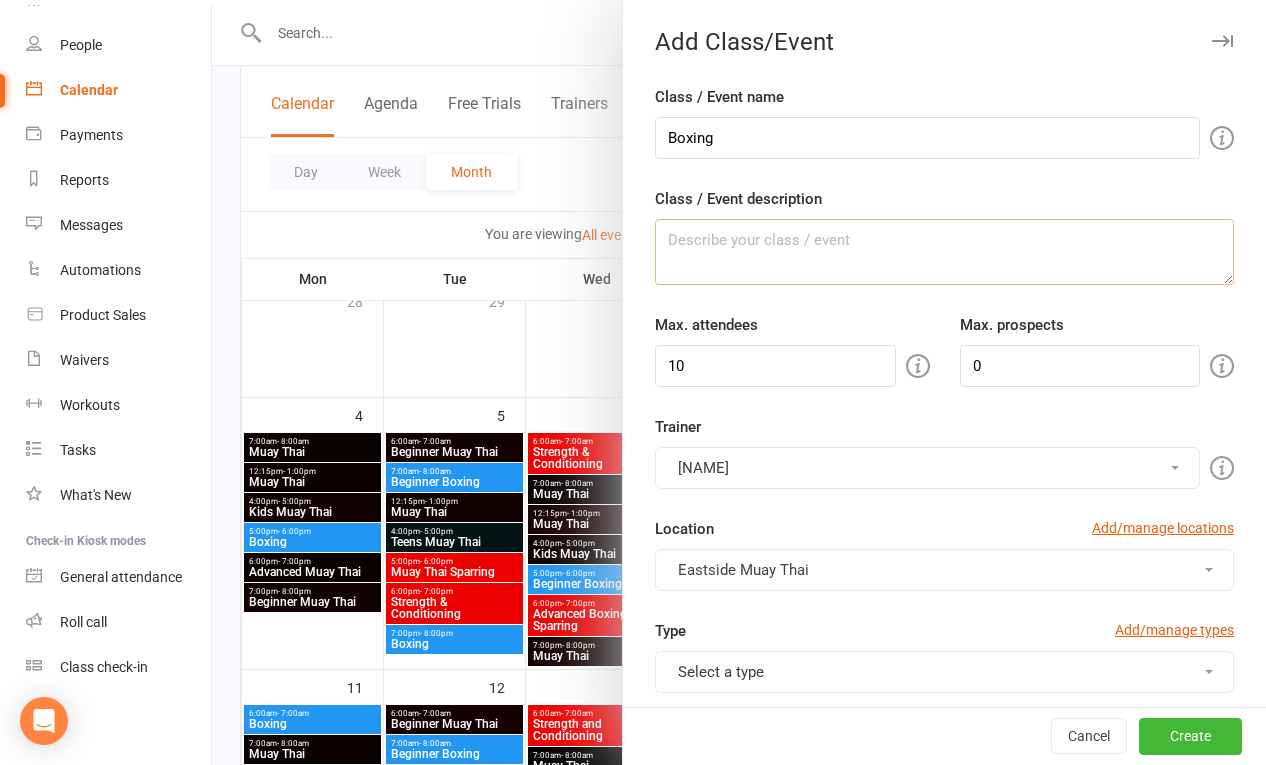 click on "Class / Event description" at bounding box center [944, 252] 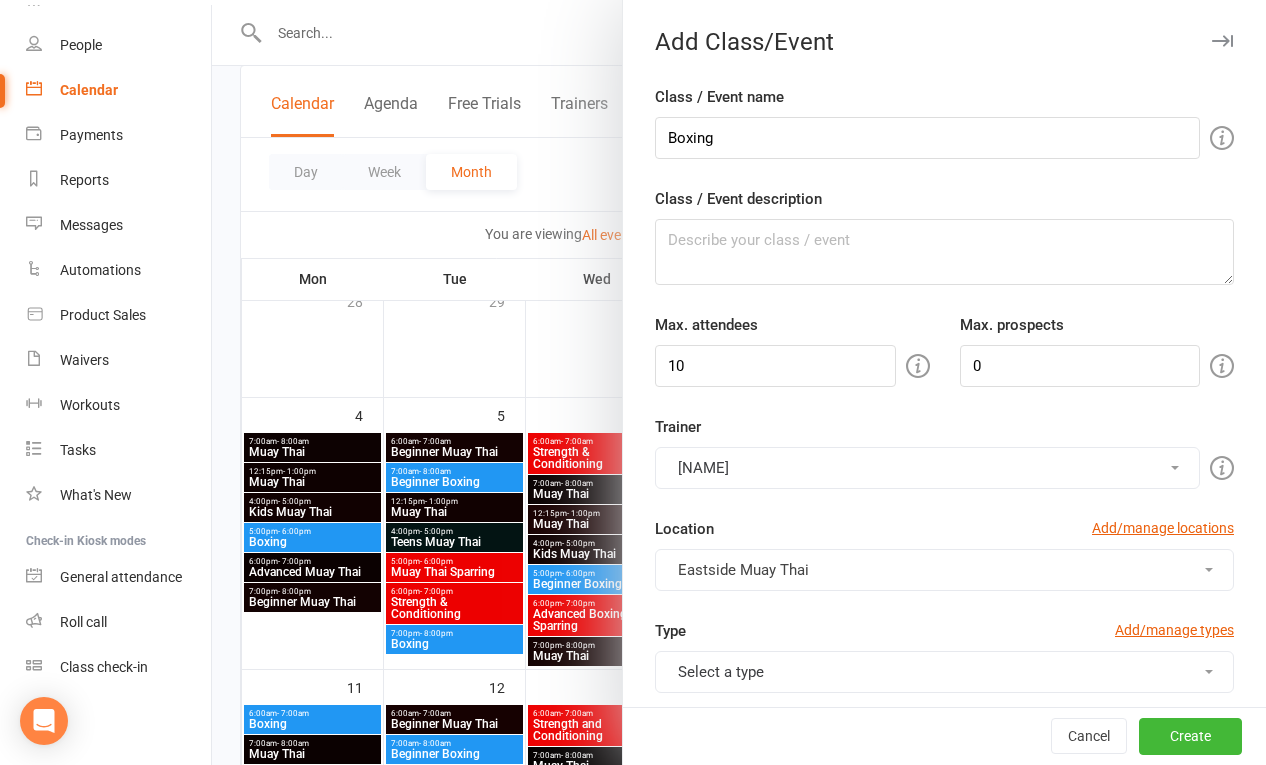 click at bounding box center (739, 382) 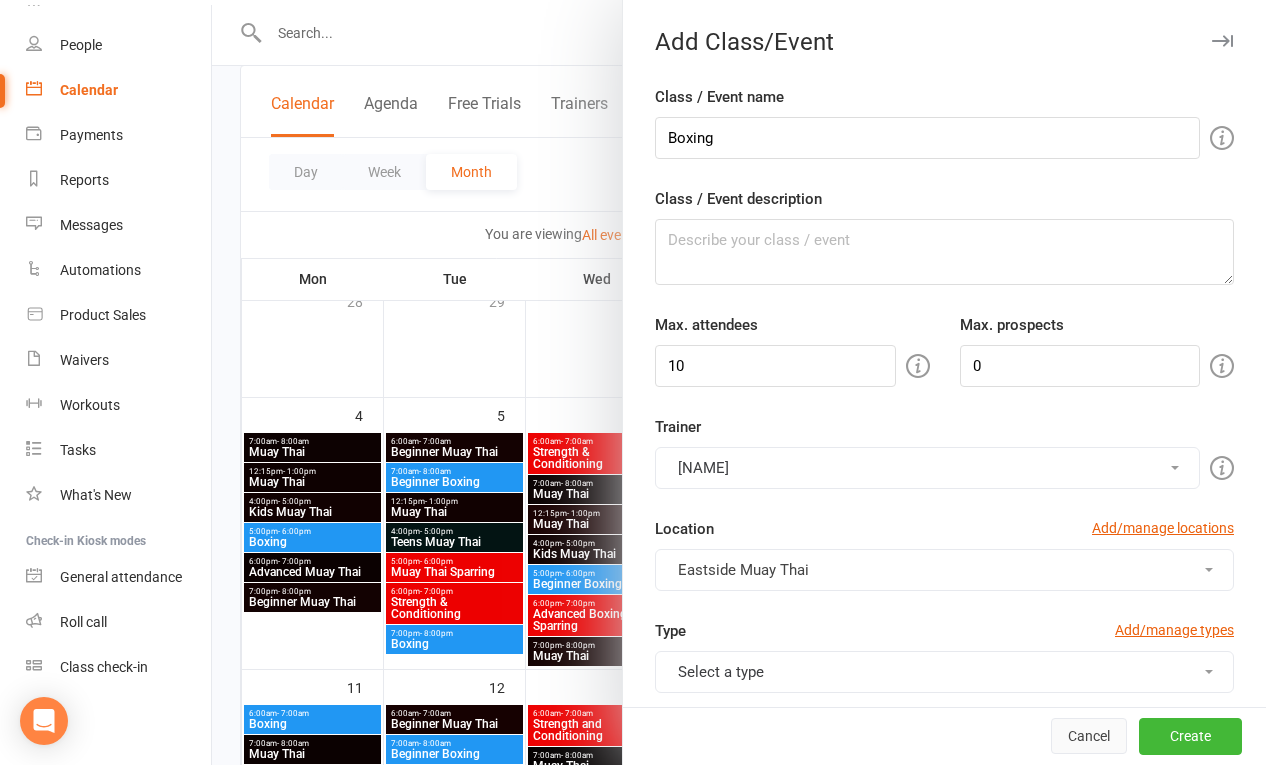 click on "Cancel" at bounding box center (1089, 737) 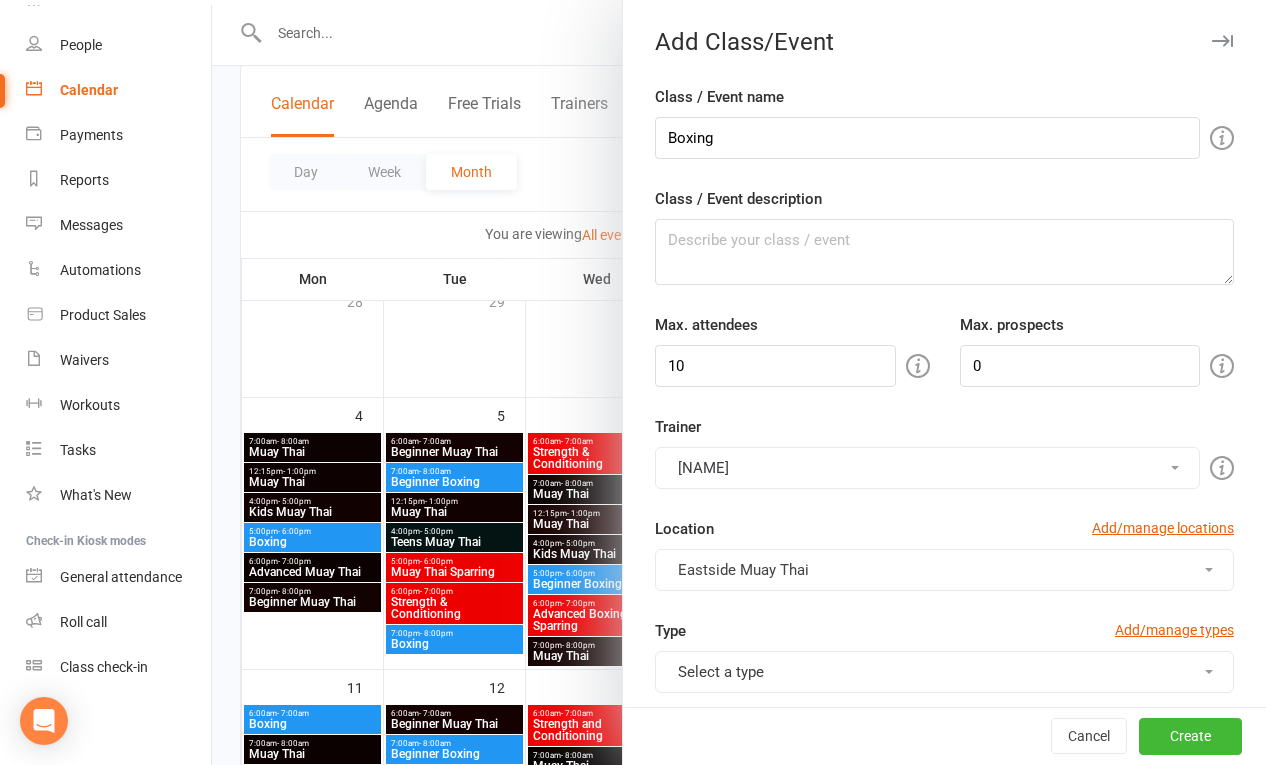 click on "Cancel Create" at bounding box center [944, 736] 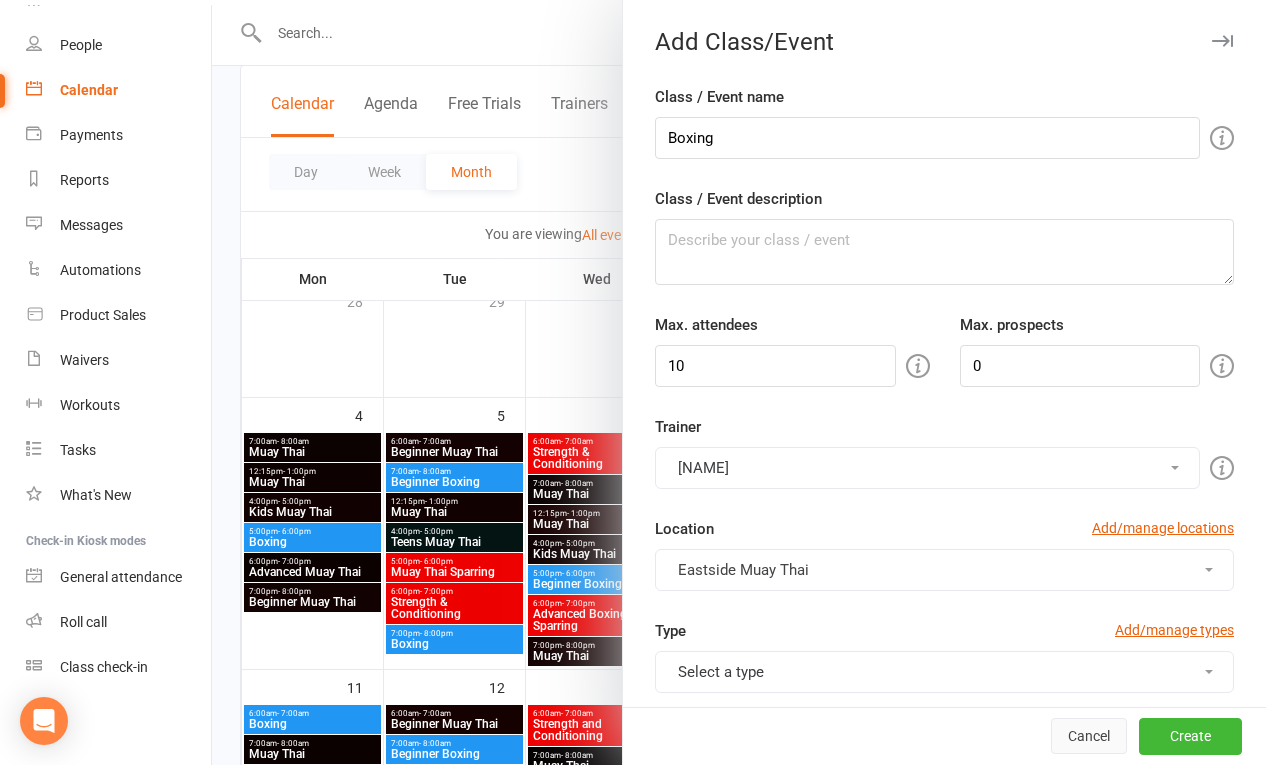 click on "Cancel" at bounding box center [1089, 737] 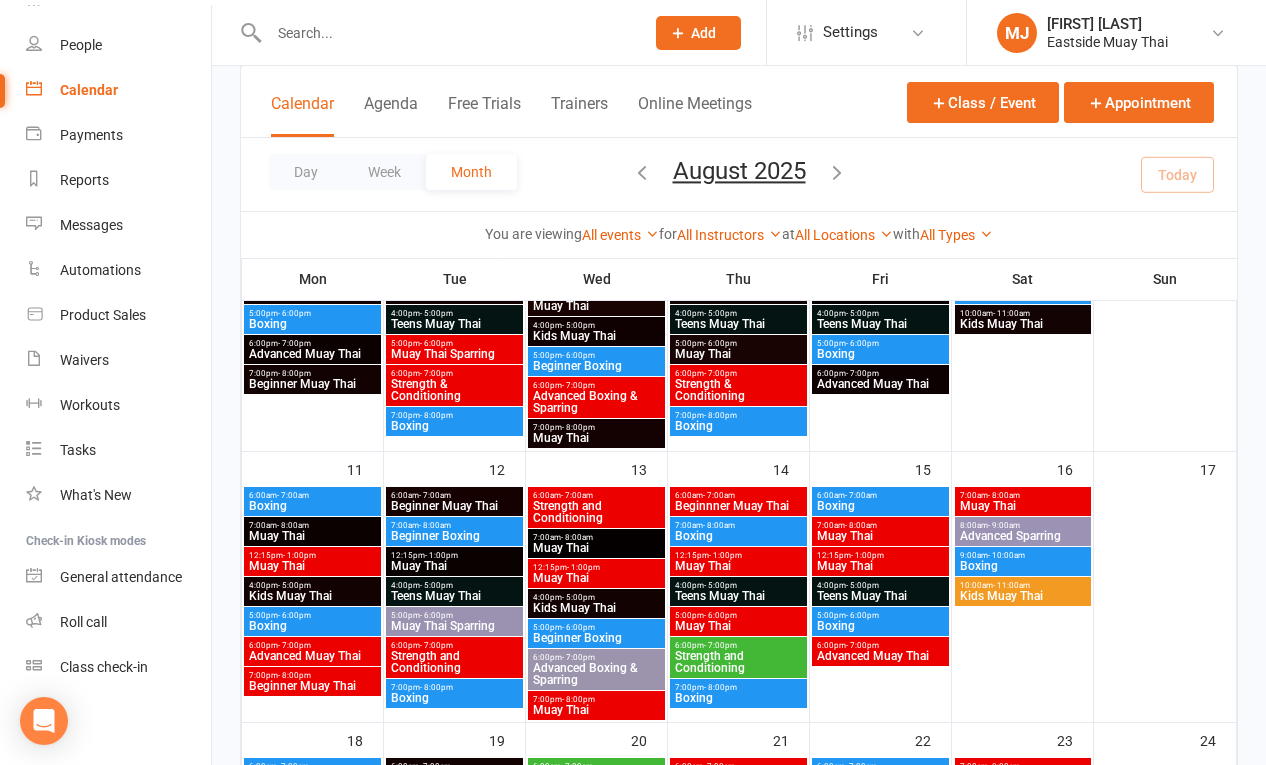 scroll, scrollTop: 402, scrollLeft: 0, axis: vertical 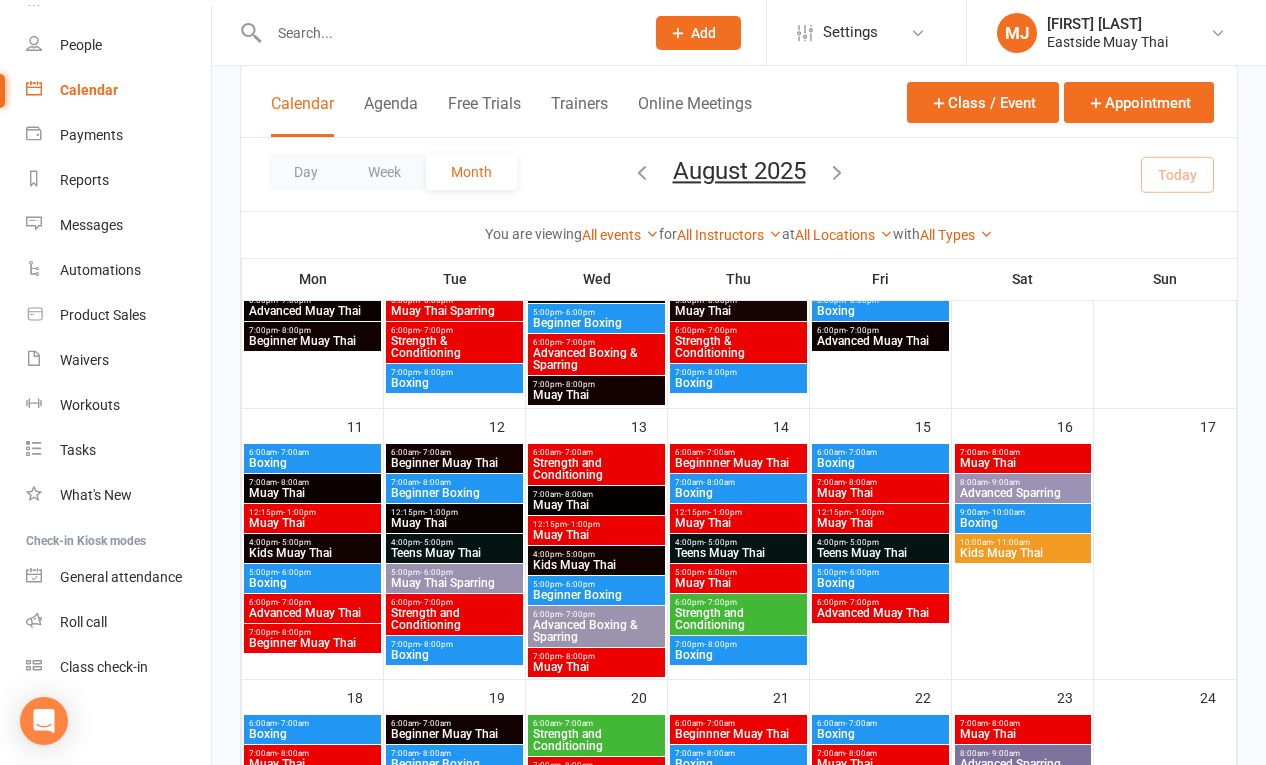 click on "- 11:00am" at bounding box center [1011, 542] 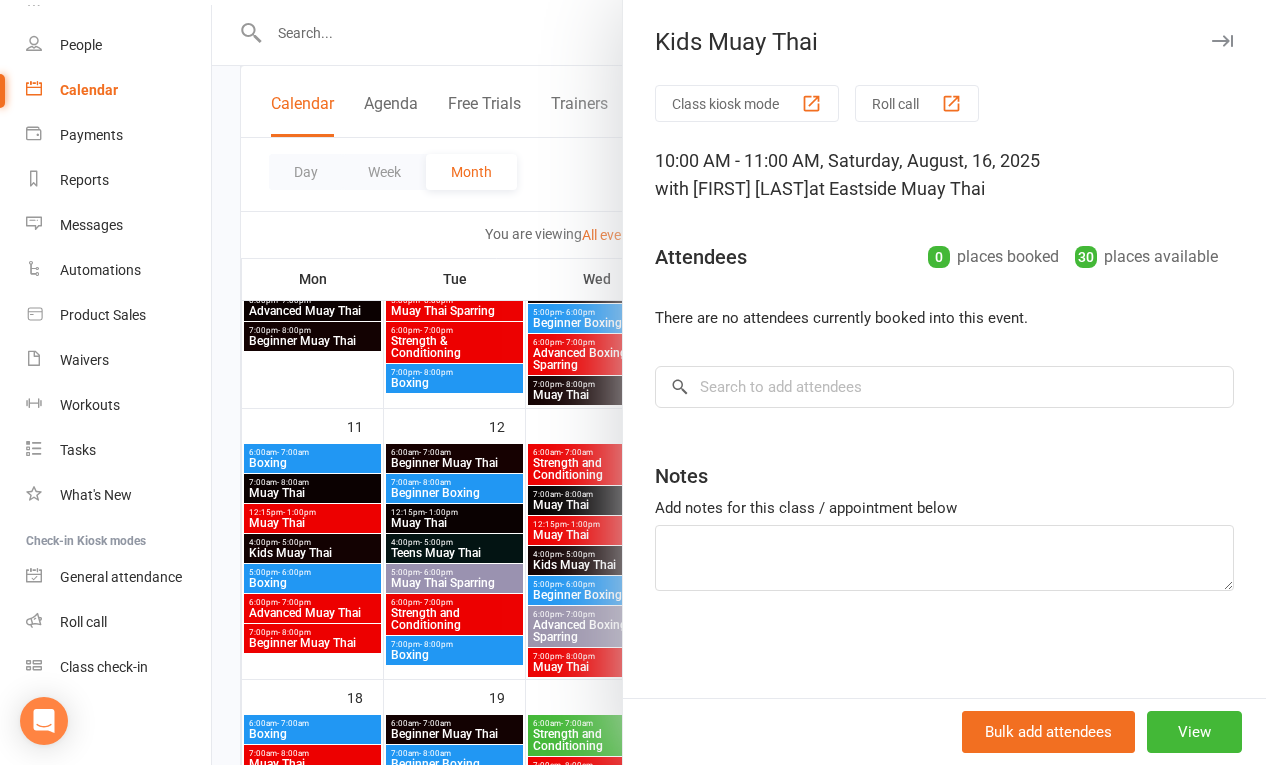 click on "Bulk add attendees  View" at bounding box center (944, 731) 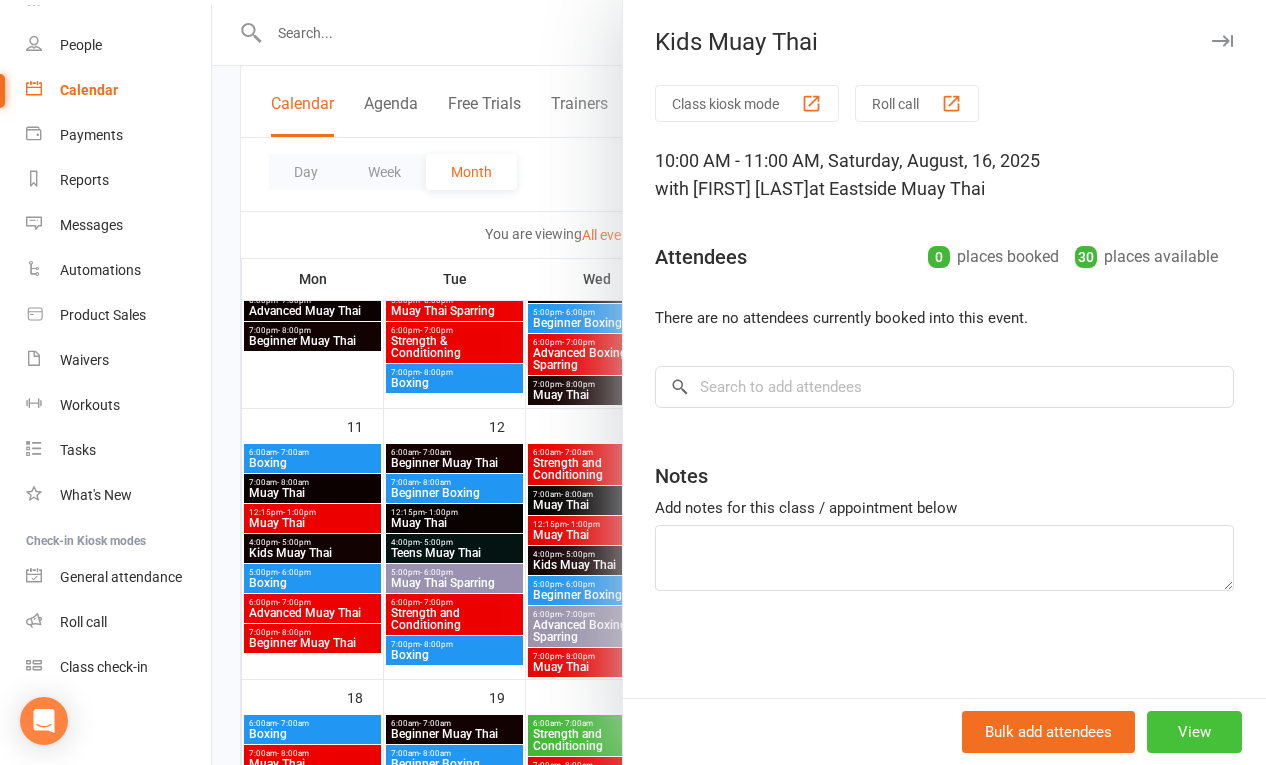 click on "View" at bounding box center [1194, 732] 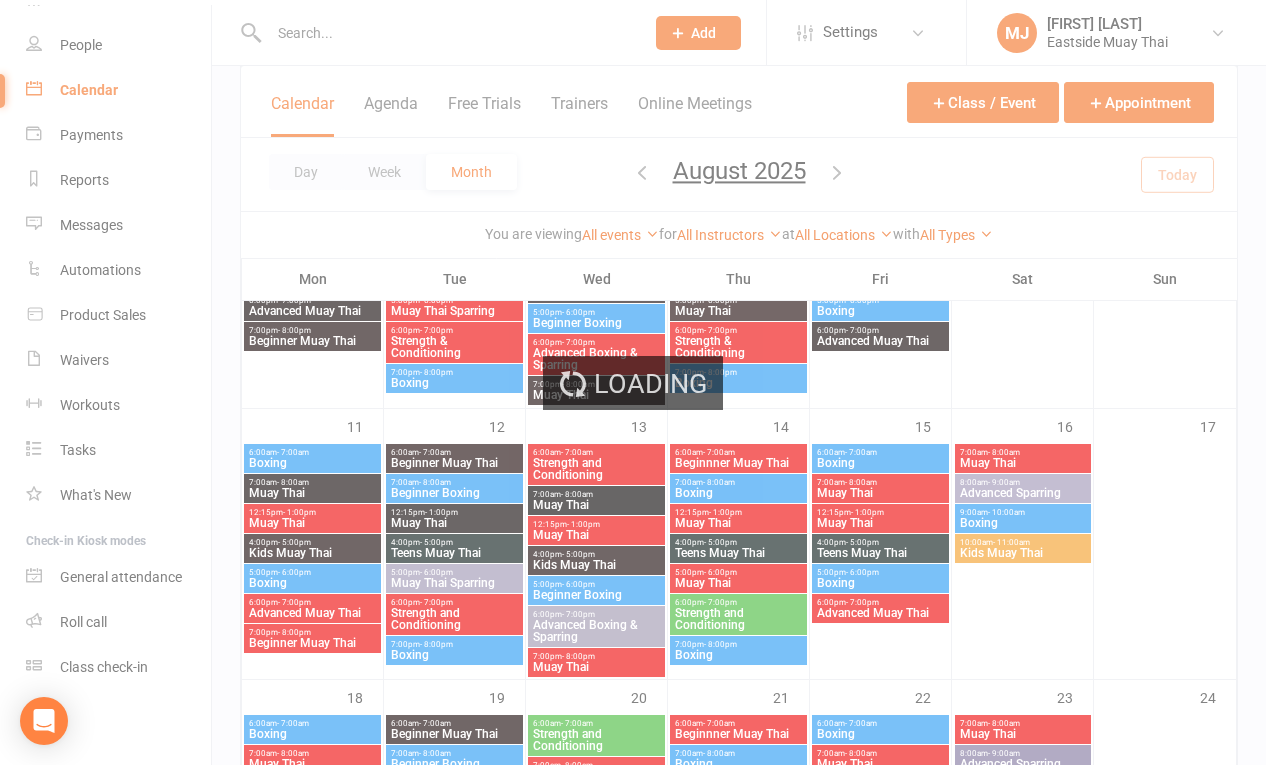 scroll, scrollTop: 0, scrollLeft: 0, axis: both 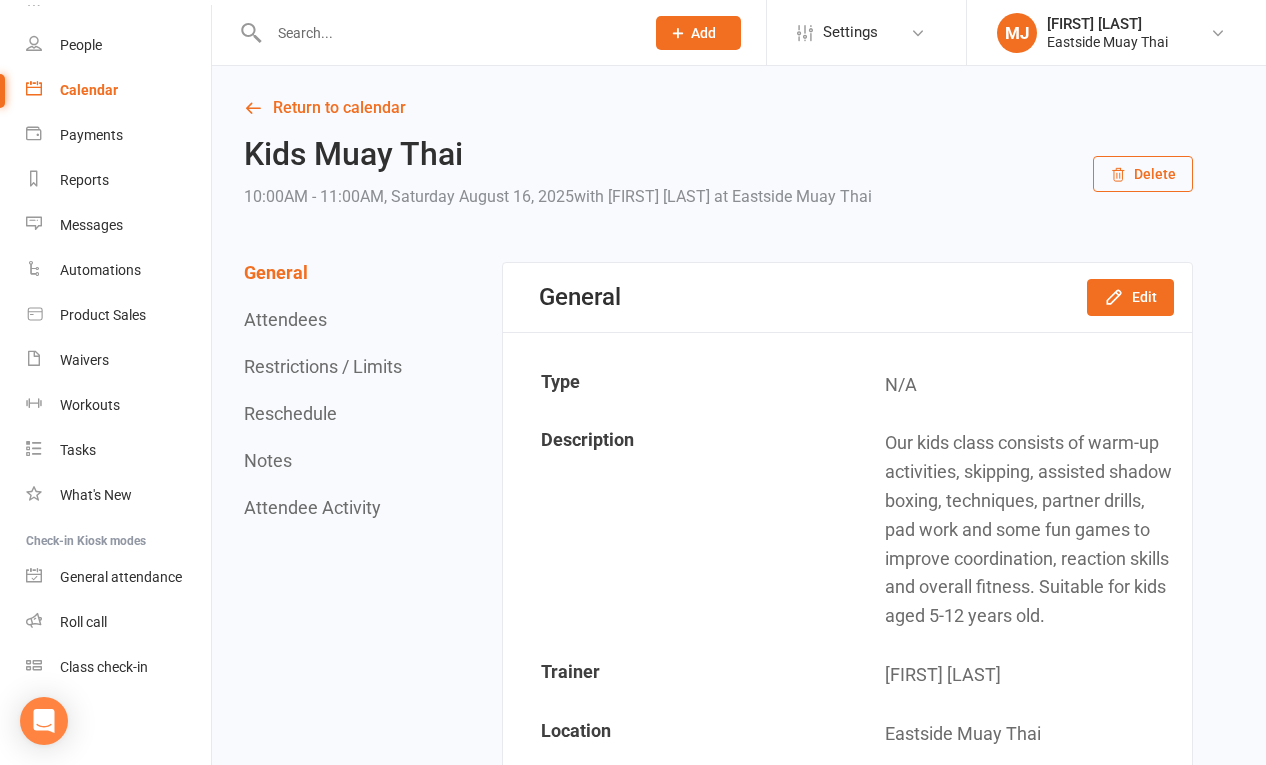 click on "Return to calendar Kids Muay Thai 10:00AM - 11:00AM, Saturday August 16, [YEAR]  with [FIRST] [LAST]   at Eastside Muay Thai   Delete General Attendees Restrictions / Limits Reschedule Notes Attendee Activity General  Edit Type N/A Description Our kids class consists of warm-up activities, skipping, assisted shadow boxing, techniques, partner drills, pad work and some fun games to improve coordination, reaction skills and overall fitness. Suitable for kids aged 5-12 years old. Trainer [FIRST] [LAST] Location Eastside Muay Thai Require active membership for members? Yes Allow proximity check-in? Yes Event appears in Internal calendar Clubworx website calendar and Mobile app Class kiosk mode Roll call Website calendar URL Copy event URL to clipboard
Online Meeting Details N/A
Attendees   Bulk Add  Kiosk / Roll Call   Enter Kiosk Mode Enter Roll Call 0   places booked 30   places available Sort by  First Name Last Name × No results
Restrictions / Limits Edit Max. attendees (total) 30 10 Cancellation policy" at bounding box center (739, 1664) 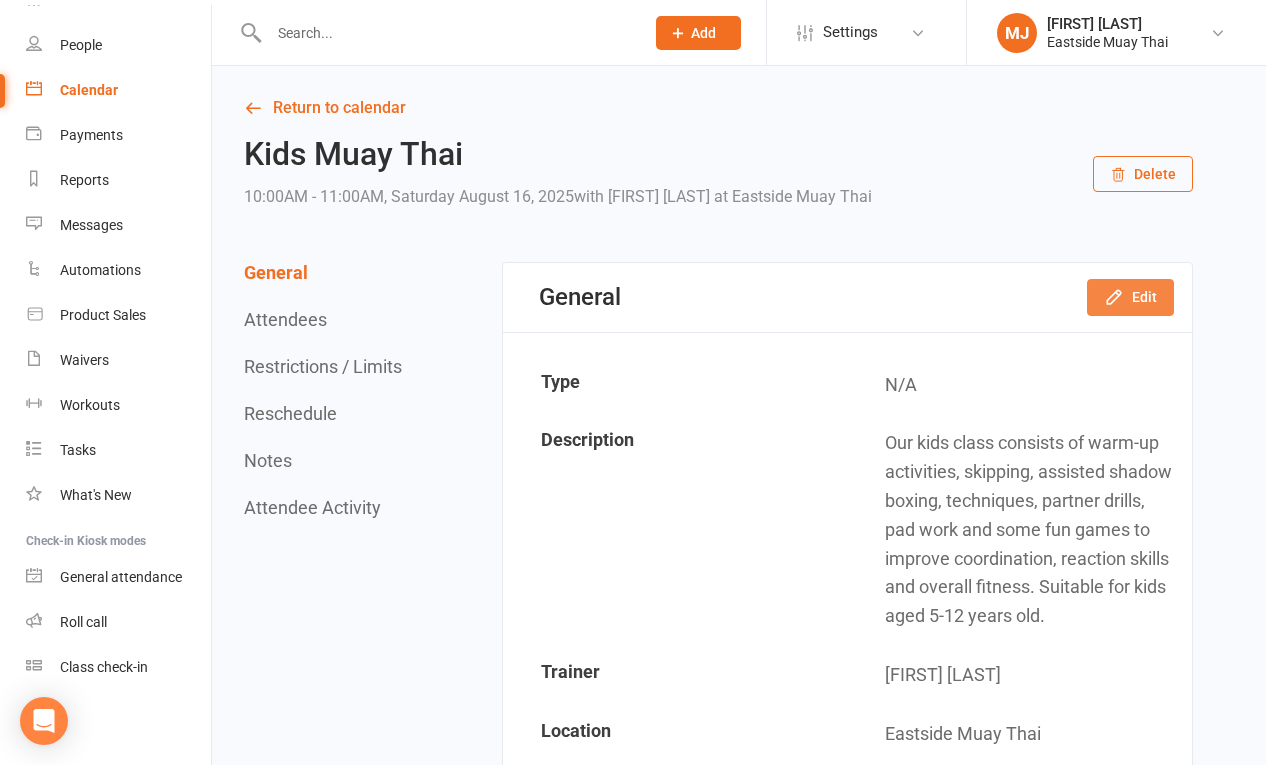 click on "Edit" at bounding box center [1130, 297] 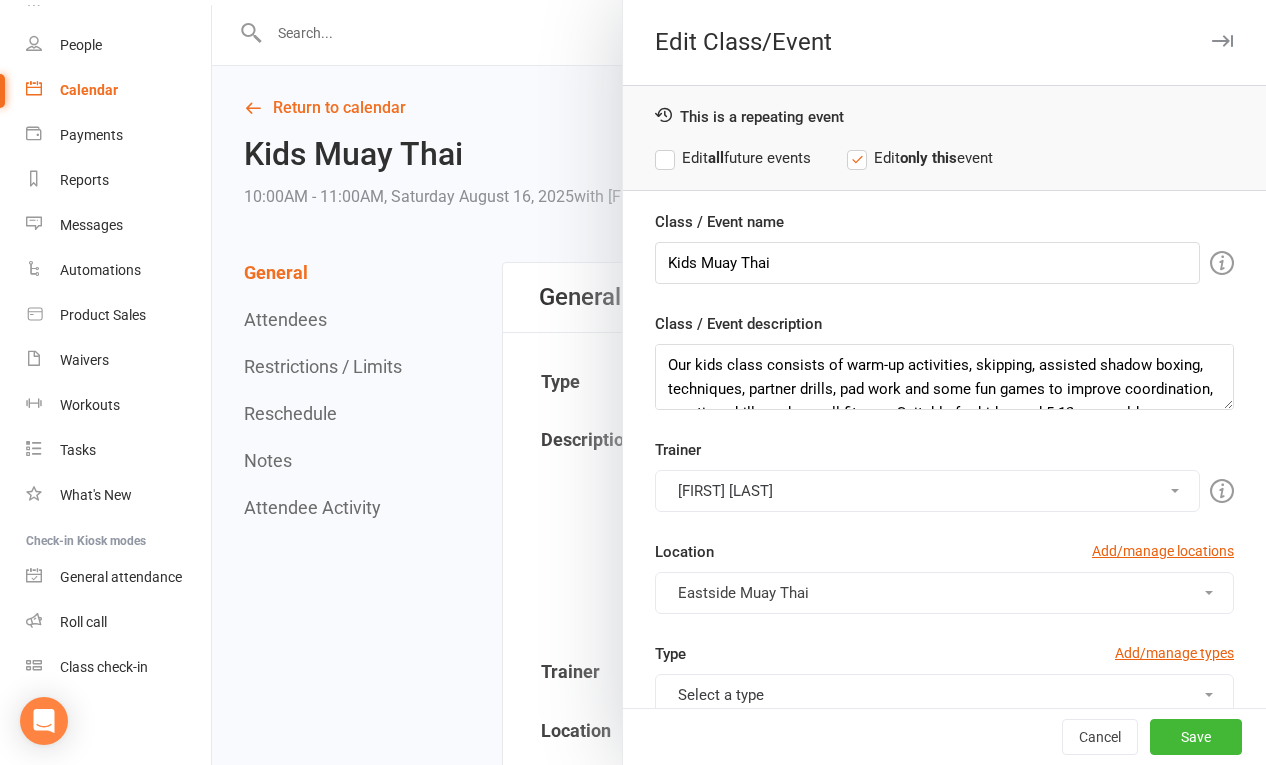 scroll, scrollTop: 397, scrollLeft: 0, axis: vertical 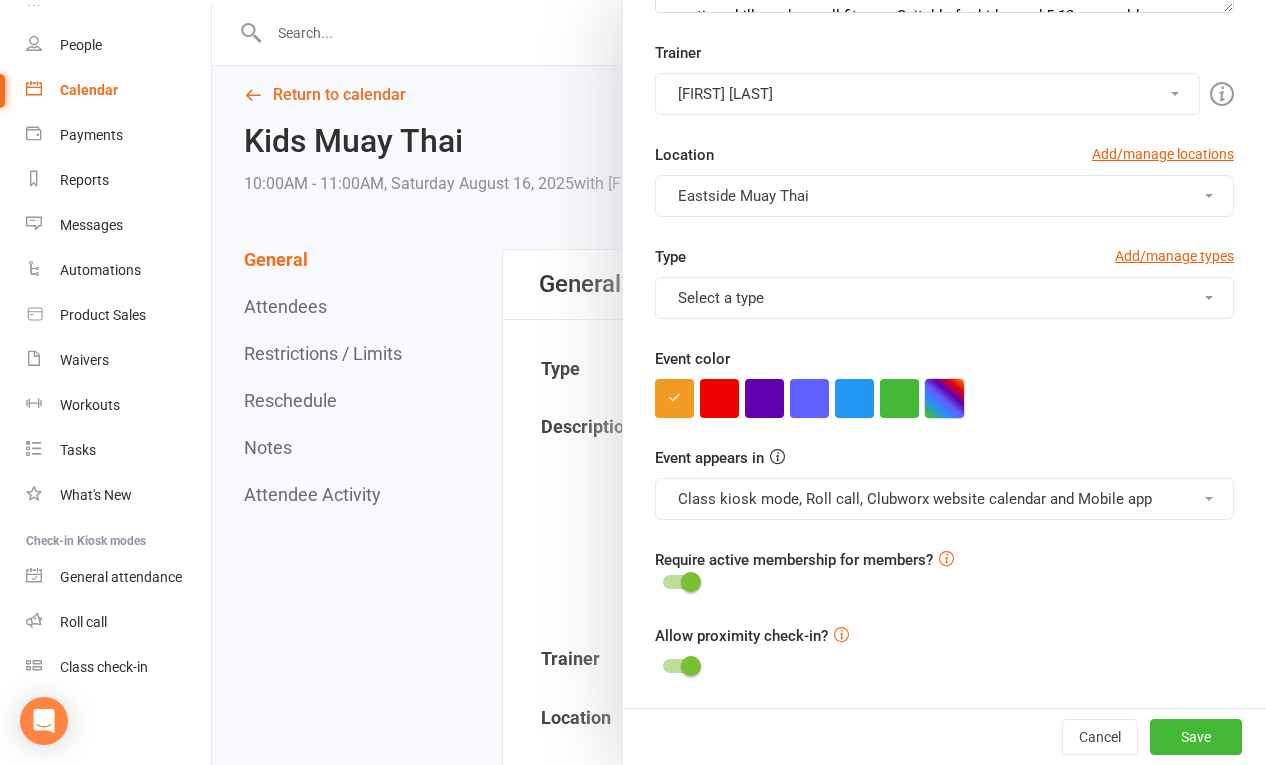 click at bounding box center (944, 398) 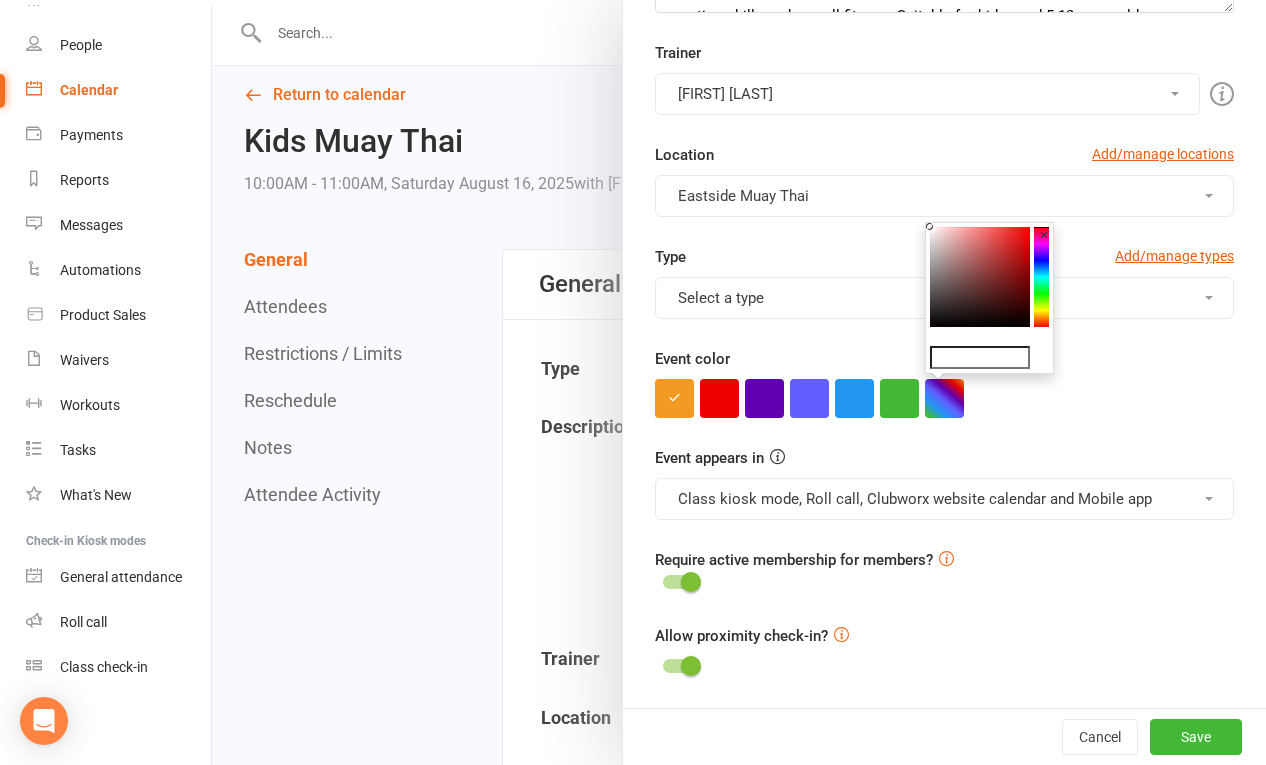 type on "#0e0202" 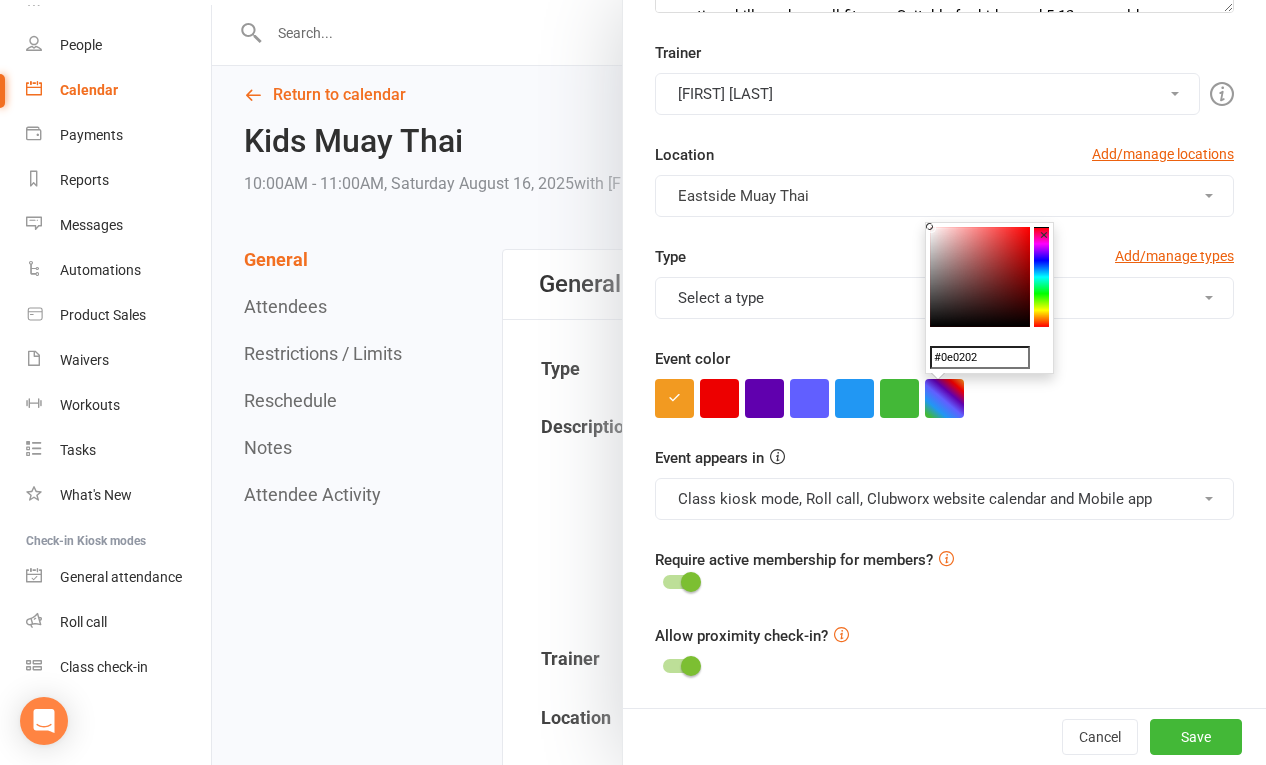 click at bounding box center (980, 277) 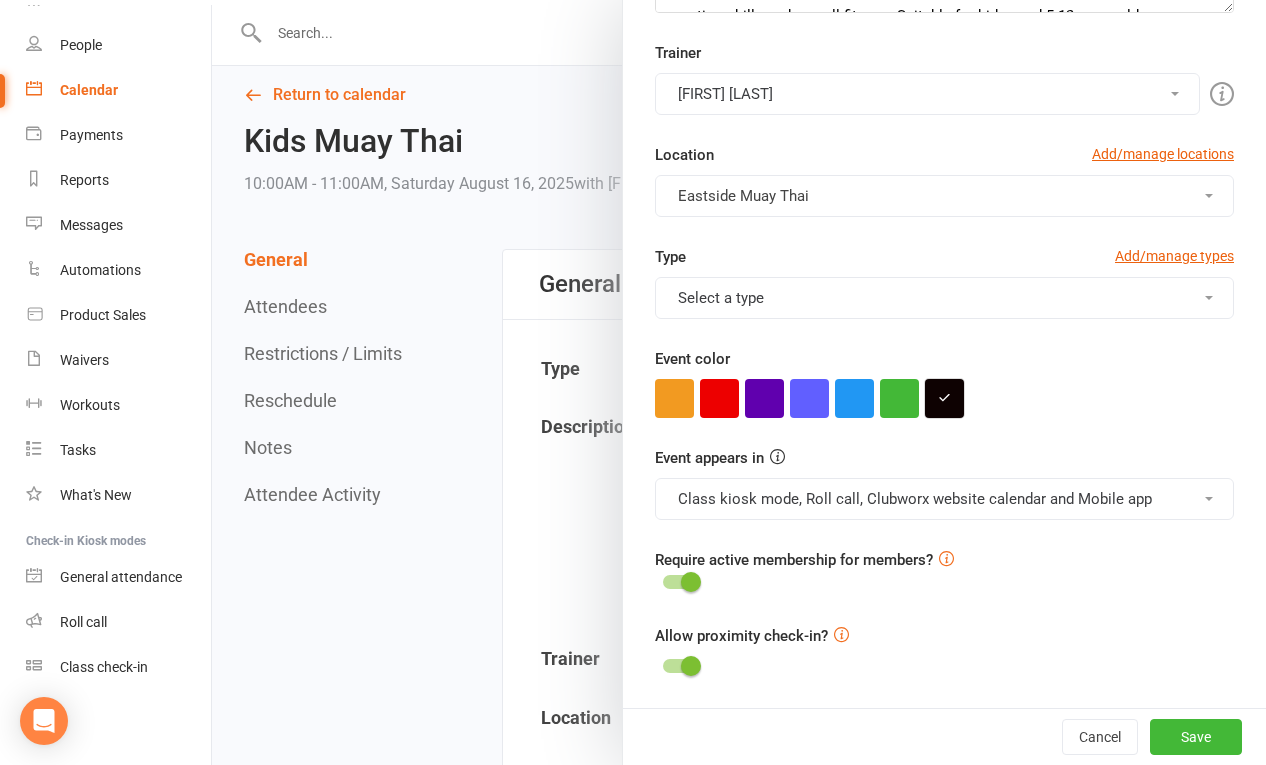 click at bounding box center (944, 398) 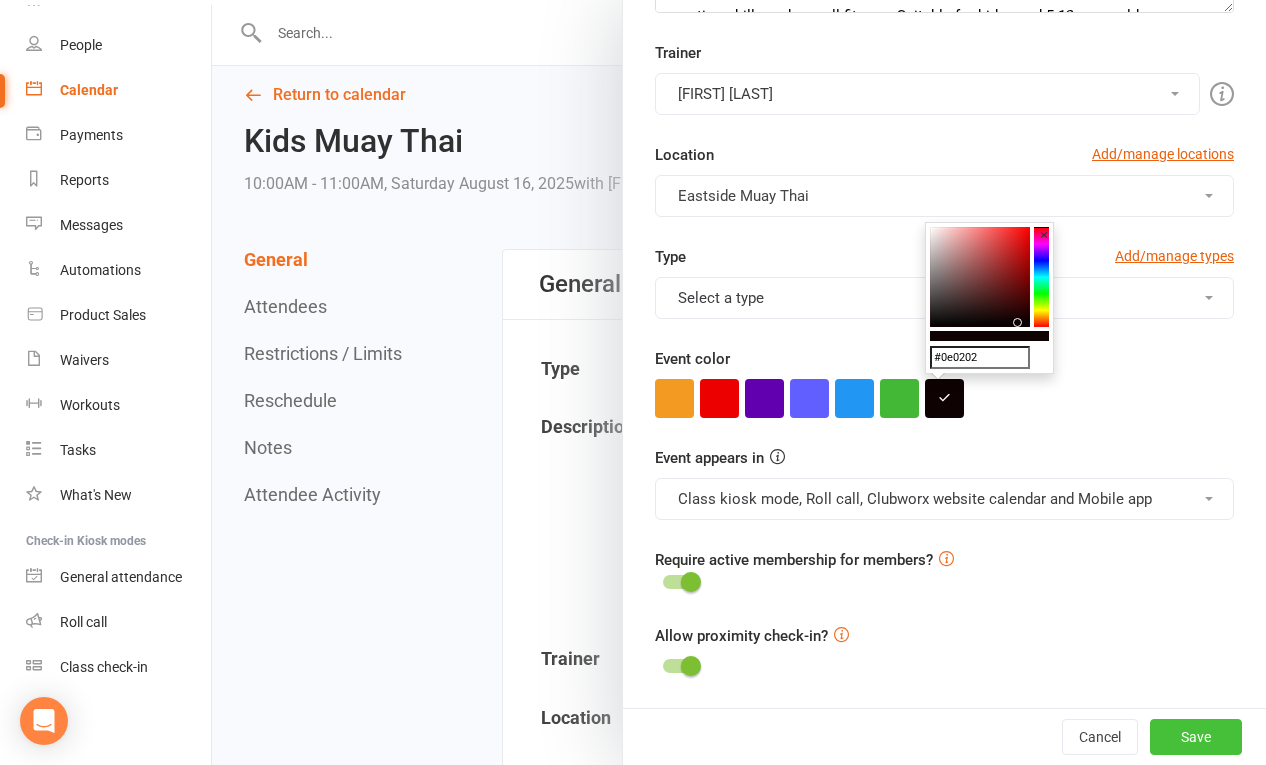 click on "Save" at bounding box center (1196, 737) 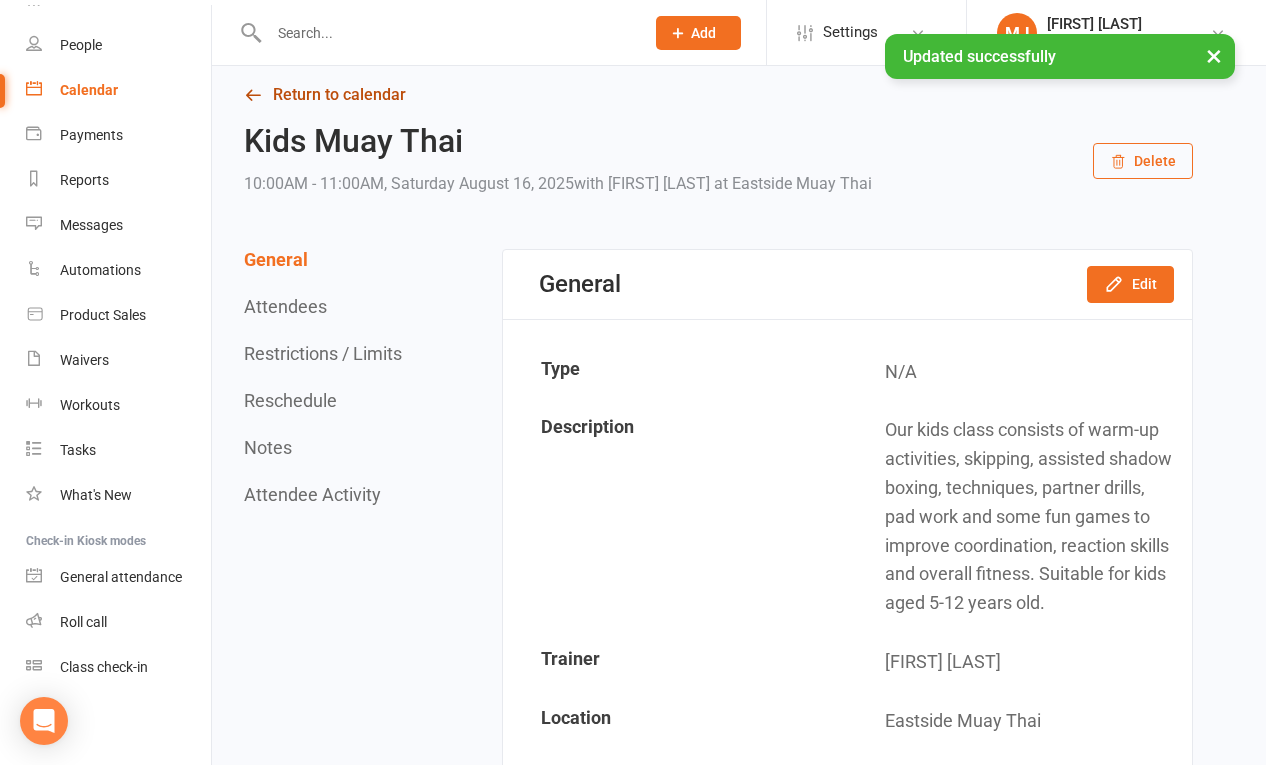 click on "Return to calendar" at bounding box center [718, 95] 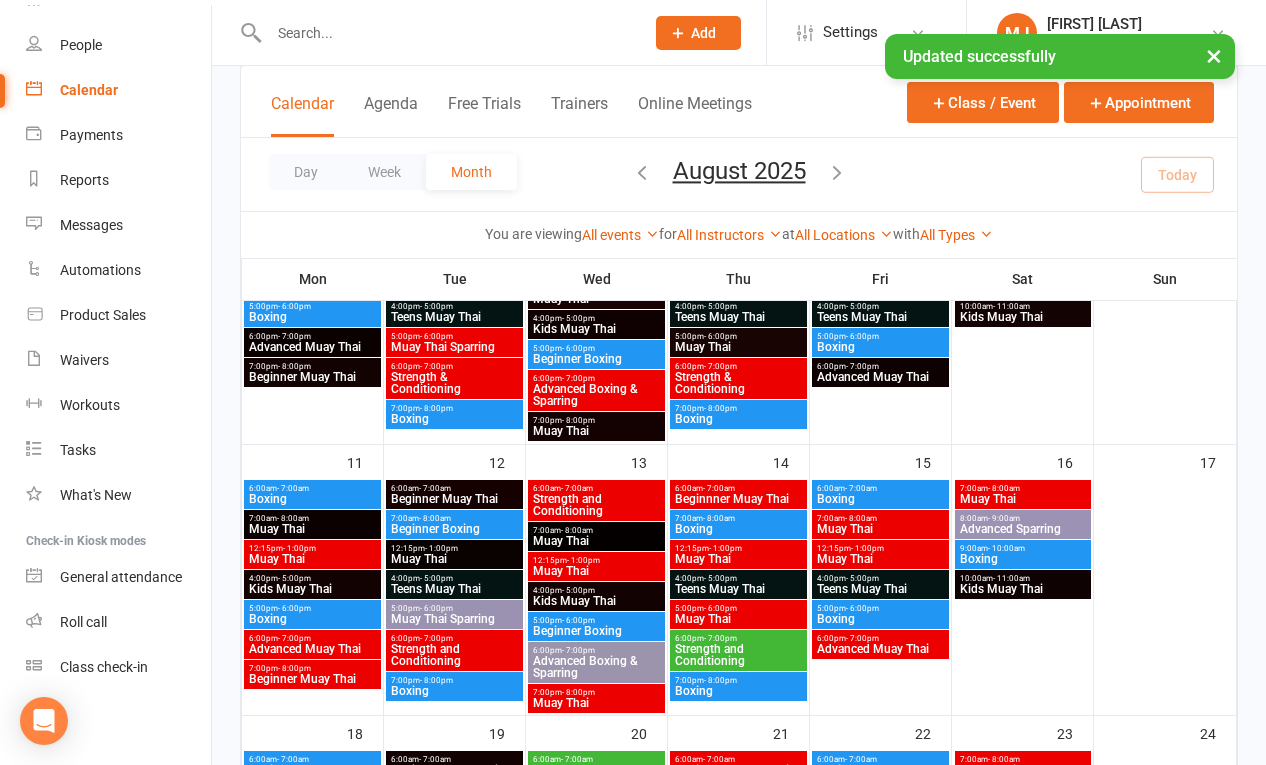 scroll, scrollTop: 368, scrollLeft: 0, axis: vertical 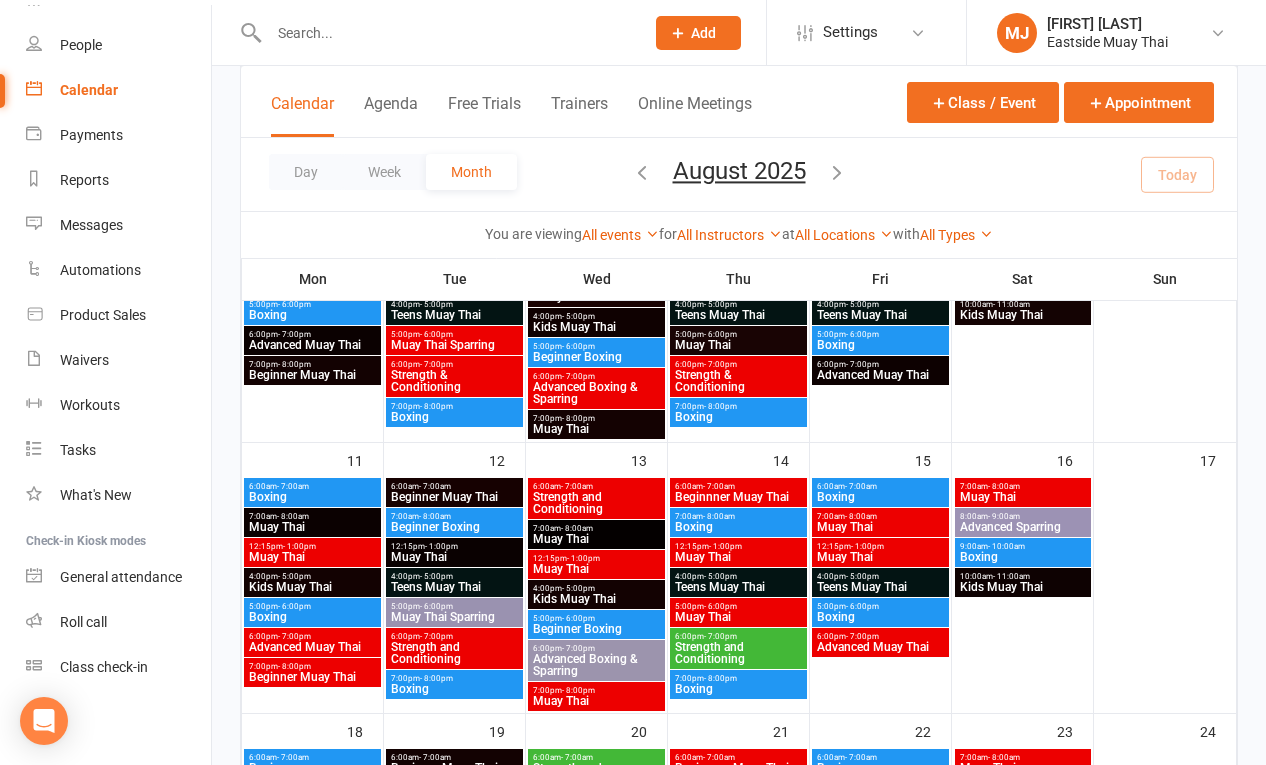click on "Muay Thai" at bounding box center (1023, 497) 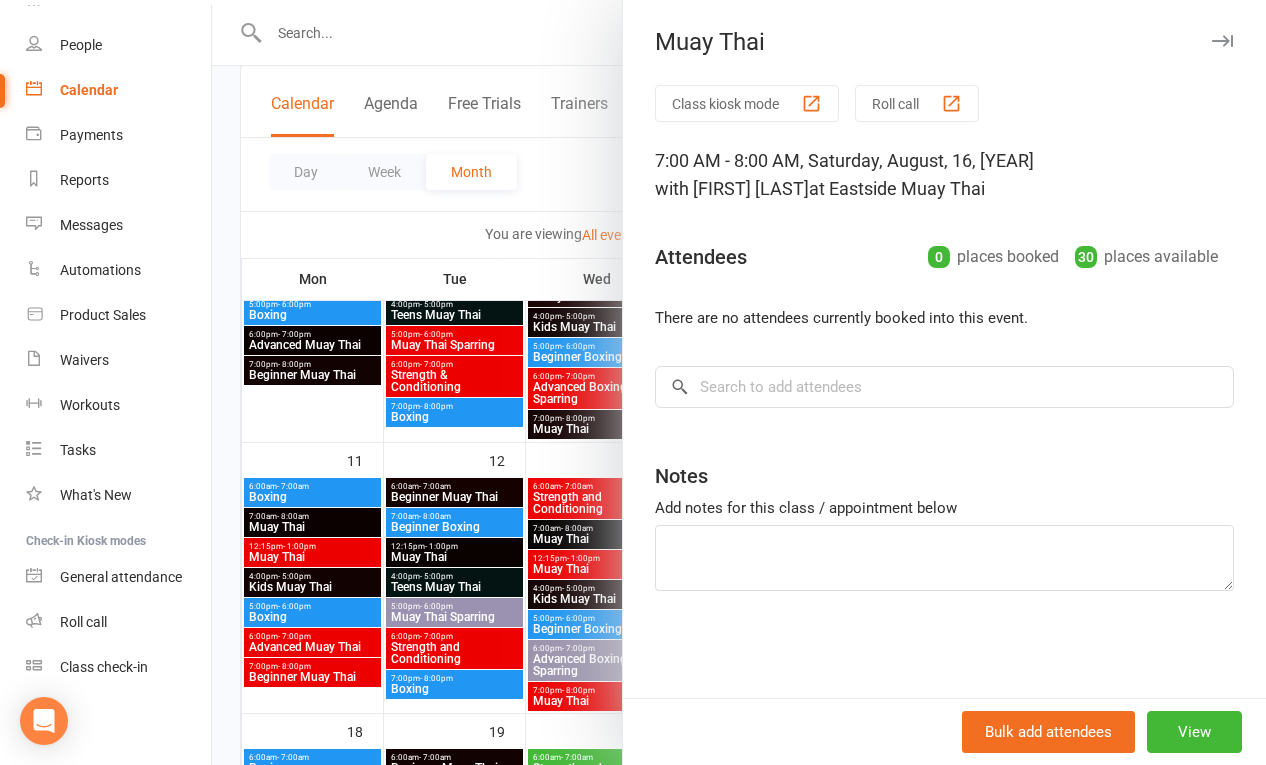 click at bounding box center (739, 382) 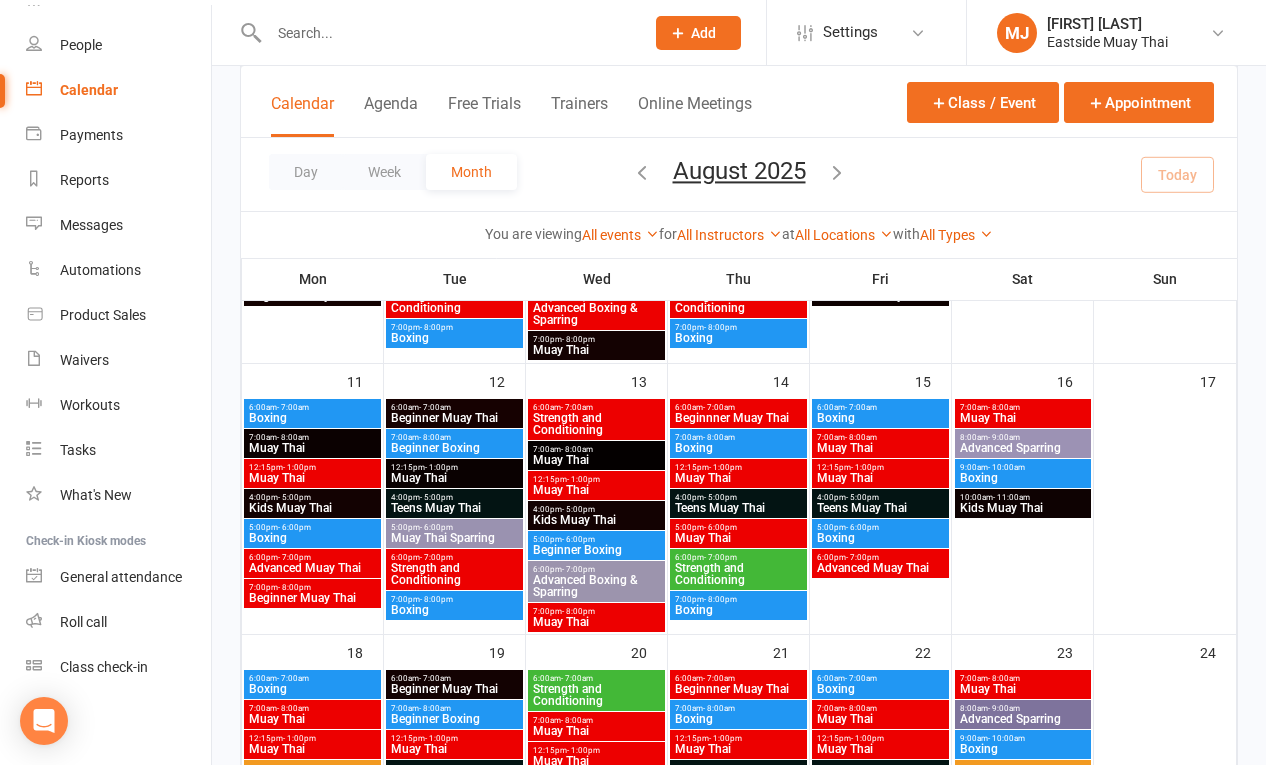 scroll, scrollTop: 442, scrollLeft: 0, axis: vertical 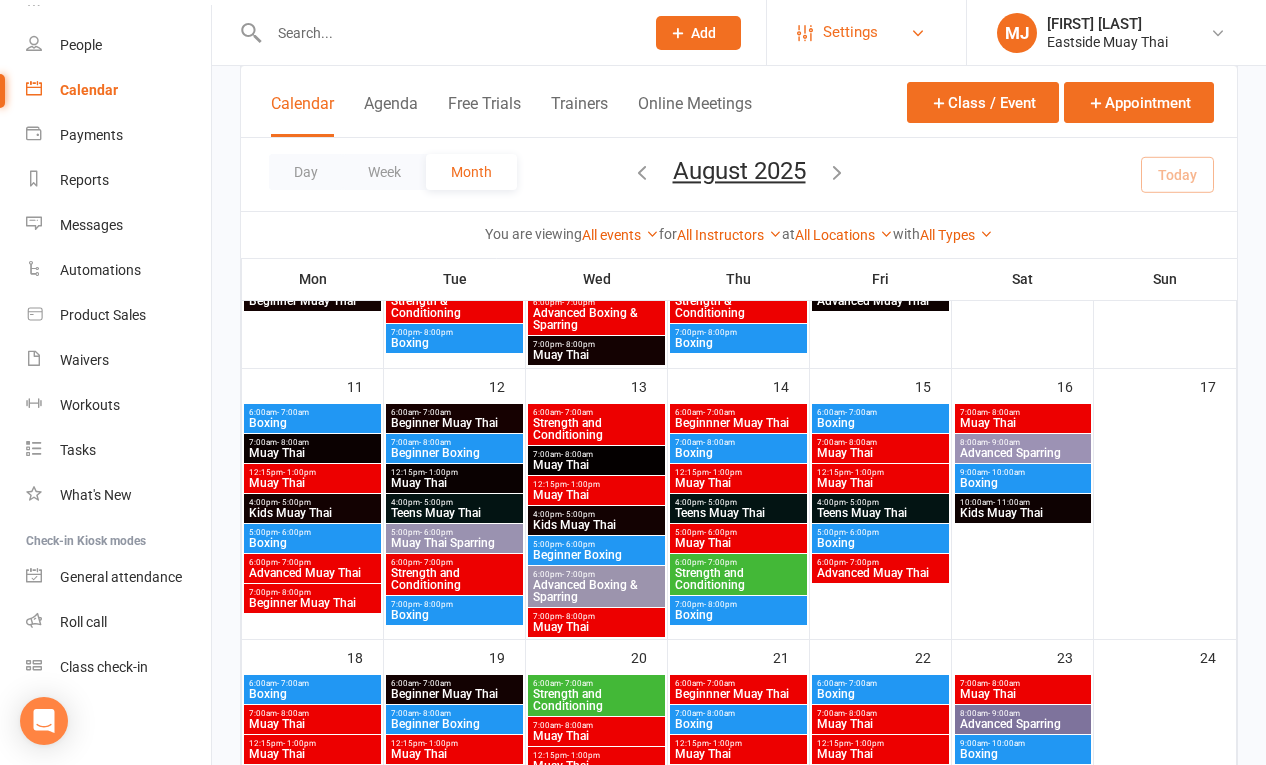 click on "Settings" at bounding box center (866, 32) 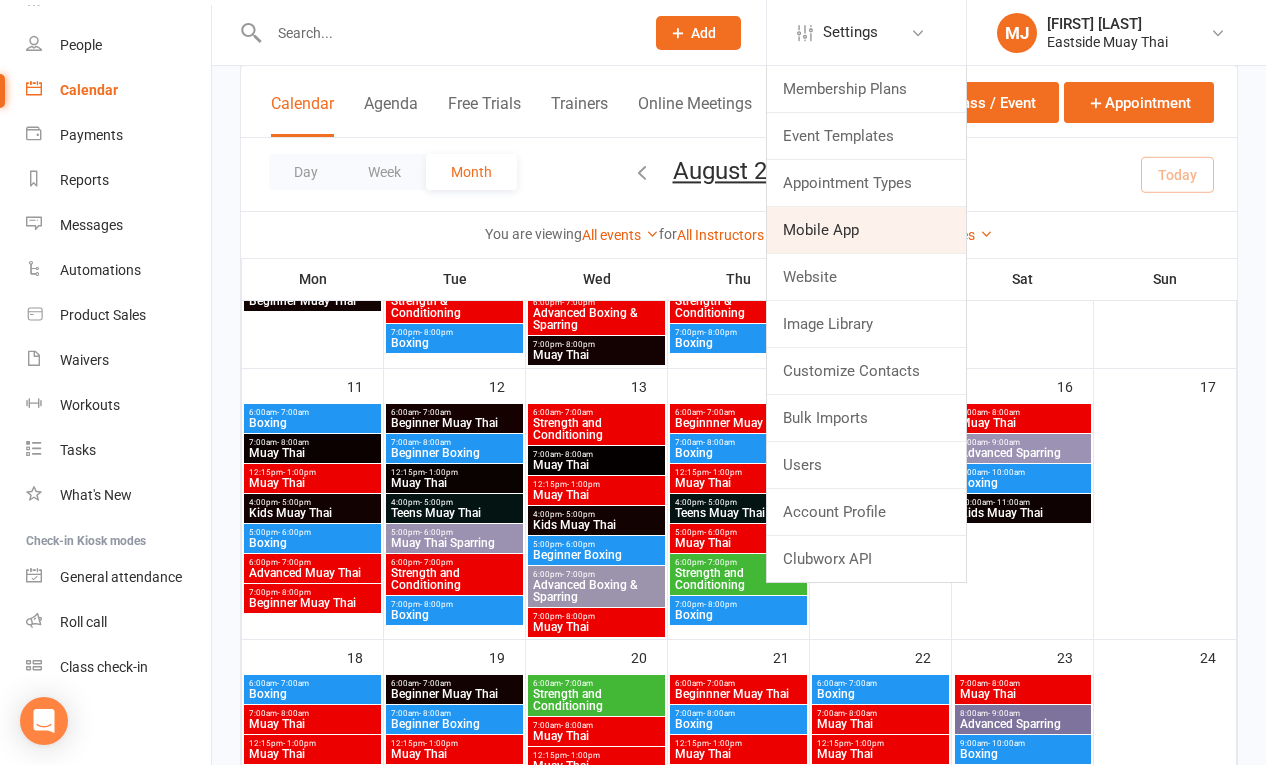 click on "Mobile App" at bounding box center (866, 230) 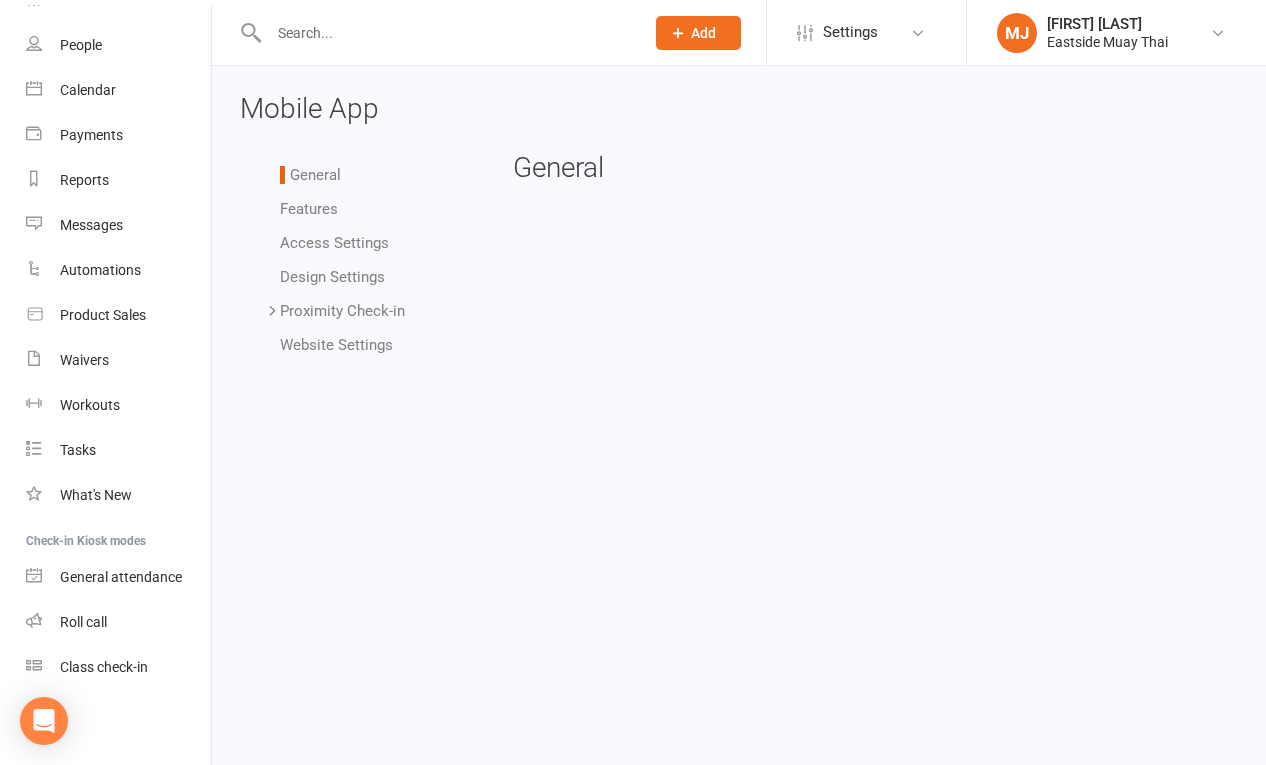 scroll, scrollTop: 0, scrollLeft: 0, axis: both 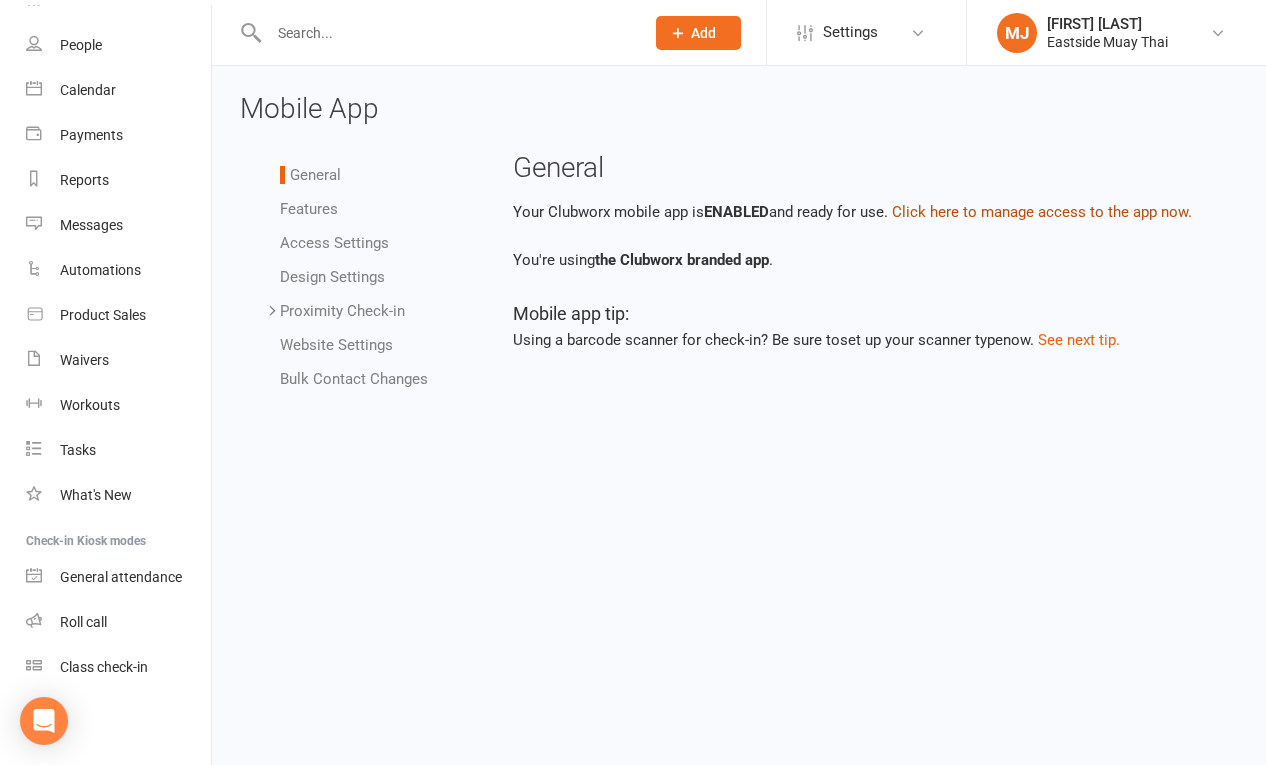 click on "Click here to manage access to the app now." at bounding box center [1042, 212] 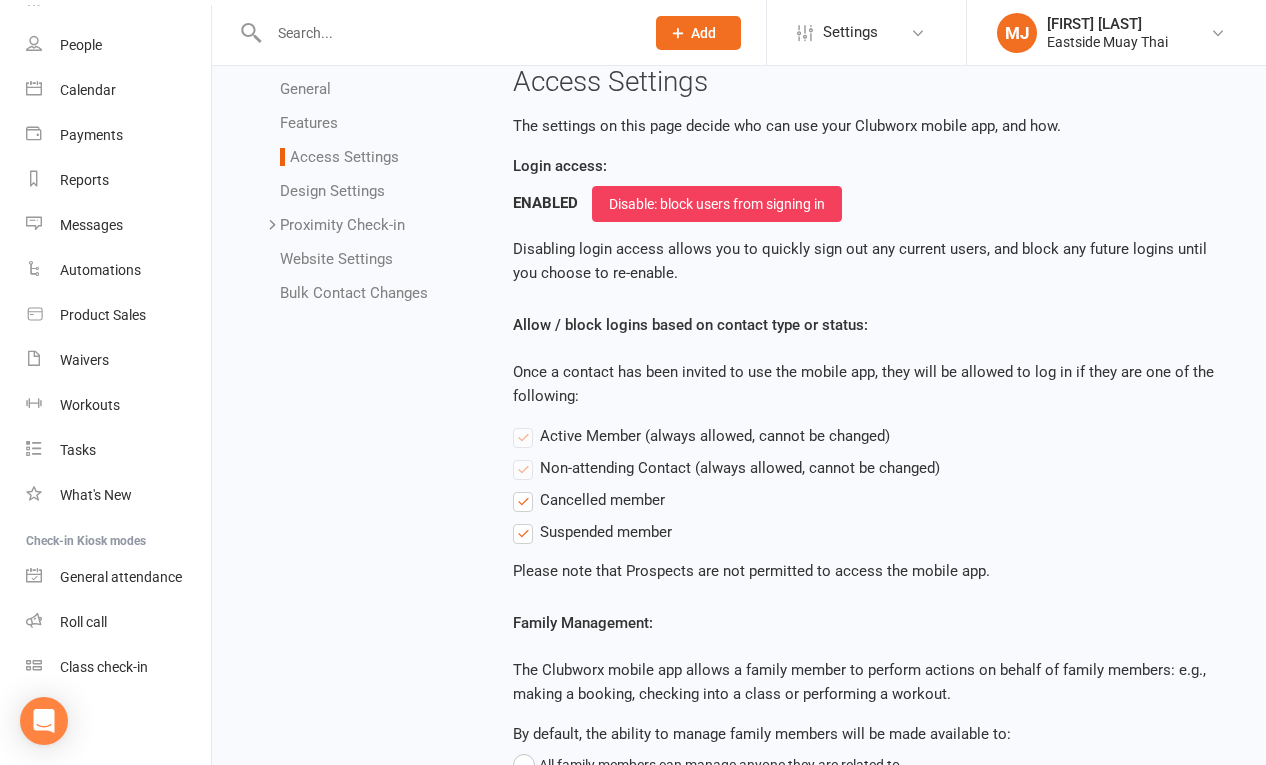 scroll, scrollTop: 0, scrollLeft: 0, axis: both 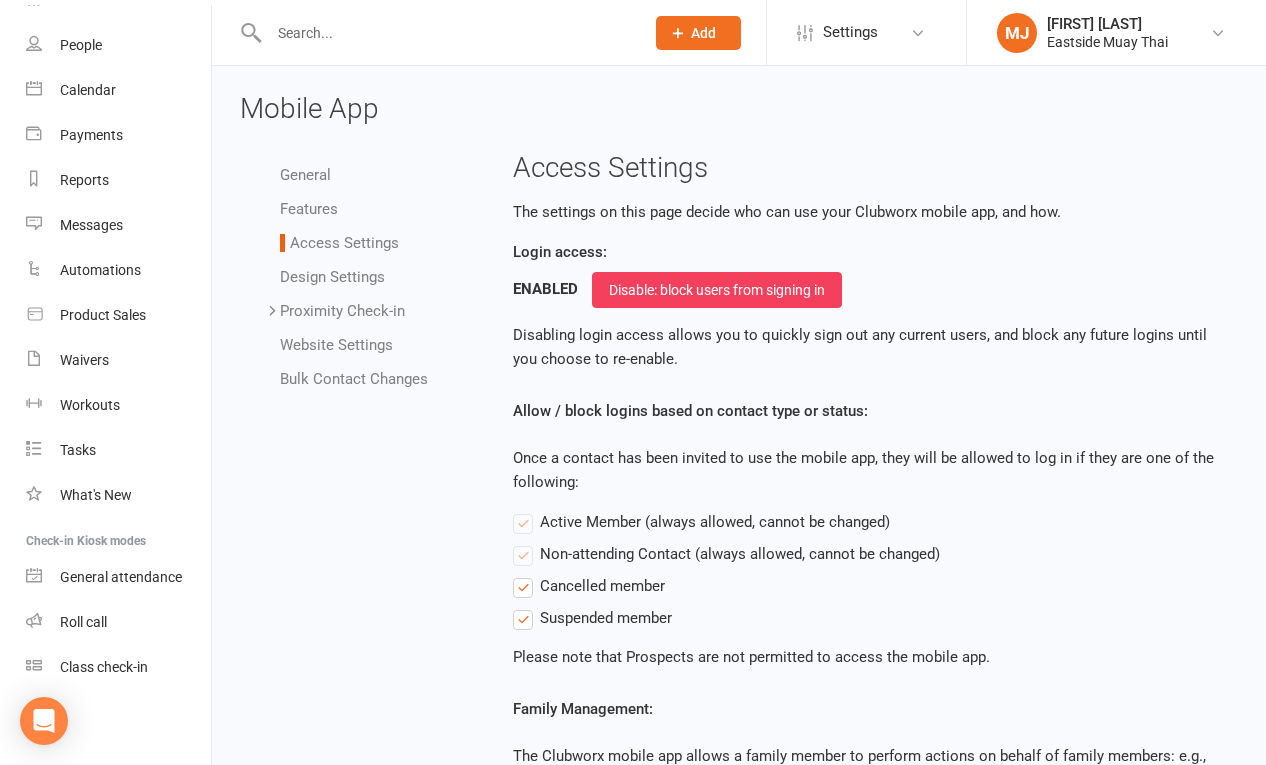 click on "Add" 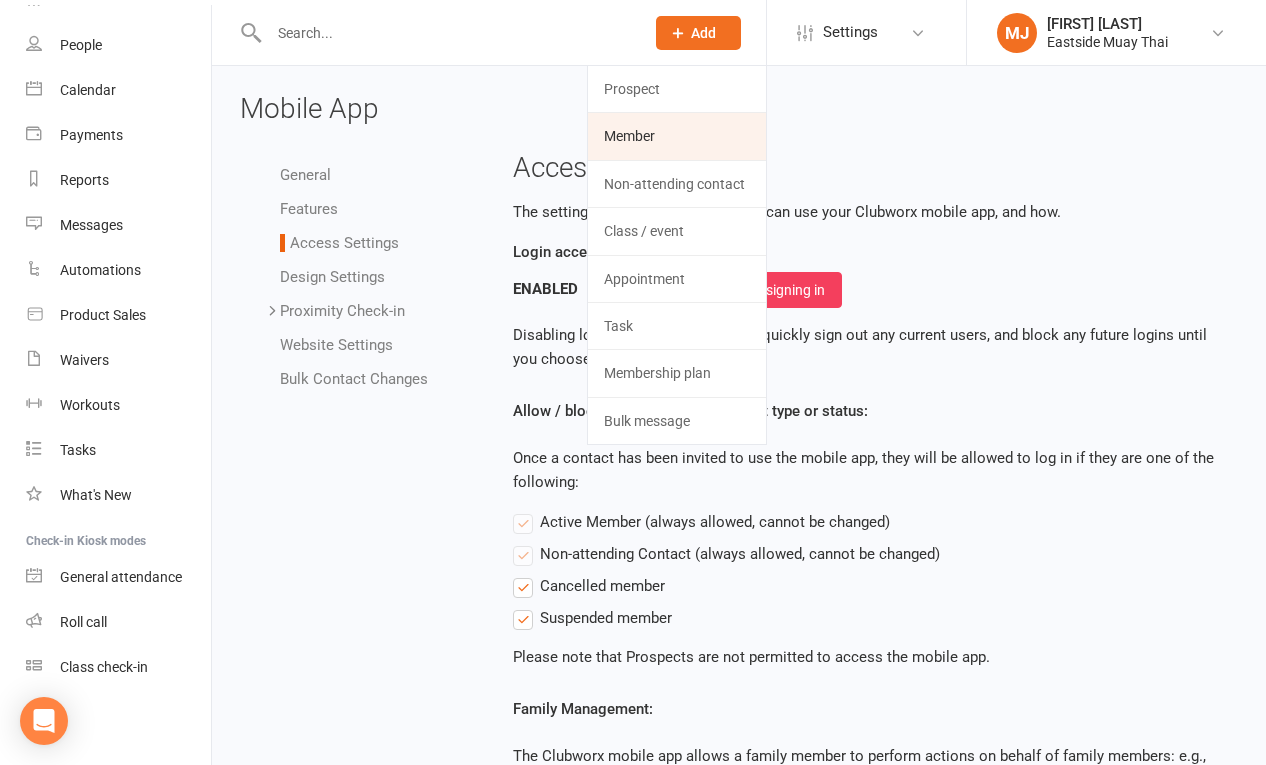 click on "Member" 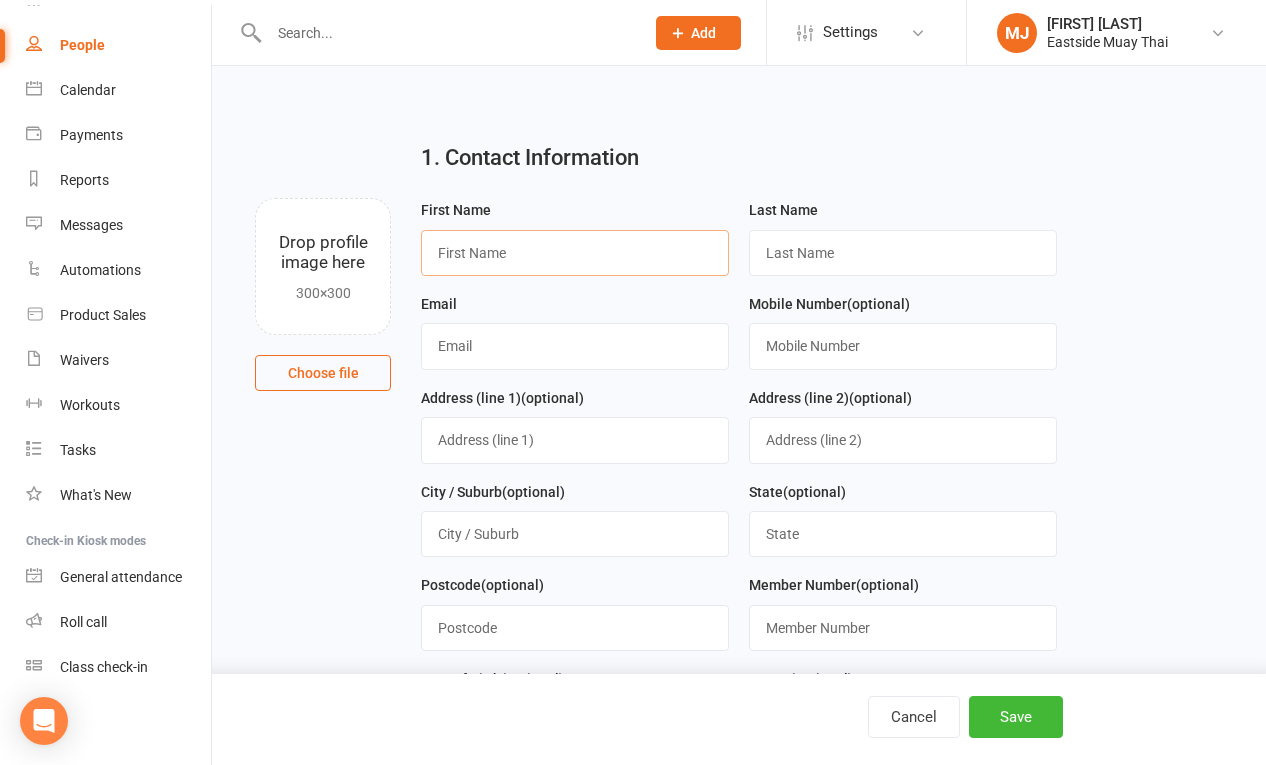 click at bounding box center [575, 253] 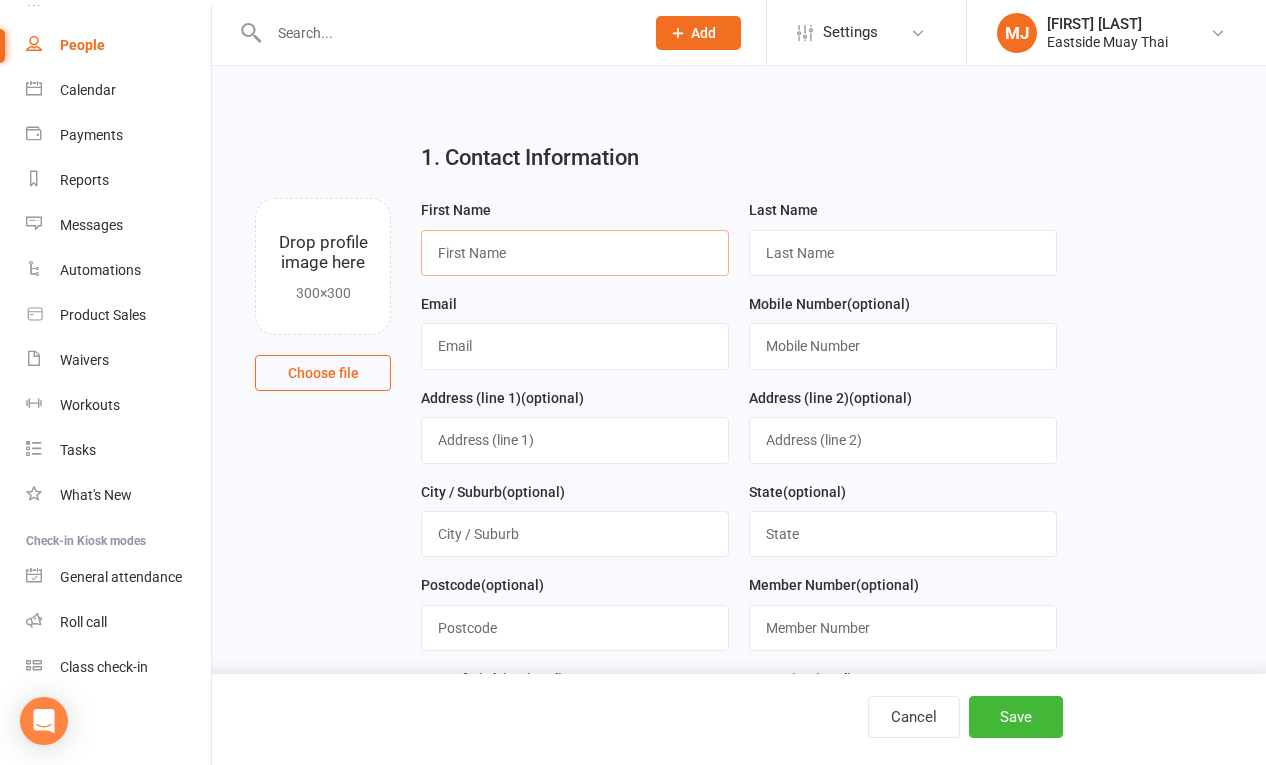 type on "[NAME]" 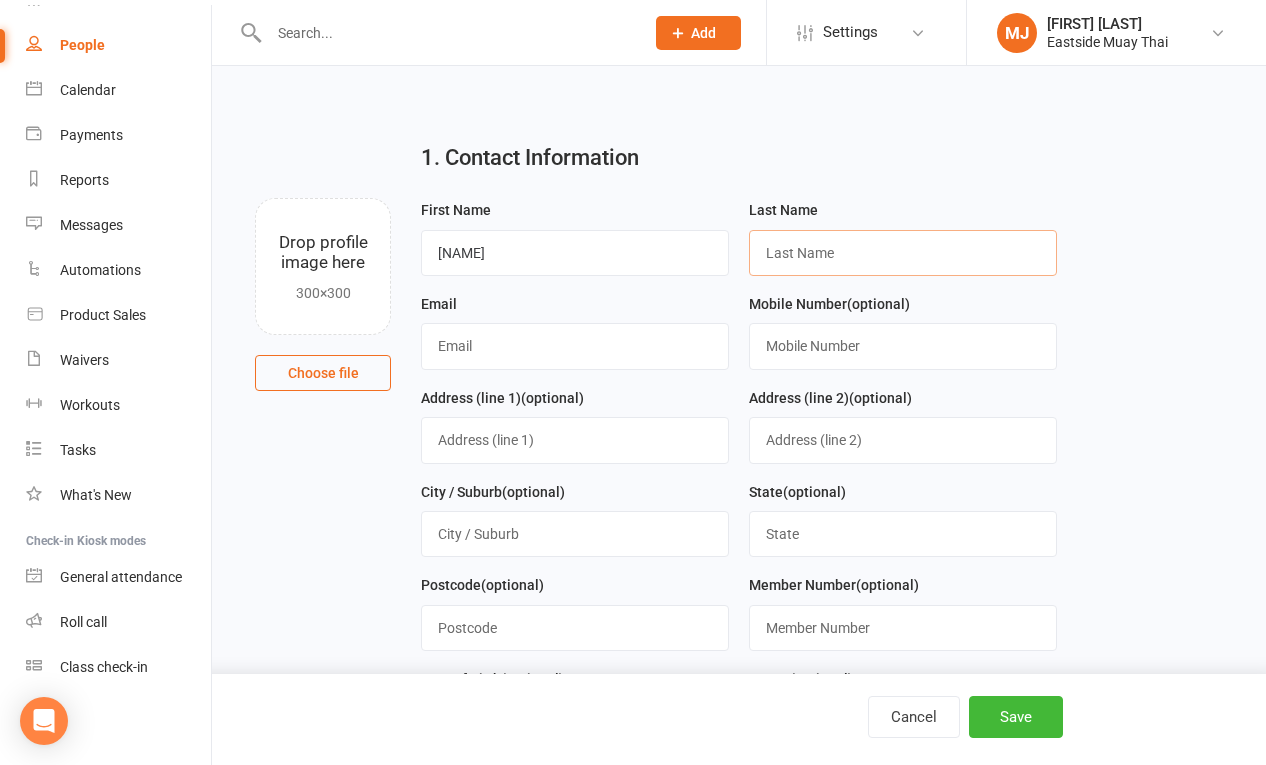type on "[FIRST]" 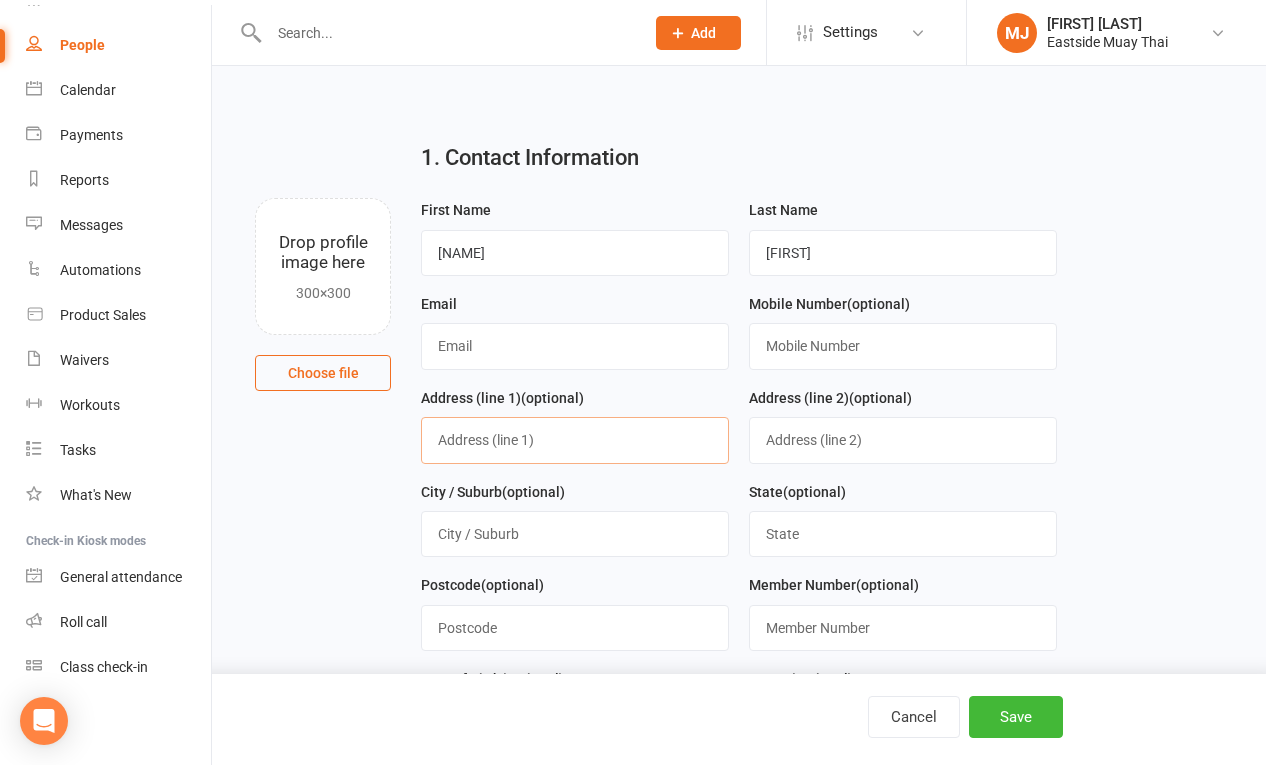 type on "[NUMBER] [STREET]" 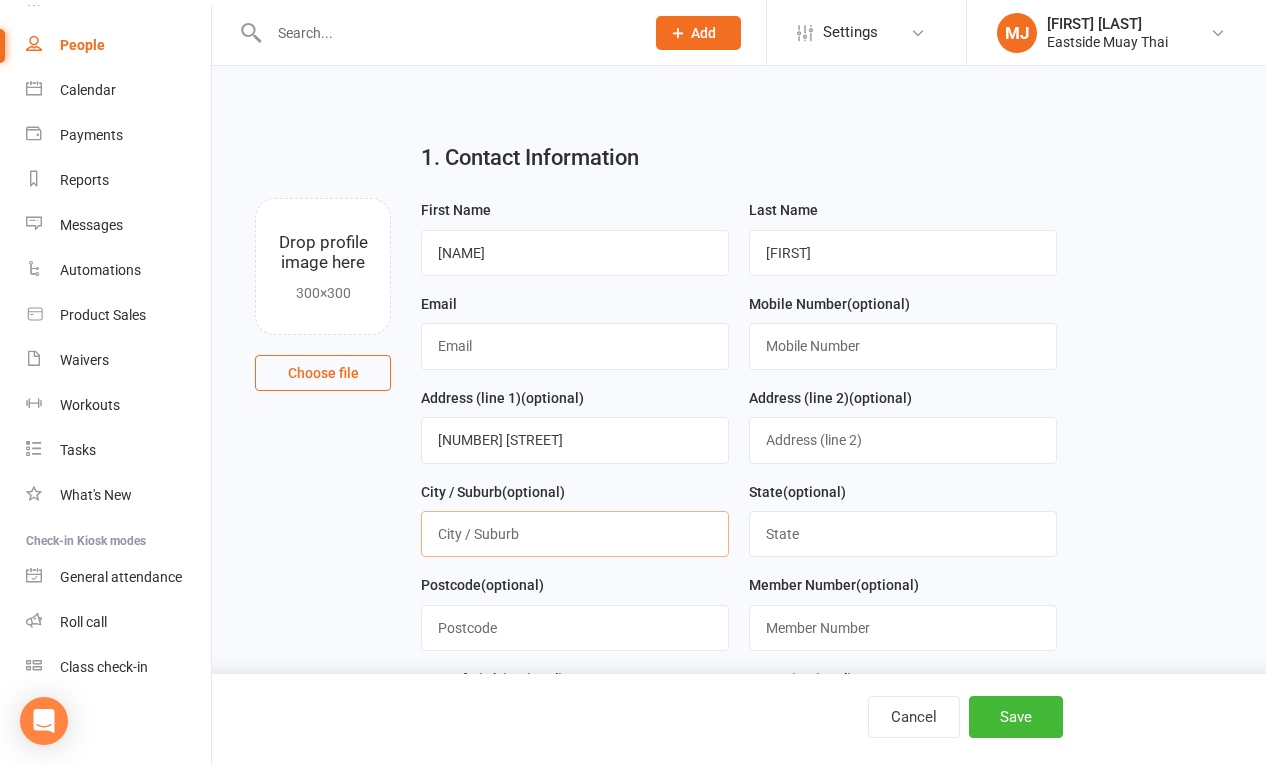 click at bounding box center (575, 534) 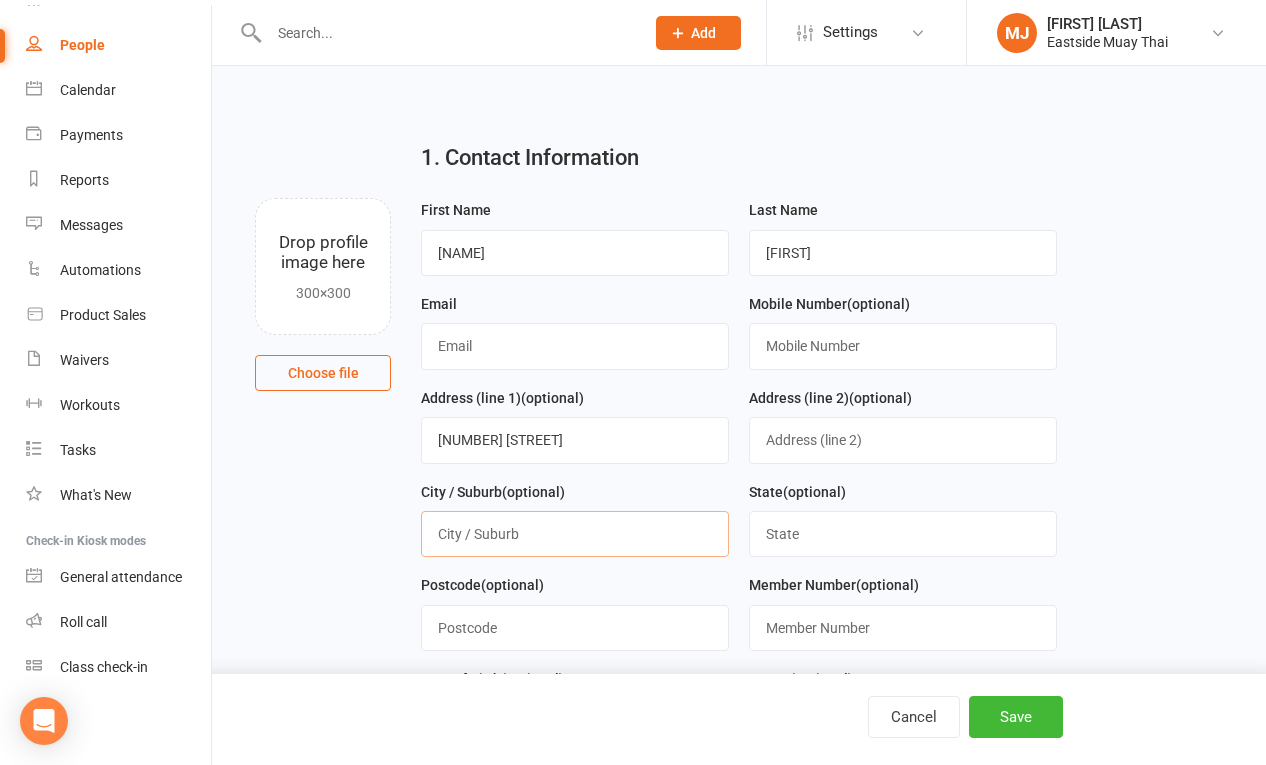 type on "[CITY]" 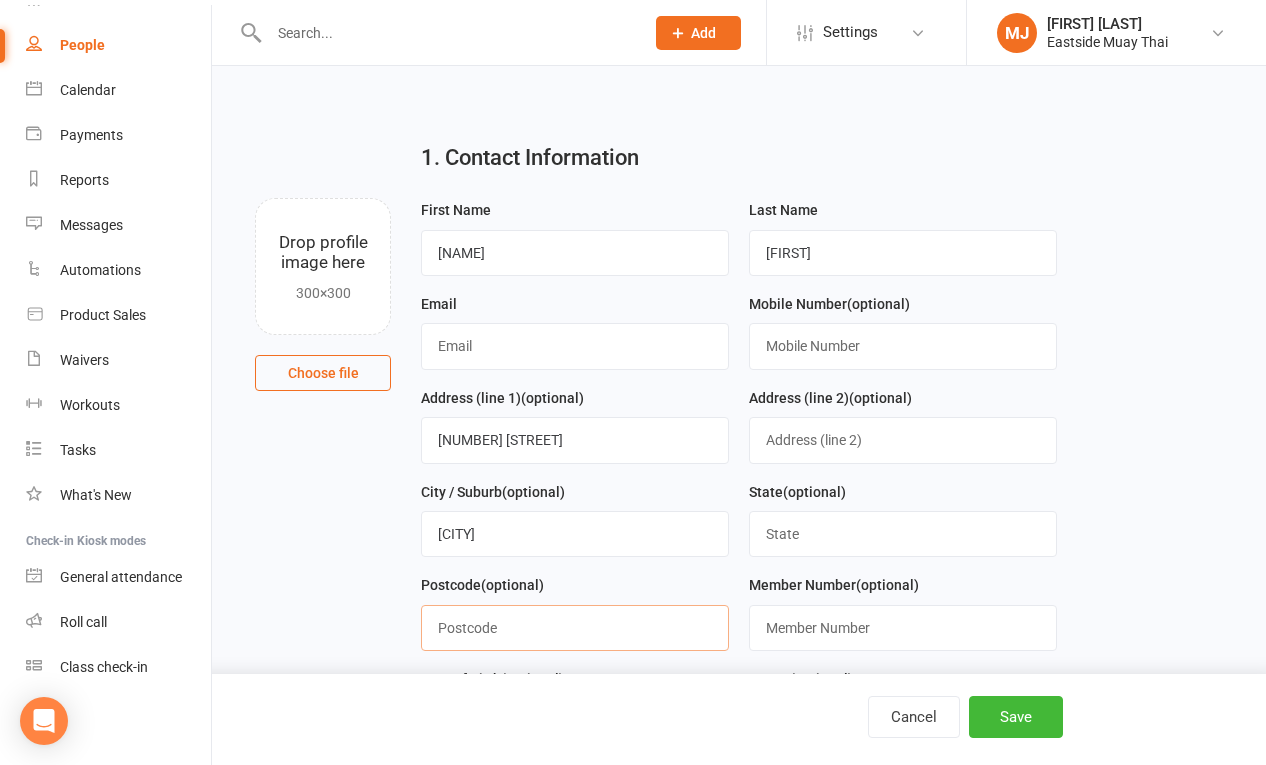 click at bounding box center (575, 628) 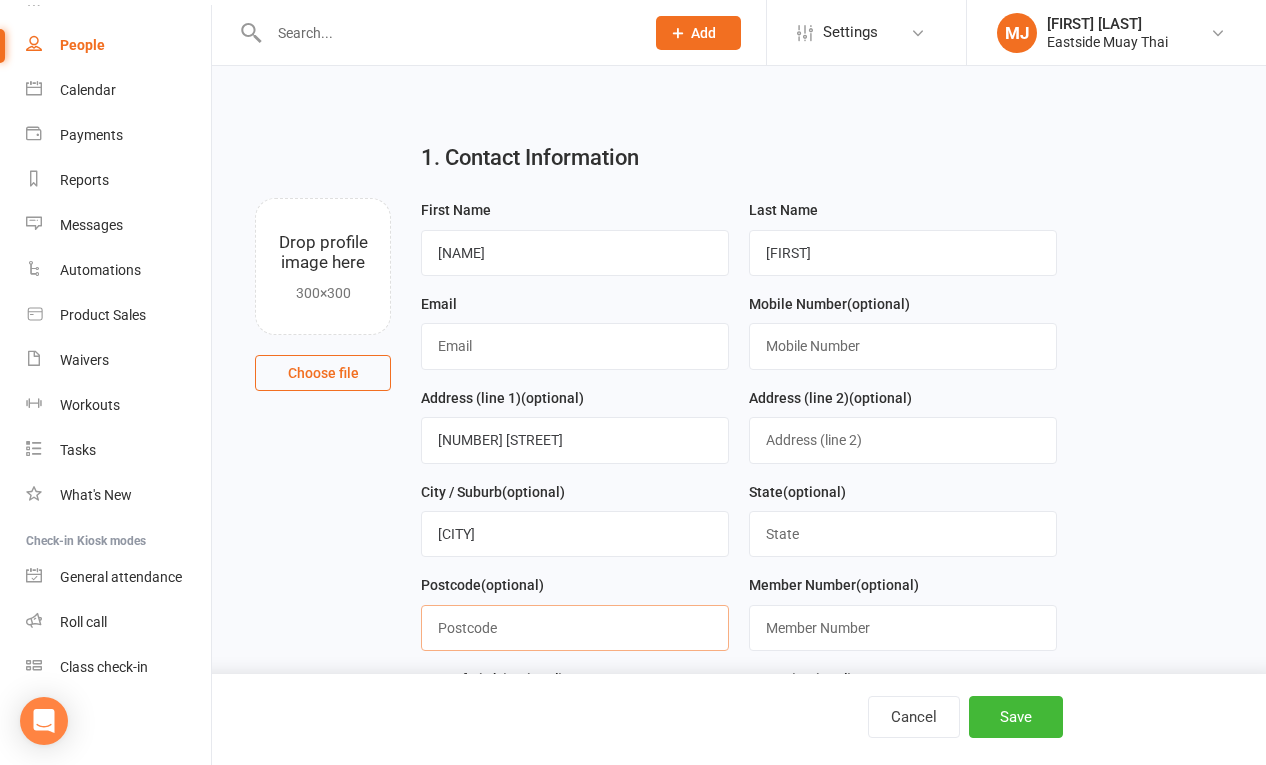 type on "2031" 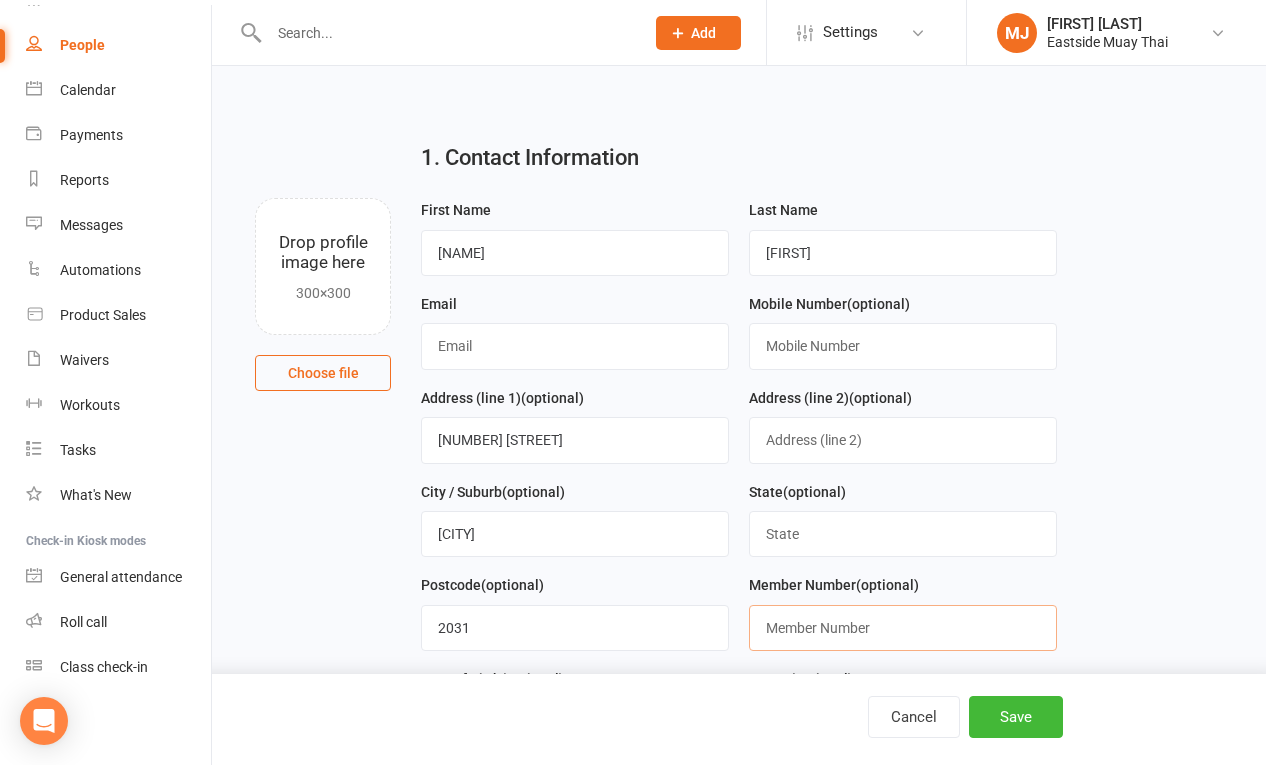 click at bounding box center (903, 628) 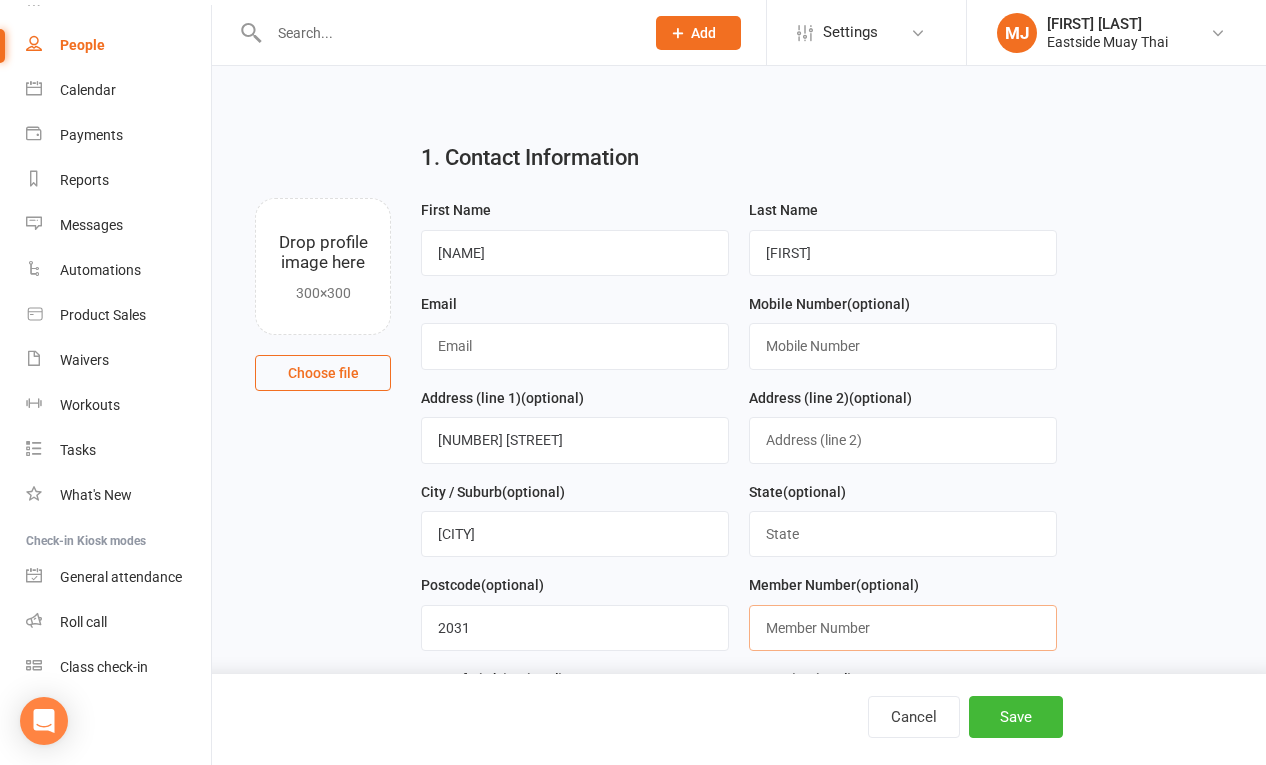 type on "1" 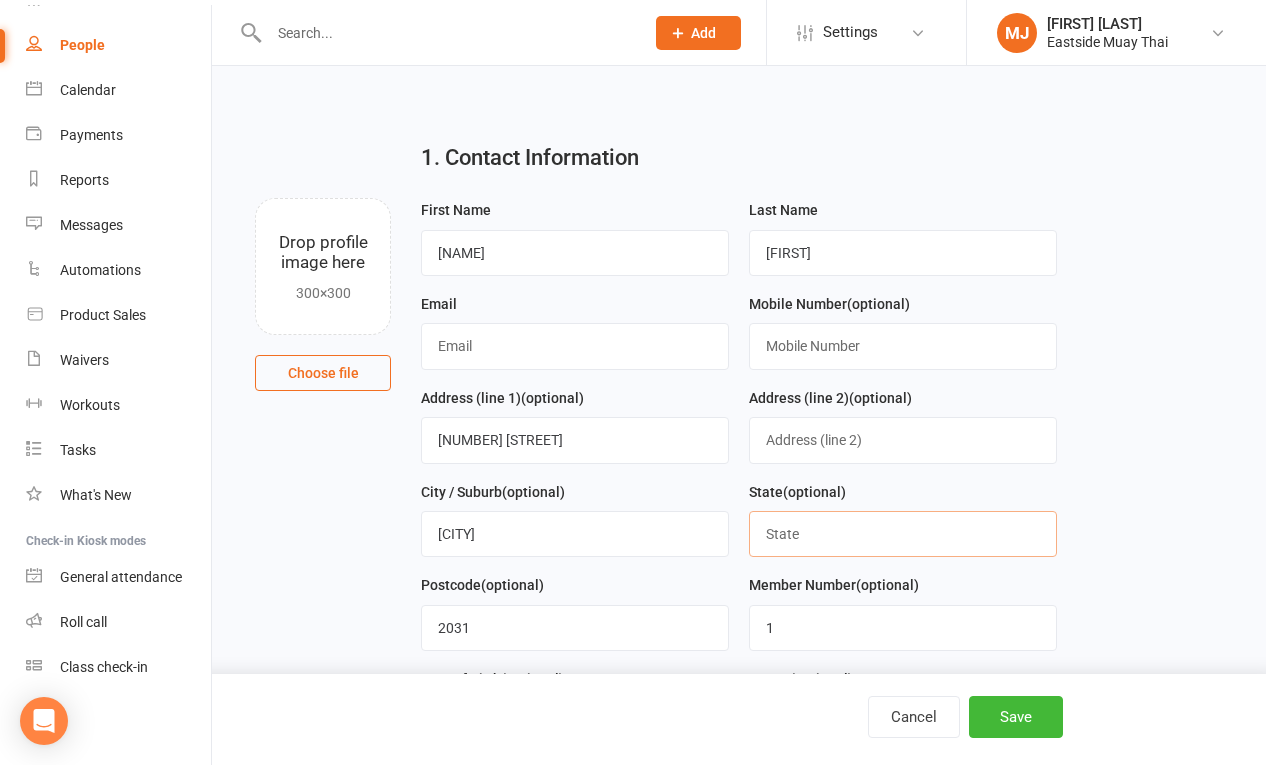 click at bounding box center (903, 534) 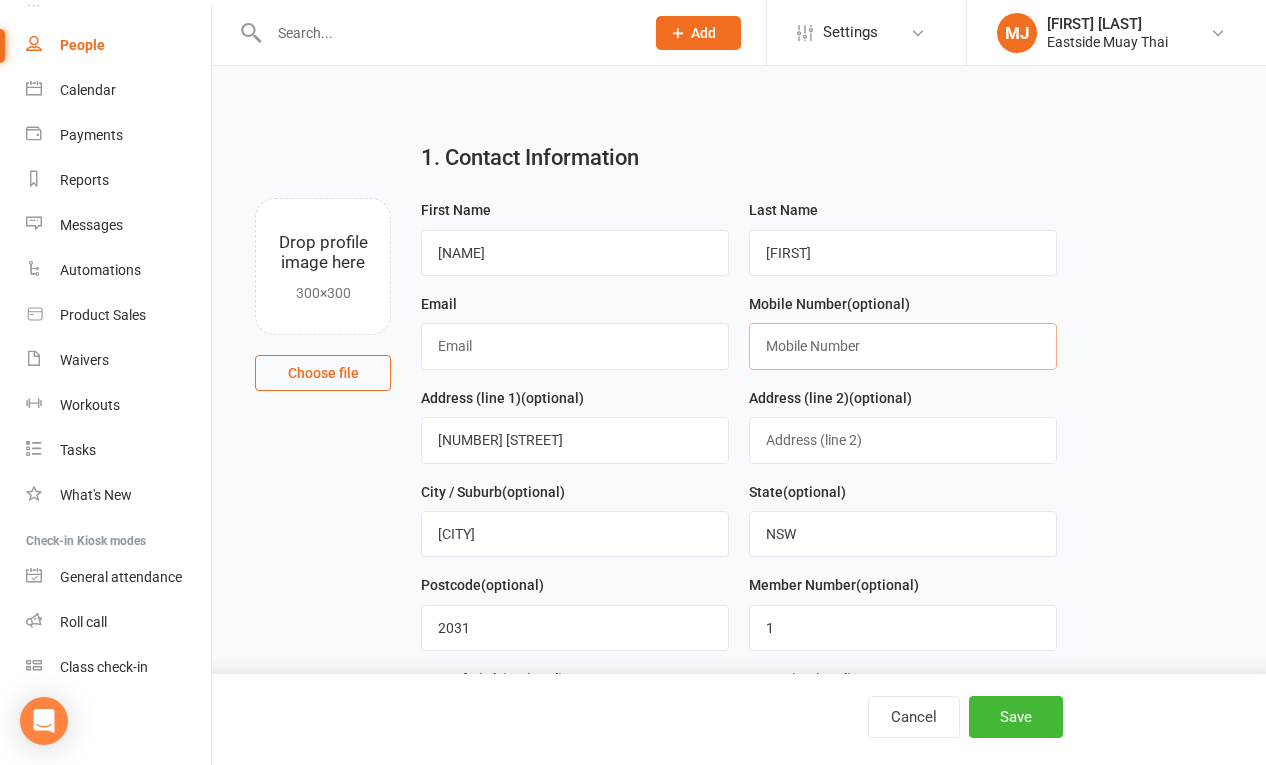 click at bounding box center (903, 346) 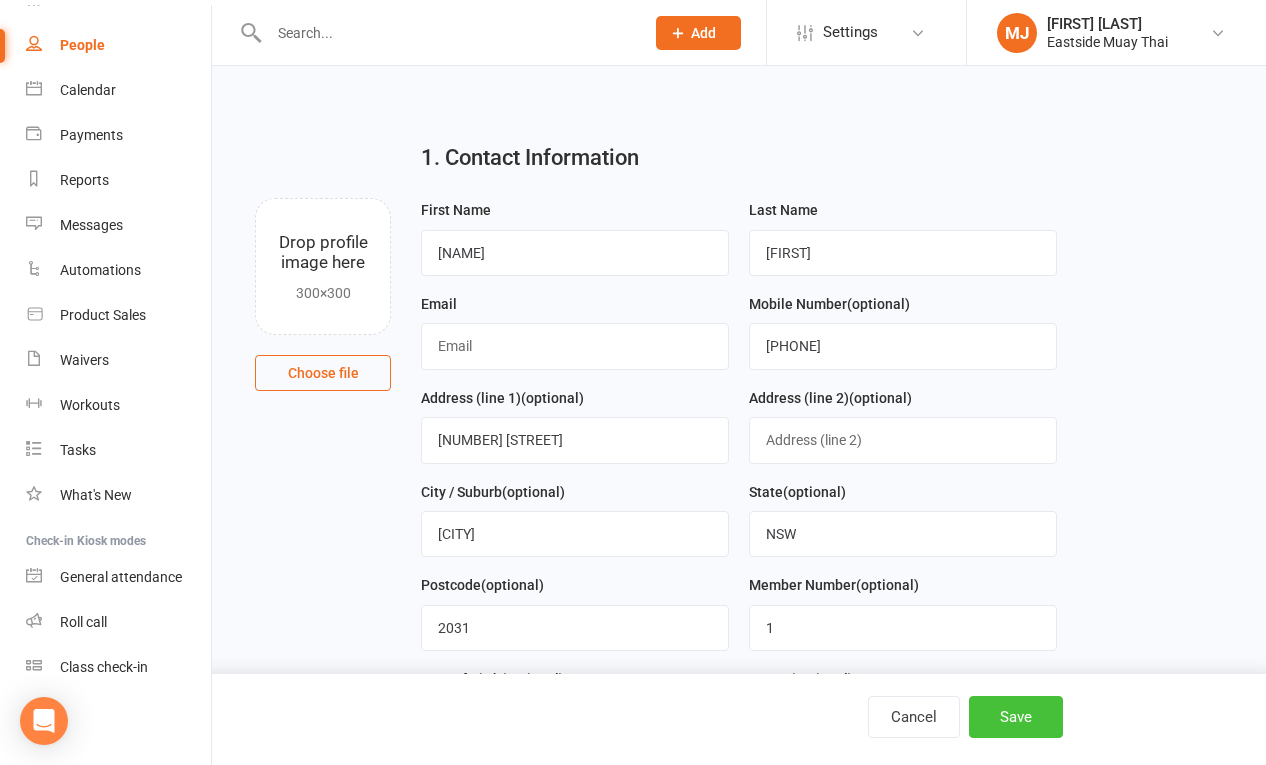 click on "Save" at bounding box center (1016, 717) 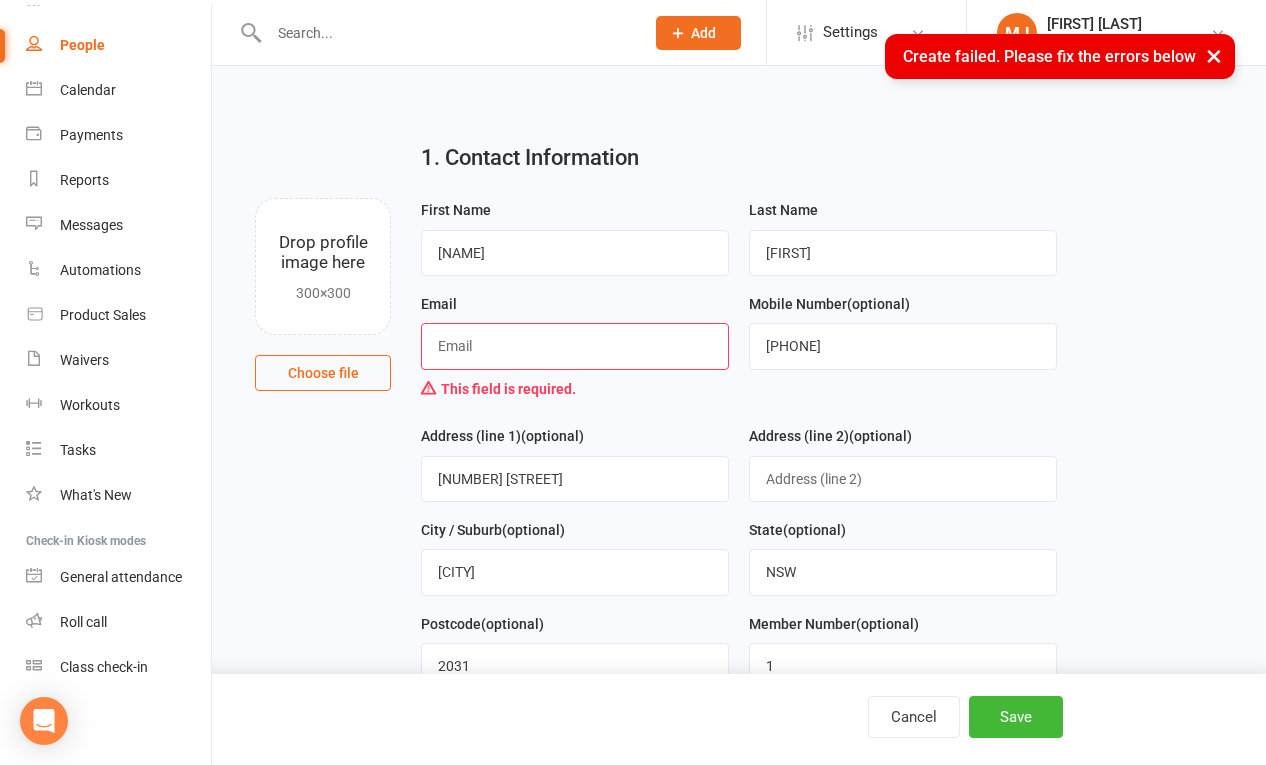 click at bounding box center [575, 346] 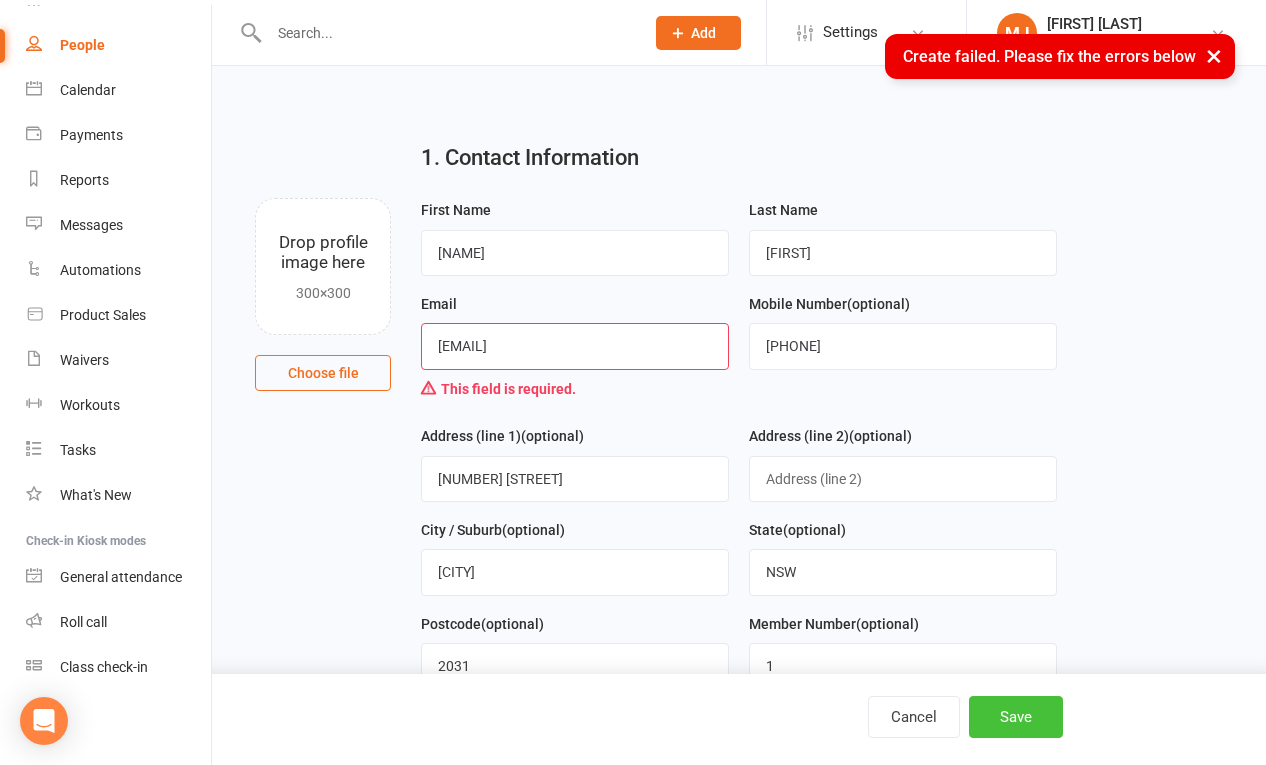 click on "Save" at bounding box center [1016, 717] 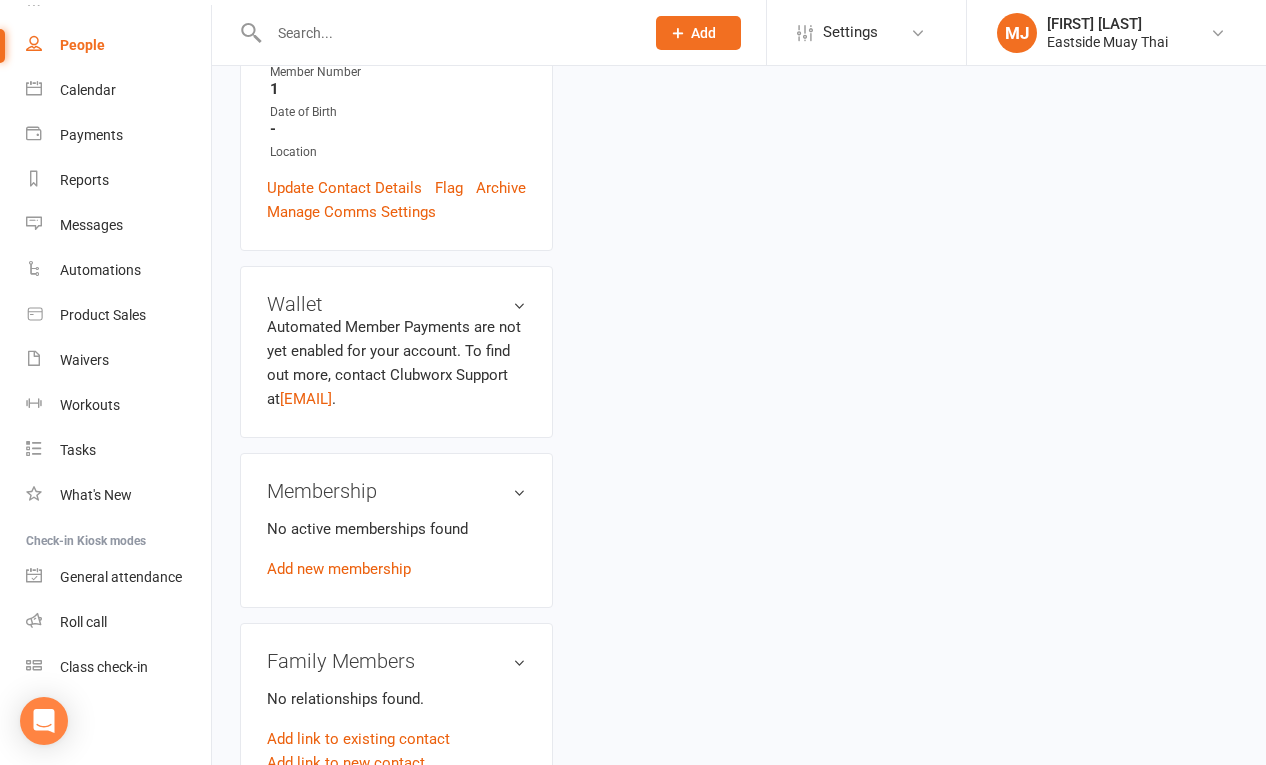 scroll, scrollTop: 462, scrollLeft: 0, axis: vertical 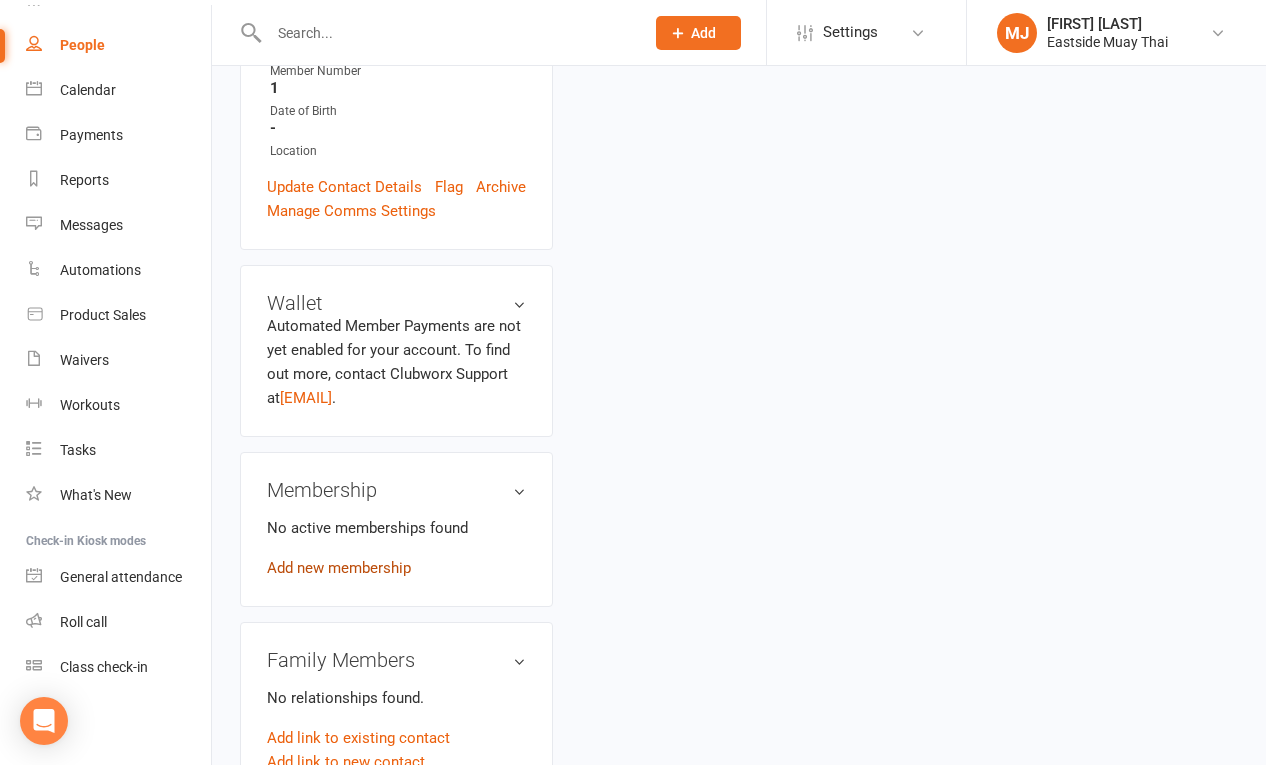 click on "Add new membership" at bounding box center [339, 568] 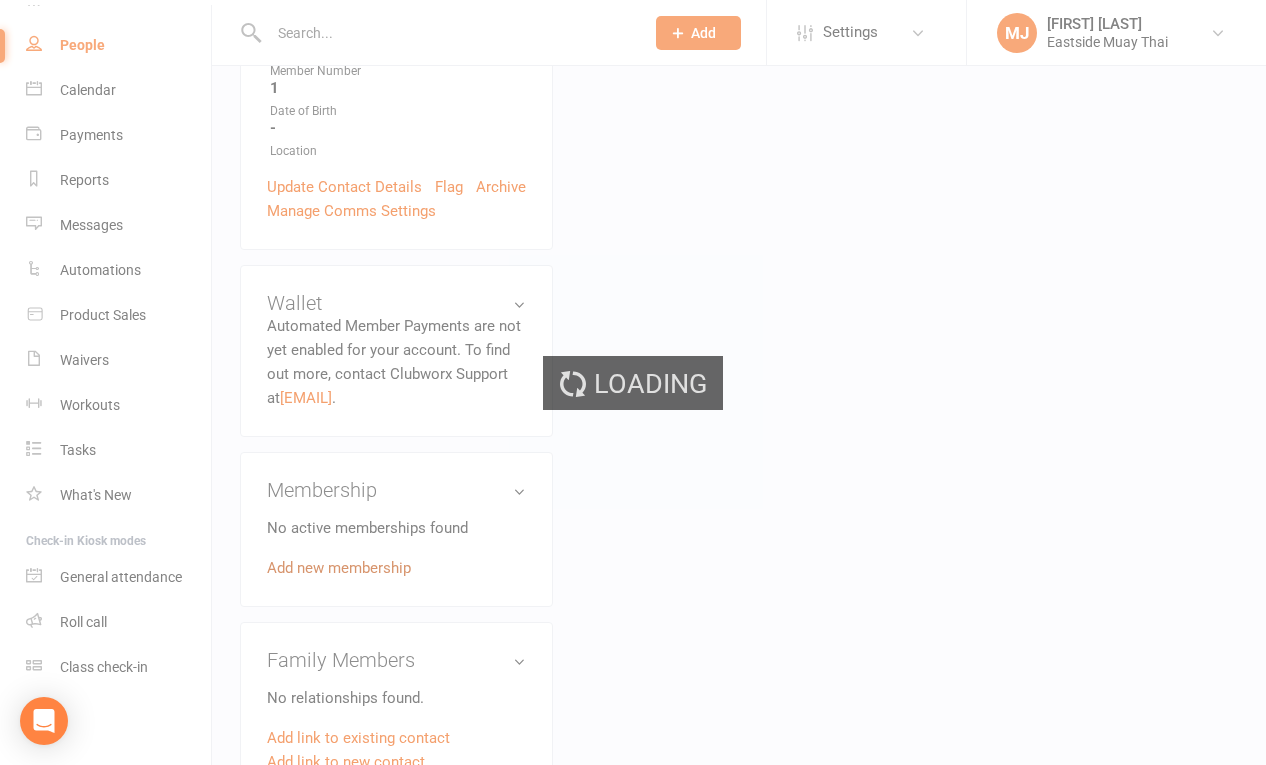 scroll, scrollTop: 0, scrollLeft: 0, axis: both 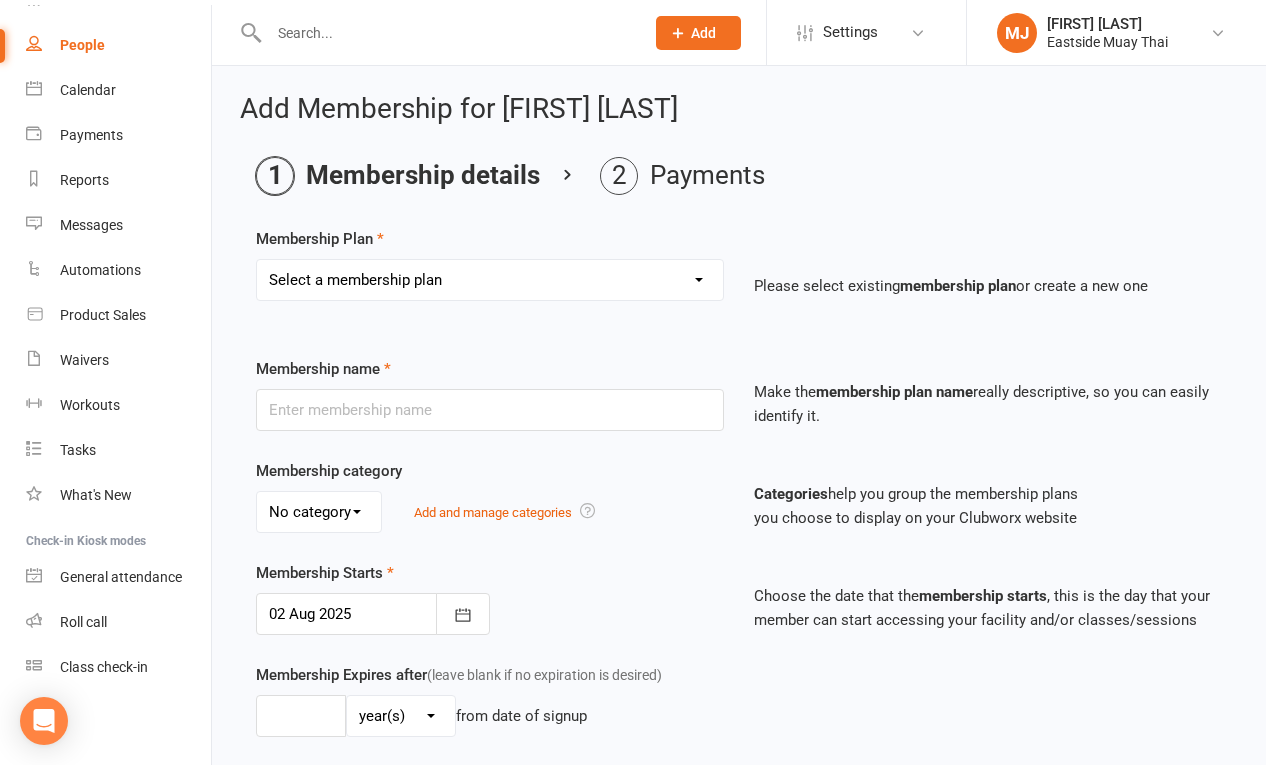 click on "Select a membership plan Create new Membership Plan Group class membership" at bounding box center [490, 280] 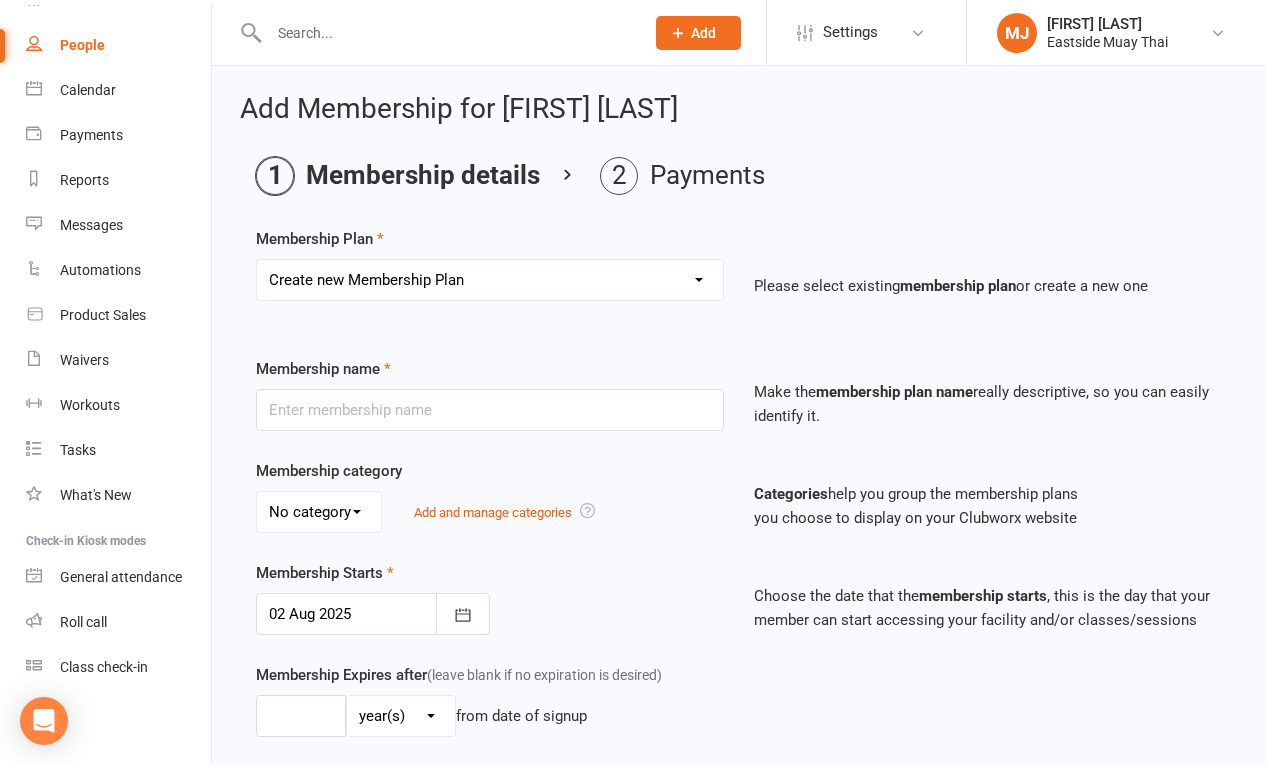 click on "Select a membership plan Create new Membership Plan Group class membership" at bounding box center [490, 280] 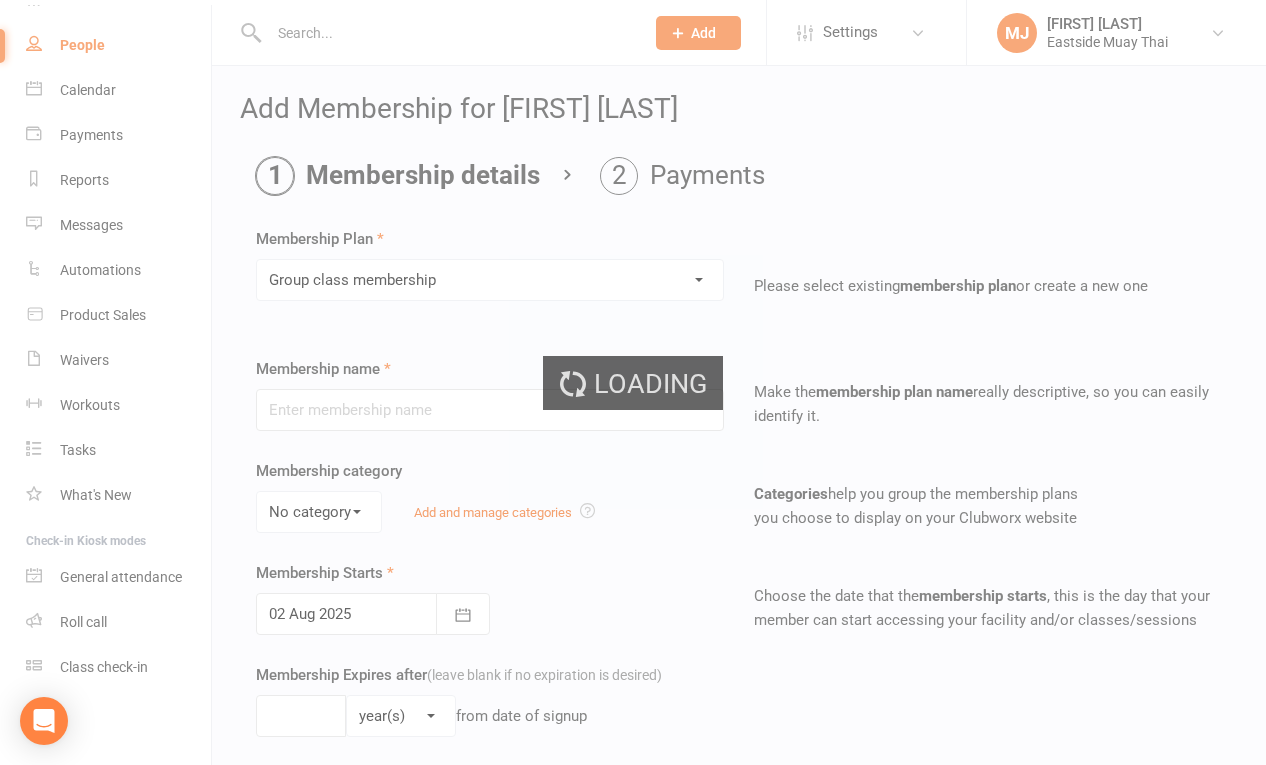type on "Group class membership" 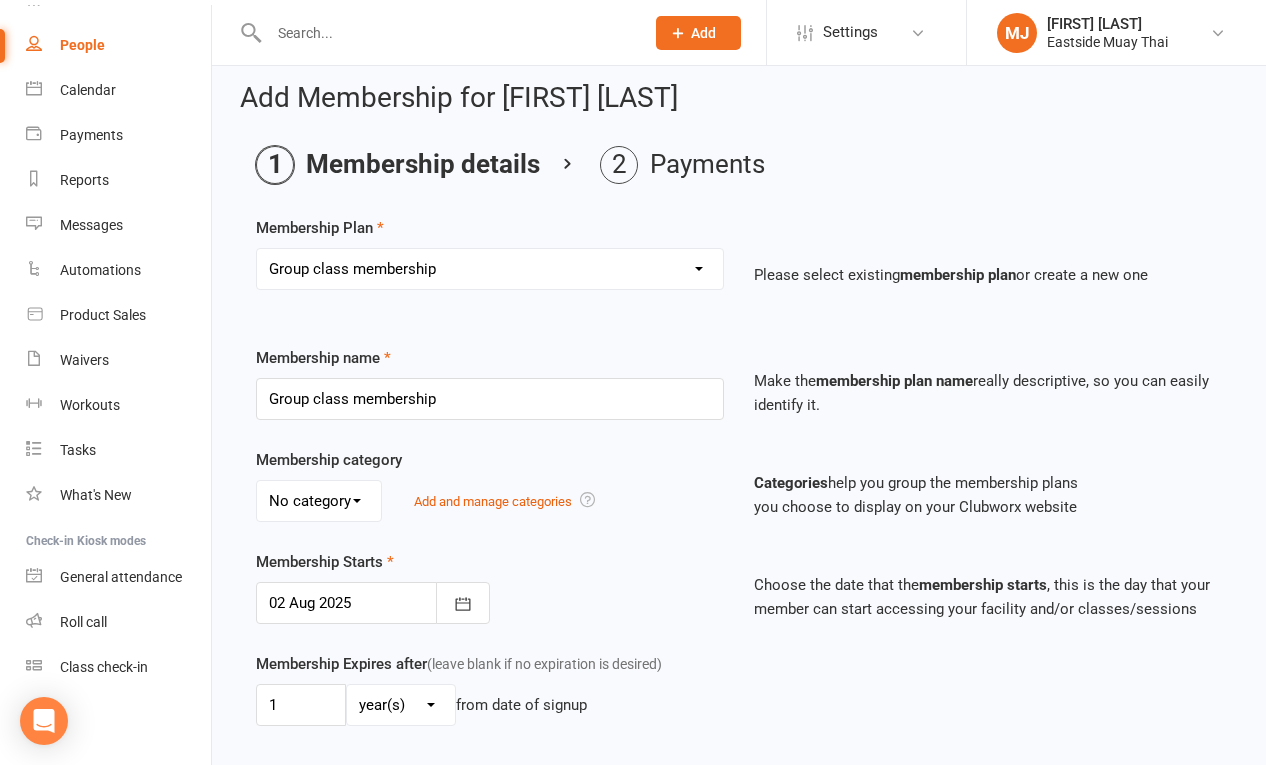 scroll, scrollTop: 0, scrollLeft: 0, axis: both 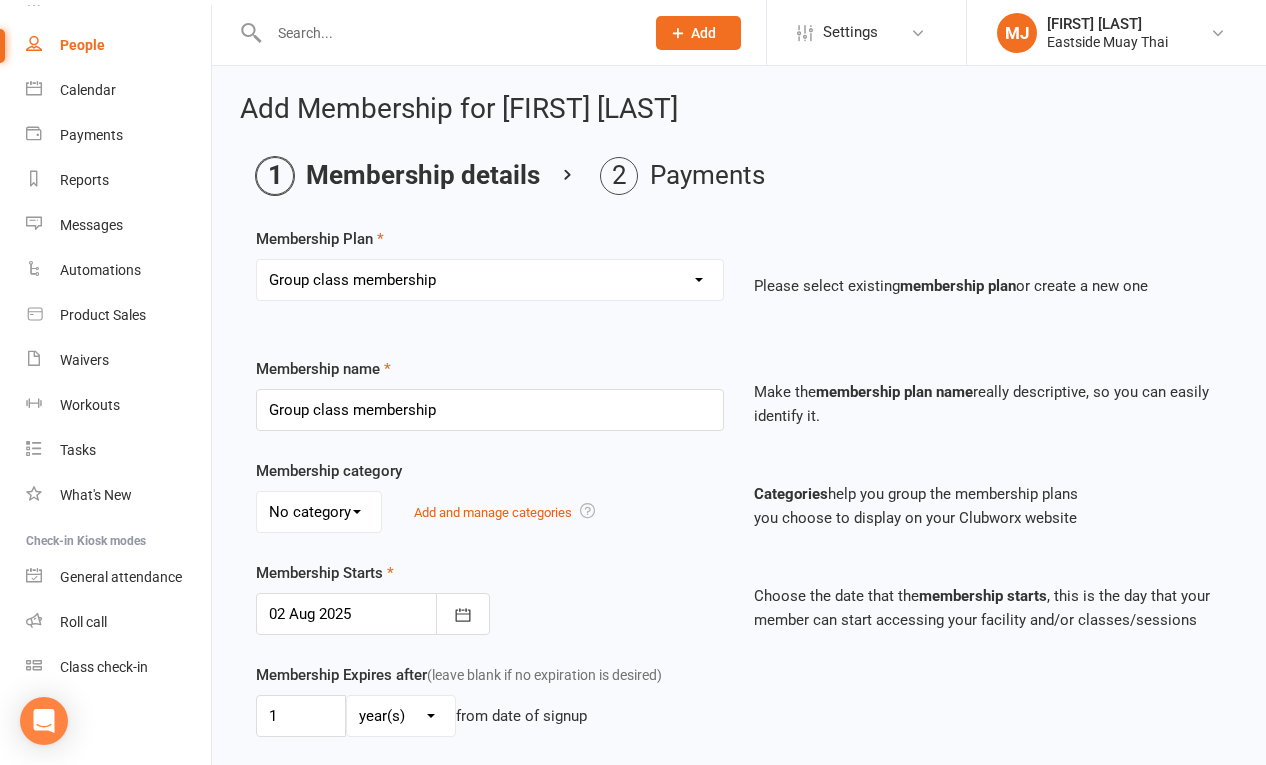 click on "No category General" at bounding box center [319, 512] 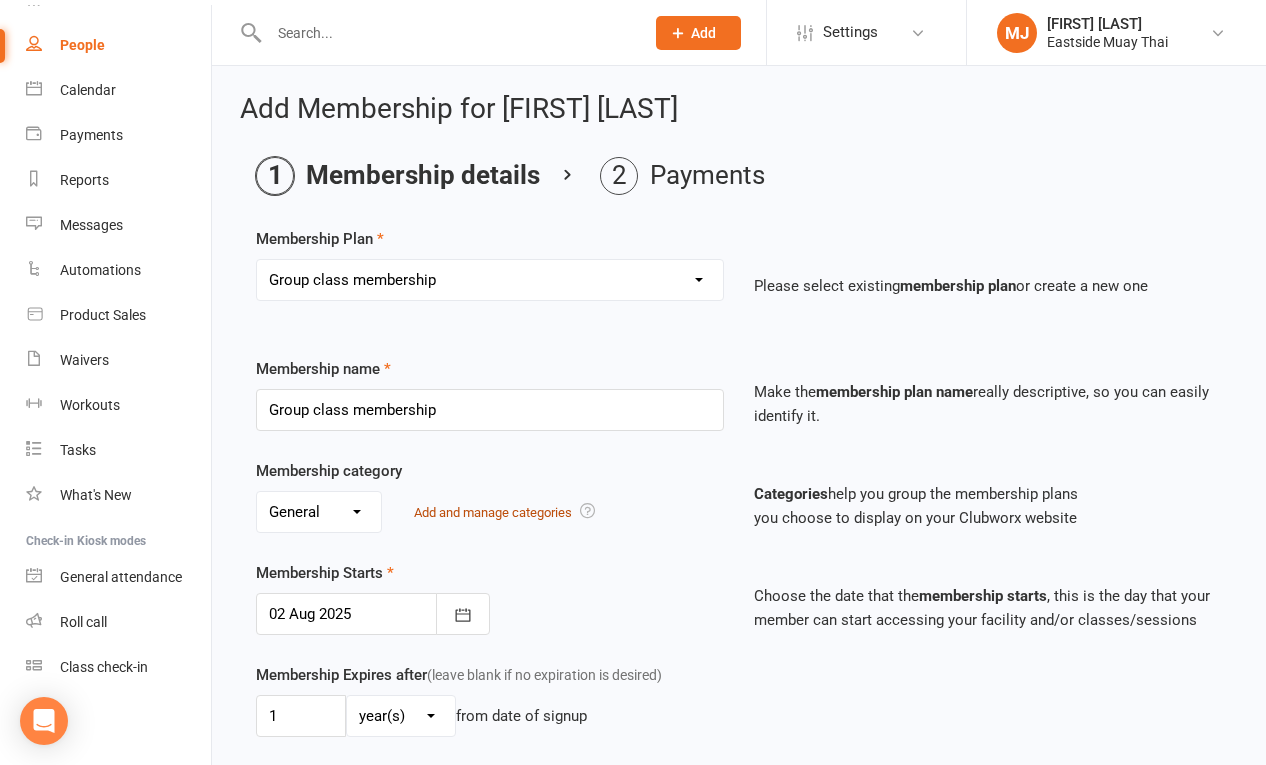 click on "Add and manage categories" at bounding box center (493, 512) 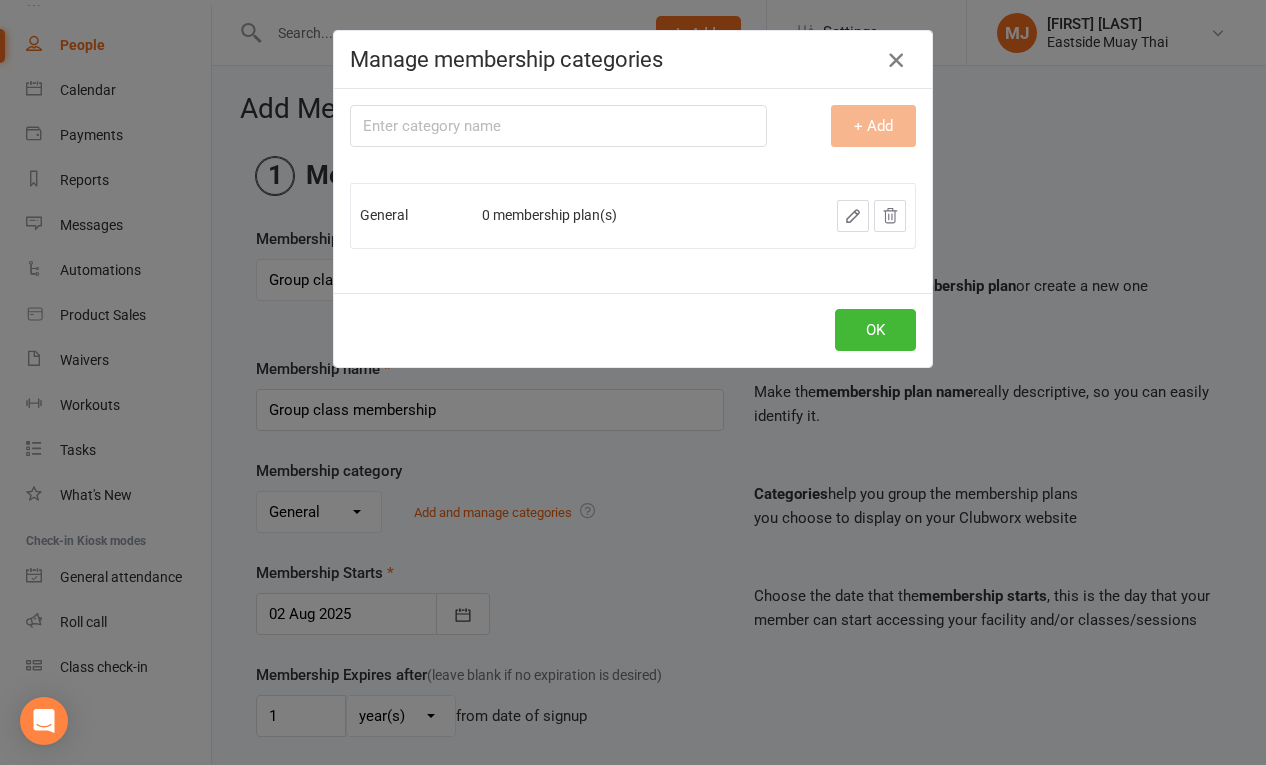 click at bounding box center [896, 60] 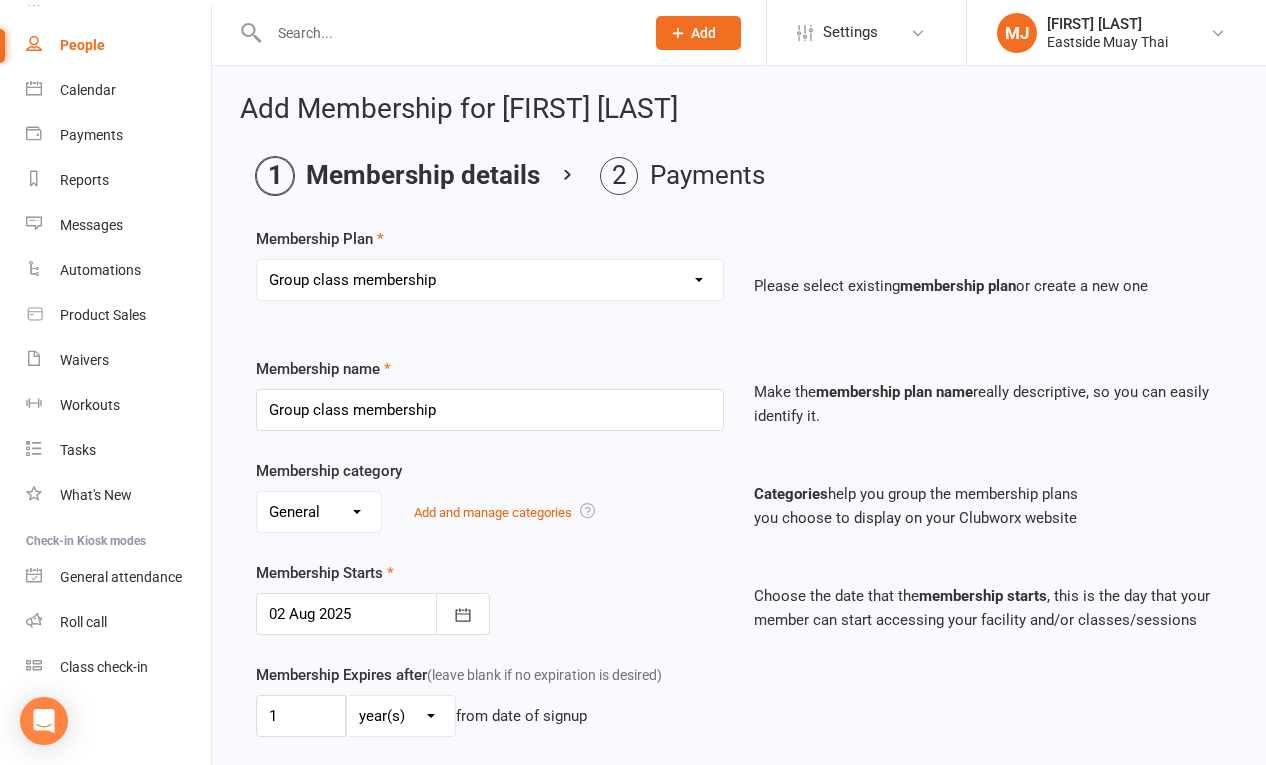 click on "Add" 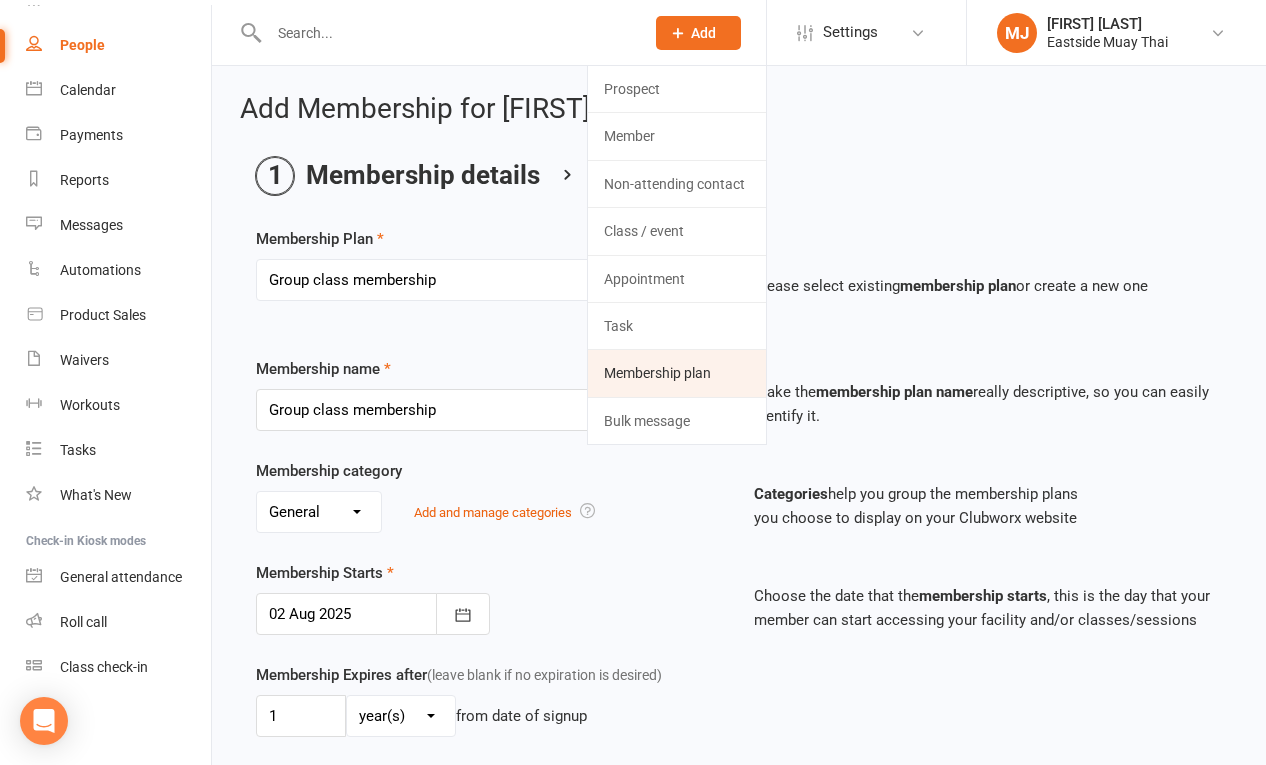 click on "Membership plan" 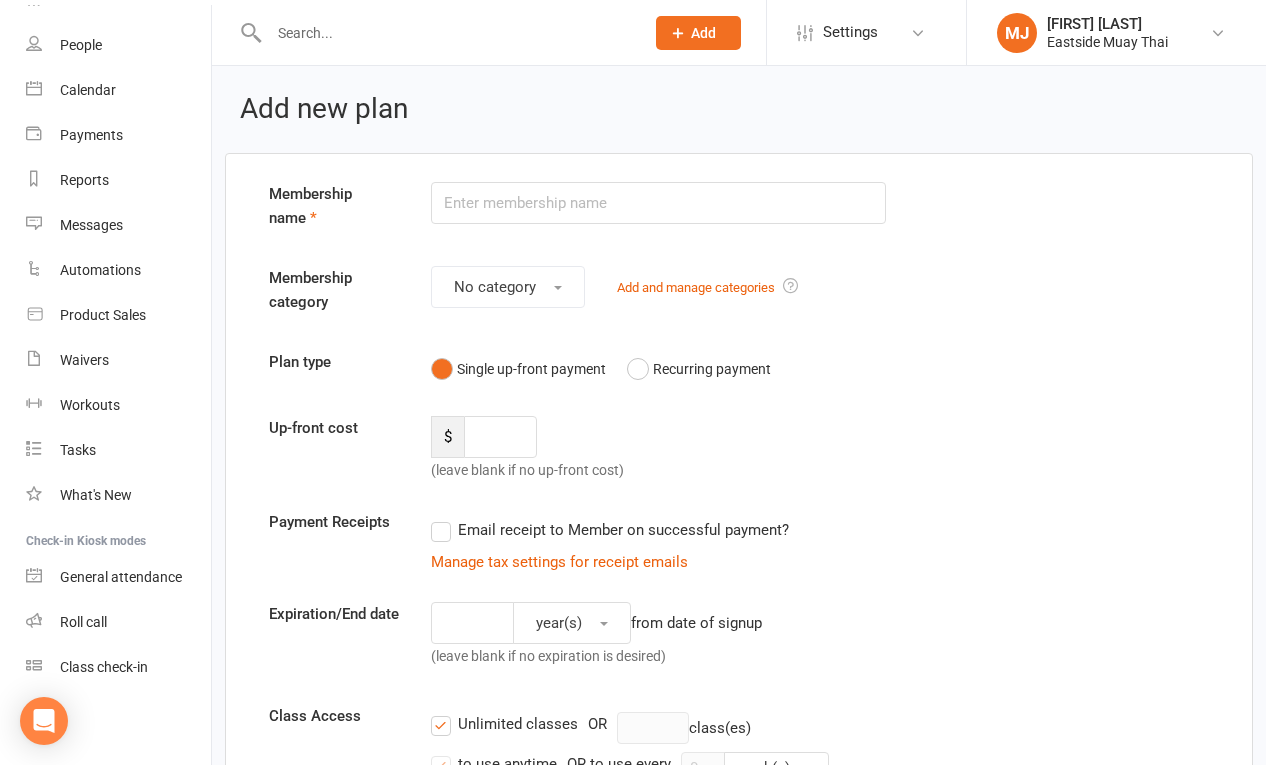 type on "p" 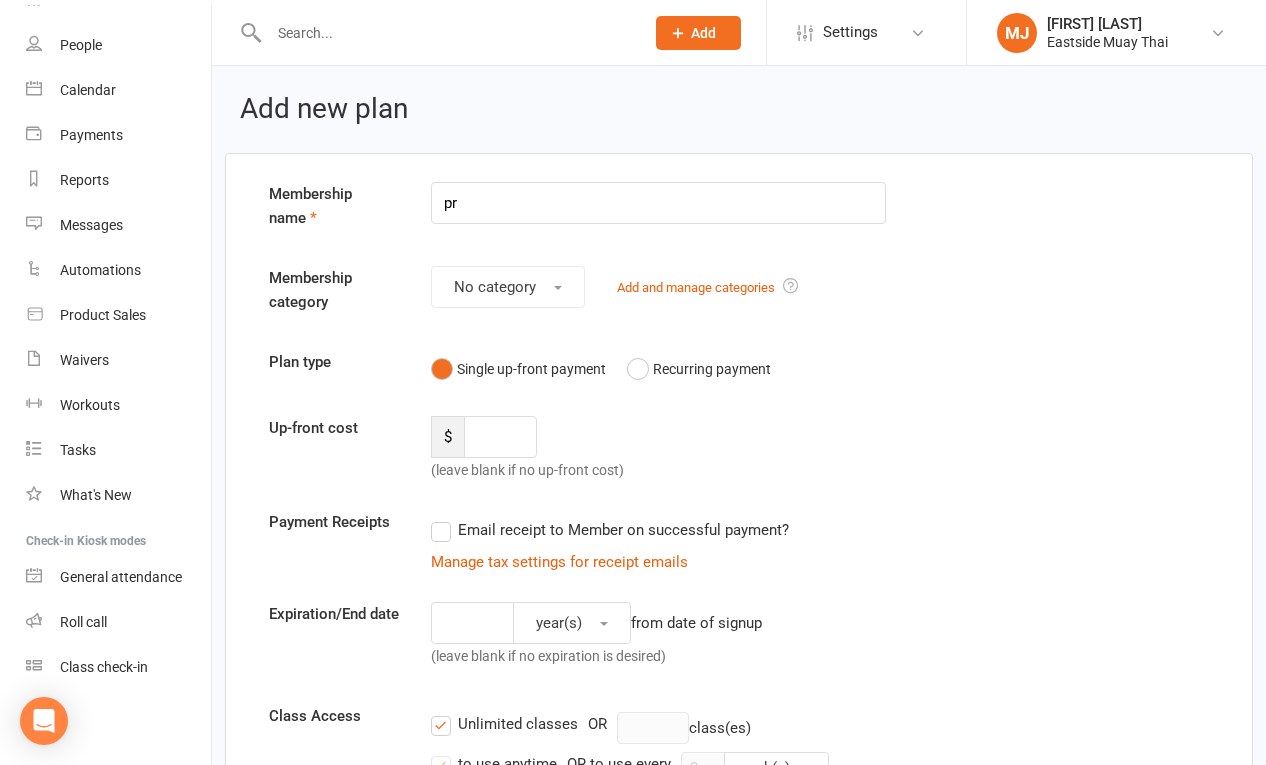 type on "p" 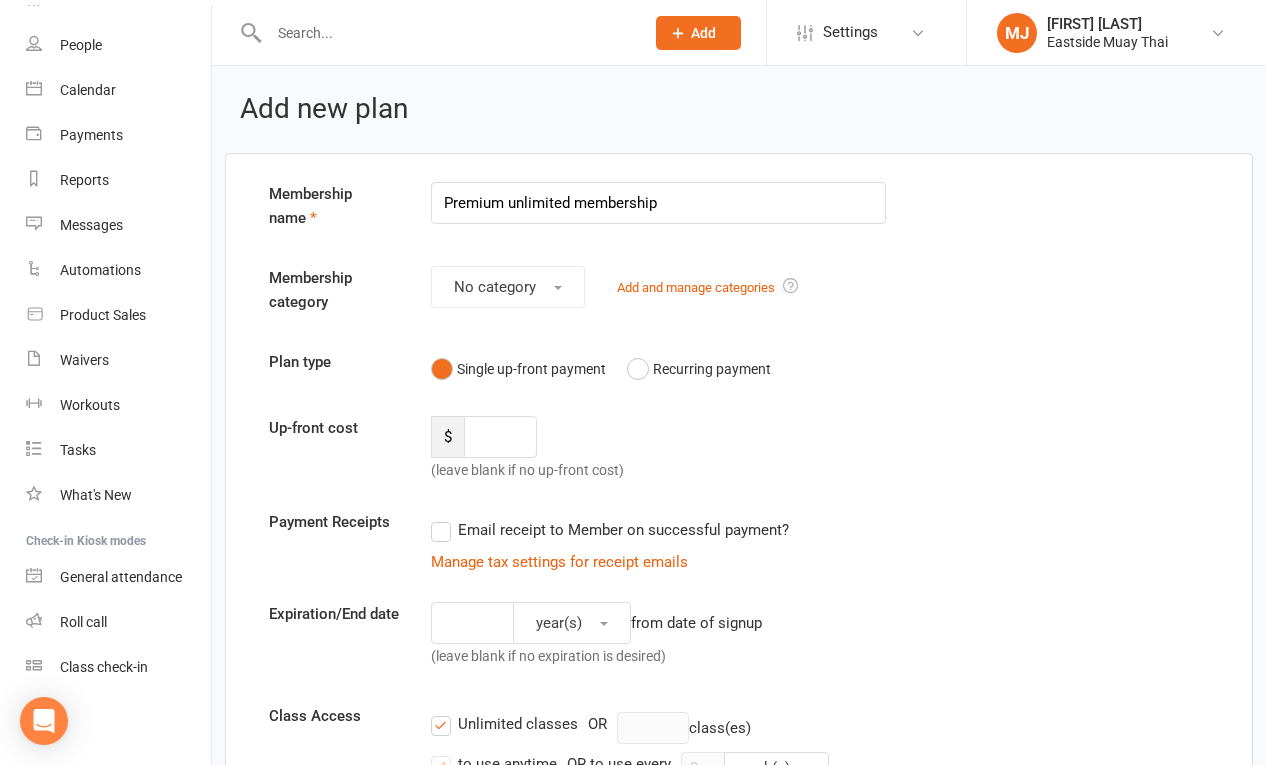 click on "Premium unlimited membership" at bounding box center [658, 203] 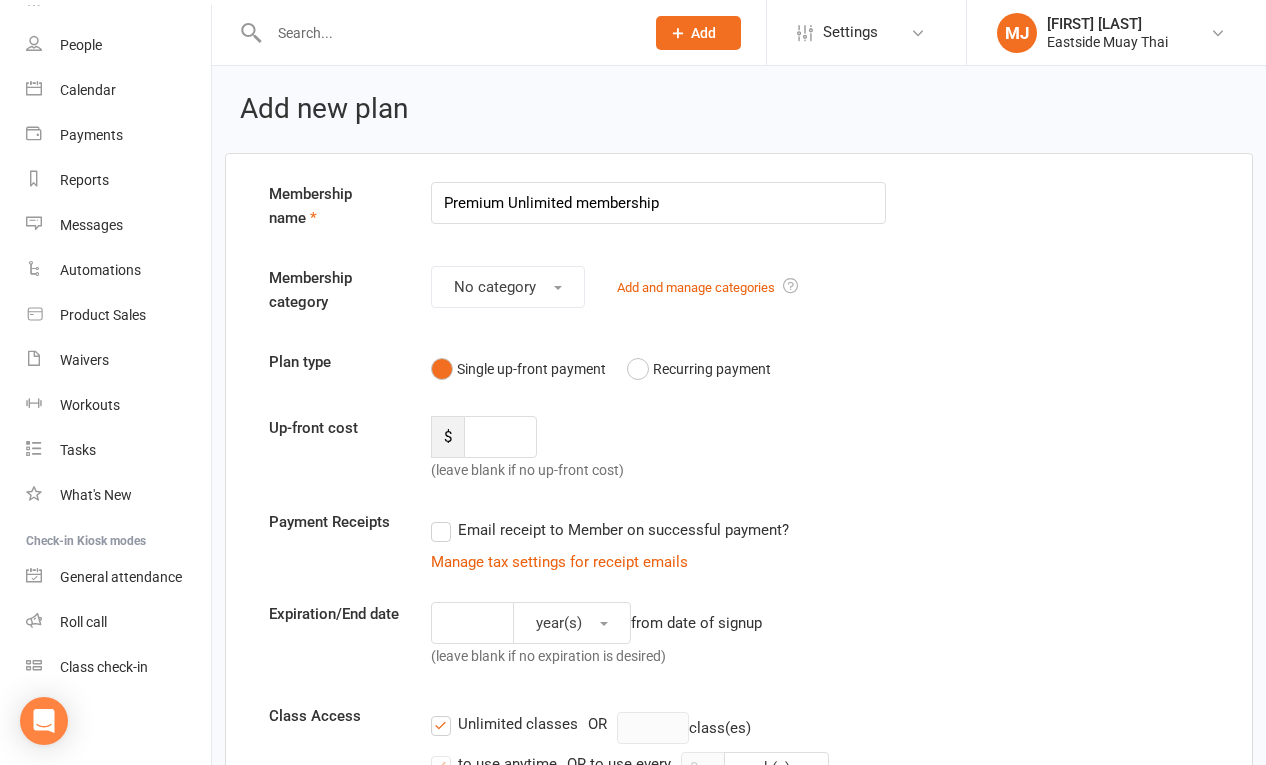 click on "Premium Unlimited membership" at bounding box center [658, 203] 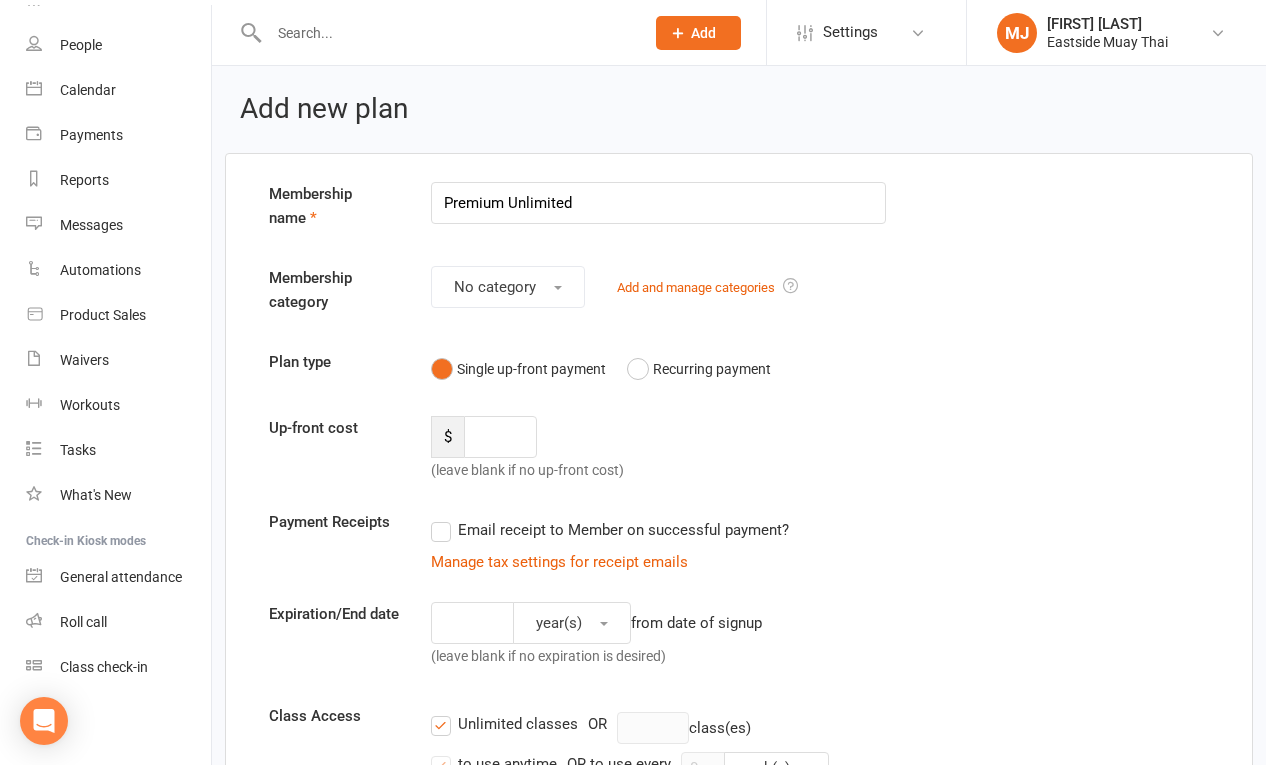 click on "Premium Unlimited" at bounding box center [658, 203] 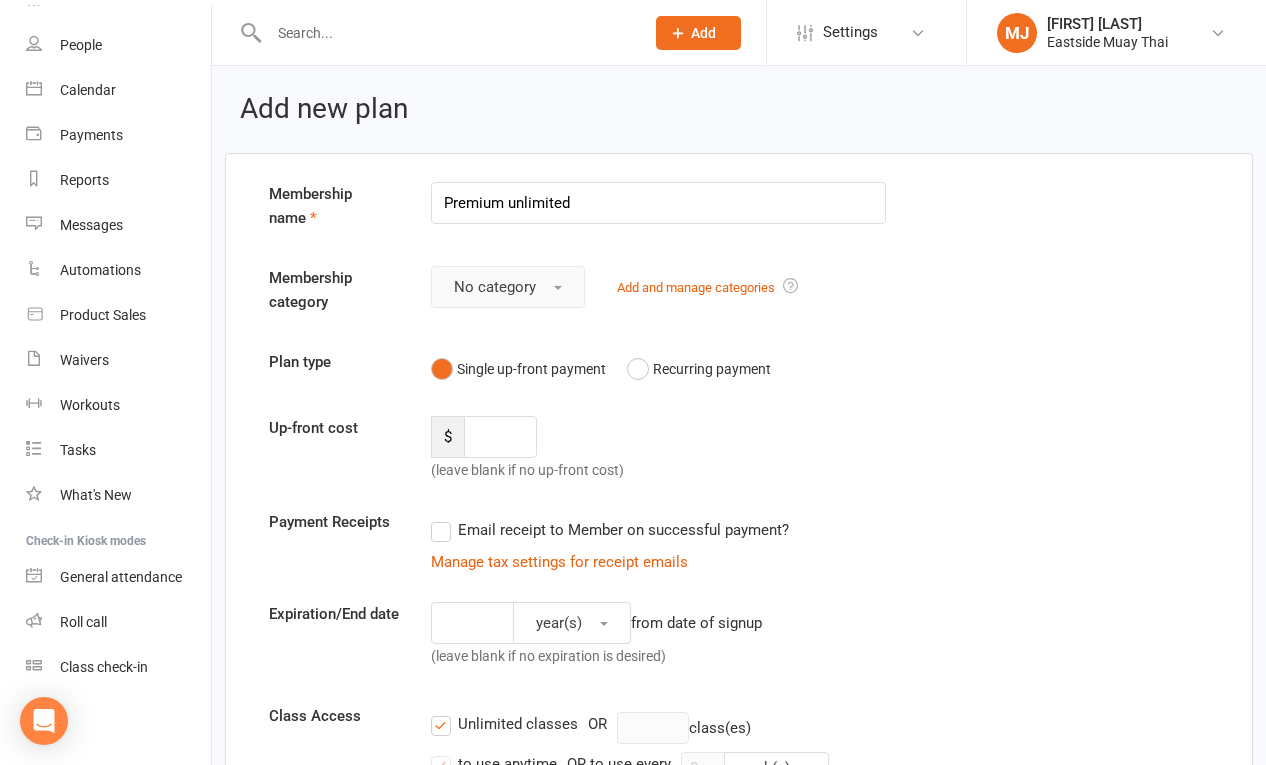 type on "Premium unlimited" 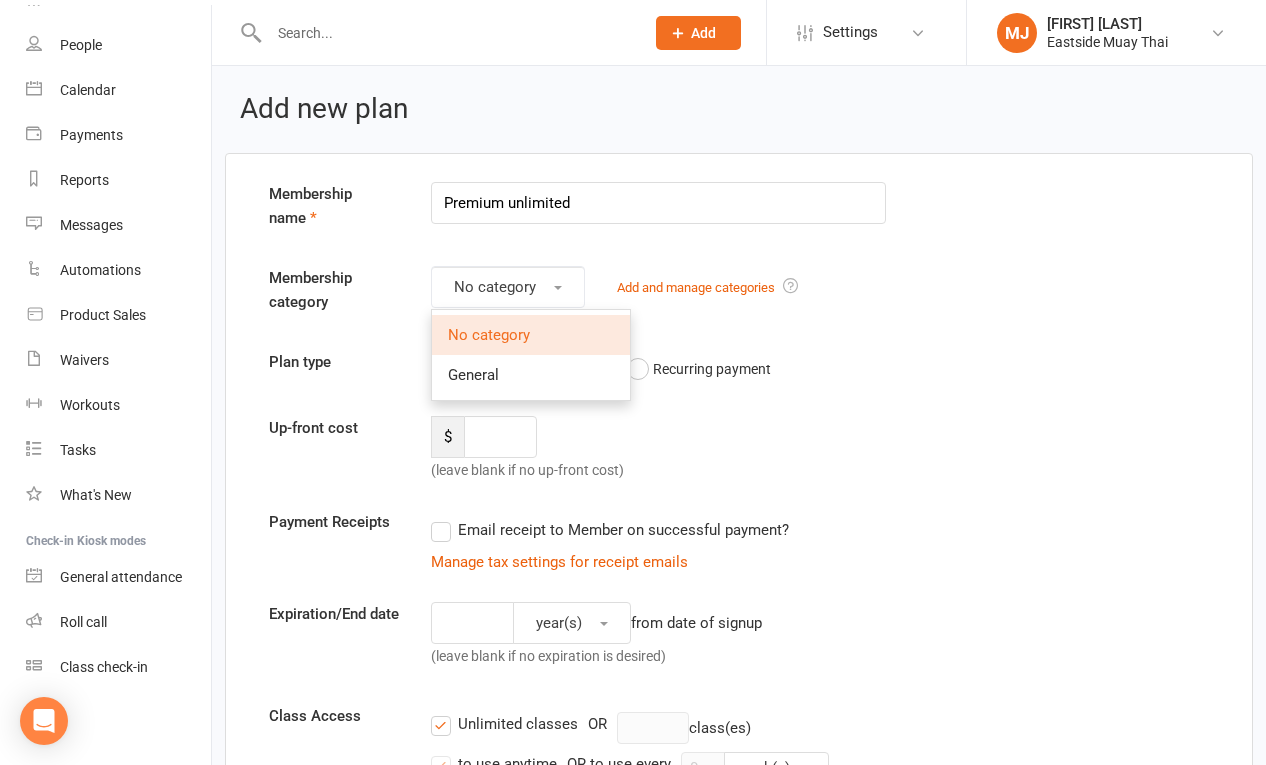 click on "Membership name Premium unlimited" at bounding box center [739, 210] 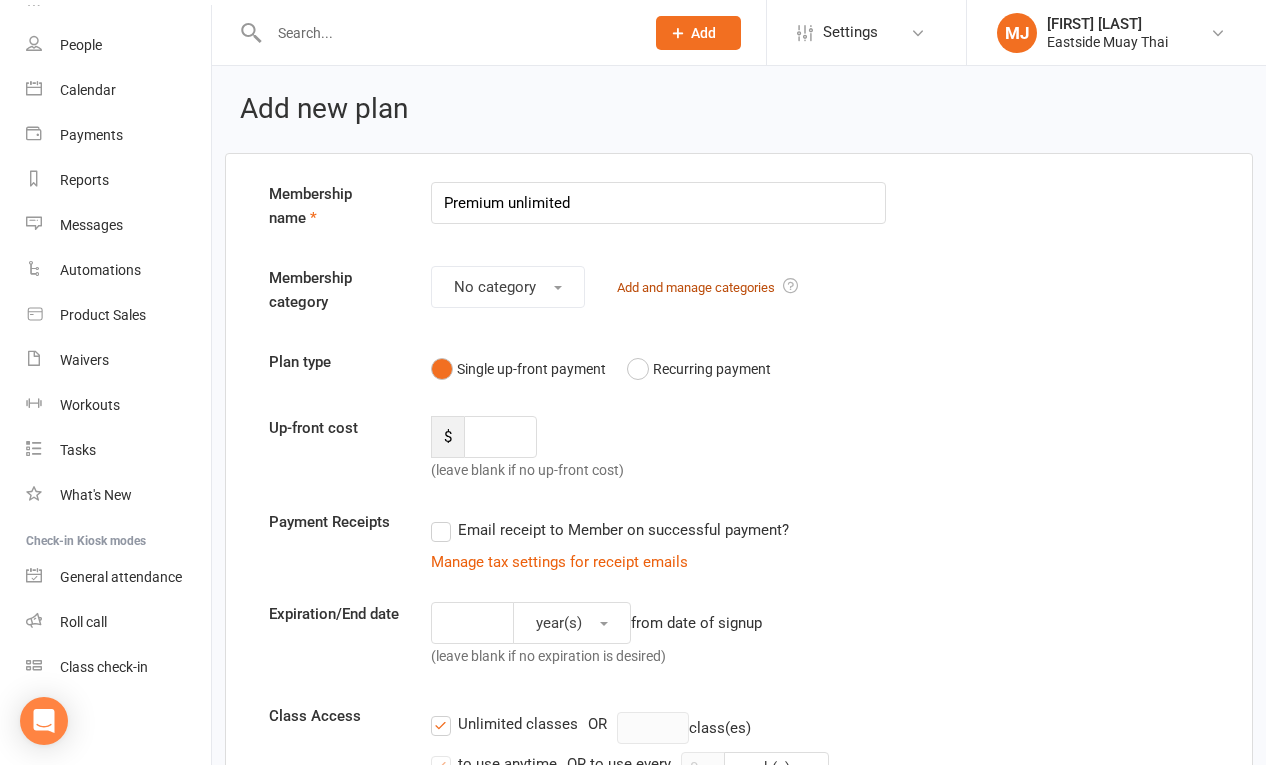 click on "Add and manage categories" at bounding box center (696, 287) 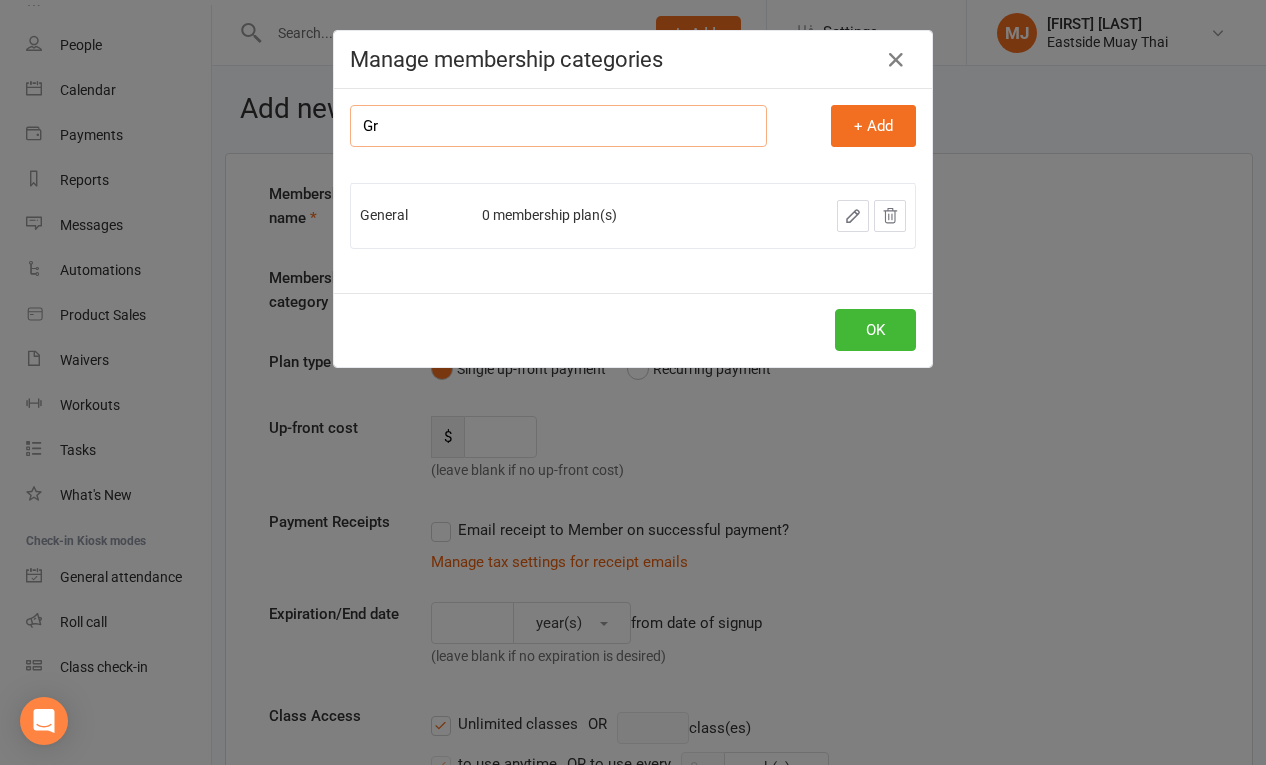 type on "G" 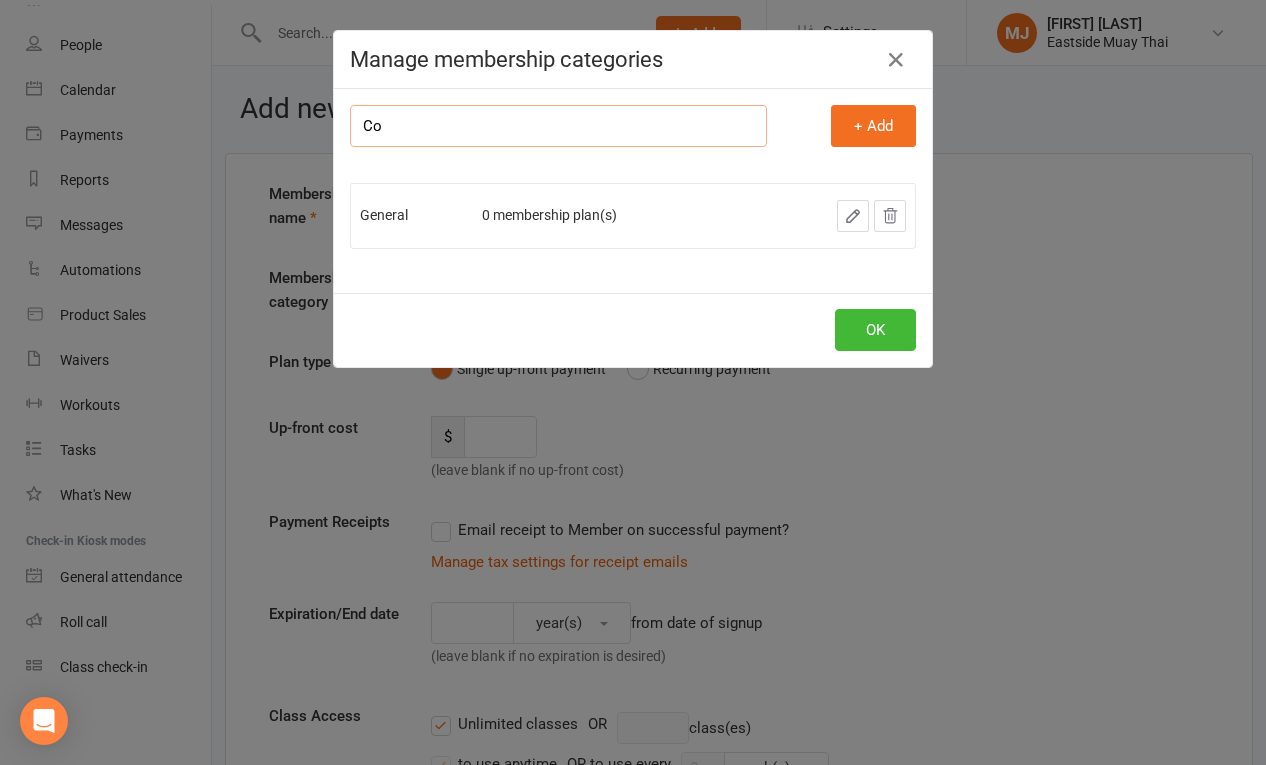 type on "C" 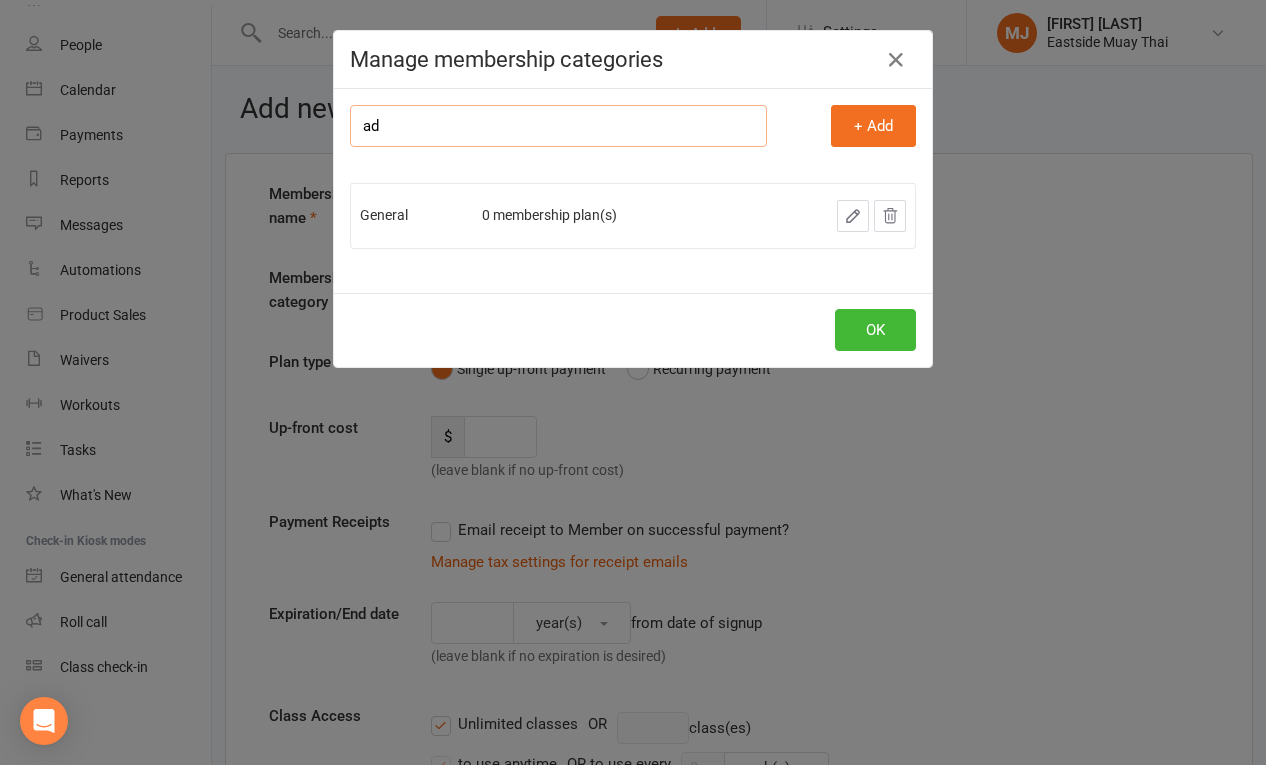 type on "a" 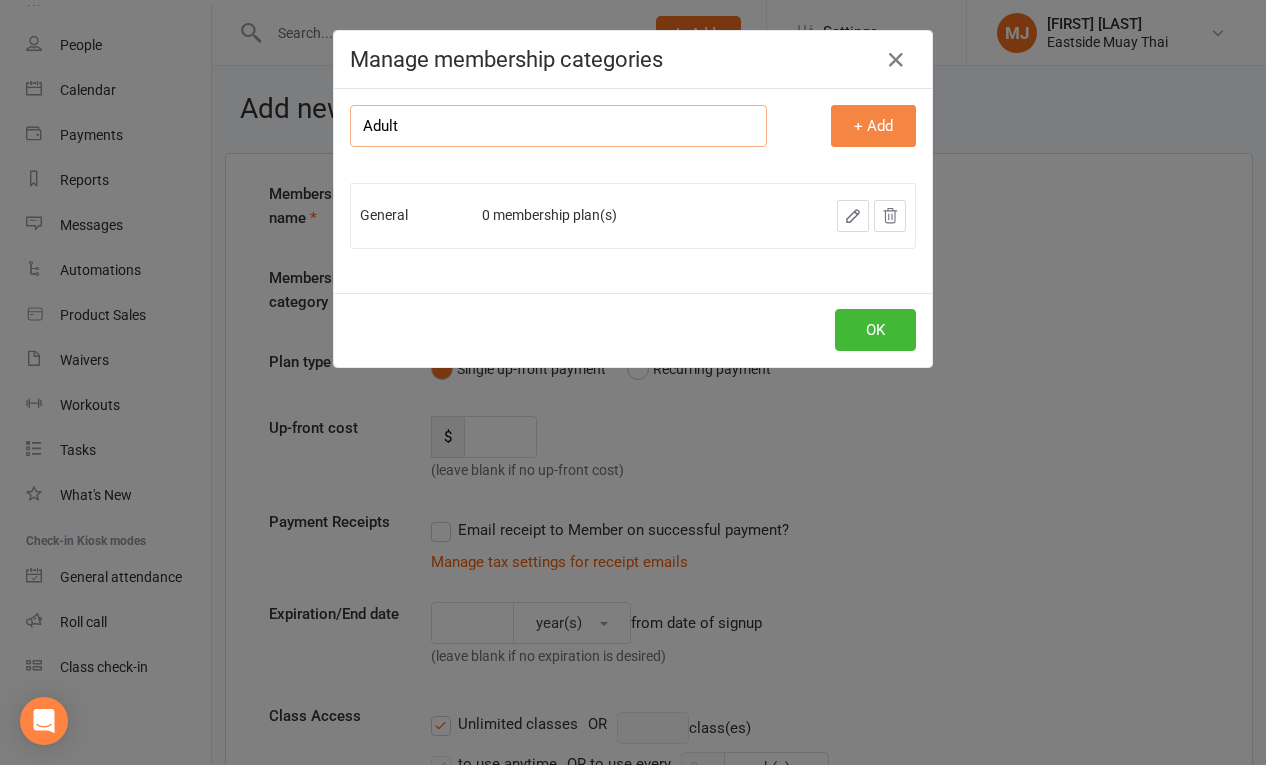 type on "Adult" 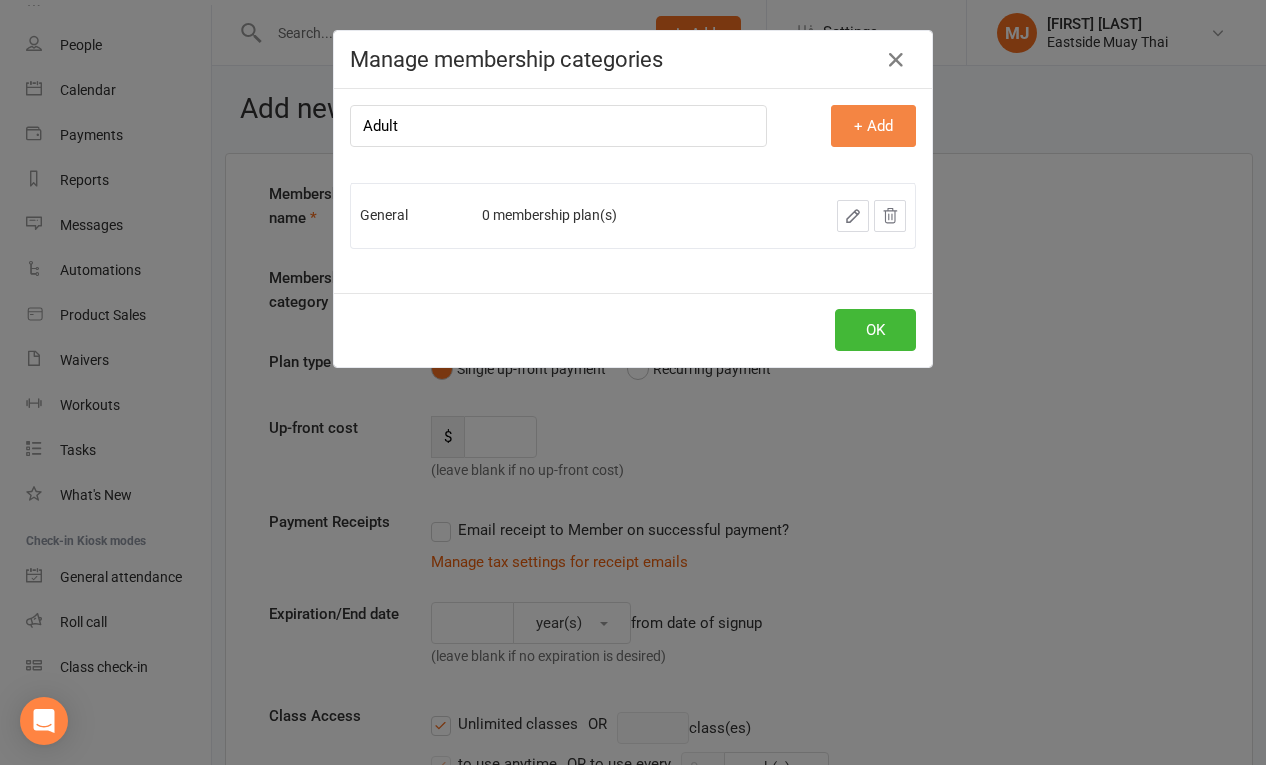 click on "+ Add" at bounding box center [873, 126] 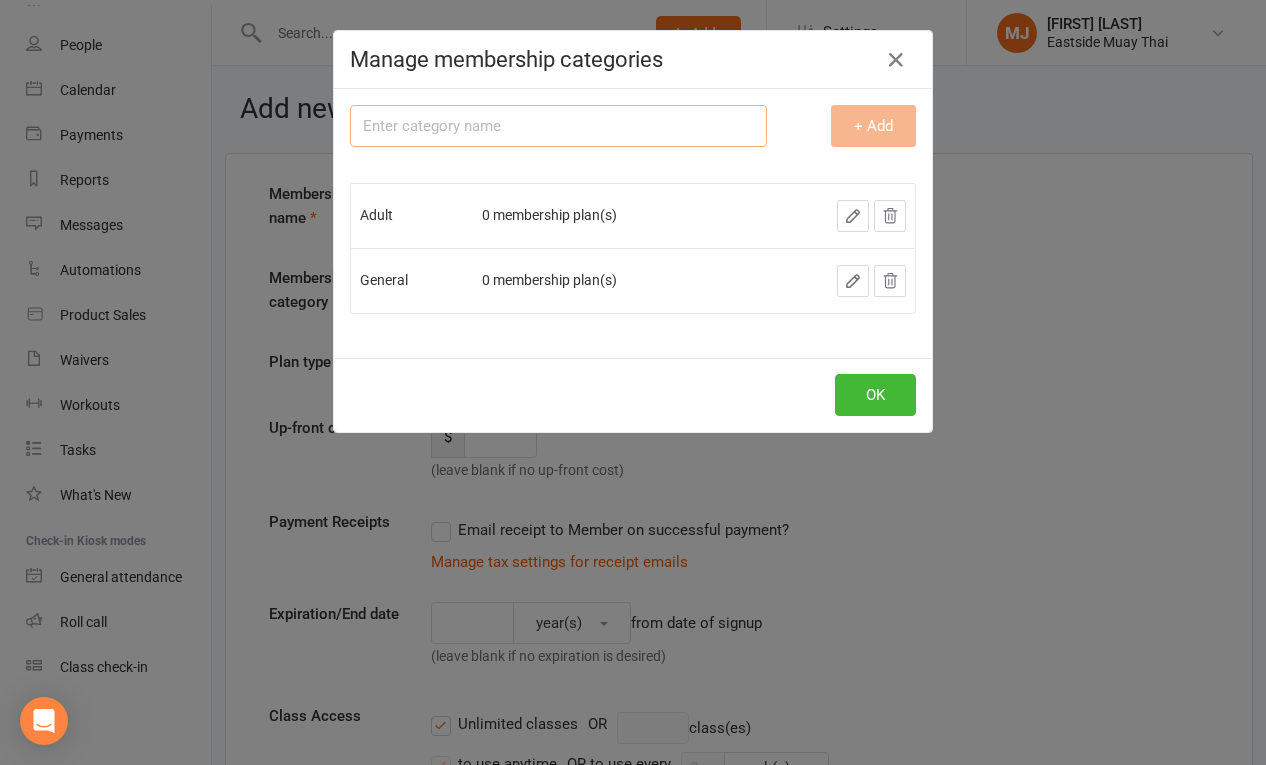 click at bounding box center (558, 126) 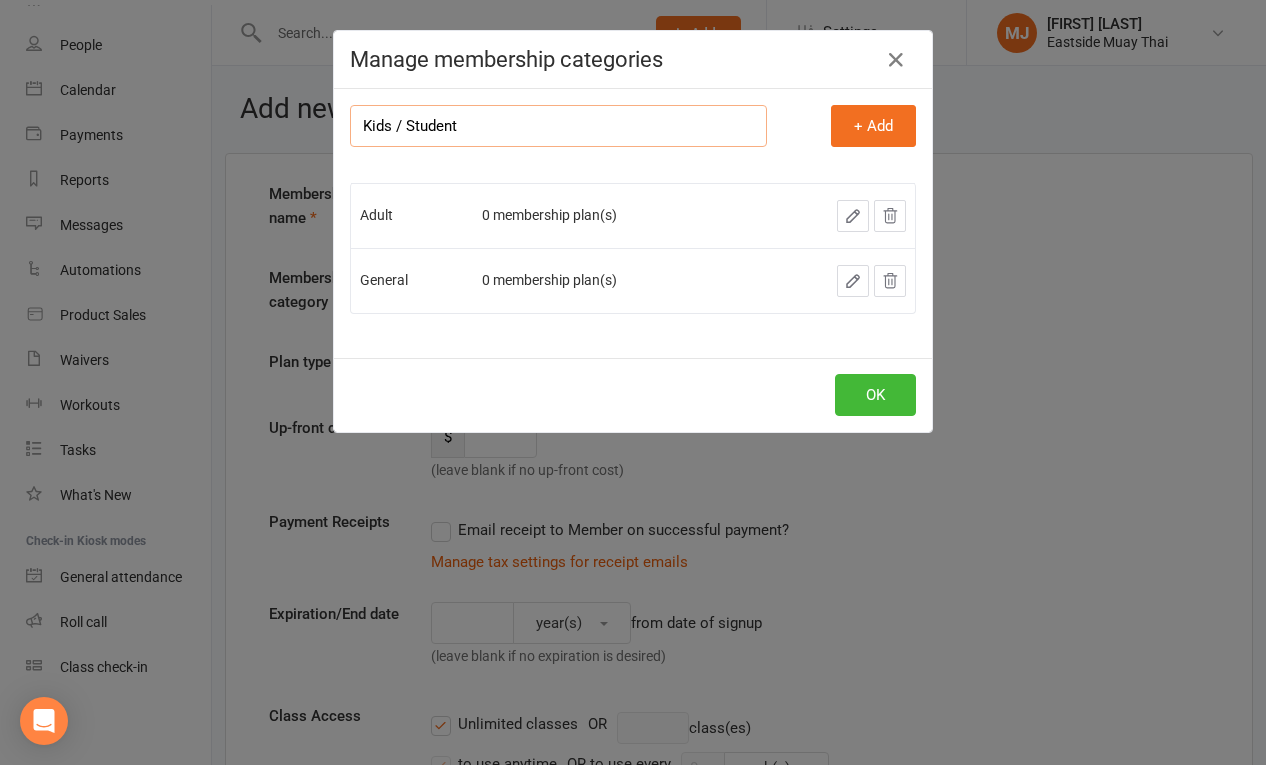 click on "Kids / Student" at bounding box center [558, 126] 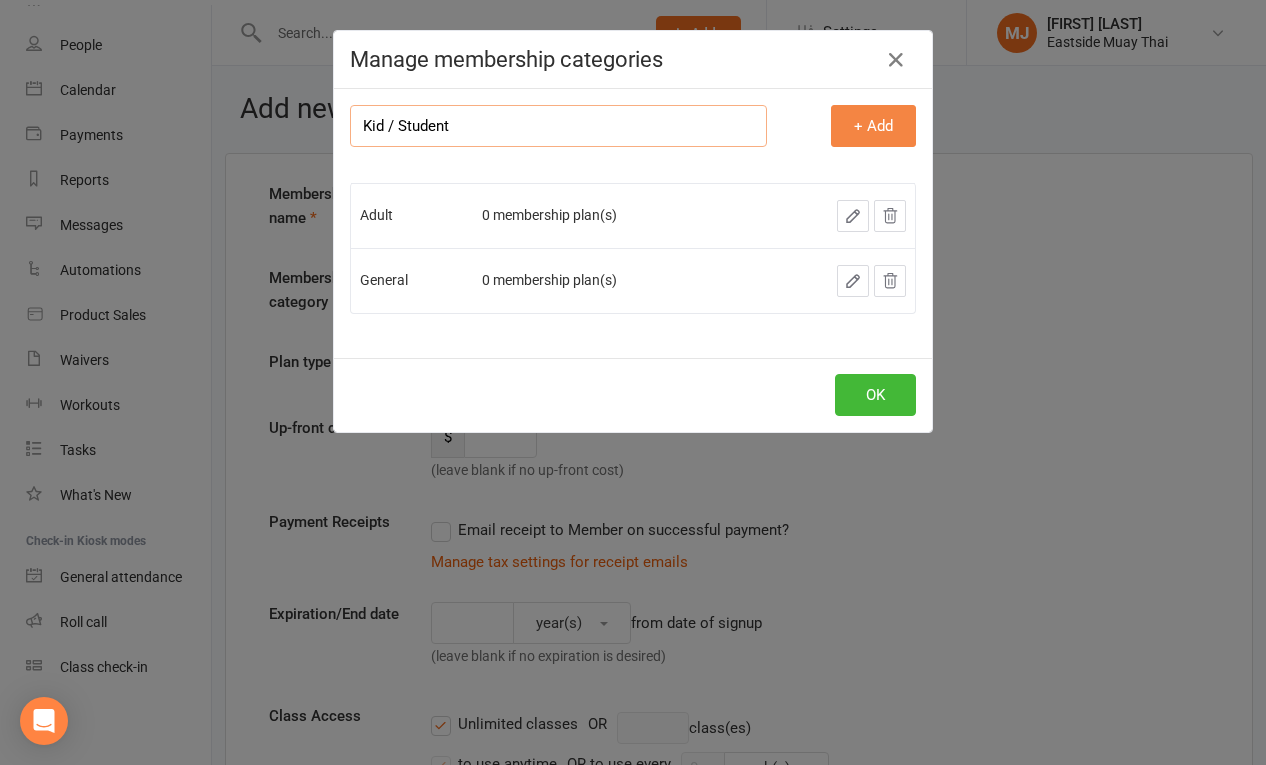 type on "Kid / Student" 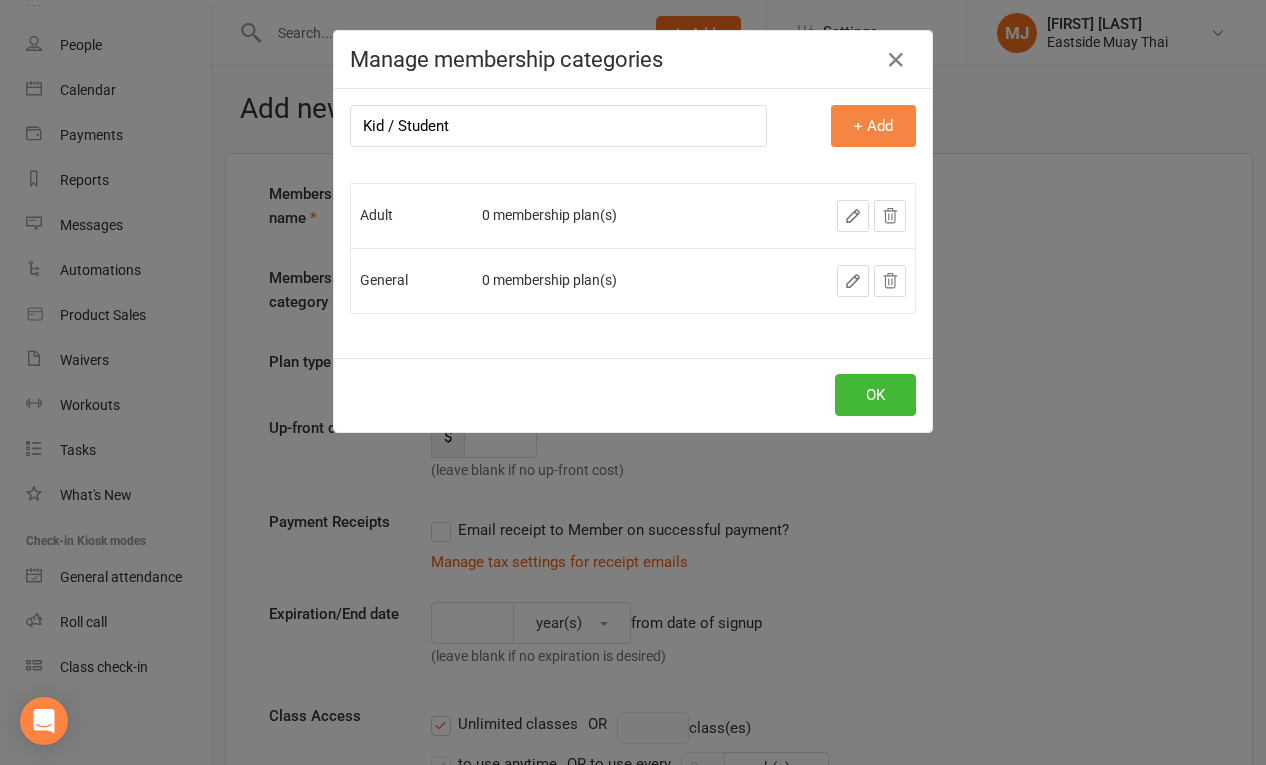 click on "+ Add" at bounding box center (873, 126) 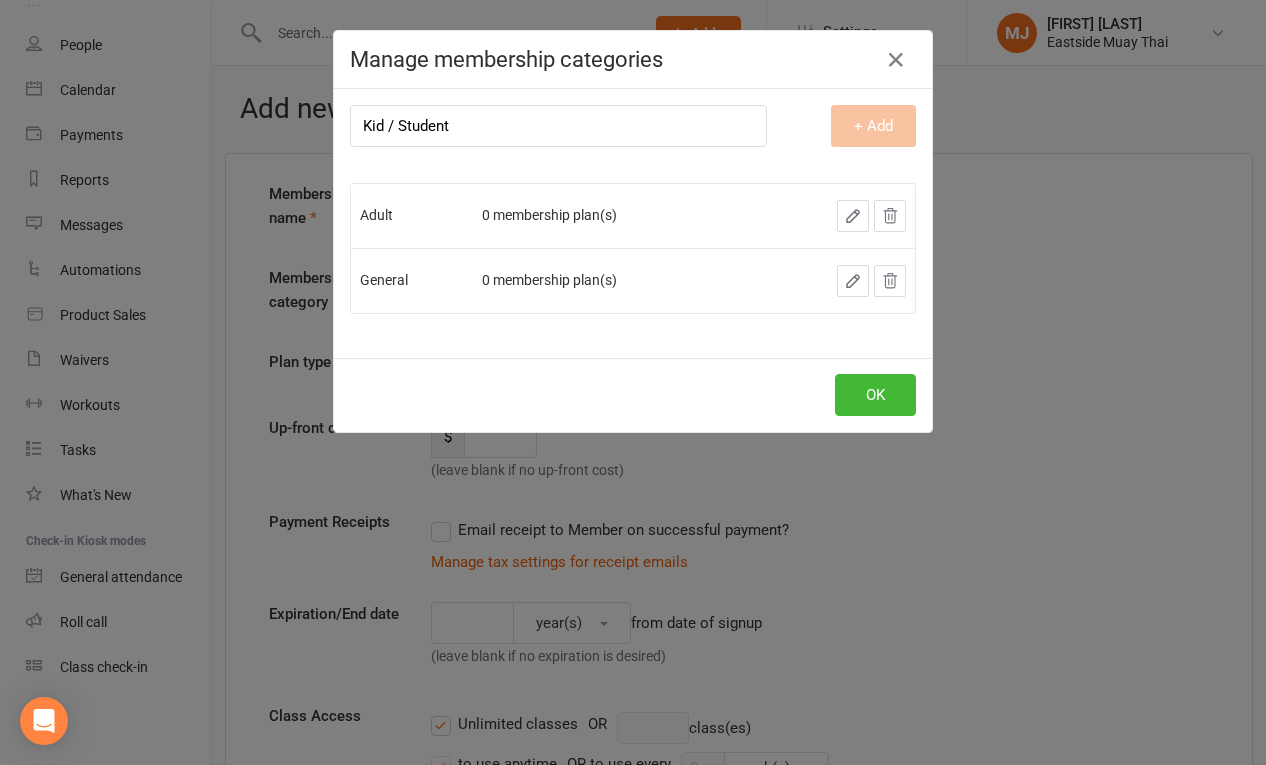 type 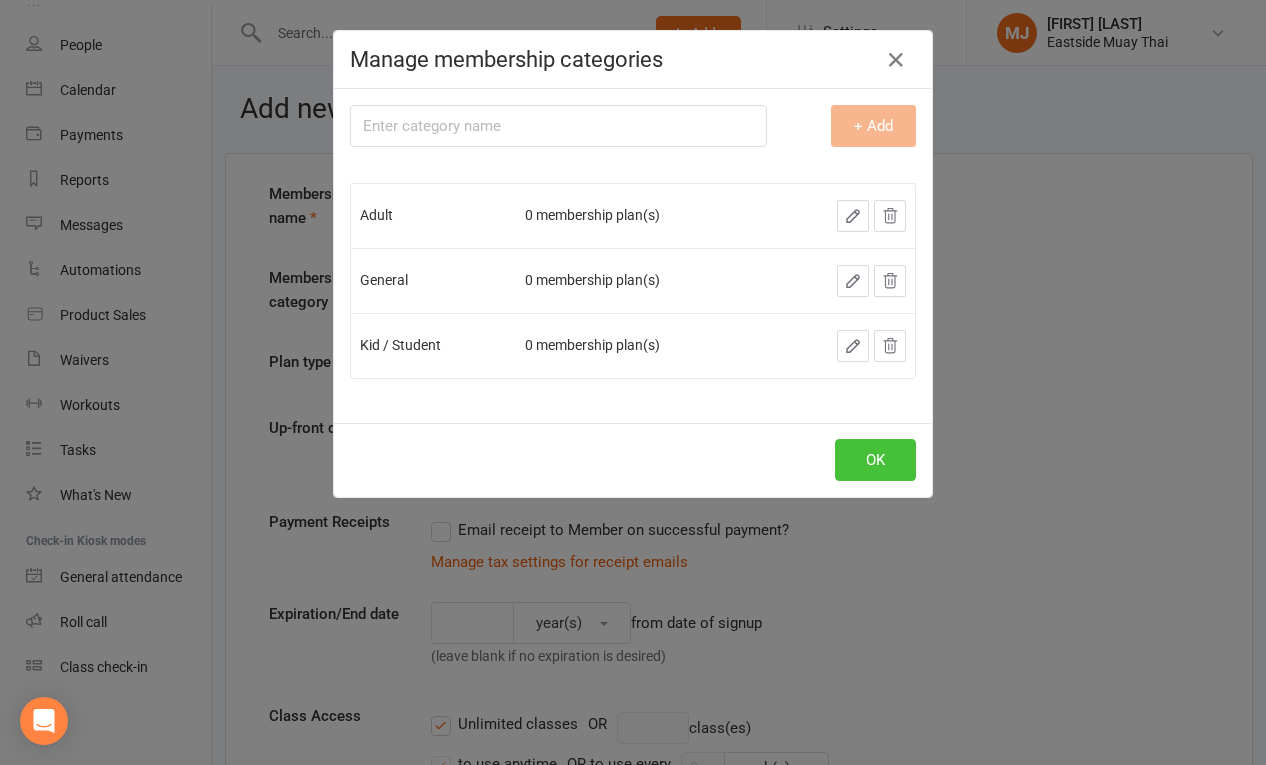click on "OK" at bounding box center [875, 460] 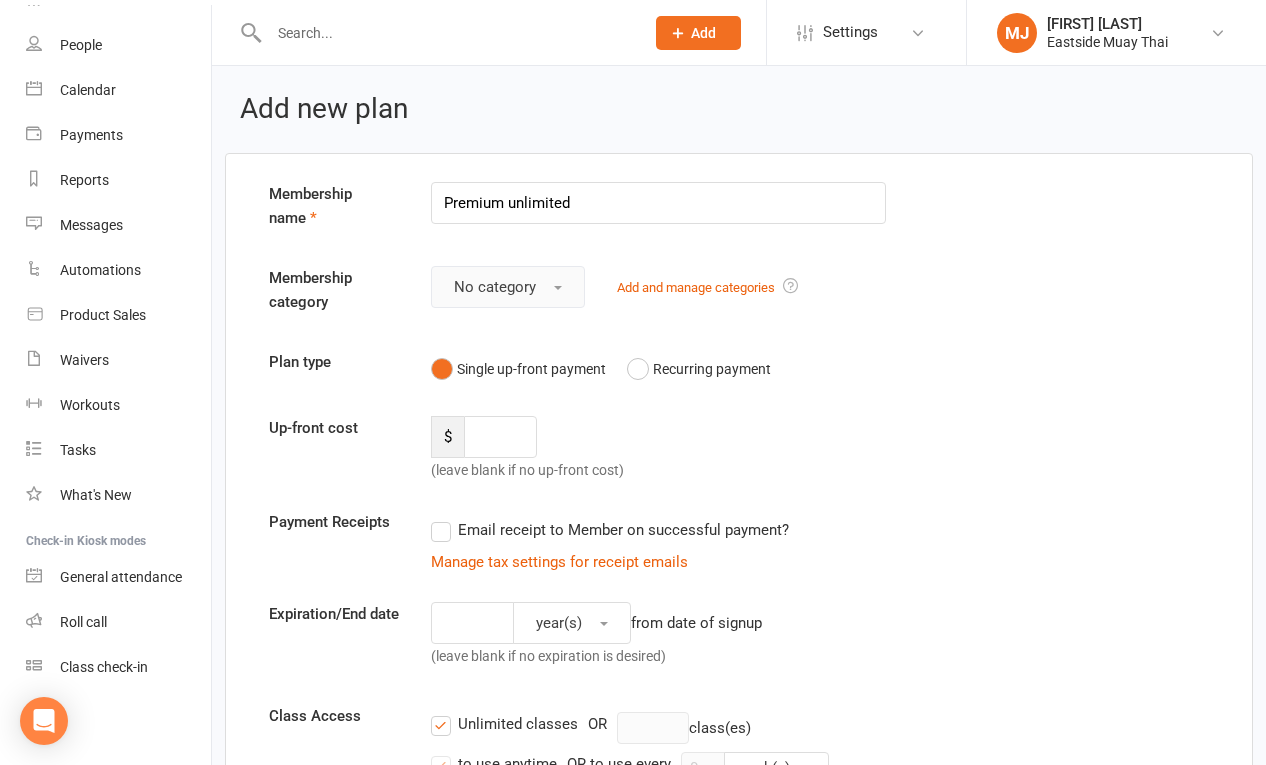 click at bounding box center (558, 288) 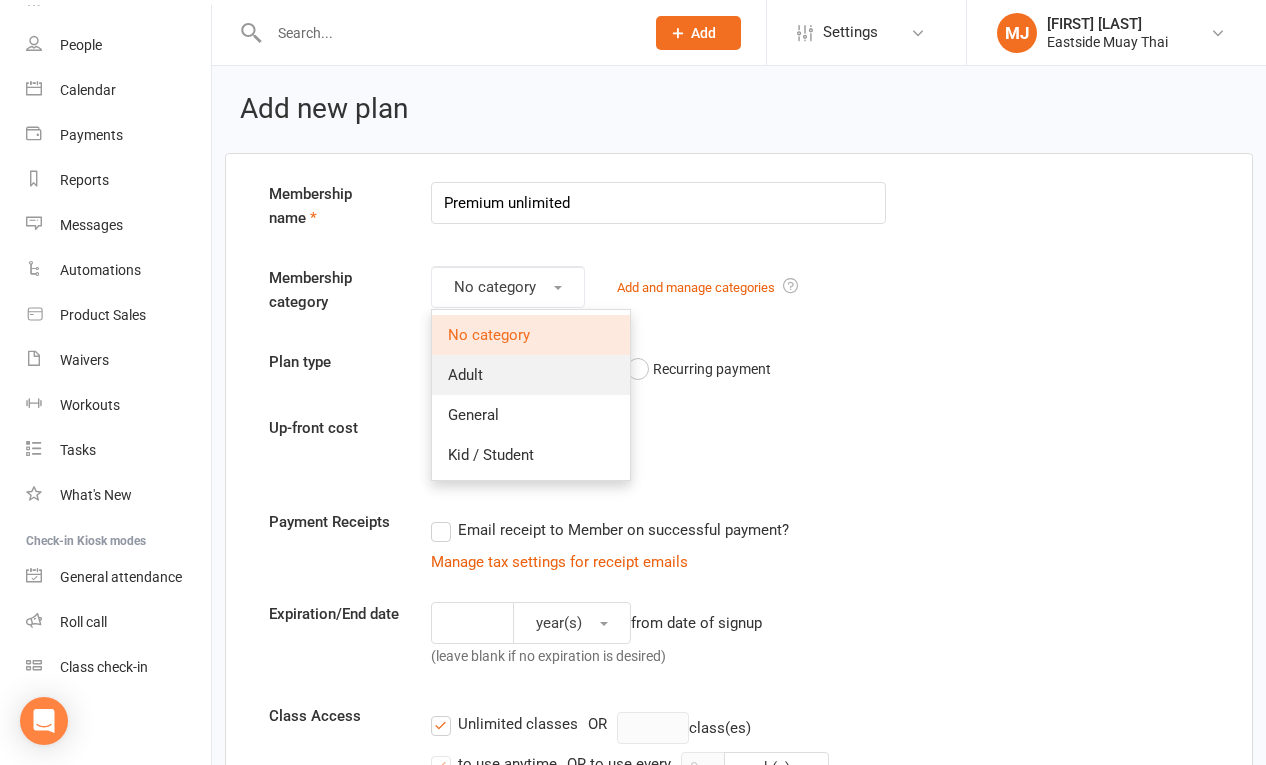 click on "Adult" at bounding box center [531, 375] 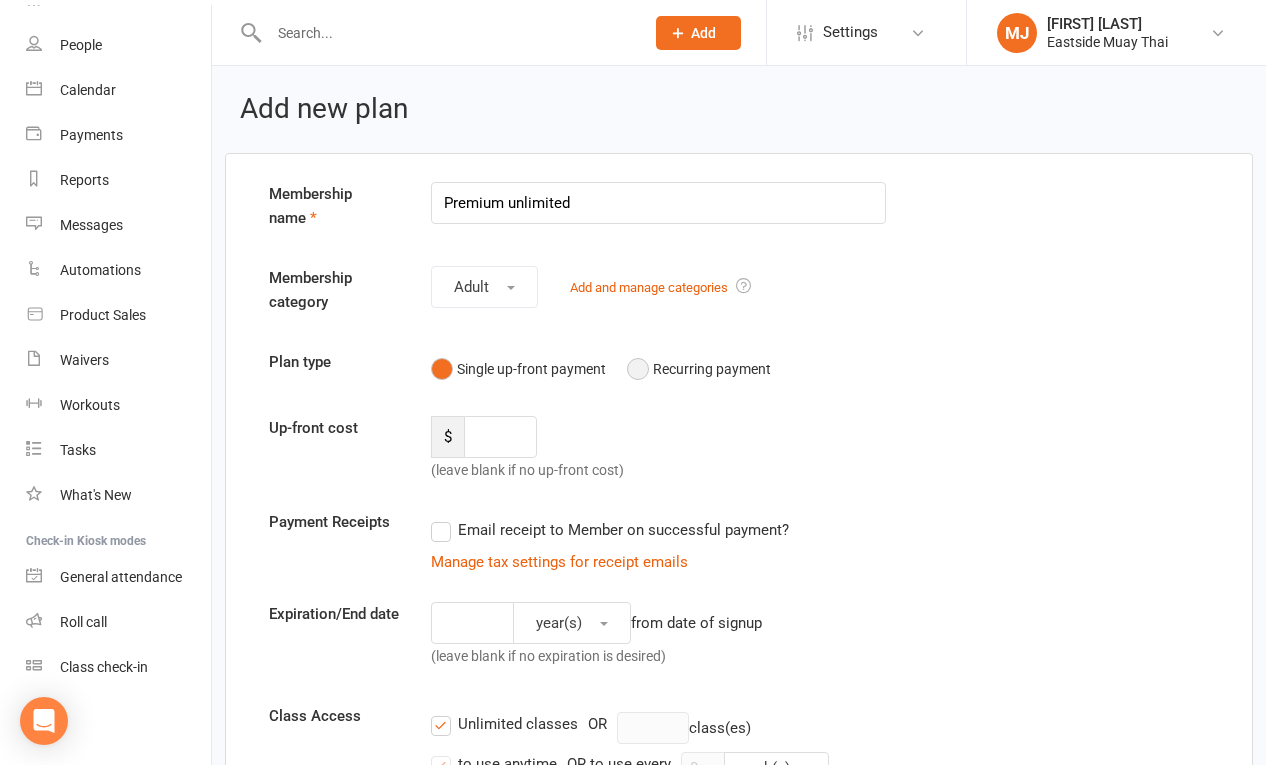 click on "Recurring payment" at bounding box center [699, 369] 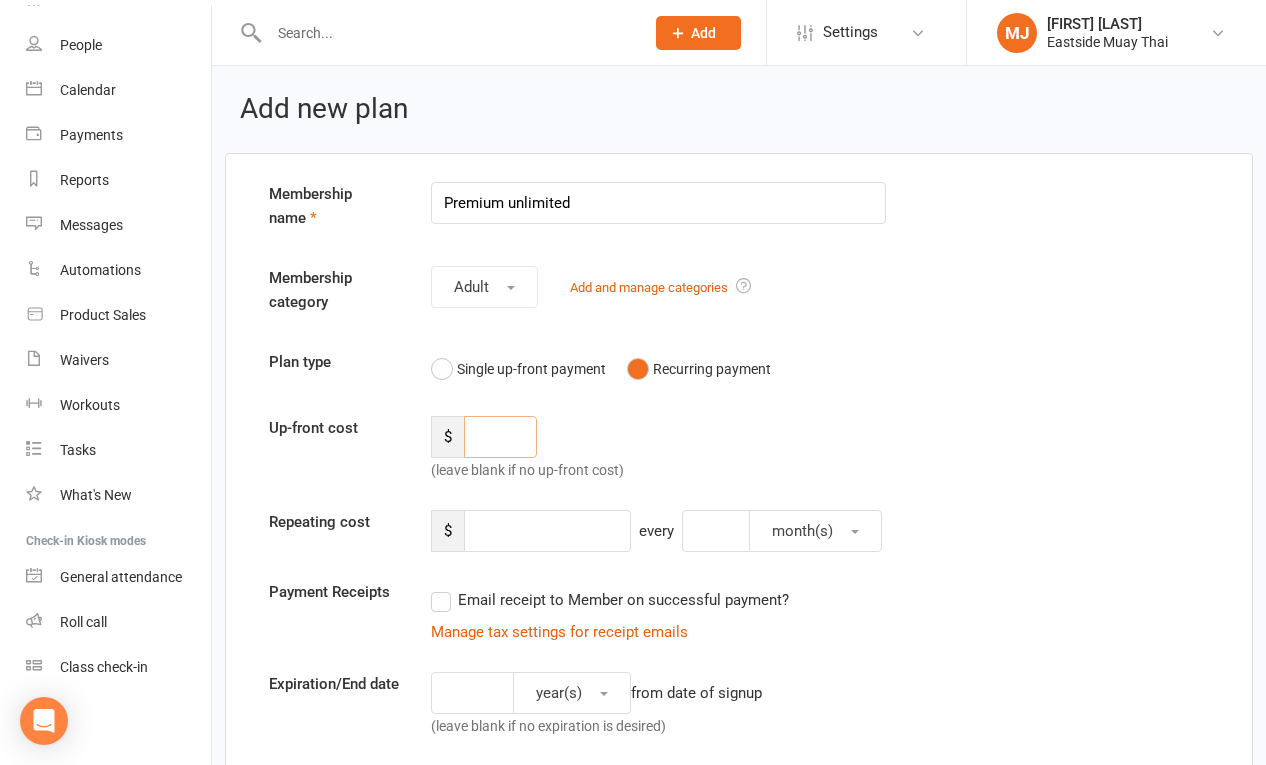 click at bounding box center (500, 437) 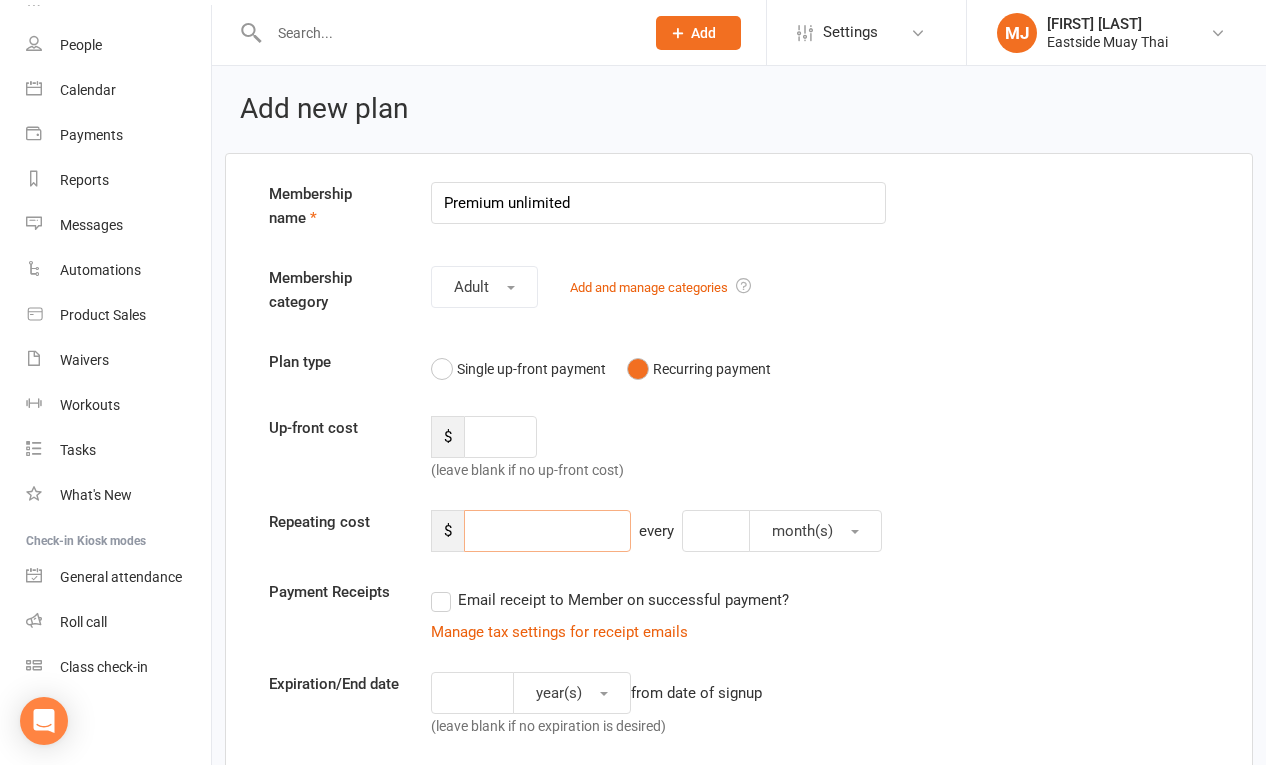 click at bounding box center (547, 531) 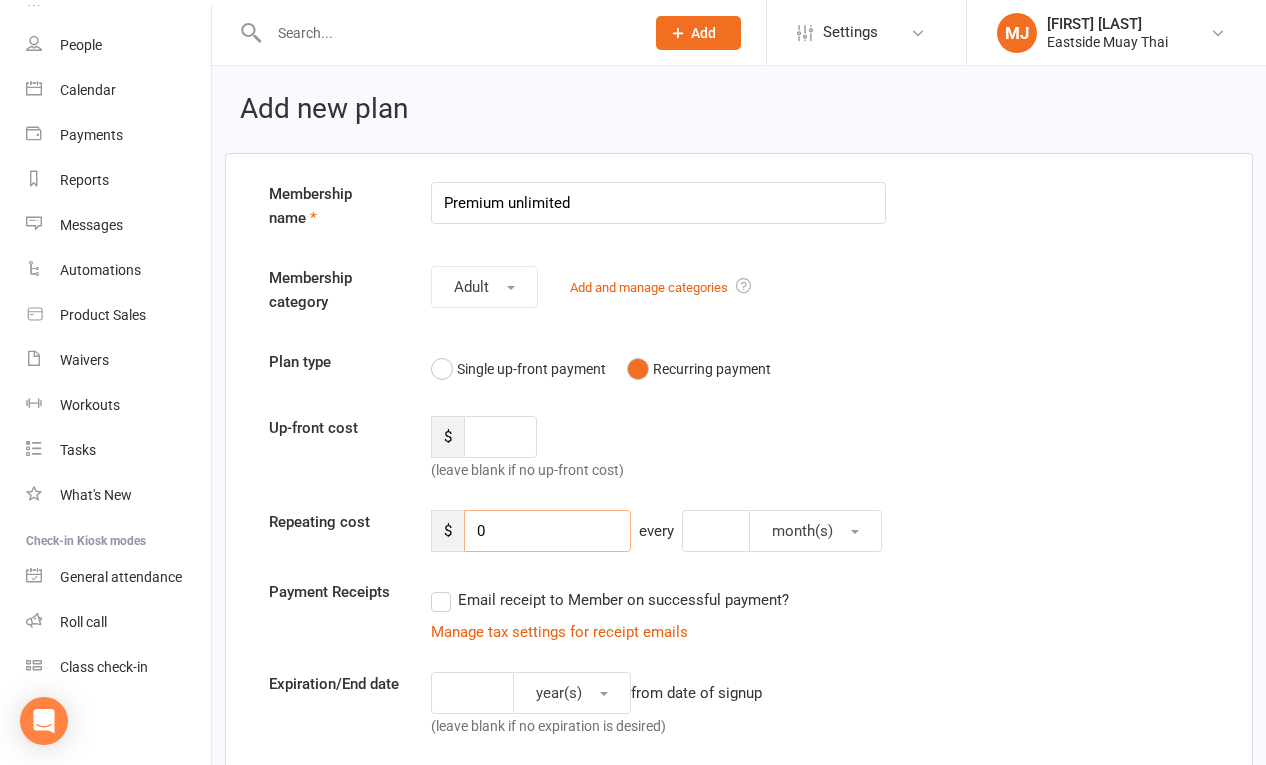 type on "0" 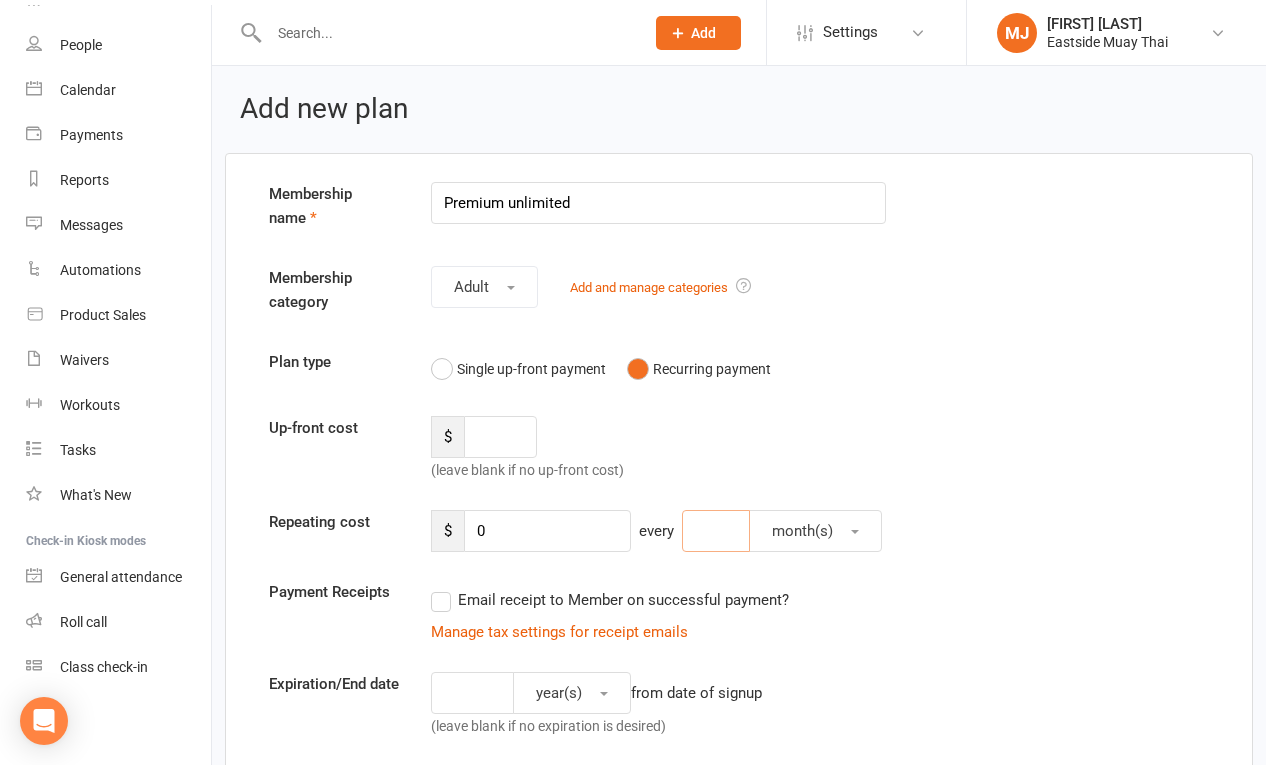 click at bounding box center [716, 531] 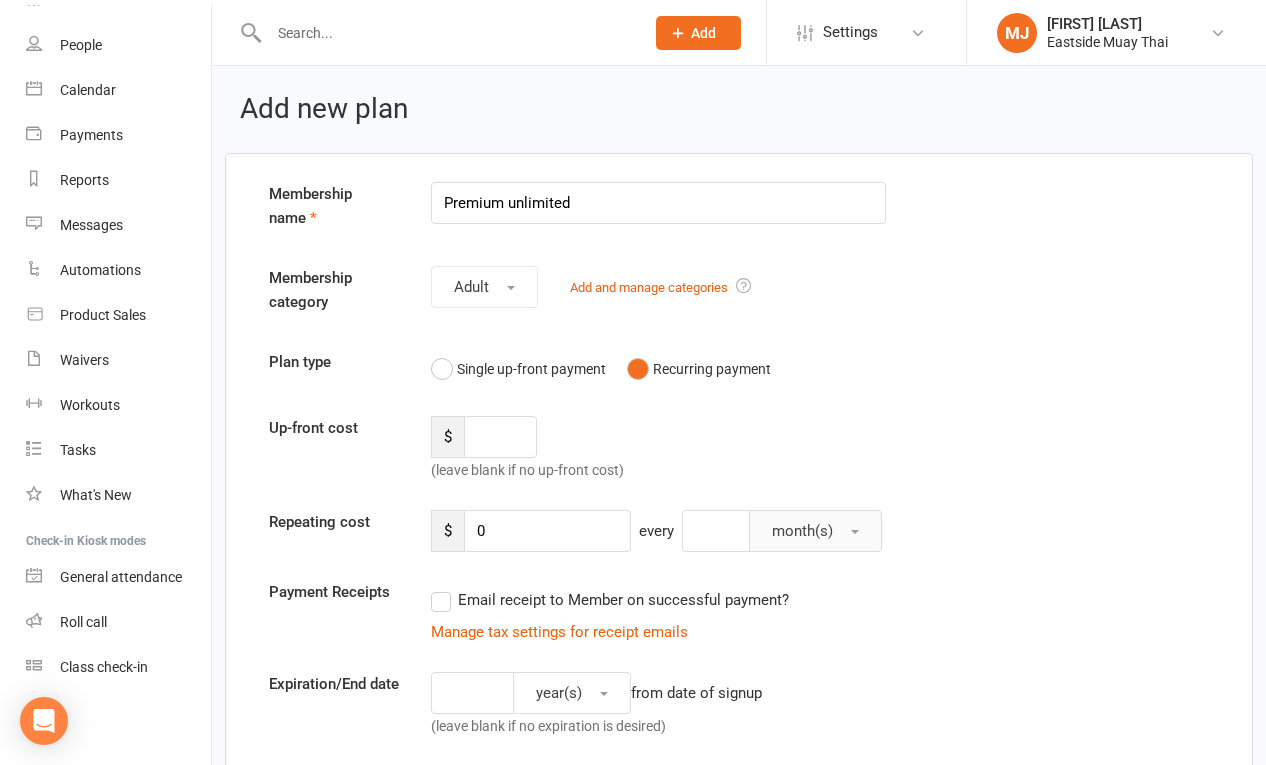 click on "month(s)" at bounding box center [815, 531] 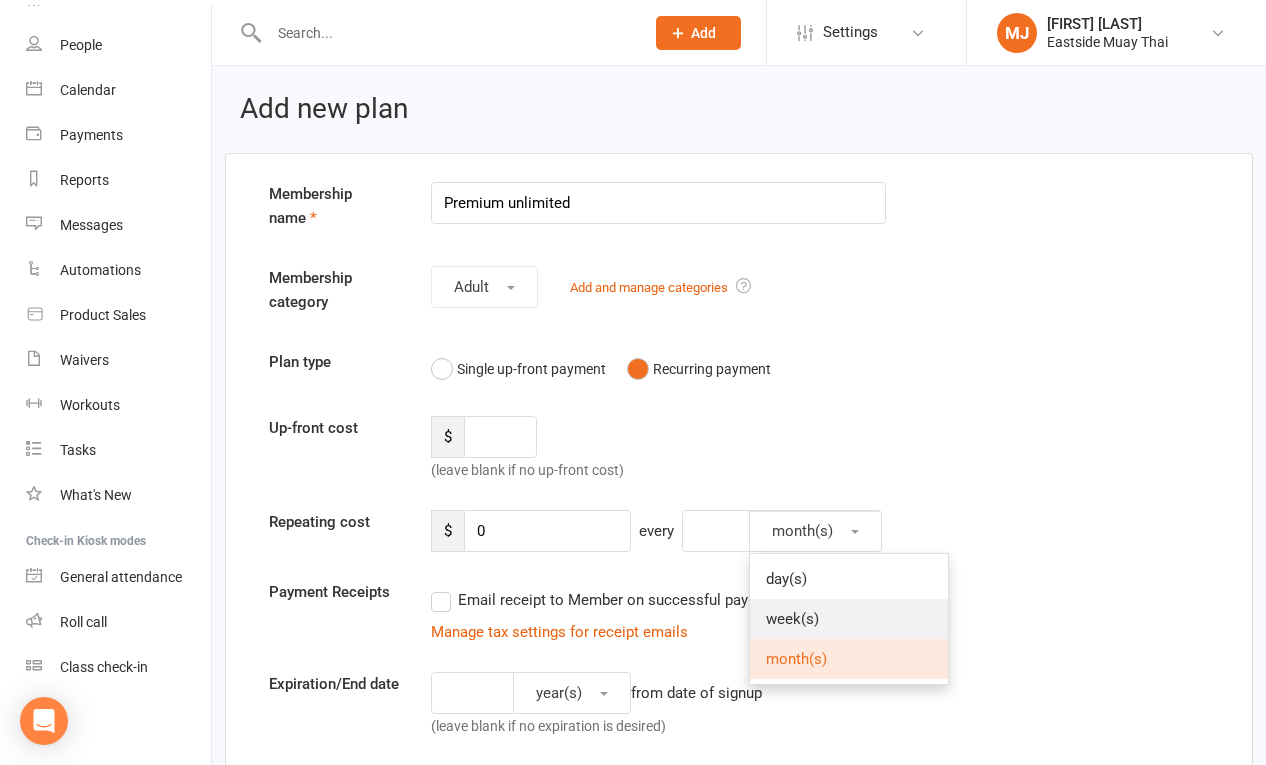 click on "week(s)" at bounding box center [849, 619] 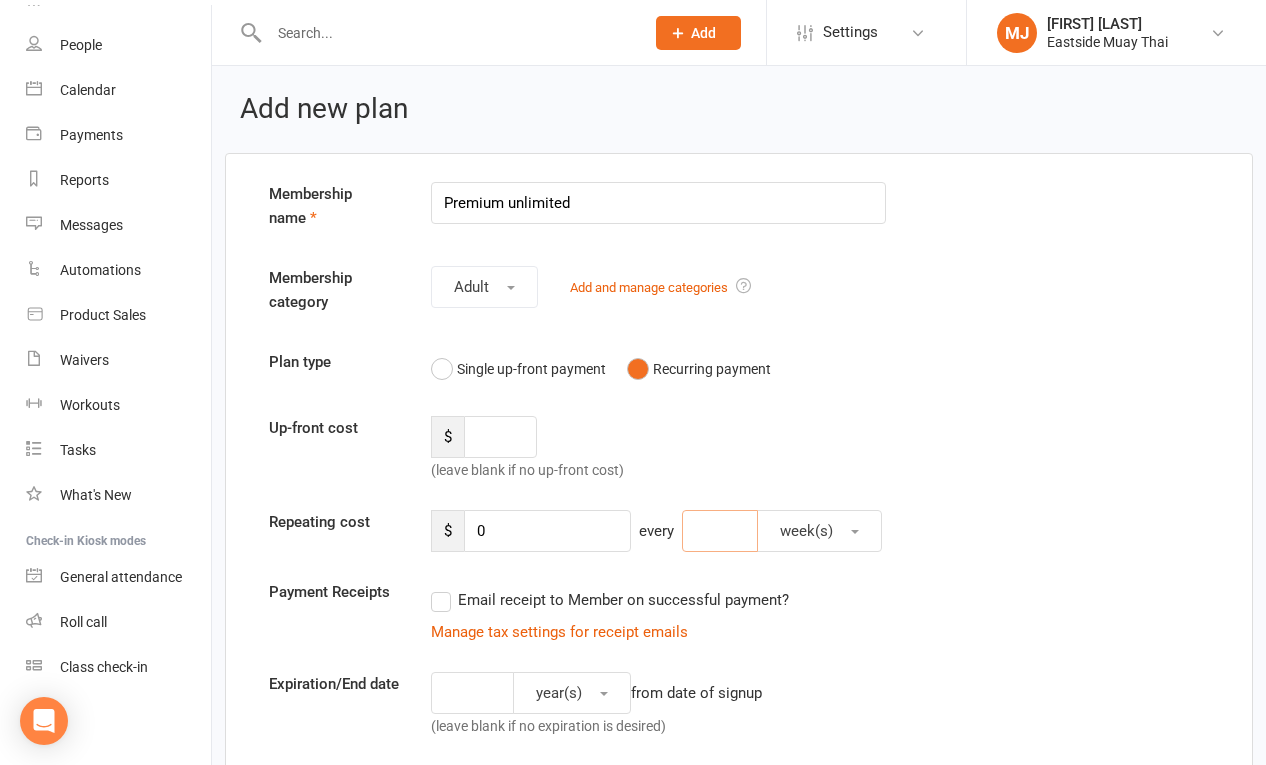 click at bounding box center [720, 531] 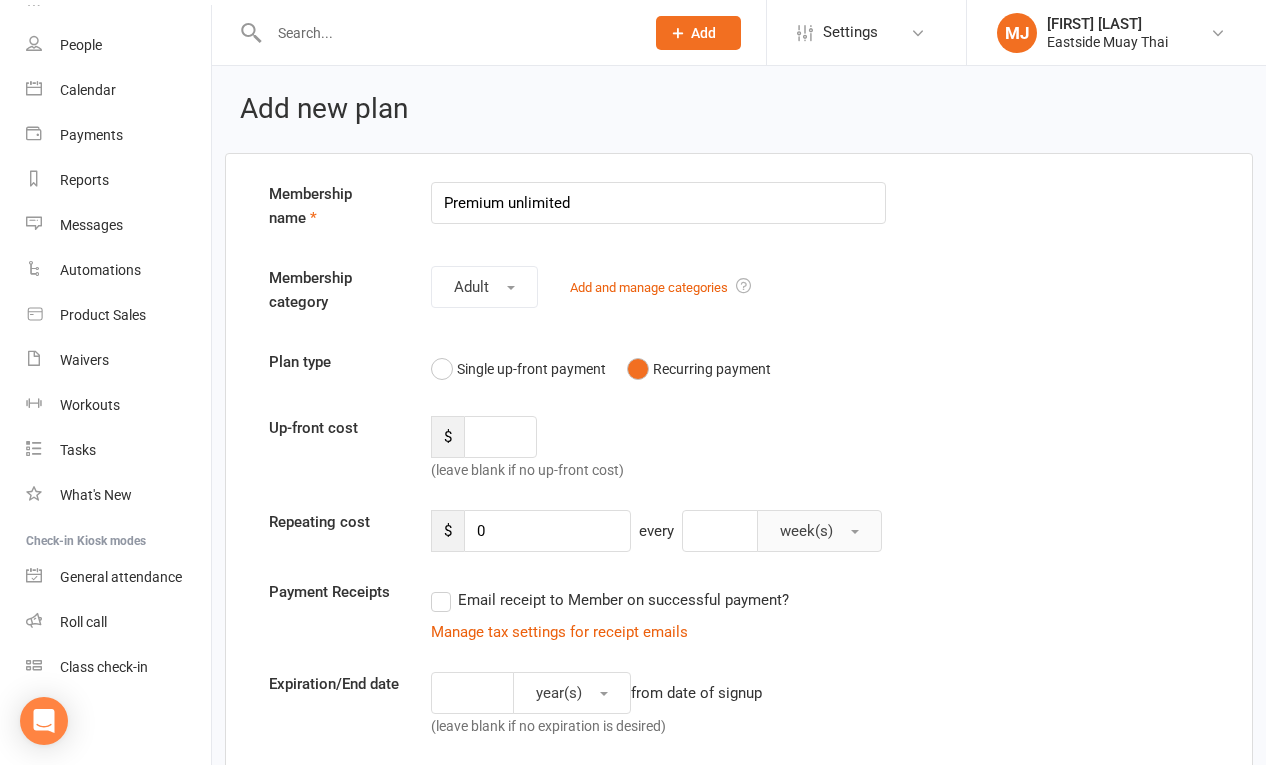 type 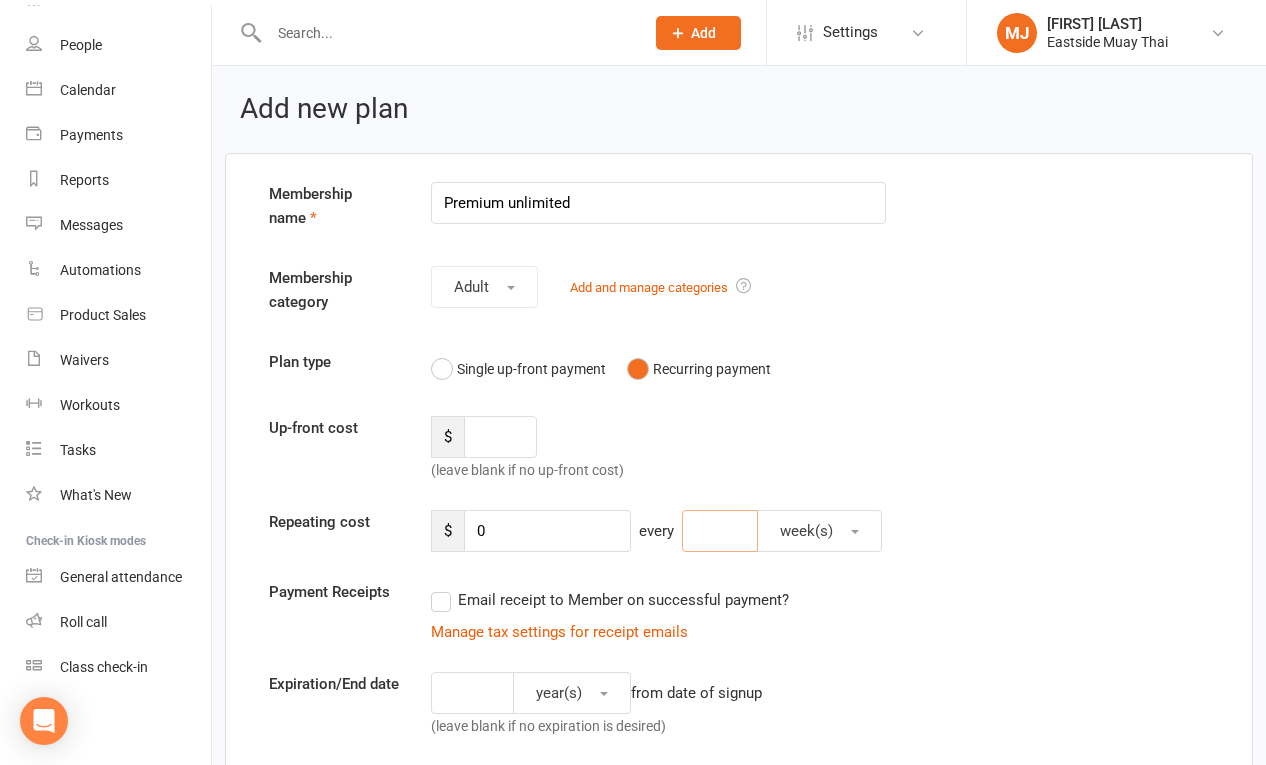 click at bounding box center [720, 531] 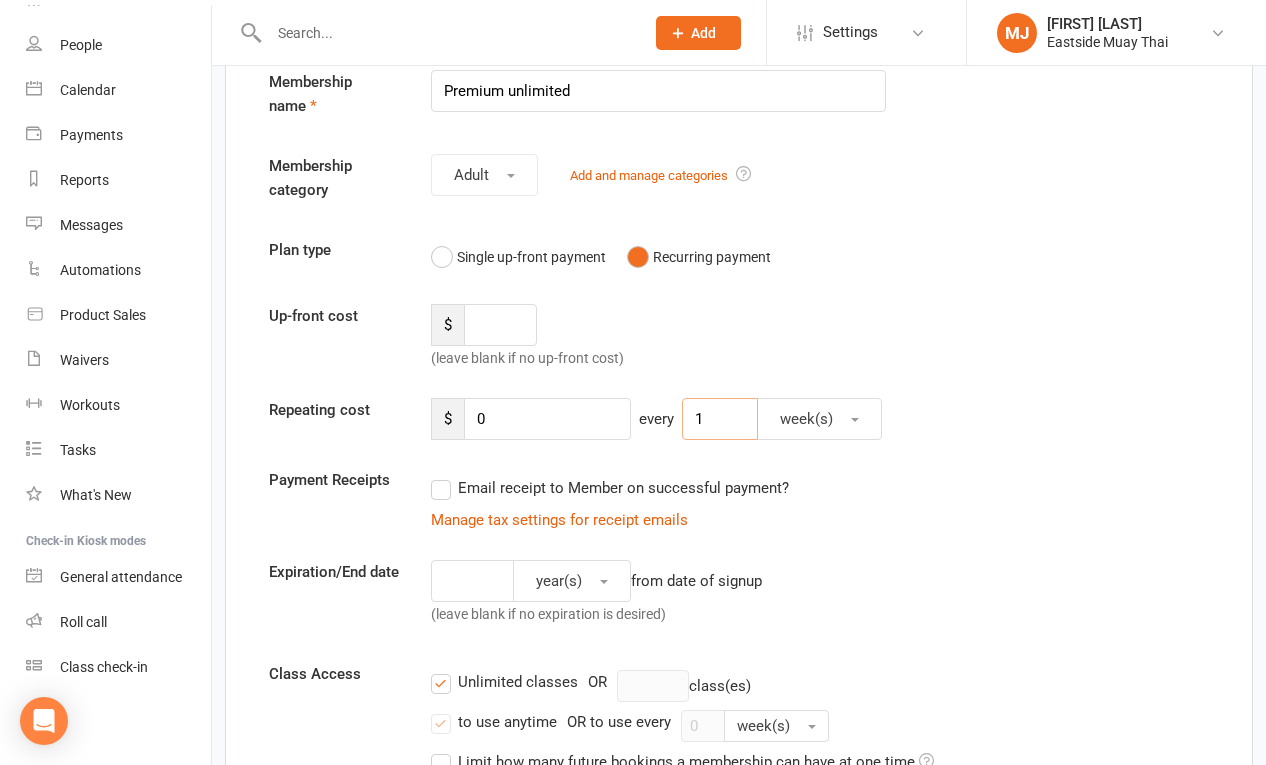scroll, scrollTop: 113, scrollLeft: 0, axis: vertical 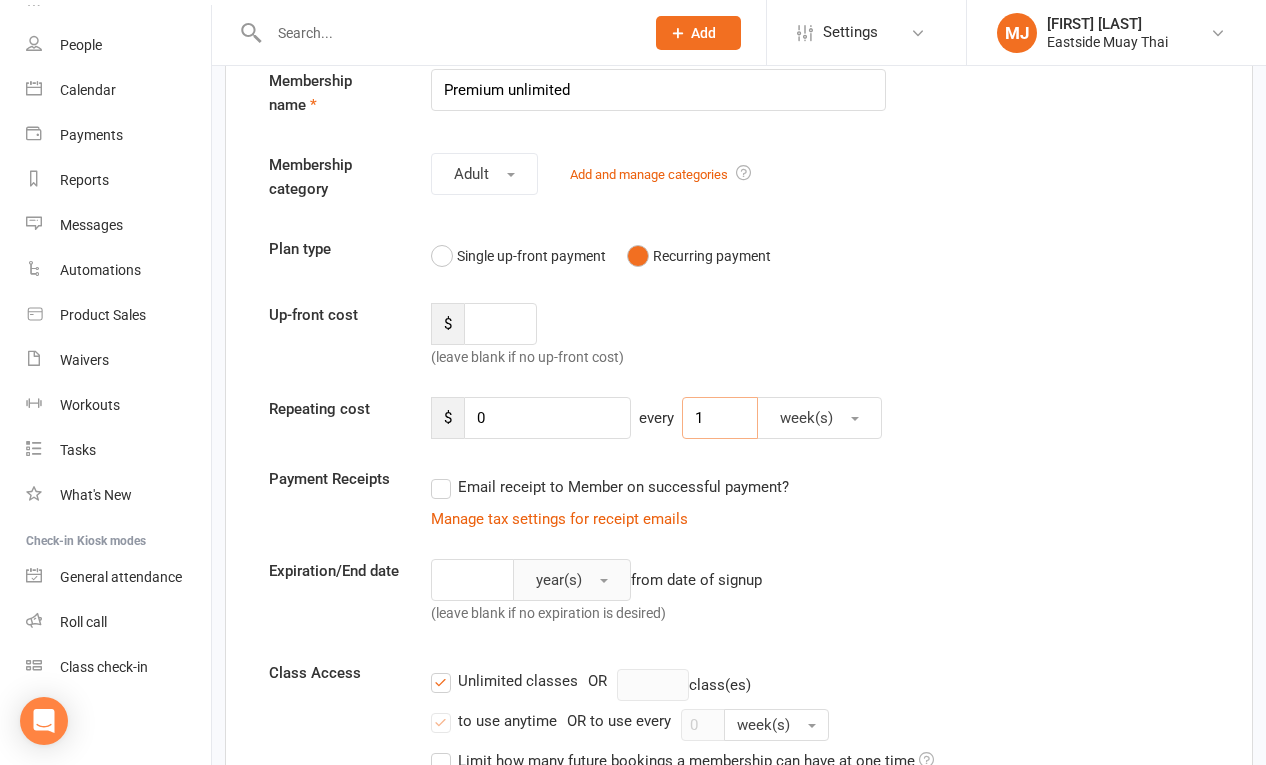 type on "1" 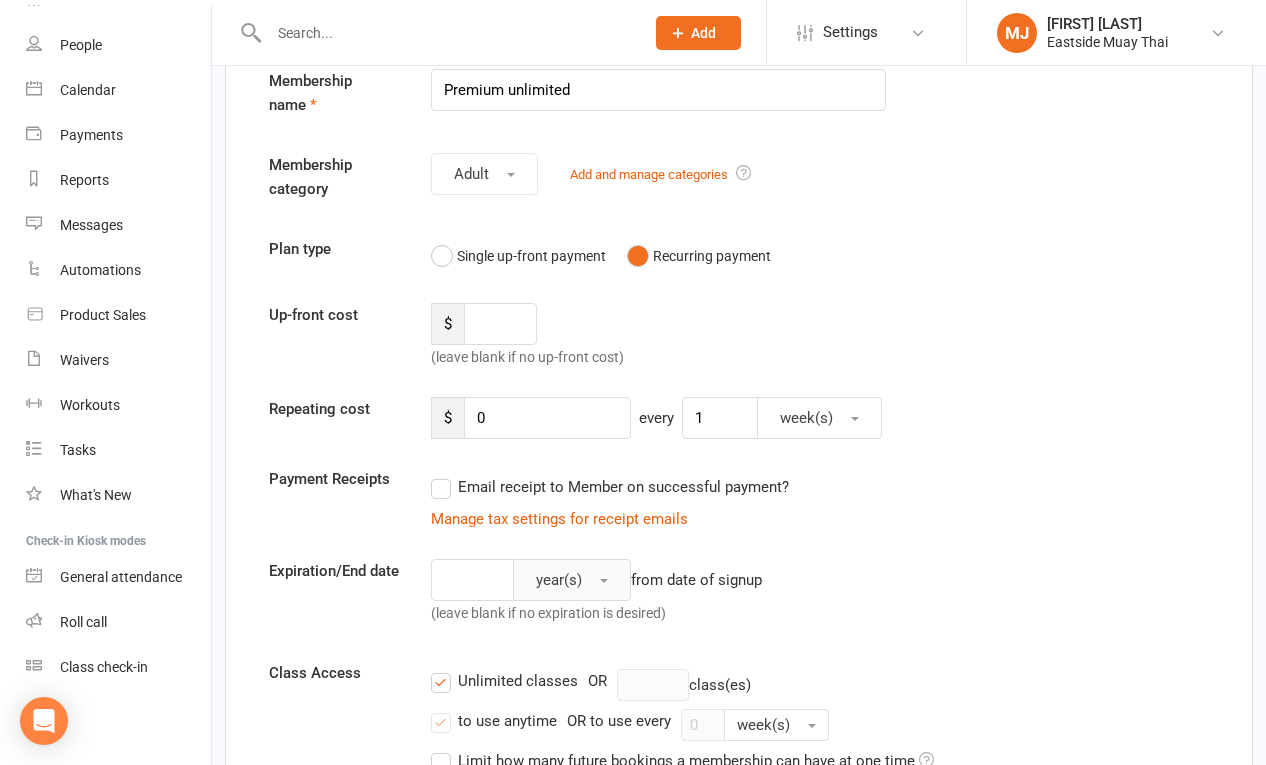 click on "year(s)" at bounding box center (572, 580) 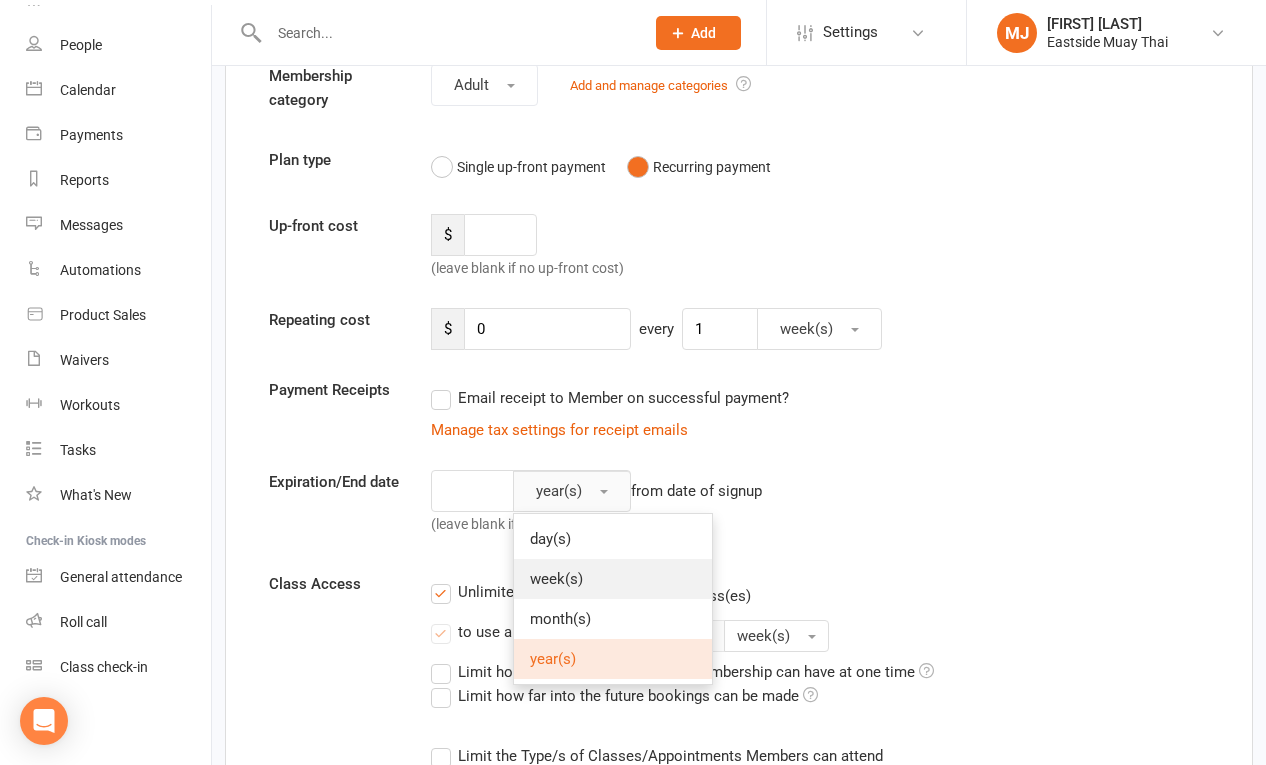 scroll, scrollTop: 206, scrollLeft: 0, axis: vertical 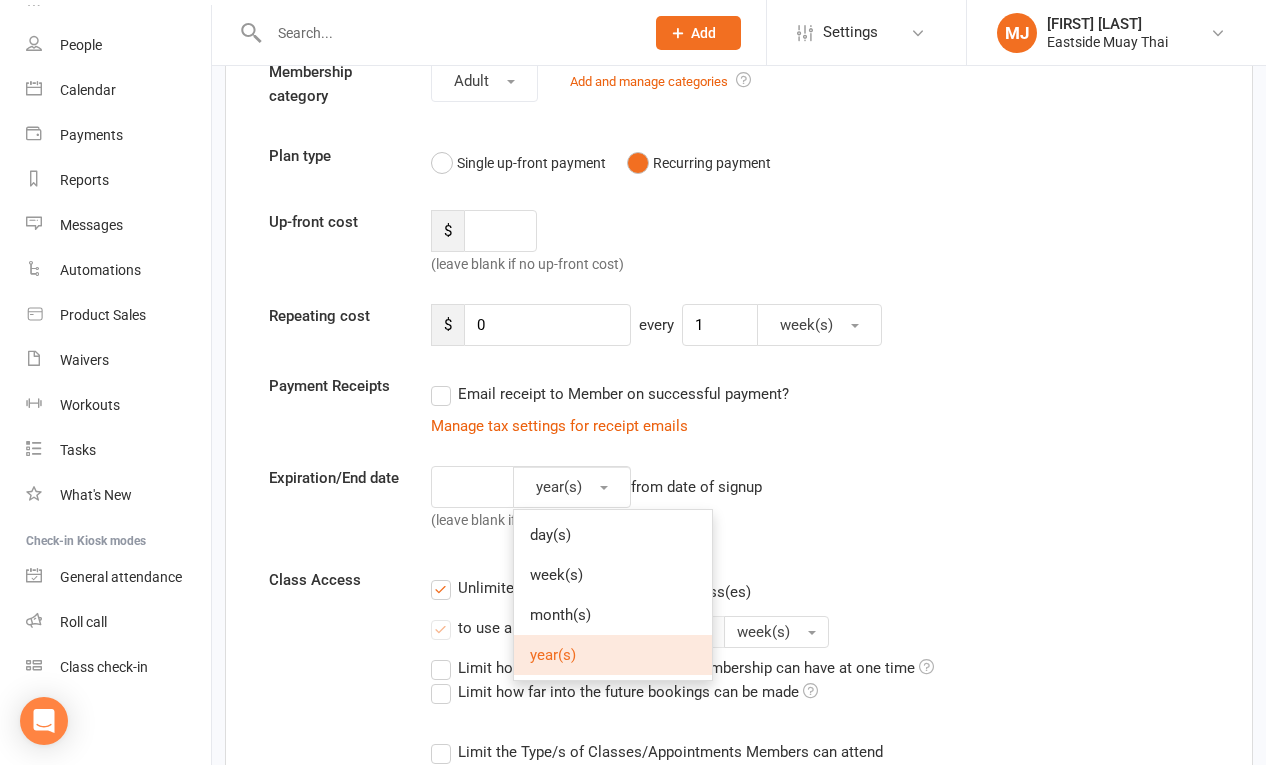 click on "year(s)" at bounding box center [613, 655] 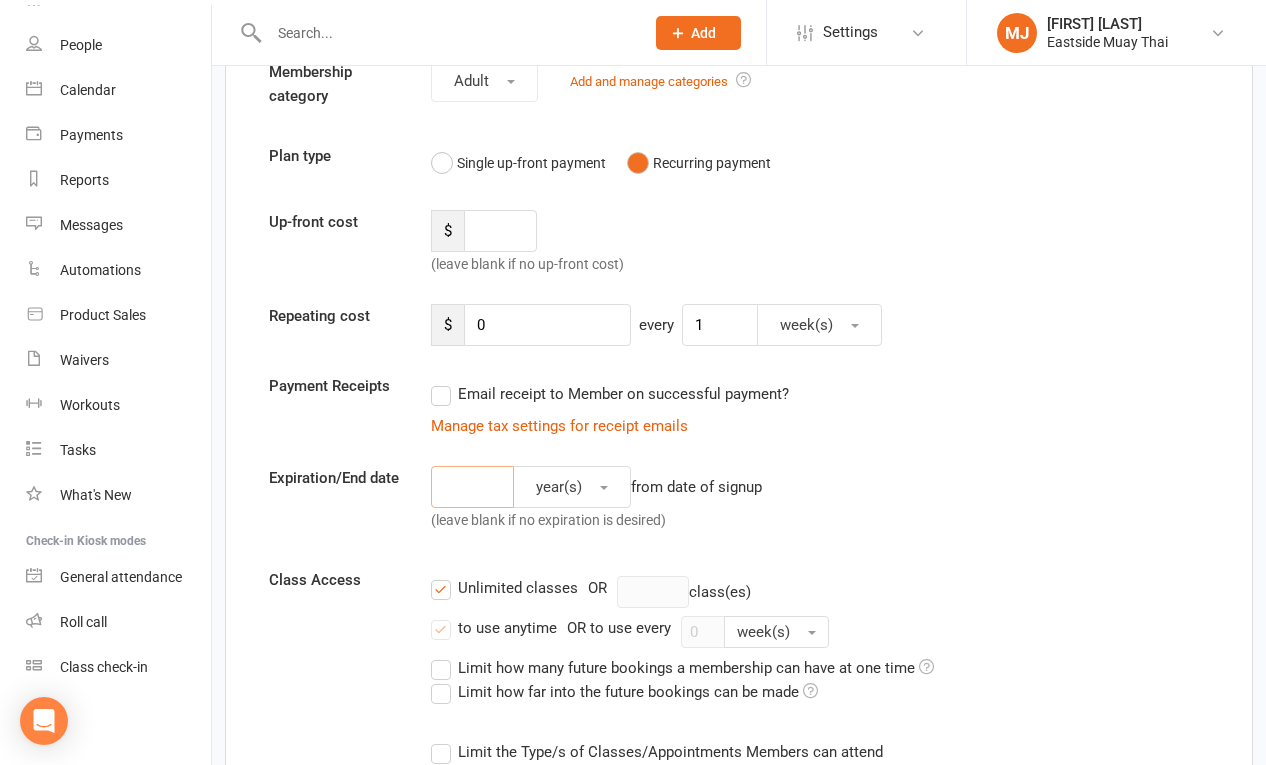 click at bounding box center [472, 487] 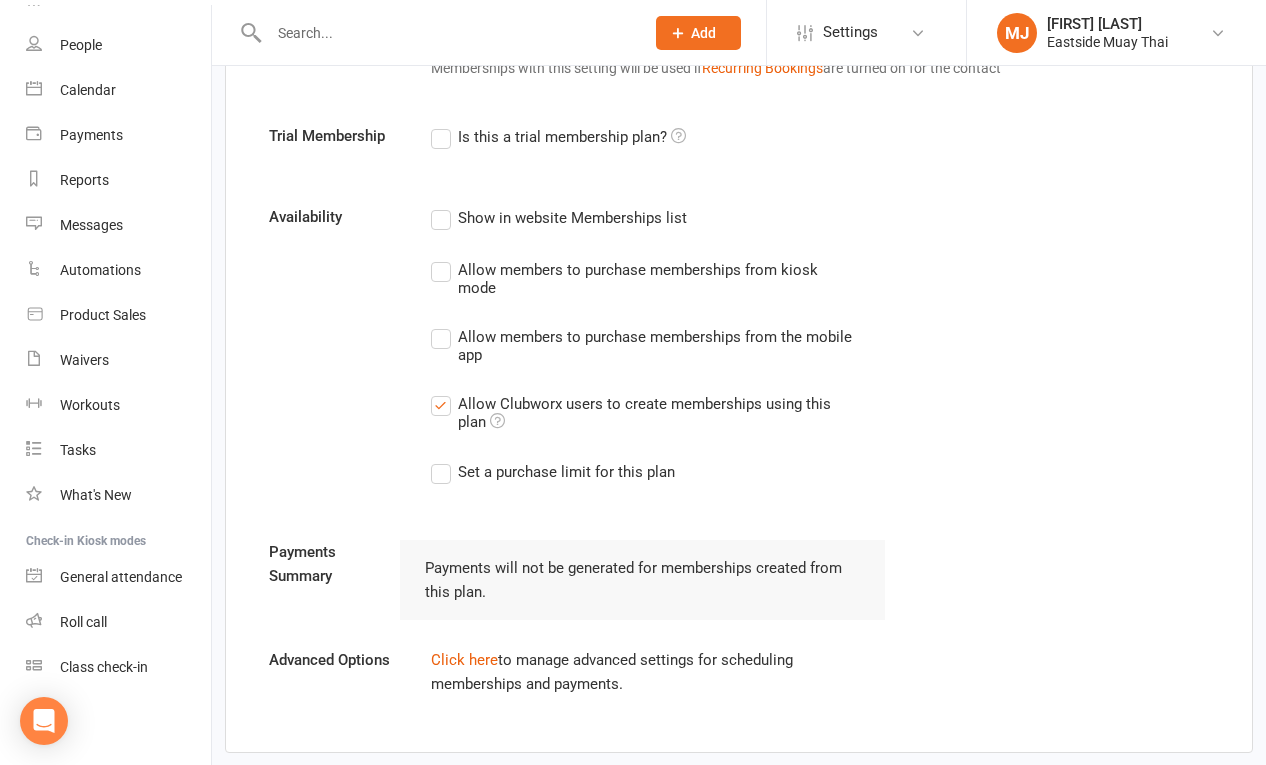 scroll, scrollTop: 962, scrollLeft: 0, axis: vertical 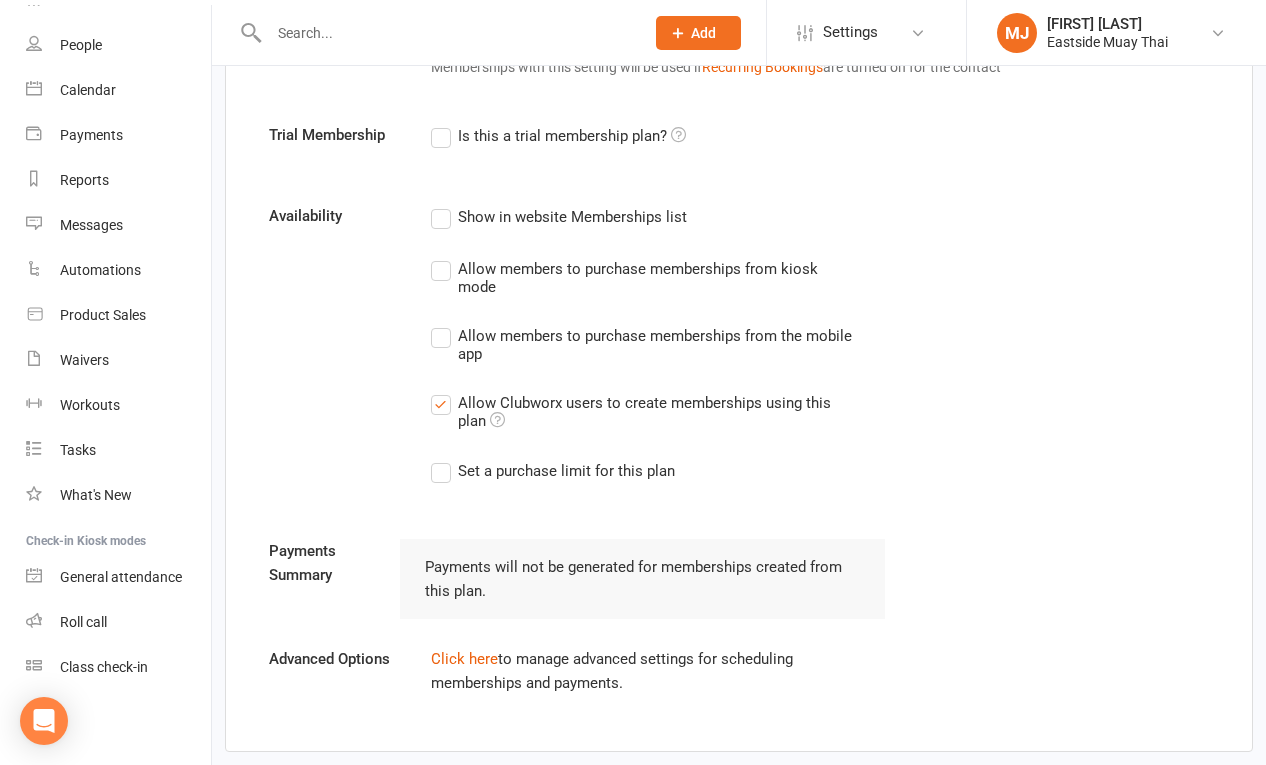 type on "1" 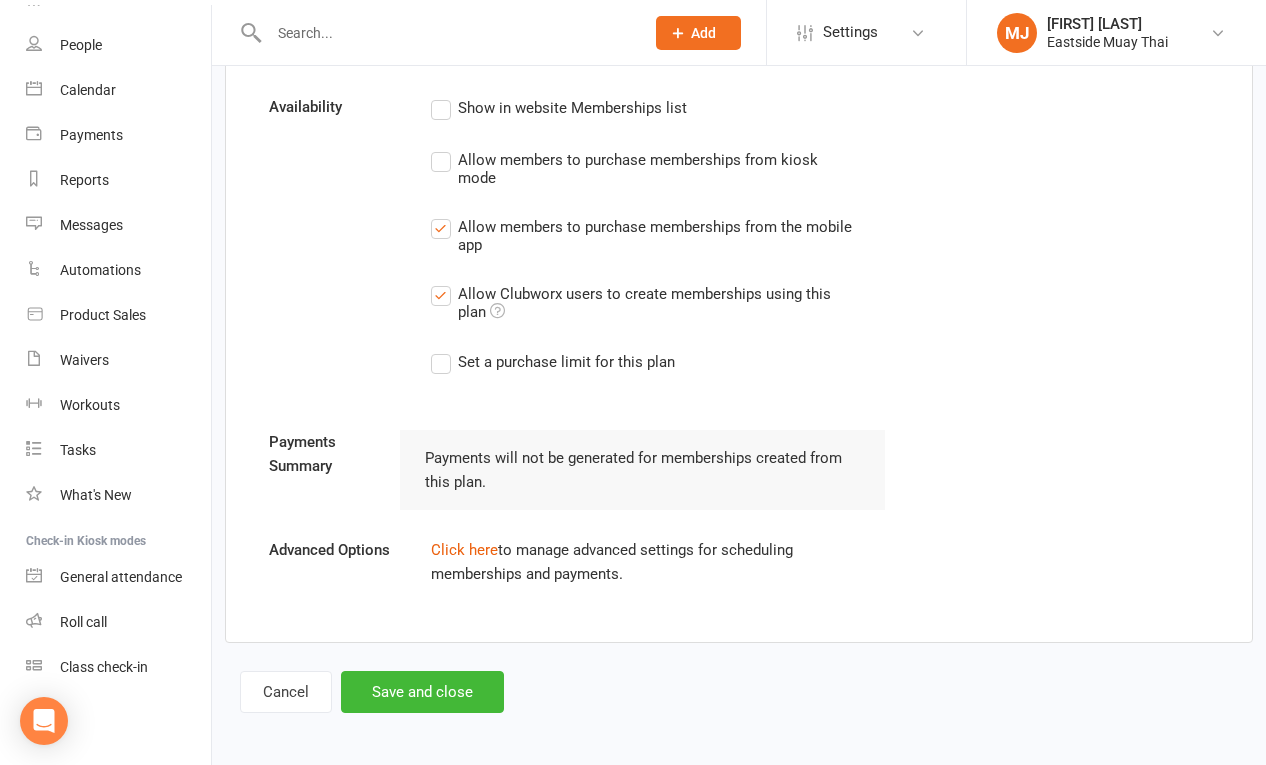 scroll, scrollTop: 1072, scrollLeft: 0, axis: vertical 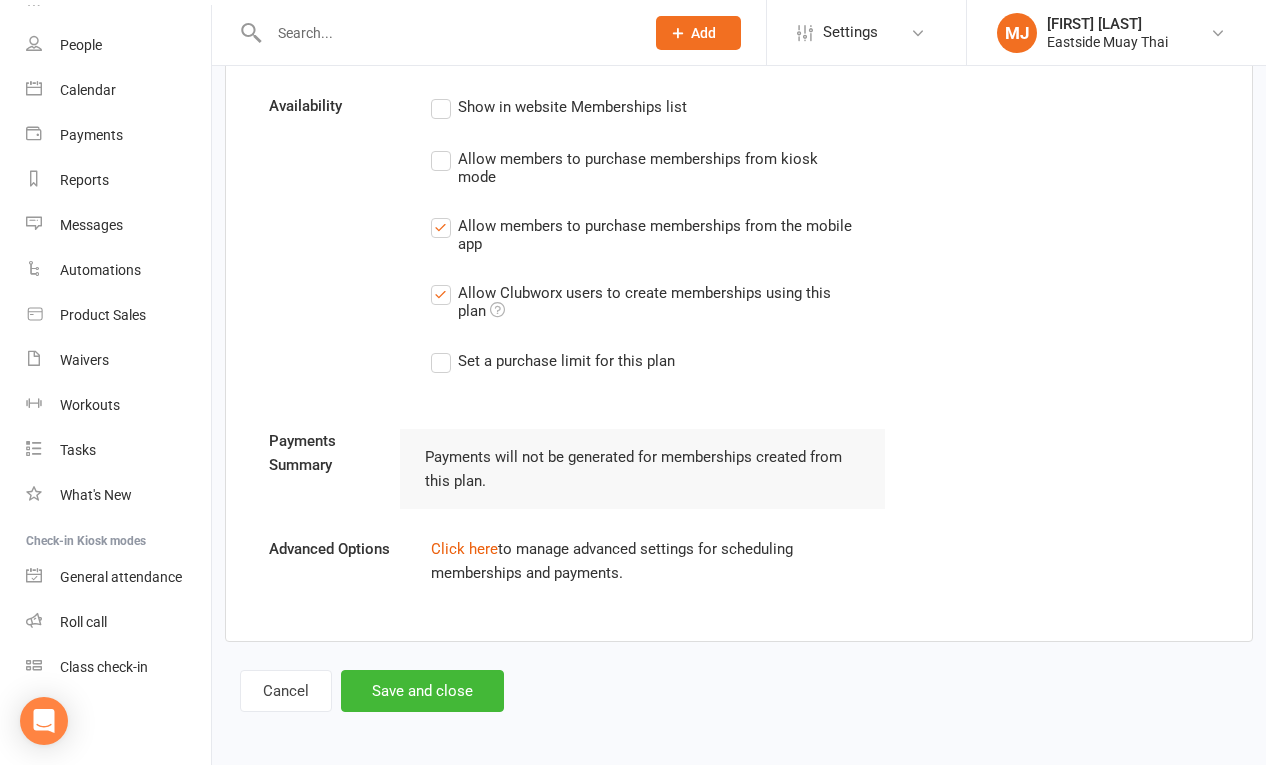 click on "Allow members to purchase memberships from kiosk mode" at bounding box center [642, 166] 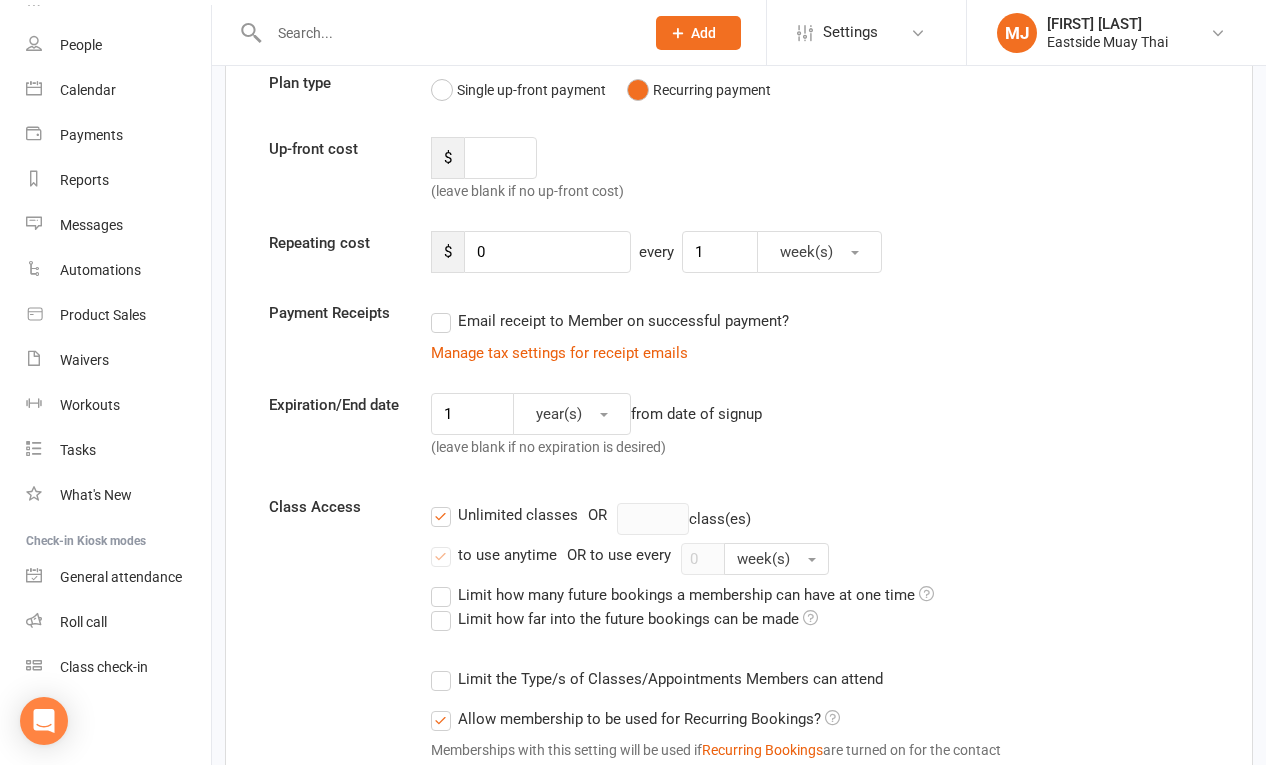 scroll, scrollTop: 0, scrollLeft: 0, axis: both 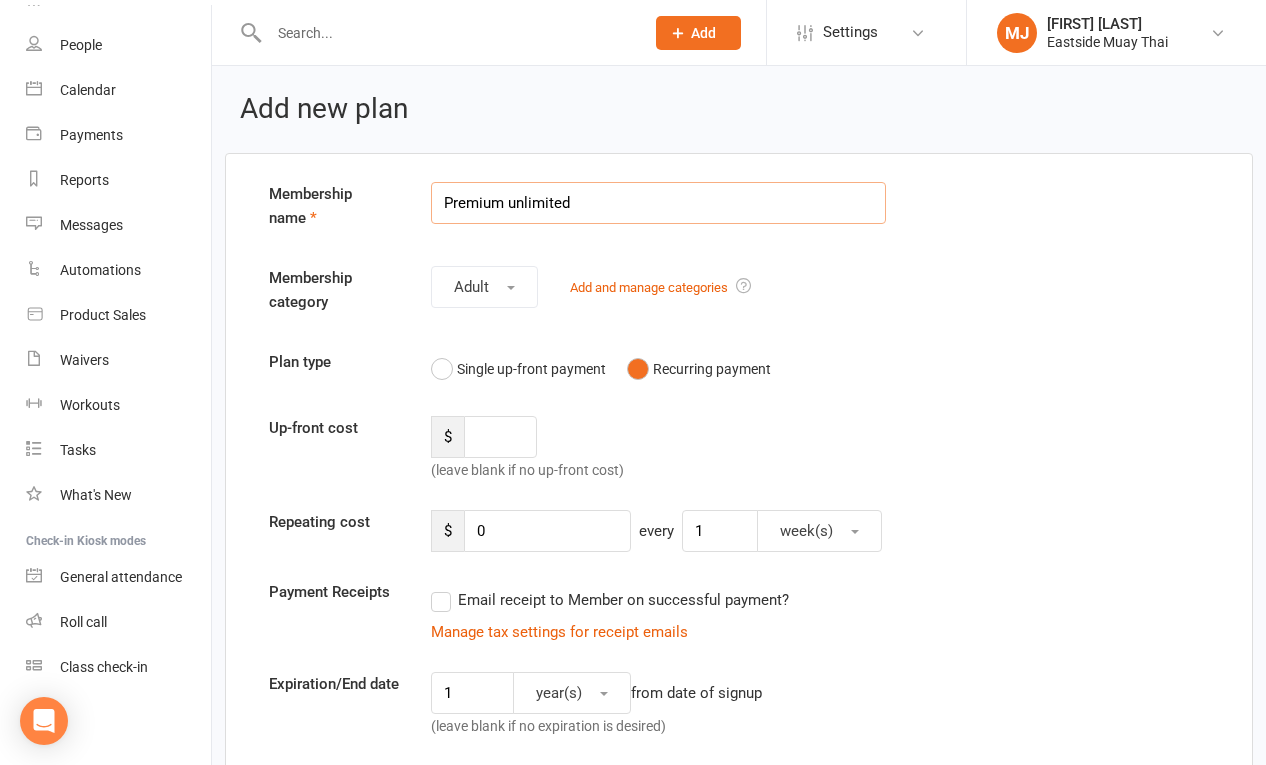 click on "Premium unlimited" at bounding box center [658, 203] 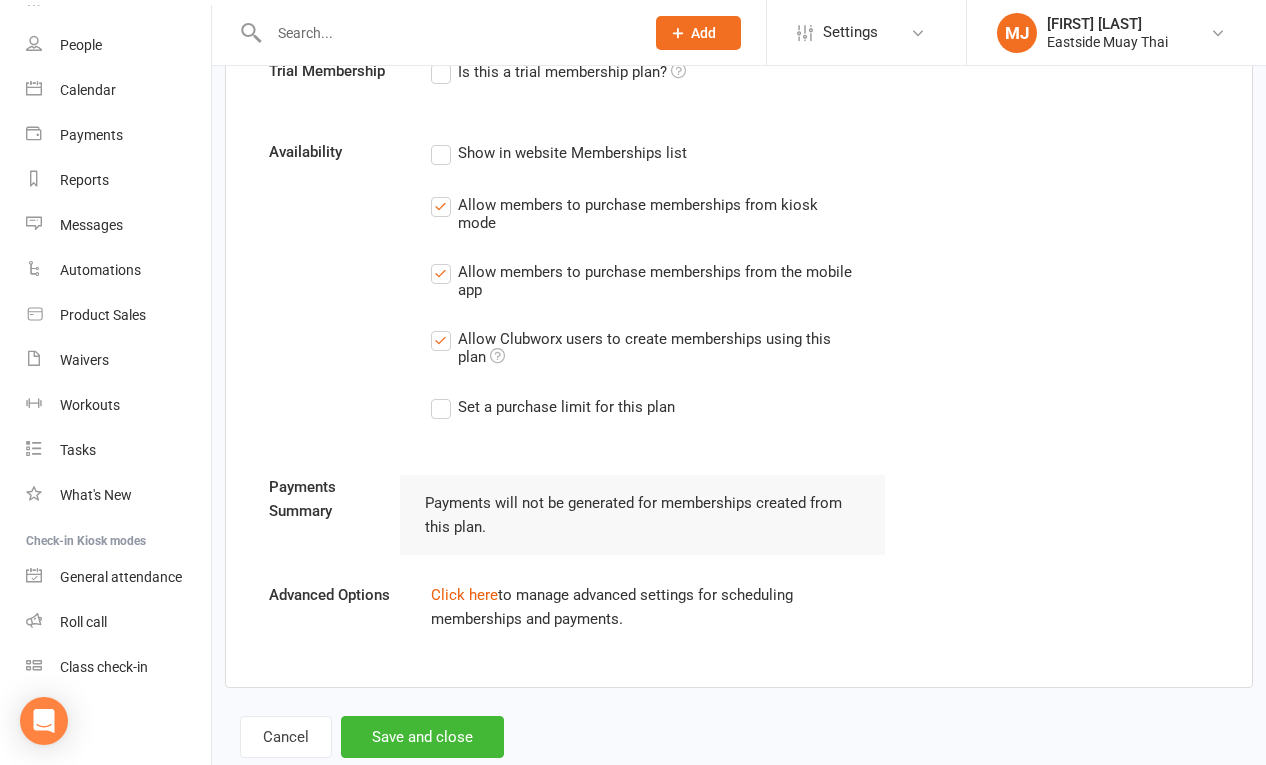 scroll, scrollTop: 1031, scrollLeft: 0, axis: vertical 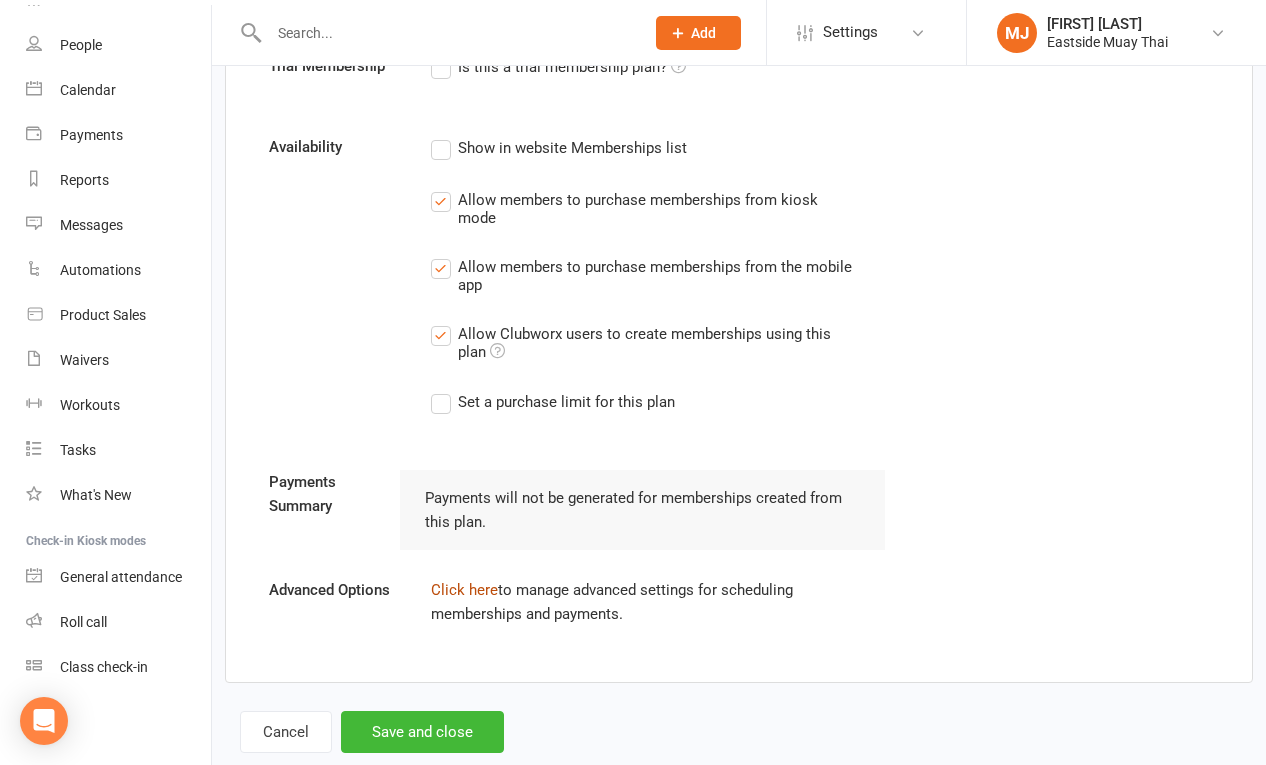 type on "Premium unlimited - staff" 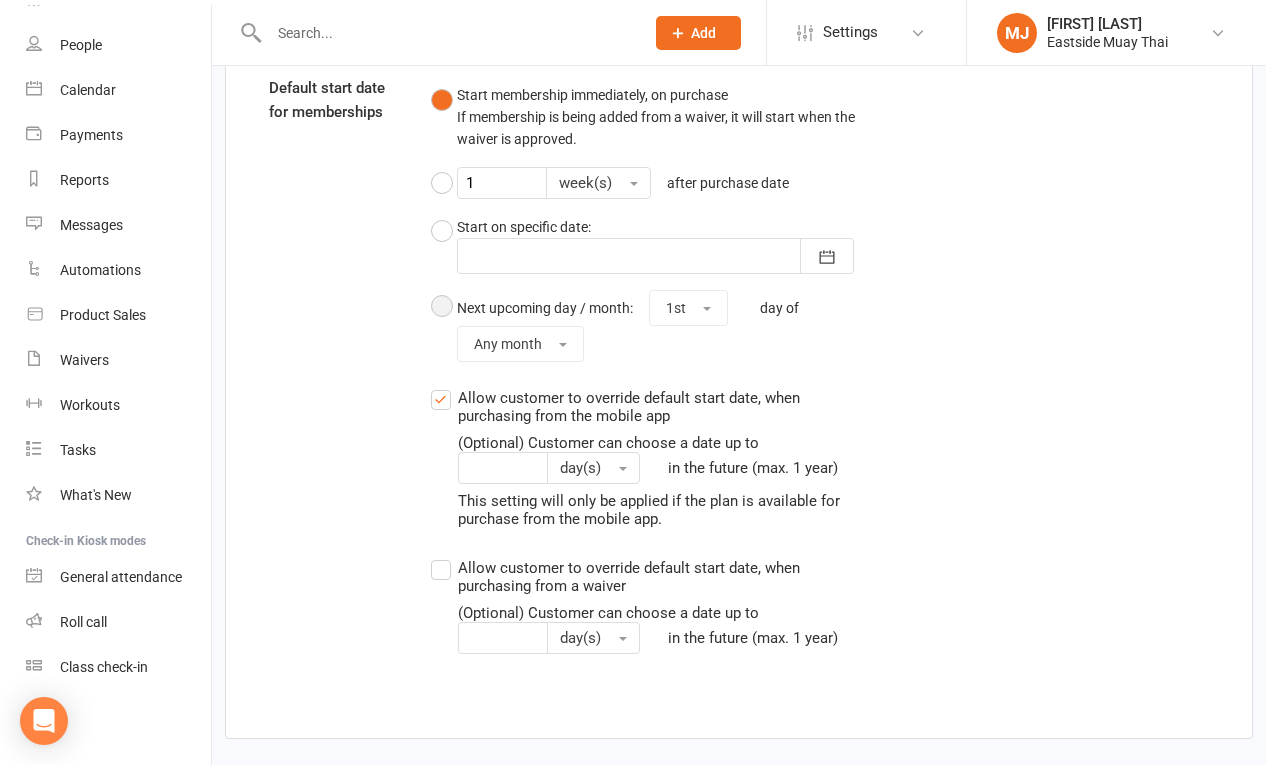 scroll, scrollTop: 1627, scrollLeft: 0, axis: vertical 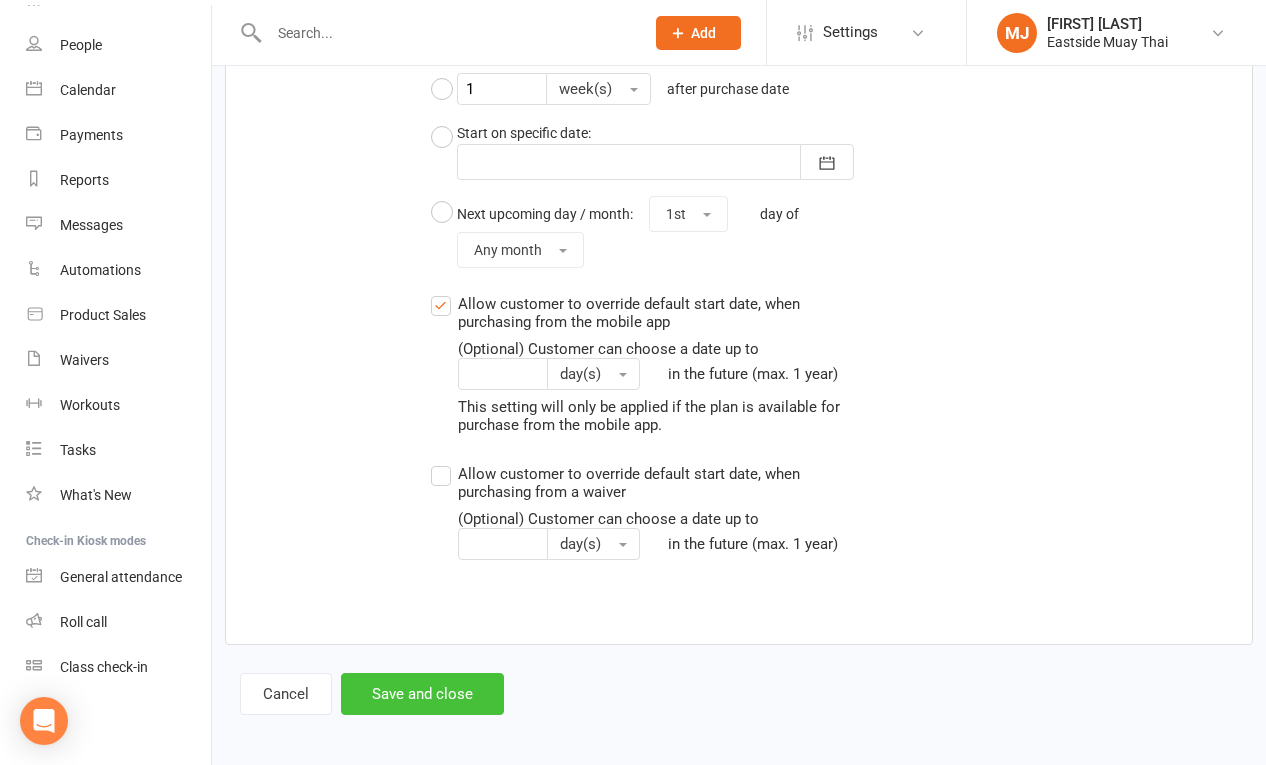 click on "Save and close" at bounding box center (422, 694) 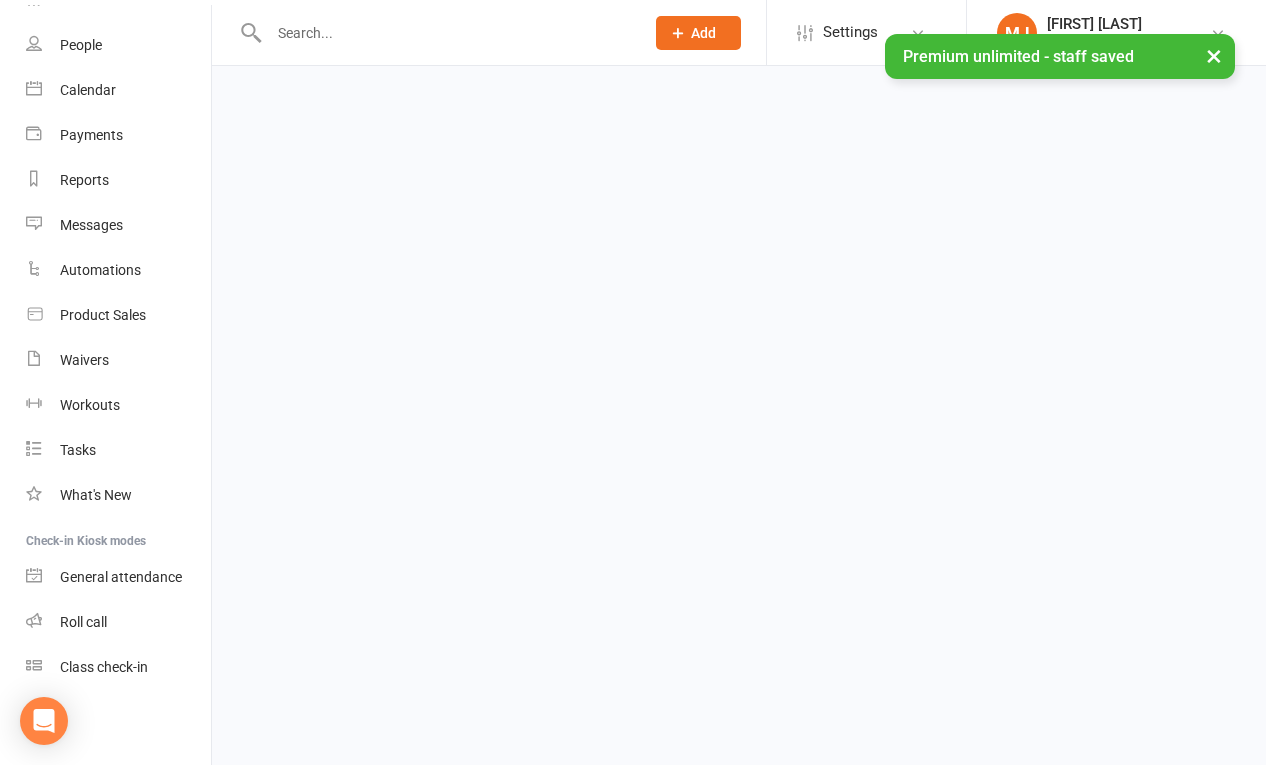scroll, scrollTop: 0, scrollLeft: 0, axis: both 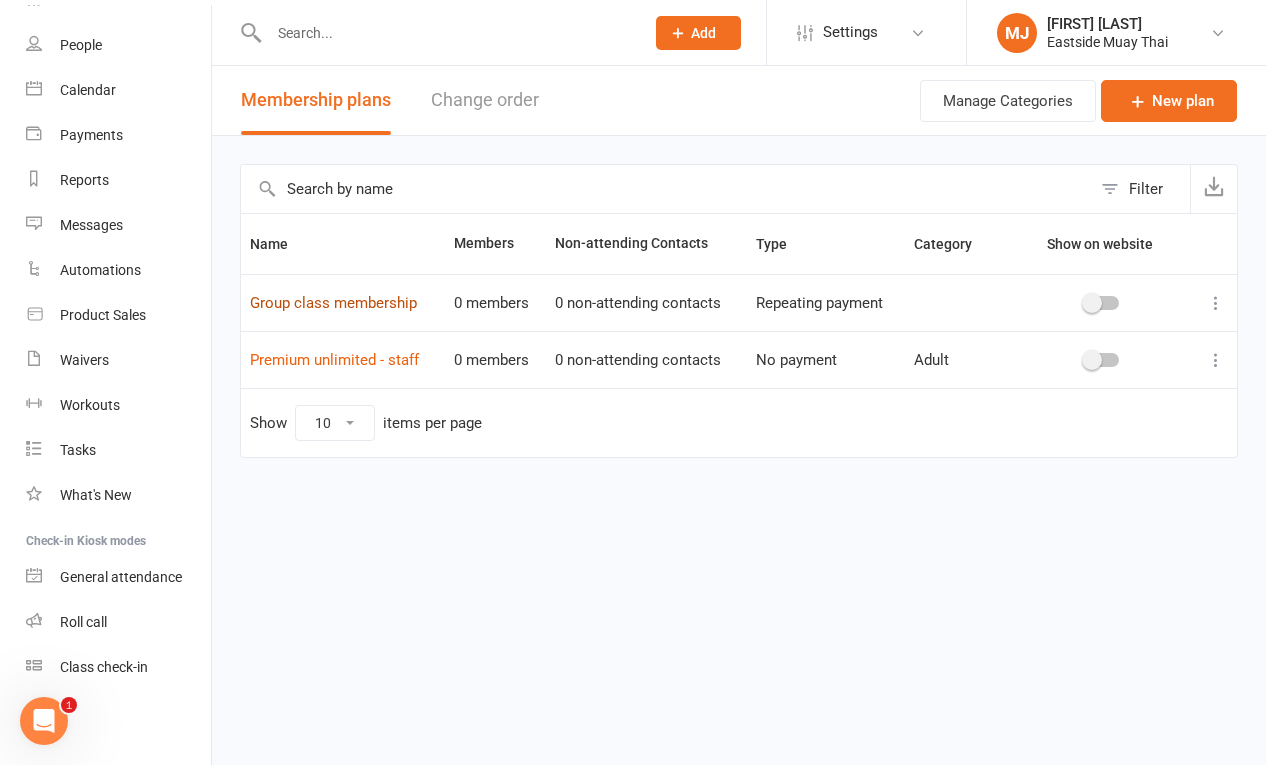 click on "Group class membership" at bounding box center (333, 303) 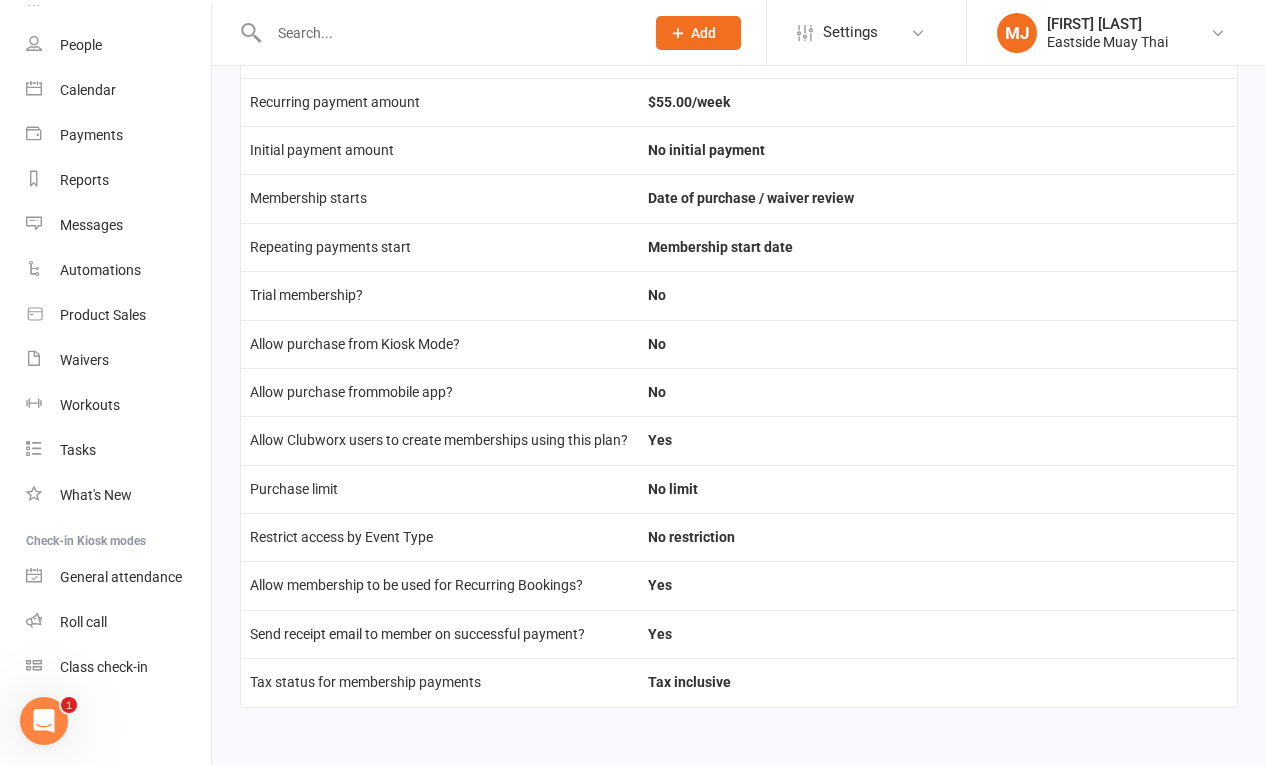 scroll, scrollTop: 0, scrollLeft: 0, axis: both 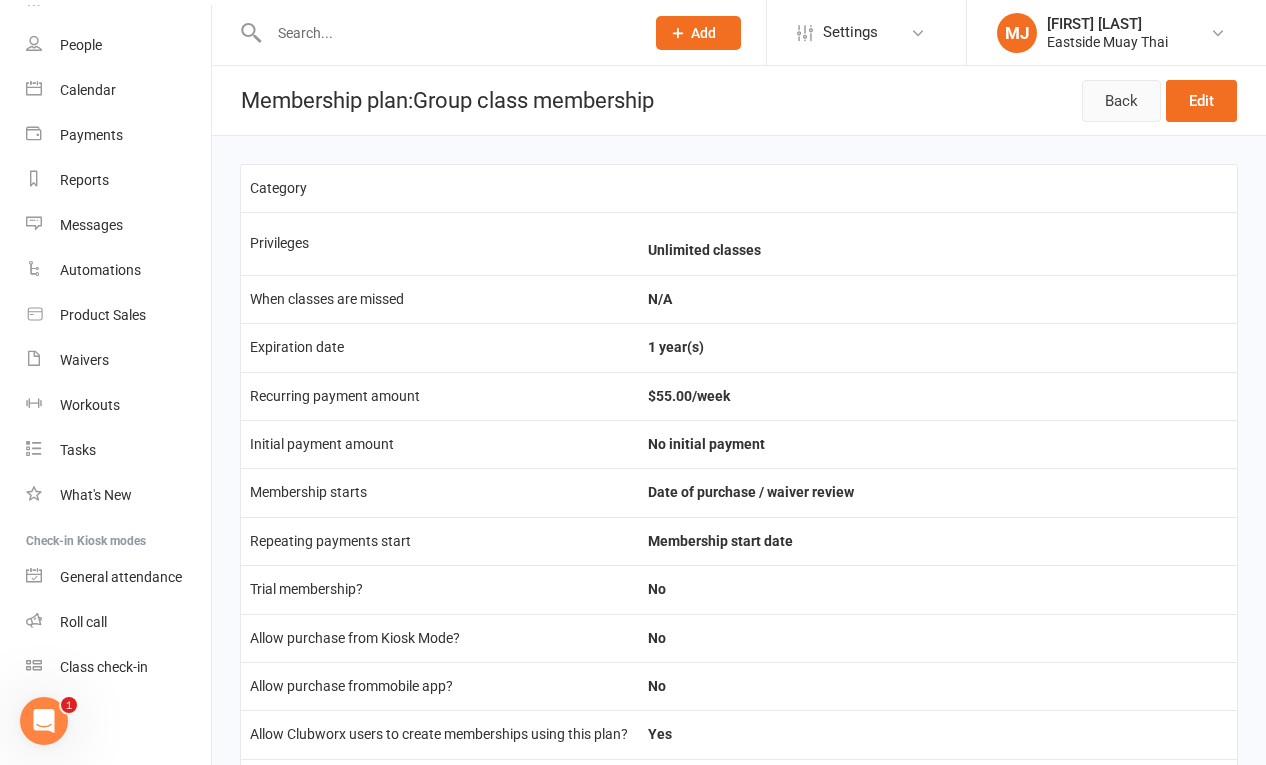 click on "Back" at bounding box center (1121, 101) 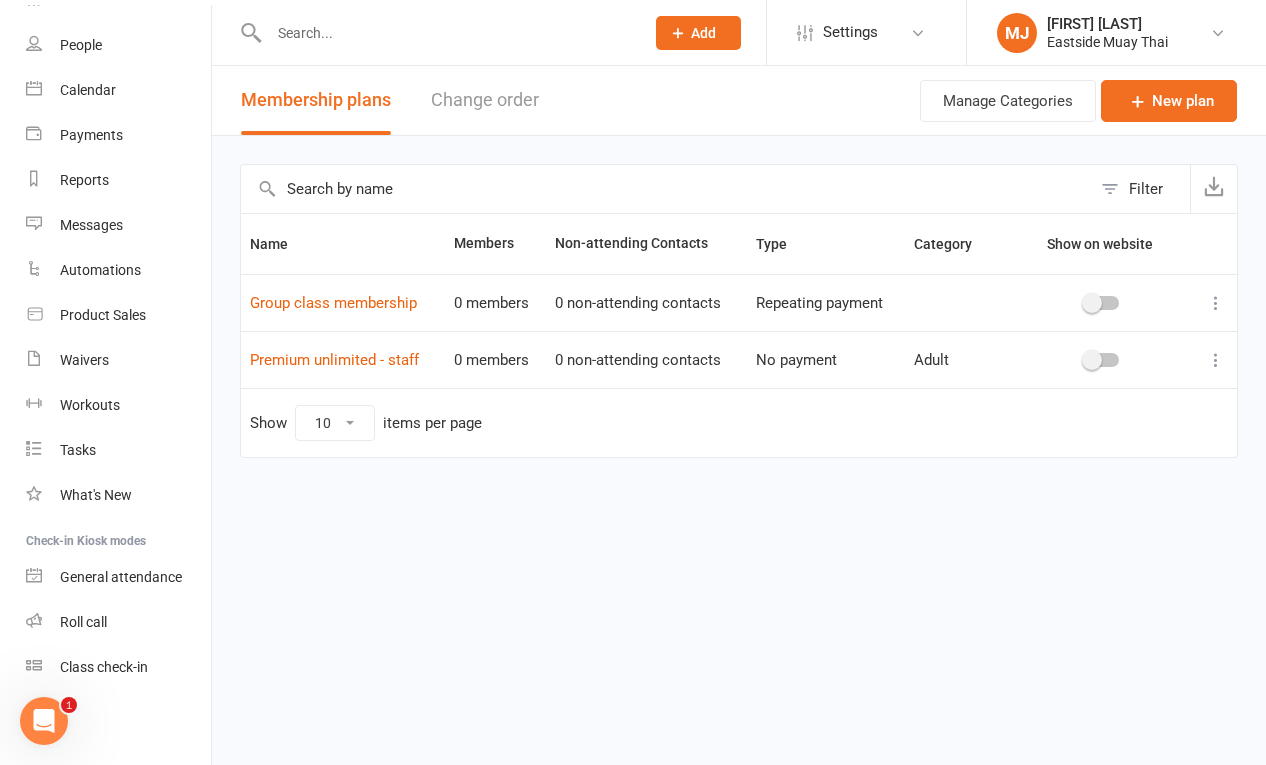 click on "Add" 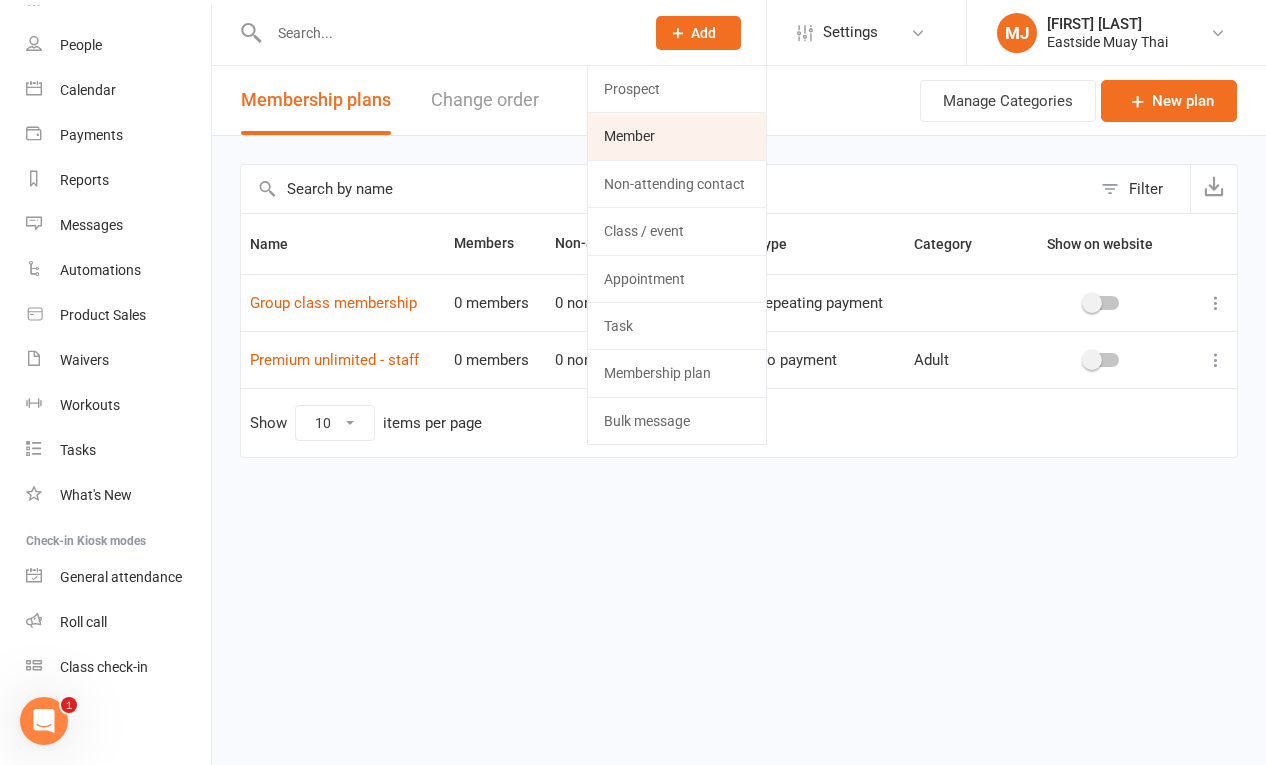 click on "Member" 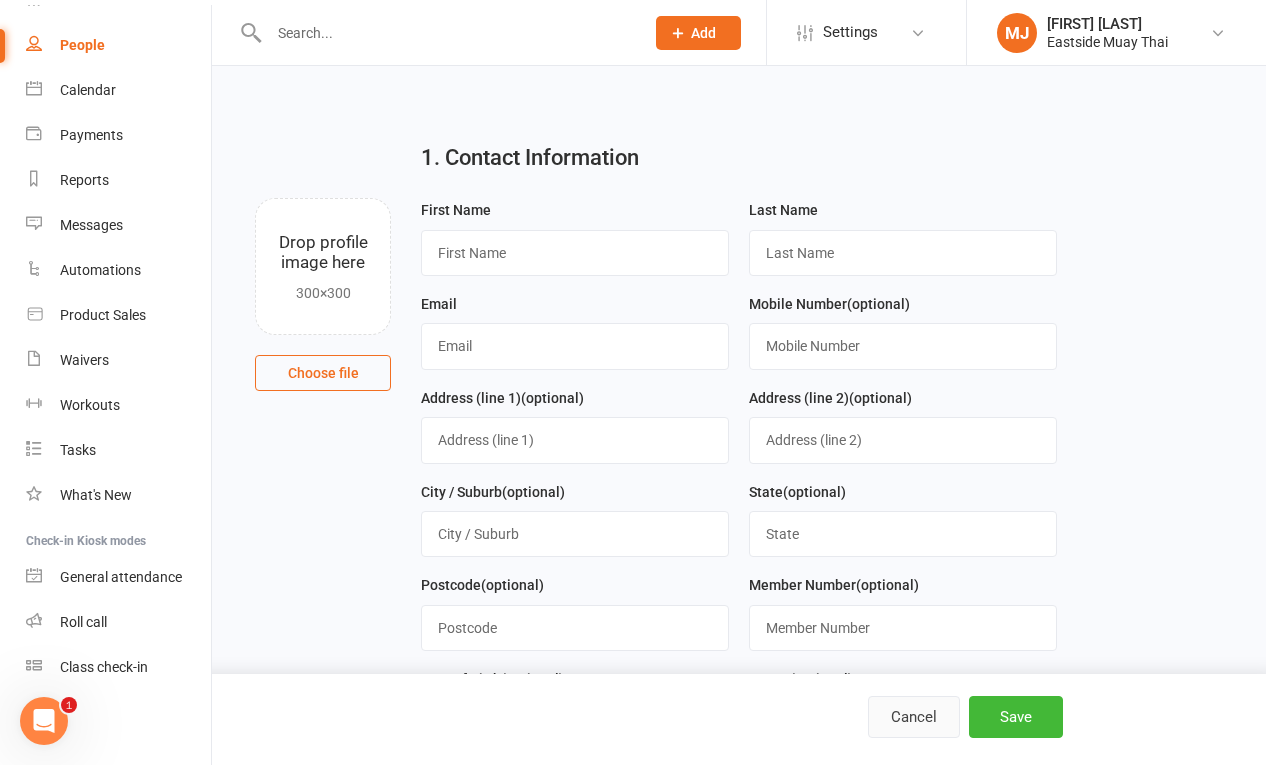 click on "Cancel" at bounding box center (914, 717) 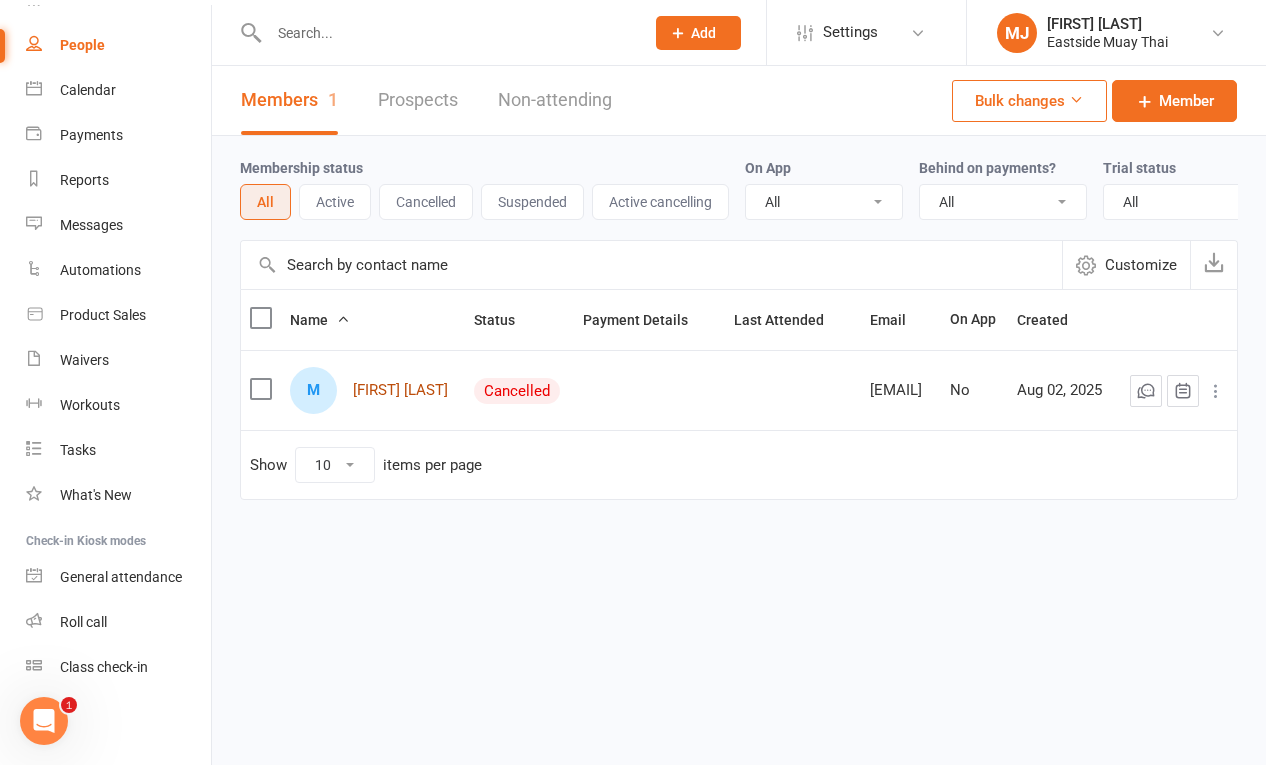 click on "[FIRST] [LAST]" at bounding box center [400, 390] 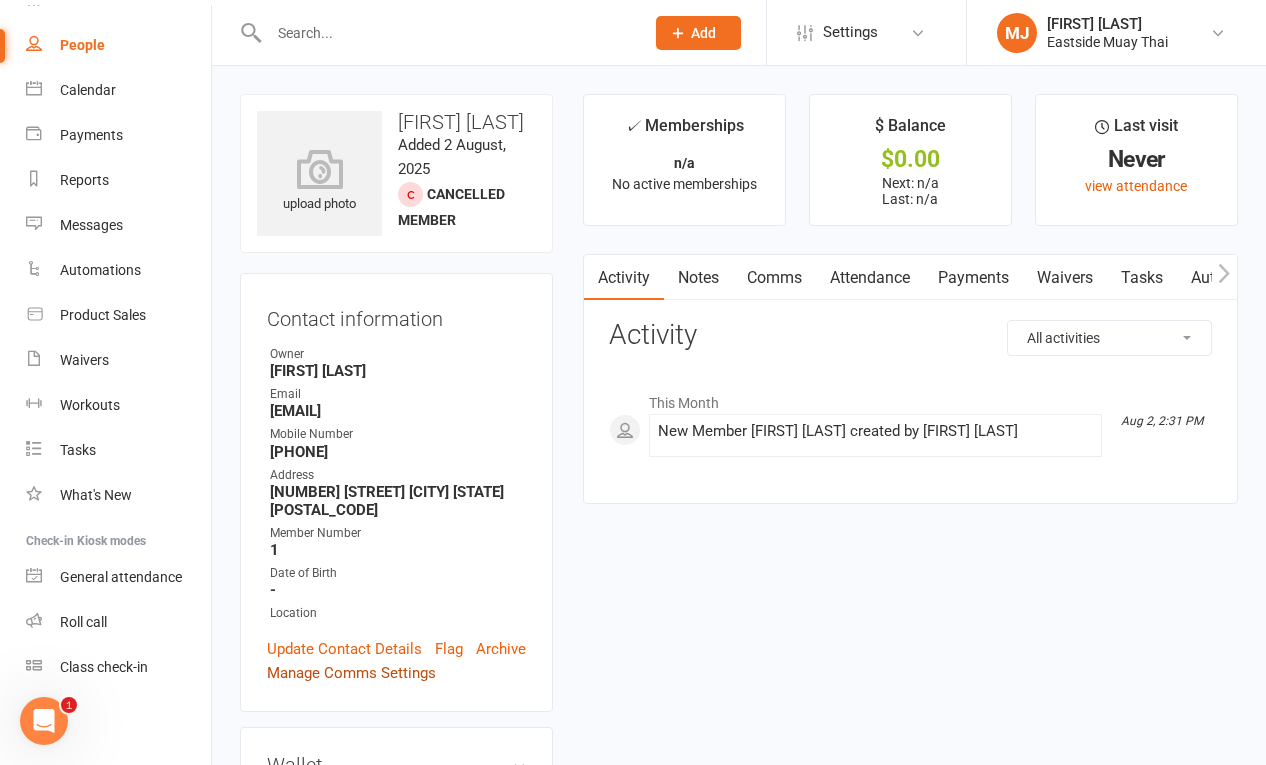 click on "Manage Comms Settings" at bounding box center (351, 673) 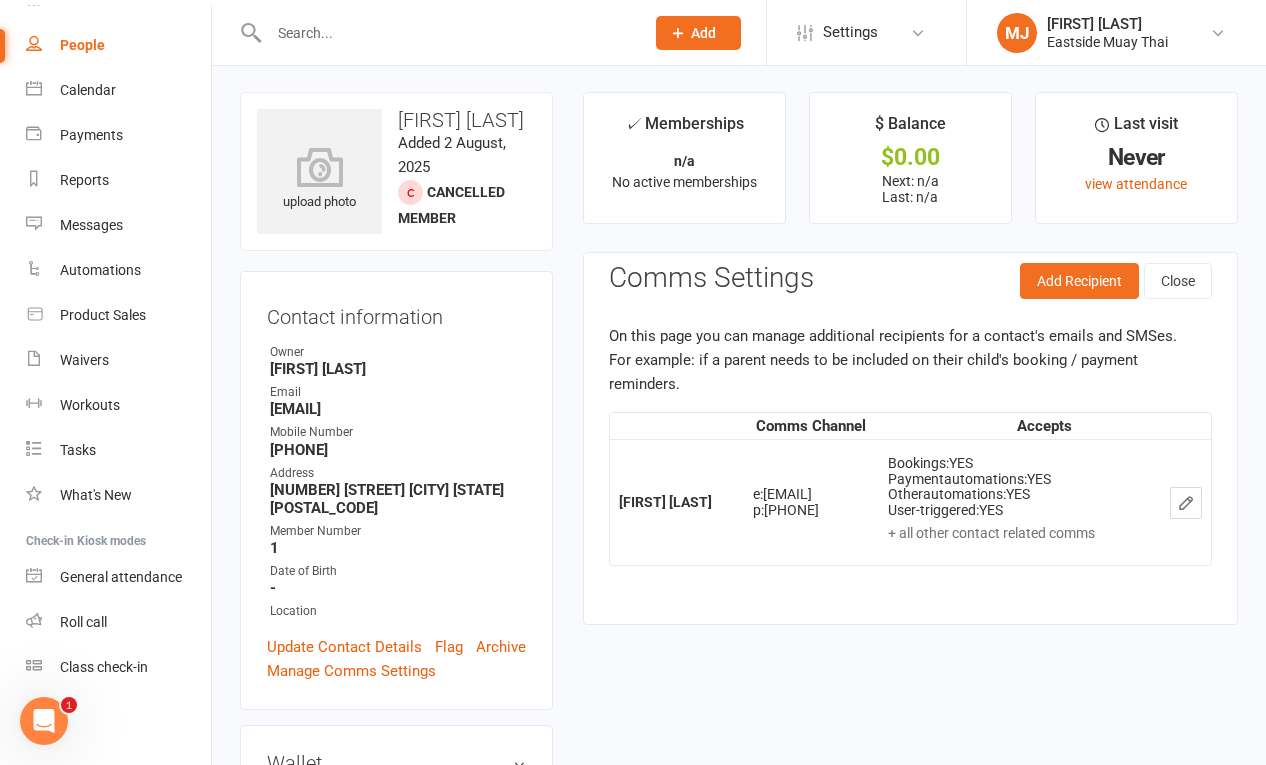 scroll, scrollTop: 4, scrollLeft: 0, axis: vertical 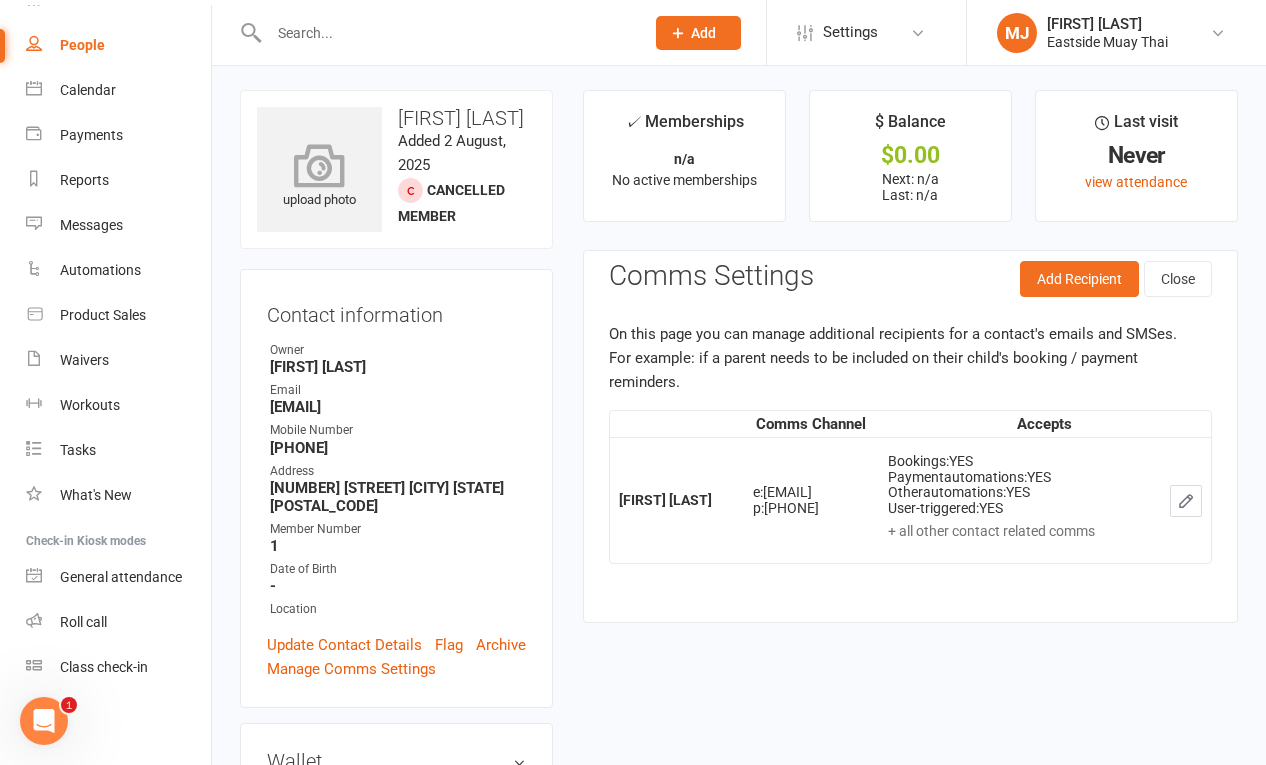 click at bounding box center [320, 165] 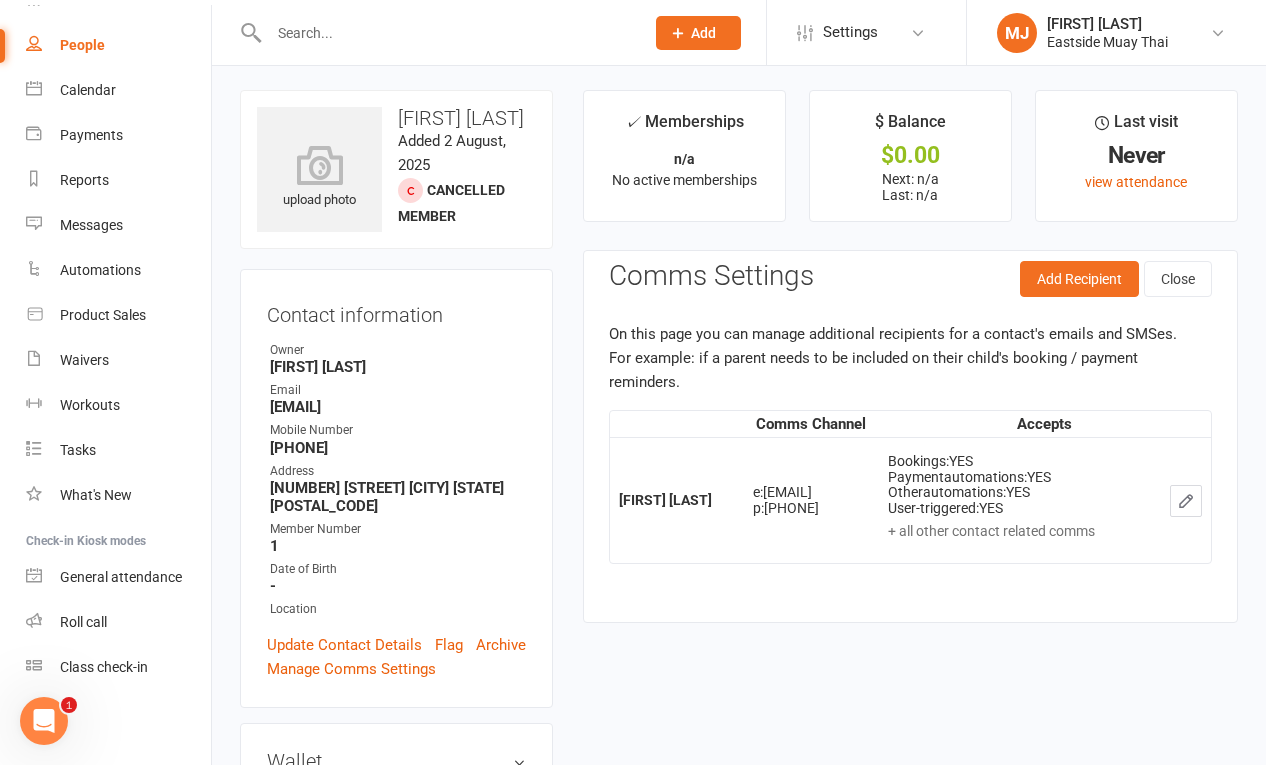 scroll, scrollTop: 0, scrollLeft: 0, axis: both 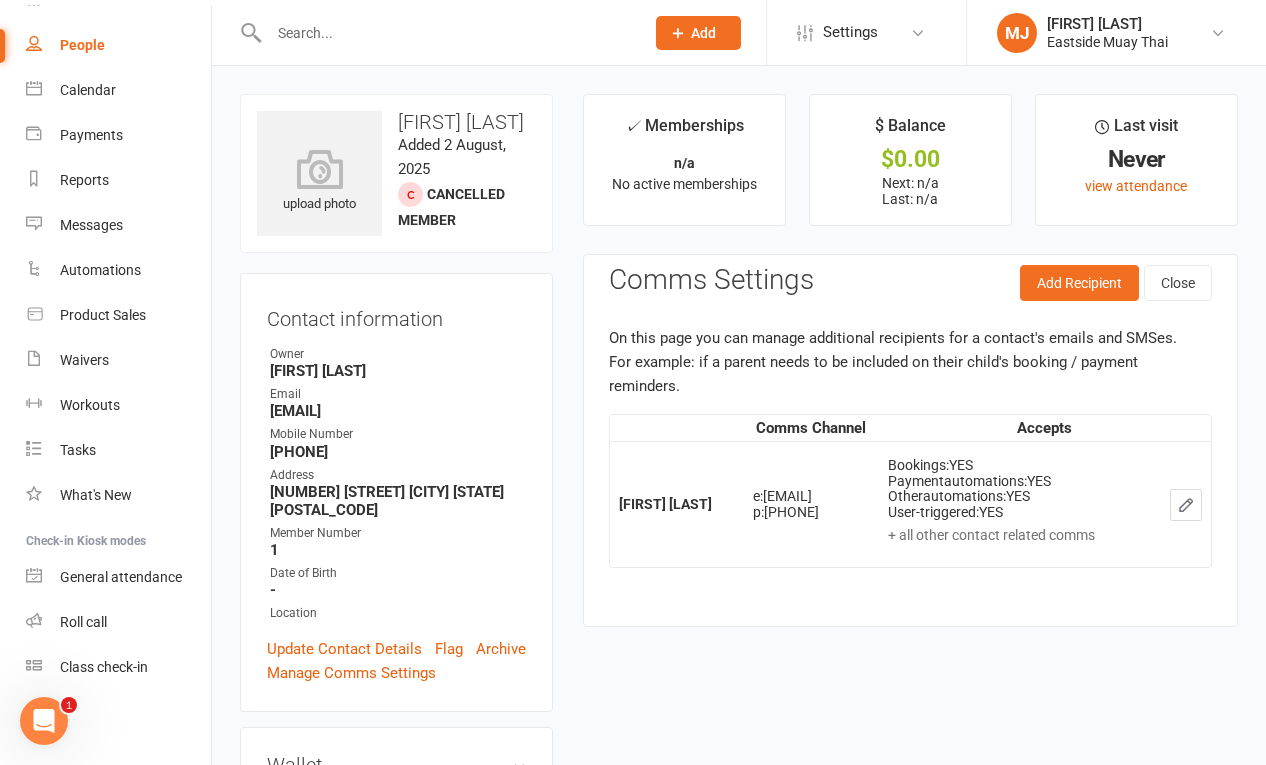 click on "Add" 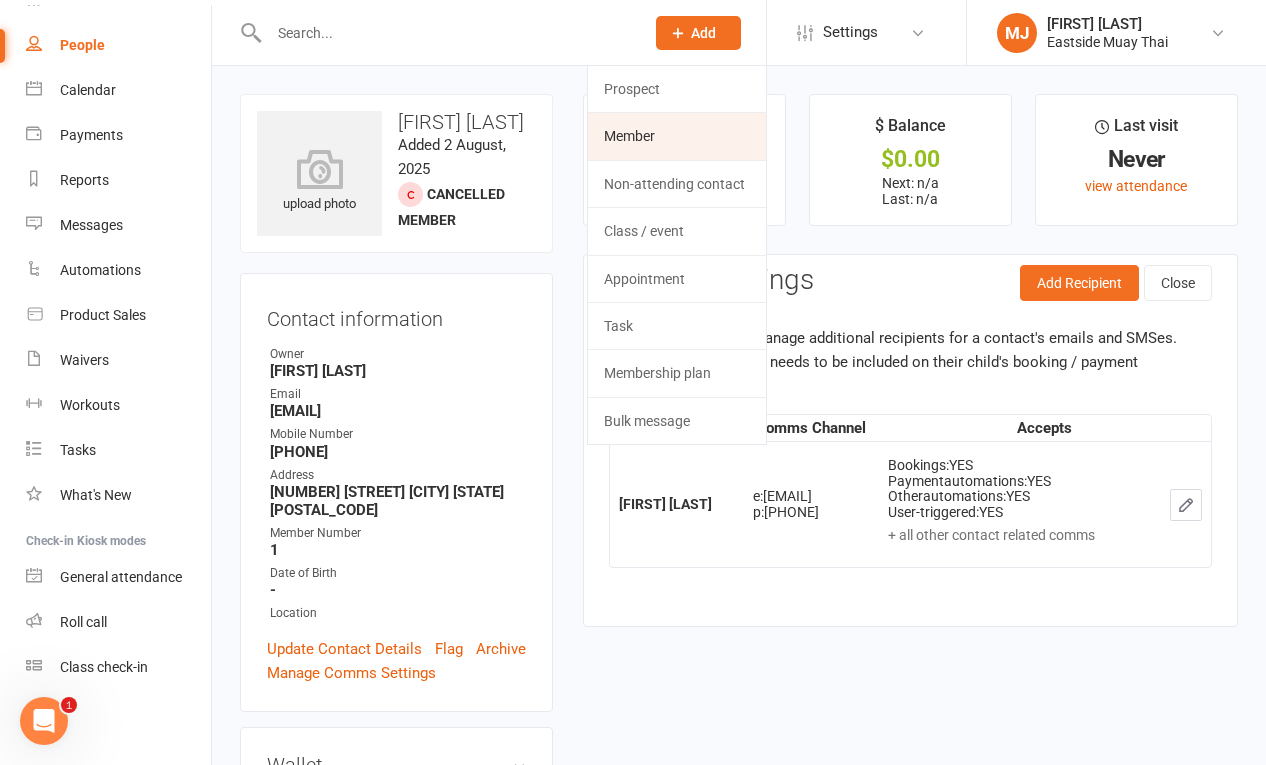 click on "Member" 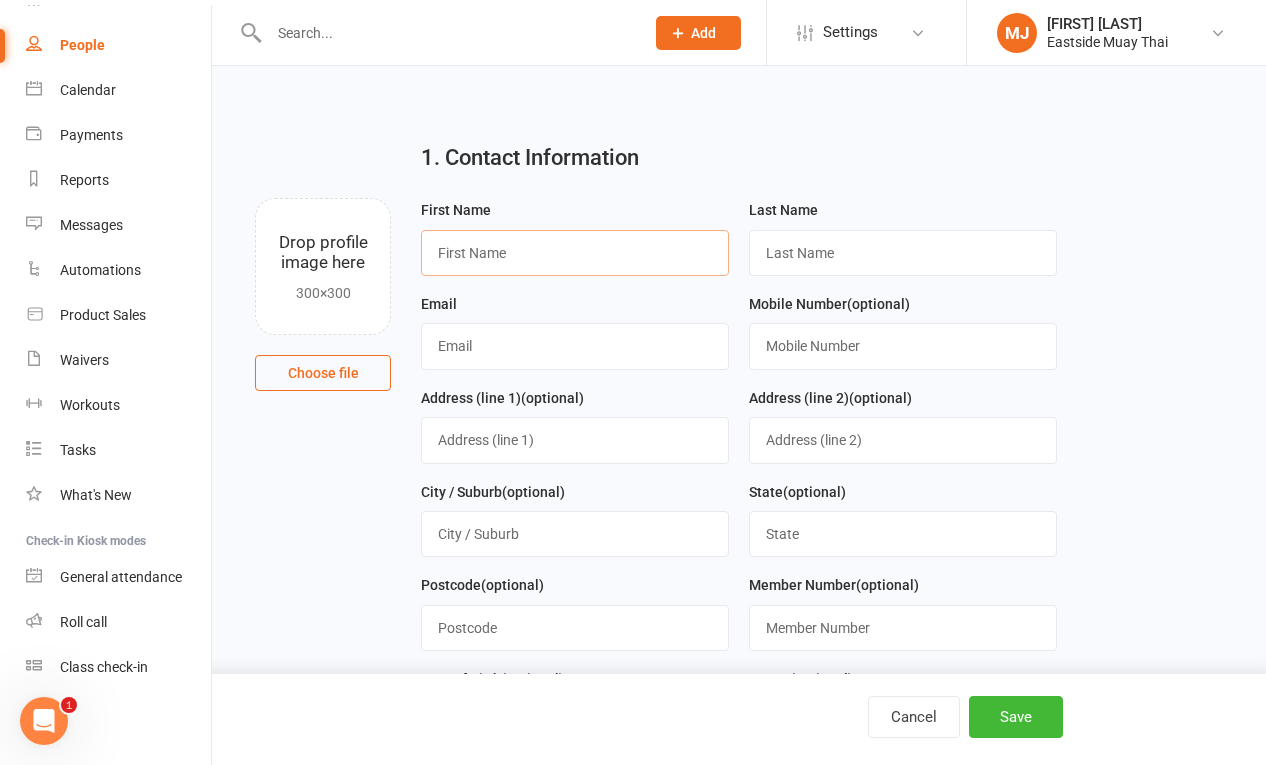 click at bounding box center [575, 253] 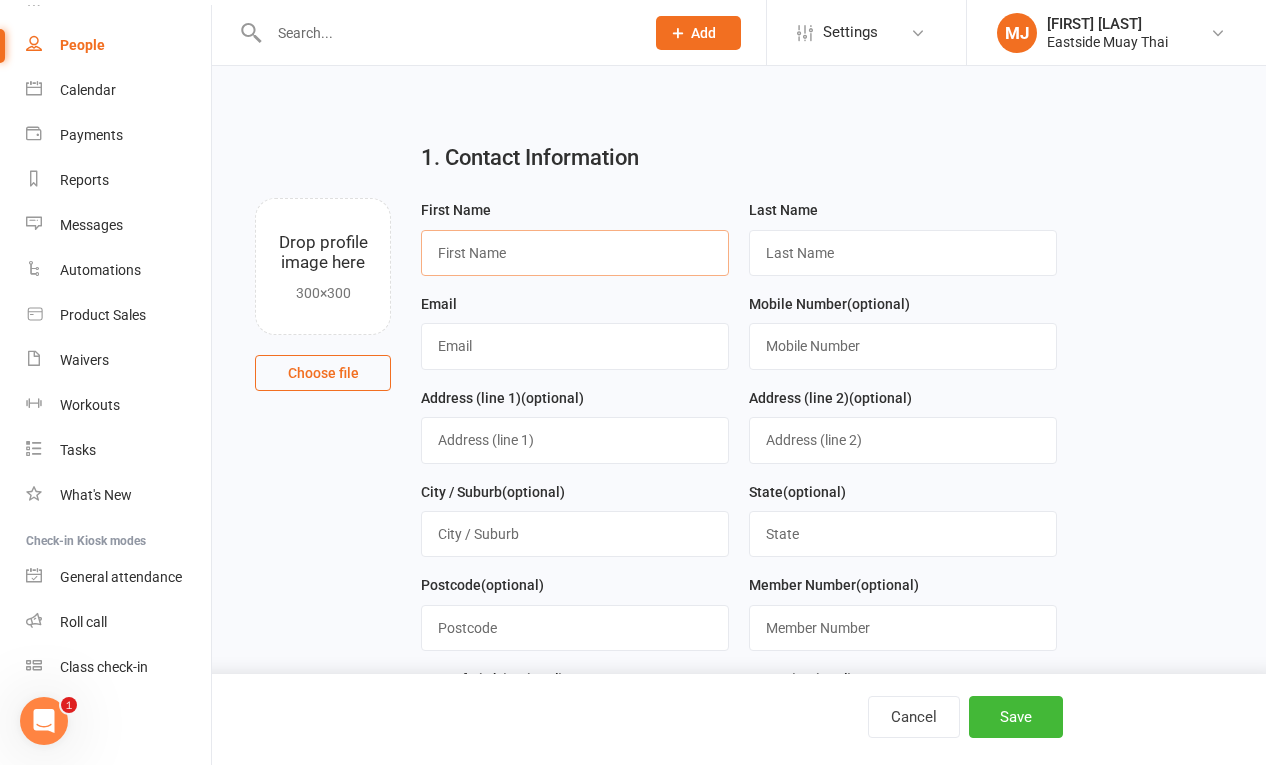 type on "[NAME]" 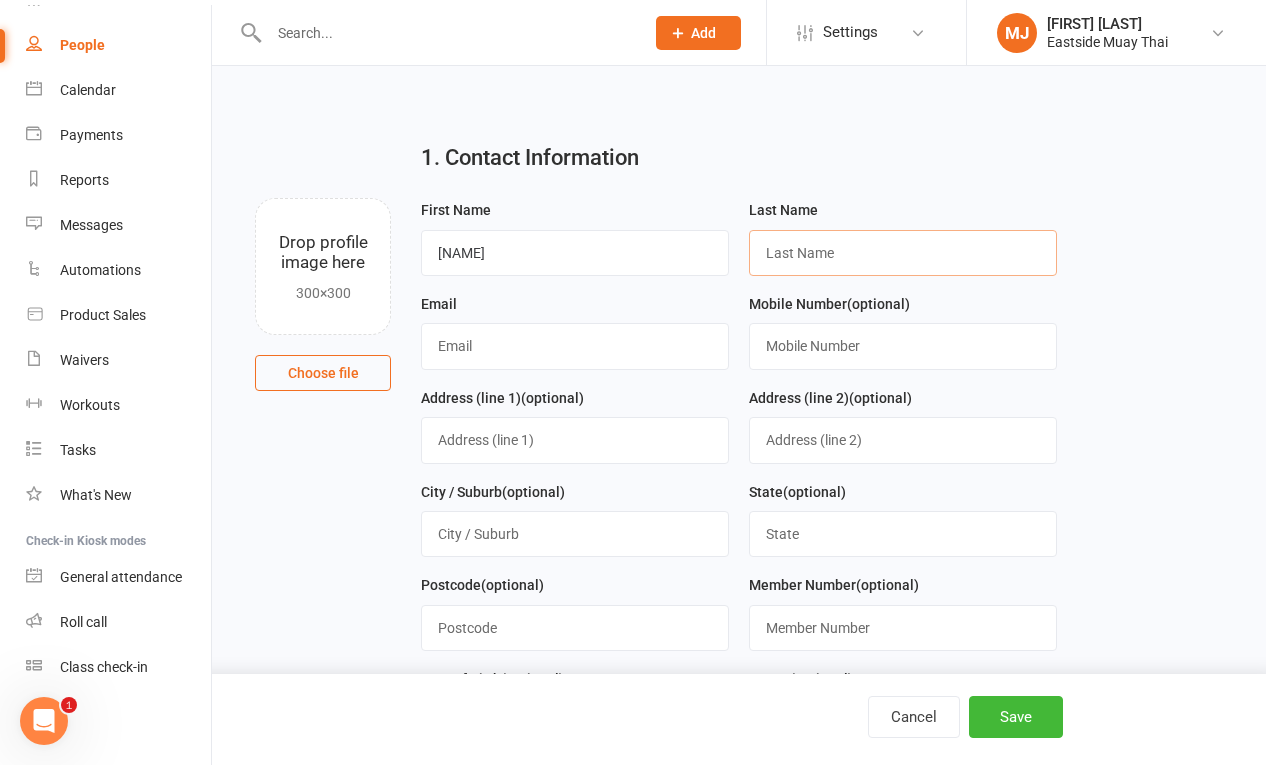 type on "[FIRST]" 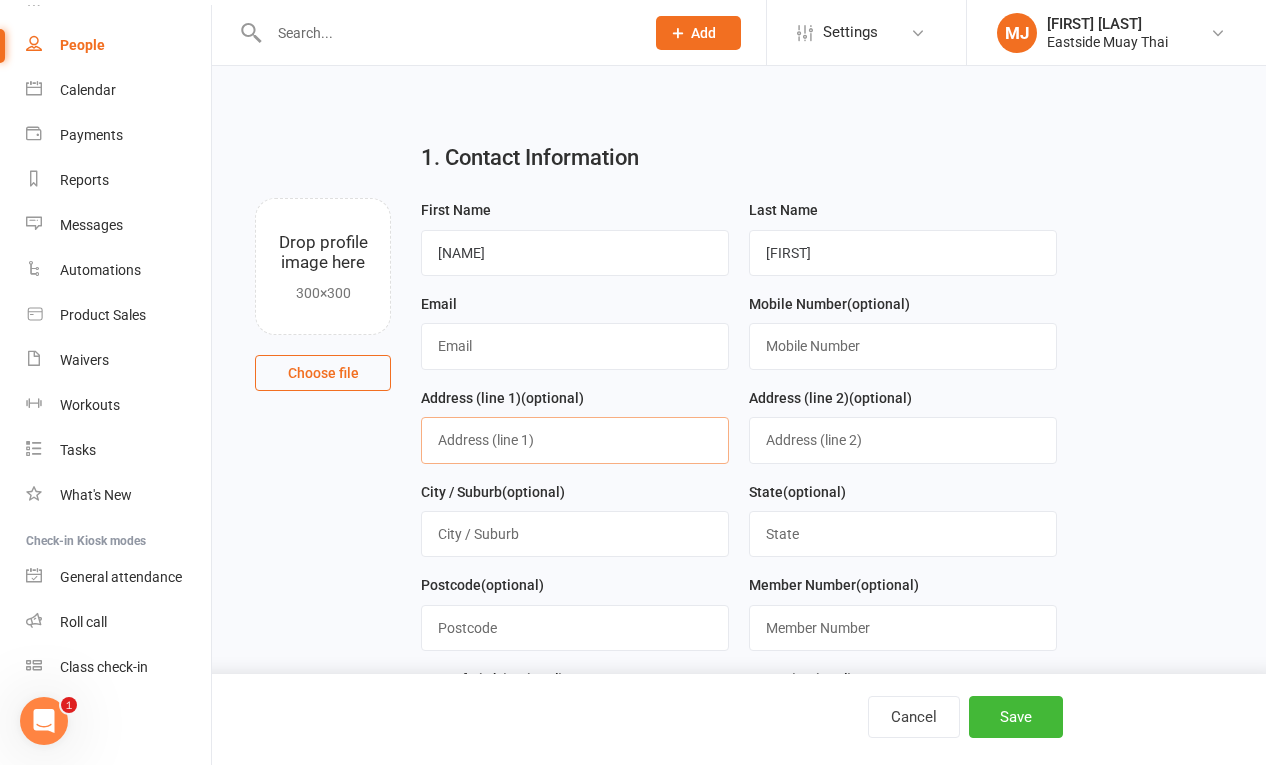 type on "[NUMBER] [STREET]" 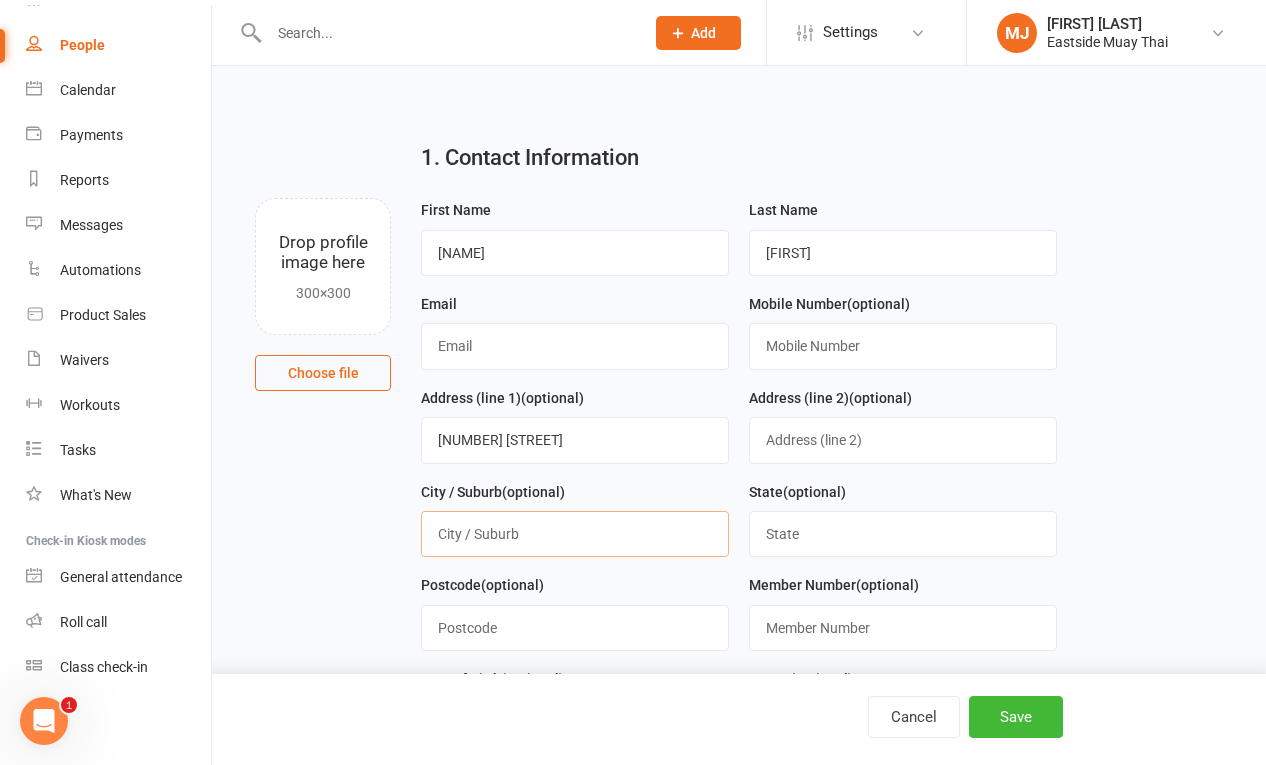 click at bounding box center (575, 534) 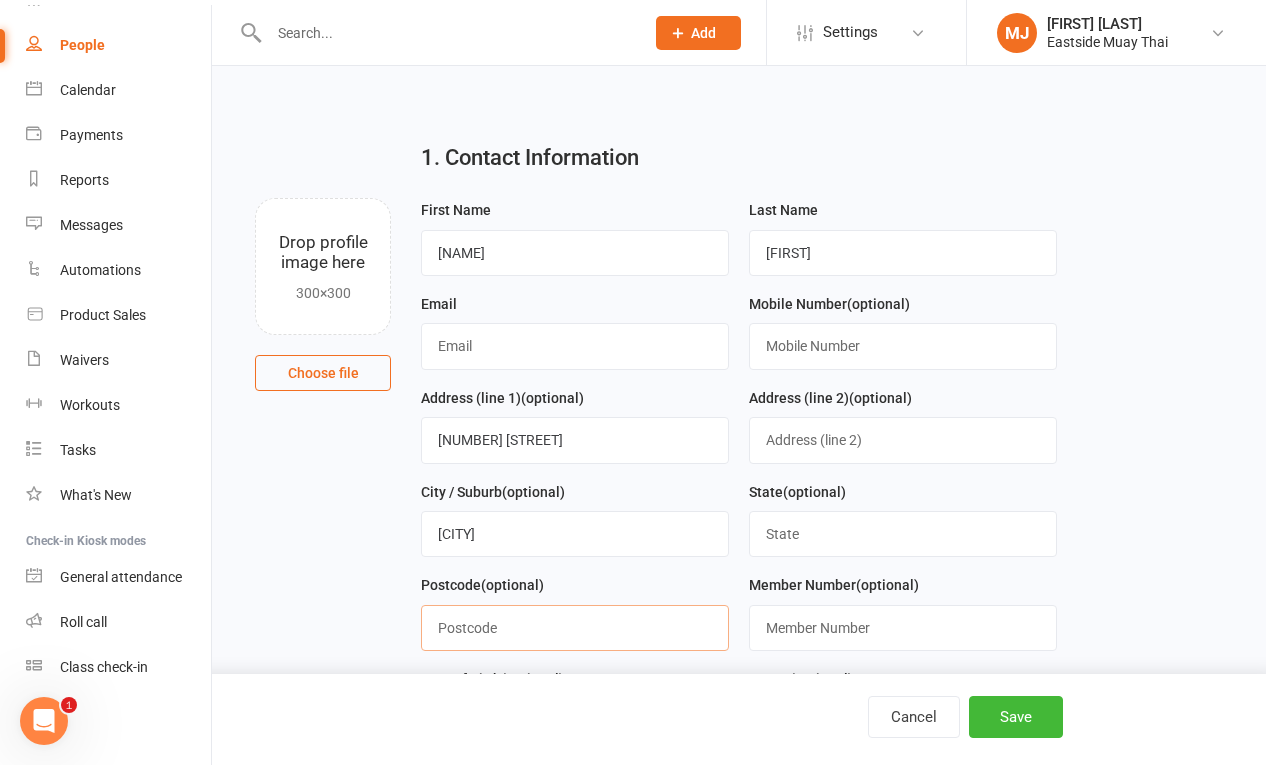 click at bounding box center (575, 628) 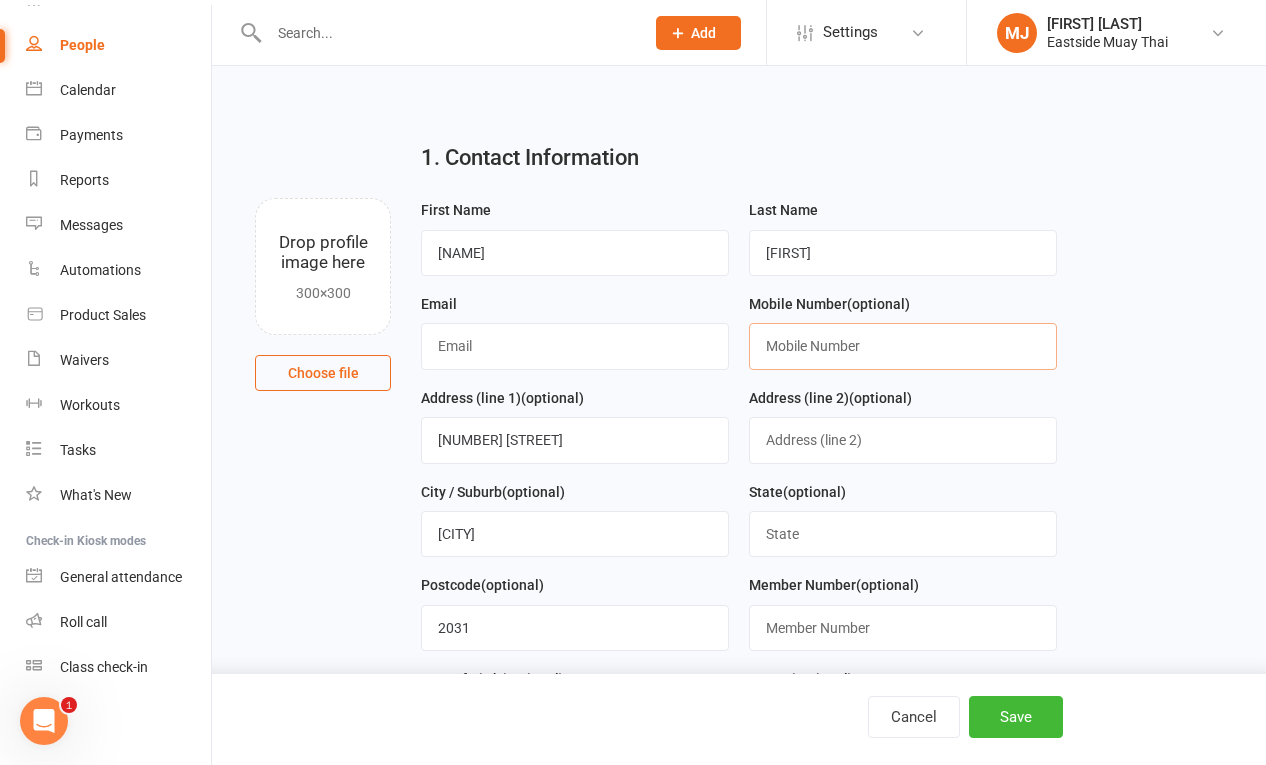 click at bounding box center (903, 346) 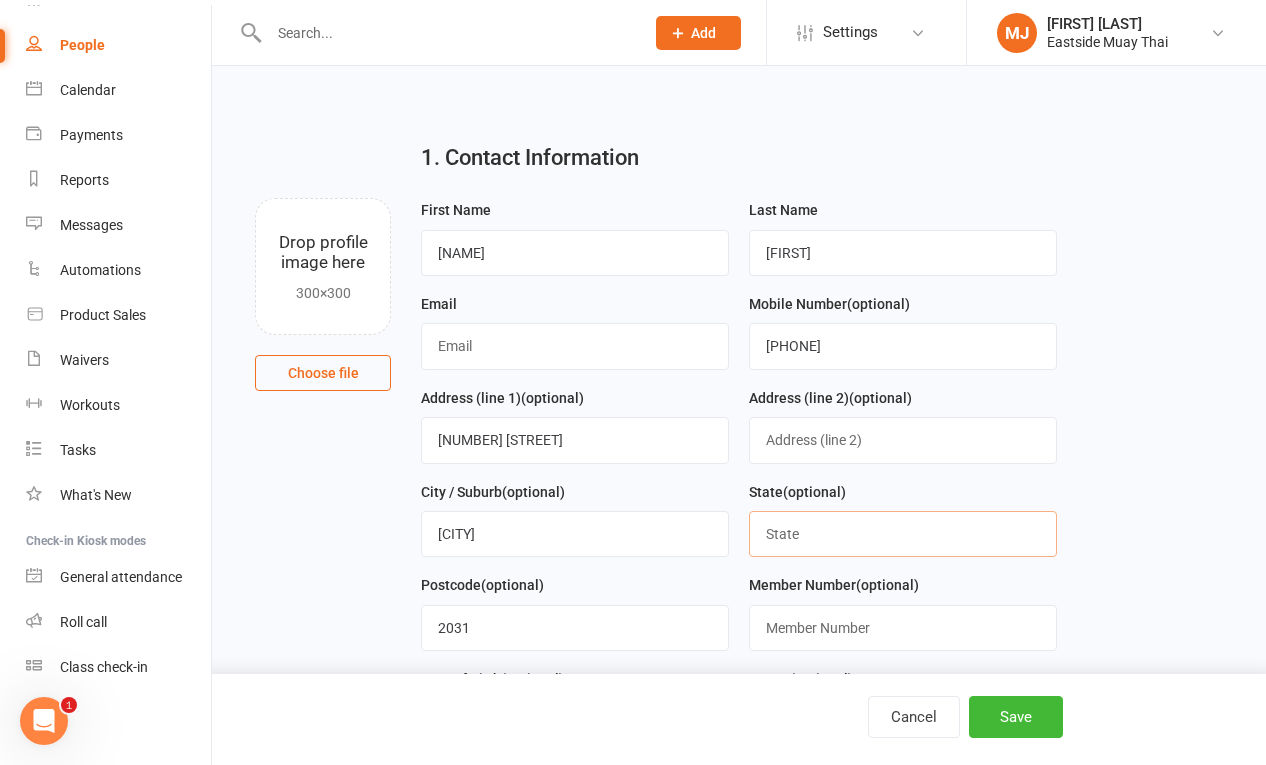 click at bounding box center (903, 534) 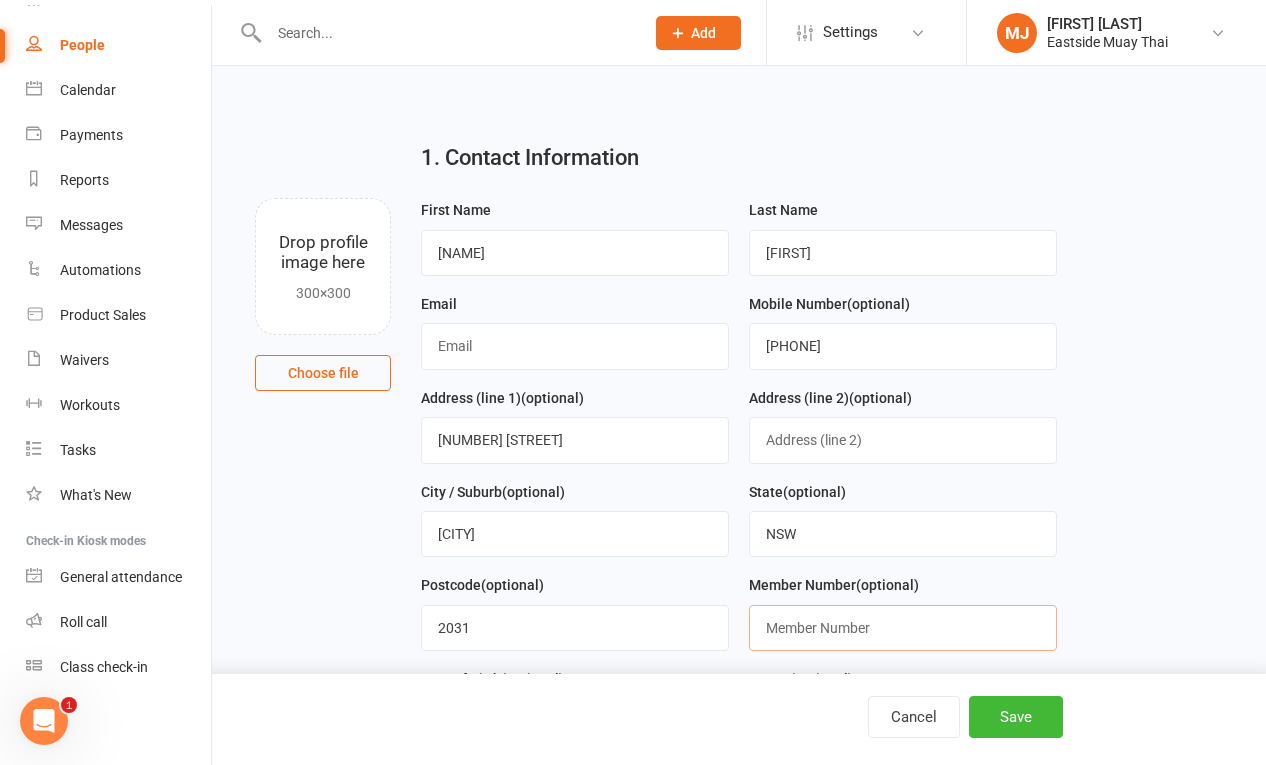 click at bounding box center [903, 628] 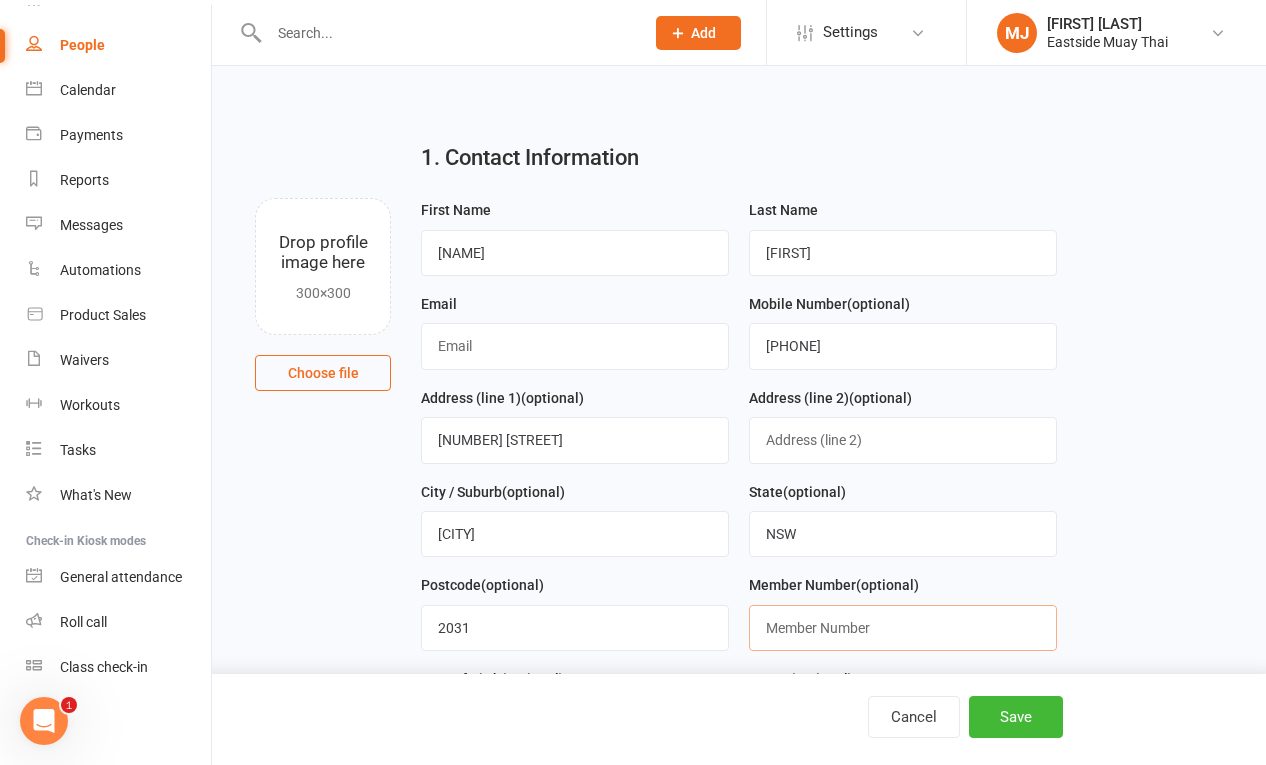type on "1" 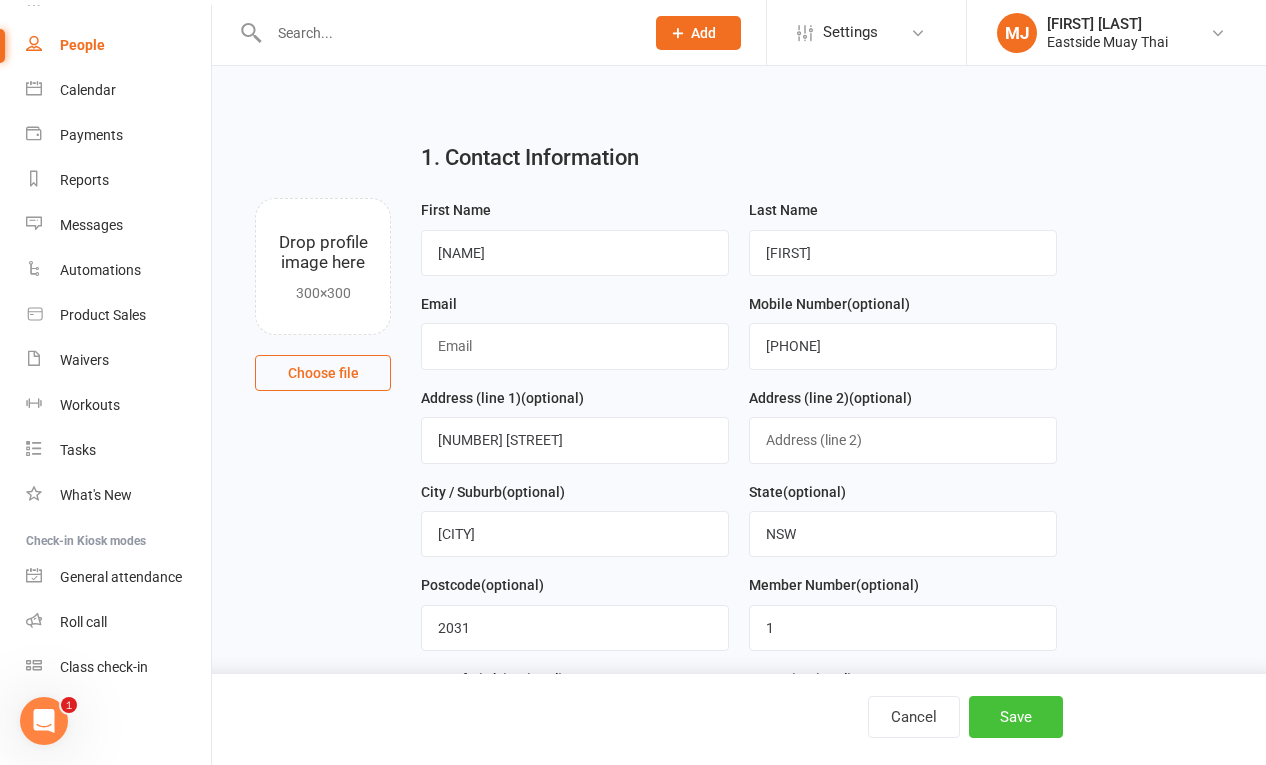 click on "Save" at bounding box center (1016, 717) 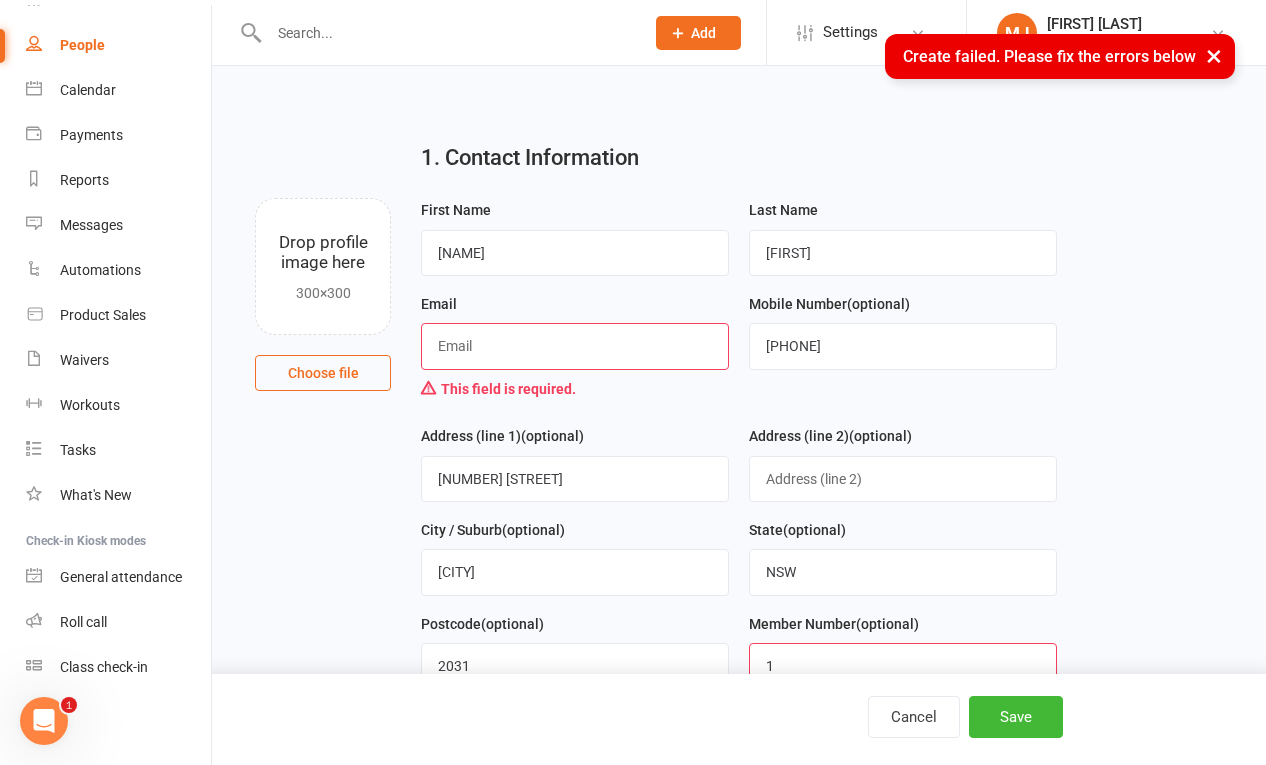 click at bounding box center (575, 346) 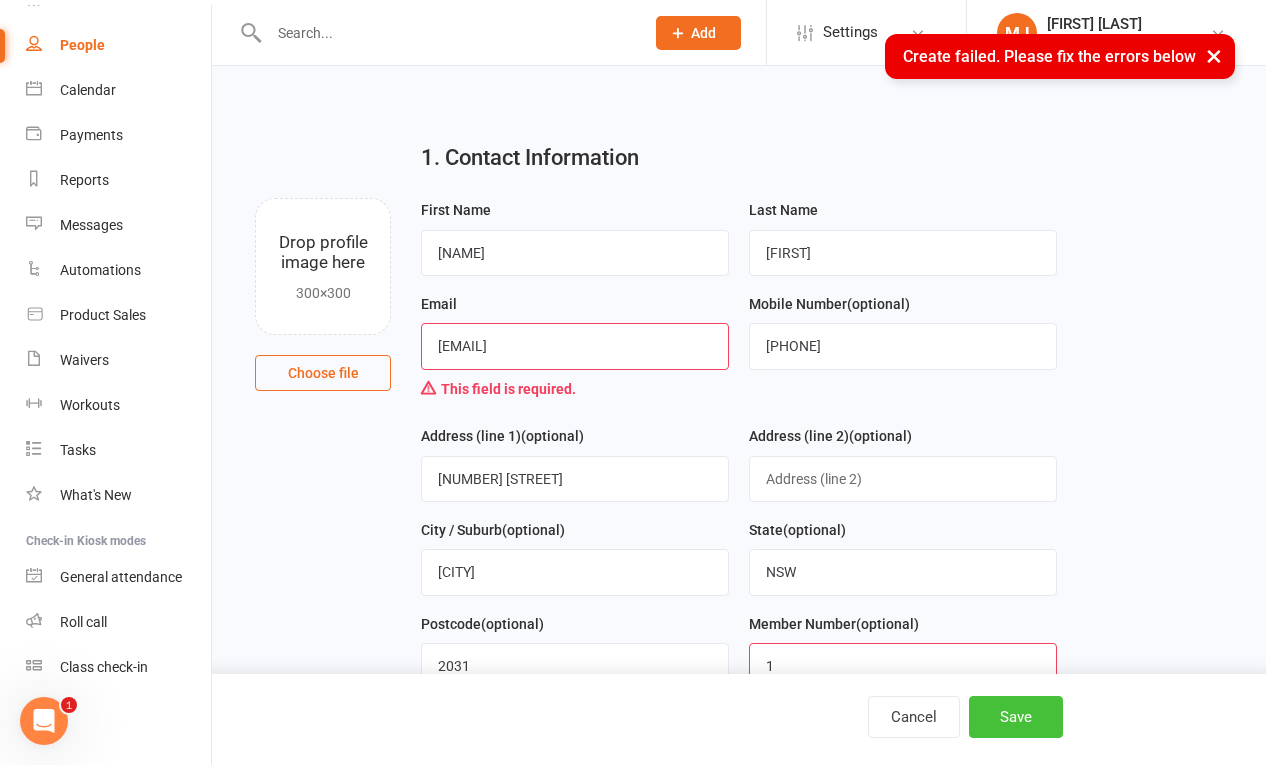 click on "Save" at bounding box center (1016, 717) 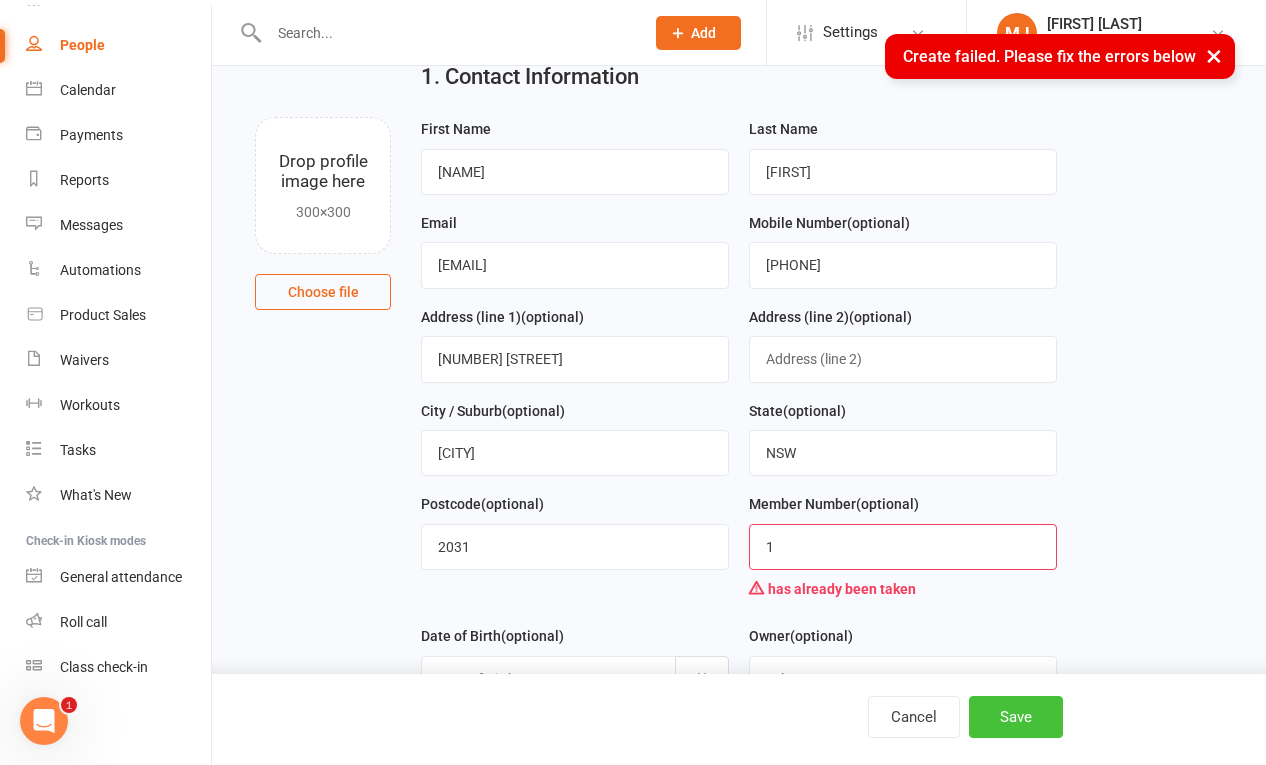 scroll, scrollTop: 86, scrollLeft: 0, axis: vertical 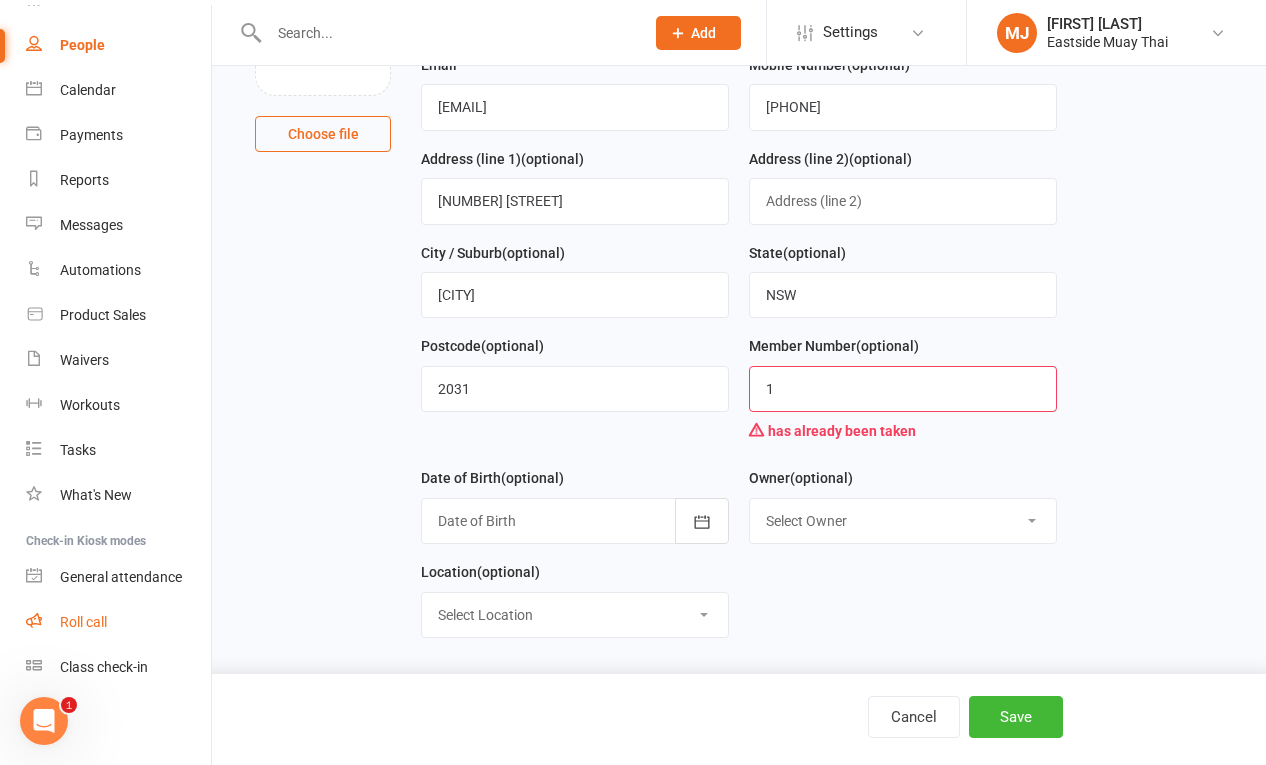 click on "Roll call" at bounding box center [83, 622] 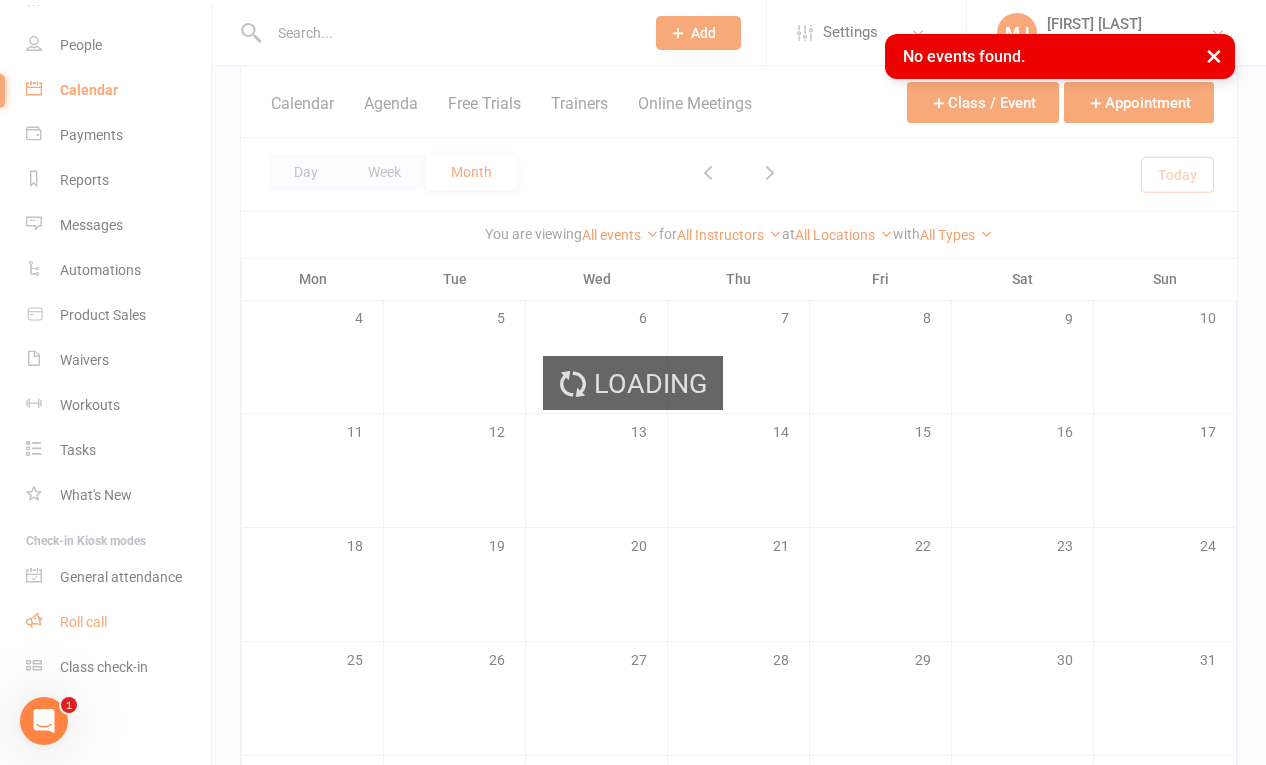 scroll, scrollTop: 0, scrollLeft: 0, axis: both 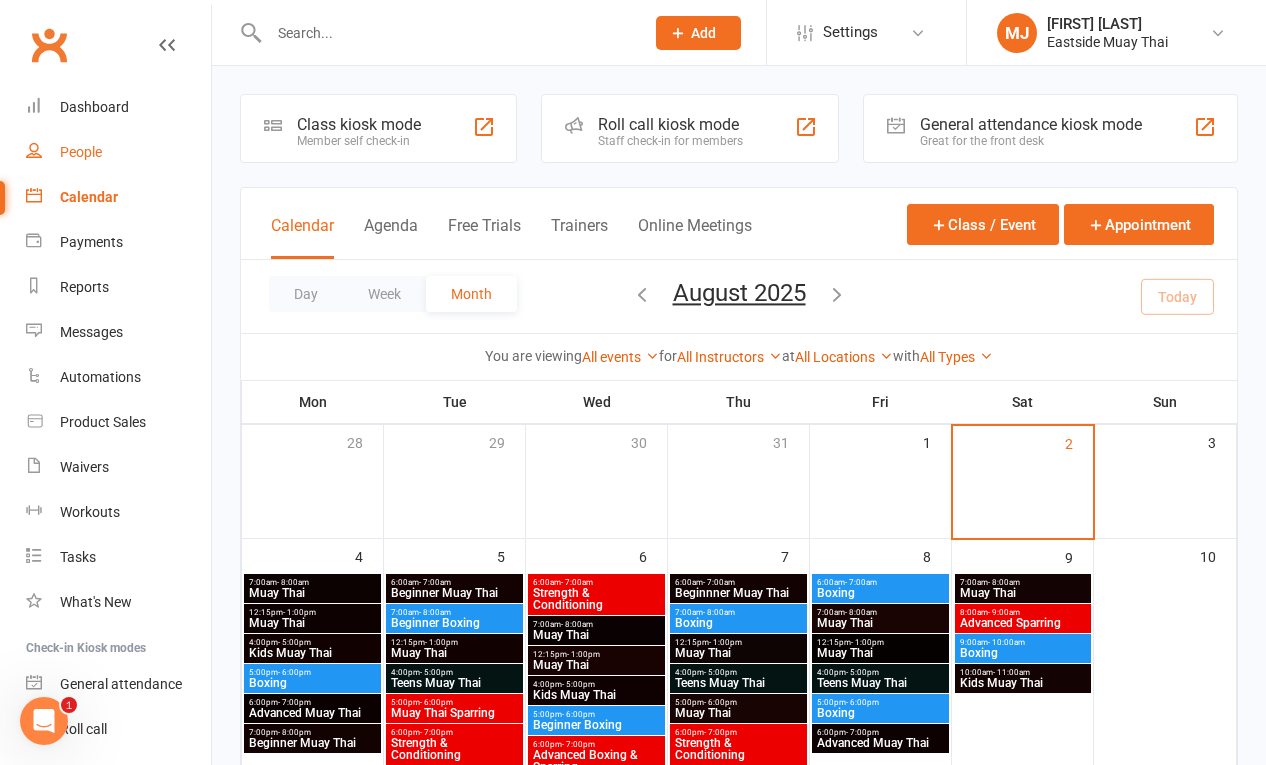 click on "People" at bounding box center [81, 152] 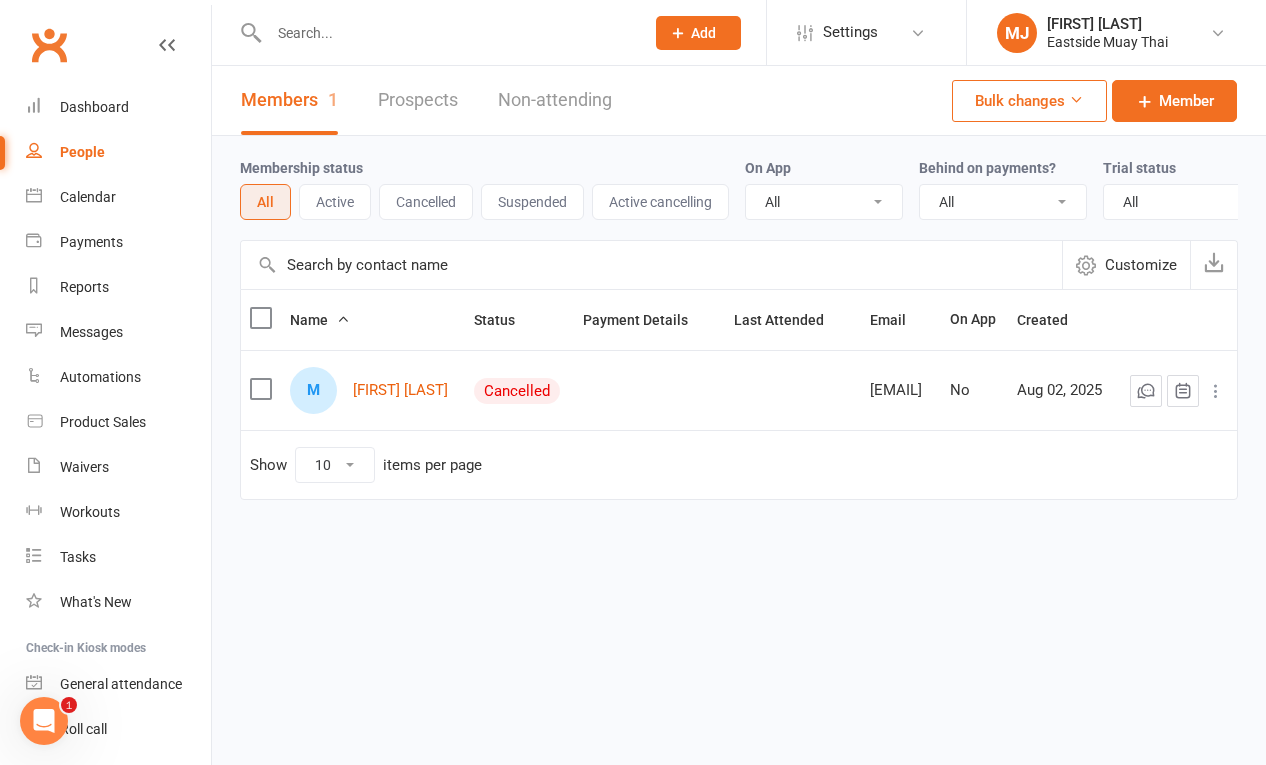 click at bounding box center [260, 389] 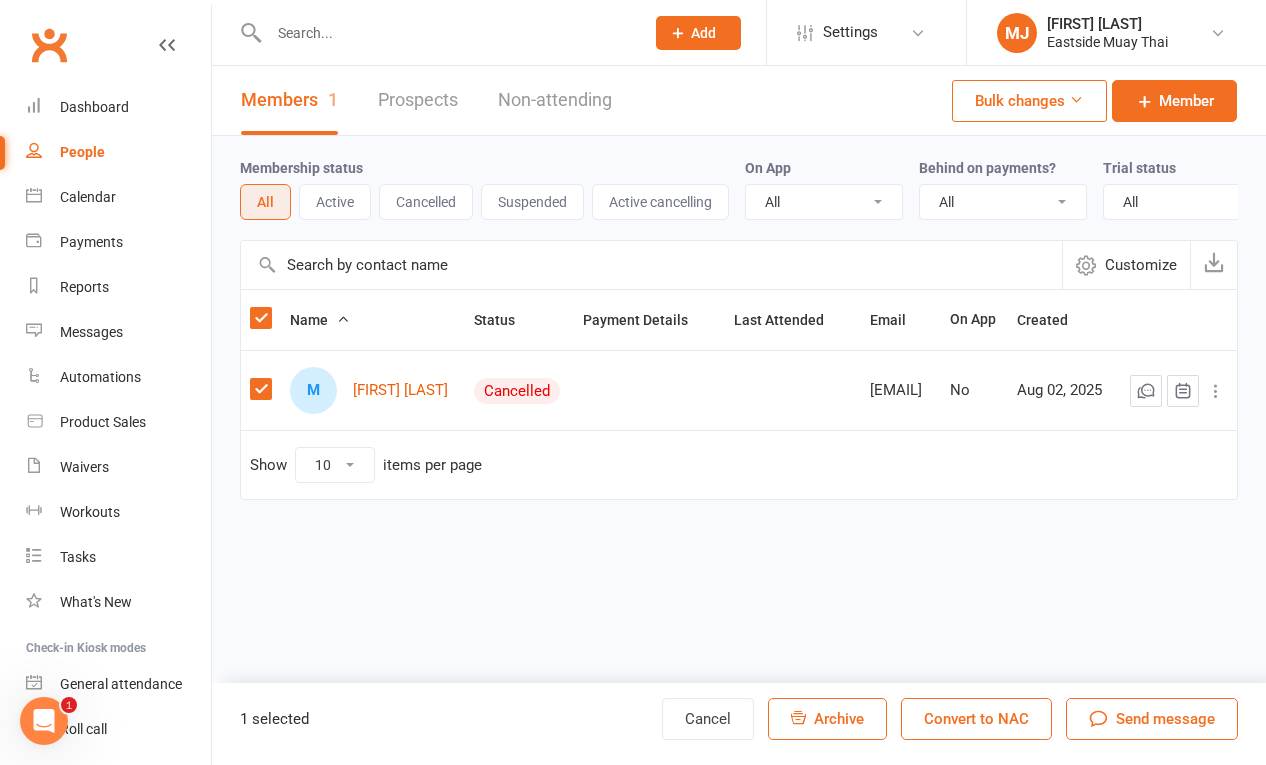 click on "Convert to NAC" at bounding box center [976, 719] 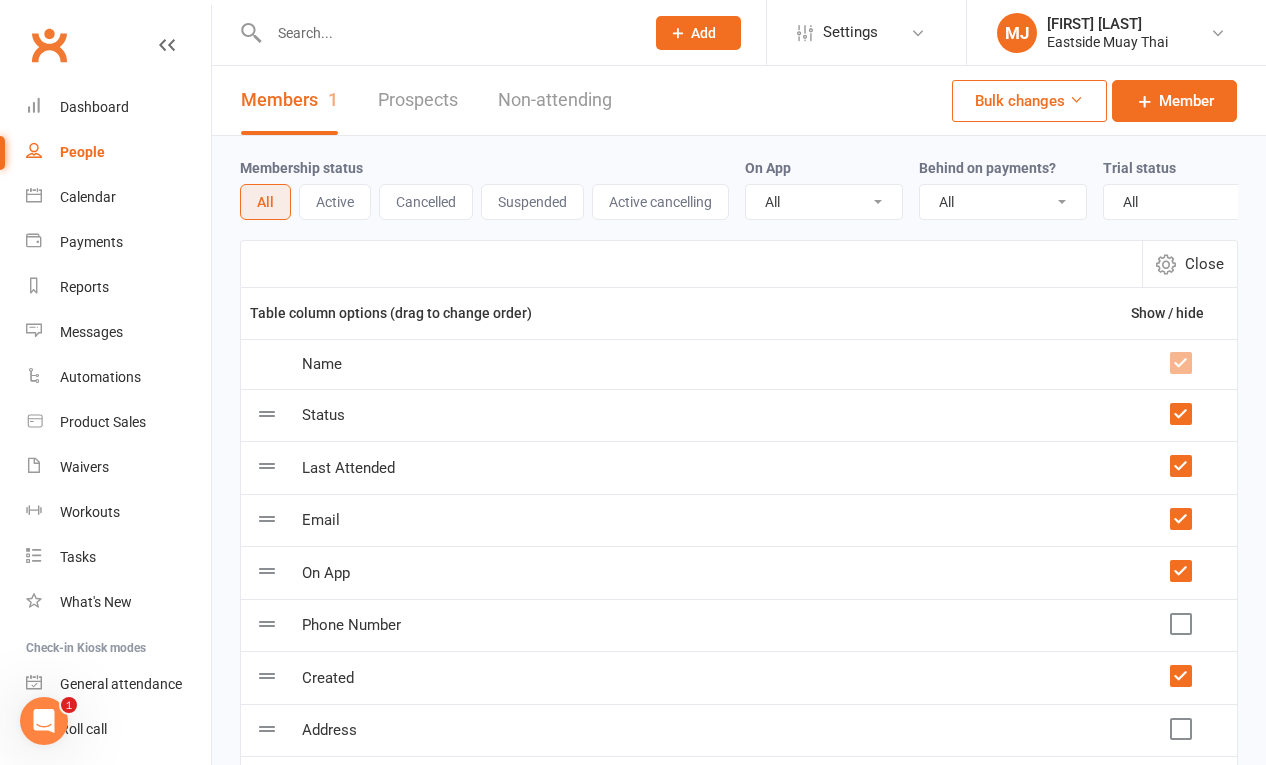 click at bounding box center (1180, 624) 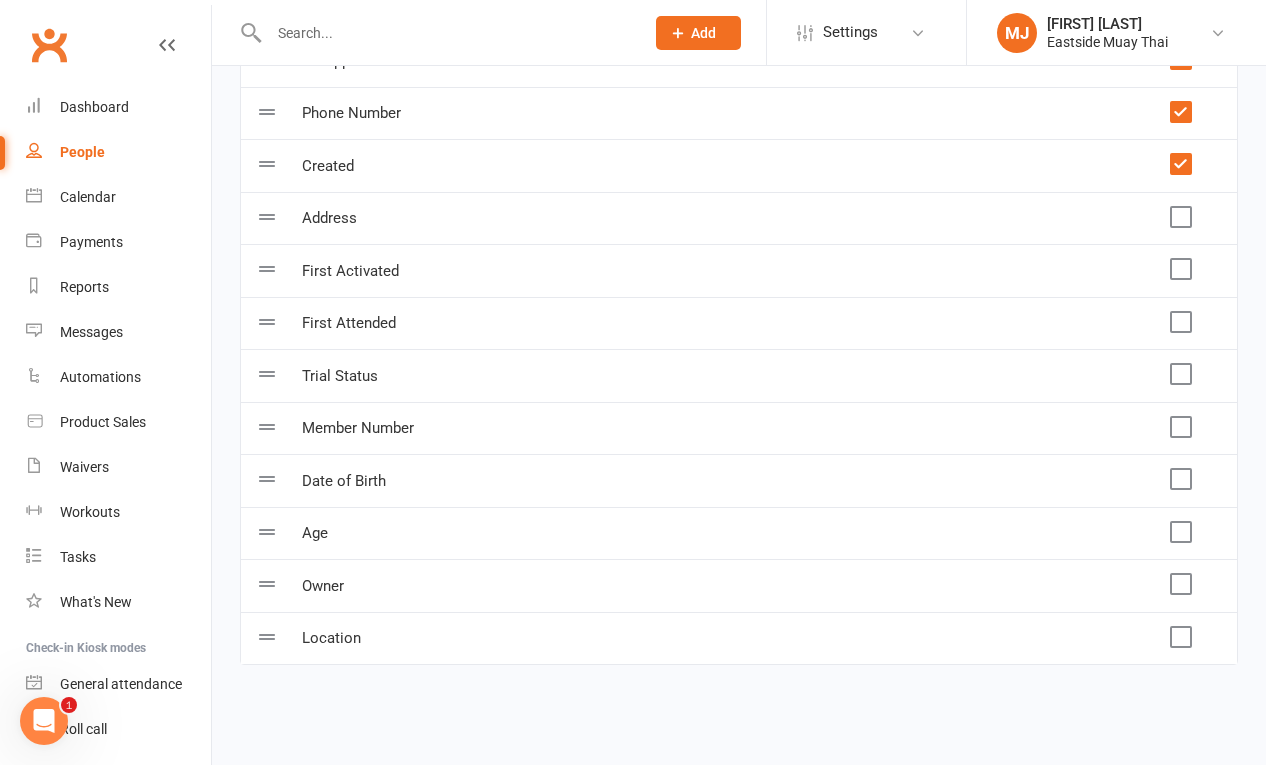 scroll, scrollTop: 0, scrollLeft: 0, axis: both 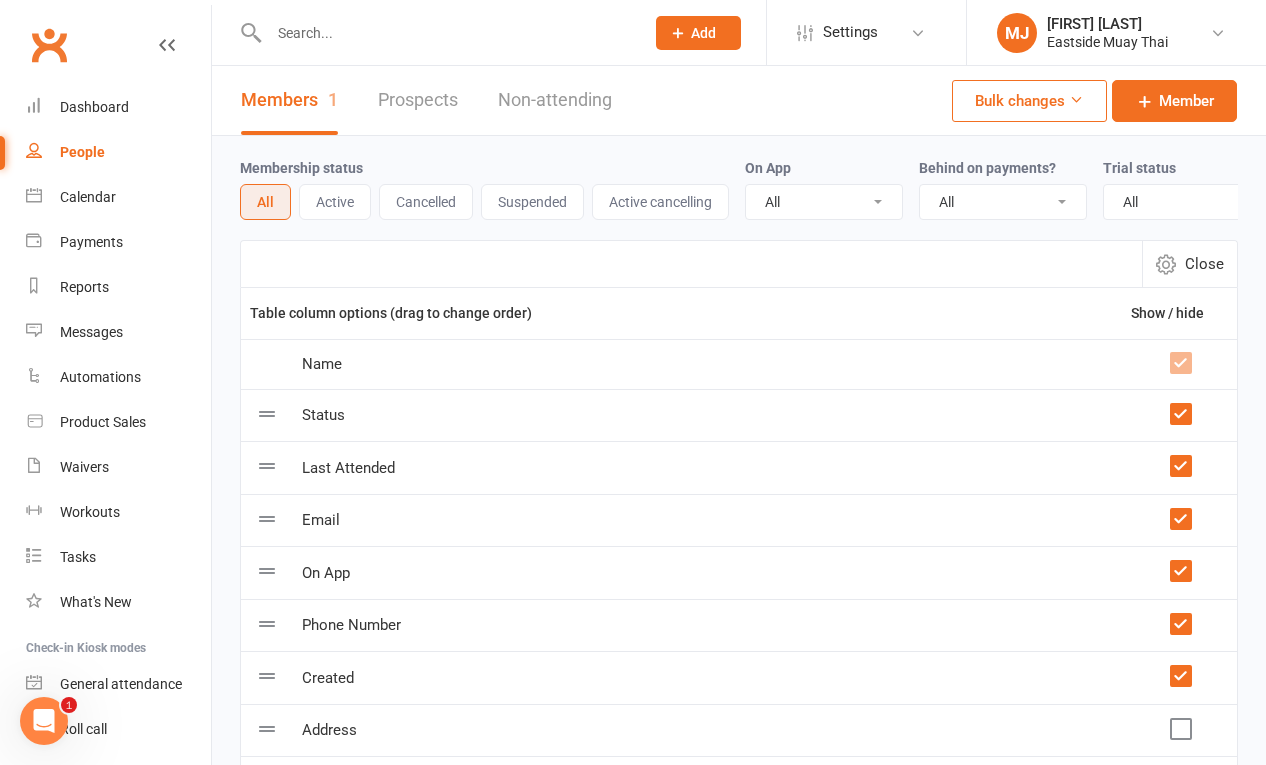 click on "Active" at bounding box center (335, 202) 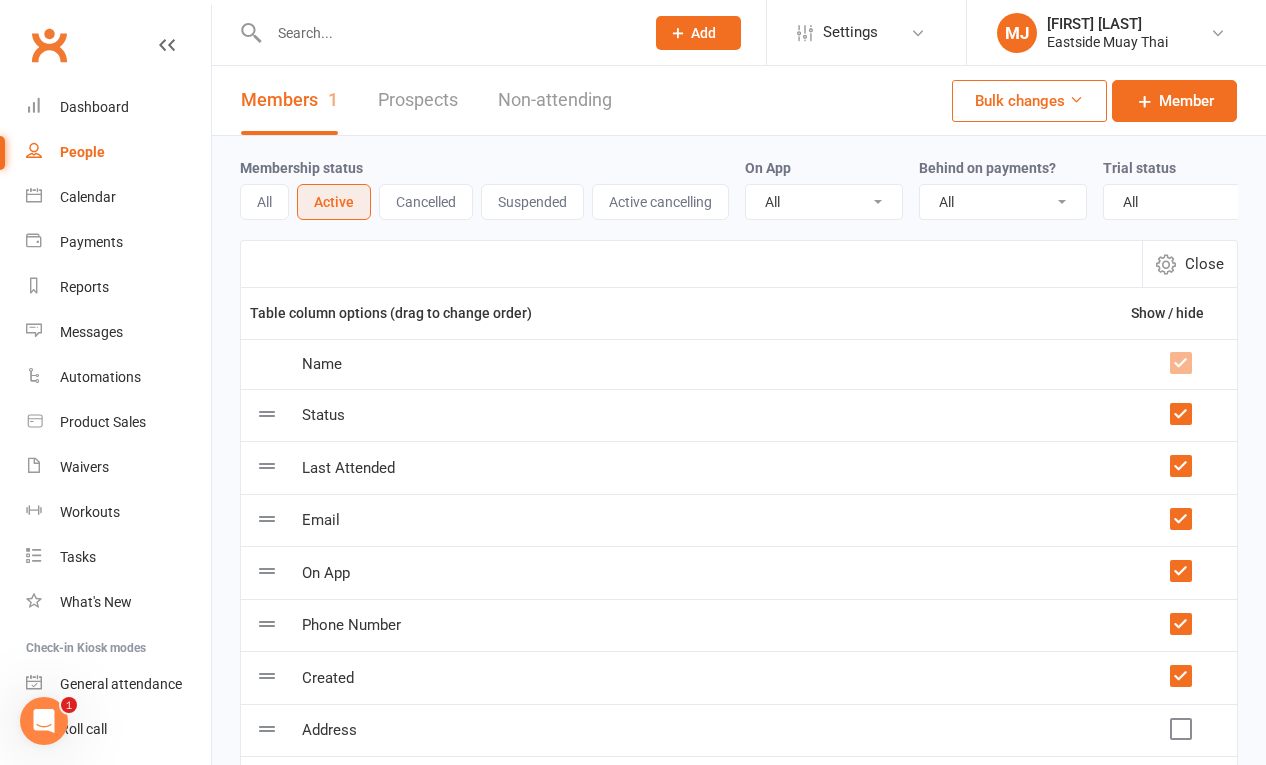 click on "Active" at bounding box center (334, 202) 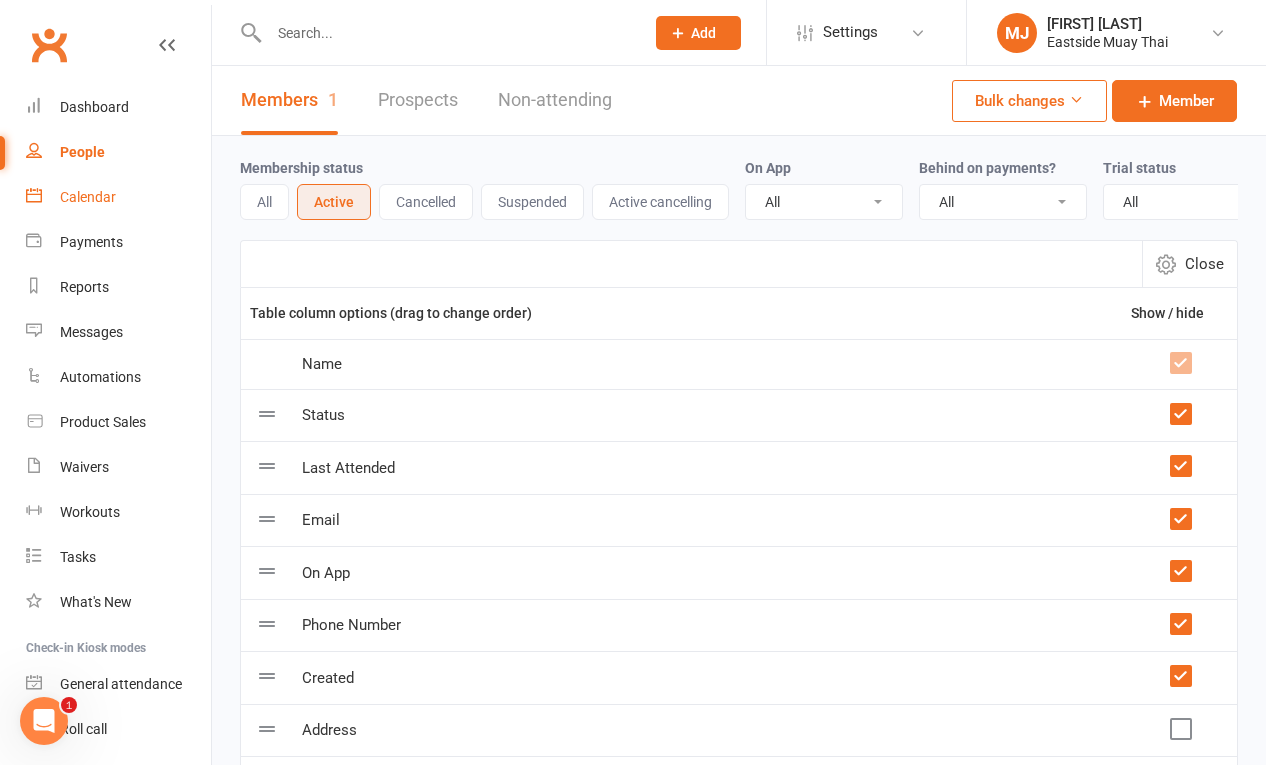 click on "Calendar" at bounding box center [88, 197] 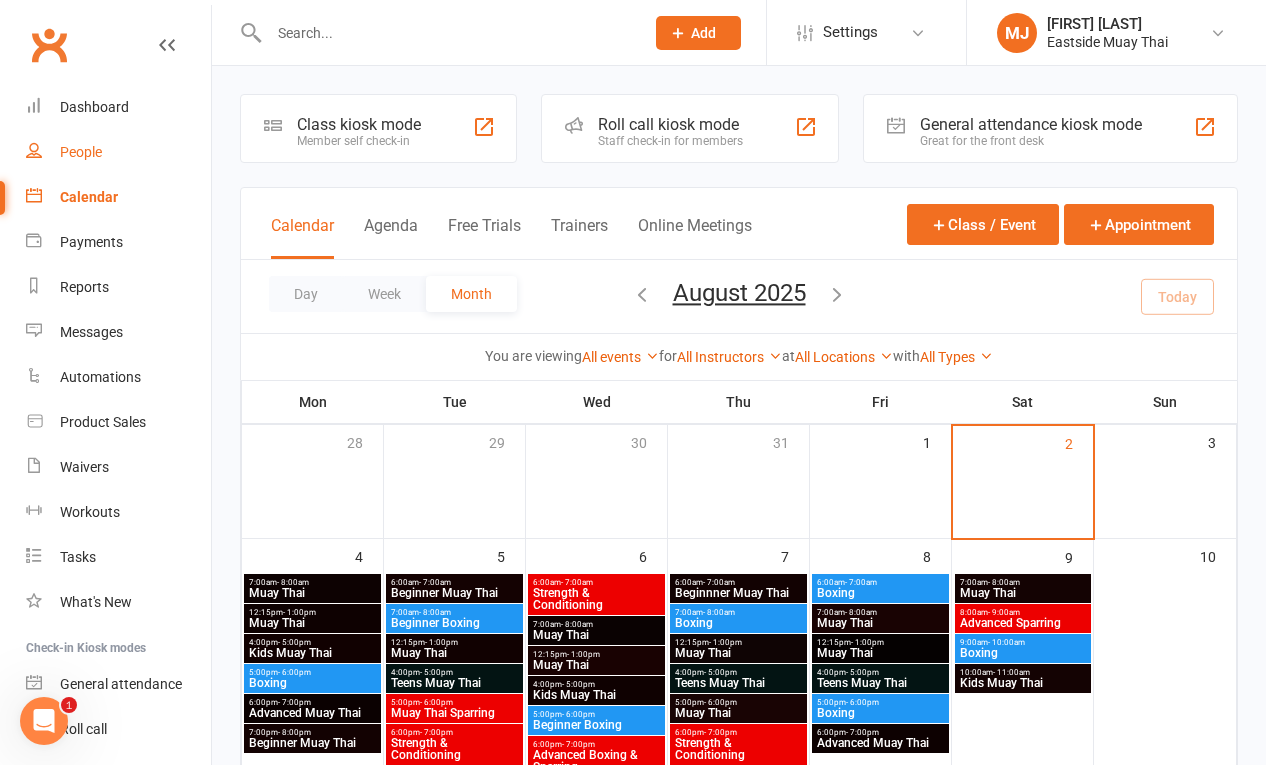click on "People" at bounding box center [81, 152] 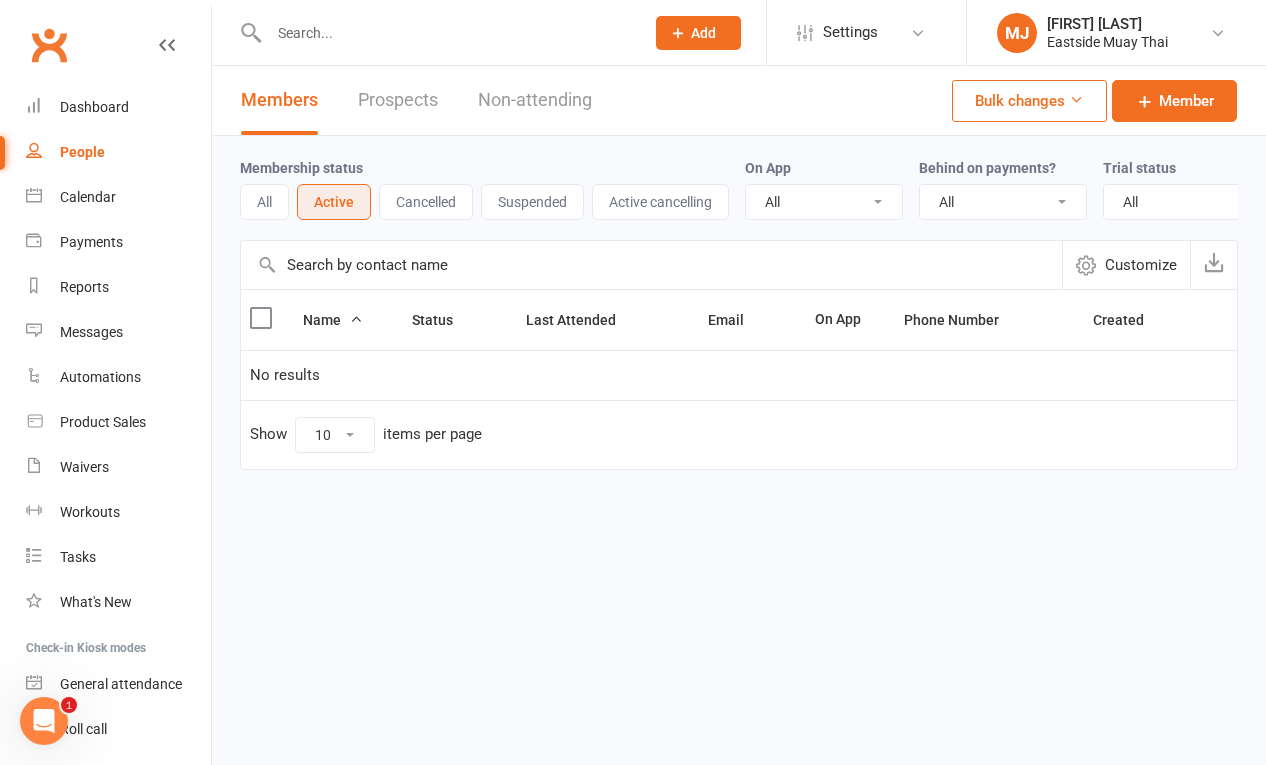 click on "Active" at bounding box center (334, 202) 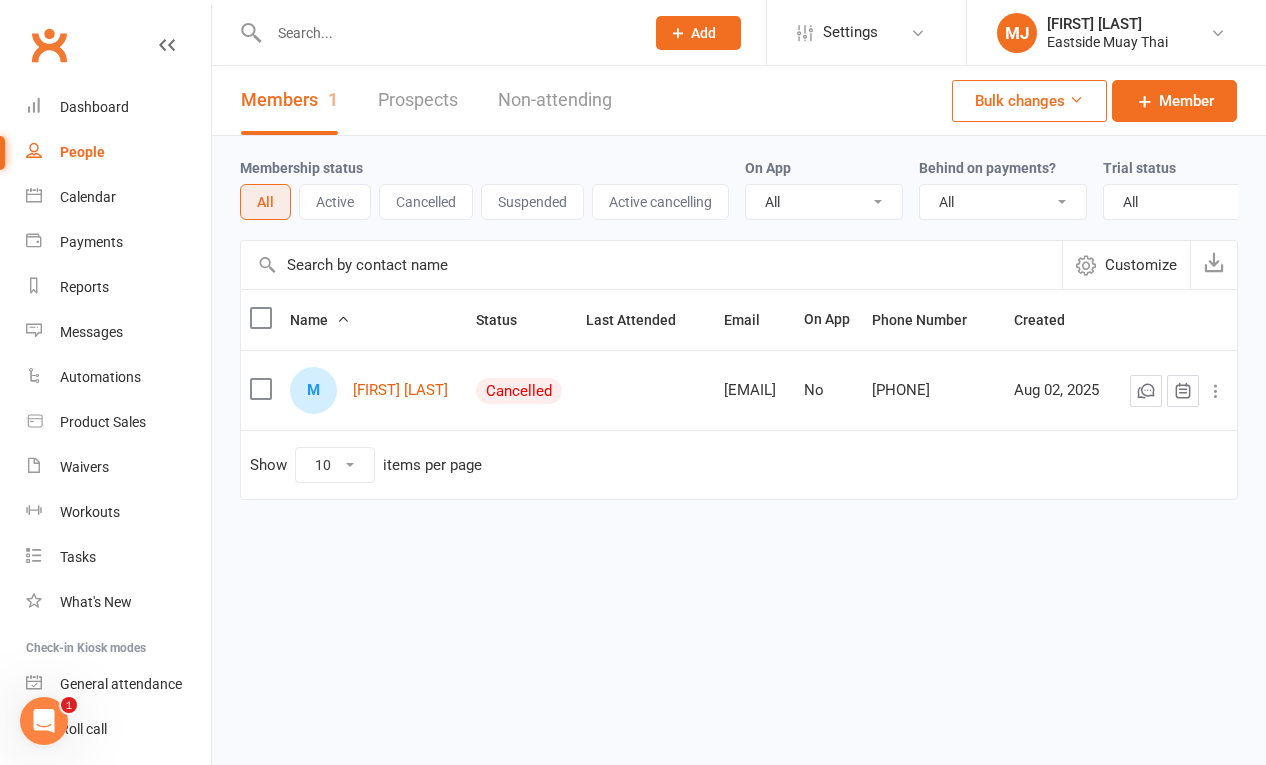 click on "Cancelled" at bounding box center (519, 391) 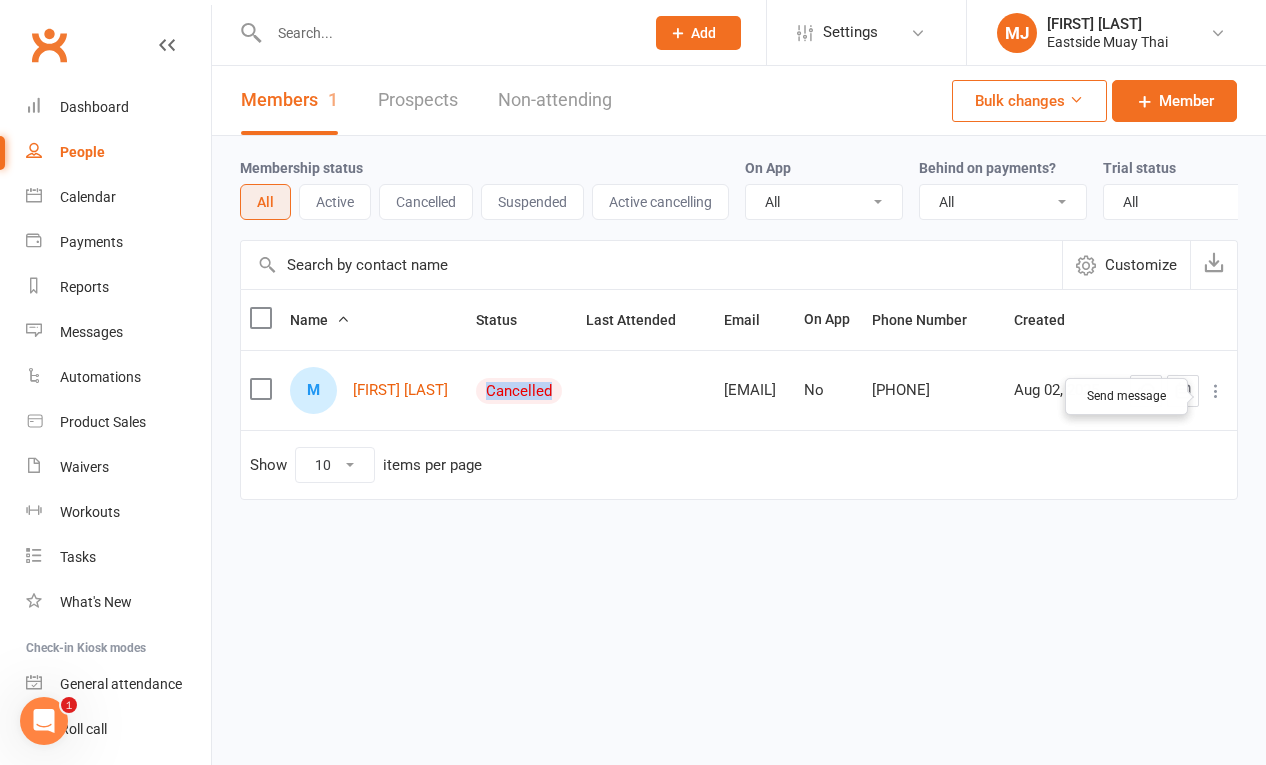 click 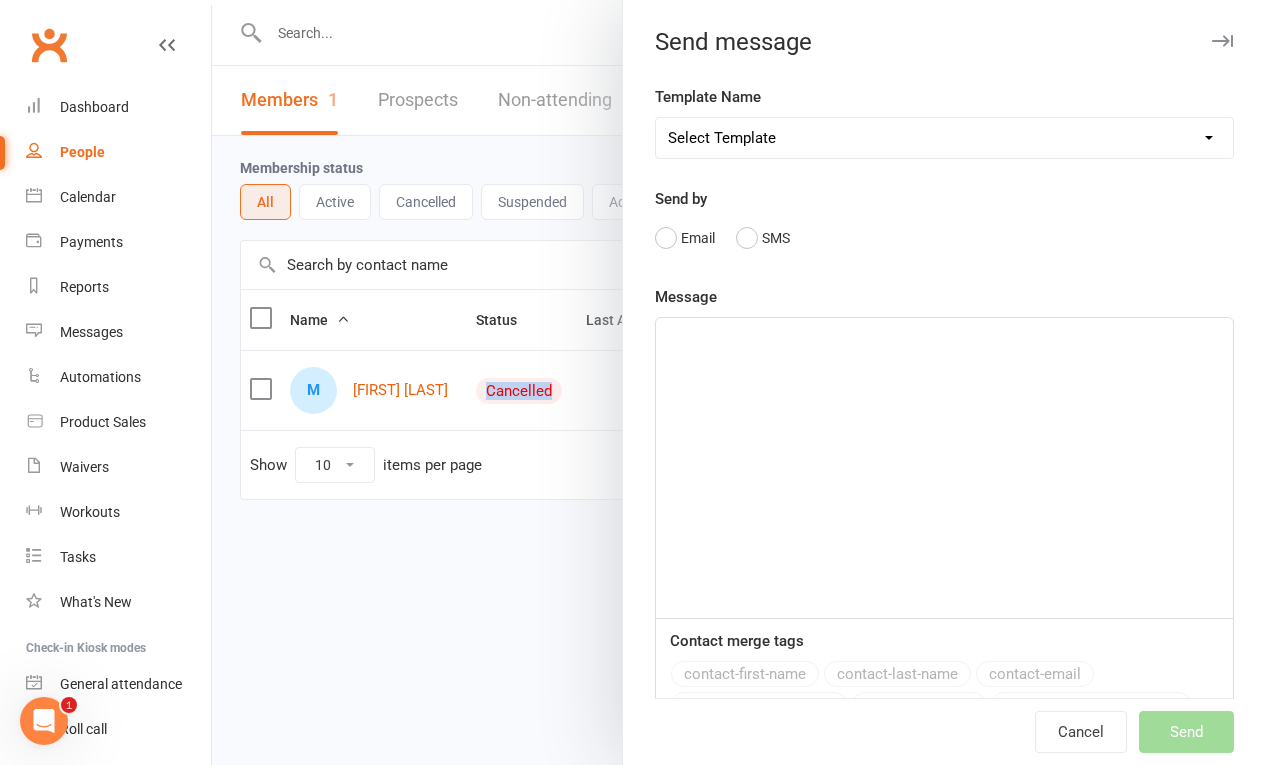 select on "[EMAIL]" 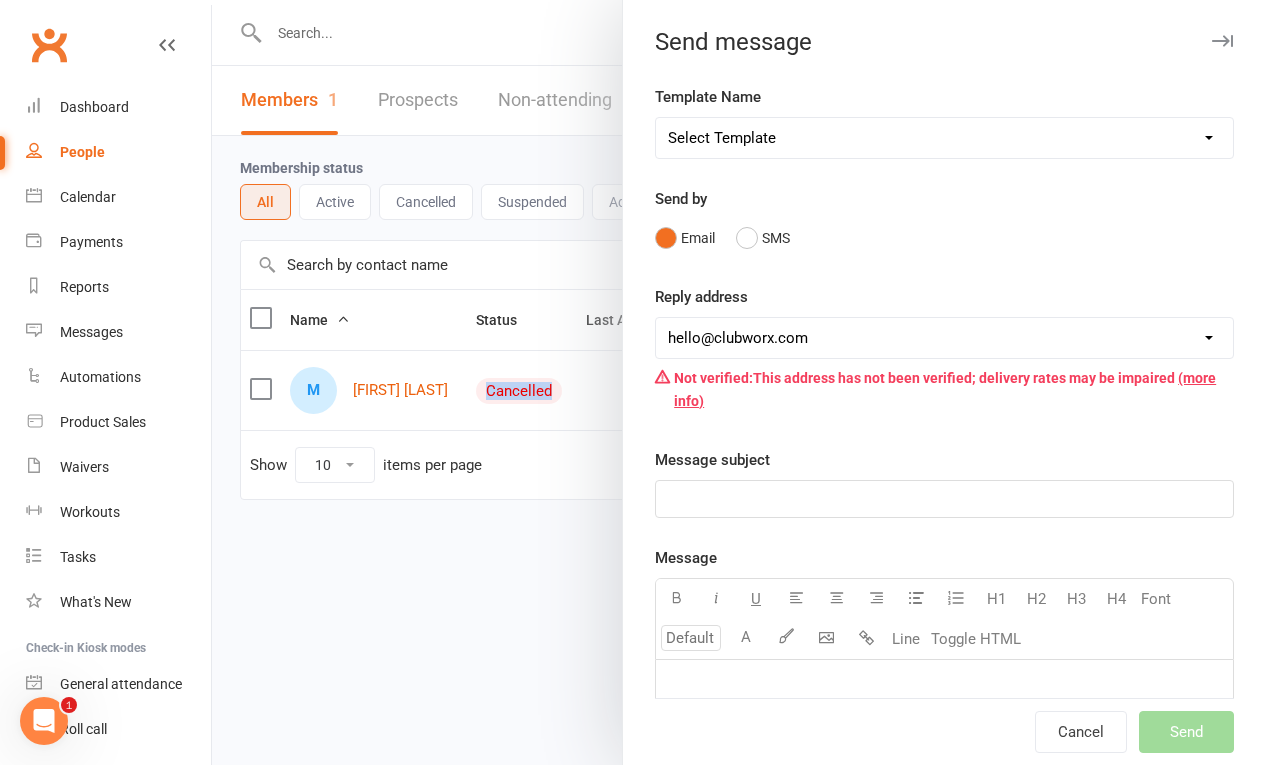 click at bounding box center [1222, 41] 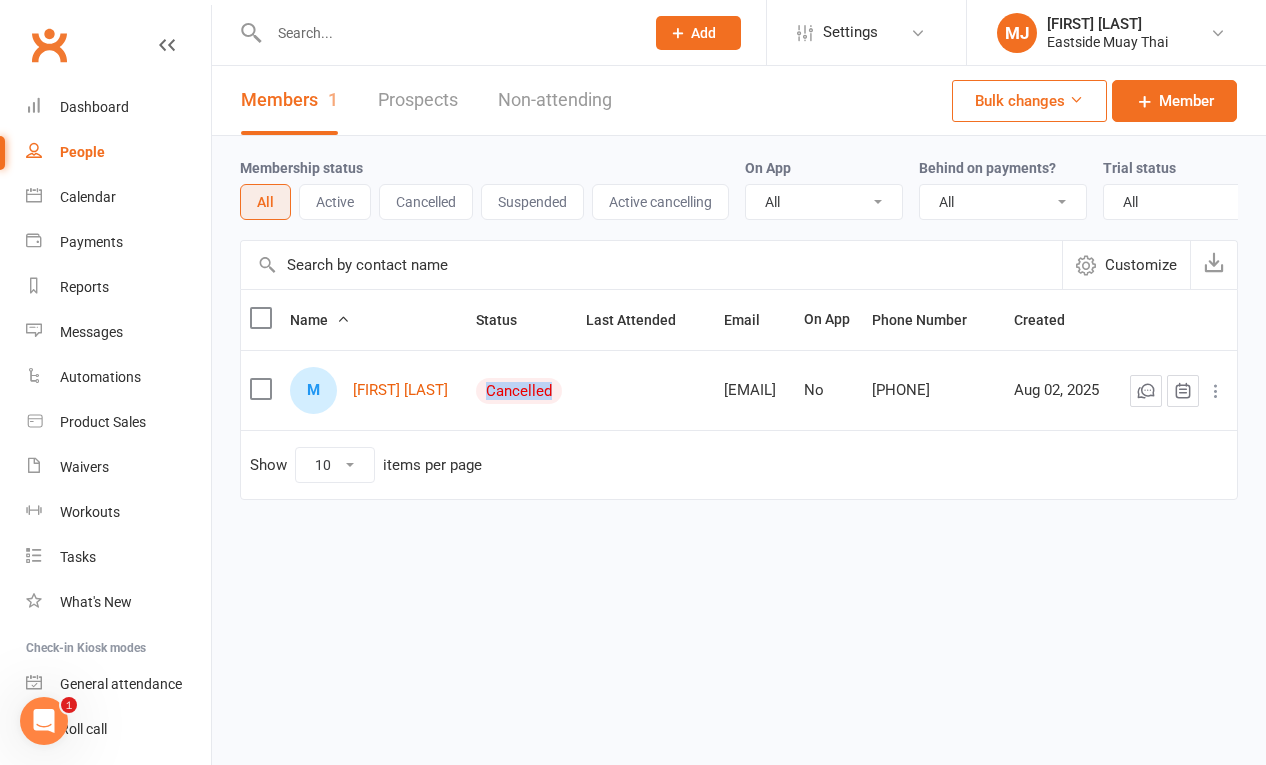 click on "Customize" at bounding box center (1141, 265) 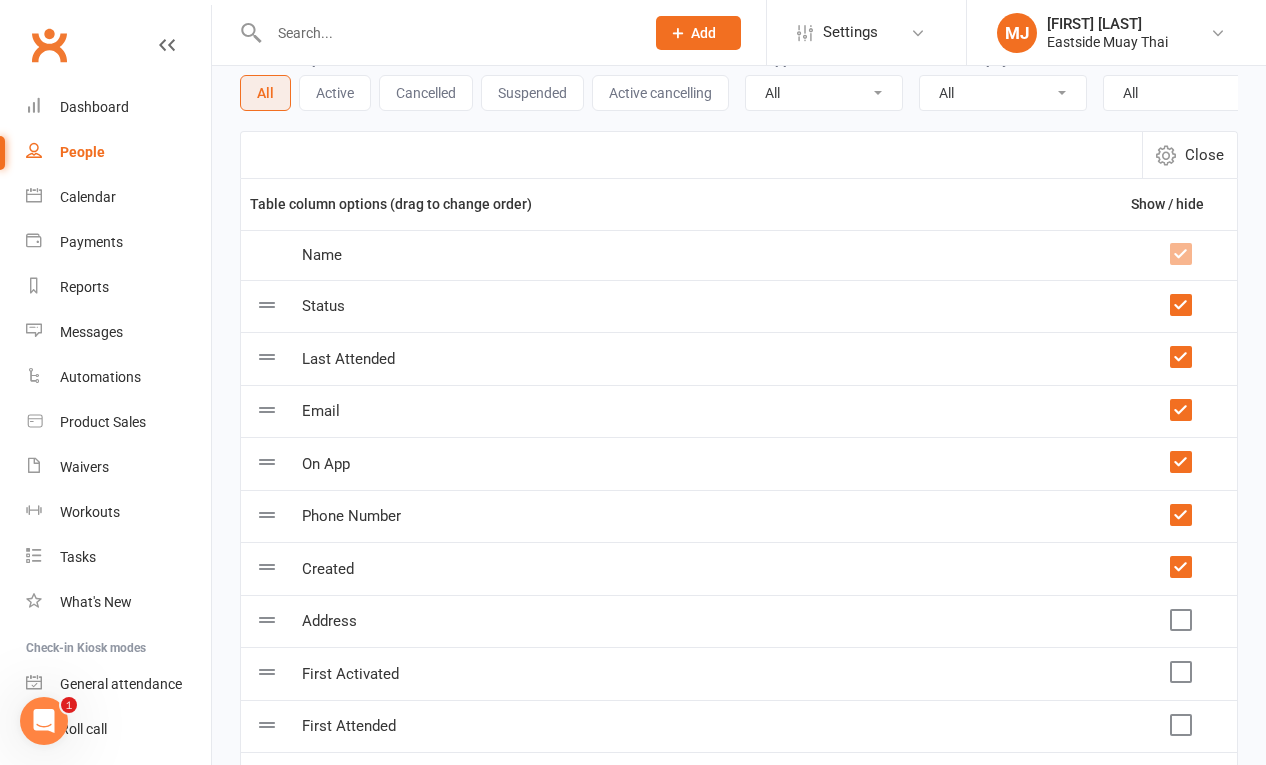 scroll, scrollTop: 0, scrollLeft: 0, axis: both 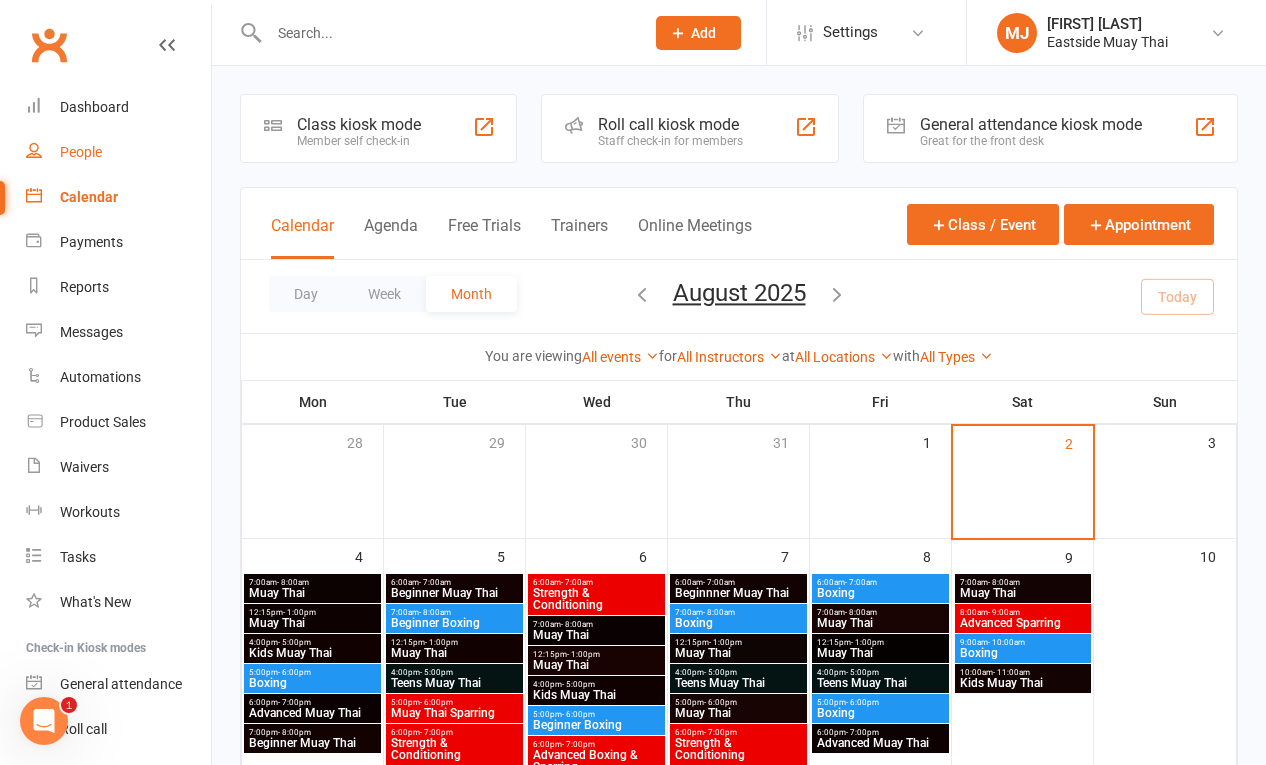 click on "People" at bounding box center (81, 152) 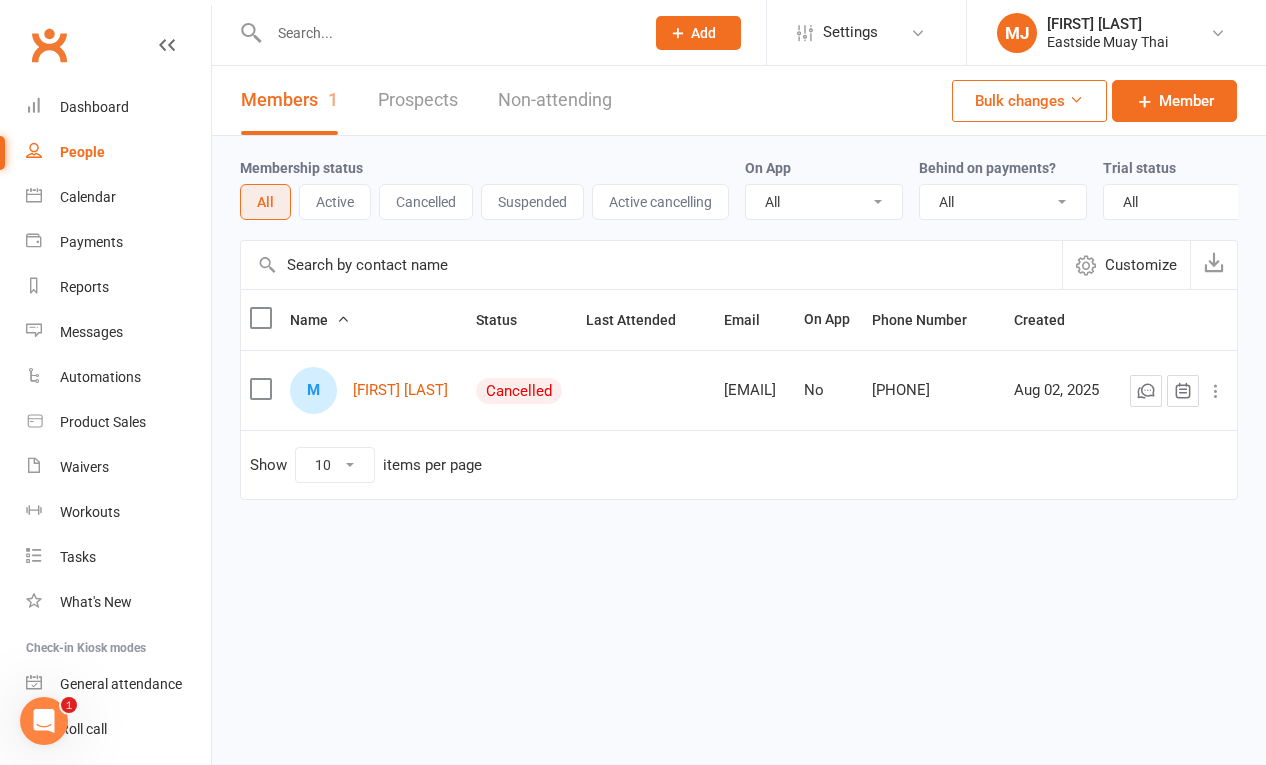 click on "Bulk changes" at bounding box center (1029, 101) 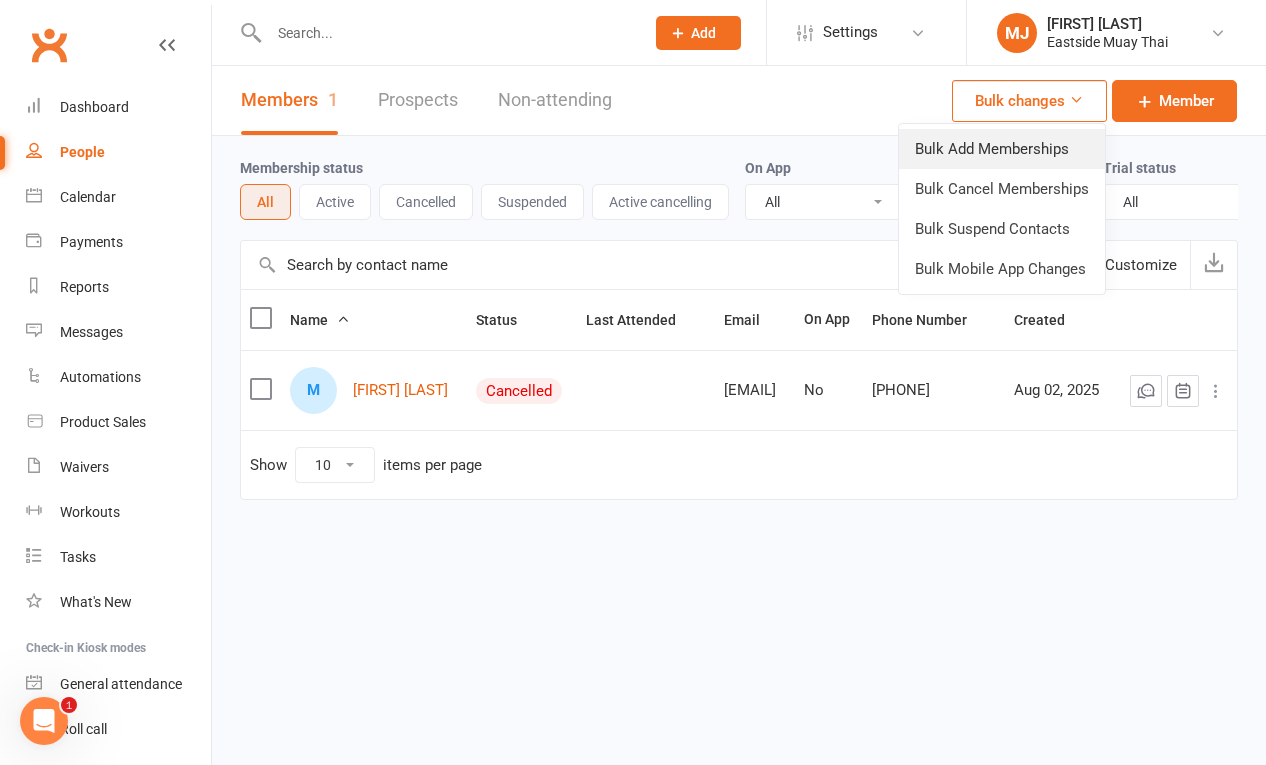 click on "Bulk Add Memberships" at bounding box center (1002, 149) 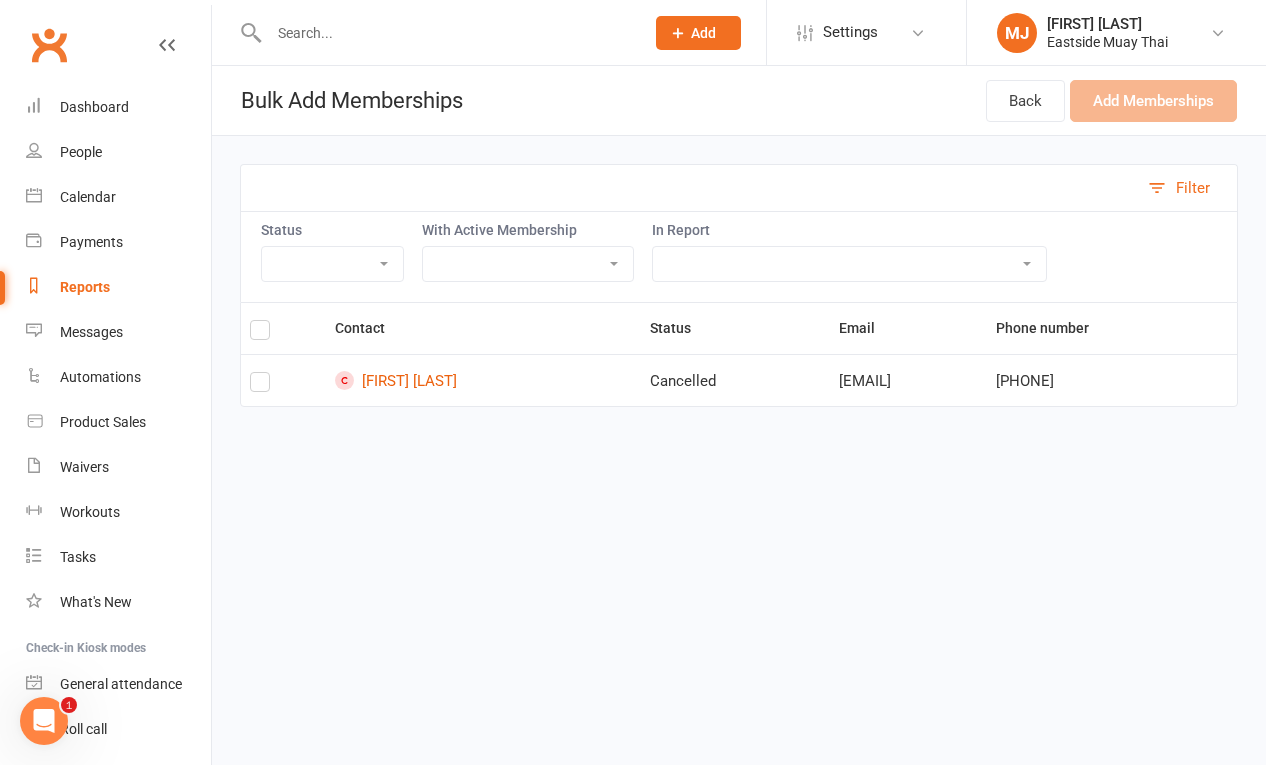 click on "Active Cancelled Not Attending" at bounding box center (332, 264) 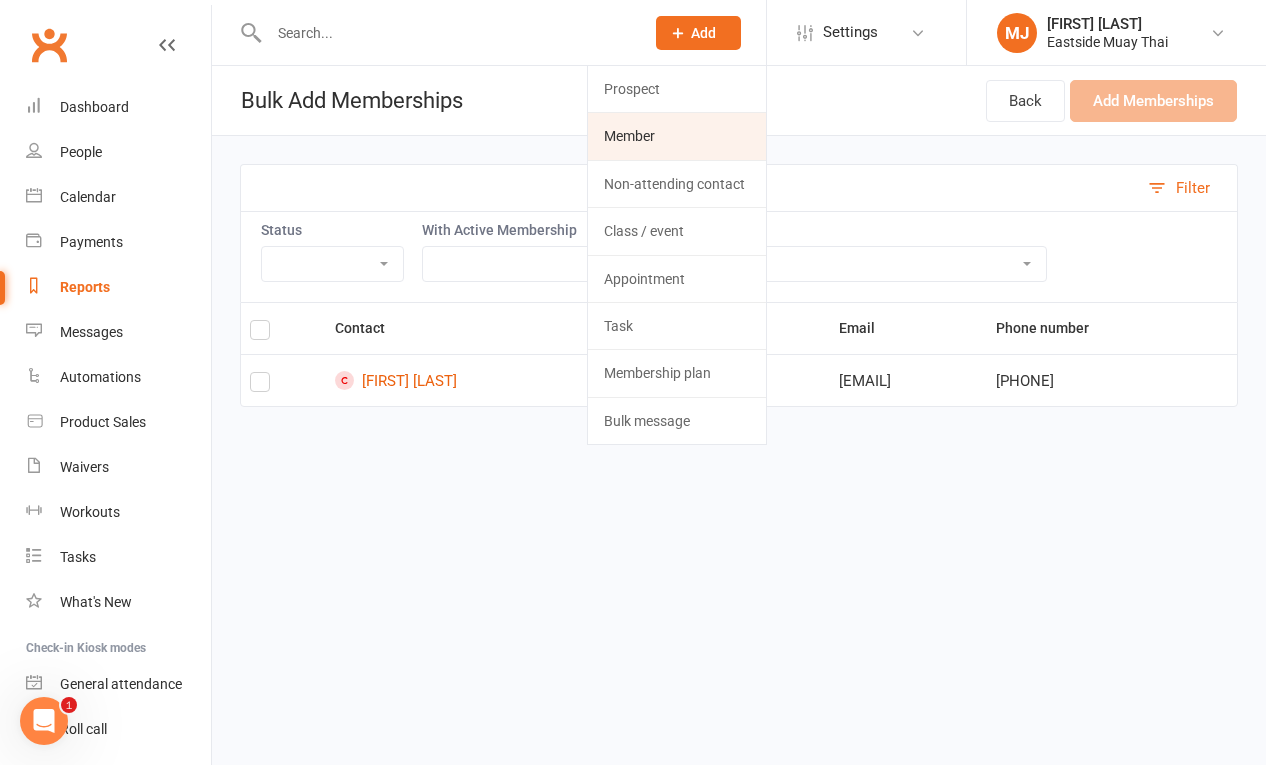 click on "Member" 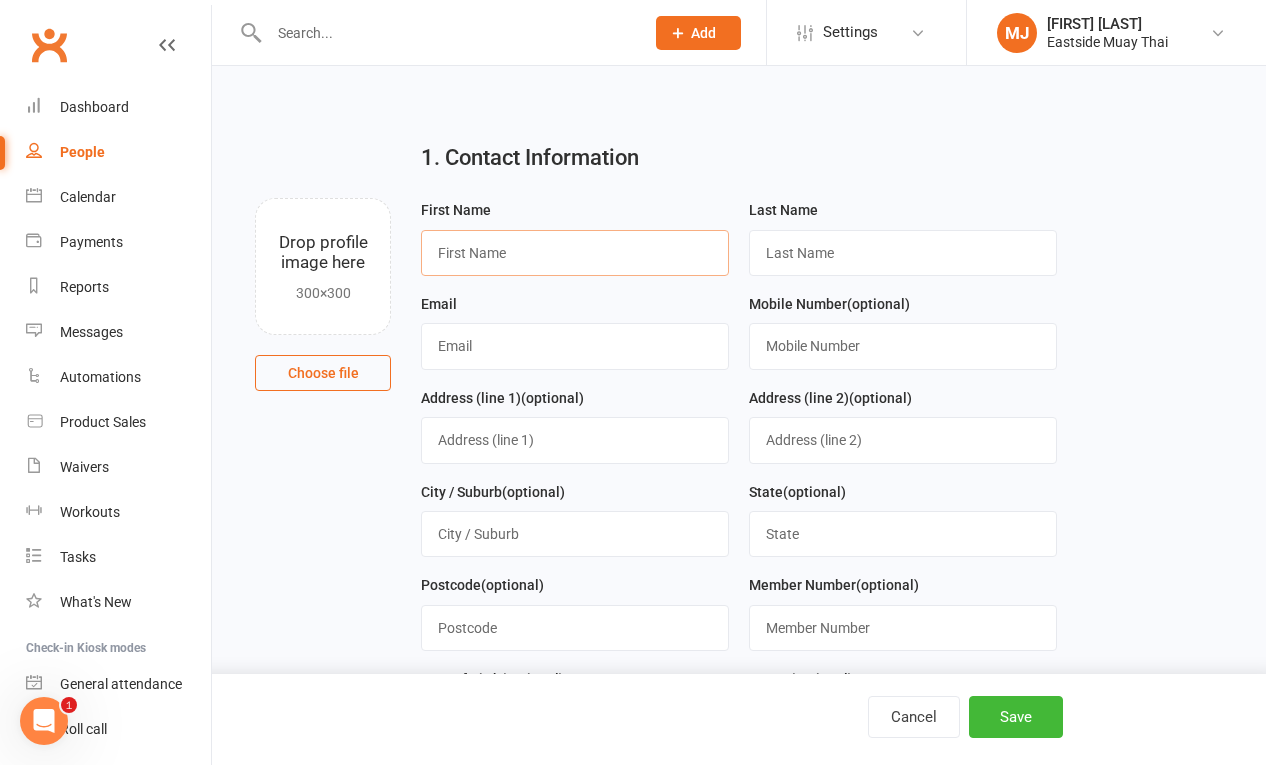 click at bounding box center [575, 253] 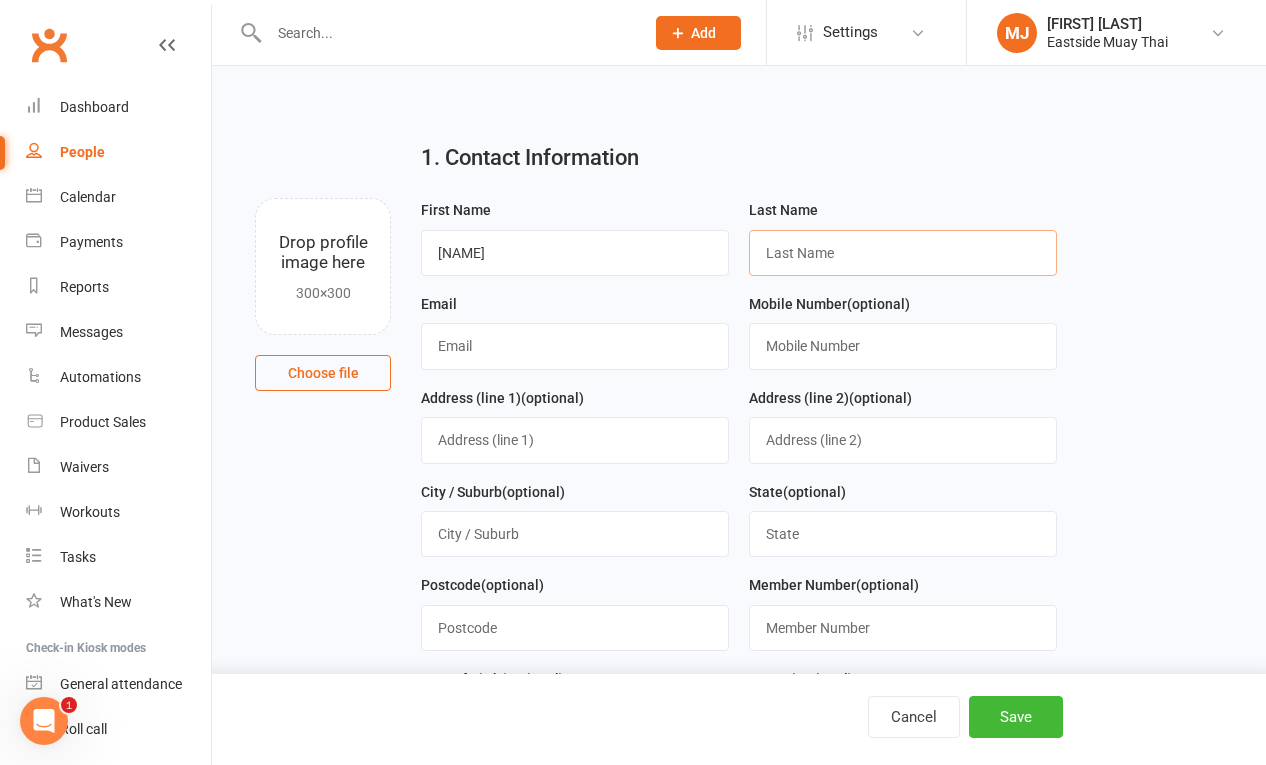 type on "[FIRST]" 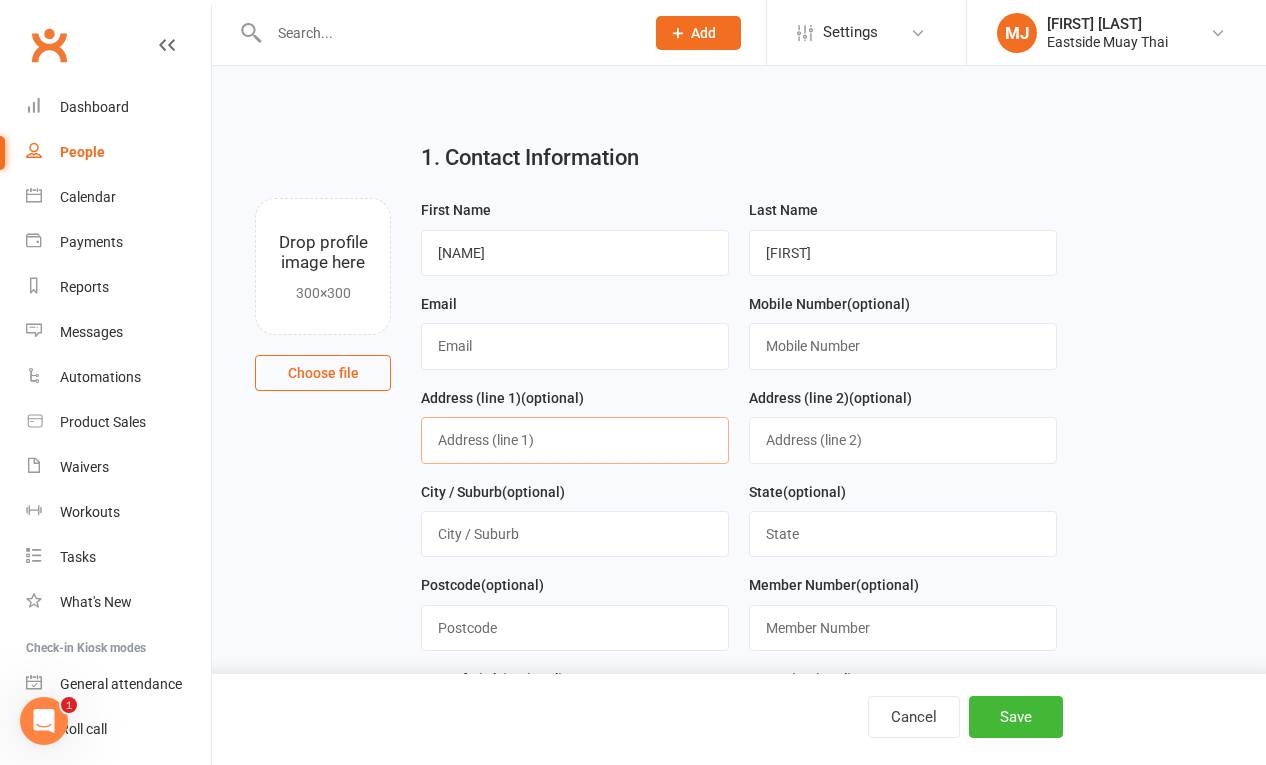 type on "[NUMBER] [STREET]" 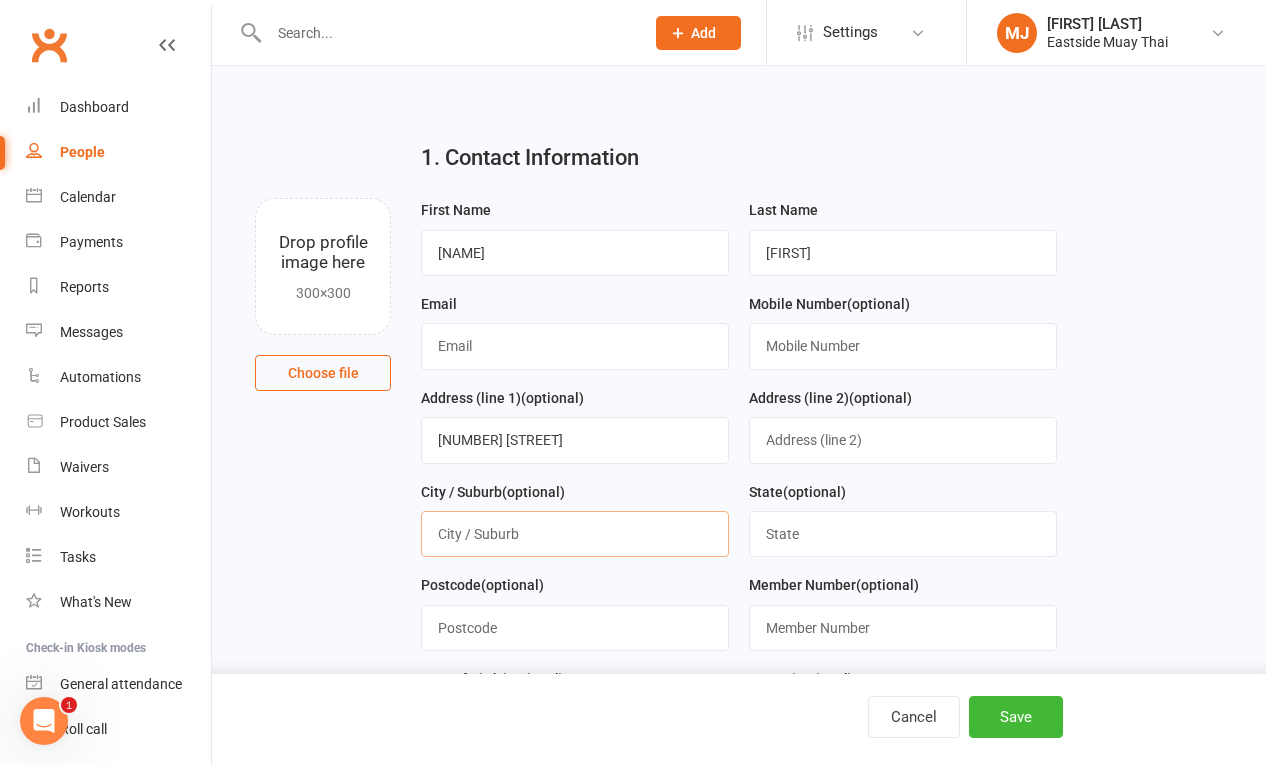 click at bounding box center [575, 534] 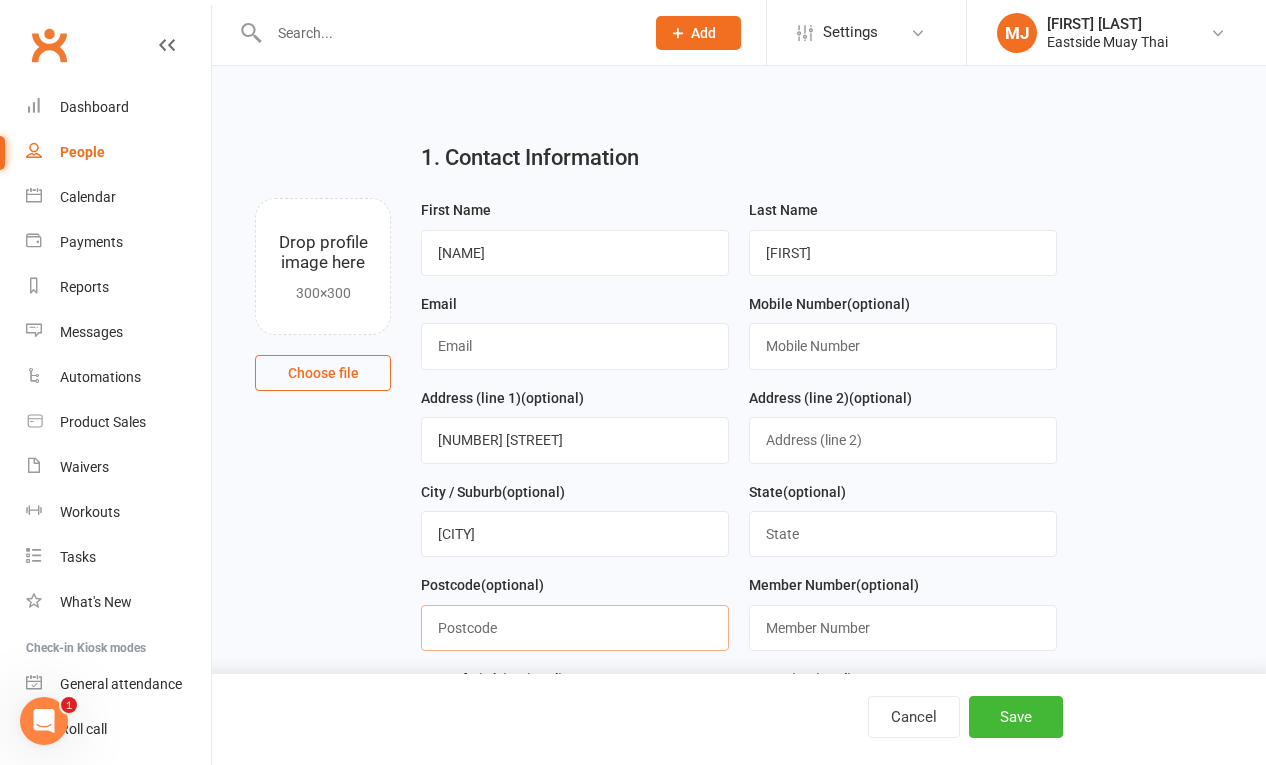 click at bounding box center (575, 628) 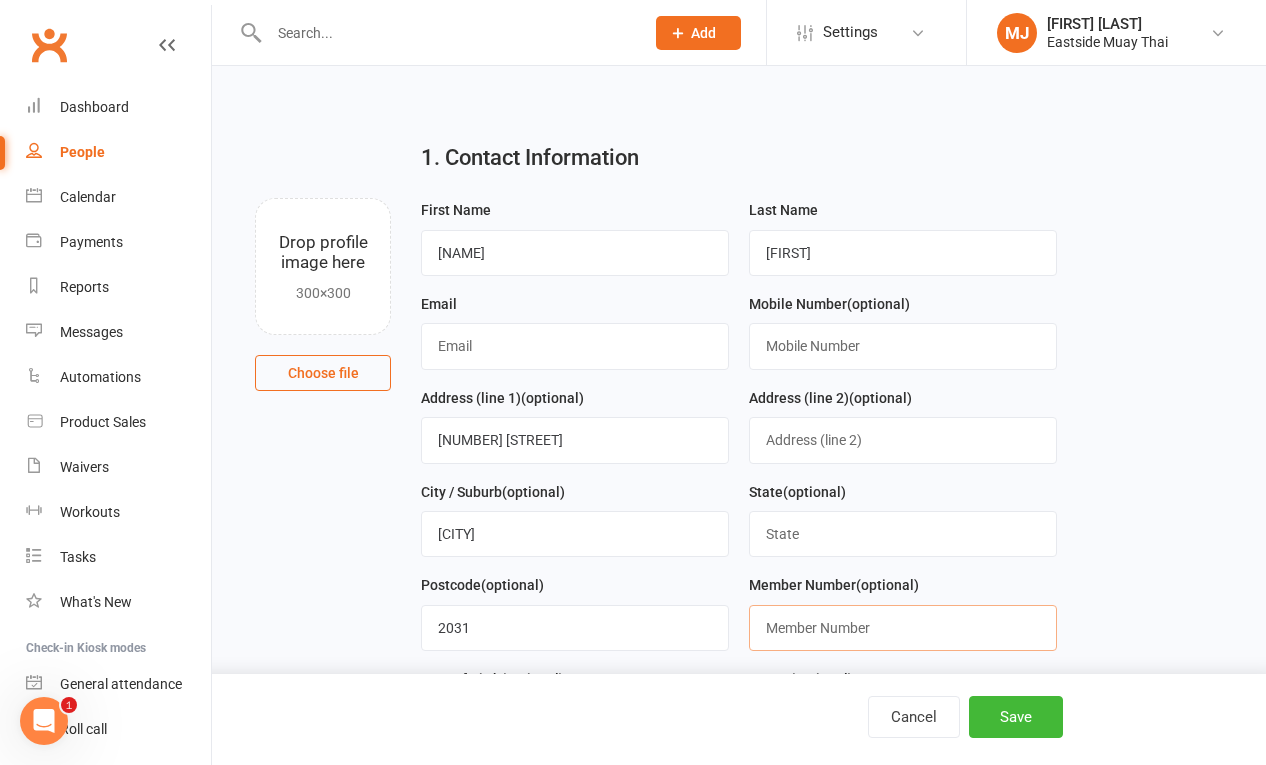 click at bounding box center (903, 628) 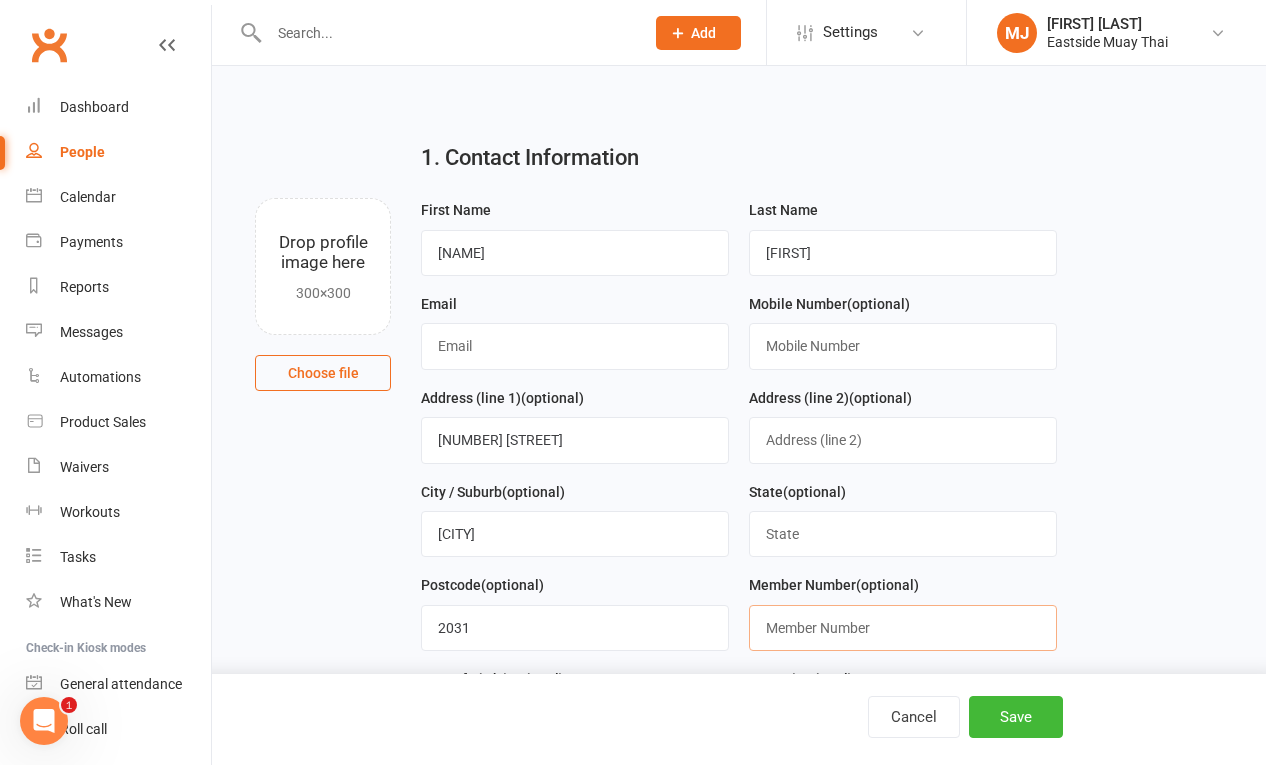 type on "2" 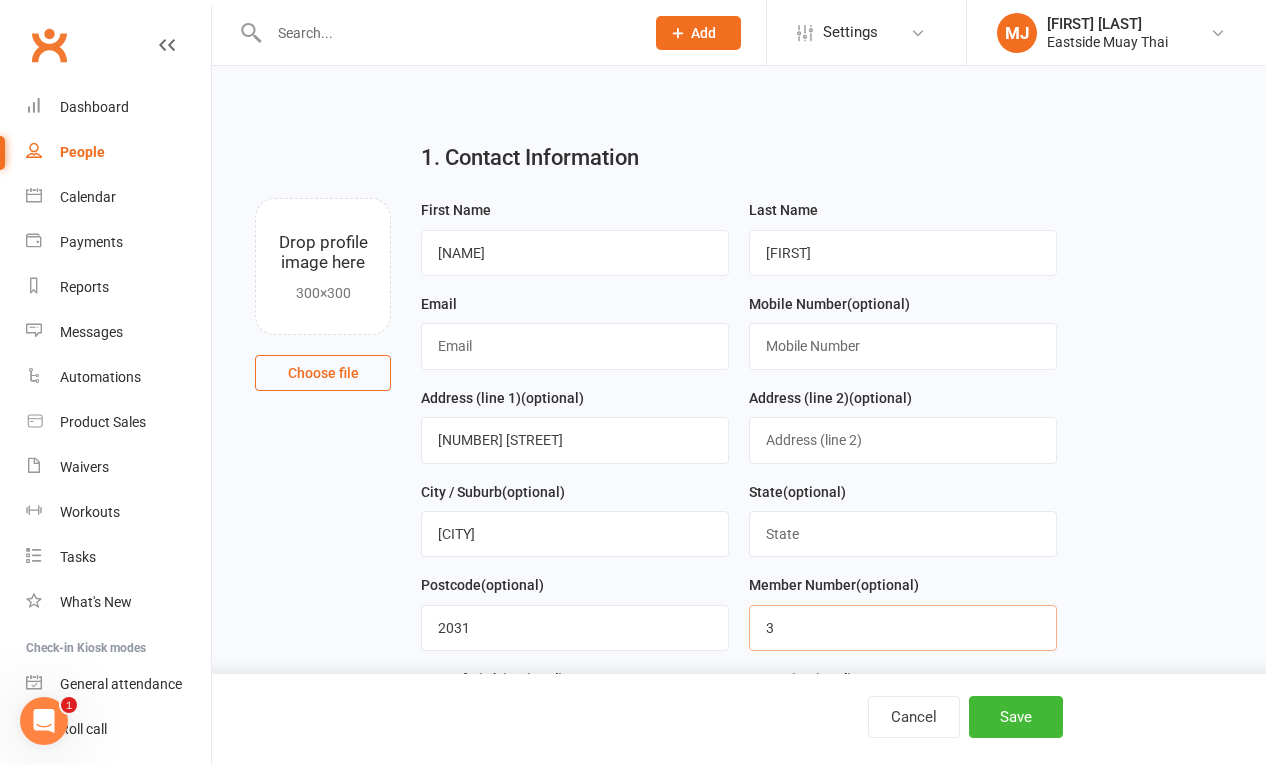 type on "3" 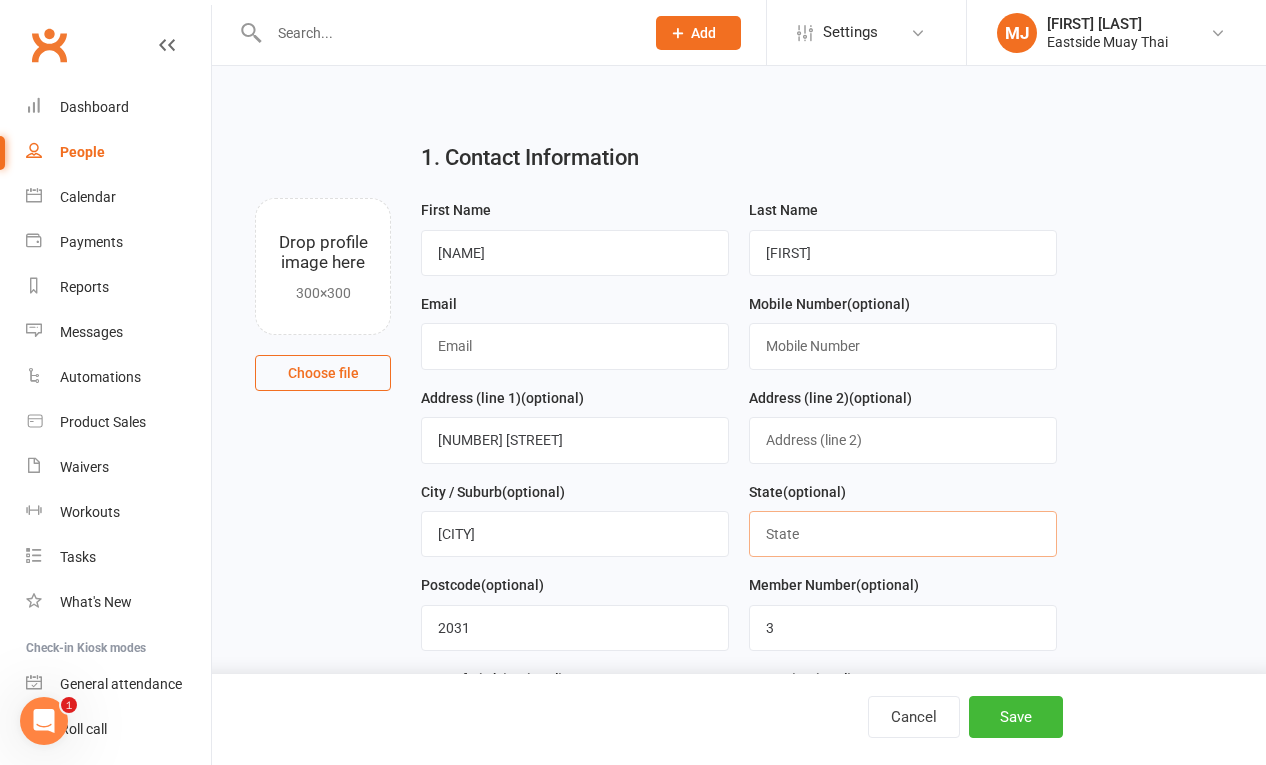 click at bounding box center [903, 534] 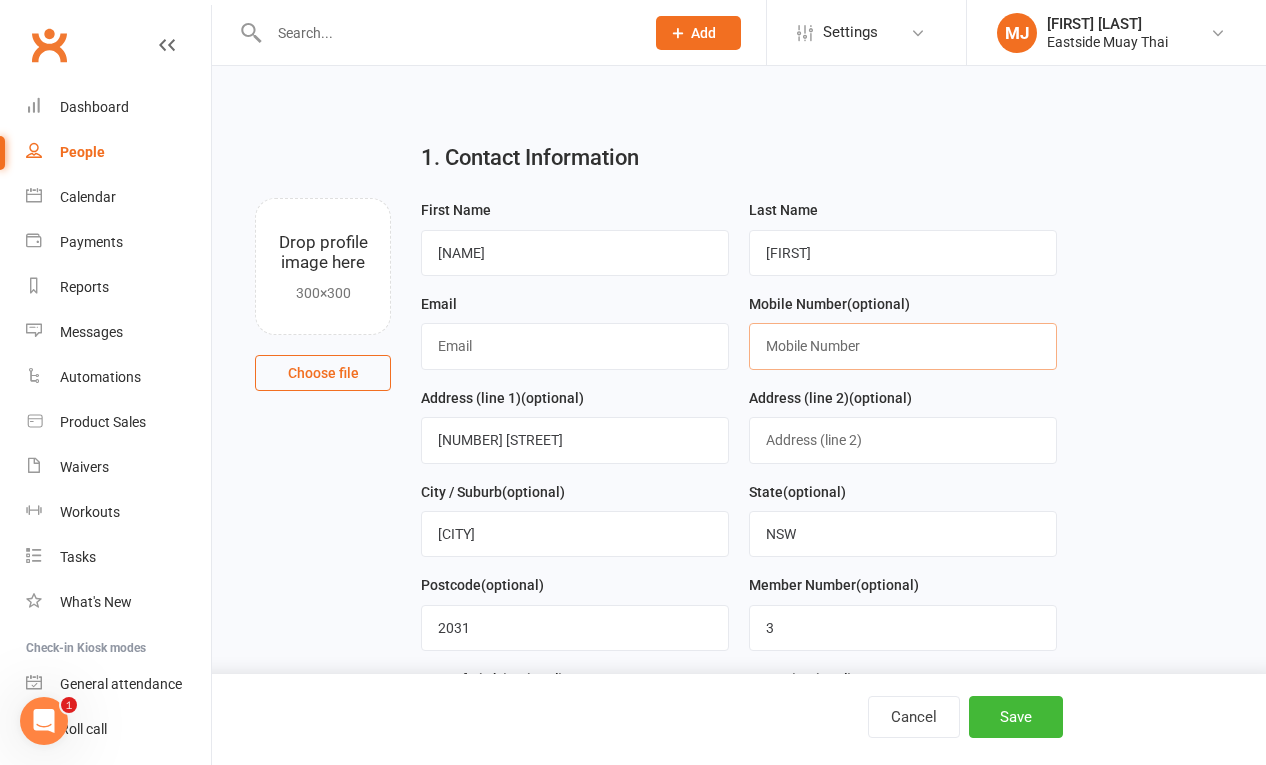 click at bounding box center [903, 346] 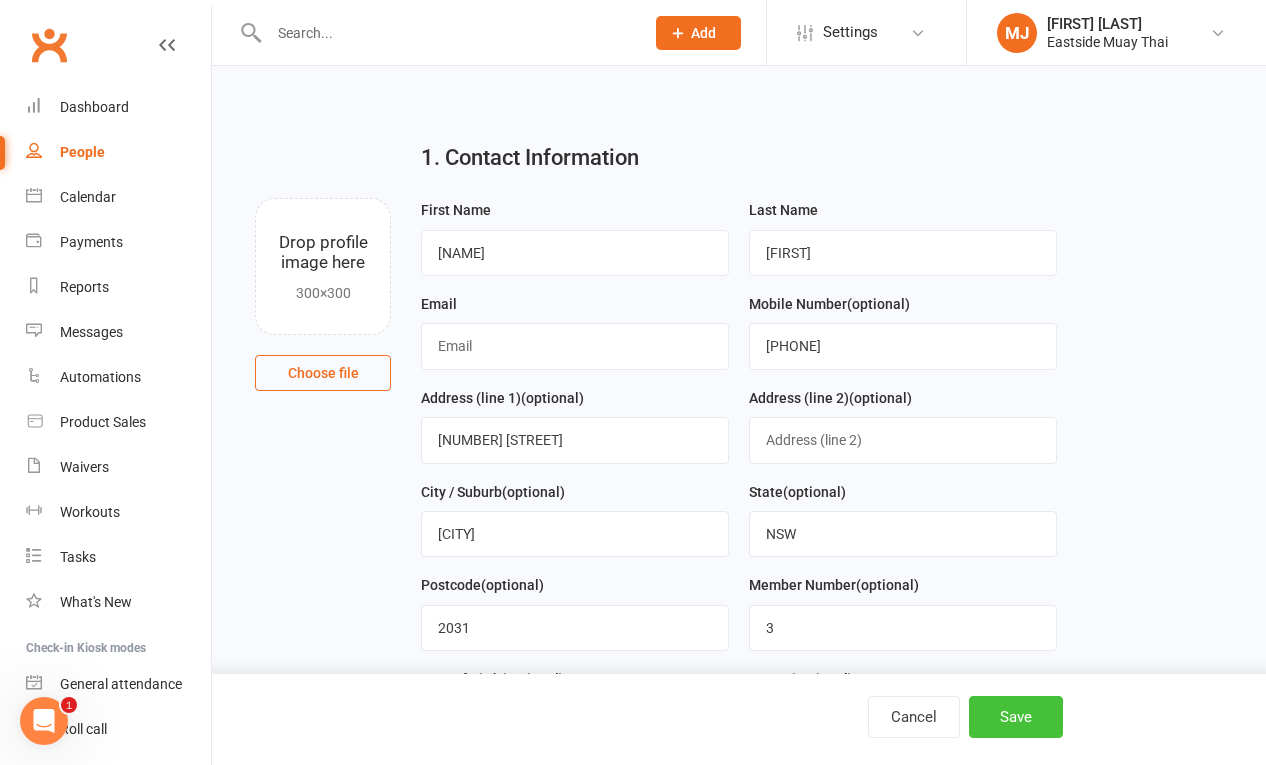 click on "Save" at bounding box center [1016, 717] 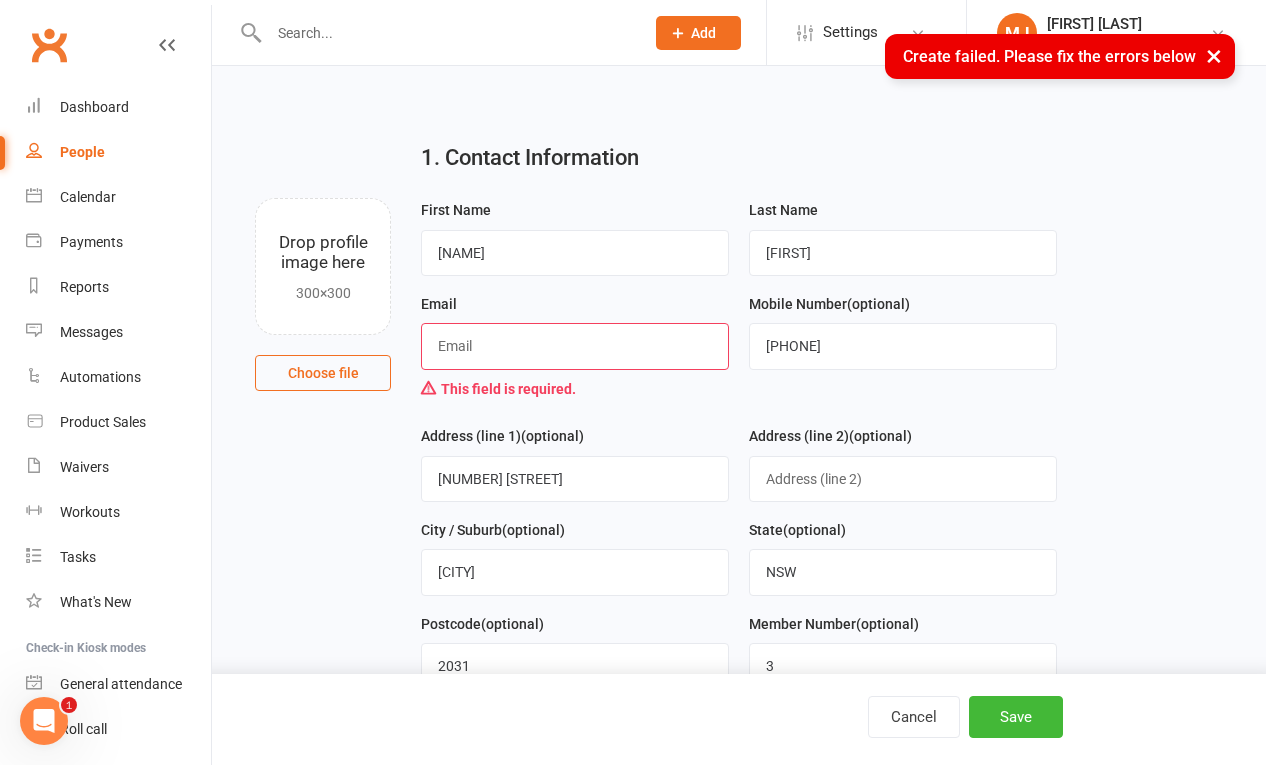 click at bounding box center [575, 346] 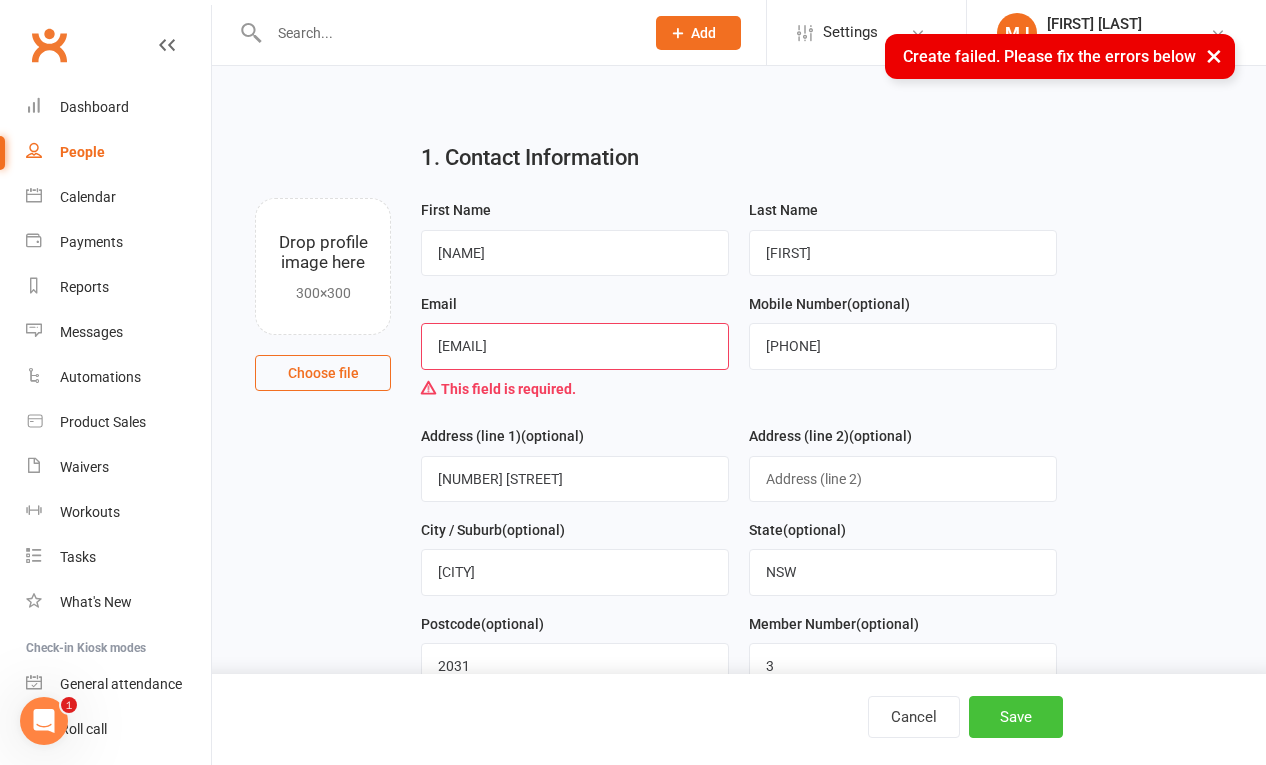 click on "Save" at bounding box center (1016, 717) 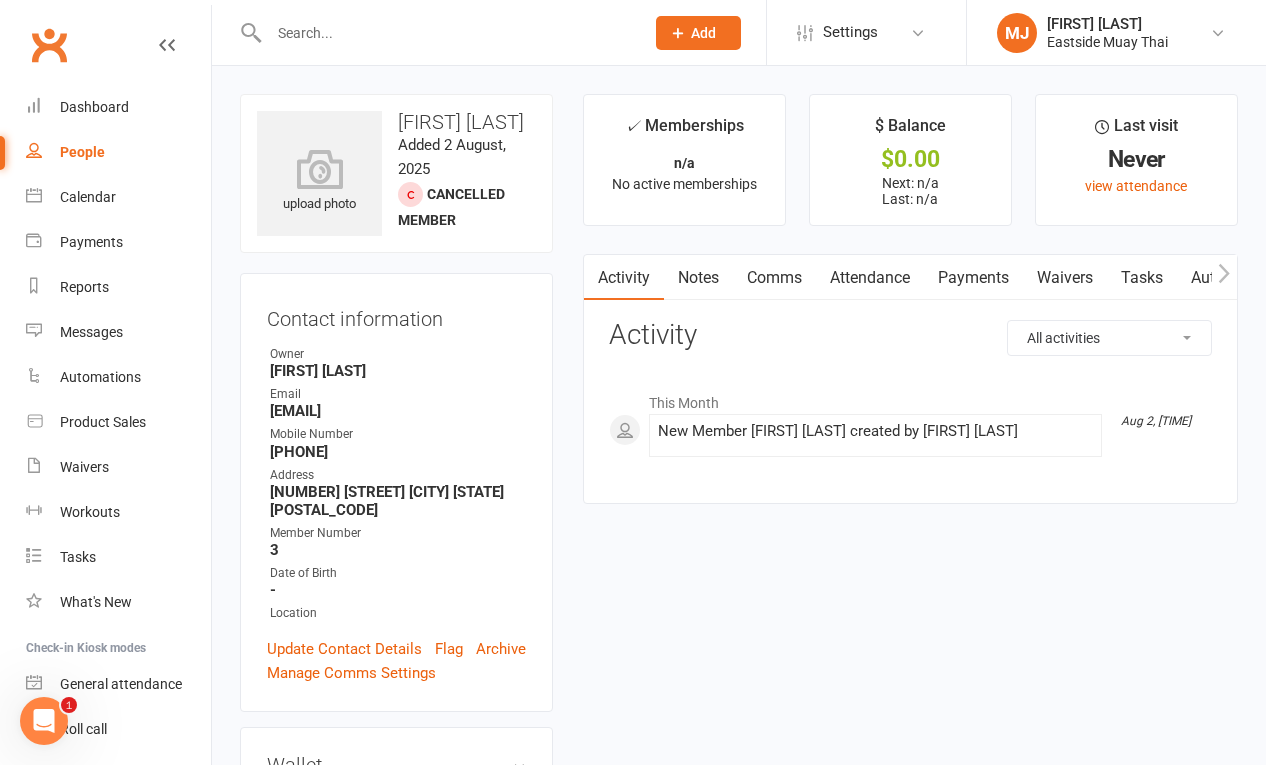click on "Notes" at bounding box center [698, 278] 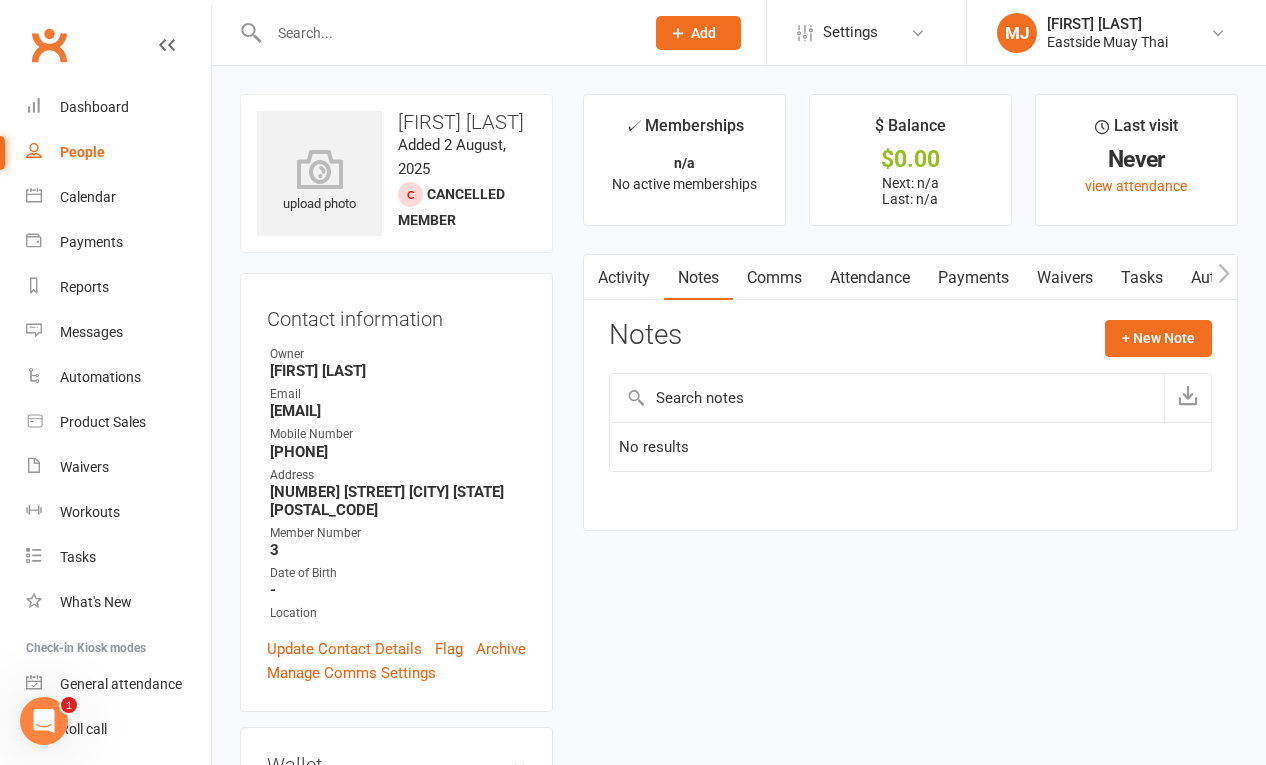 click on "Comms" at bounding box center (774, 278) 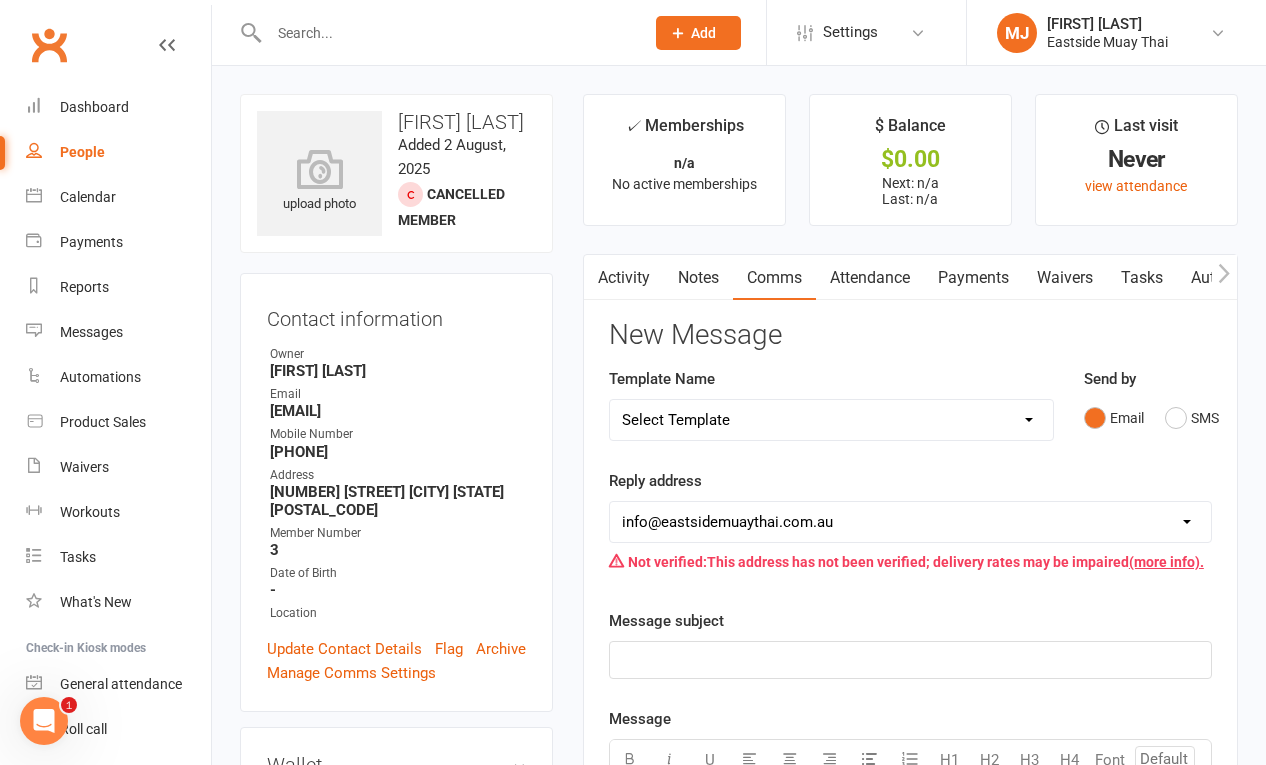 click on "Notes" at bounding box center (698, 278) 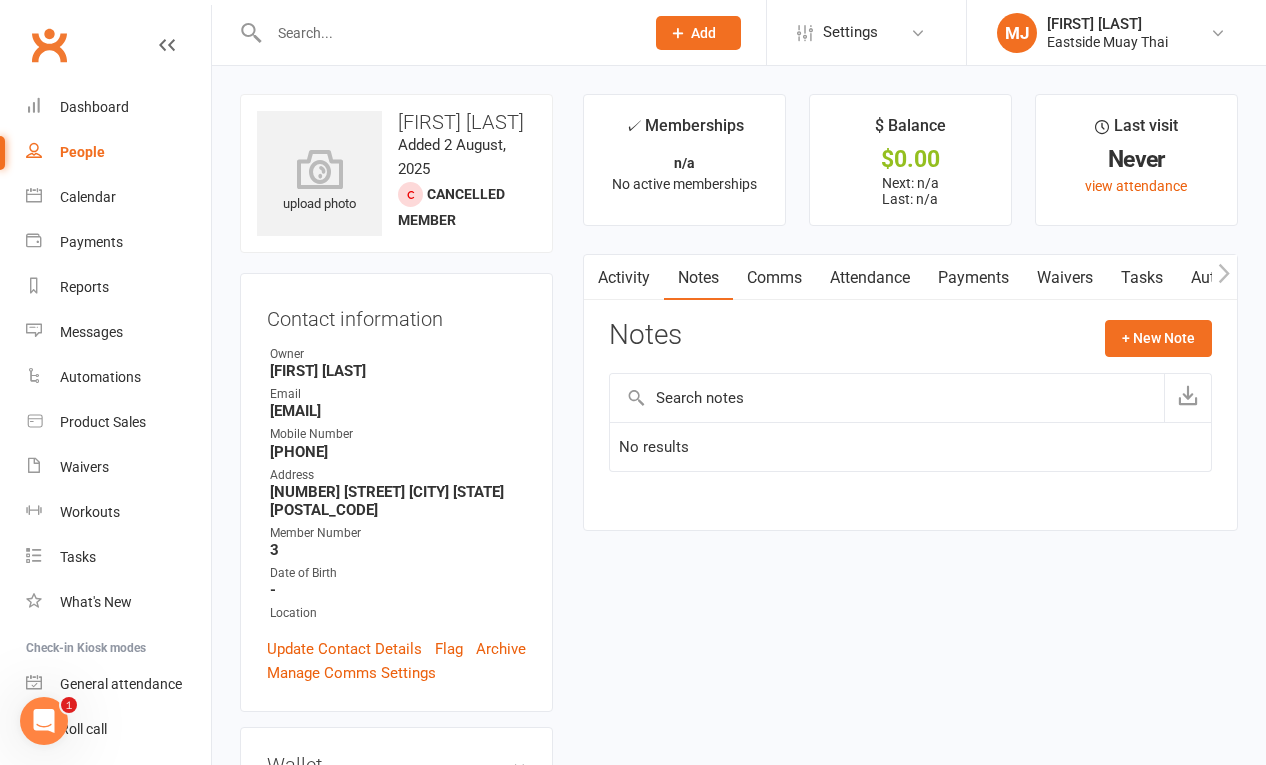 click on "Comms" at bounding box center (774, 278) 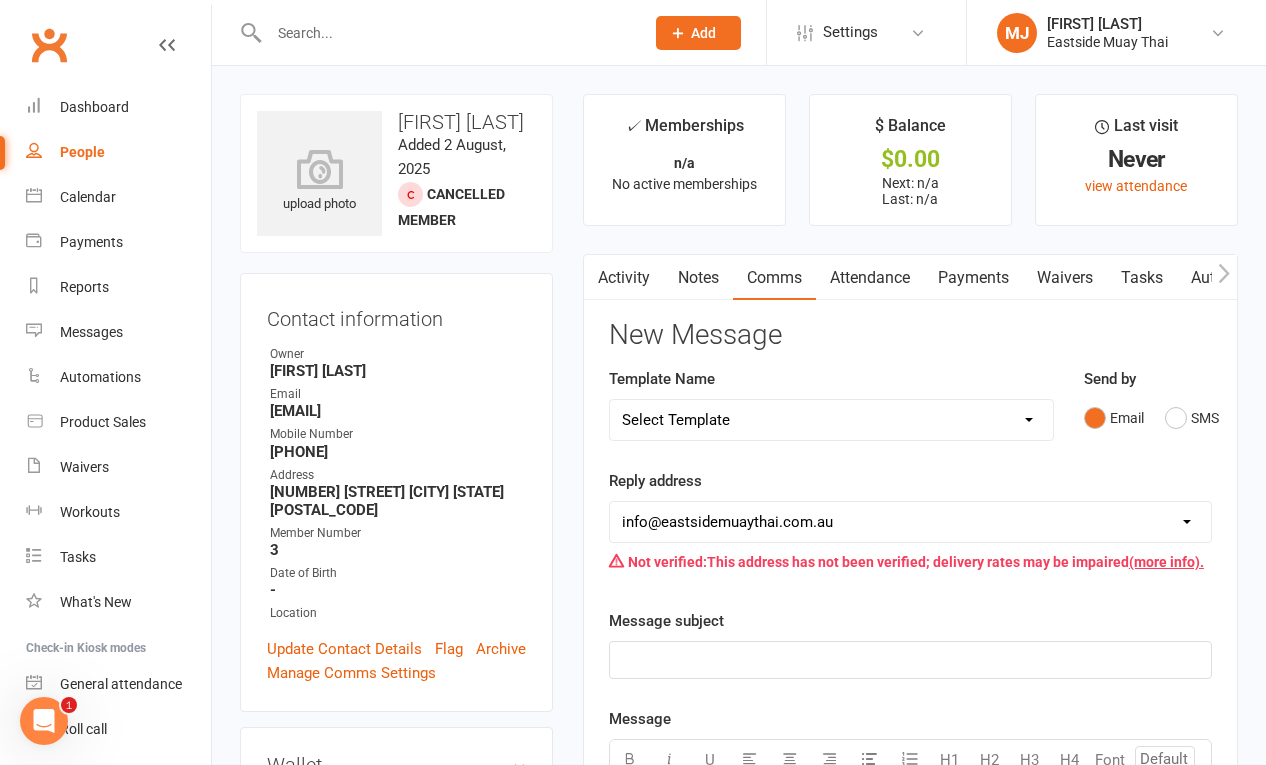 click on "Select Template [SMS] [Default template - review before using] Appointment reminder [SMS] [Default template - review before using] Missed class [SMS] [Default template - review before using] Initial response to enquiry [SMS] [Default template - review before using] Flash sale [Email] [Default template - review before using] Newsletter Email Template - Monthly Edition [SMS] [Default template - review before using] Sign up offer [SMS] [Default template - review before using] Inactive member [SMS] [Default template - review before using] Membership upgrade [SMS] [Default template - review before using] Suspension confirmation [SMS] [Default template - review before using] Follow up from free trial class [Email] [Default template - review before using] Message 1 - New Paid Trial: Welcome Email (Sent Immediately After Signup) [SMS] [Default template - review before using] Message 2 - New Paid Trial: SMS Reminder (Sent 1 Day After Signup) [SMS] [Default template - review before using] Failed payment" at bounding box center [831, 420] 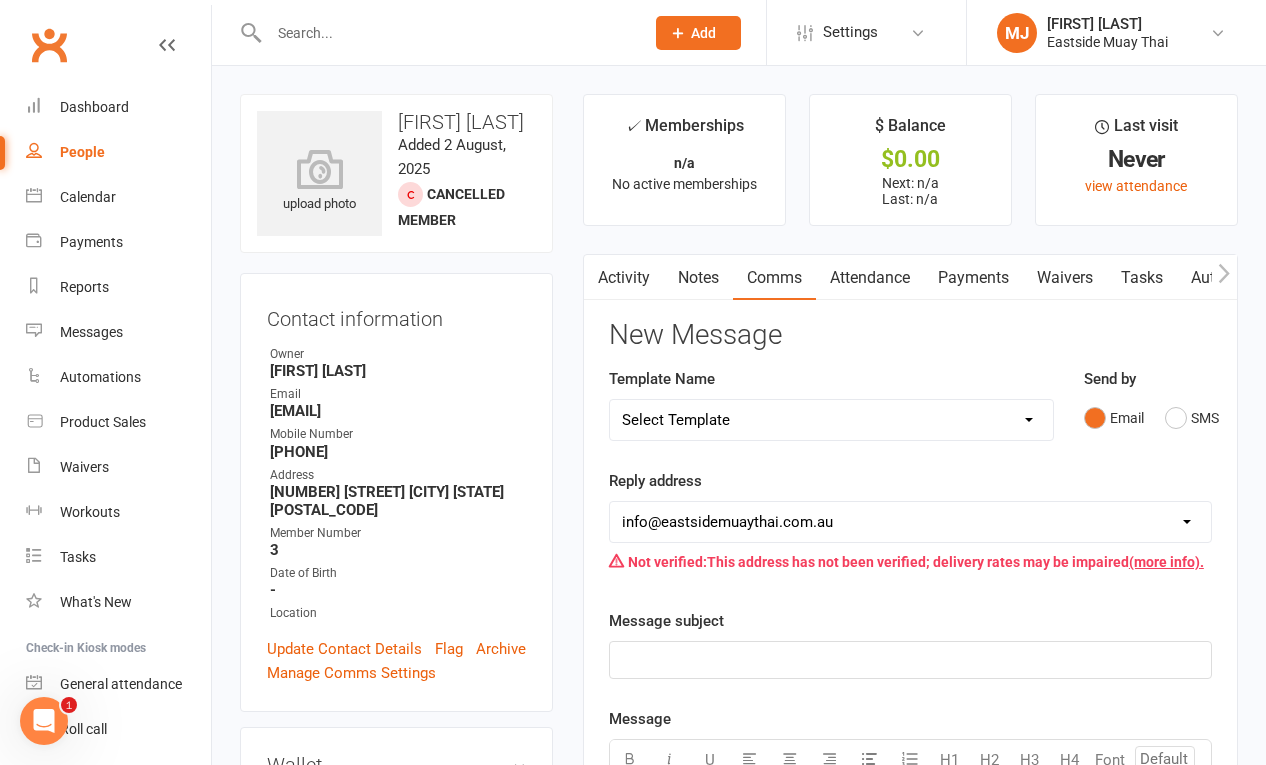 click on "Attendance" at bounding box center [870, 278] 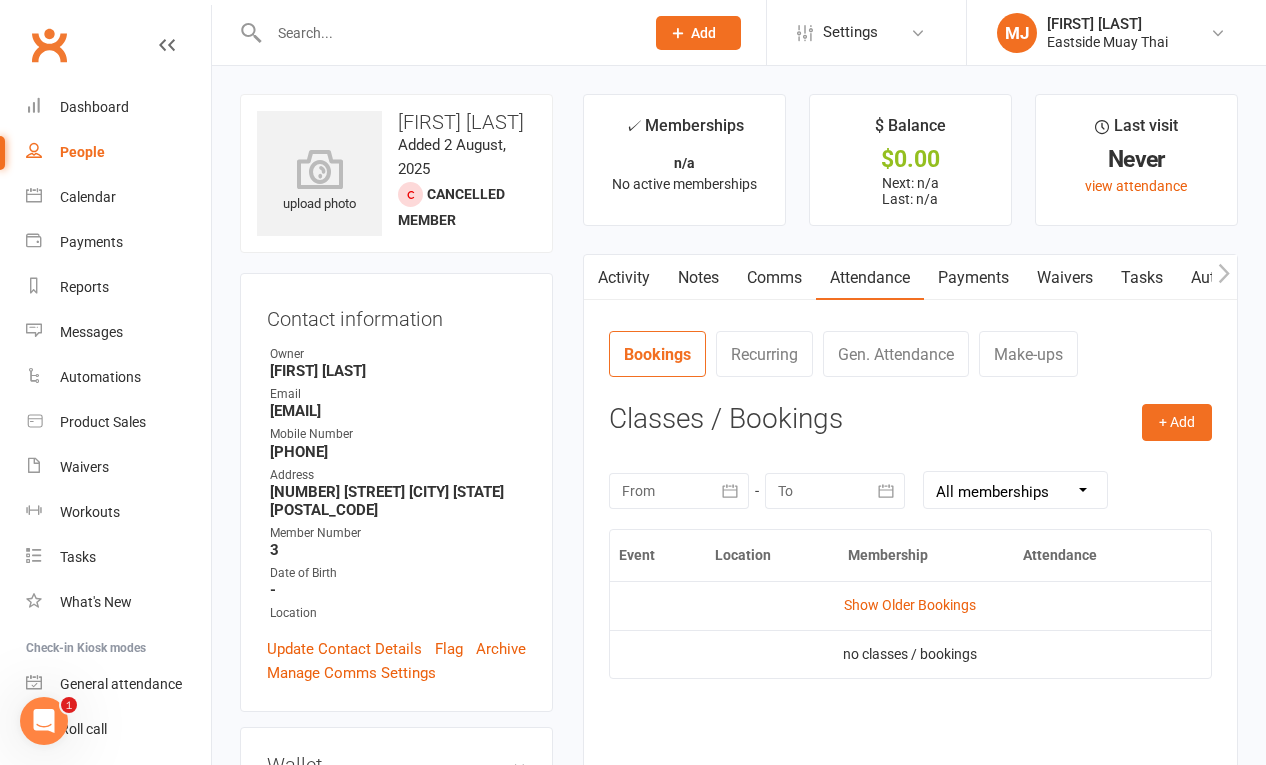 click on "Payments" at bounding box center [973, 278] 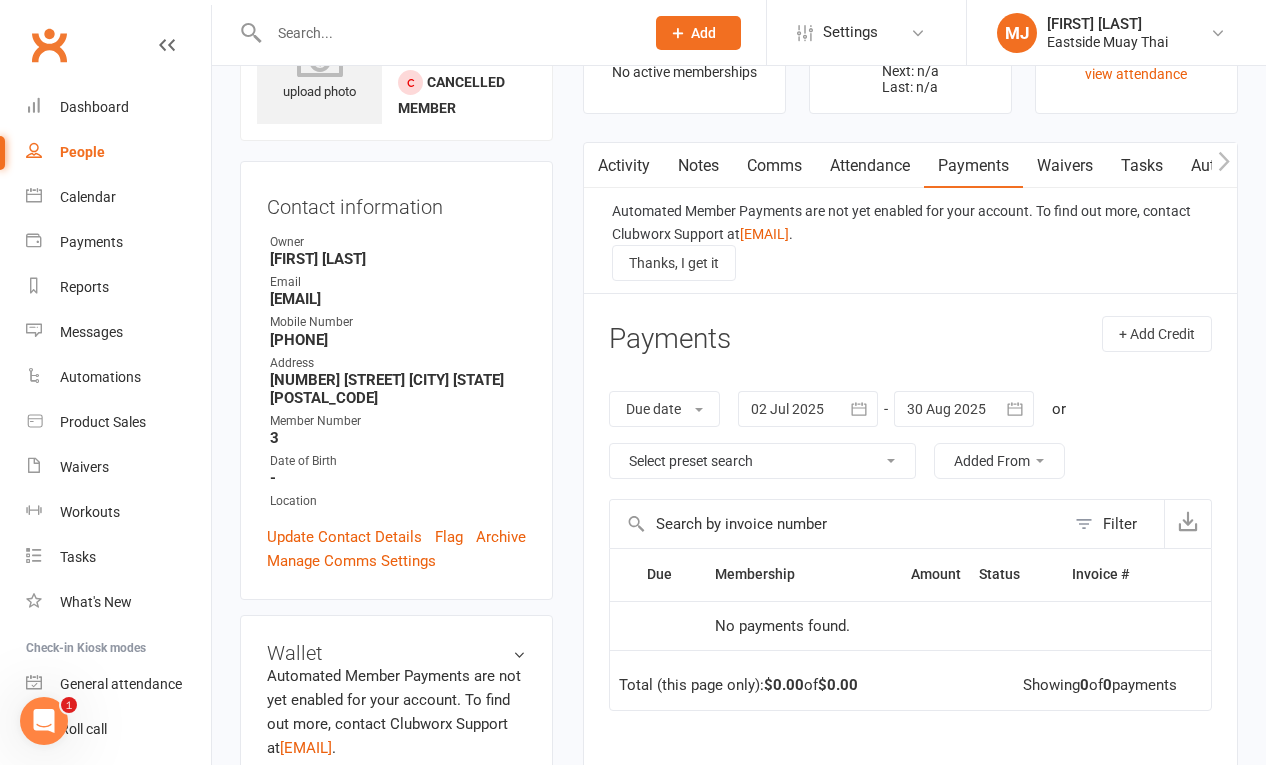 scroll, scrollTop: 0, scrollLeft: 0, axis: both 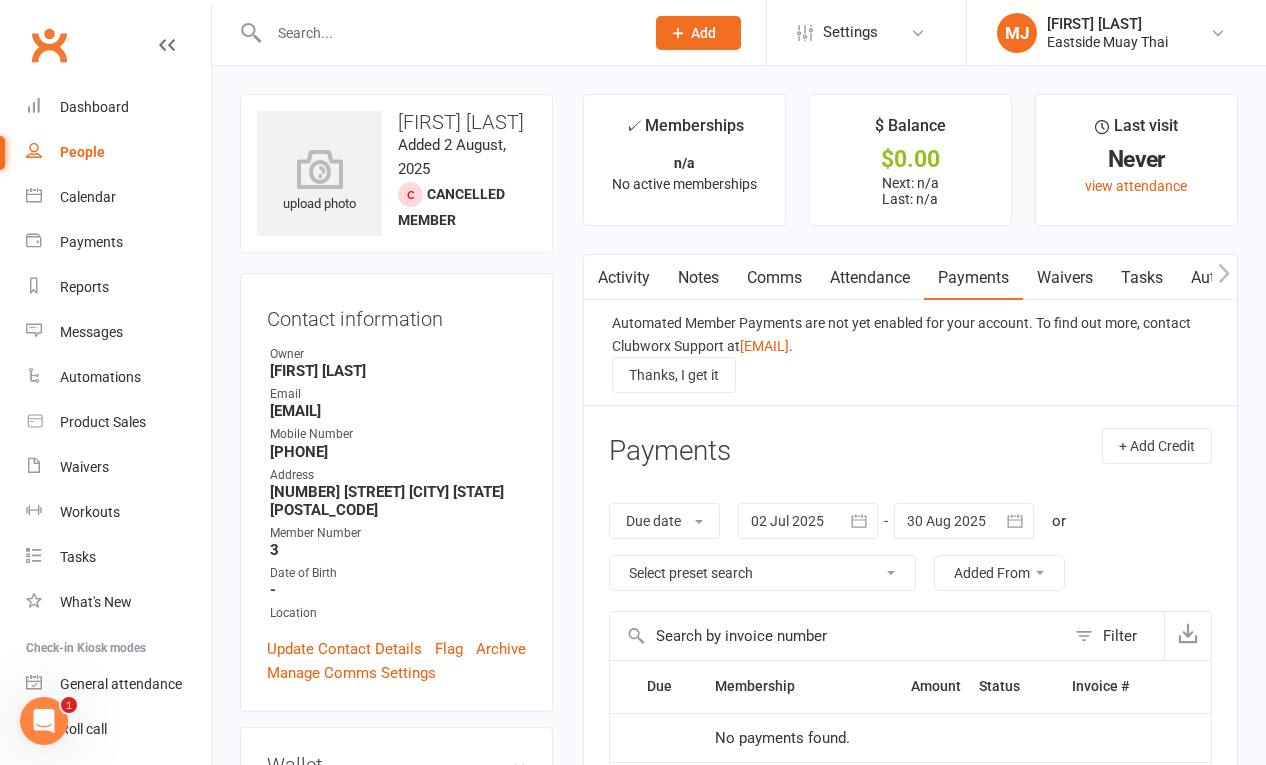 click 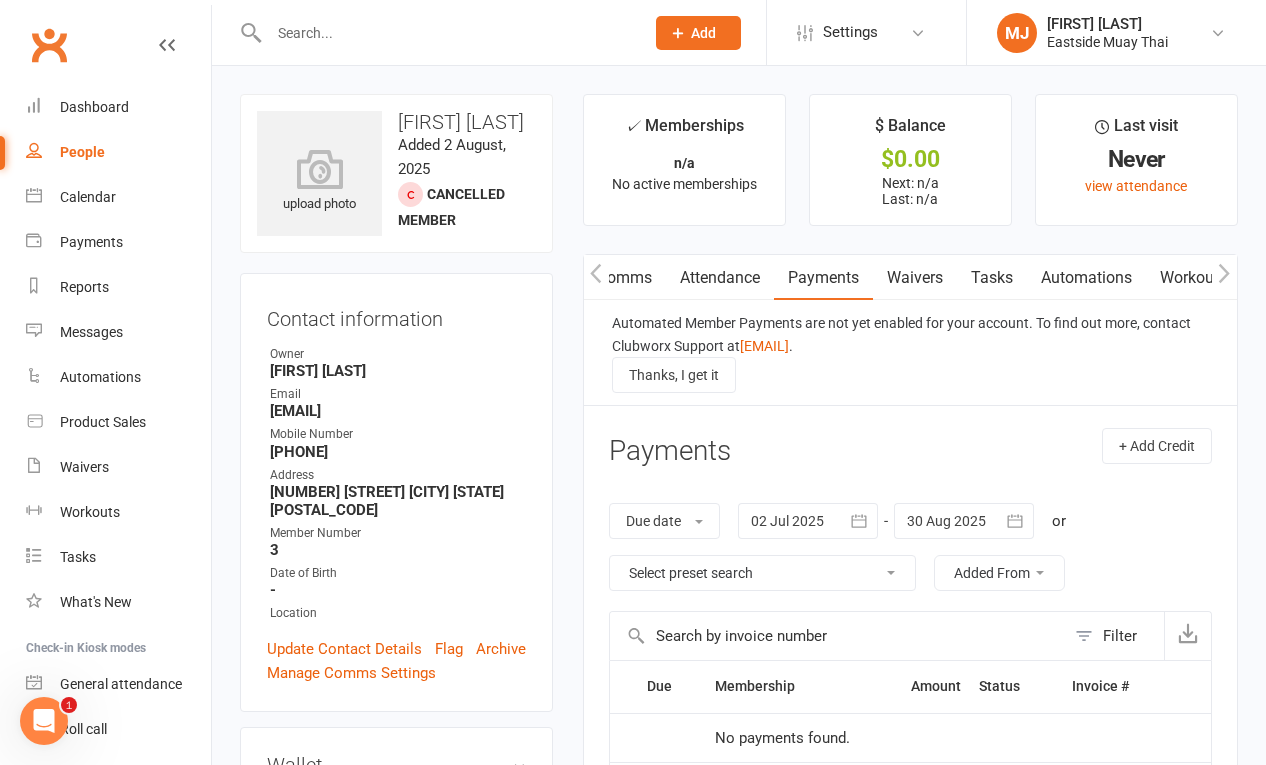 click on "Waivers" at bounding box center (915, 278) 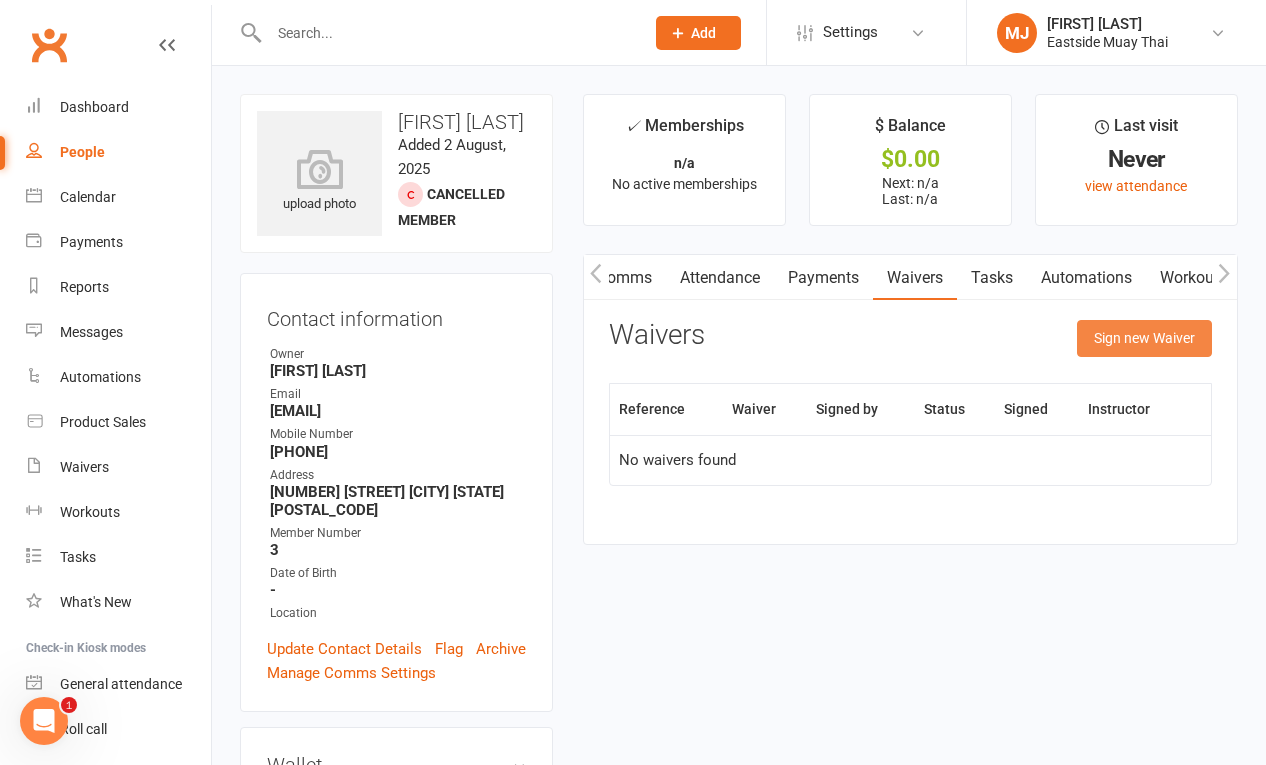 click on "Sign new Waiver" 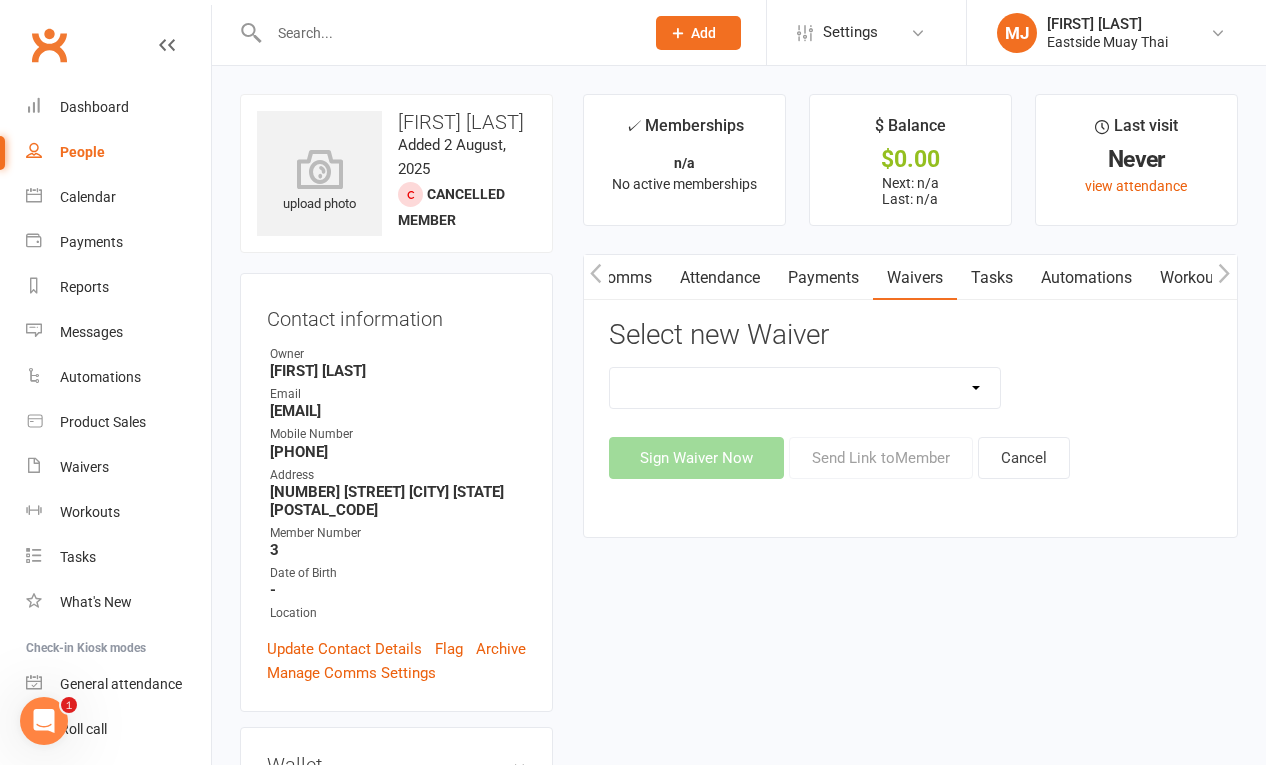 click on "Sign Waiver Now Send Link to  Member Cancel" 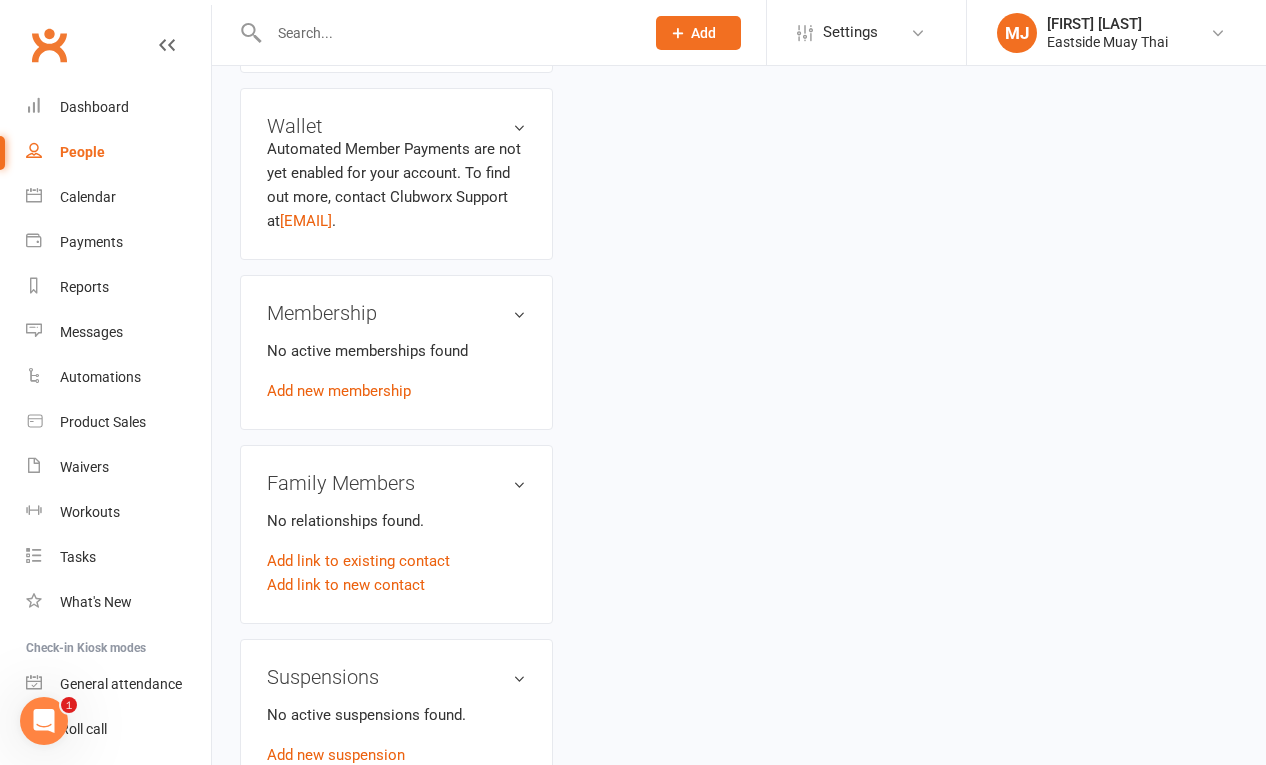 scroll, scrollTop: 641, scrollLeft: 0, axis: vertical 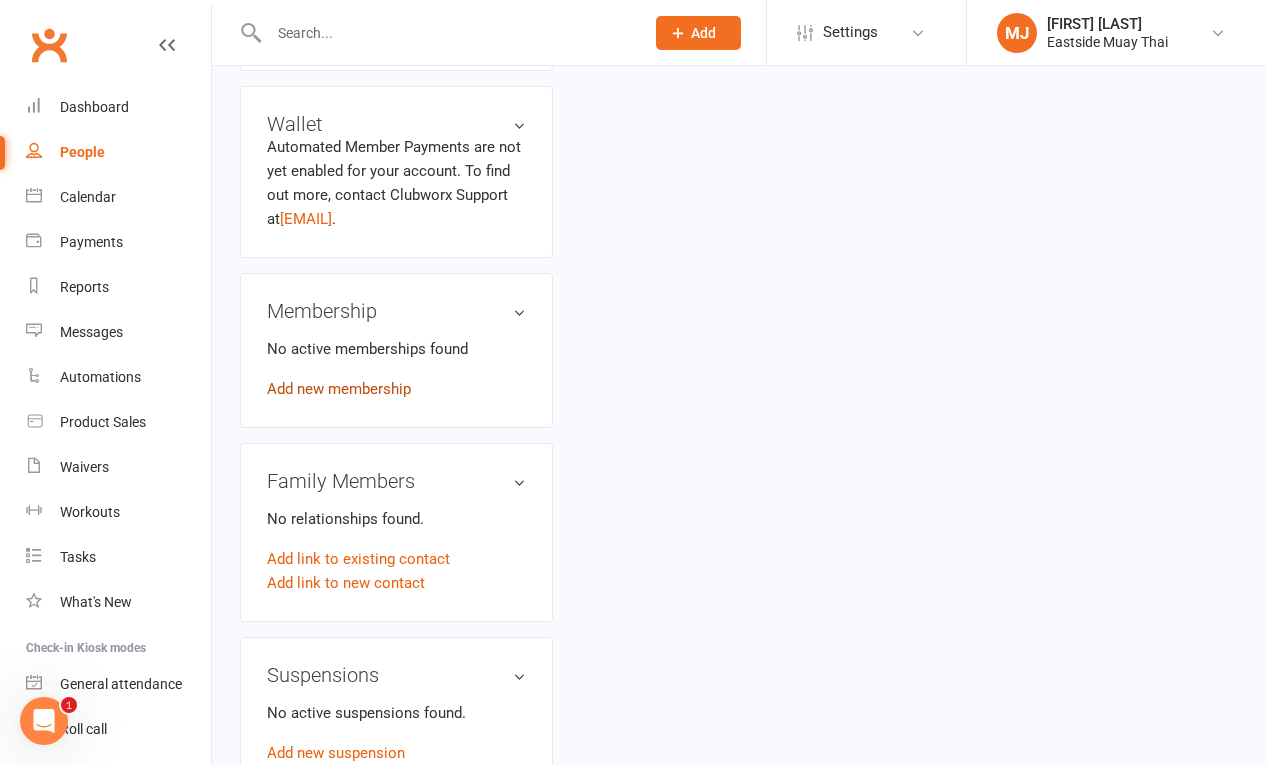 click on "Add new membership" at bounding box center [339, 389] 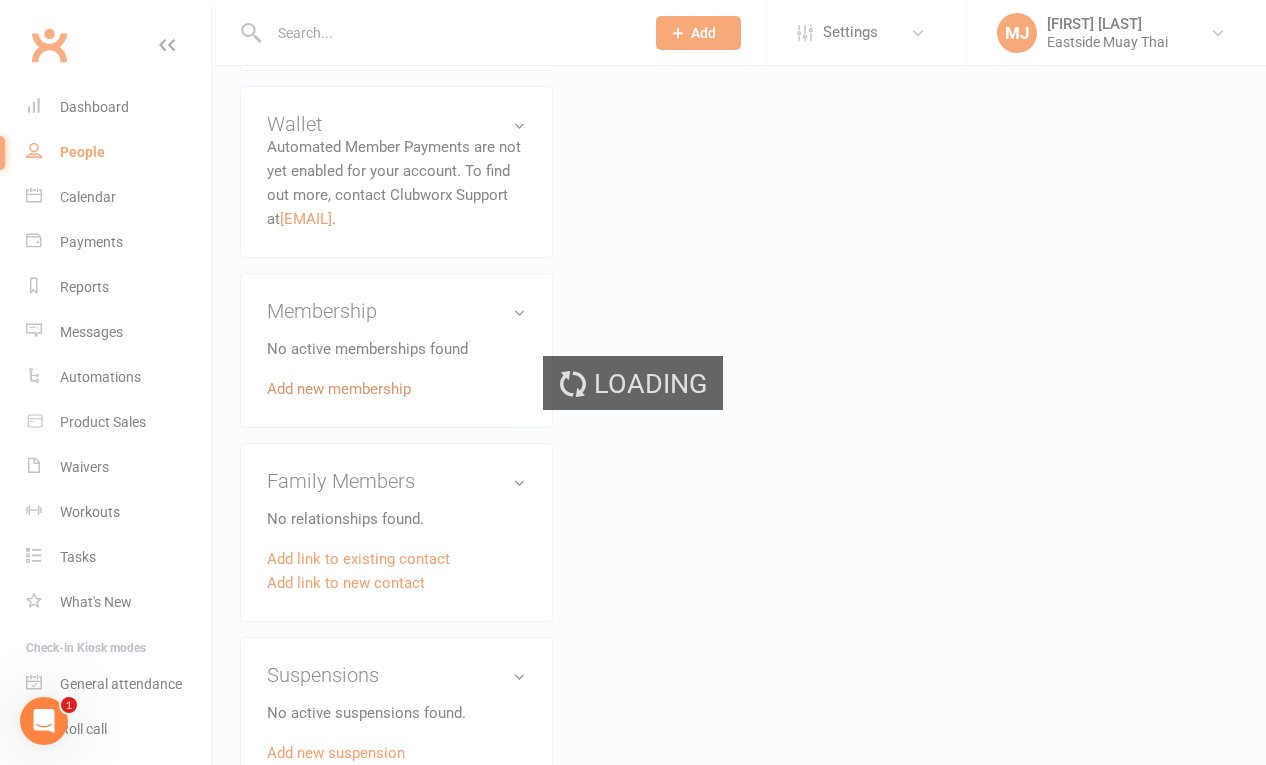 scroll, scrollTop: 0, scrollLeft: 0, axis: both 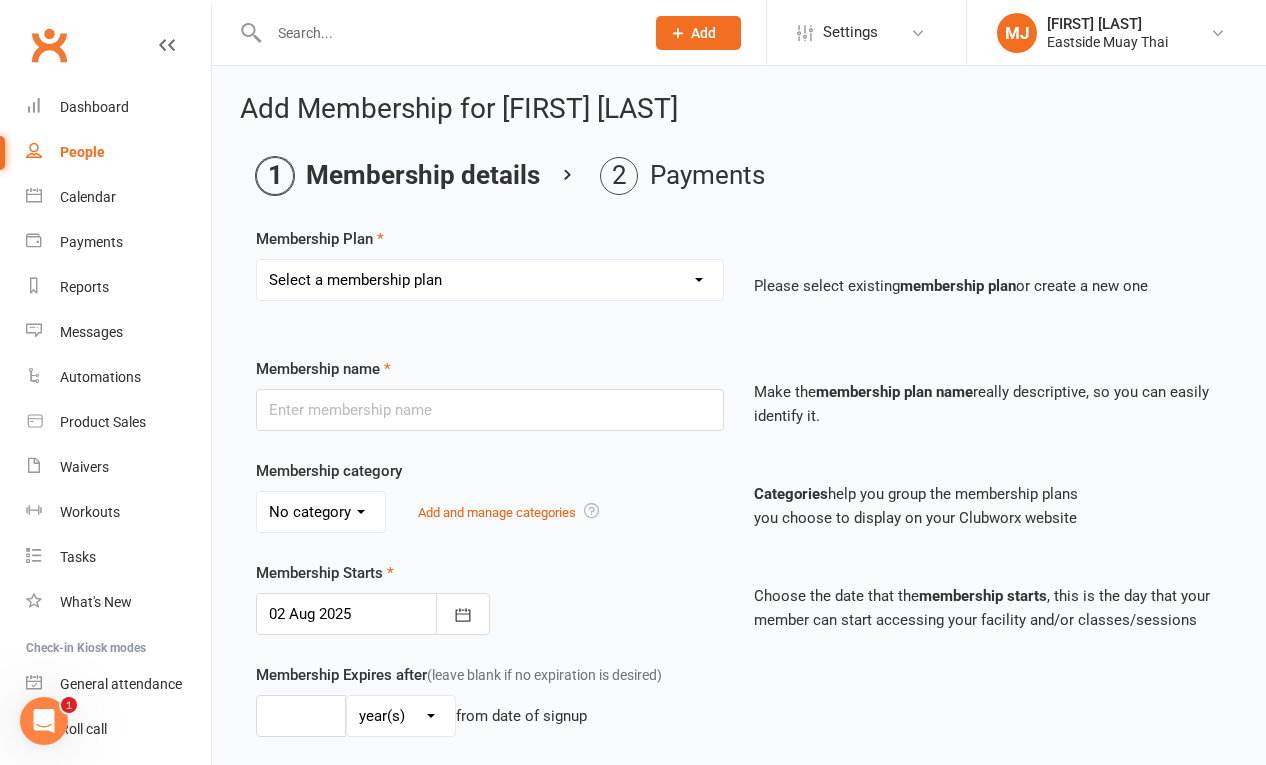 click on "Select a membership plan Create new Membership Plan Group class membership Premium unlimited - staff" at bounding box center (490, 280) 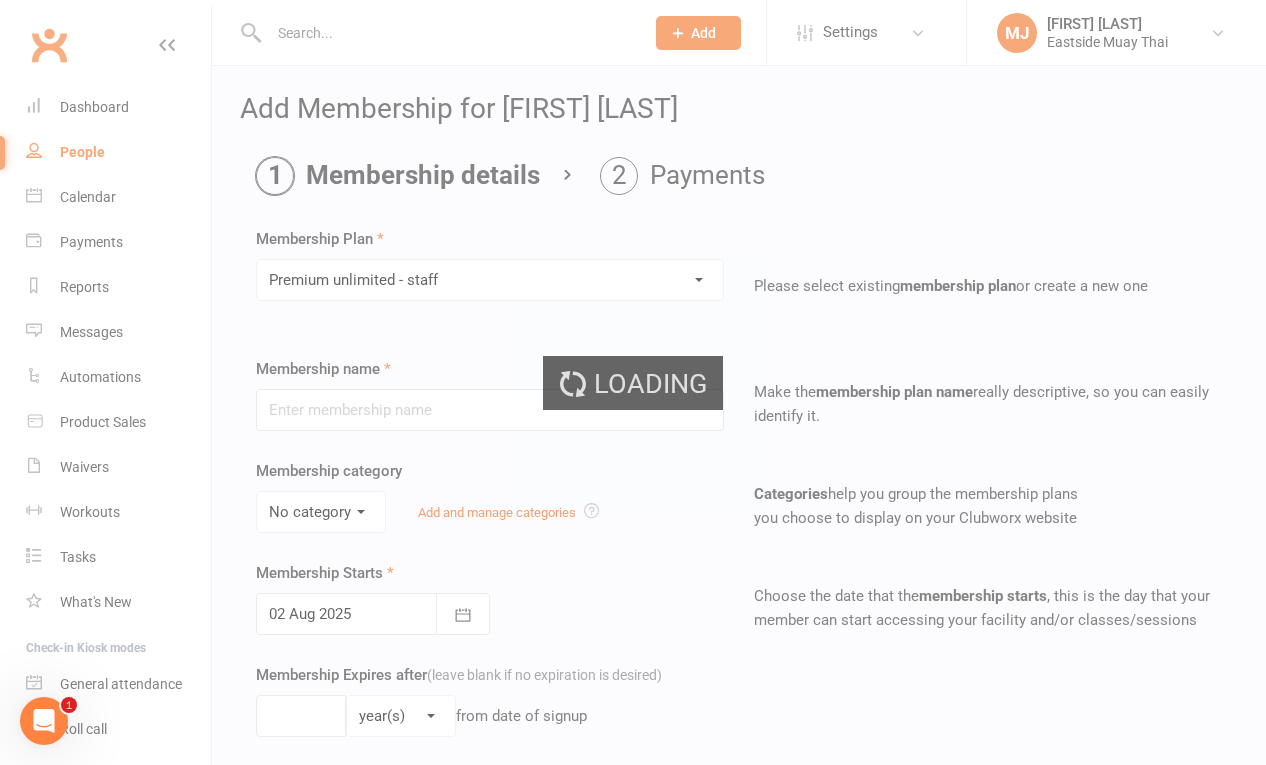 type on "Premium unlimited - staff" 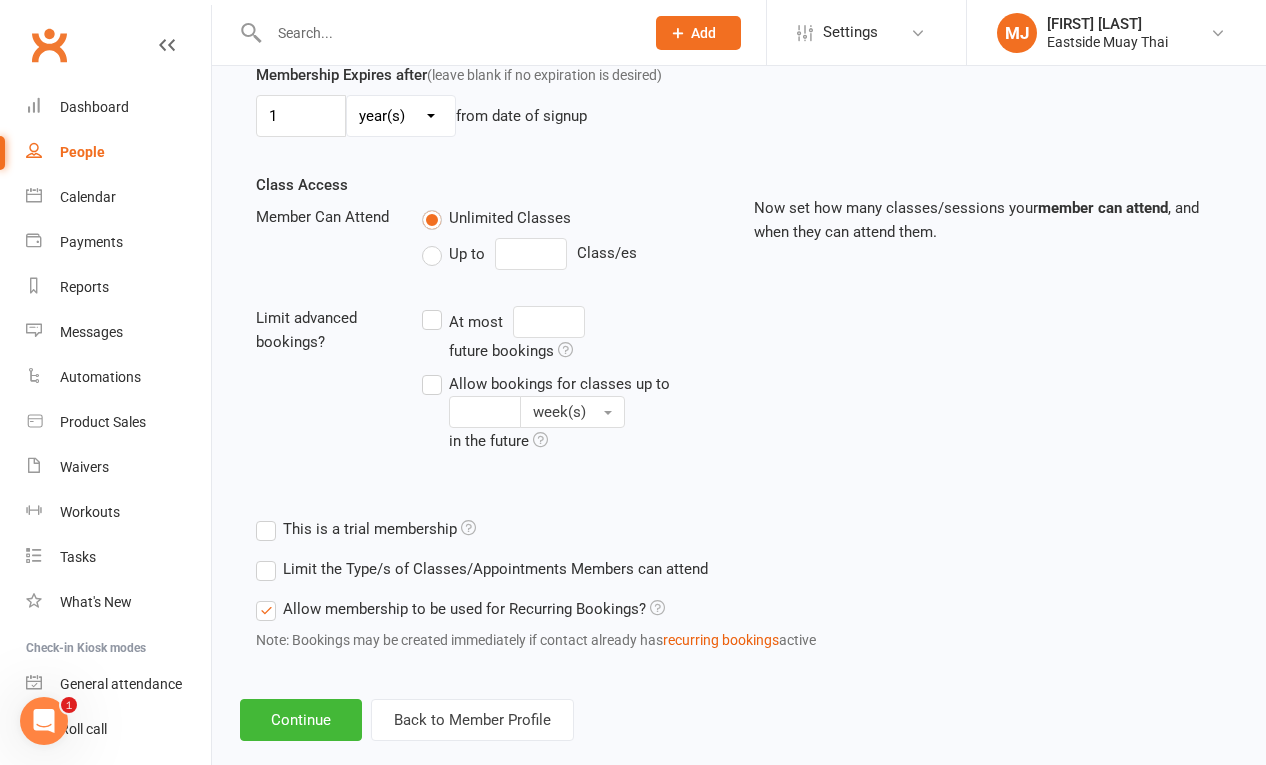 scroll, scrollTop: 633, scrollLeft: 0, axis: vertical 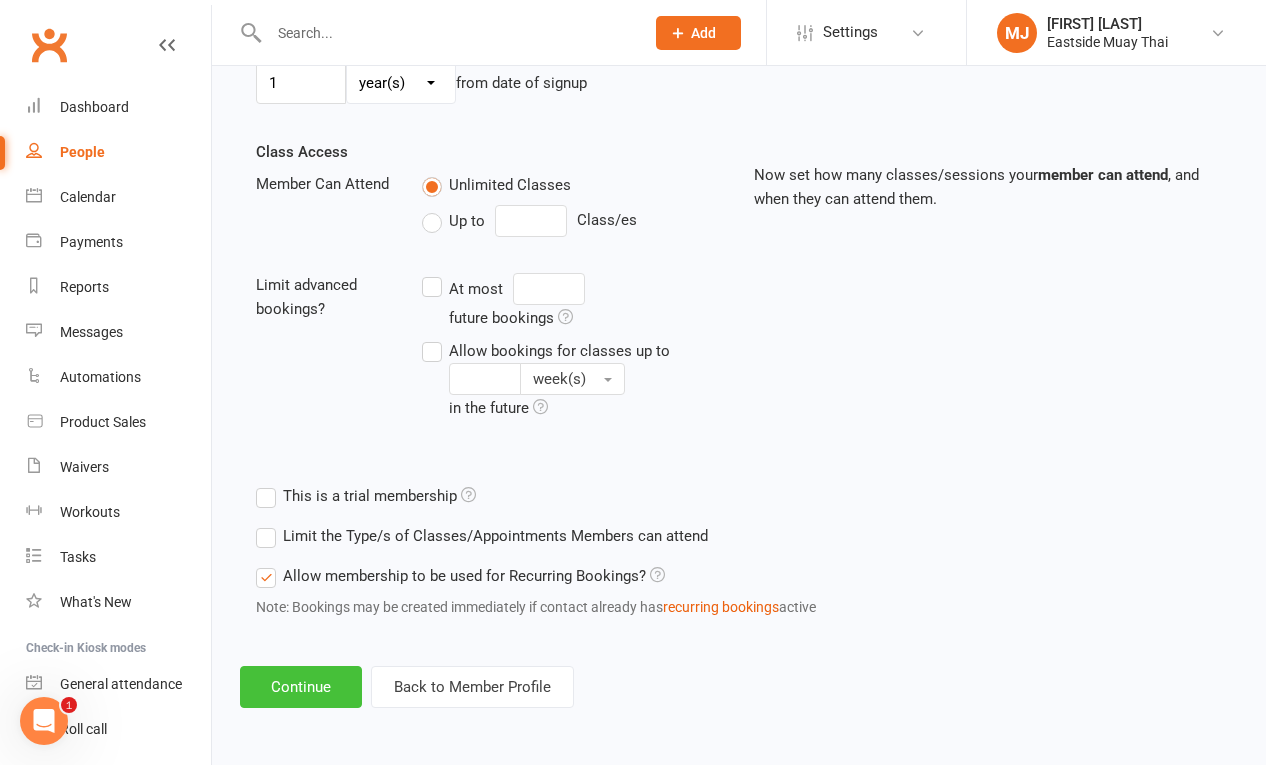 click on "Continue" at bounding box center [301, 687] 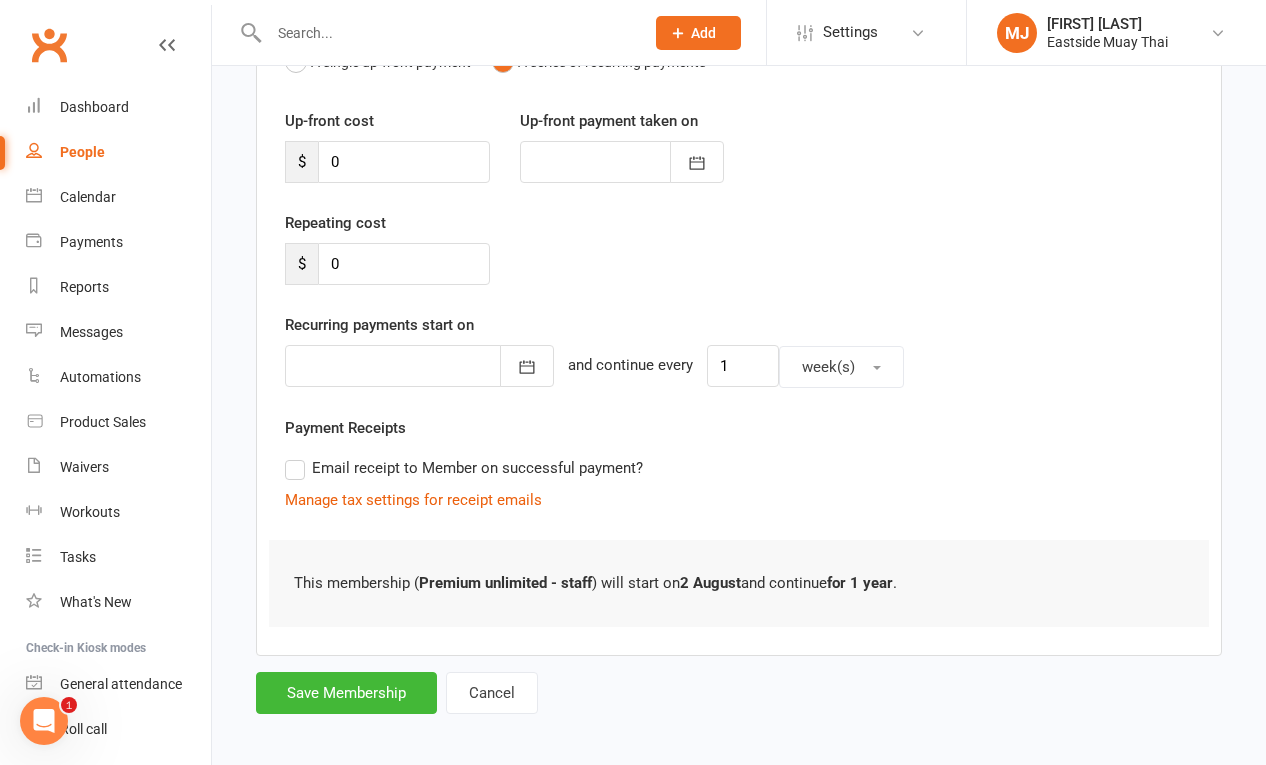 scroll, scrollTop: 253, scrollLeft: 0, axis: vertical 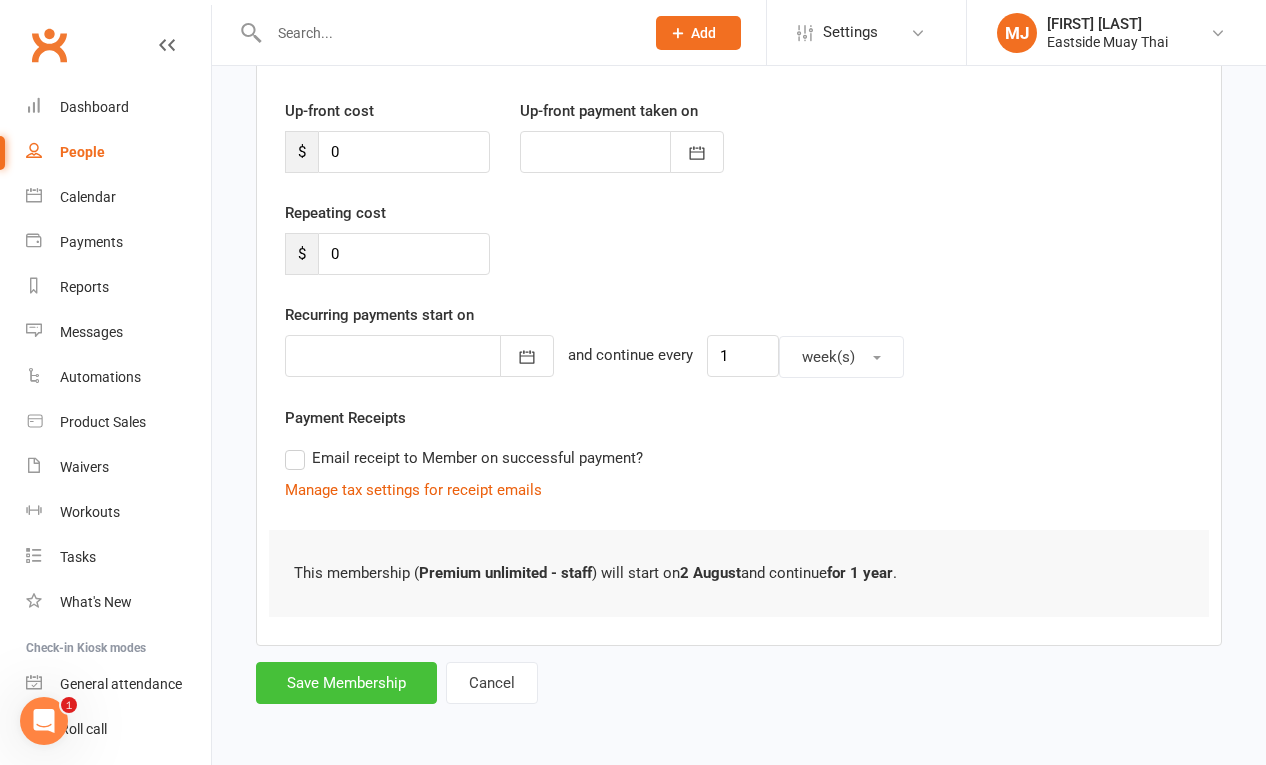 click on "Save Membership" at bounding box center (346, 683) 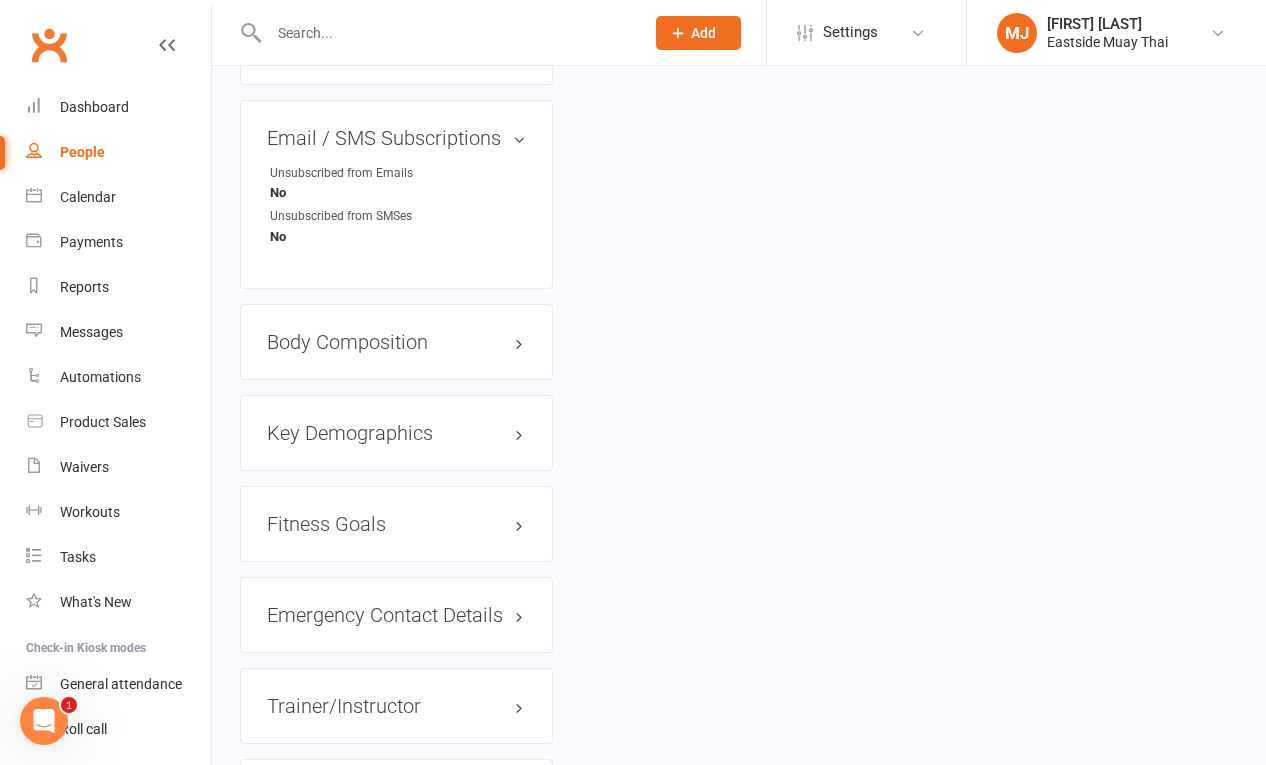 scroll, scrollTop: 1456, scrollLeft: 0, axis: vertical 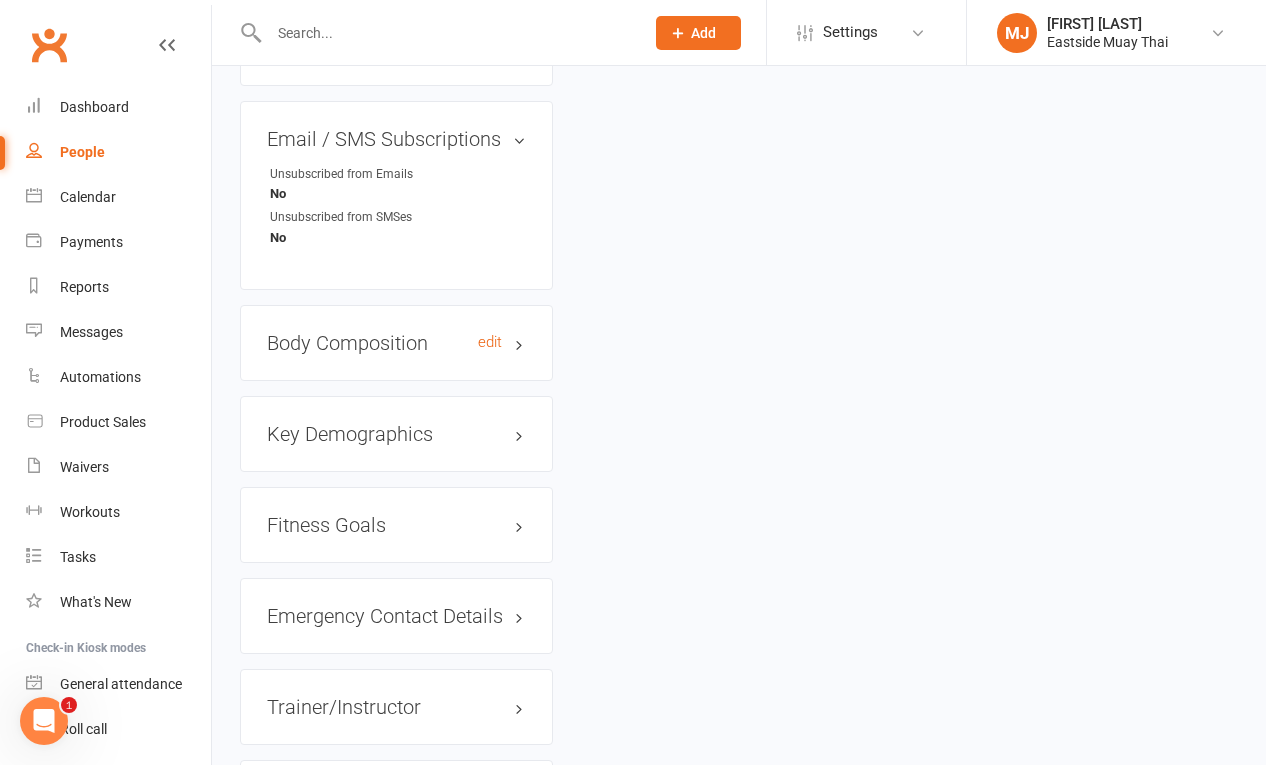 click on "Body Composition  edit" at bounding box center (396, 343) 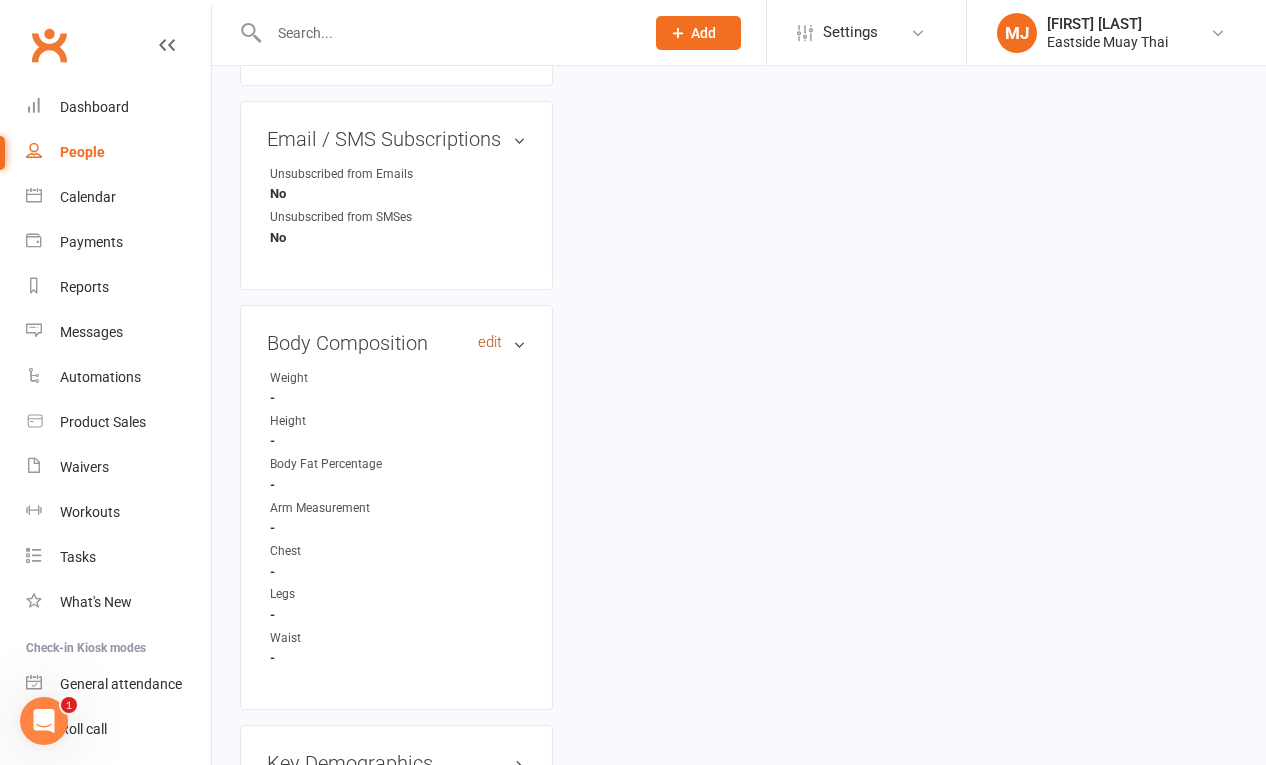 click on "edit" at bounding box center [490, 342] 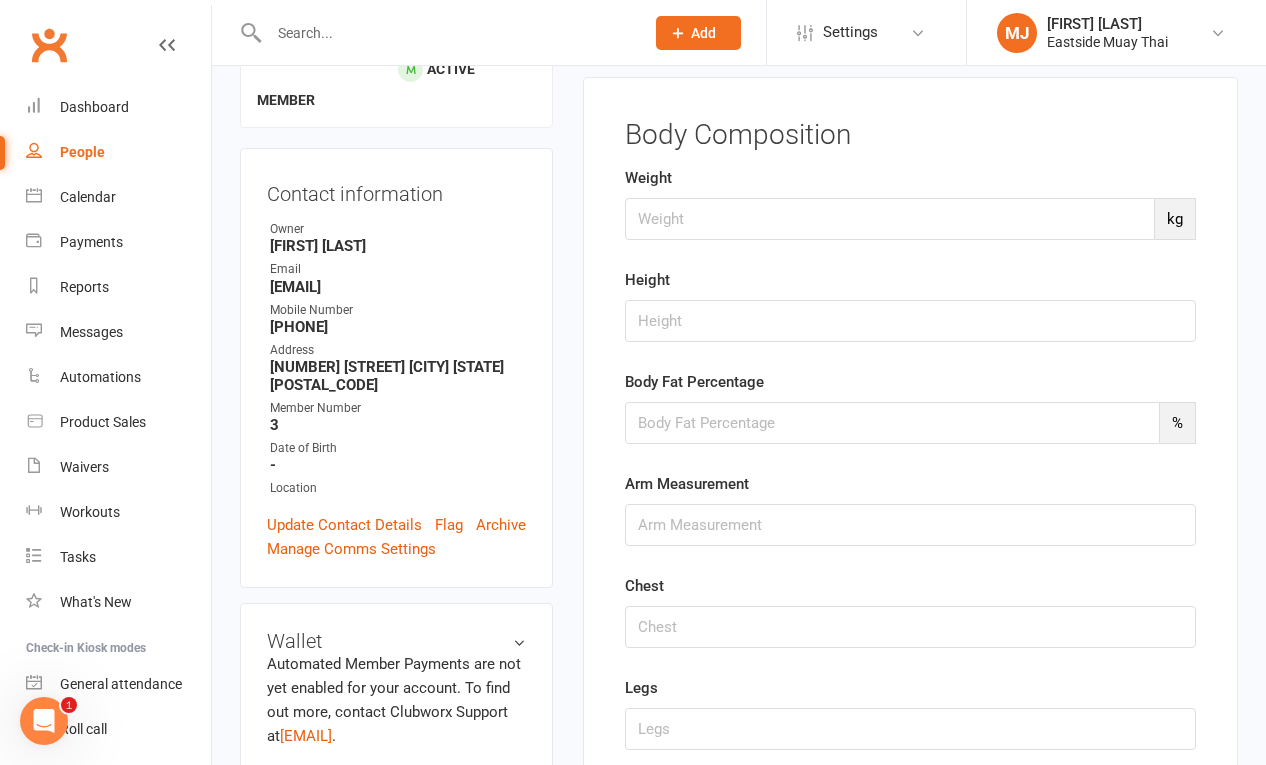 scroll, scrollTop: 153, scrollLeft: 0, axis: vertical 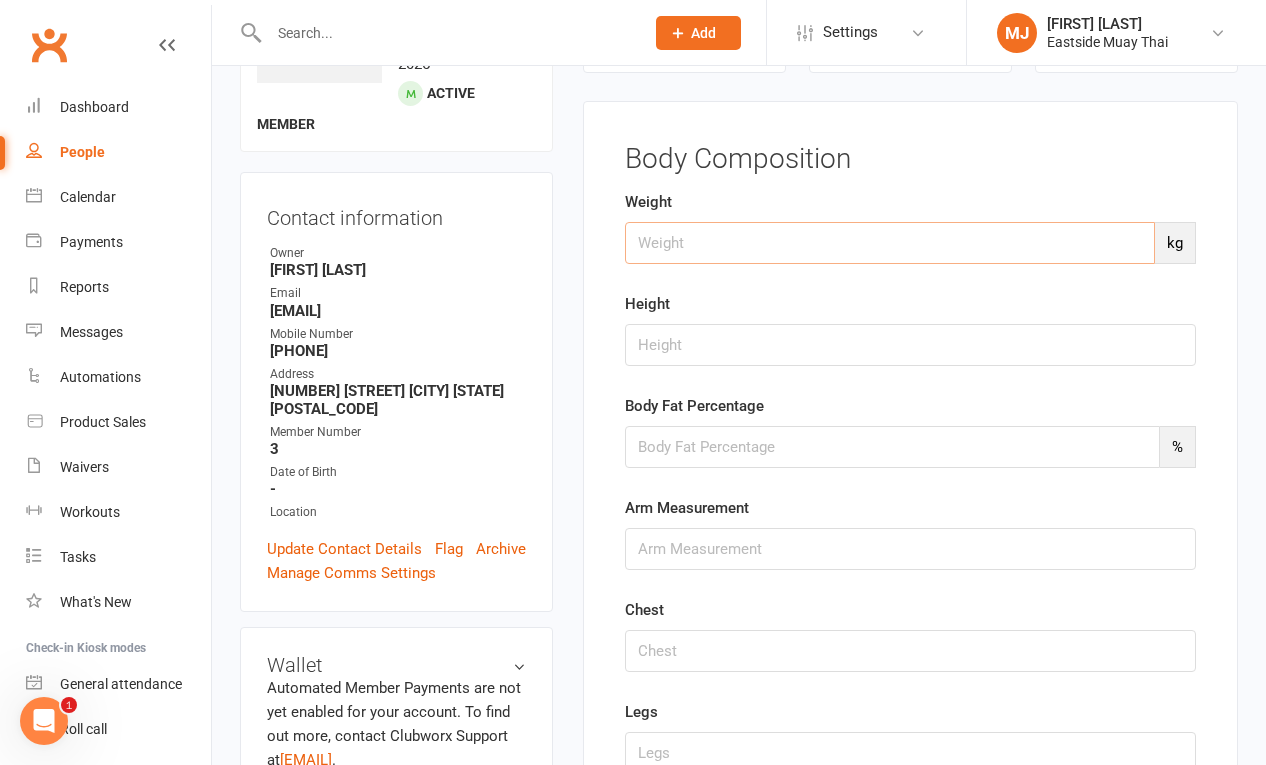 click at bounding box center [890, 243] 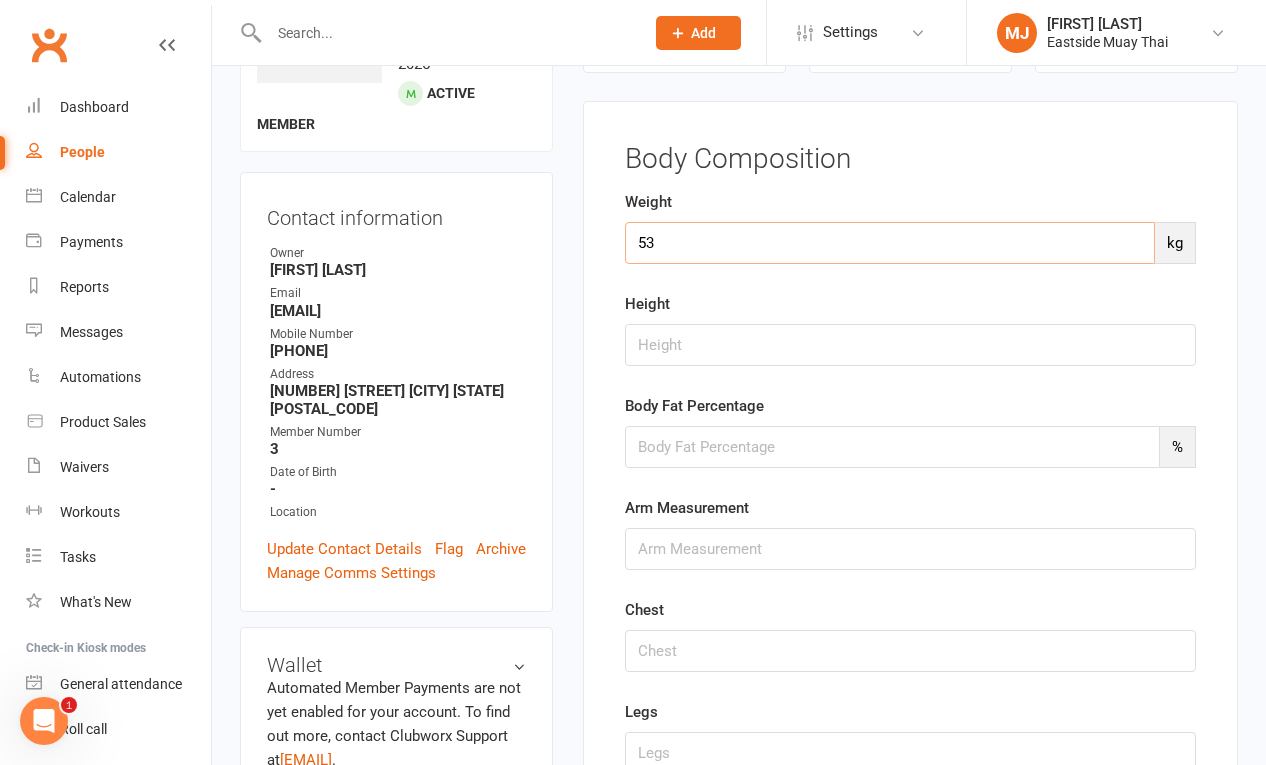 type on "53" 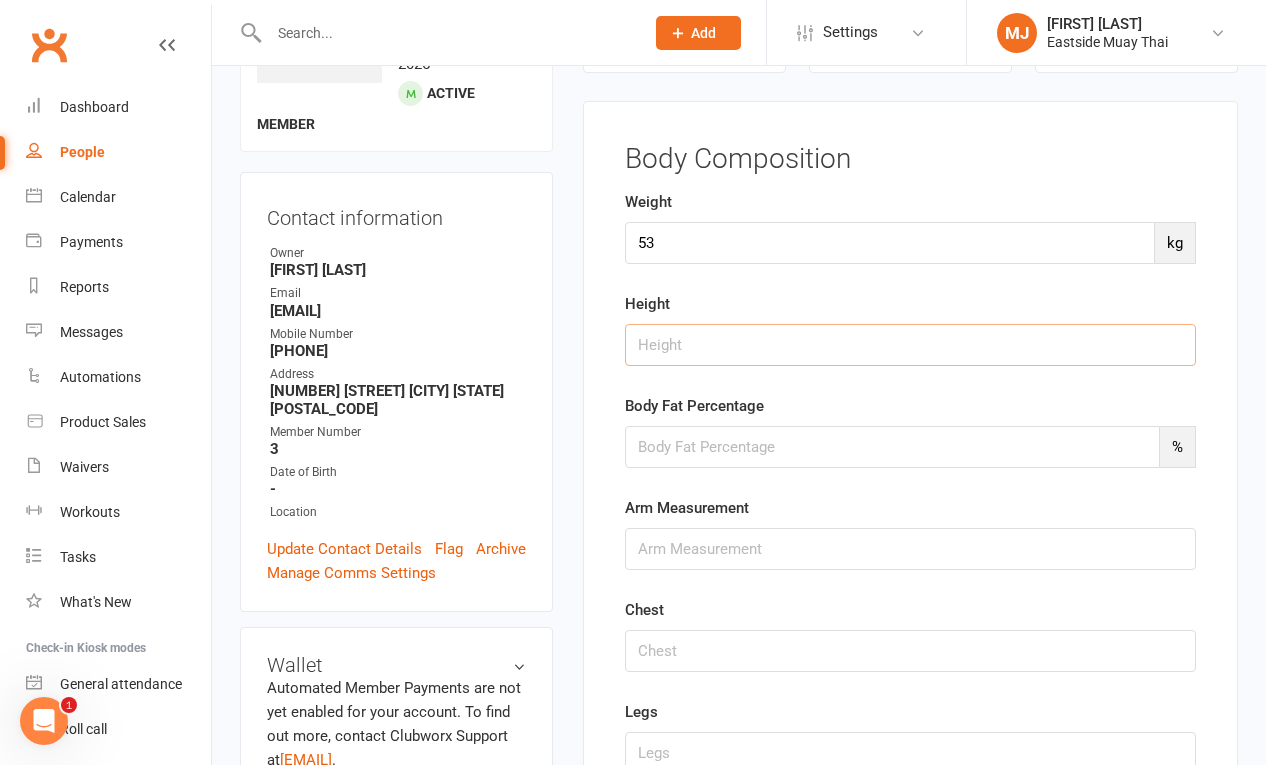 click at bounding box center [910, 345] 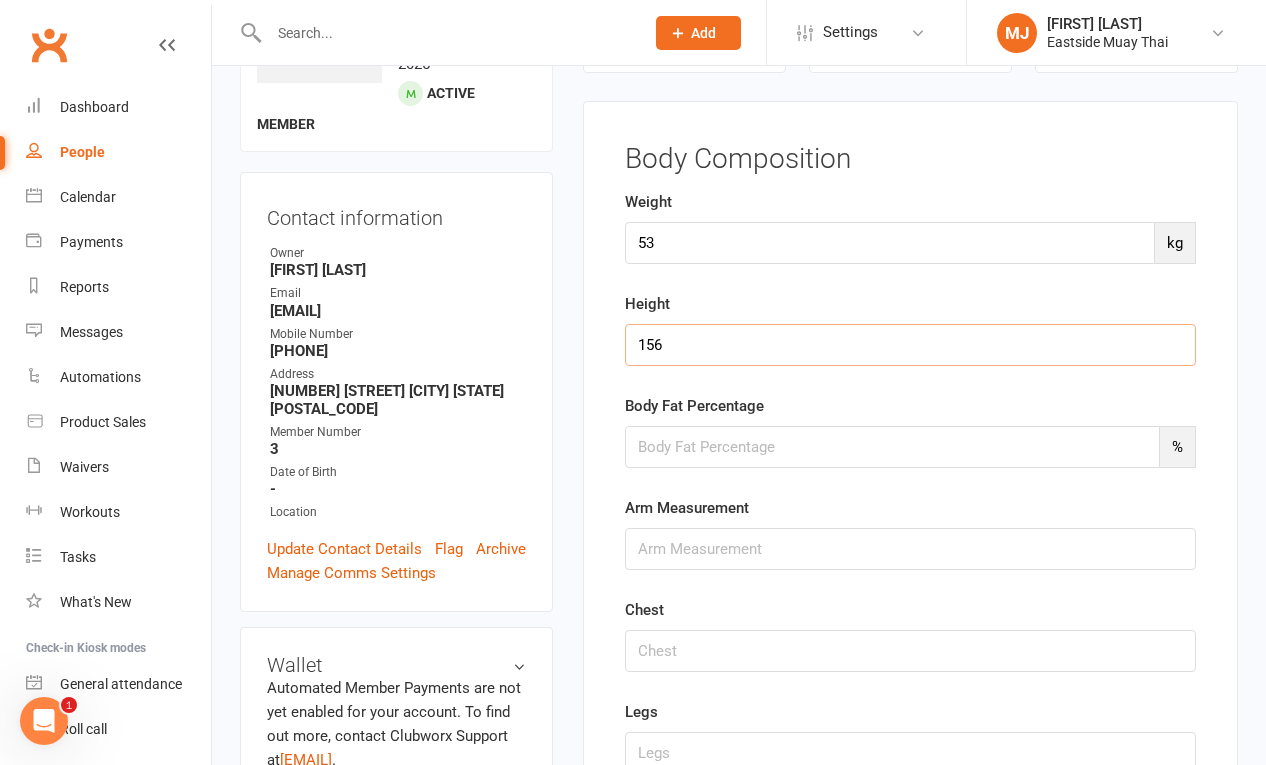 type on "156" 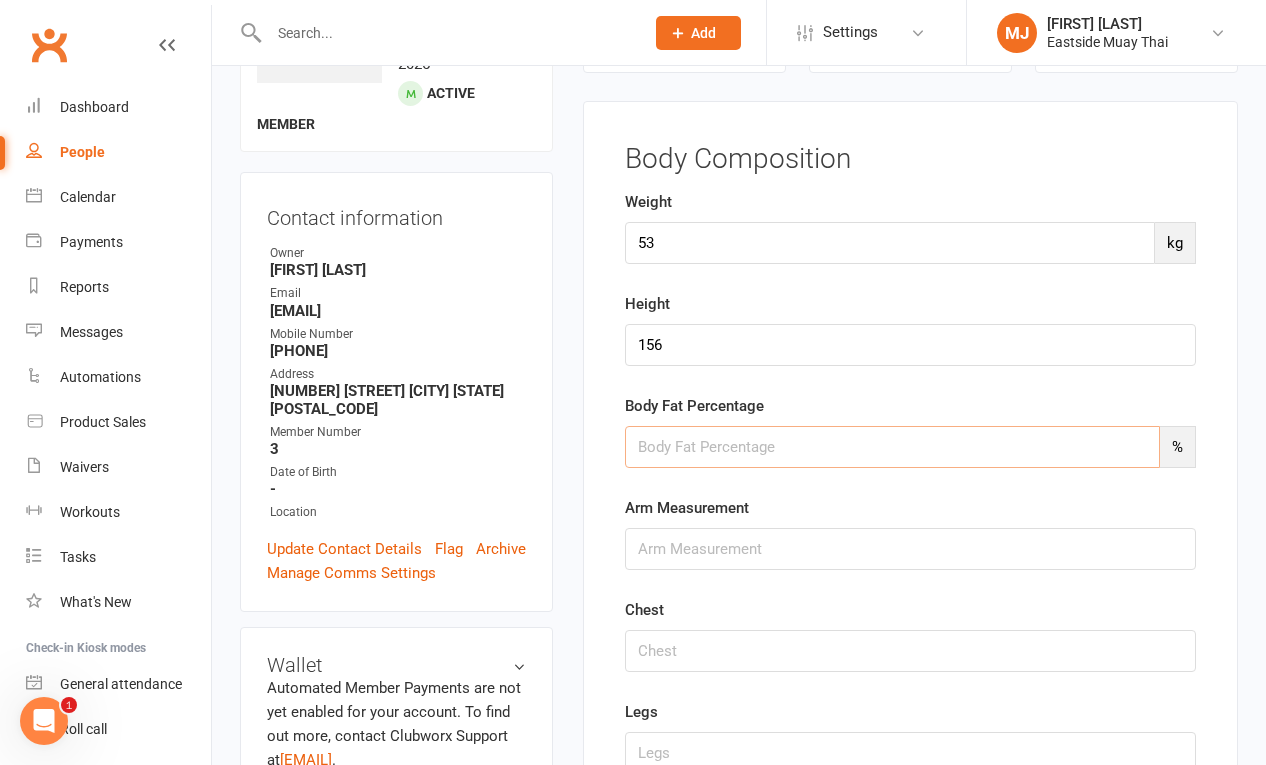 click at bounding box center (892, 447) 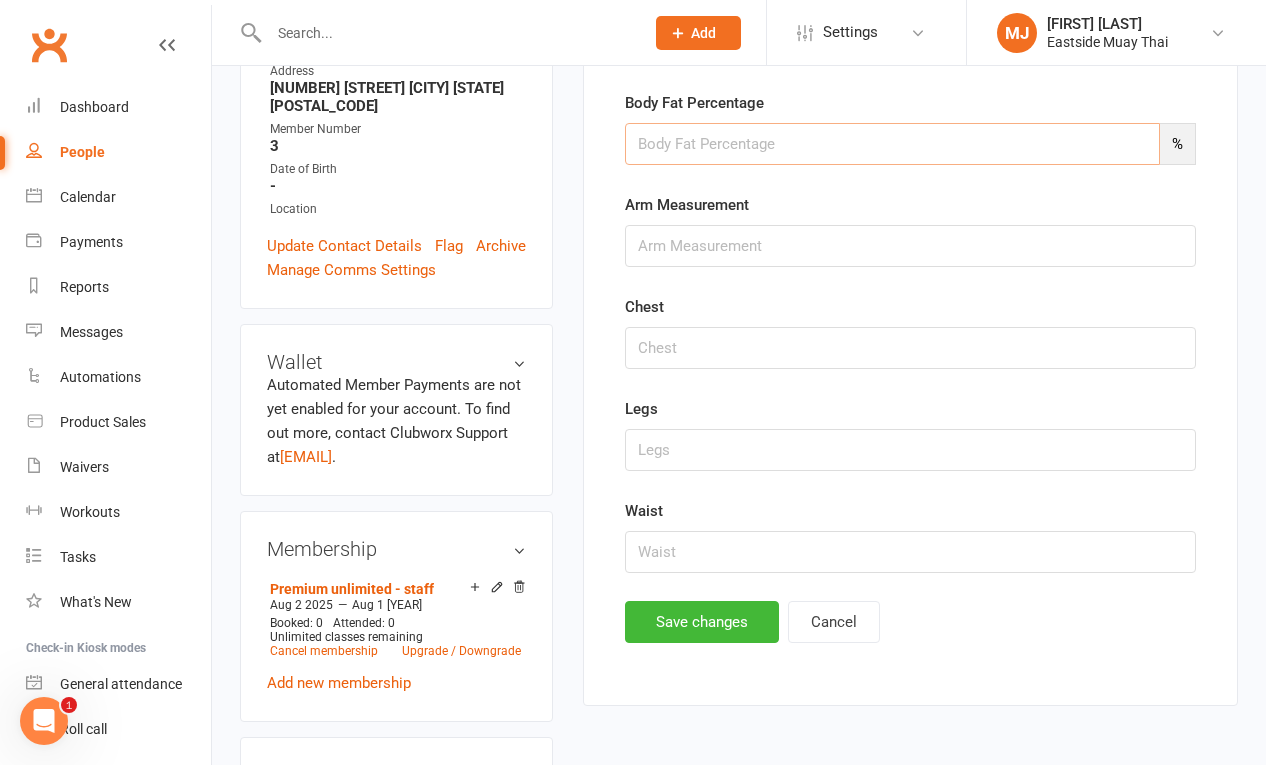 scroll, scrollTop: 477, scrollLeft: 0, axis: vertical 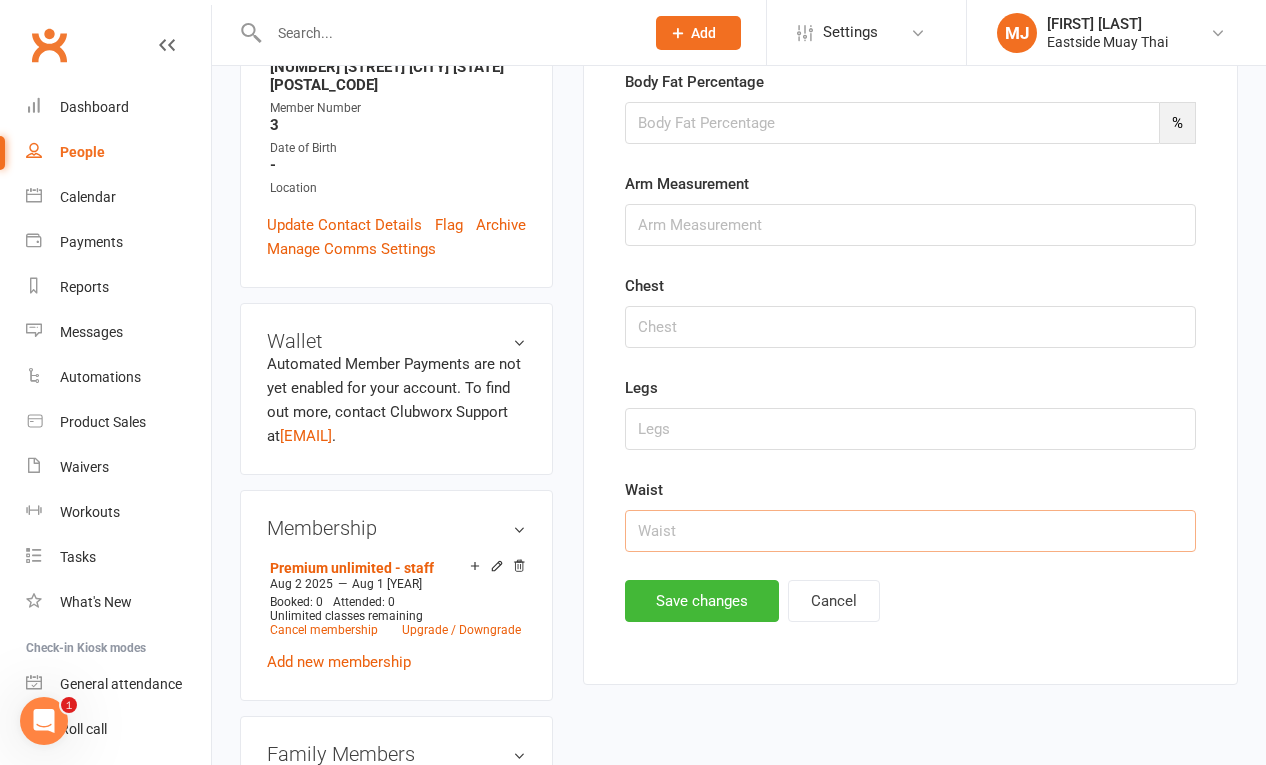 click at bounding box center (910, 531) 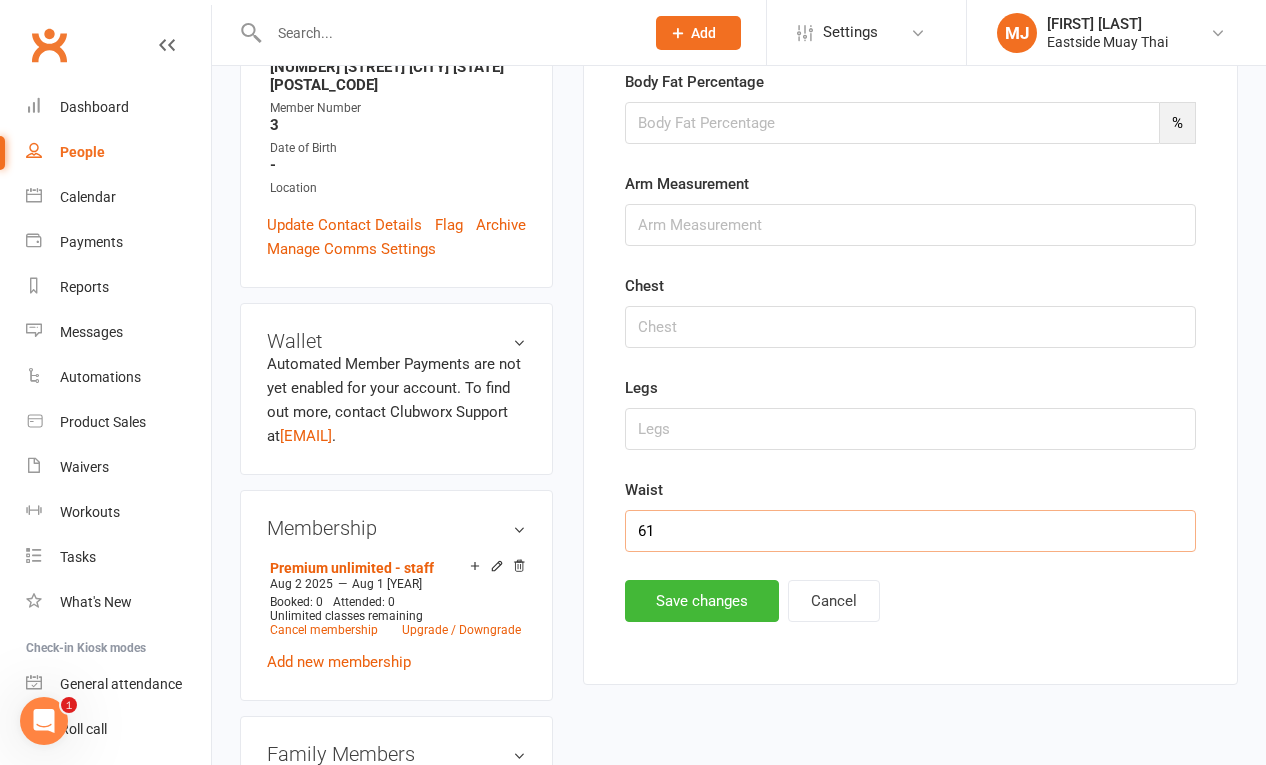 type on "61" 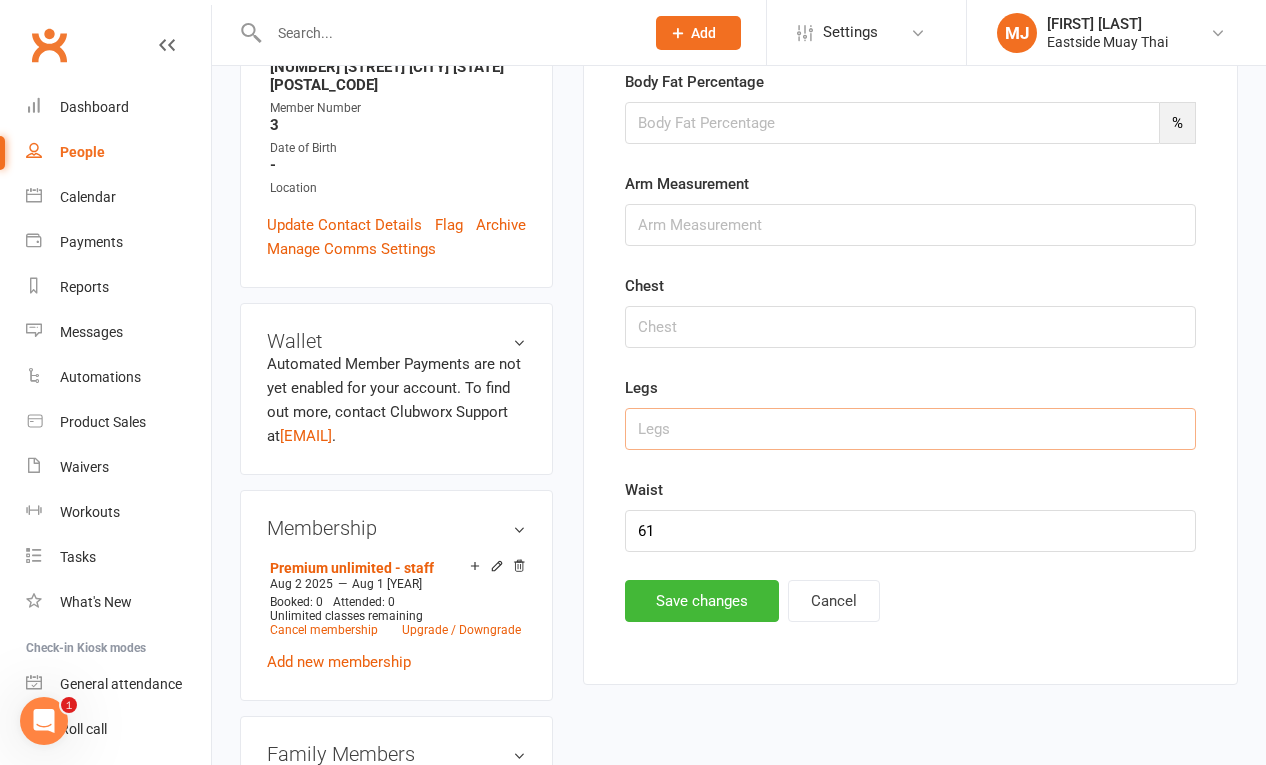 click at bounding box center [910, 429] 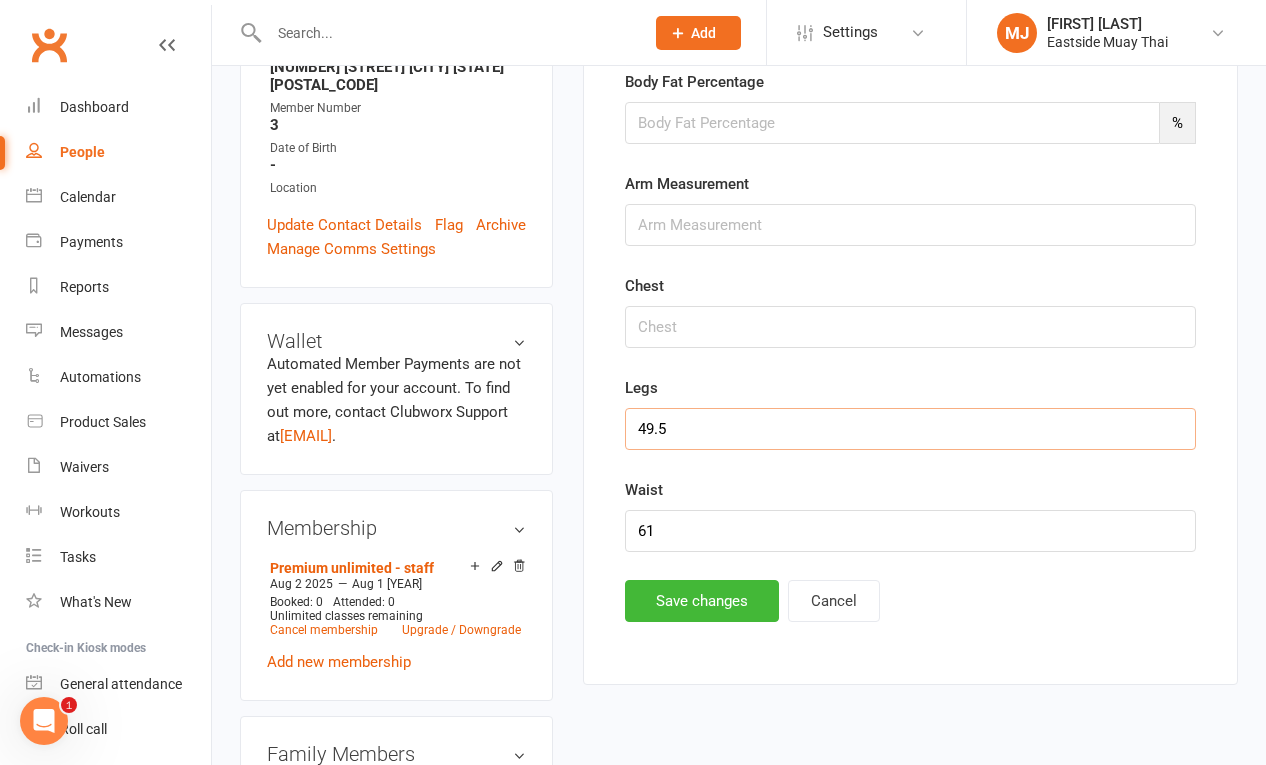type on "49.5" 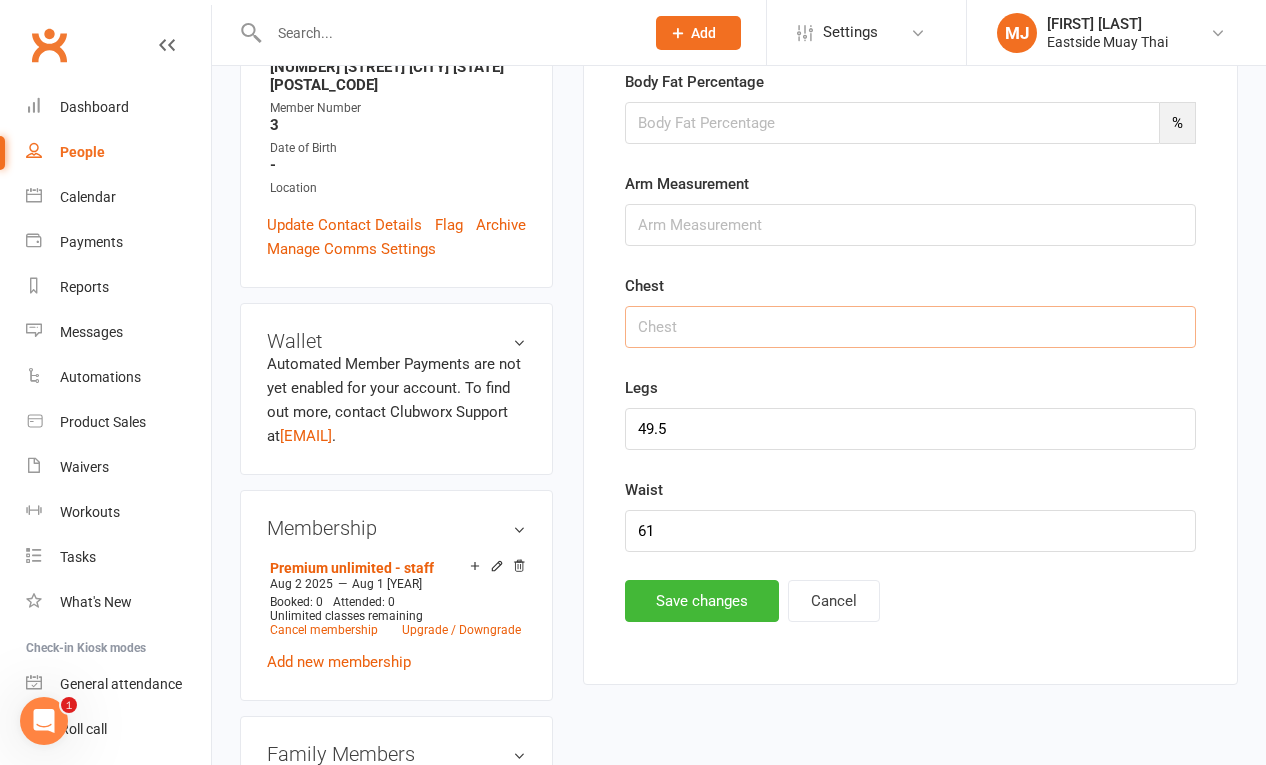 click at bounding box center [910, 327] 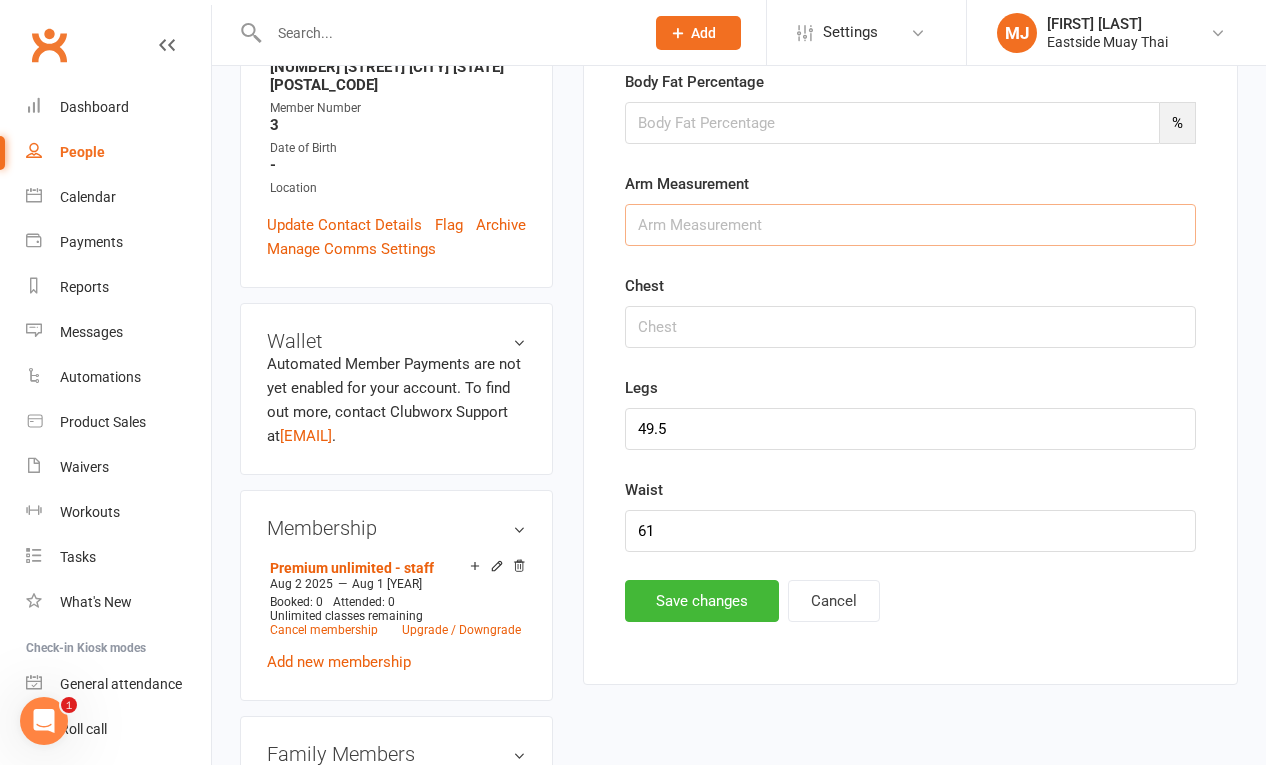 click at bounding box center (910, 225) 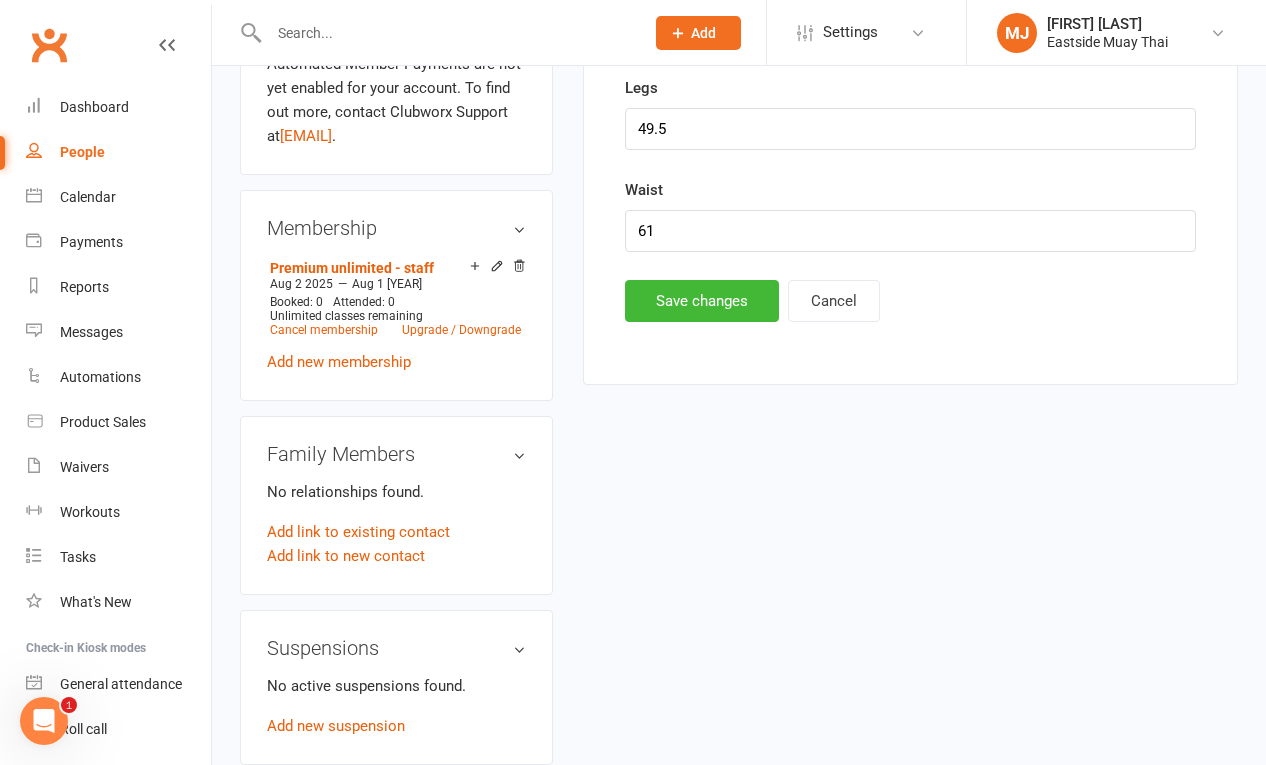 scroll, scrollTop: 778, scrollLeft: 0, axis: vertical 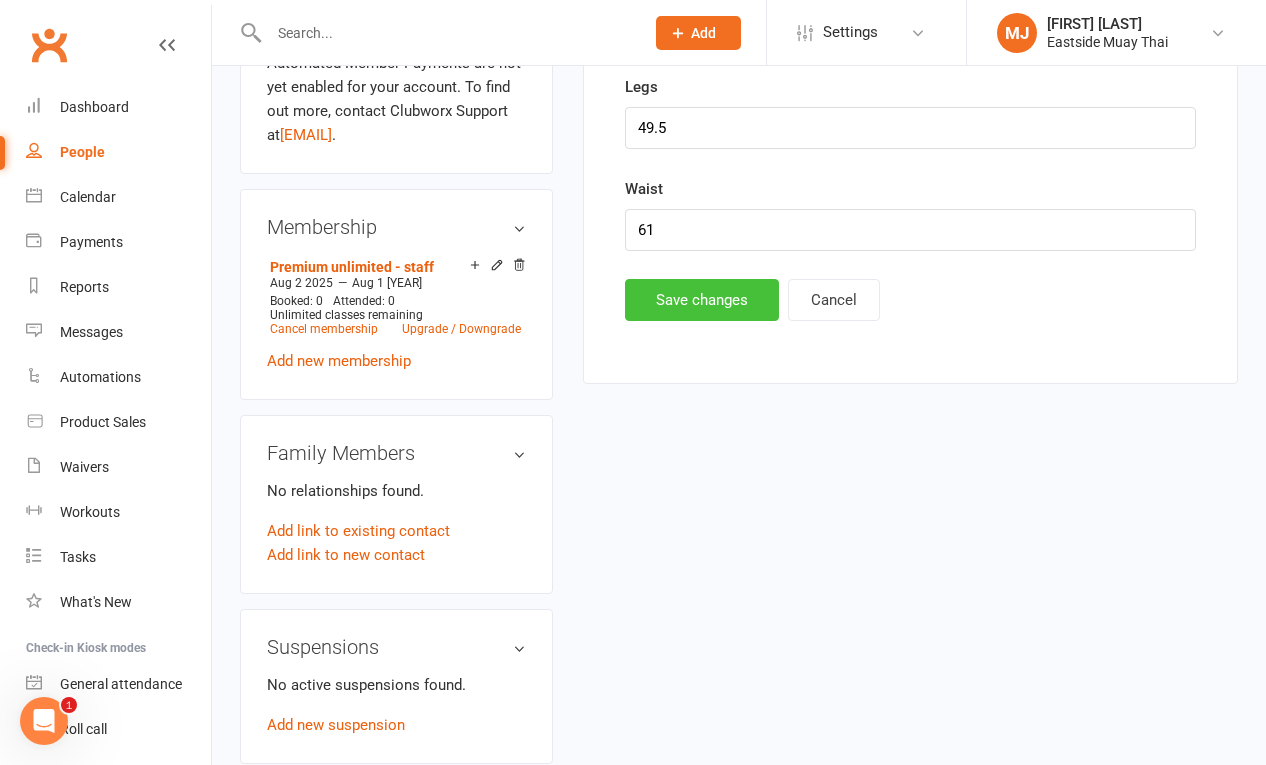 type on "28" 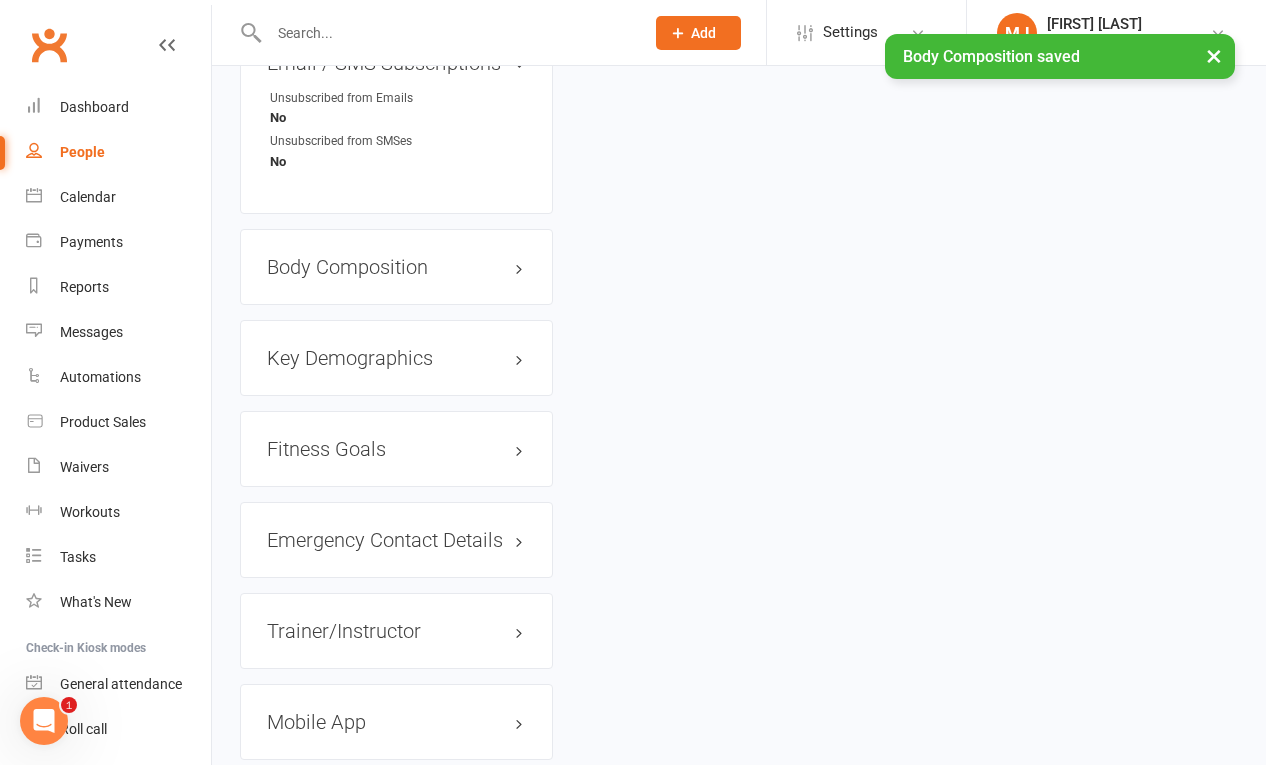 scroll, scrollTop: 1662, scrollLeft: 0, axis: vertical 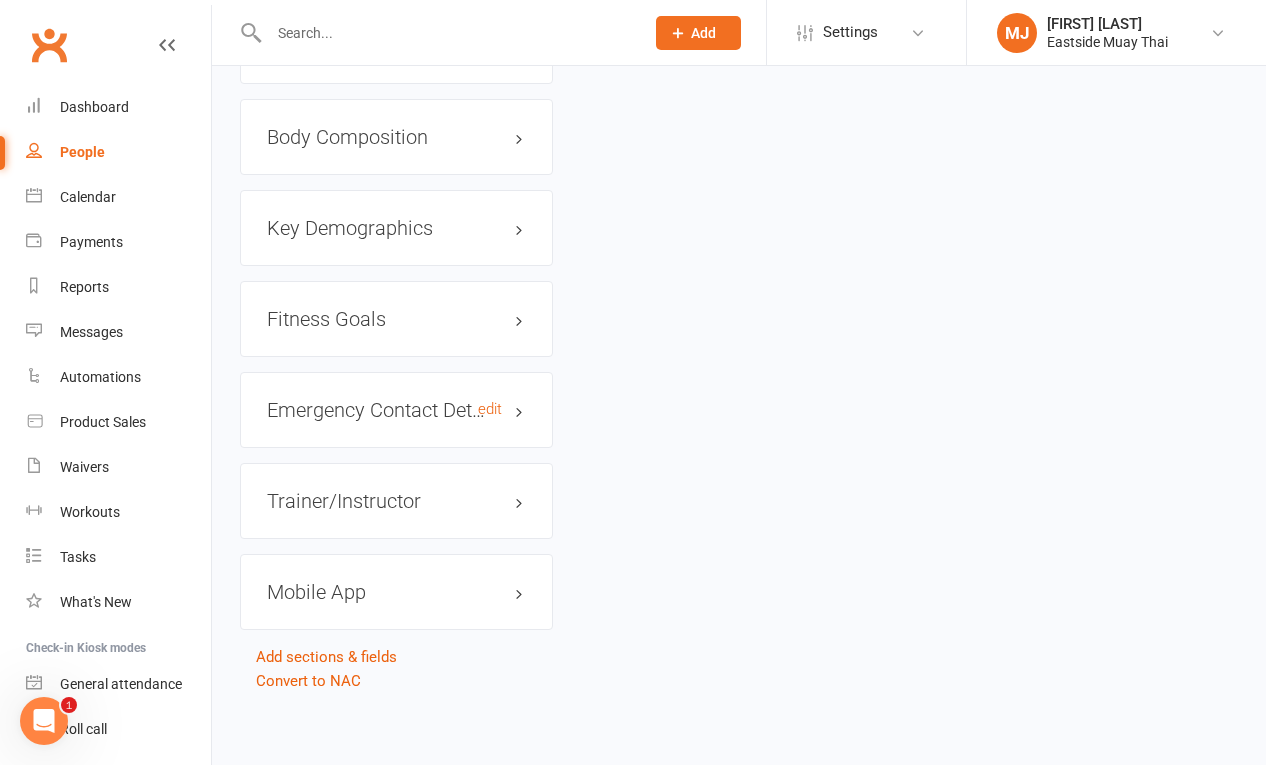 click on "Emergency Contact Details  edit" at bounding box center (396, 410) 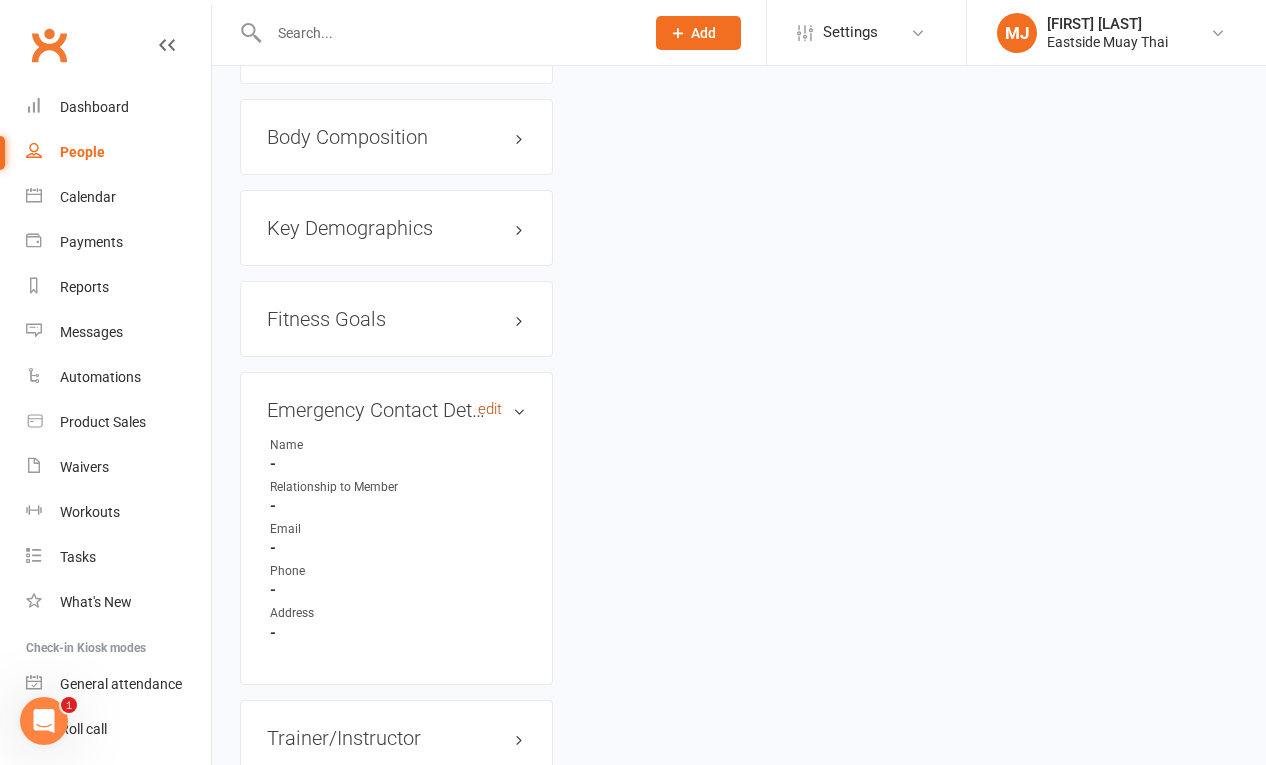click on "edit" at bounding box center [490, 409] 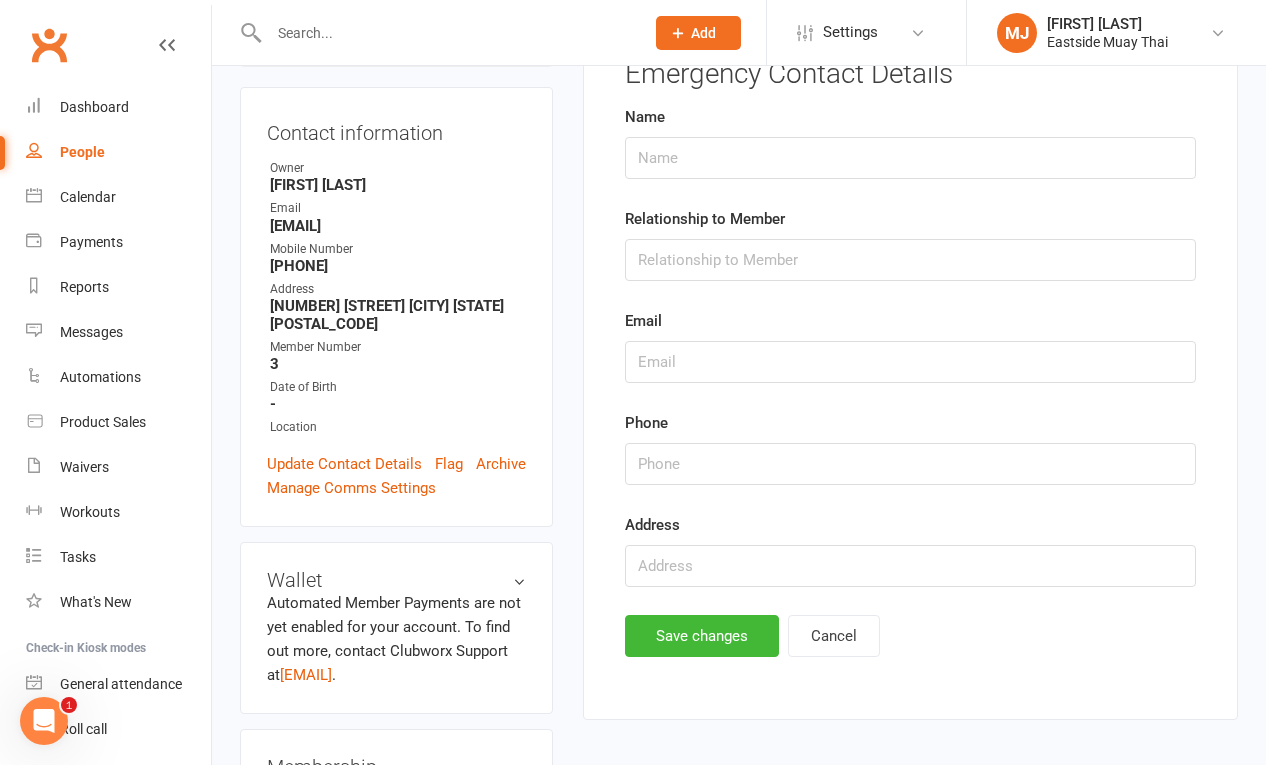 scroll, scrollTop: 153, scrollLeft: 0, axis: vertical 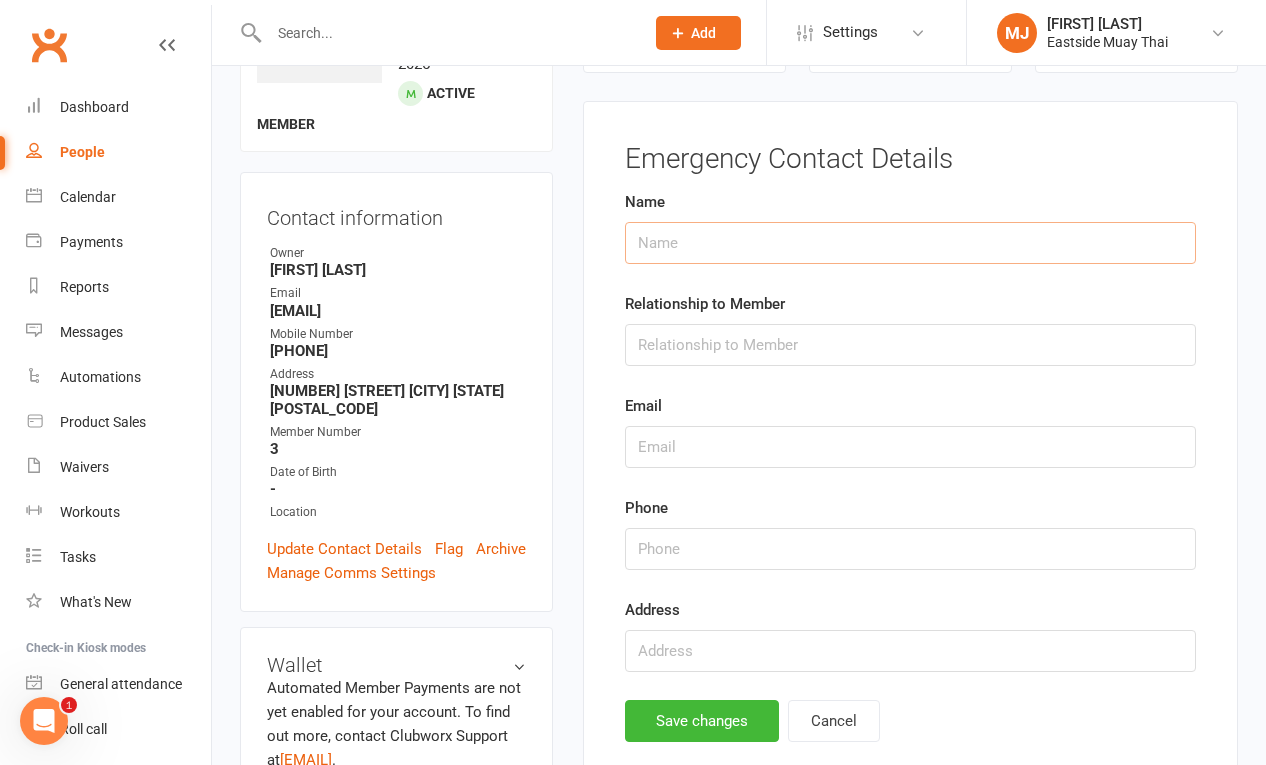 click at bounding box center (910, 243) 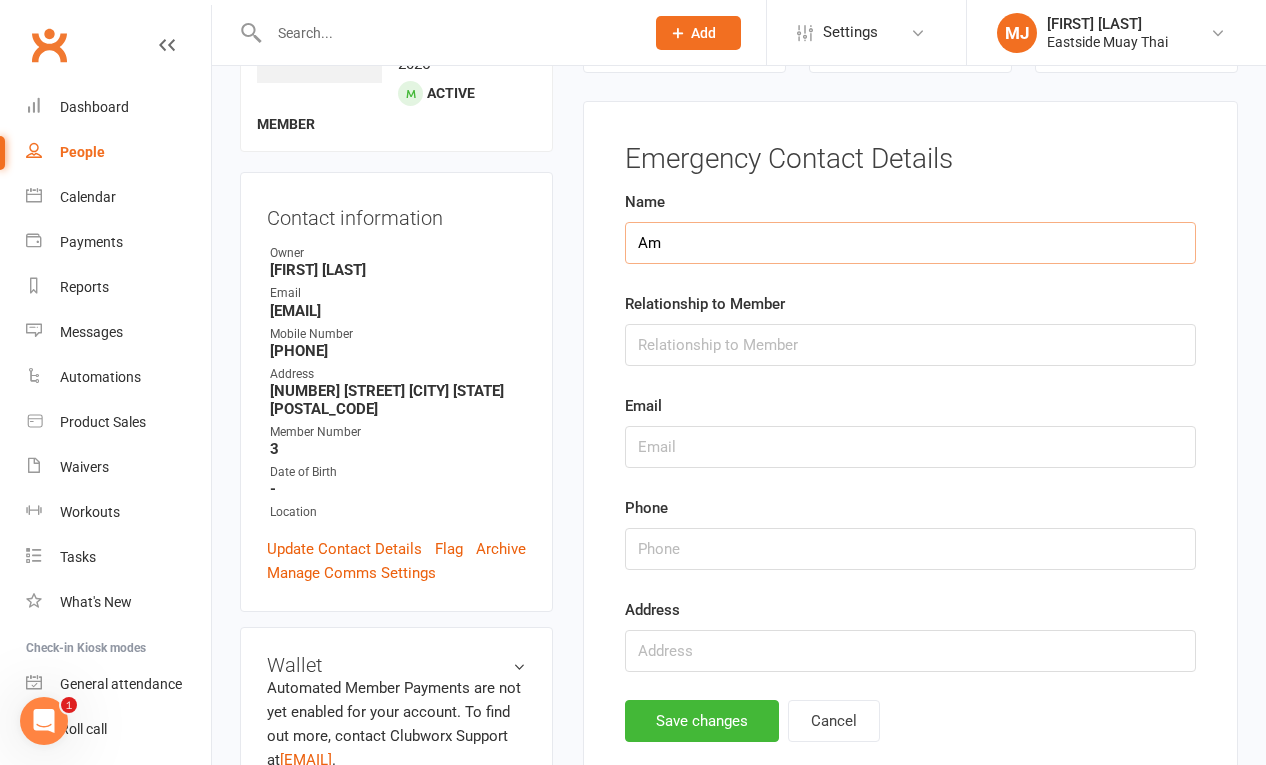 type on "A" 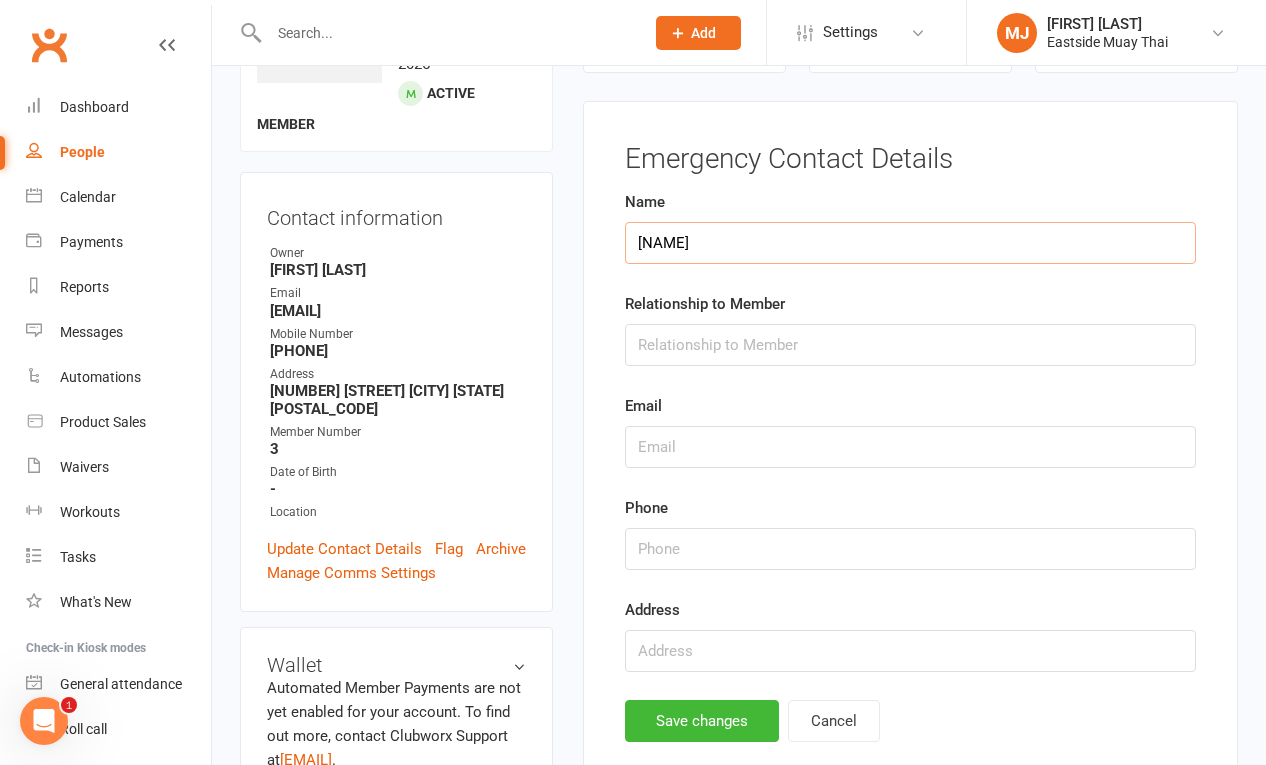 type on "[NAME]" 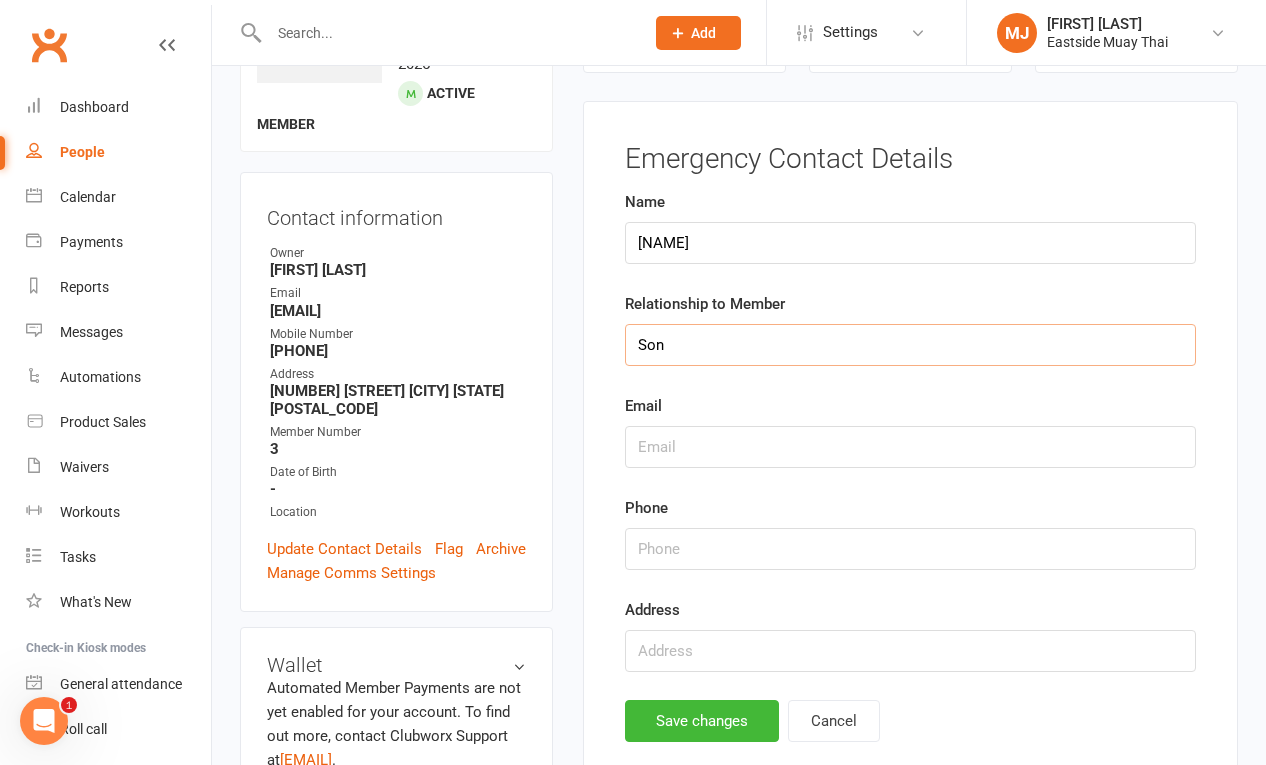 type on "Son" 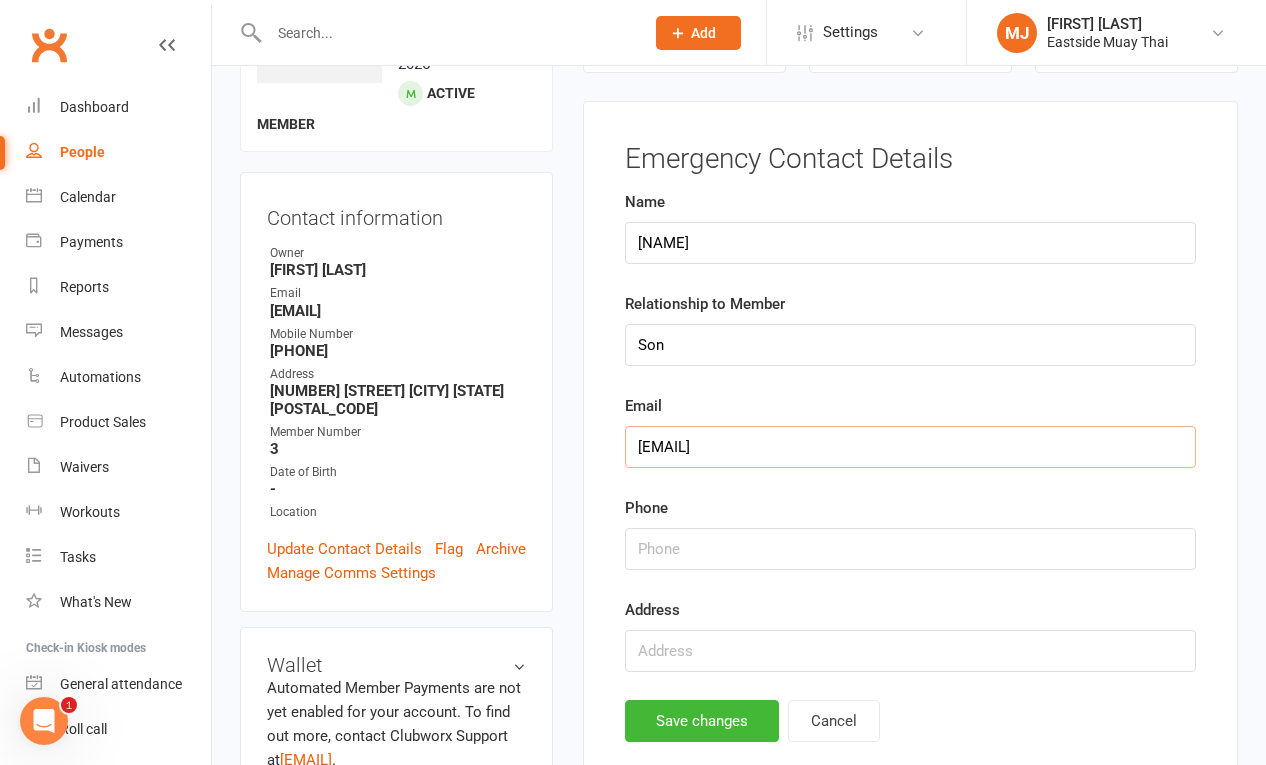 type on "[EMAIL]" 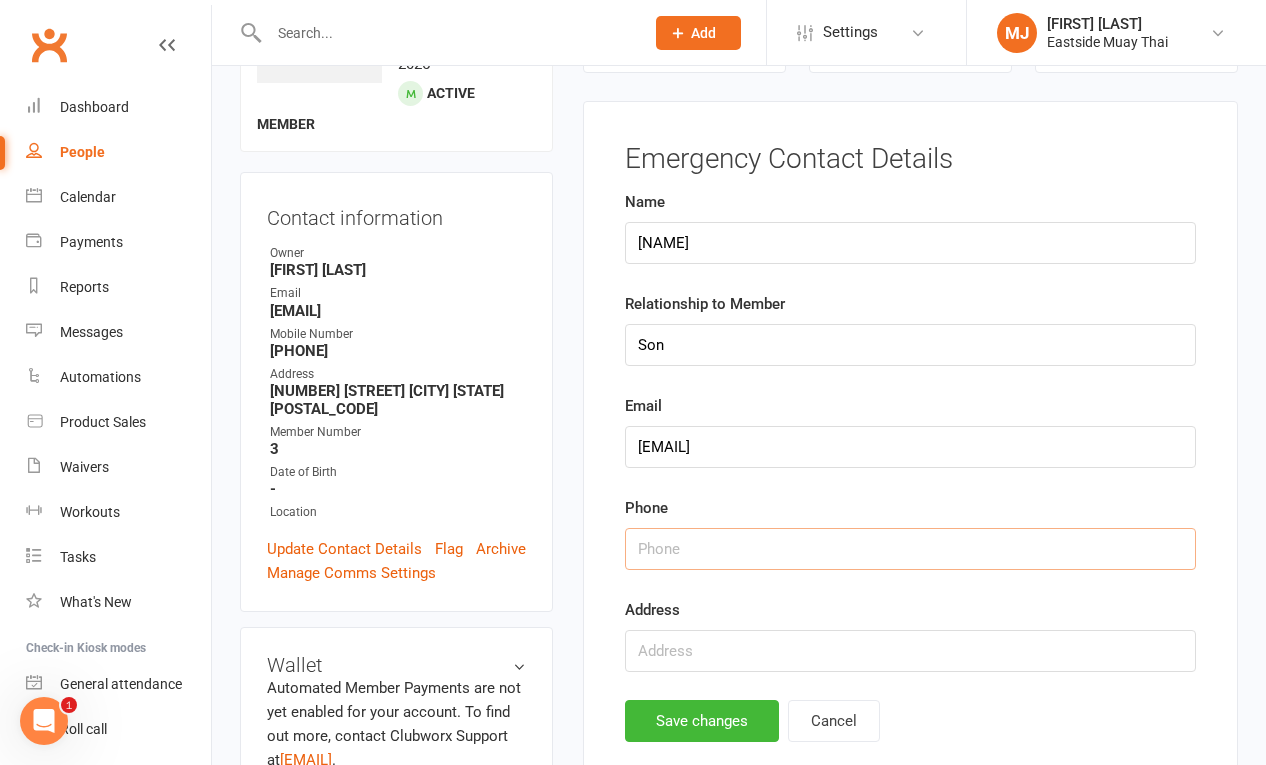 type on "-" 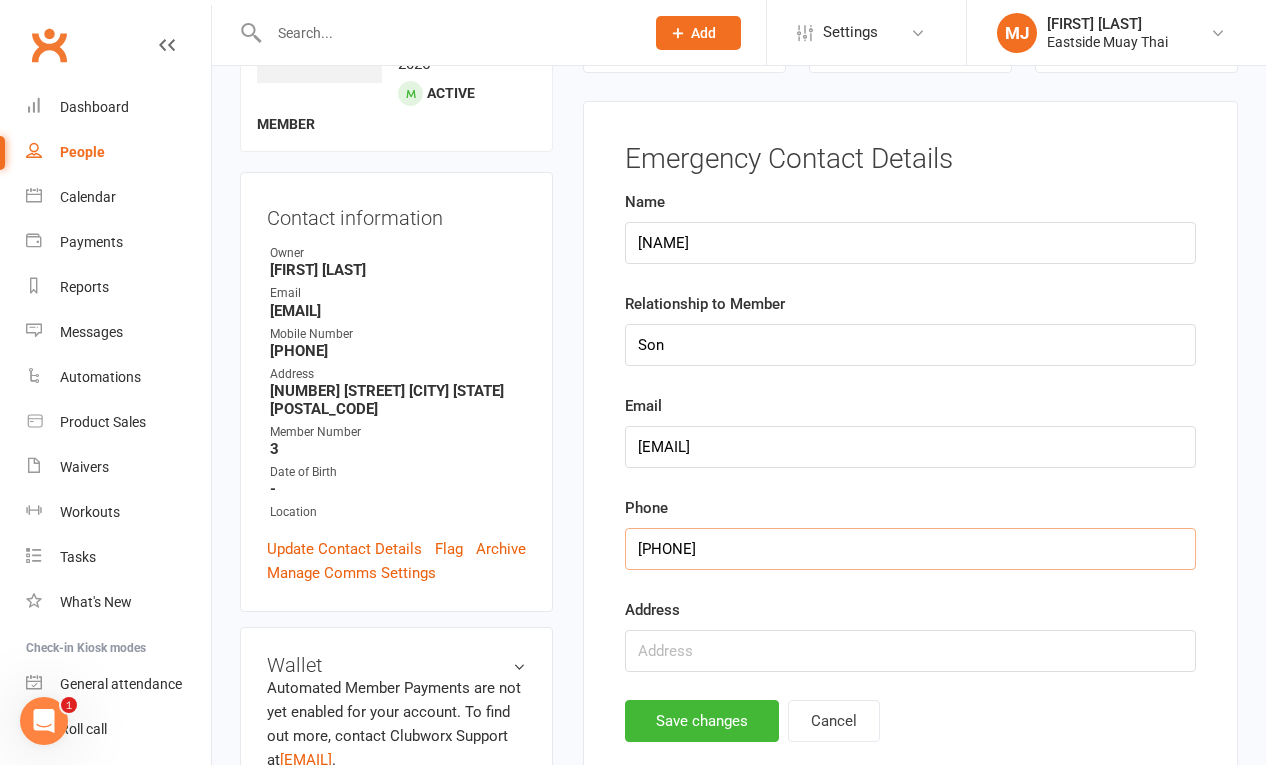 type on "[PHONE]" 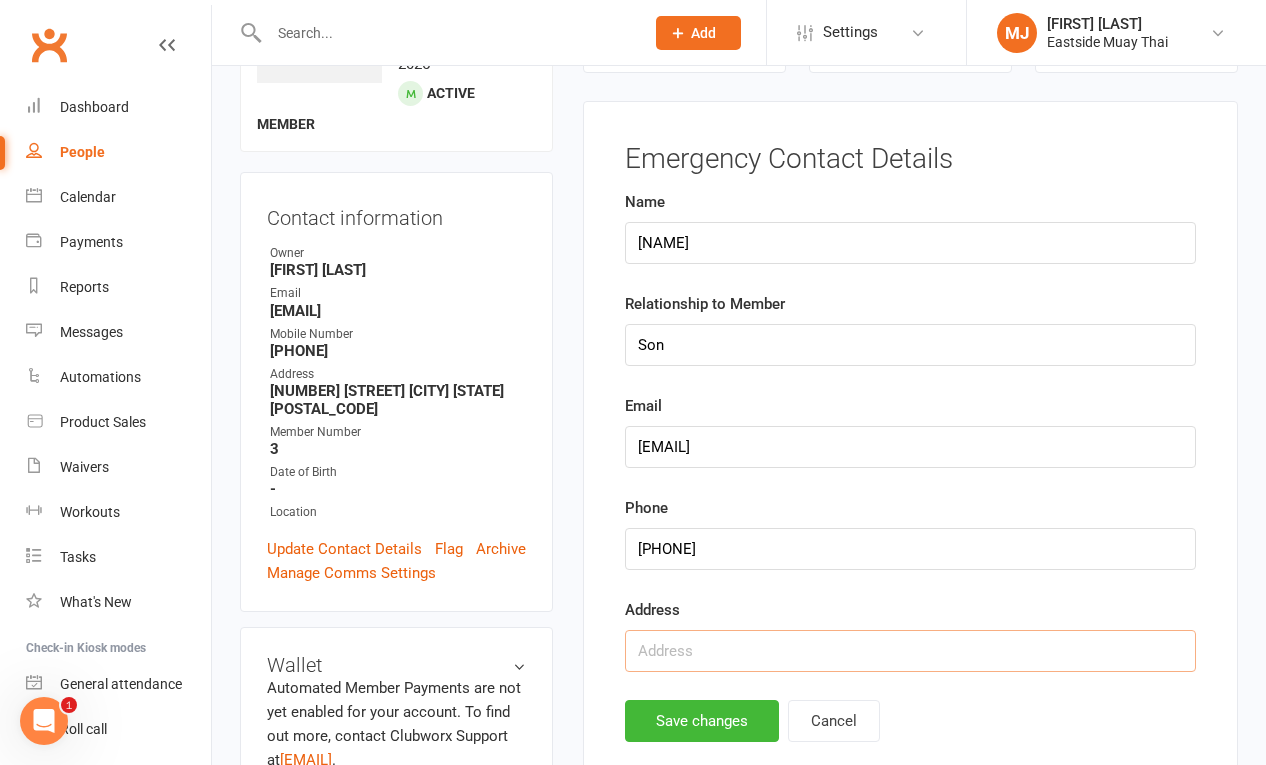 click at bounding box center (910, 651) 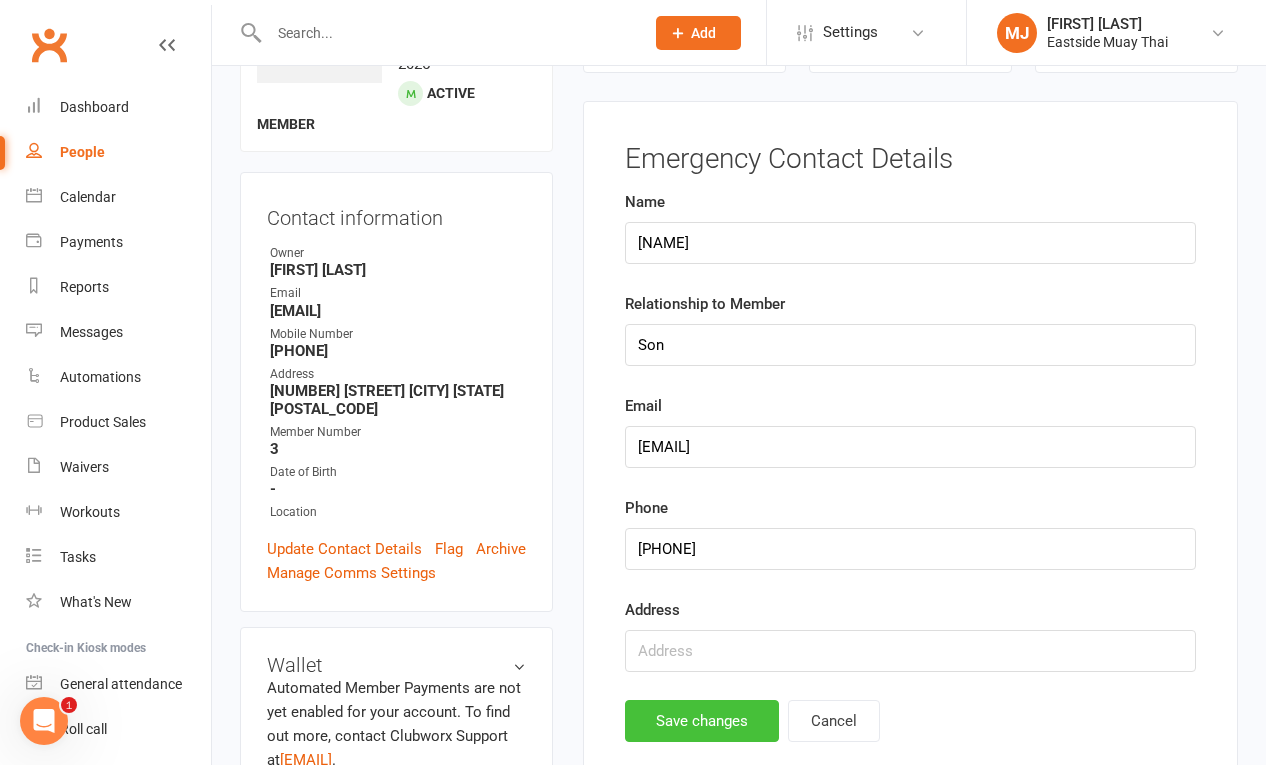 click on "Save changes" at bounding box center [702, 721] 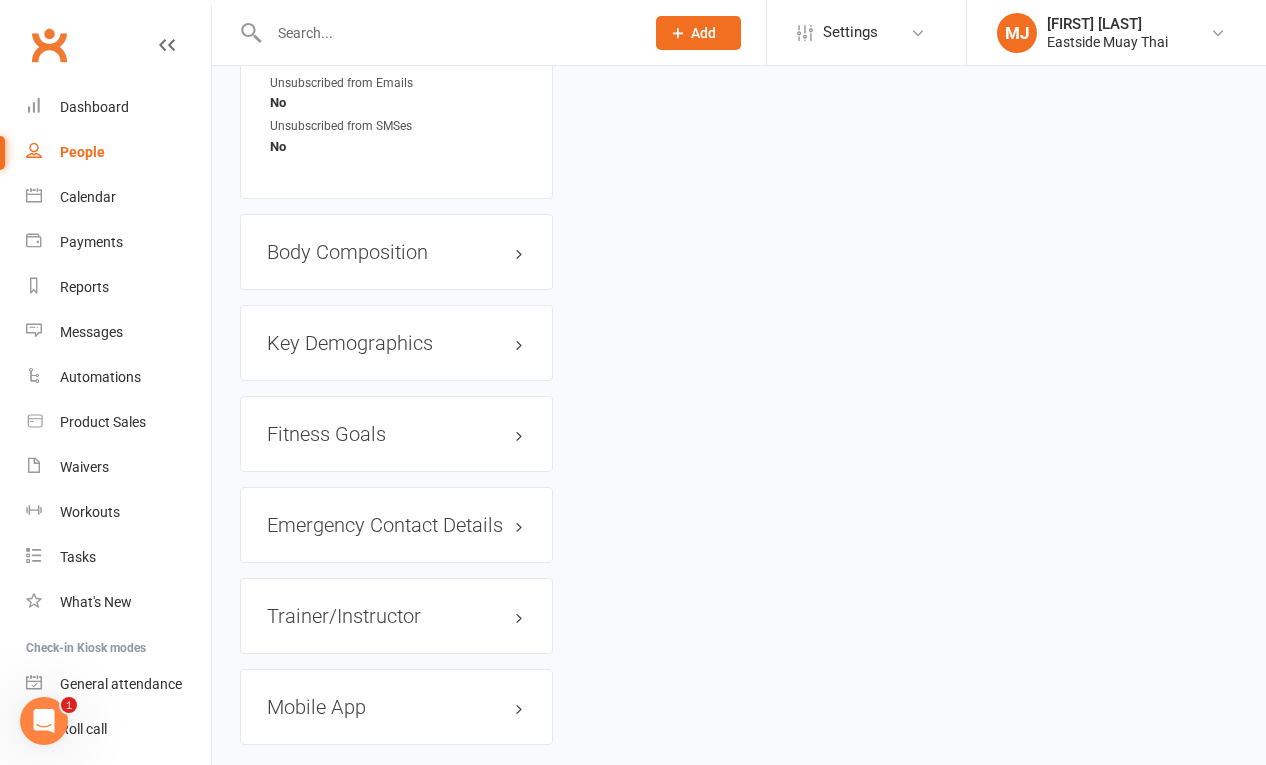 scroll, scrollTop: 1548, scrollLeft: 0, axis: vertical 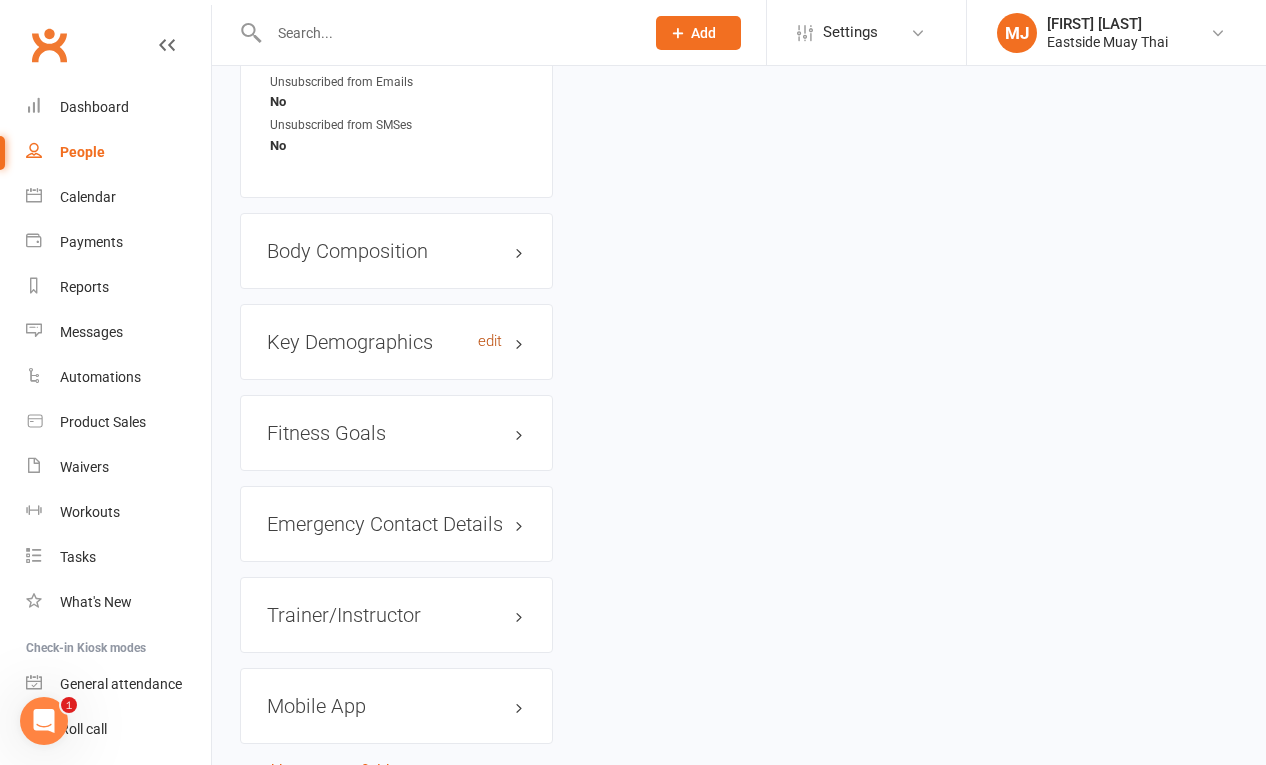 click on "edit" at bounding box center (490, 341) 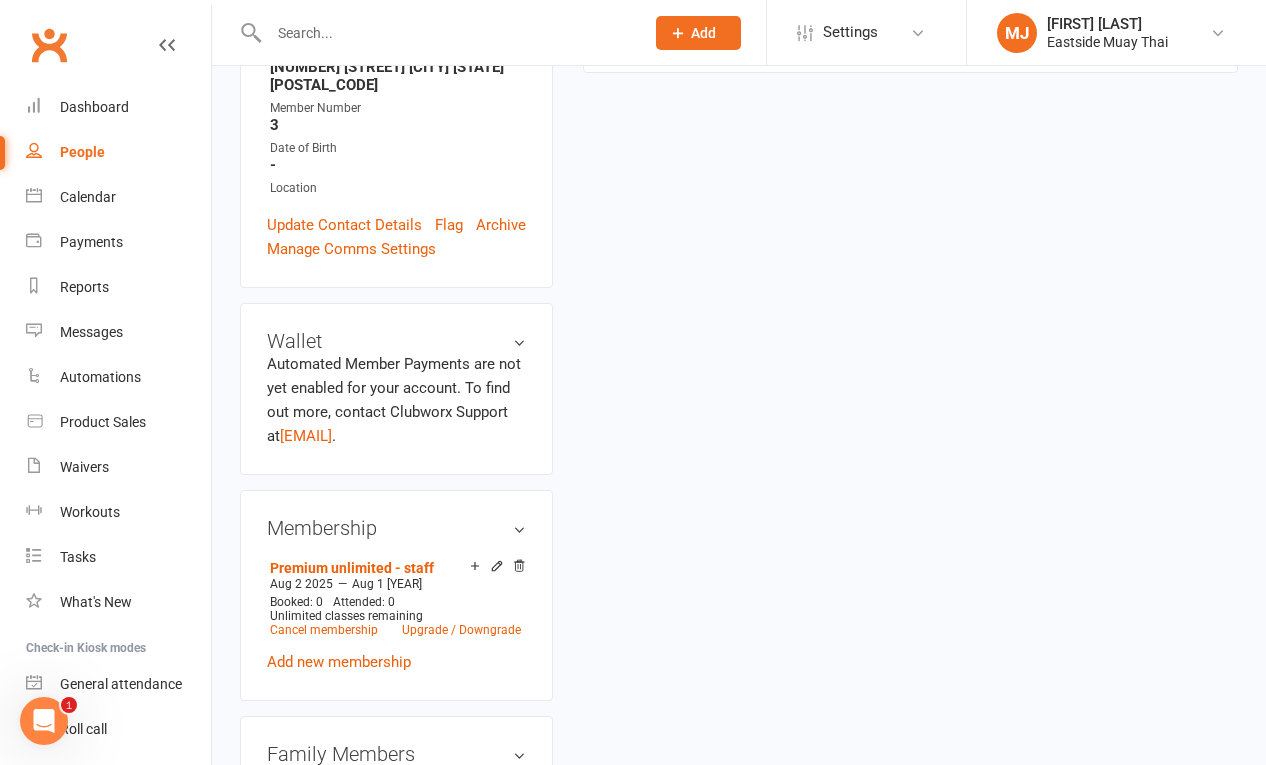 scroll, scrollTop: 153, scrollLeft: 0, axis: vertical 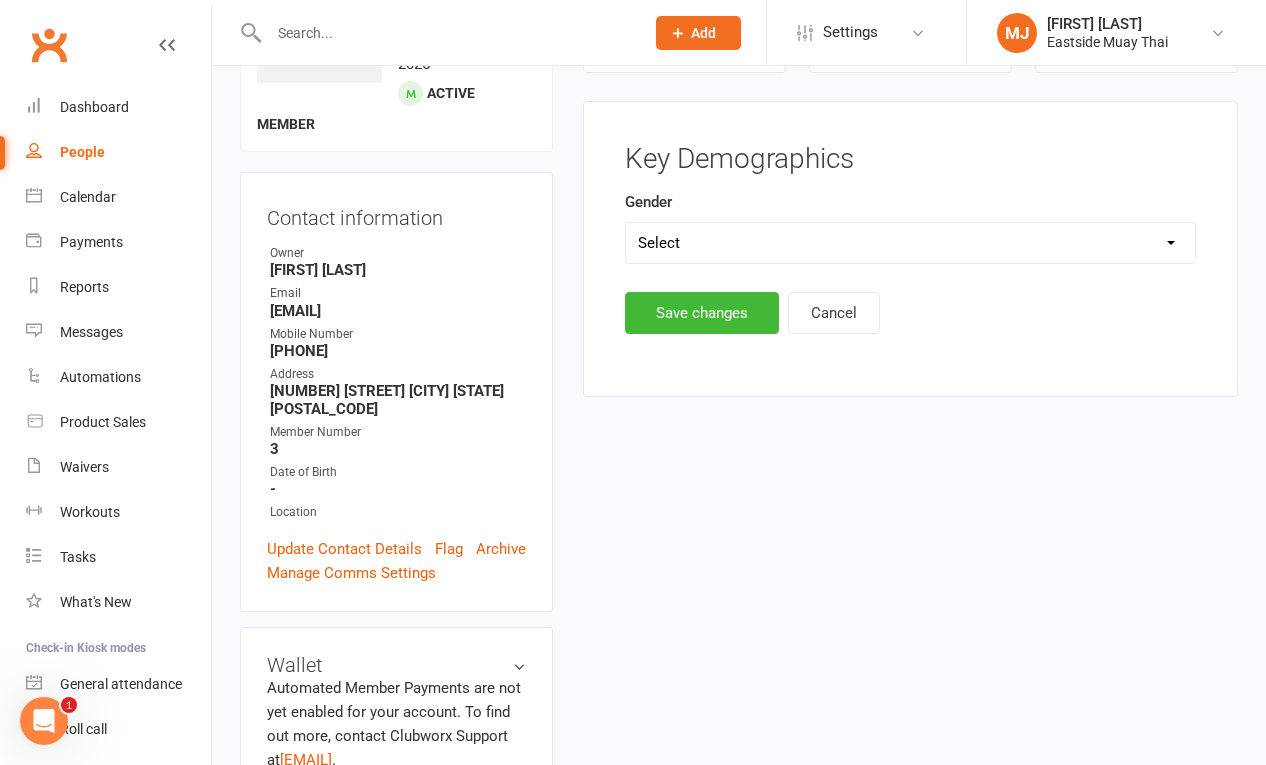 click on "Select Male Female" at bounding box center (910, 243) 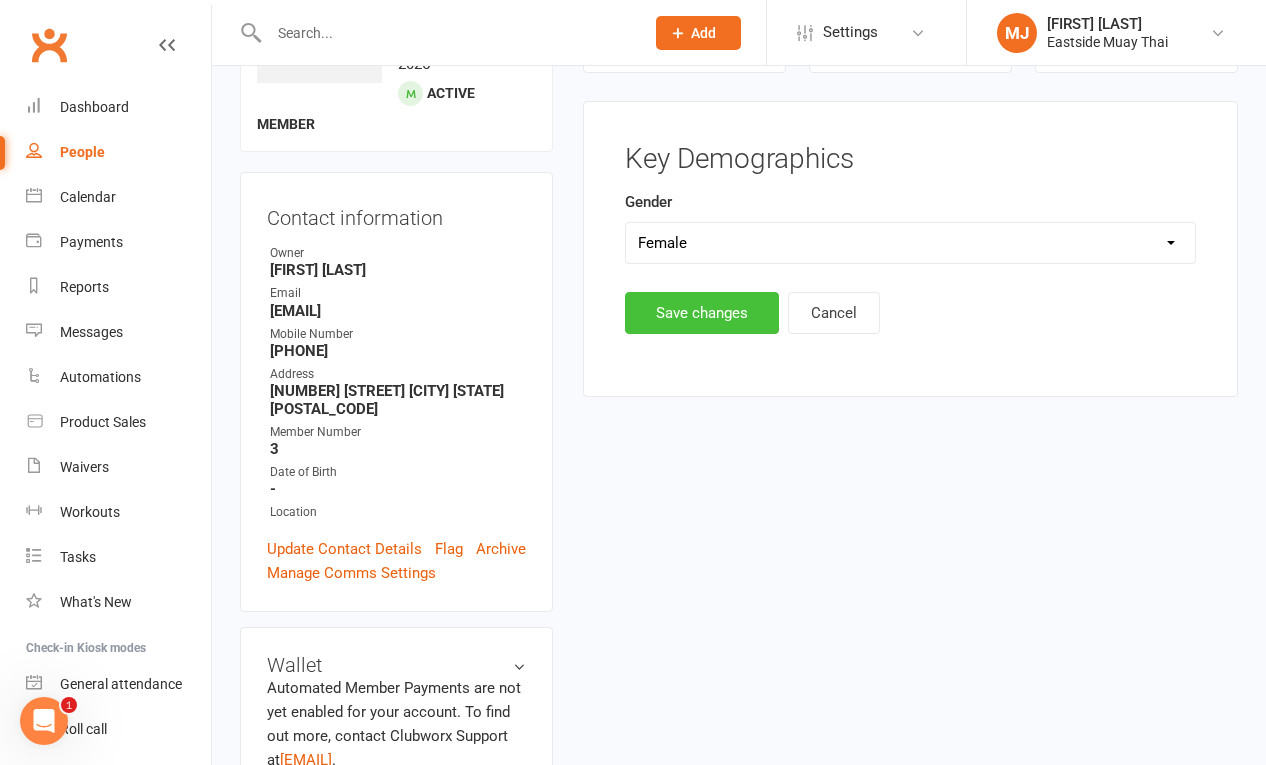 click on "Save changes" at bounding box center [702, 313] 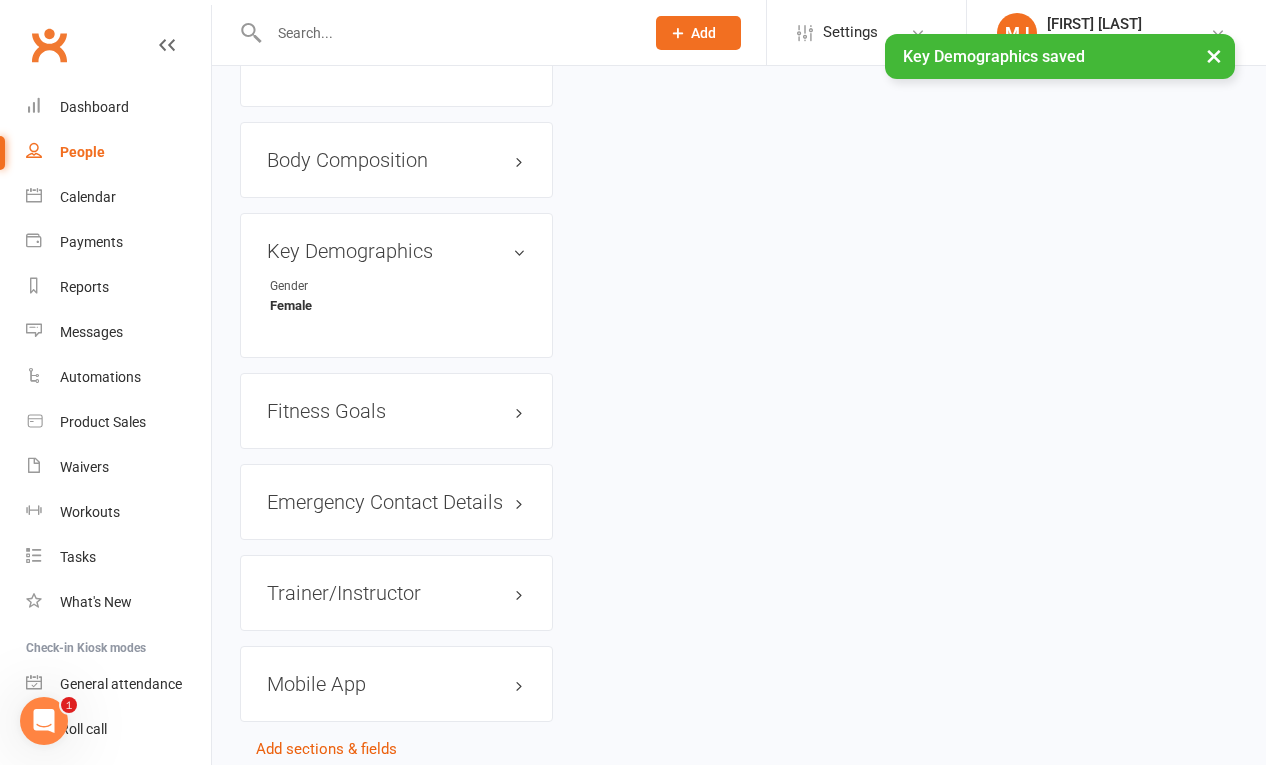 scroll, scrollTop: 1651, scrollLeft: 0, axis: vertical 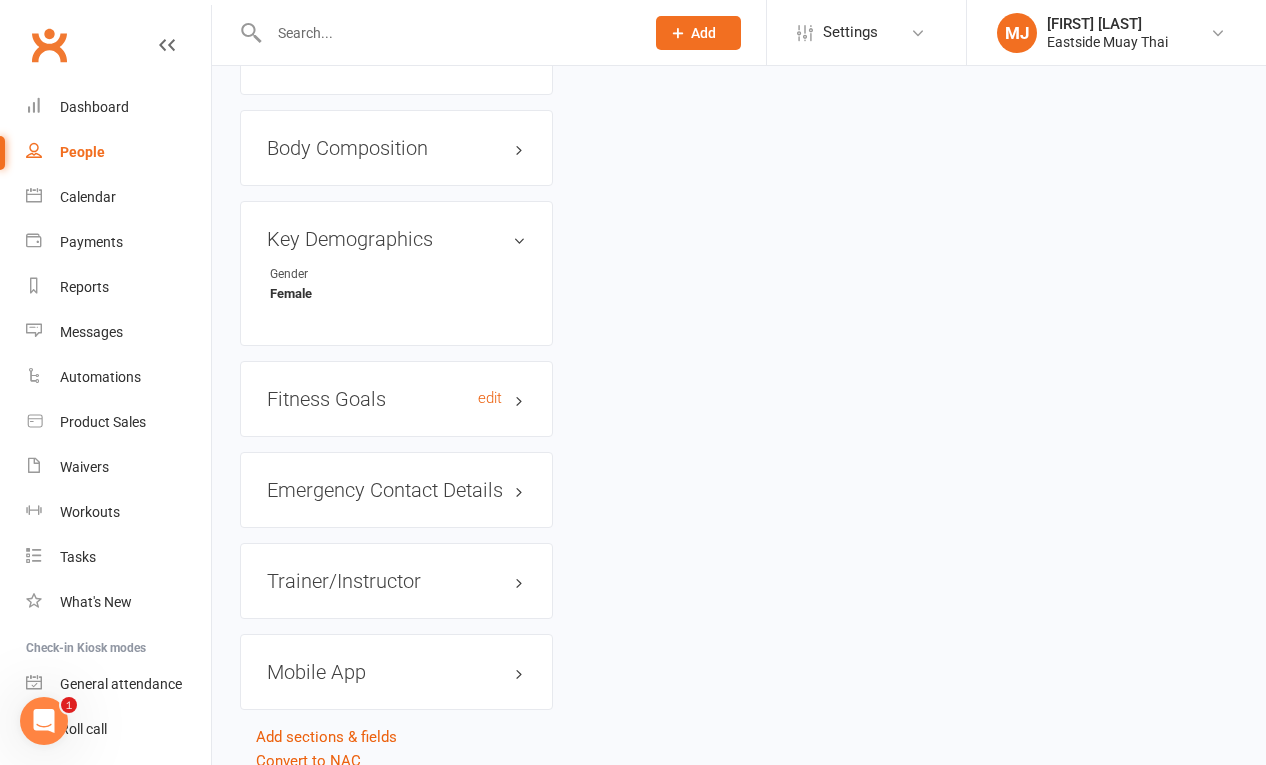 click on "Fitness Goals  edit" at bounding box center [396, 399] 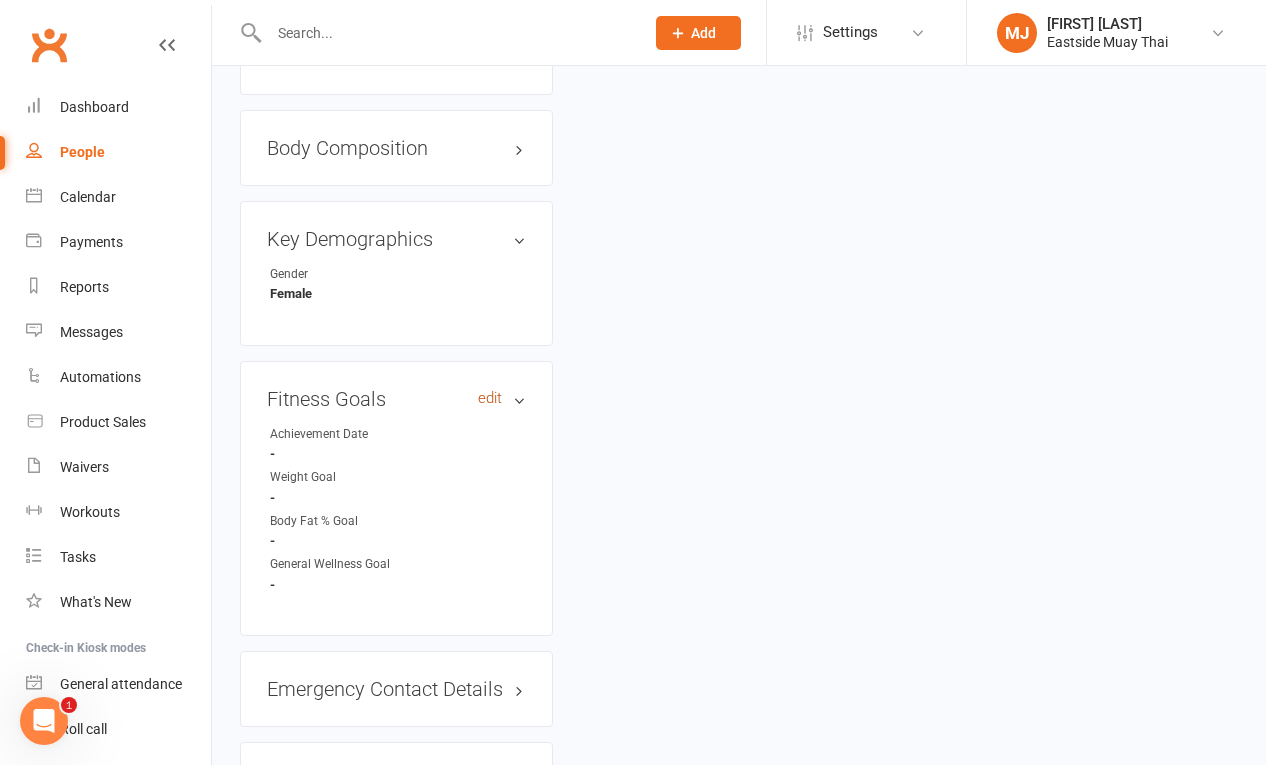click on "edit" at bounding box center (490, 398) 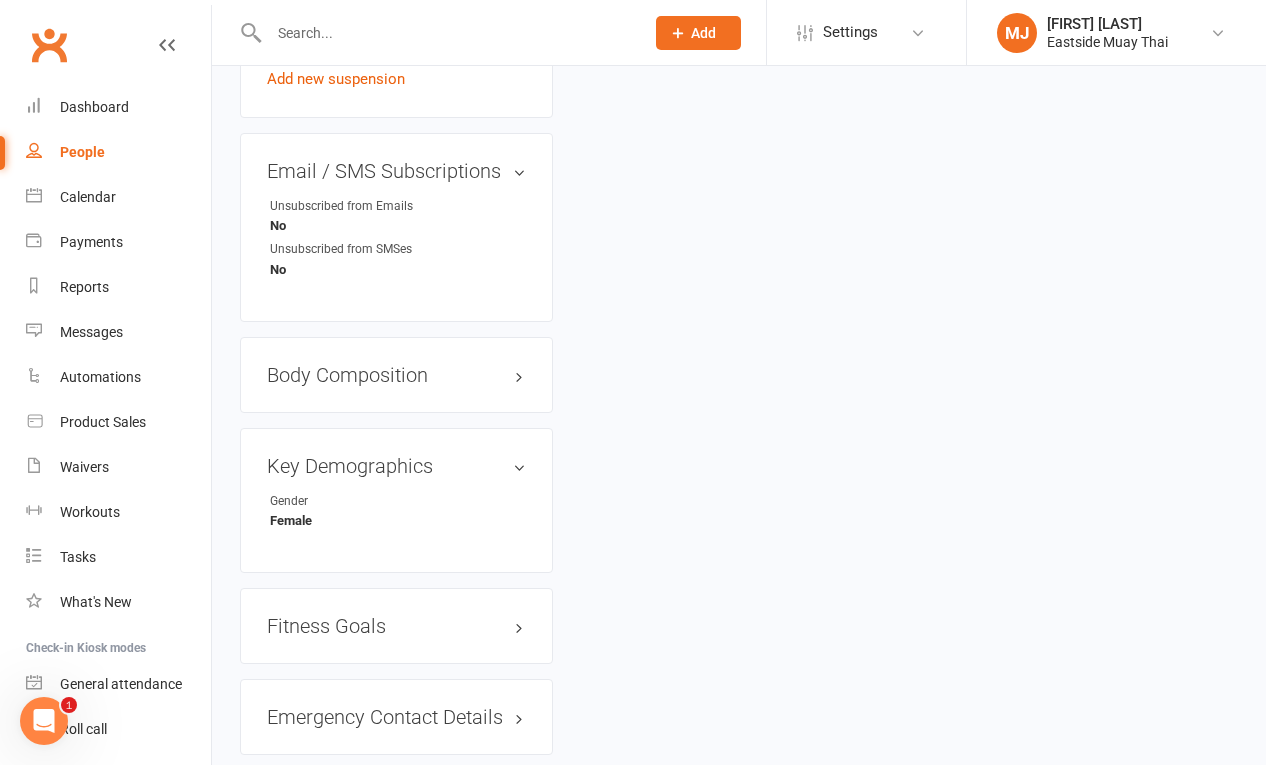 scroll, scrollTop: 1732, scrollLeft: 0, axis: vertical 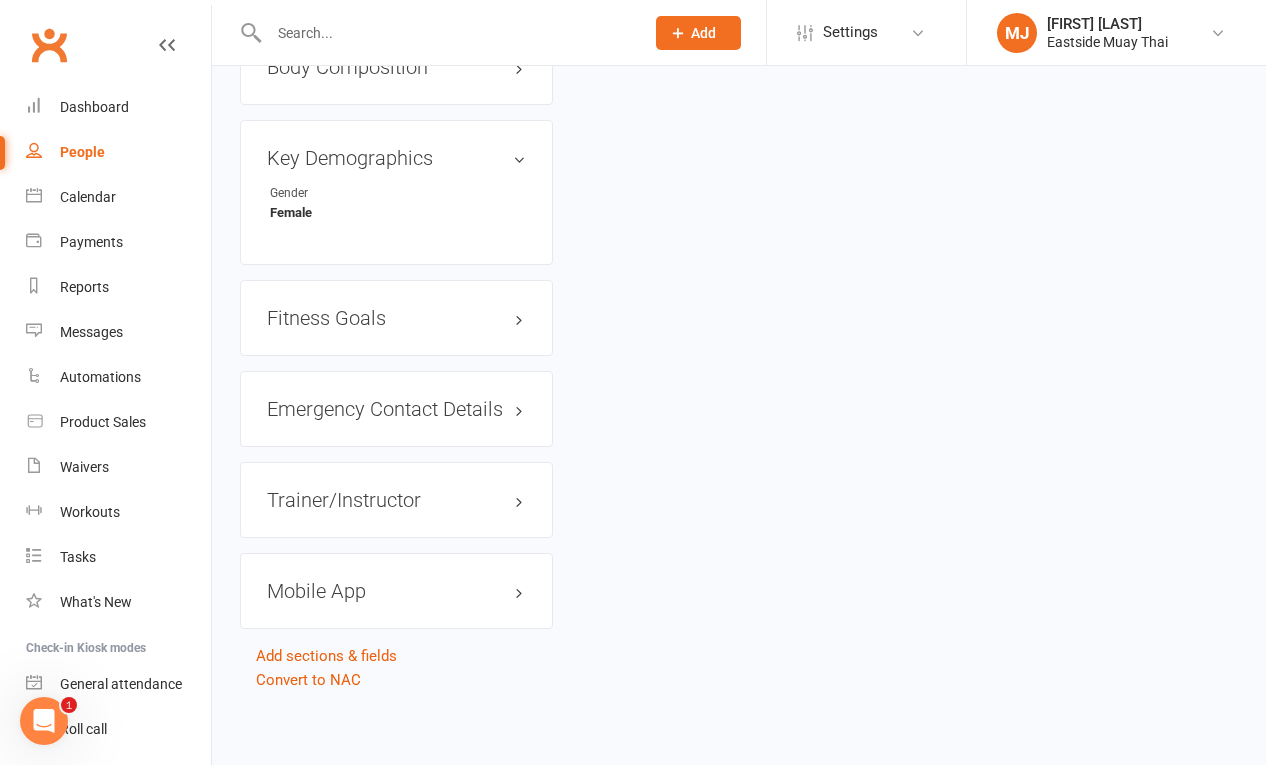 click on "Mobile App" at bounding box center (396, 591) 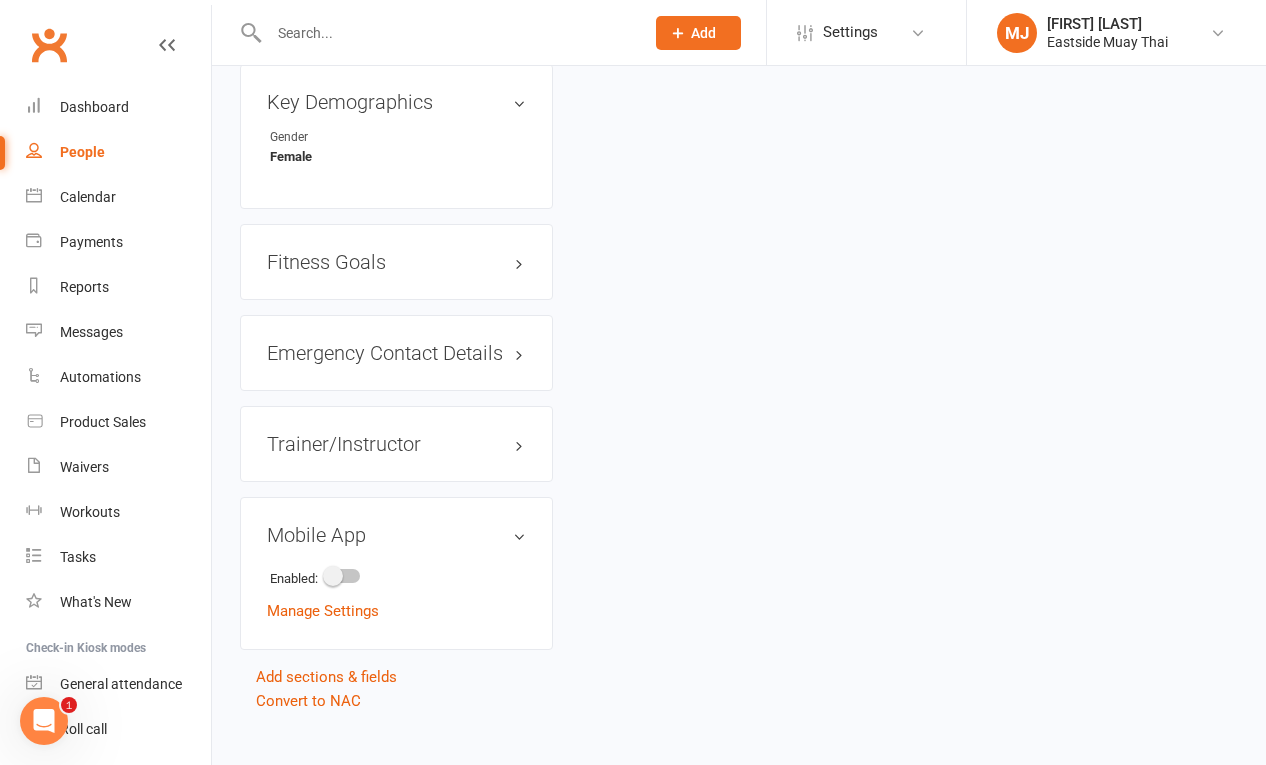 scroll, scrollTop: 1808, scrollLeft: 0, axis: vertical 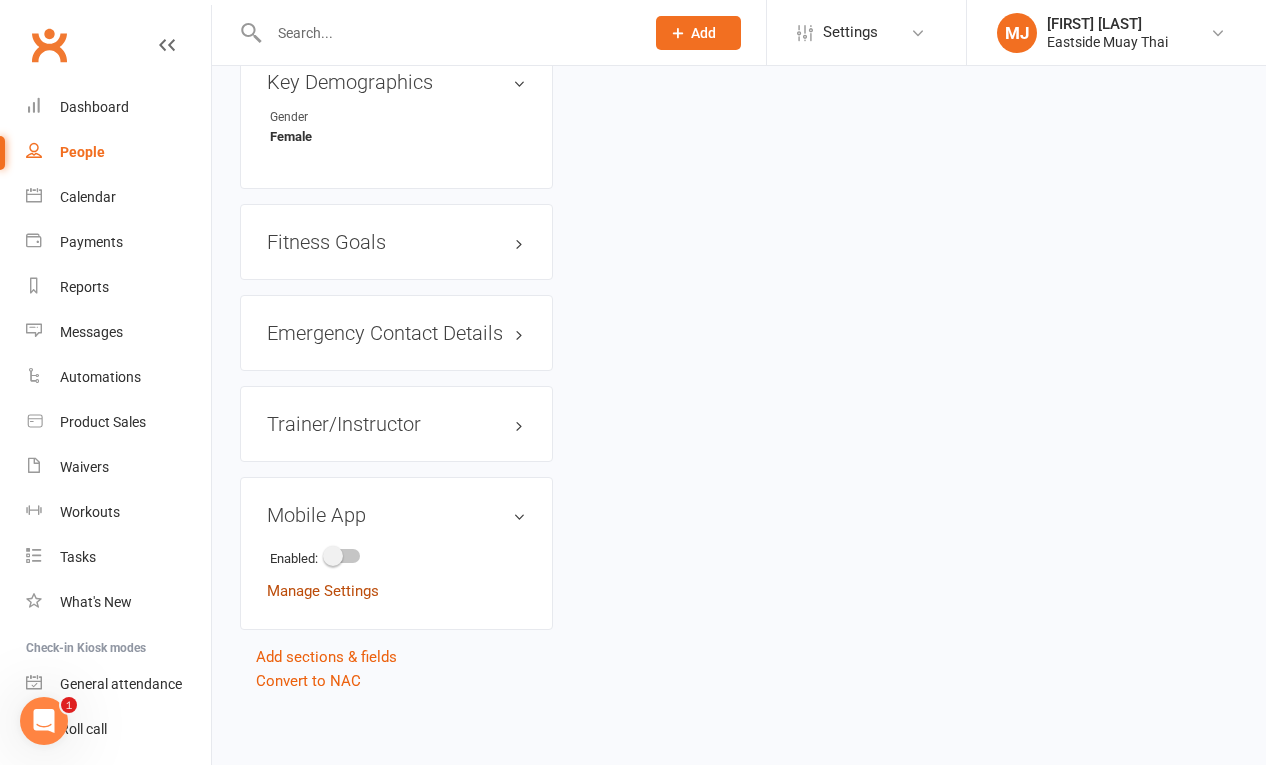 click on "Manage Settings" at bounding box center (323, 591) 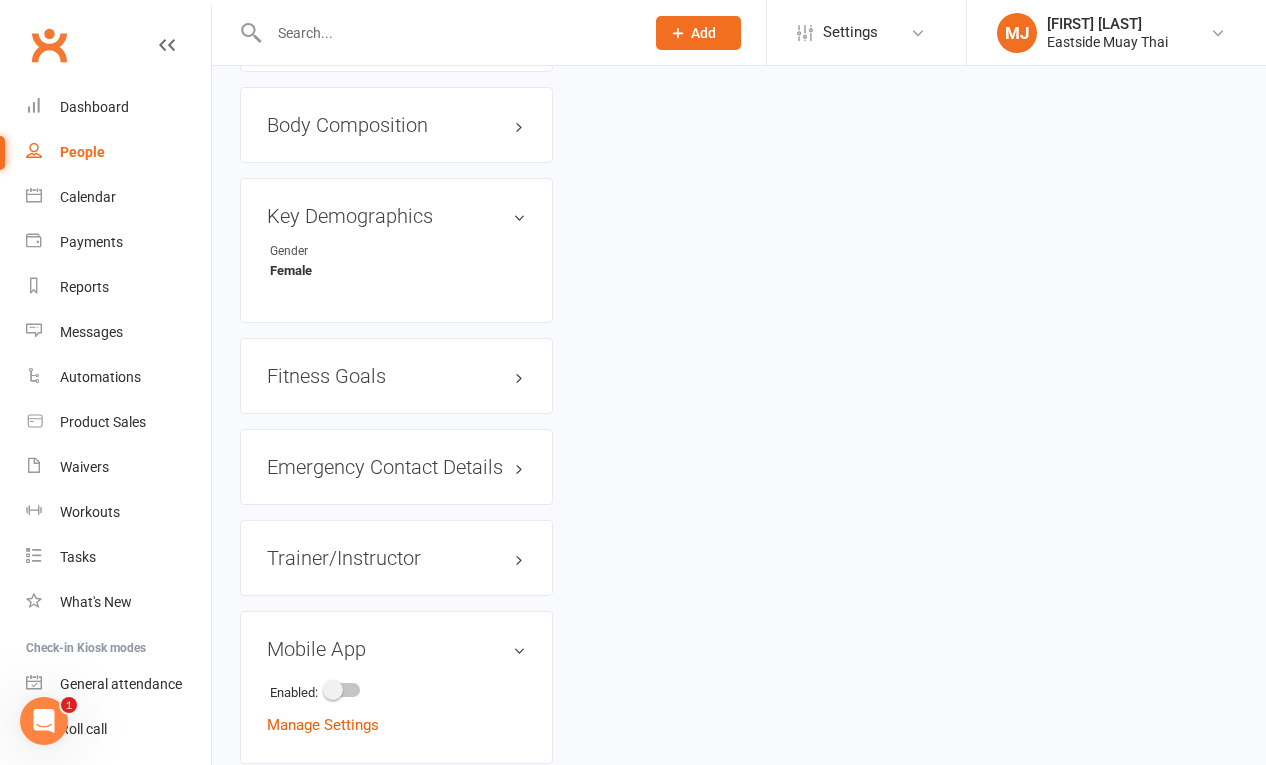 scroll, scrollTop: 1808, scrollLeft: 0, axis: vertical 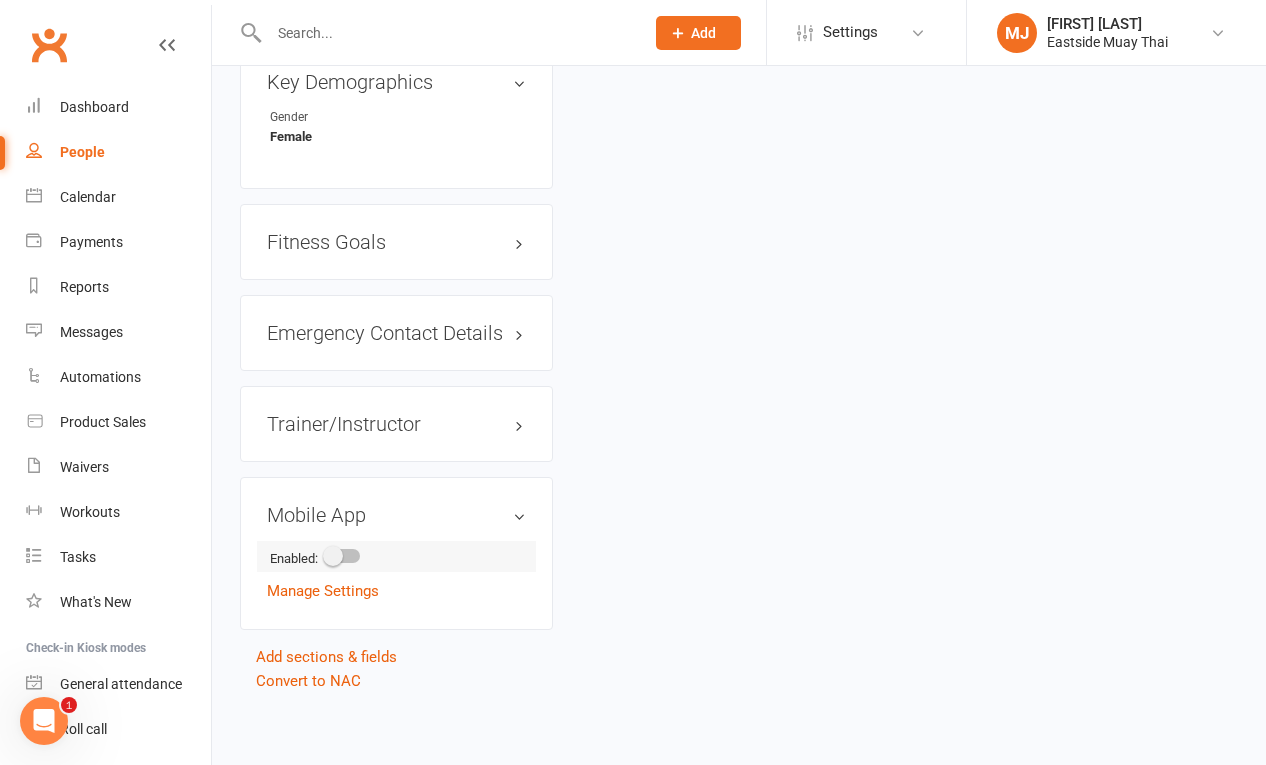 click at bounding box center (333, 556) 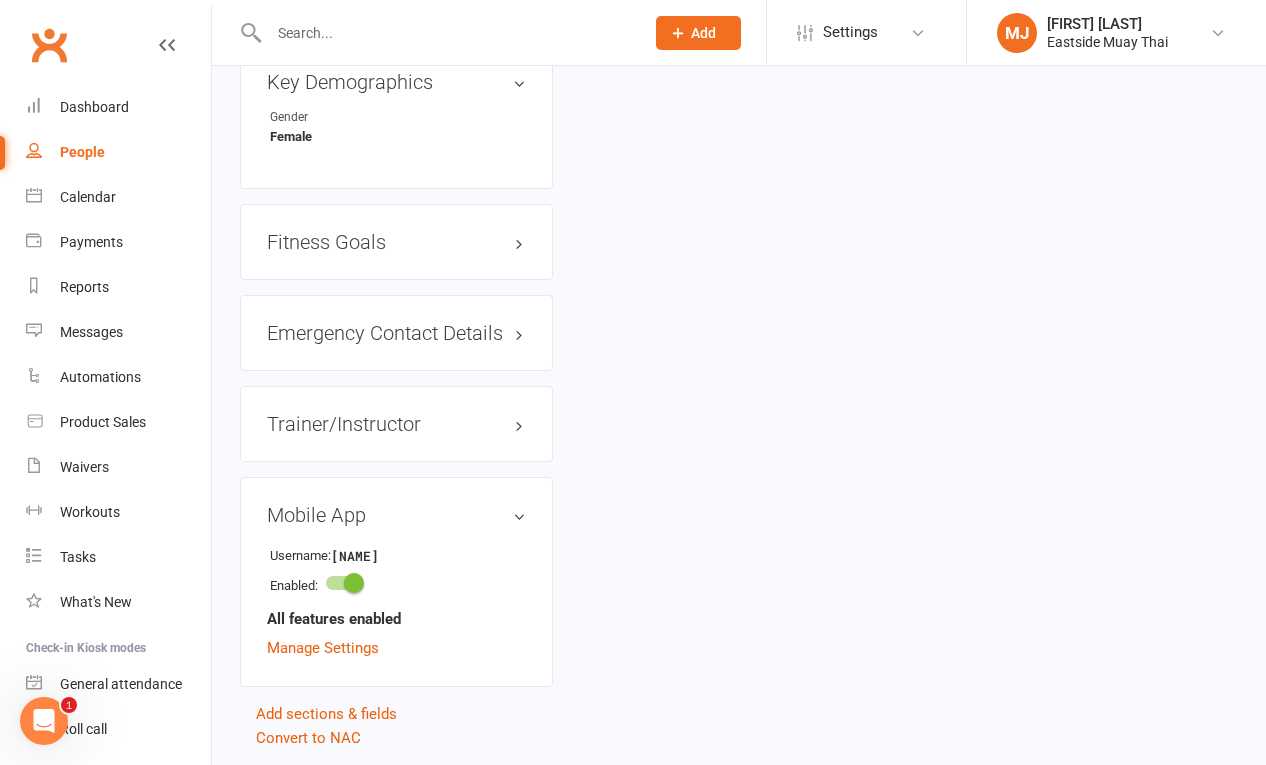 scroll, scrollTop: 1865, scrollLeft: 0, axis: vertical 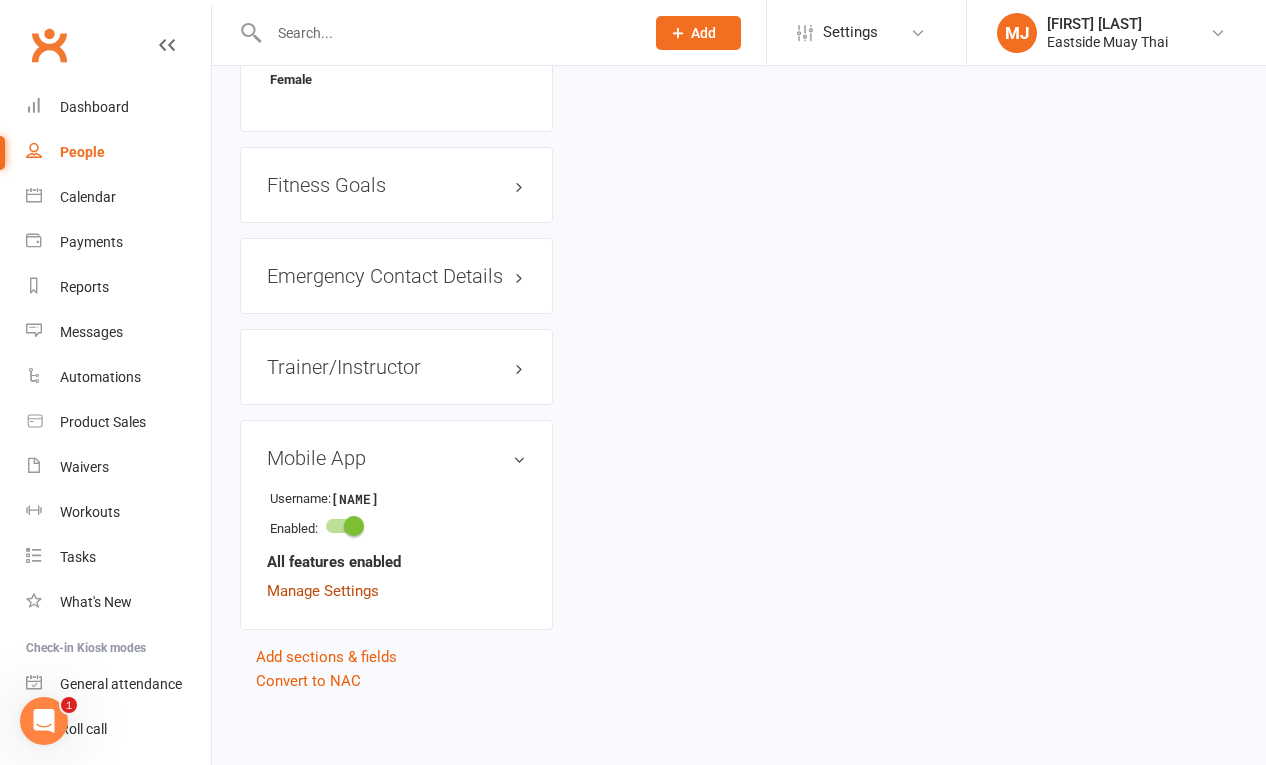 click on "Manage Settings" at bounding box center (323, 591) 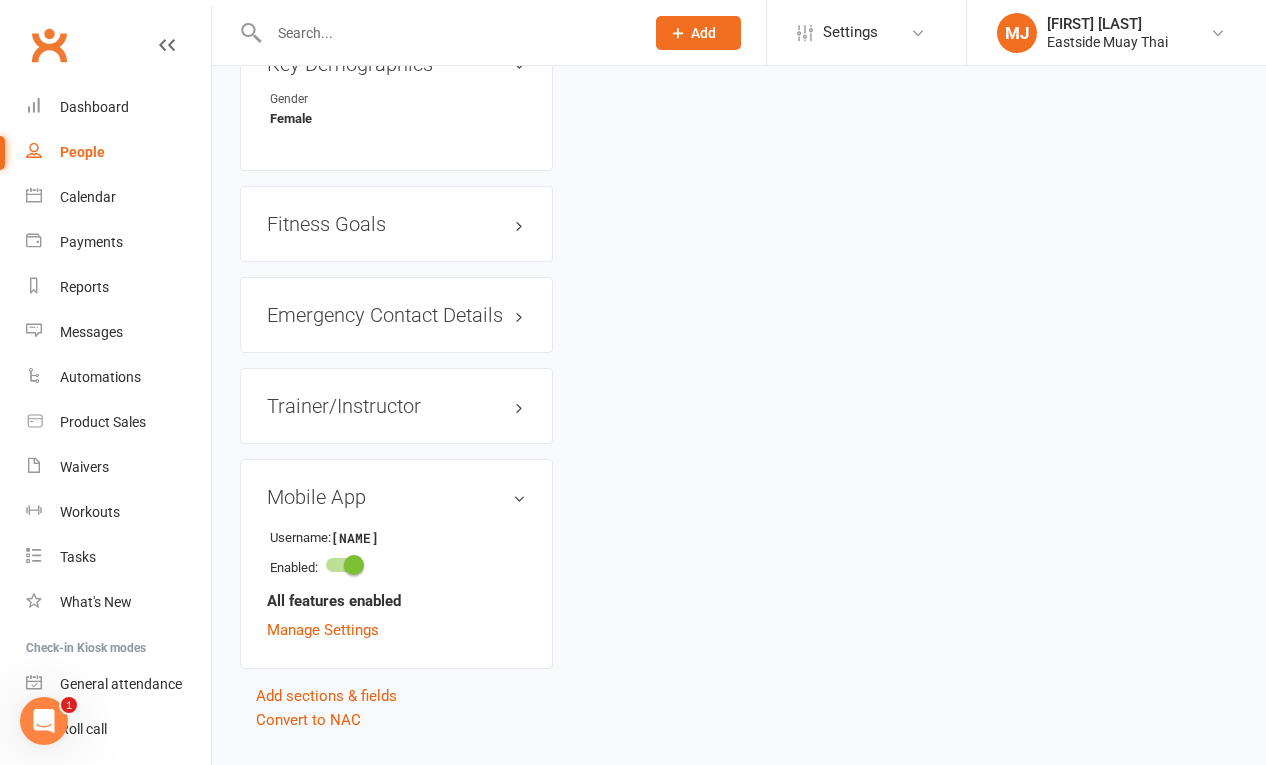 scroll, scrollTop: 1865, scrollLeft: 0, axis: vertical 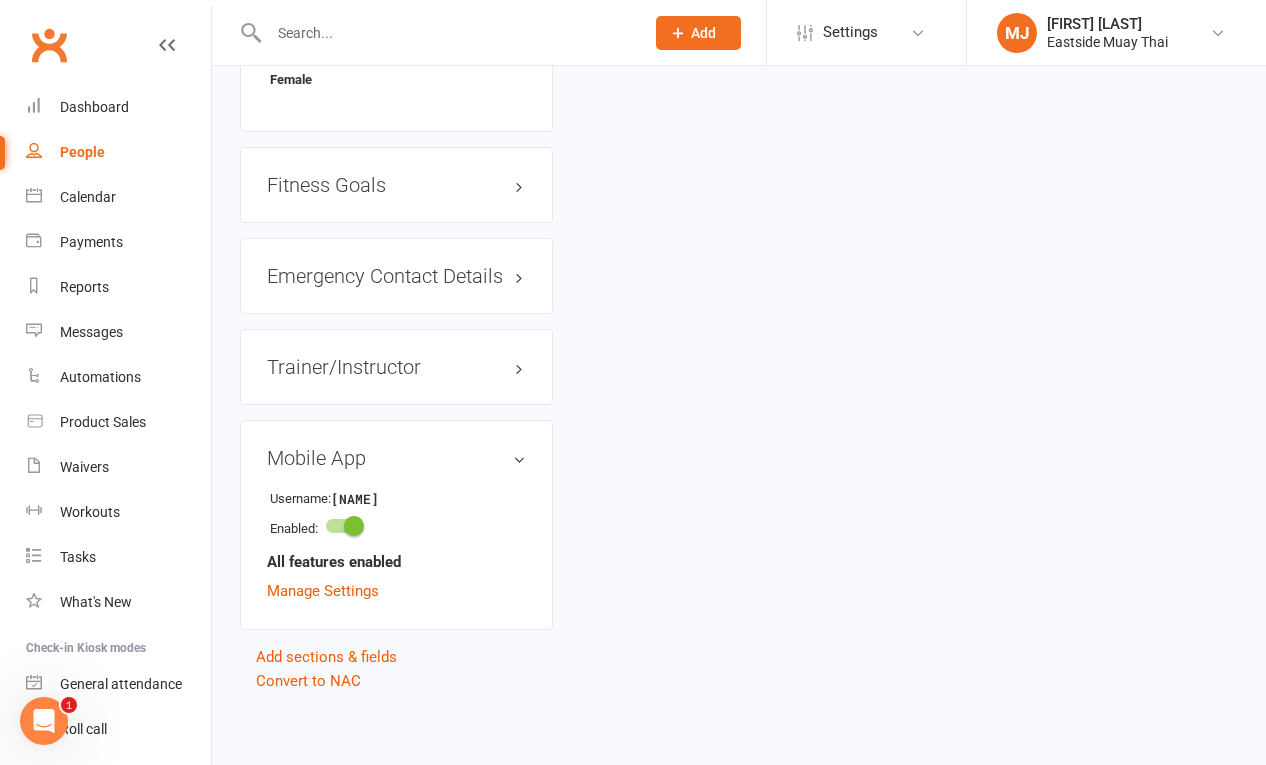 click on "Trainer/Instructor  edit" at bounding box center [396, 367] 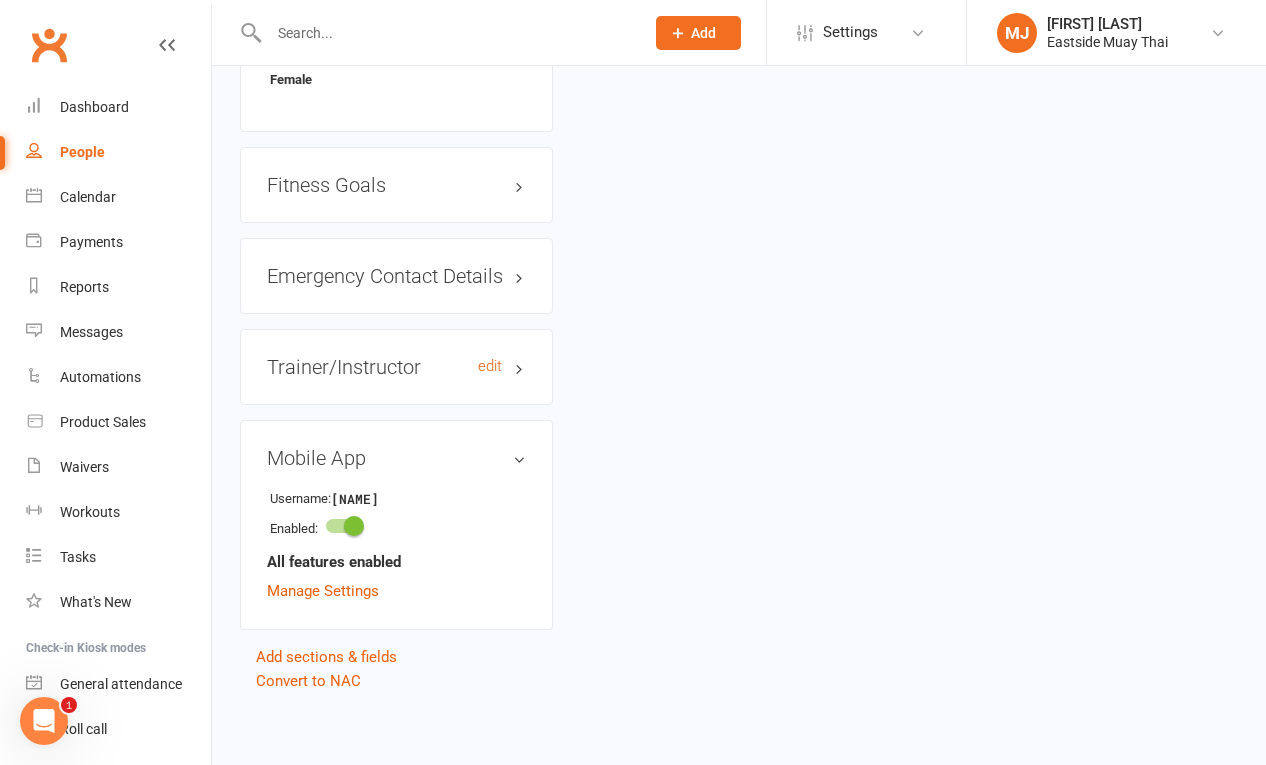 click on "Trainer/Instructor  edit" at bounding box center [396, 367] 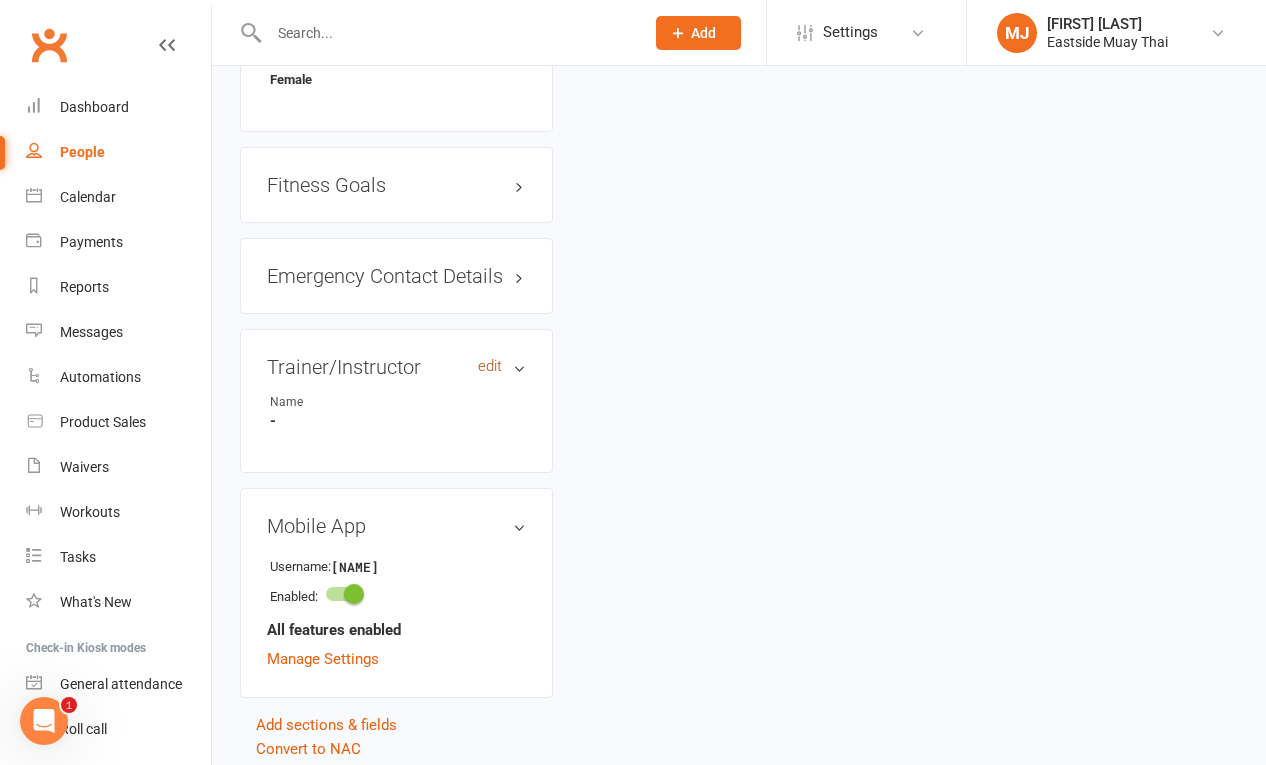 click on "edit" at bounding box center [490, 366] 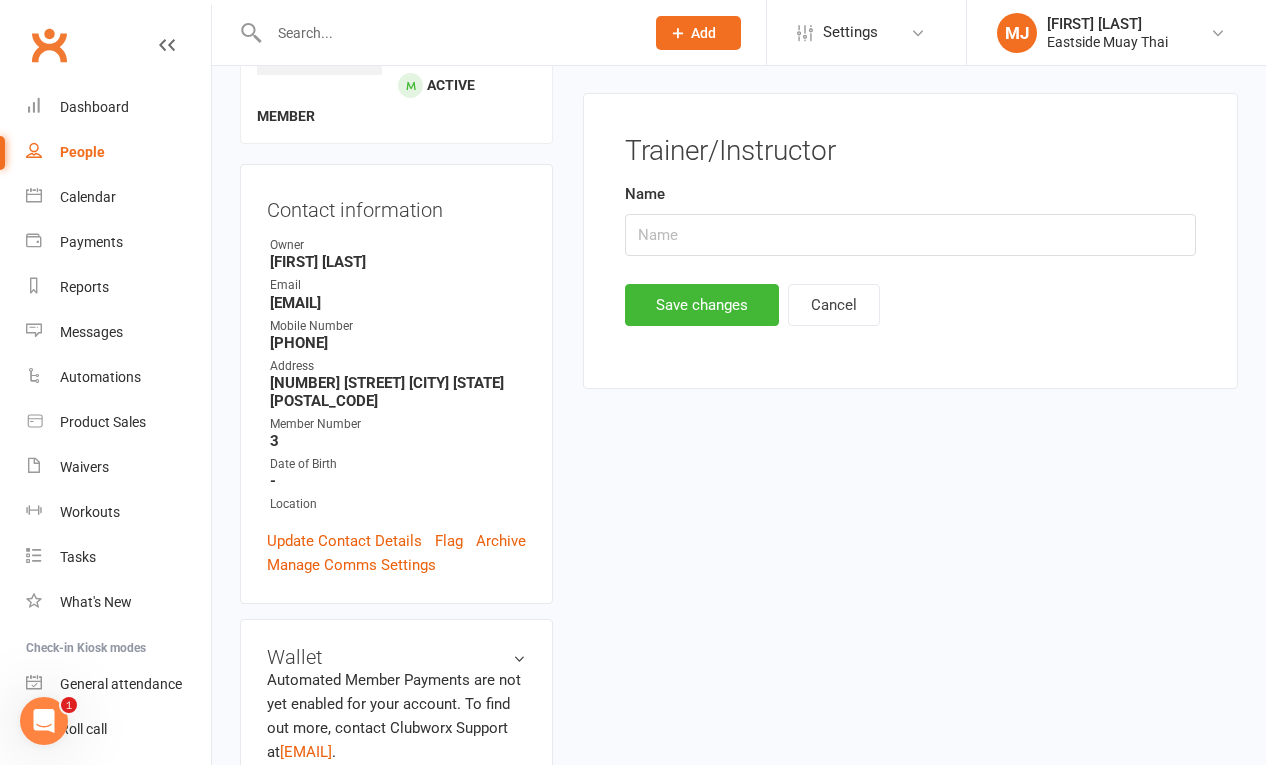 scroll, scrollTop: 153, scrollLeft: 0, axis: vertical 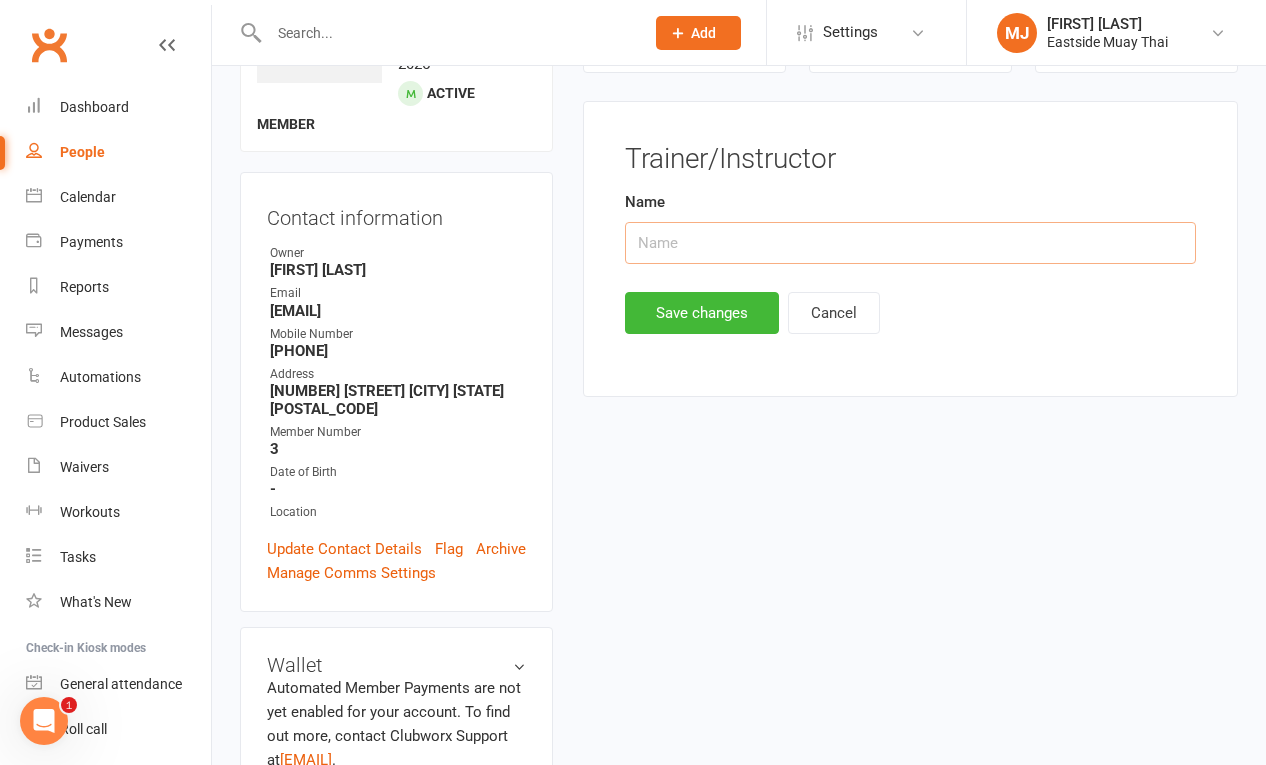 click at bounding box center (910, 243) 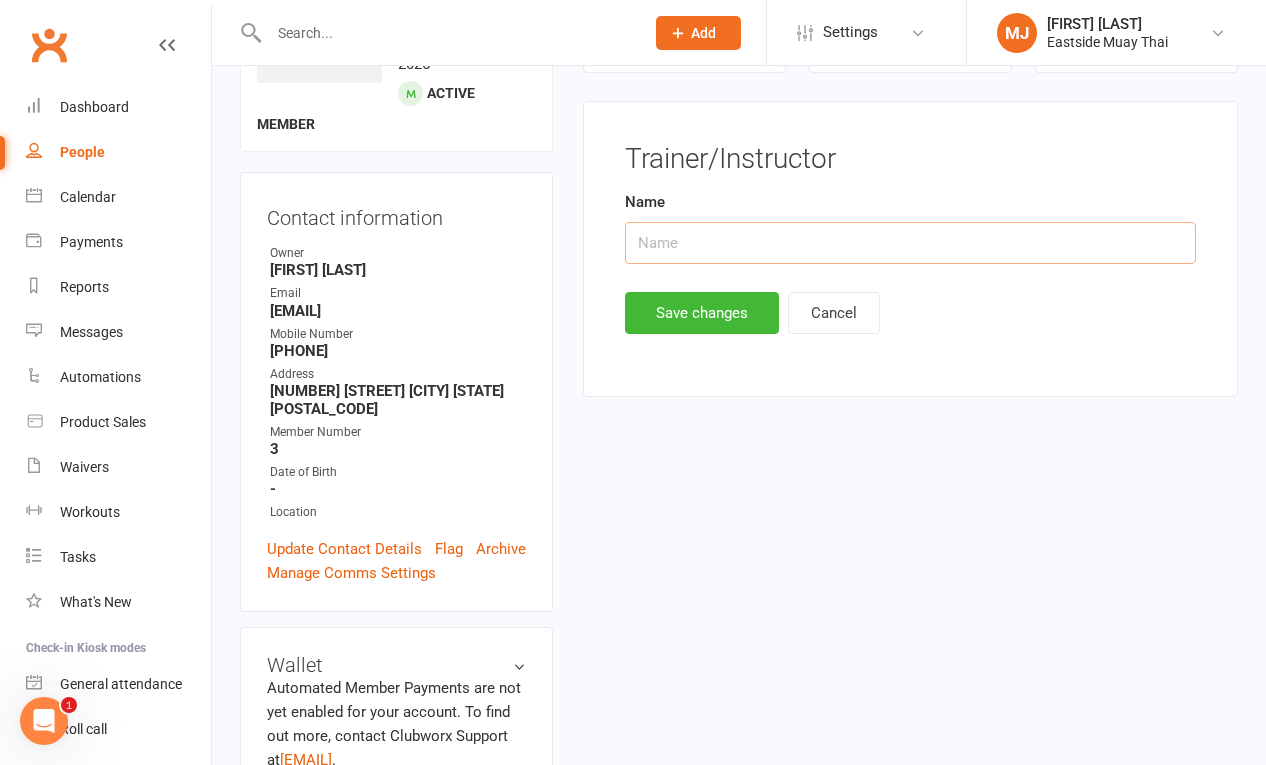 type on "[FIRST] [LAST]" 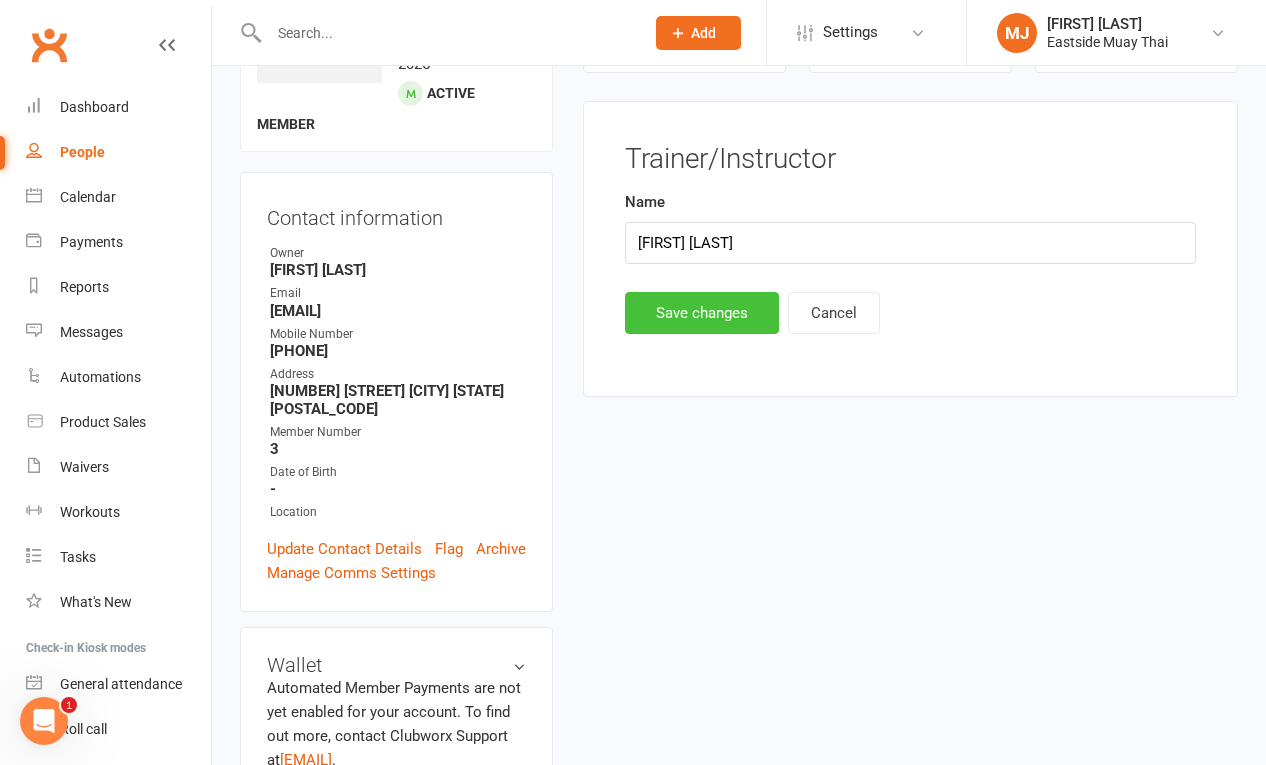 click on "Save changes" at bounding box center [702, 313] 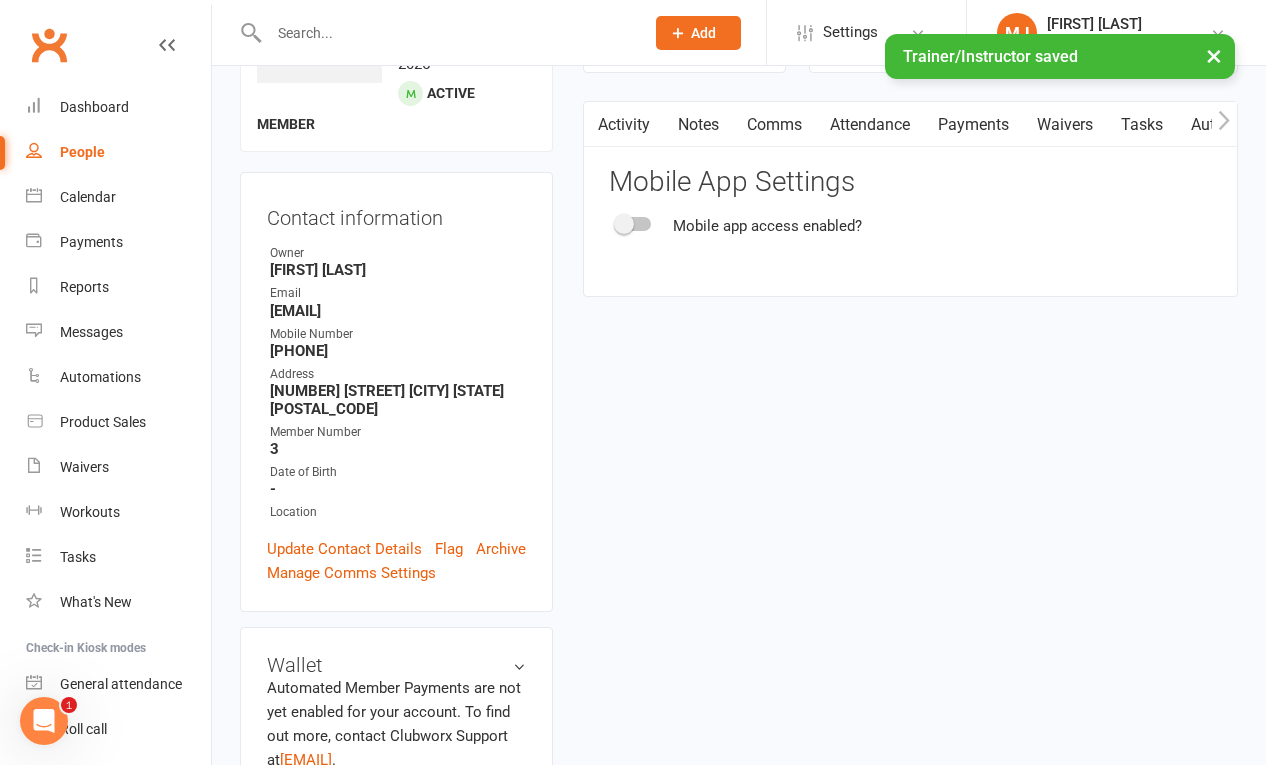 click at bounding box center [634, 224] 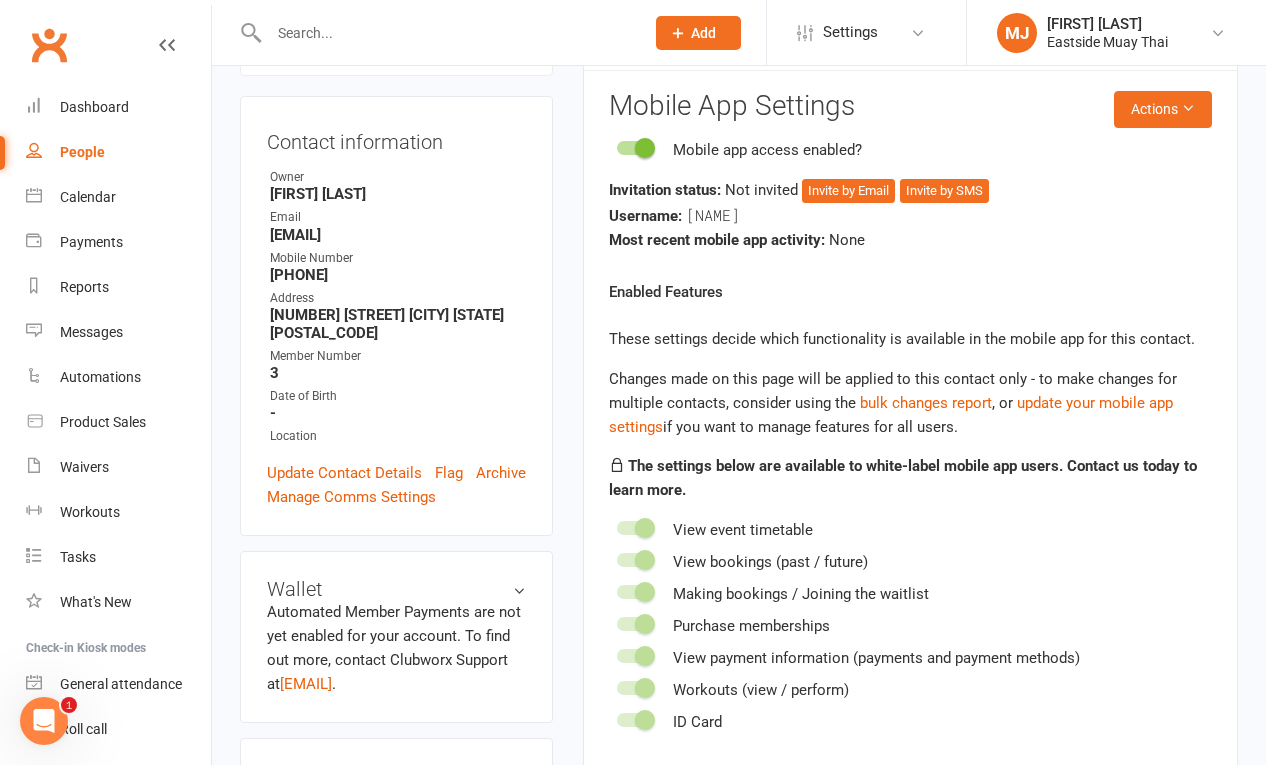 scroll, scrollTop: 256, scrollLeft: 0, axis: vertical 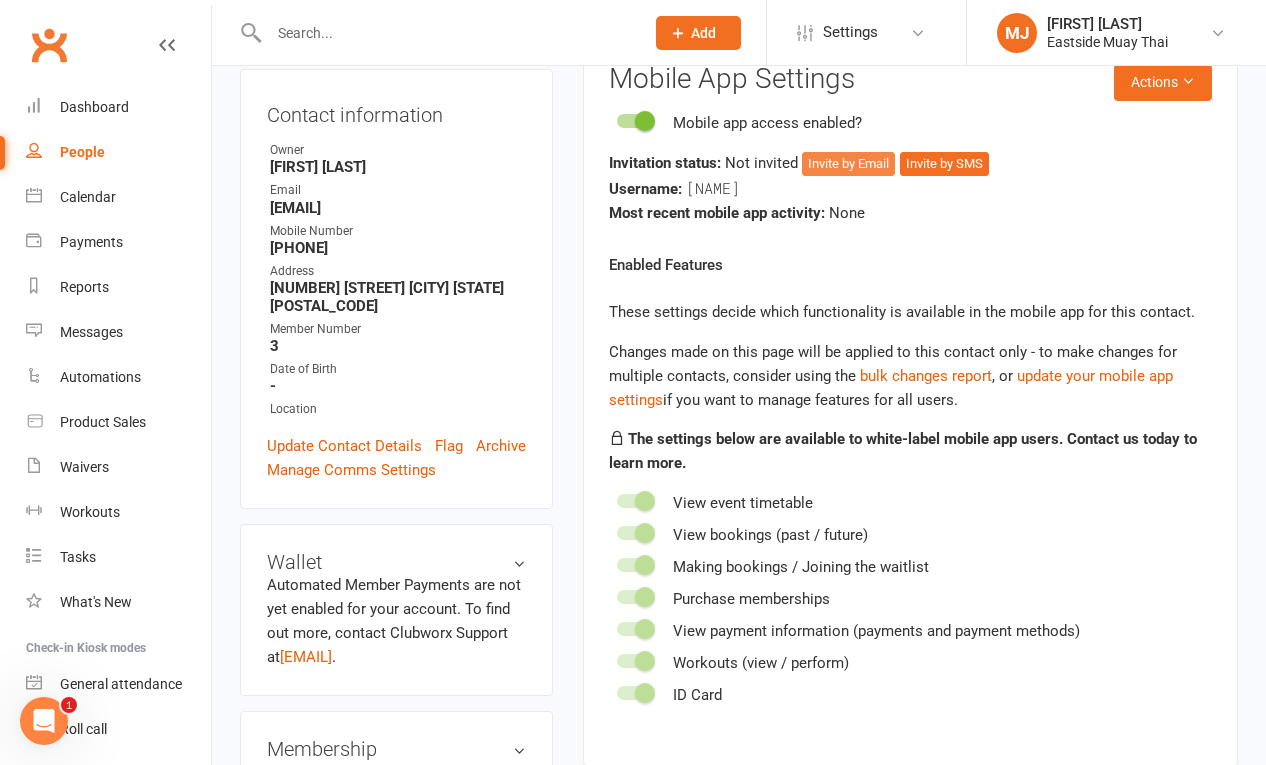 click on "Invite by Email" at bounding box center [848, 164] 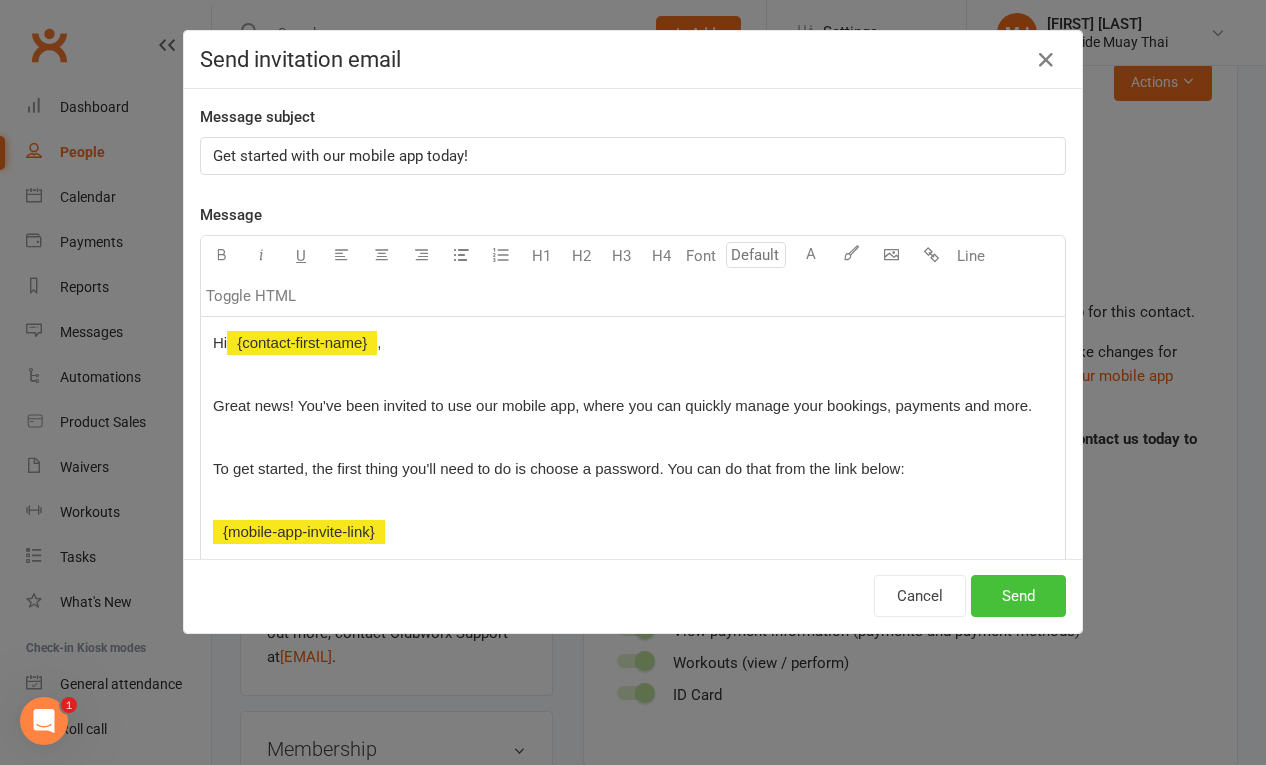 click on "Send" at bounding box center (1018, 596) 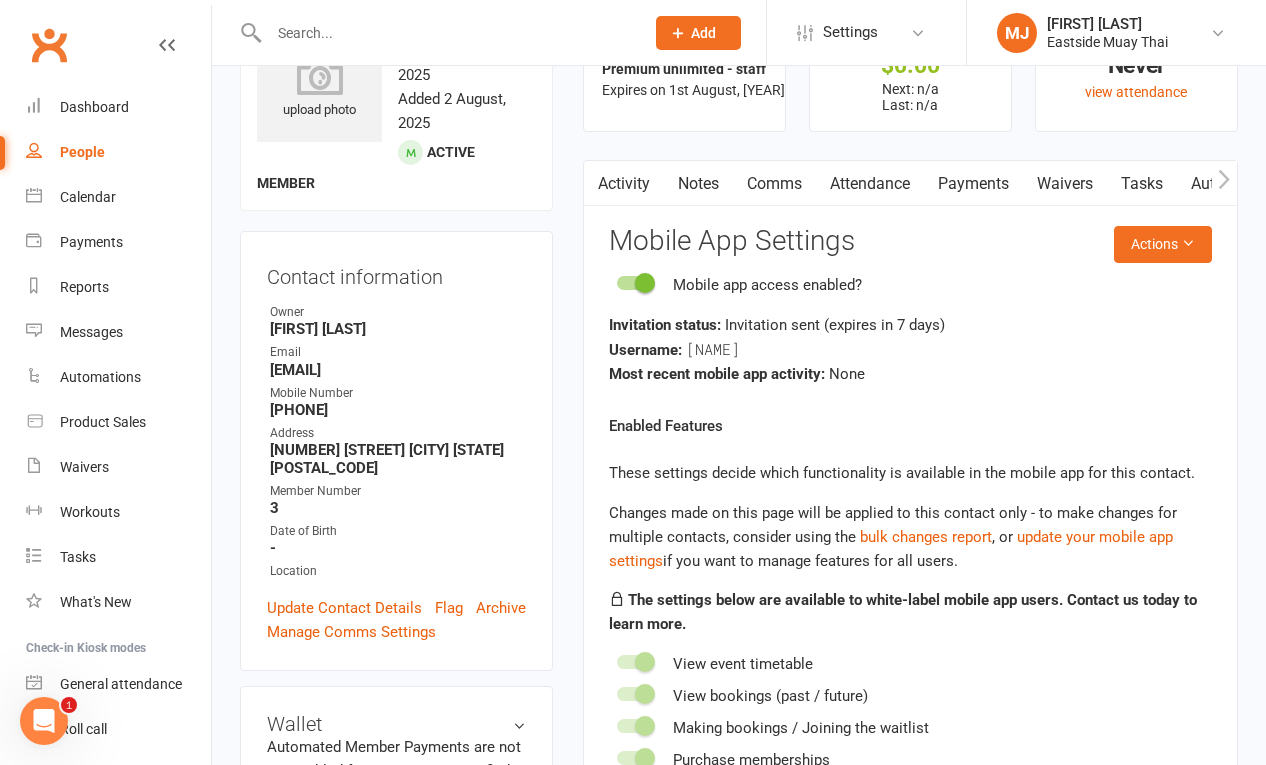 scroll, scrollTop: 0, scrollLeft: 0, axis: both 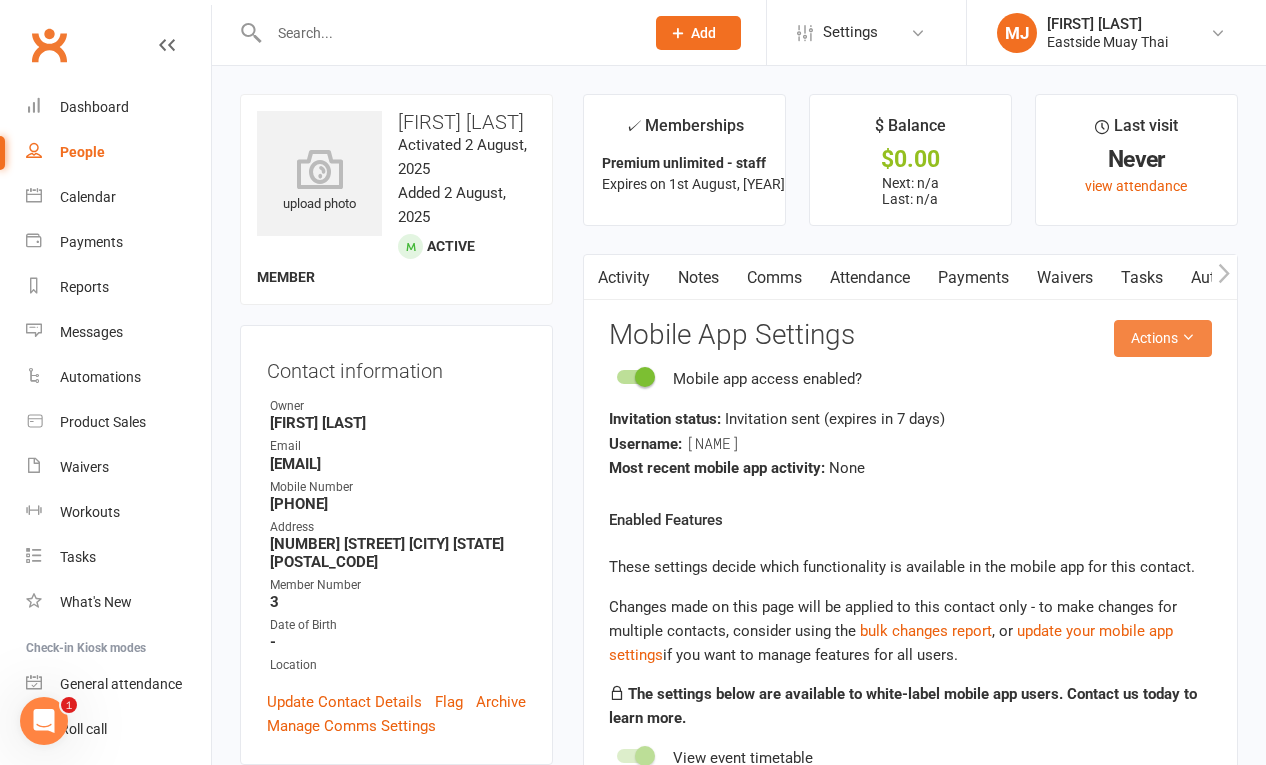 click on "Actions" at bounding box center [1163, 338] 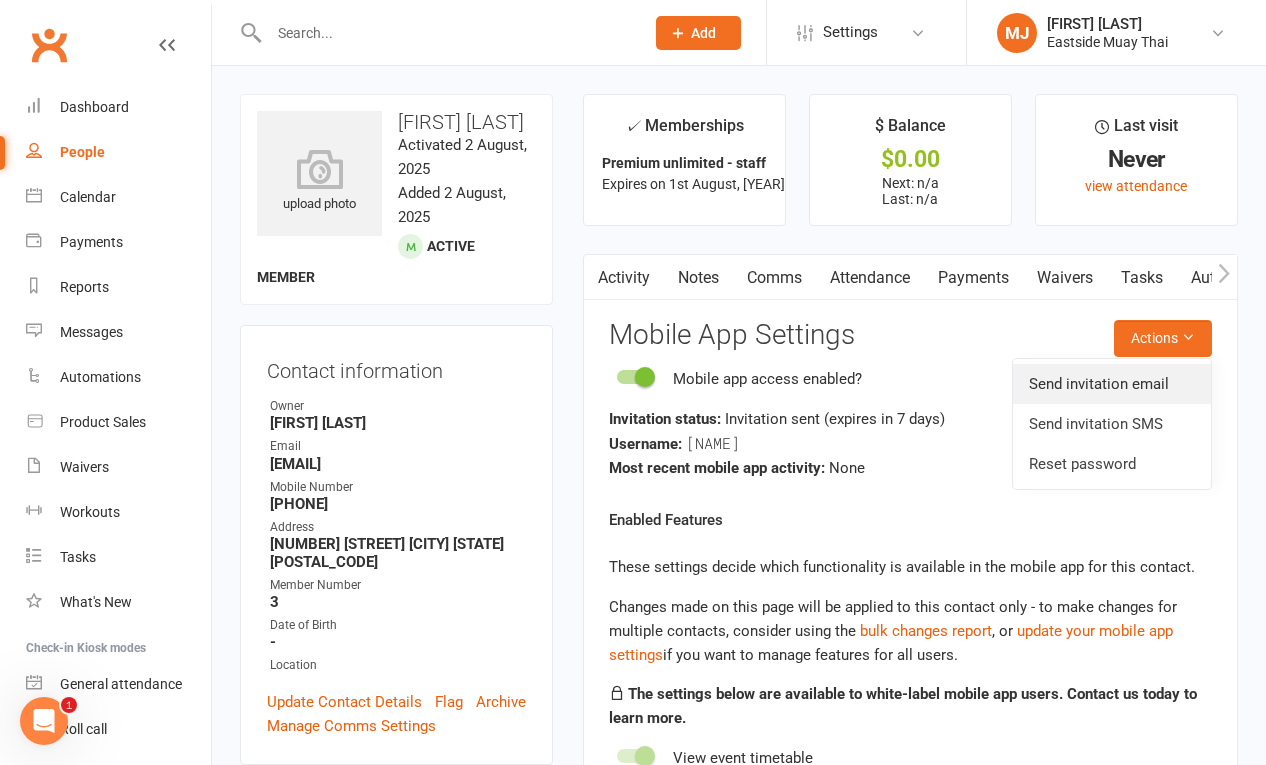 click on "Send invitation email" at bounding box center (1112, 384) 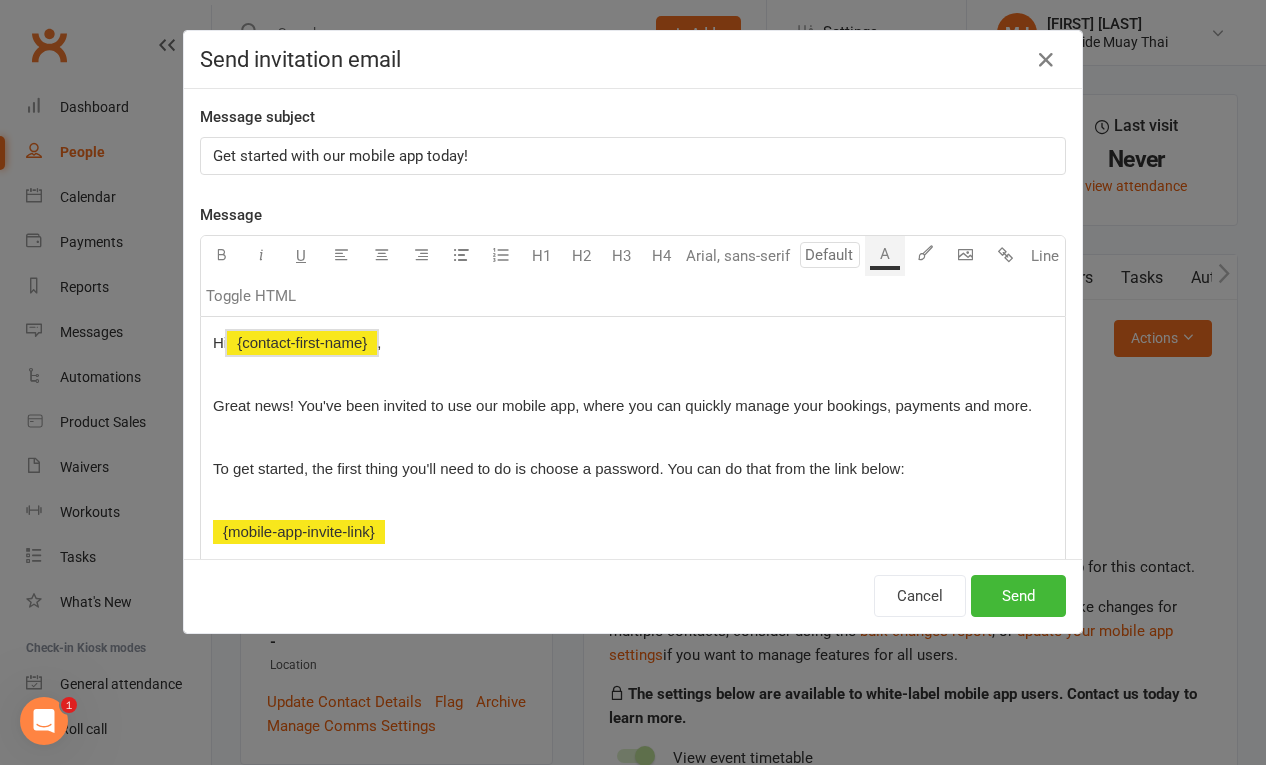 click on "﻿ {contact-first-name}" at bounding box center [302, 342] 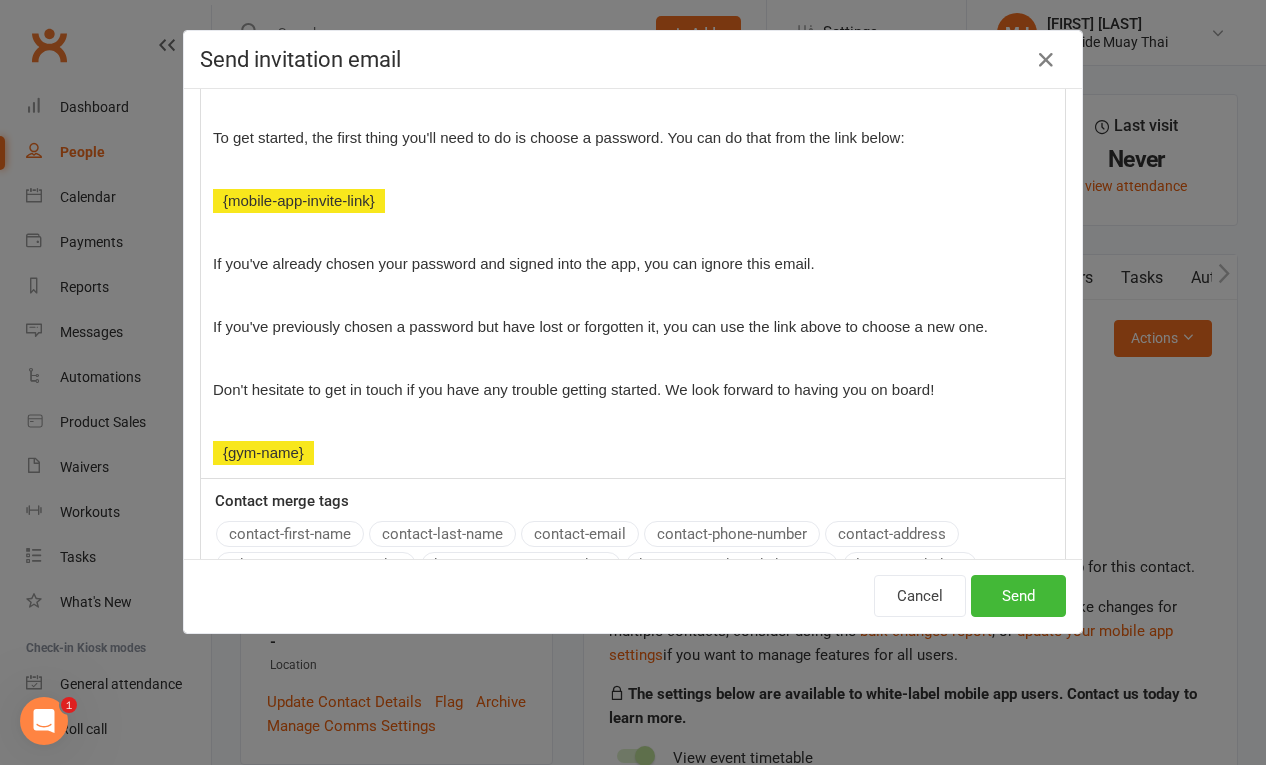 scroll, scrollTop: 360, scrollLeft: 0, axis: vertical 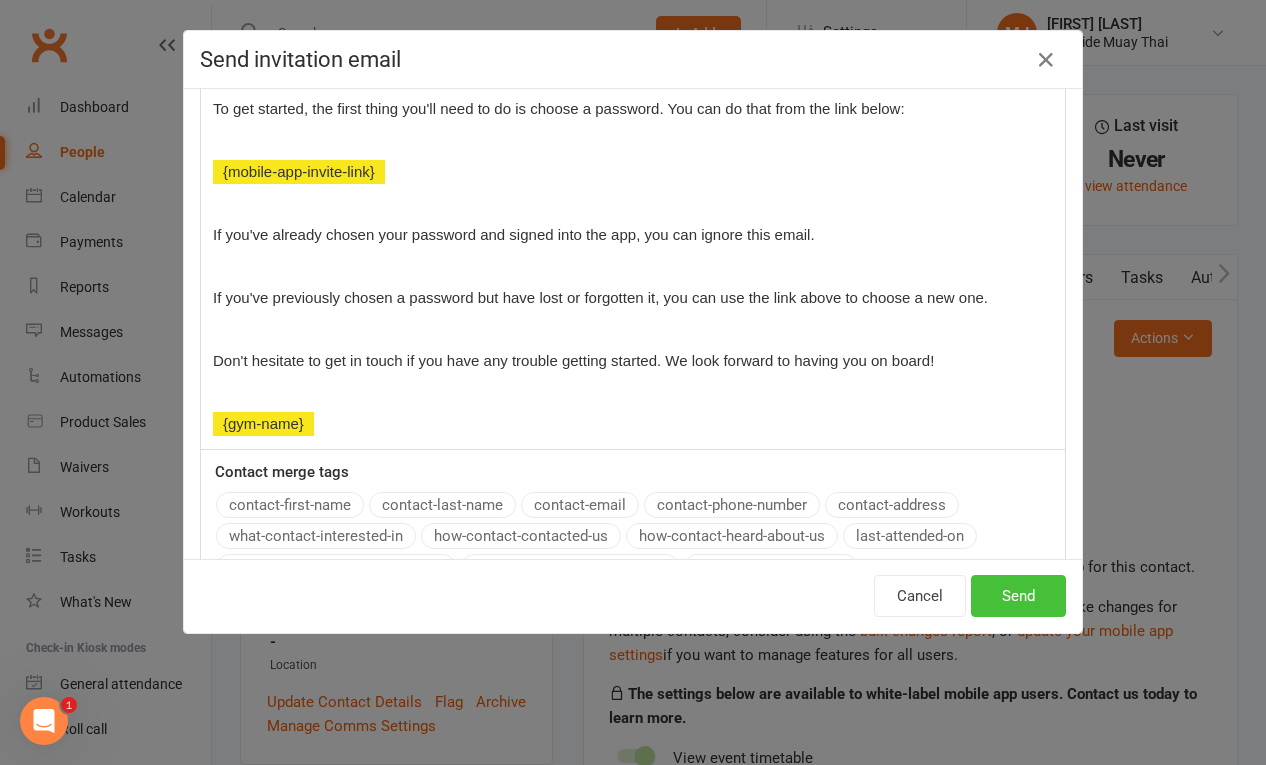 click on "Send" at bounding box center (1018, 596) 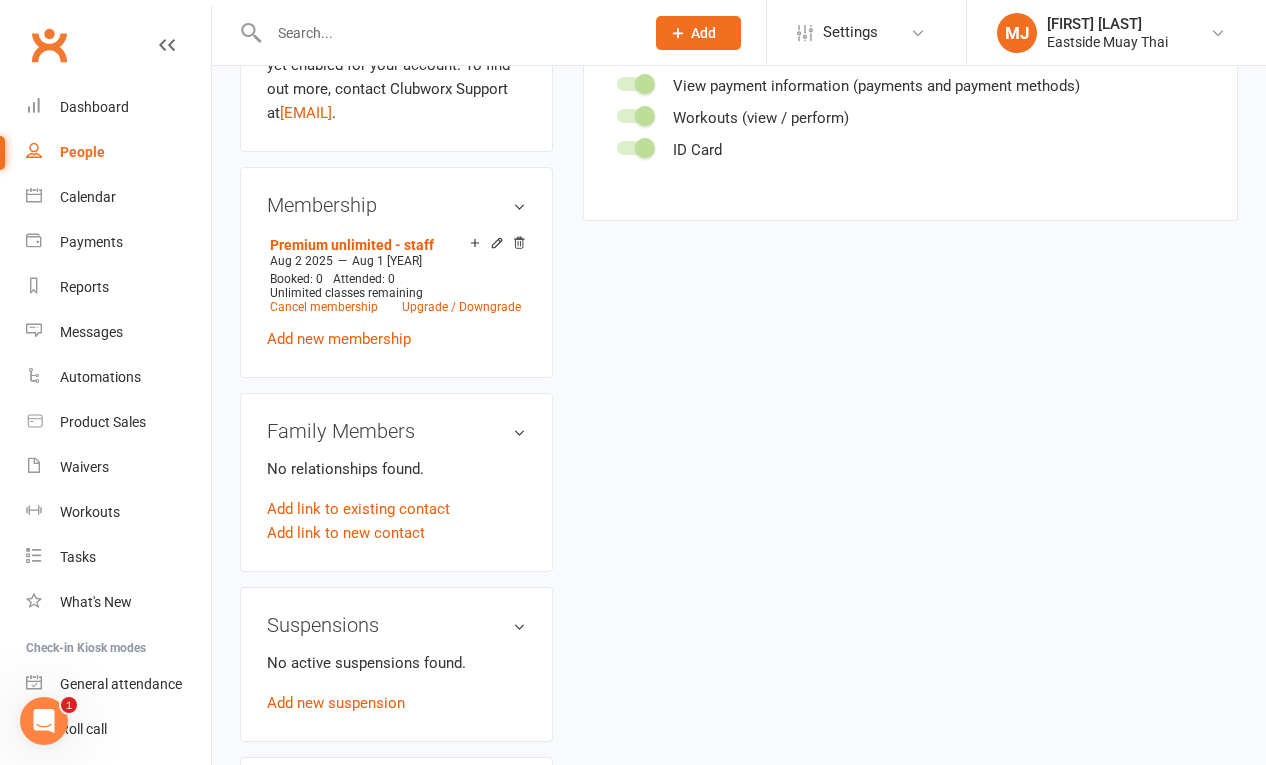 scroll, scrollTop: 806, scrollLeft: 0, axis: vertical 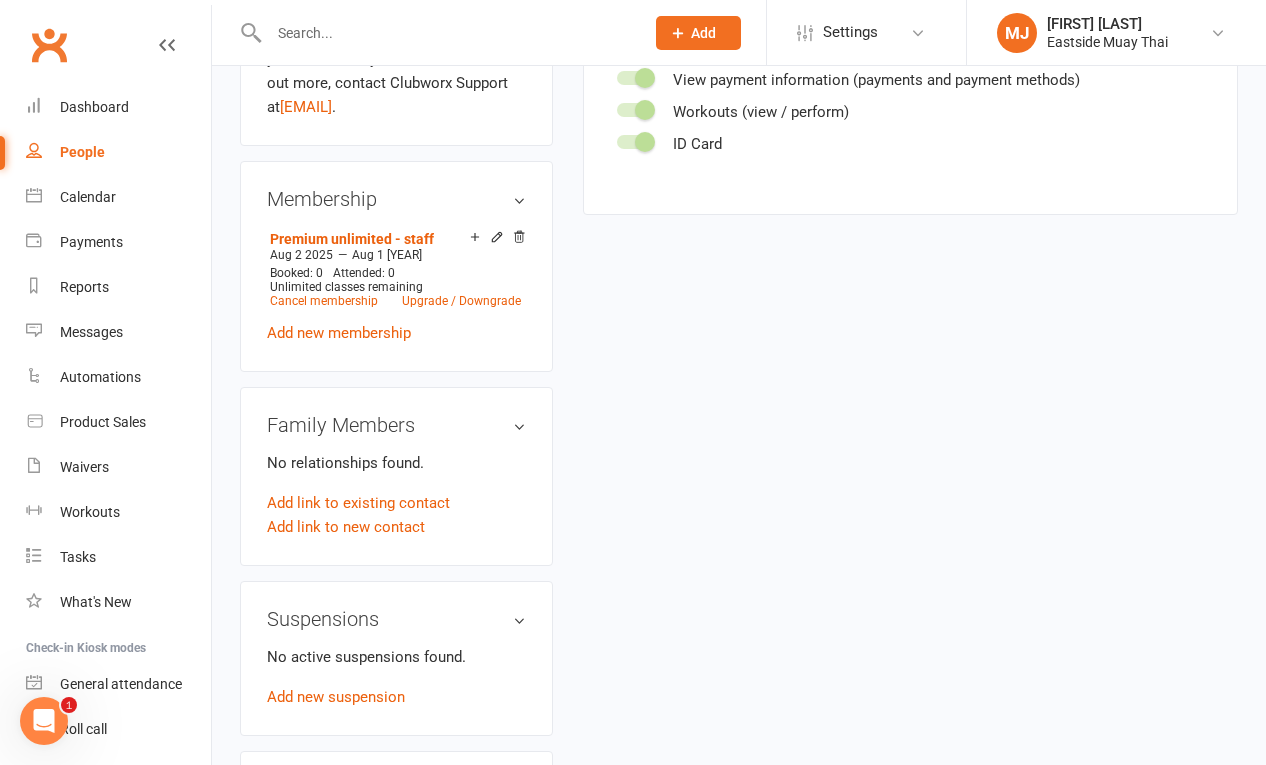 click at bounding box center [44, 721] 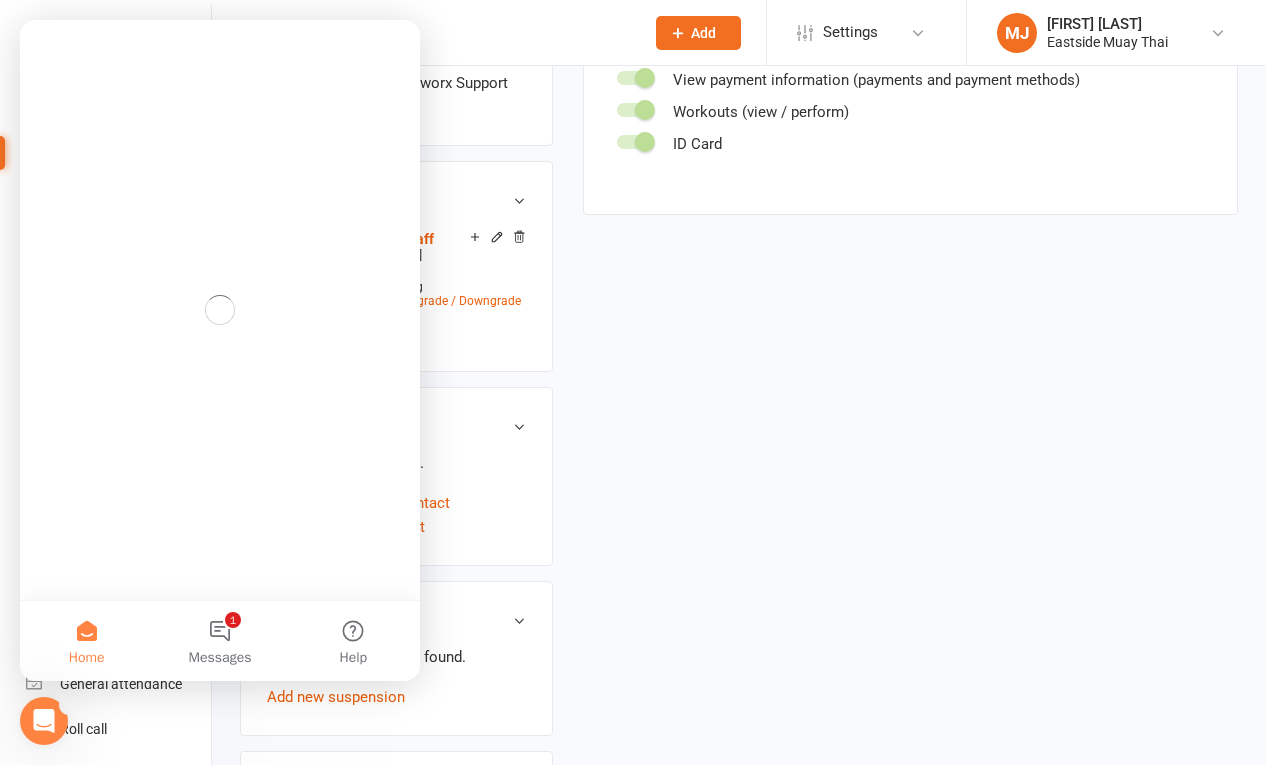 scroll, scrollTop: 0, scrollLeft: 0, axis: both 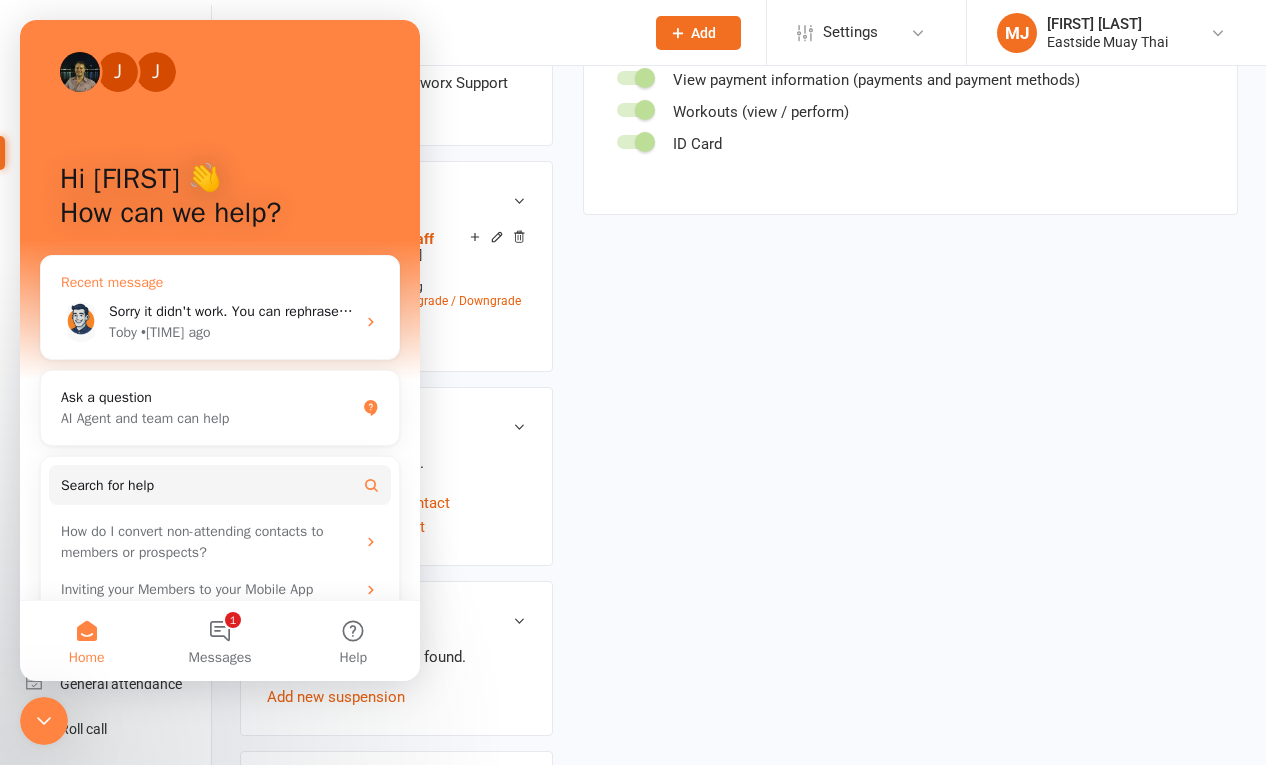 click on "[FIRST] •  1d ago" at bounding box center [232, 332] 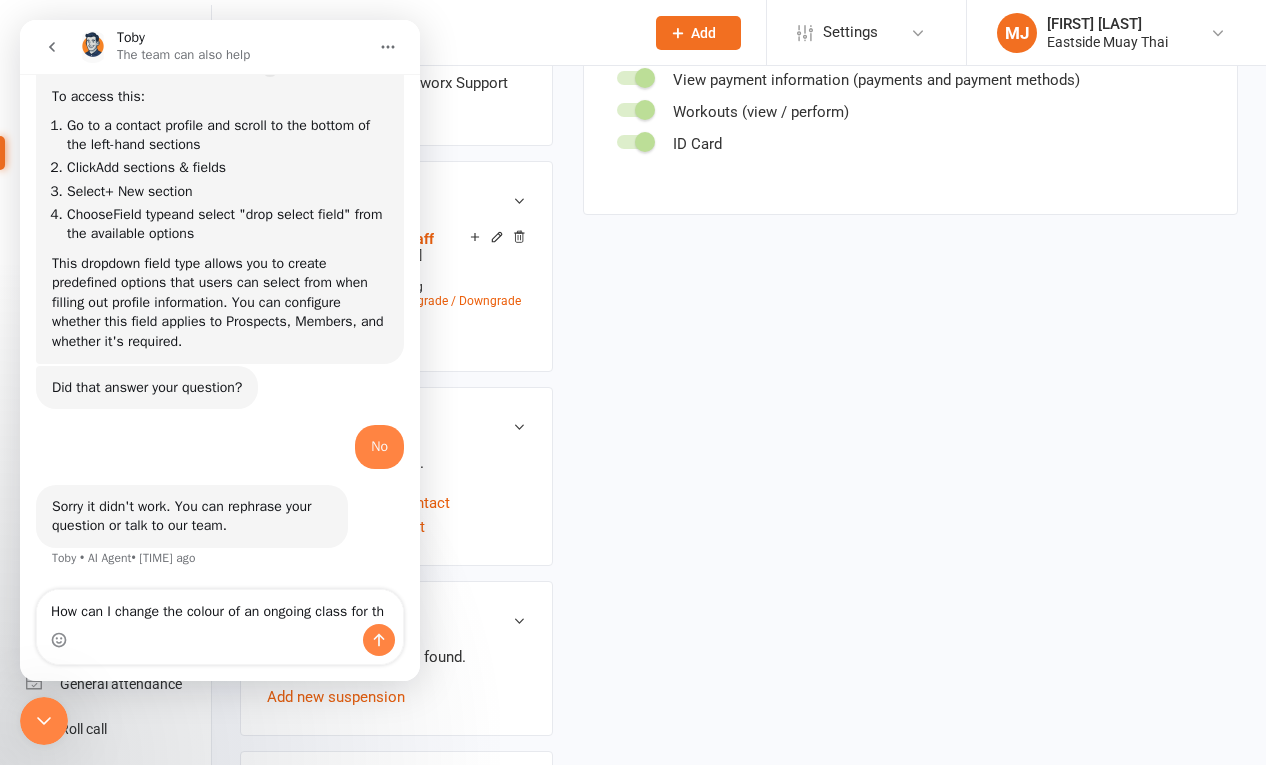 scroll, scrollTop: 742, scrollLeft: 0, axis: vertical 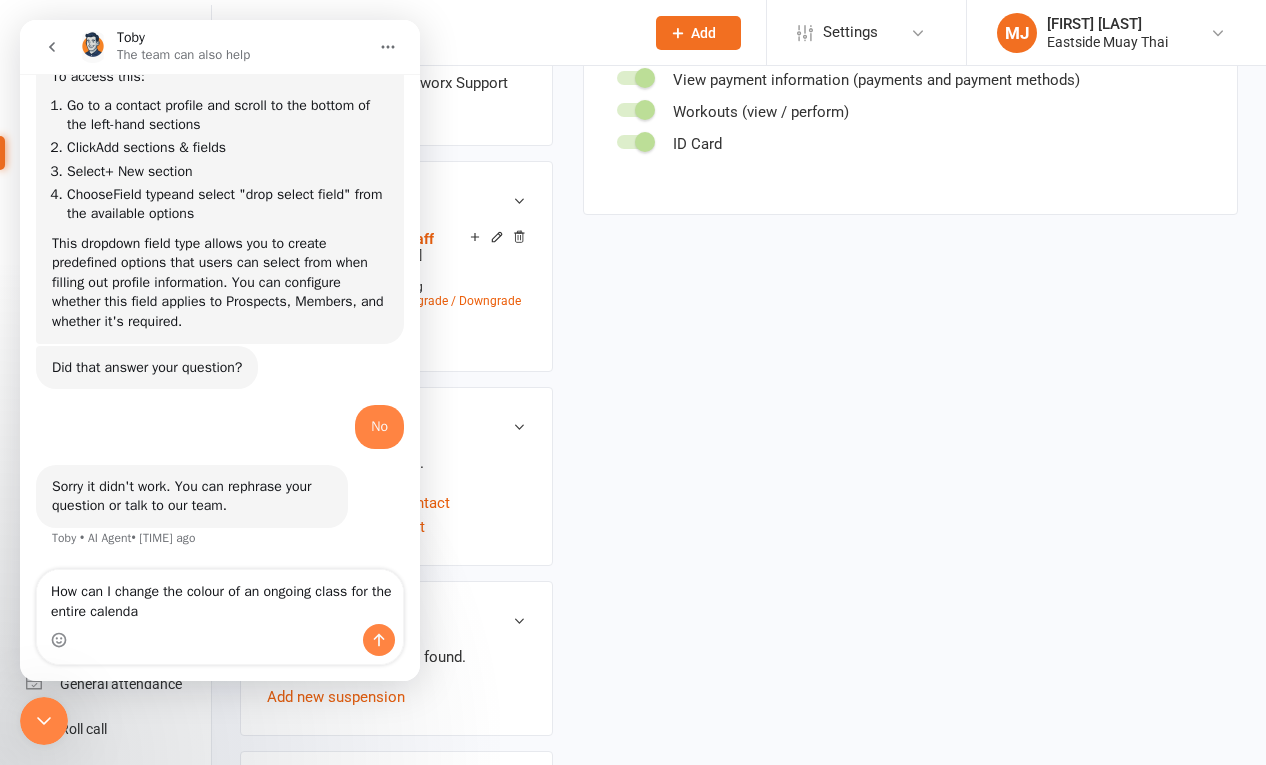 type on "How can I change the colour of an ongoing class for the entire calendar" 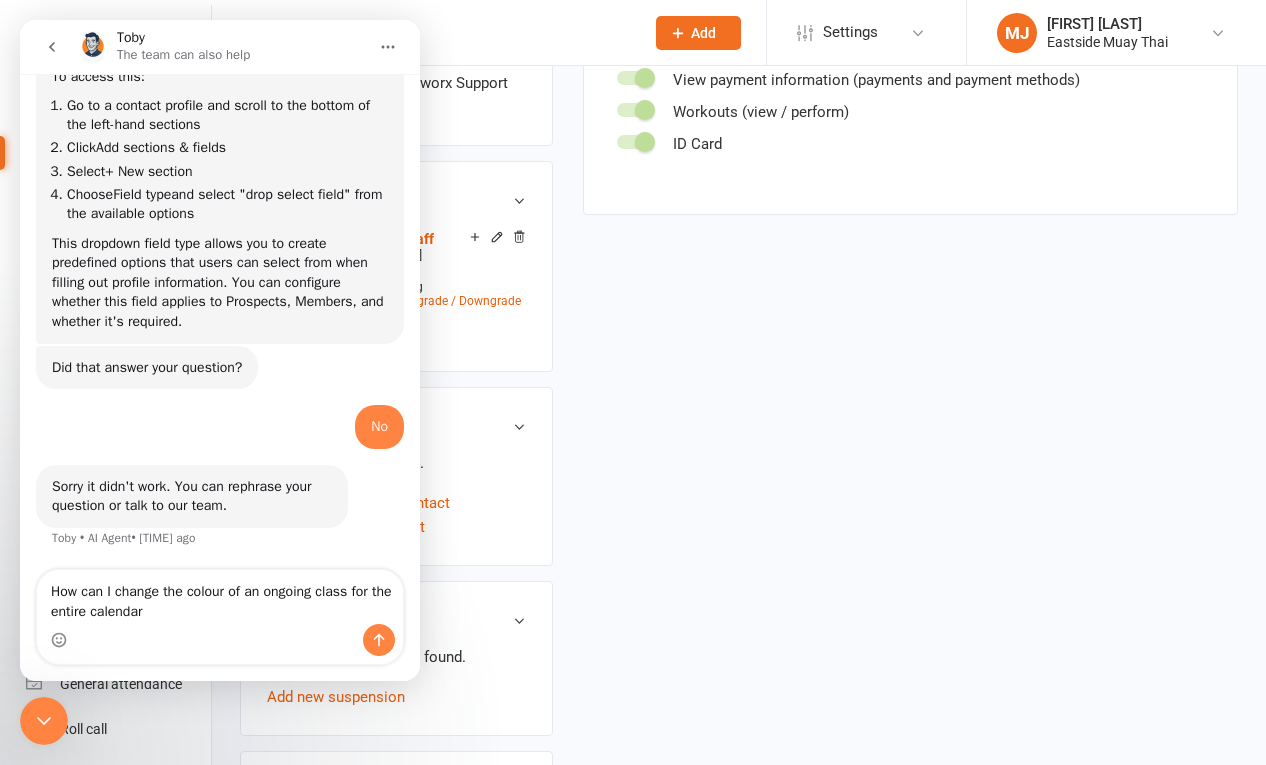 type 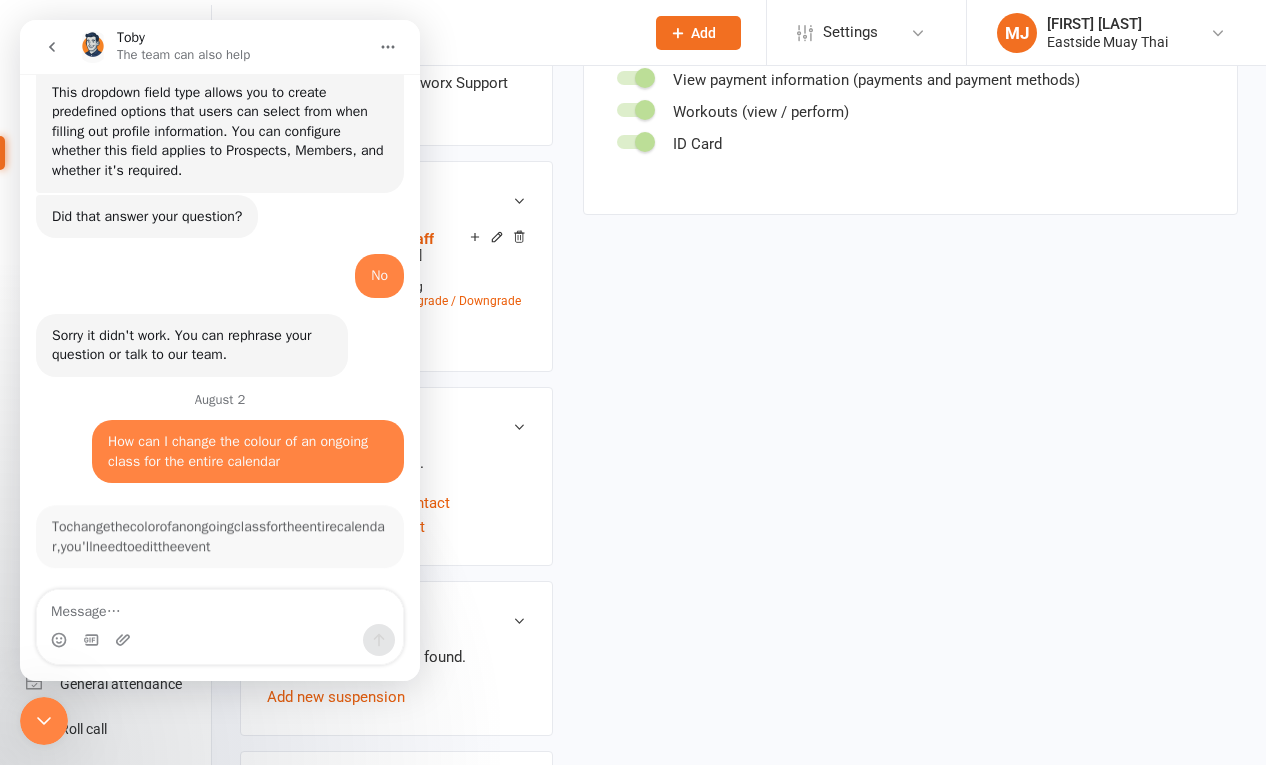 scroll, scrollTop: 925, scrollLeft: 0, axis: vertical 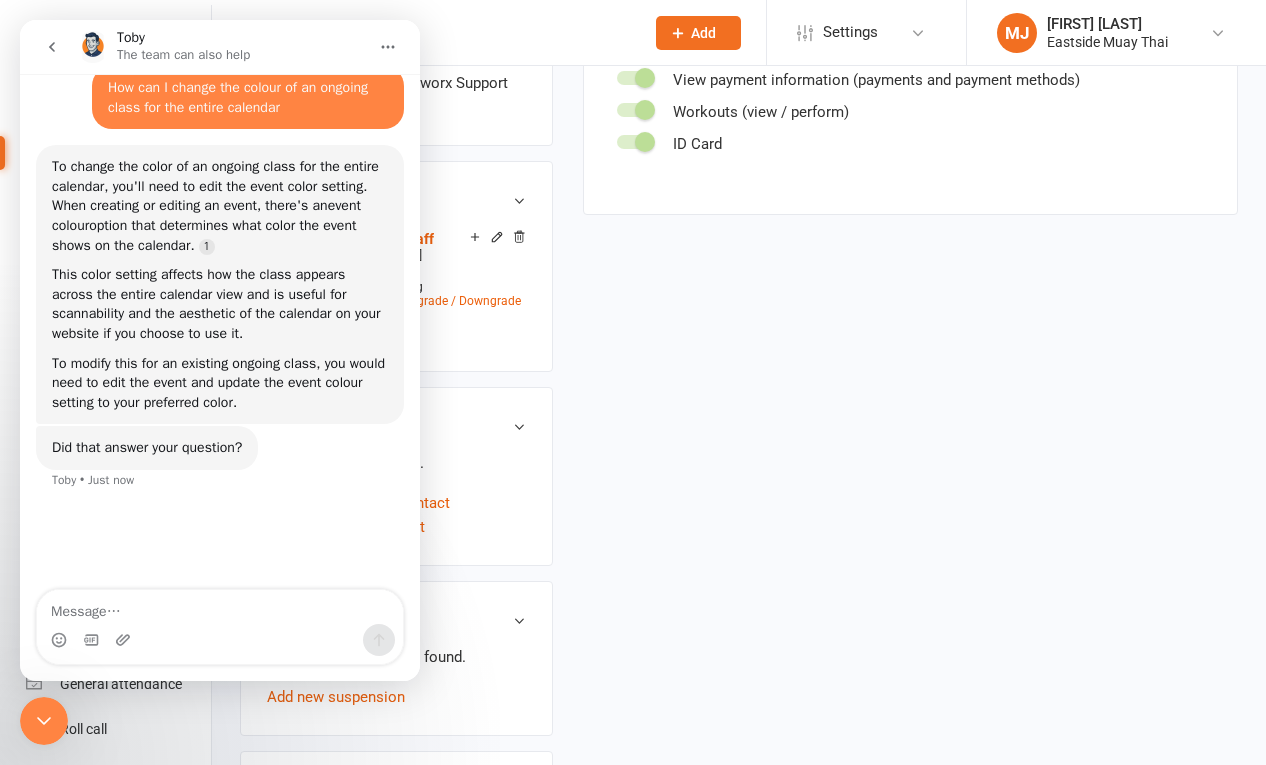 click on "upload photo [FIRST] [LAST] Activated 2 August, 2025 Added 2 August, 2025   Active member Contact information Owner   [FIRST] [LAST] Email  [EMAIL]
Mobile Number  [PHONE]
Address  [NUMBER] [STREET] [CITY] [STATE] [POSTAL_CODE]
Member Number  3
Date of Birth  -
Location
Update Contact Details Flag Archive Manage Comms Settings
Wallet Automated Member Payments are not yet enabled for your account. To find out more, contact Clubworx Support at  [EMAIL] .
Membership      Premium unlimited - staff Aug 2 2025 — Aug 1 2026 Booked: 0 Attended: 0 Unlimited classes remaining   Cancel membership Upgrade / Downgrade Add new membership
Family Members  No relationships found. Add link to existing contact  Add link to new contact
Suspensions  No active suspensions found. Add new suspension
Email / SMS Subscriptions  edit Unsubscribed from Emails No
Unsubscribed from SMSes No
Body Composition  edit Key Demographics  edit Gender Female
Fitness Goals  edit edit edit" at bounding box center (739, 532) 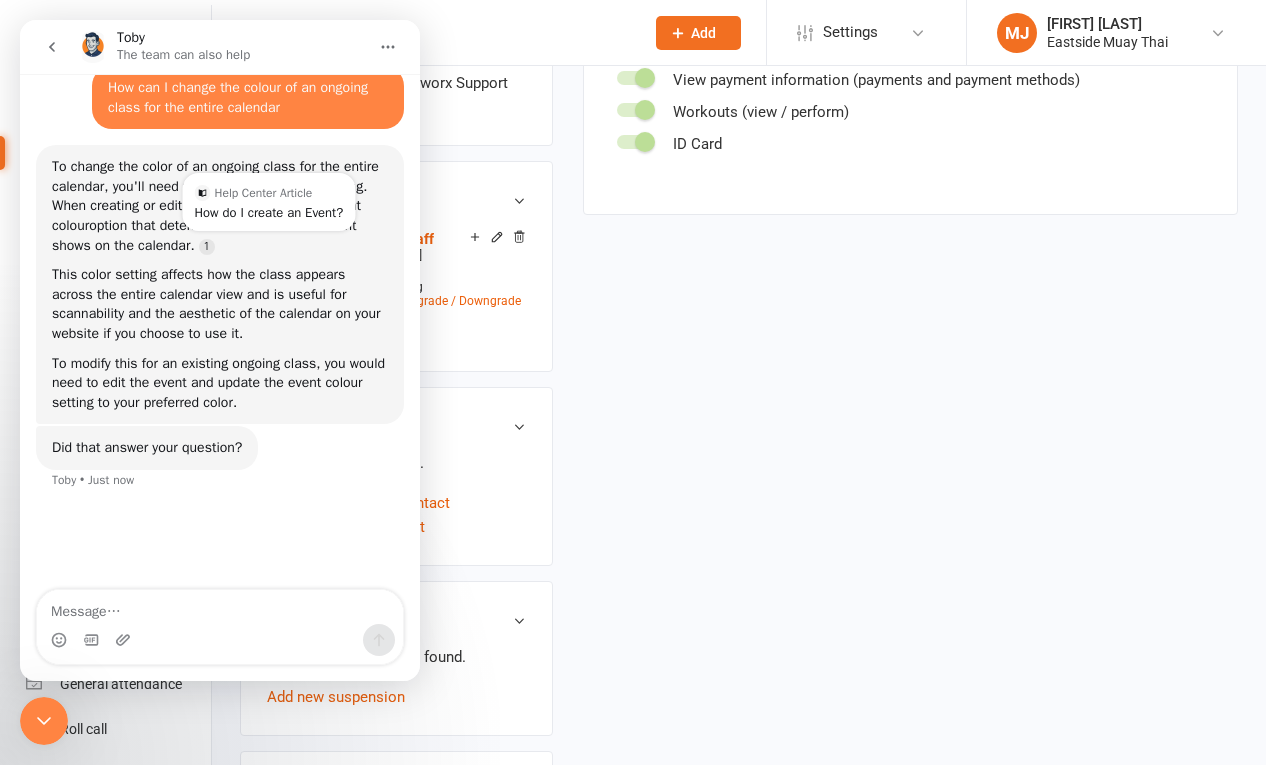 click 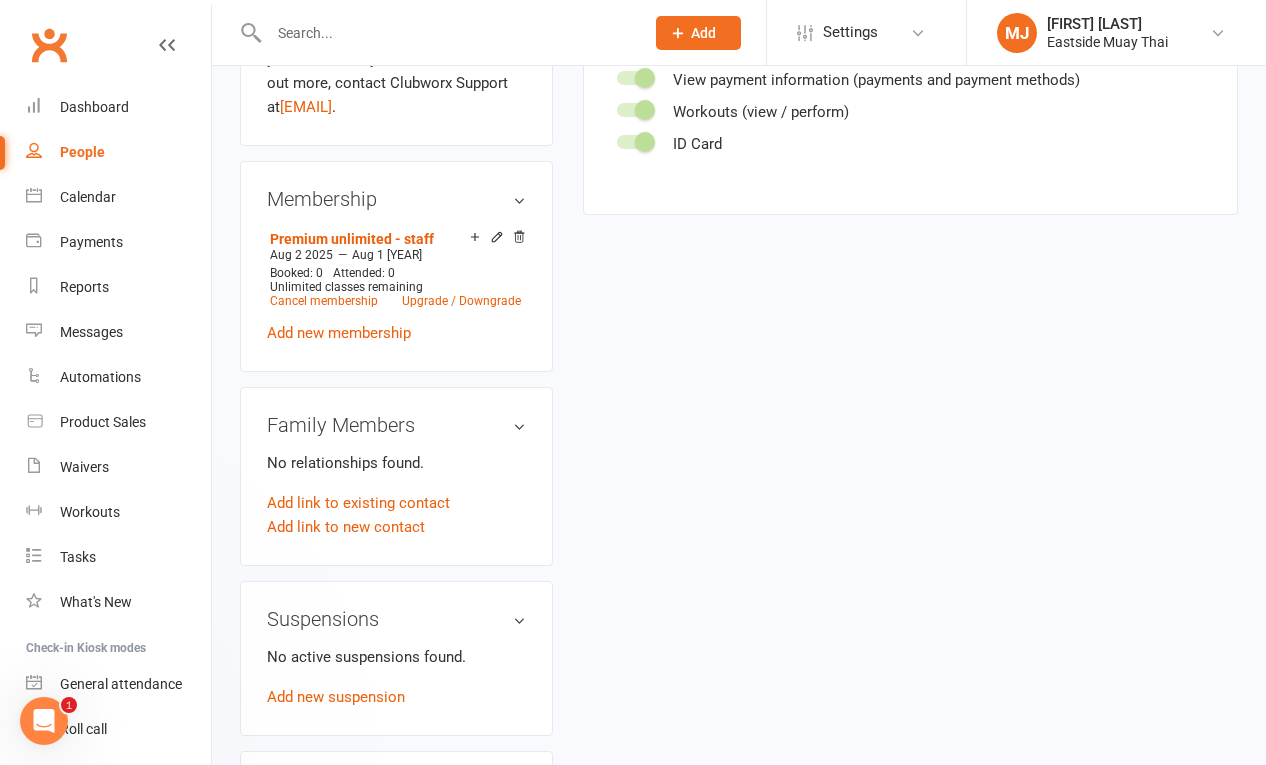 scroll, scrollTop: 0, scrollLeft: 0, axis: both 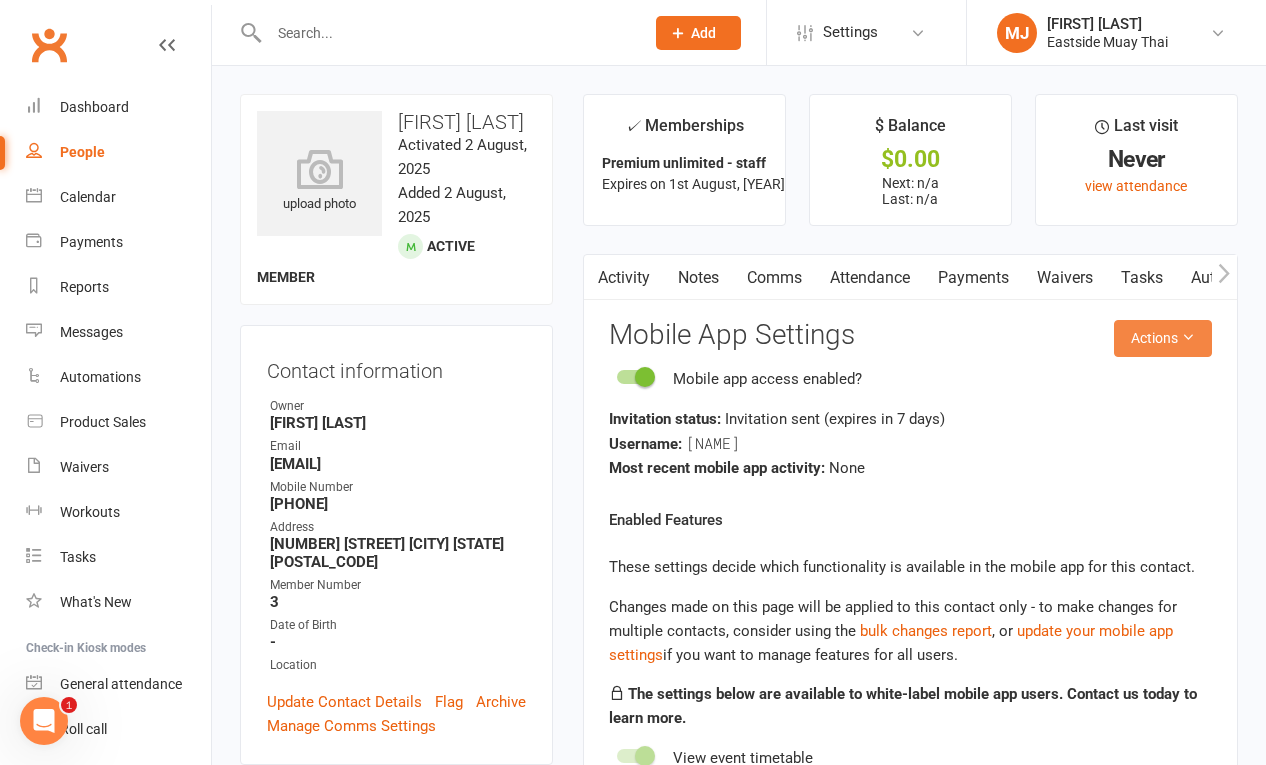 click on "Actions" at bounding box center [1163, 338] 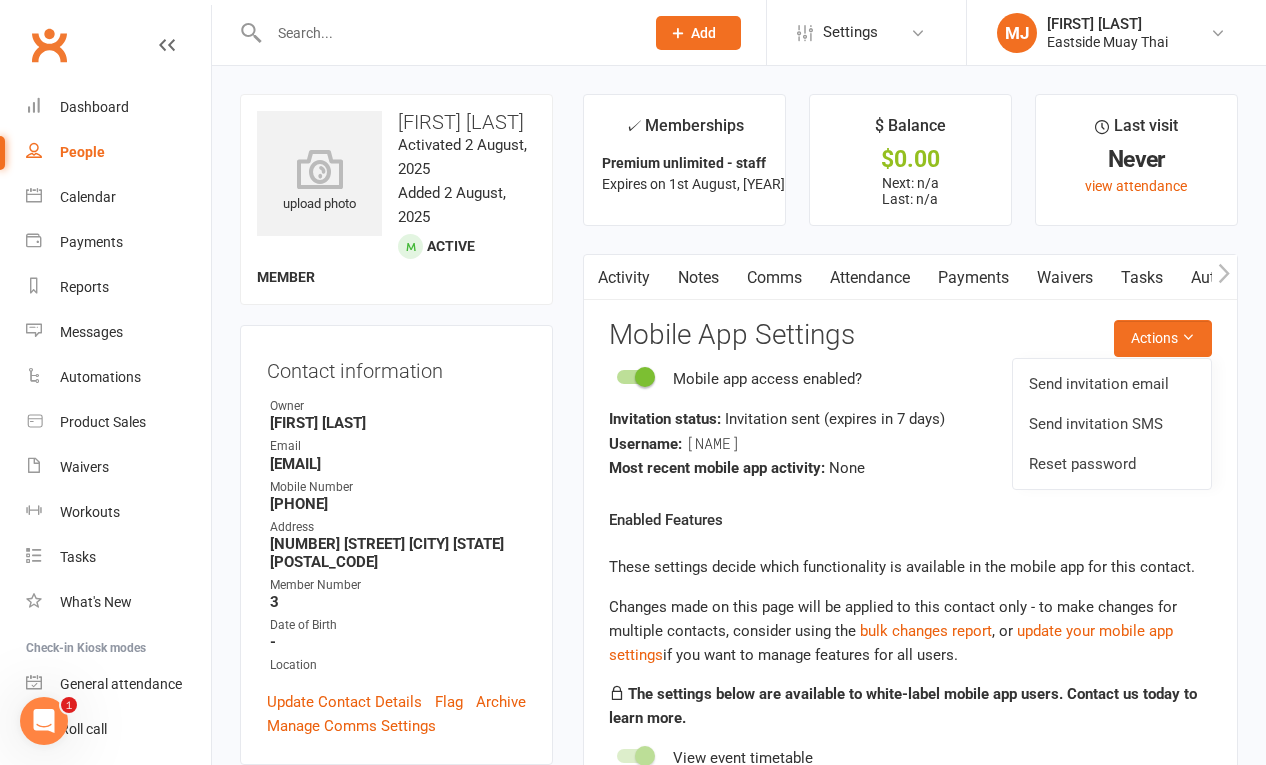 click on "Mobile App Settings" at bounding box center [910, 335] 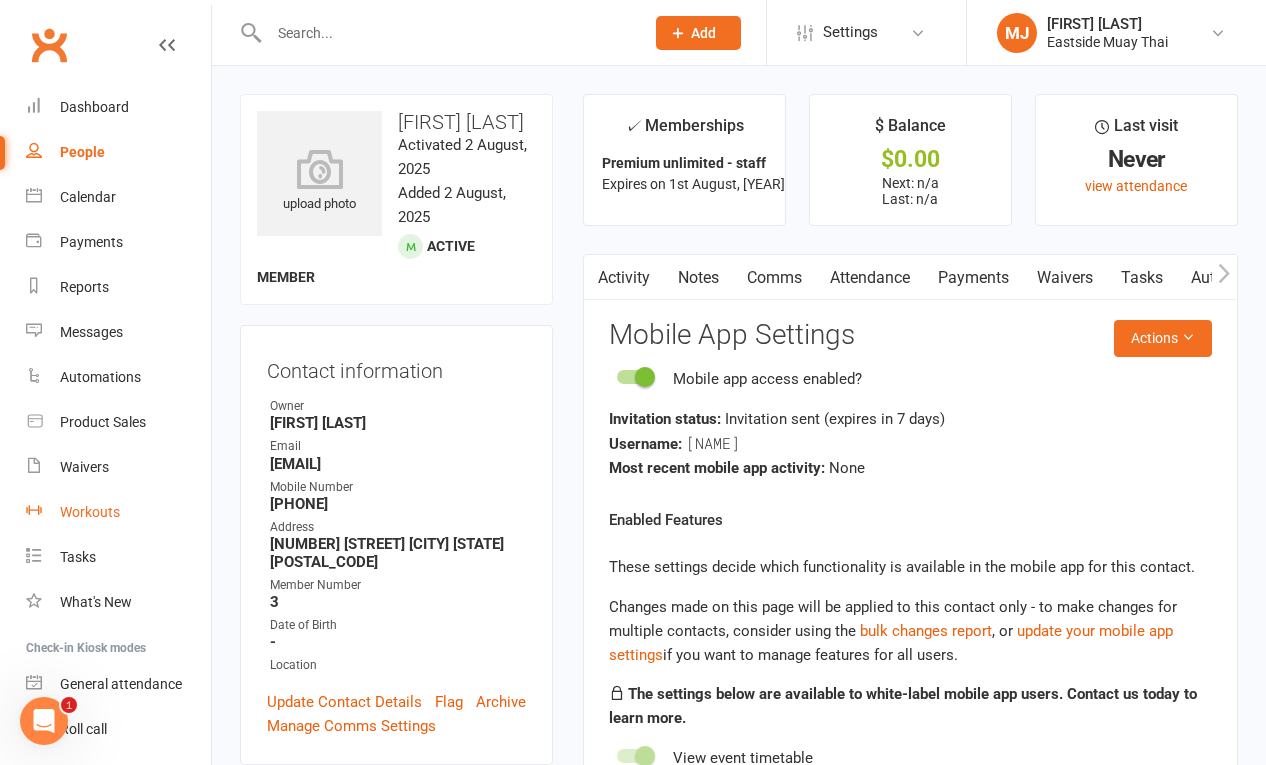 scroll, scrollTop: 107, scrollLeft: 0, axis: vertical 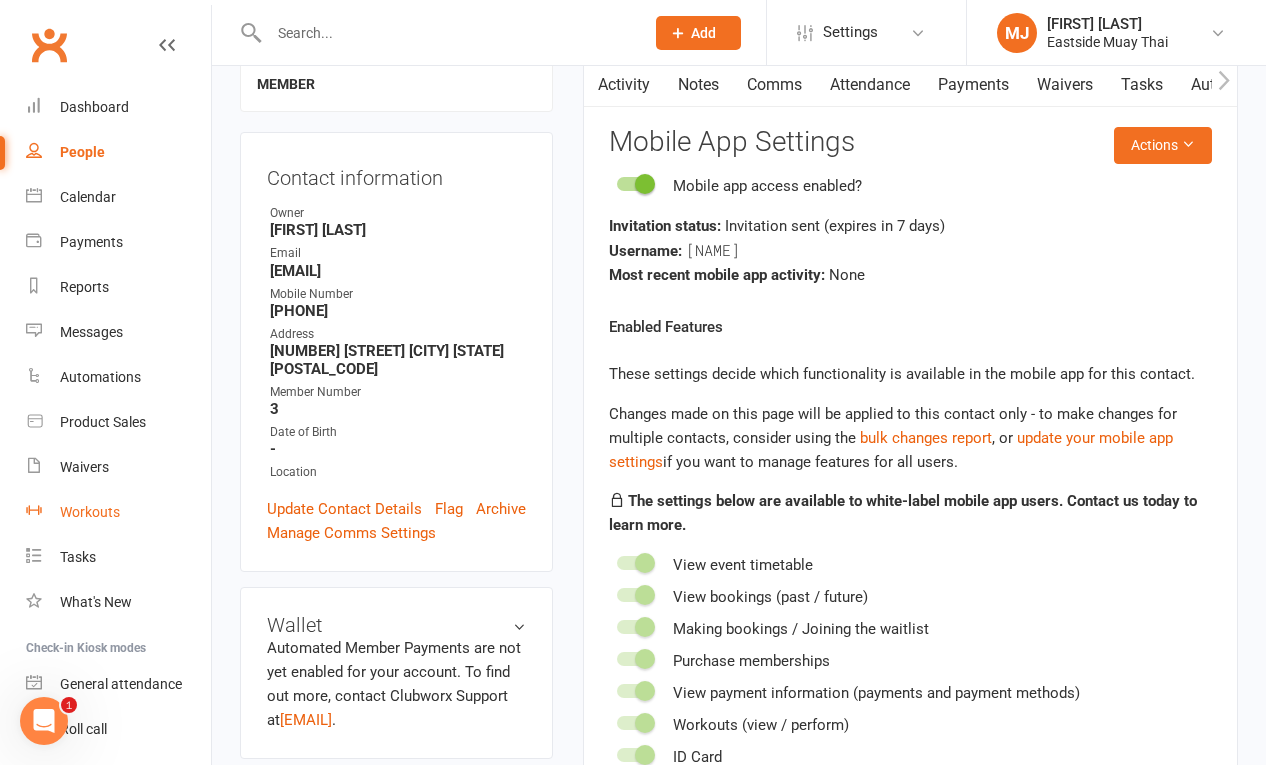 click on "Workouts" at bounding box center [90, 512] 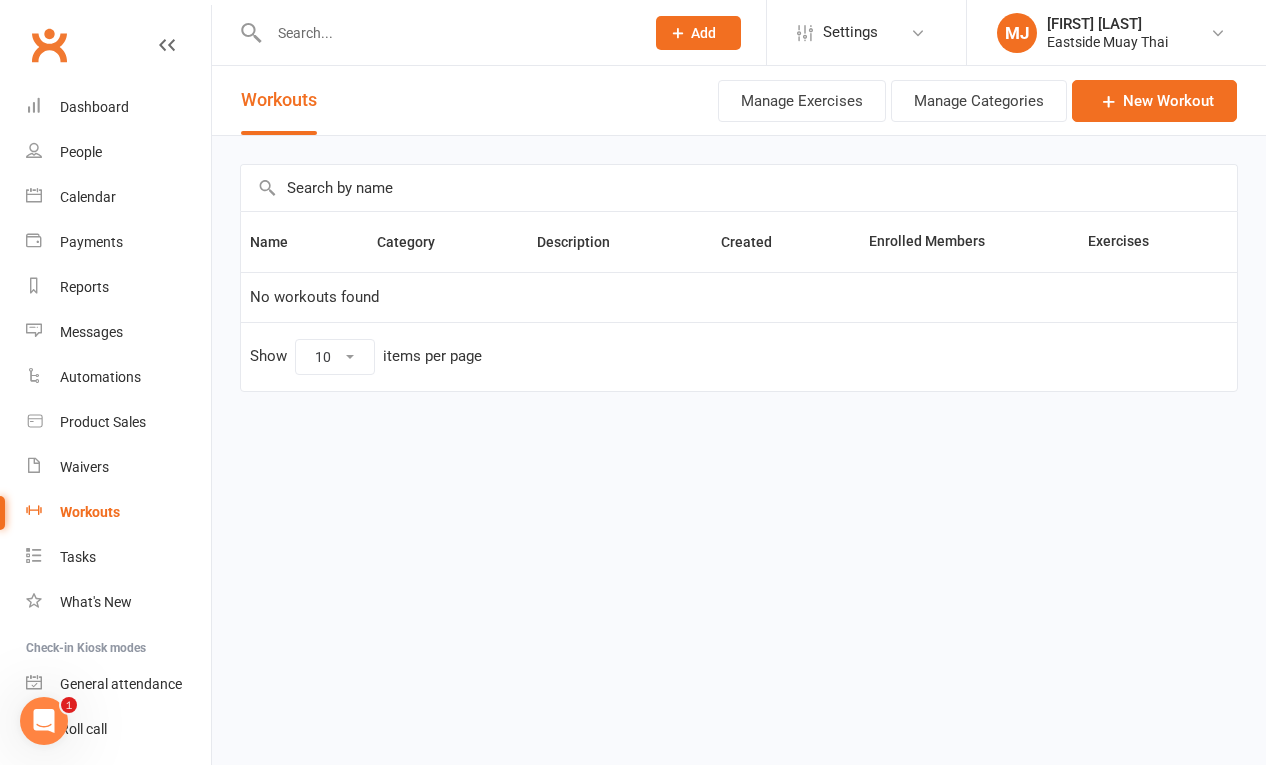 click at bounding box center [739, 188] 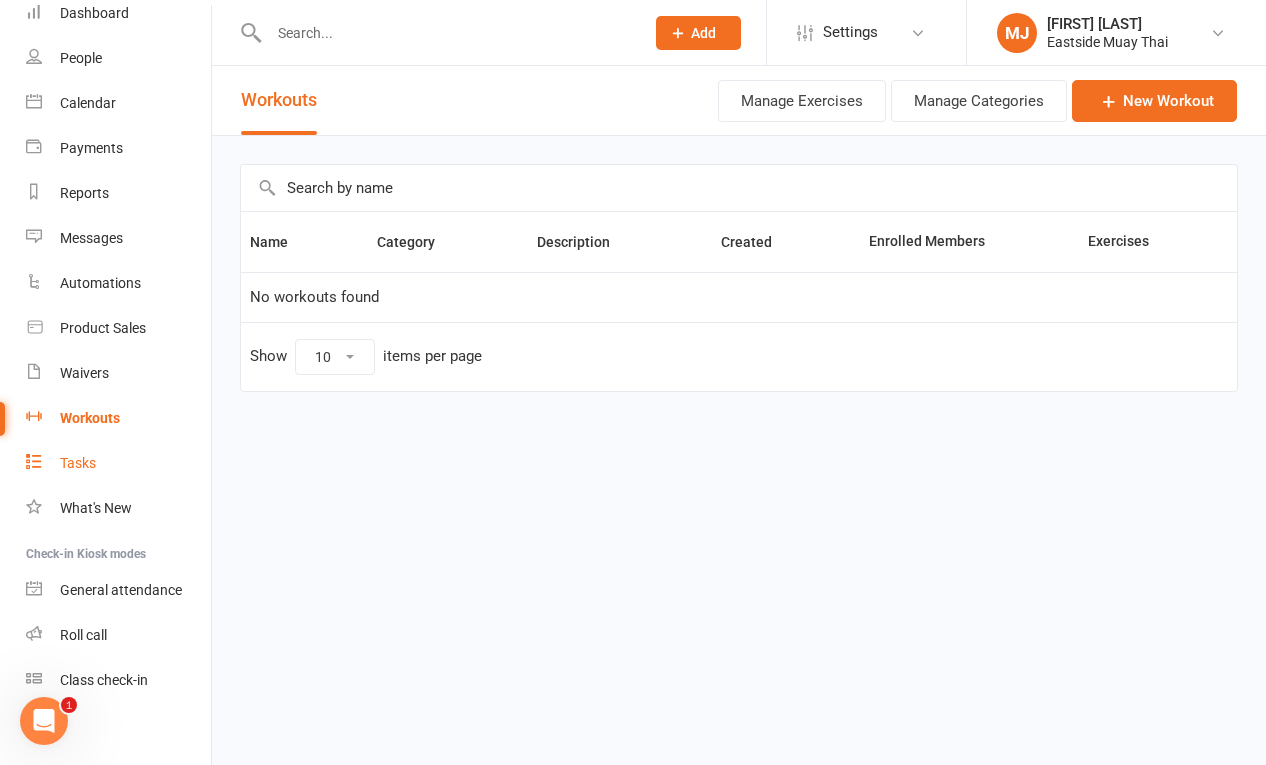 scroll, scrollTop: 107, scrollLeft: 0, axis: vertical 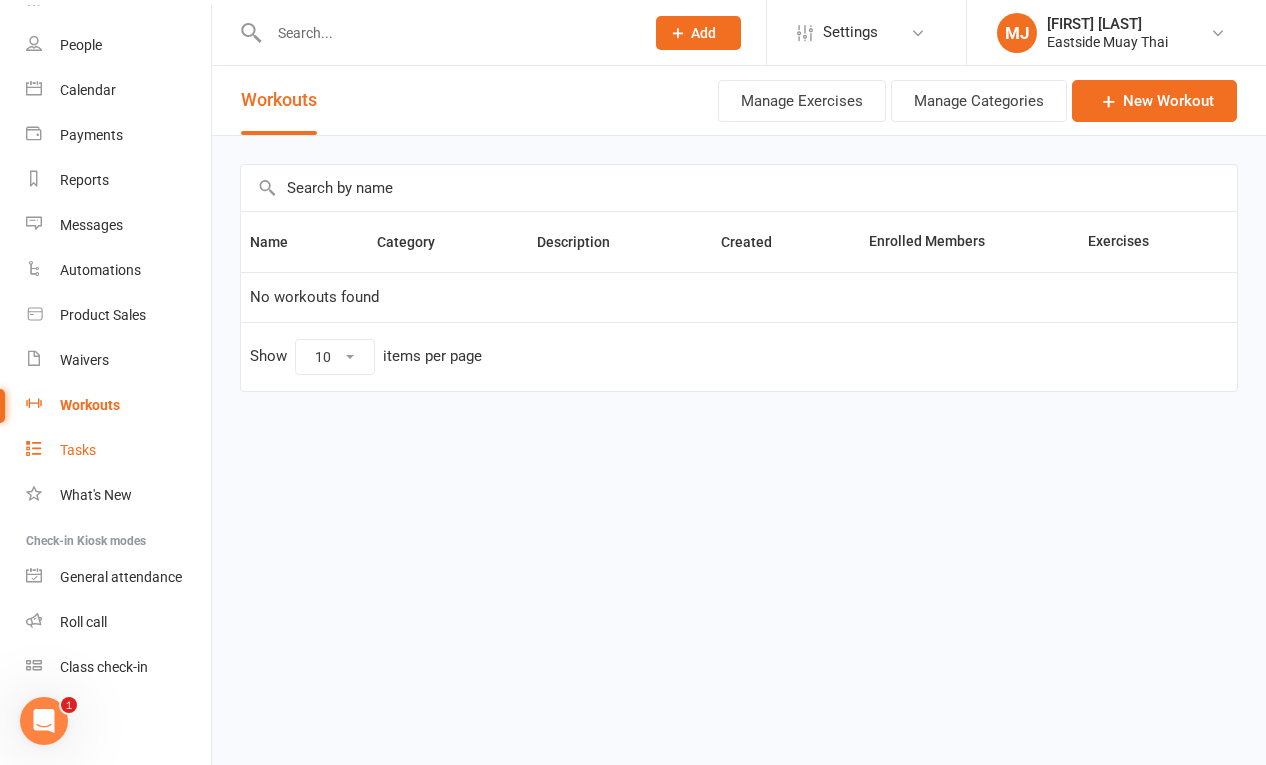 click on "Tasks" at bounding box center [78, 450] 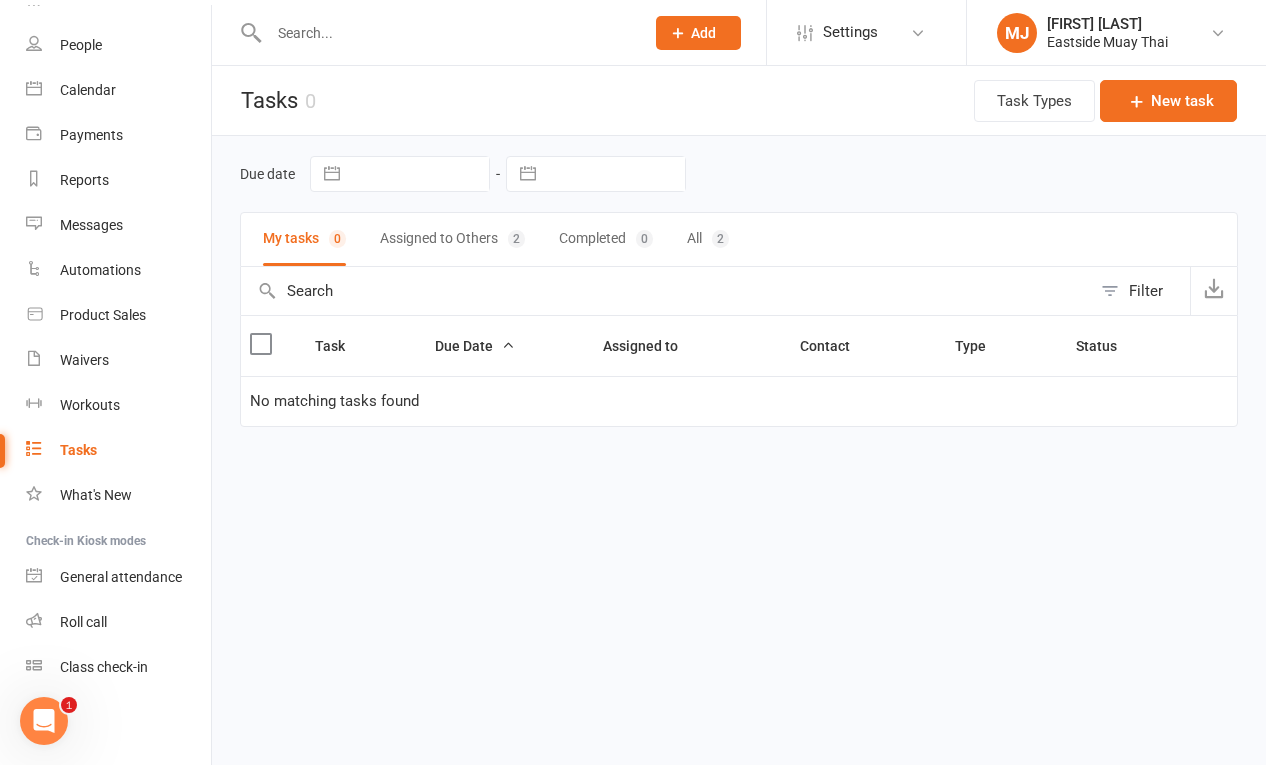 click on "Assigned to Others 2" at bounding box center [452, 239] 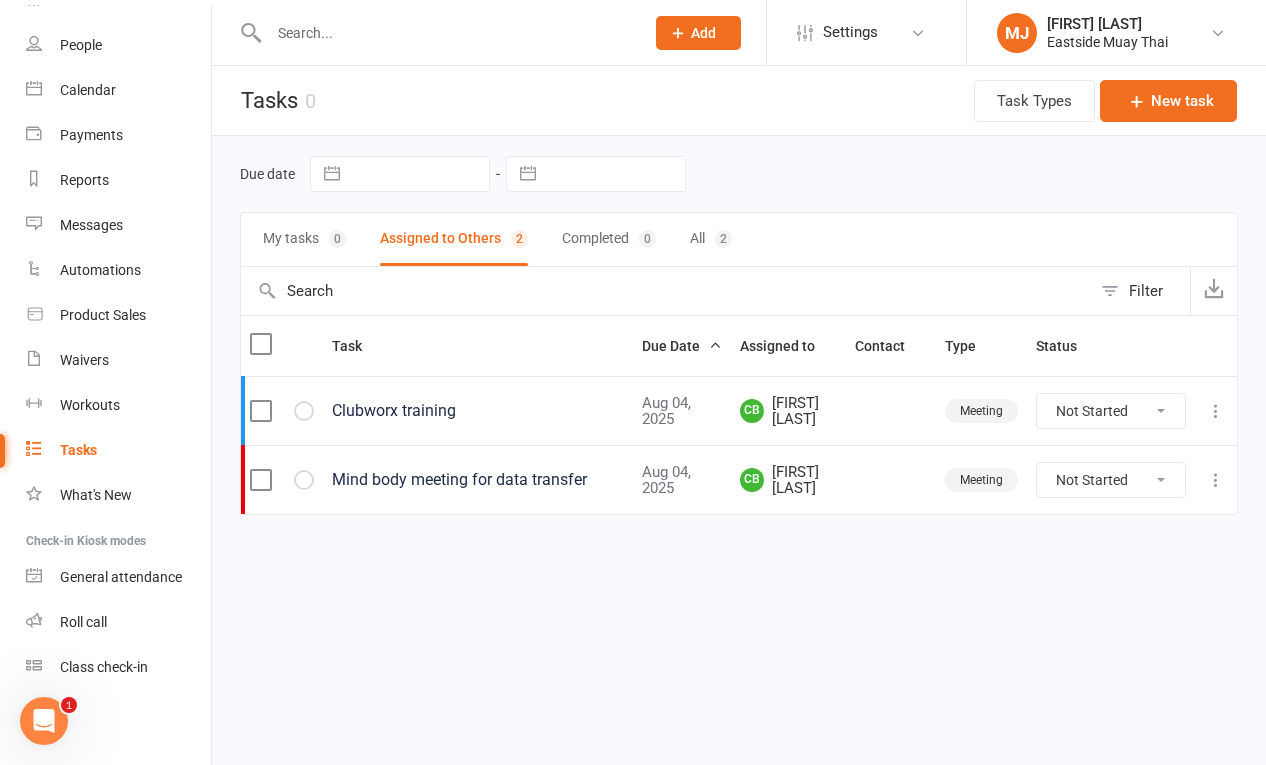 click on "Not Started In Progress Waiting Complete" at bounding box center (1111, 411) 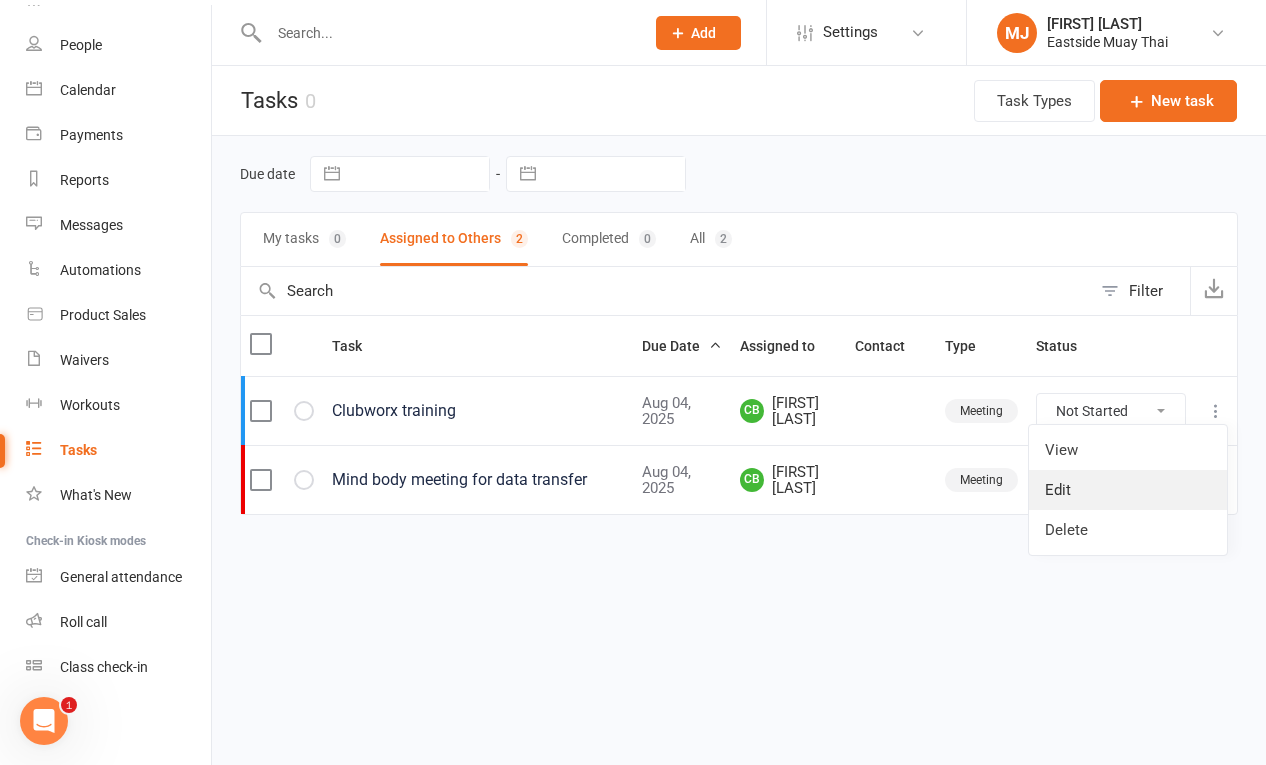 click on "Edit" at bounding box center (1128, 490) 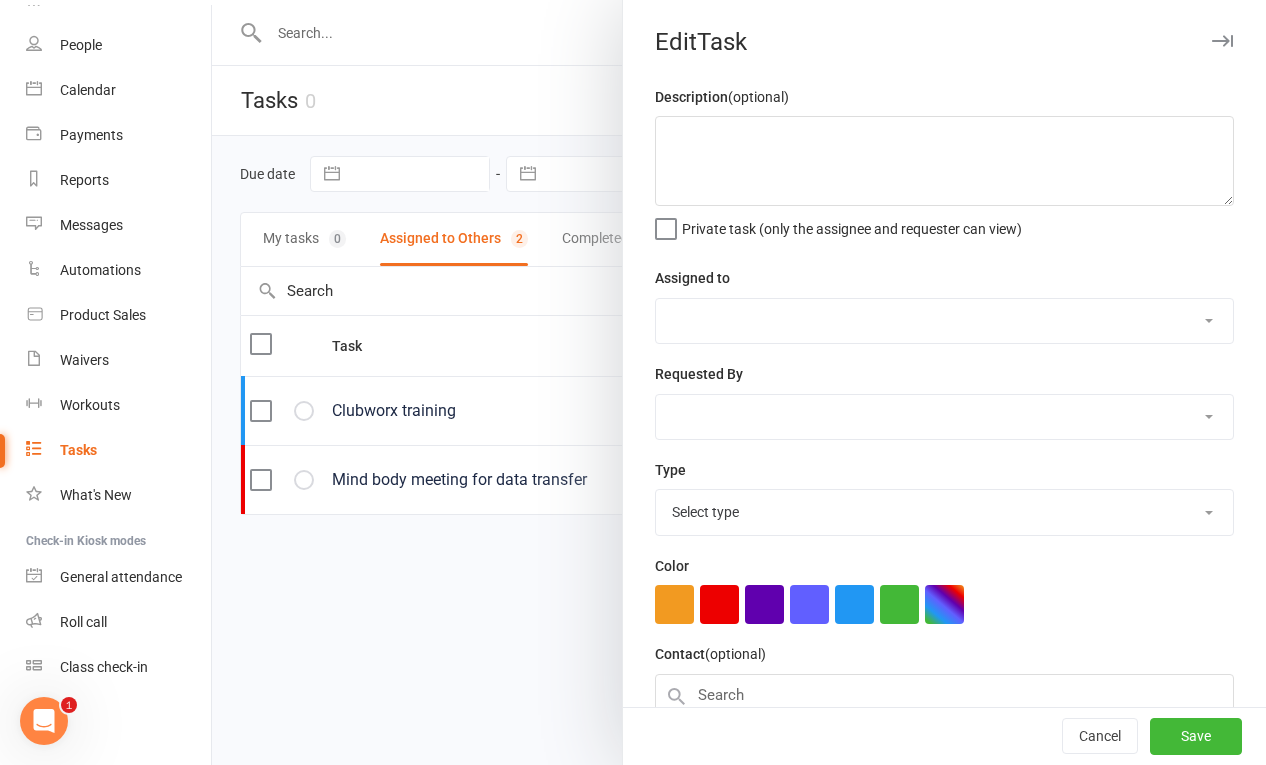 type on "Clubworx training" 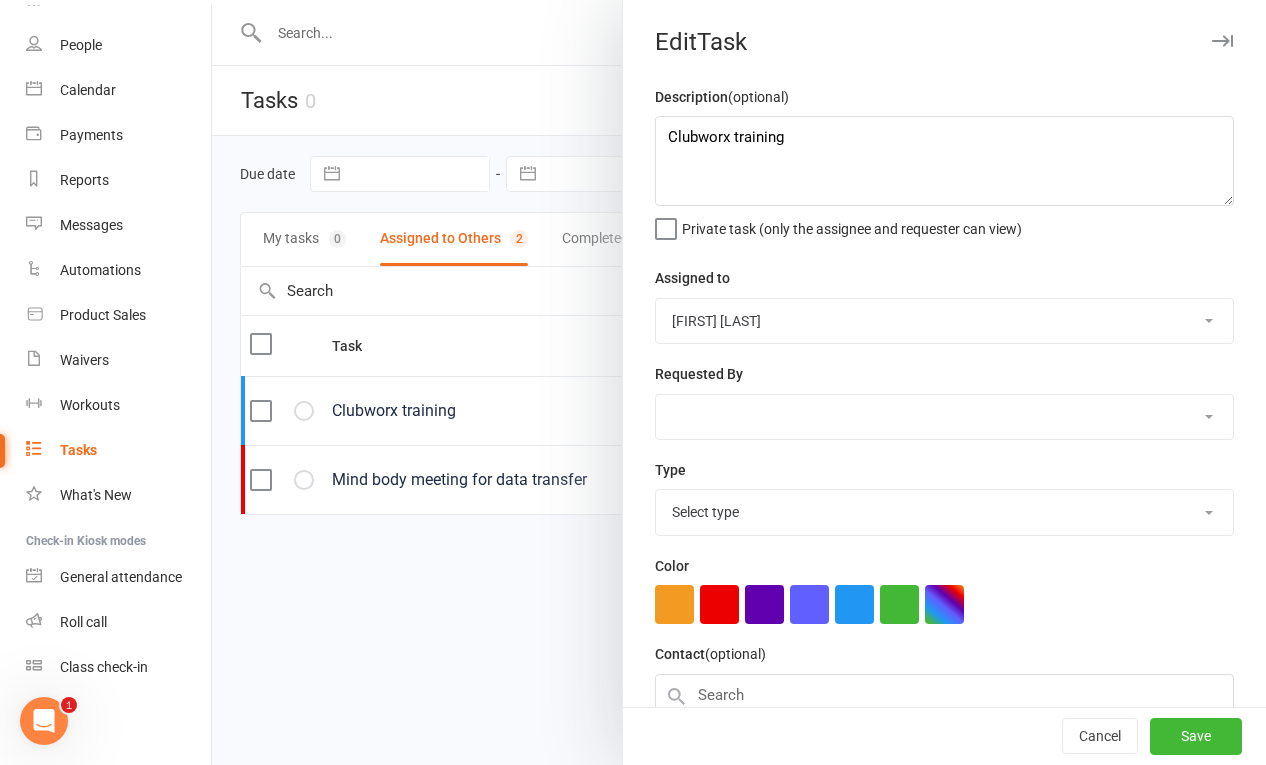 select on "35079" 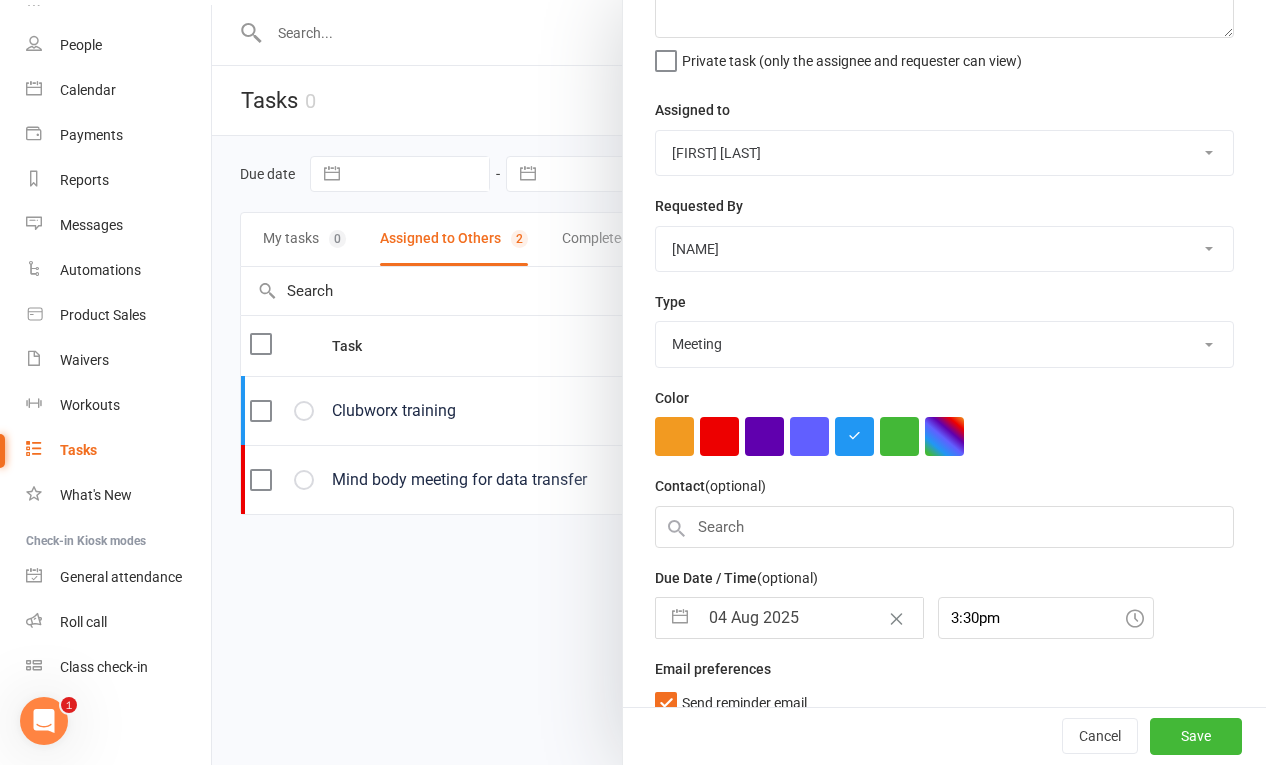 scroll, scrollTop: 227, scrollLeft: 0, axis: vertical 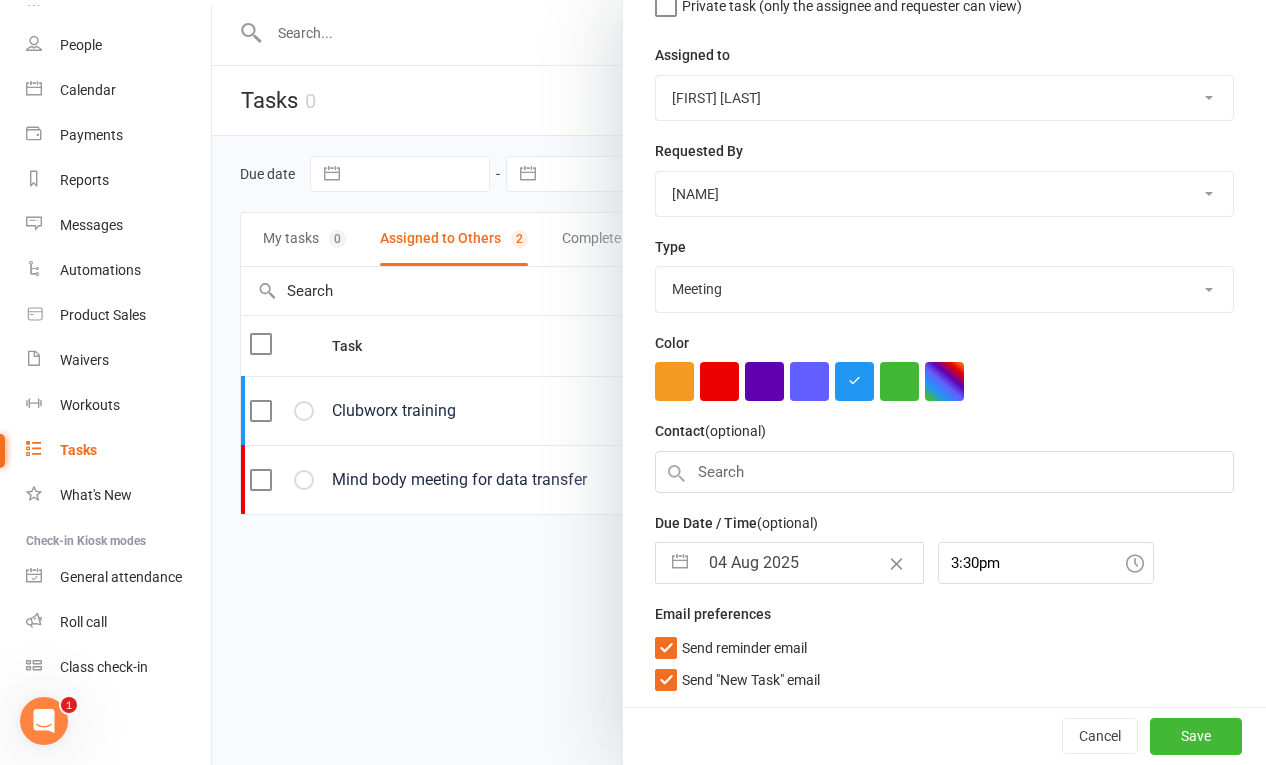 select on "6" 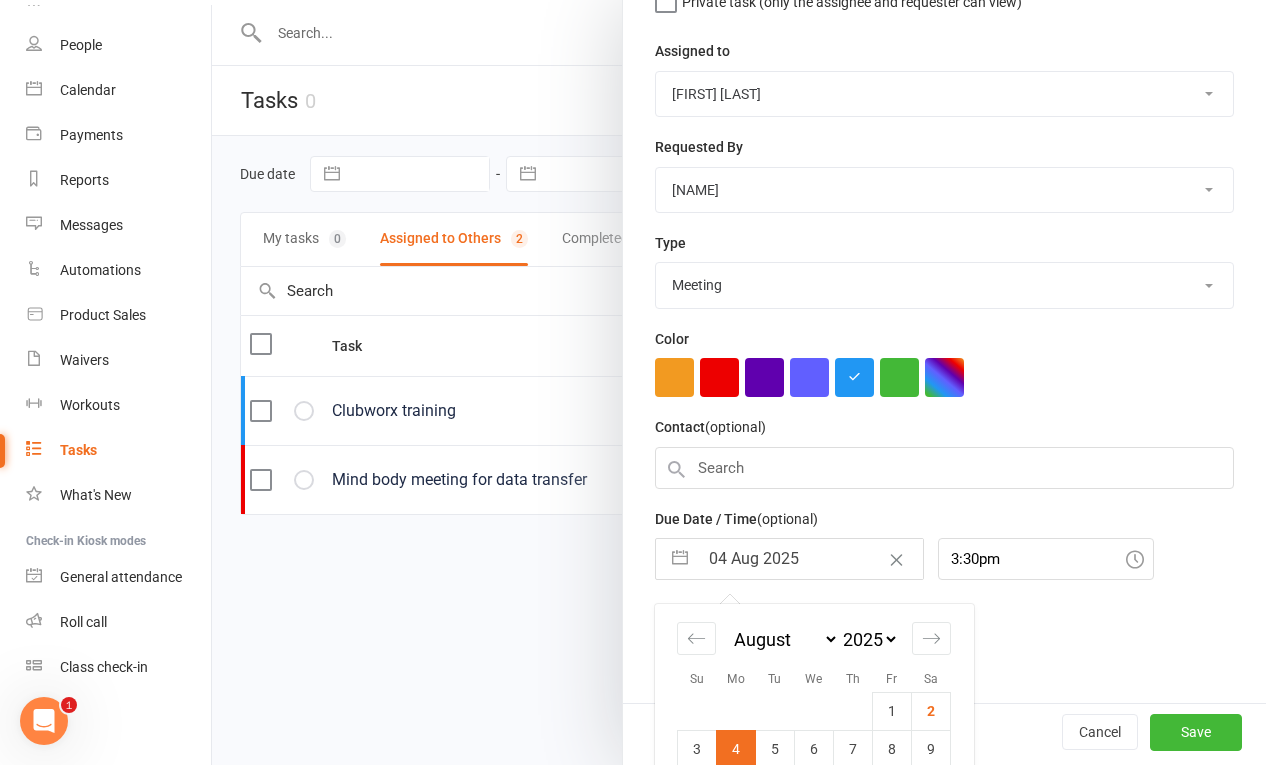 click on "04 Aug 2025" at bounding box center (810, 559) 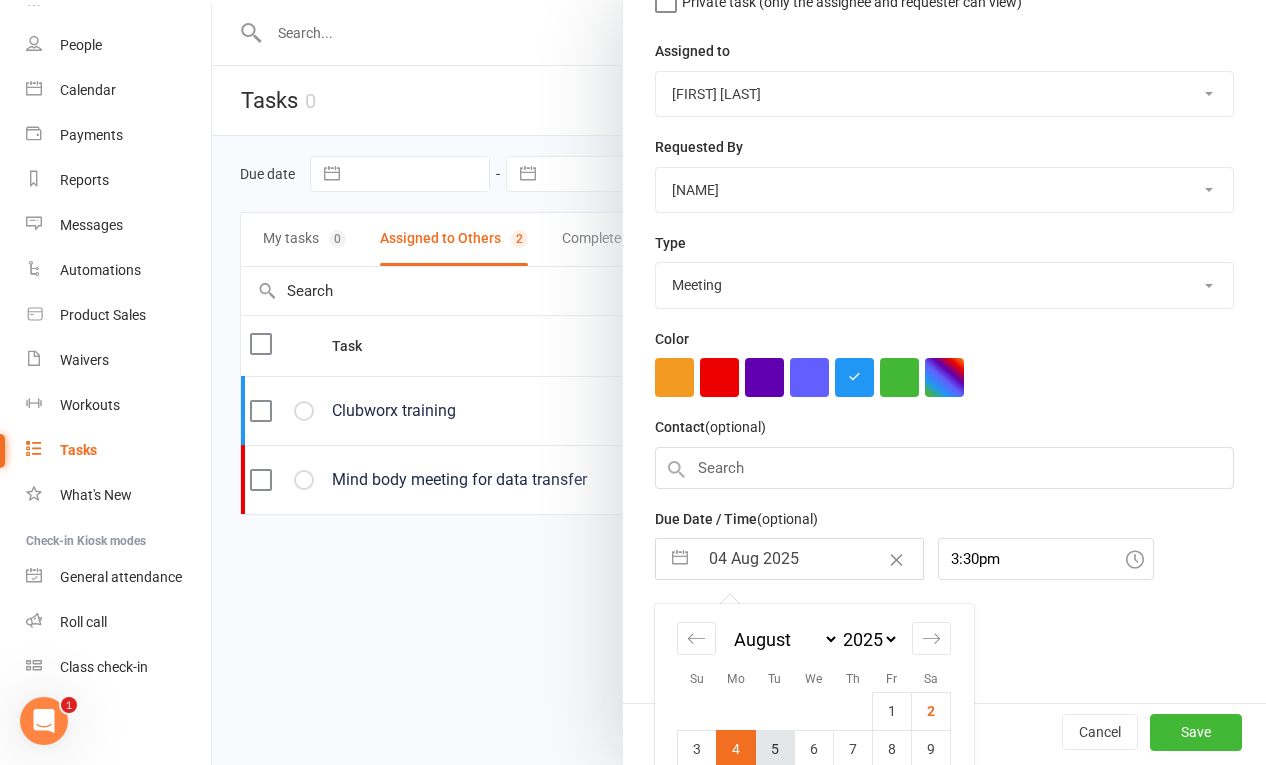 click on "5" at bounding box center [775, 749] 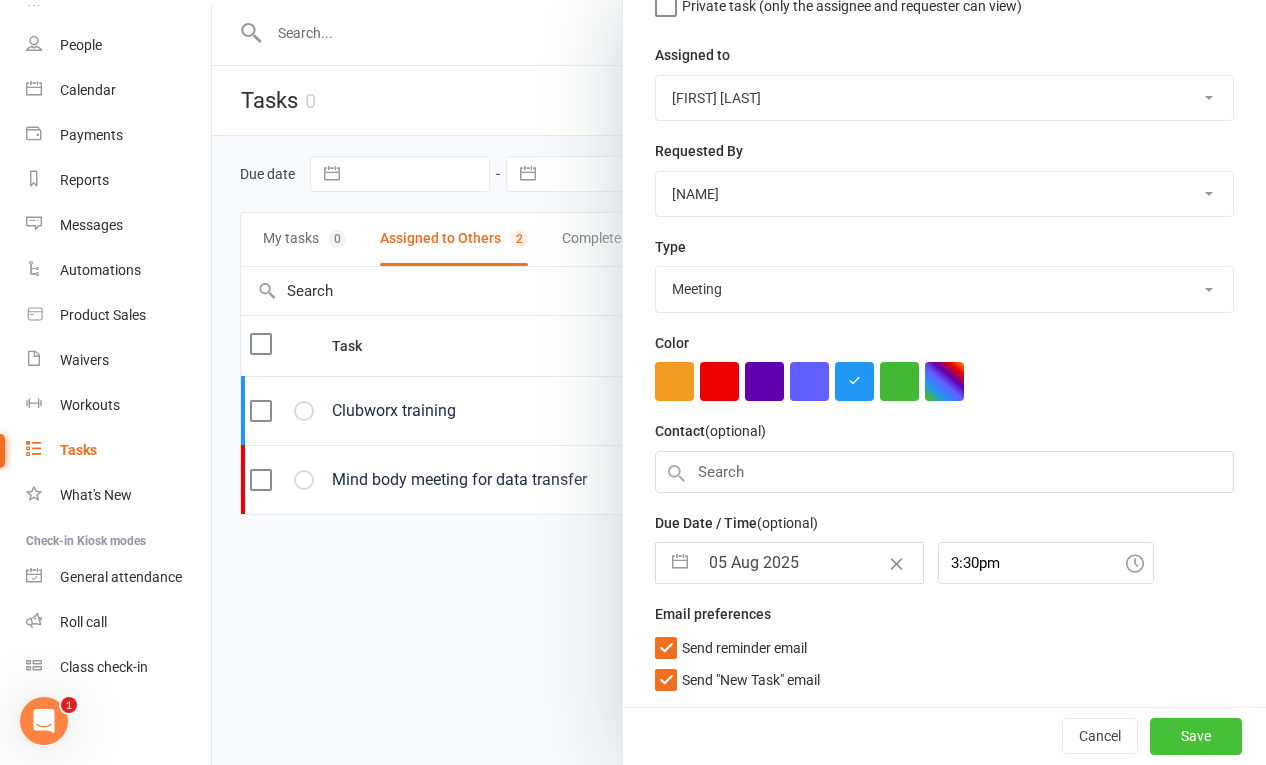 click on "Save" at bounding box center (1196, 736) 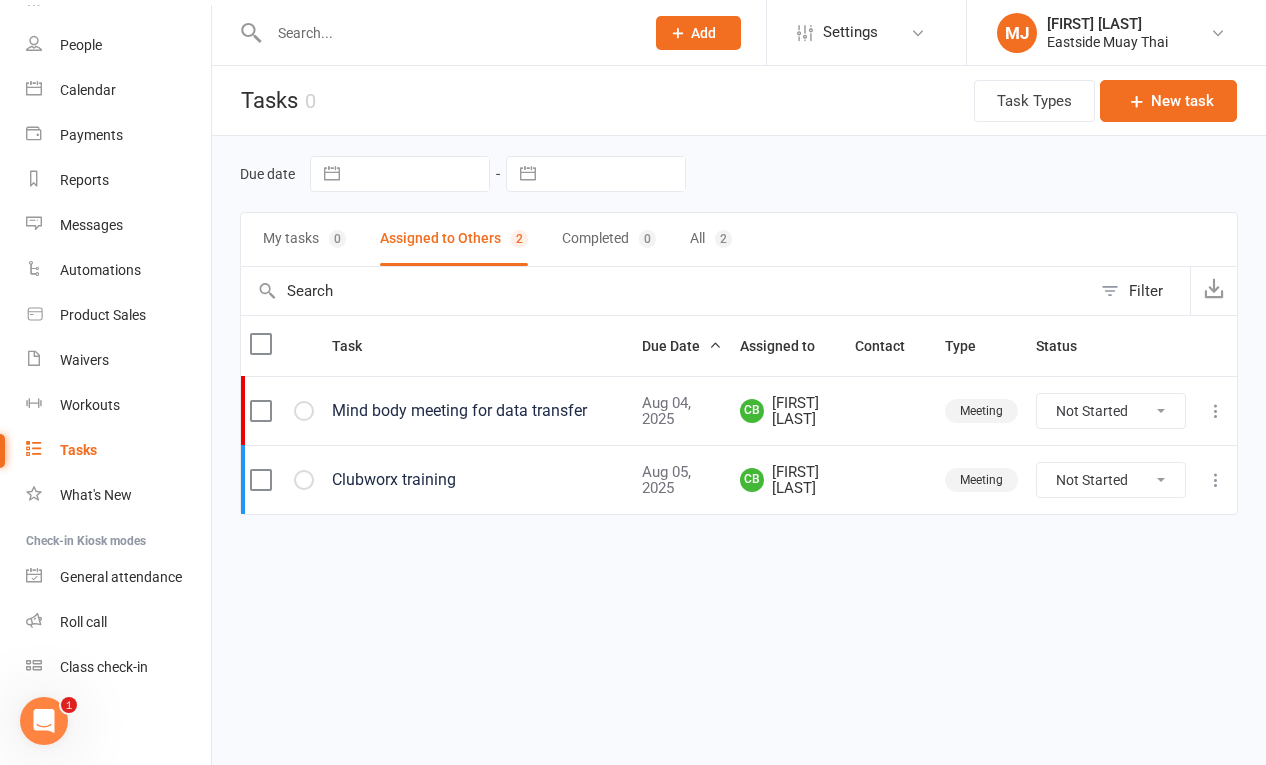 click at bounding box center [1216, 411] 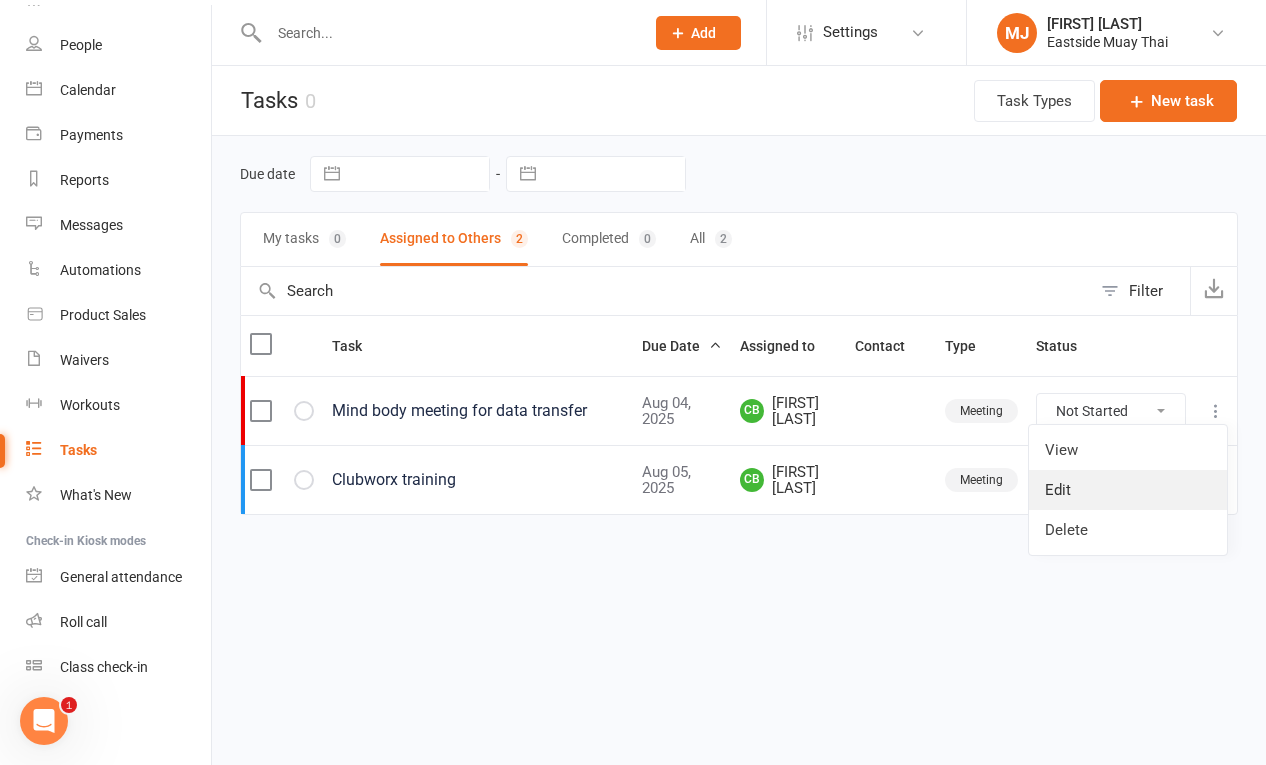 click on "Edit" at bounding box center [1128, 490] 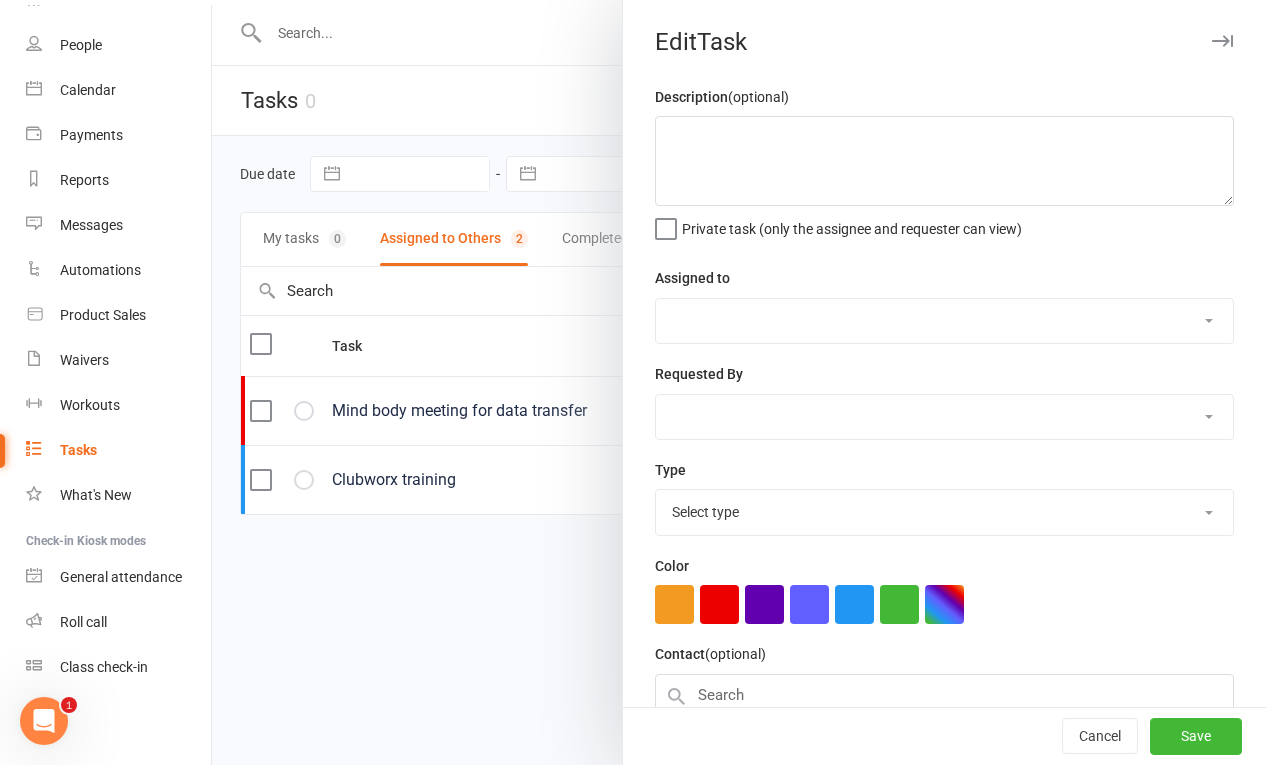 type on "Mind body meeting for data transfer" 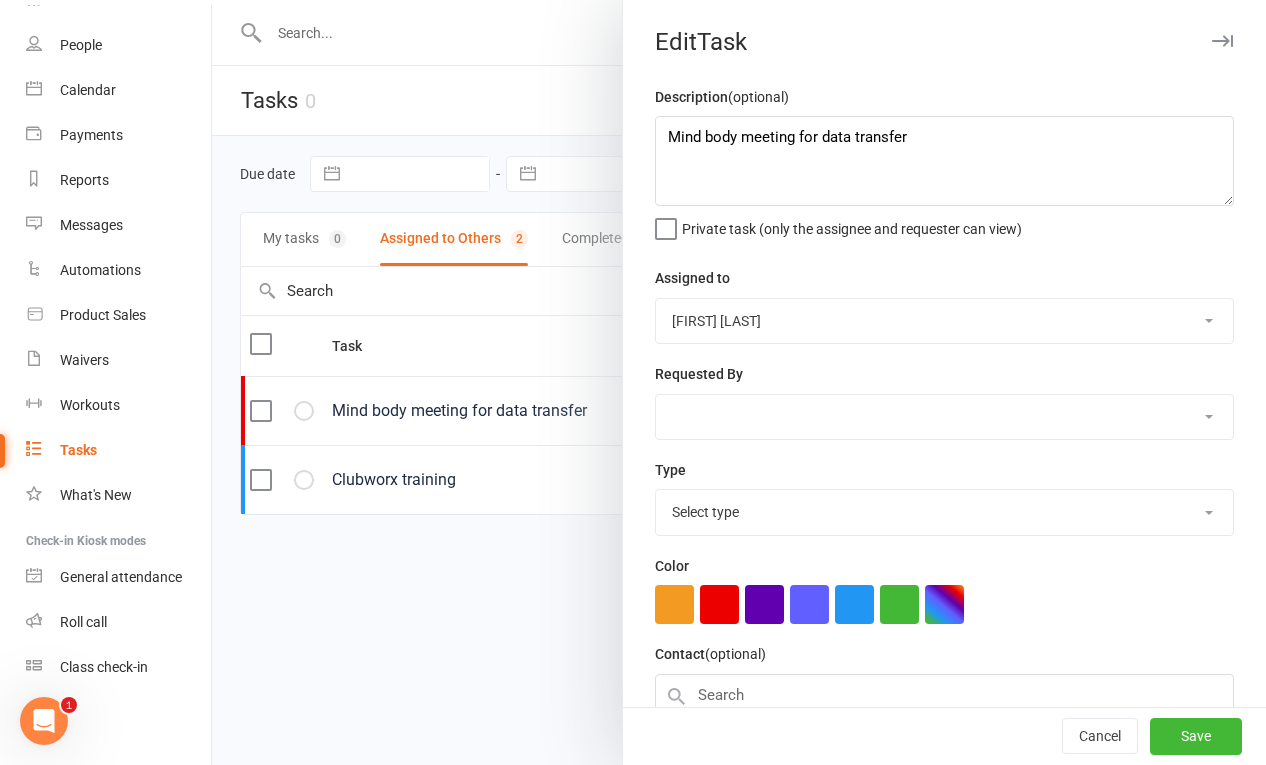 select on "35079" 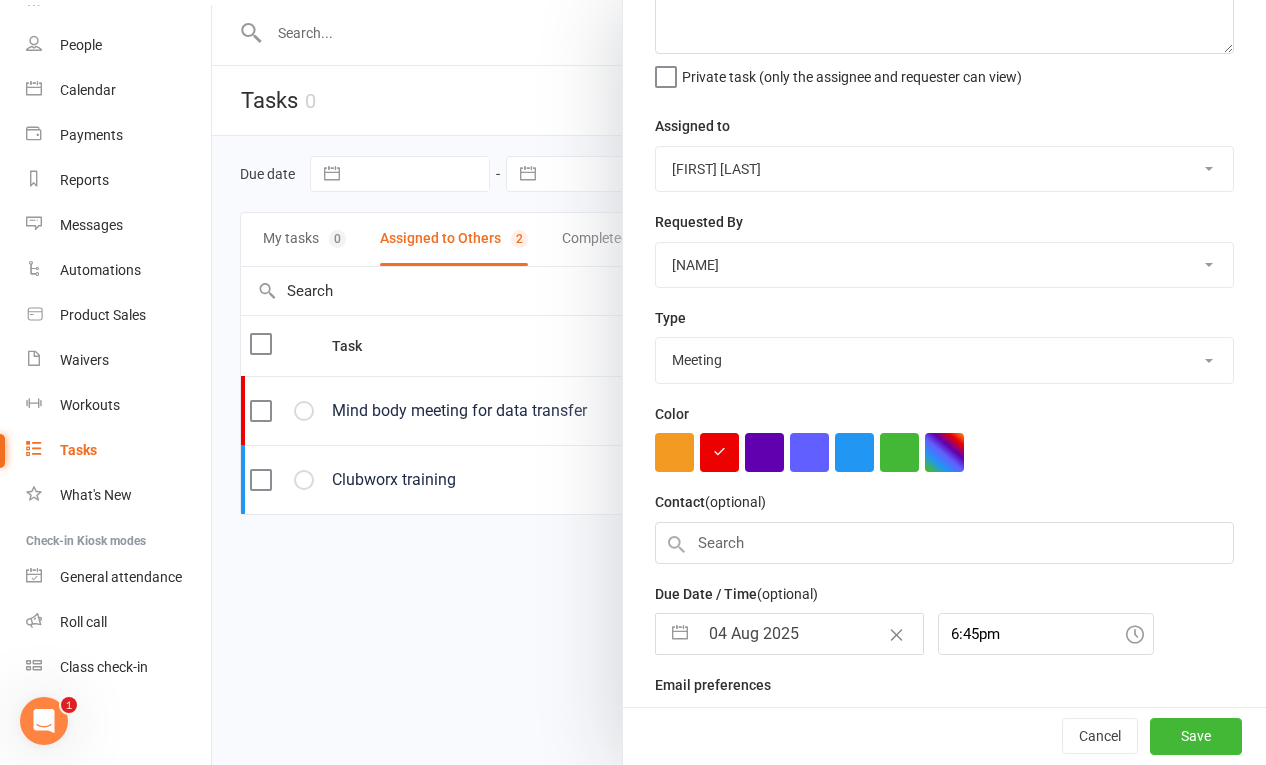 scroll, scrollTop: 227, scrollLeft: 0, axis: vertical 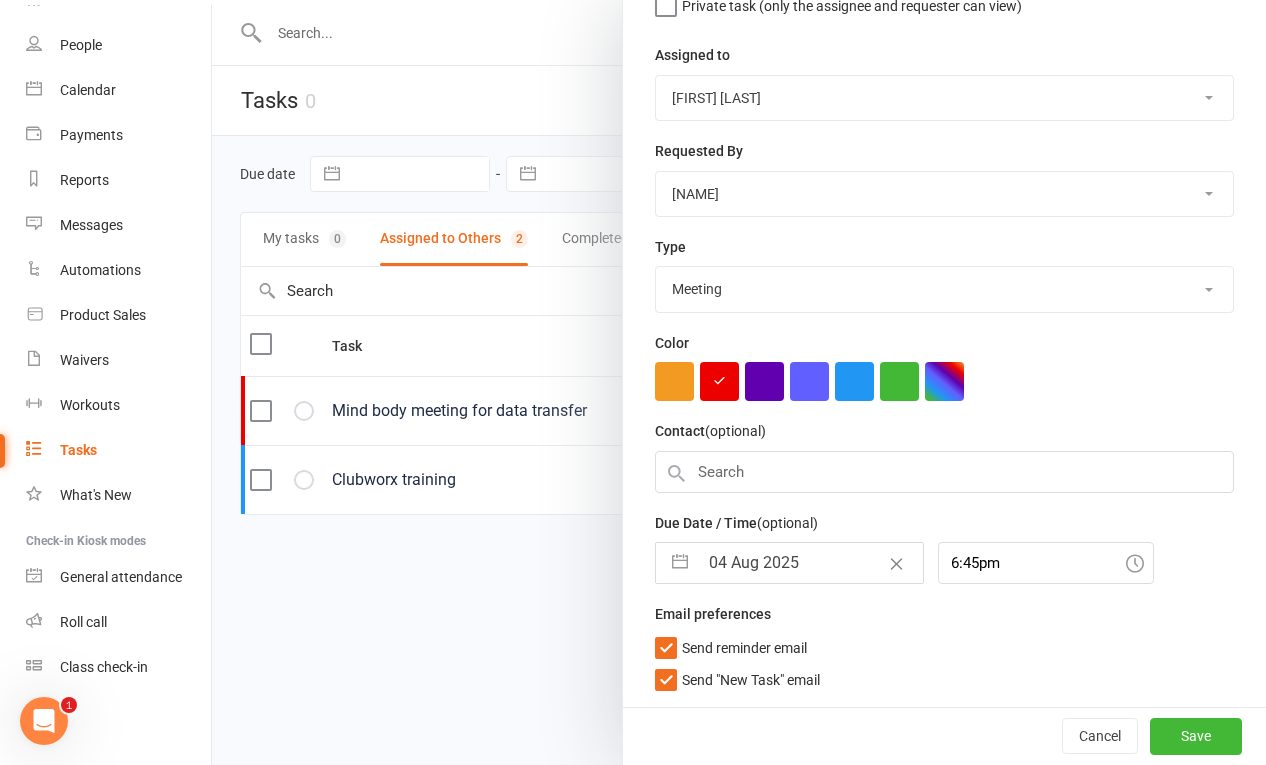 click on "04 Aug 2025" at bounding box center (810, 563) 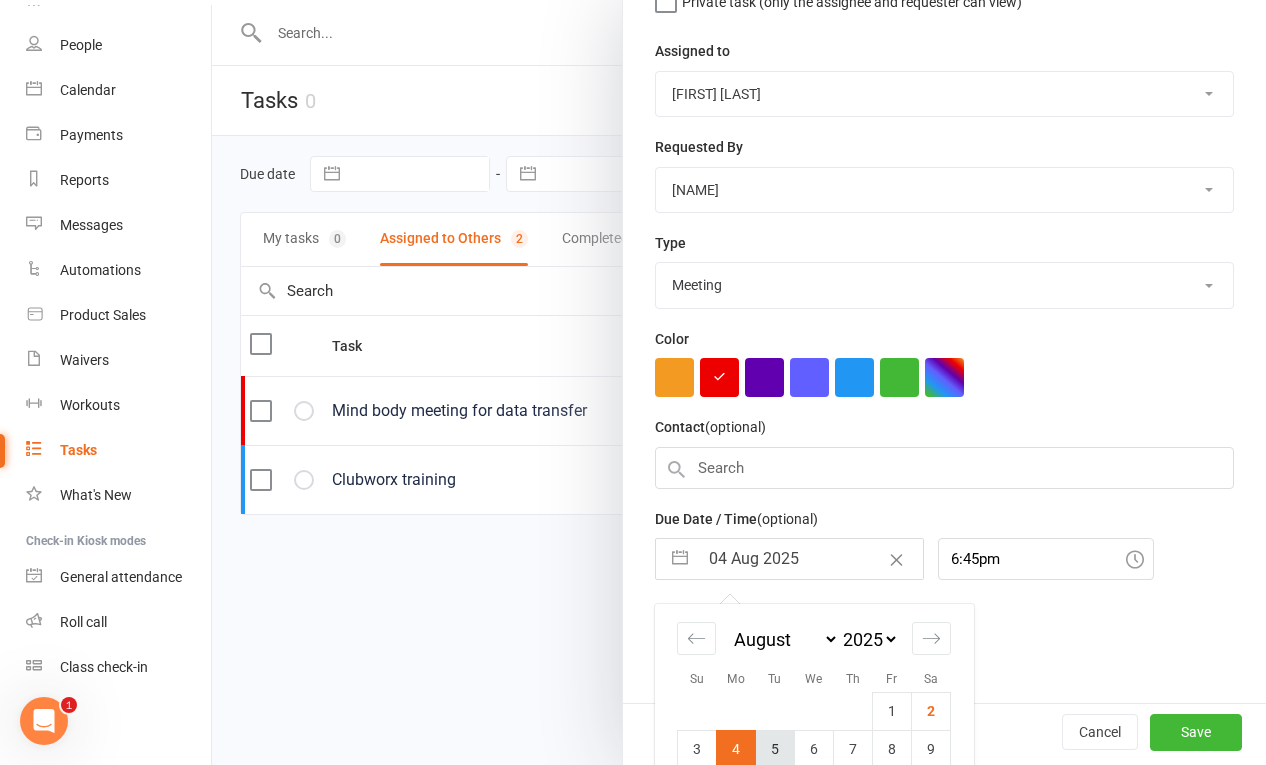 click on "5" at bounding box center (775, 749) 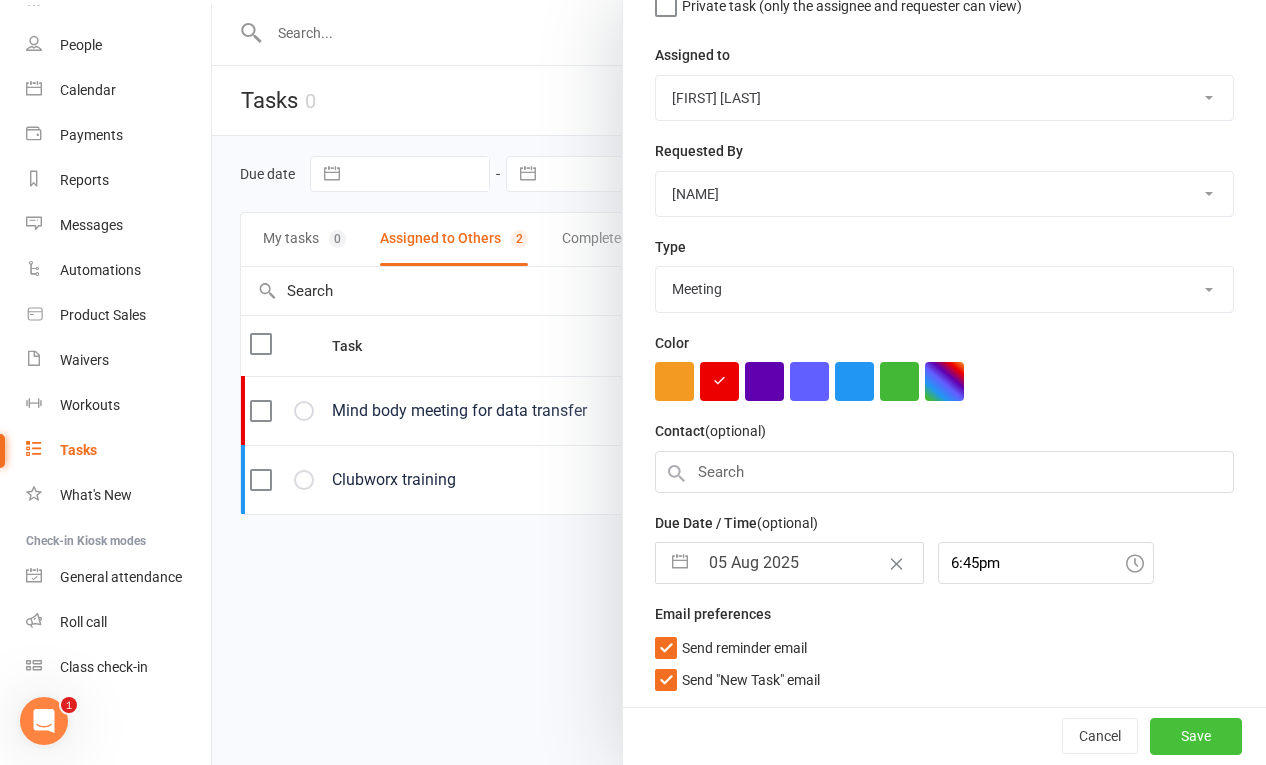 click on "Save" at bounding box center (1196, 736) 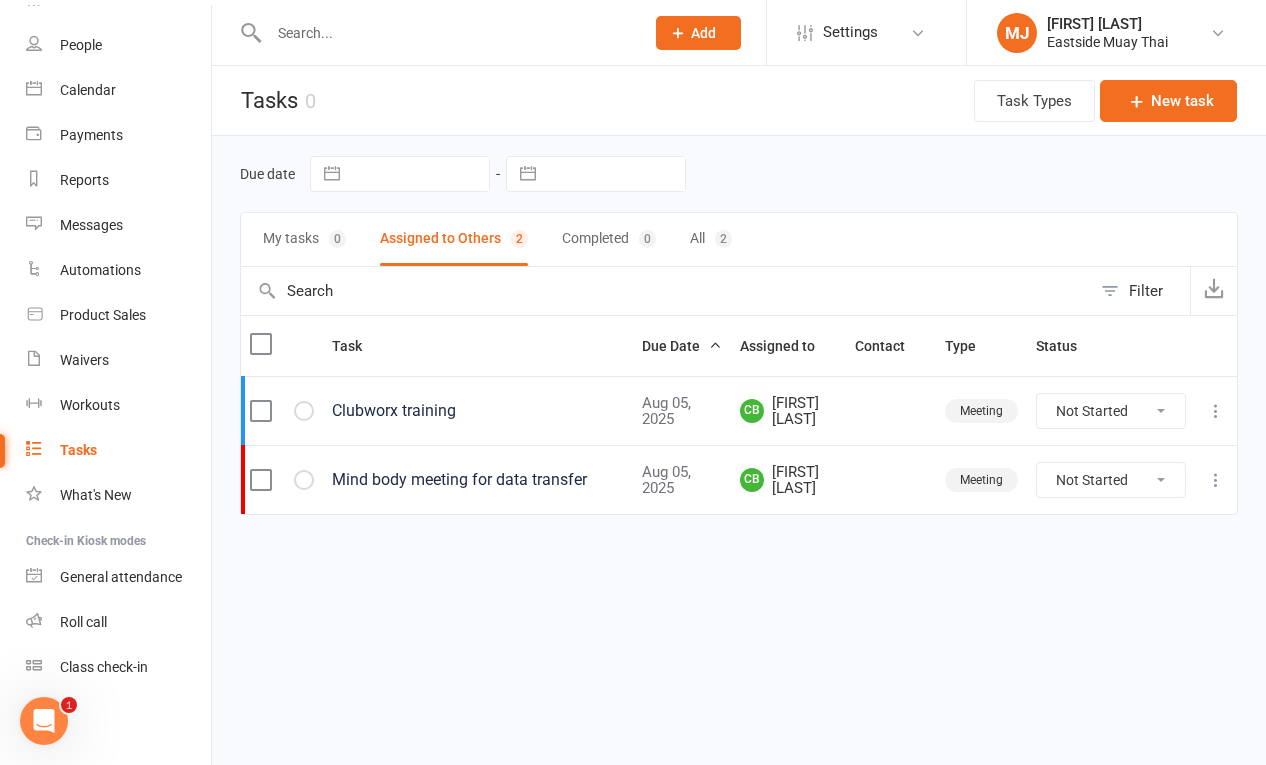 click at bounding box center (1216, 480) 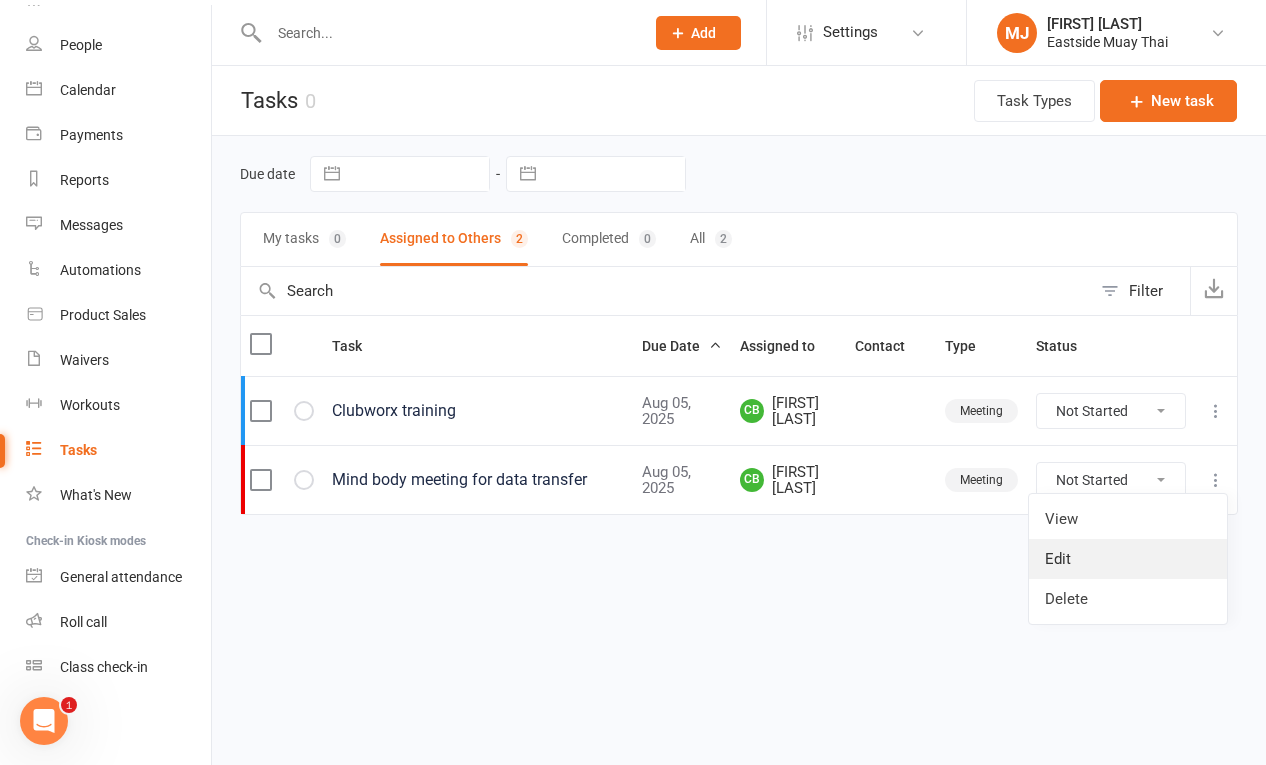 click on "Edit" at bounding box center (1128, 559) 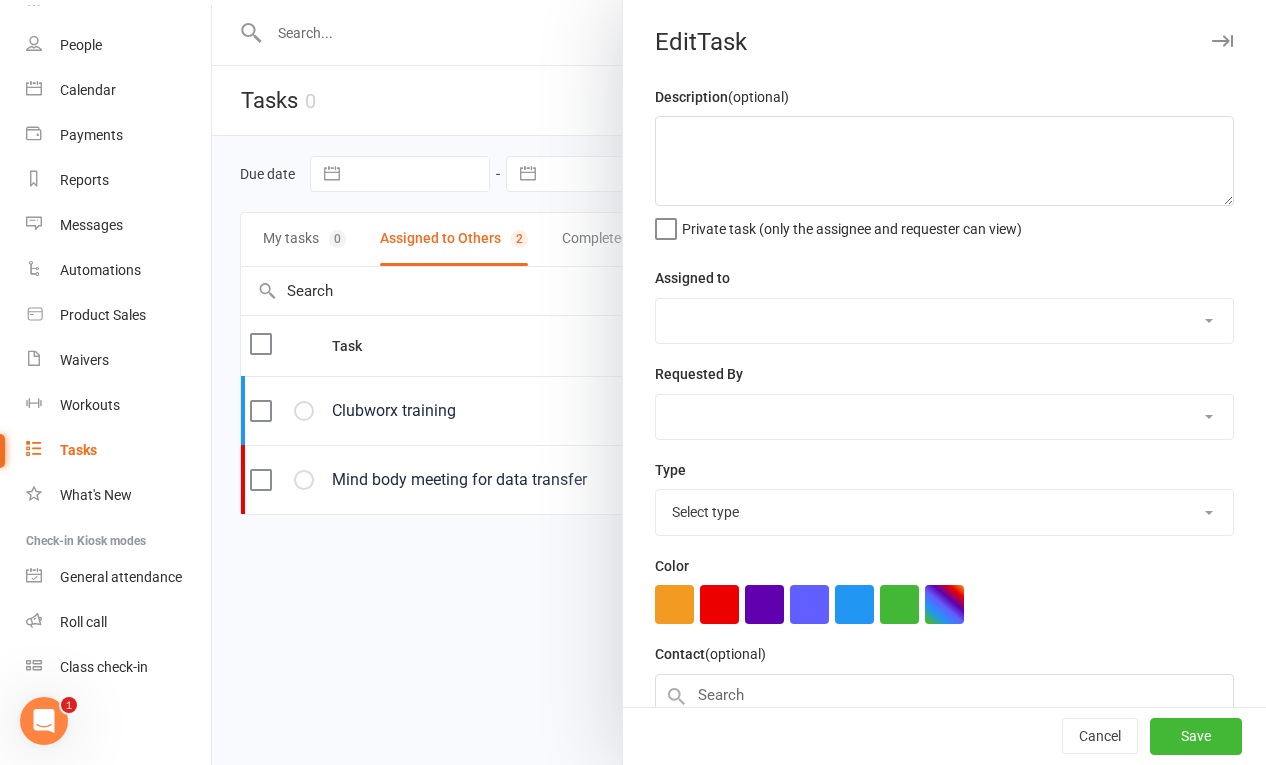 type on "Mind body meeting for data transfer" 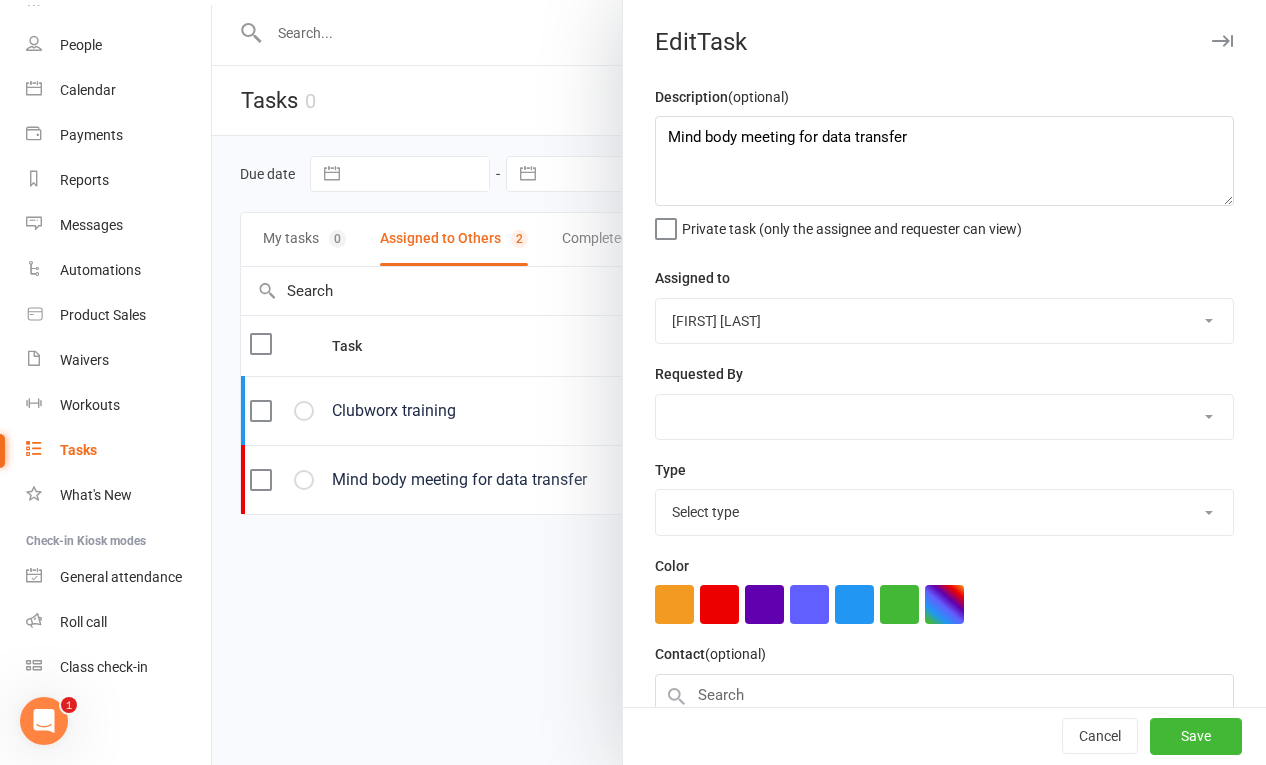 select on "35079" 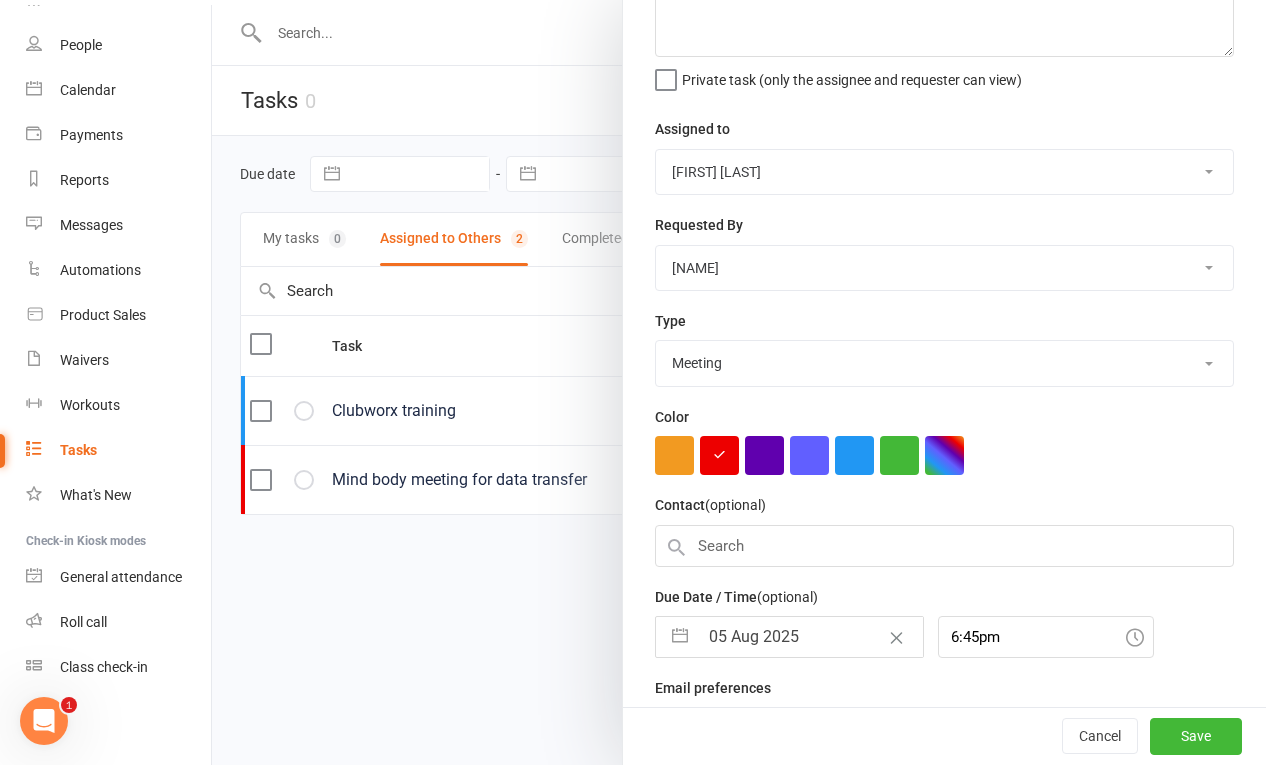 scroll, scrollTop: 227, scrollLeft: 0, axis: vertical 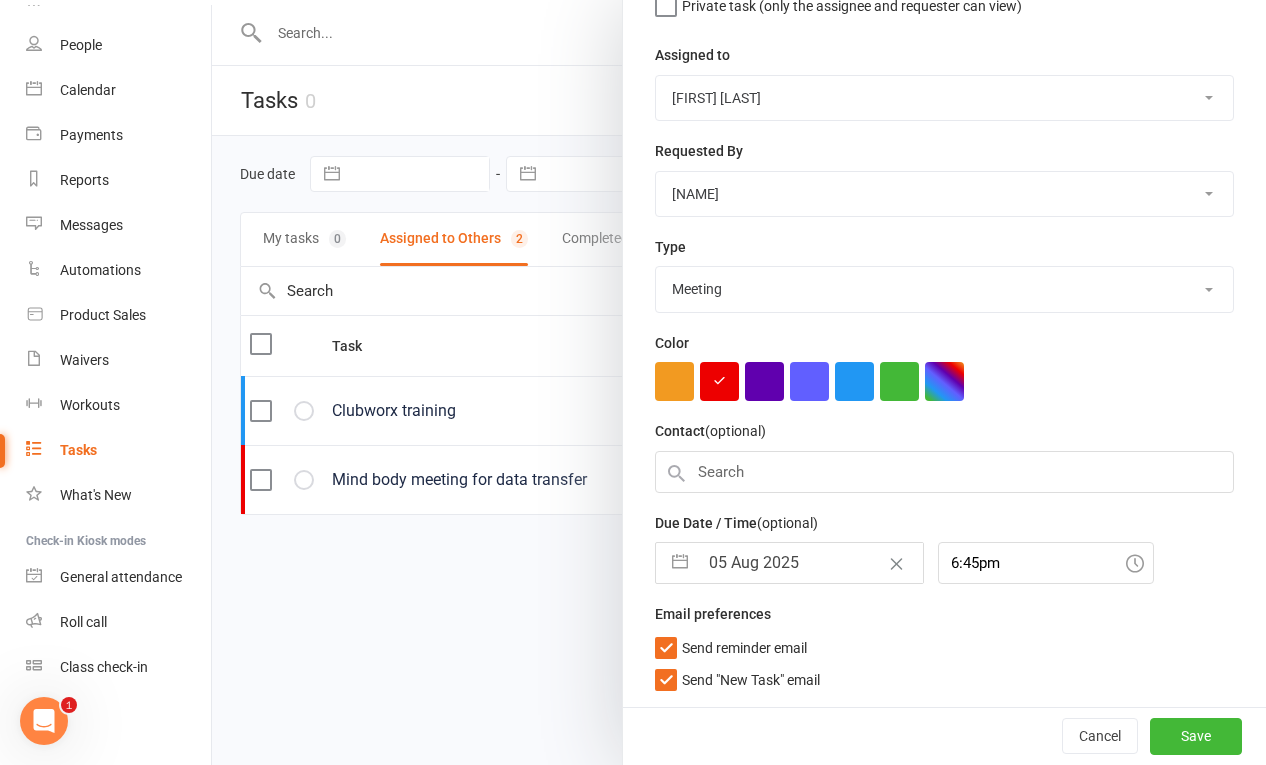 select on "6" 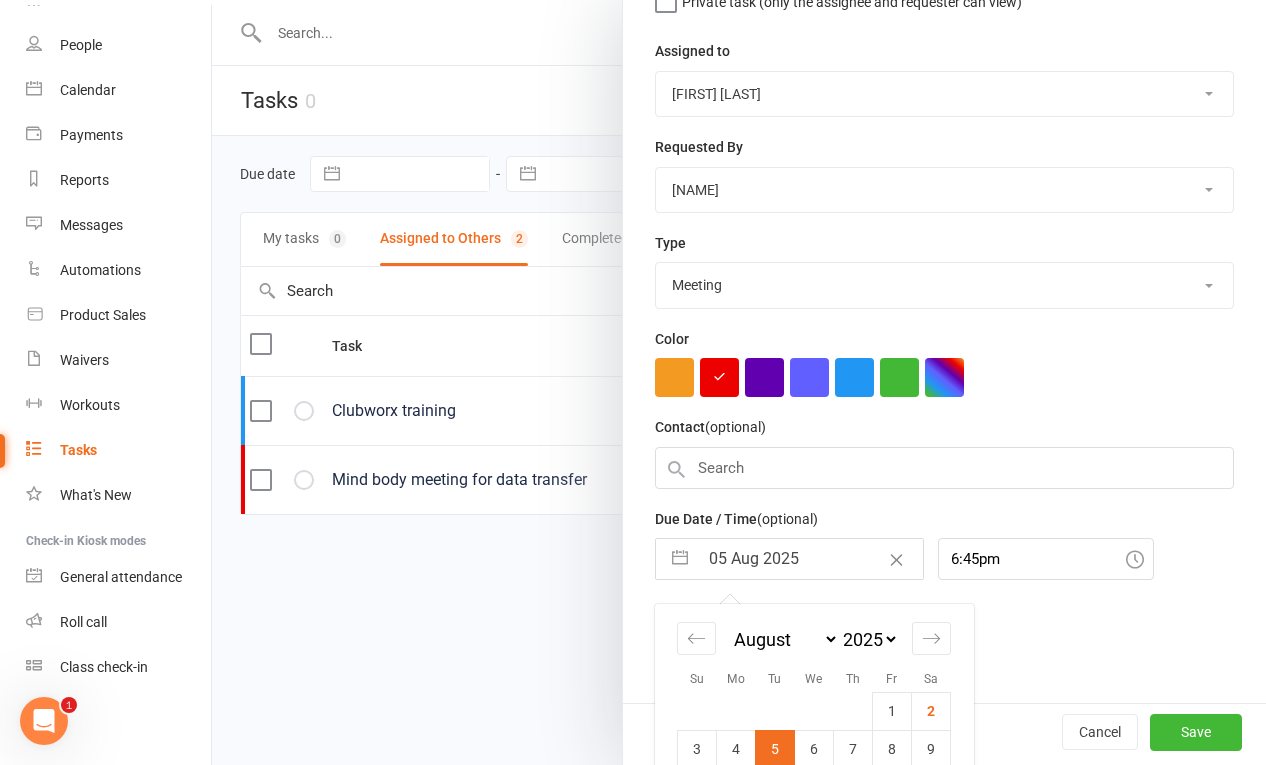 click on "05 Aug 2025" at bounding box center (810, 559) 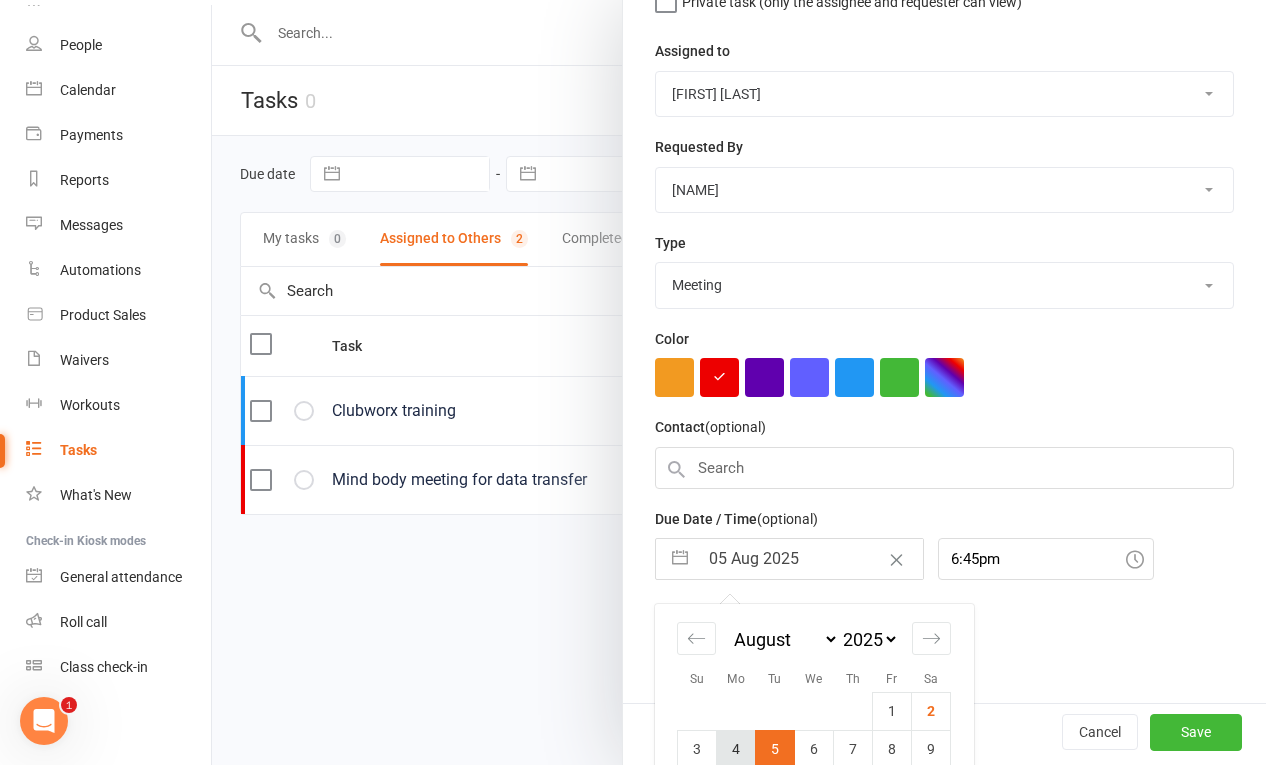 click on "4" at bounding box center (736, 749) 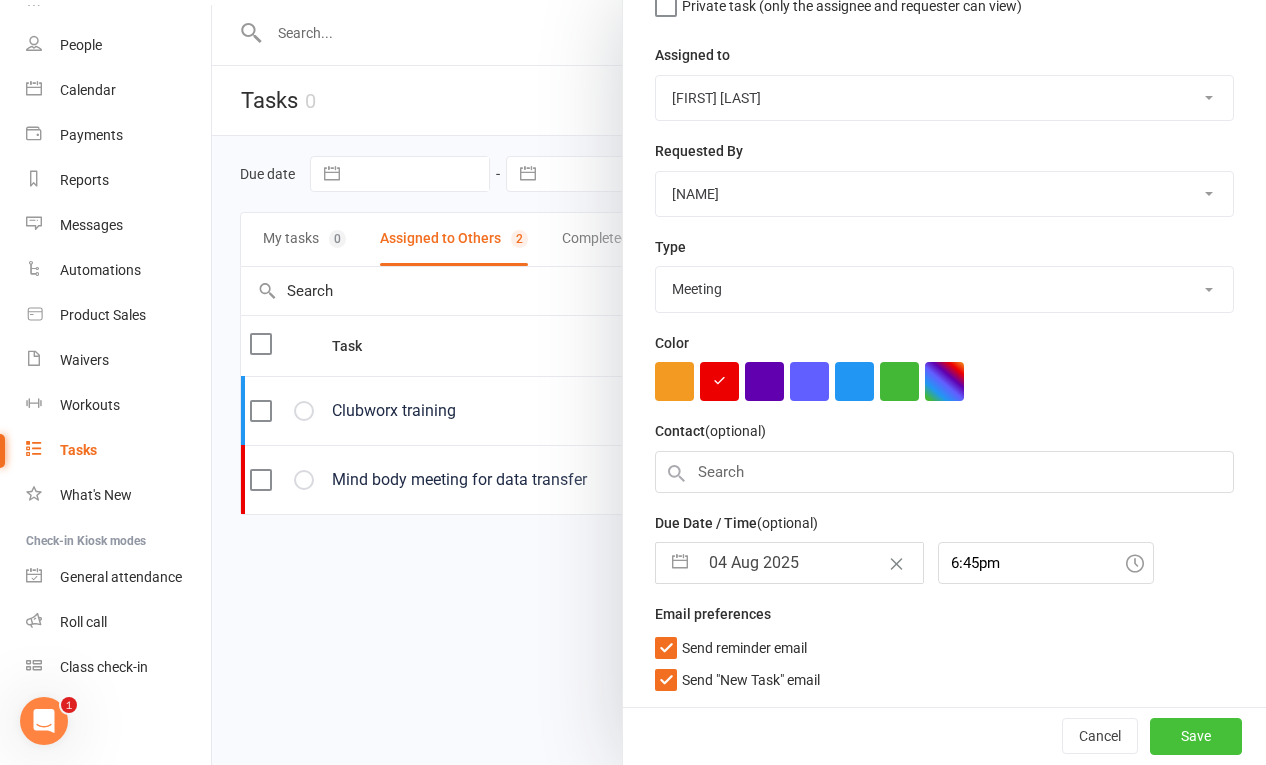 click on "Save" at bounding box center (1196, 736) 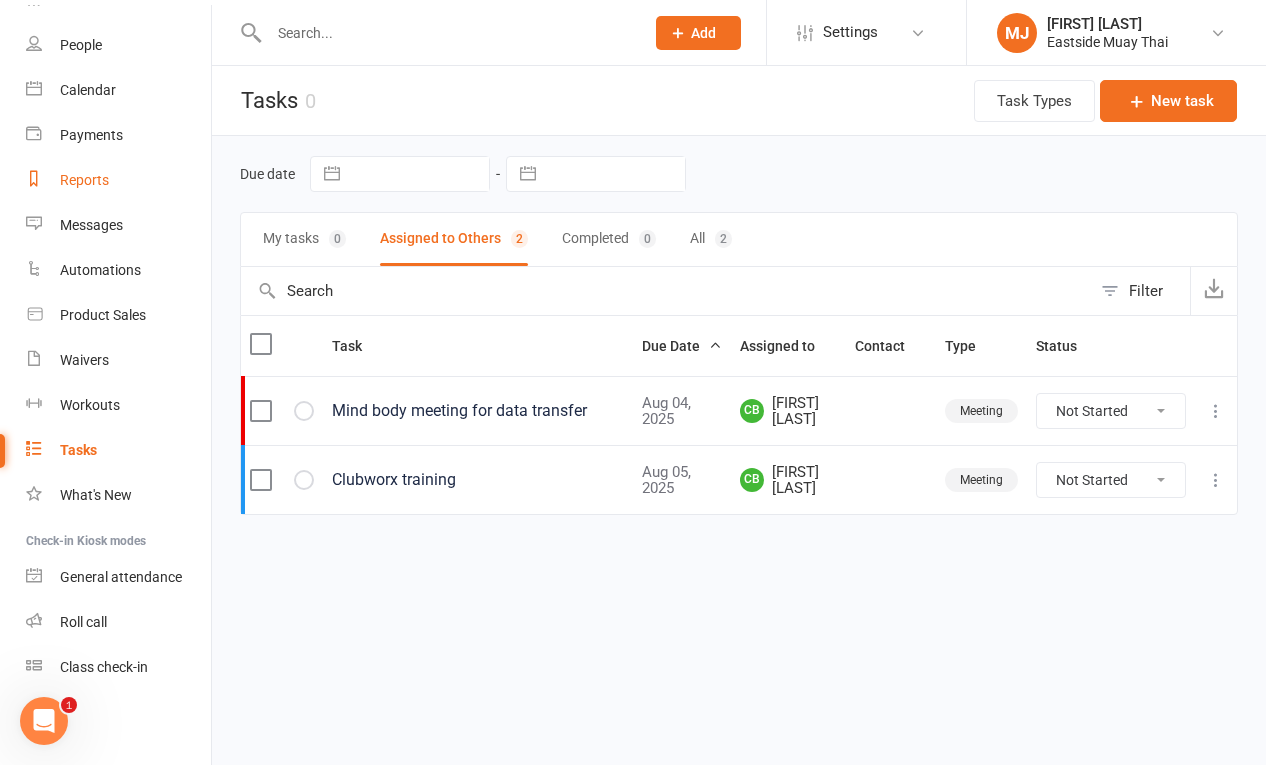 click on "Reports" at bounding box center (84, 180) 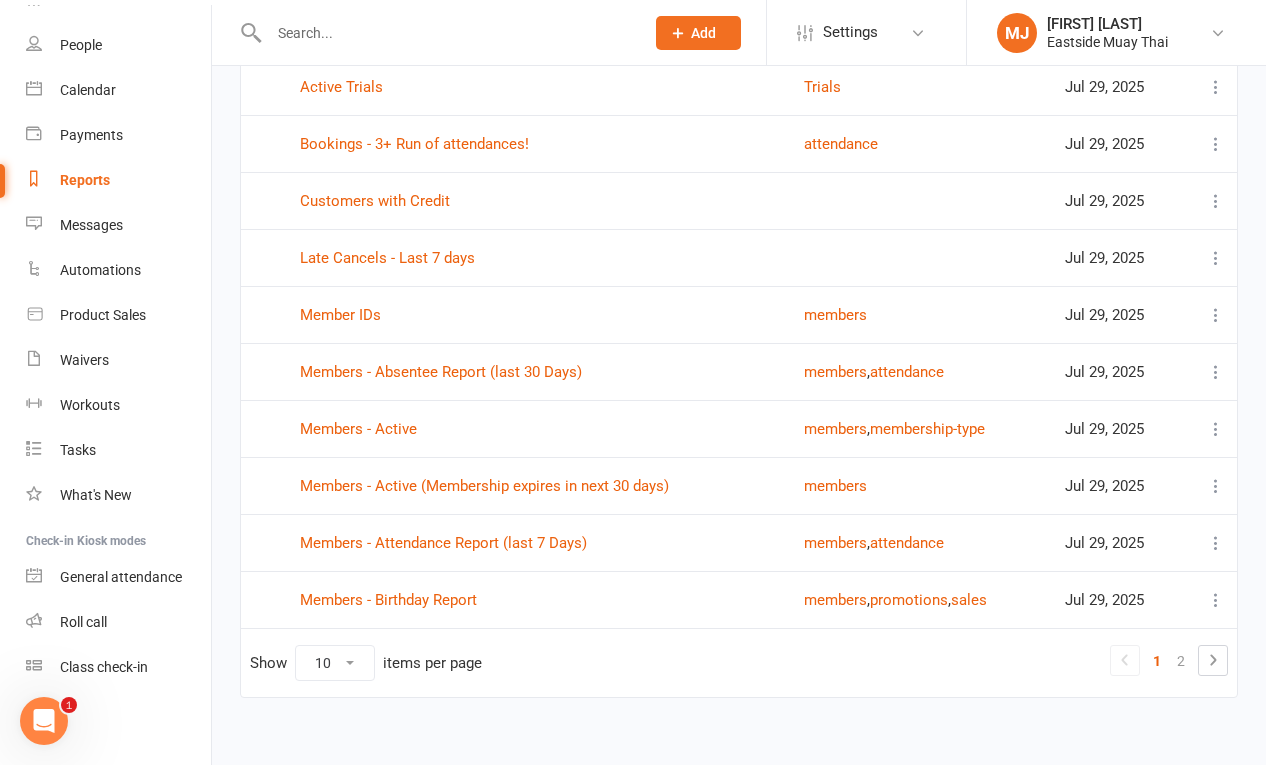 scroll, scrollTop: 232, scrollLeft: 0, axis: vertical 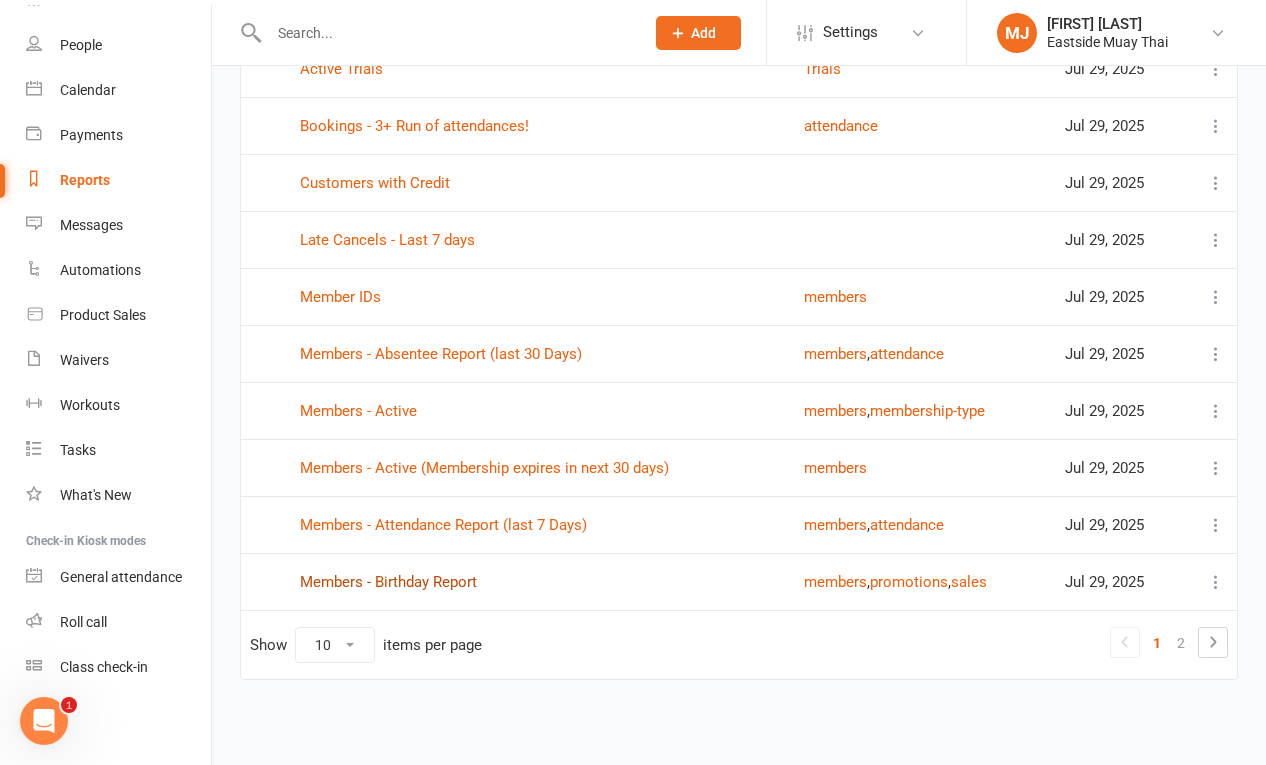 click on "Members - Birthday Report" at bounding box center (388, 582) 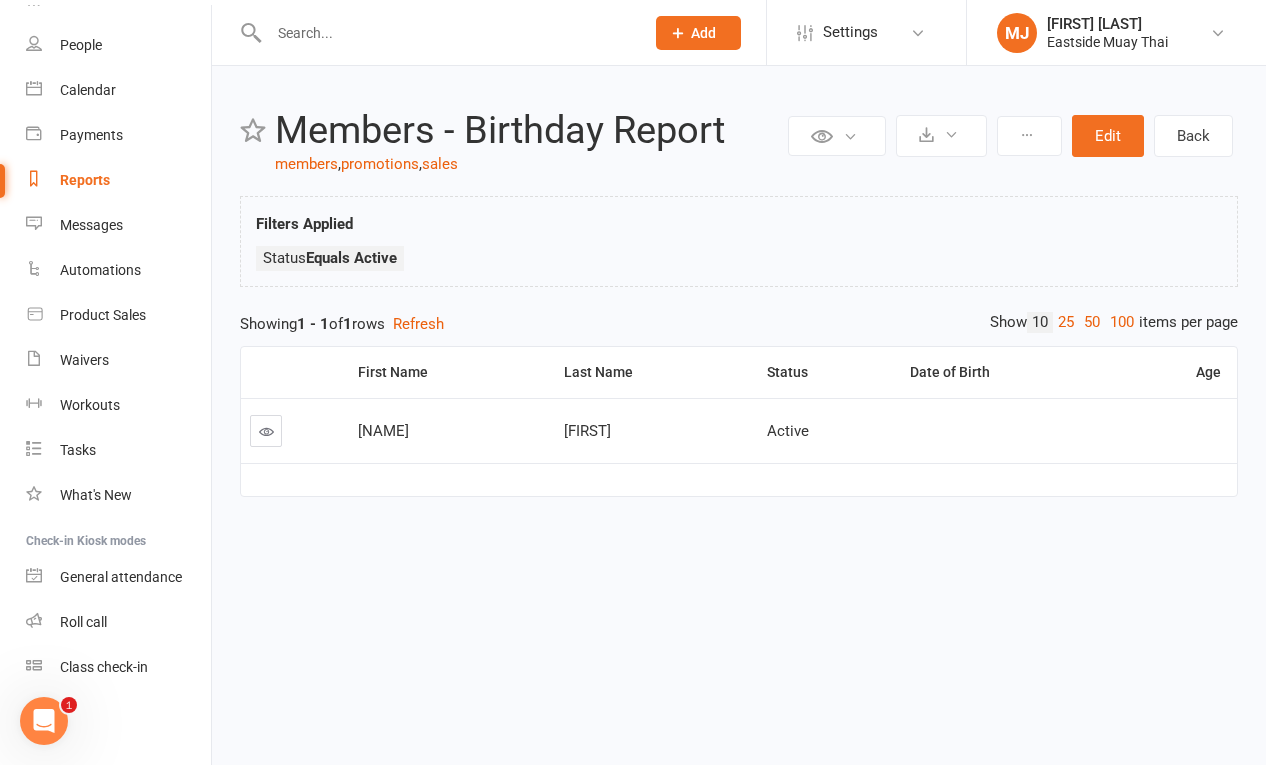 scroll, scrollTop: 0, scrollLeft: 0, axis: both 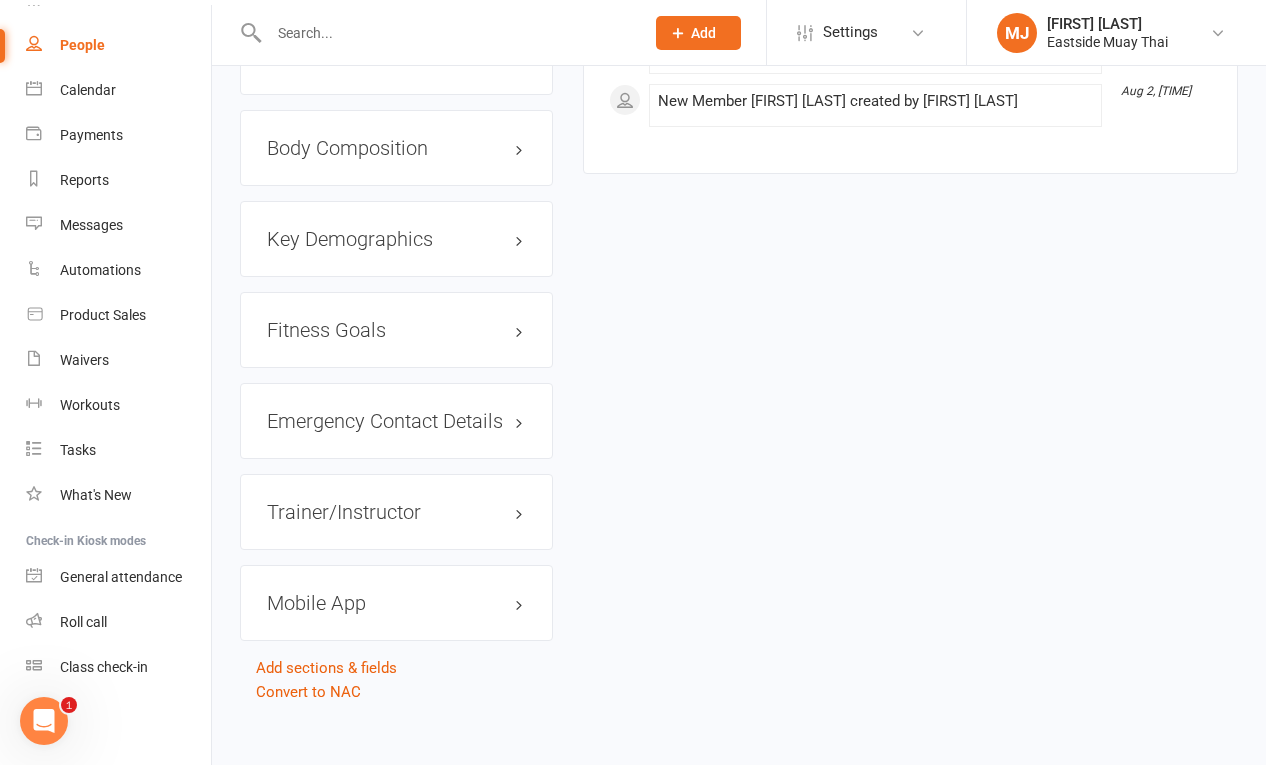 click on "Mobile App" at bounding box center (396, 603) 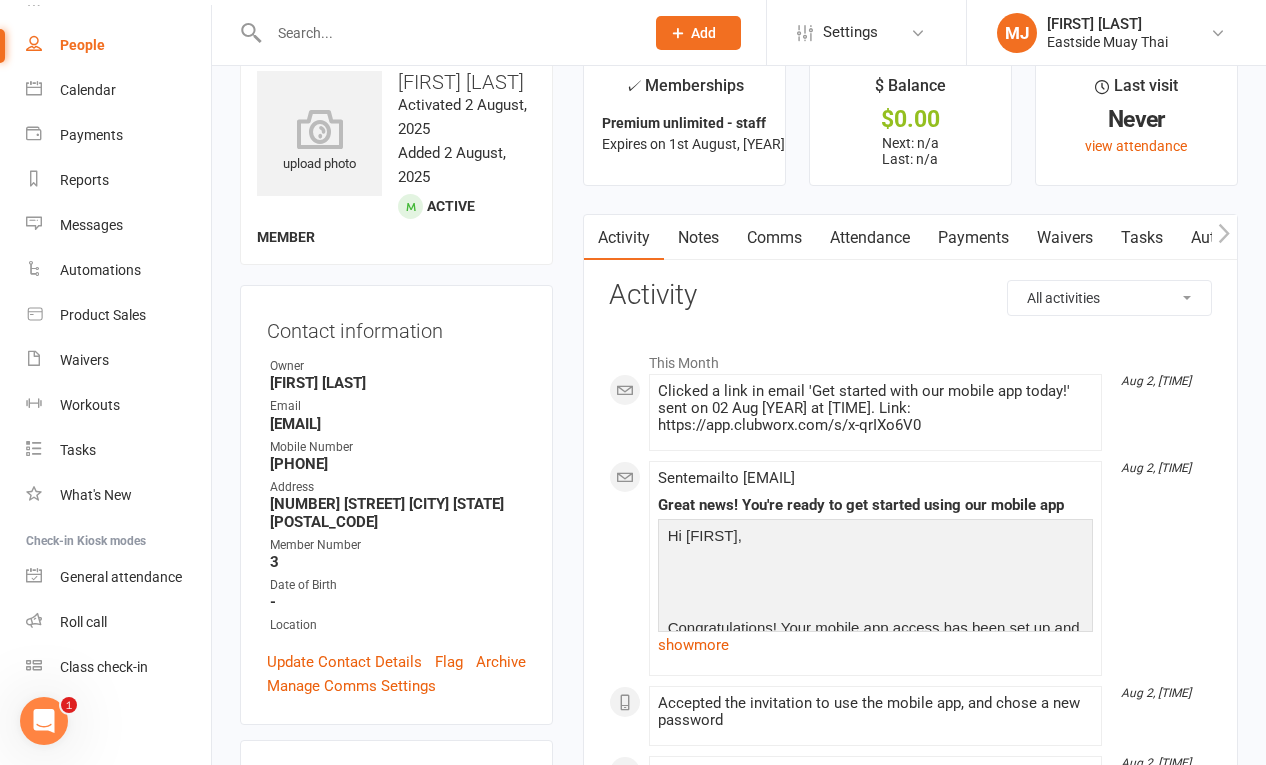 scroll, scrollTop: 75, scrollLeft: 0, axis: vertical 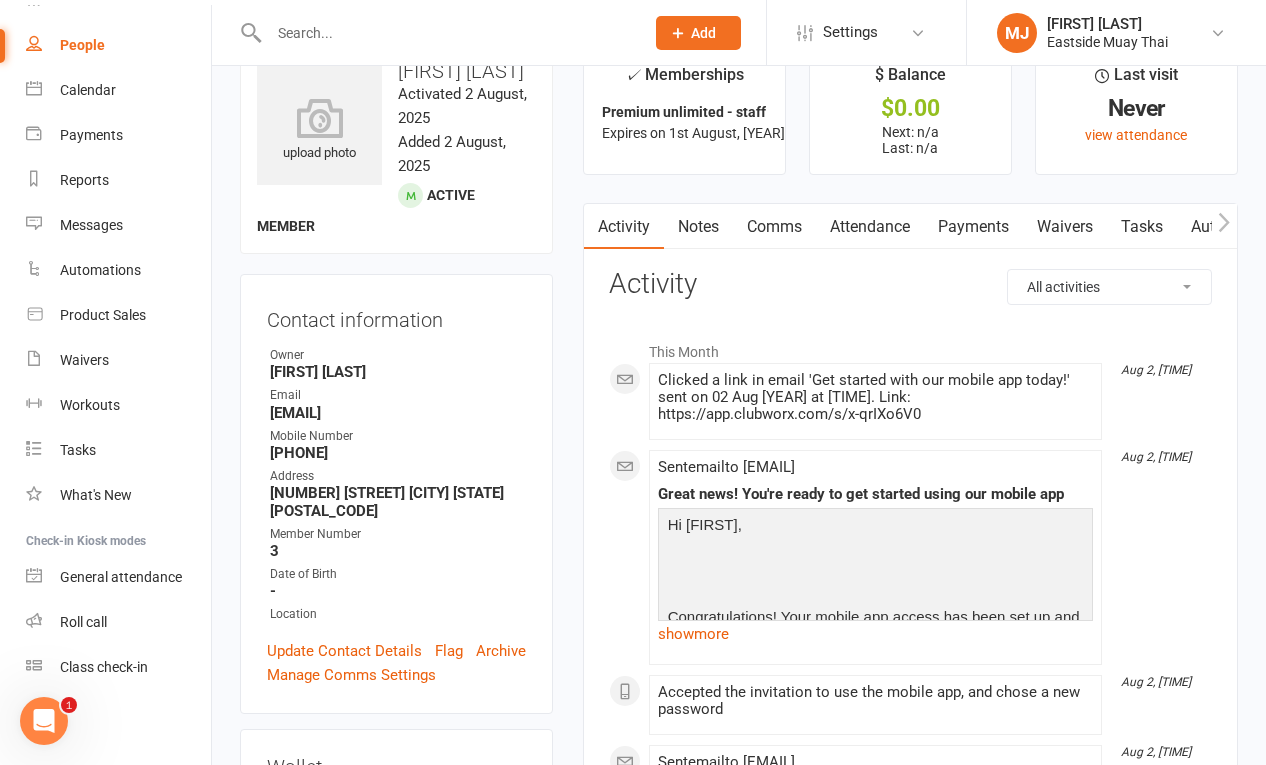 click on "Contact information" at bounding box center (396, 316) 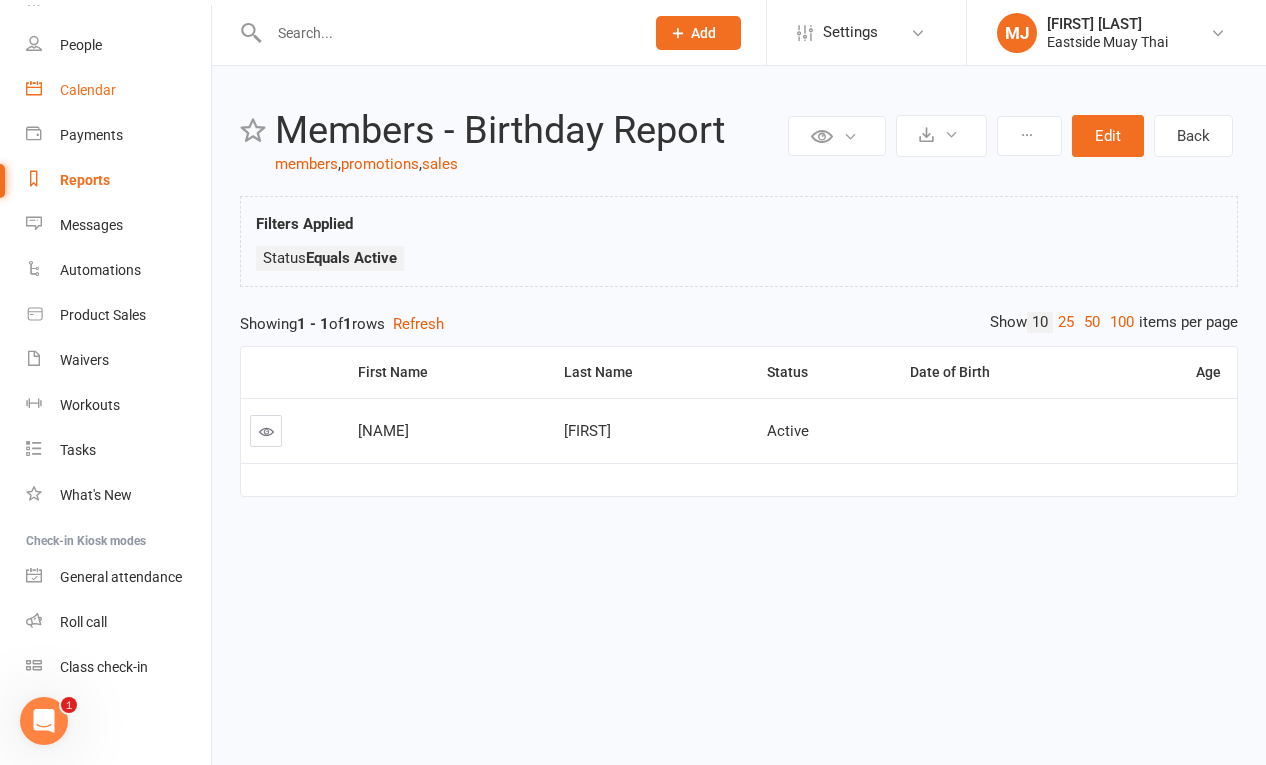 scroll, scrollTop: 0, scrollLeft: 0, axis: both 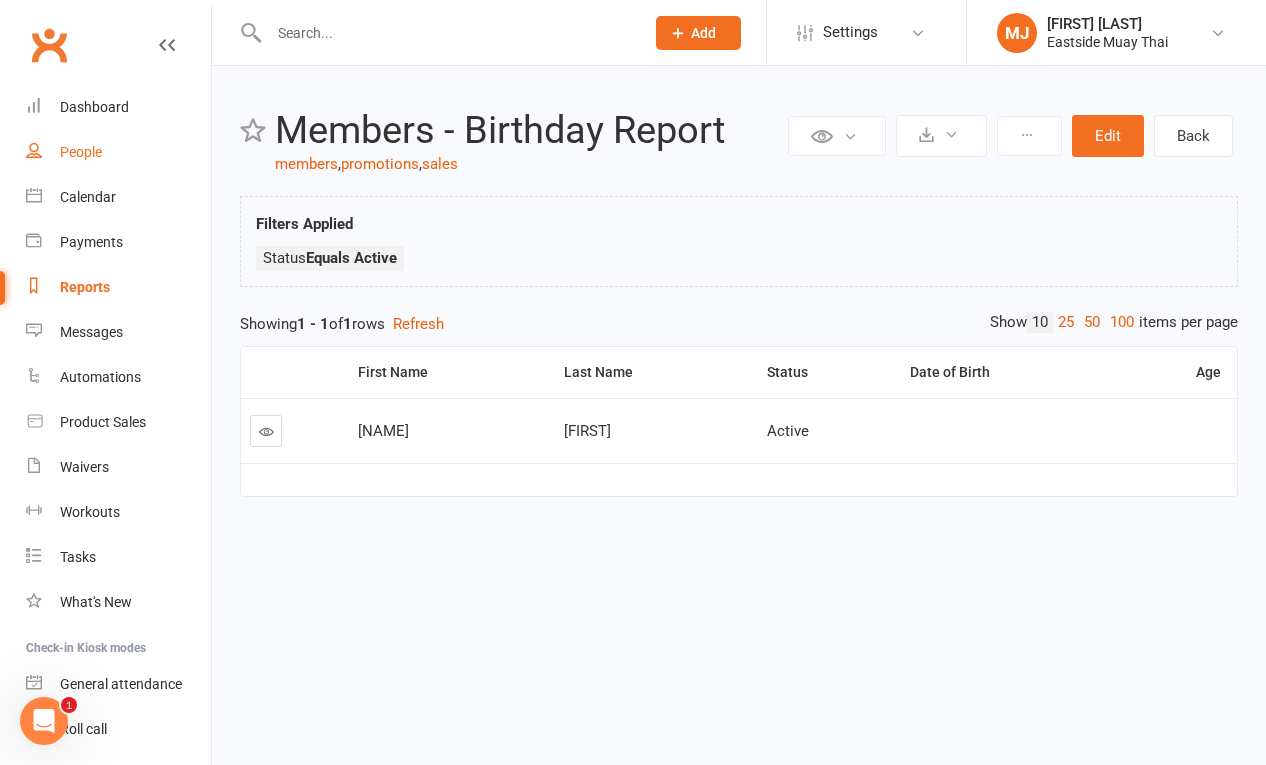 click on "People" at bounding box center [81, 152] 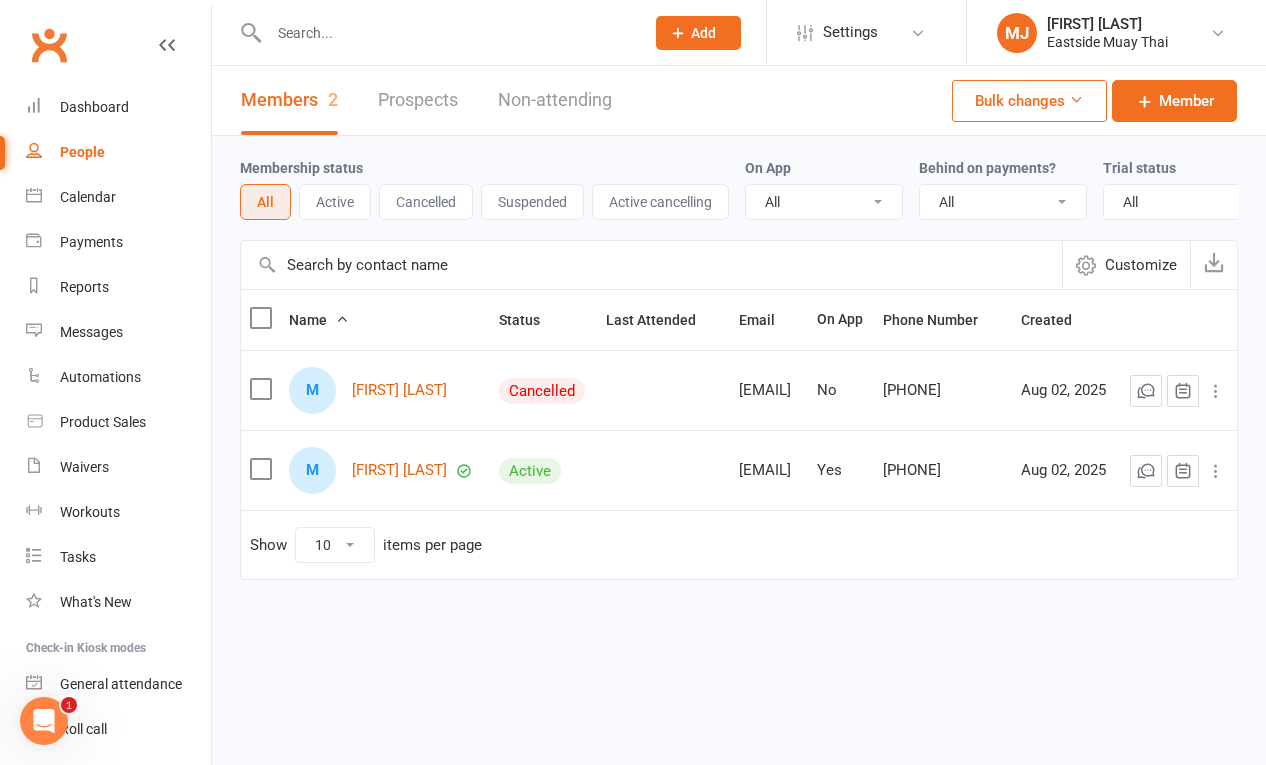 scroll, scrollTop: 0, scrollLeft: 99, axis: horizontal 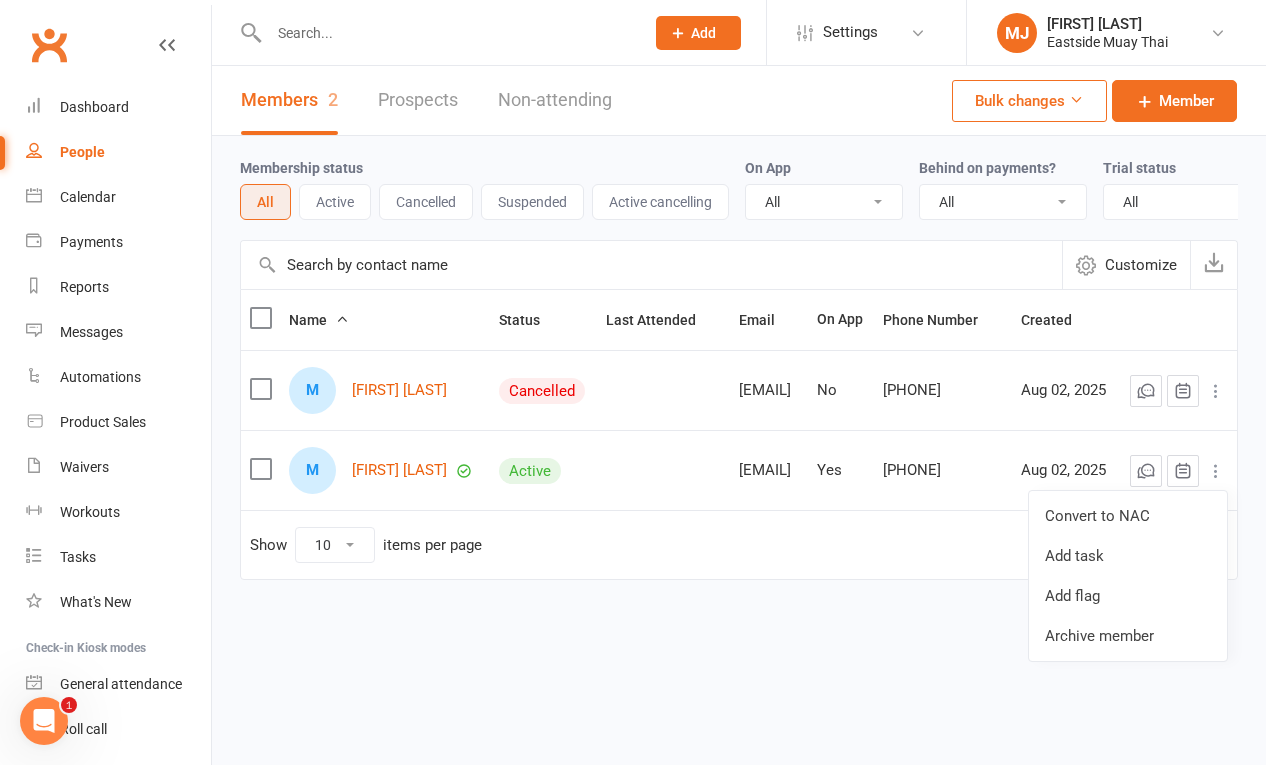 click on "Name   Status Last Attended Email On App Phone Number Created M [FIRST] [LAST] Cancelled [EMAIL] No [PHONE] Aug 02, [YEAR] M [FIRST] [LAST] Active [EMAIL] Yes [PHONE] Aug 02, [YEAR] Show 10 25 50 100 items per page" at bounding box center [739, 448] 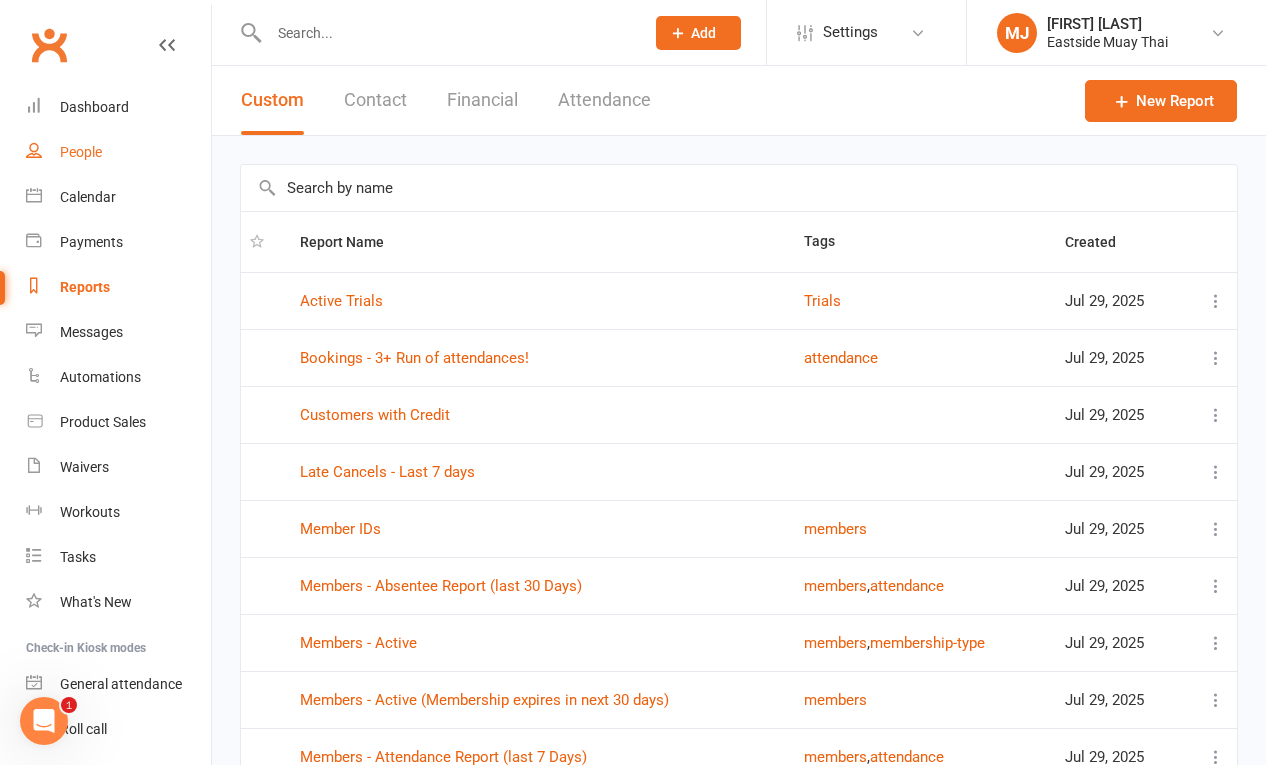 click on "People" at bounding box center [118, 152] 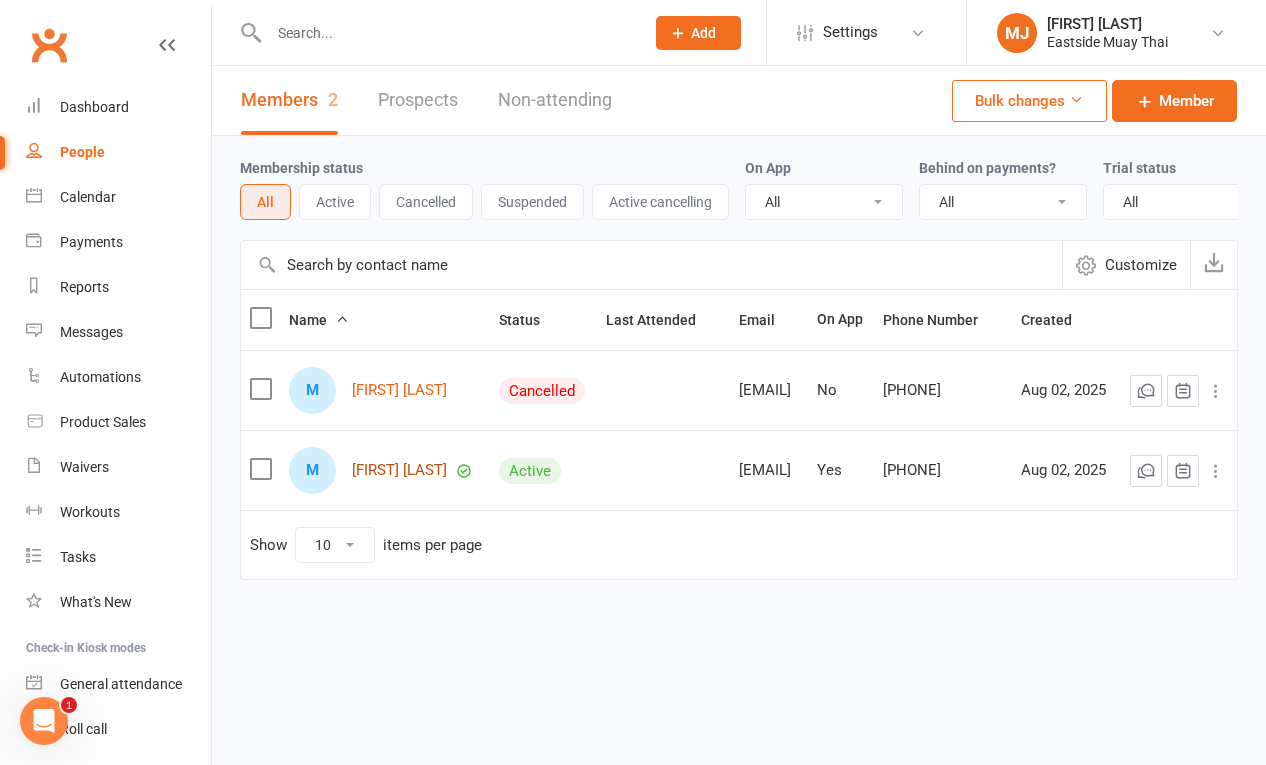 click on "[FIRST] [LAST]" at bounding box center (399, 470) 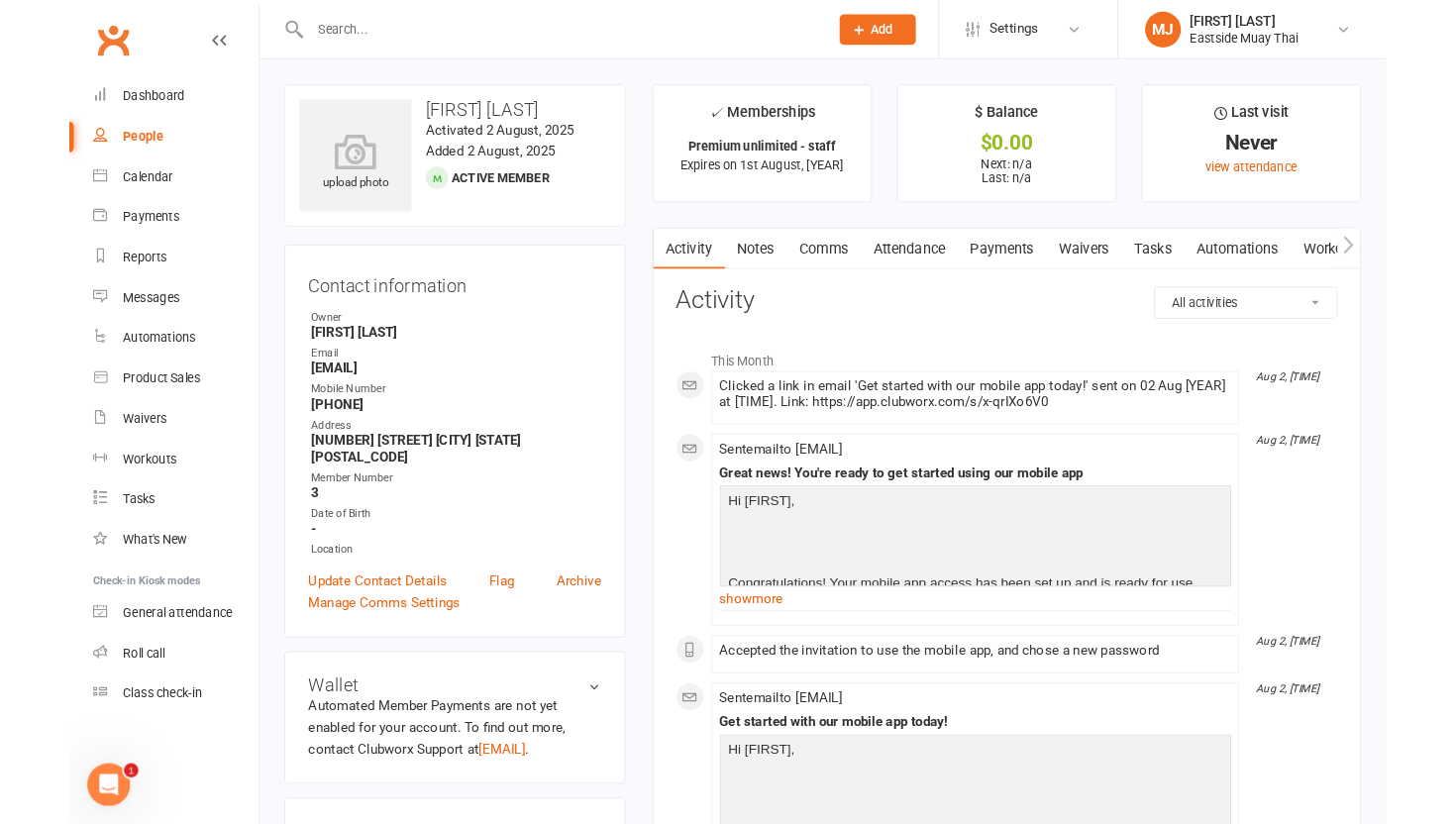 scroll, scrollTop: 1142, scrollLeft: 0, axis: vertical 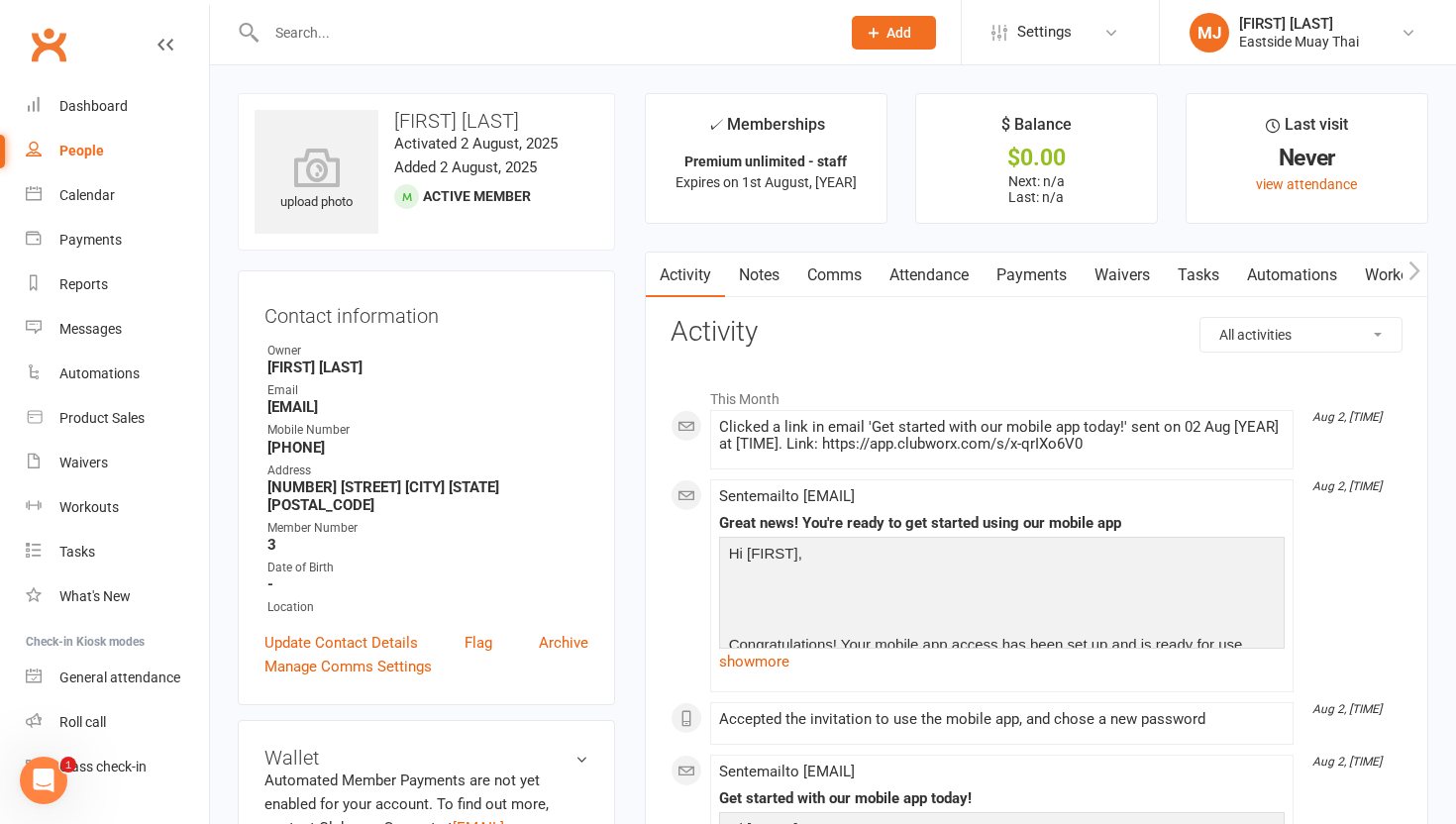 click on "Date of Birth" at bounding box center (428, 567) 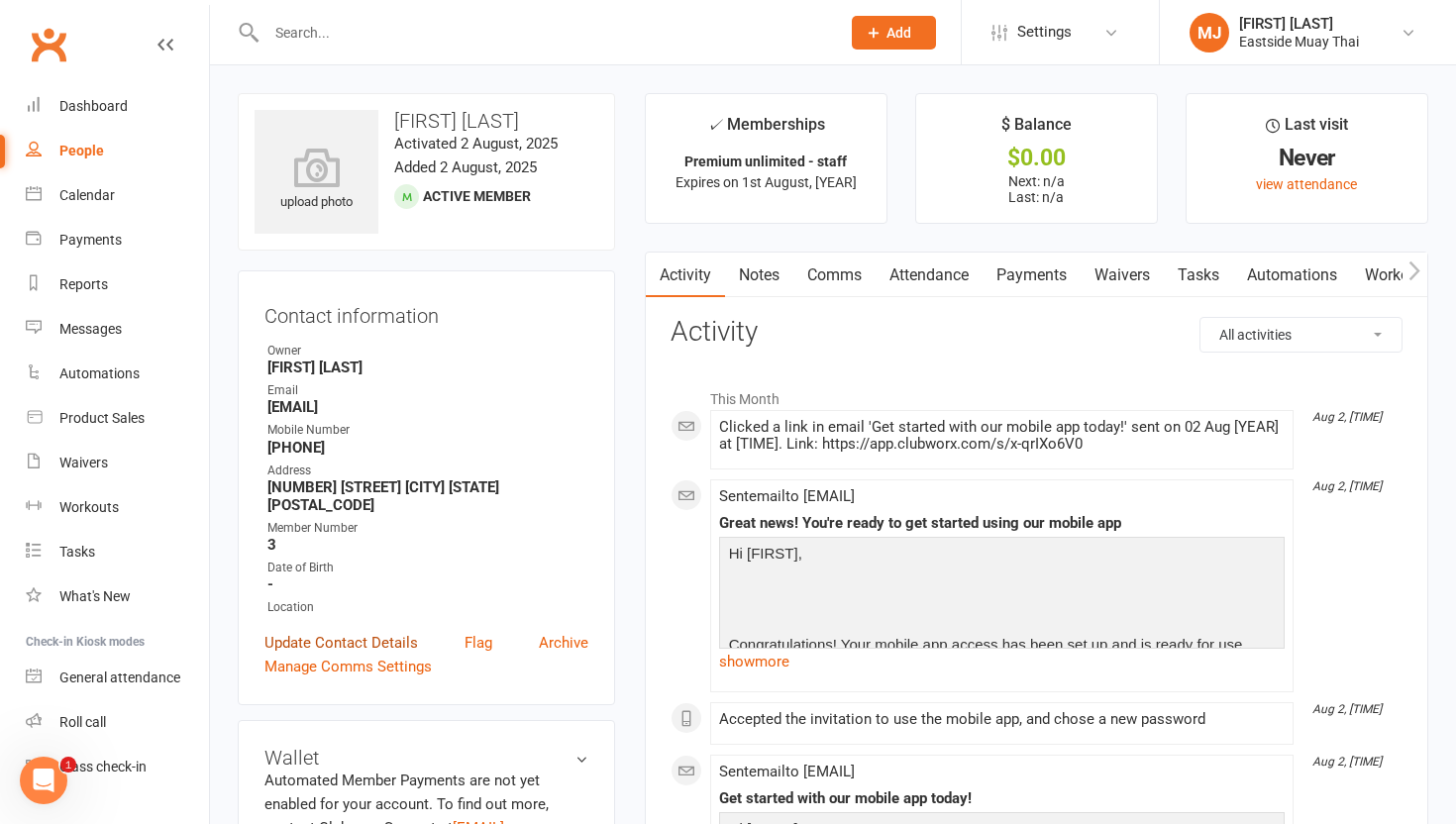 click on "Update Contact Details" at bounding box center (341, 643) 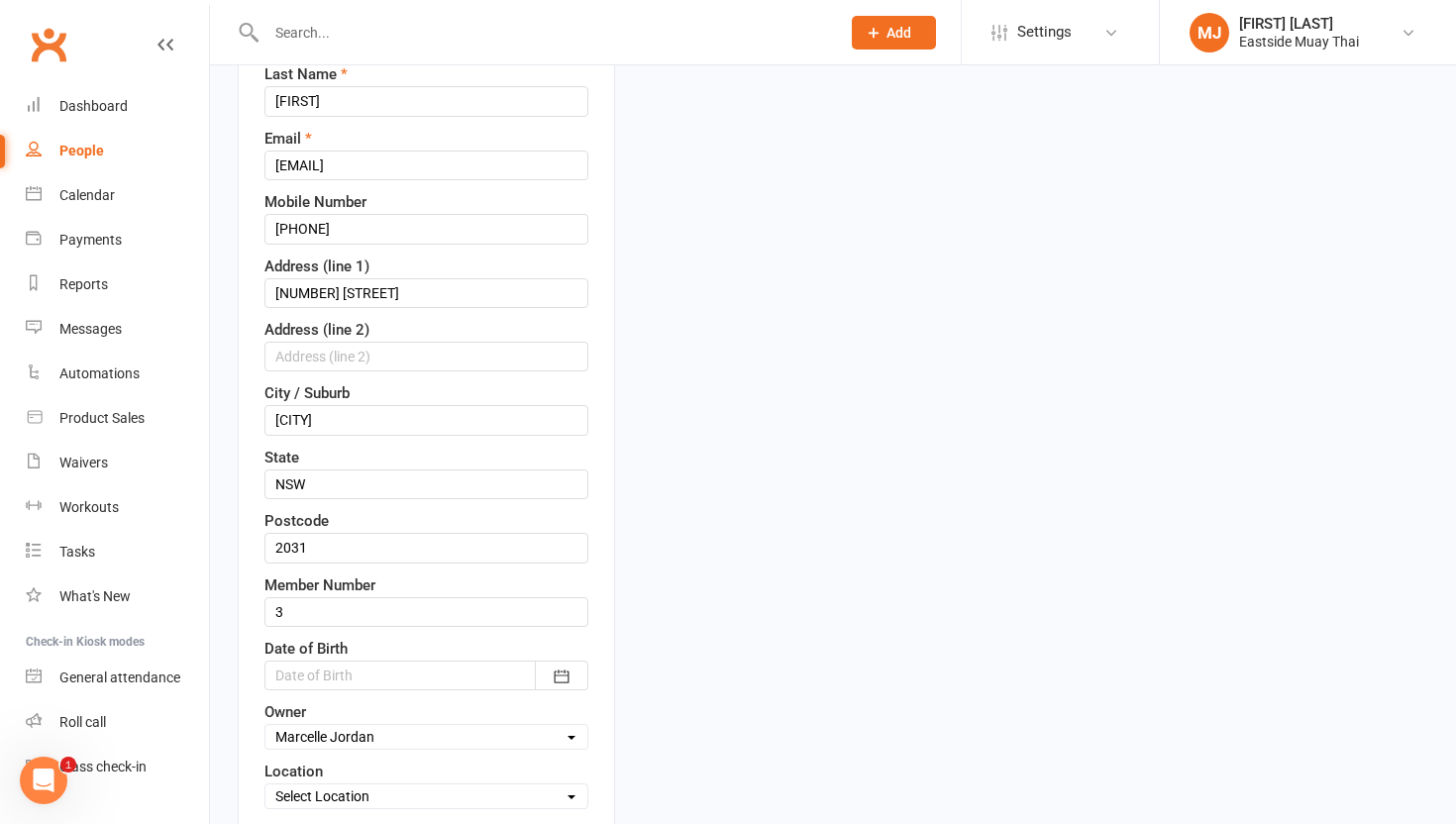 scroll, scrollTop: 346, scrollLeft: 0, axis: vertical 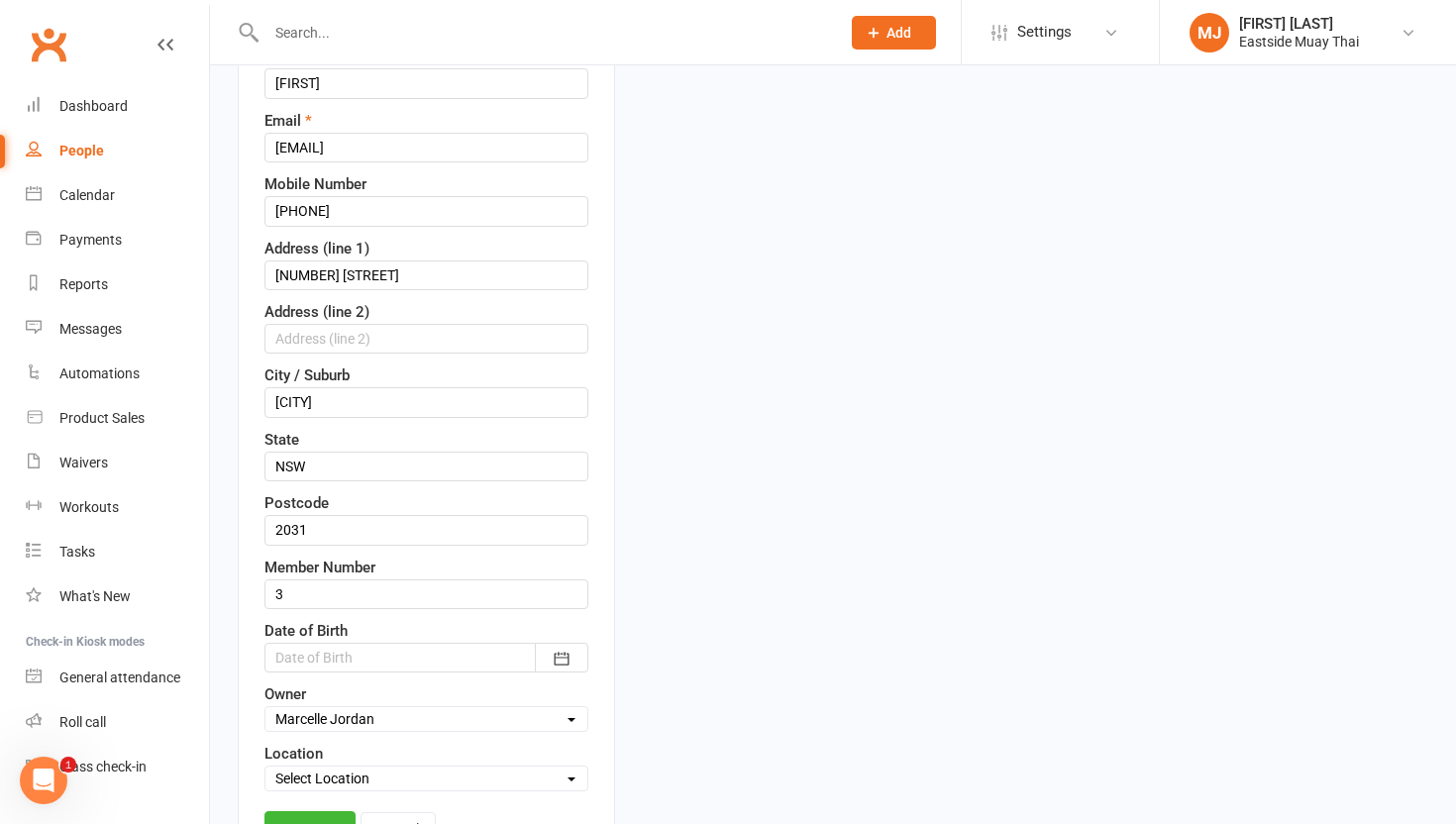 click at bounding box center (426, 658) 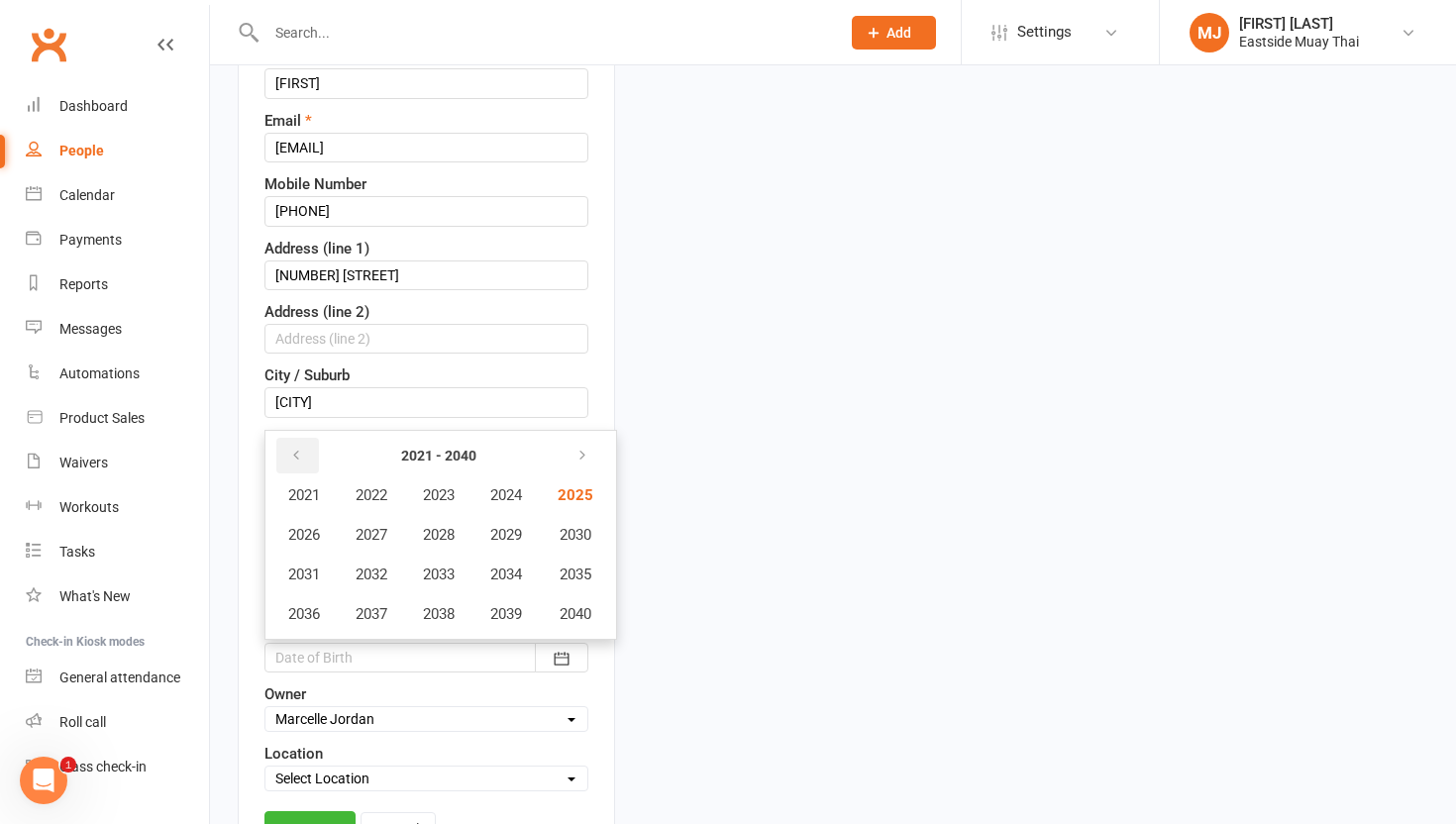 click at bounding box center (296, 456) 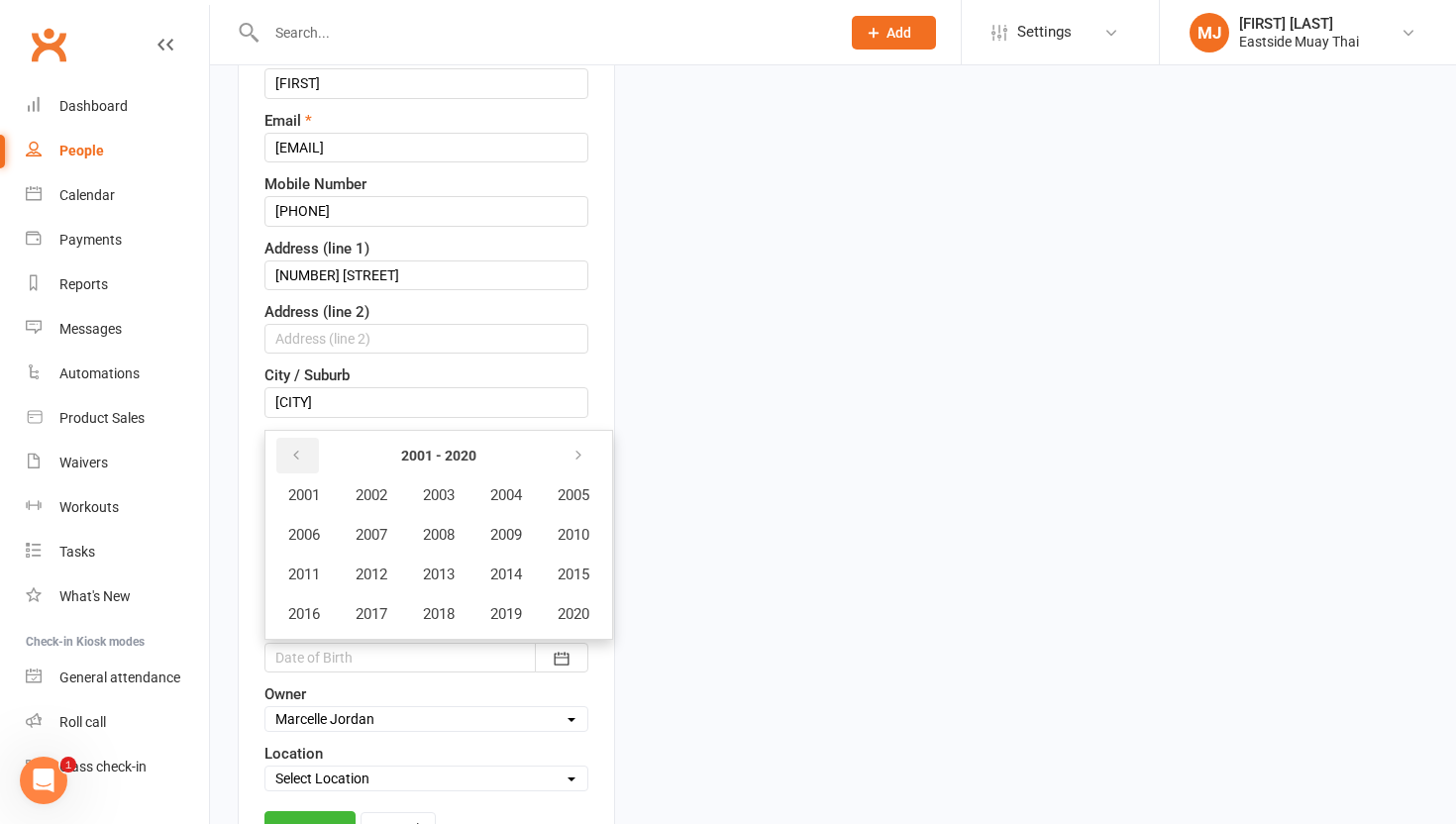 click at bounding box center [296, 456] 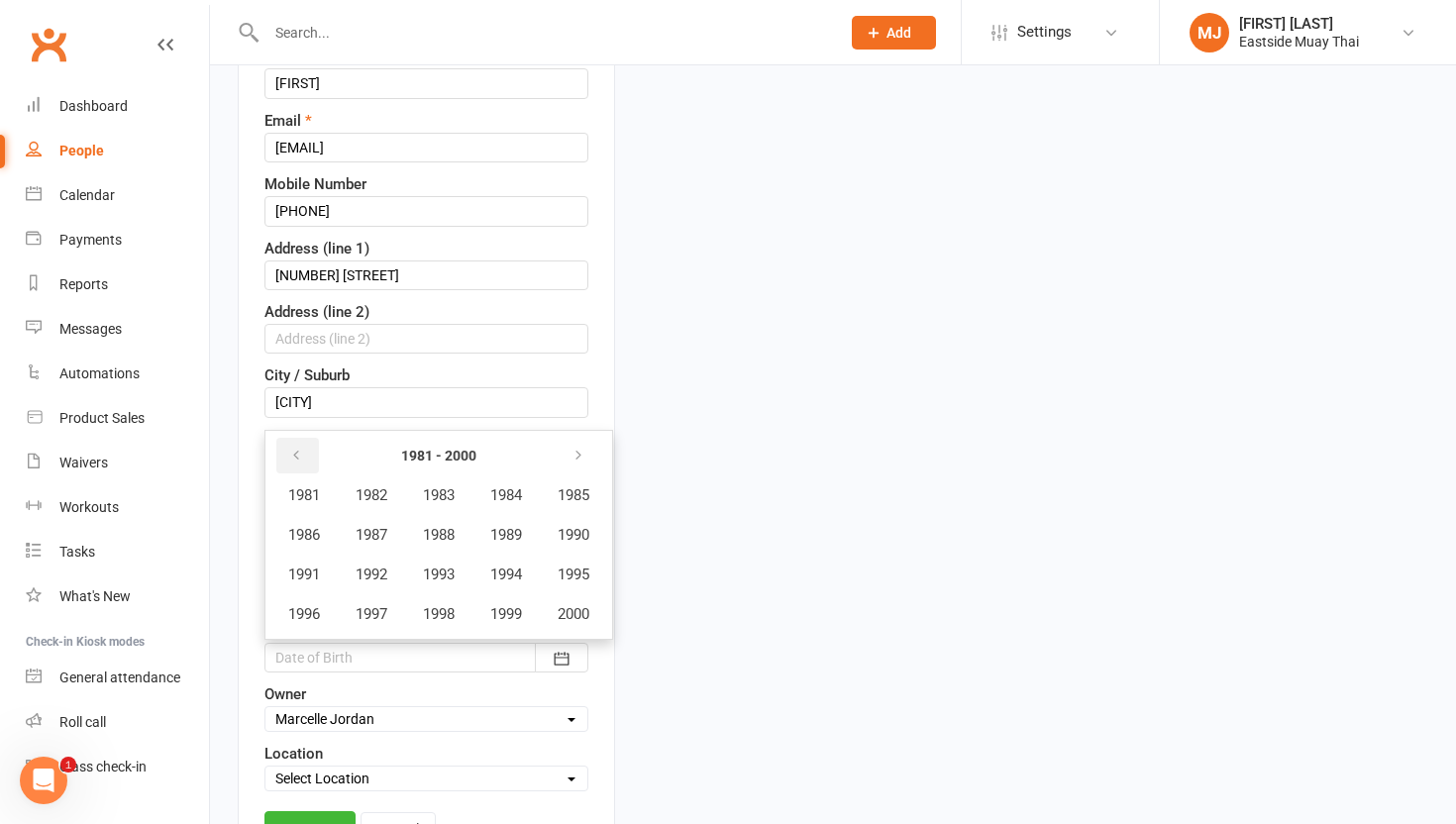 click at bounding box center [296, 456] 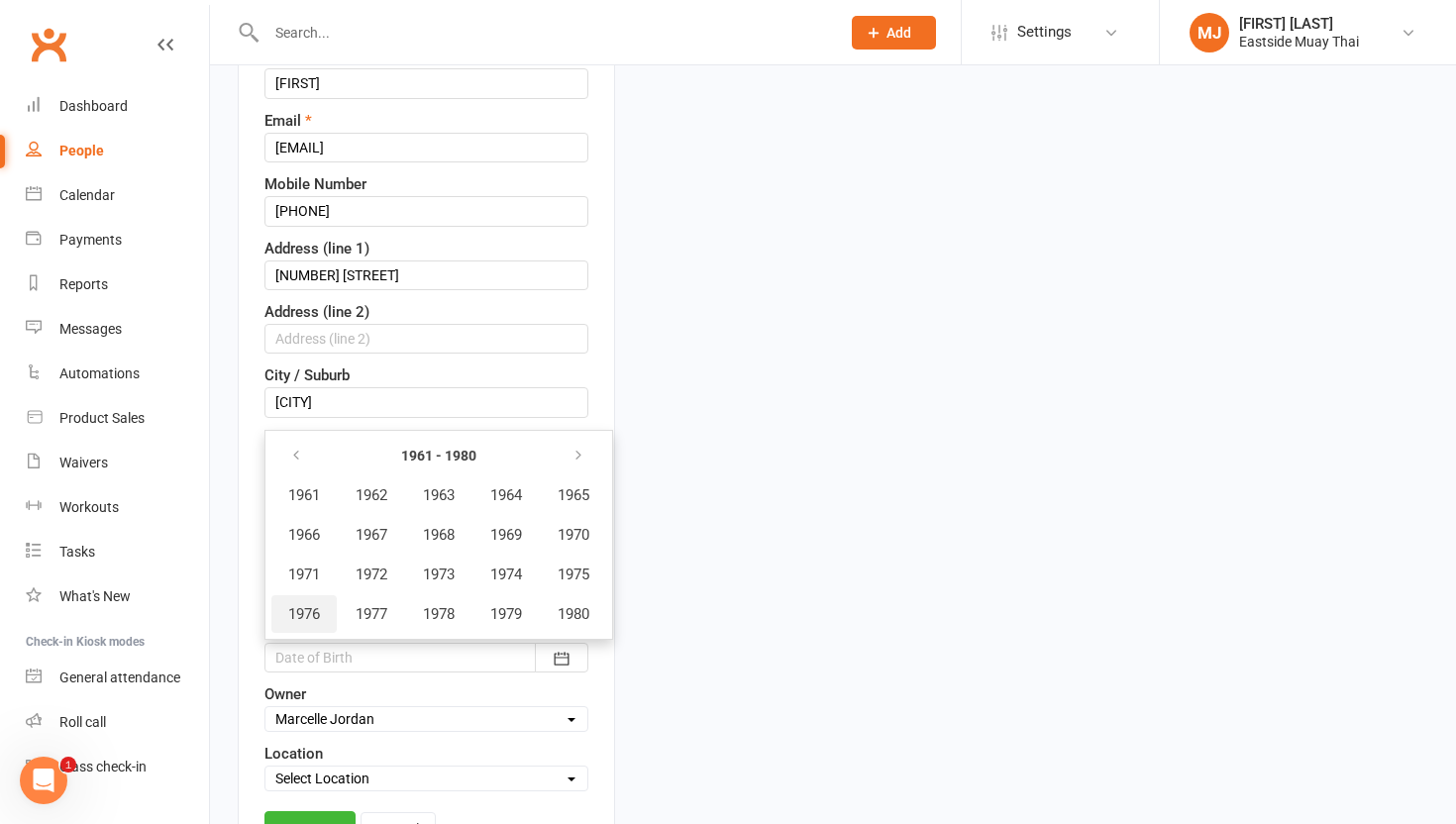 click on "1976" at bounding box center [304, 614] 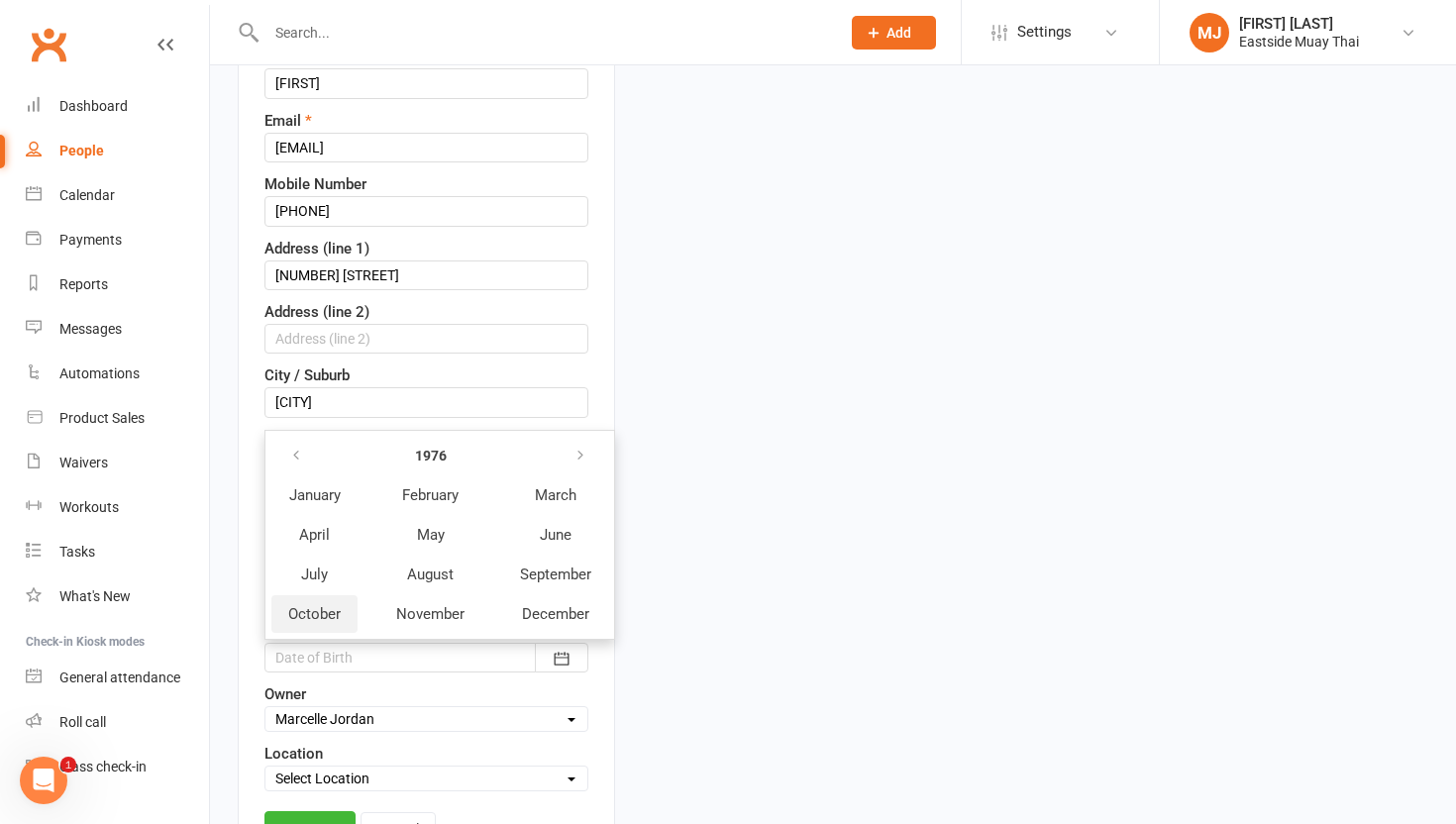 click on "October" at bounding box center (314, 614) 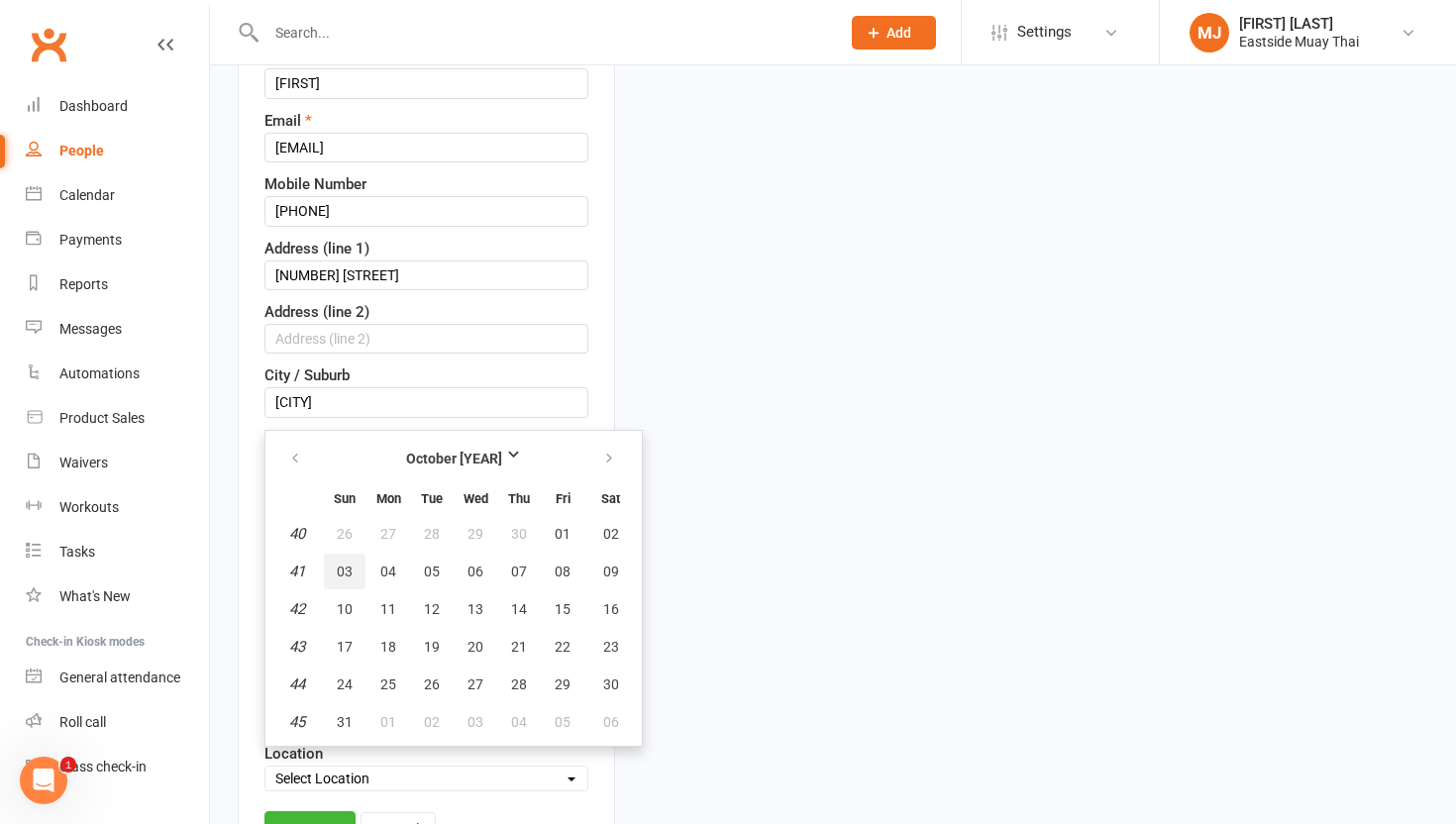 click on "03" at bounding box center [345, 571] 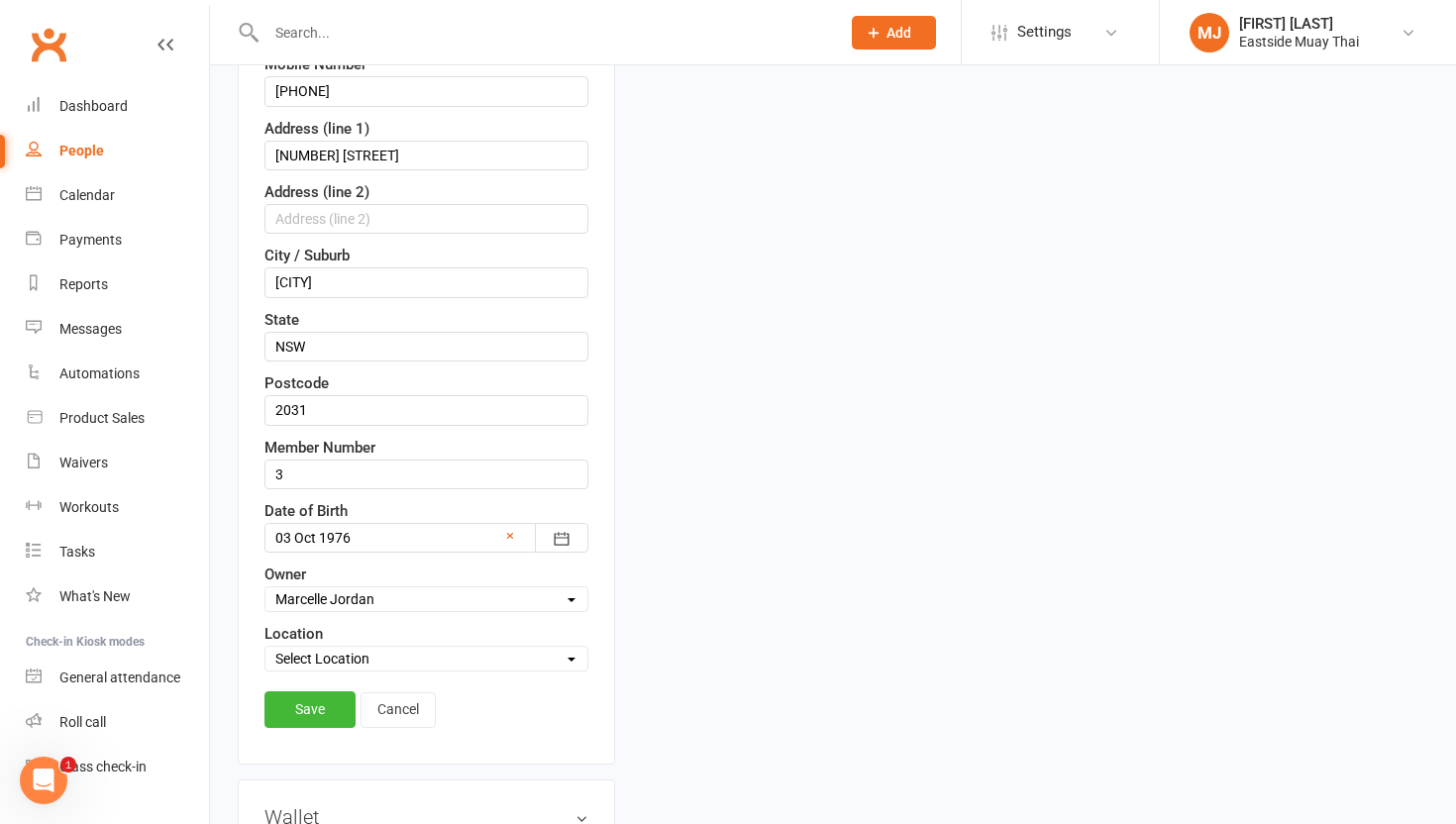 scroll, scrollTop: 466, scrollLeft: 0, axis: vertical 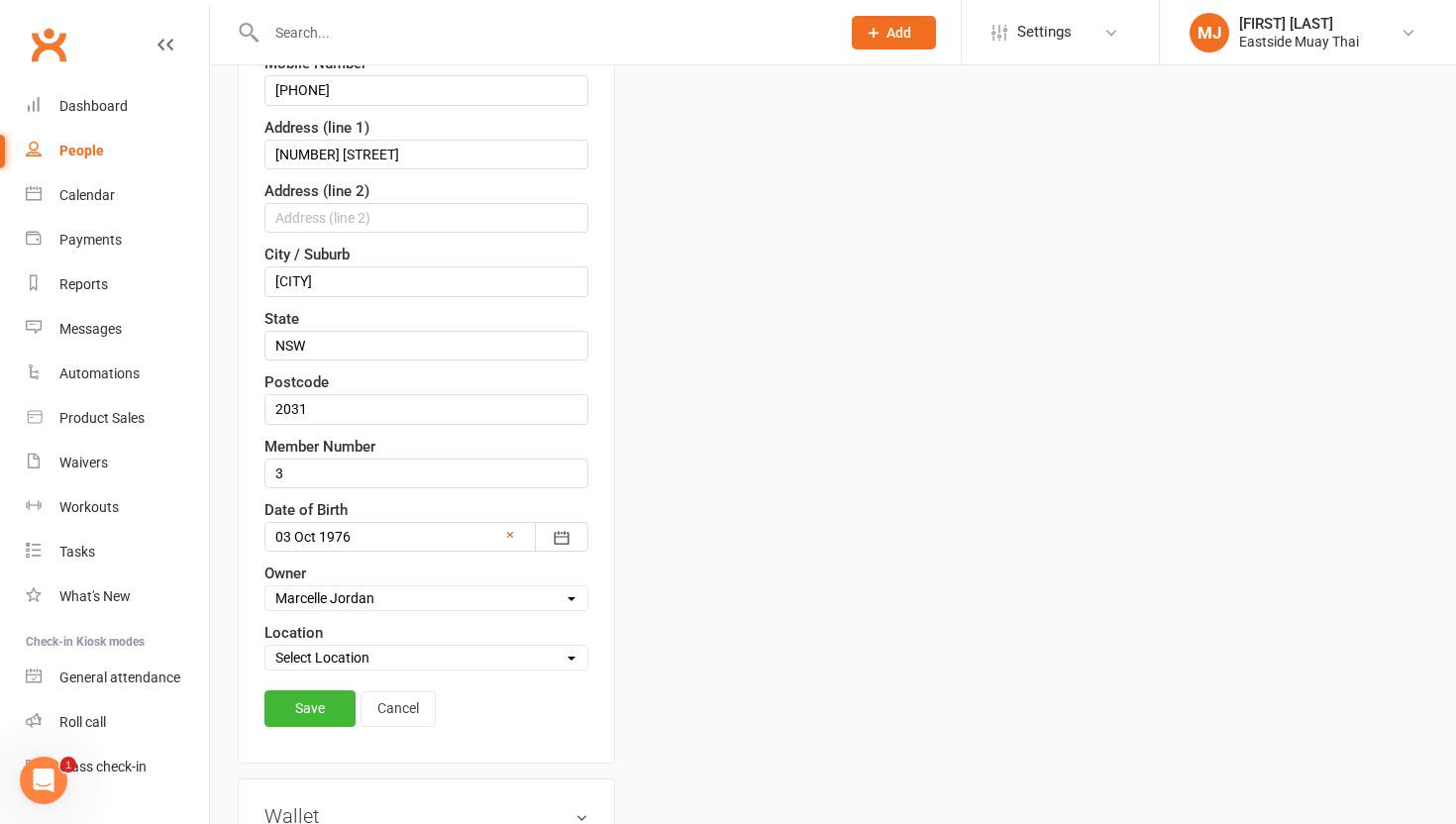 click on "Select Location Eastside Muay Thai Example Room (Rename me!)" at bounding box center (426, 658) 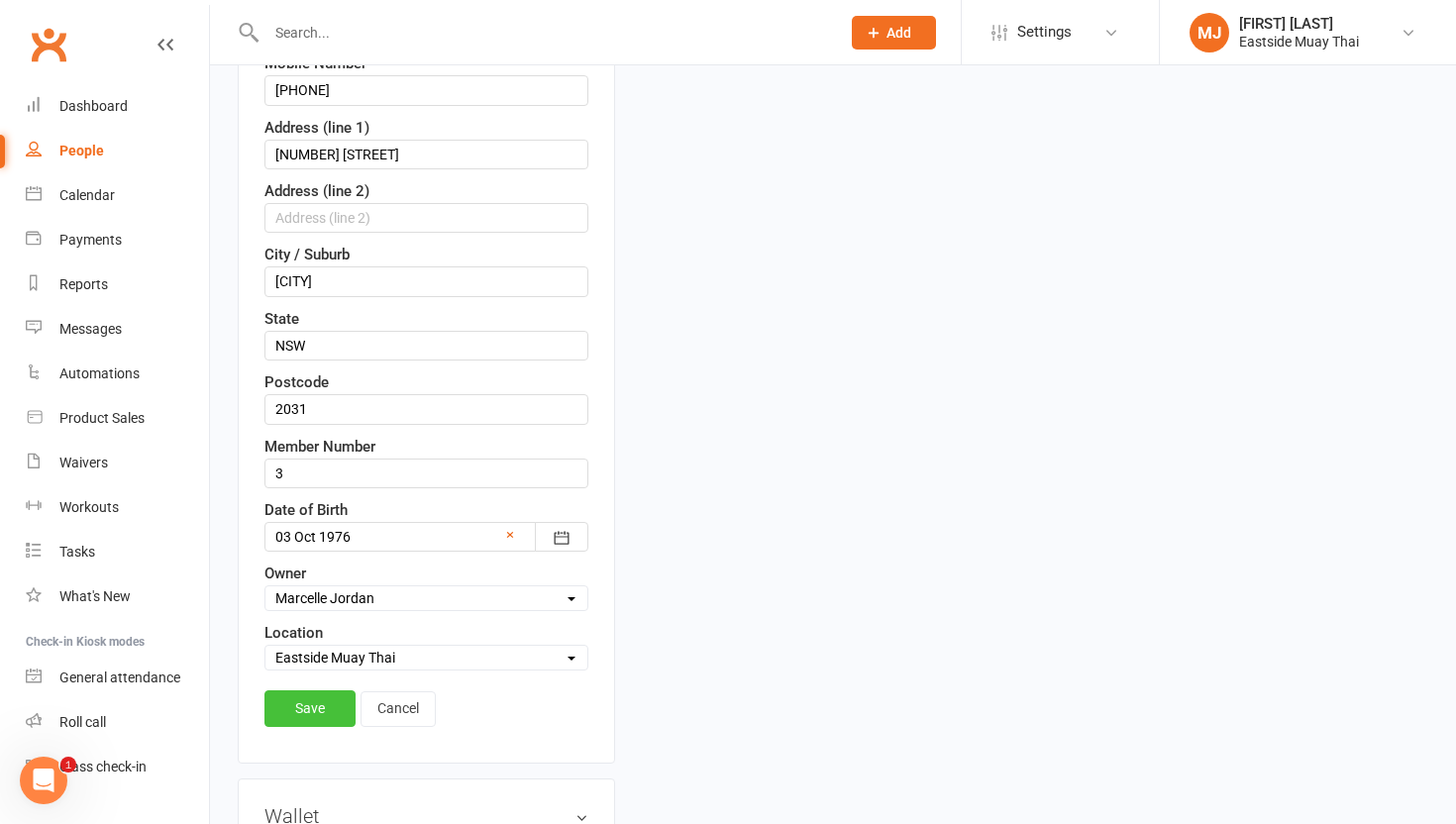 click on "Save" at bounding box center (310, 708) 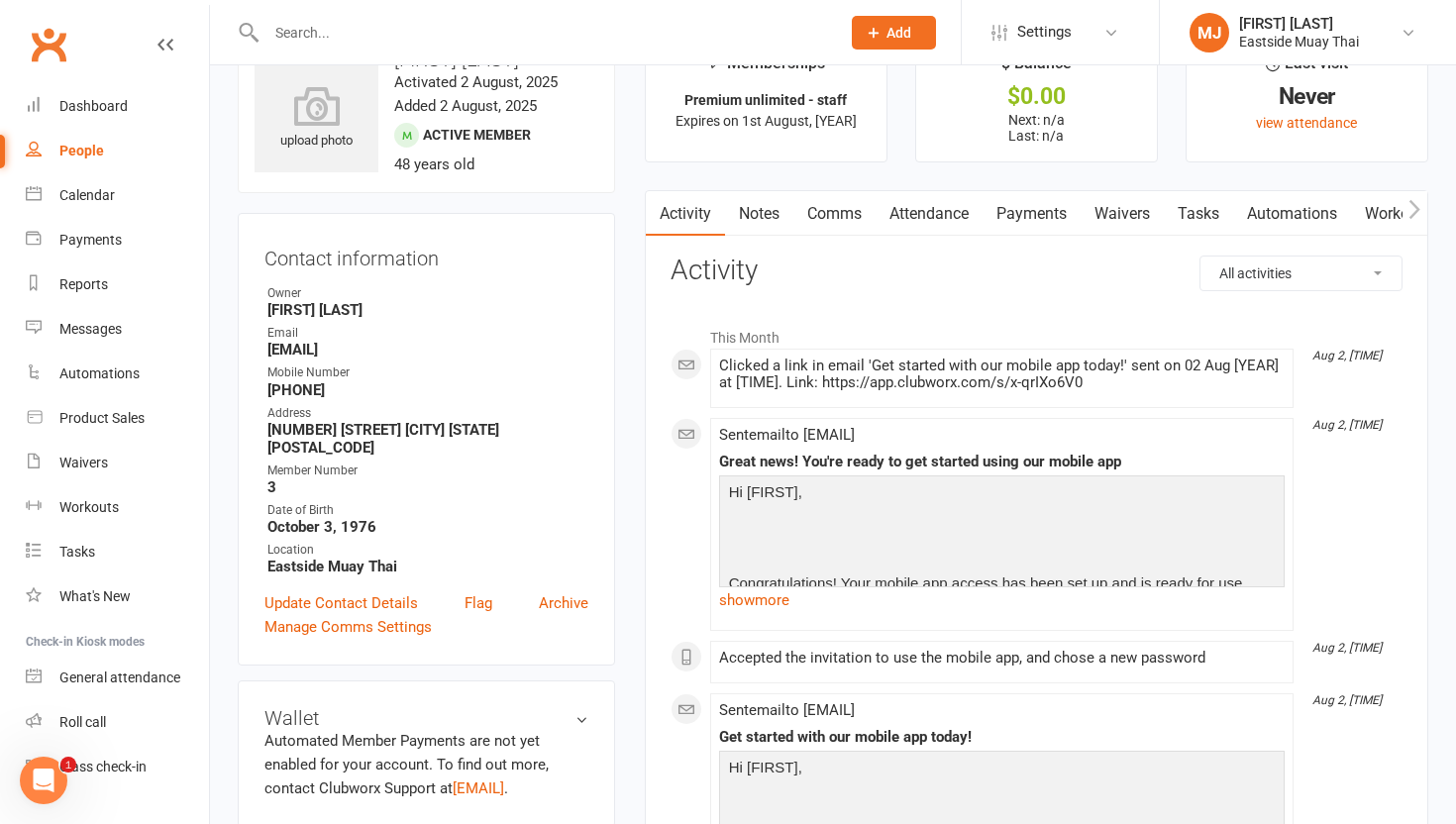 scroll, scrollTop: 0, scrollLeft: 0, axis: both 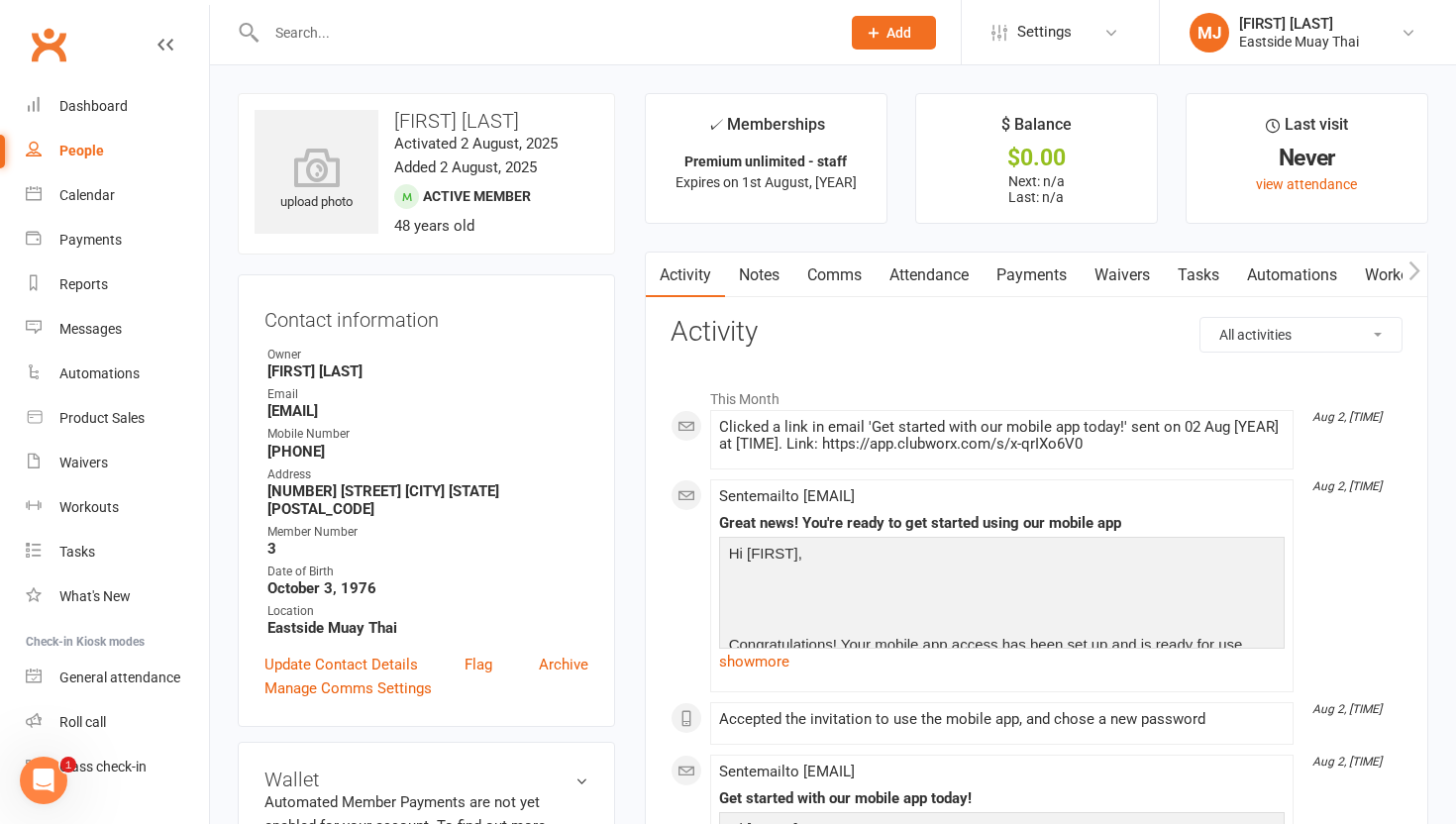 click on "Notes" at bounding box center [759, 275] 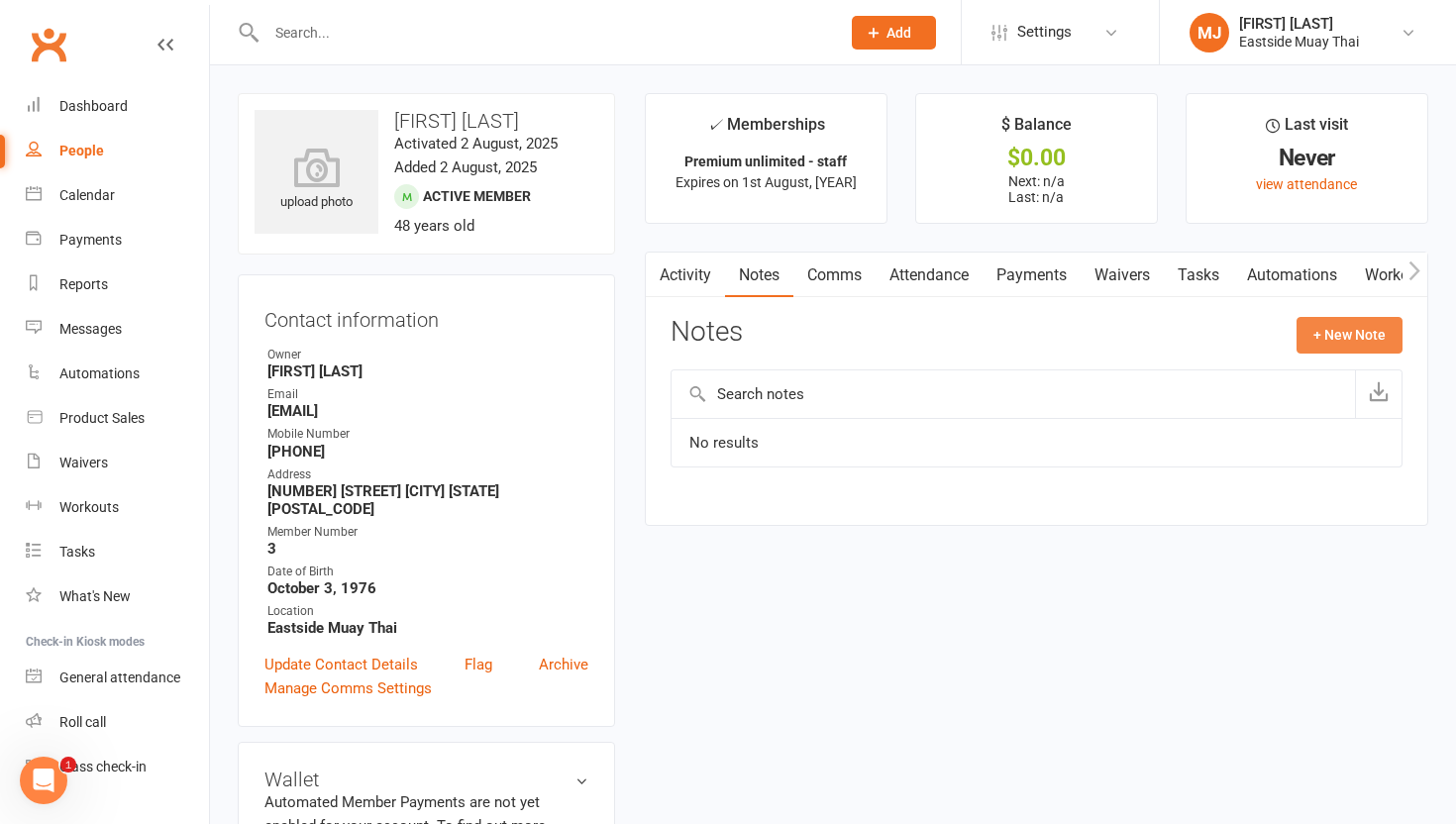 click on "+ New Note" at bounding box center (1349, 335) 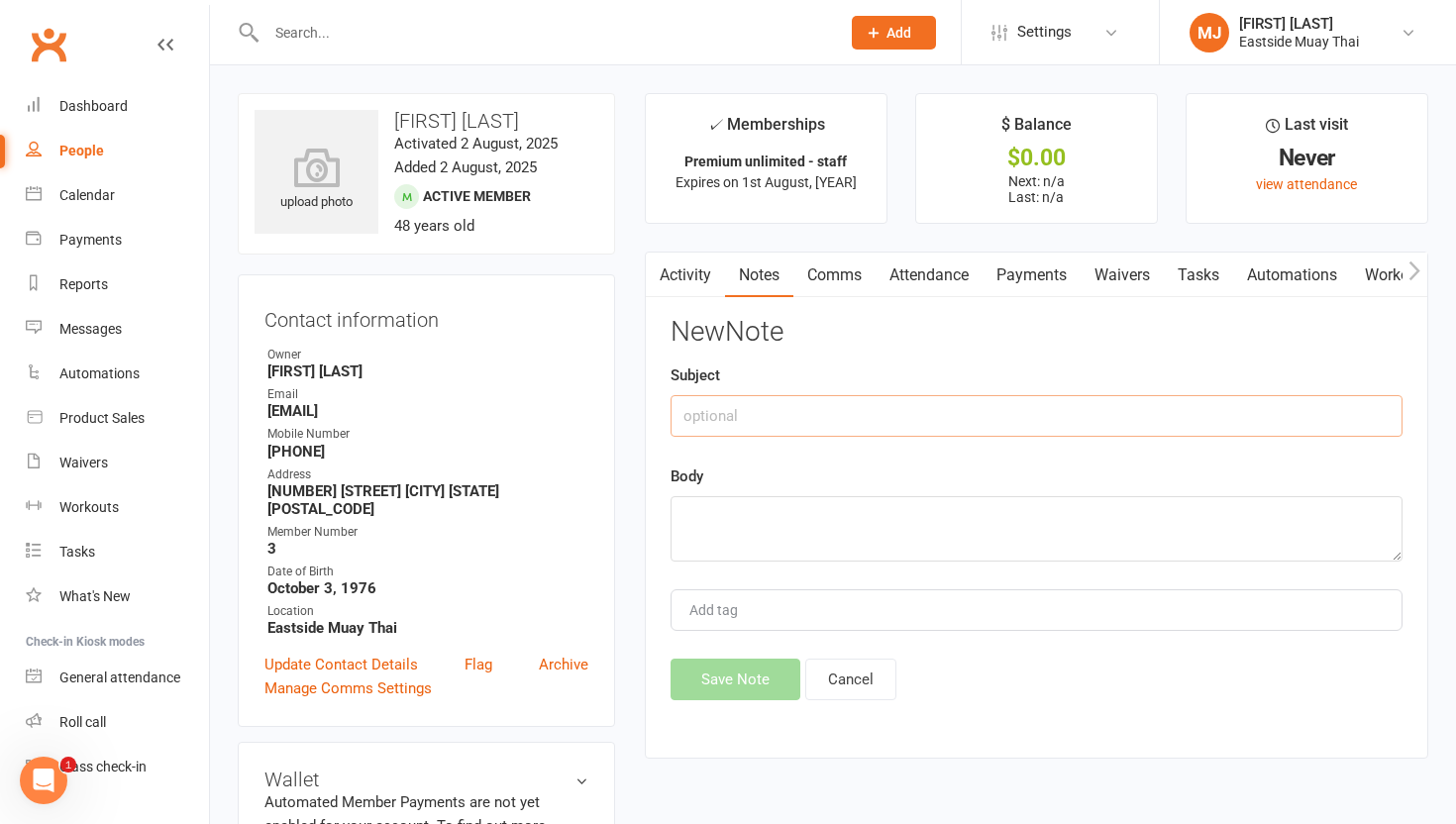 click at bounding box center [1036, 416] 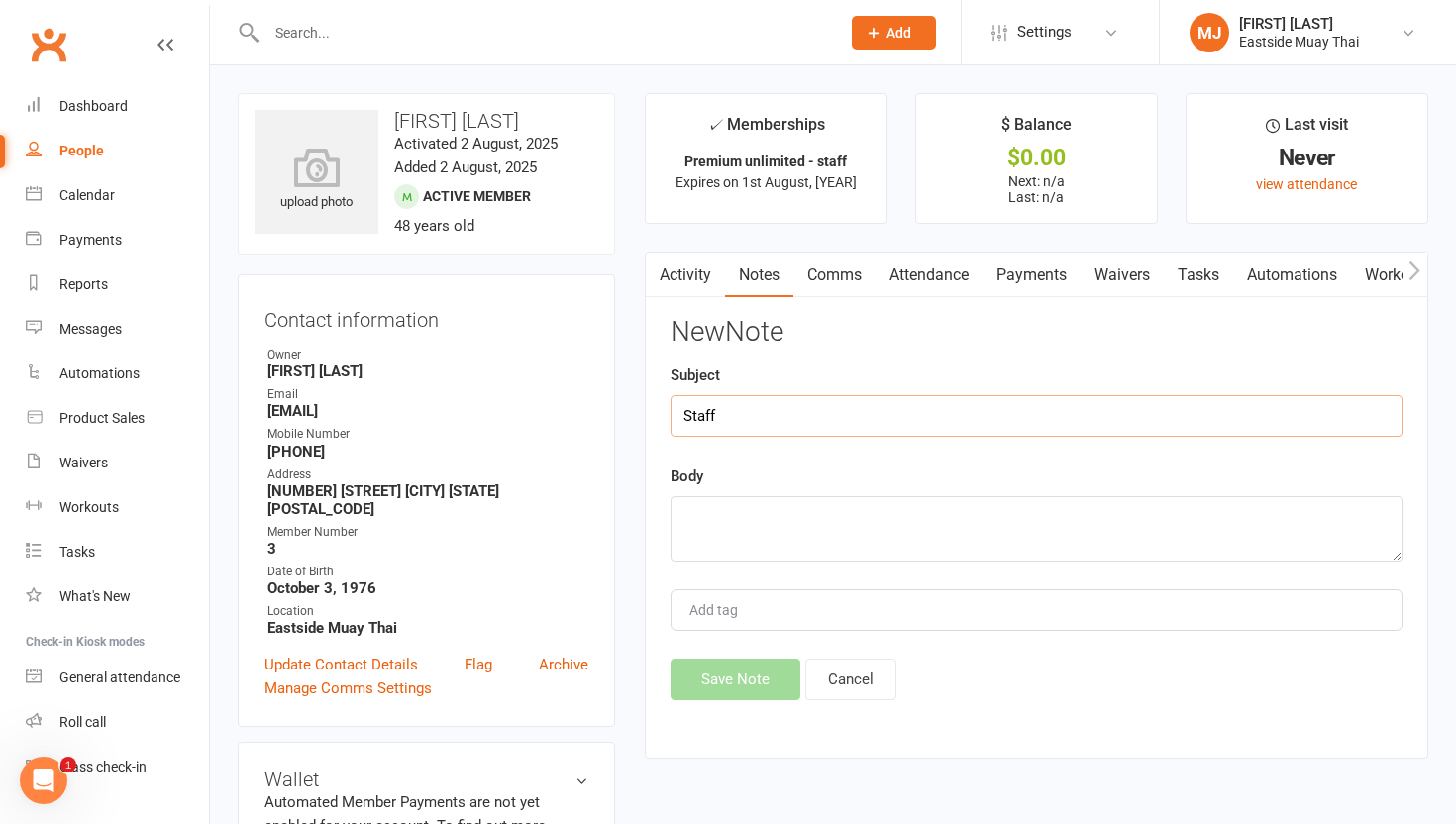 type on "Staff" 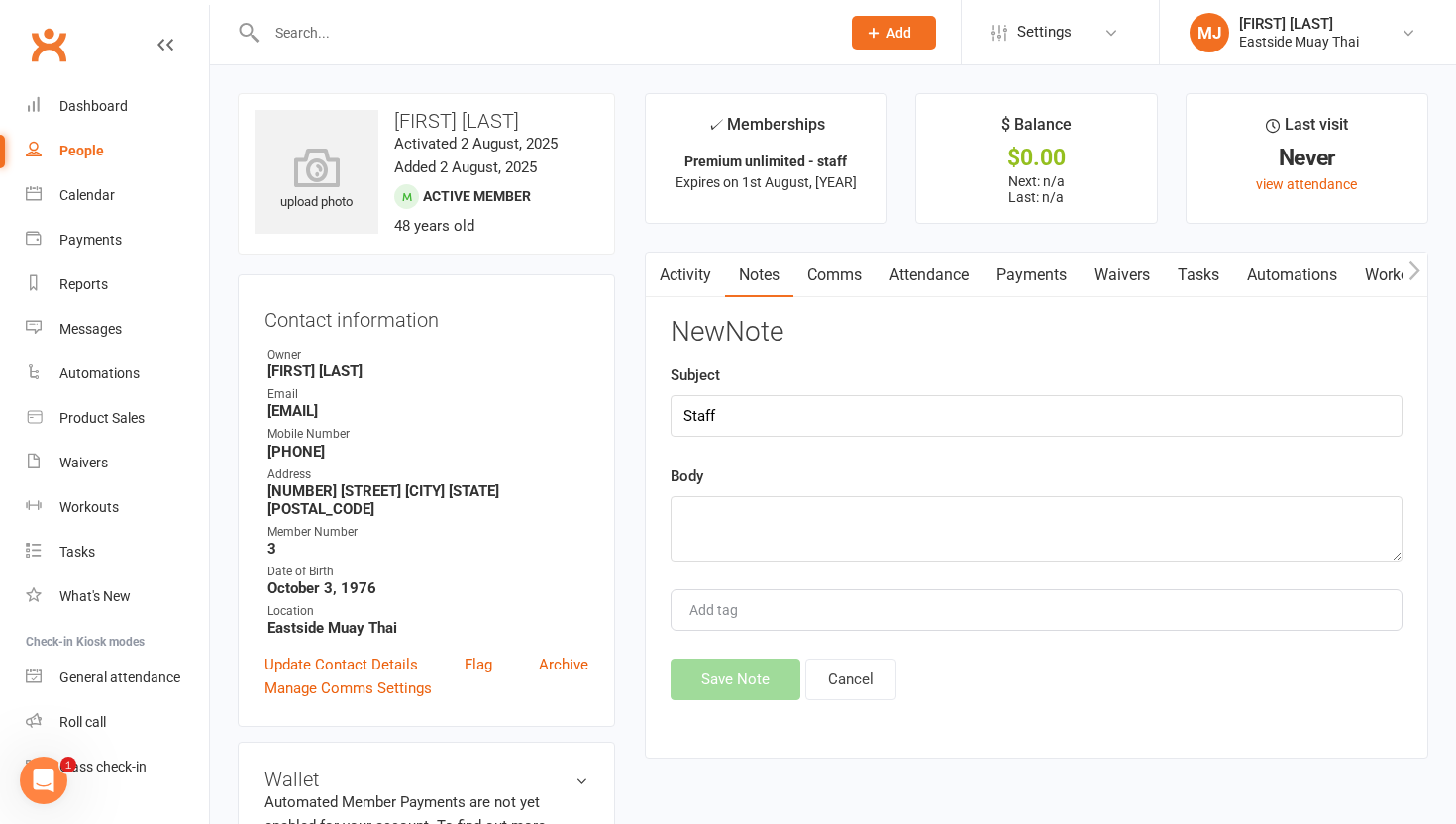 click on "Add tag" at bounding box center [1036, 610] 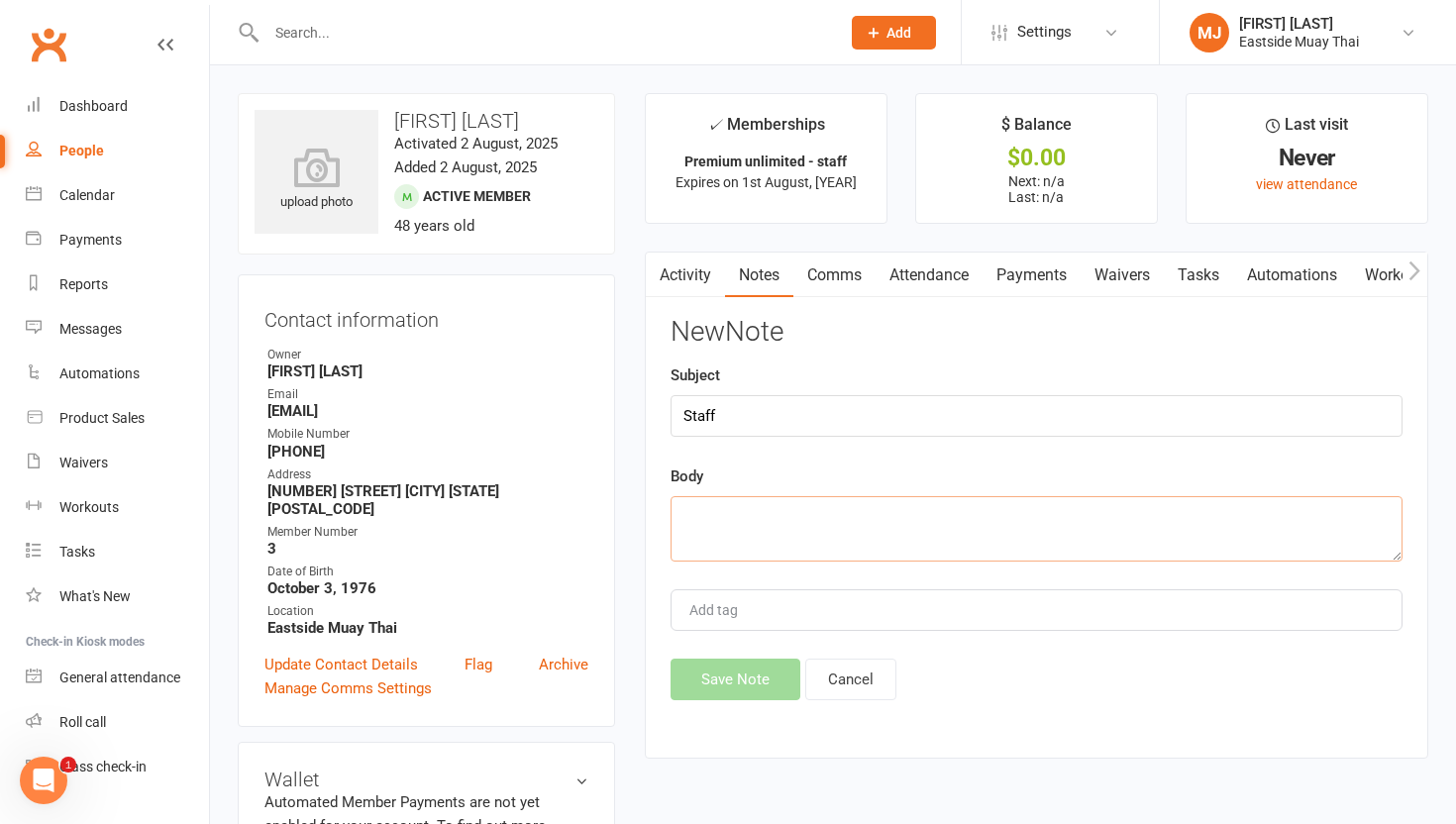 click at bounding box center (1036, 529) 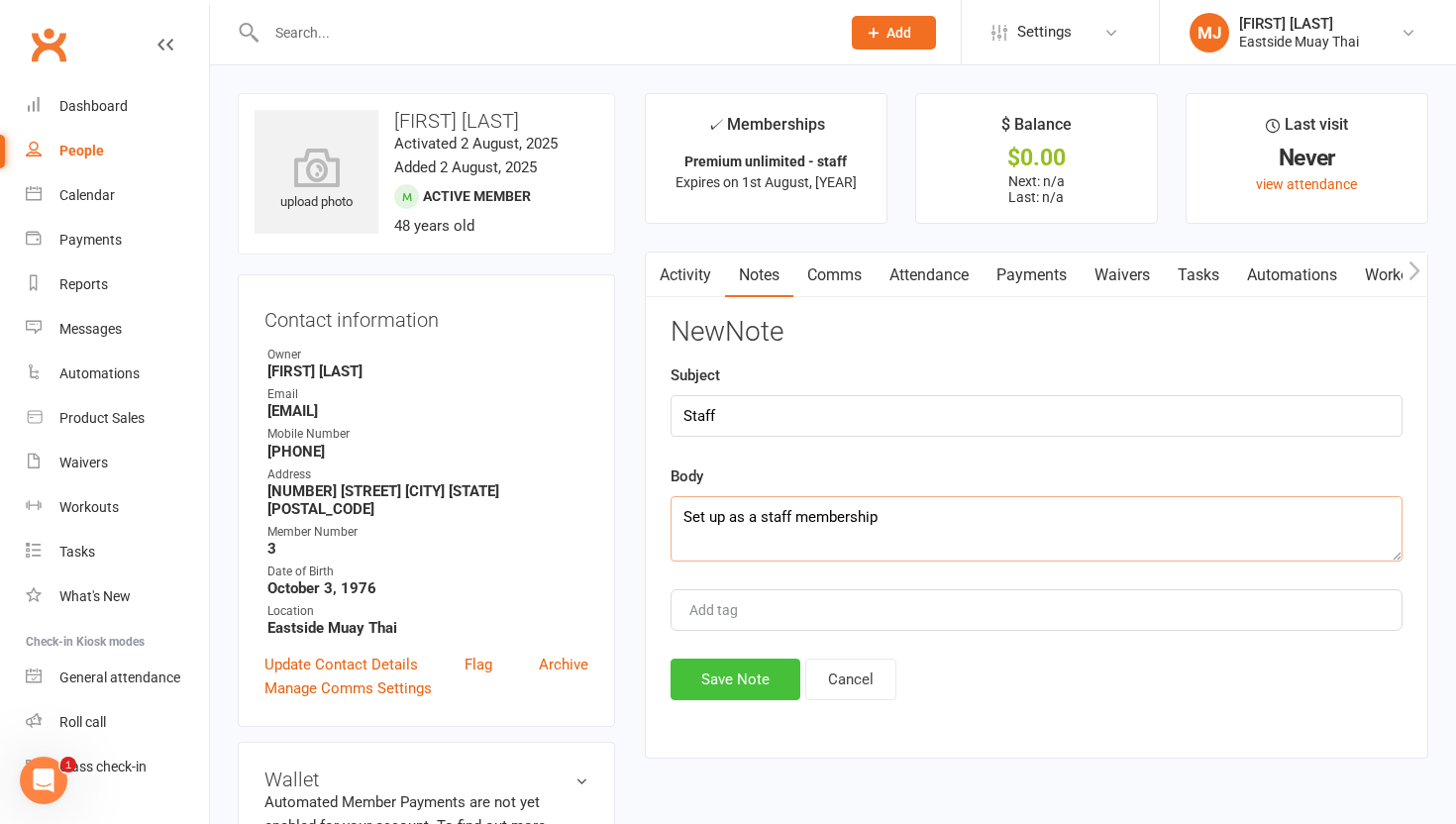type on "Set up as a staff membership" 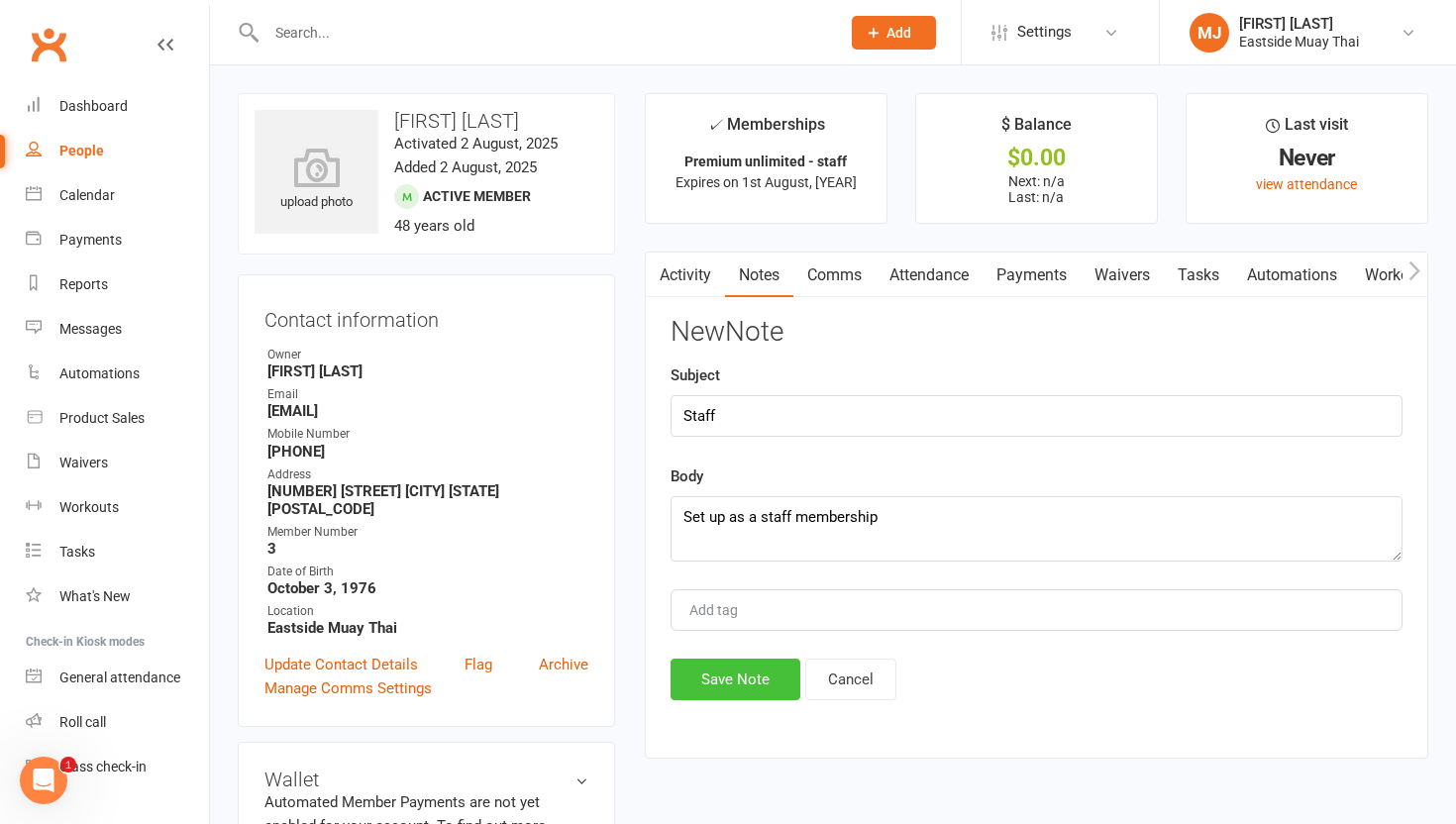 click on "Save Note" at bounding box center (735, 679) 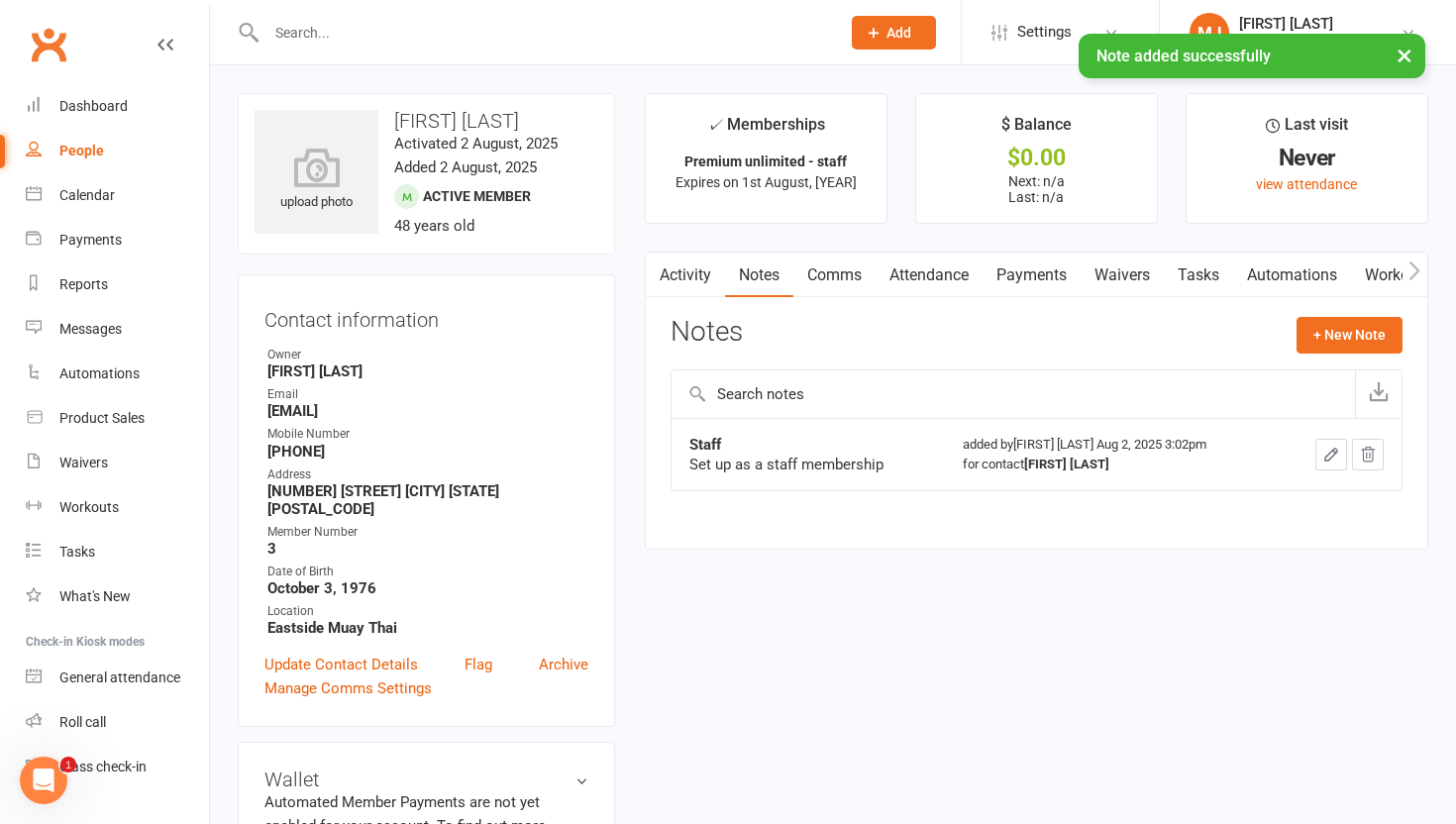 click on "Waivers" at bounding box center (1122, 275) 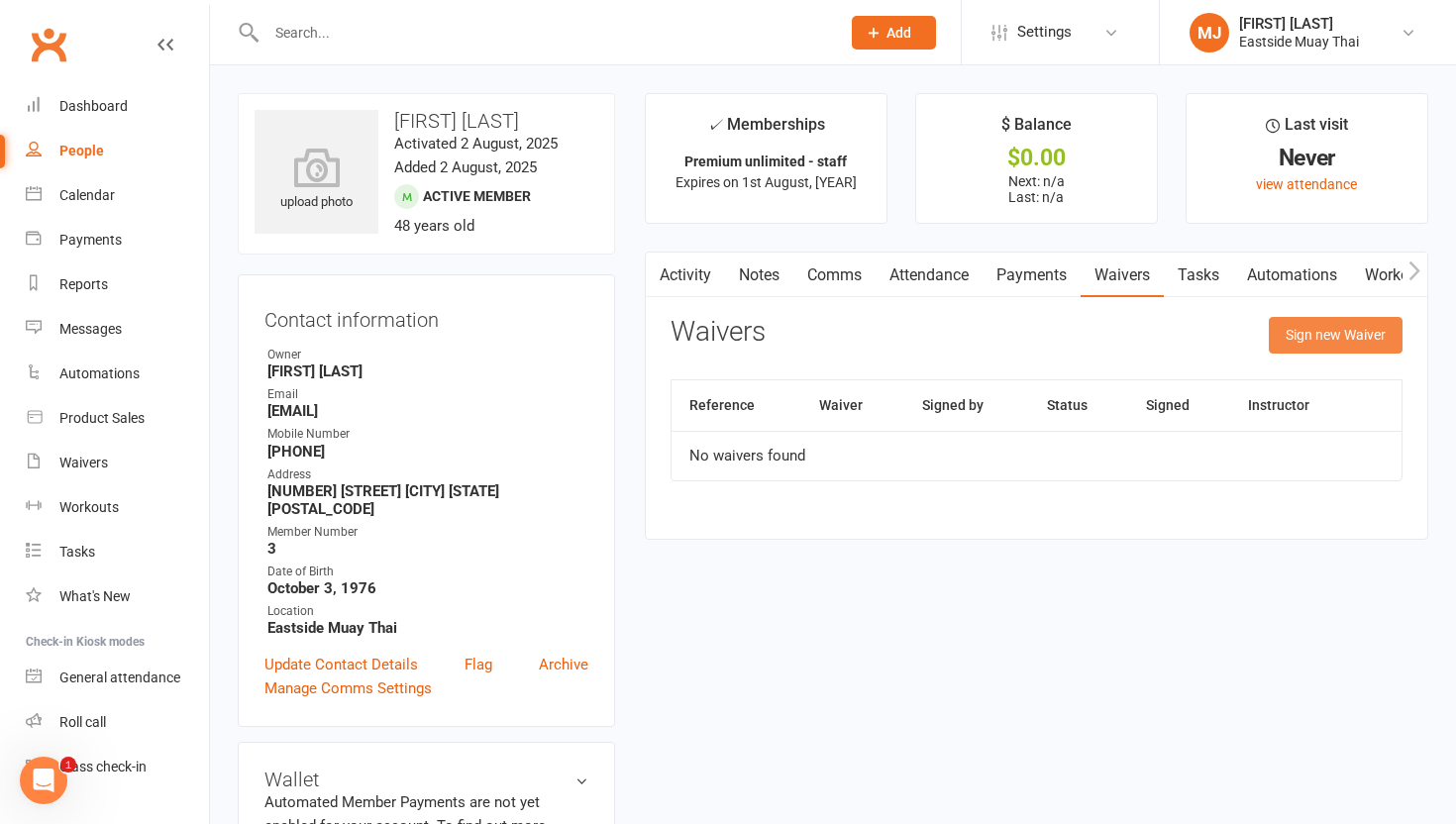 click on "Sign new Waiver" at bounding box center [1335, 335] 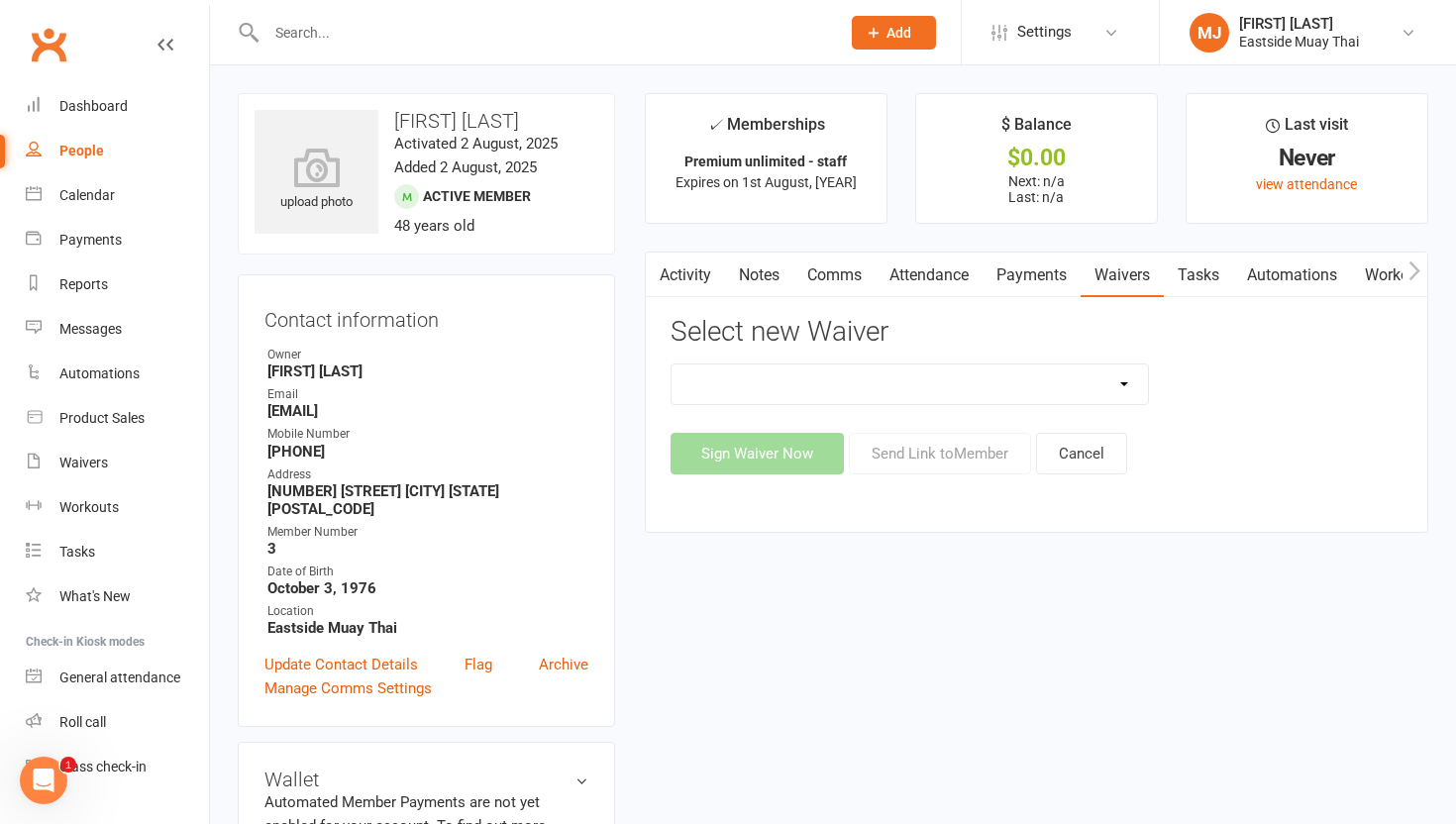 click at bounding box center [909, 384] 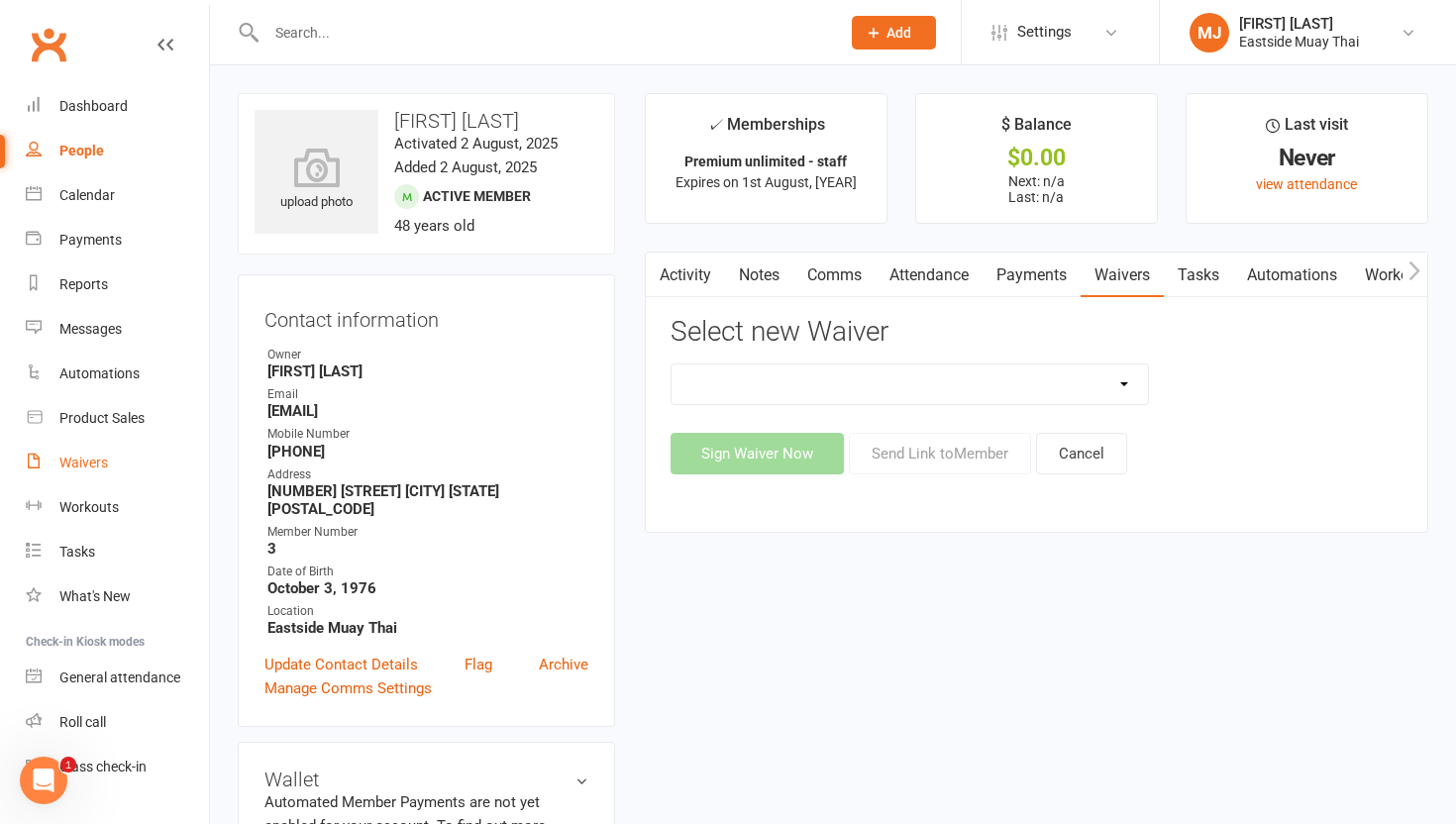 click on "Waivers" at bounding box center (83, 463) 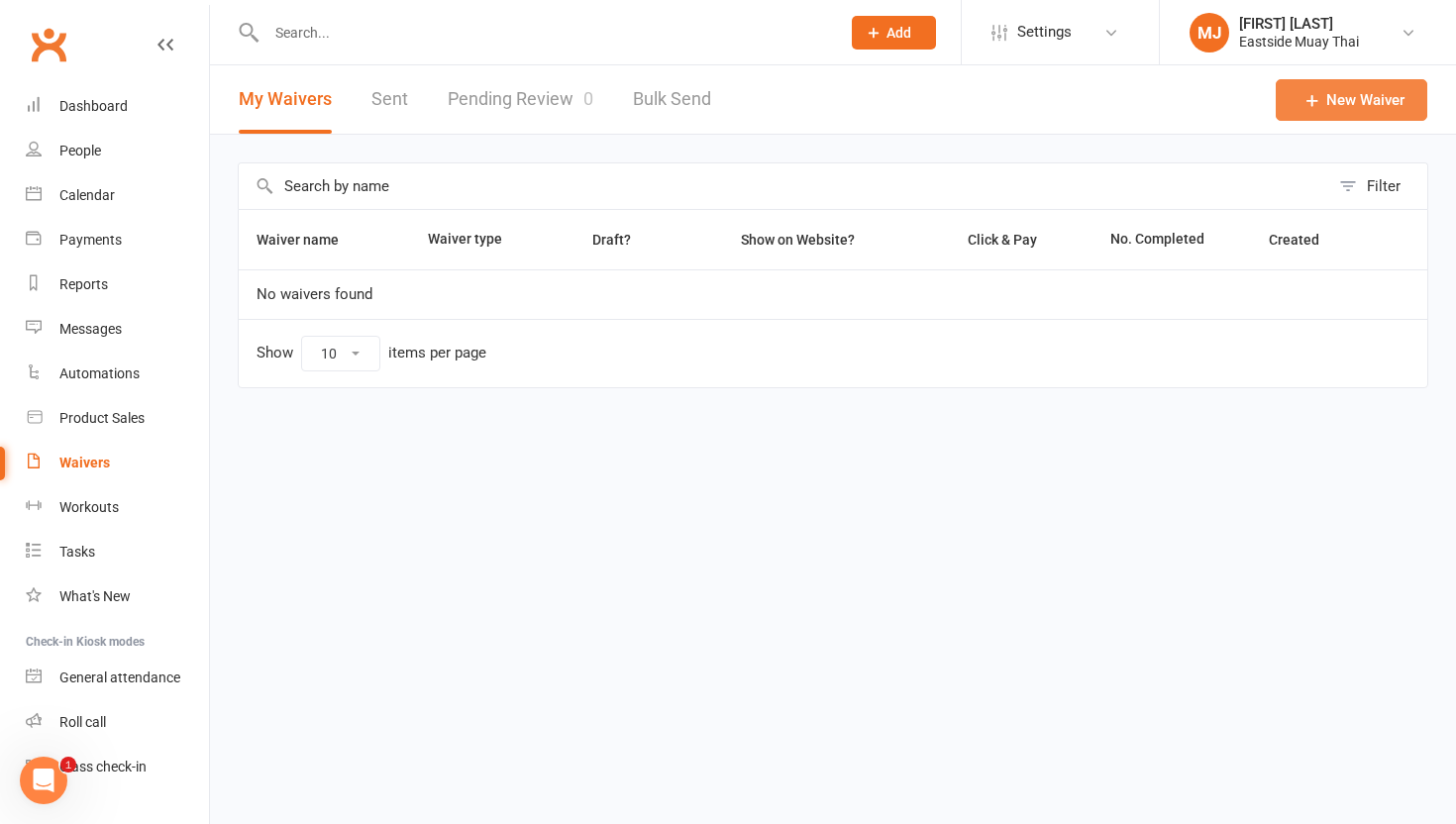 click on "New Waiver" at bounding box center [1351, 100] 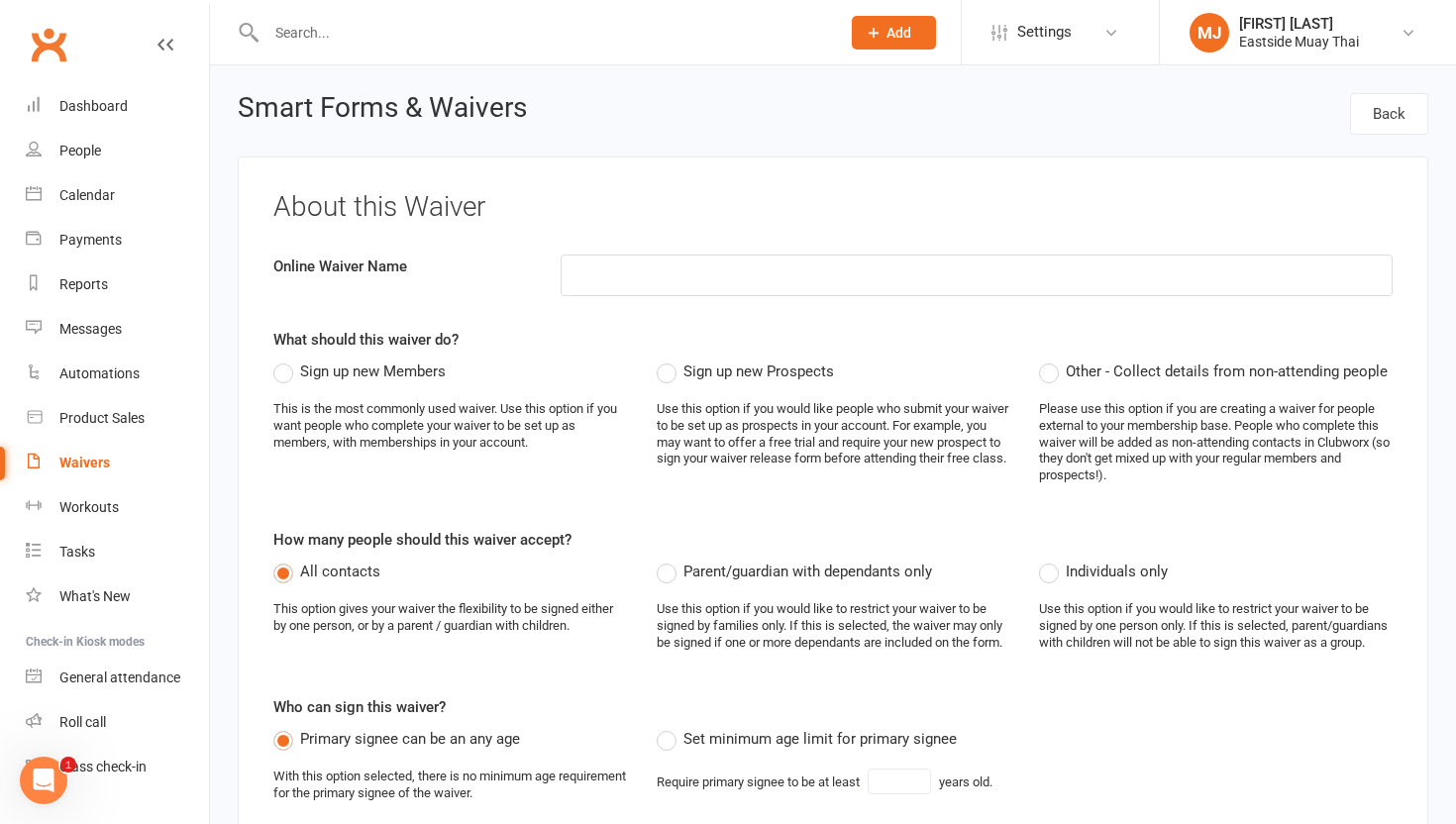 click on "Sign up new Members" at bounding box center [360, 371] 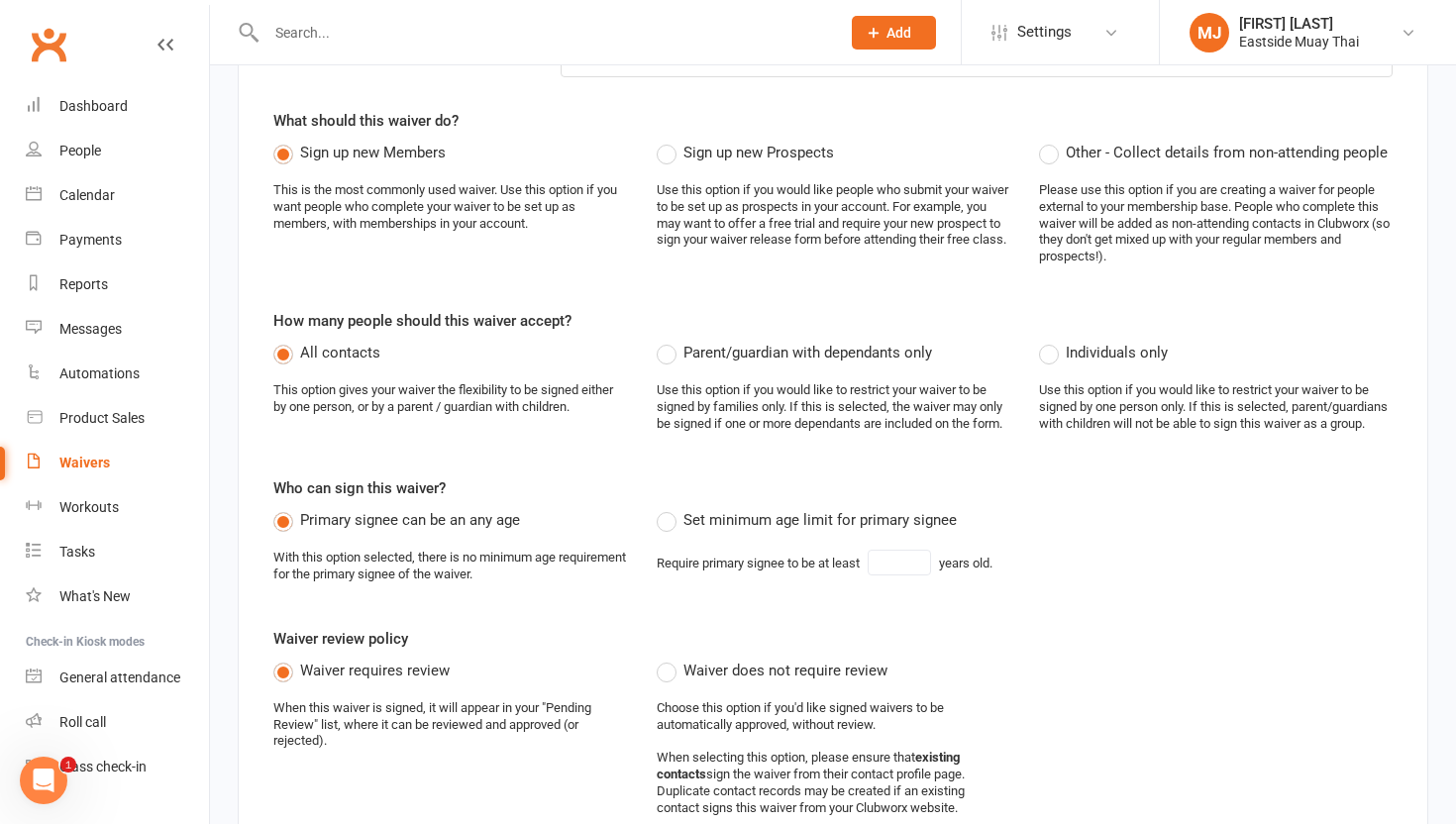 scroll, scrollTop: 221, scrollLeft: 0, axis: vertical 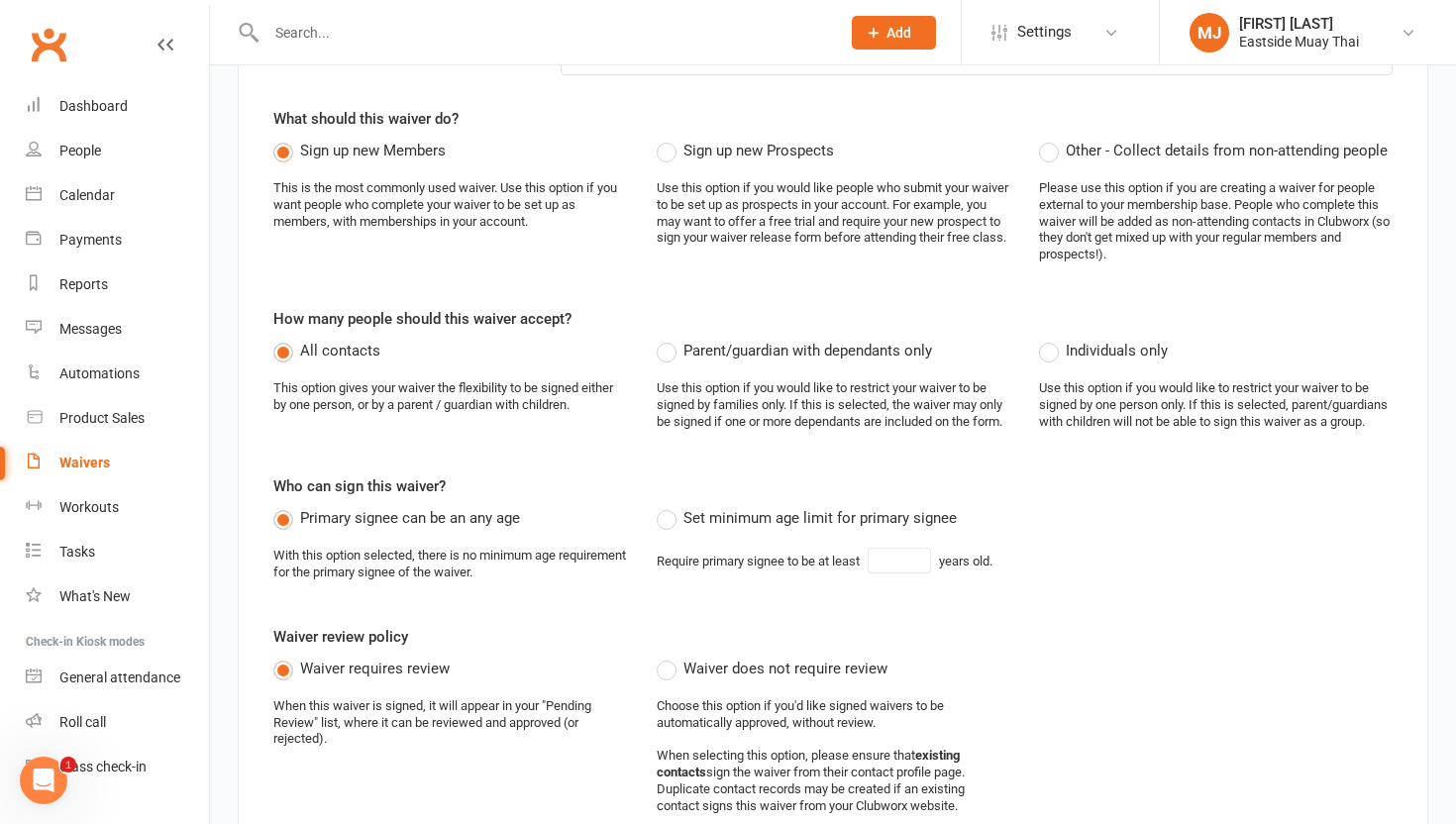 click on "All contacts" at bounding box center (327, 351) 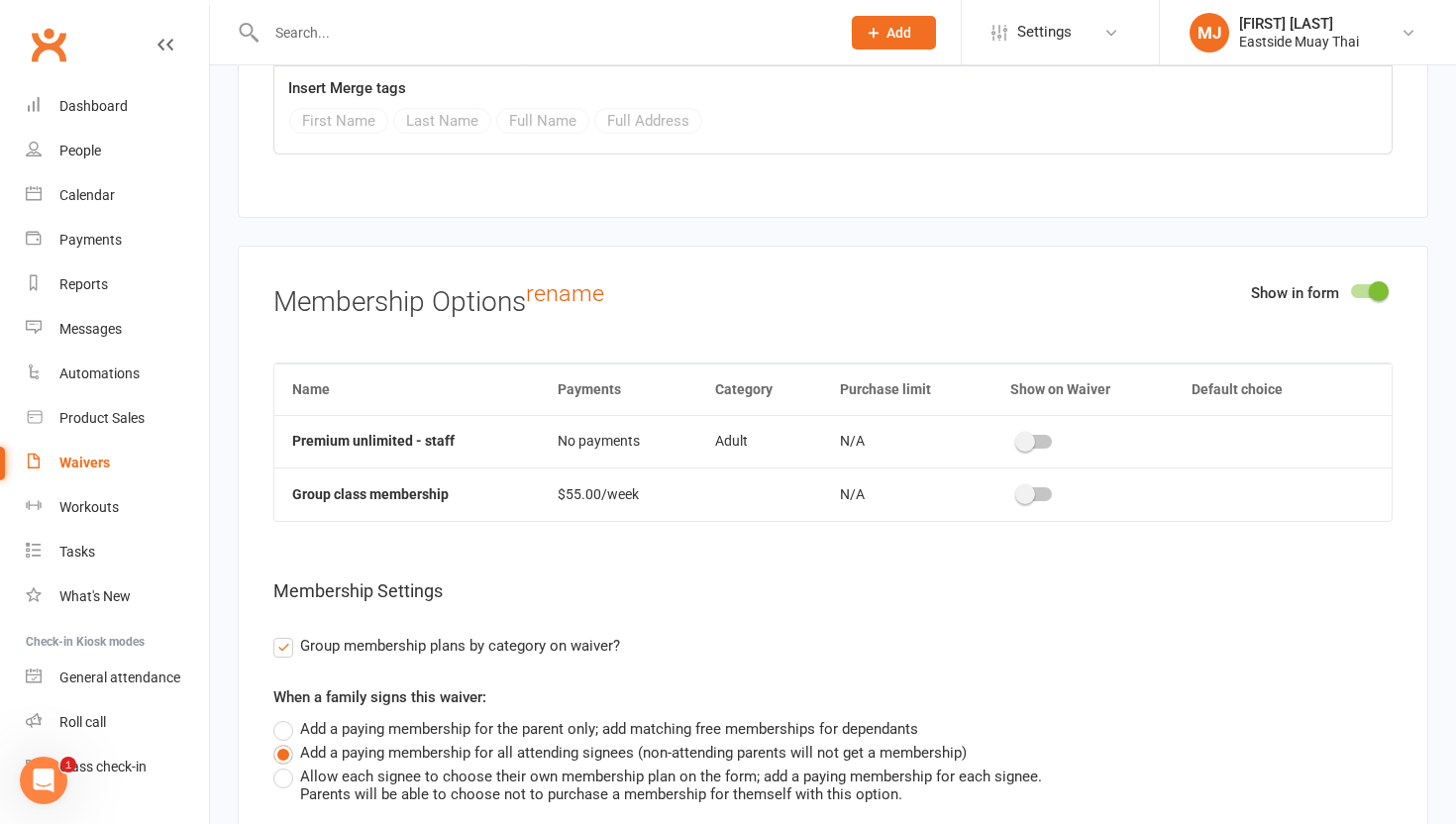 scroll, scrollTop: 3598, scrollLeft: 0, axis: vertical 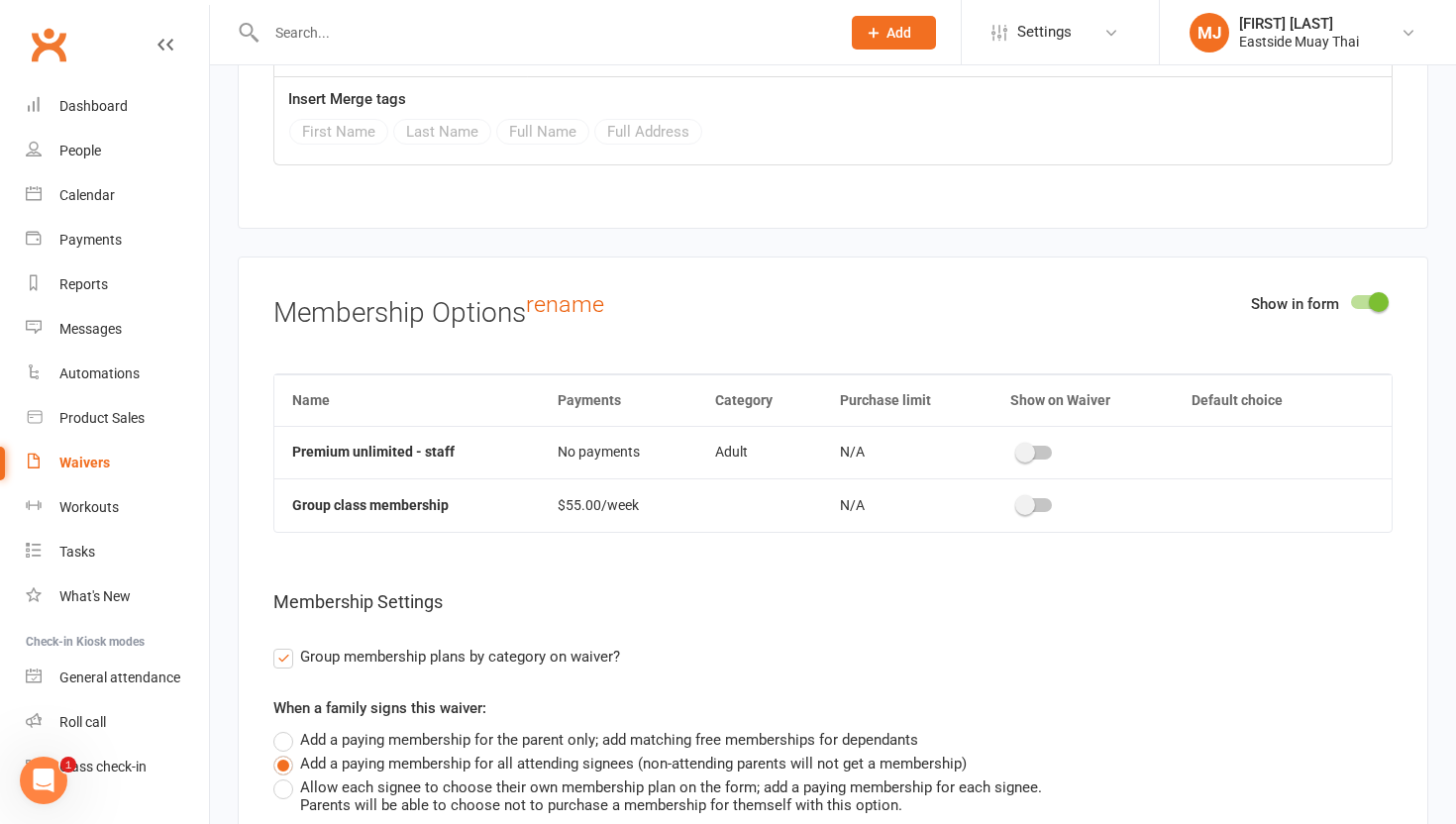 click at bounding box center [1025, 453] 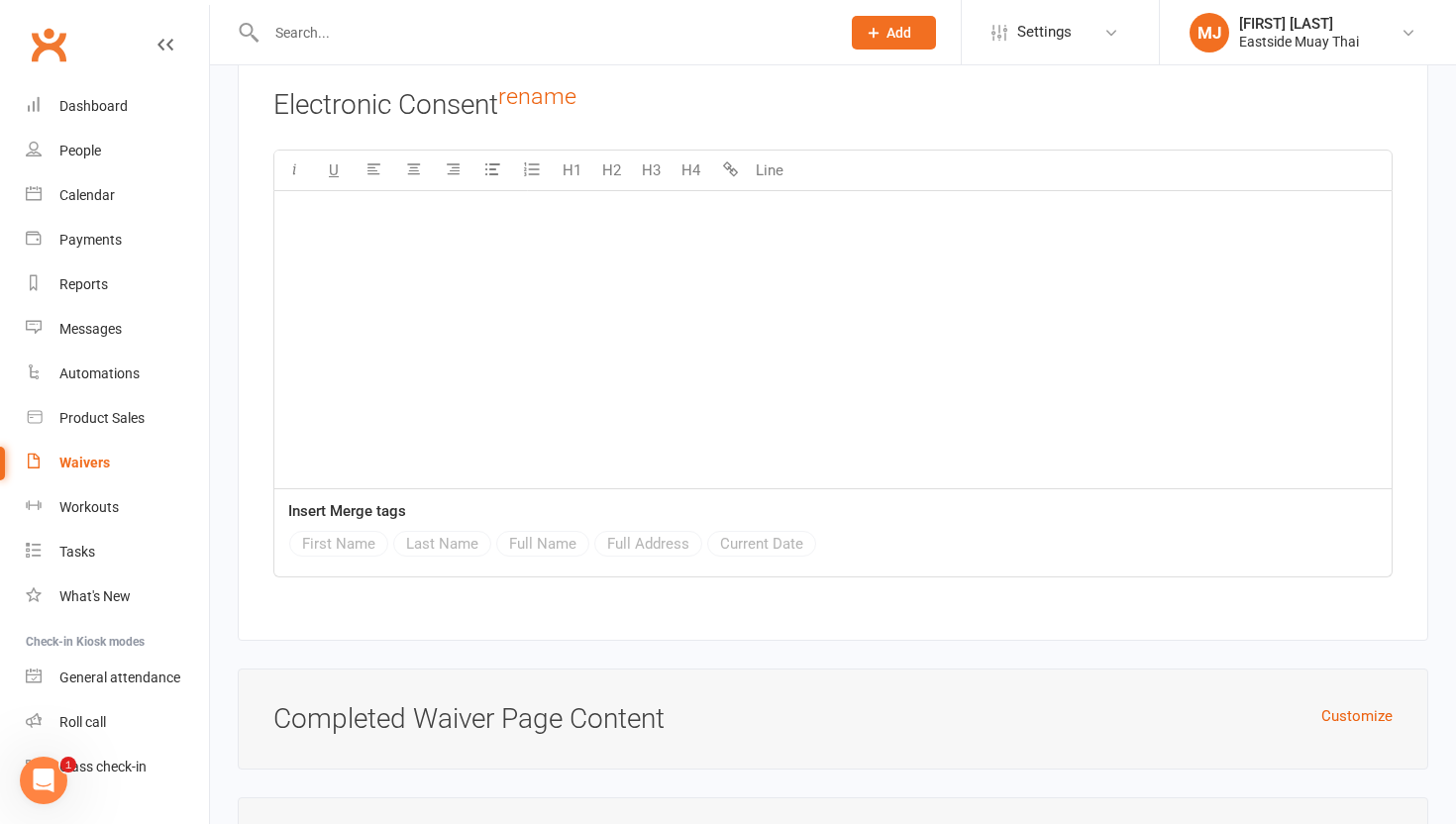 scroll, scrollTop: 4861, scrollLeft: 0, axis: vertical 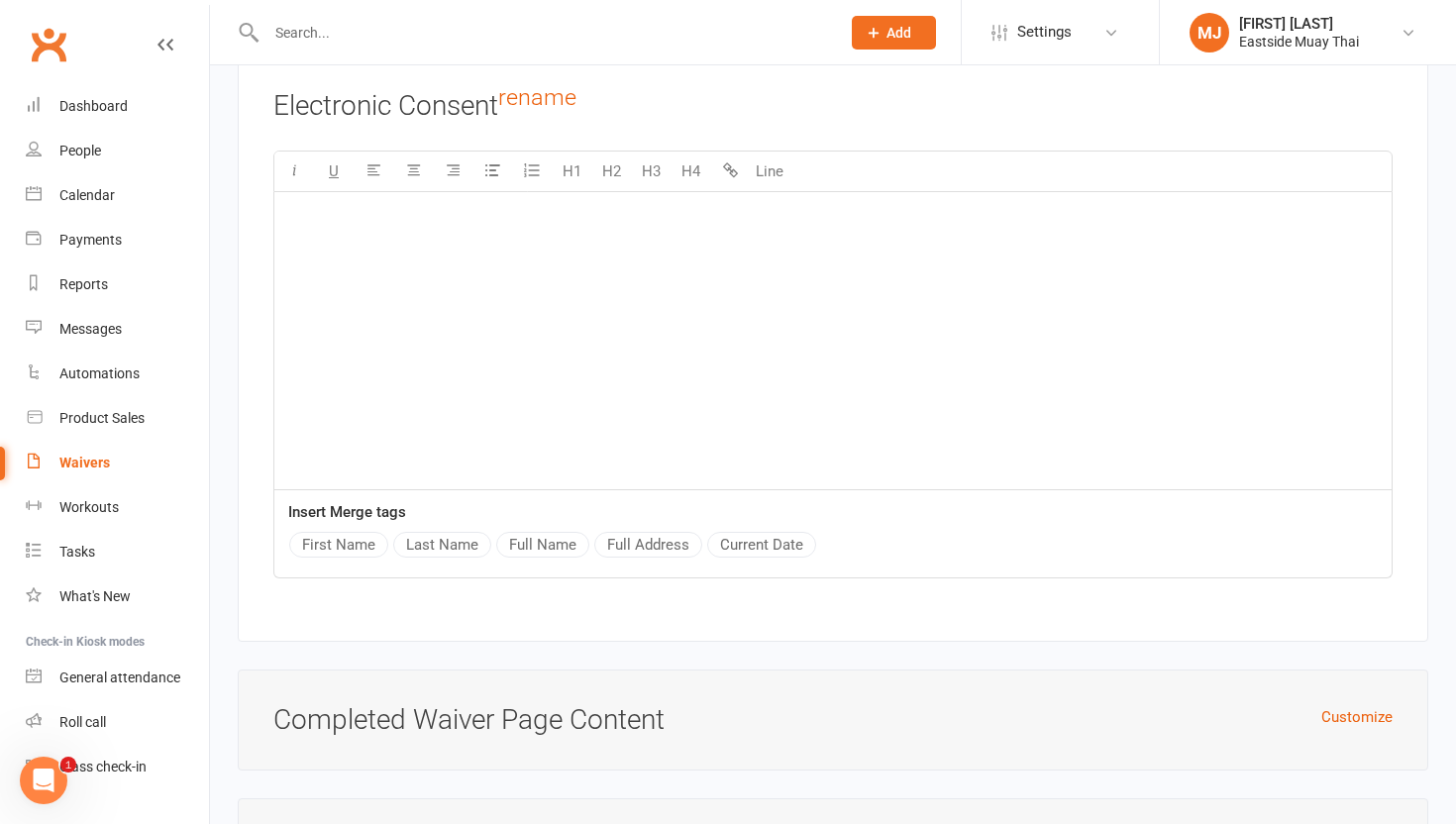 click on "﻿" at bounding box center (833, 341) 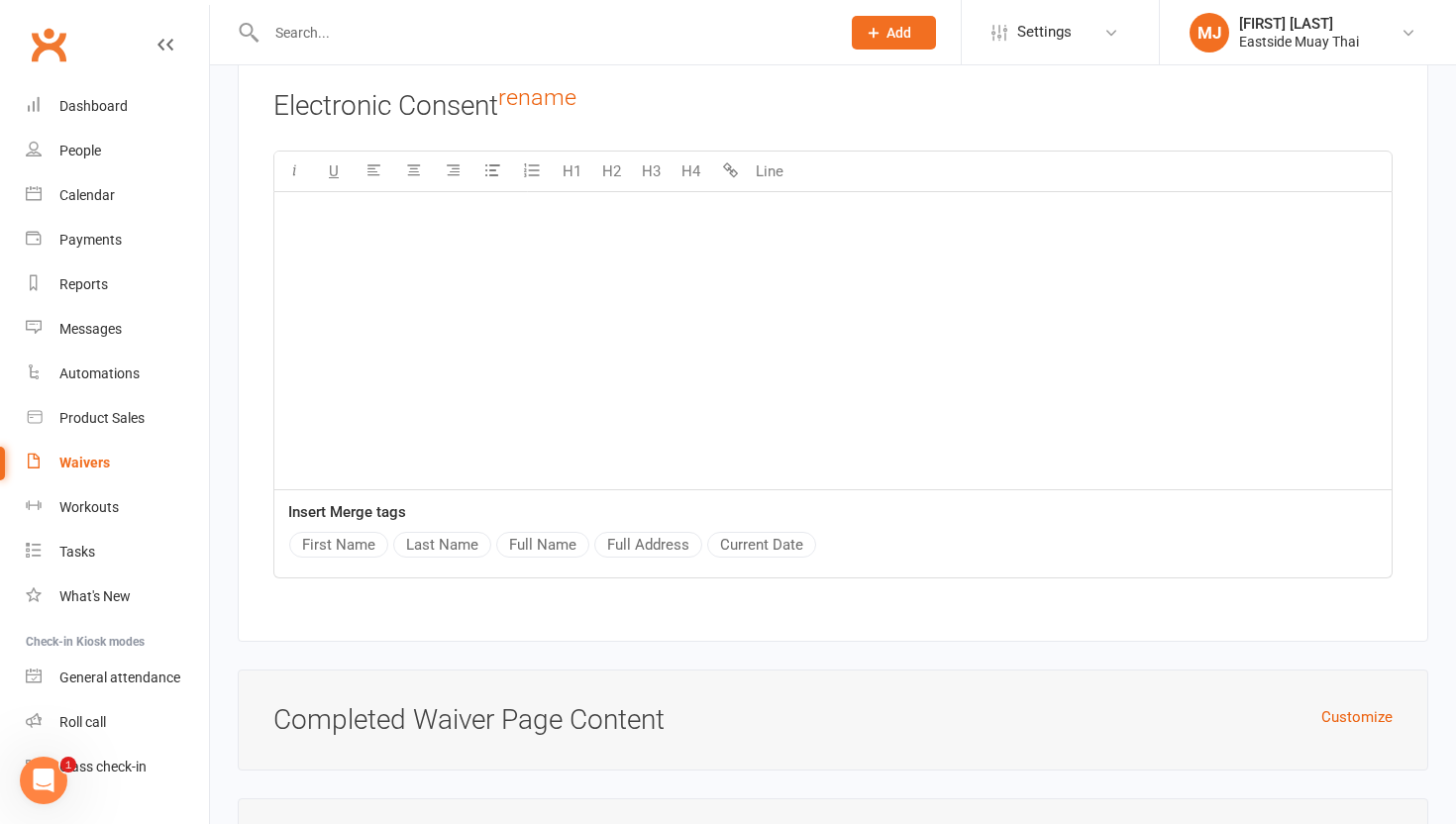 click on "First Name" at bounding box center [339, 545] 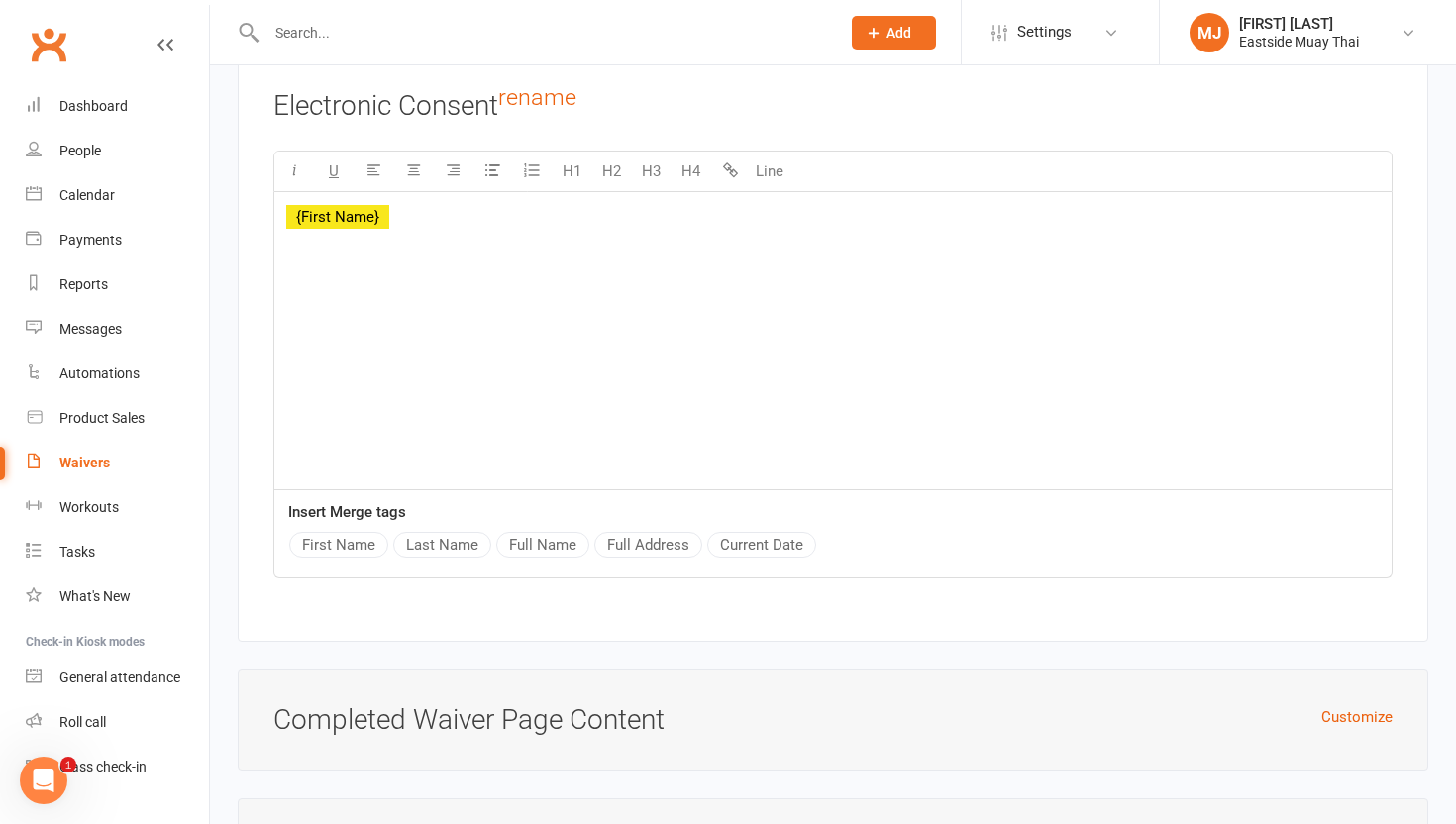 click on "Last Name" at bounding box center (442, 545) 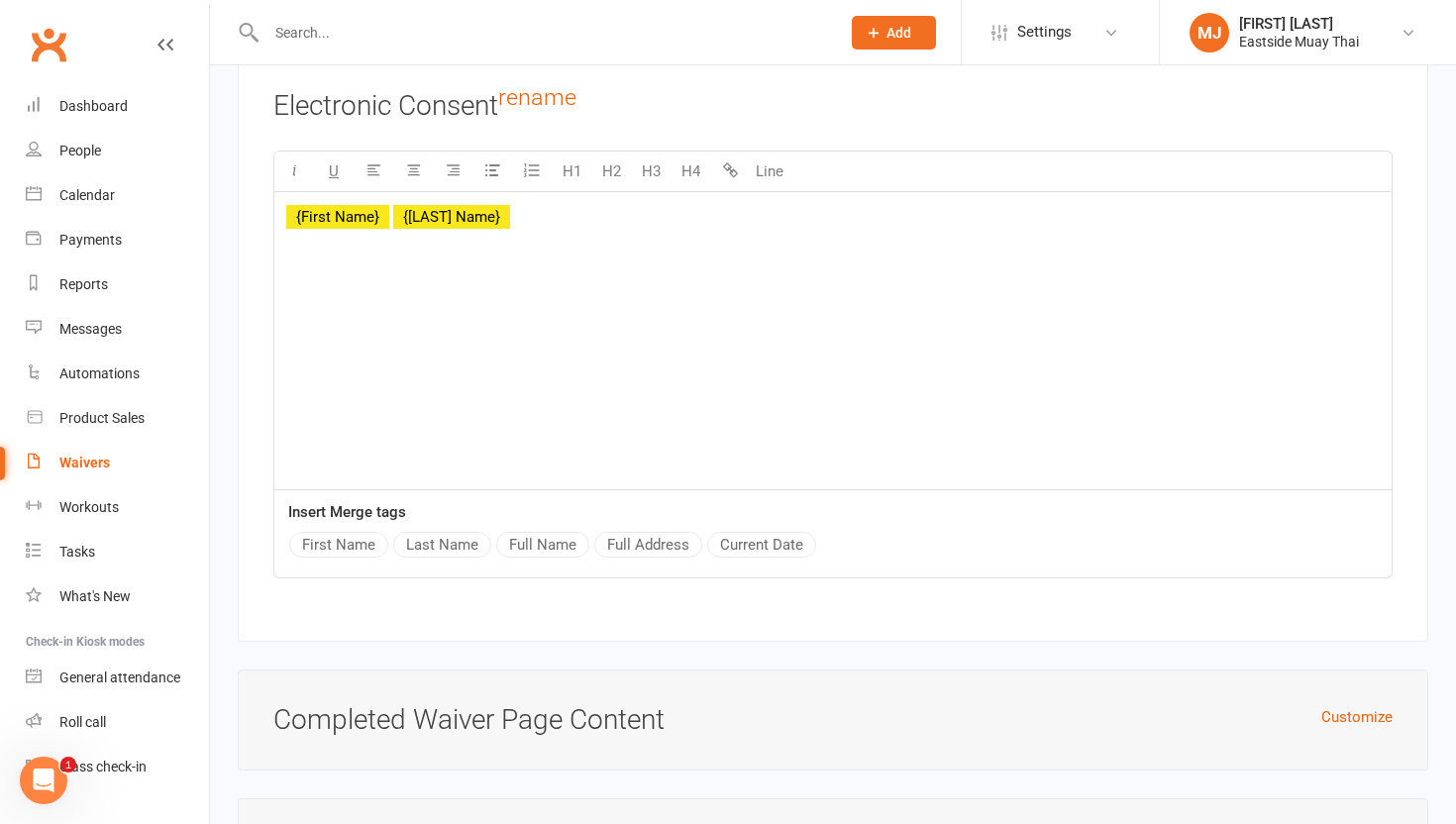 click on "﻿ ﻿ {First Name}   ﻿ {Last Name}" at bounding box center (833, 341) 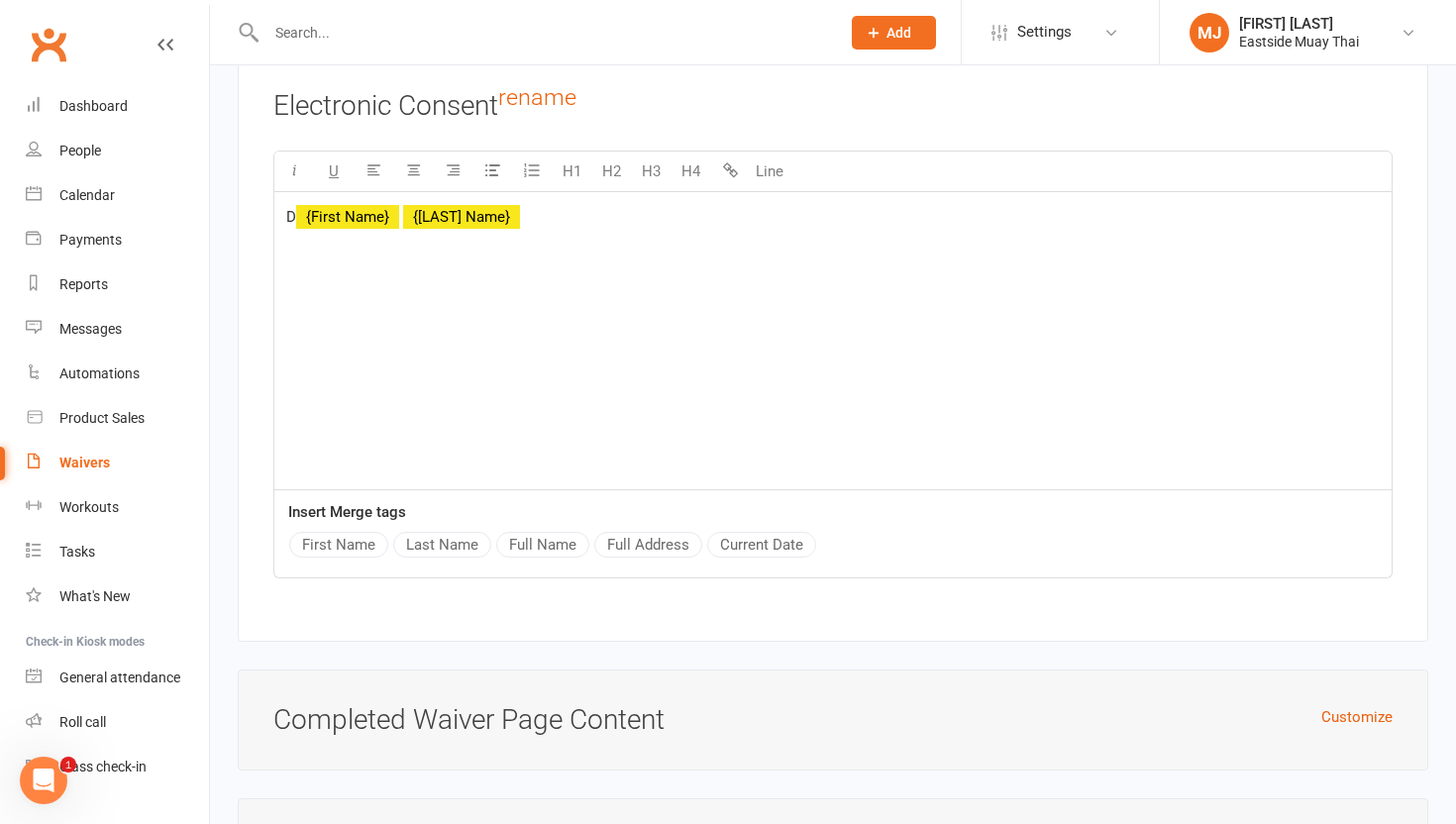 type 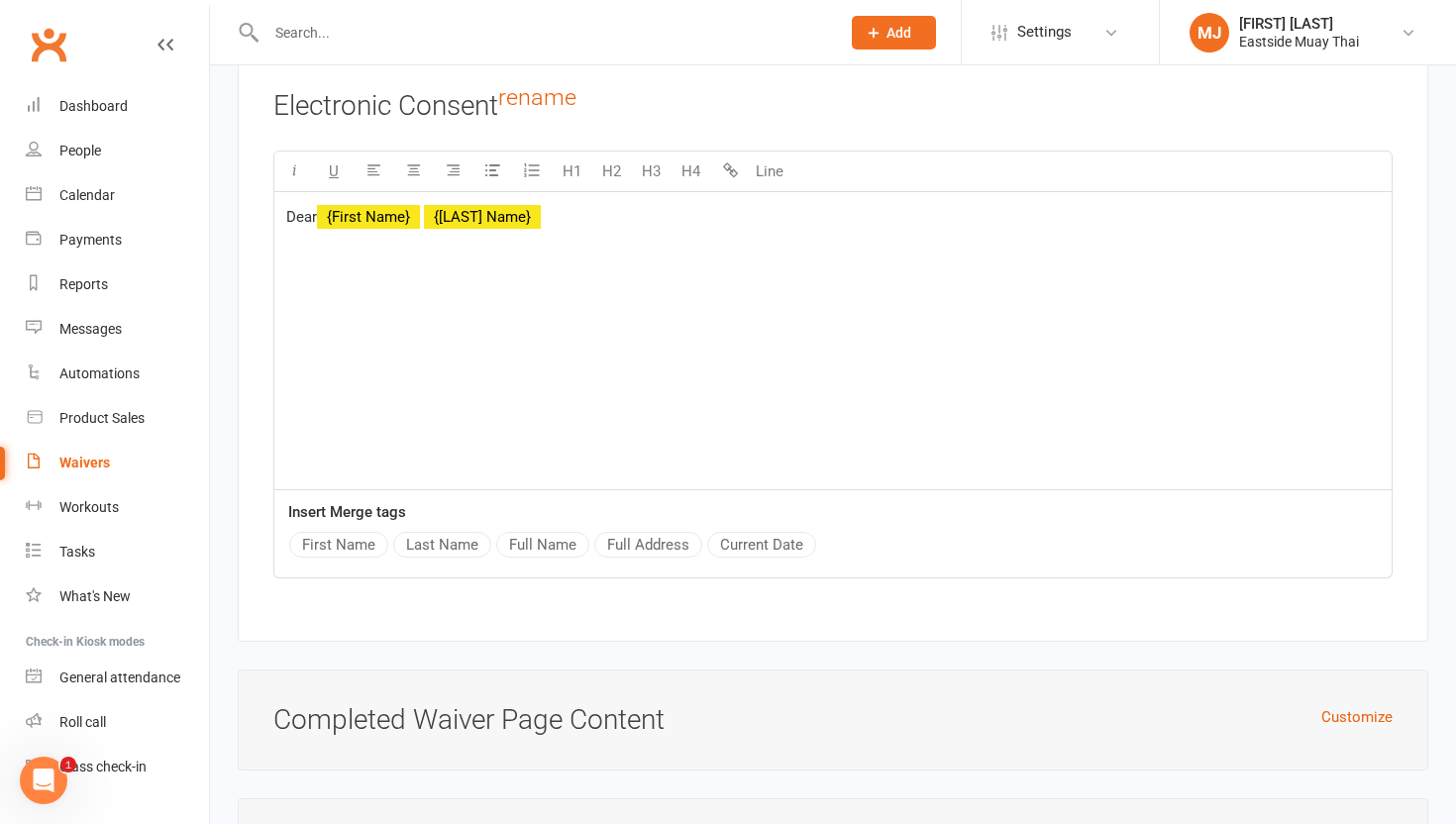 click on "Dear  ﻿ {First Name}   ﻿ {Last Name}" at bounding box center (833, 341) 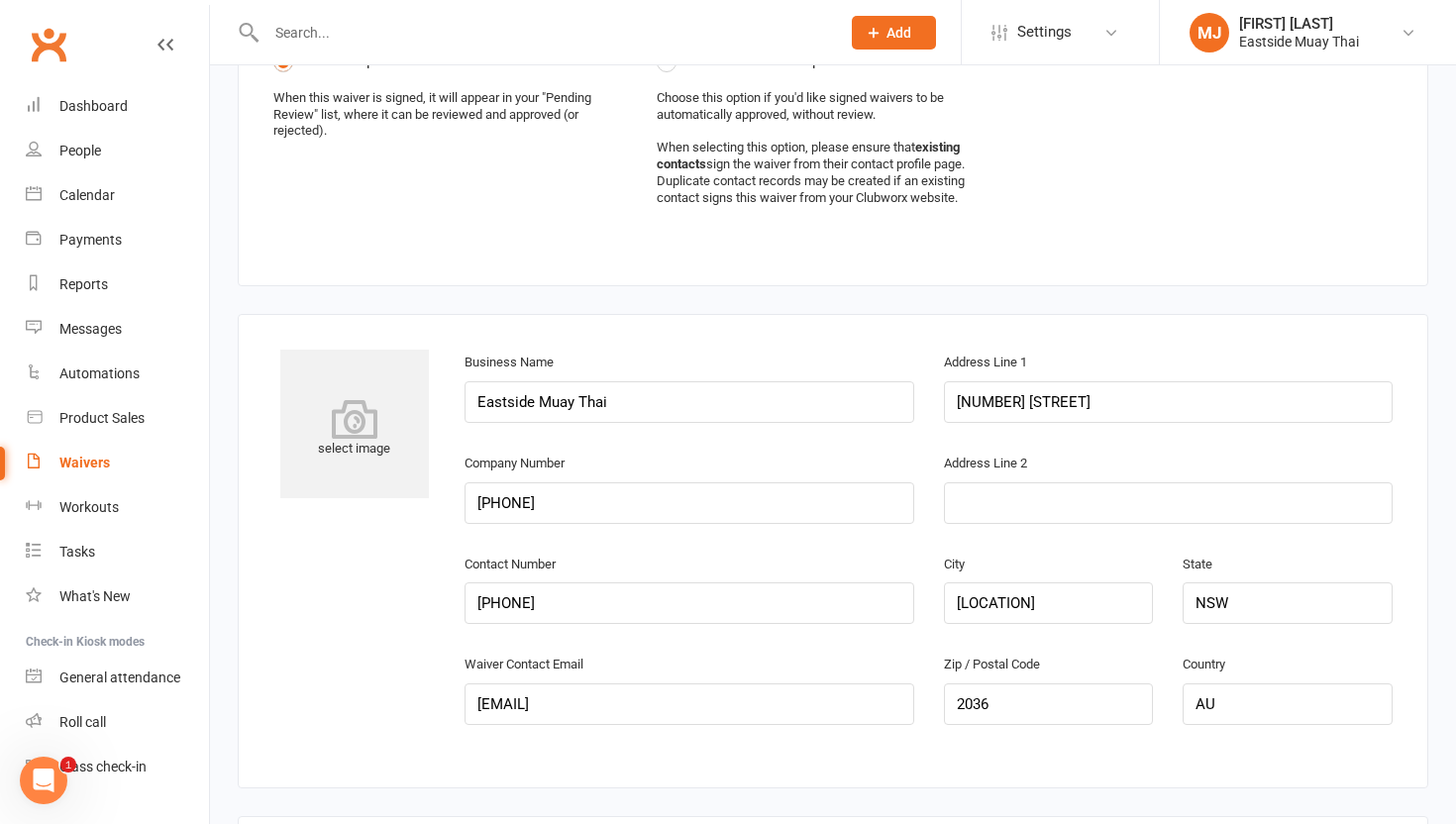 scroll, scrollTop: 0, scrollLeft: 0, axis: both 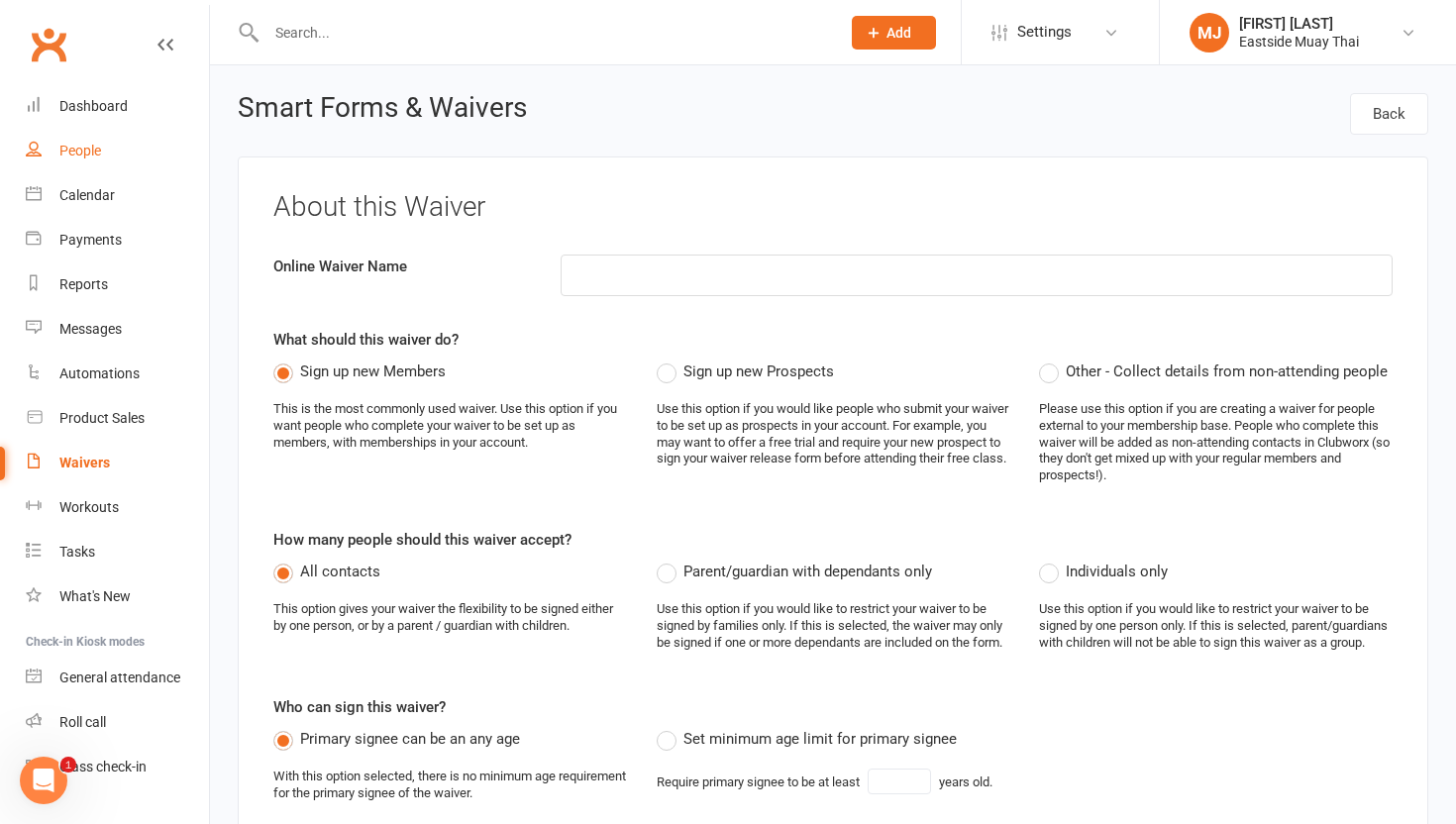 click on "People" at bounding box center [80, 151] 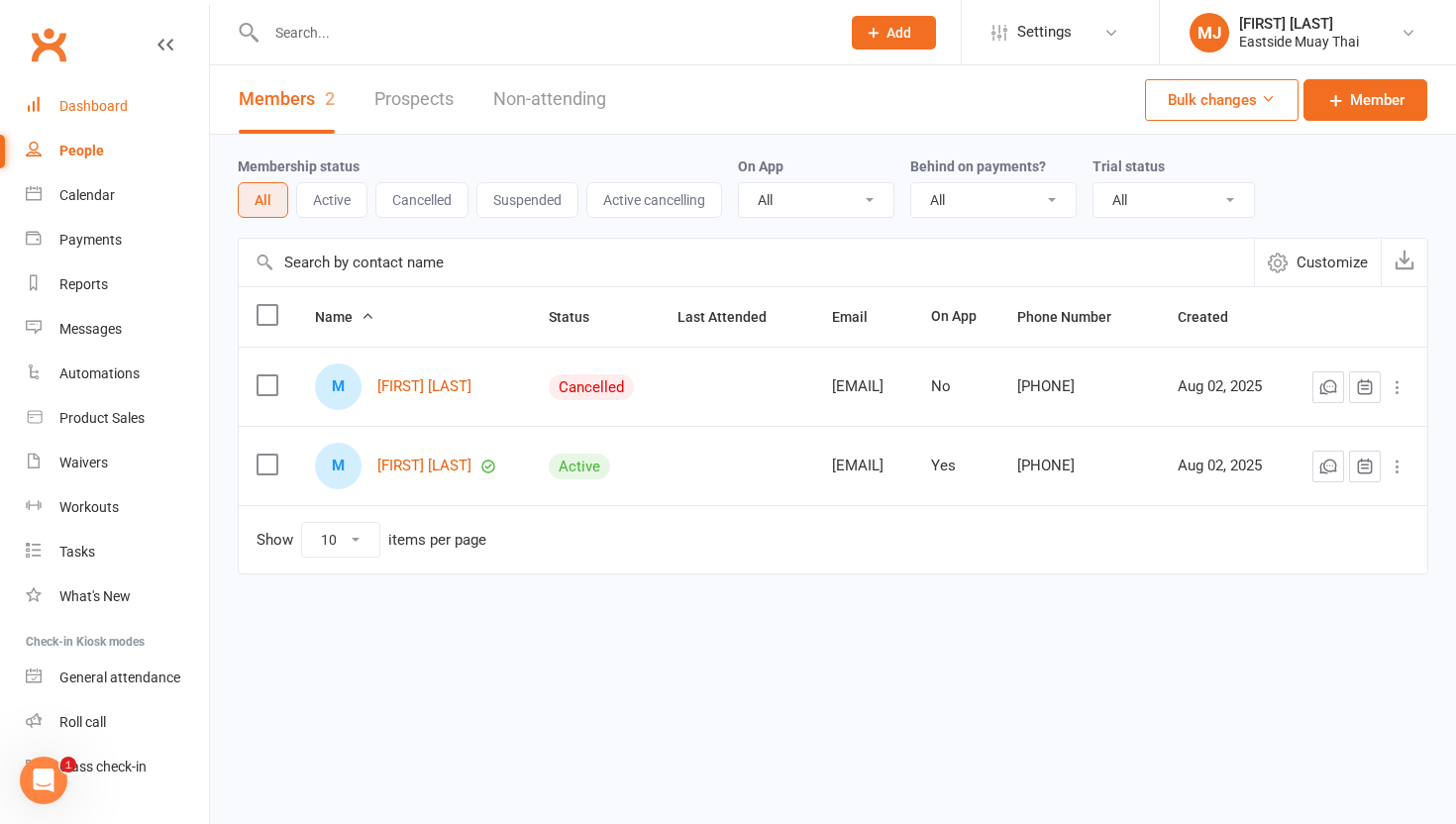 click on "Dashboard" at bounding box center [93, 106] 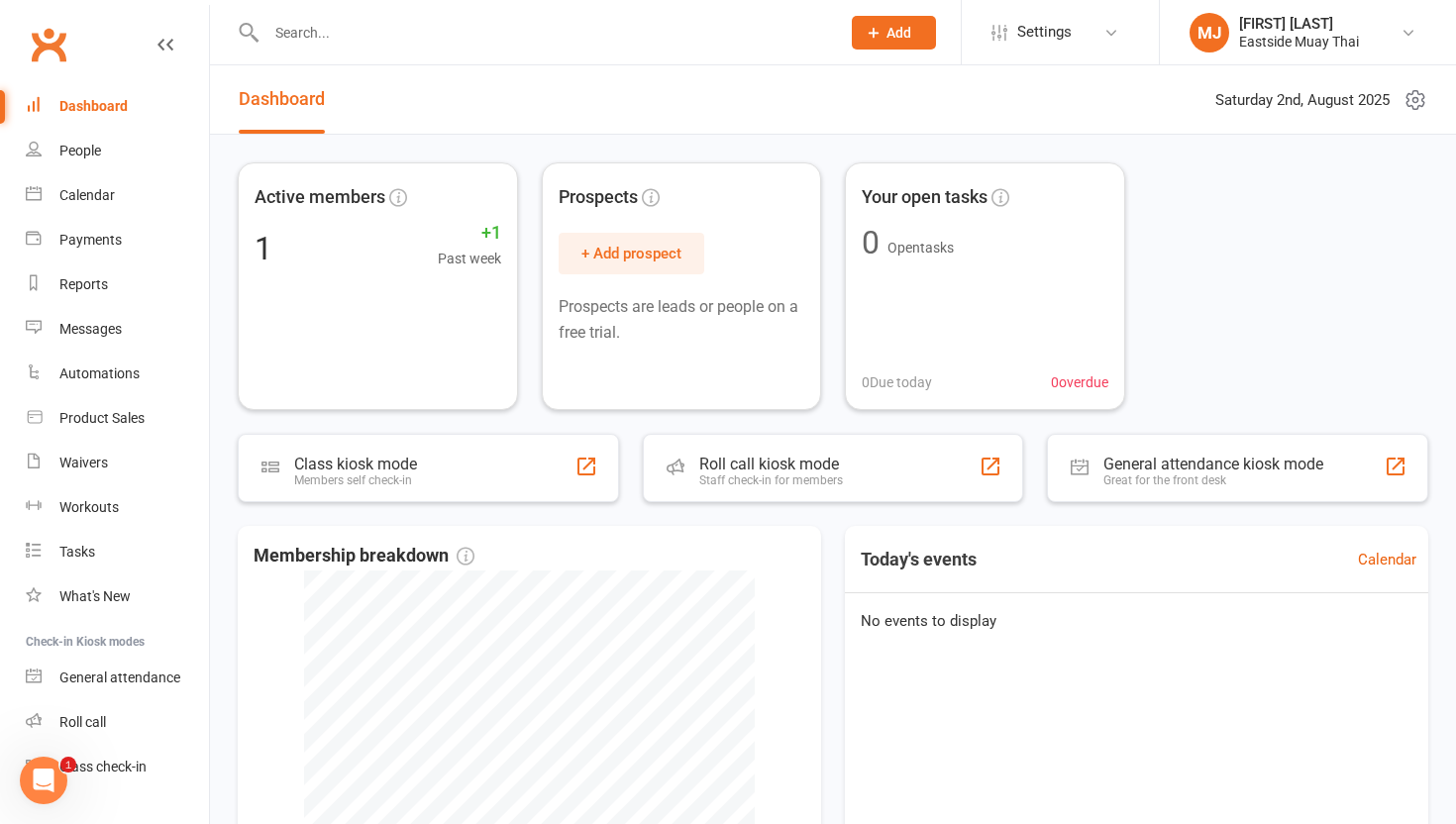 click on "Add" 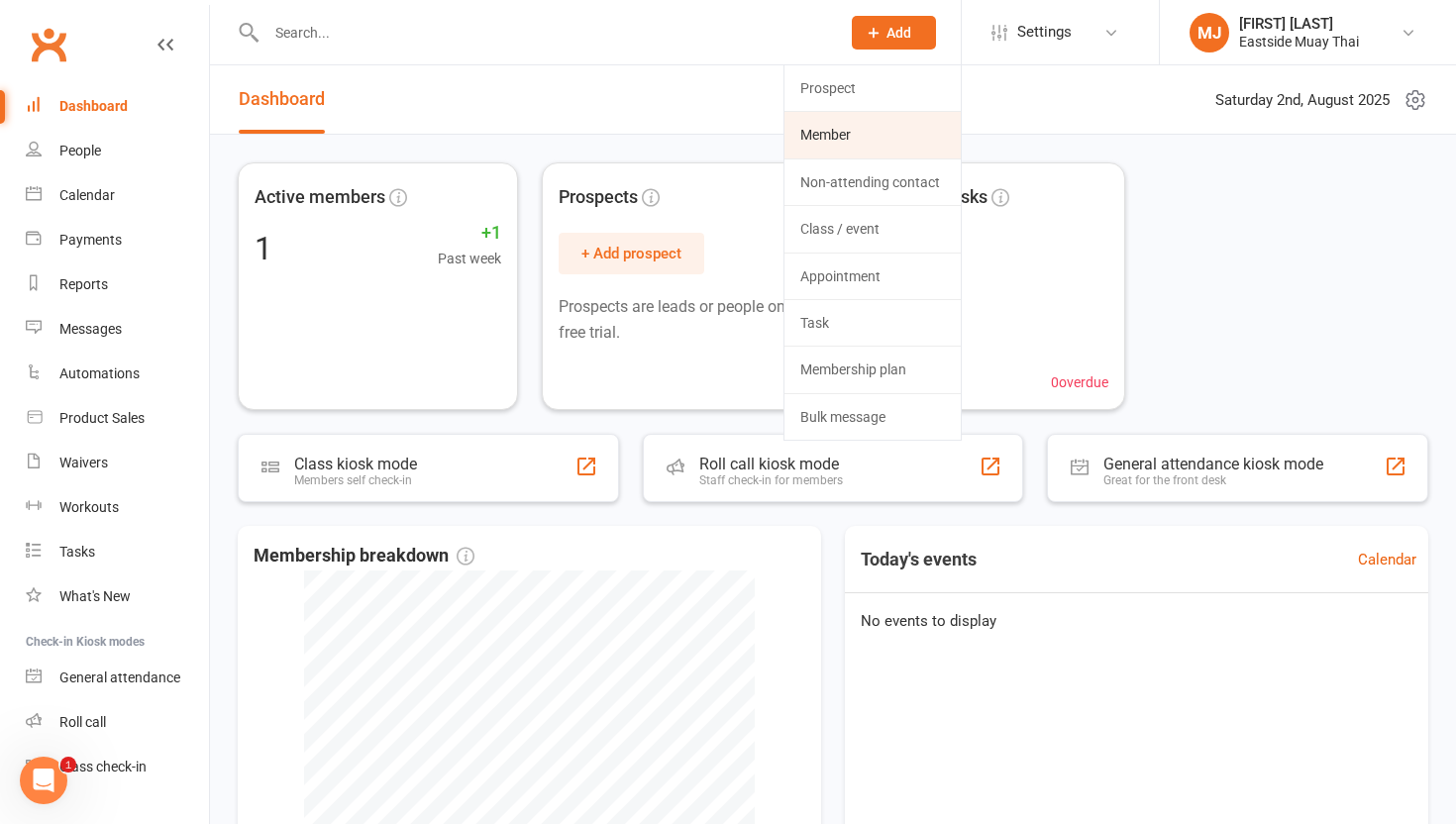 click on "Member" 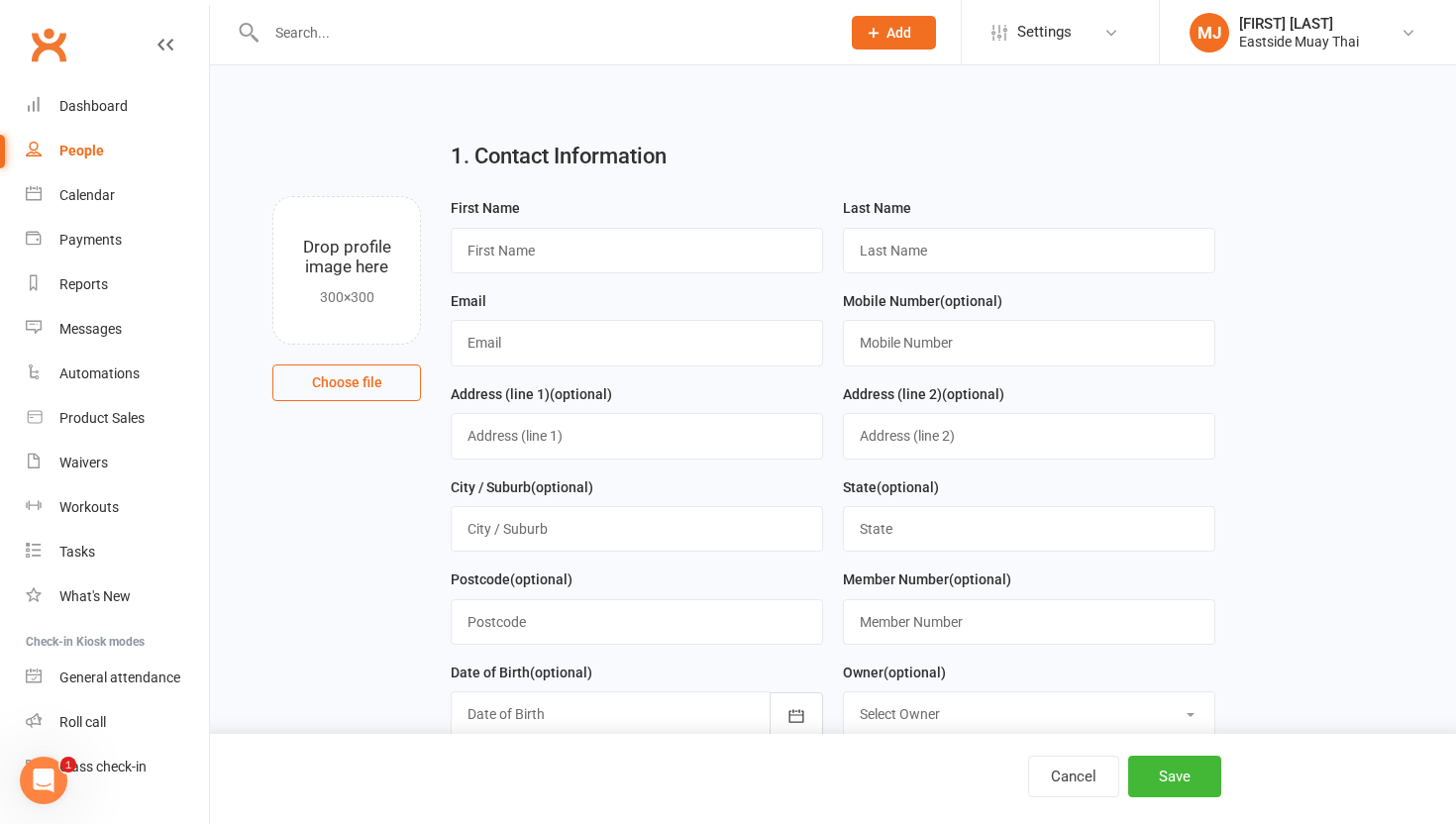 click on "Add" 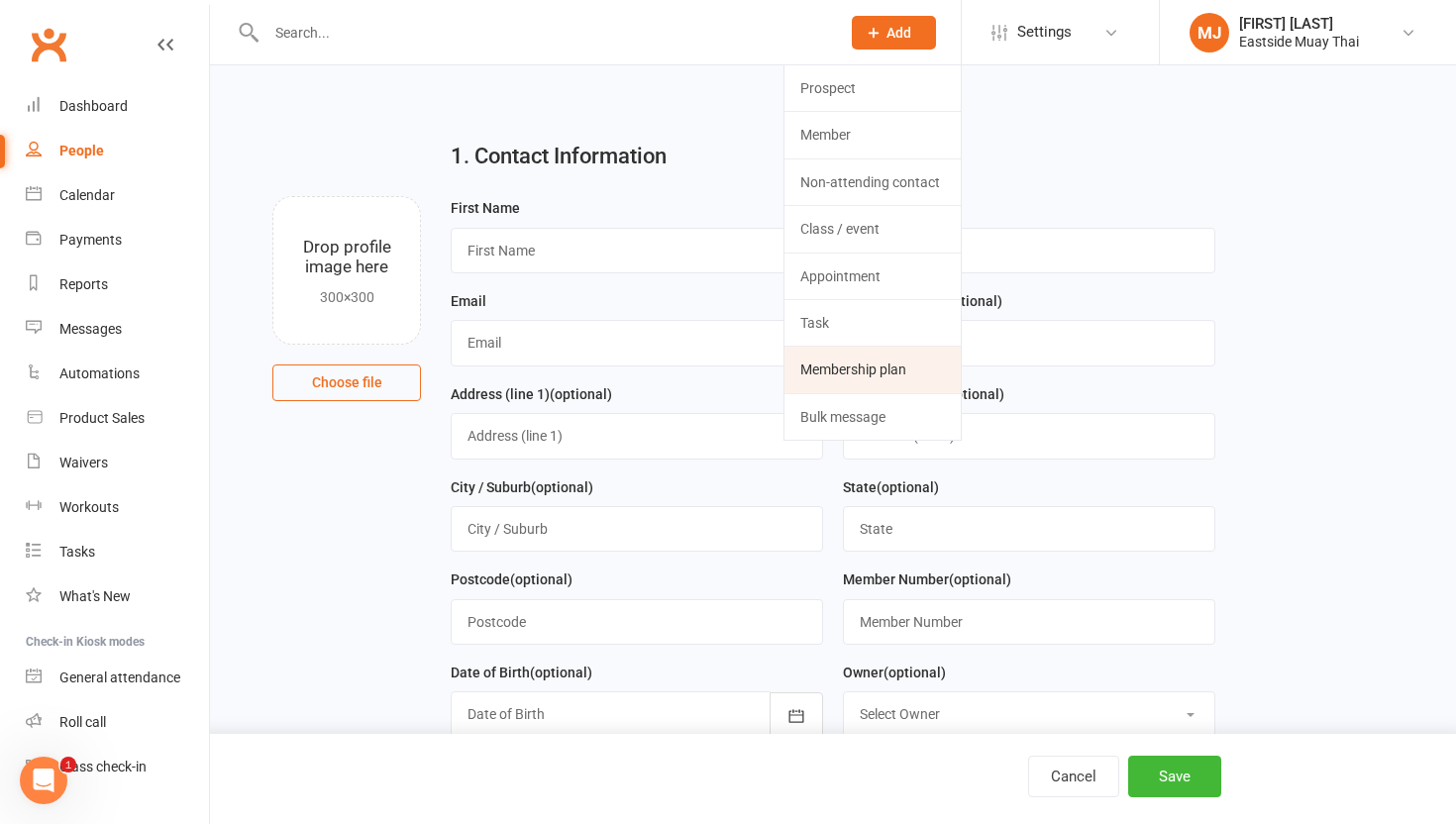 click on "Membership plan" 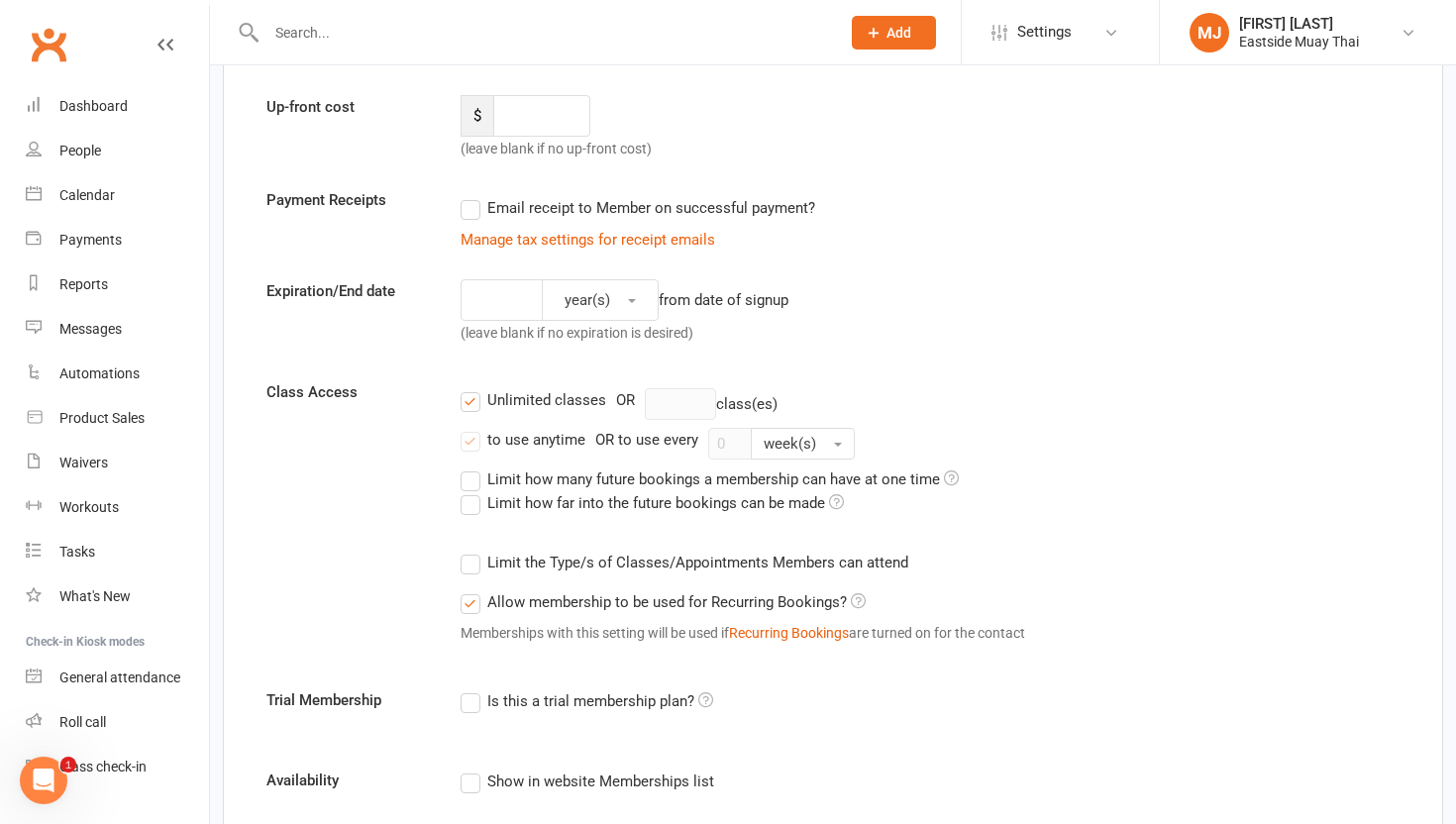 scroll, scrollTop: 0, scrollLeft: 0, axis: both 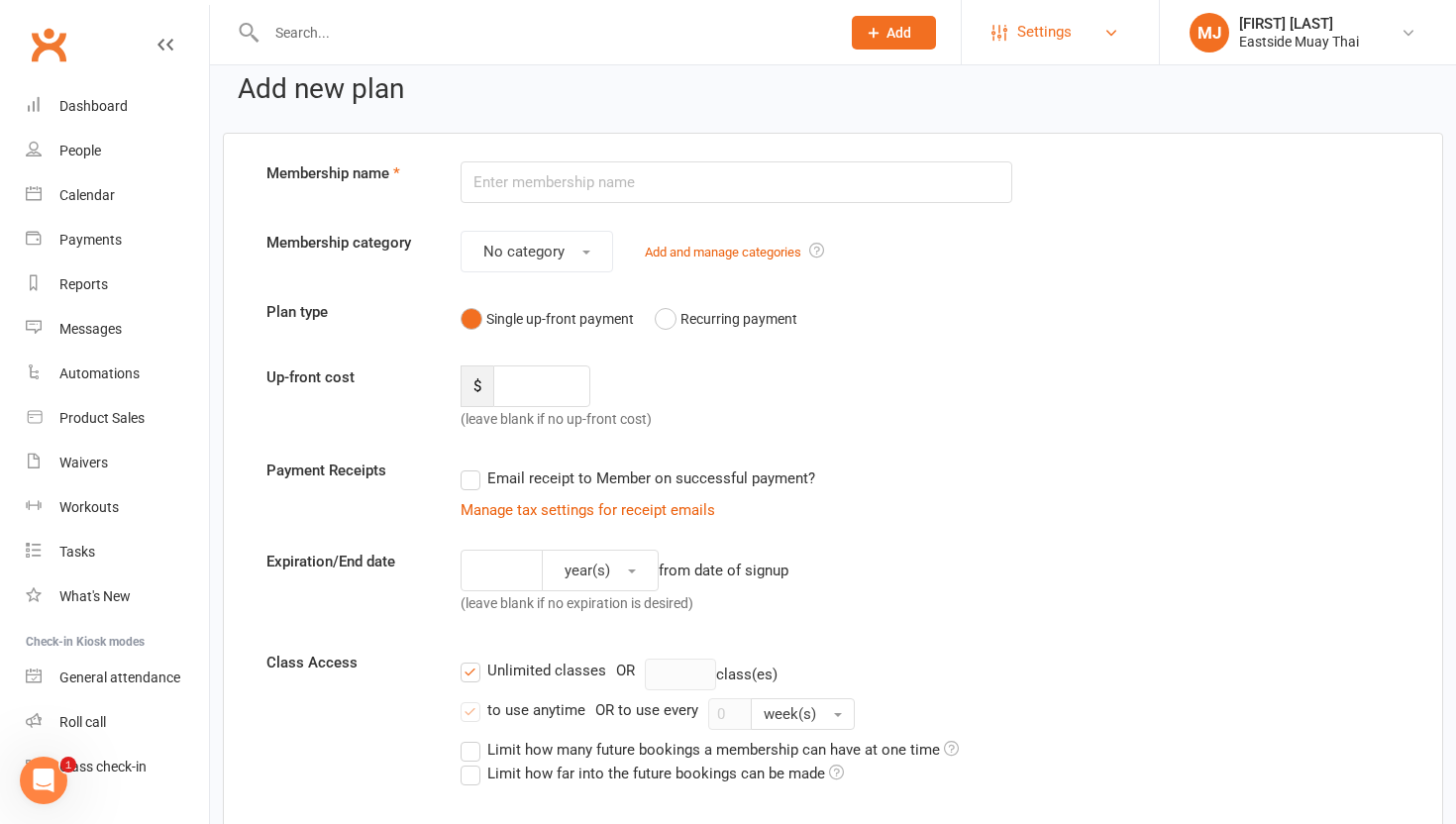 click on "Settings" at bounding box center [1060, 32] 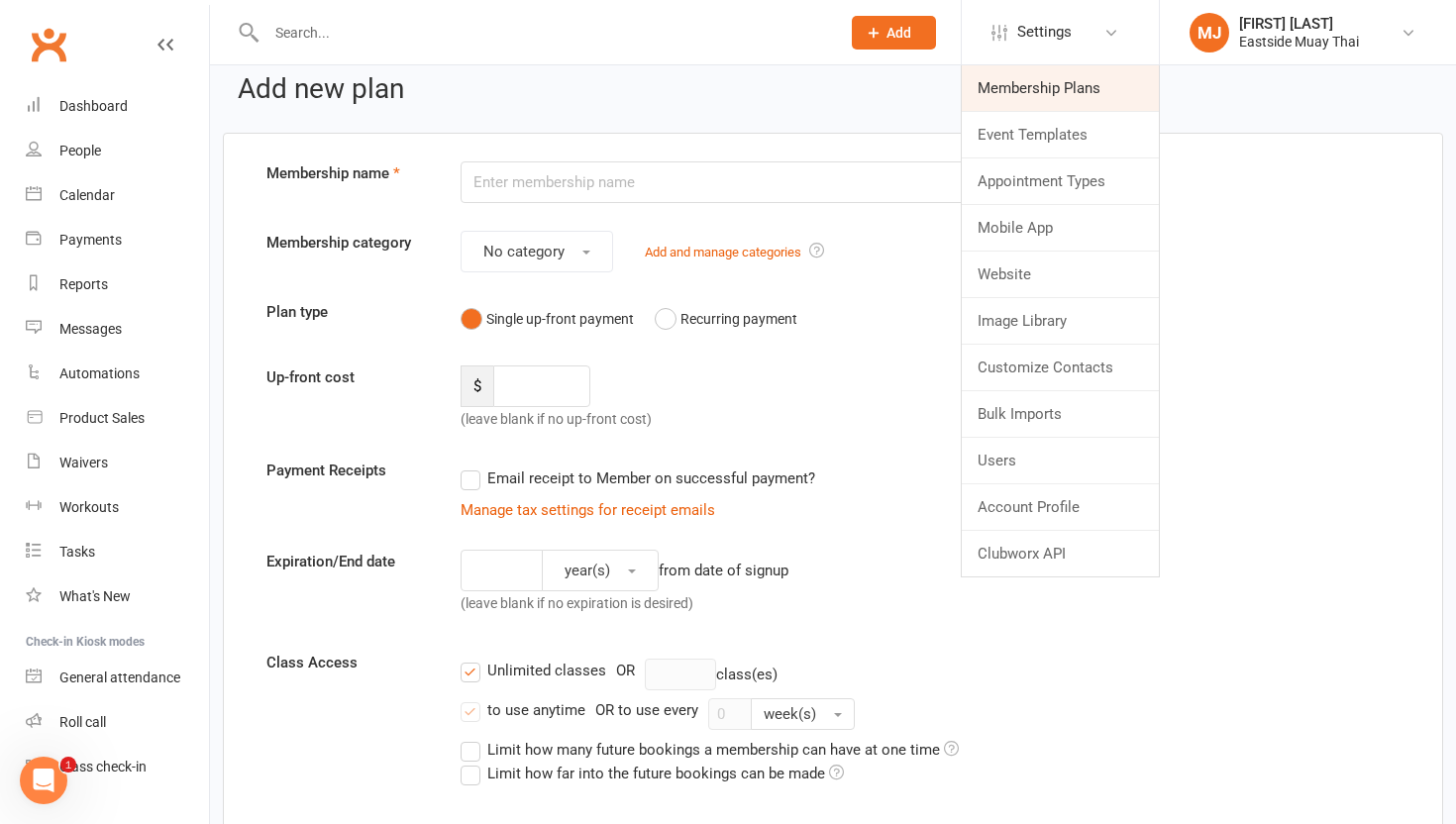 click on "Membership Plans" at bounding box center (1060, 88) 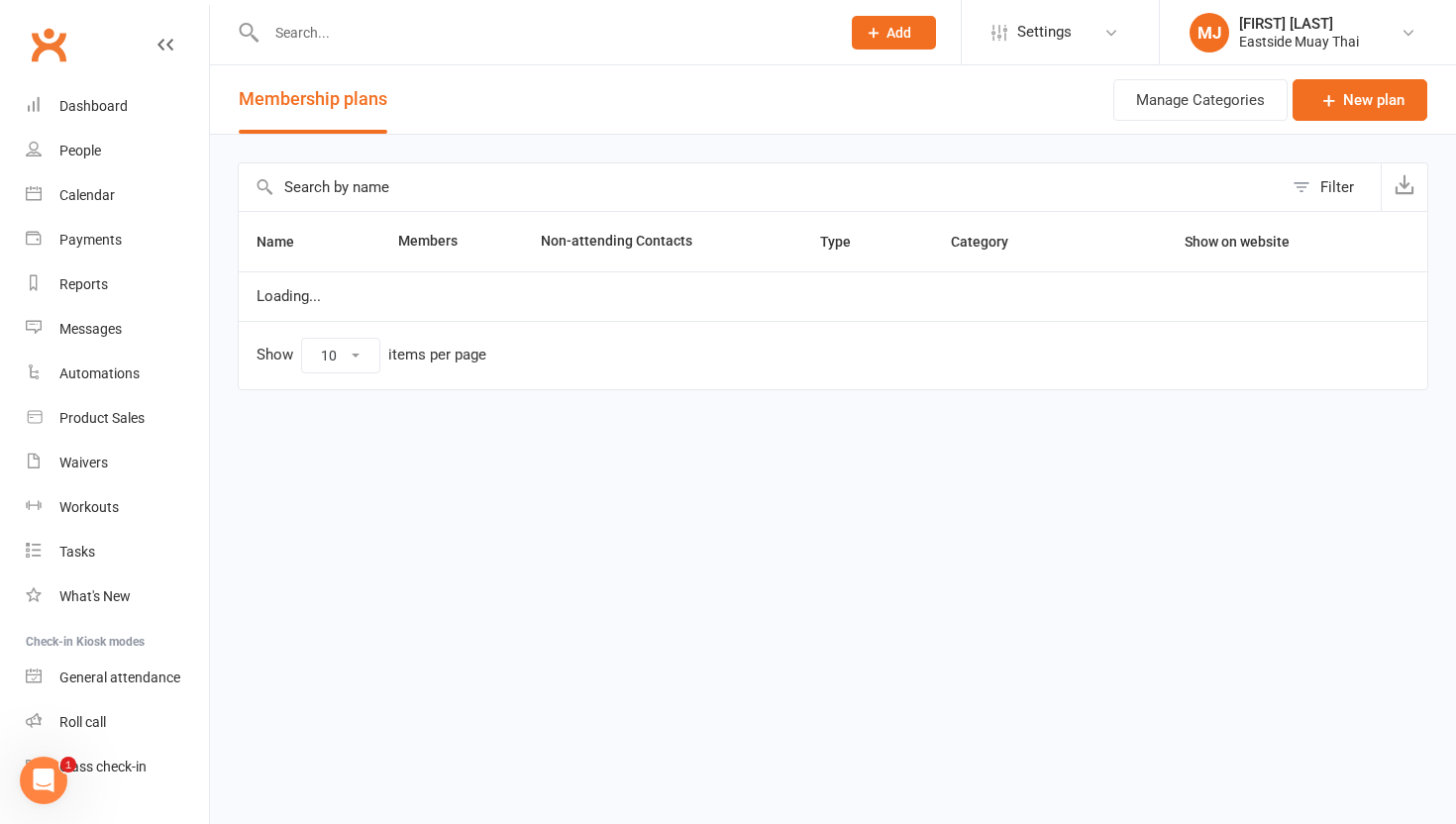 scroll, scrollTop: 0, scrollLeft: 0, axis: both 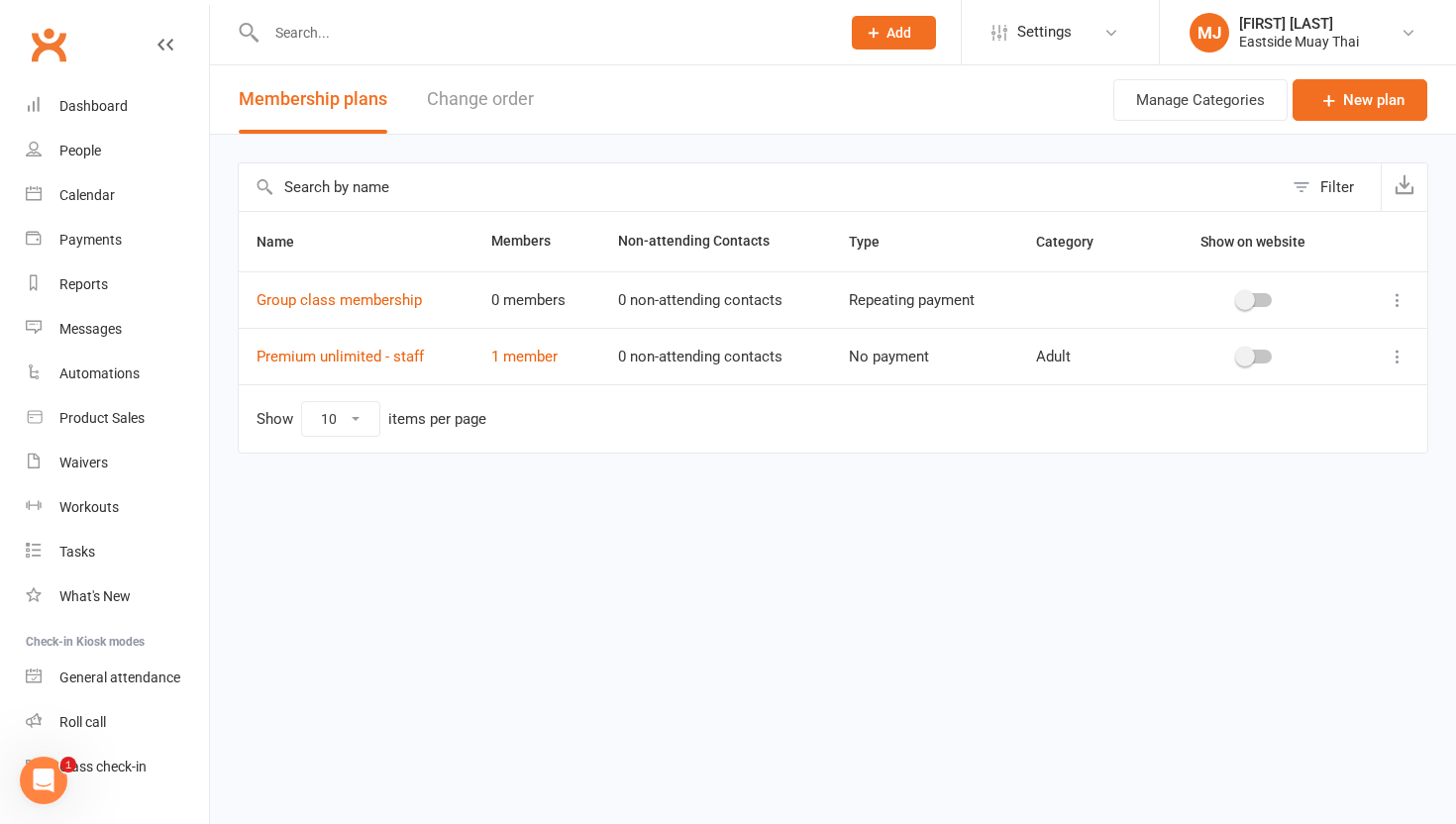 click at bounding box center [1398, 300] 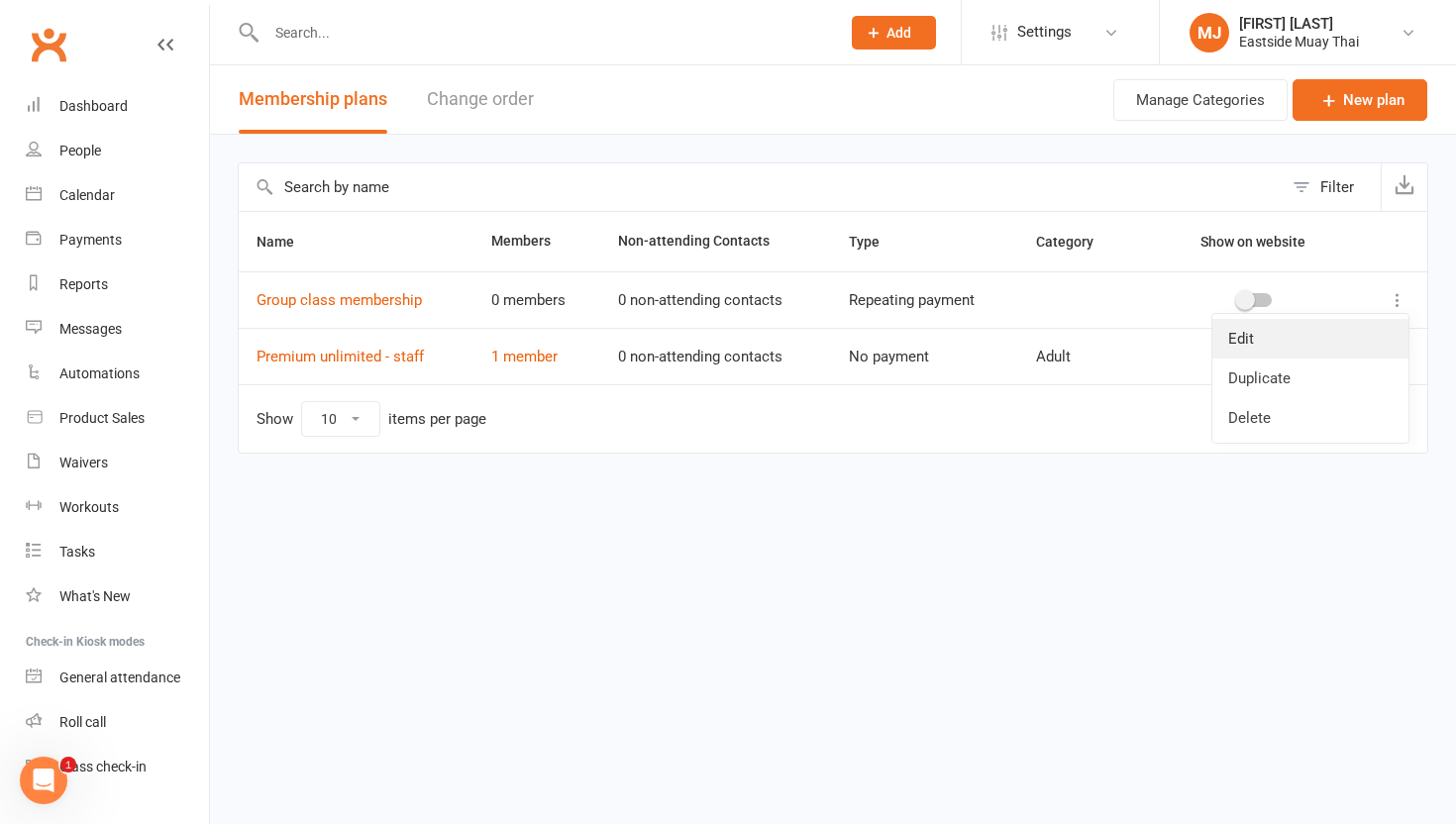 click on "Edit" at bounding box center (1310, 339) 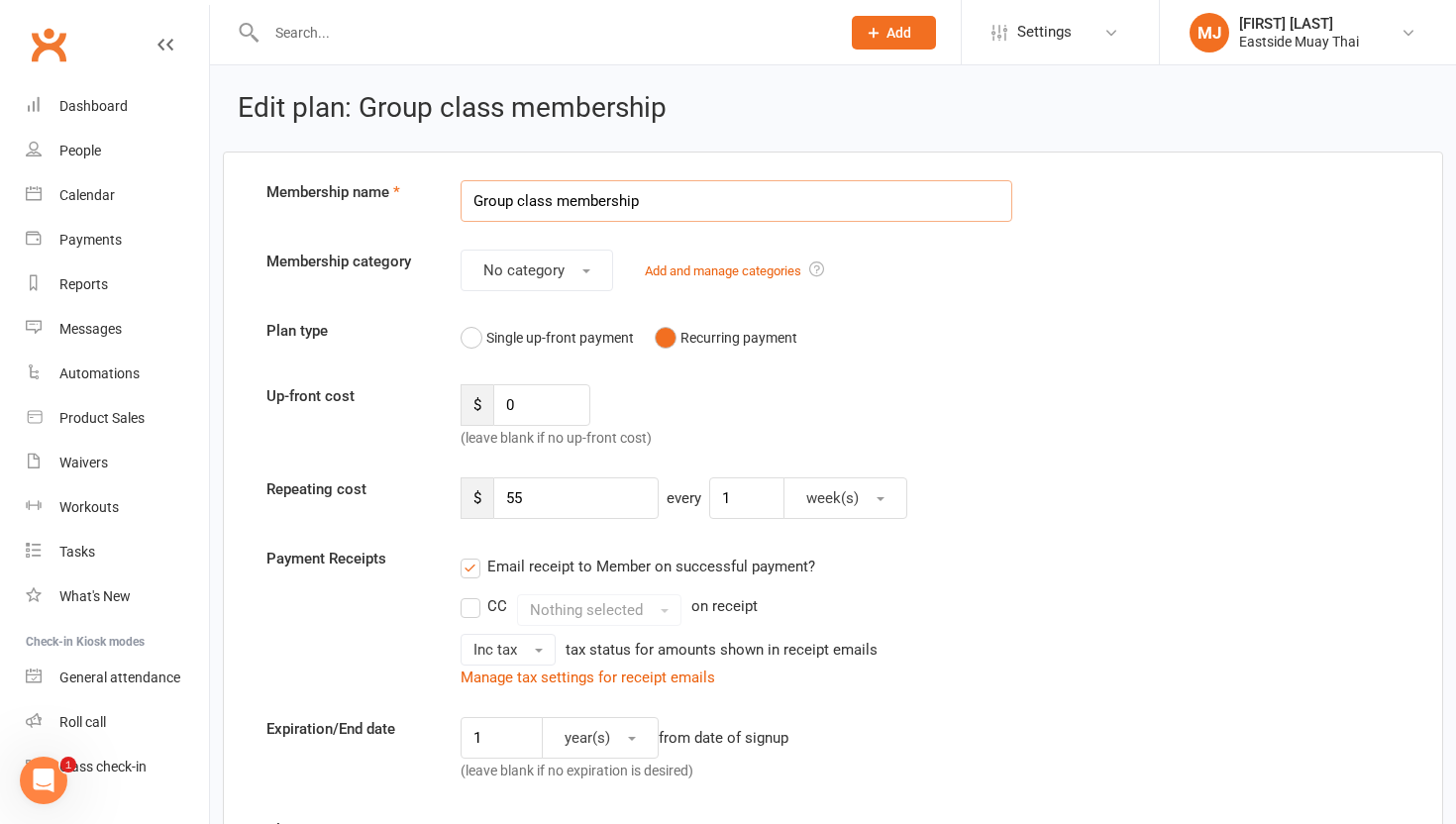 click on "Group class membership" at bounding box center [736, 201] 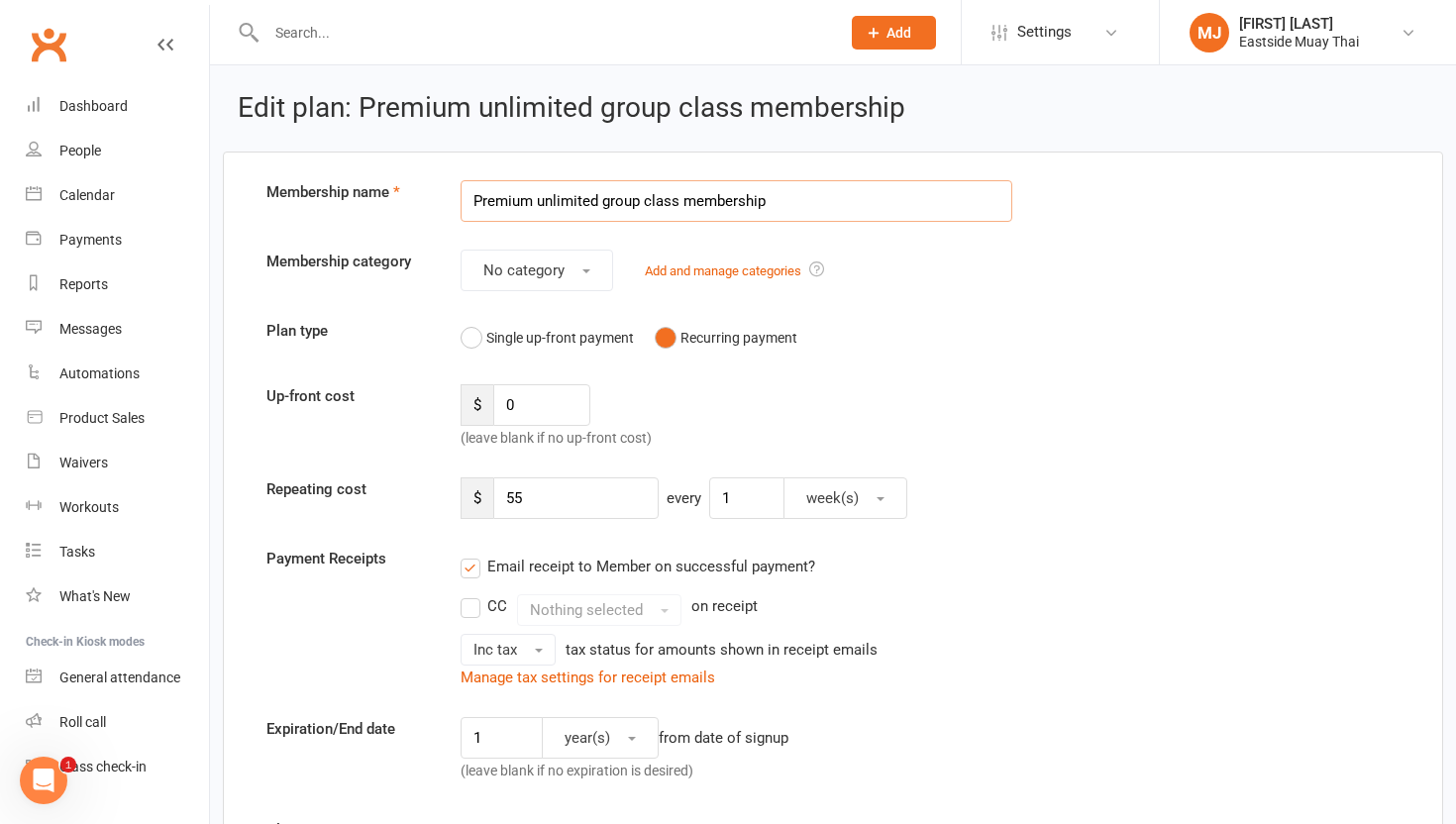 click on "Premium unlimited group class membership" at bounding box center [736, 201] 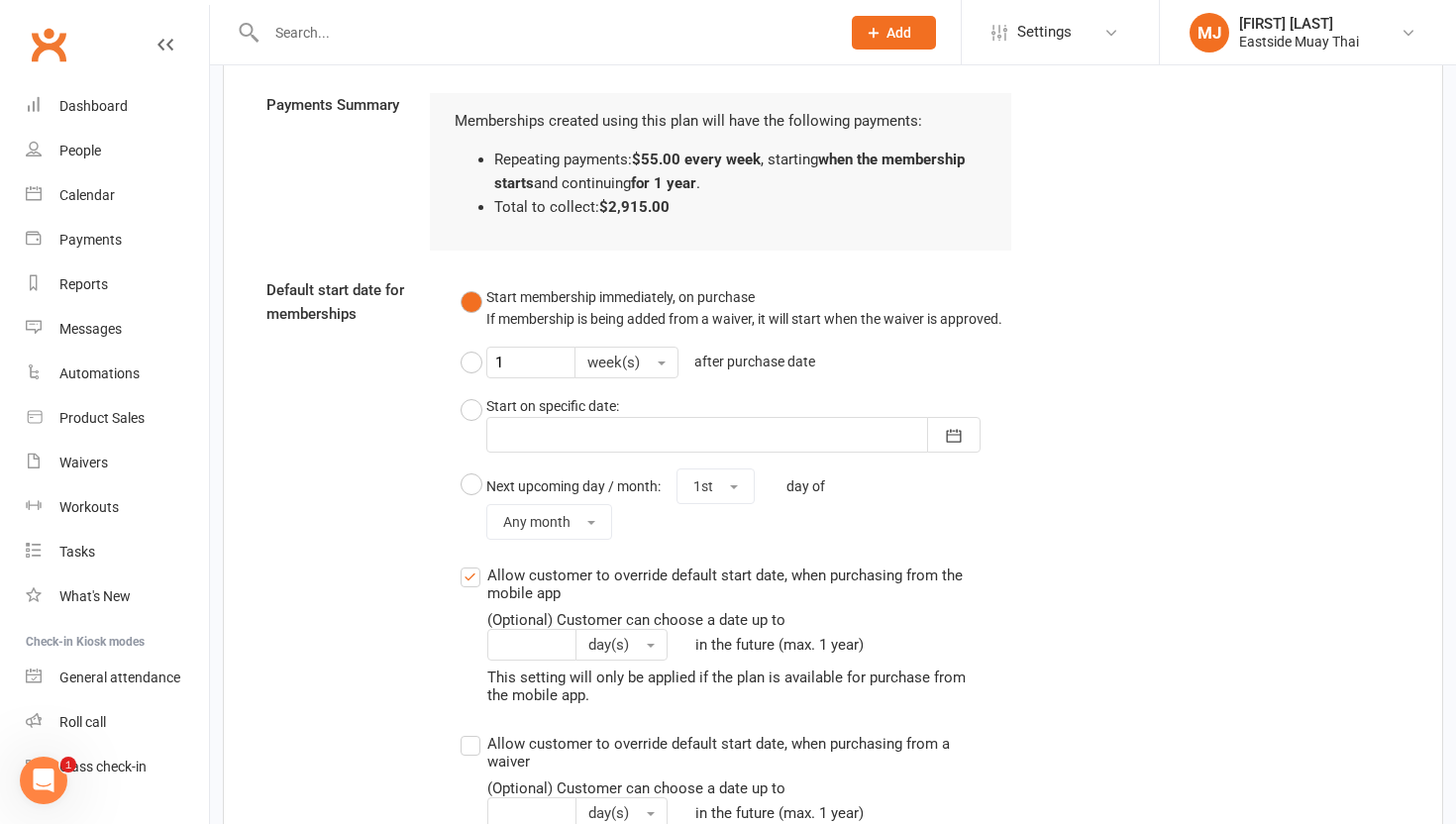 scroll, scrollTop: 1748, scrollLeft: 0, axis: vertical 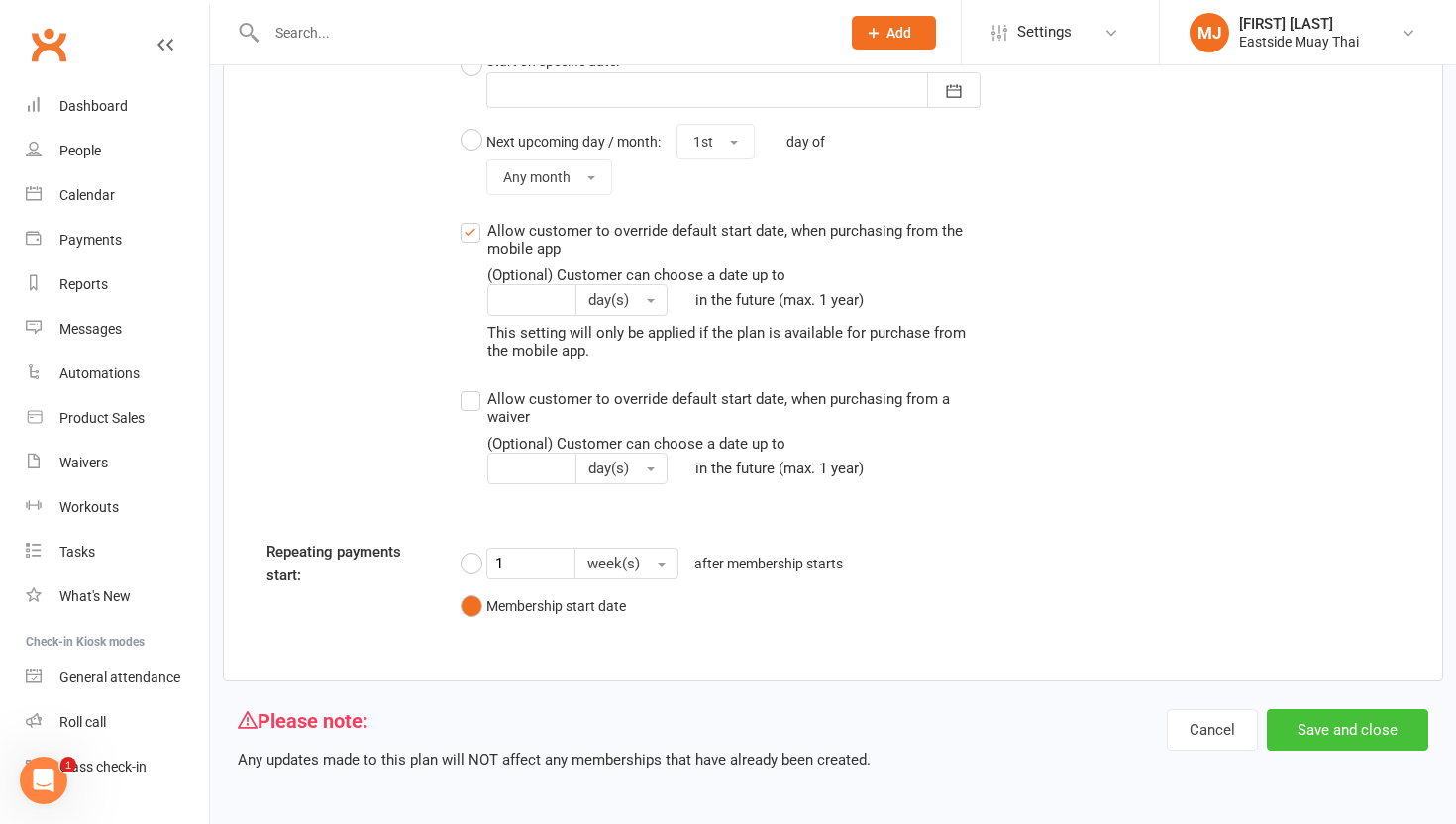 type on "Premium unlimited group class" 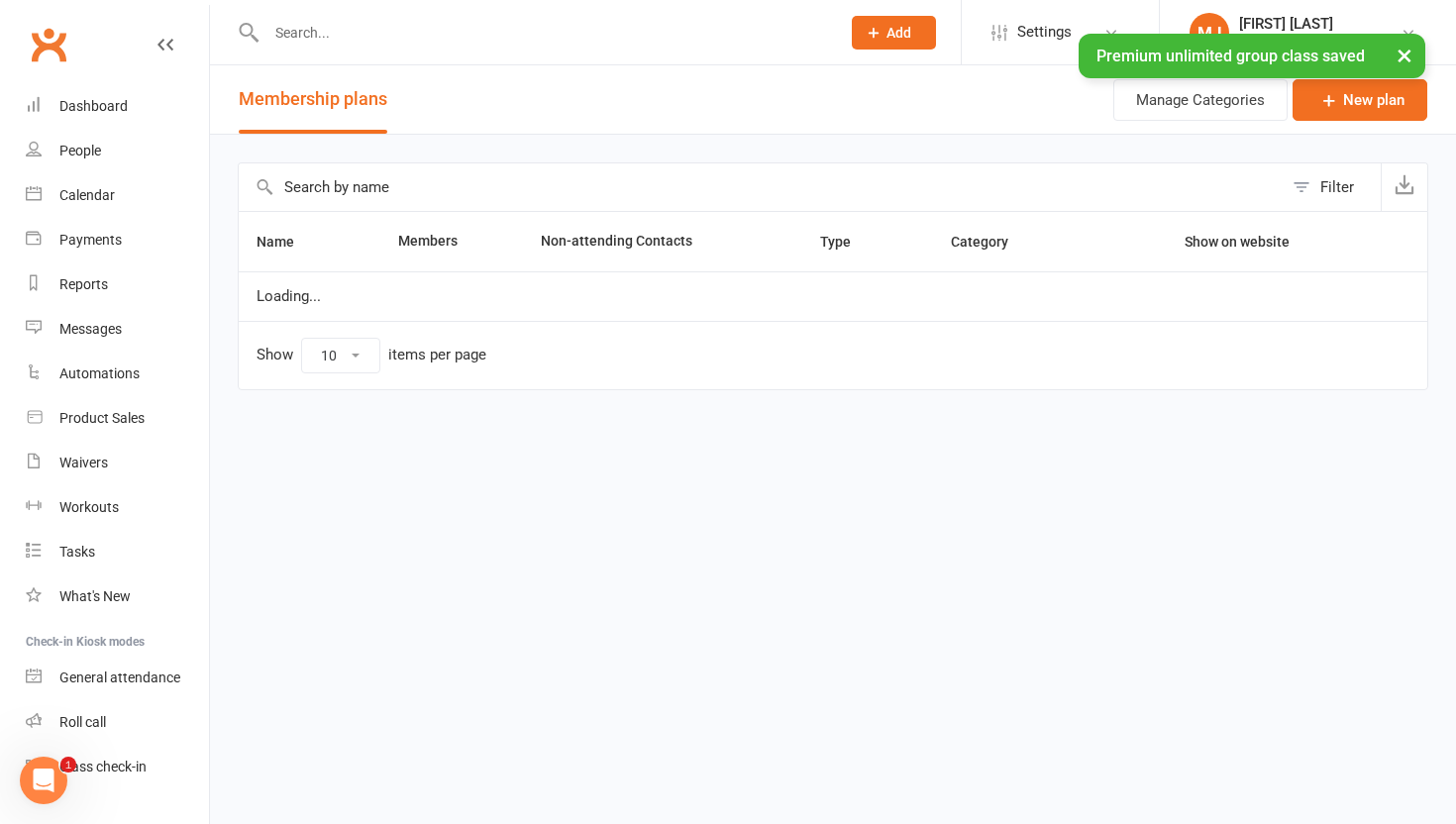 scroll, scrollTop: 0, scrollLeft: 0, axis: both 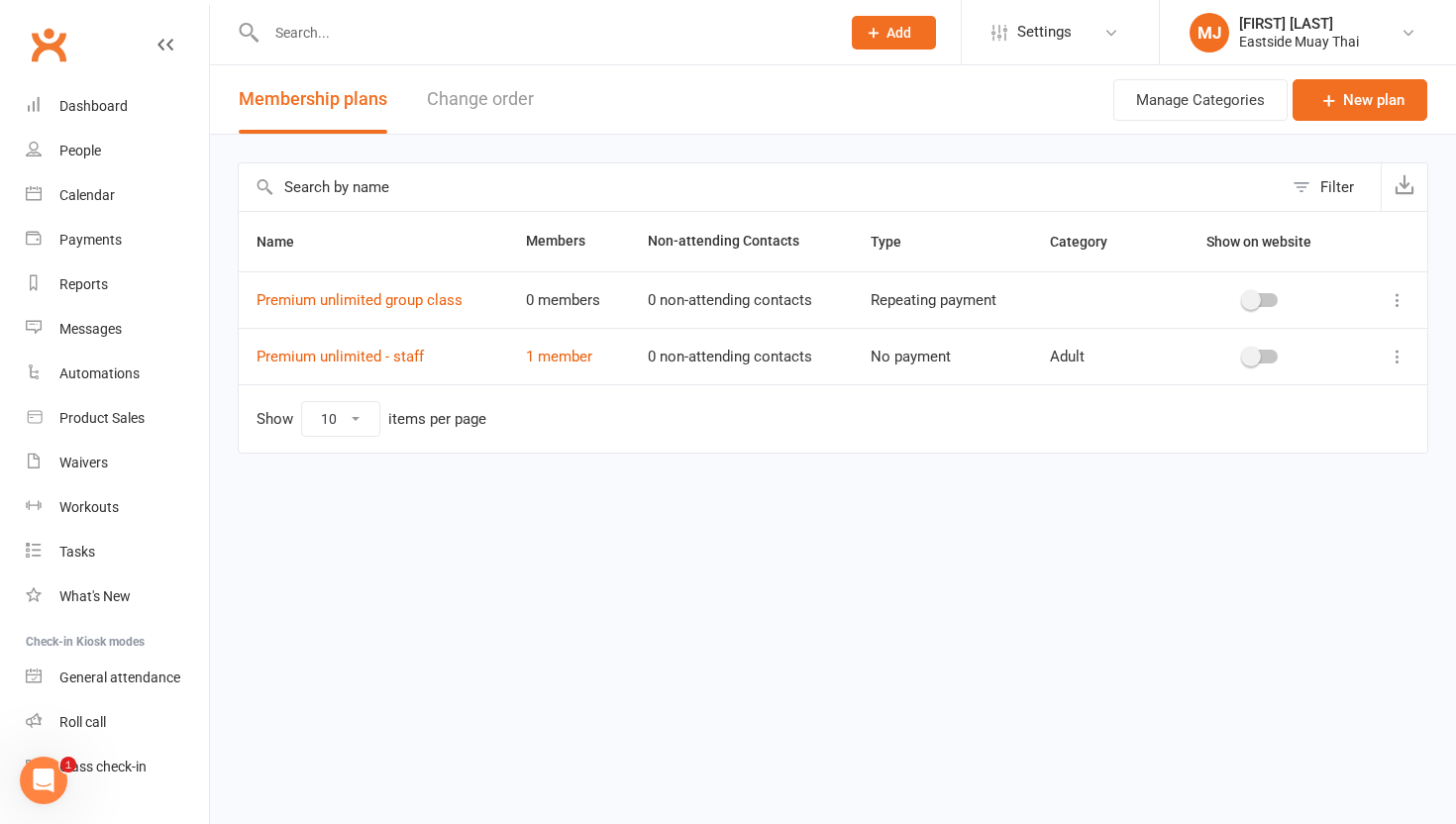 click at bounding box center [1398, 300] 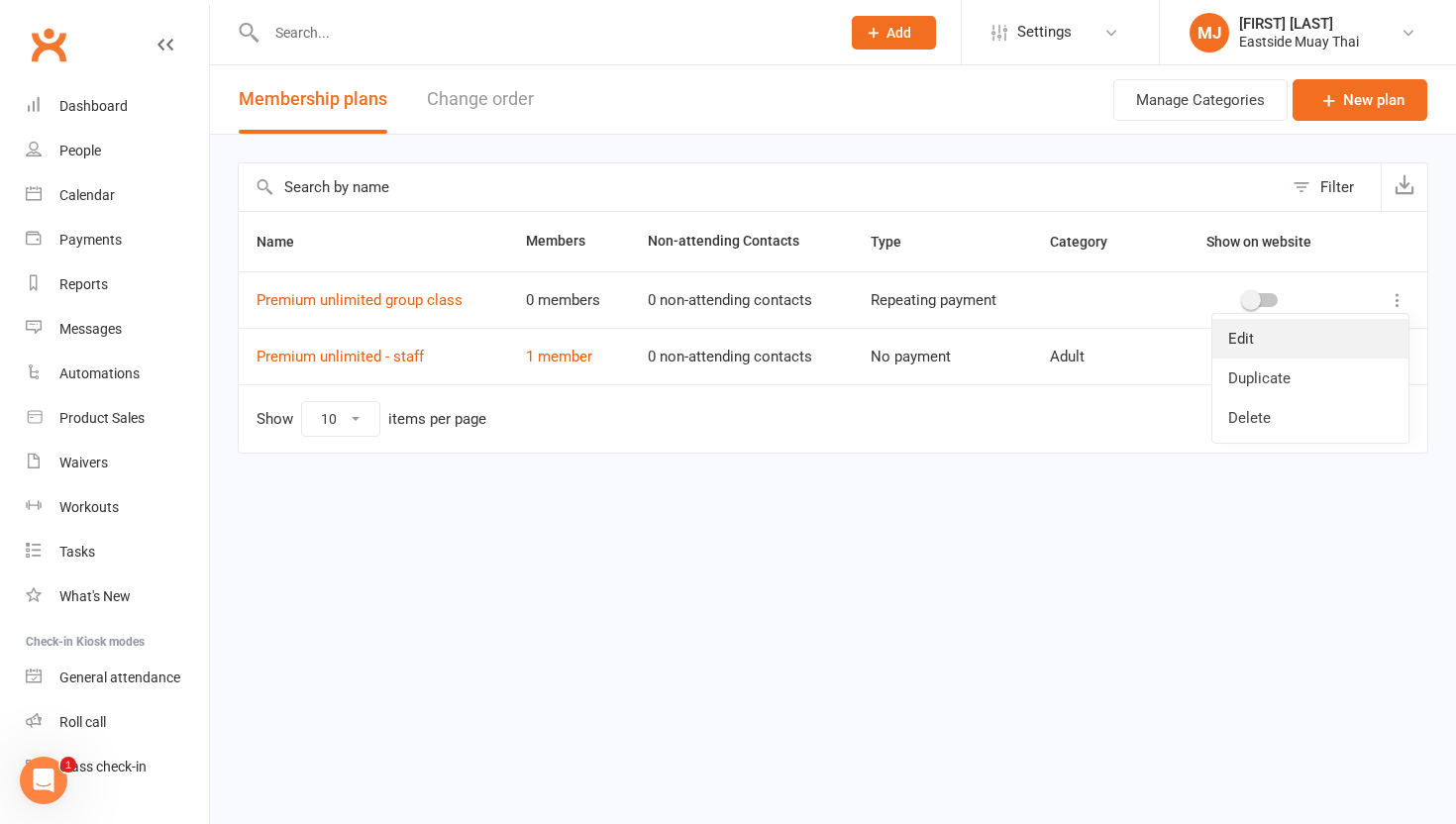 click on "Edit" at bounding box center [1310, 339] 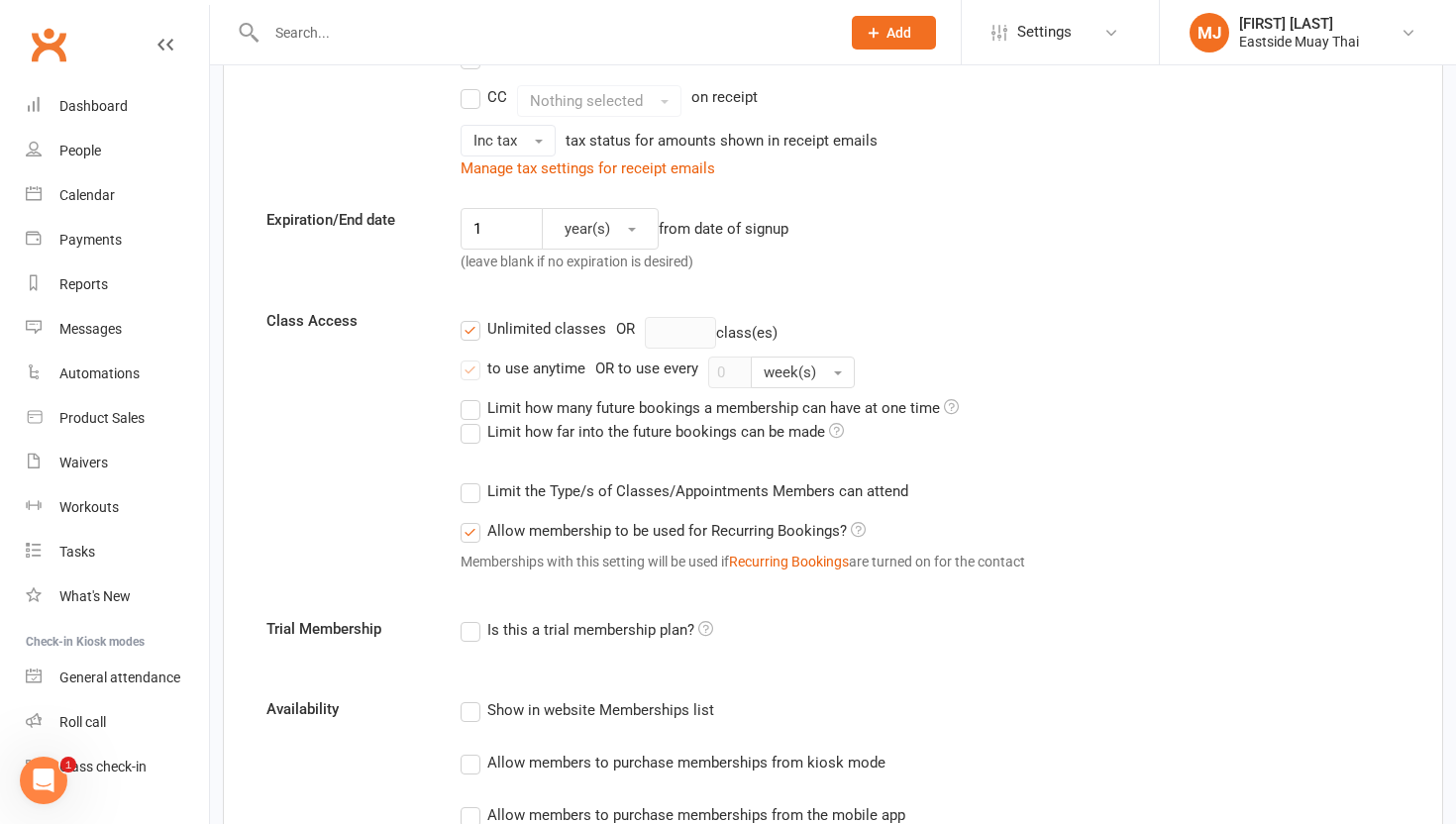 scroll, scrollTop: 0, scrollLeft: 0, axis: both 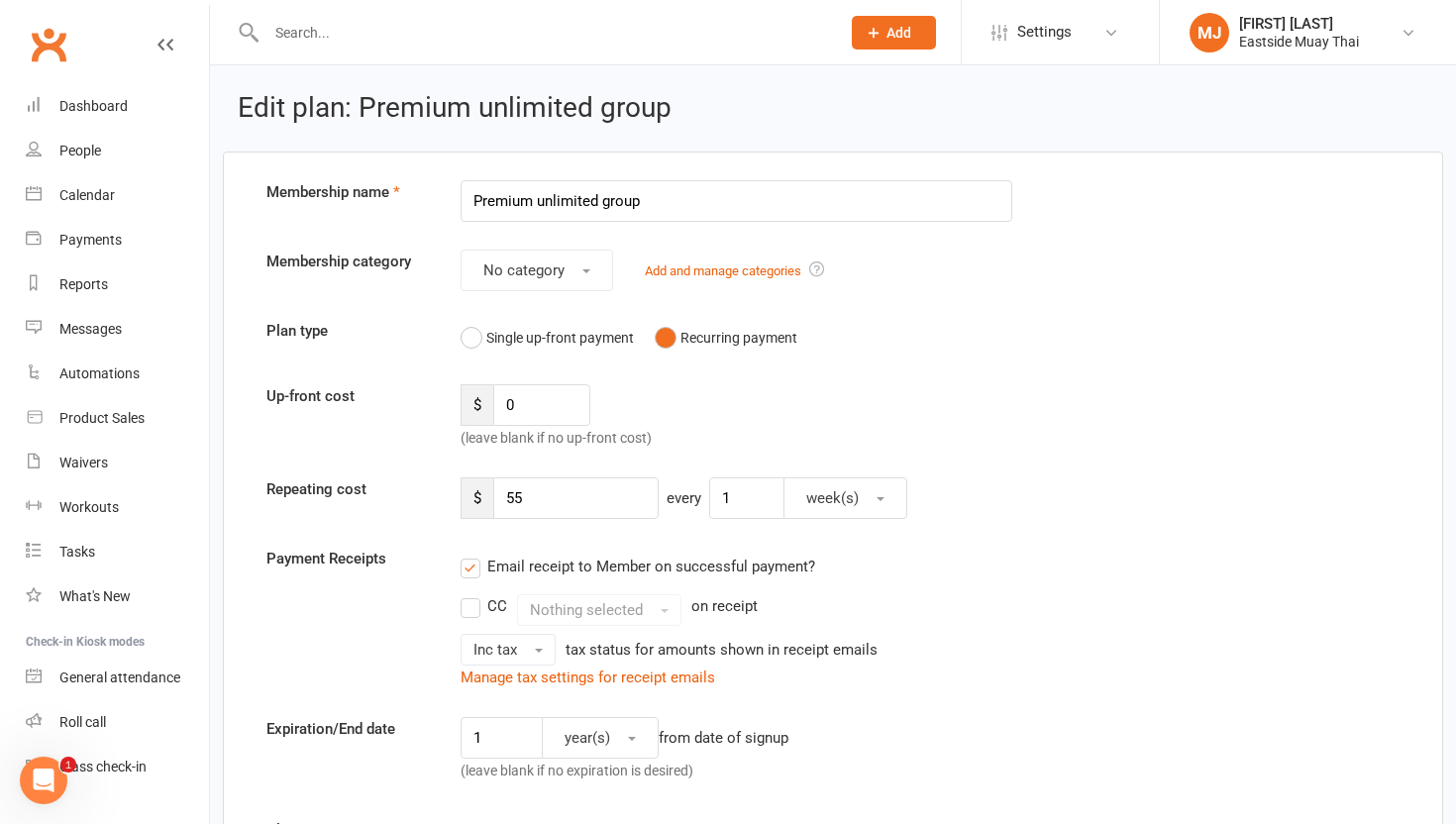 click on "Plan type Single up-front payment Recurring payment" at bounding box center (833, 338) 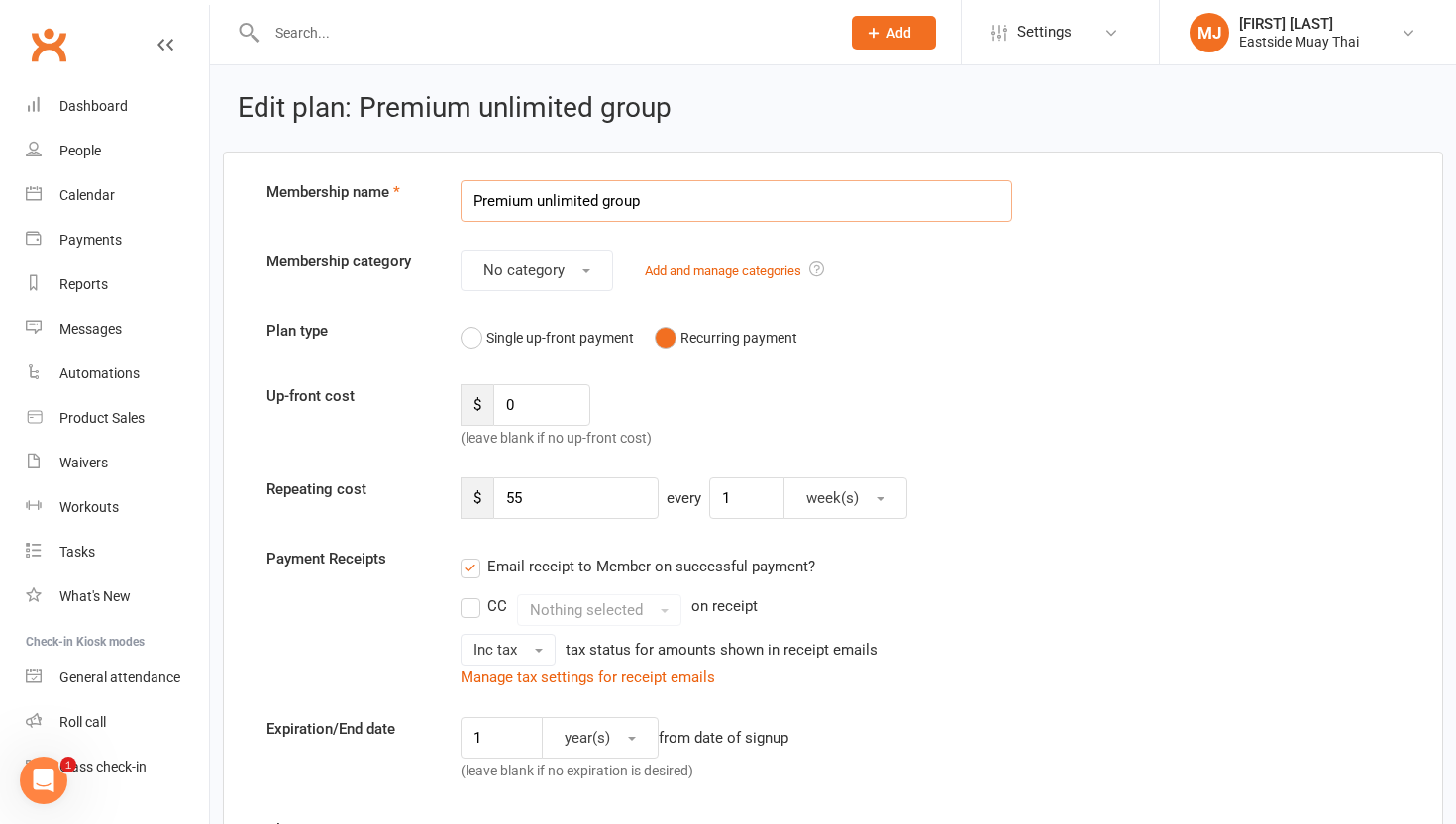 click on "Premium unlimited group" at bounding box center (736, 201) 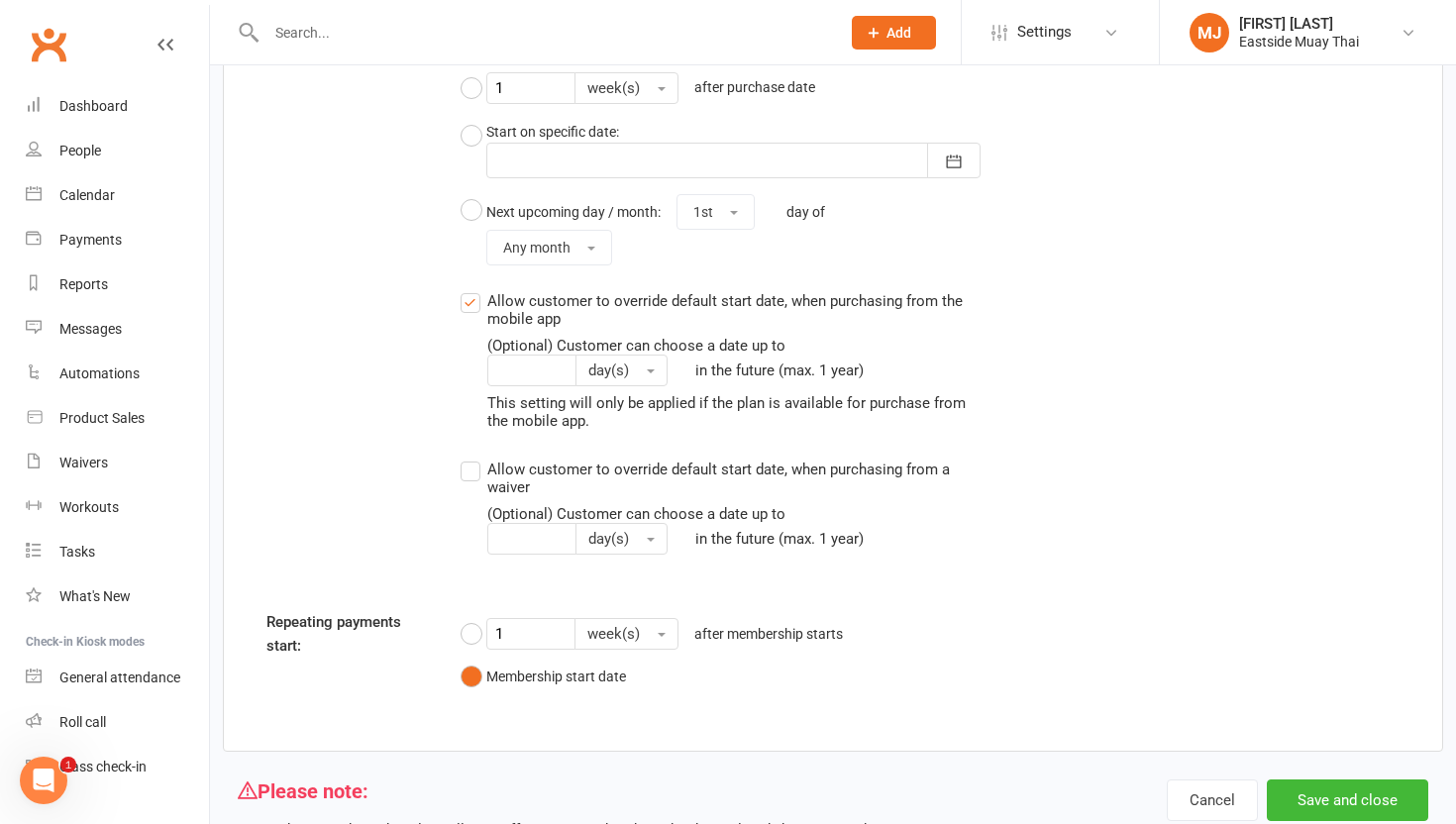 scroll, scrollTop: 1748, scrollLeft: 0, axis: vertical 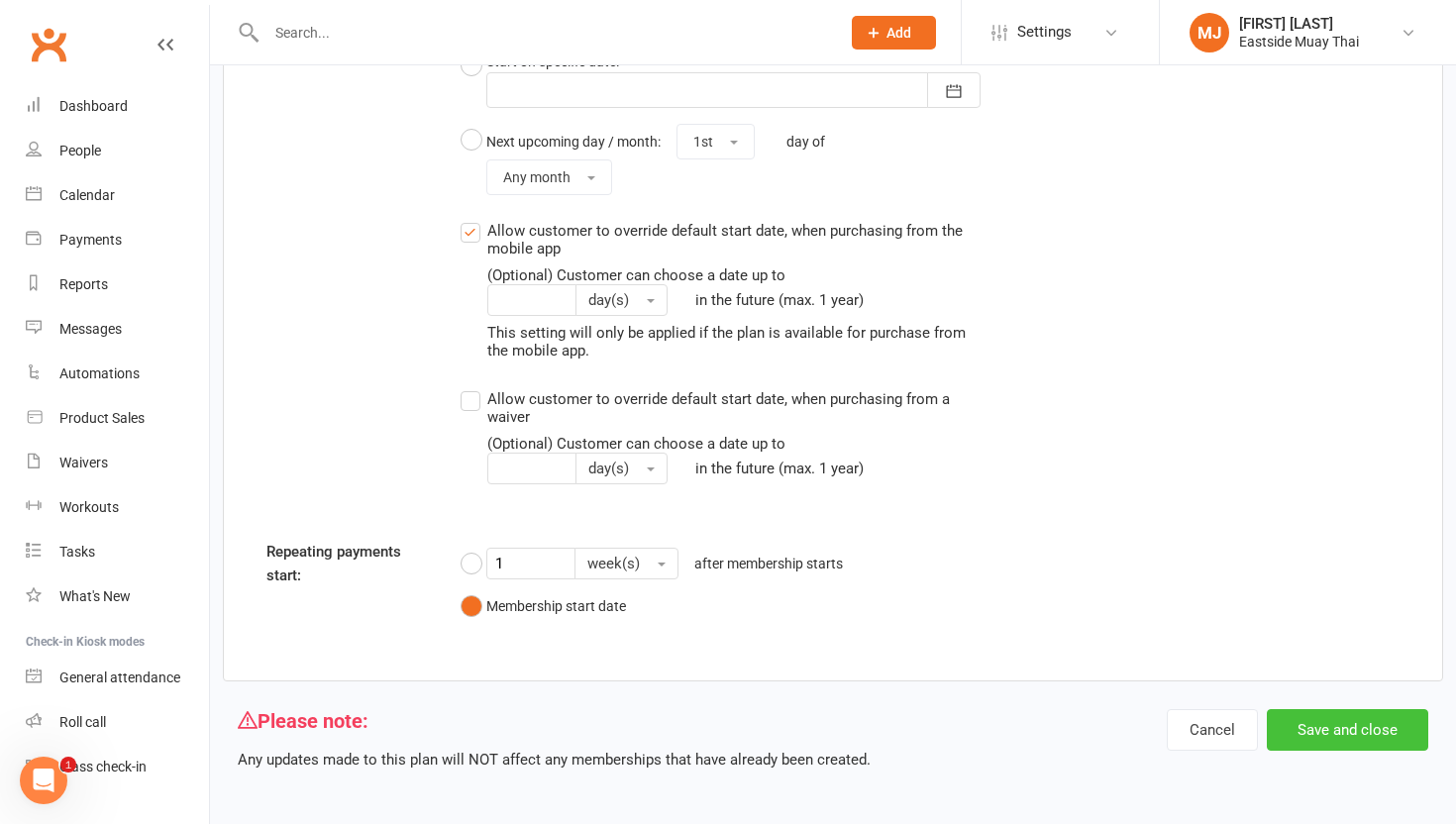 type on "Premium unlimited" 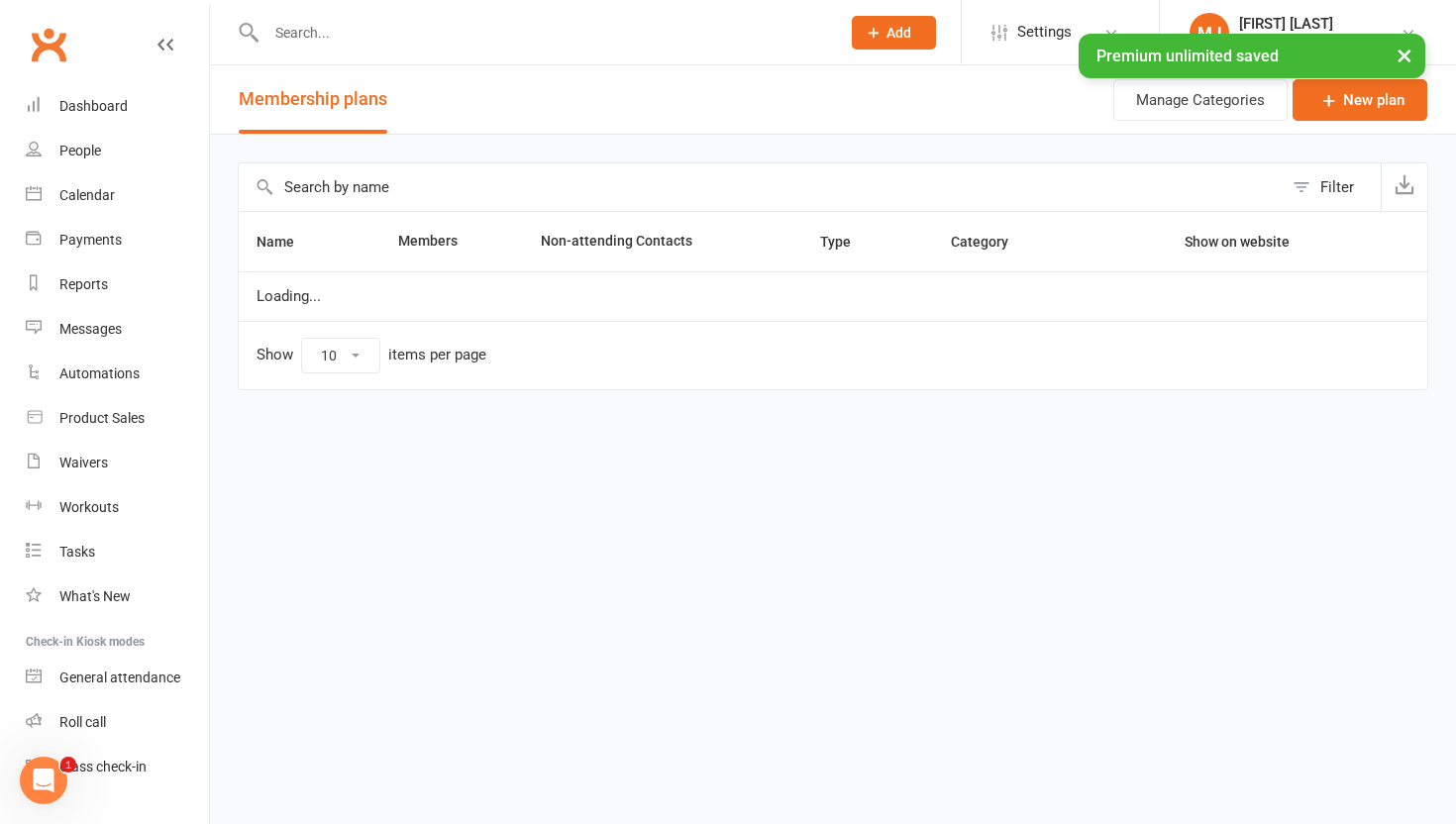 scroll, scrollTop: 0, scrollLeft: 0, axis: both 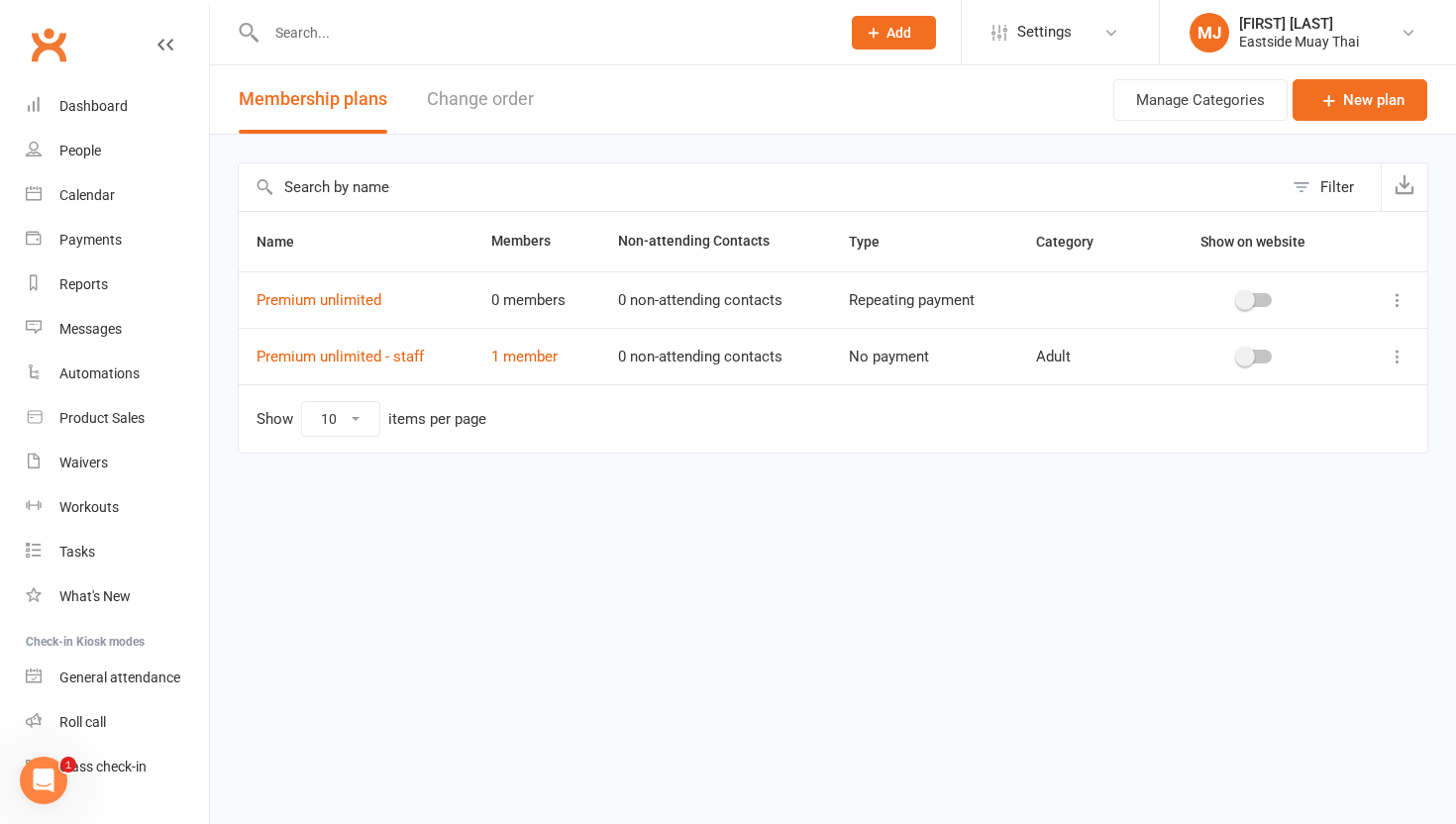 click on "Add" 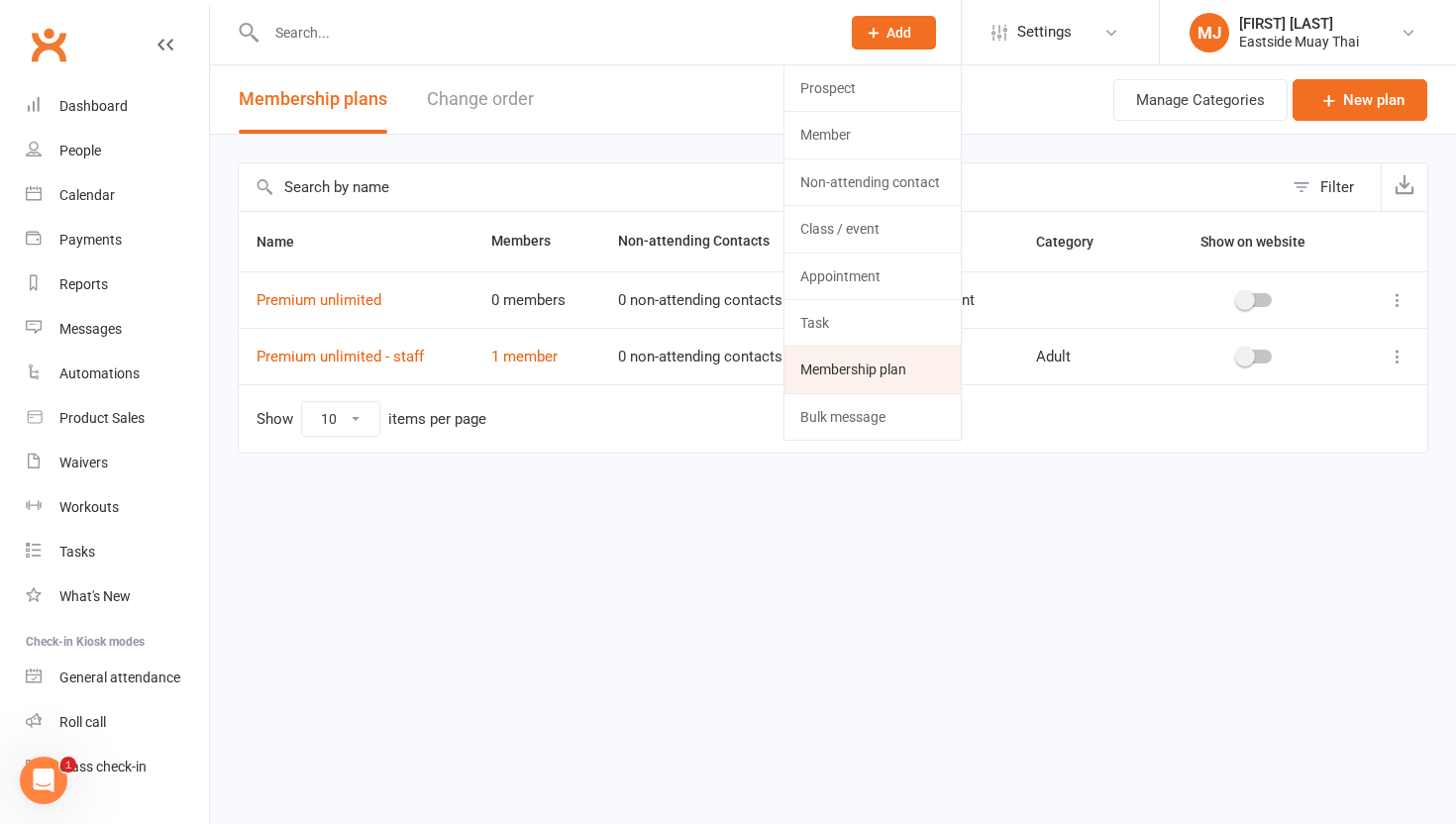 click on "Membership plan" 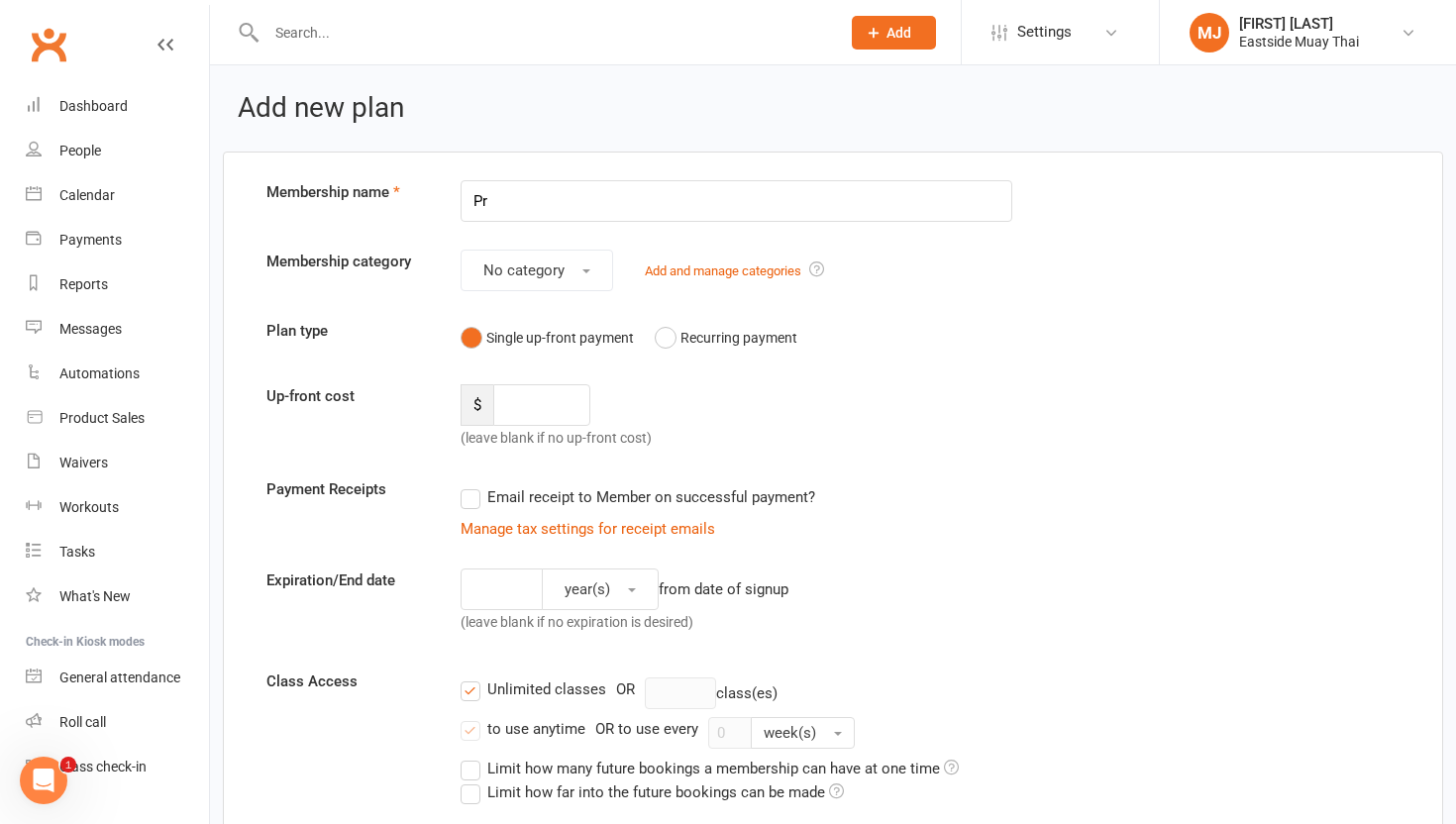 type on "P" 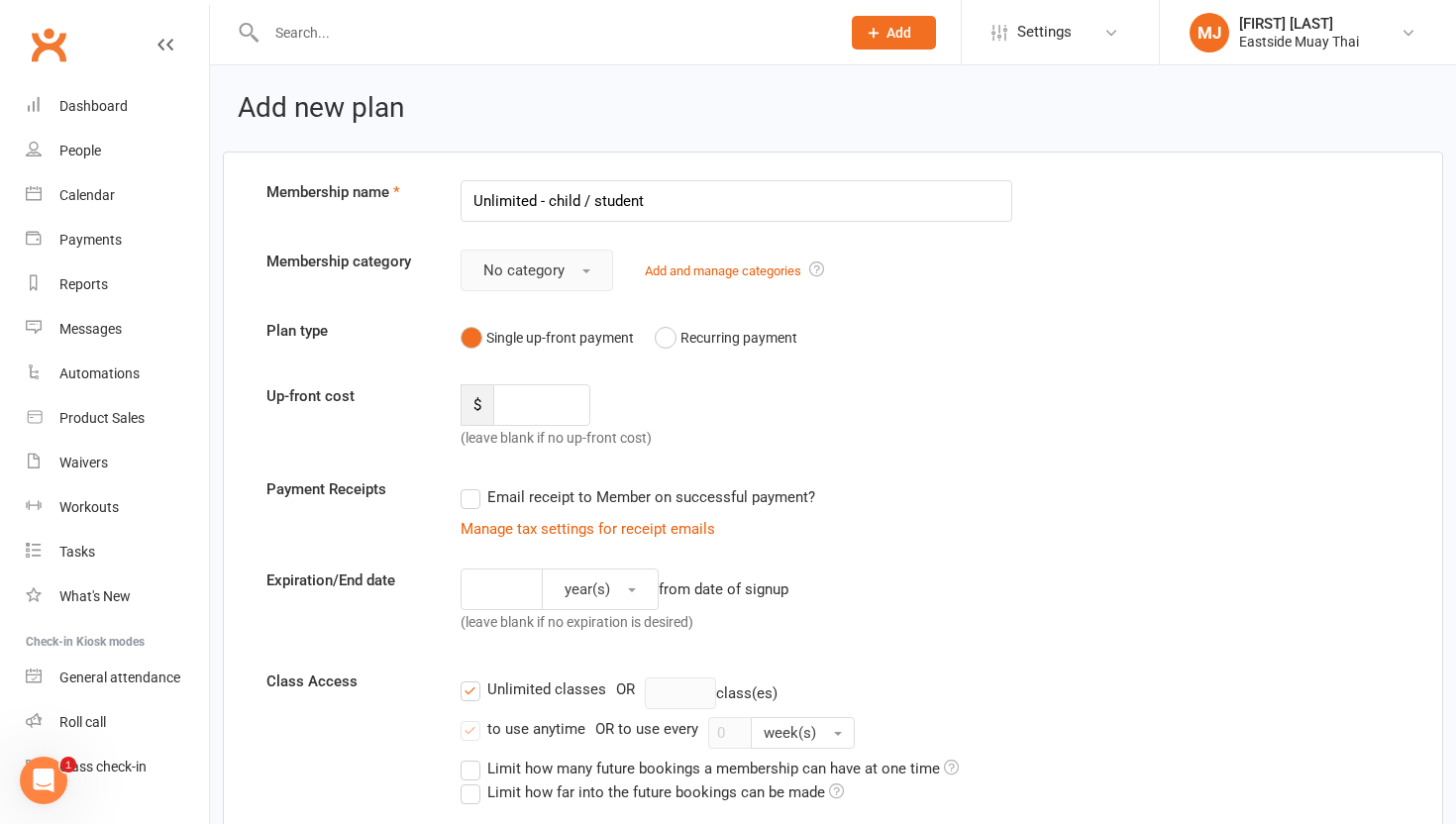 type on "Unlimited - child / student" 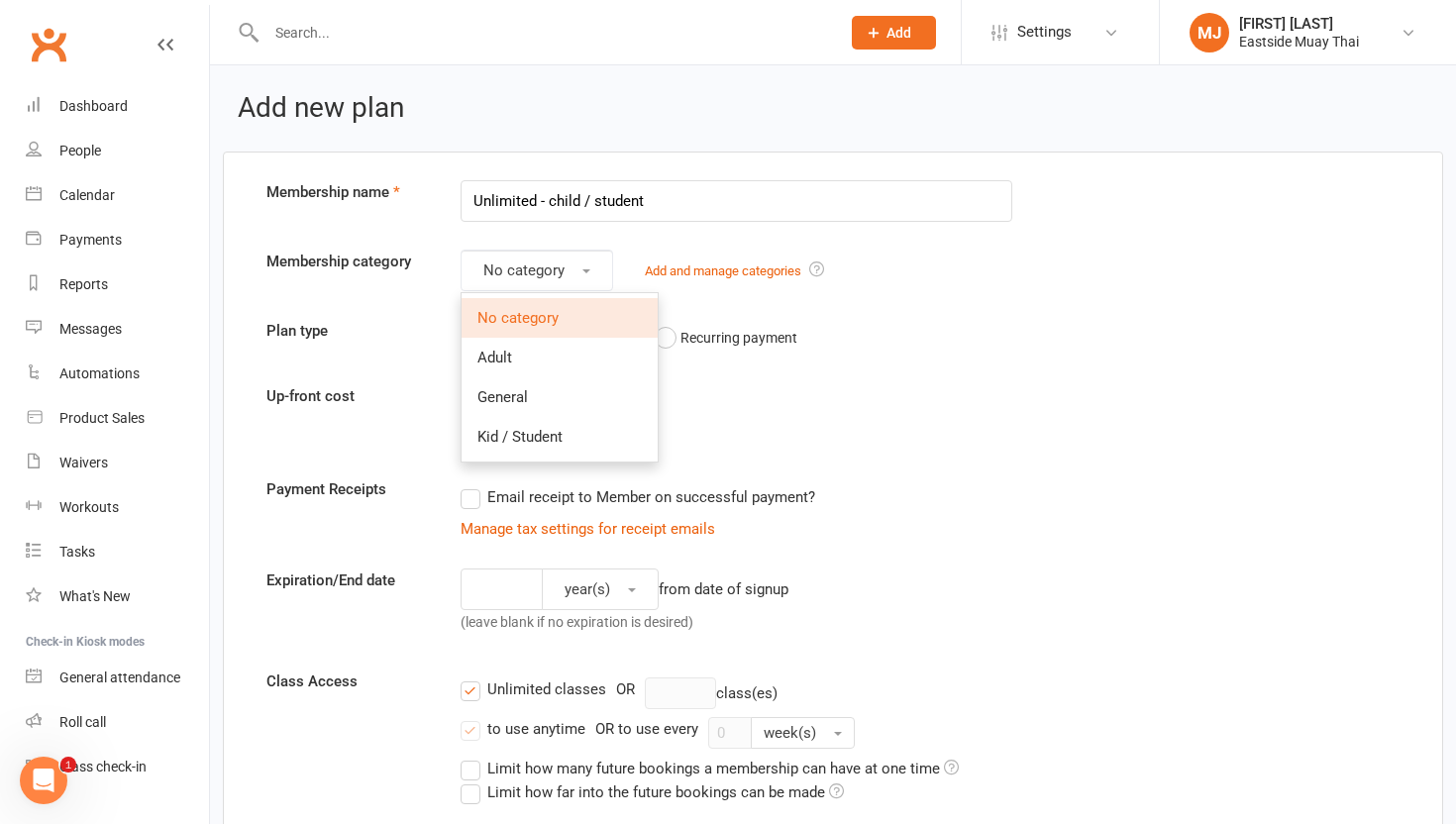 click on "Membership name Unlimited - child / student Membership category
No category
No category
Adult
General
Kid / Student
Add and manage categories   Plan type Single up-front payment Recurring payment Up-front cost $ (leave blank if no up-front cost) Payment Receipts Email receipt to Member on successful payment? Manage tax settings for receipt emails Expiration/End date
year(s)
from date of signup (leave blank if no expiration is desired) Class Access Unlimited classes  OR   class(es) to use anytime  OR to use every   0
week(s)
Select Types Class Training Session" at bounding box center [833, 829] 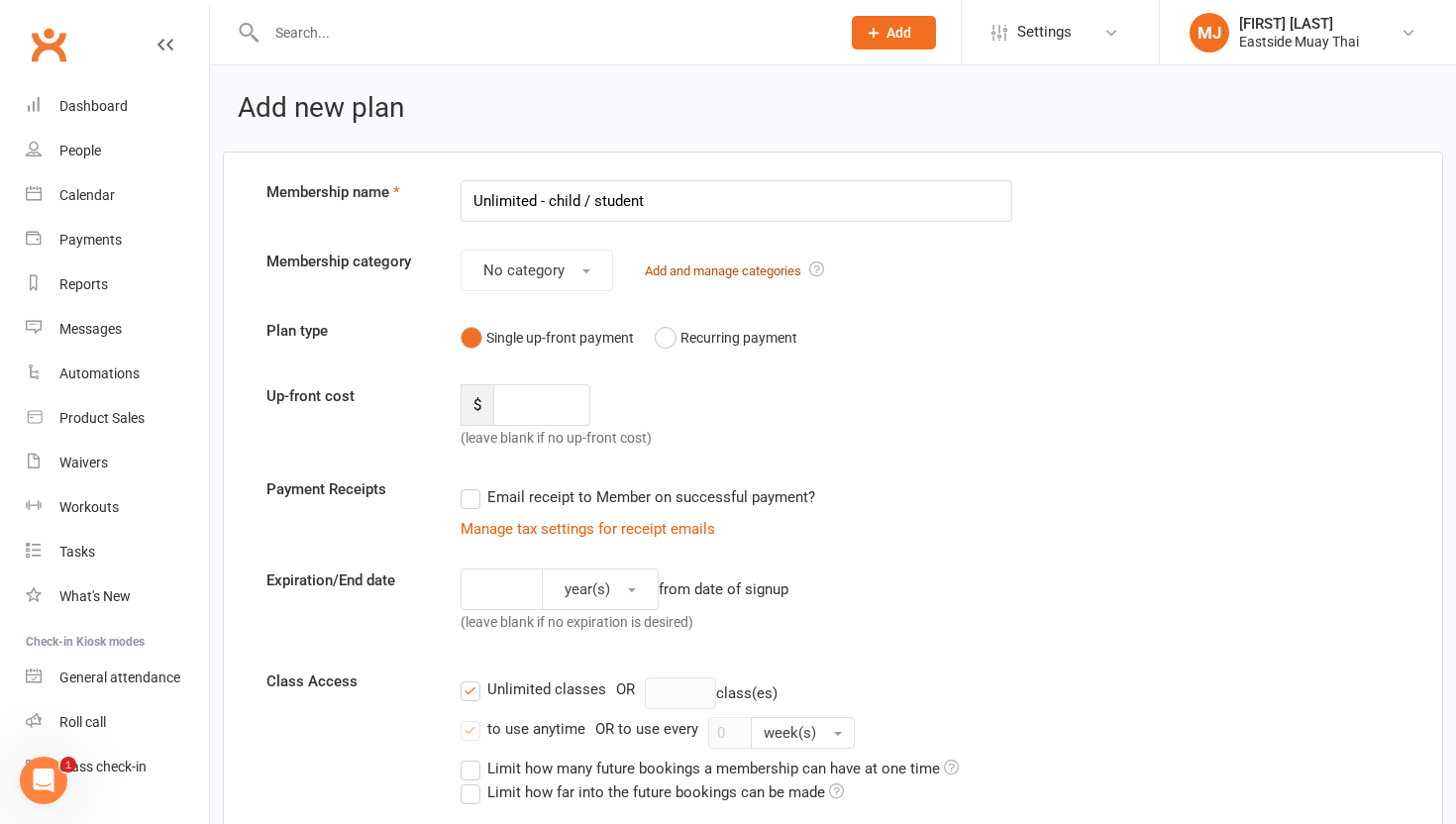 click on "Add and manage categories" at bounding box center [723, 270] 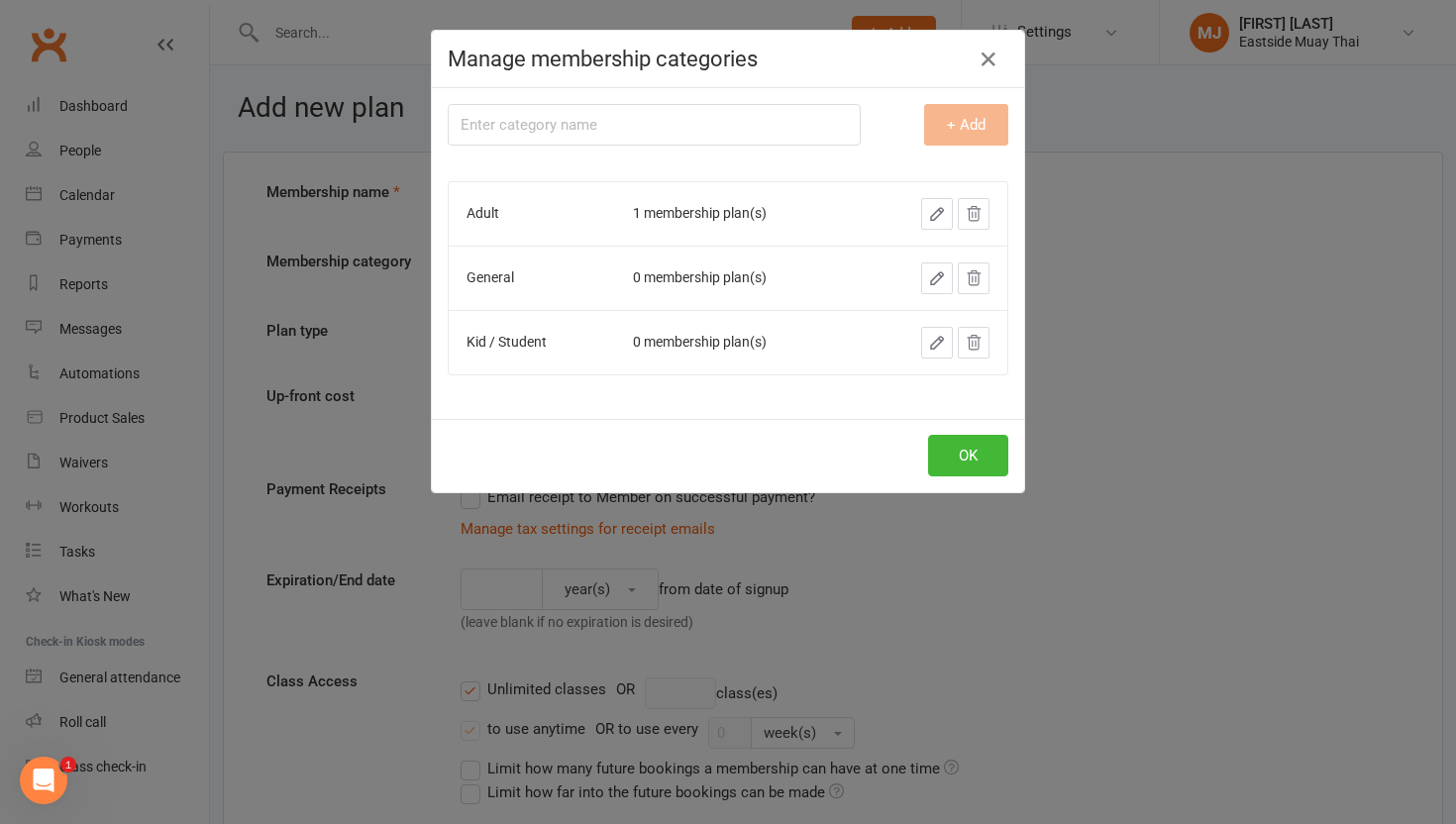 click 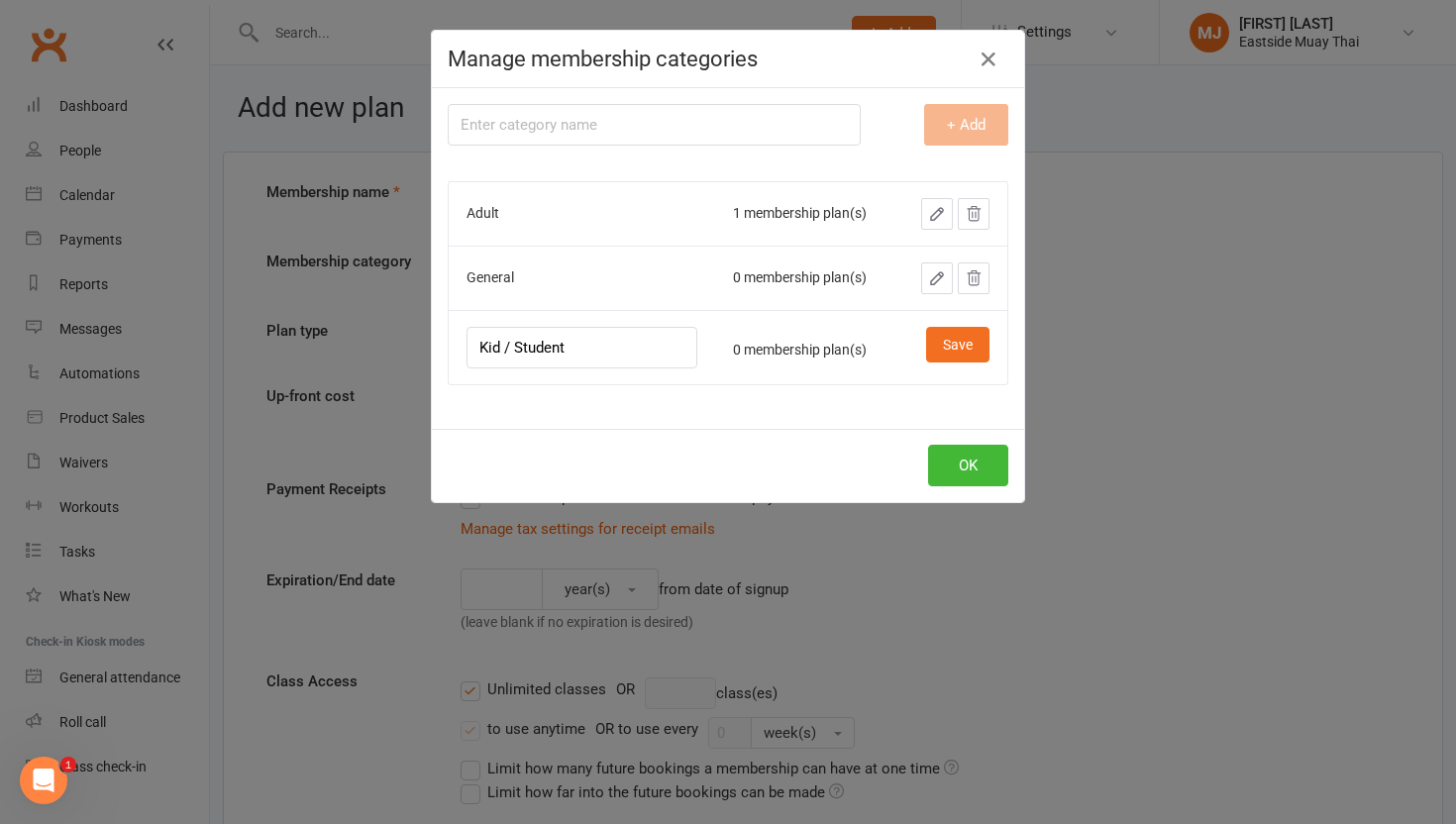 click on "Kid / Student" at bounding box center (581, 348) 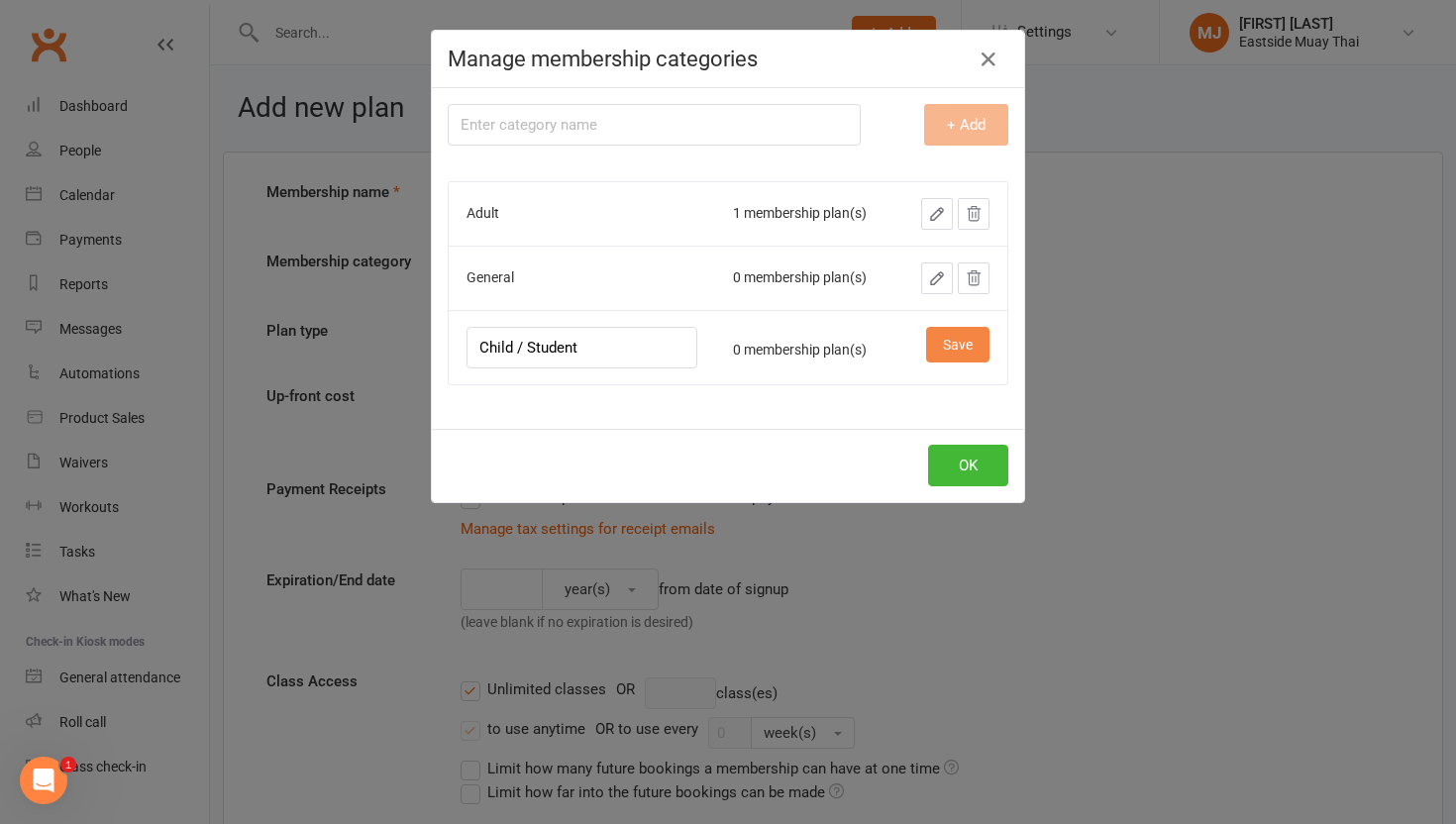 type on "Child / Student" 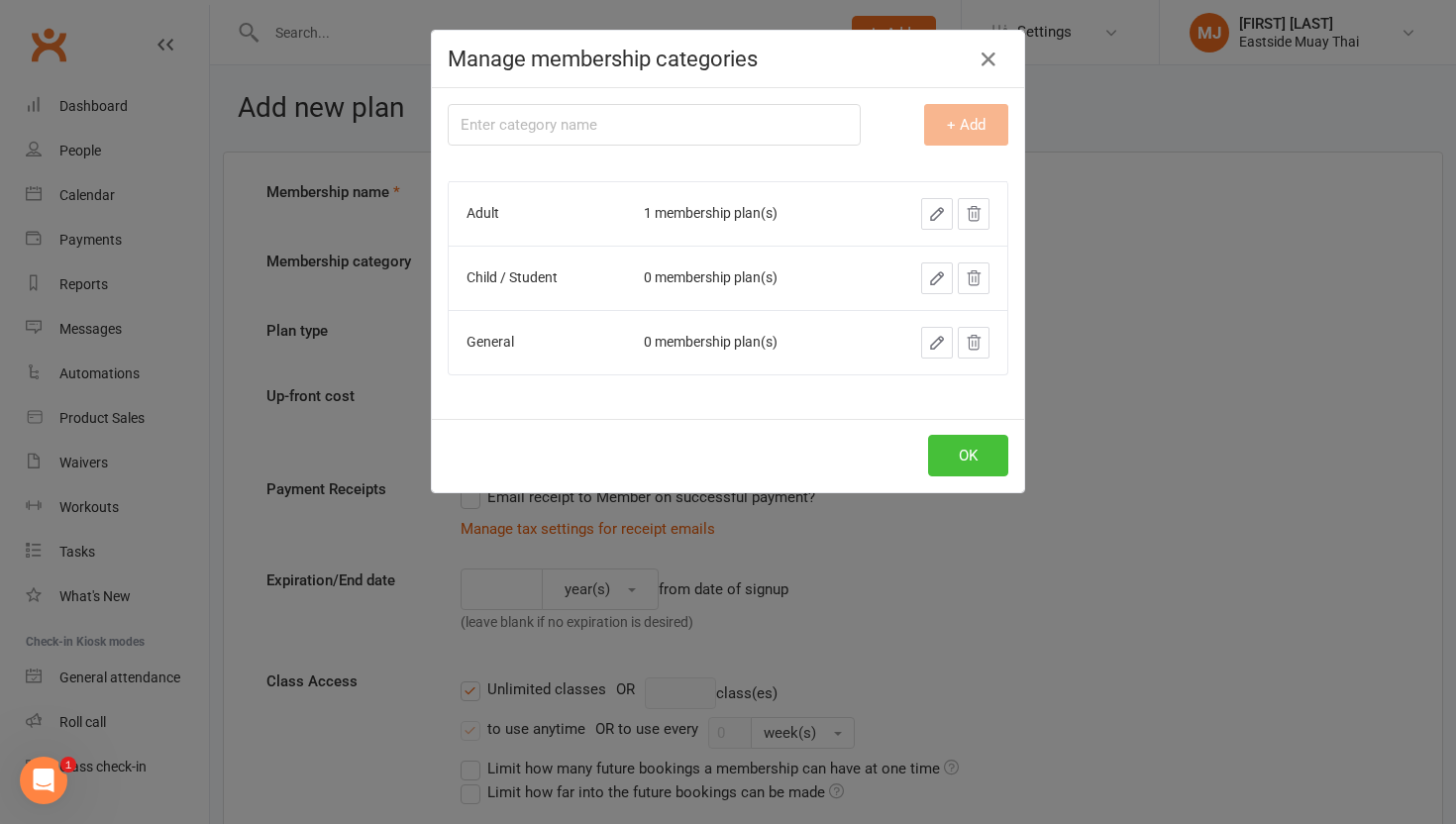 click on "OK" at bounding box center [968, 456] 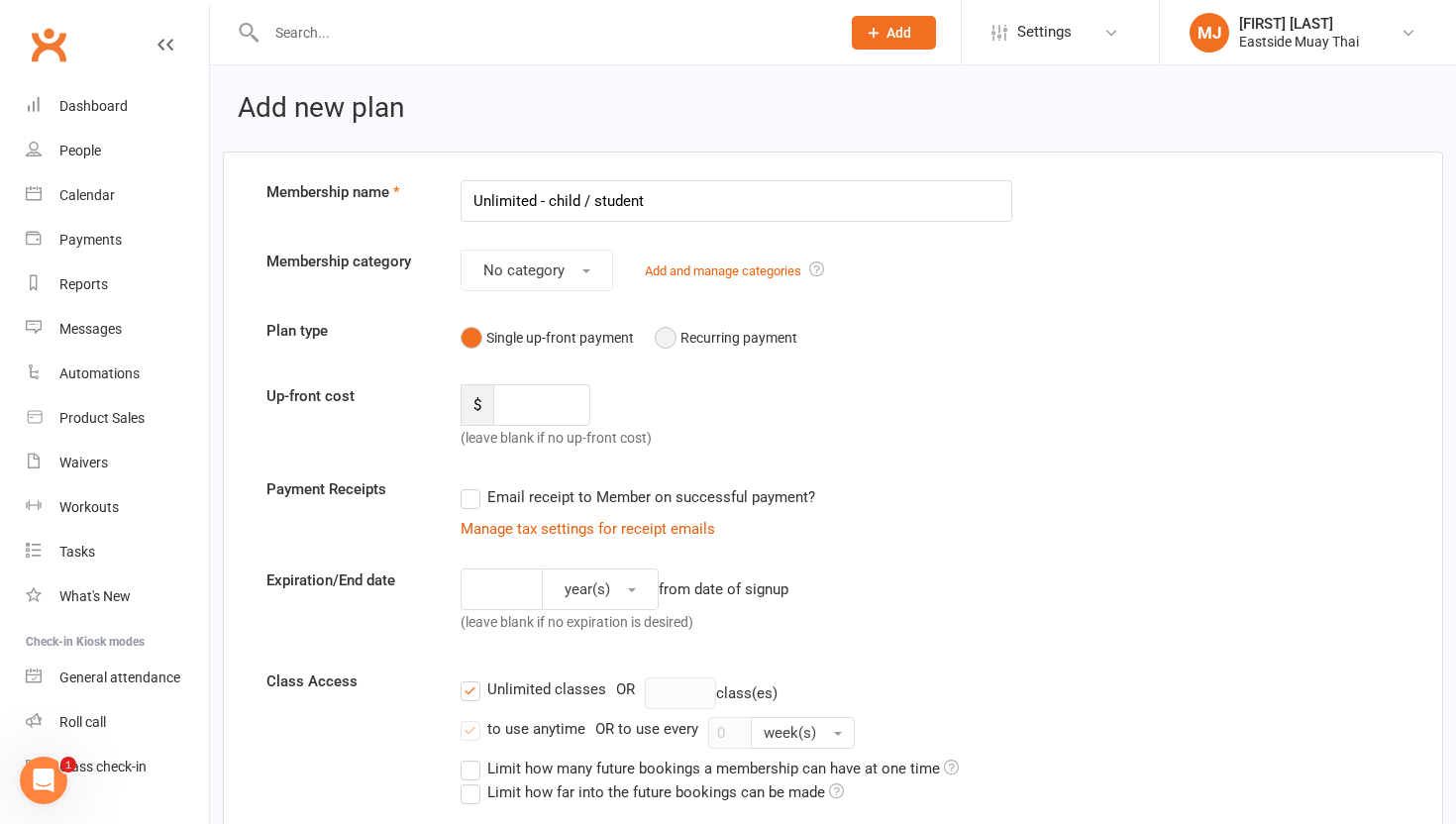 click on "Recurring payment" at bounding box center [726, 338] 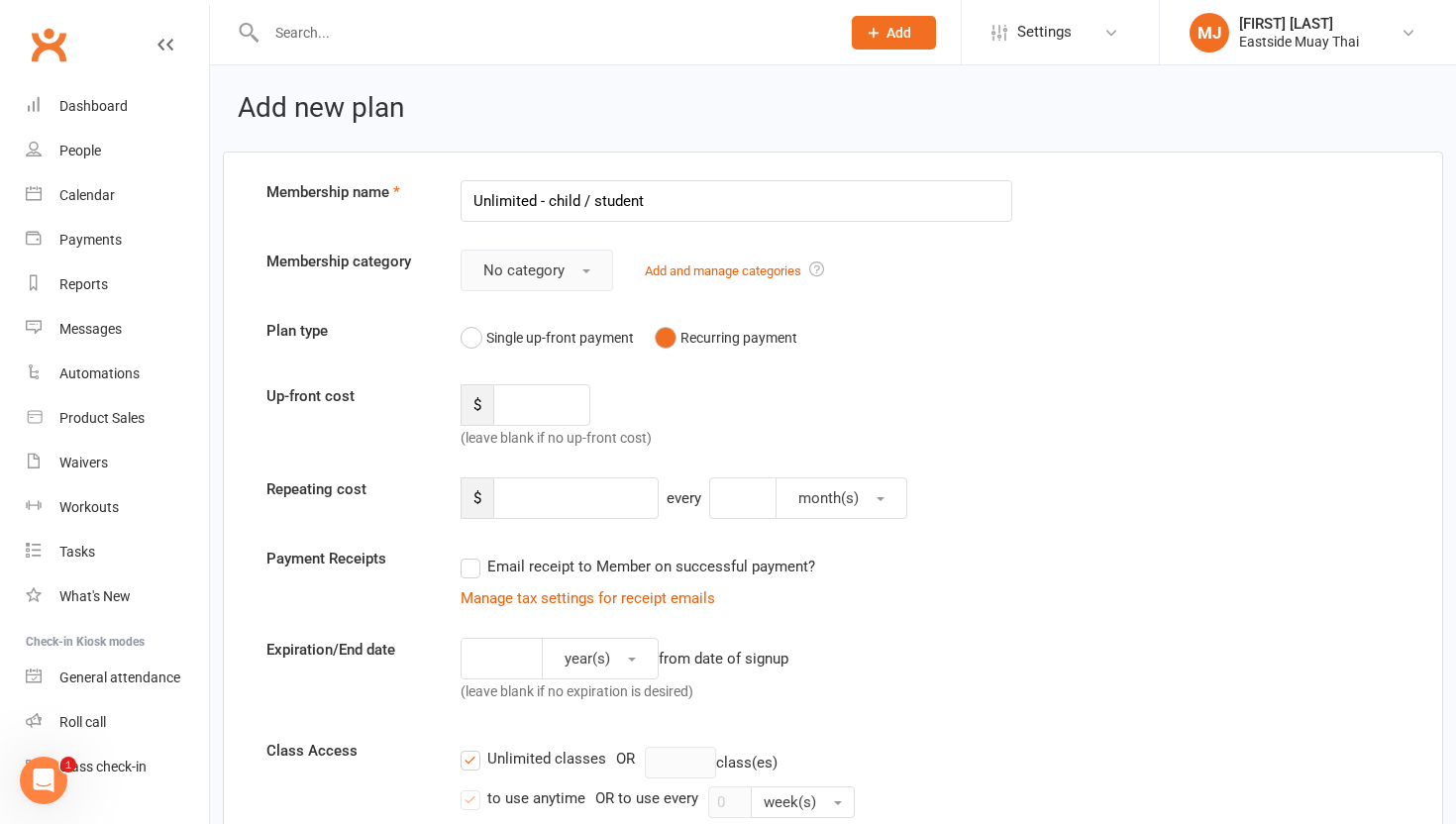 click on "No category" at bounding box center [537, 270] 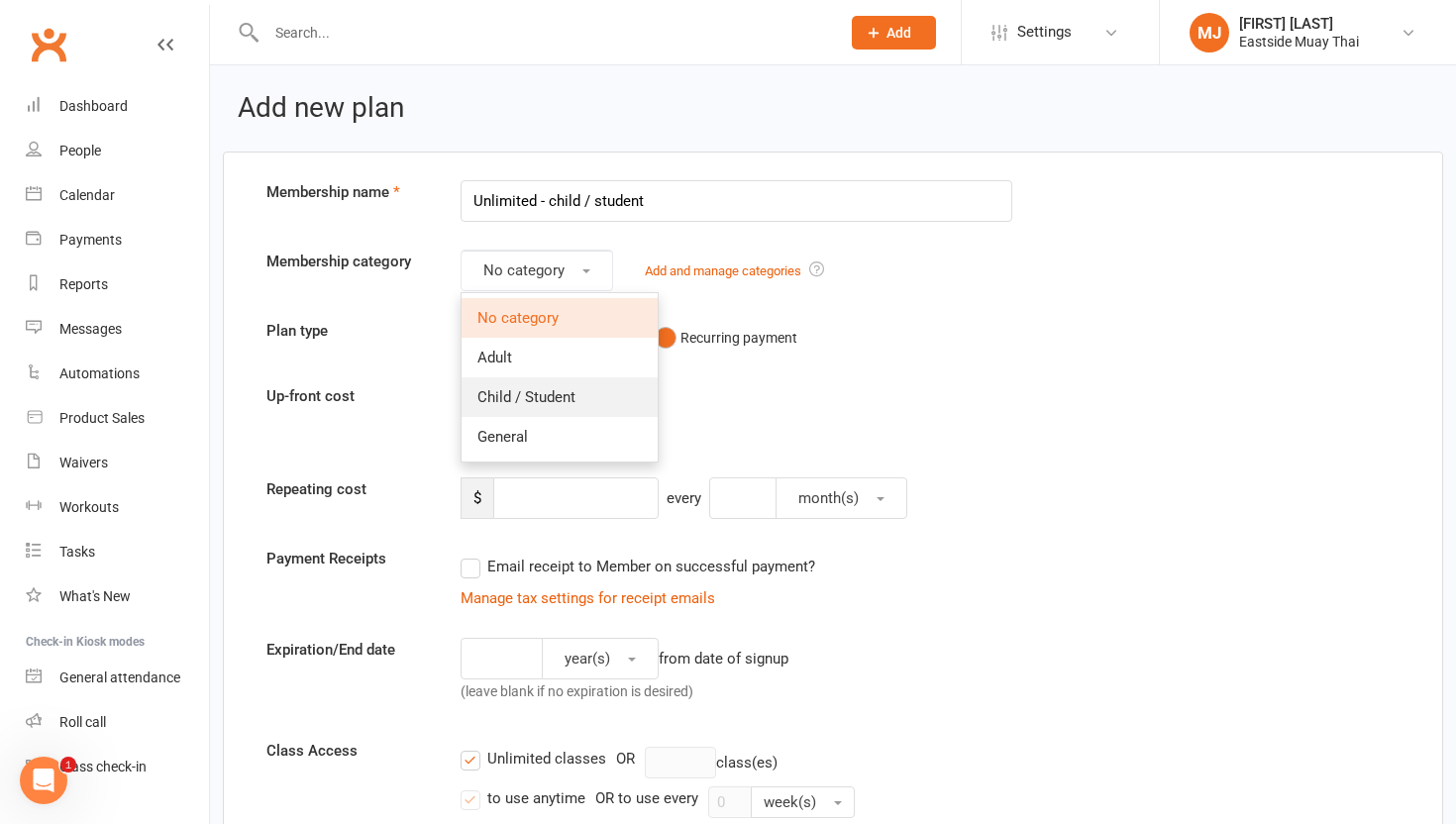 click on "Child / Student" at bounding box center [526, 397] 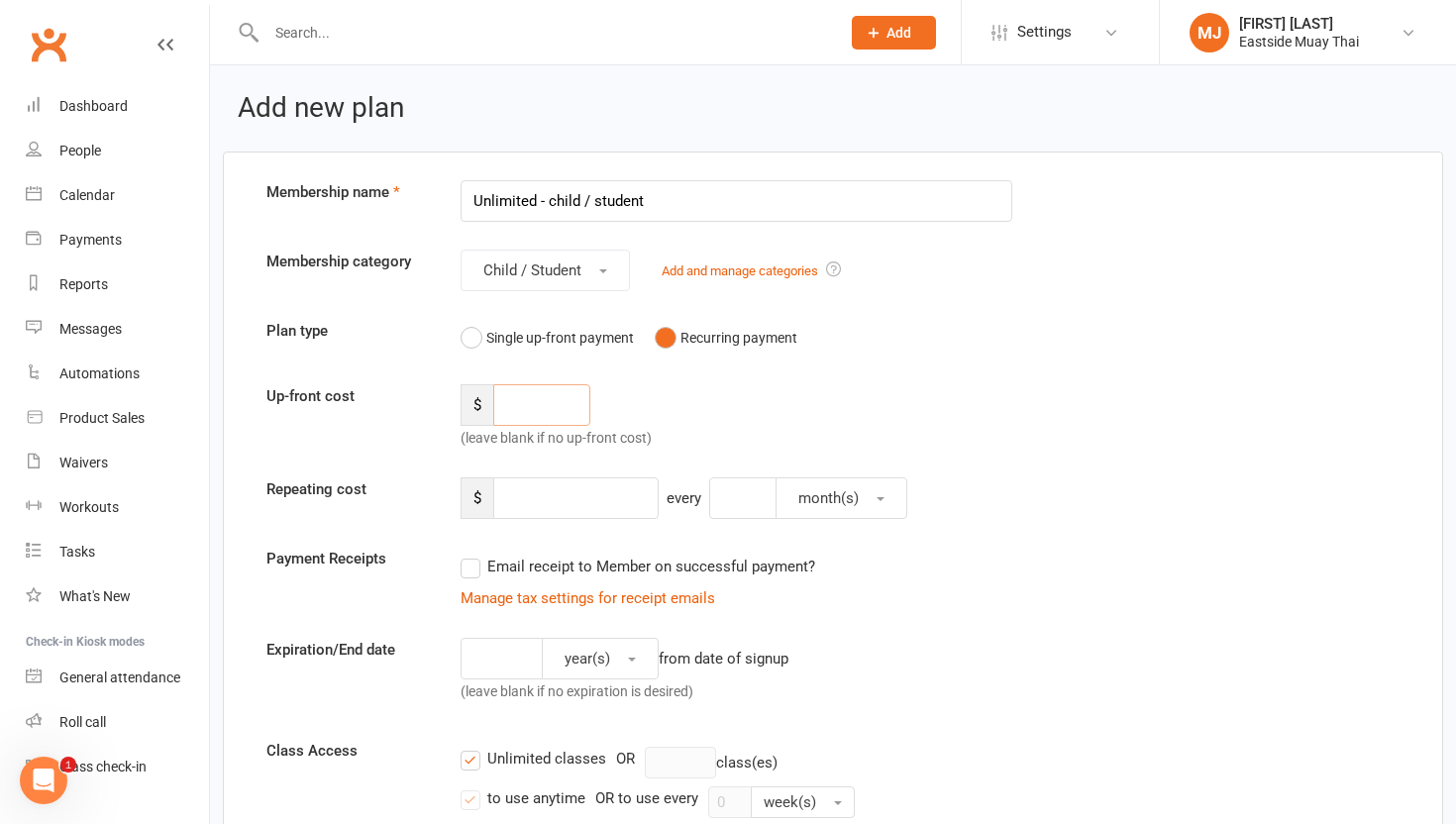 click at bounding box center [542, 405] 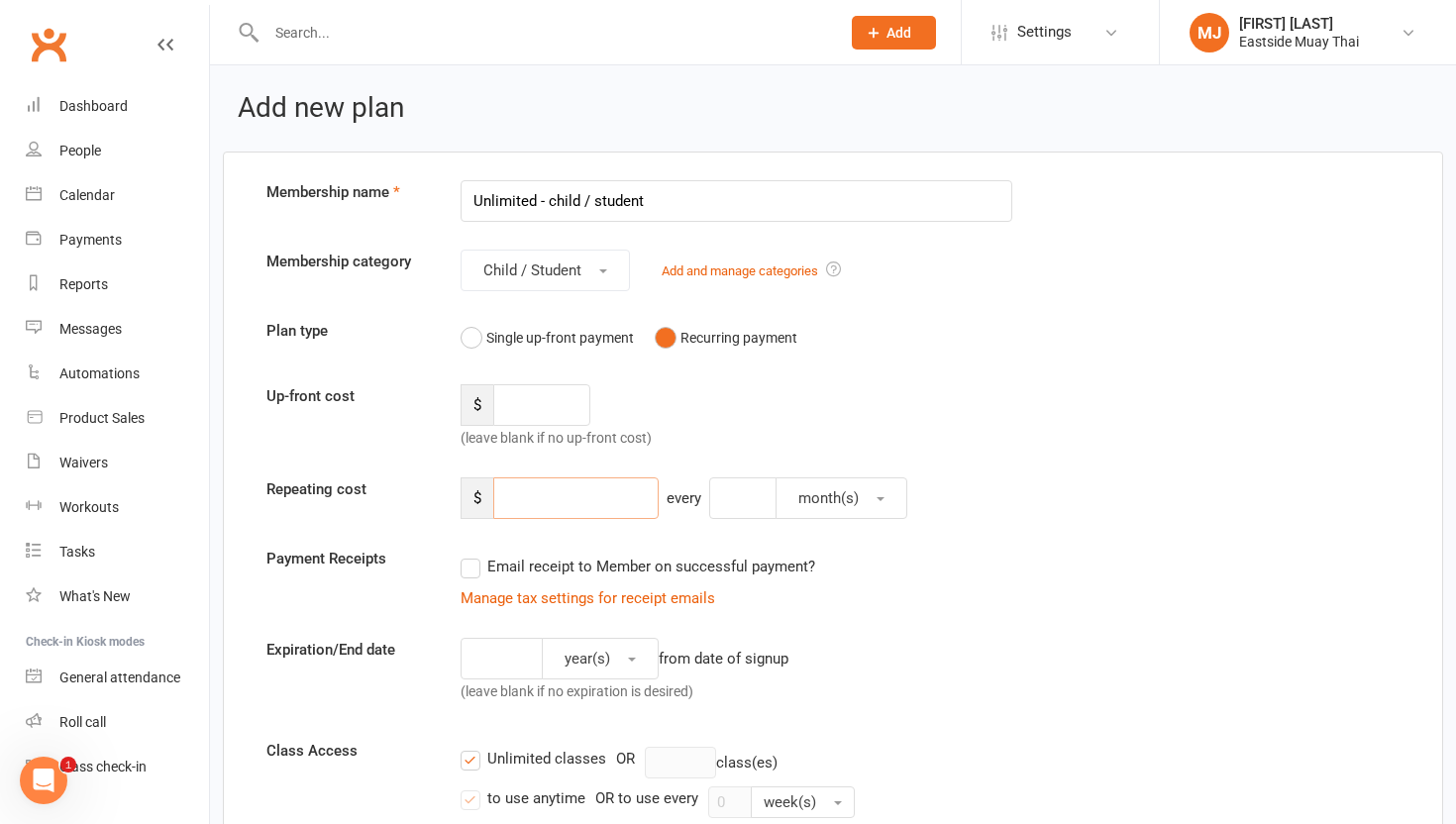 click at bounding box center (575, 498) 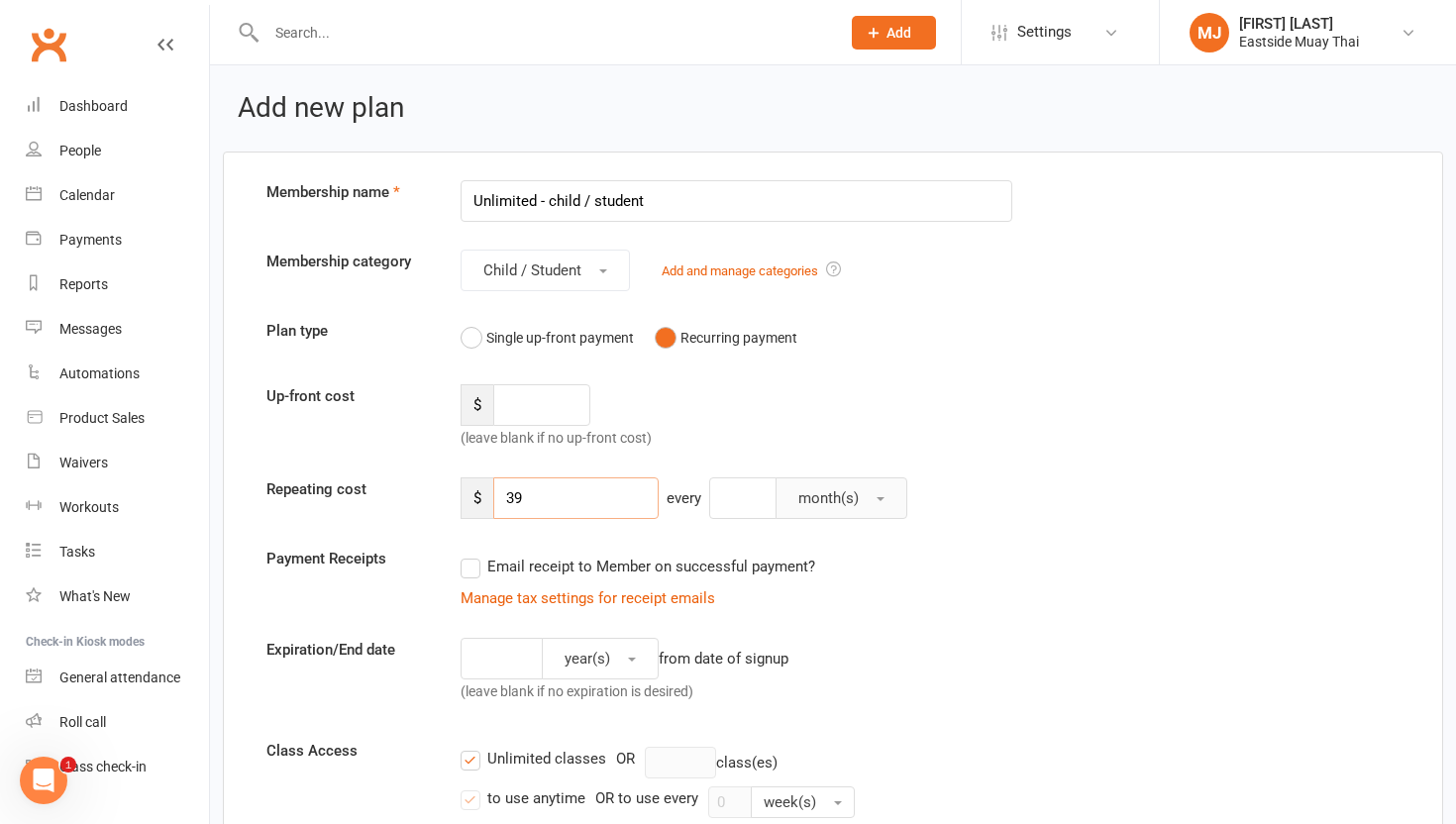 type on "39" 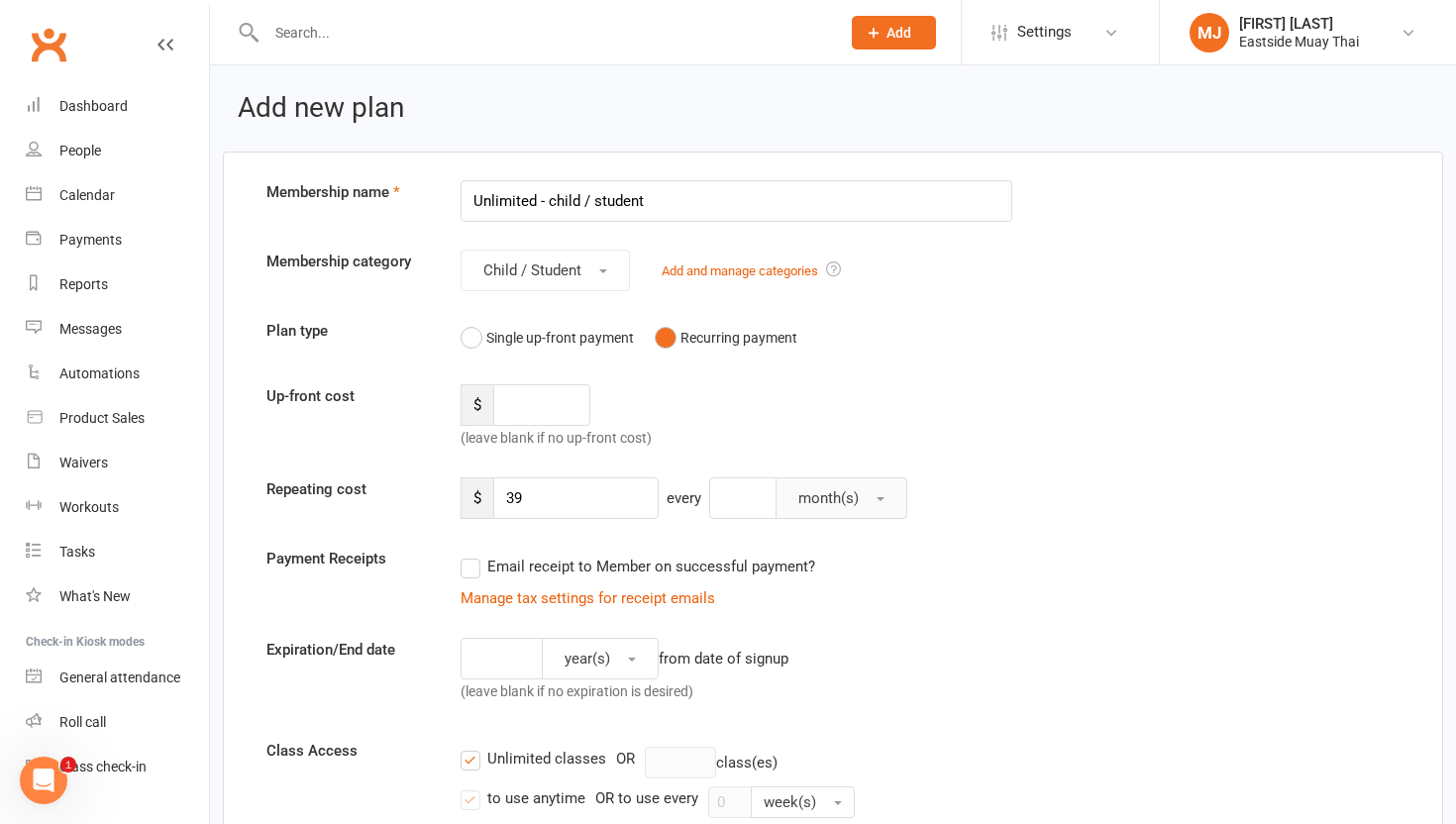 click on "month(s)" at bounding box center (828, 498) 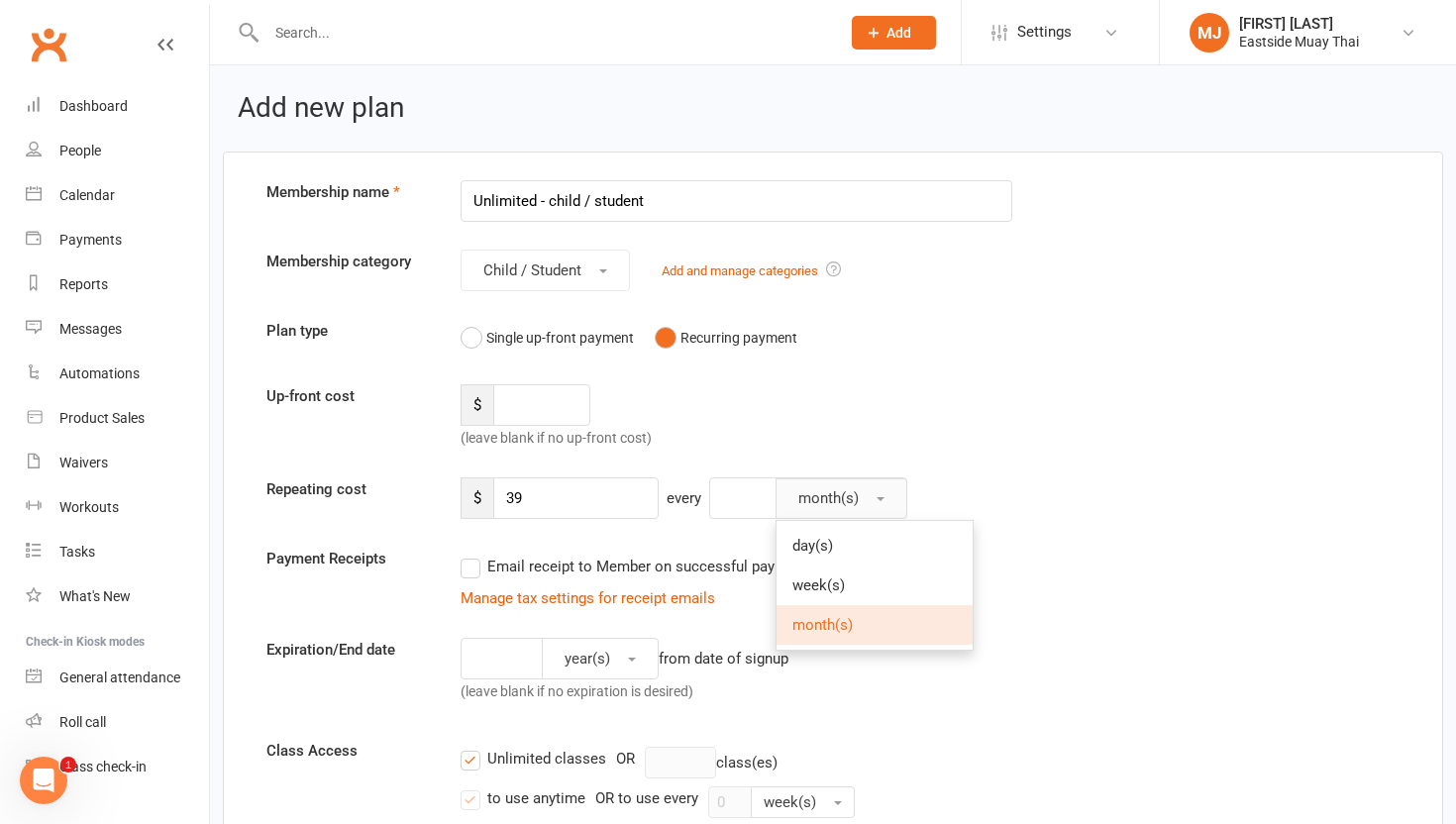 click on "month(s)" at bounding box center [828, 498] 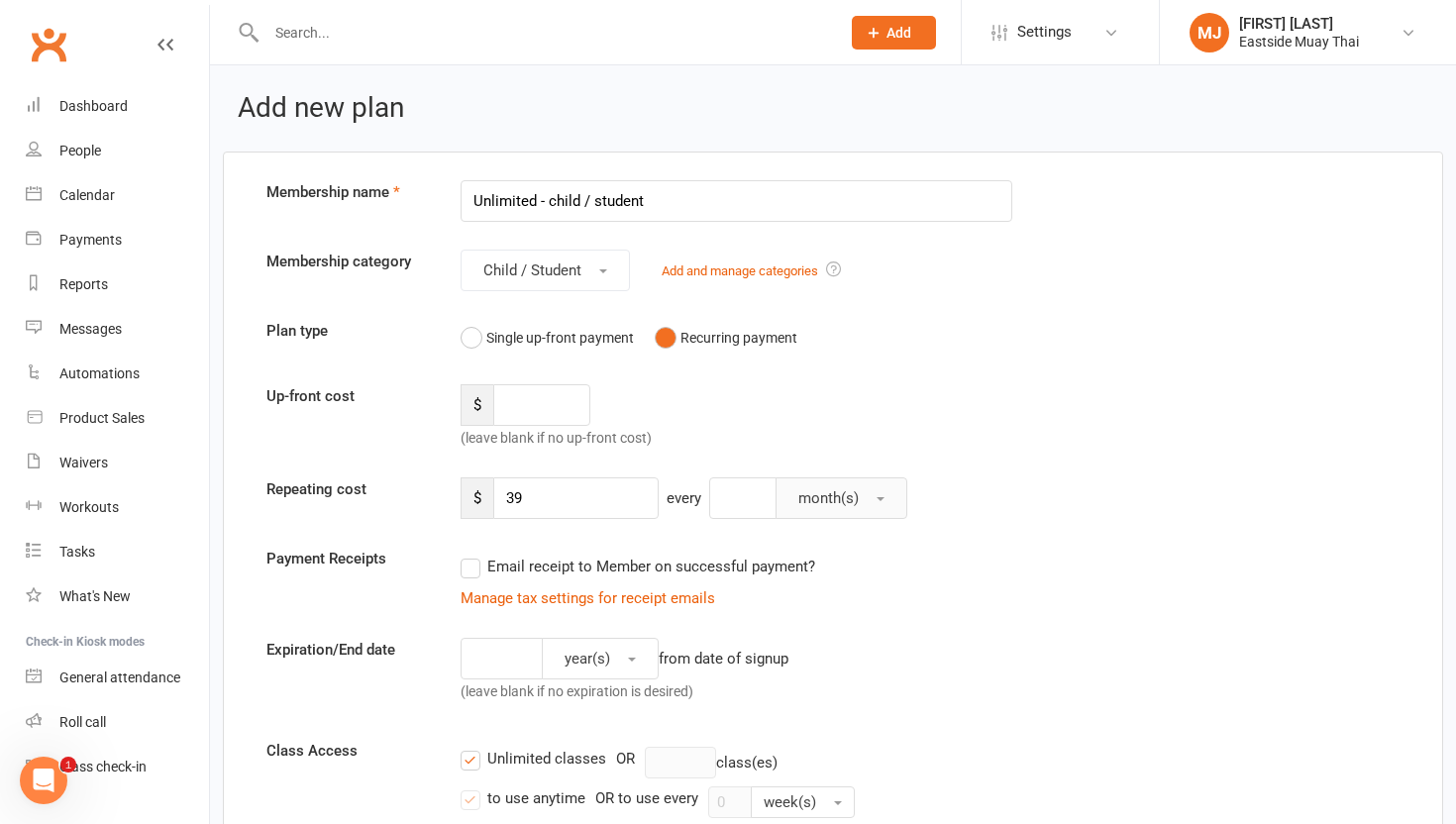 click on "month(s)" at bounding box center [828, 498] 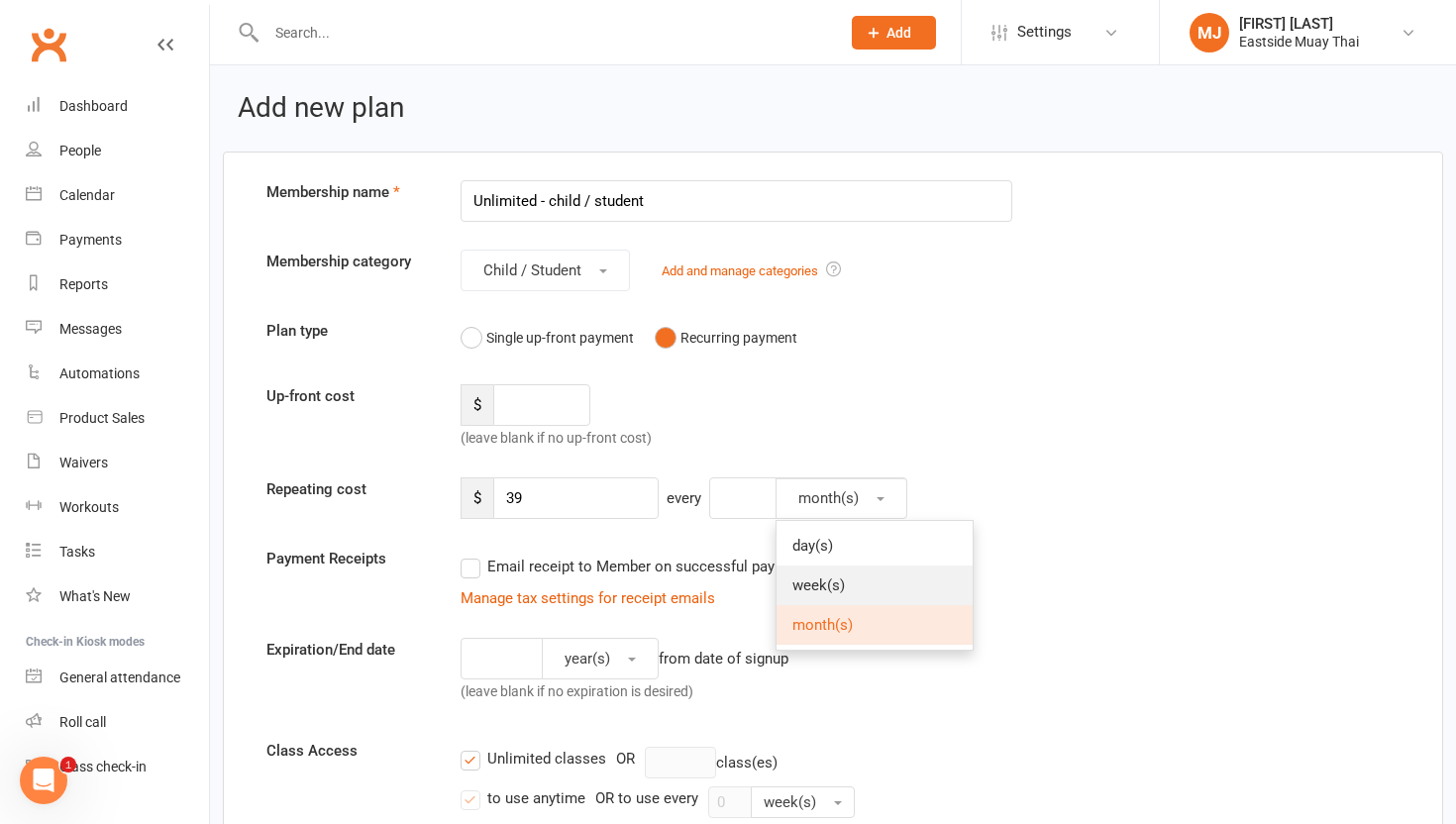 click on "week(s)" at bounding box center (875, 585) 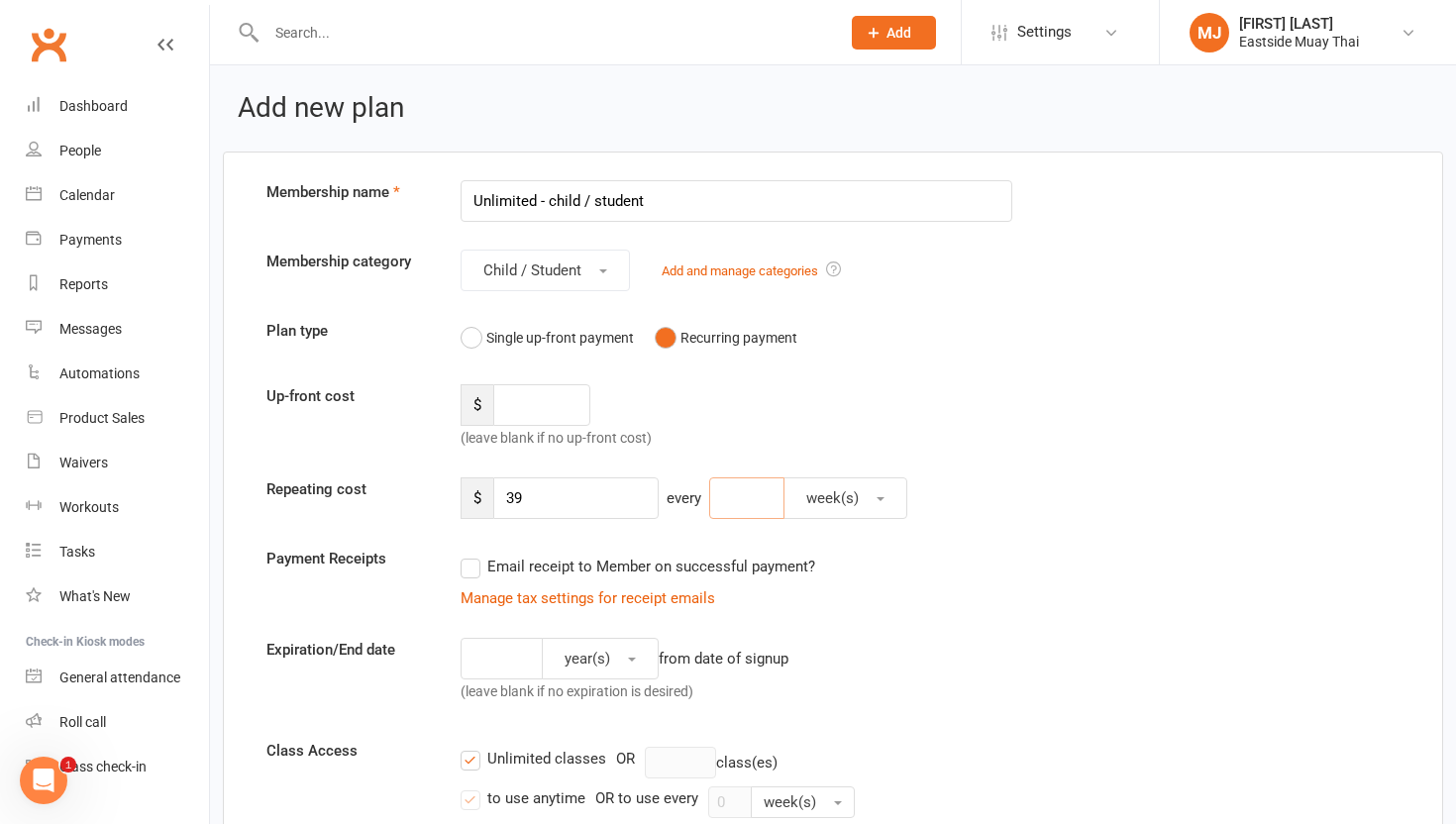 click at bounding box center [747, 498] 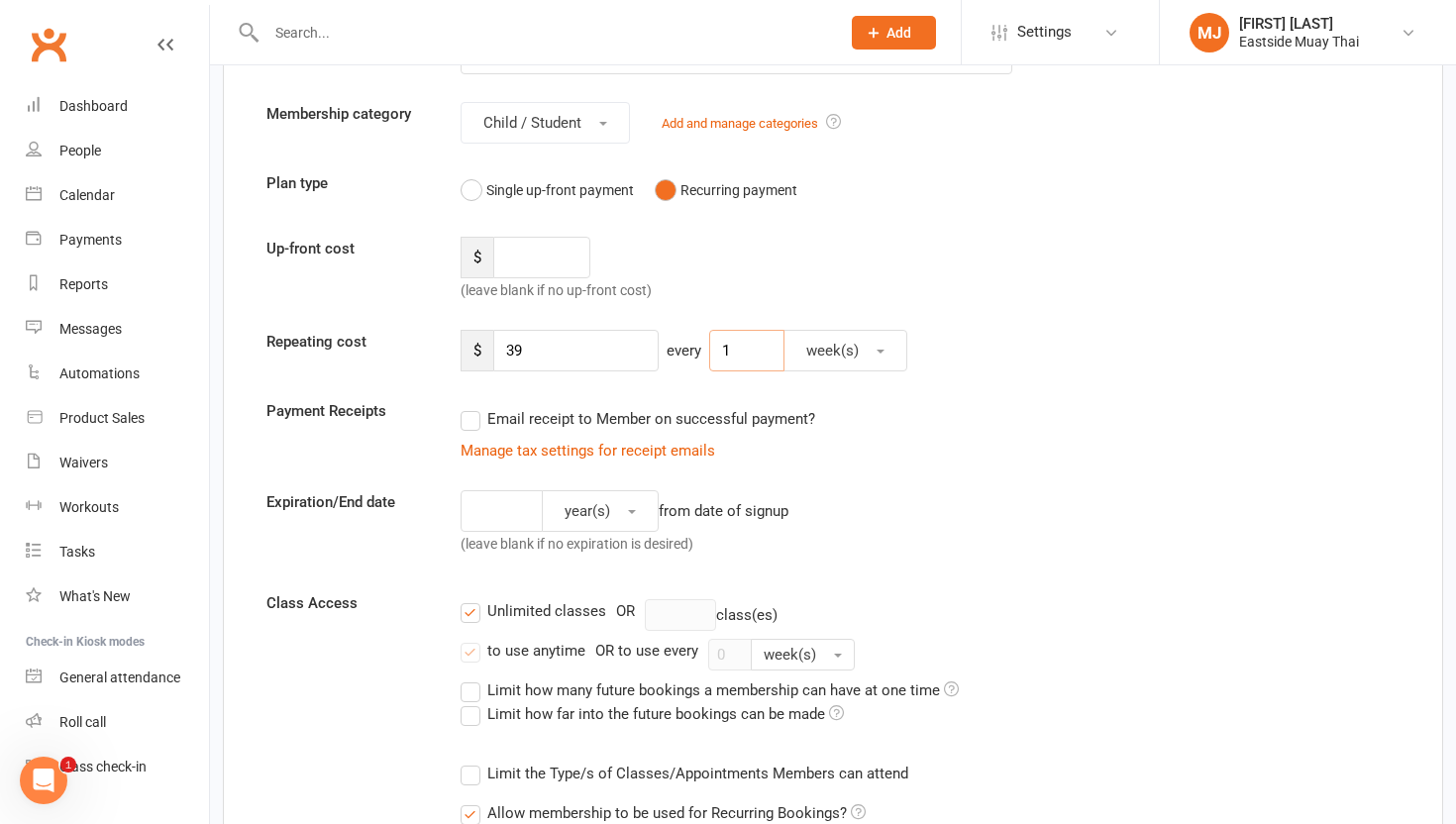 scroll, scrollTop: 149, scrollLeft: 0, axis: vertical 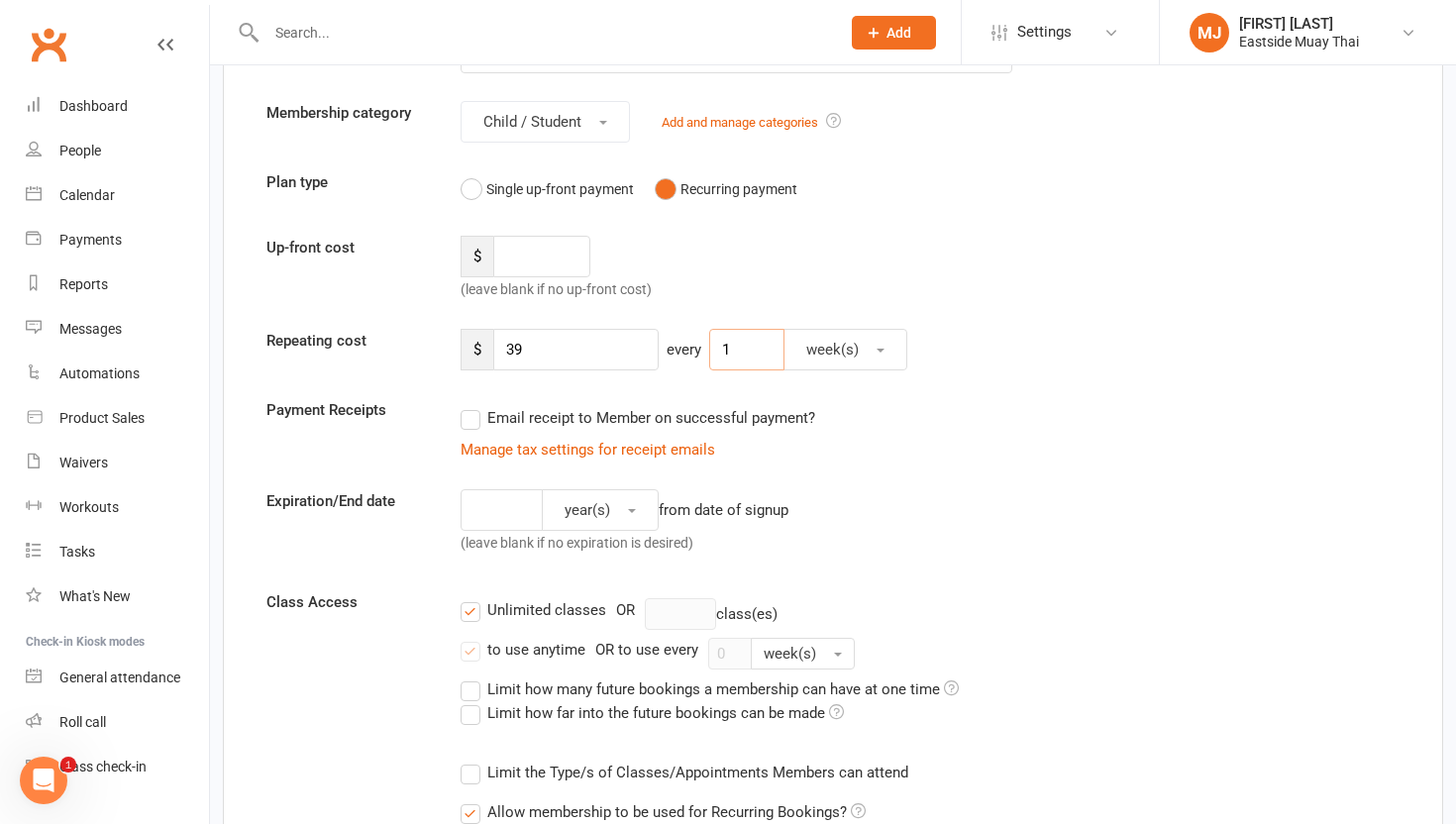 type on "1" 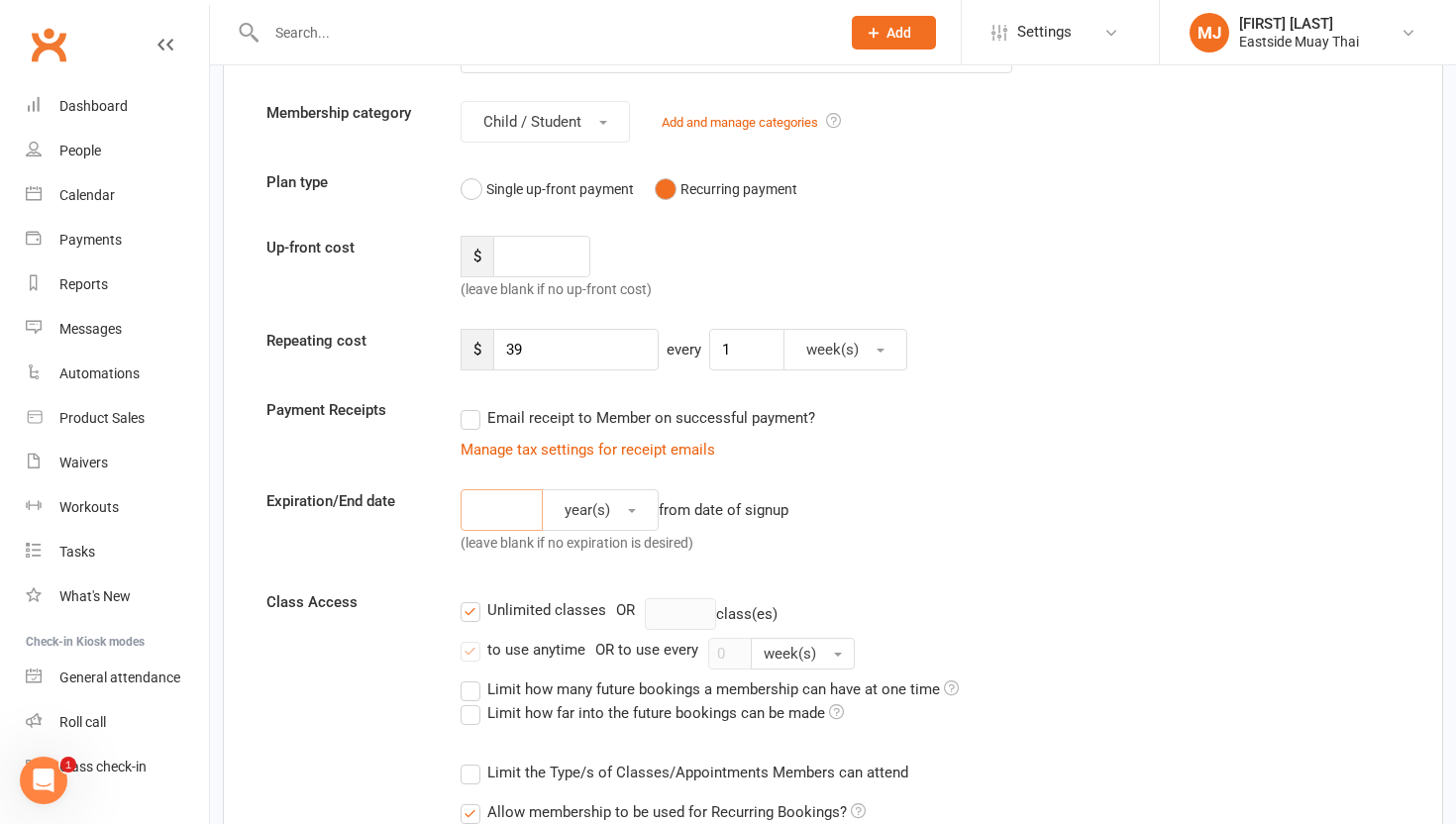 click at bounding box center (501, 510) 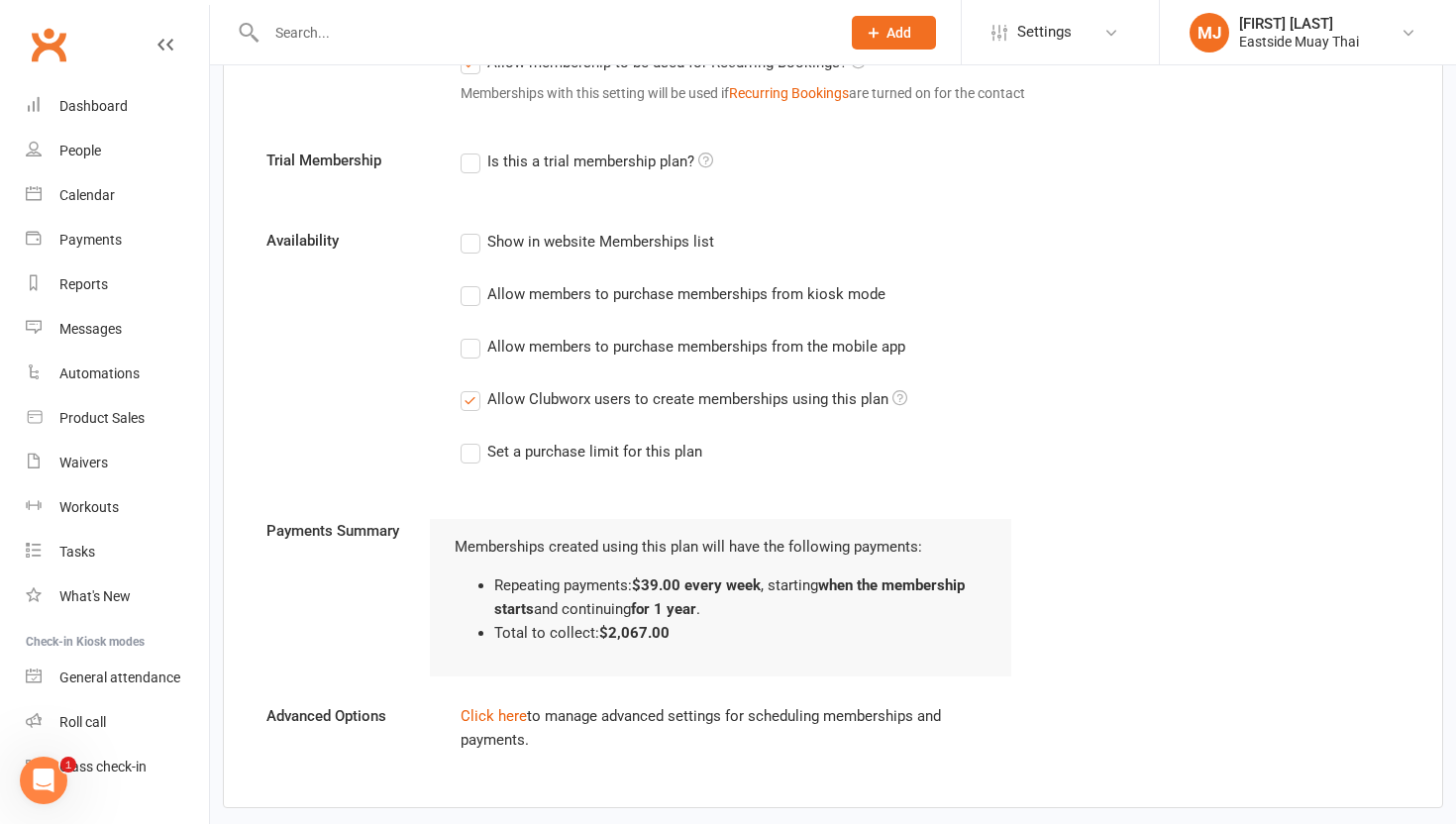 scroll, scrollTop: 1008, scrollLeft: 0, axis: vertical 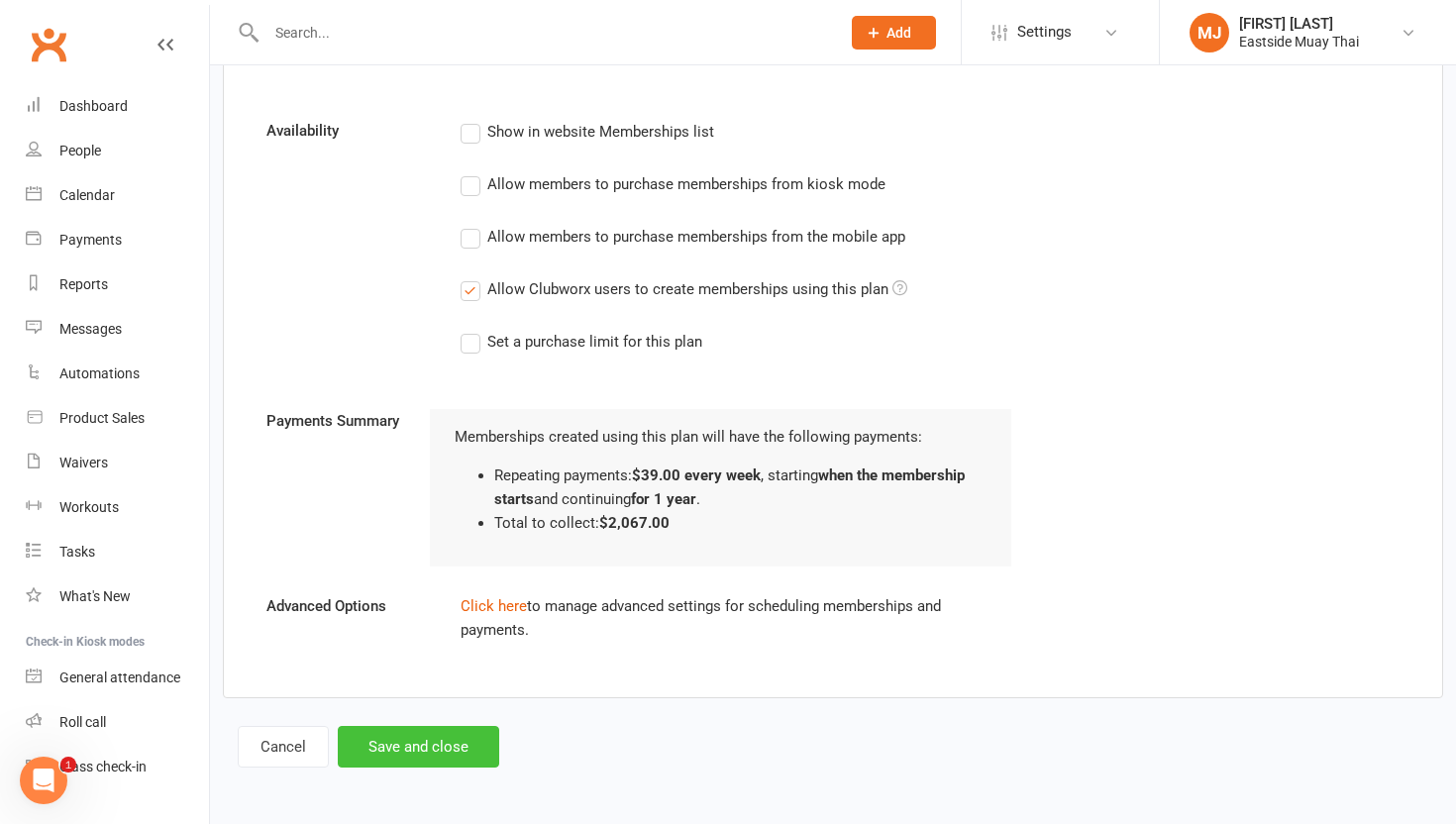 type on "1" 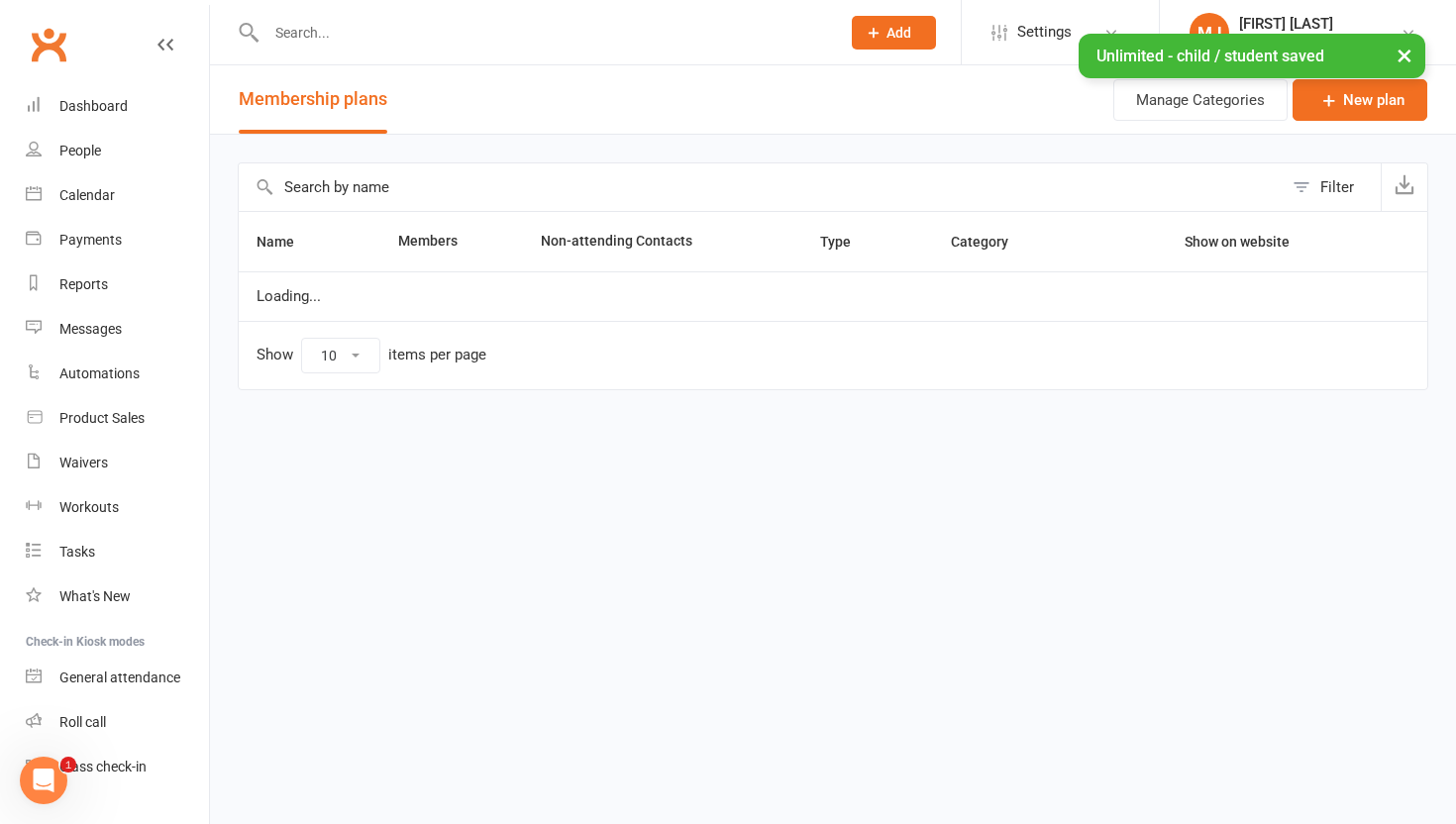 scroll, scrollTop: 0, scrollLeft: 0, axis: both 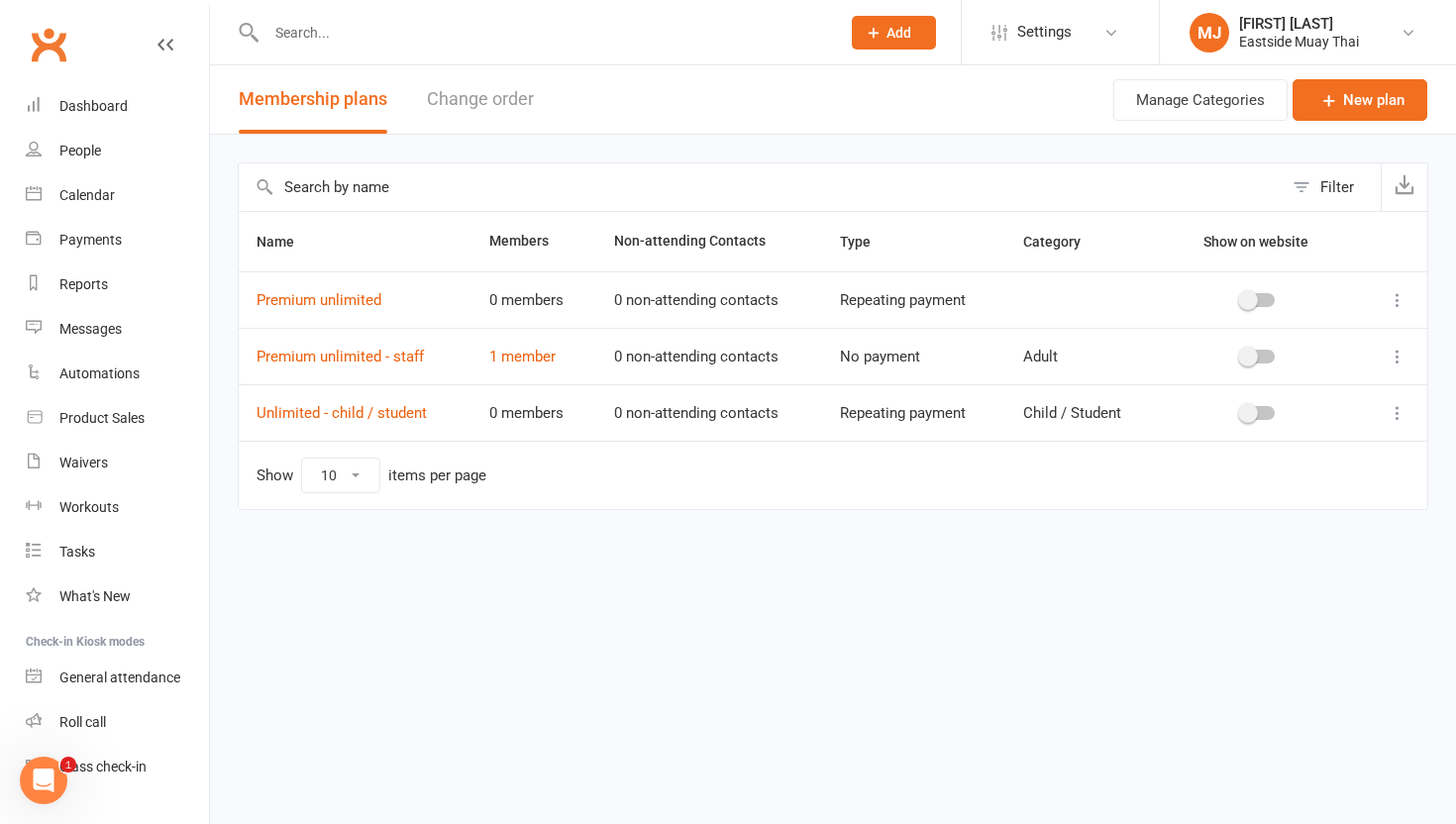 click on "Change order" at bounding box center [480, 99] 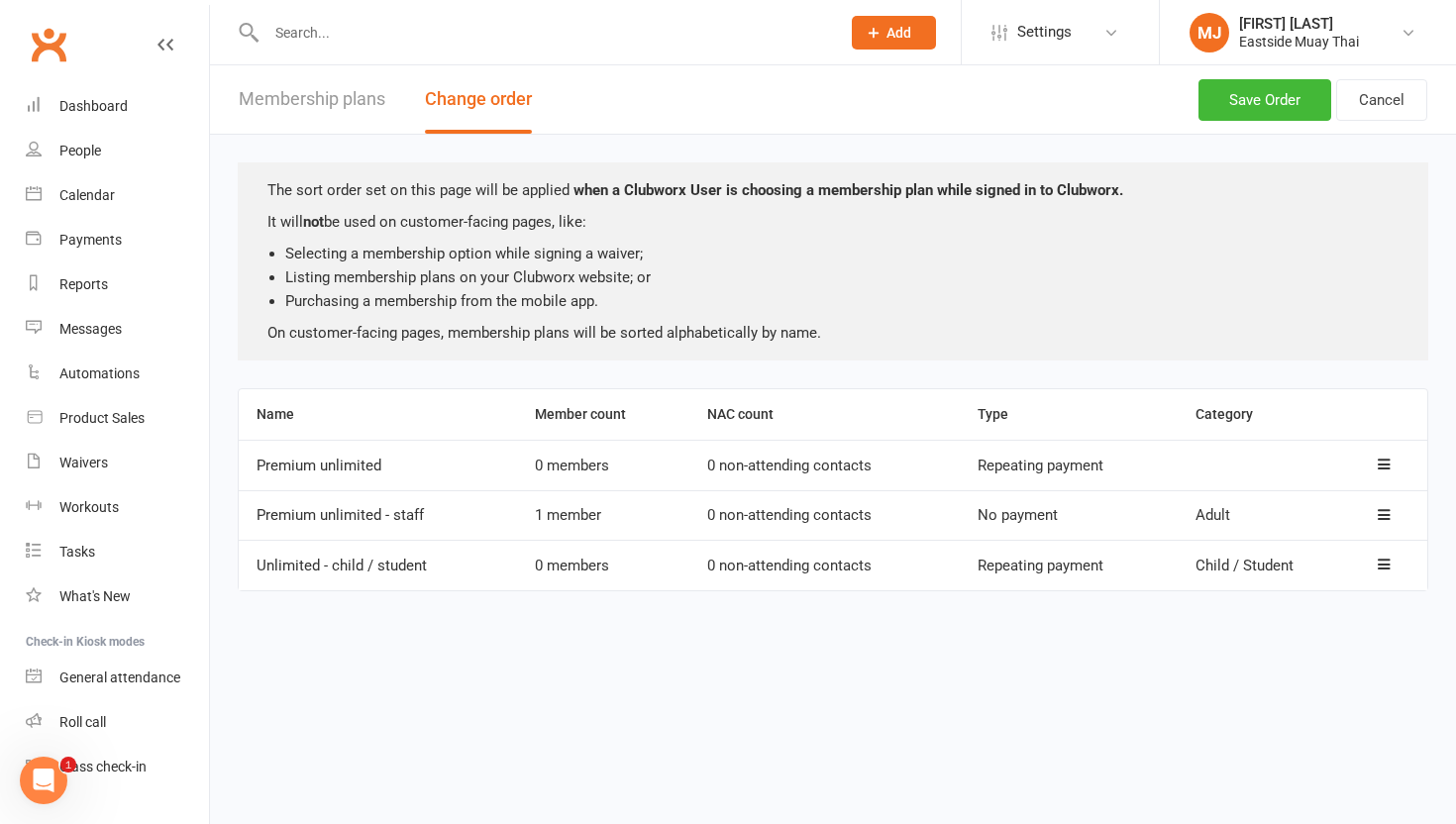 click on "Adult" at bounding box center (1268, 515) 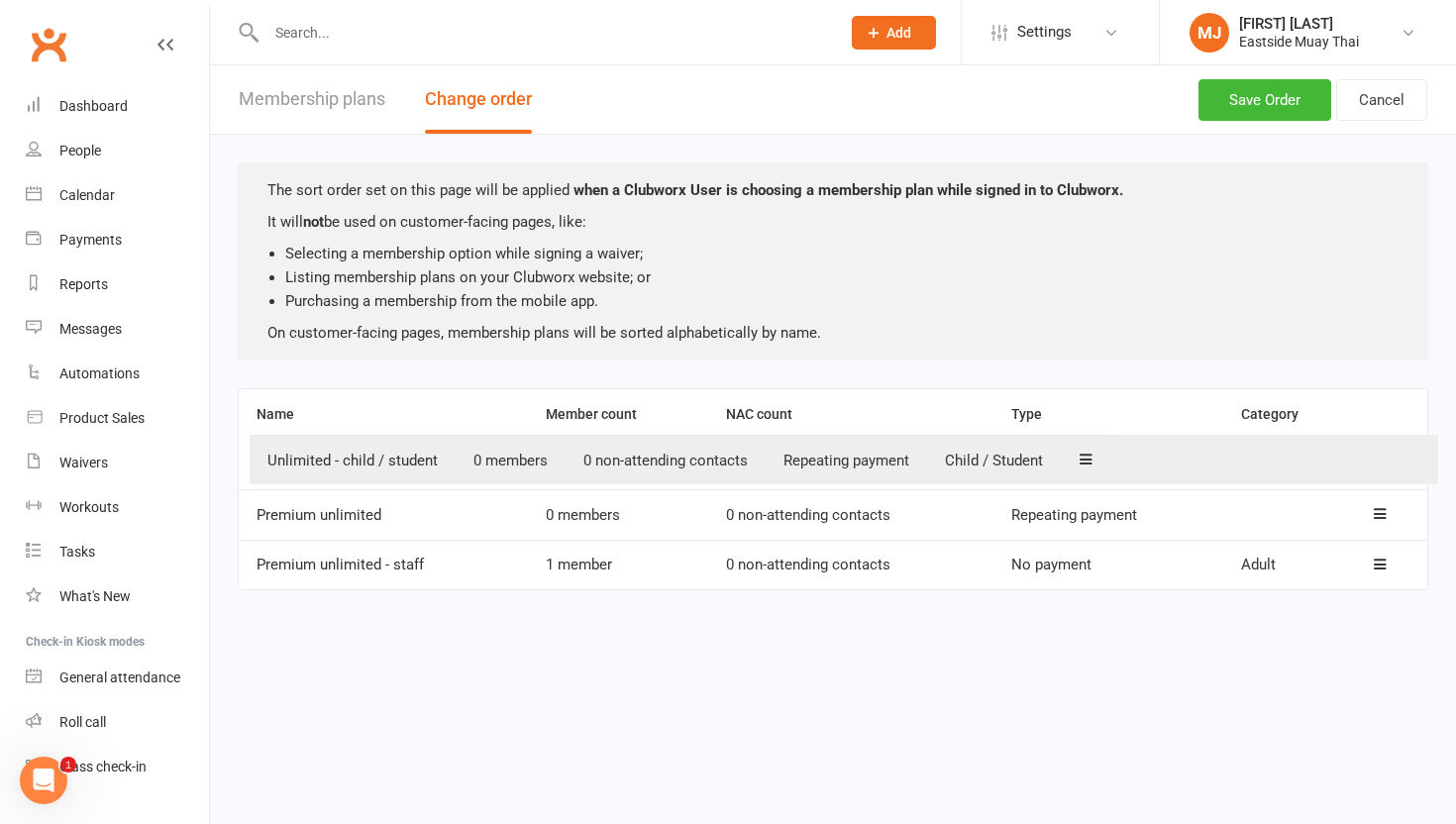 drag, startPoint x: 1266, startPoint y: 578, endPoint x: 1277, endPoint y: 462, distance: 116.520384 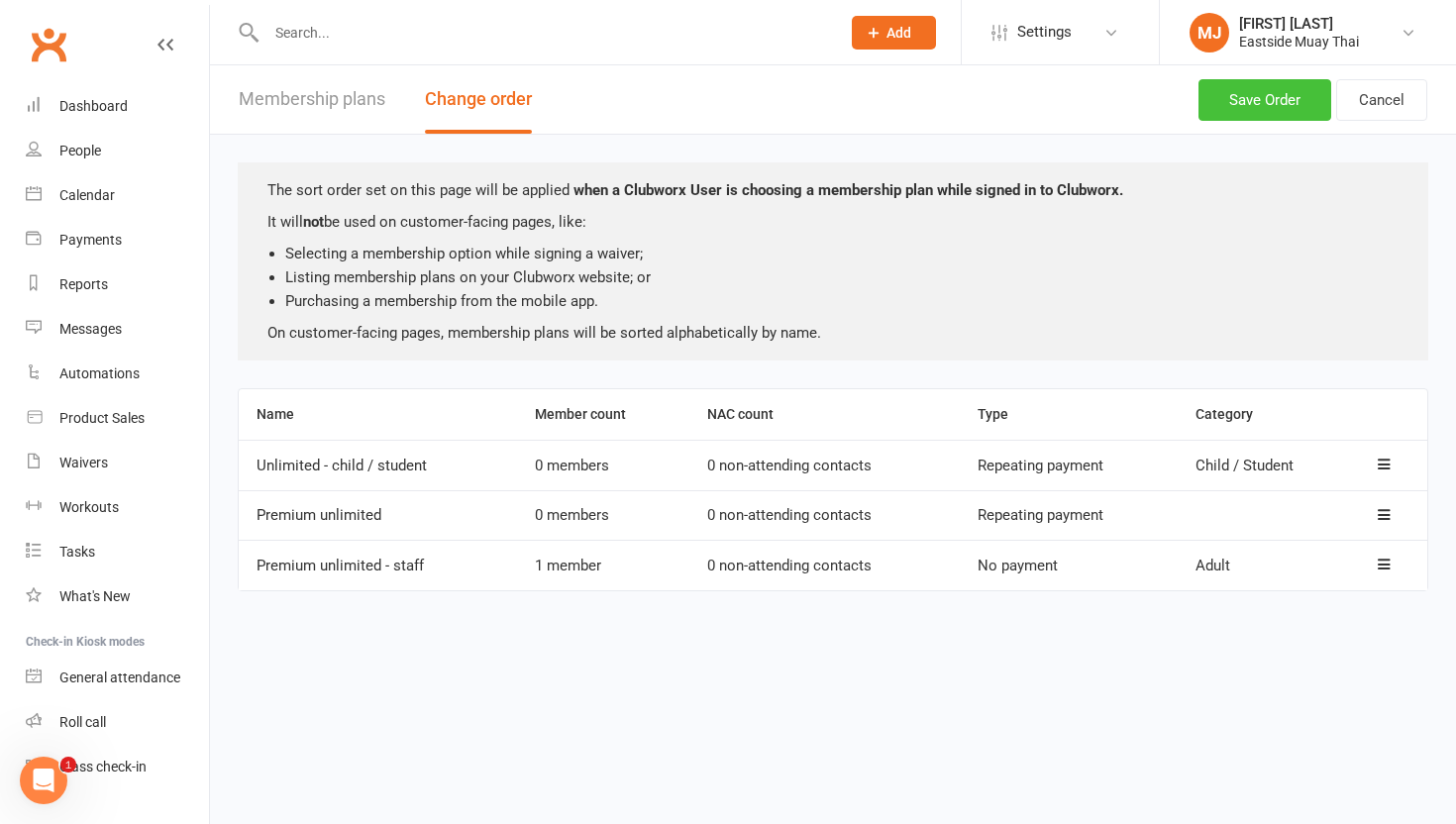 click on "Save Order" at bounding box center [1265, 100] 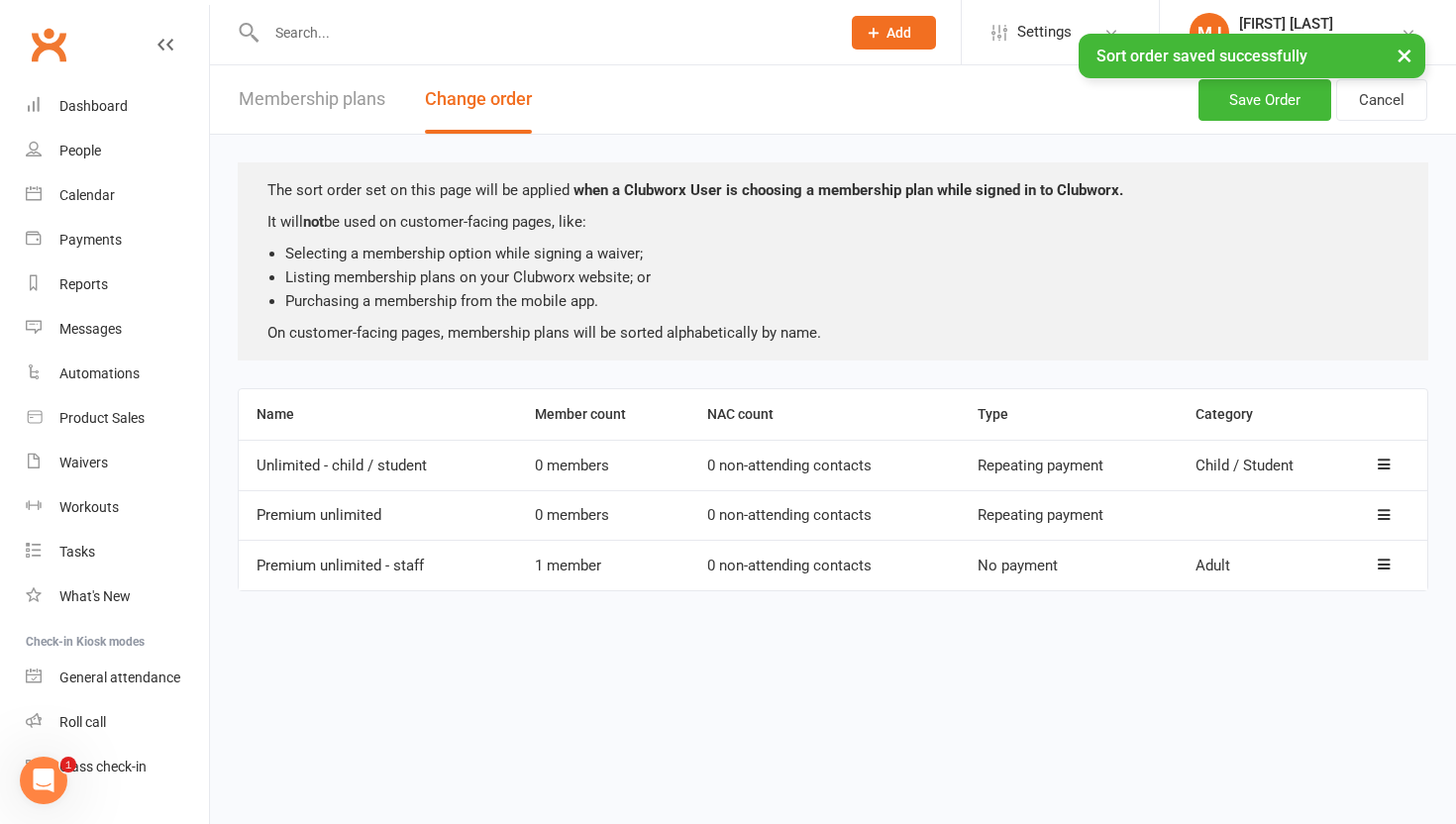 click on "Membership plans" at bounding box center [312, 99] 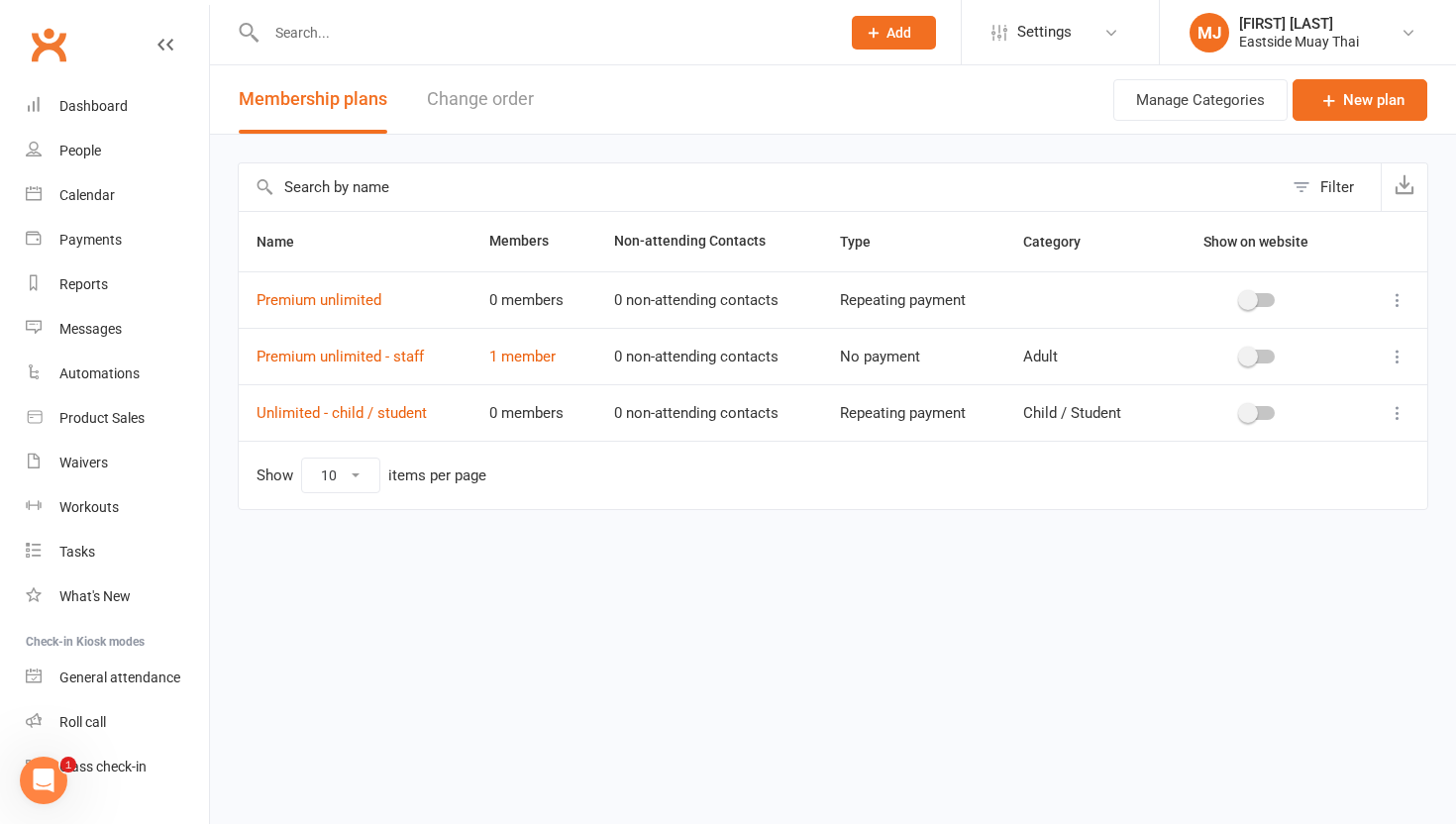 click on "Change order" at bounding box center (480, 99) 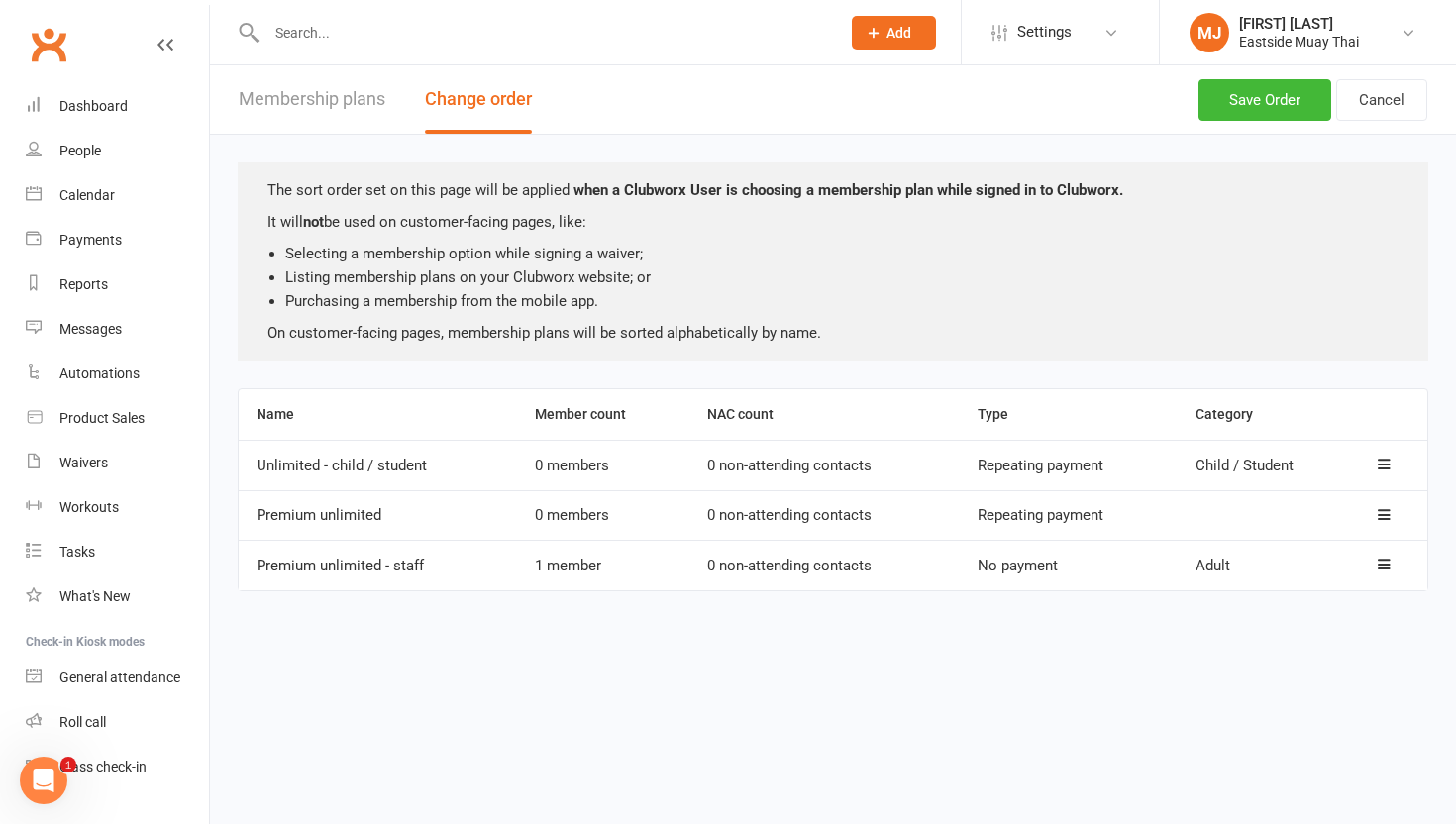 click on "Membership plans" at bounding box center (312, 99) 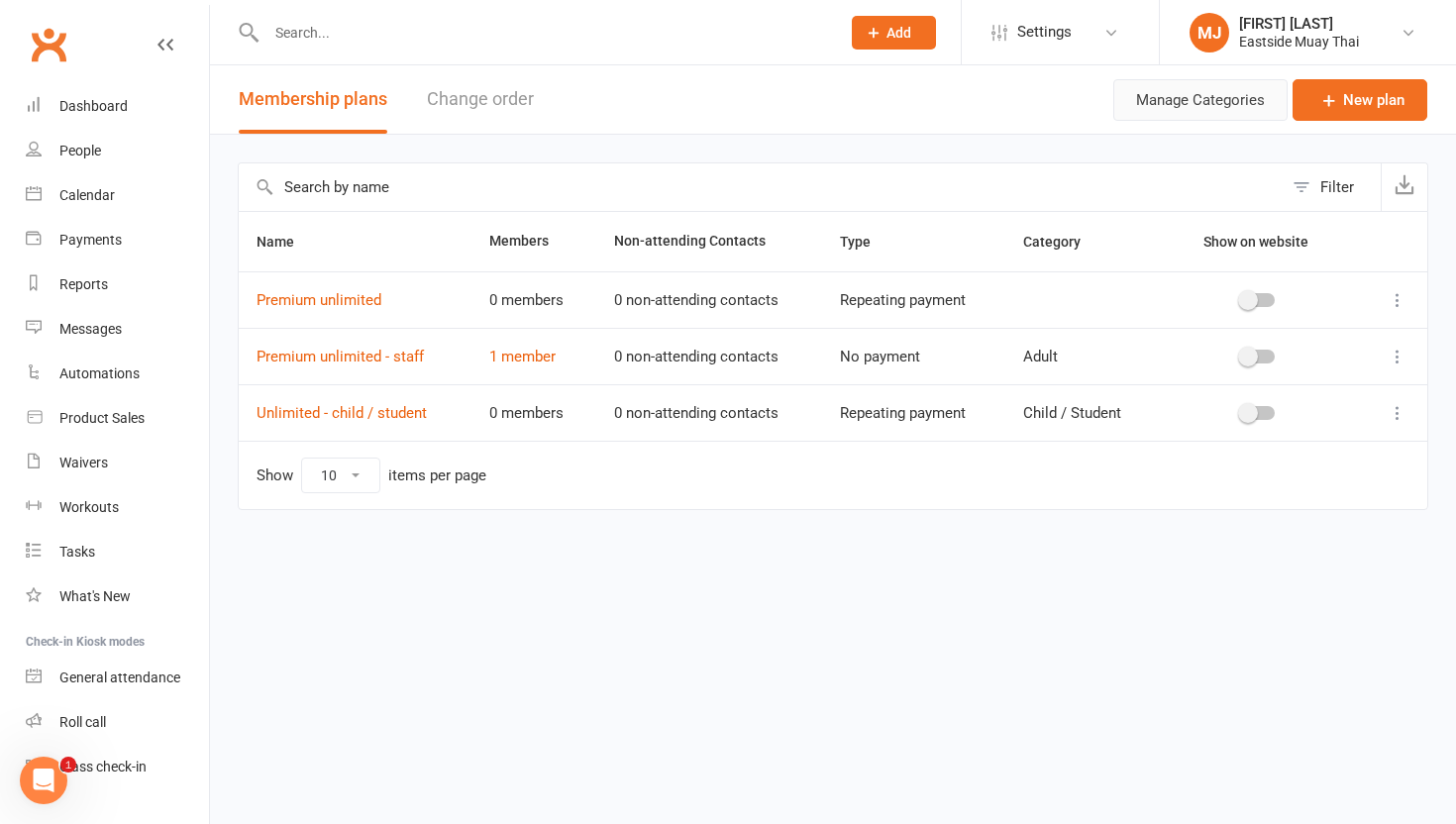 click on "Manage Categories" at bounding box center [1200, 100] 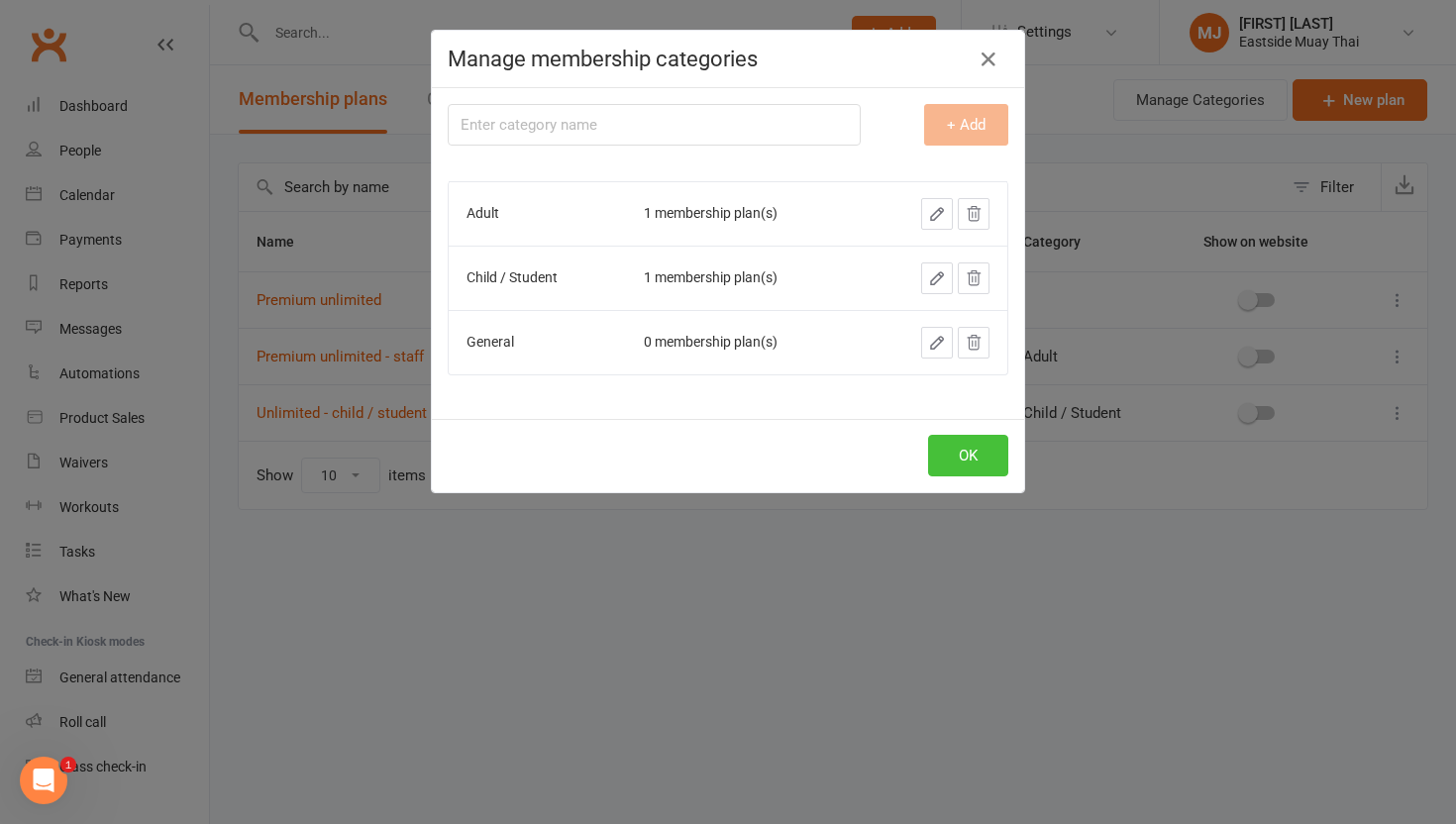 click on "OK" at bounding box center [968, 456] 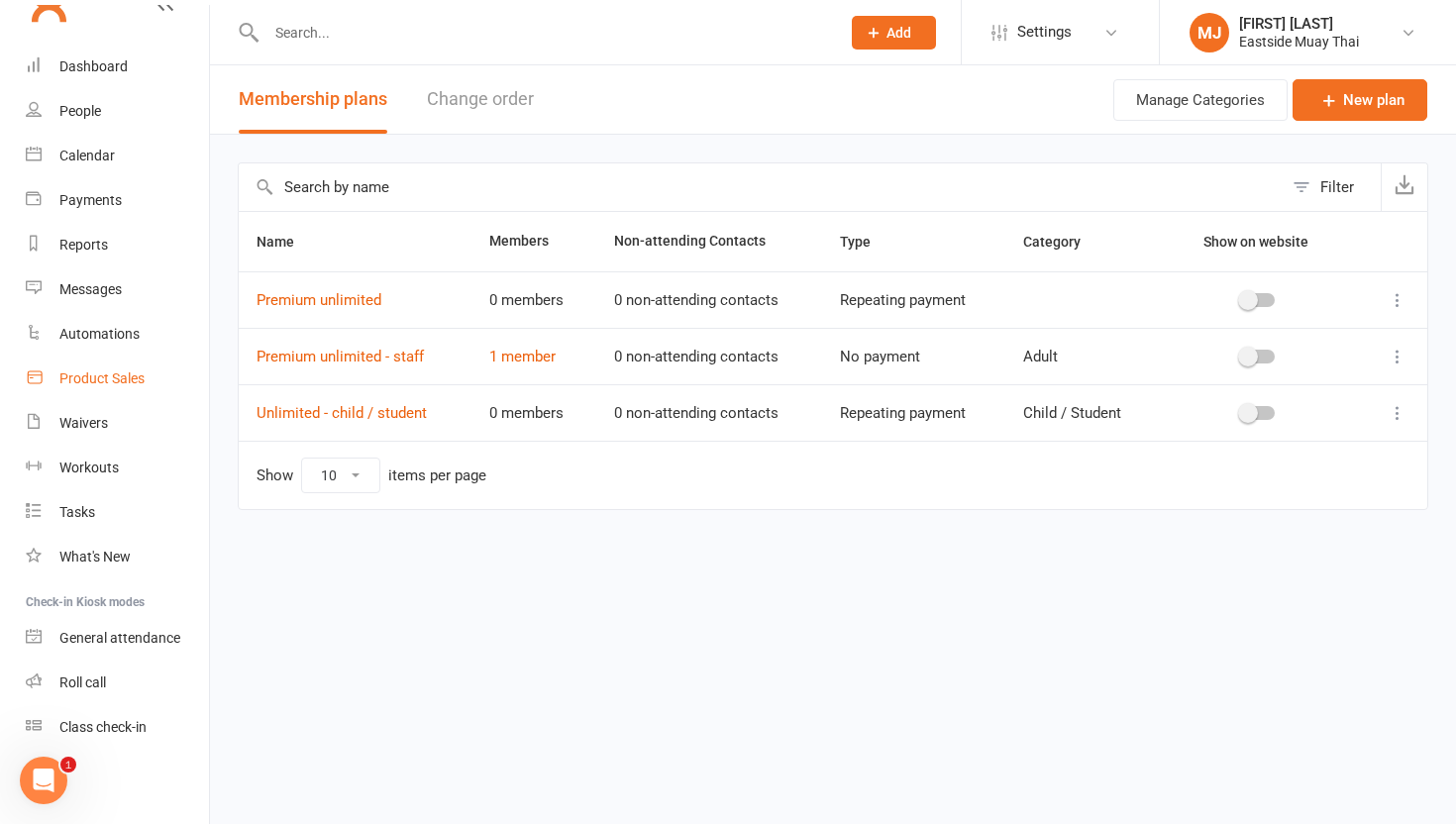 scroll, scrollTop: 0, scrollLeft: 0, axis: both 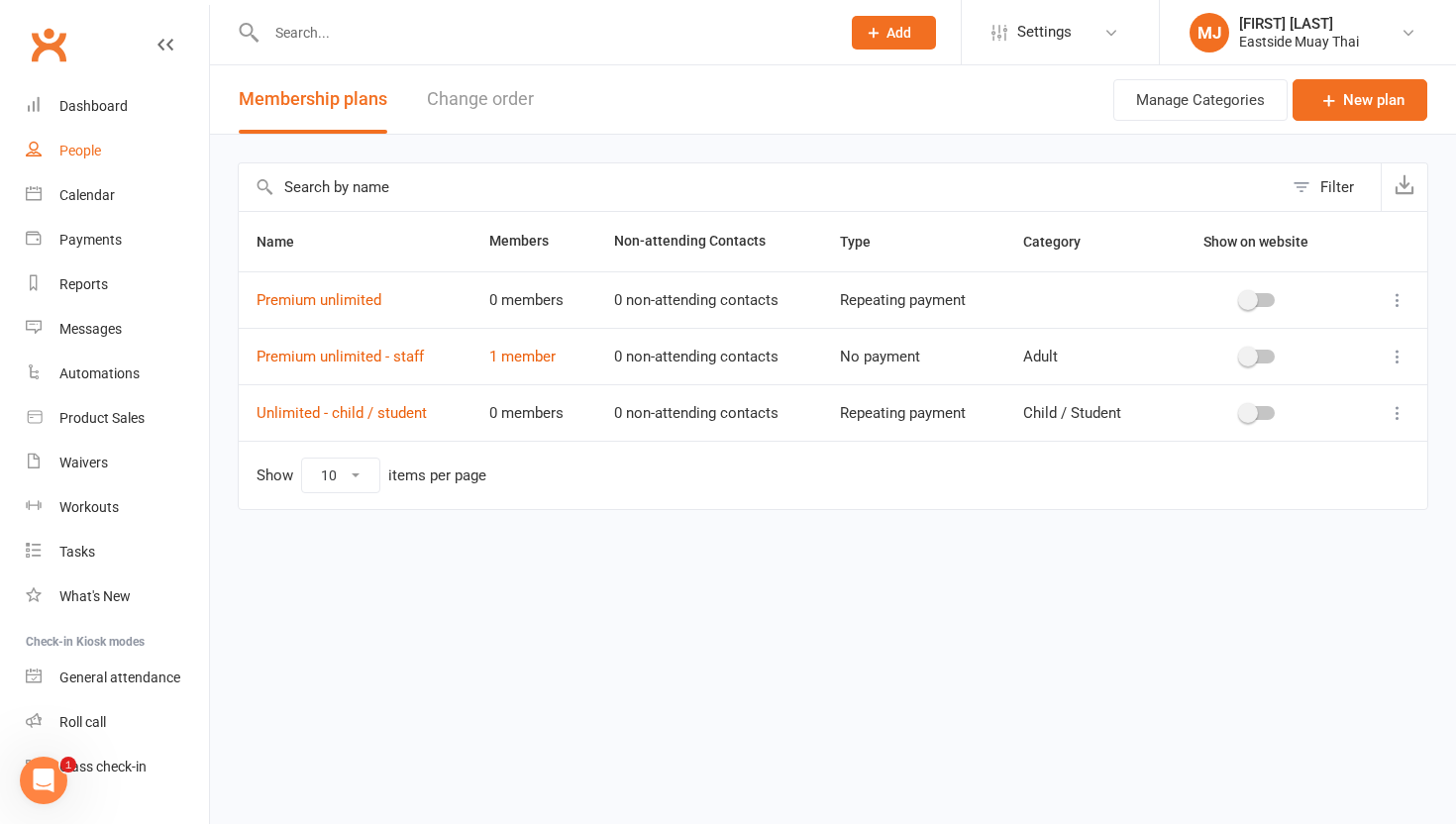 click on "People" at bounding box center (80, 151) 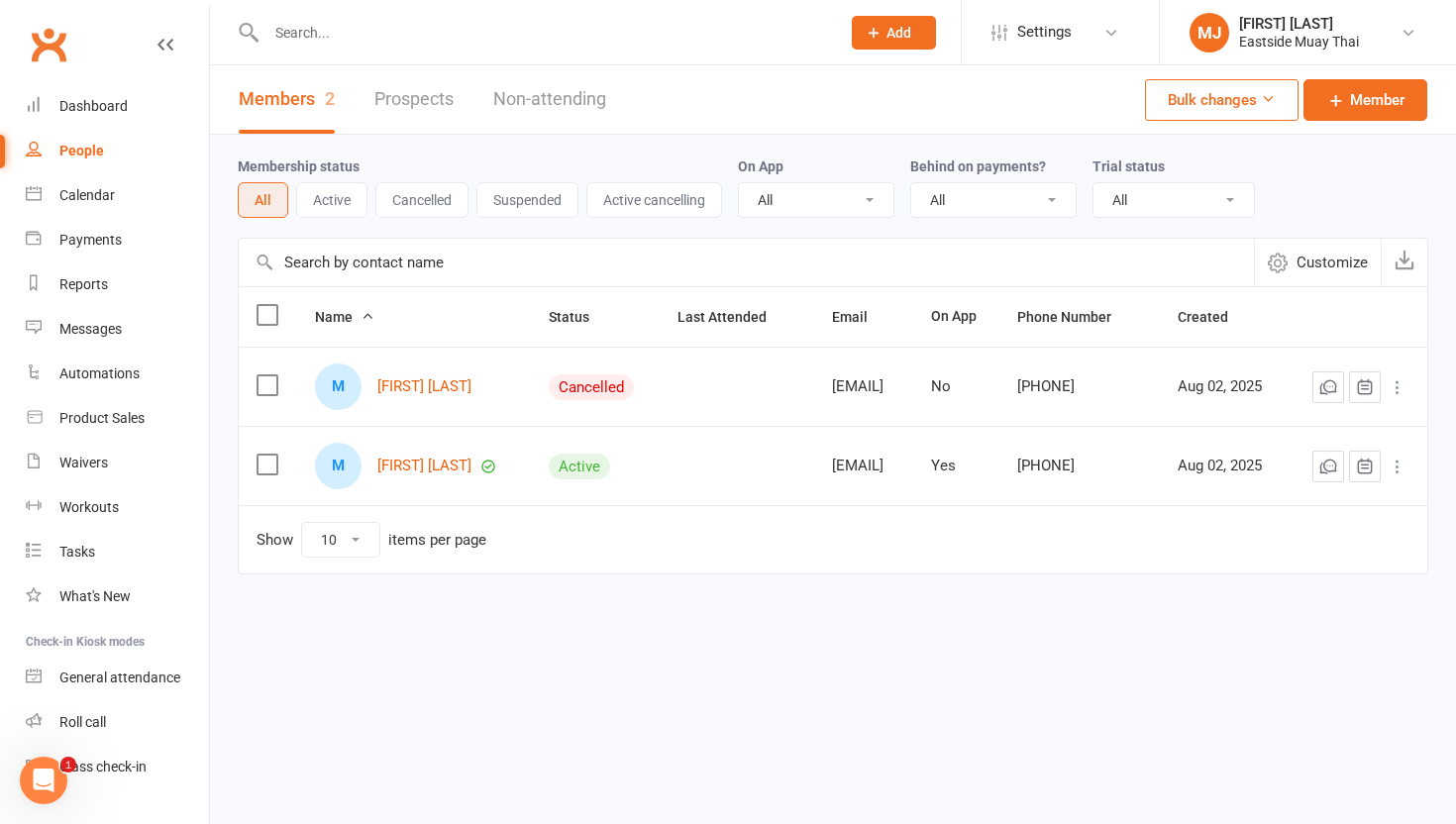 click on "Prospects" at bounding box center (414, 99) 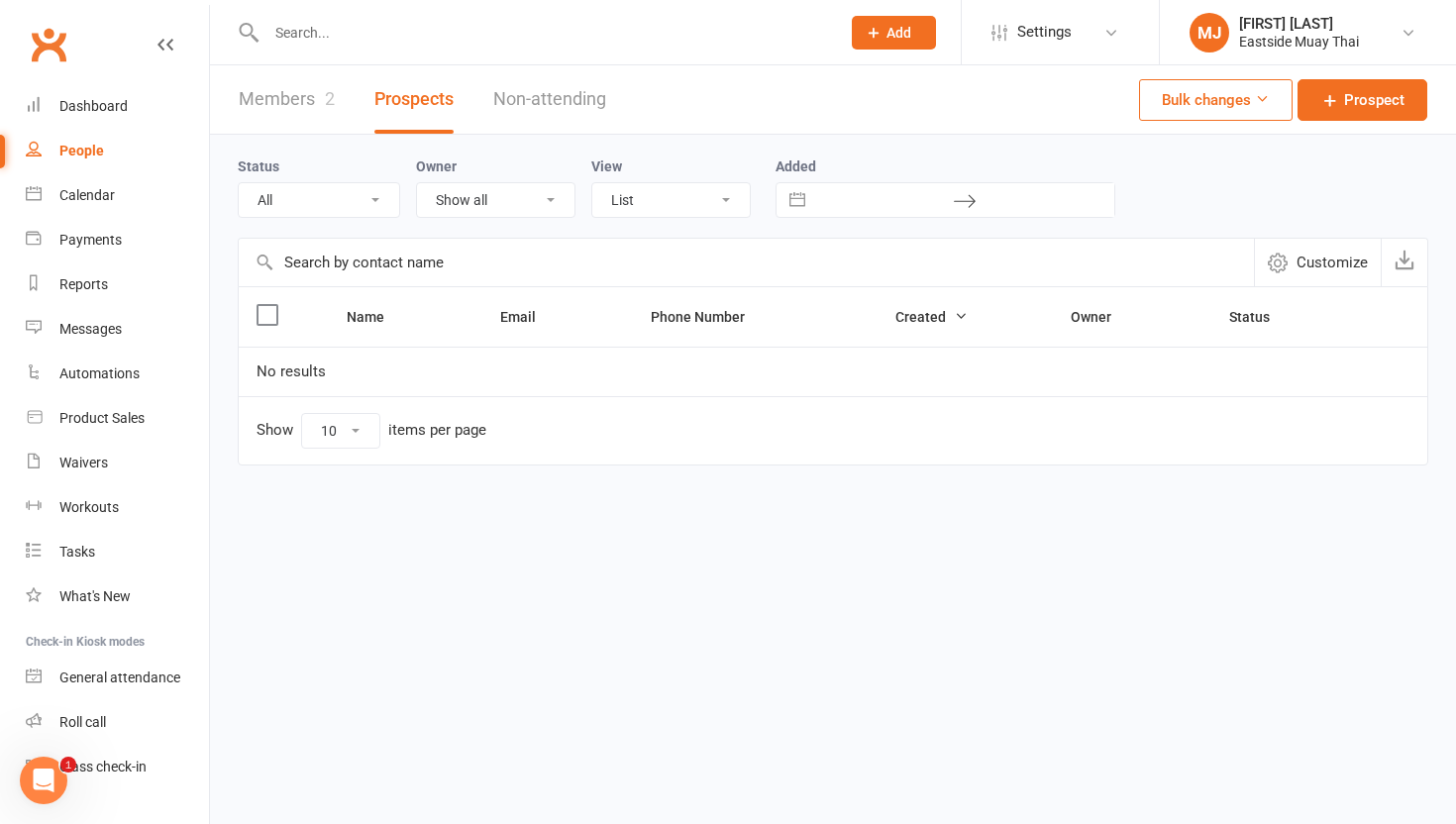 click on "Members 2" at bounding box center (286, 99) 